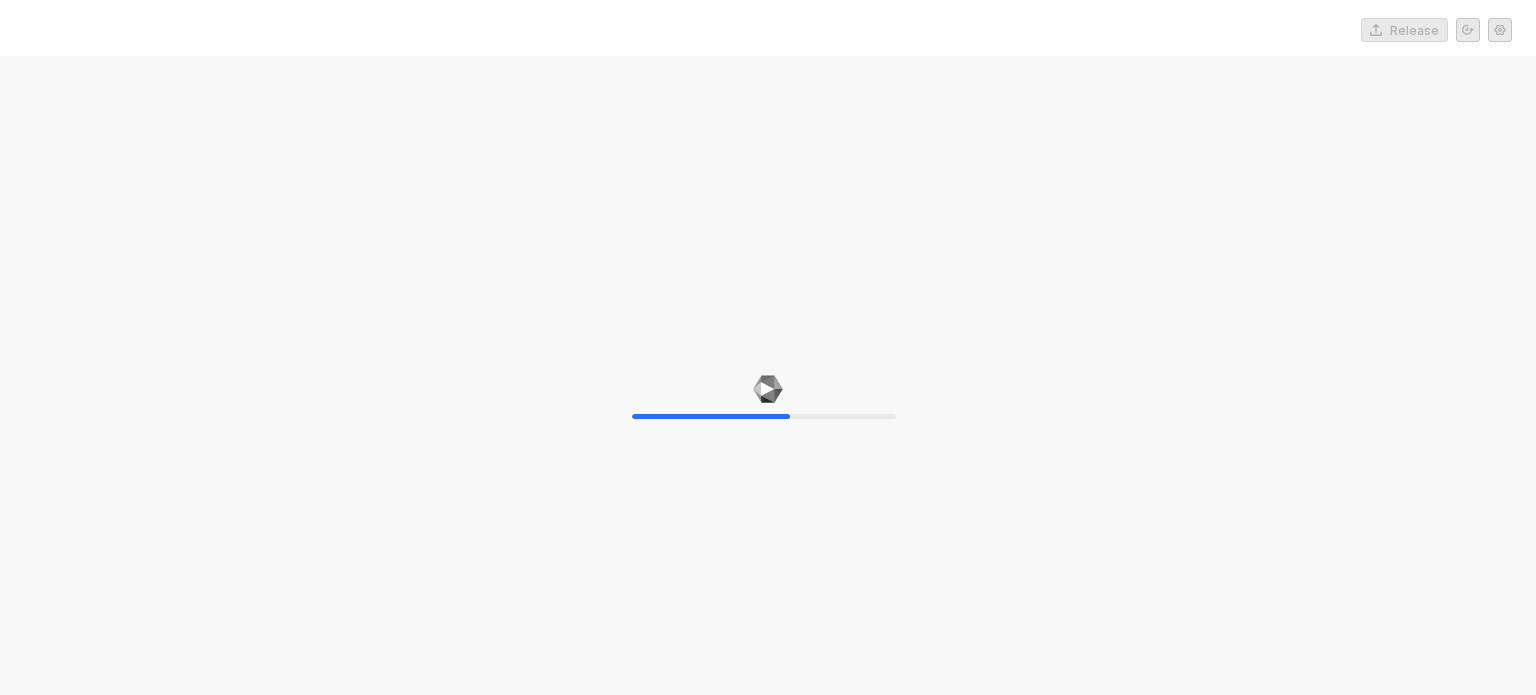 scroll, scrollTop: 0, scrollLeft: 0, axis: both 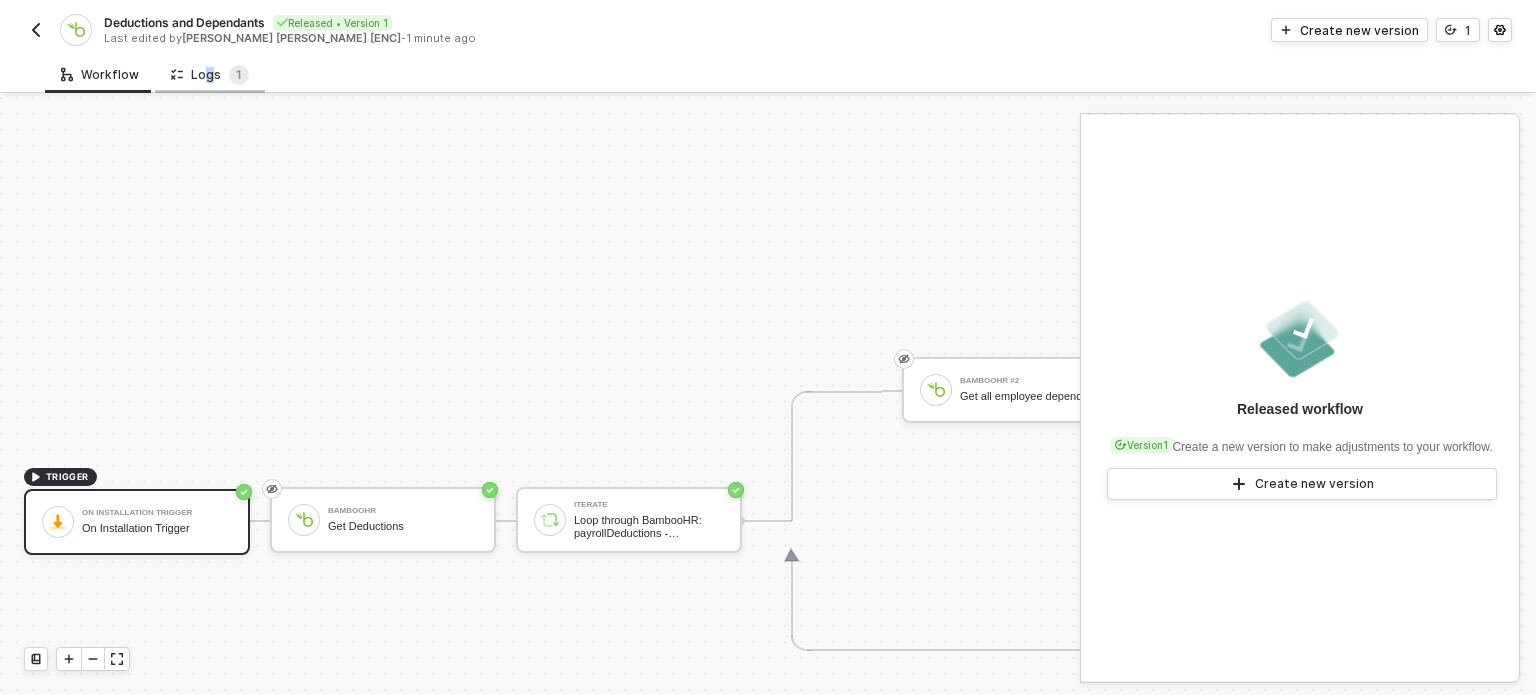 click on "Logs 1" at bounding box center [210, 74] 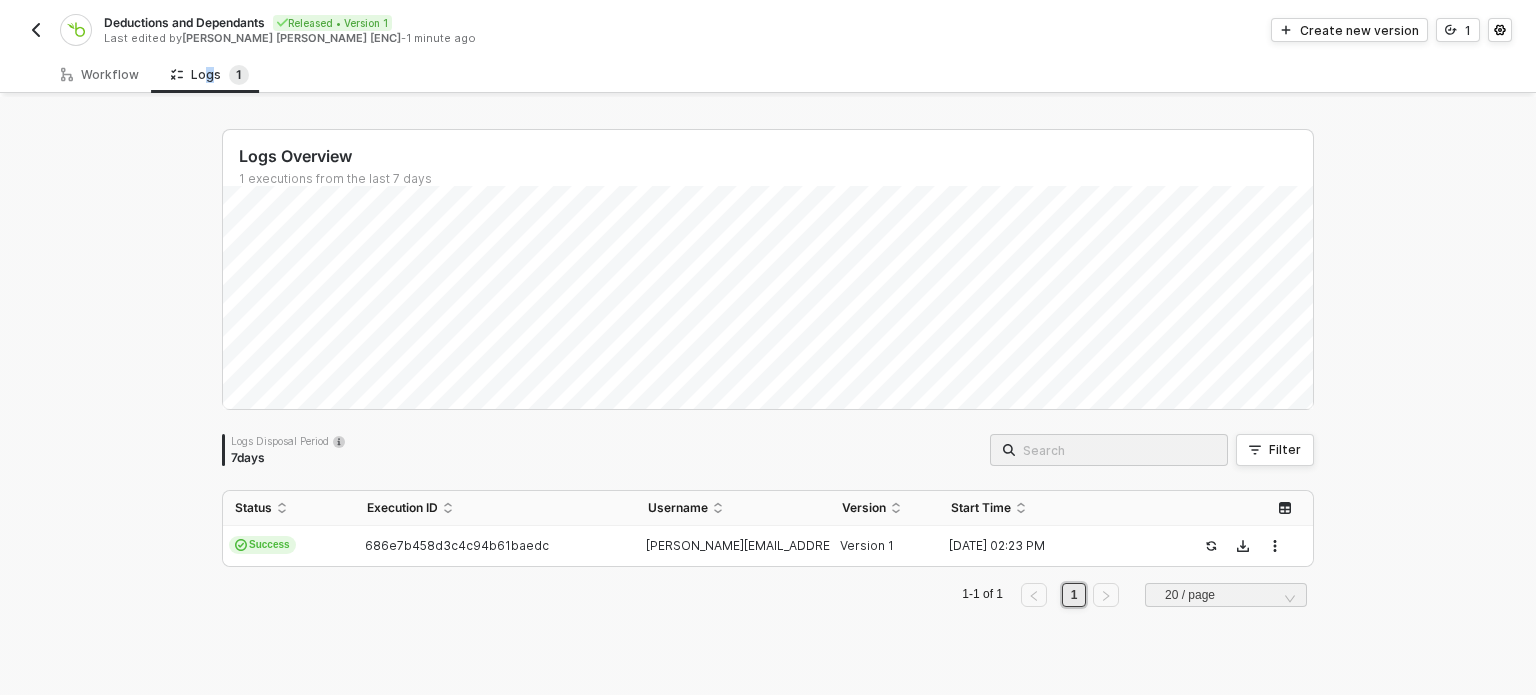 scroll, scrollTop: 15, scrollLeft: 0, axis: vertical 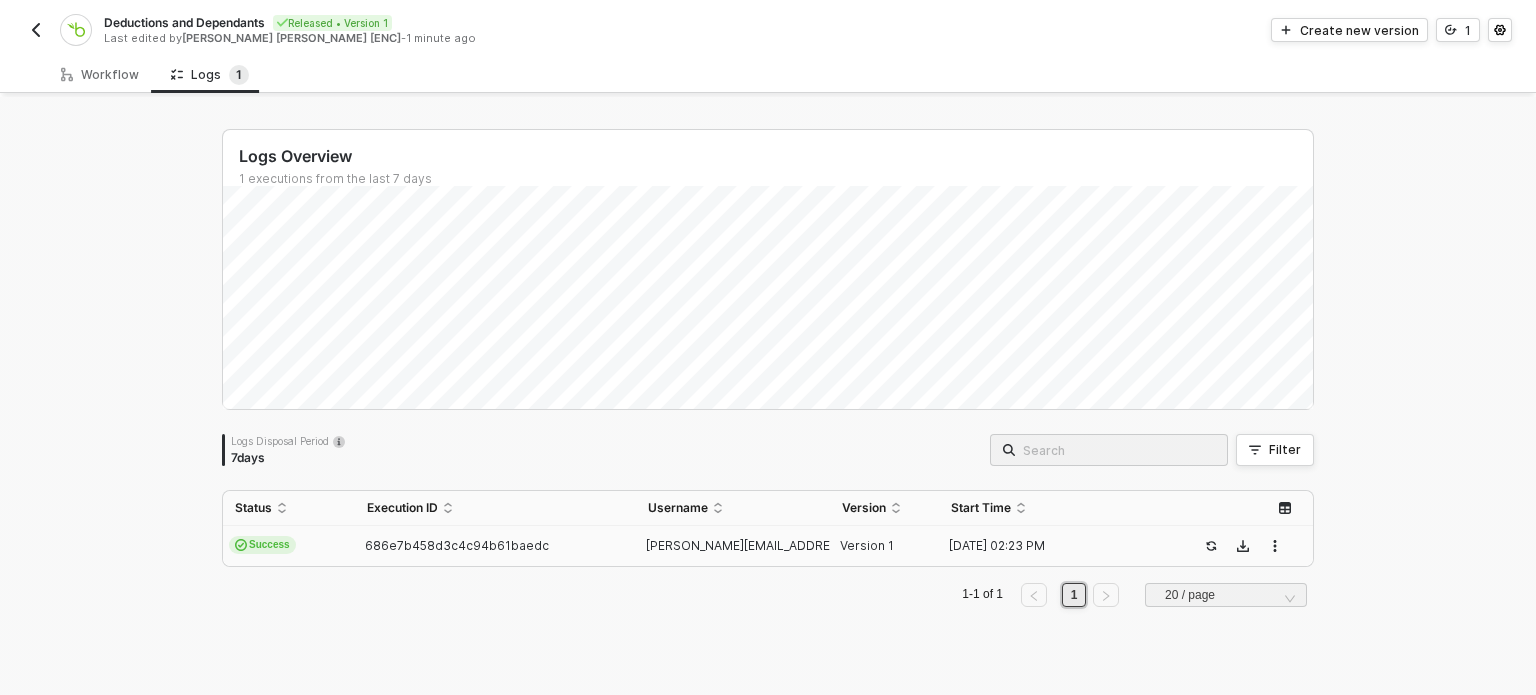 click on "Success" at bounding box center [289, 546] 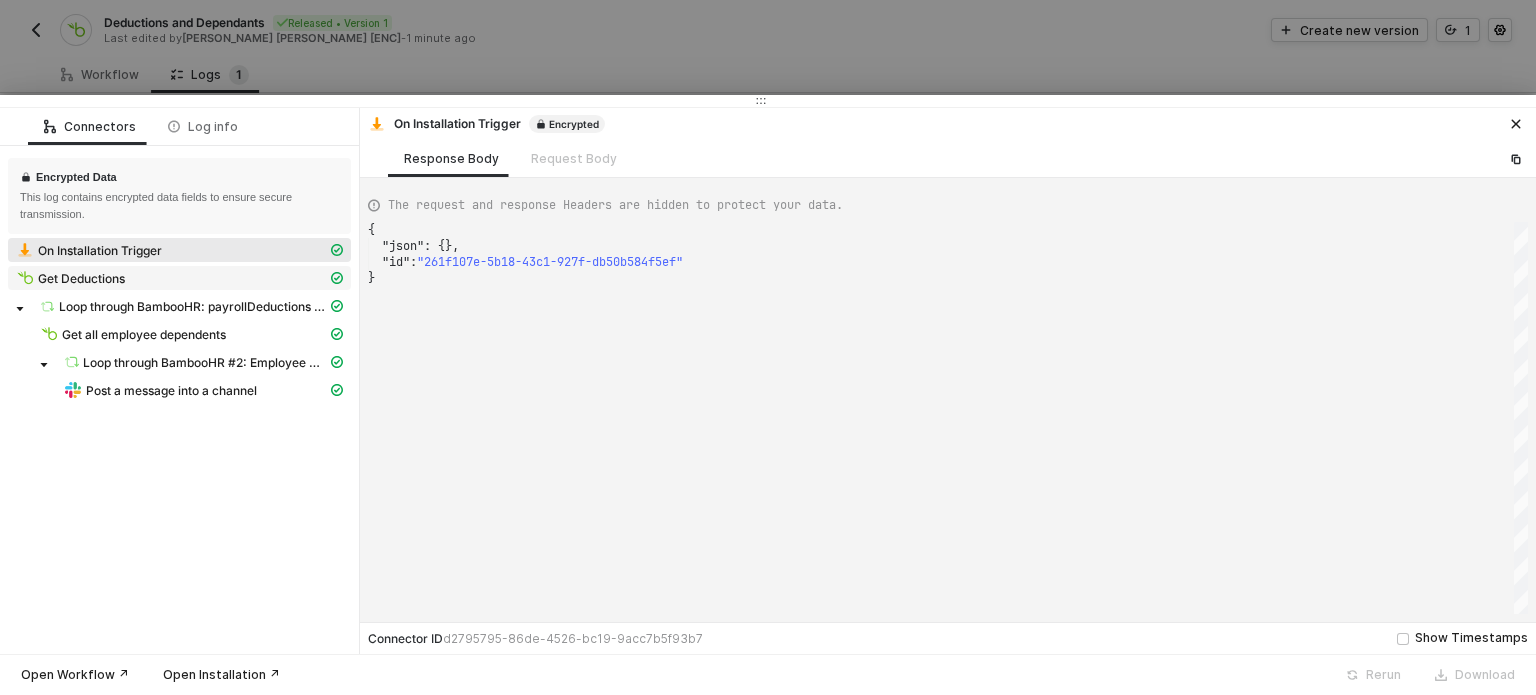 click on "Get Deductions" at bounding box center [171, 278] 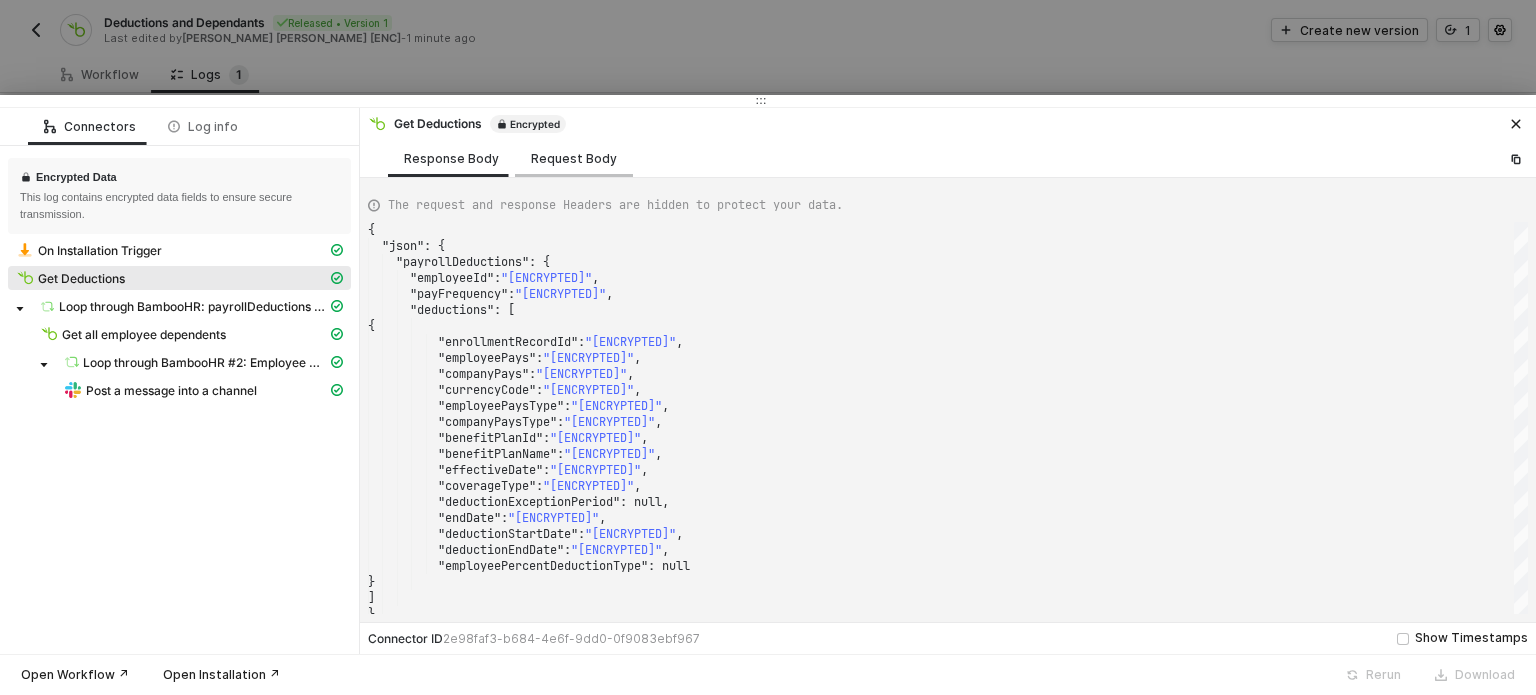 click on "Request Body" at bounding box center [574, 159] 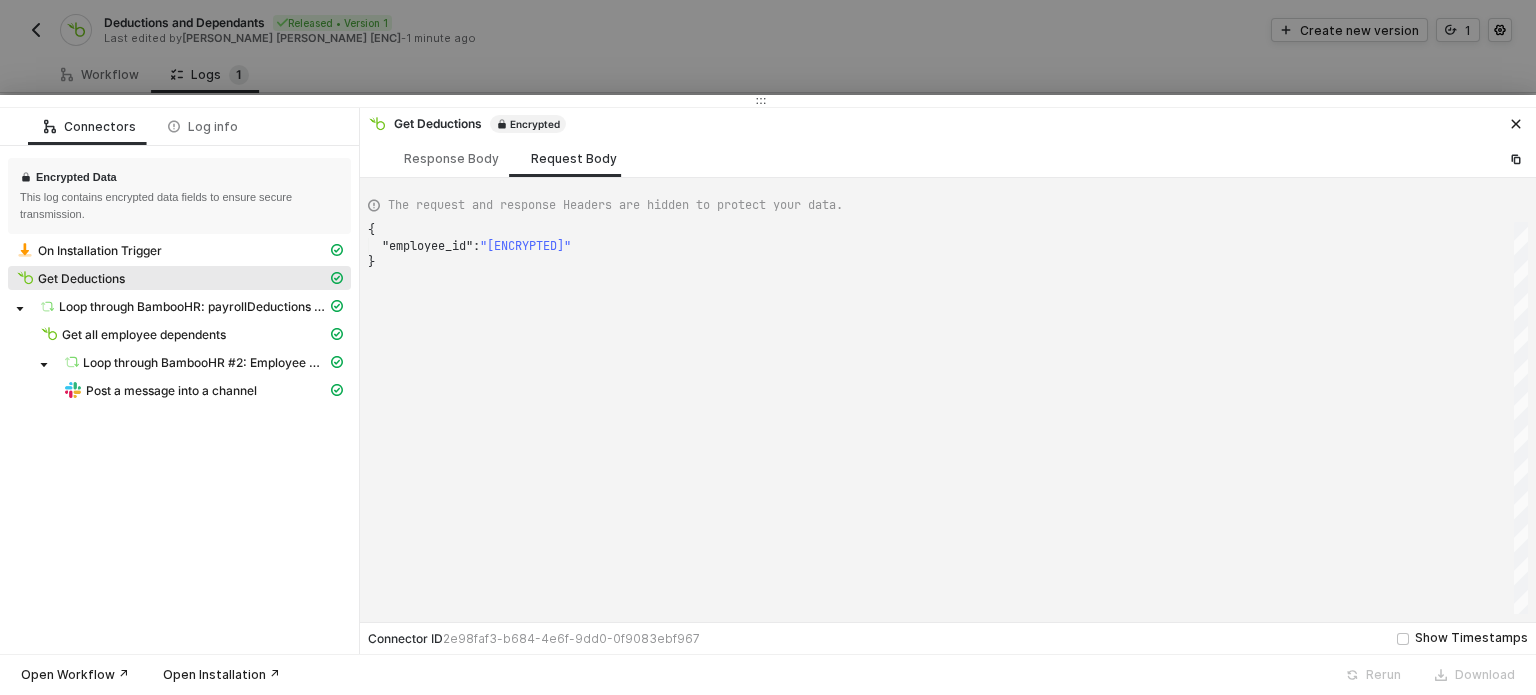 scroll, scrollTop: 0, scrollLeft: 5, axis: horizontal 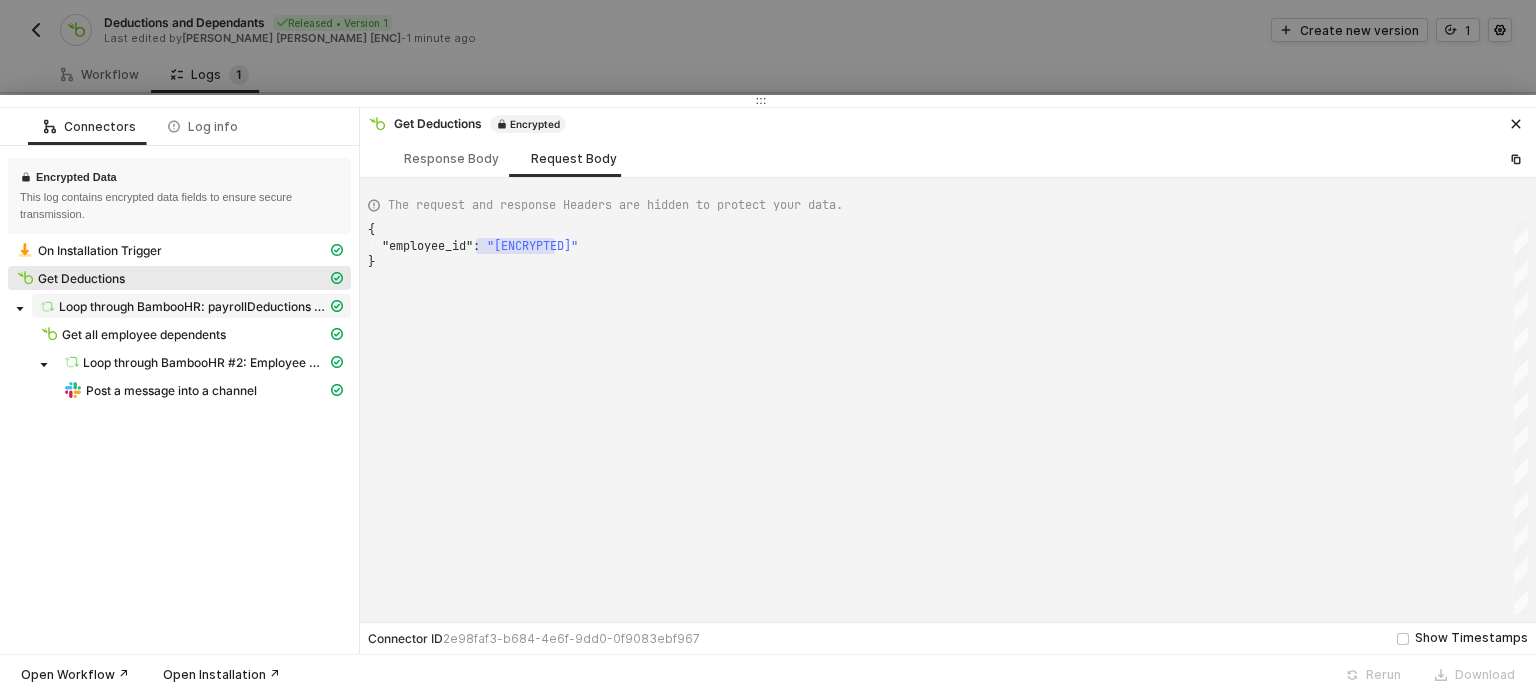 click on "Loop through BambooHR:  payrollDeductions - Deductions" at bounding box center (183, 306) 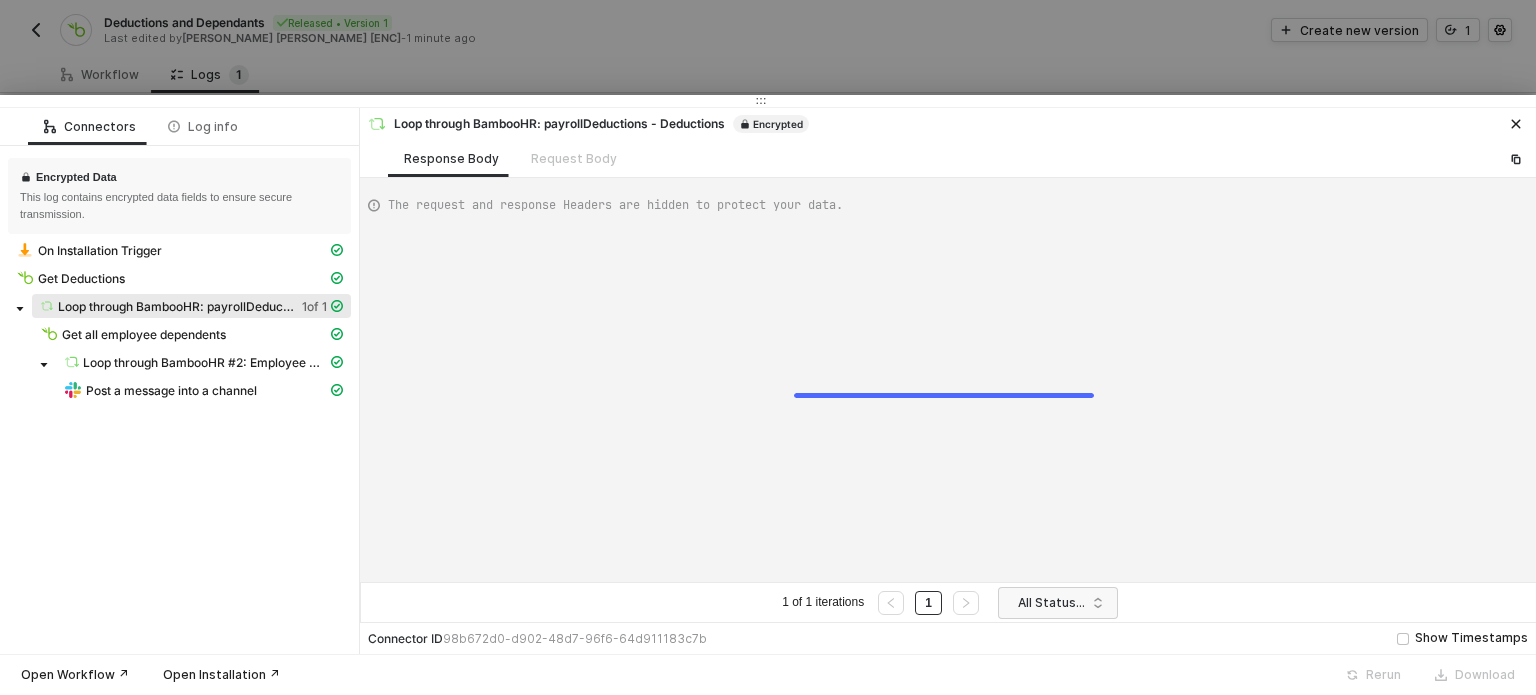 type on "{
"data": [
[
[
{
"json": {
"payrollDeductions": {
"employeeId": "[ENCRYPTED]",
"payFrequency": "[ENCRYPTED]",
"deductions": [" 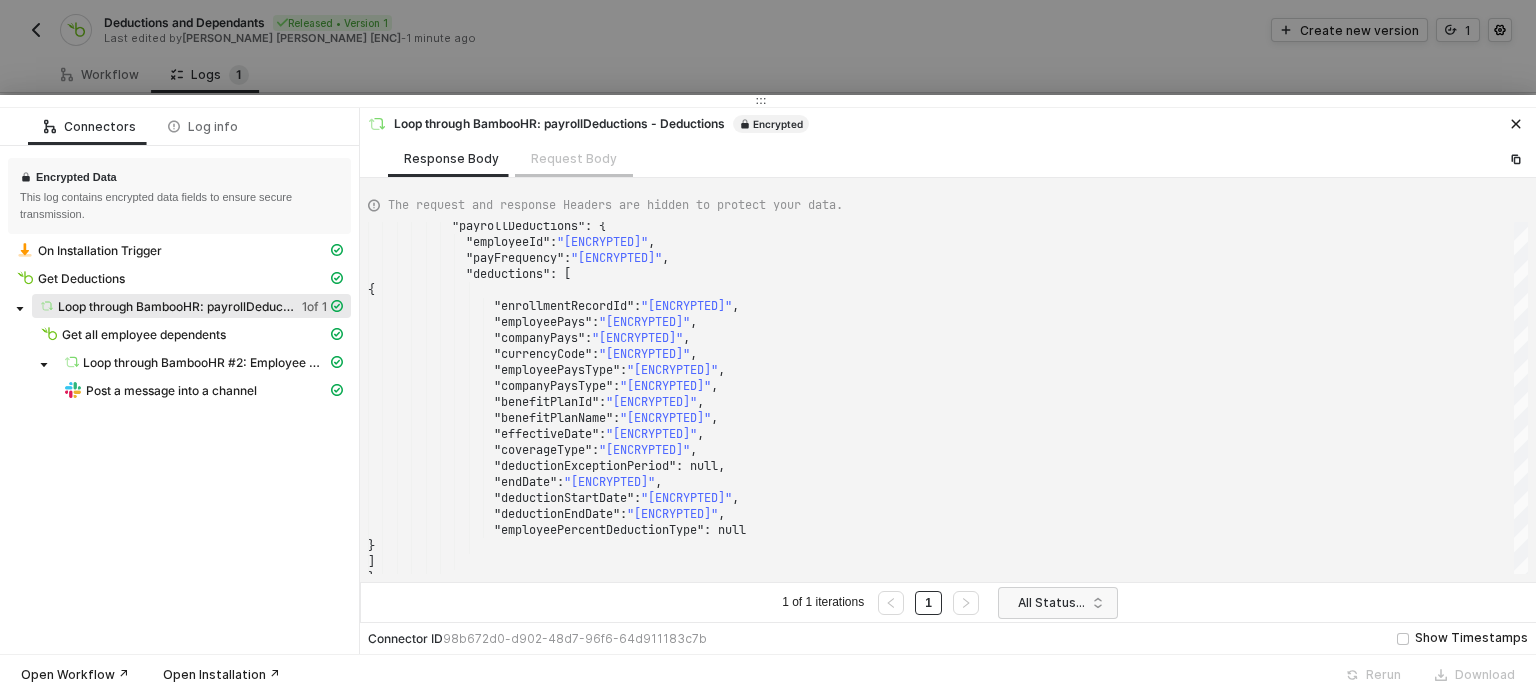 click on "Request Body" at bounding box center [574, 158] 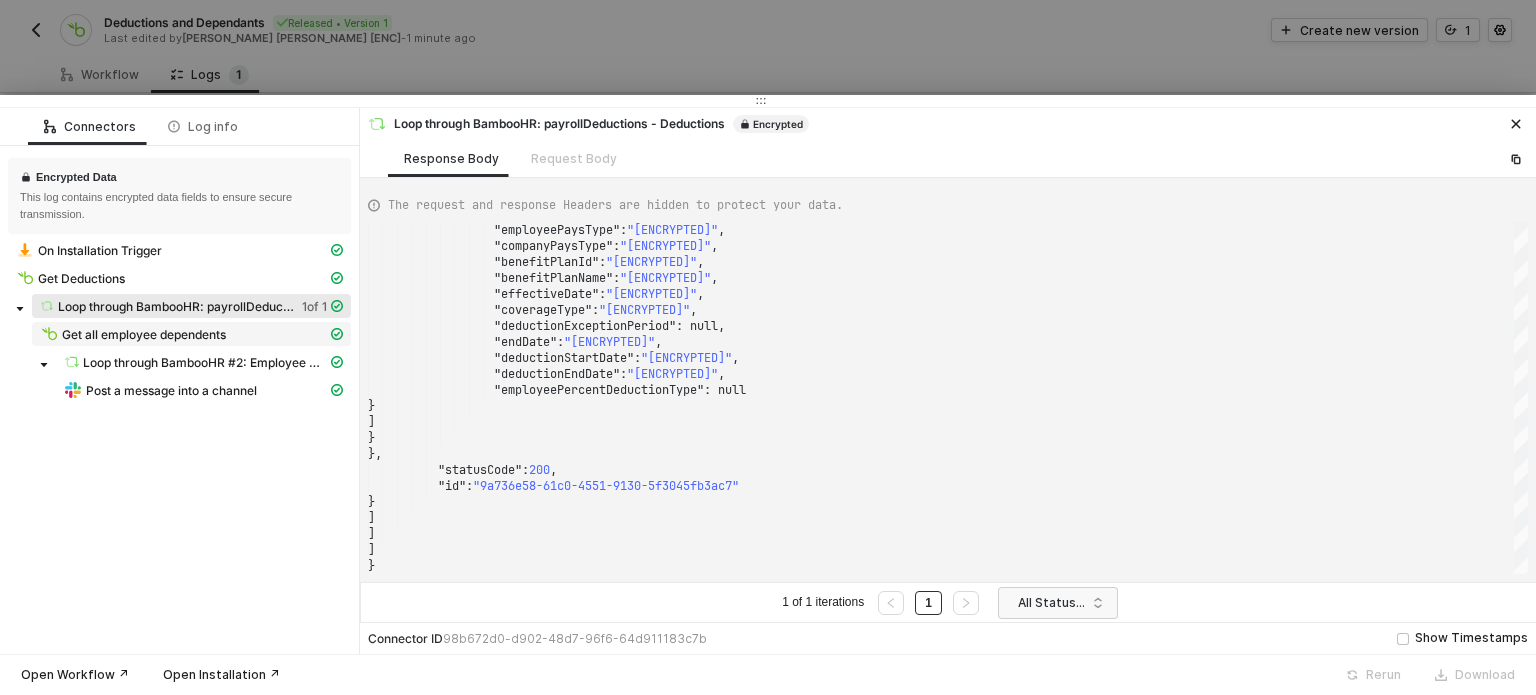 click on "Get all employee dependents" at bounding box center (144, 335) 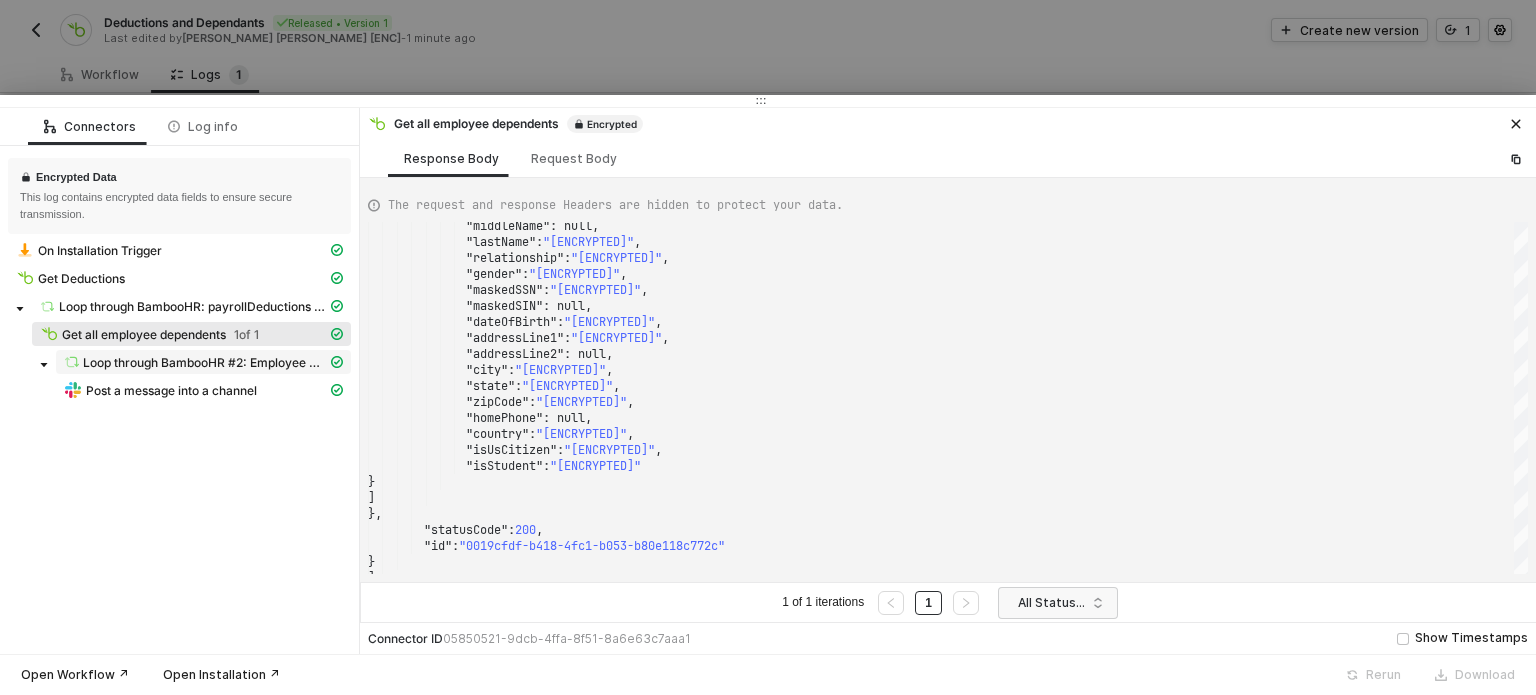 click on "Loop through BambooHR #2:  Employee Dependents" at bounding box center [205, 363] 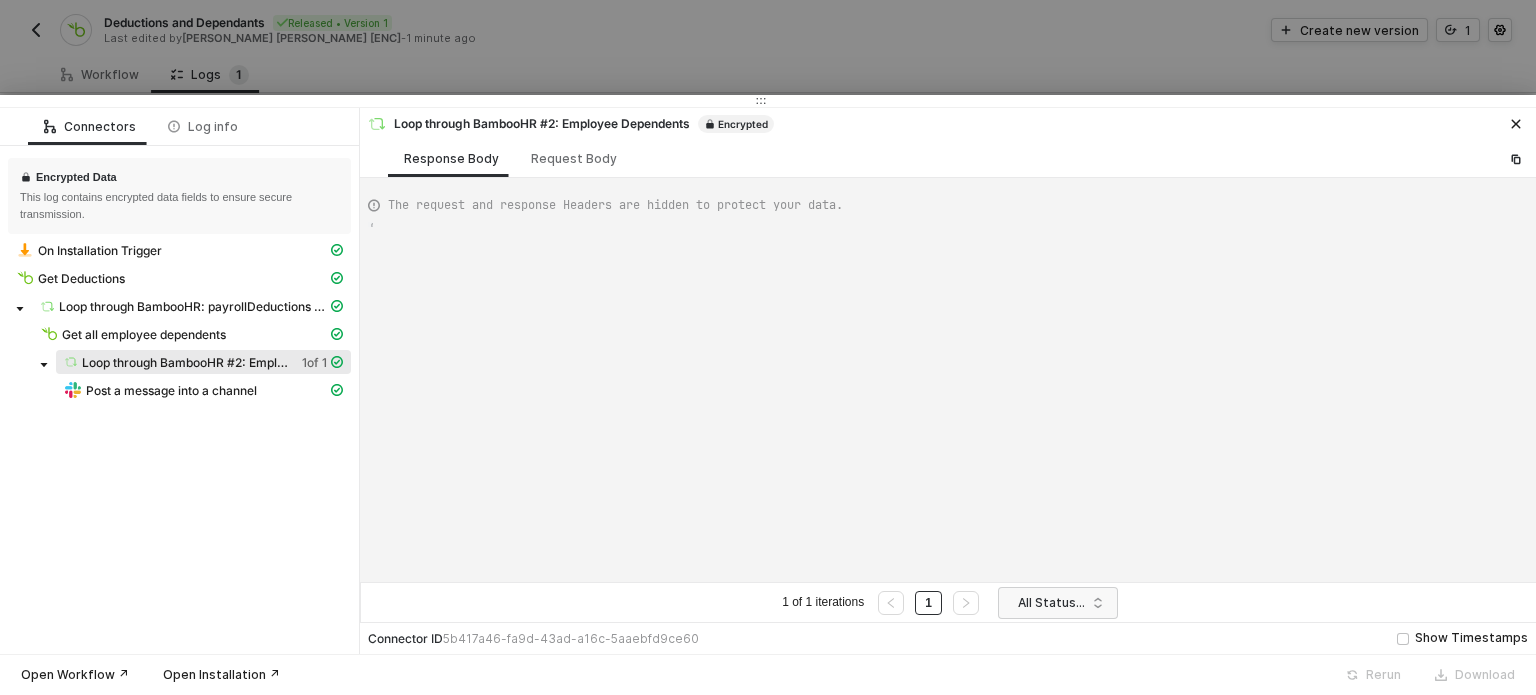 type on "{
"data": [
[
[
{
"json": {
"EmployeeDependents": [
{
"id": "[ENCRYPTED]",
"employeeId": "[ENCRYPTED]"," 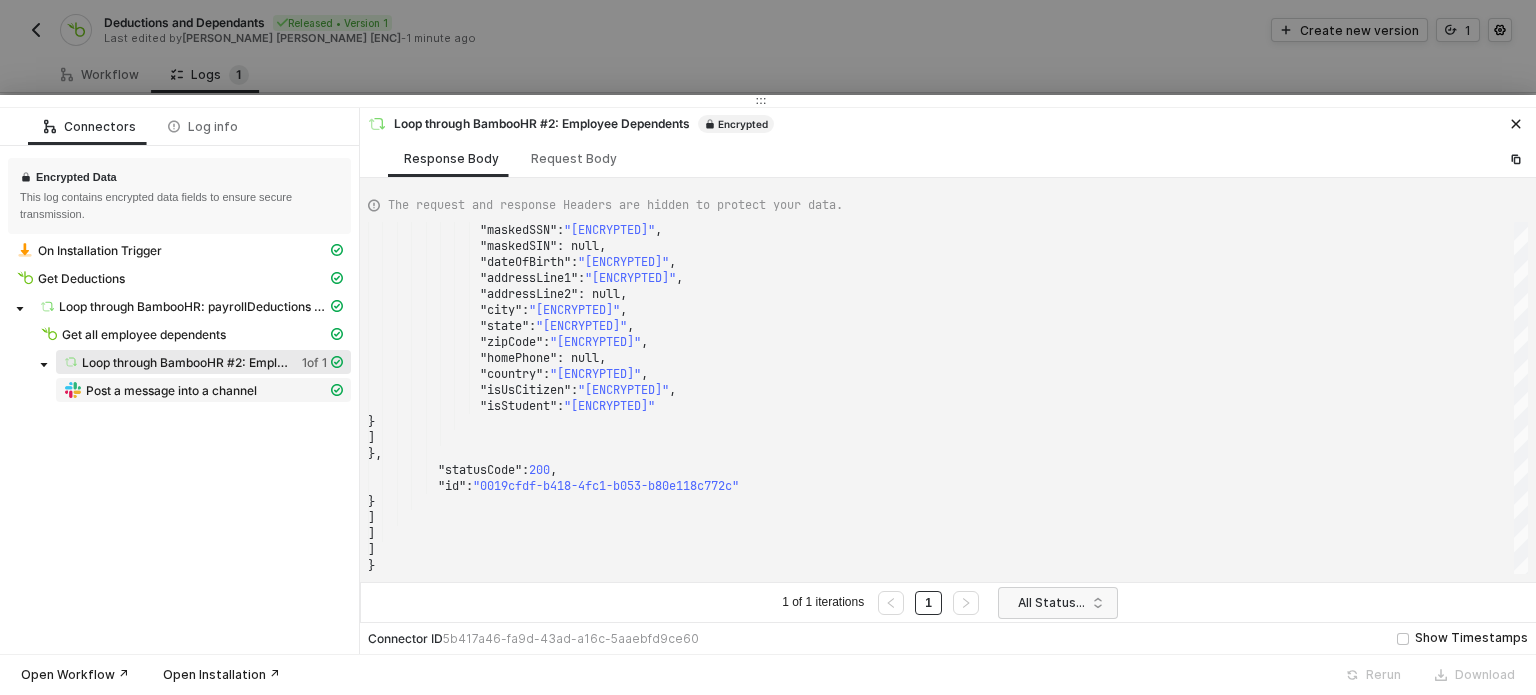 click on "Post a message into a channel" at bounding box center (171, 391) 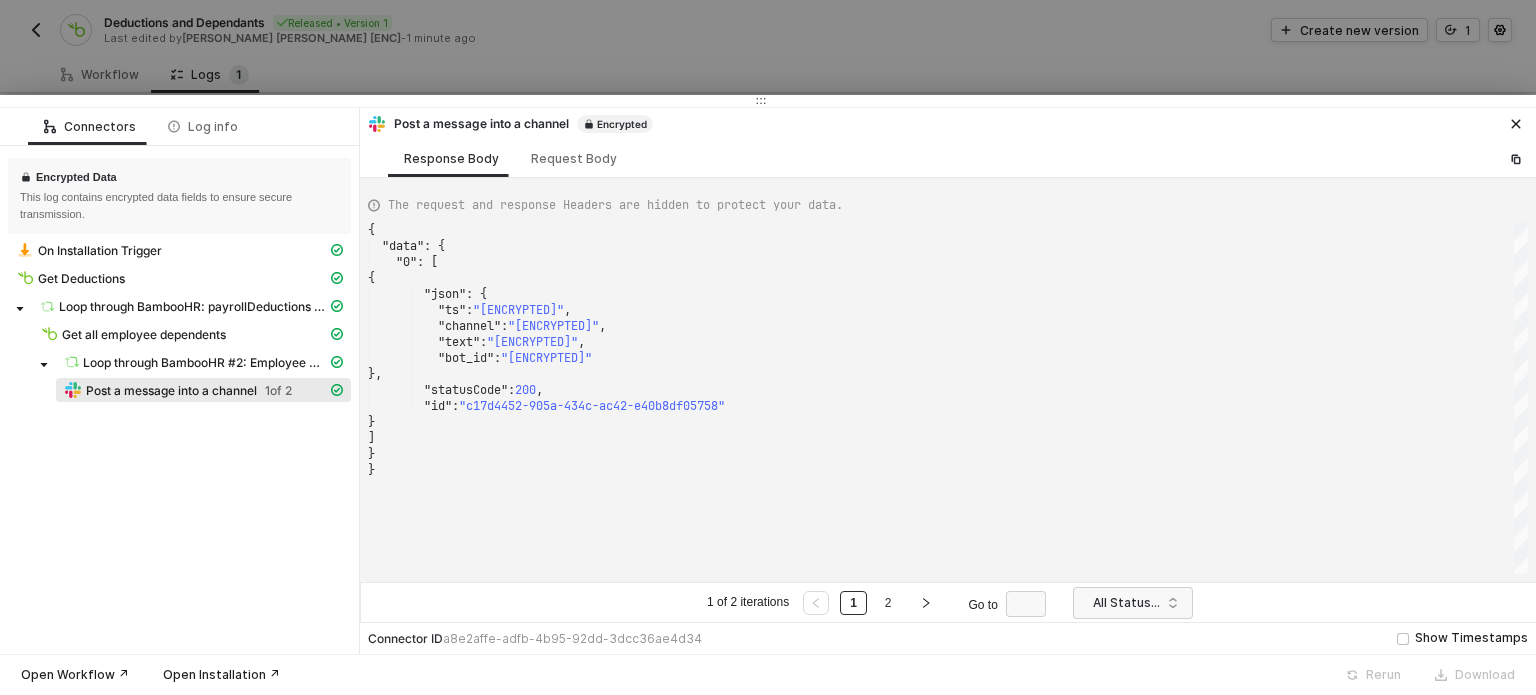 scroll, scrollTop: 0, scrollLeft: 0, axis: both 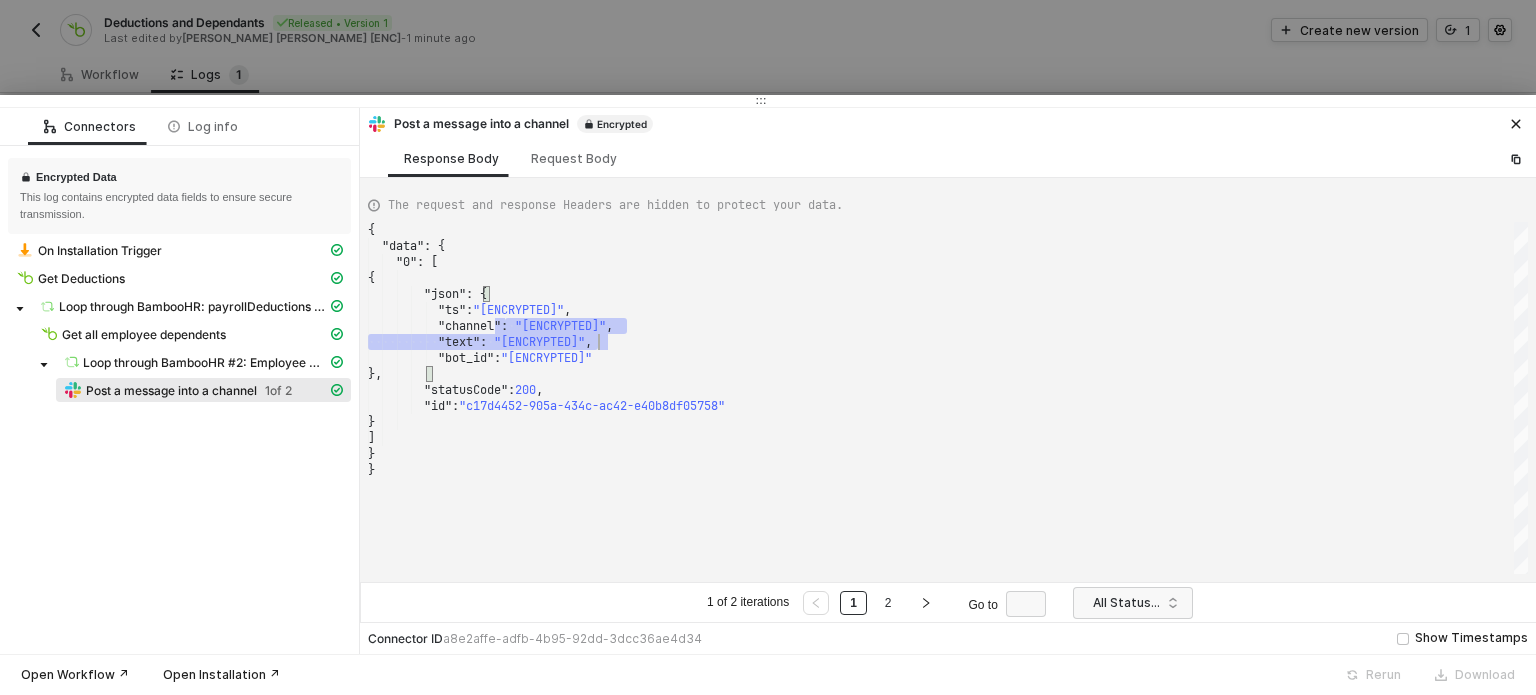 drag, startPoint x: 507, startPoint y: 326, endPoint x: 600, endPoint y: 335, distance: 93.43447 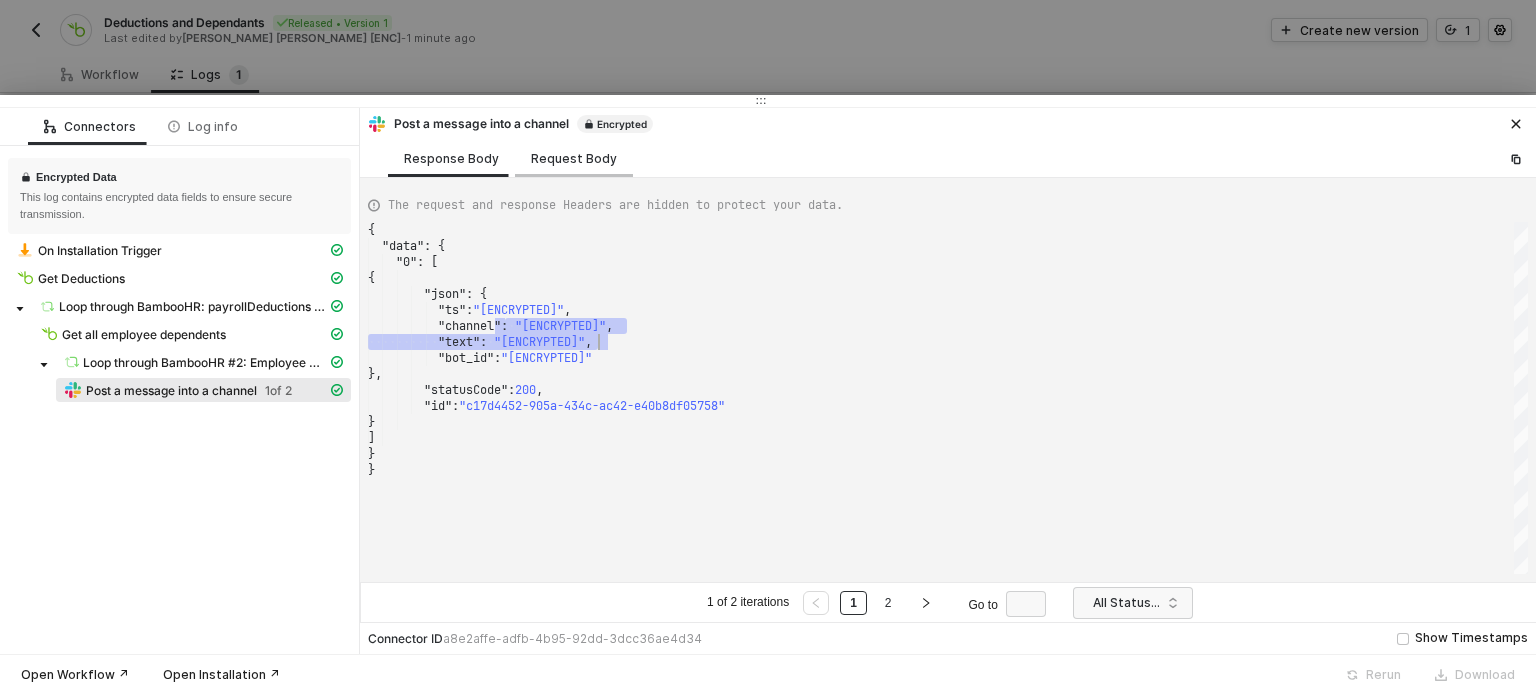 click on "Request Body" at bounding box center [574, 158] 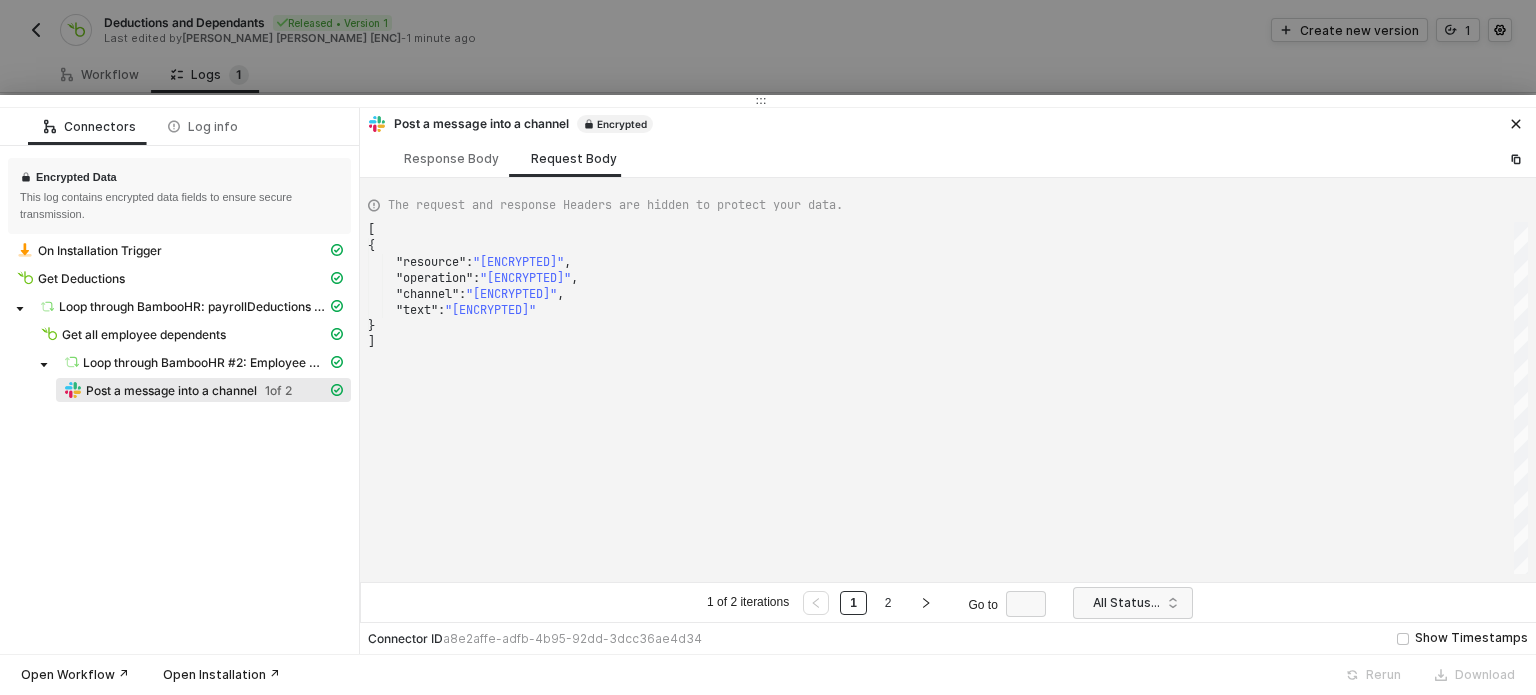 click at bounding box center [768, 347] 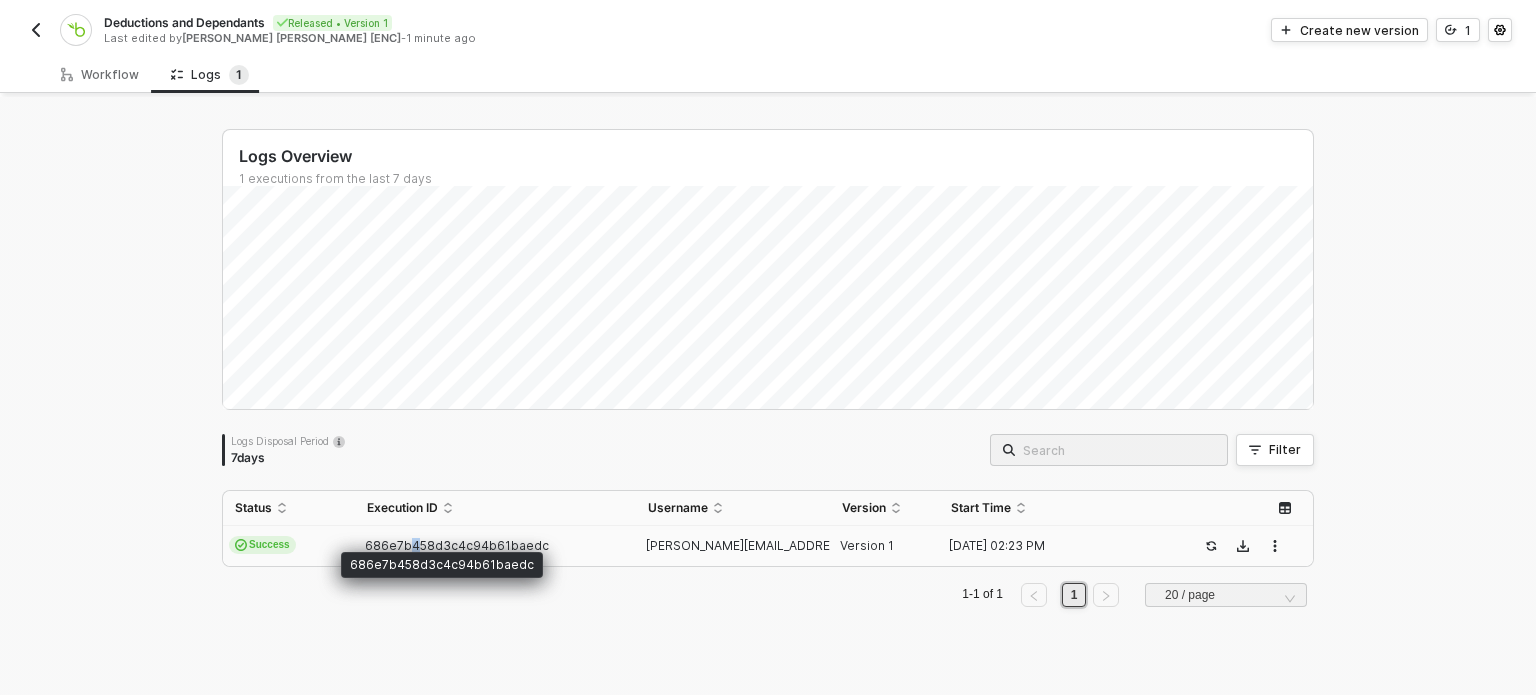click on "686e7b458d3c4c94b61baedc" at bounding box center [457, 545] 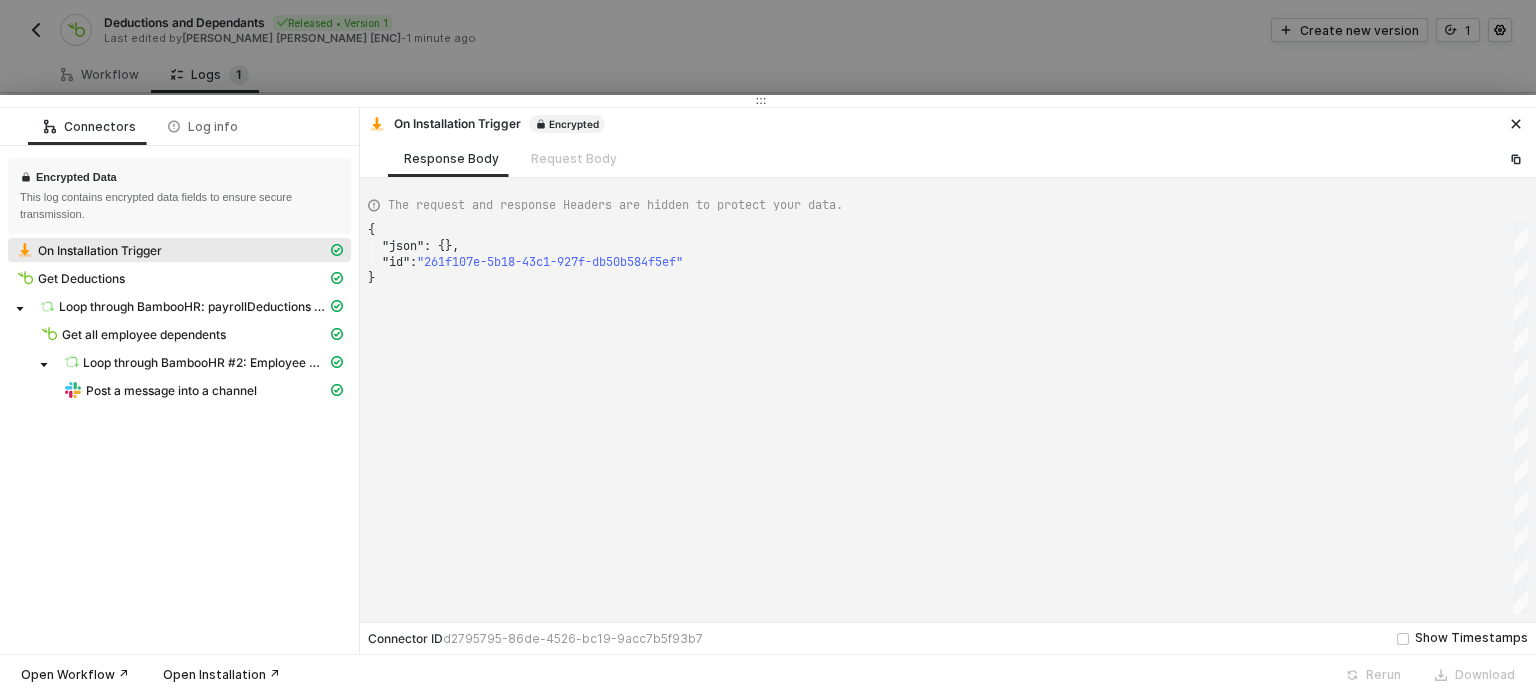 drag, startPoint x: 575, startPoint y: 33, endPoint x: 777, endPoint y: 51, distance: 202.8004 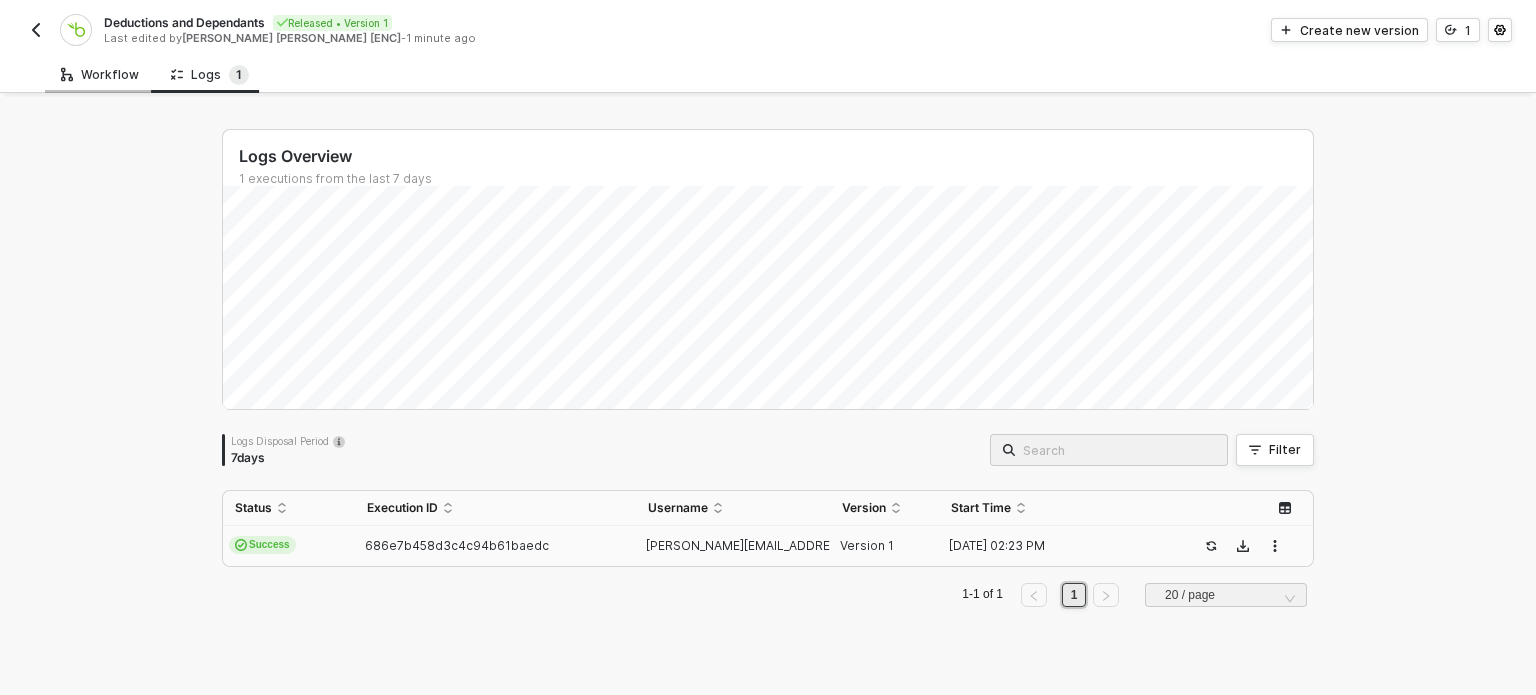 click on "Workflow" at bounding box center (100, 75) 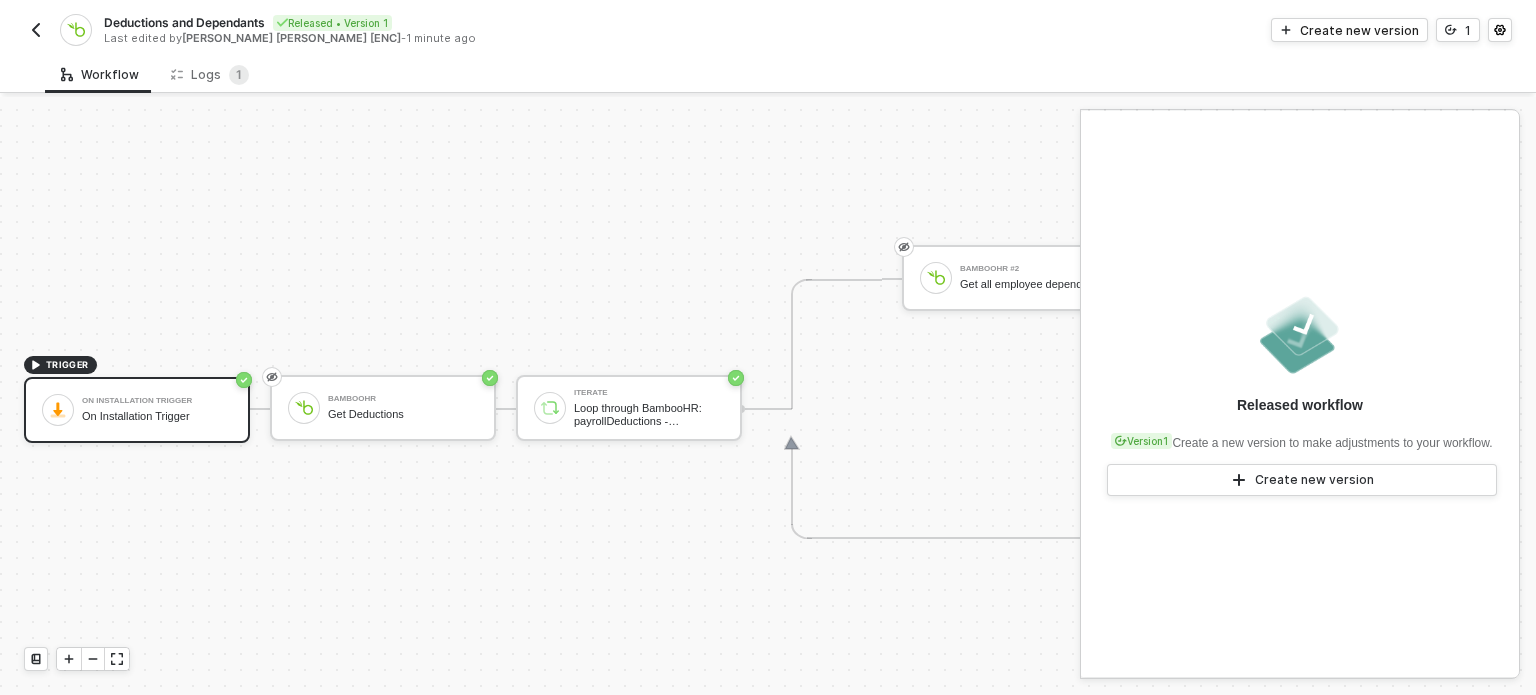 scroll, scrollTop: 624, scrollLeft: 0, axis: vertical 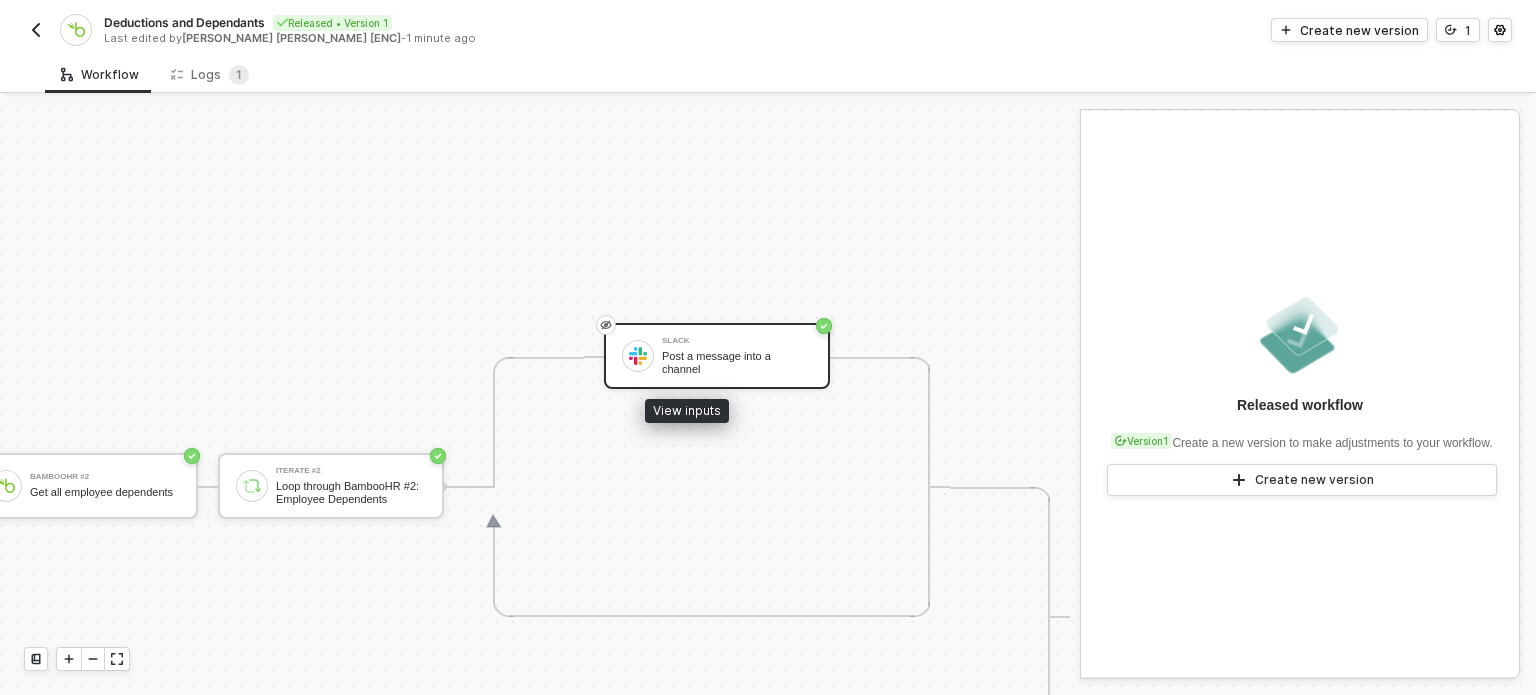 click on "Slack" at bounding box center (737, 341) 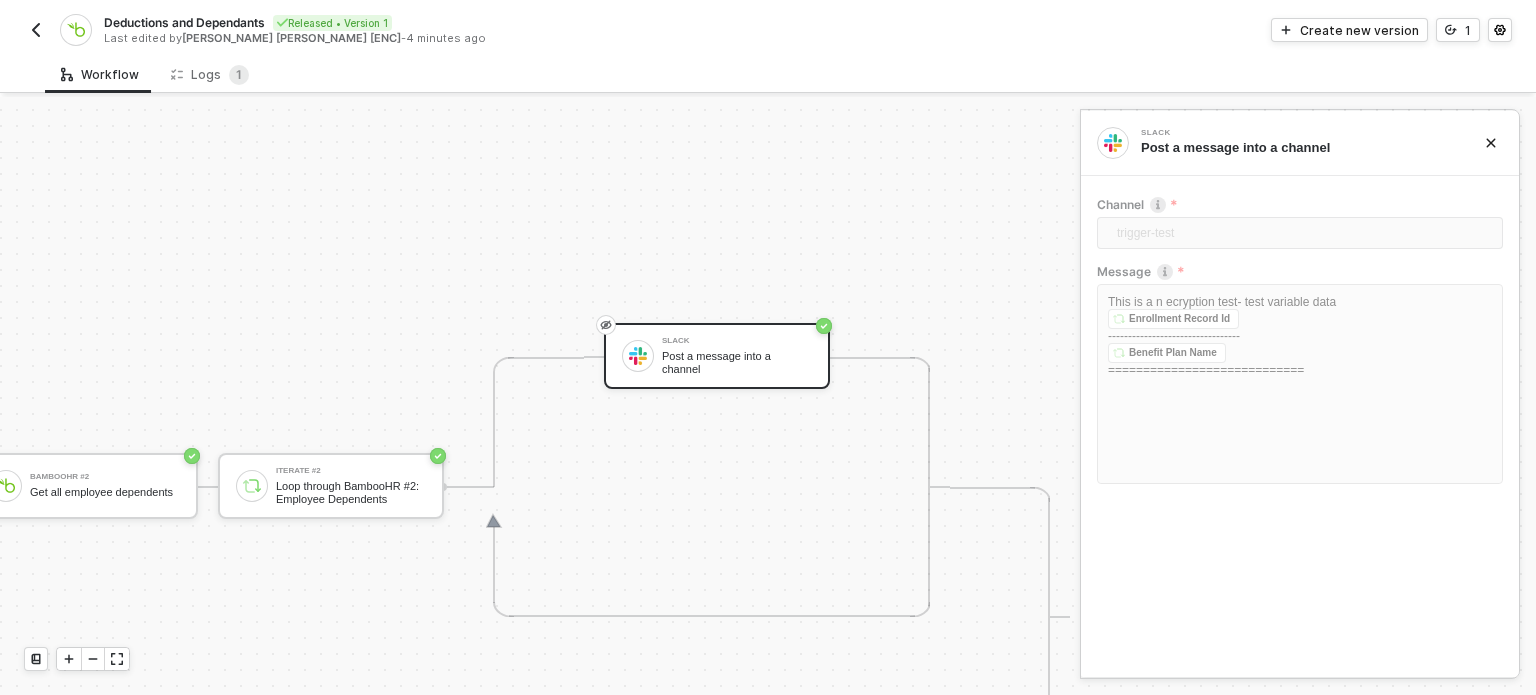 drag, startPoint x: 211, startPoint y: 85, endPoint x: 208, endPoint y: 96, distance: 11.401754 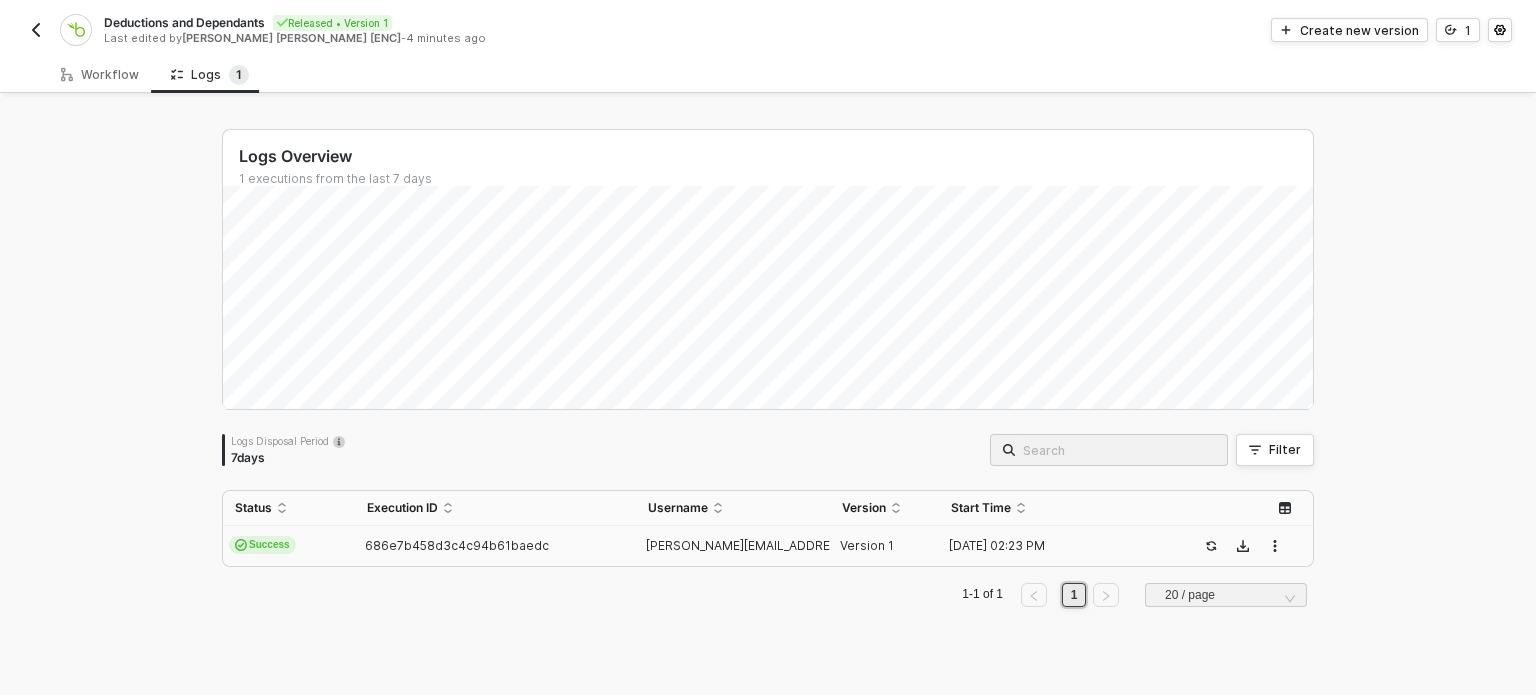click on "686e7b458d3c4c94b61baedc" at bounding box center (495, 546) 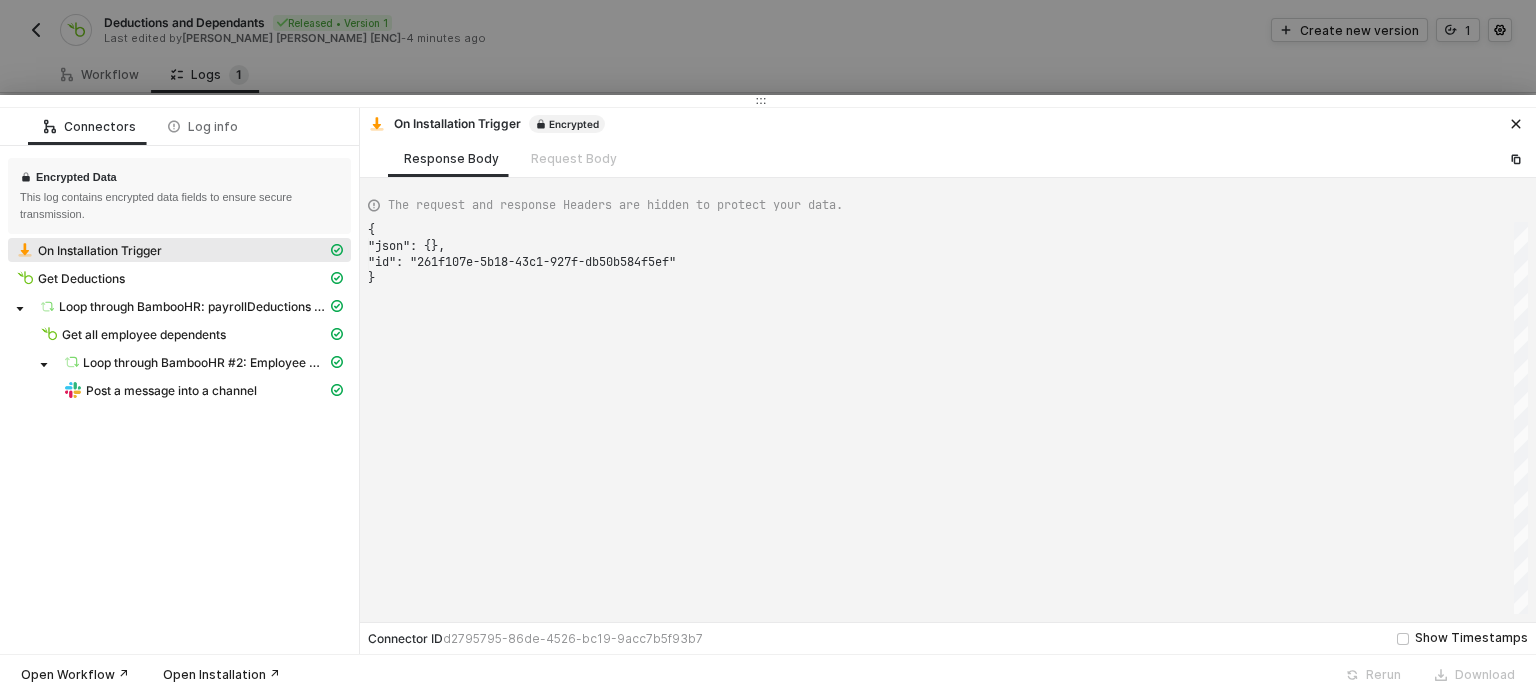 type on "{
"json": {},
"id": "261f107e-5b18-43c1-927f-db50b584f5ef"
}" 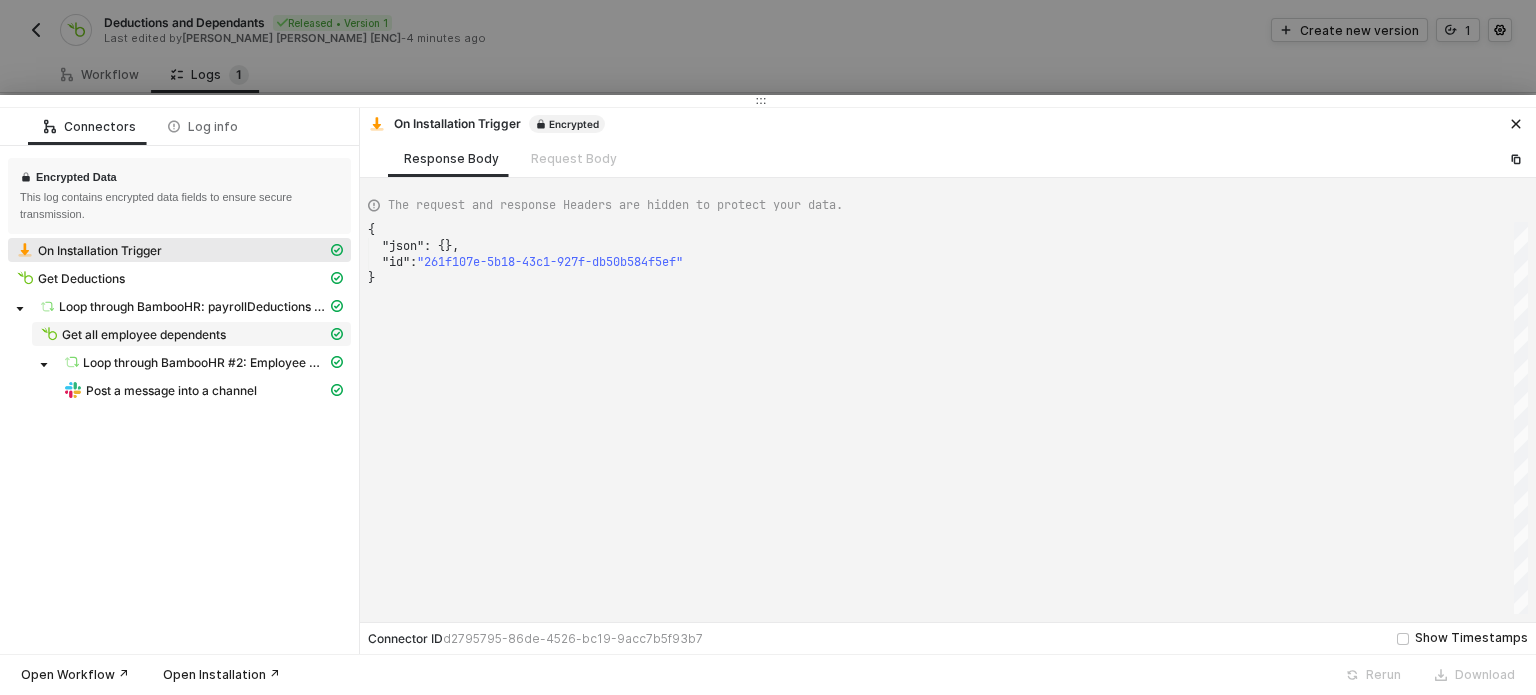 click on "Get all employee dependents" at bounding box center [183, 334] 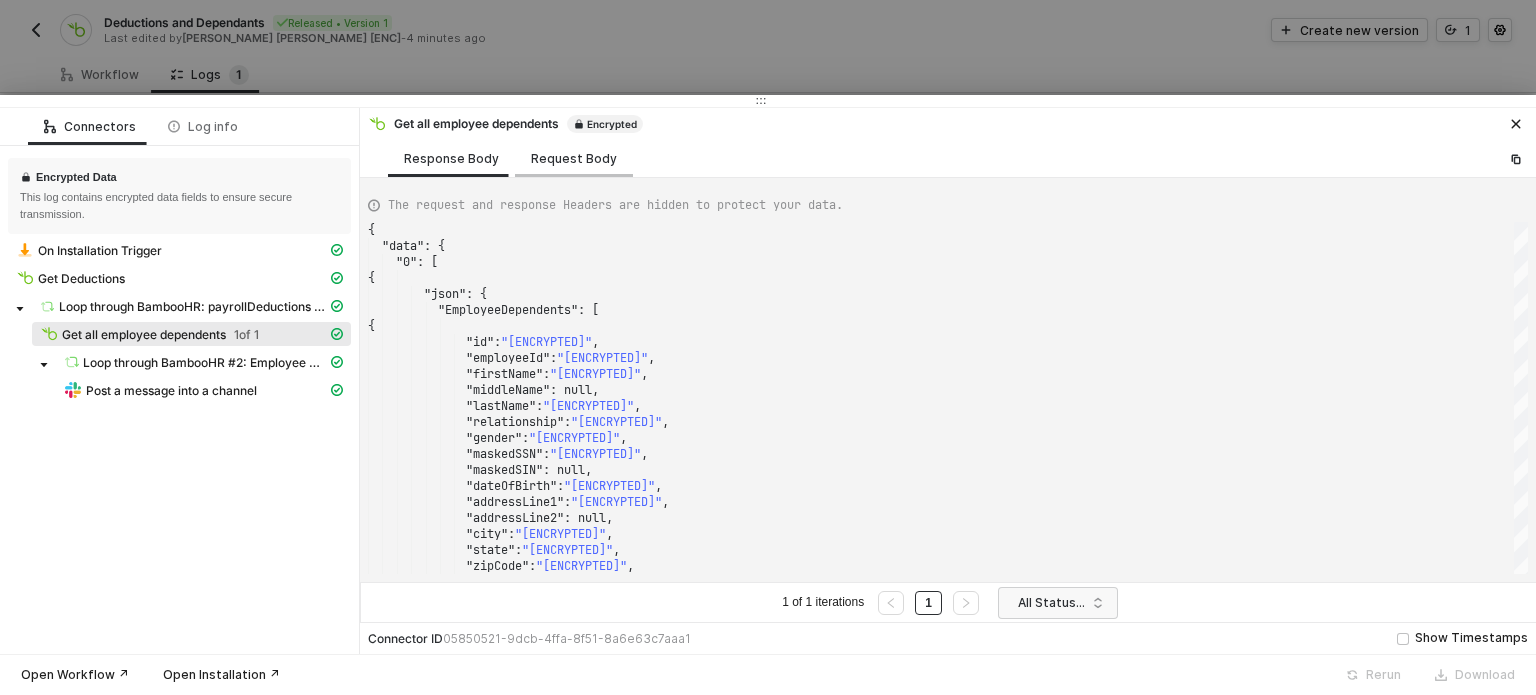click on "Request Body" at bounding box center (574, 159) 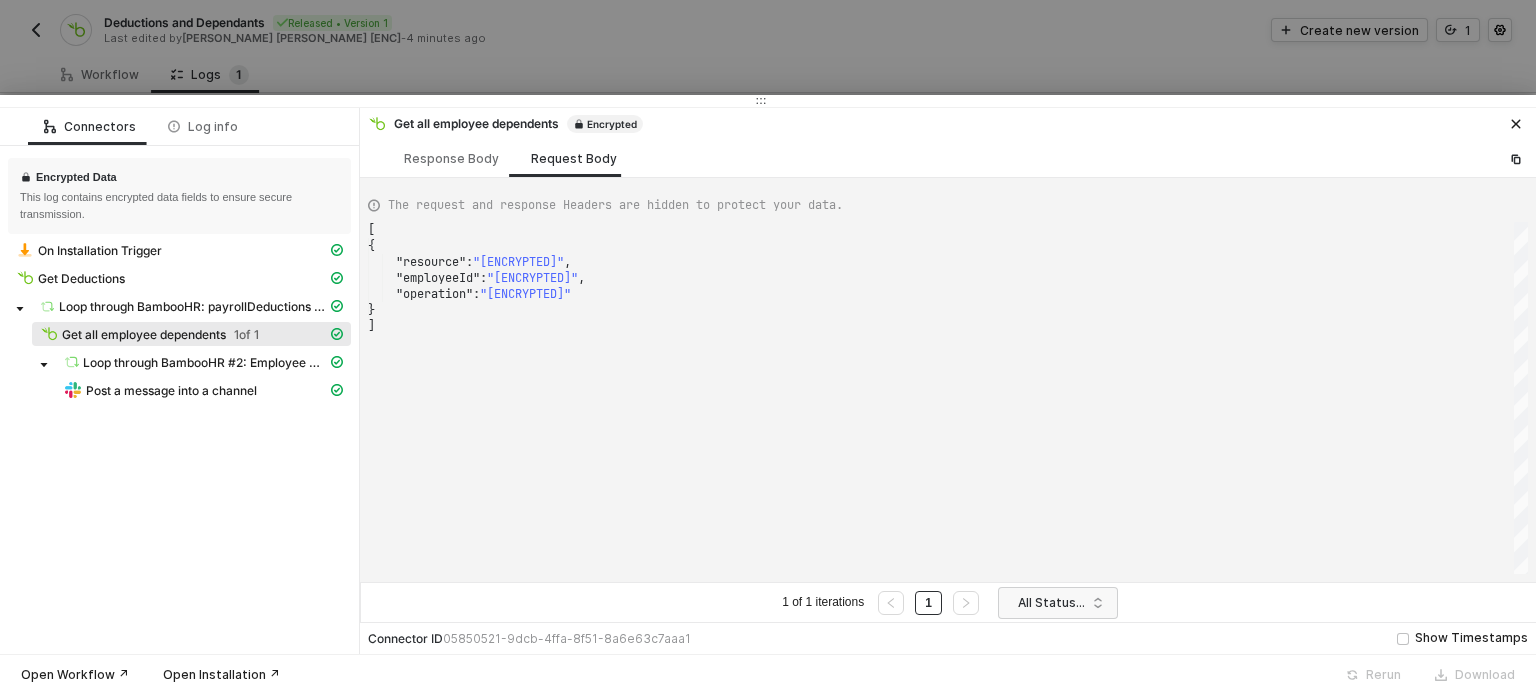 click at bounding box center (768, 347) 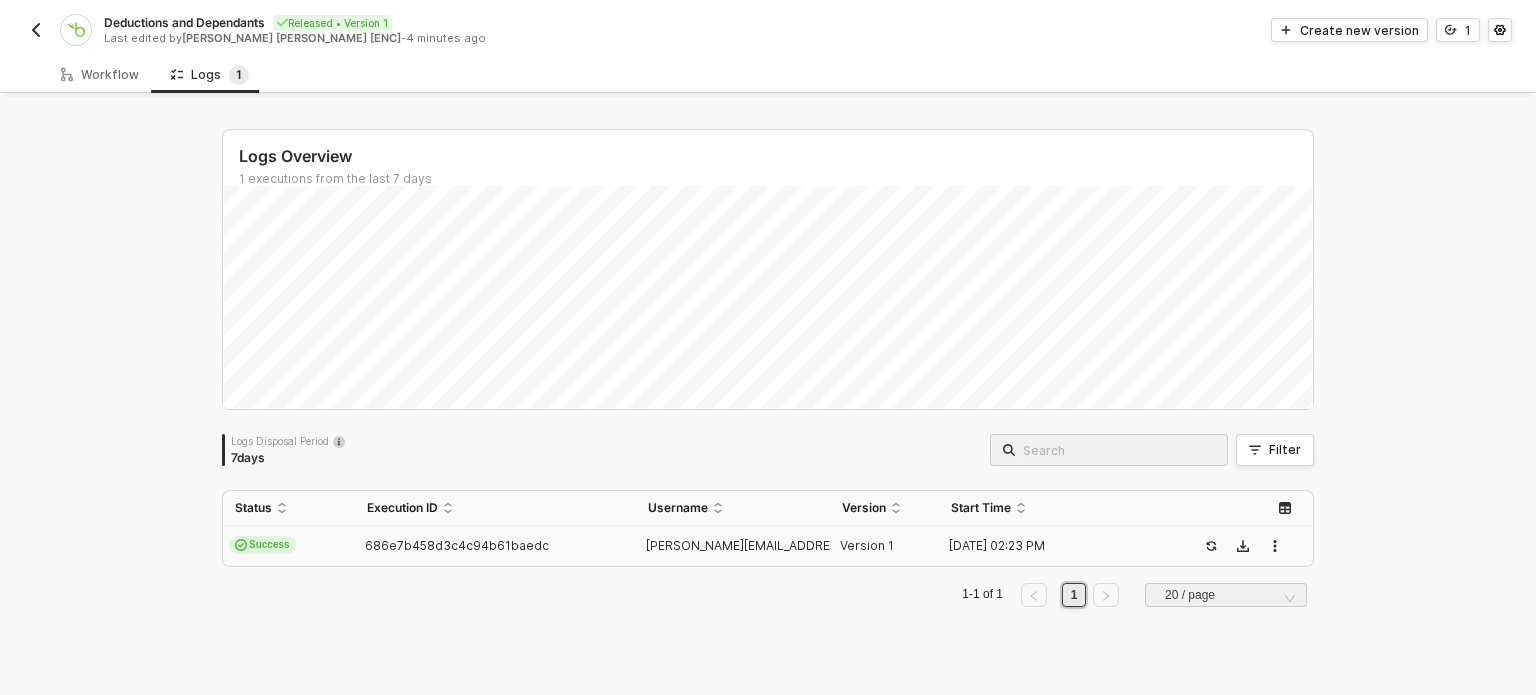 click at bounding box center (36, 30) 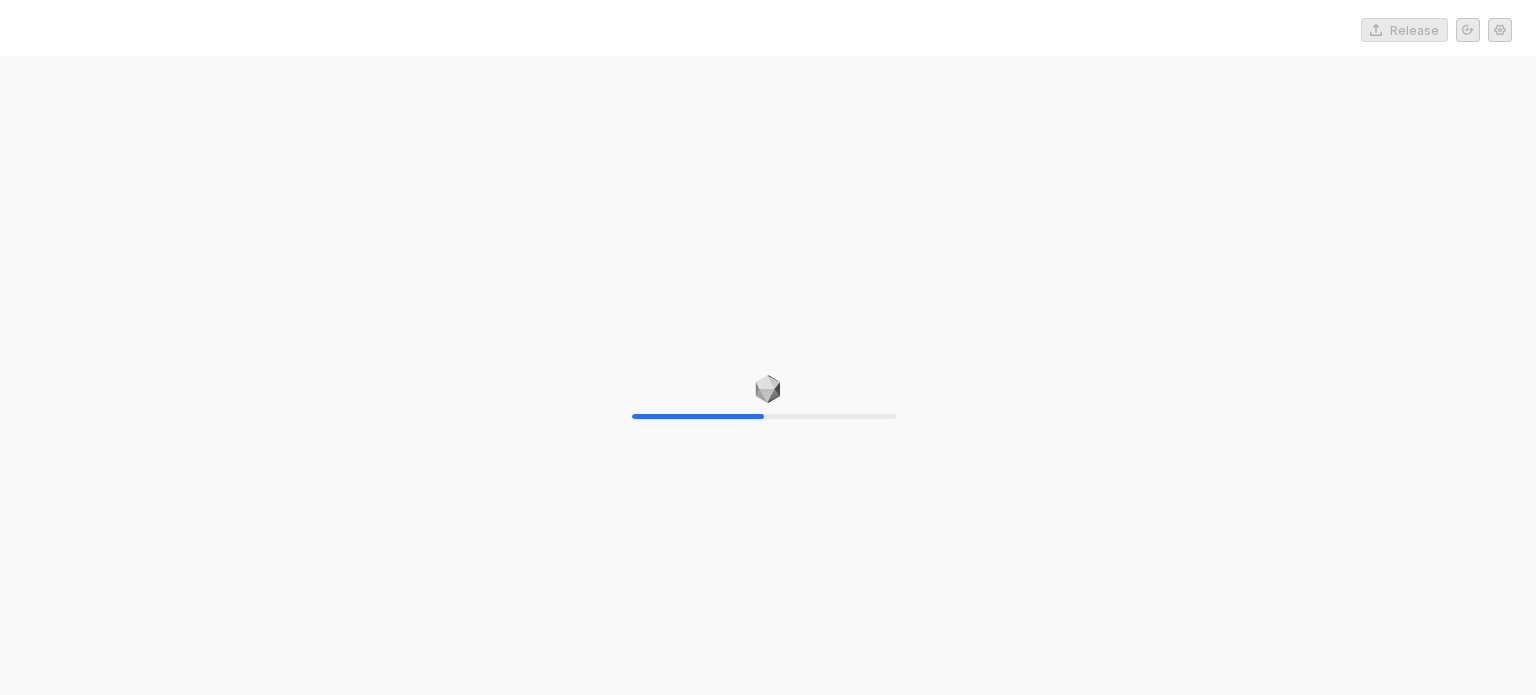 scroll, scrollTop: 0, scrollLeft: 0, axis: both 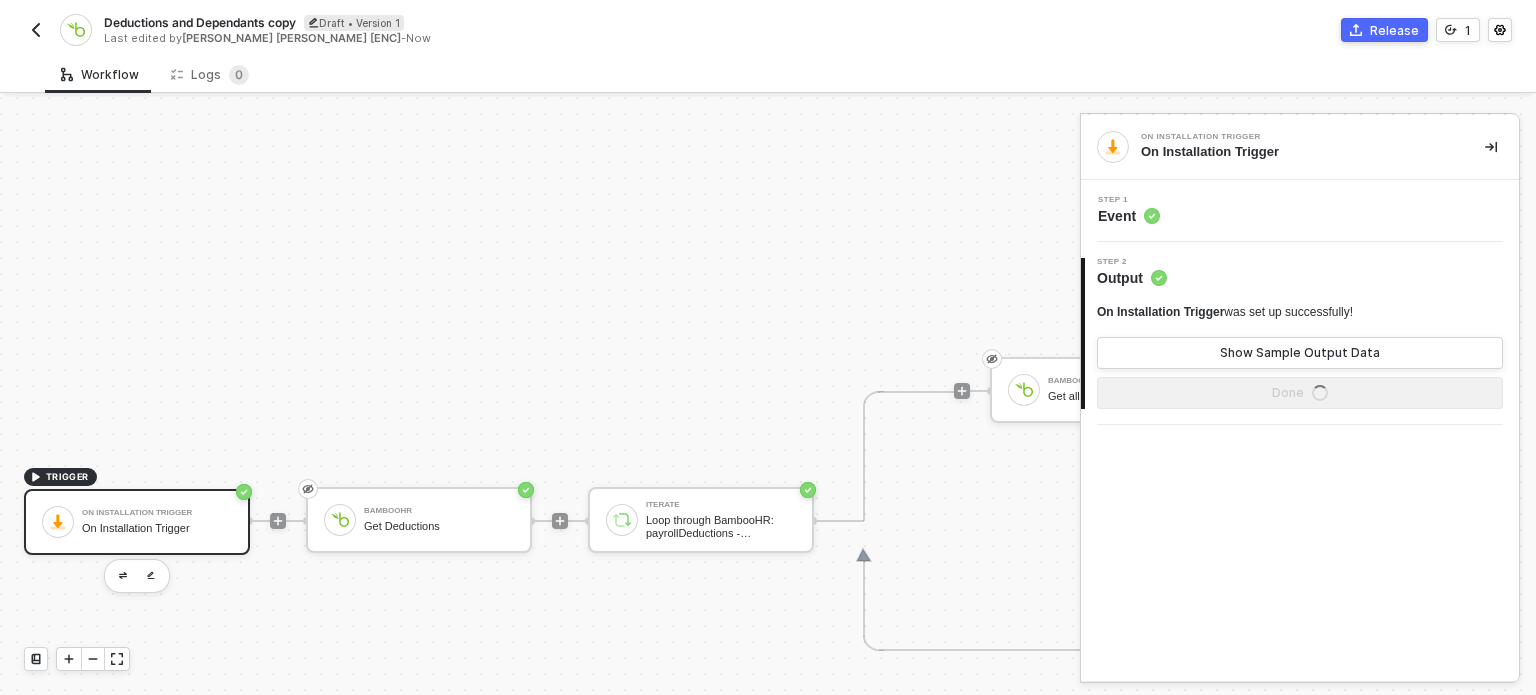 click on "Deductions and Dependants copy" at bounding box center (200, 22) 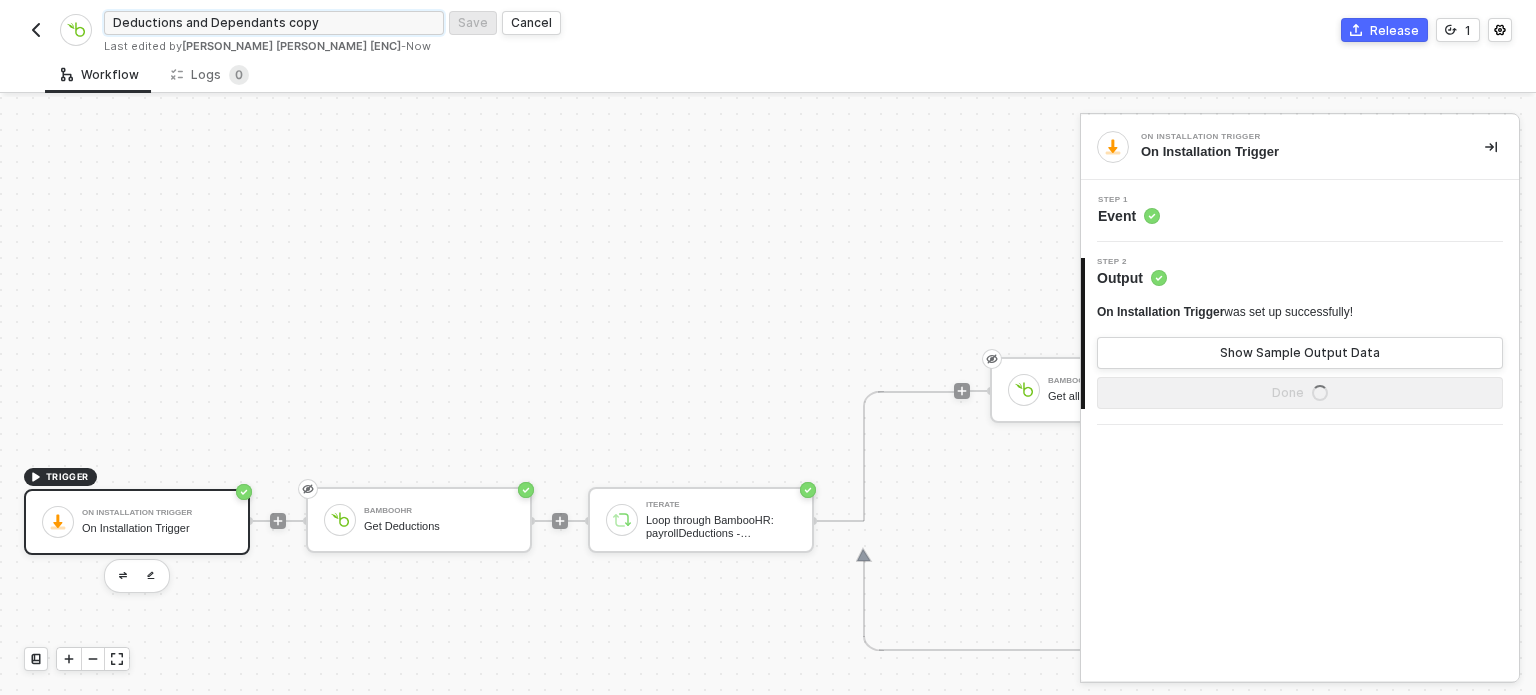 click on "Deductions and Dependants copy" at bounding box center [274, 23] 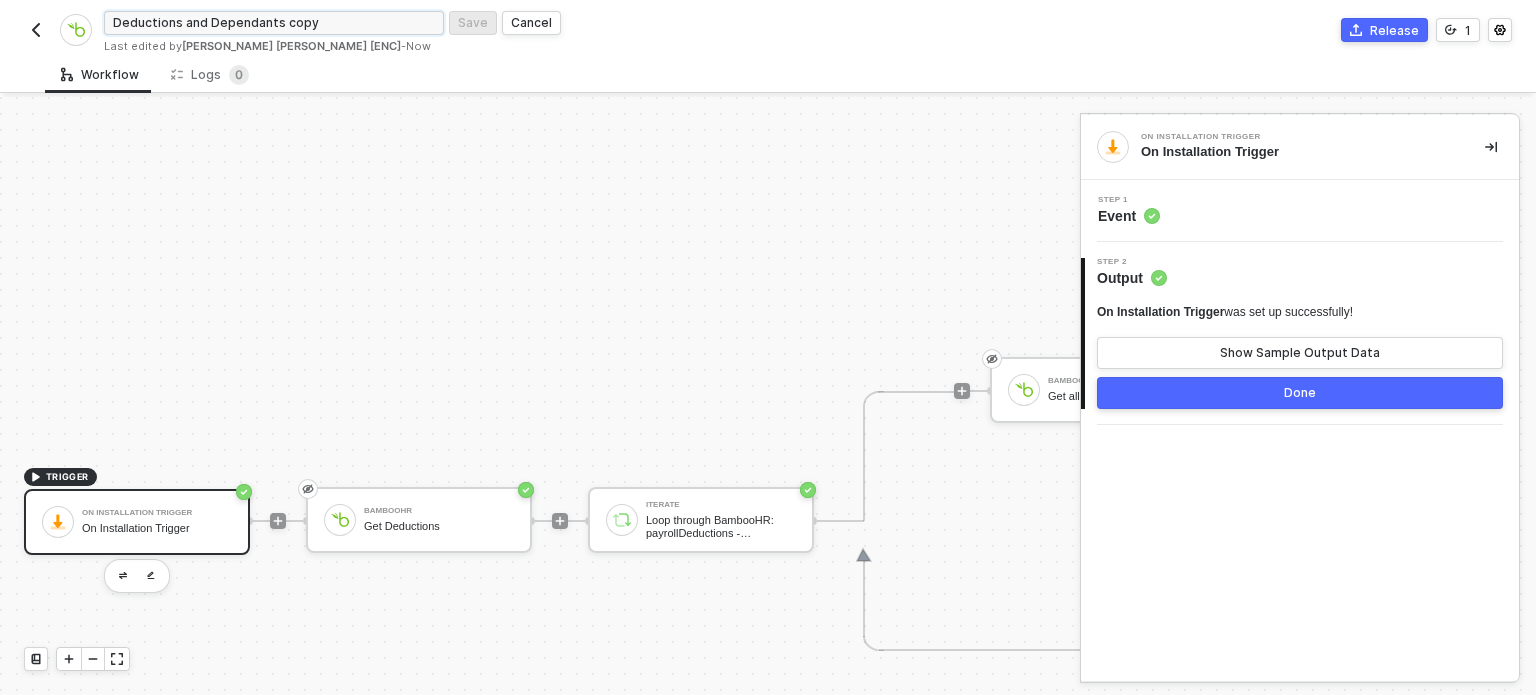 click on "Deductions and Dependants copy" at bounding box center (274, 23) 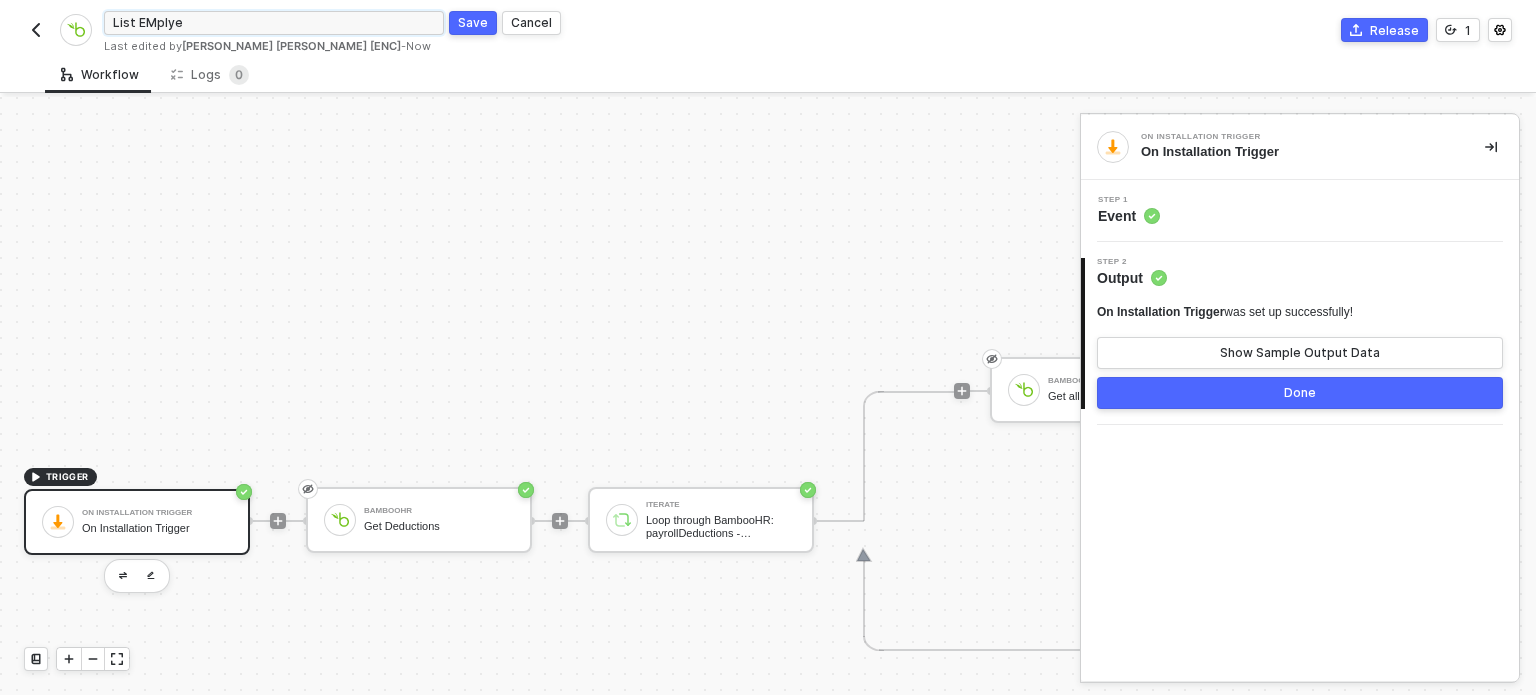 type on "List EMplyee" 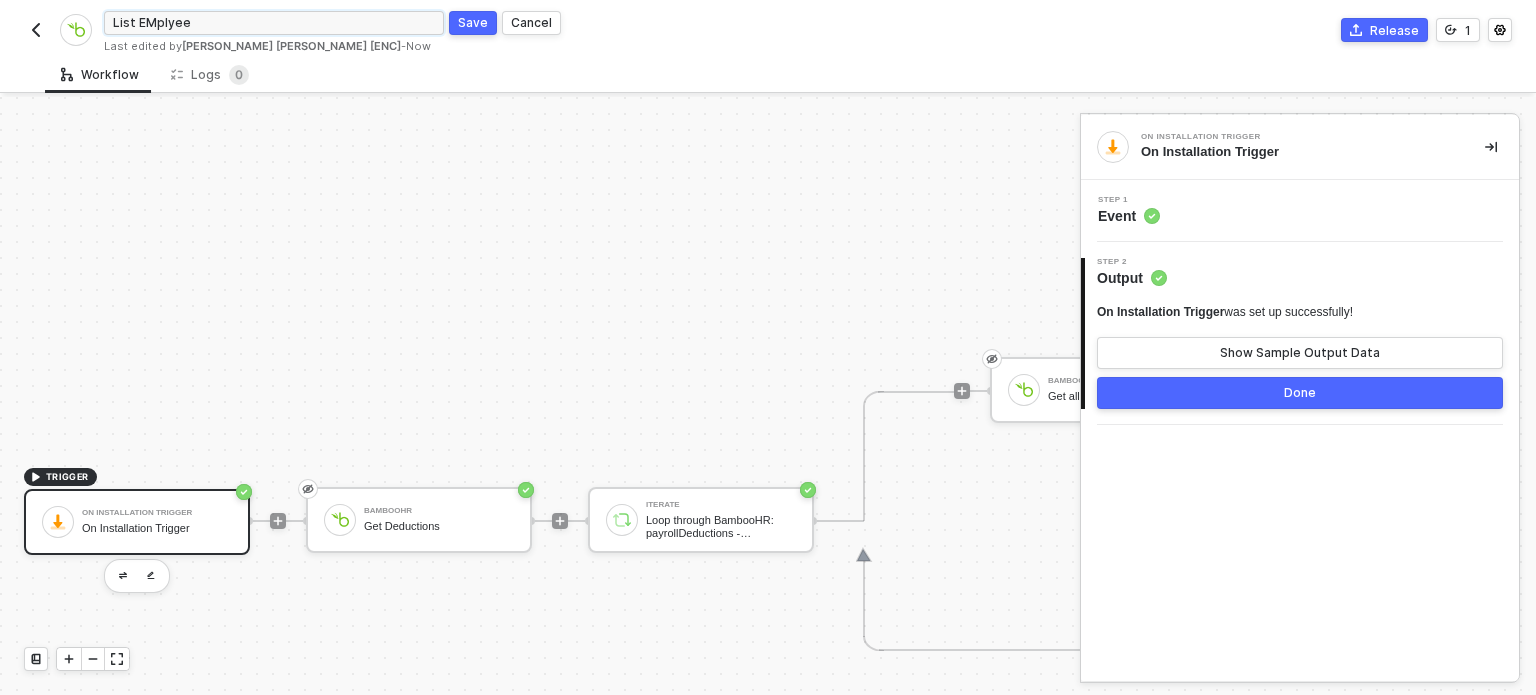 click on "Save" at bounding box center [473, 23] 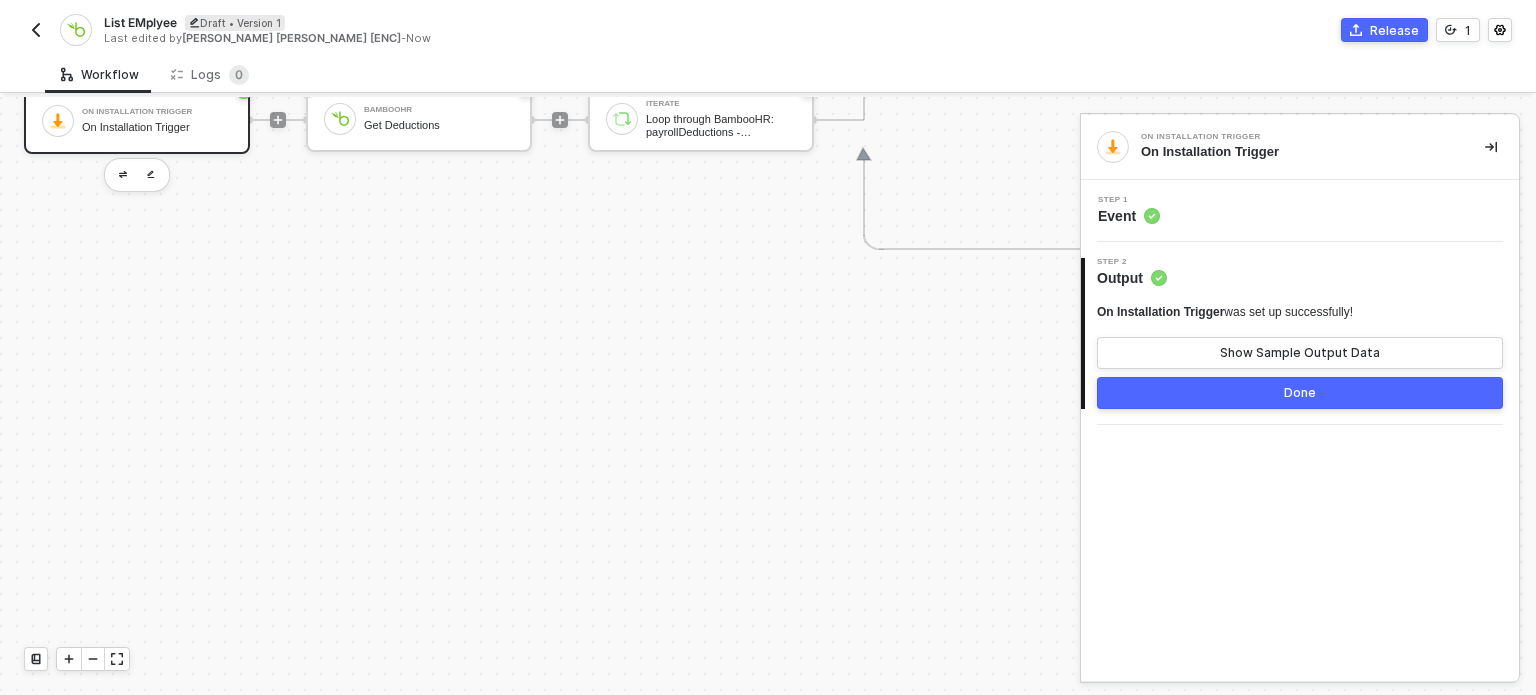 scroll, scrollTop: 608, scrollLeft: 0, axis: vertical 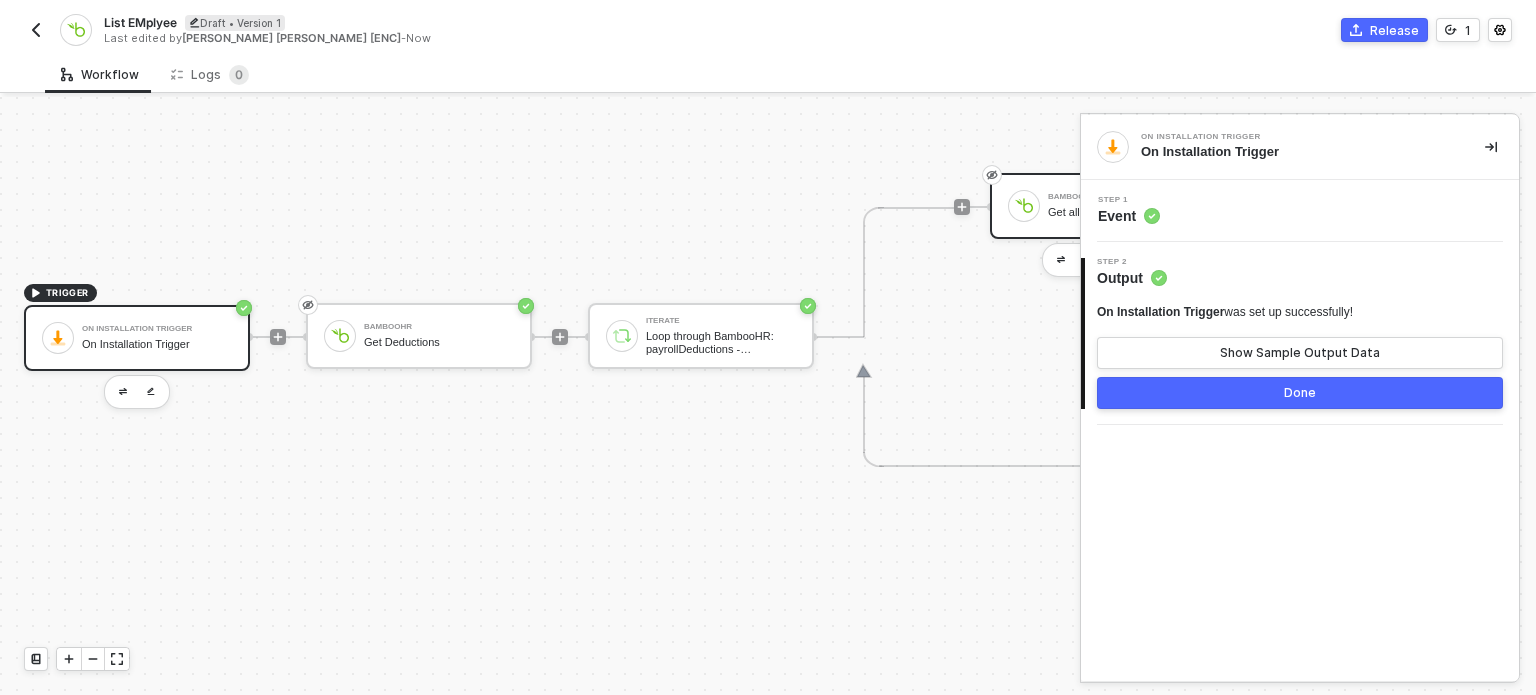 click on "BambooHR #2 Get all employee dependents" at bounding box center (1103, 206) 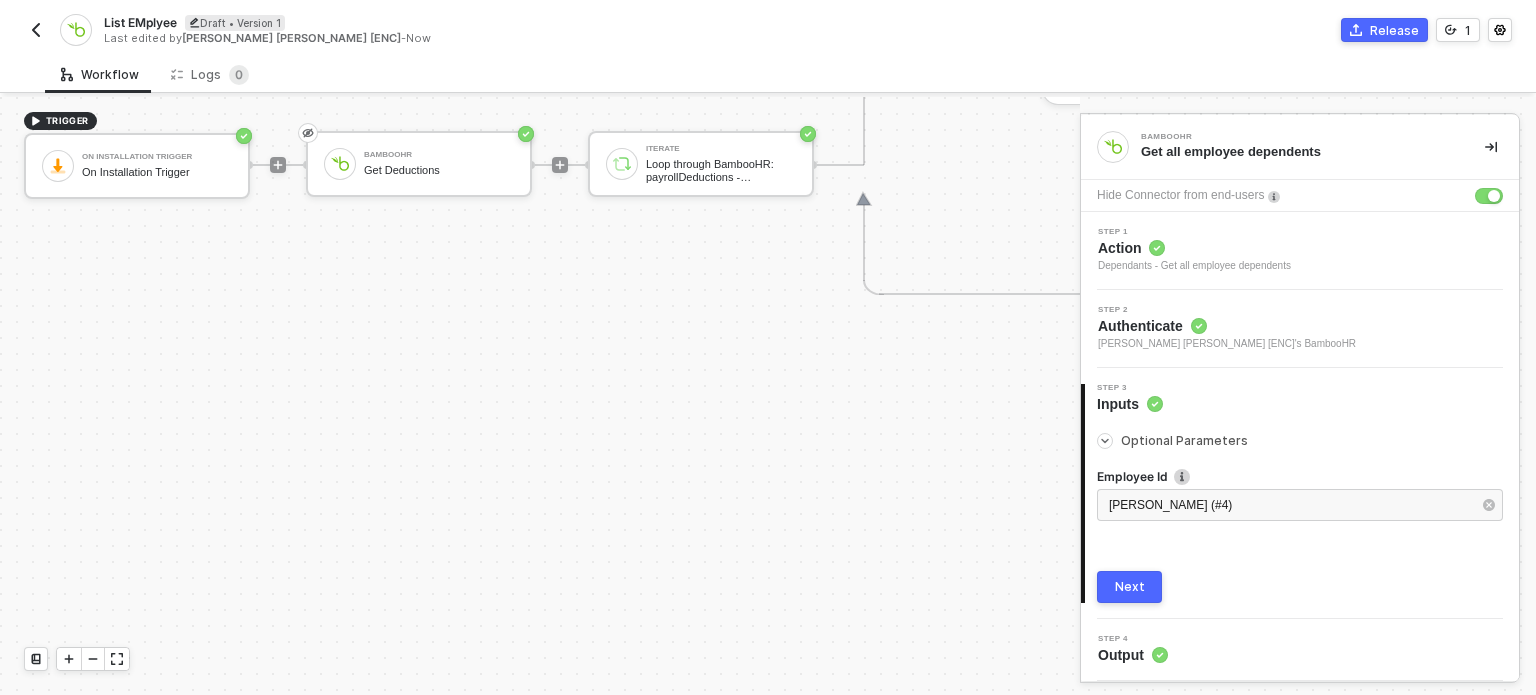 scroll, scrollTop: 908, scrollLeft: 0, axis: vertical 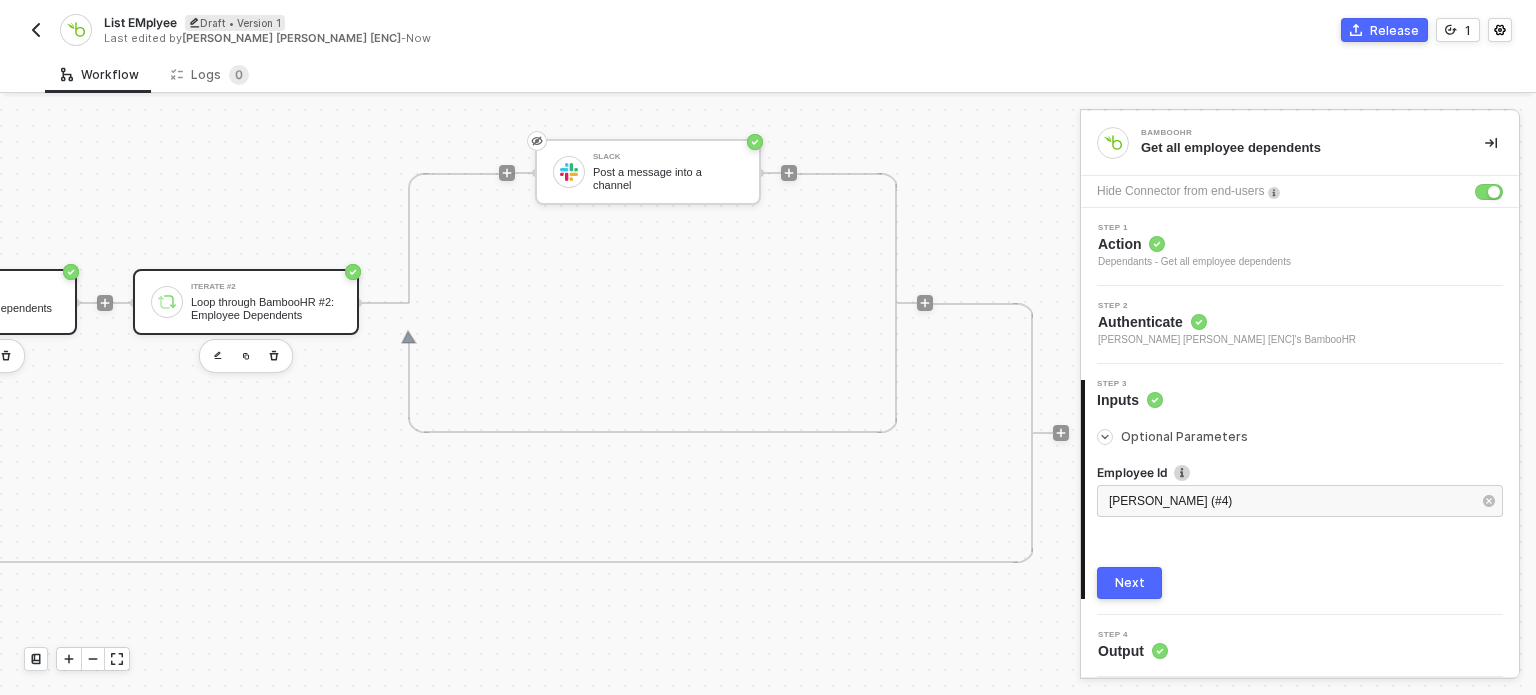 click on "Iterate #2  Loop through BambooHR #2:  Employee Dependents" at bounding box center [266, 302] 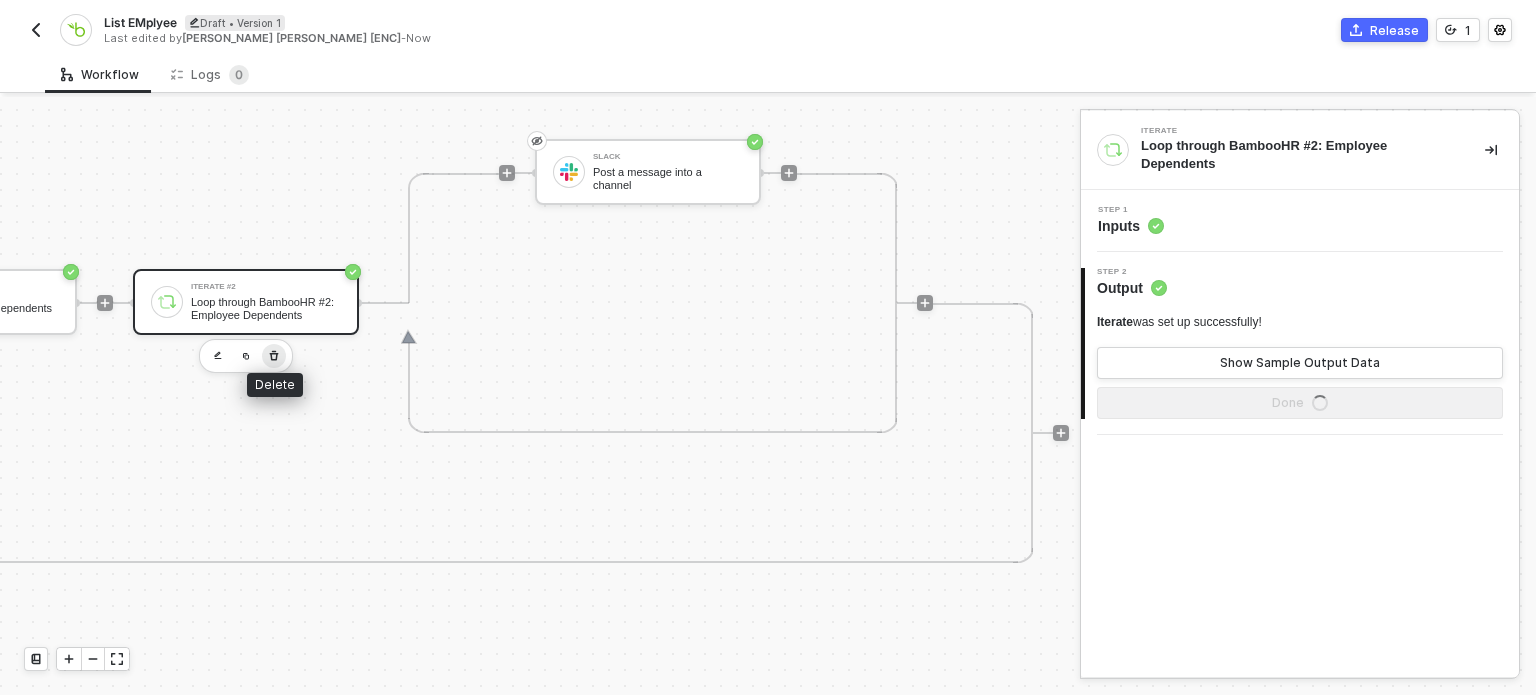 click at bounding box center (274, 356) 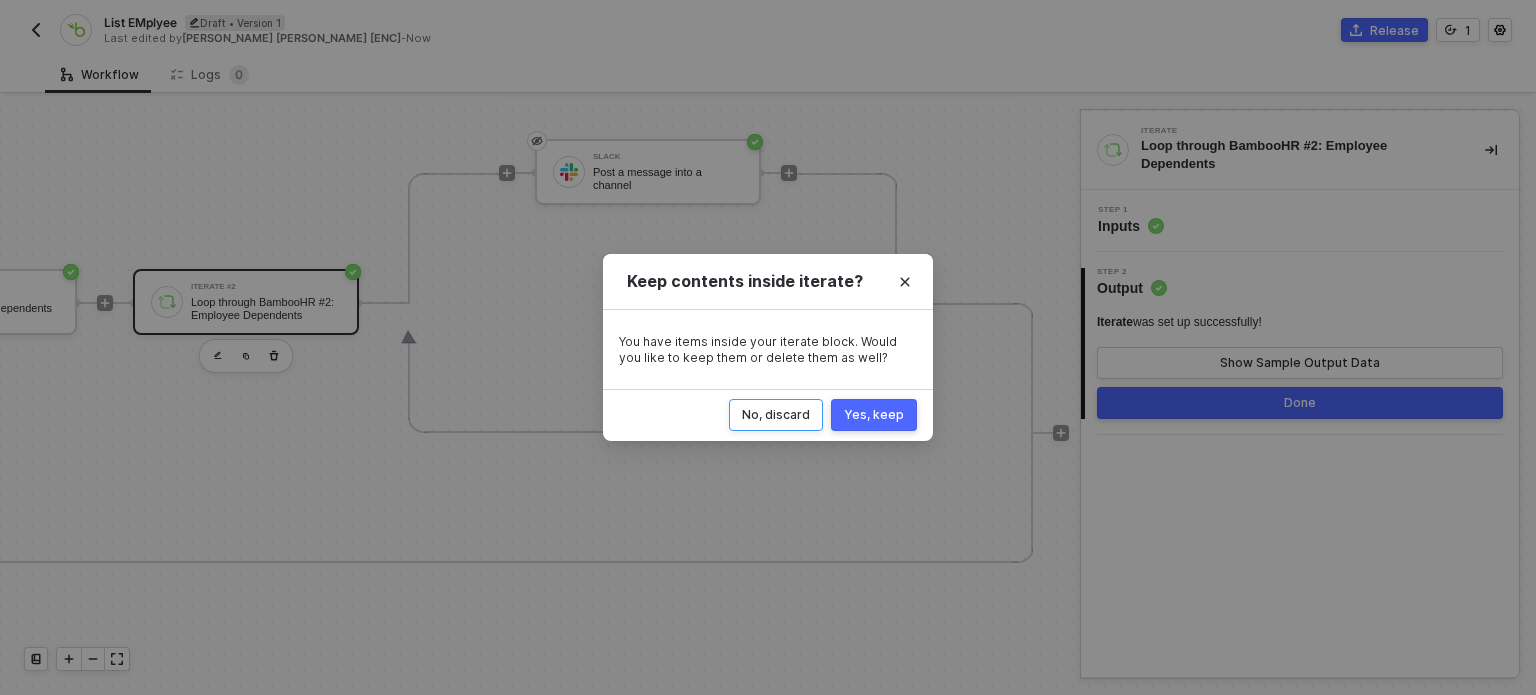 click on "No, discard" at bounding box center [776, 415] 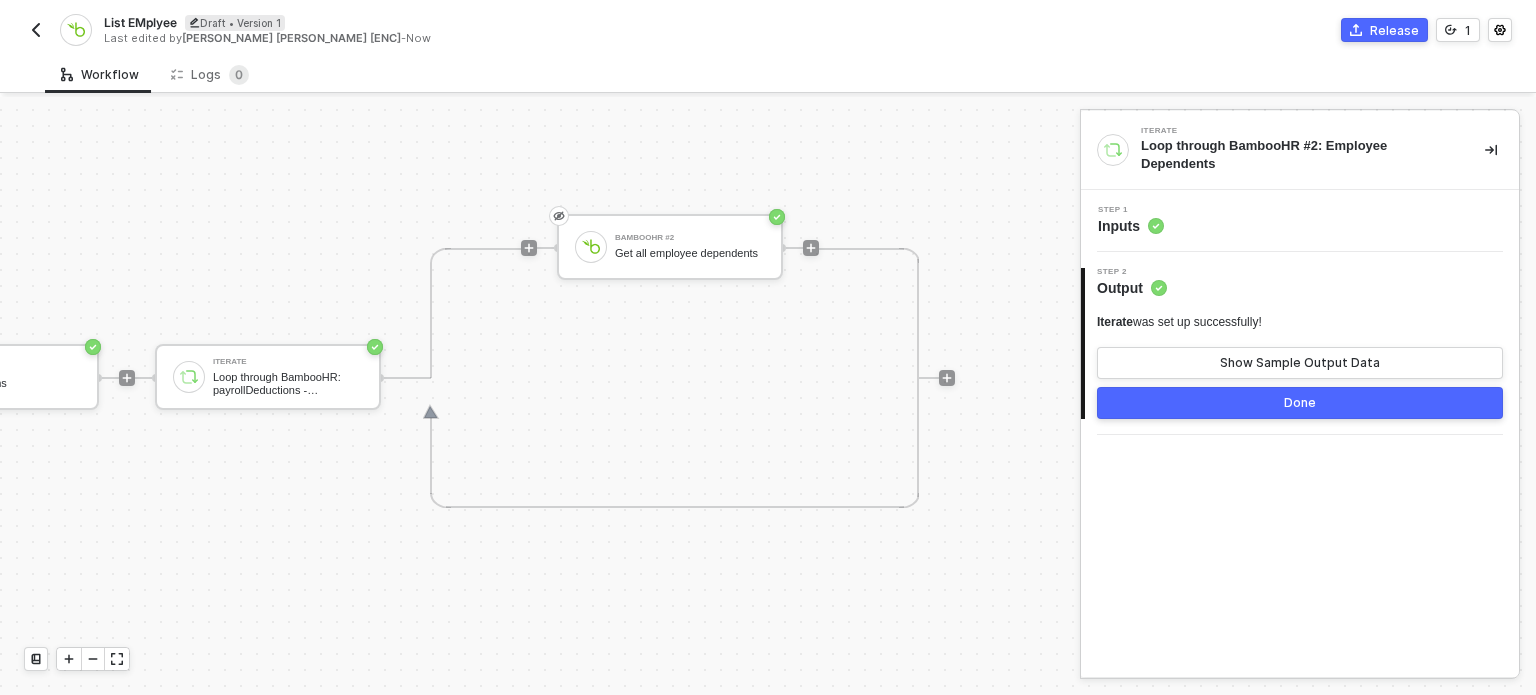 scroll, scrollTop: 48, scrollLeft: 463, axis: both 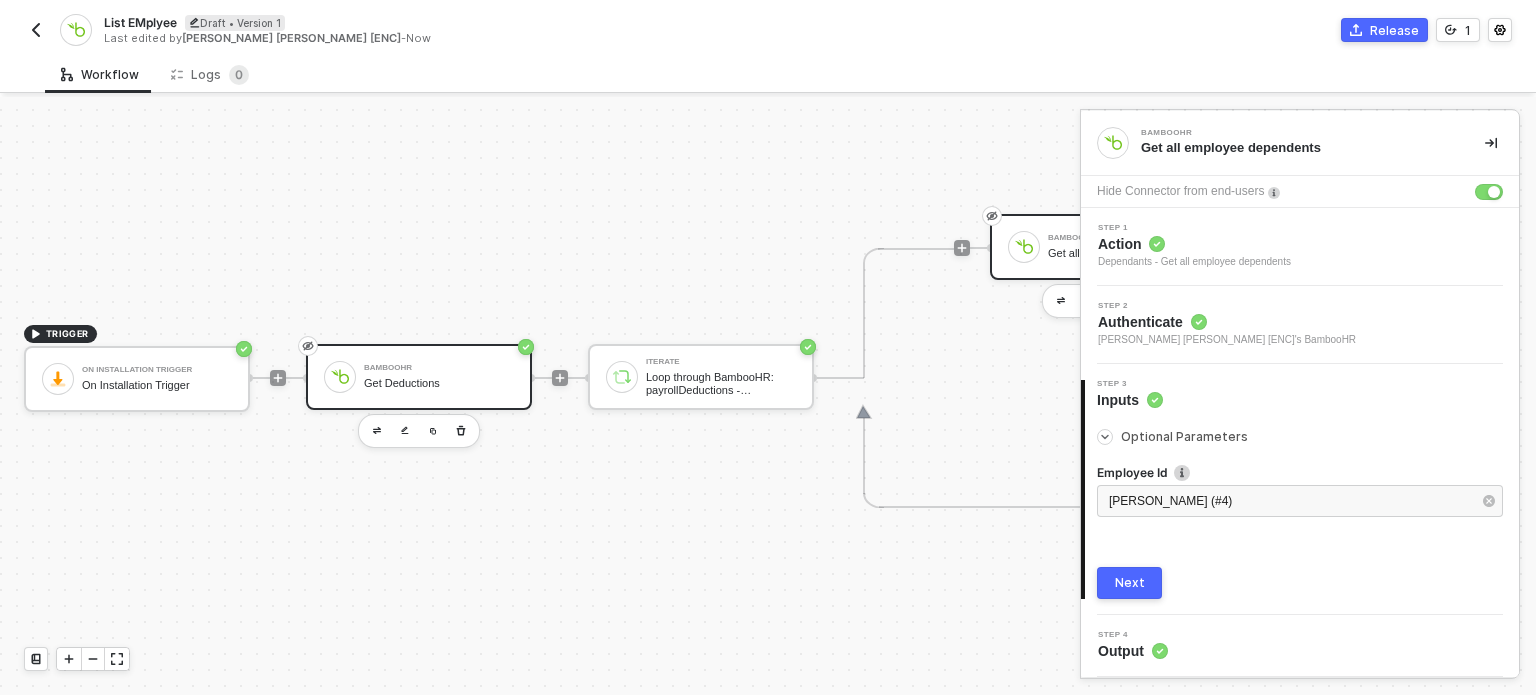drag, startPoint x: 436, startPoint y: 330, endPoint x: 513, endPoint y: 331, distance: 77.00649 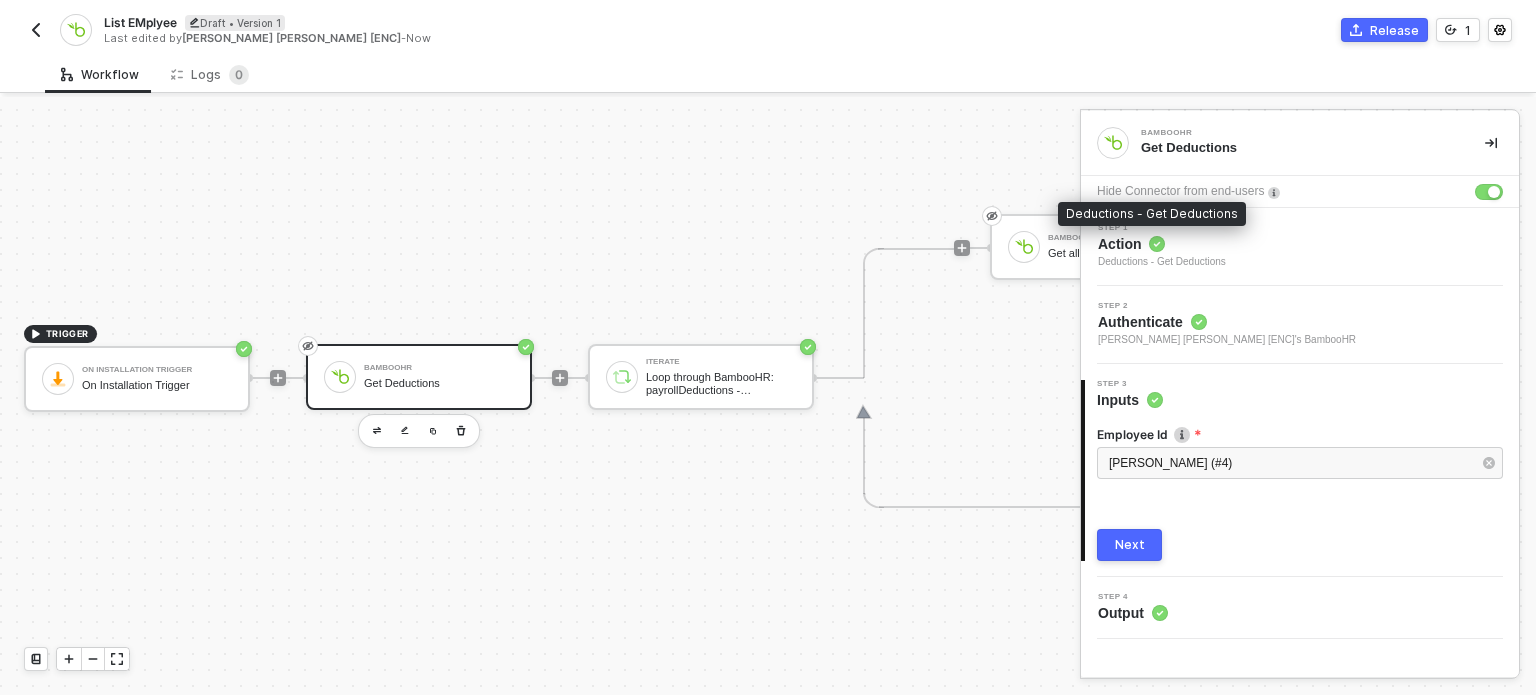 click on "Deductions - Get Deductions" at bounding box center [1162, 262] 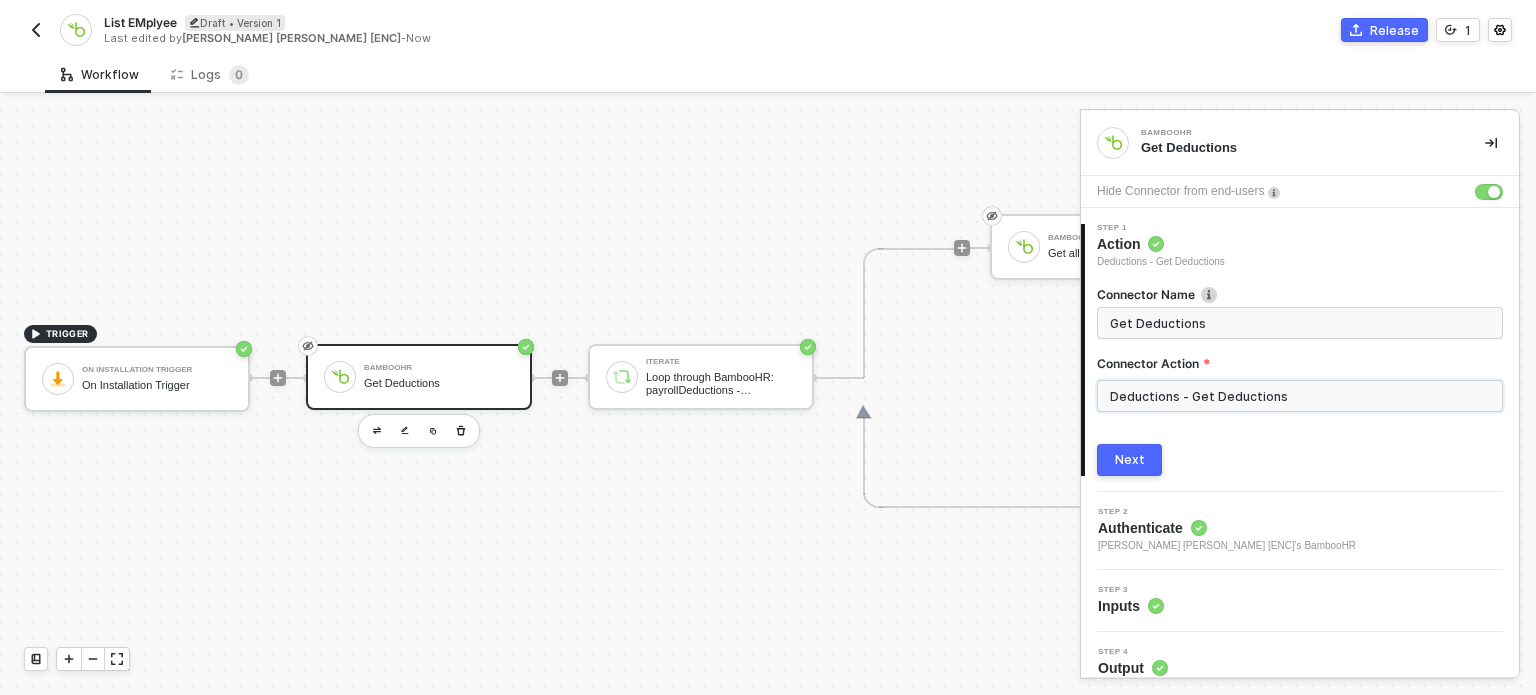 click on "Deductions - Get Deductions" at bounding box center [1300, 396] 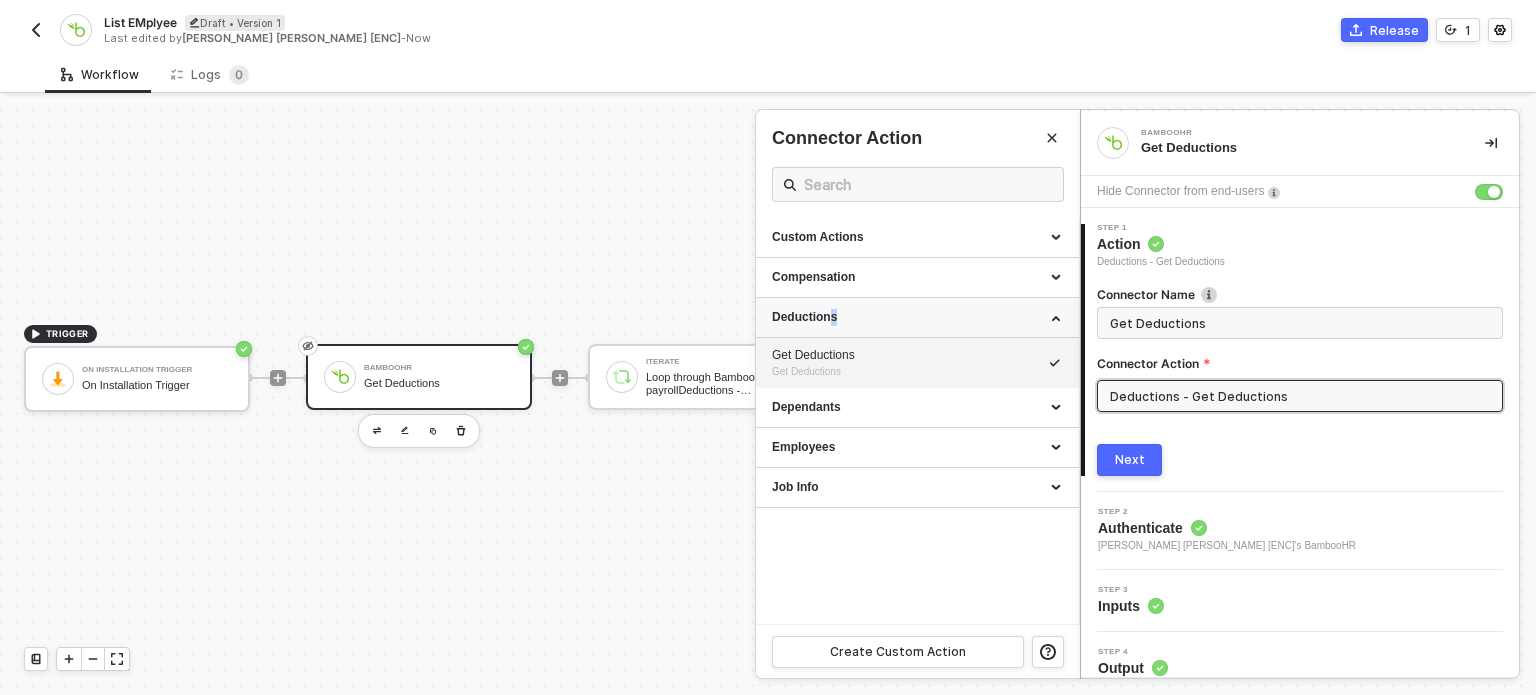 click on "Deductions" at bounding box center (917, 317) 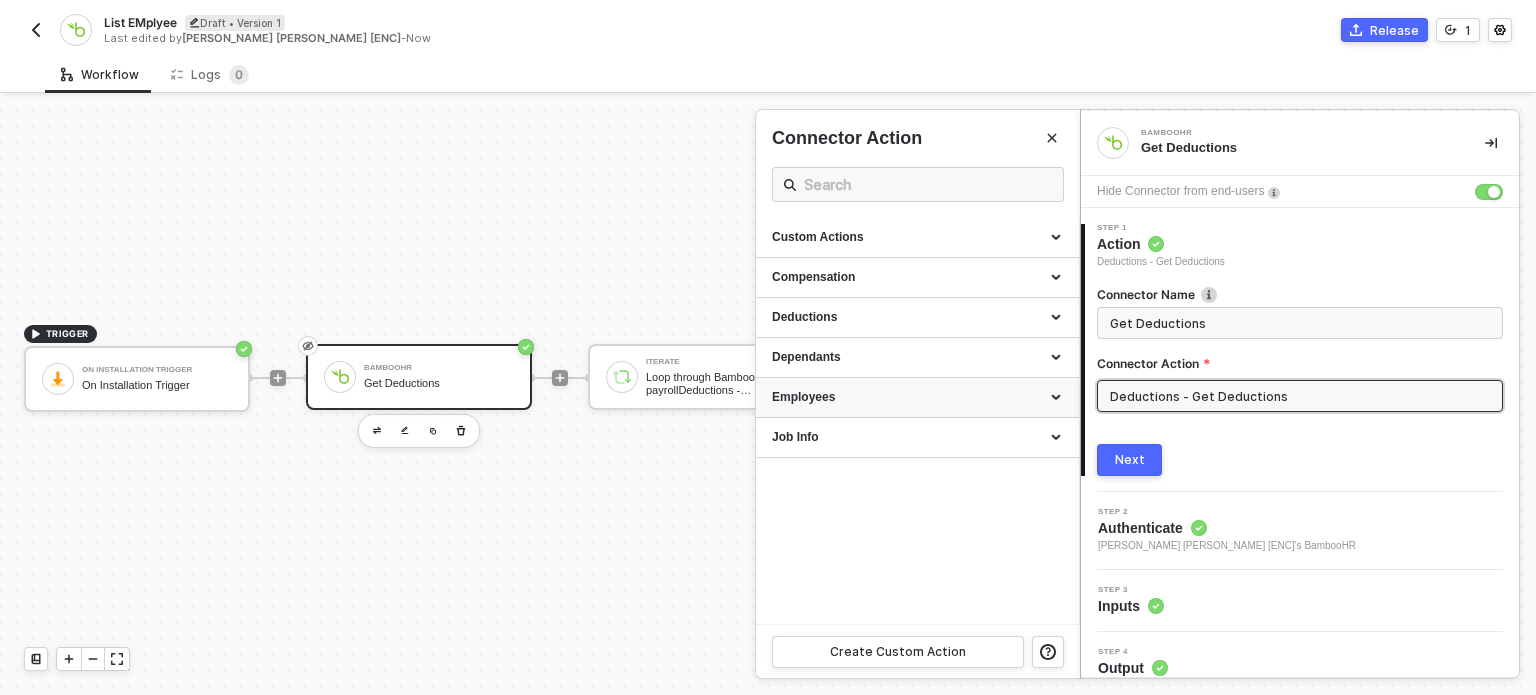 click on "Employees" at bounding box center (917, 397) 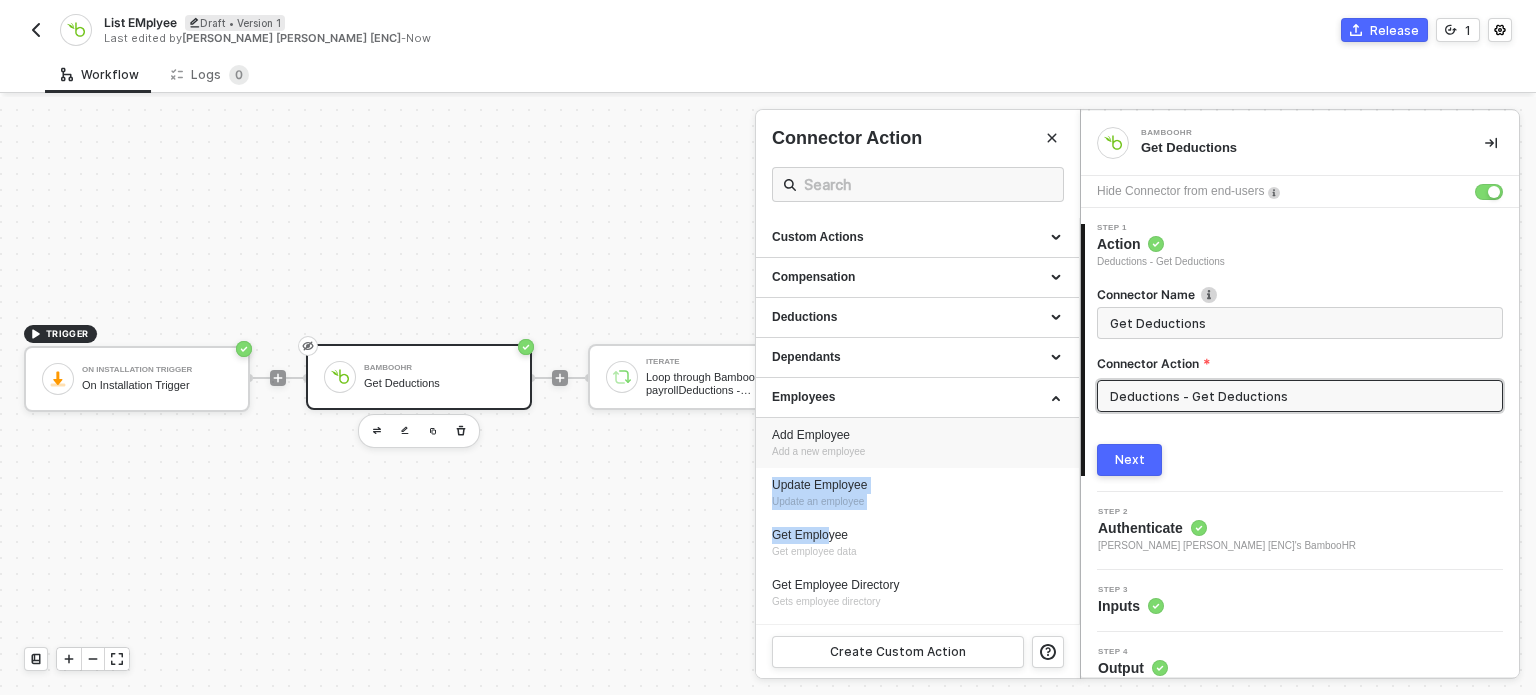 drag, startPoint x: 816, startPoint y: 520, endPoint x: 935, endPoint y: 412, distance: 160.70158 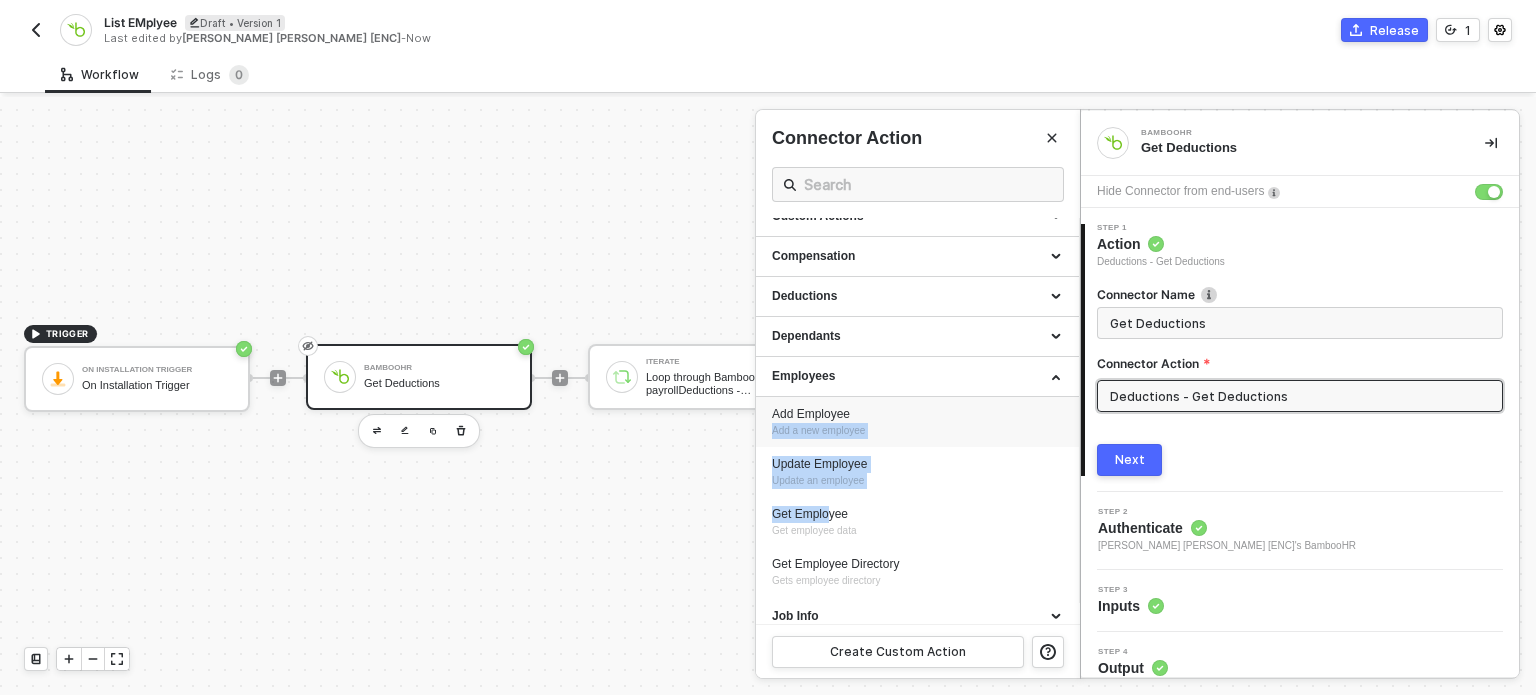 scroll, scrollTop: 32, scrollLeft: 0, axis: vertical 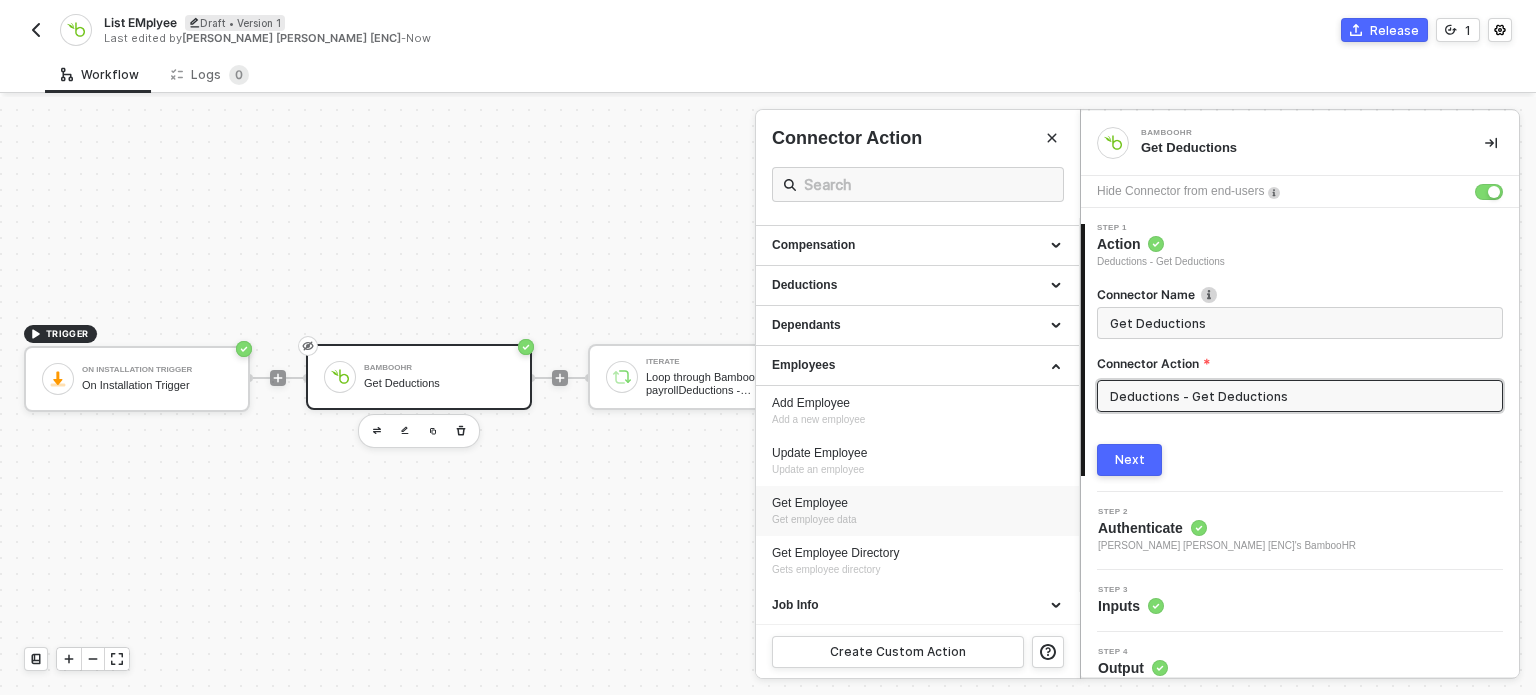 click on "Get Employee Get employee data" at bounding box center (917, 511) 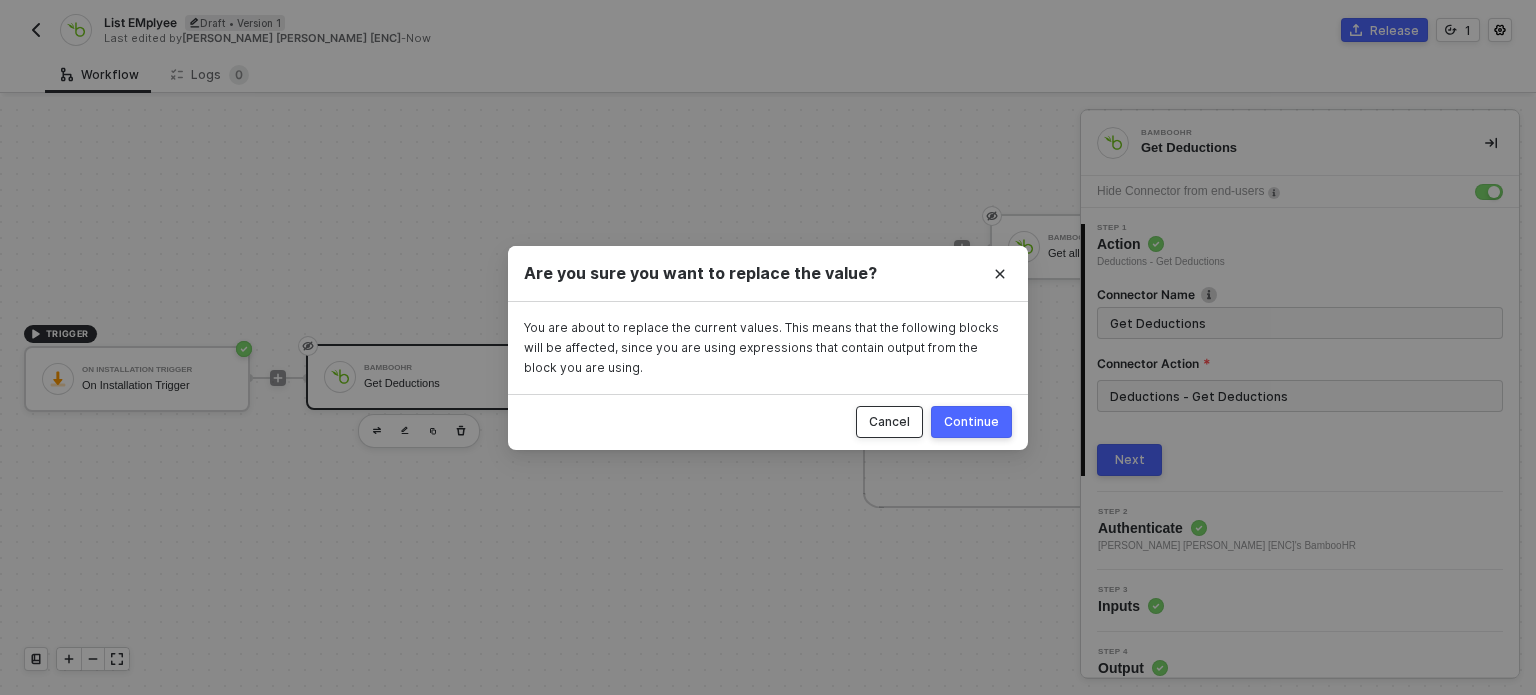 drag, startPoint x: 902, startPoint y: 423, endPoint x: 899, endPoint y: 437, distance: 14.3178215 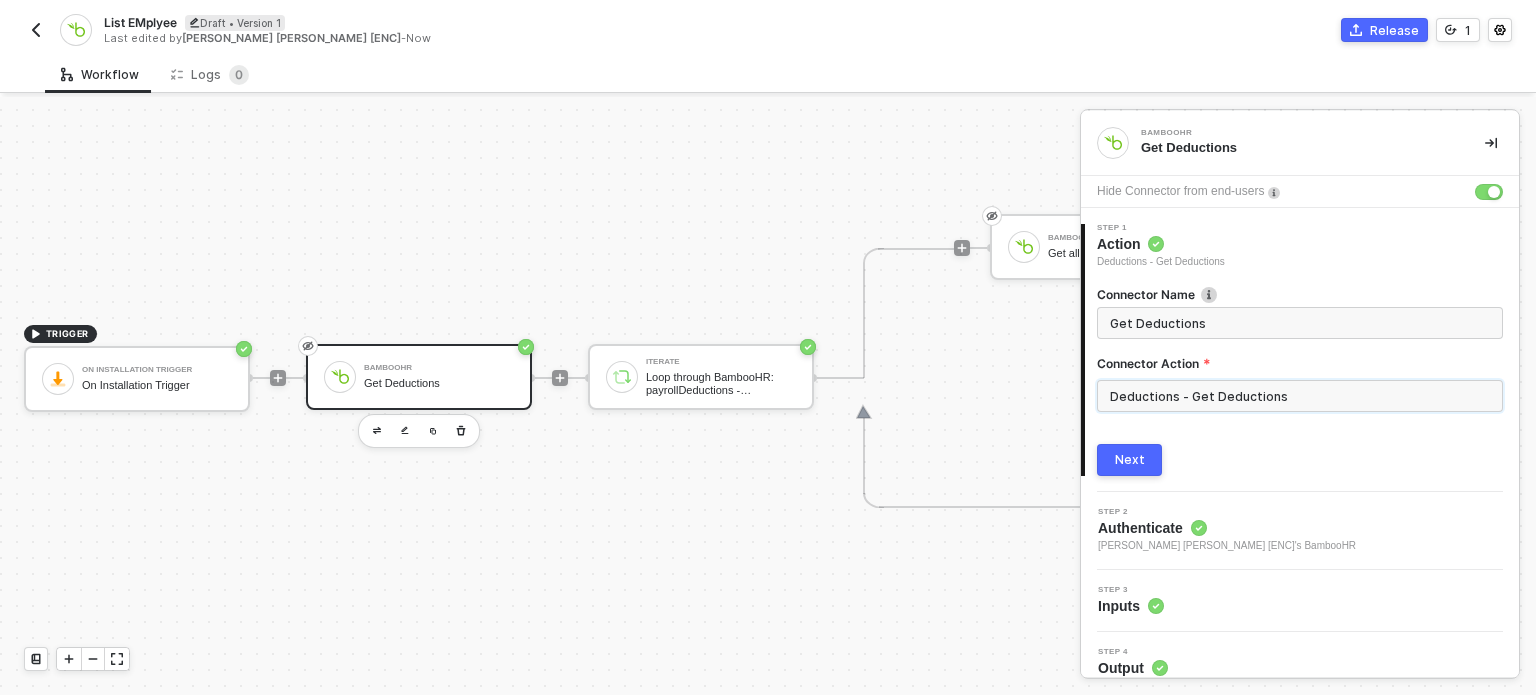 click on "Deductions - Get Deductions" at bounding box center (1300, 396) 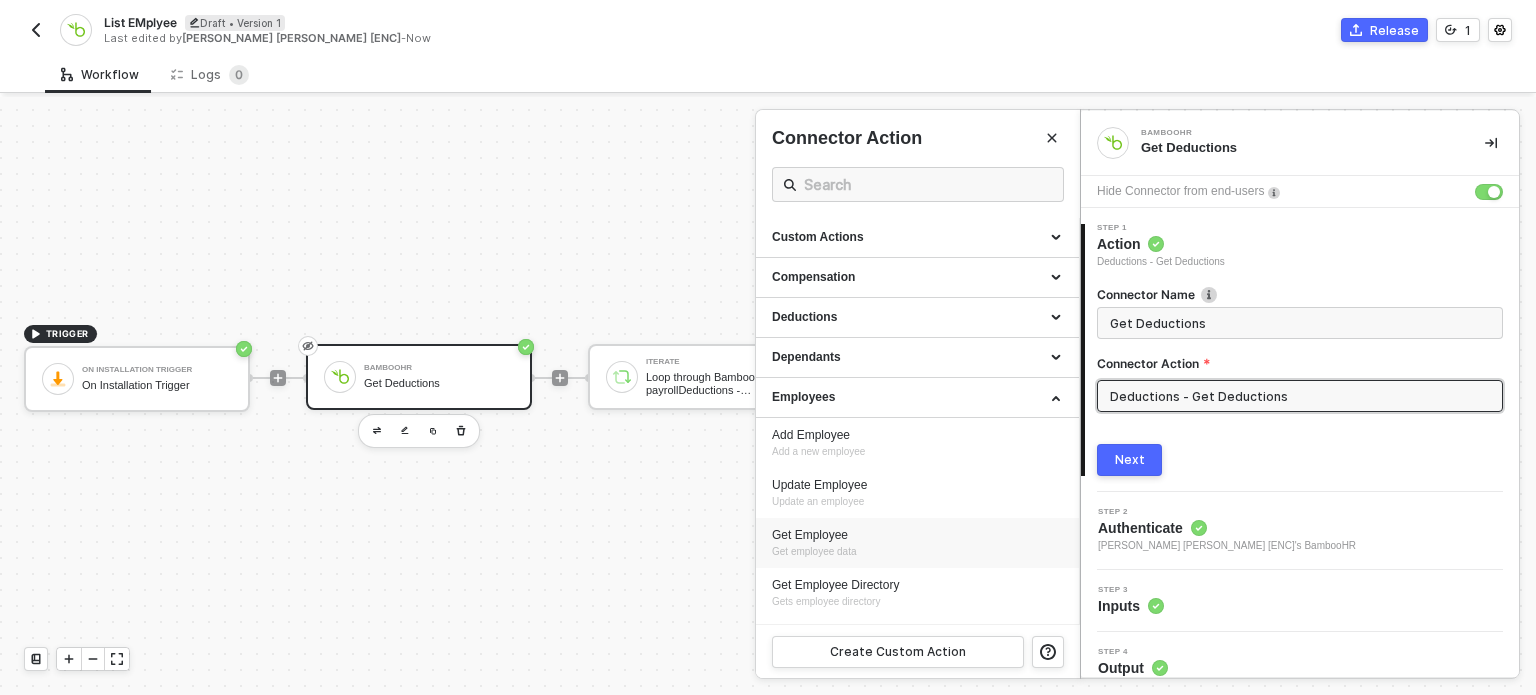 drag, startPoint x: 810, startPoint y: 512, endPoint x: 1020, endPoint y: 504, distance: 210.15233 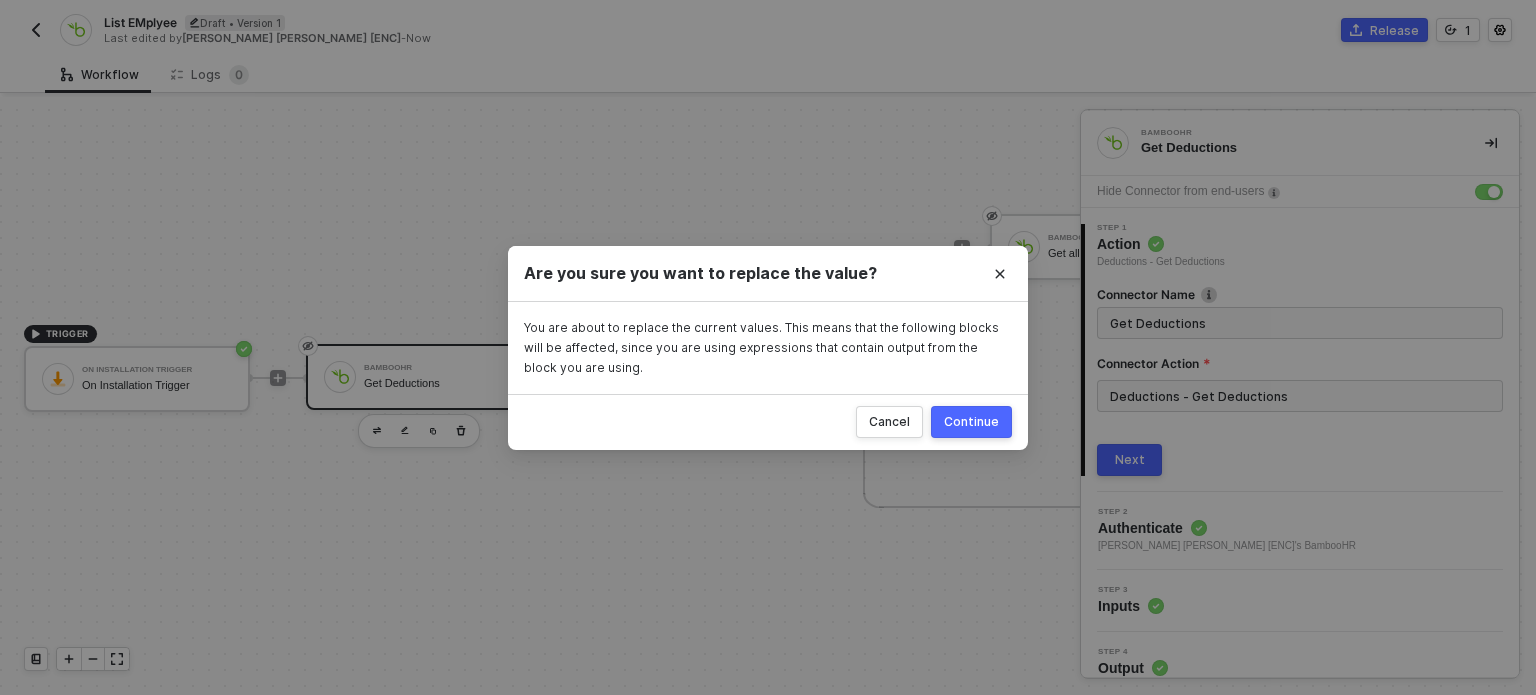 click on "Continue" at bounding box center (971, 422) 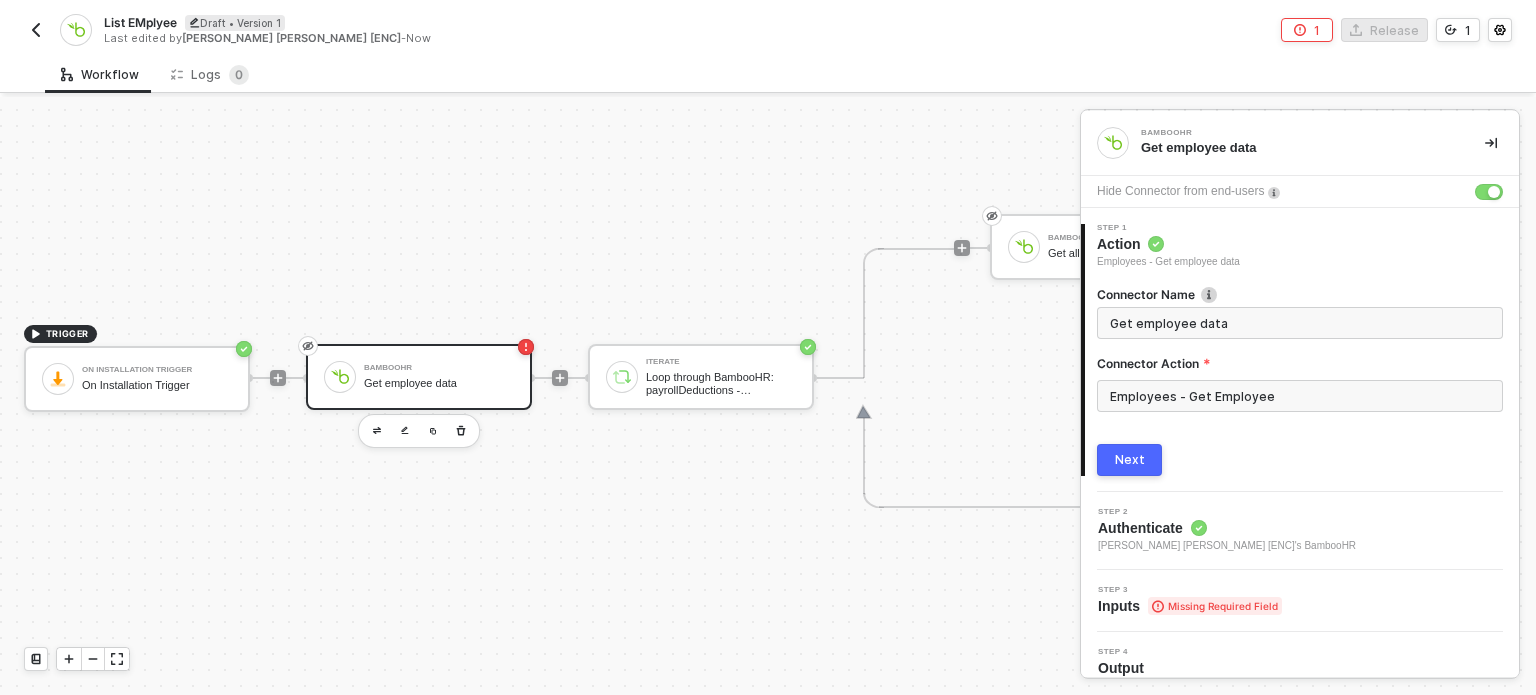 click on "Next" at bounding box center [1129, 460] 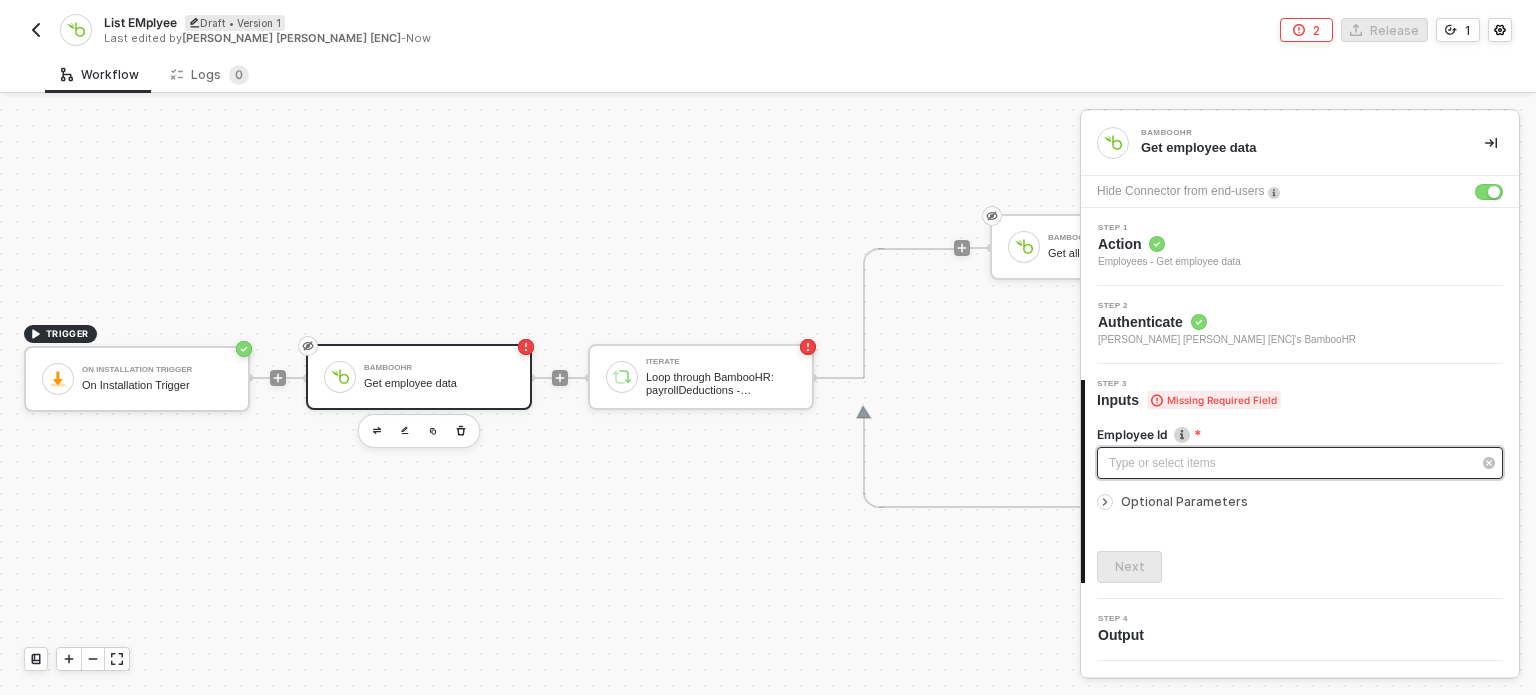 click on "Type or select items ﻿" at bounding box center [1290, 463] 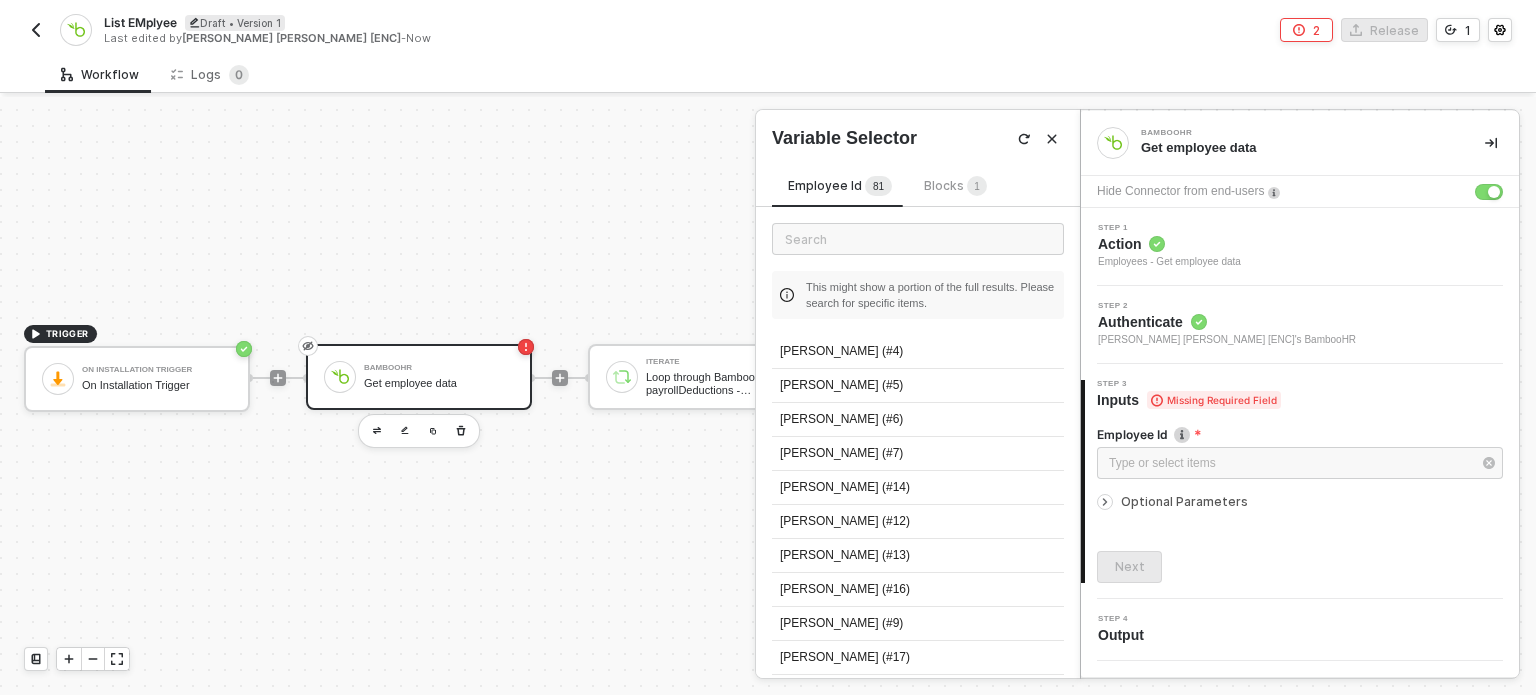 drag, startPoint x: 837, startPoint y: 335, endPoint x: 847, endPoint y: 339, distance: 10.770329 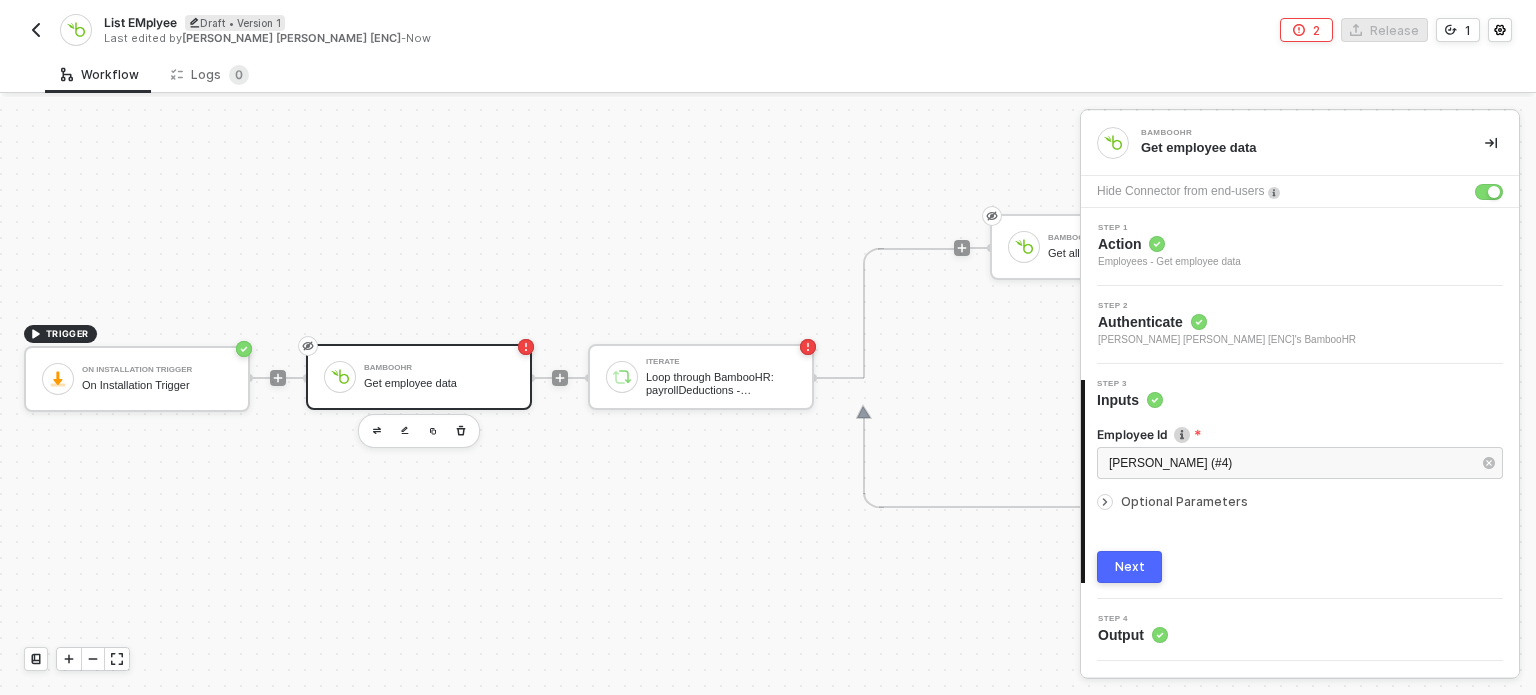 click on "Optional Parameters" at bounding box center [1184, 501] 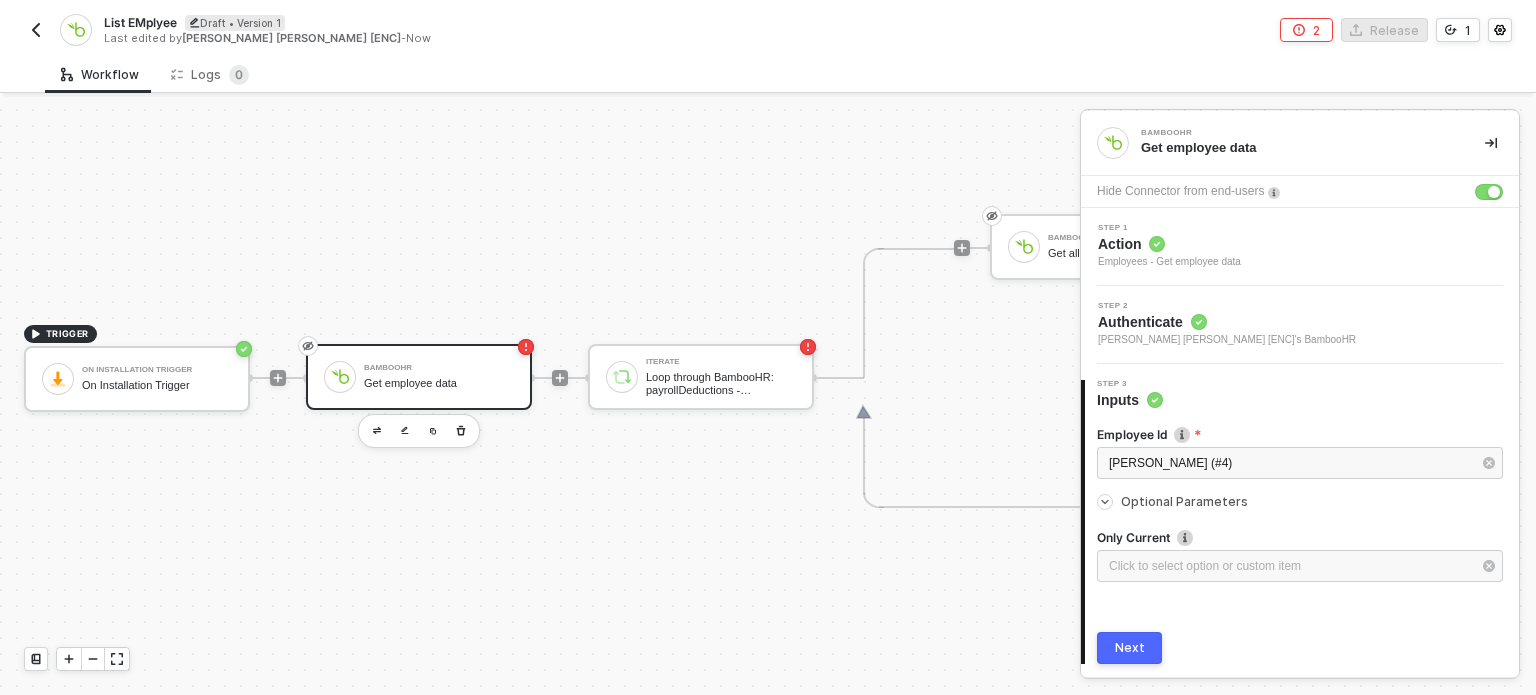 click on "Optional Parameters" at bounding box center [1184, 501] 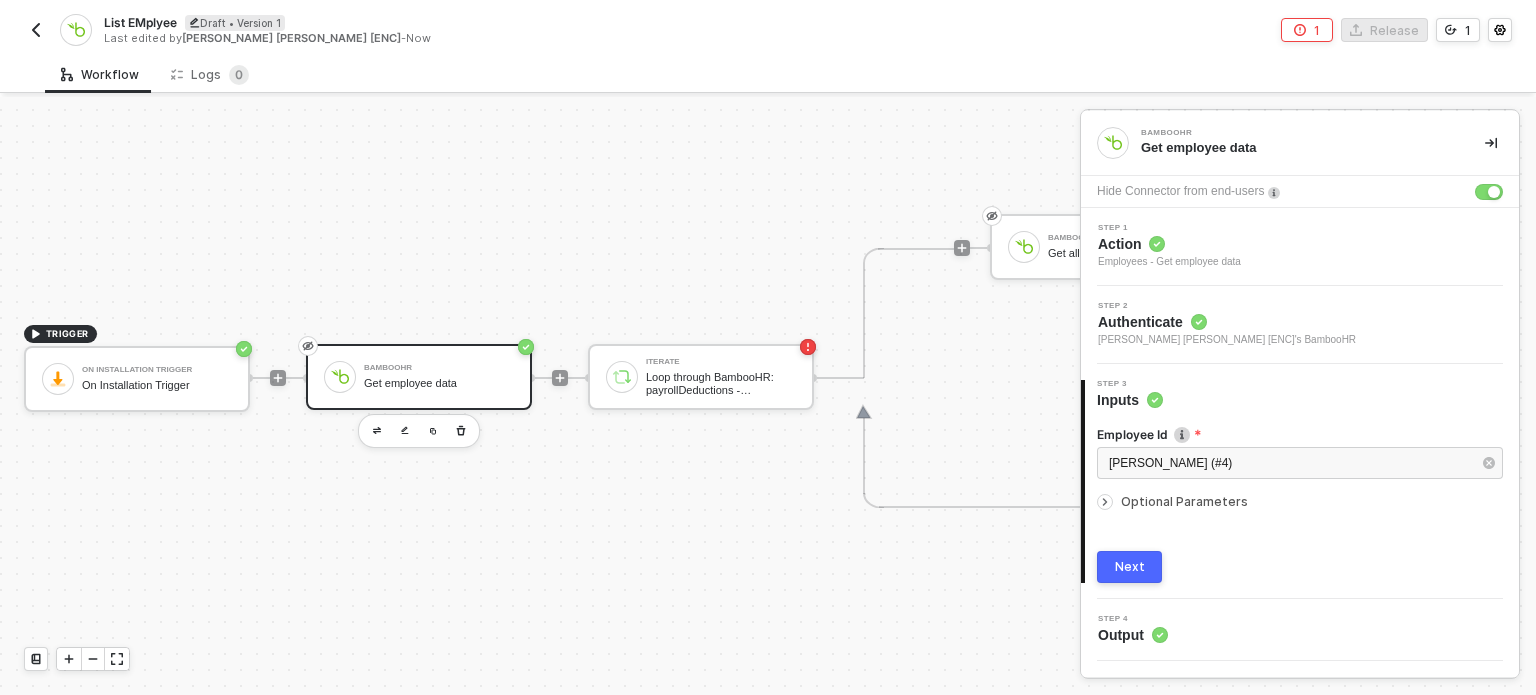 click on "Next" at bounding box center [1130, 567] 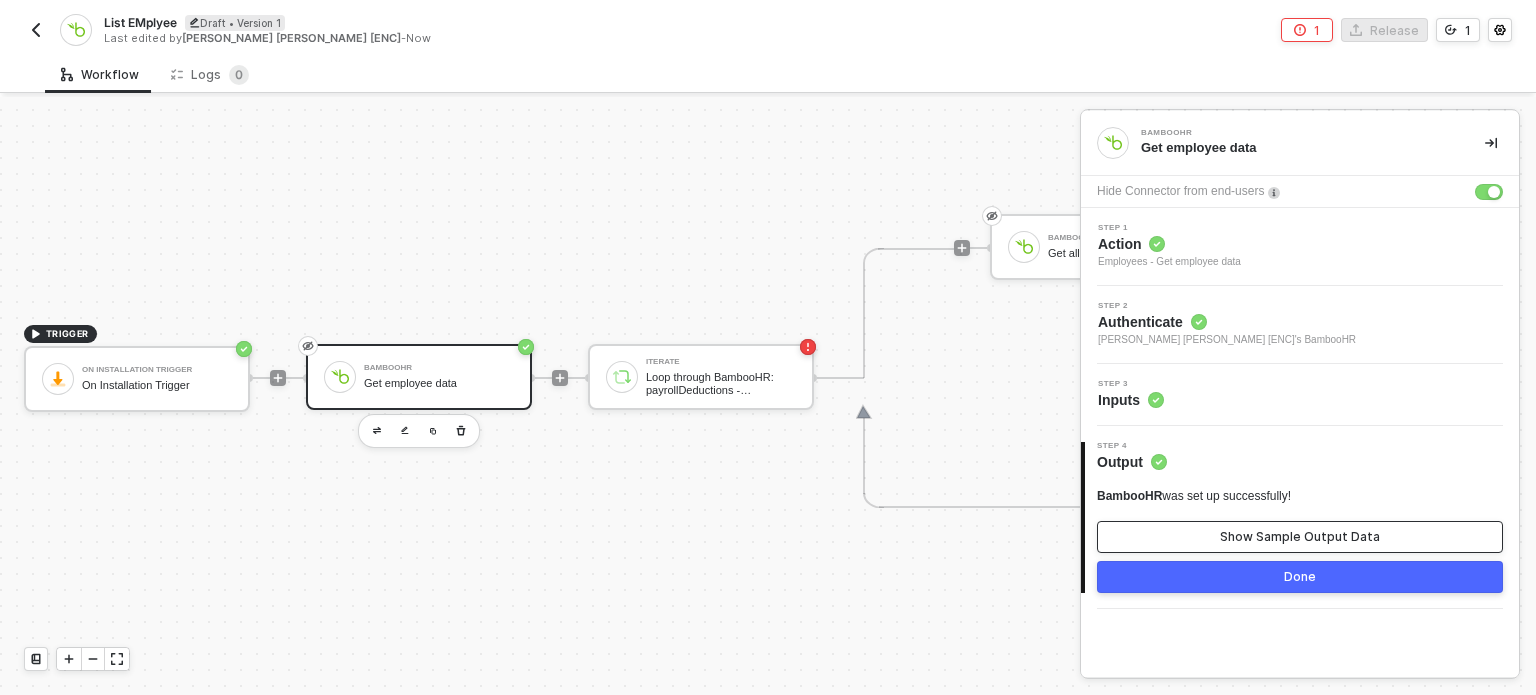click on "Show Sample Output Data" at bounding box center (1300, 537) 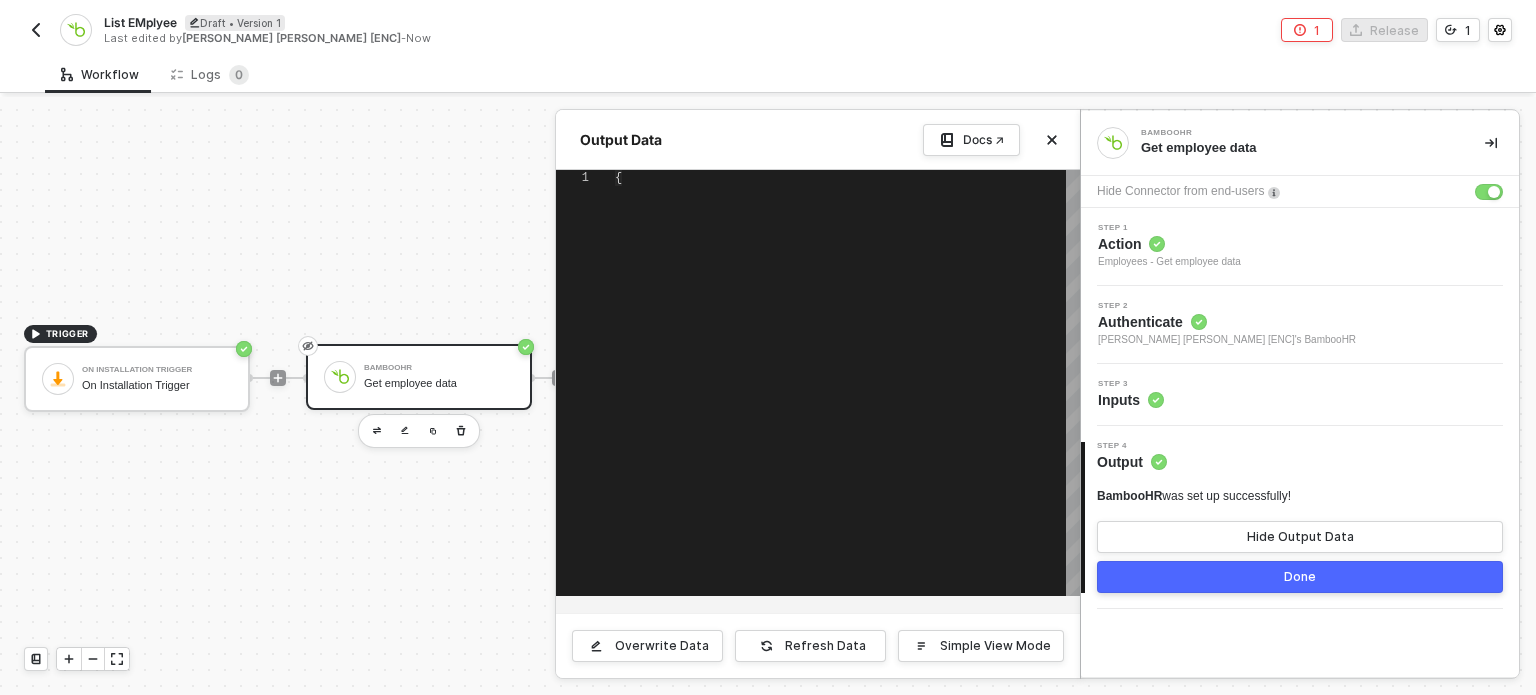 type on "{
"employee": {
"id": "1",
"displayName": "[PERSON_NAME]",
"firstName": "[PERSON_NAME]",
"lastName": "[PERSON_NAME]",
"preferredName": null,
"jobTitle": null,
"workPhone": null,
"mobilePhone": null," 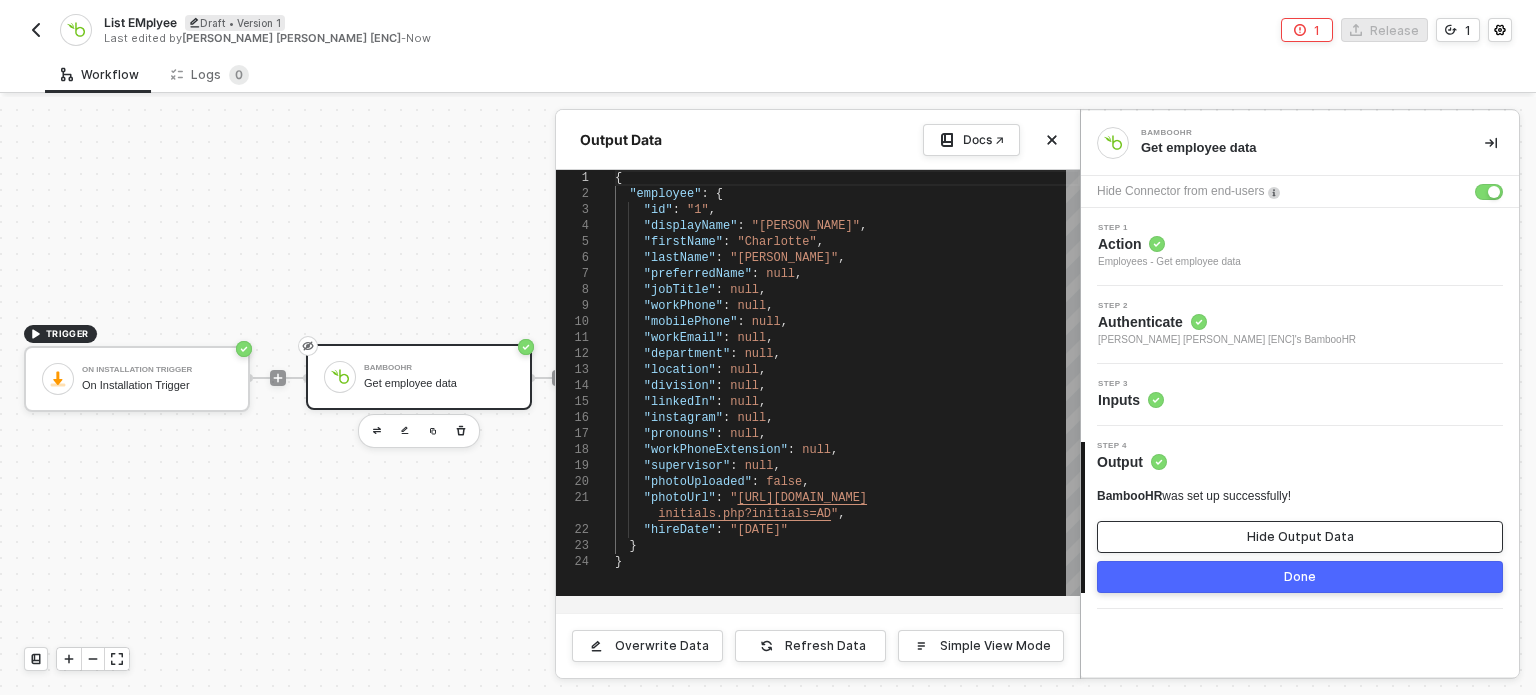 click on "Hide Output Data" at bounding box center (1300, 537) 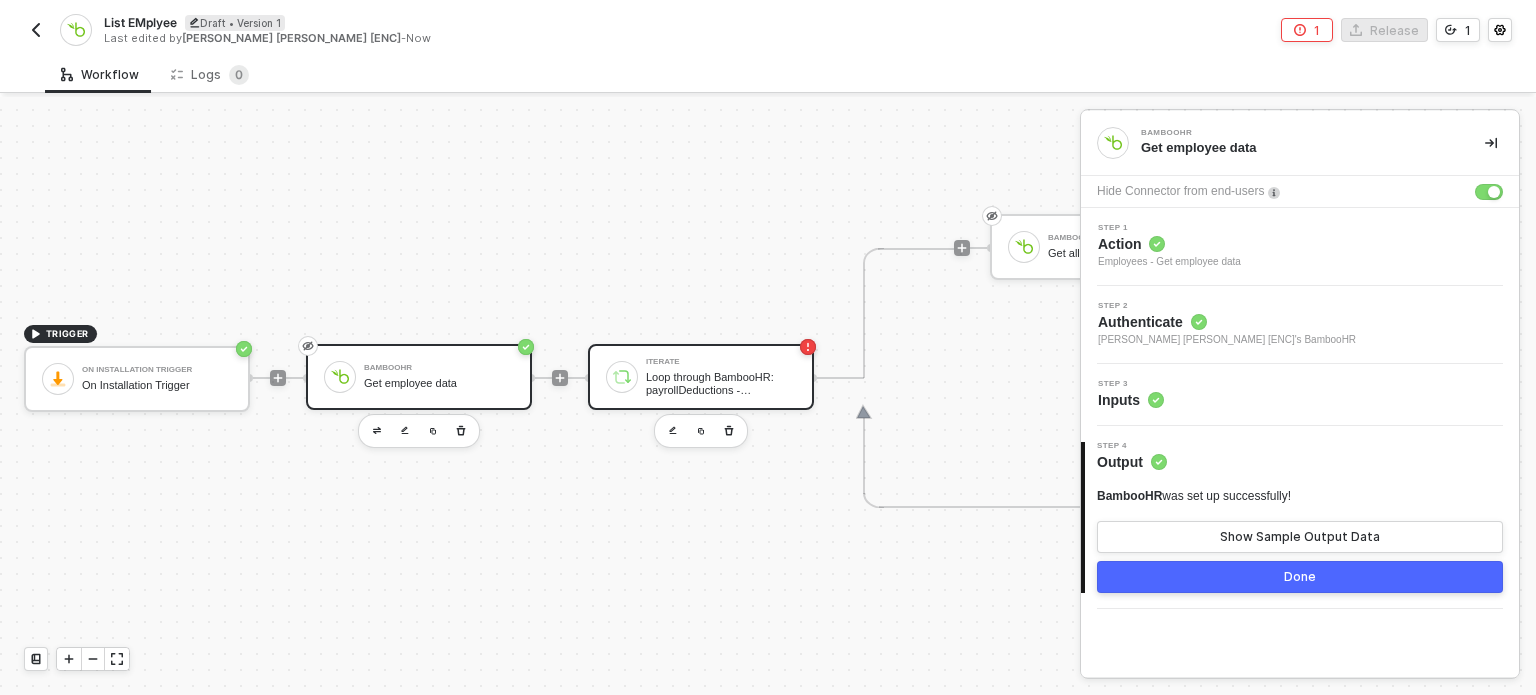click on "Iterate" at bounding box center (721, 362) 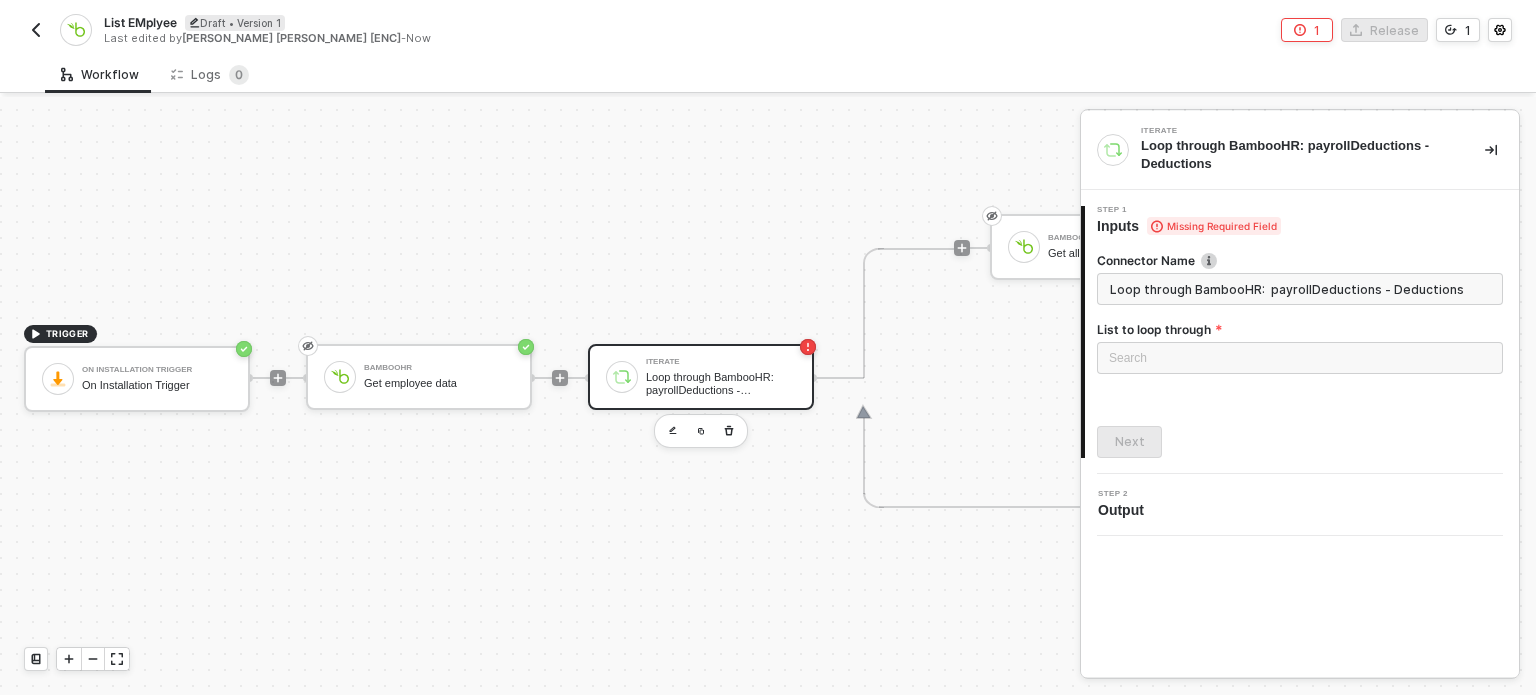 click on "Search" at bounding box center (1300, 361) 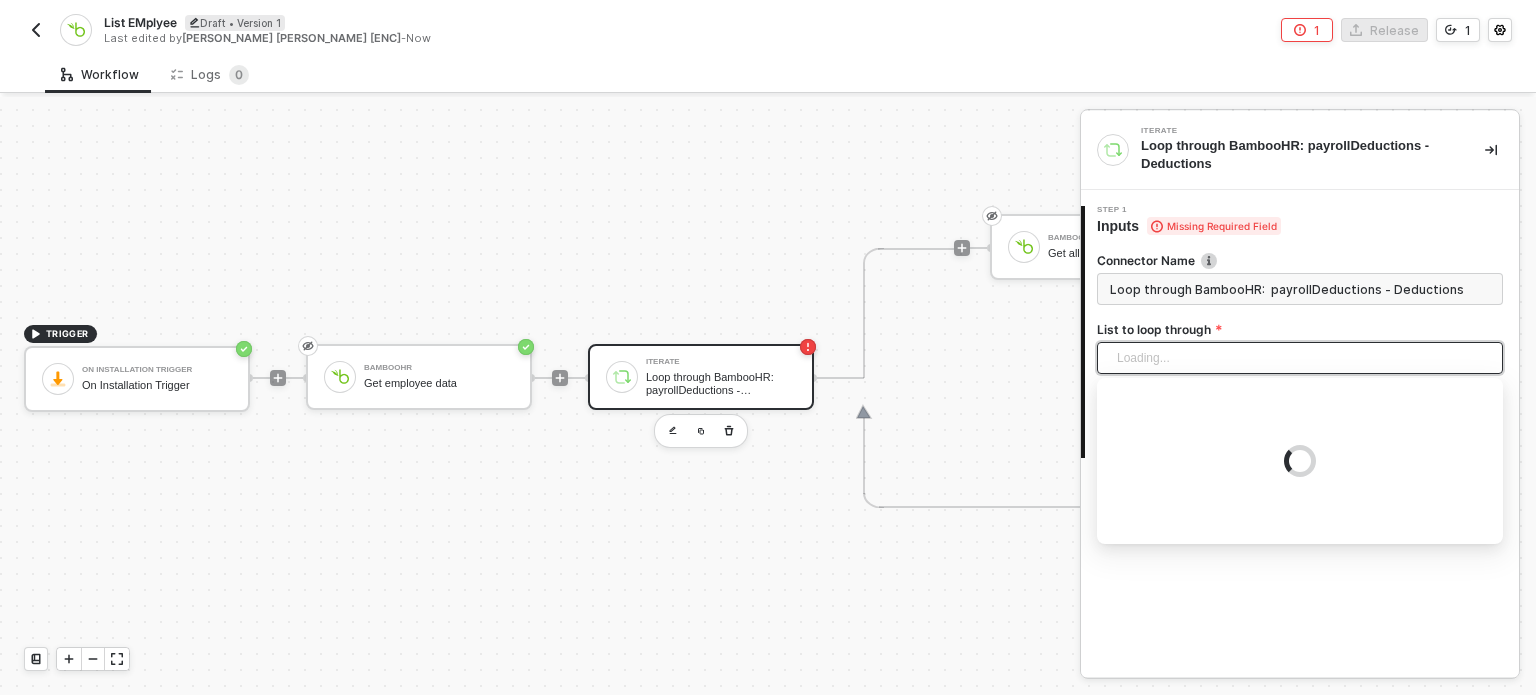 click on "Loading..." at bounding box center [1300, 358] 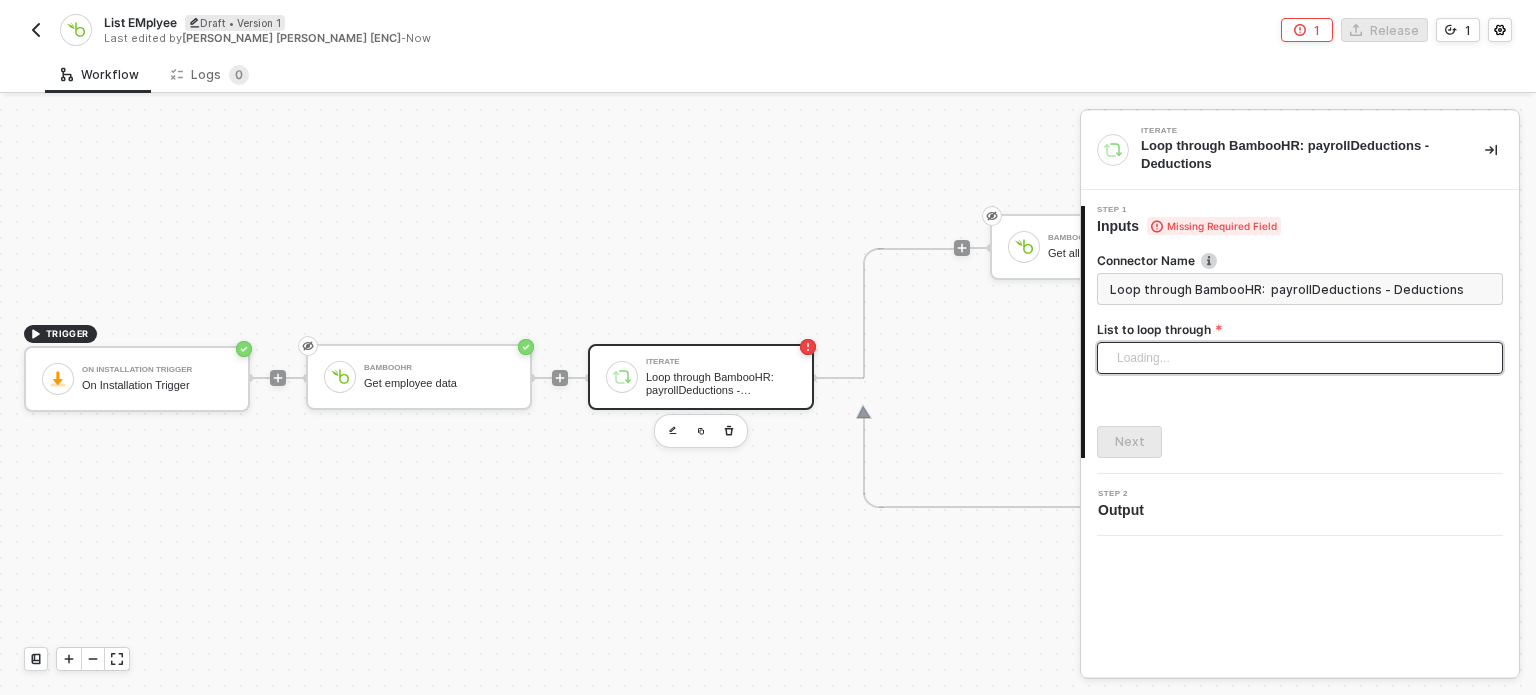 click on "Loading..." at bounding box center [1300, 358] 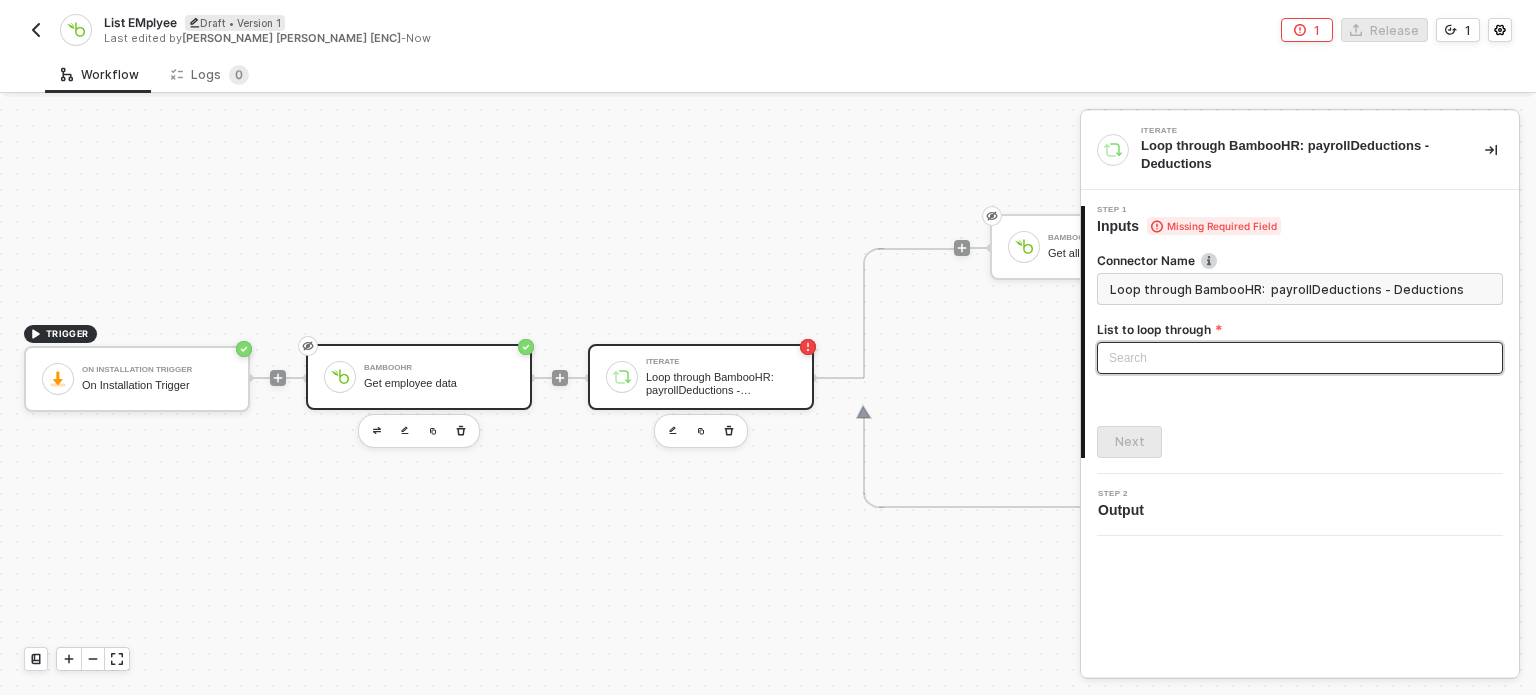 click on "Get employee data" at bounding box center (439, 383) 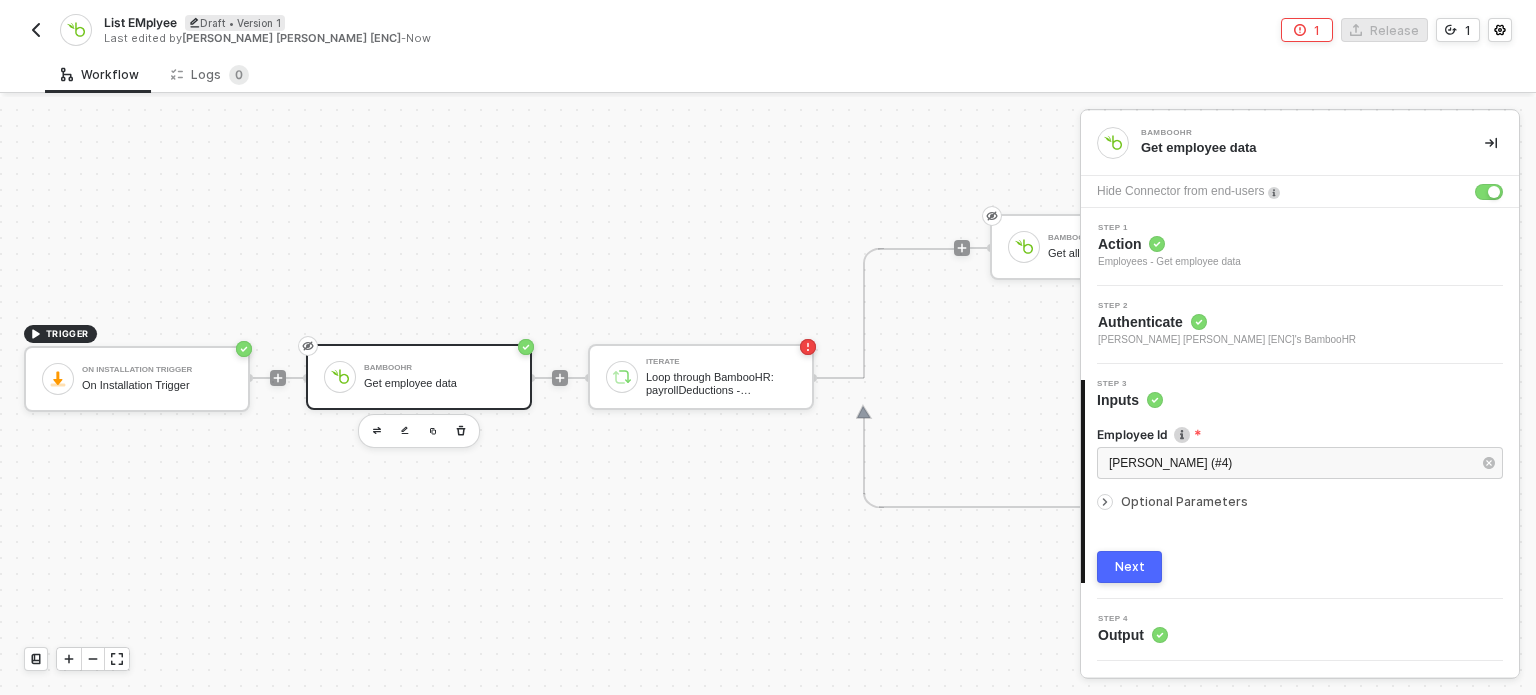 click on "Next" at bounding box center (1130, 567) 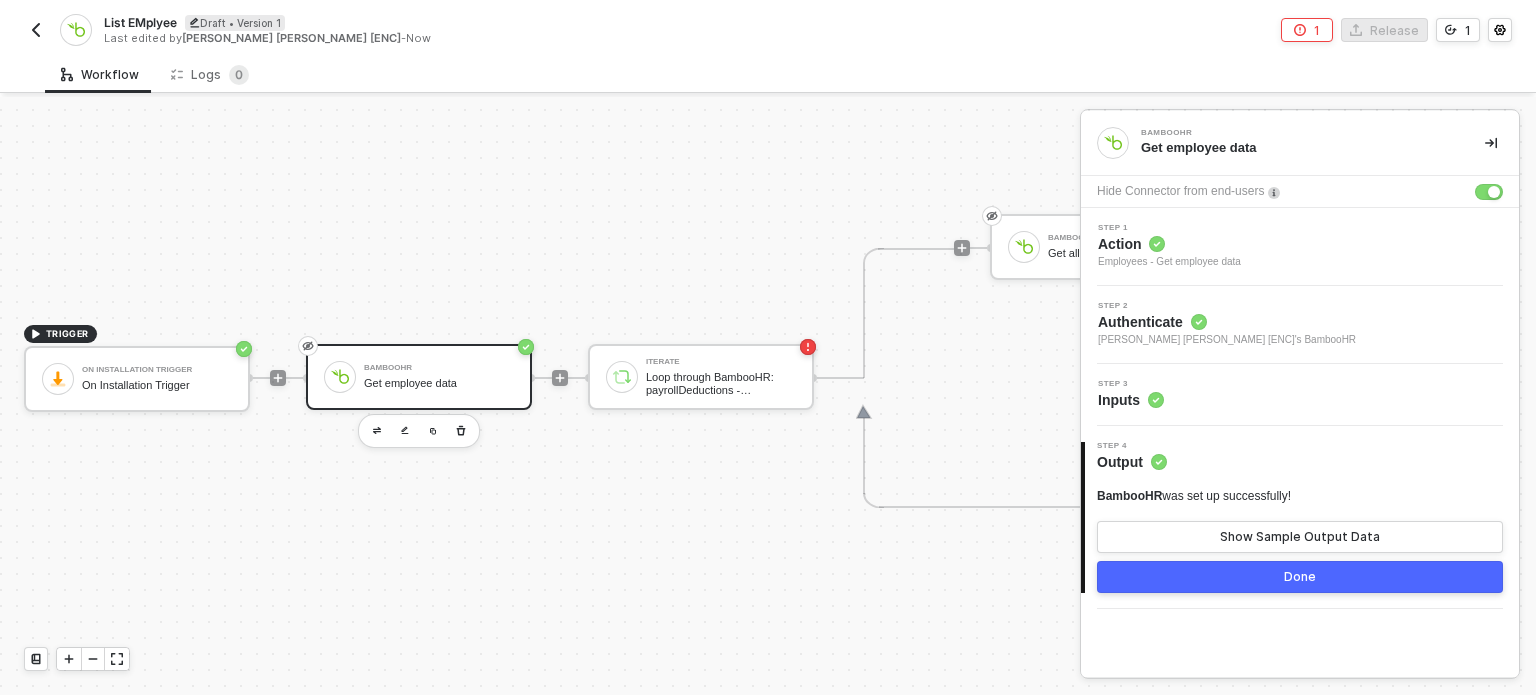 click on "BambooHR  was set up successfully! Show Sample Output Data Done" at bounding box center (1300, 540) 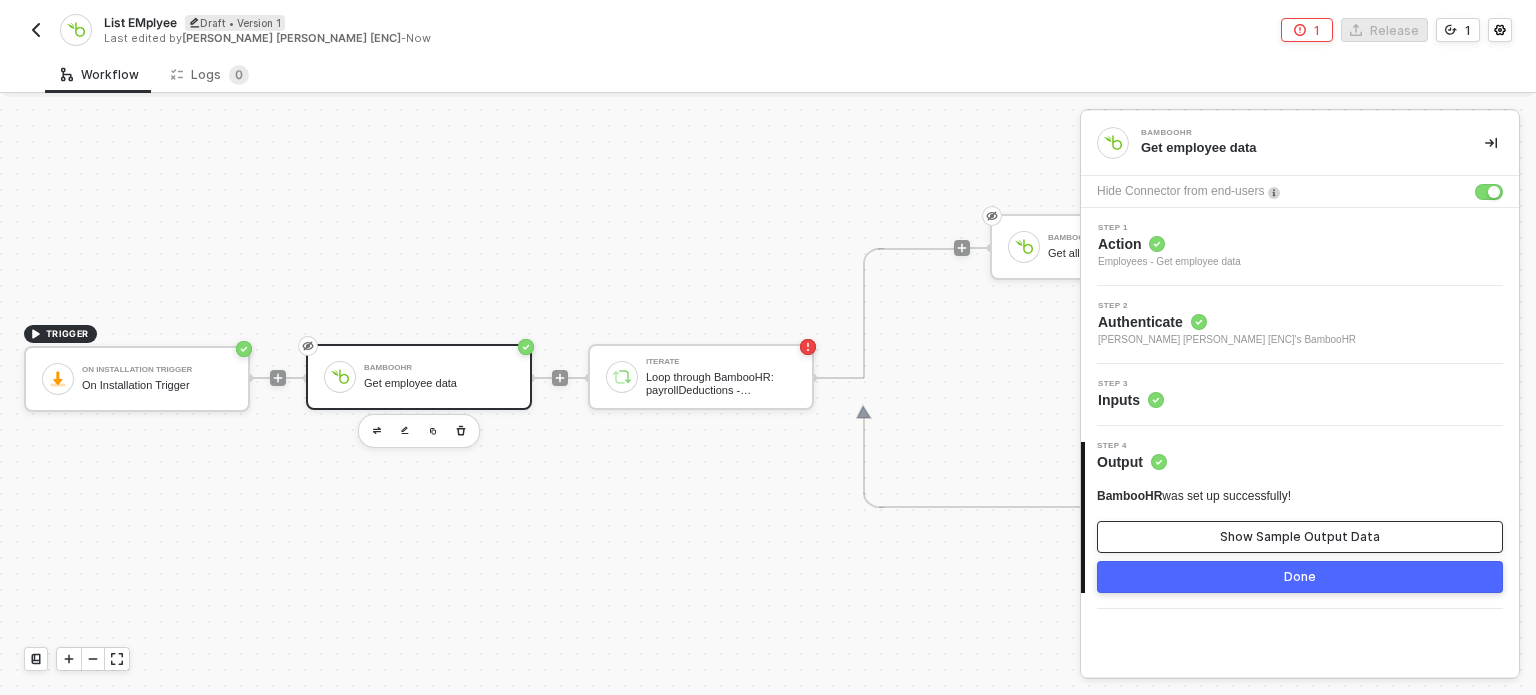 click on "Show Sample Output Data" at bounding box center [1300, 537] 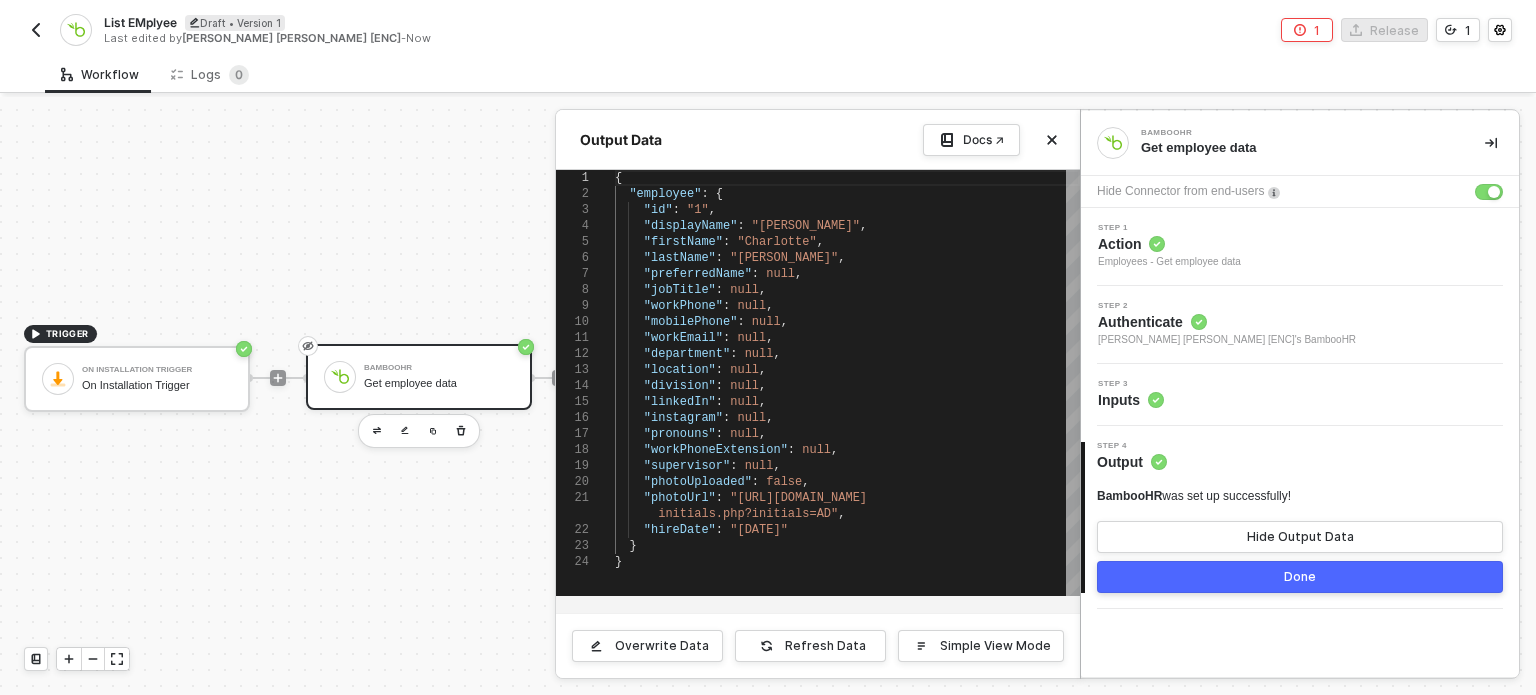 click on "BambooHR  was set up successfully! Hide Output Data" at bounding box center (1300, 520) 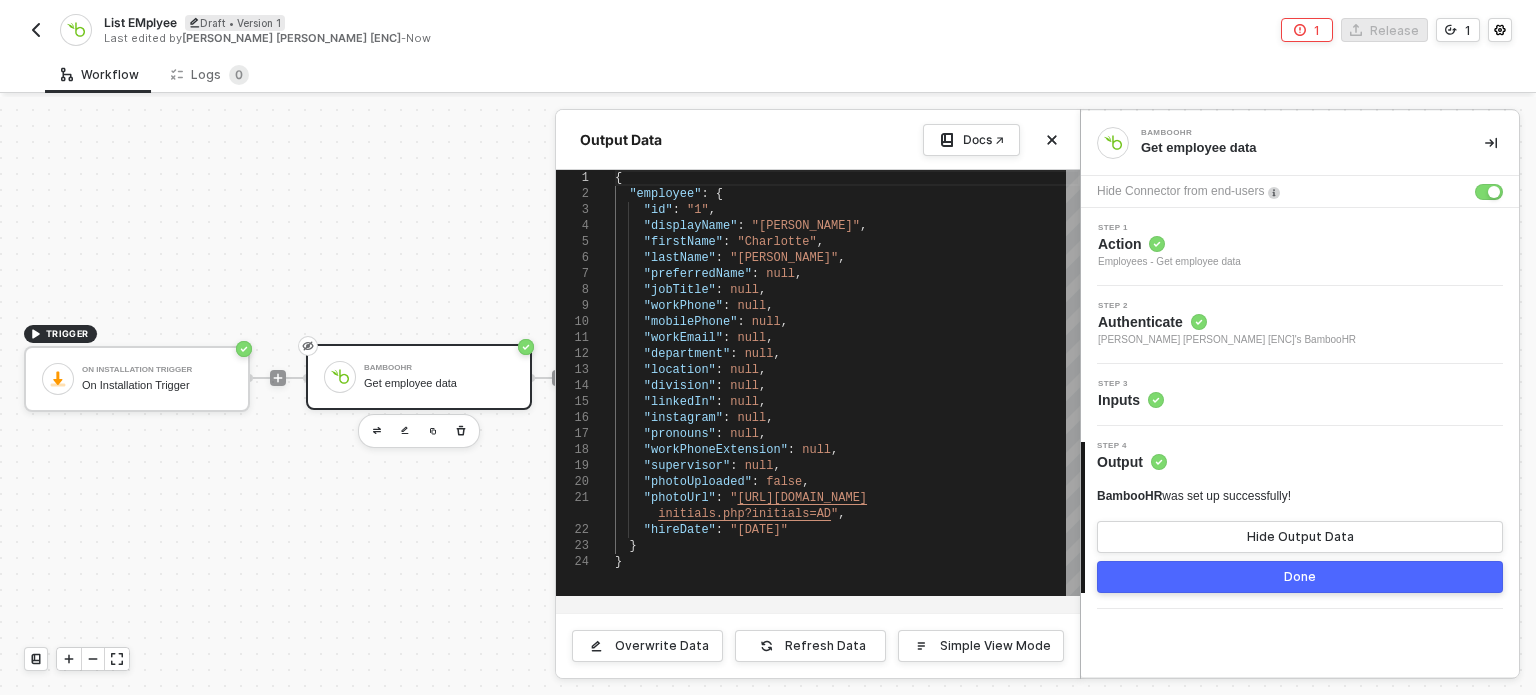 click at bounding box center [768, 394] 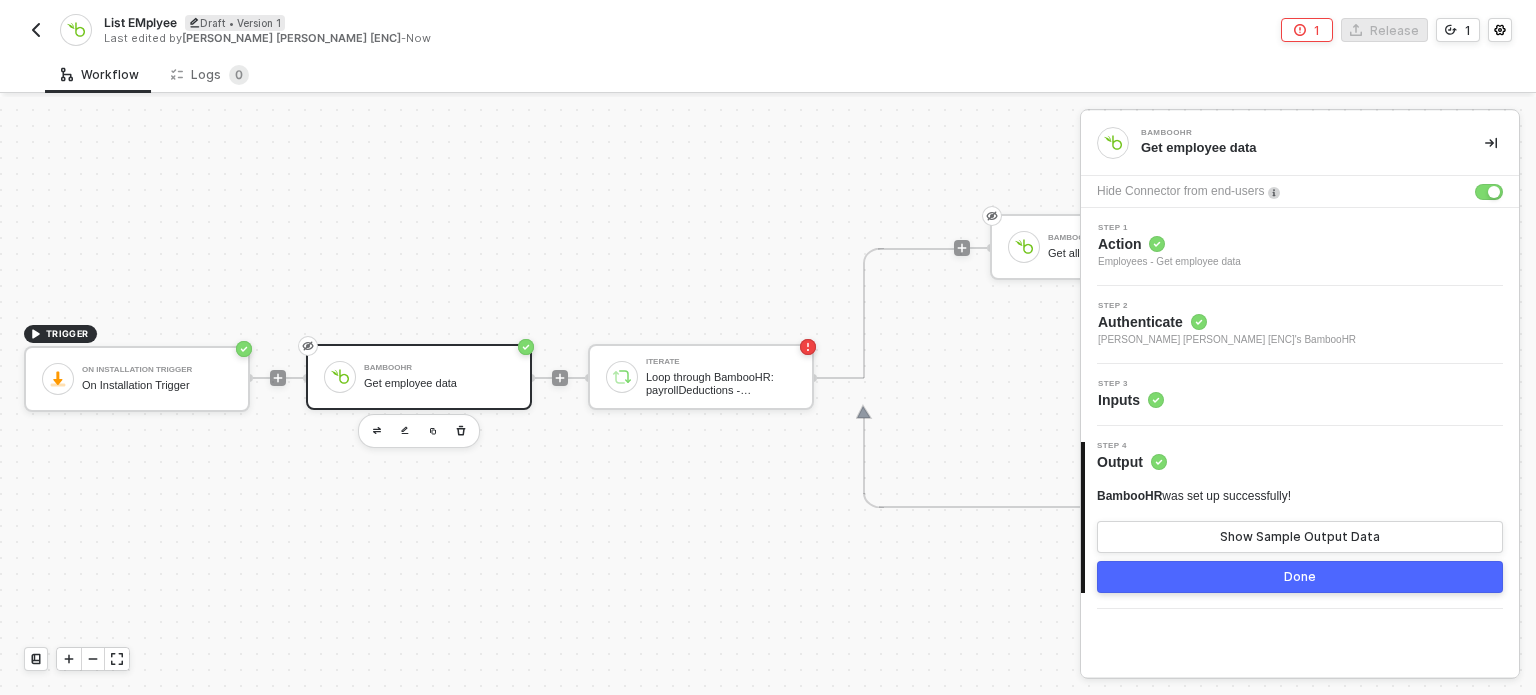 drag, startPoint x: 1152, startPoint y: 221, endPoint x: 1153, endPoint y: 232, distance: 11.045361 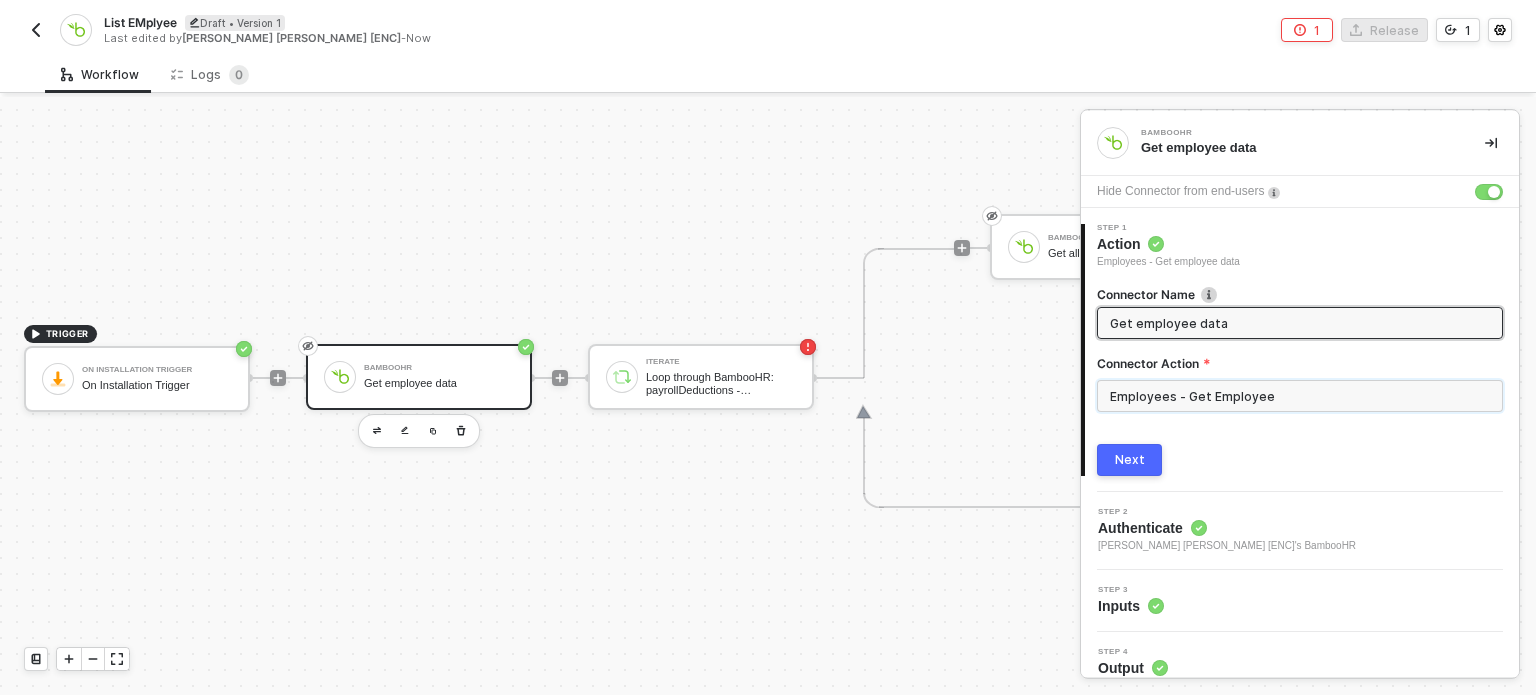 click on "Employees - Get Employee" at bounding box center (1300, 396) 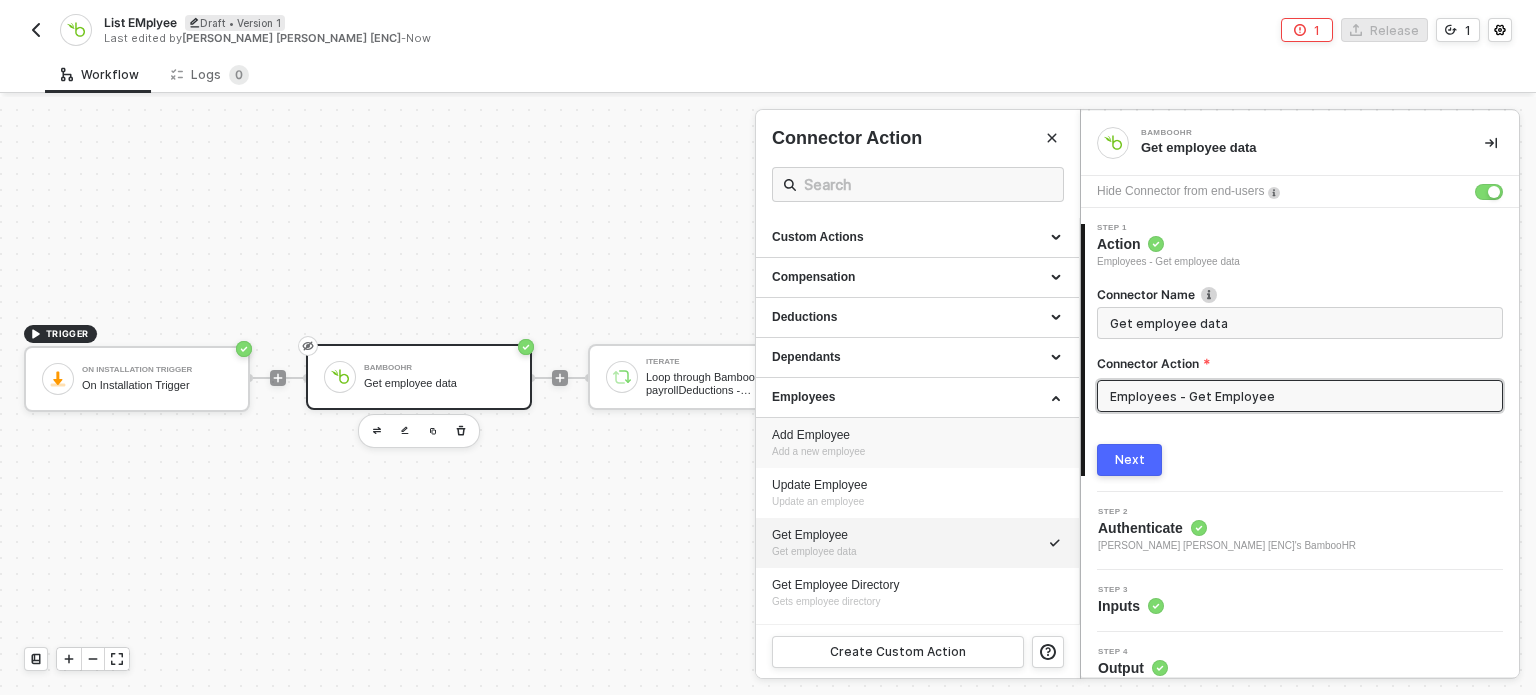 scroll, scrollTop: 32, scrollLeft: 0, axis: vertical 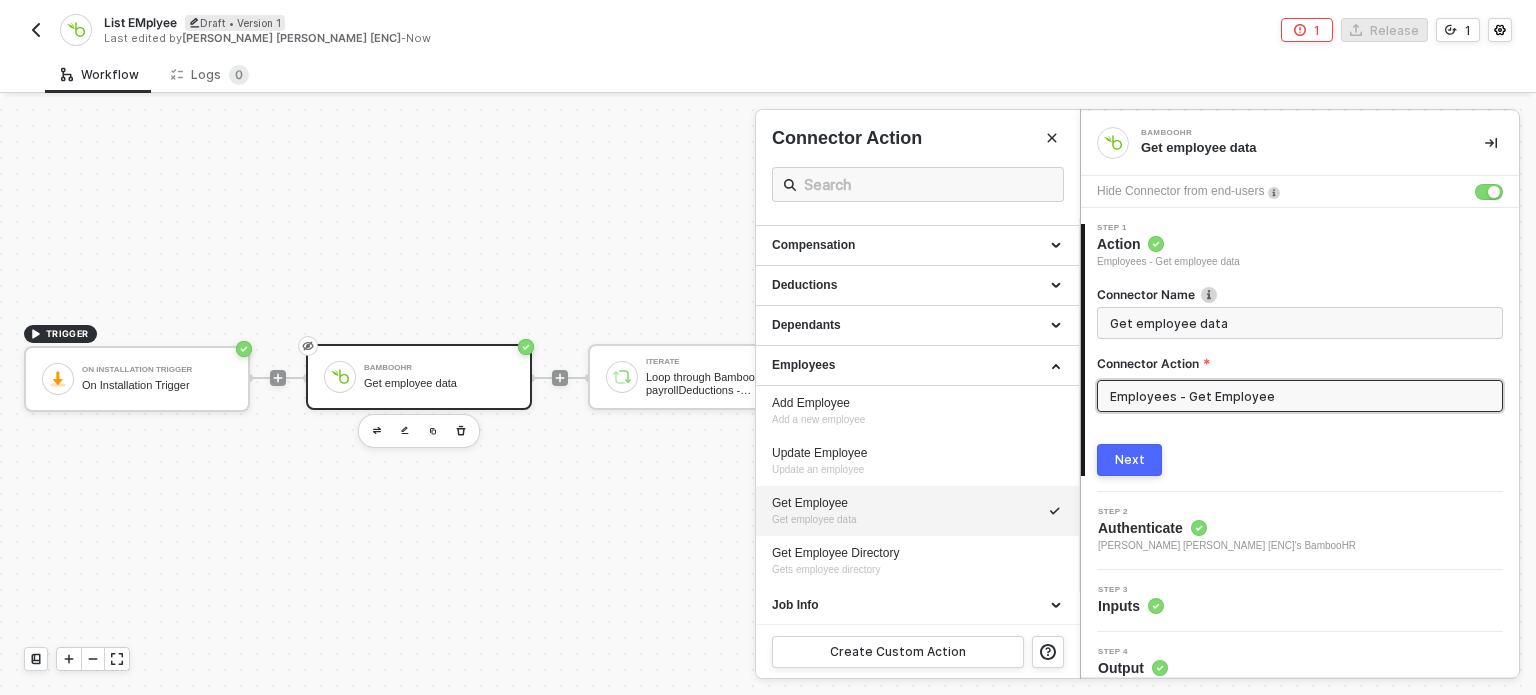 drag, startPoint x: 824, startPoint y: 549, endPoint x: 856, endPoint y: 533, distance: 35.77709 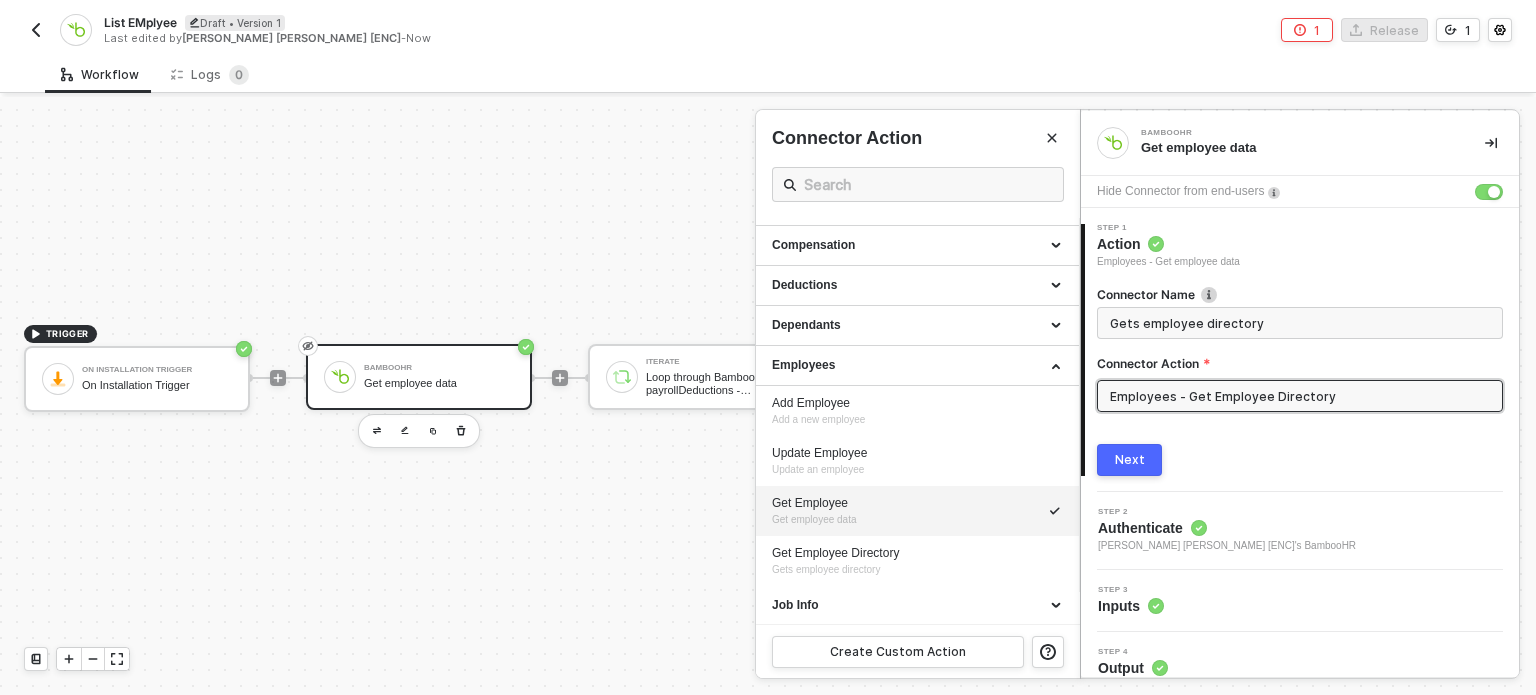 scroll, scrollTop: 0, scrollLeft: 0, axis: both 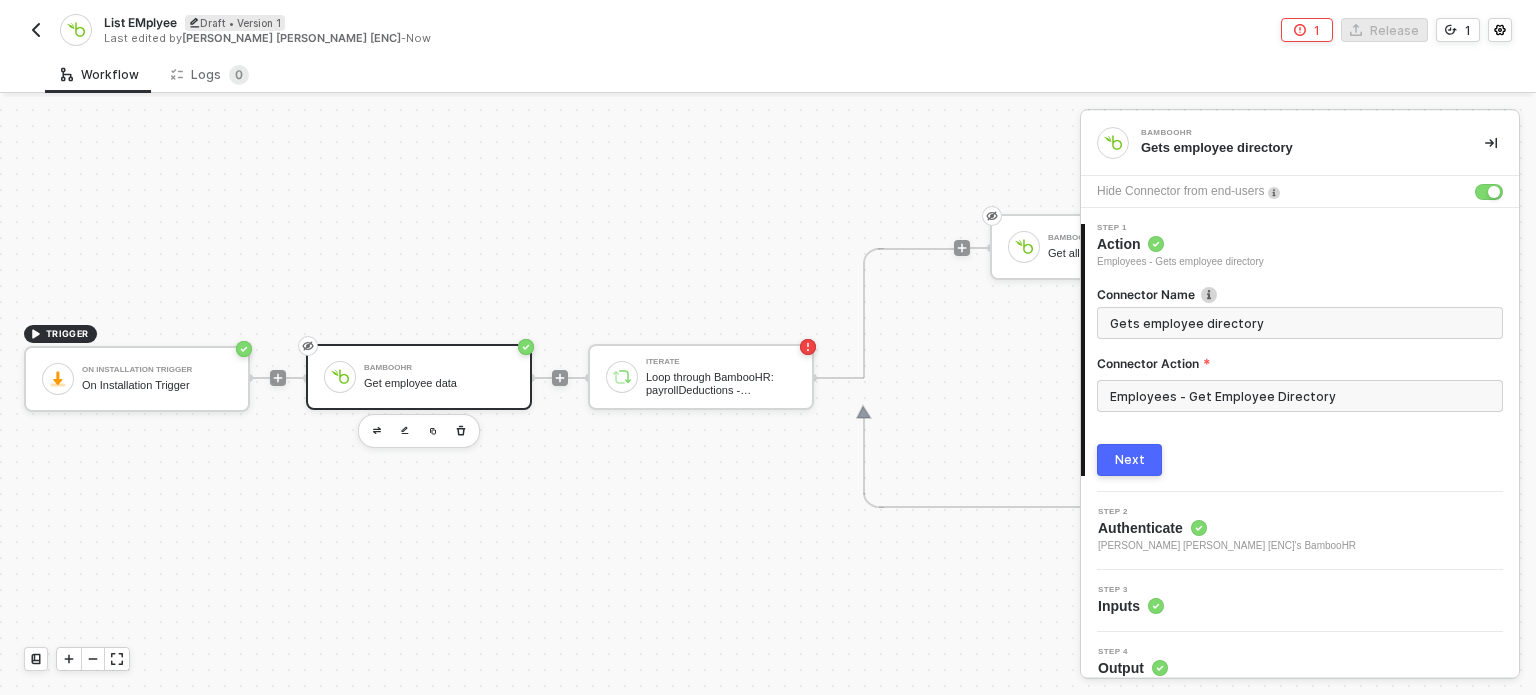 click on "Next" at bounding box center (1130, 460) 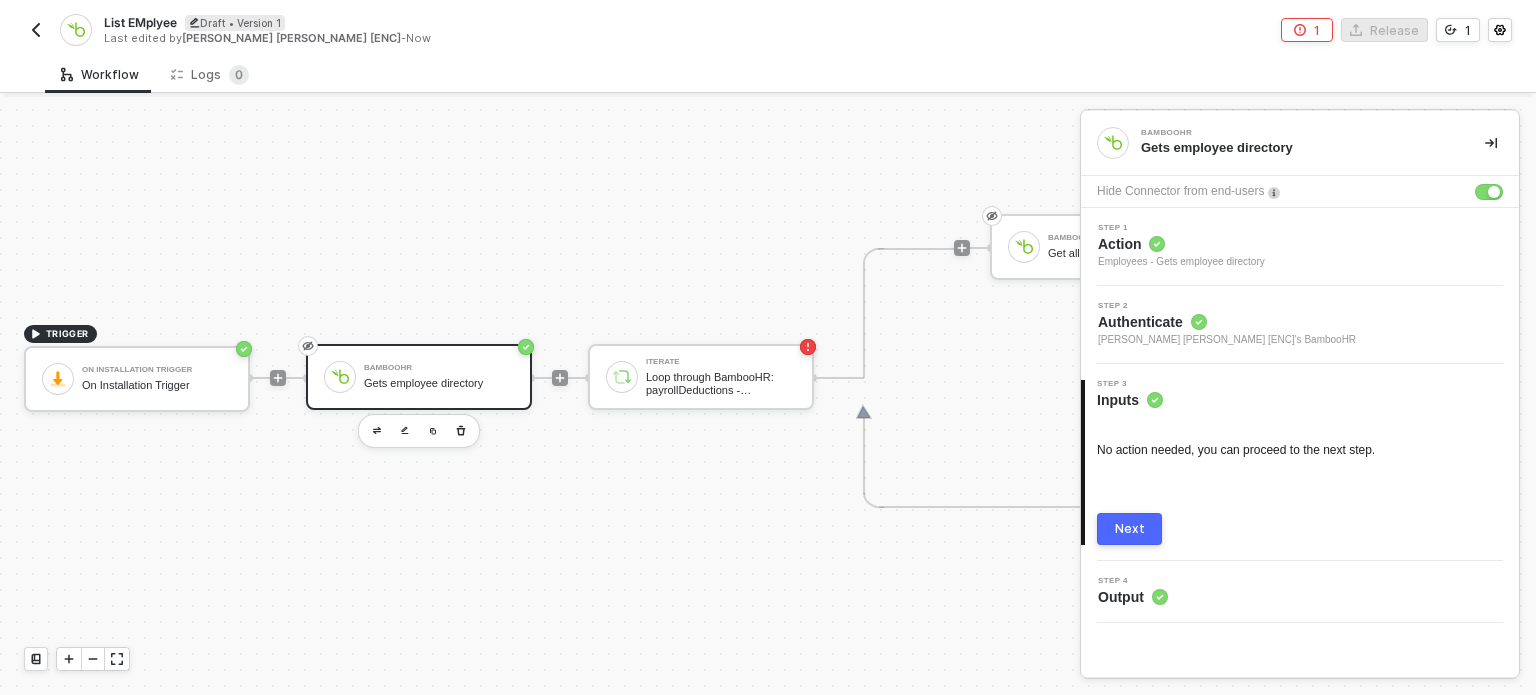 click on "Next" at bounding box center [1130, 529] 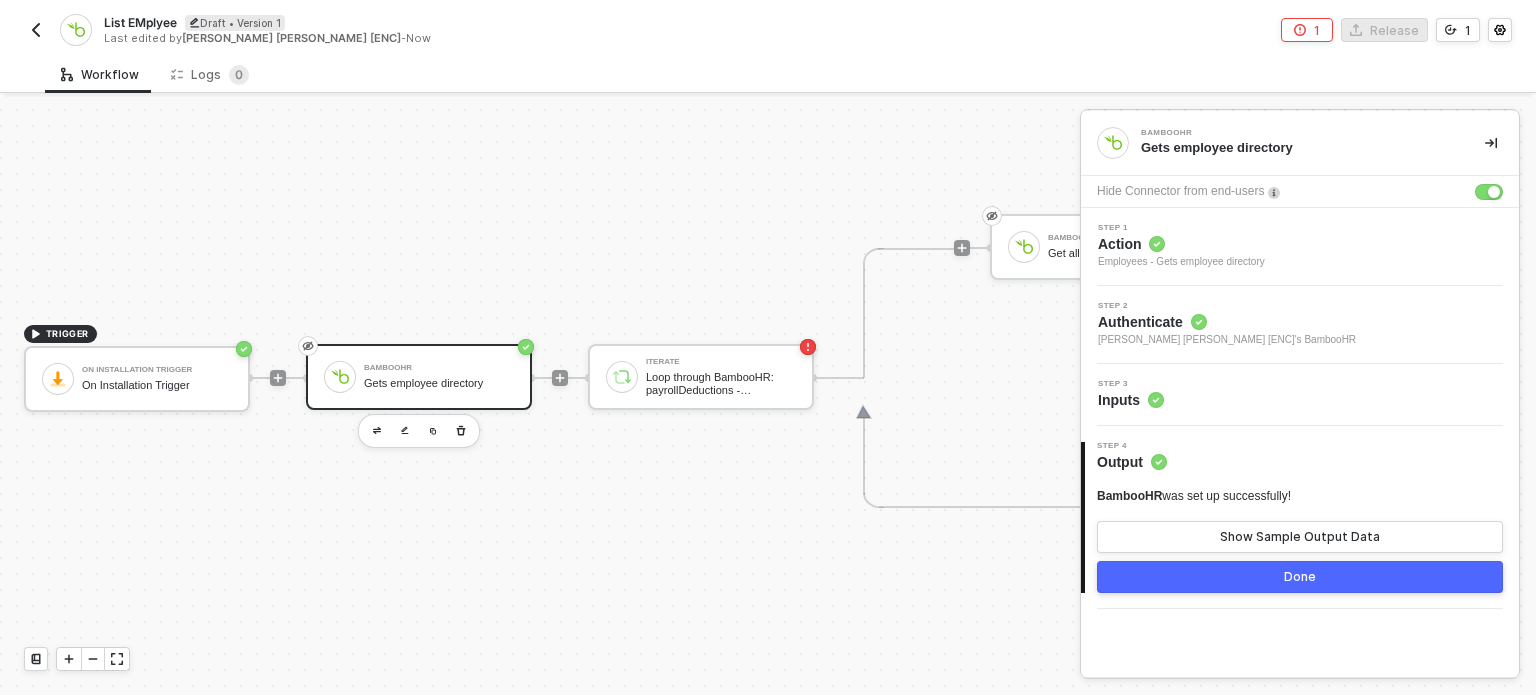 click on "BambooHR  was set up successfully! Show Sample Output Data" at bounding box center [1300, 520] 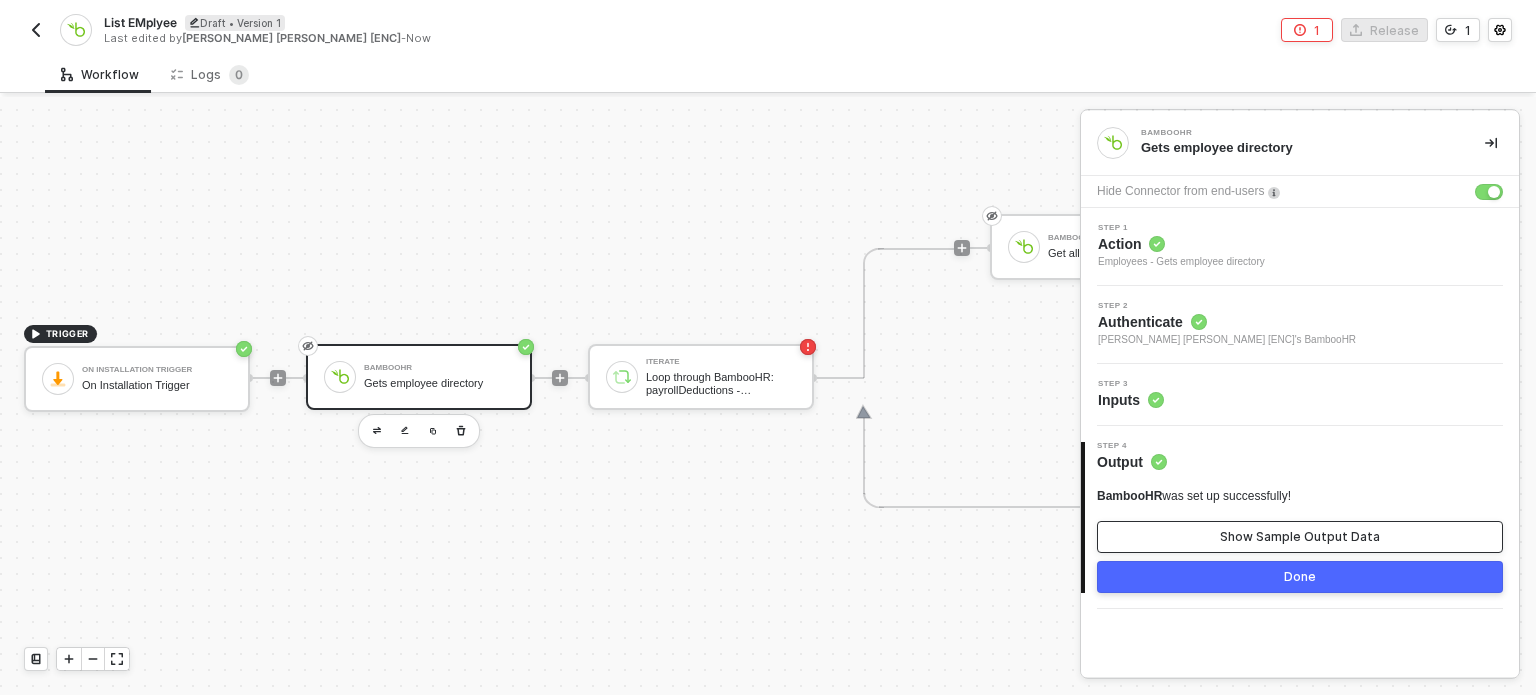 click on "Show Sample Output Data" at bounding box center [1300, 537] 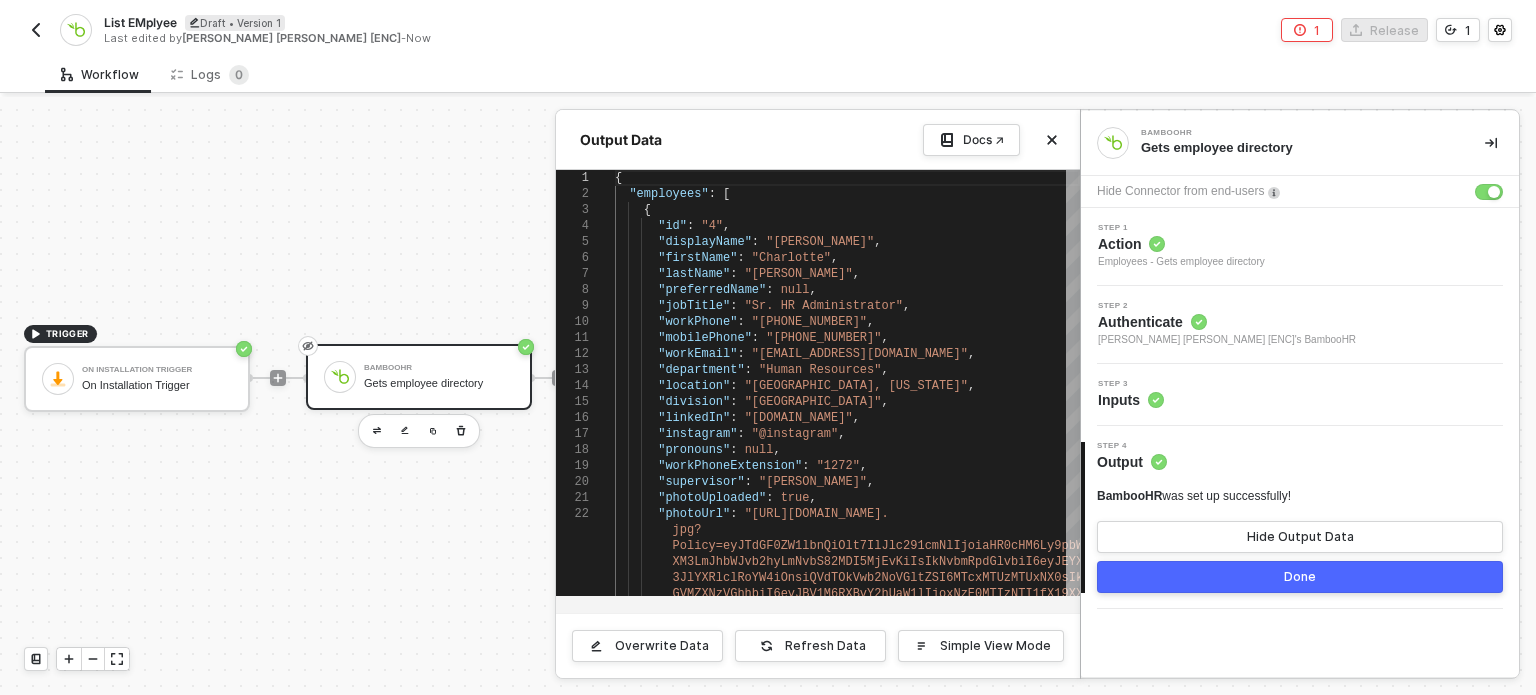 click at bounding box center (768, 394) 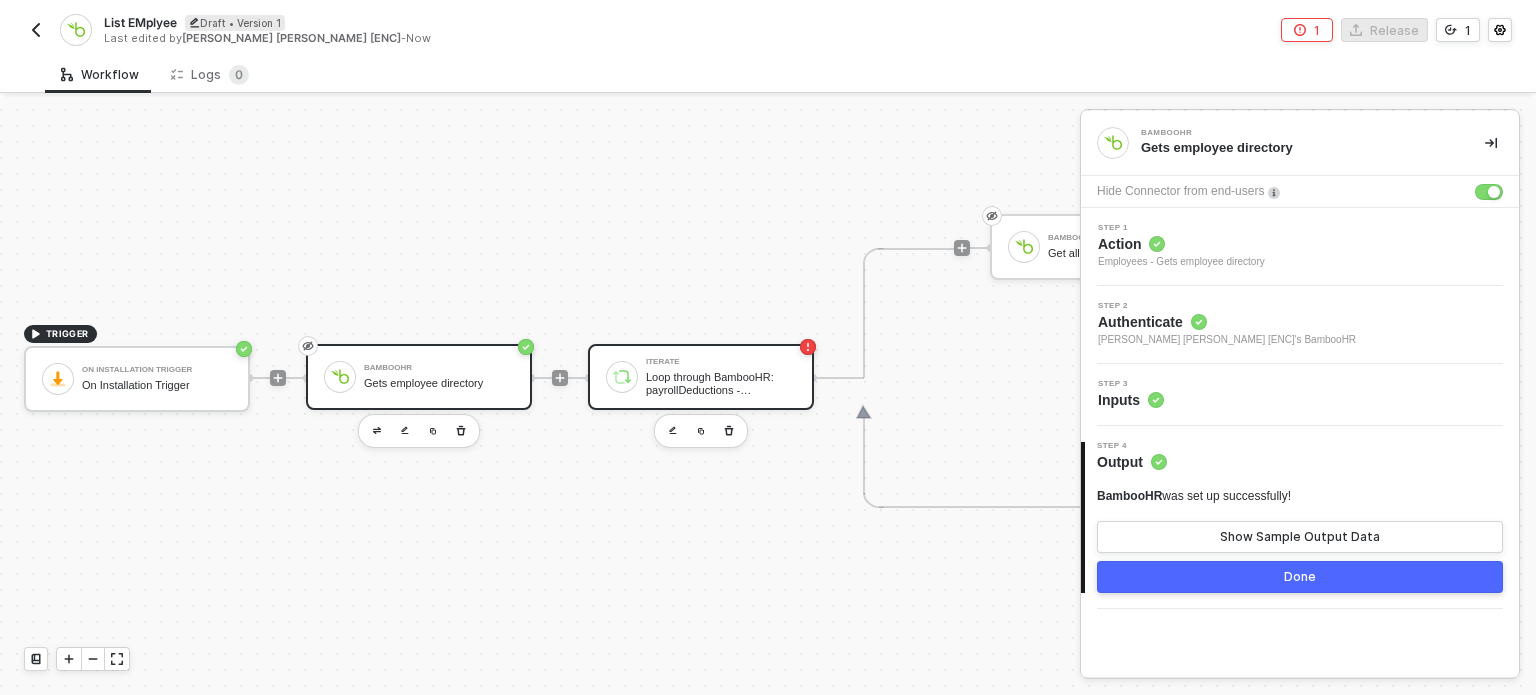 click on "Iterate  Loop through BambooHR:  payrollDeductions - Deductions" at bounding box center [721, 377] 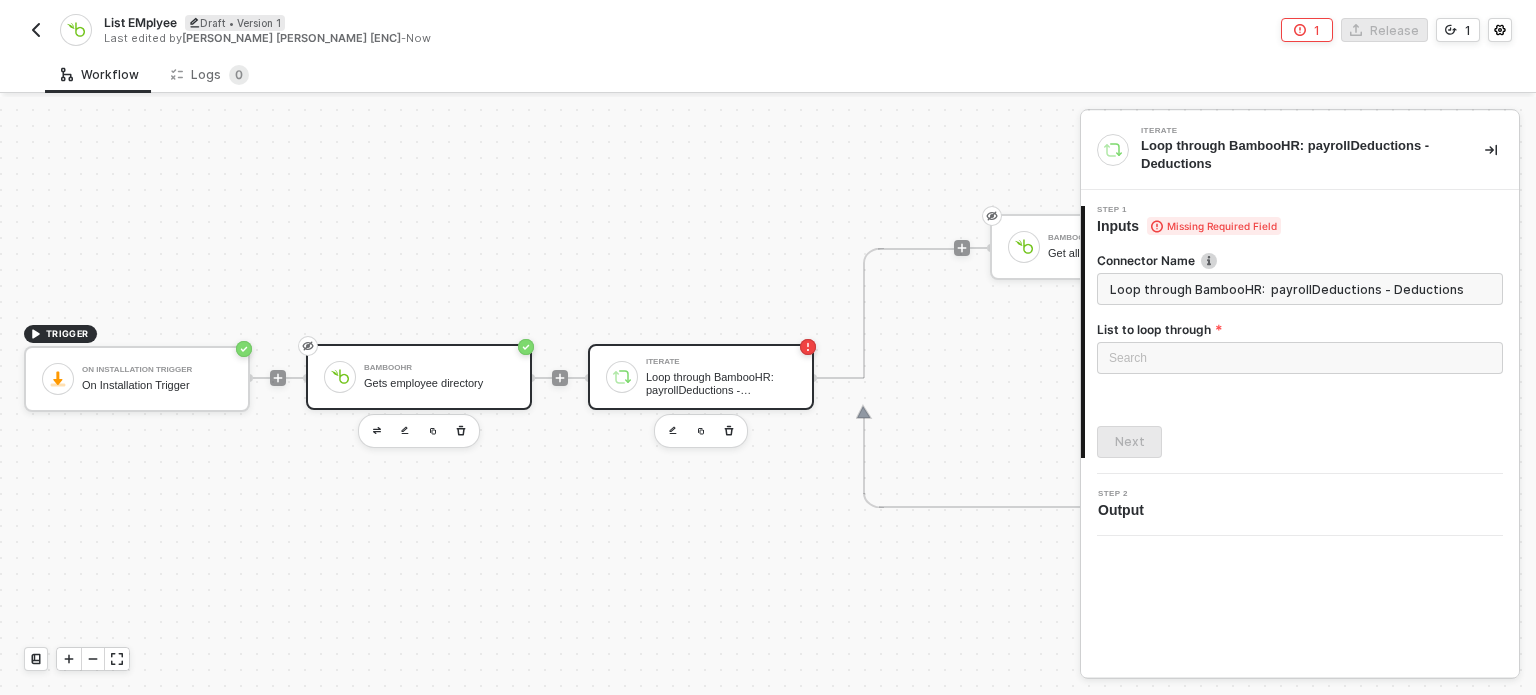 click on "BambooHR" at bounding box center (439, 368) 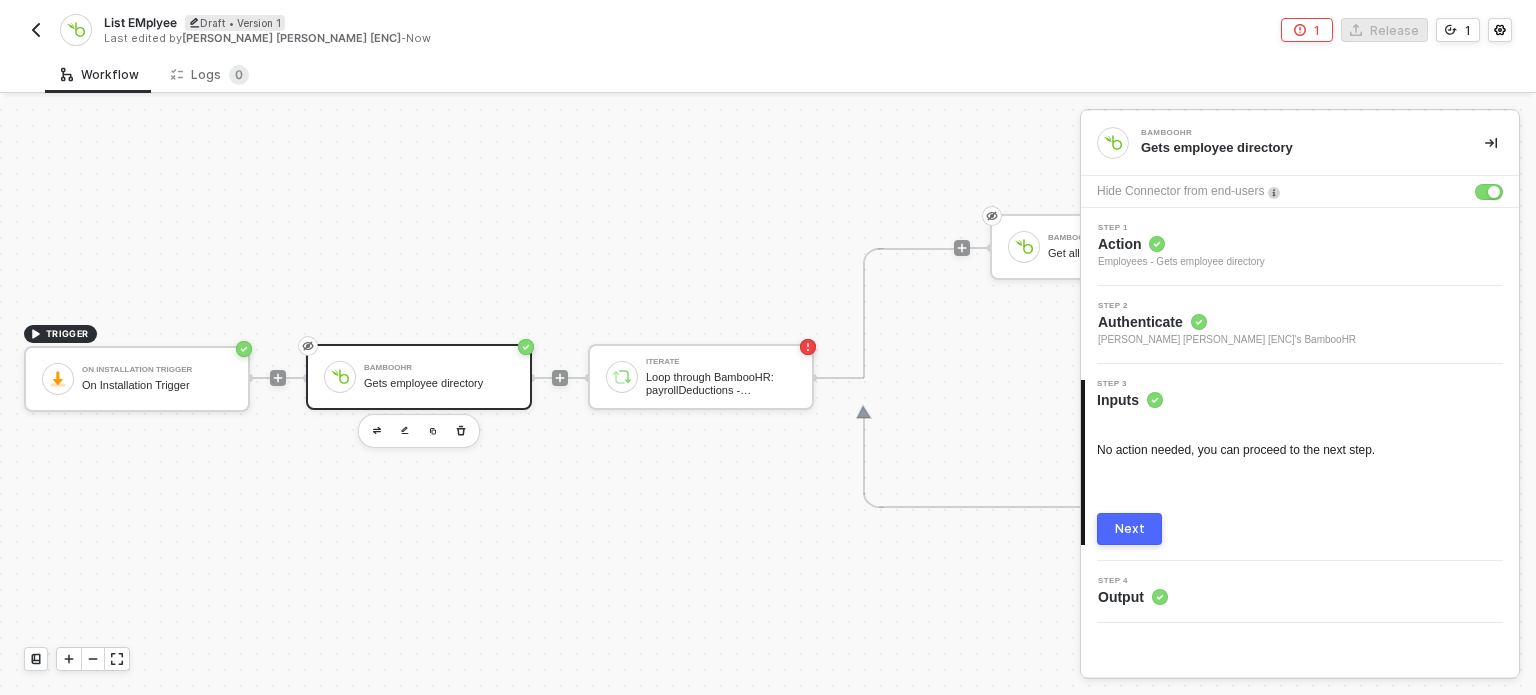 click on "Next" at bounding box center (1129, 529) 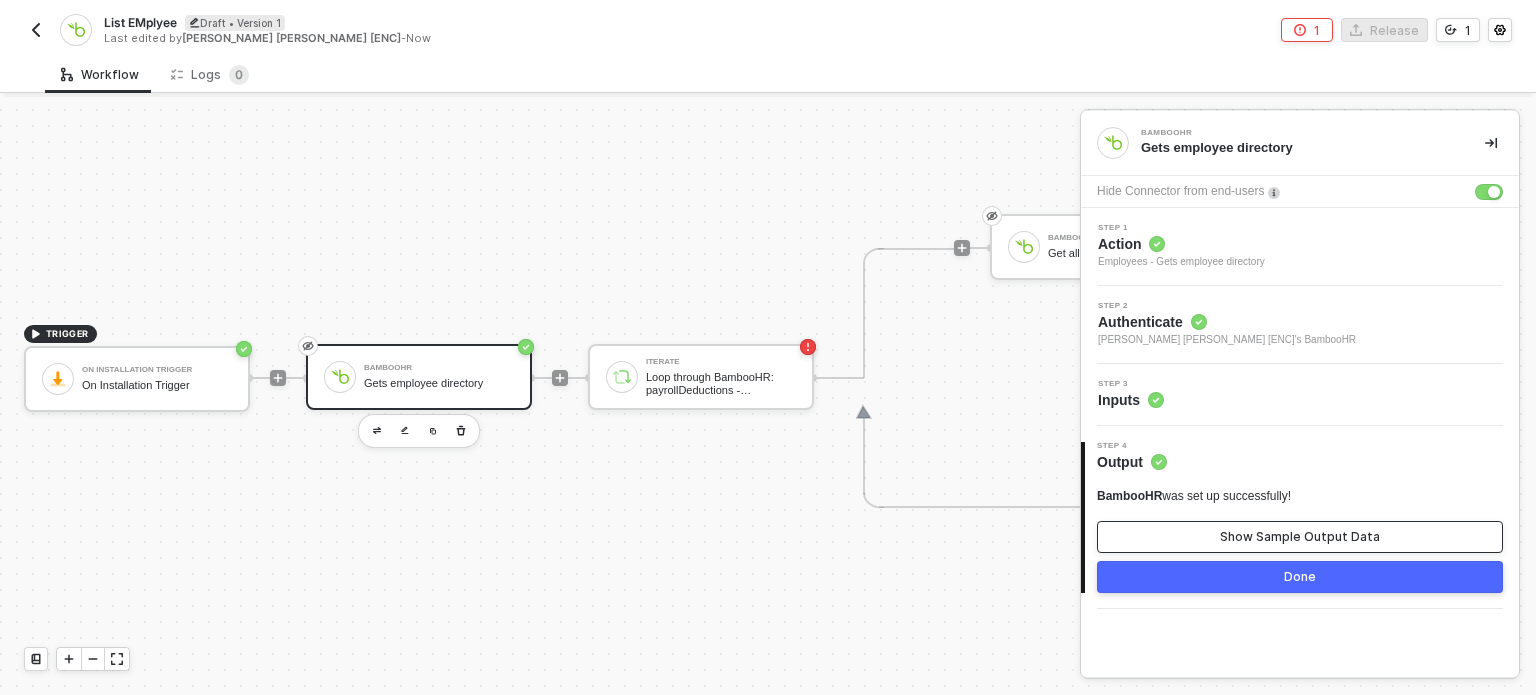 click on "Show Sample Output Data" at bounding box center [1300, 537] 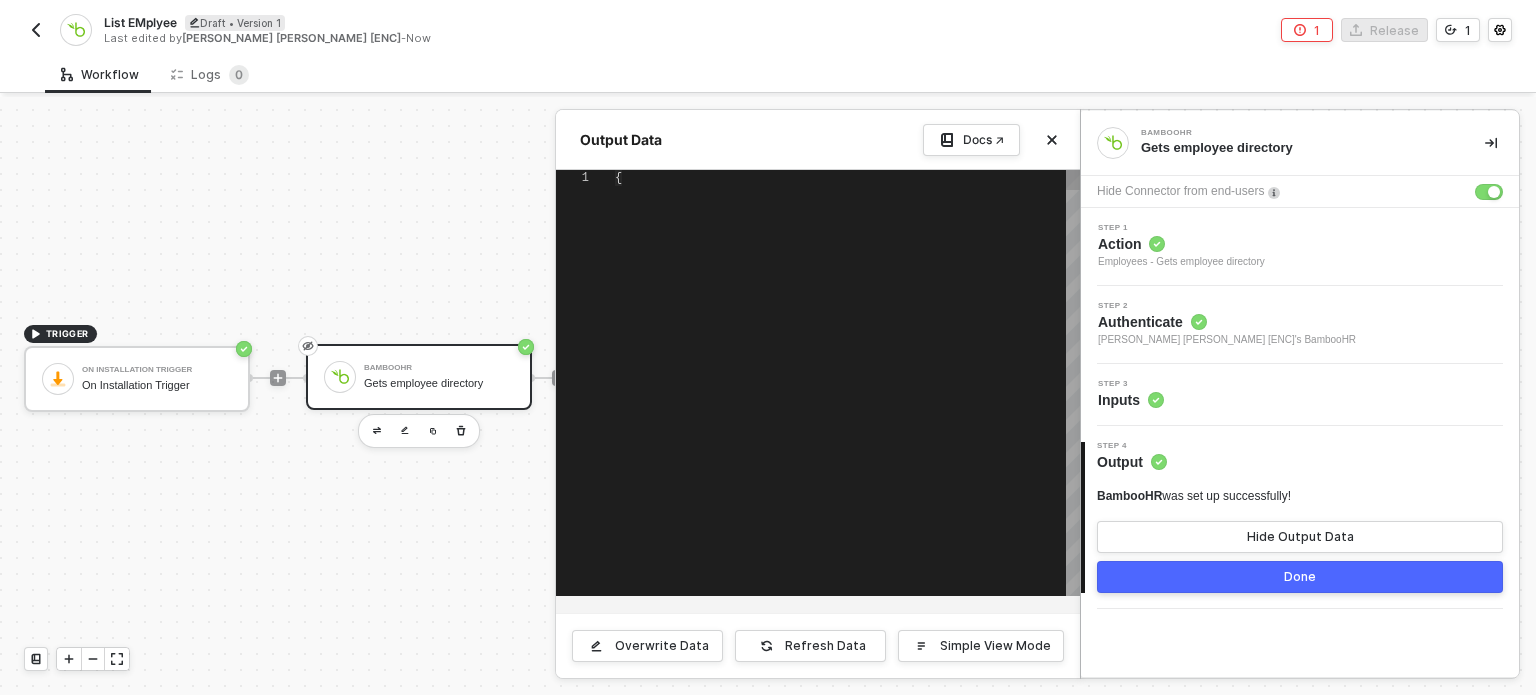 type on "{
"employees": [
{
"id": "4",
"displayName": "Charlotte Abbott",
"firstName": "Charlotte",
"lastName": "Abbott",
"preferredName": null,
"jobTitle": "Sr. HR Administrator",
"workPhone": "801-724-6600"," 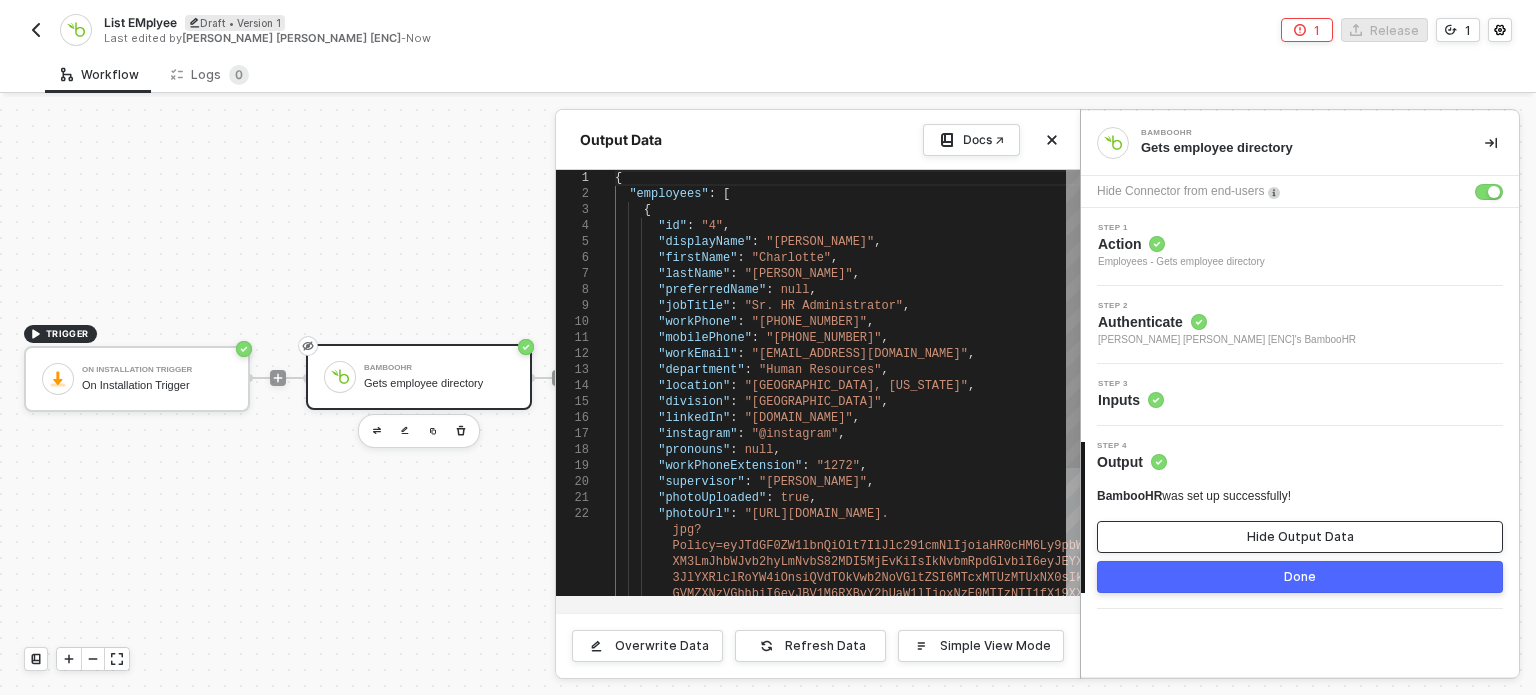 click on "Hide Output Data" at bounding box center [1300, 537] 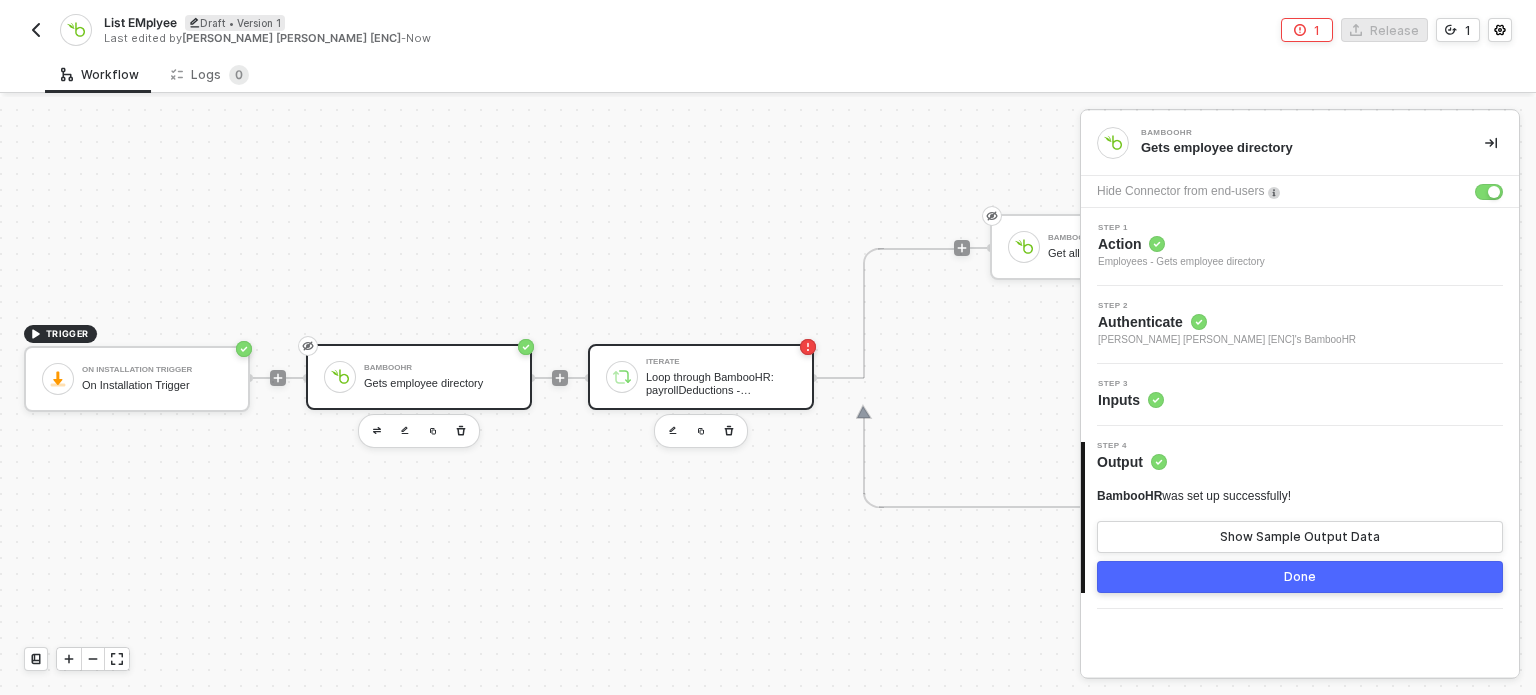 click on "Loop through BambooHR:  payrollDeductions - Deductions" at bounding box center (721, 383) 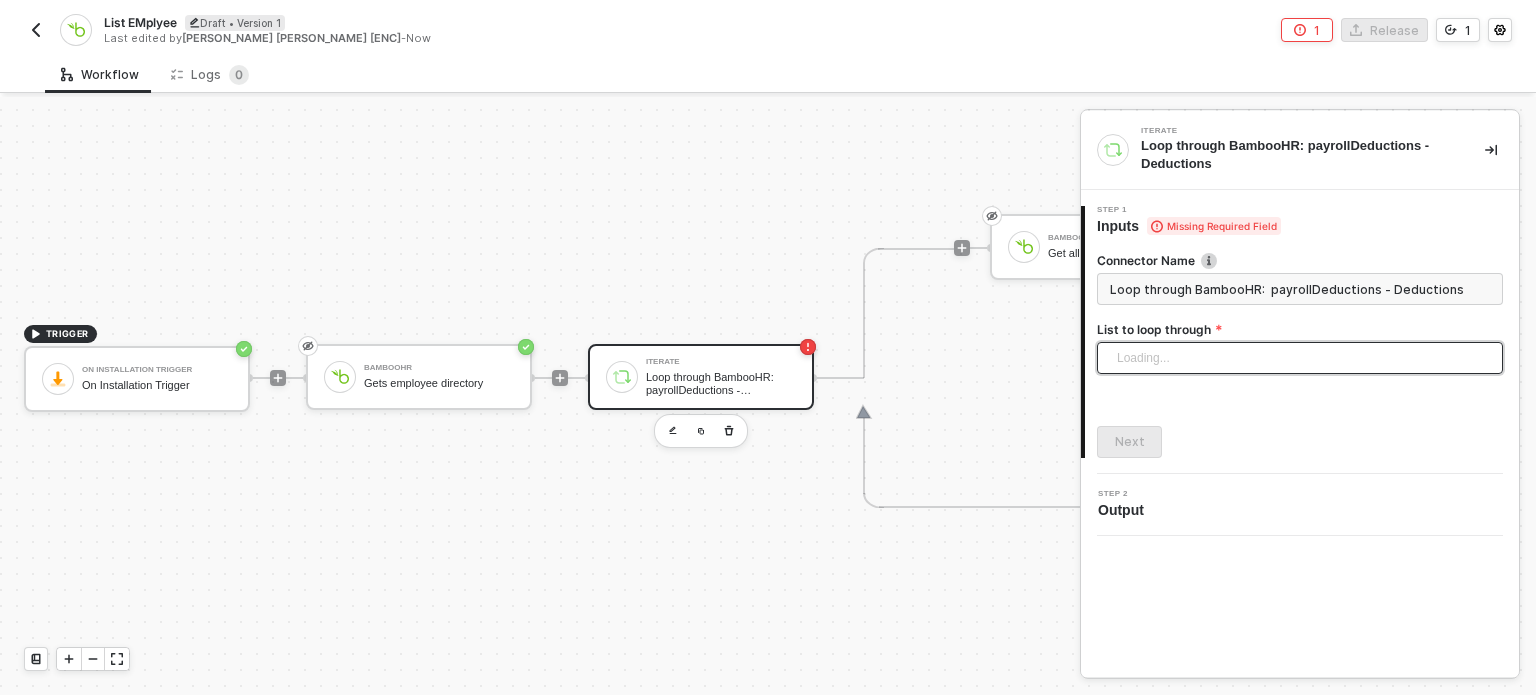 click on "Loading..." at bounding box center [1300, 358] 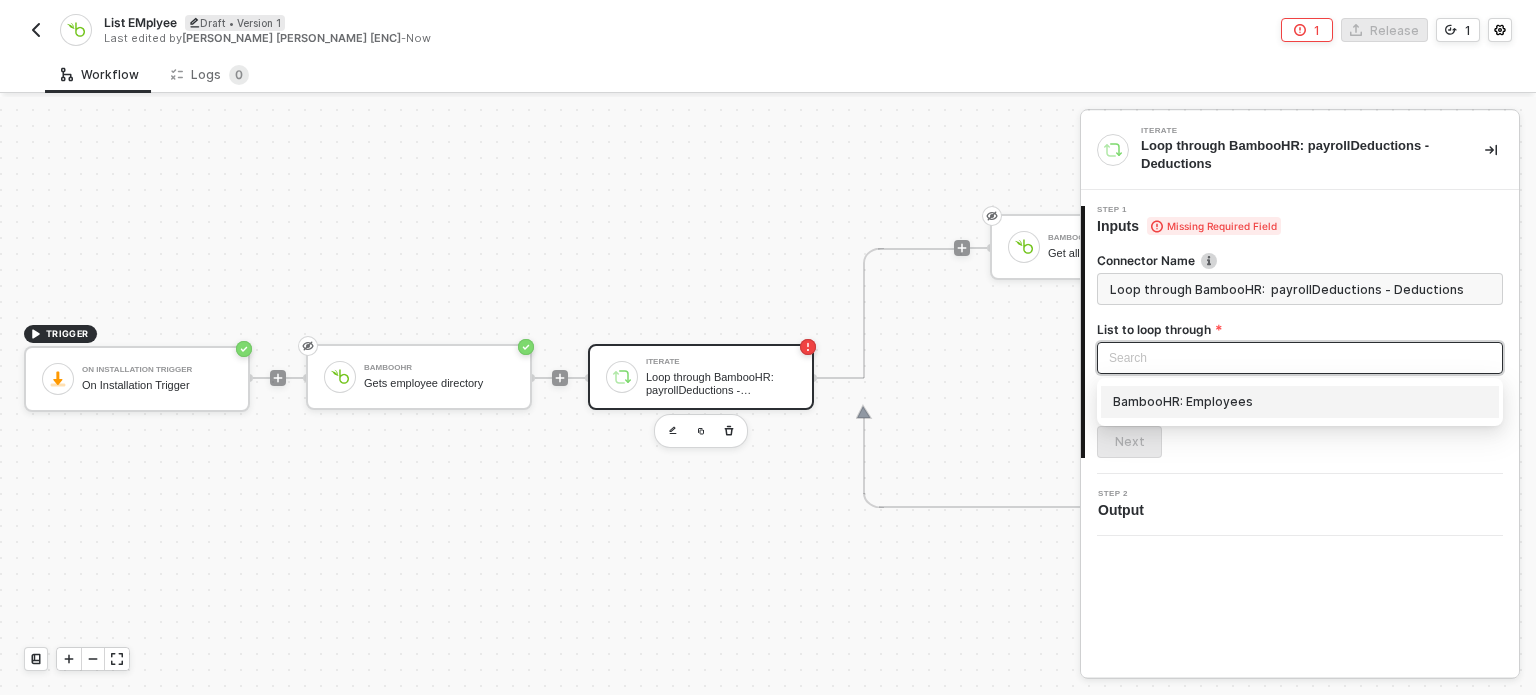 drag, startPoint x: 1174, startPoint y: 381, endPoint x: 1163, endPoint y: 415, distance: 35.735138 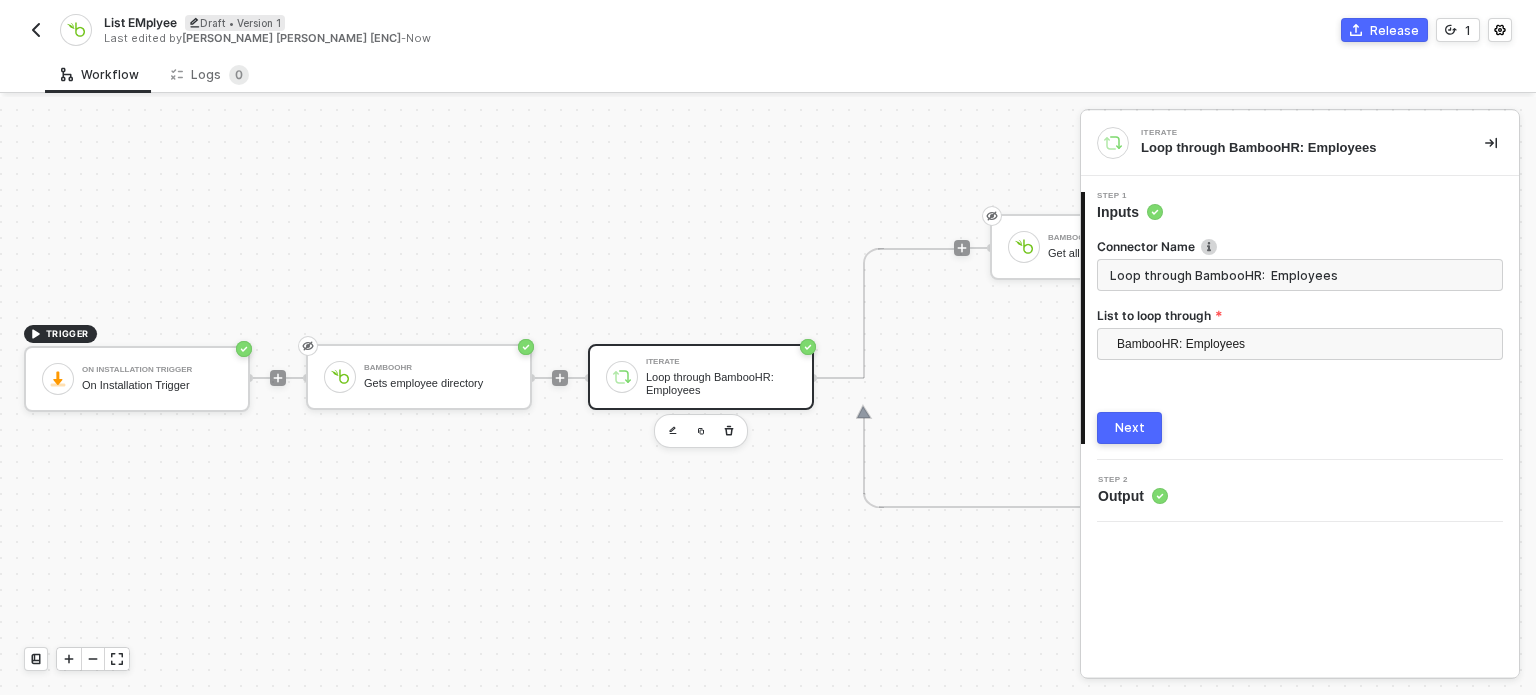drag, startPoint x: 1124, startPoint y: 417, endPoint x: 1137, endPoint y: 419, distance: 13.152946 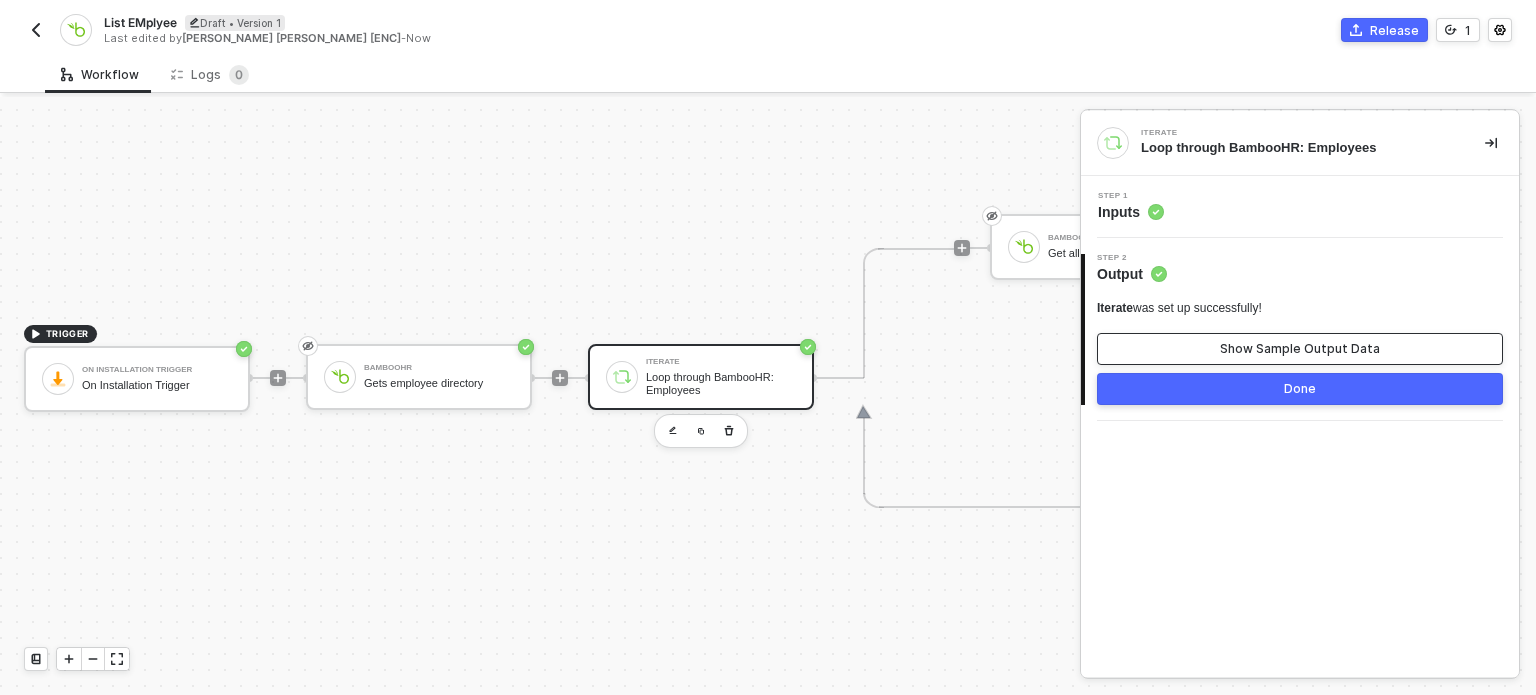click on "Show Sample Output Data" at bounding box center [1300, 349] 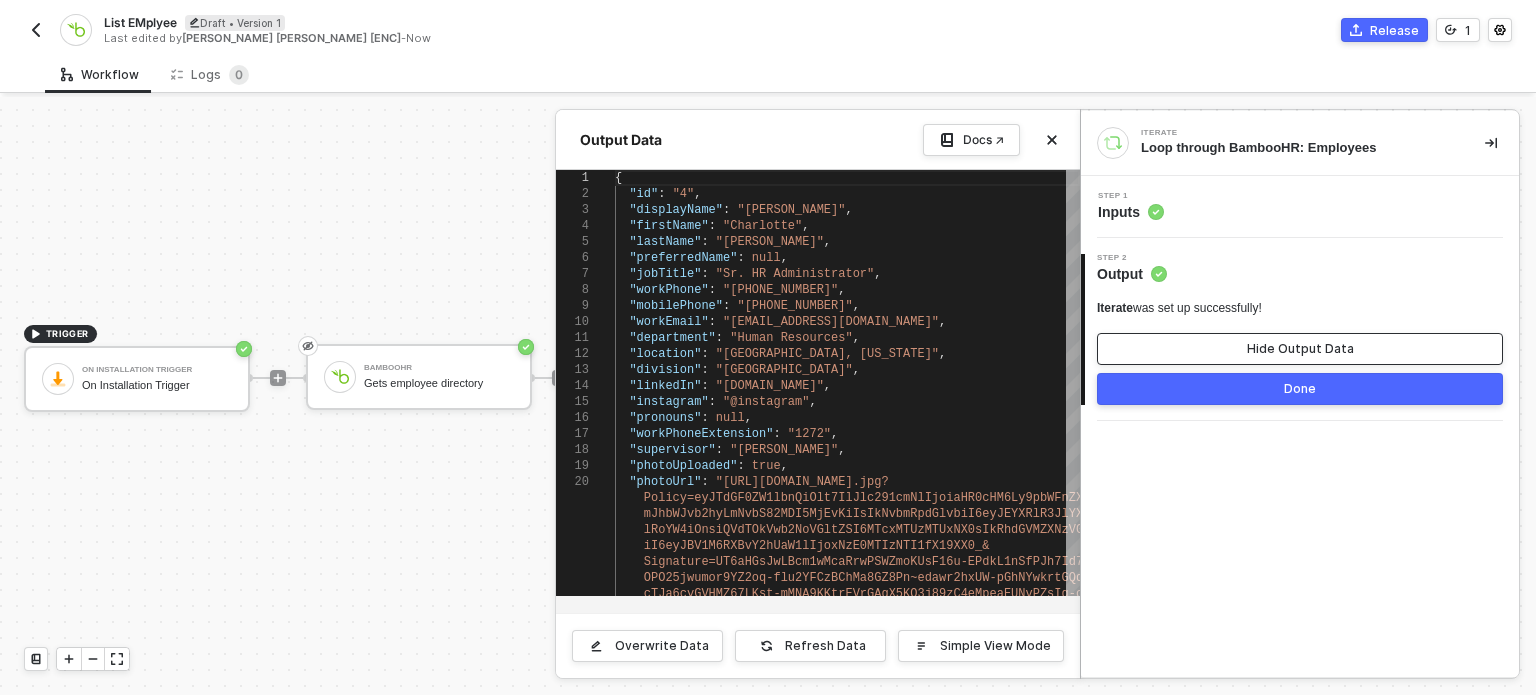 click on "Hide Output Data" at bounding box center (1300, 349) 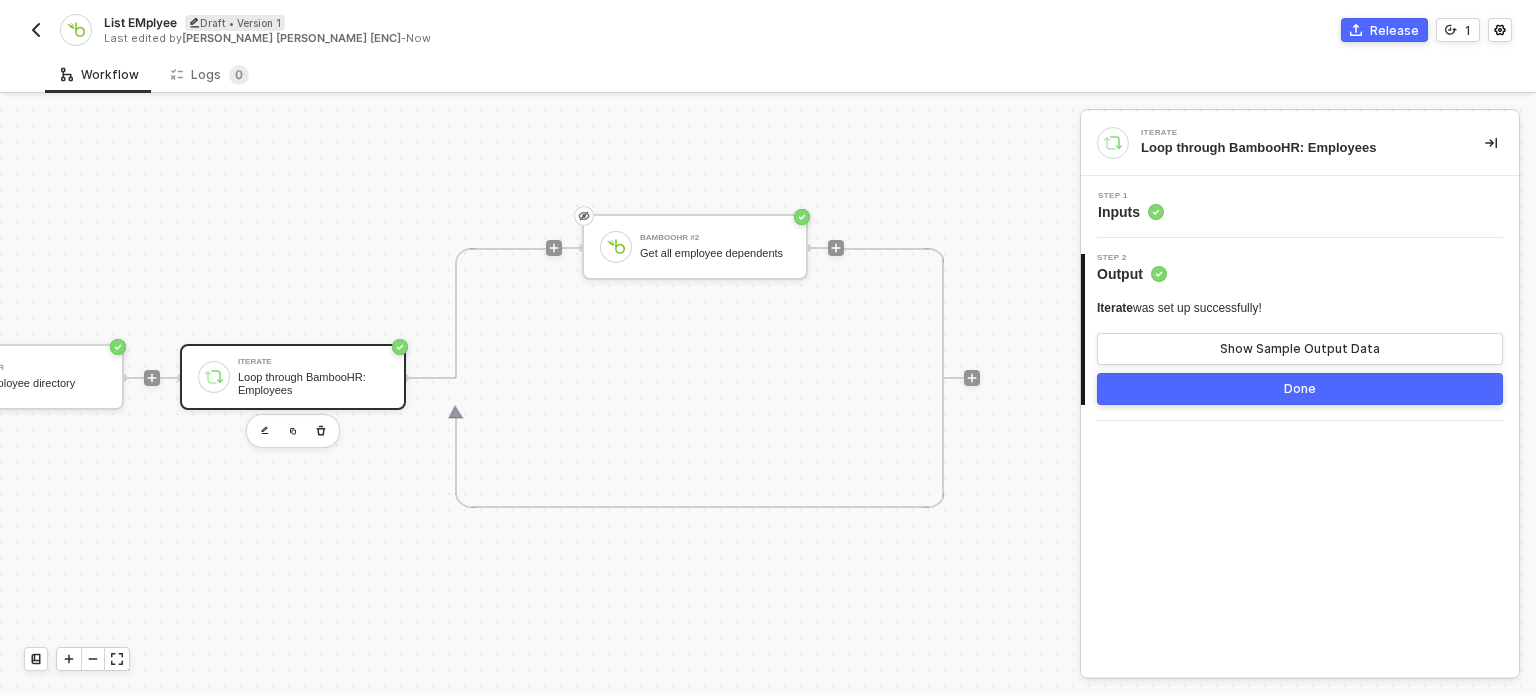 scroll, scrollTop: 48, scrollLeft: 463, axis: both 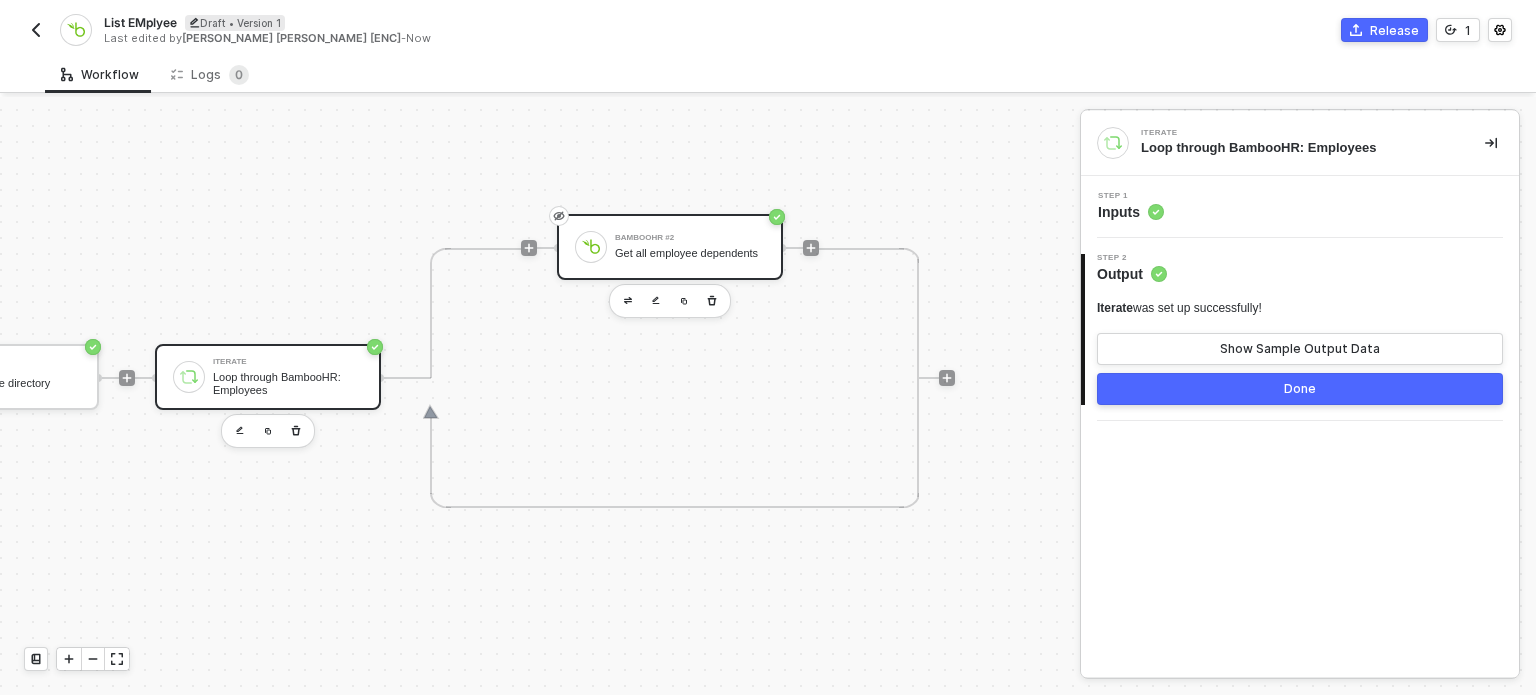 click on "BambooHR #2 Get all employee dependents" at bounding box center (670, 247) 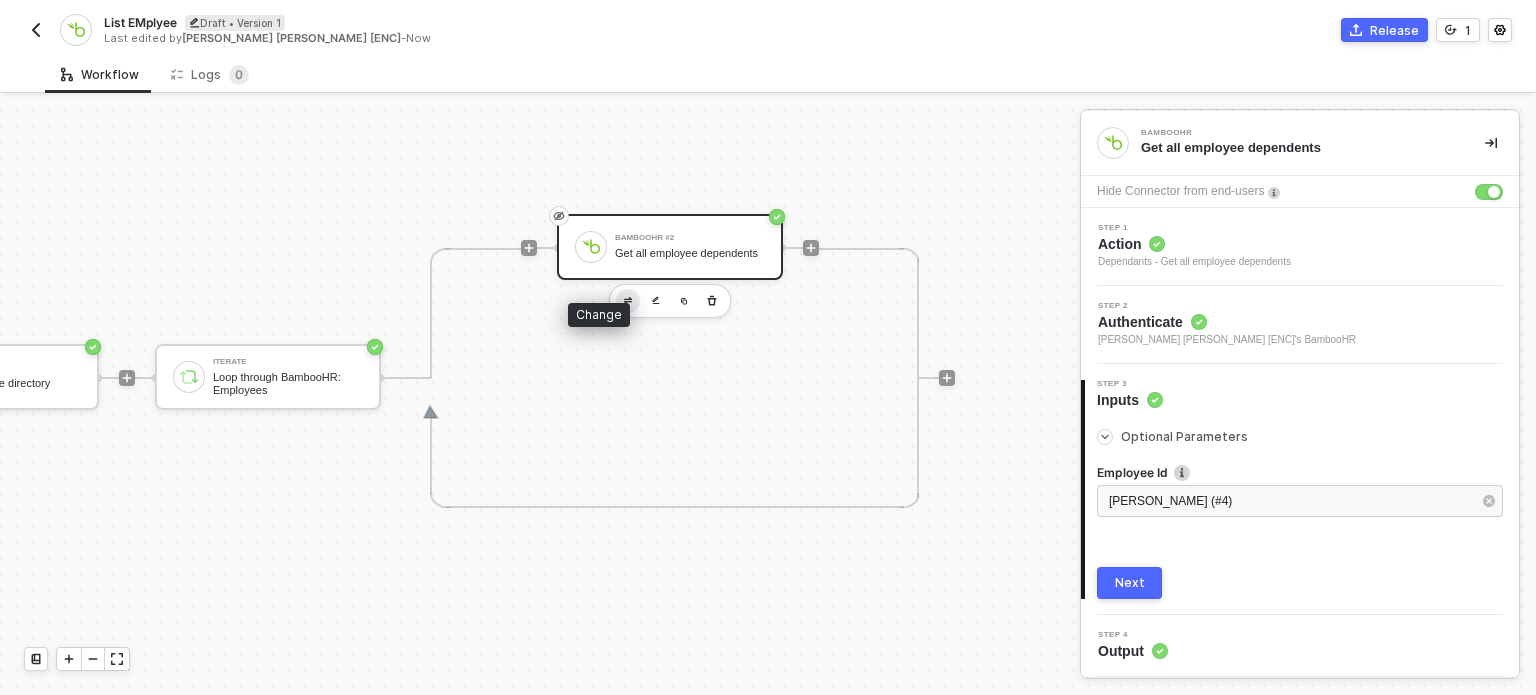 click at bounding box center [628, 300] 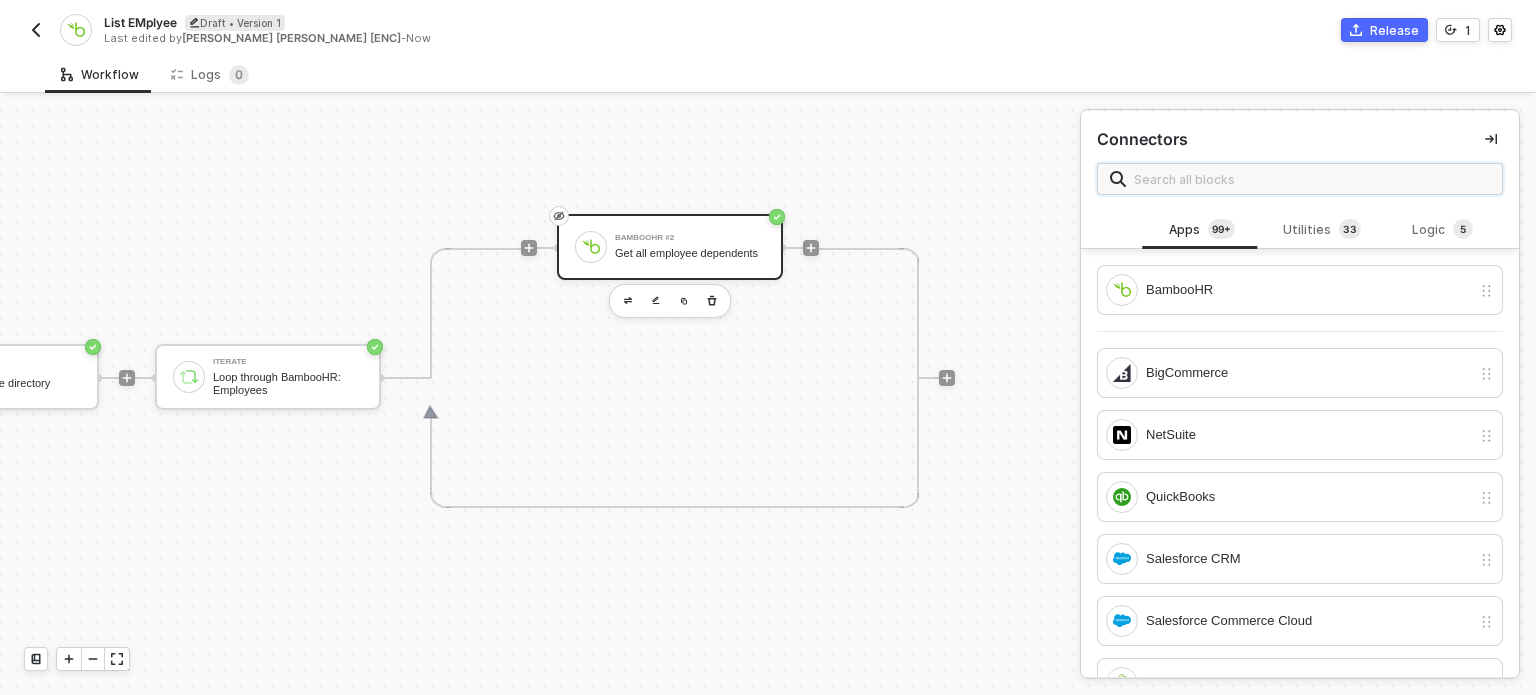 click at bounding box center [1312, 179] 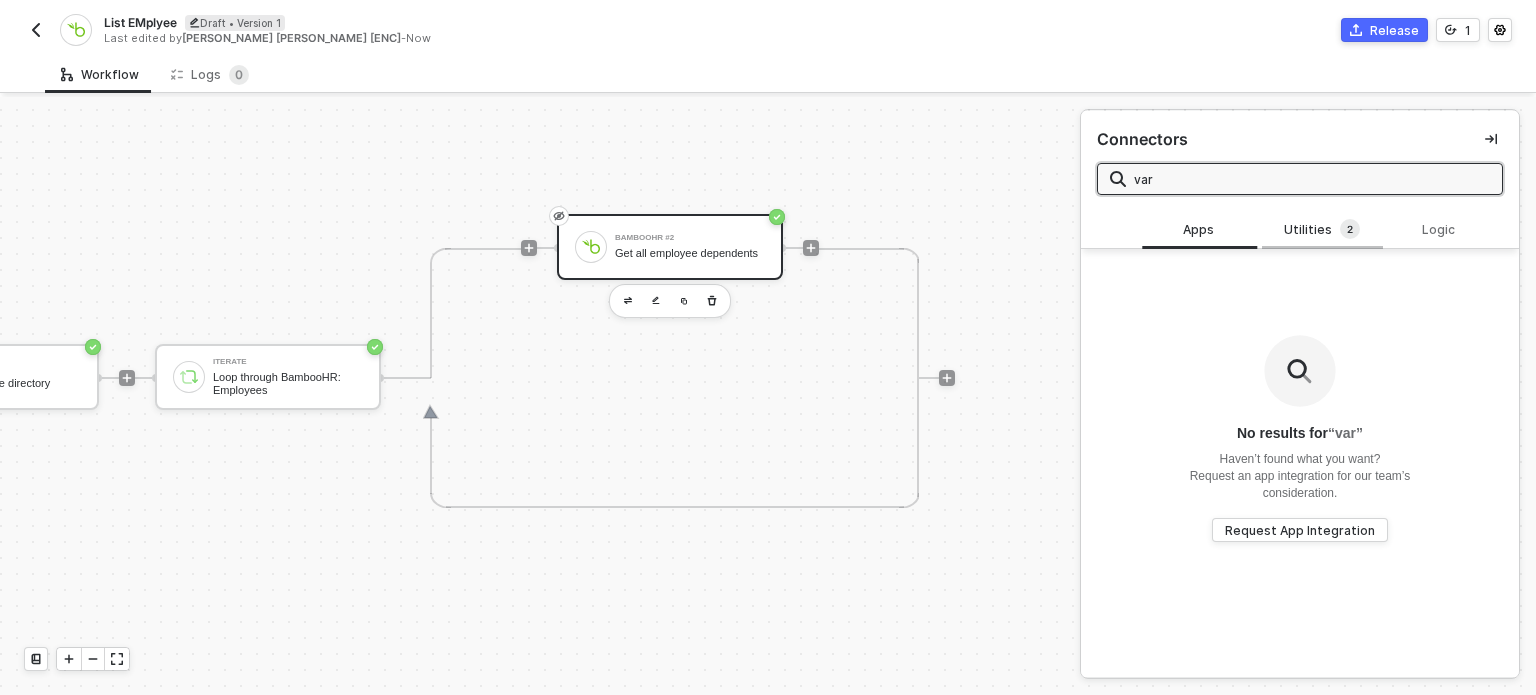 type on "var" 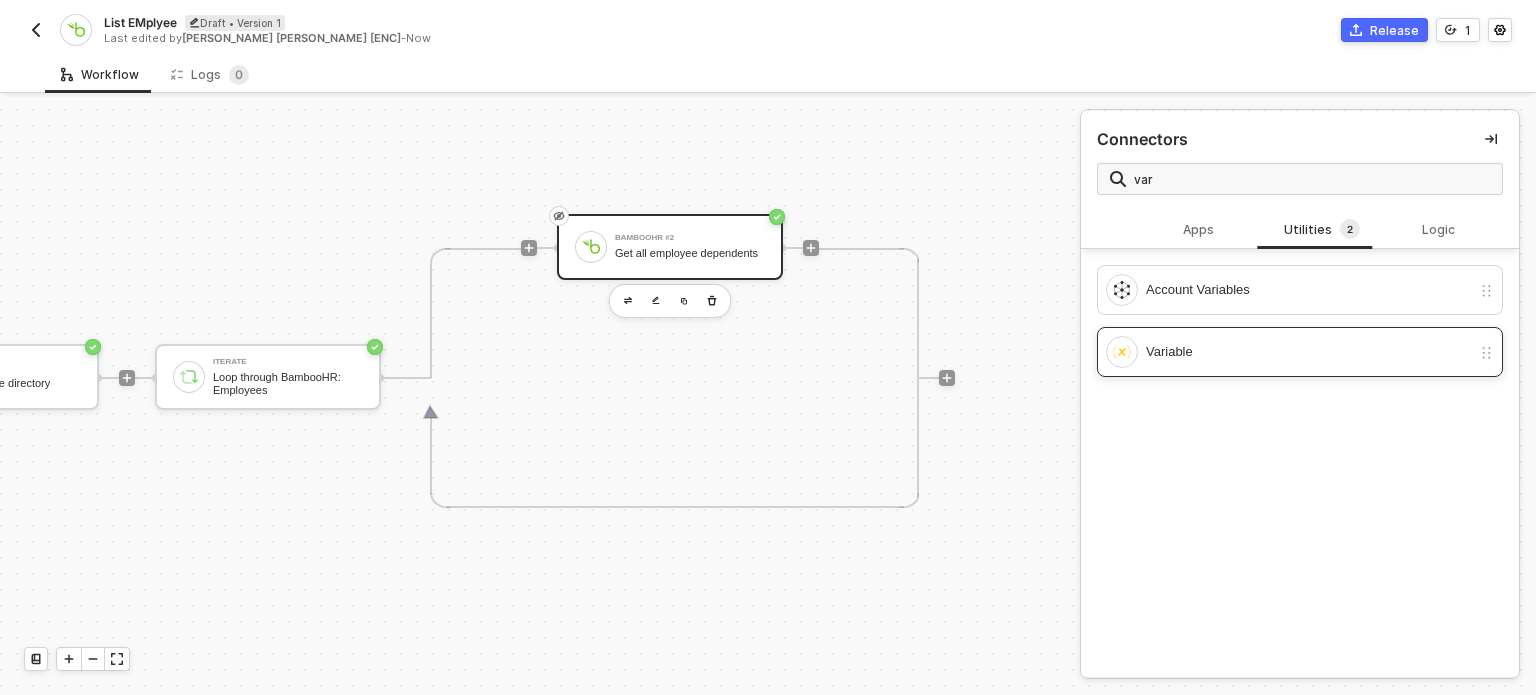 click on "Variable" at bounding box center (1300, 352) 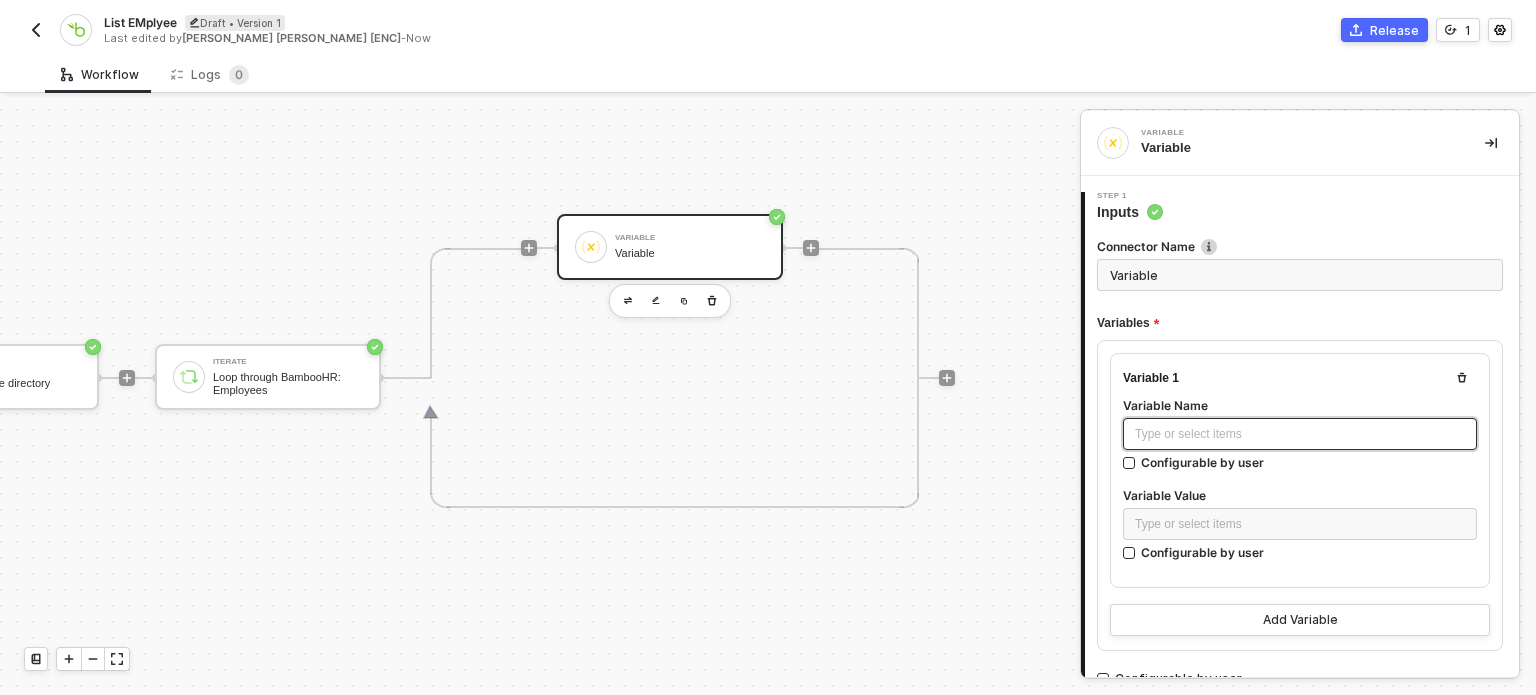 click on "Type or select items ﻿" at bounding box center [1300, 434] 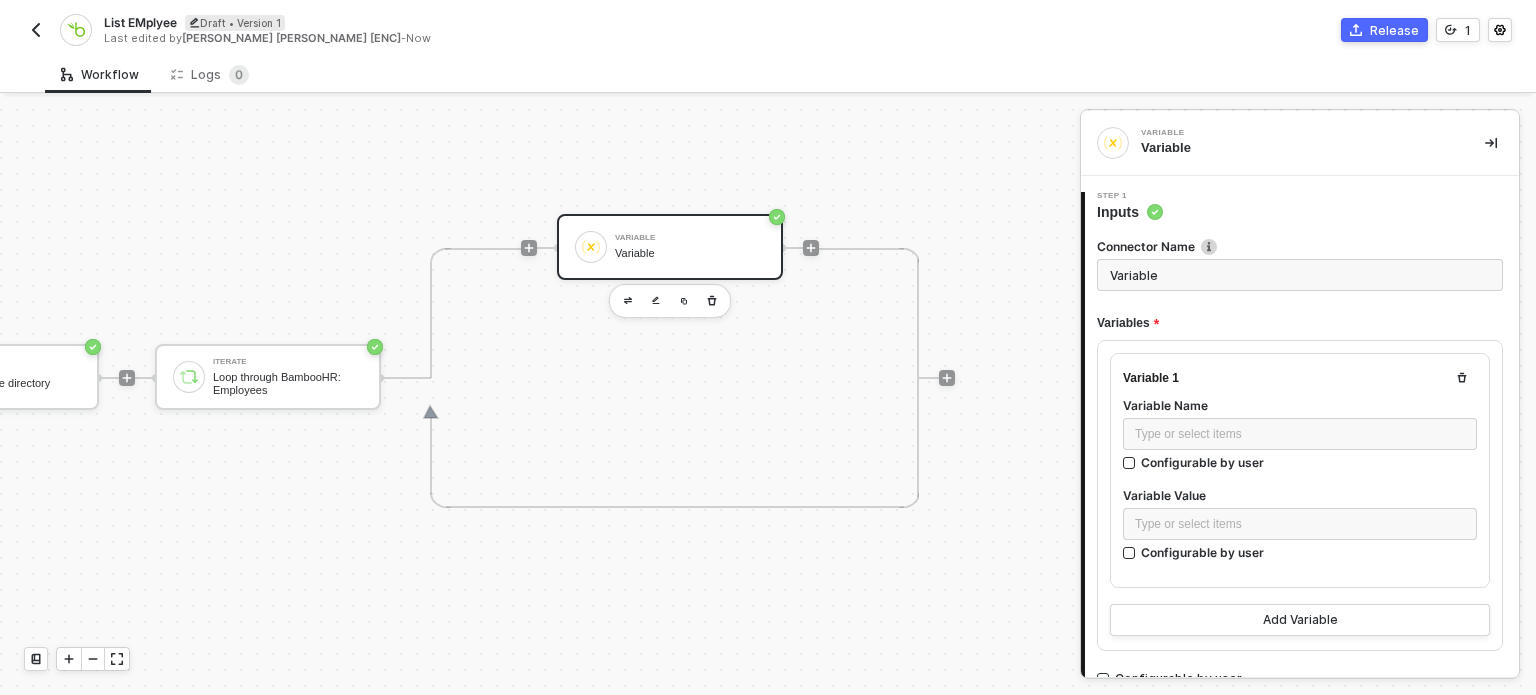 click on "Variable Value" at bounding box center (1300, 497) 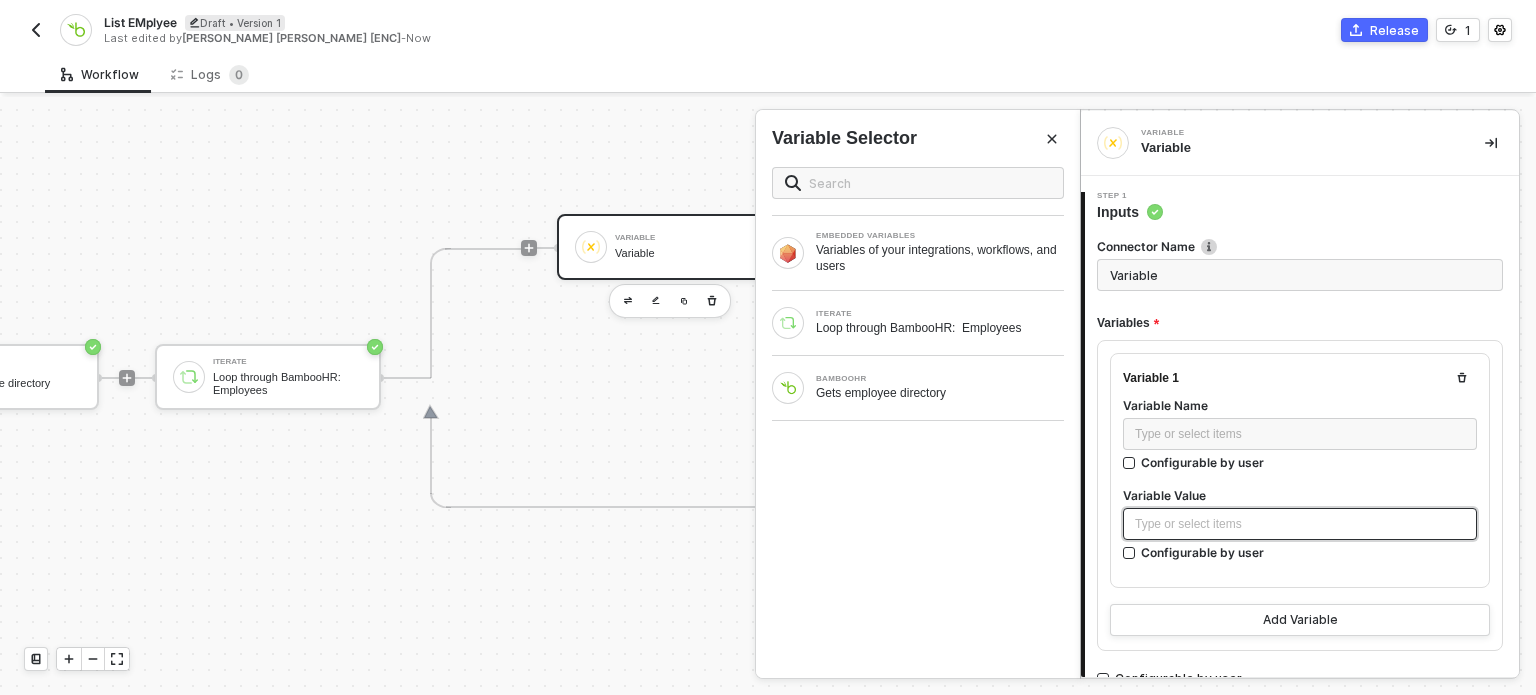 click on "Type or select items ﻿" at bounding box center [1300, 524] 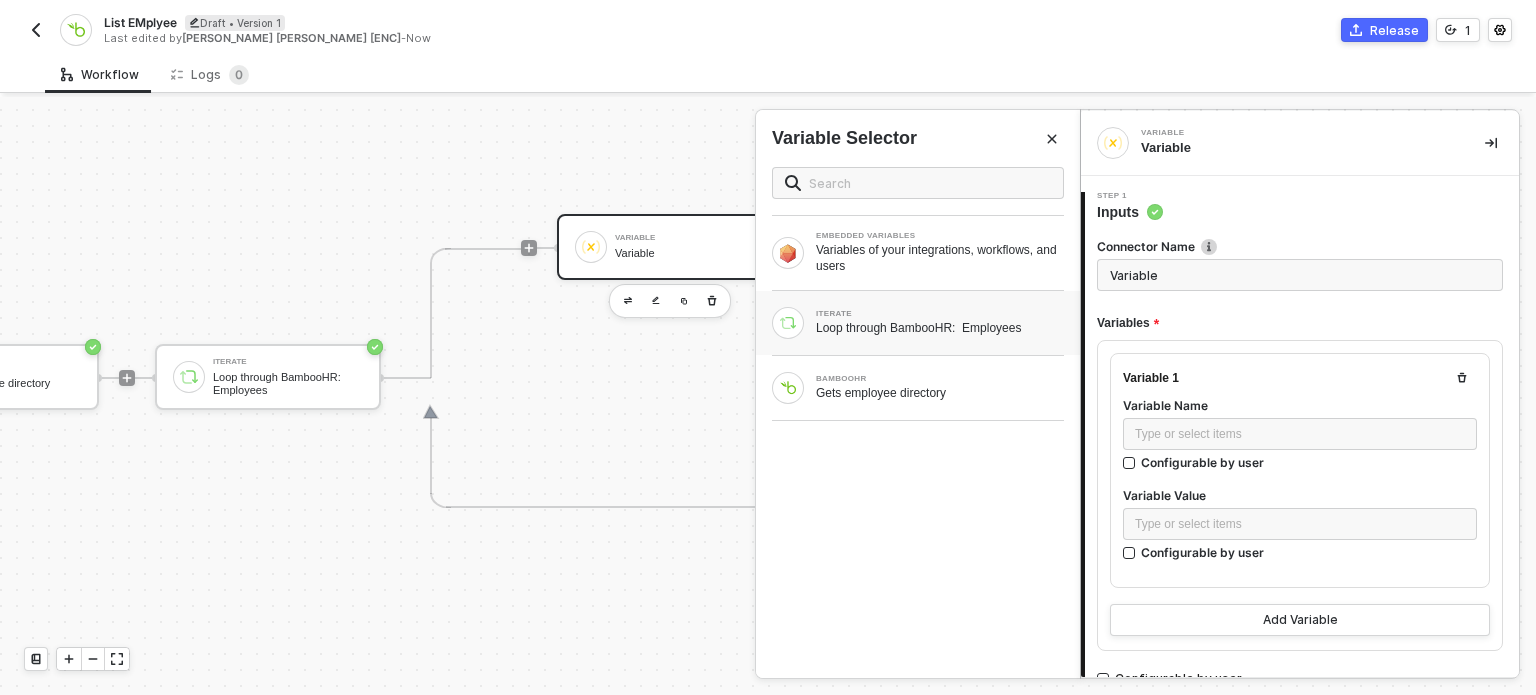 click on "Loop through BambooHR:  Employees" at bounding box center [940, 328] 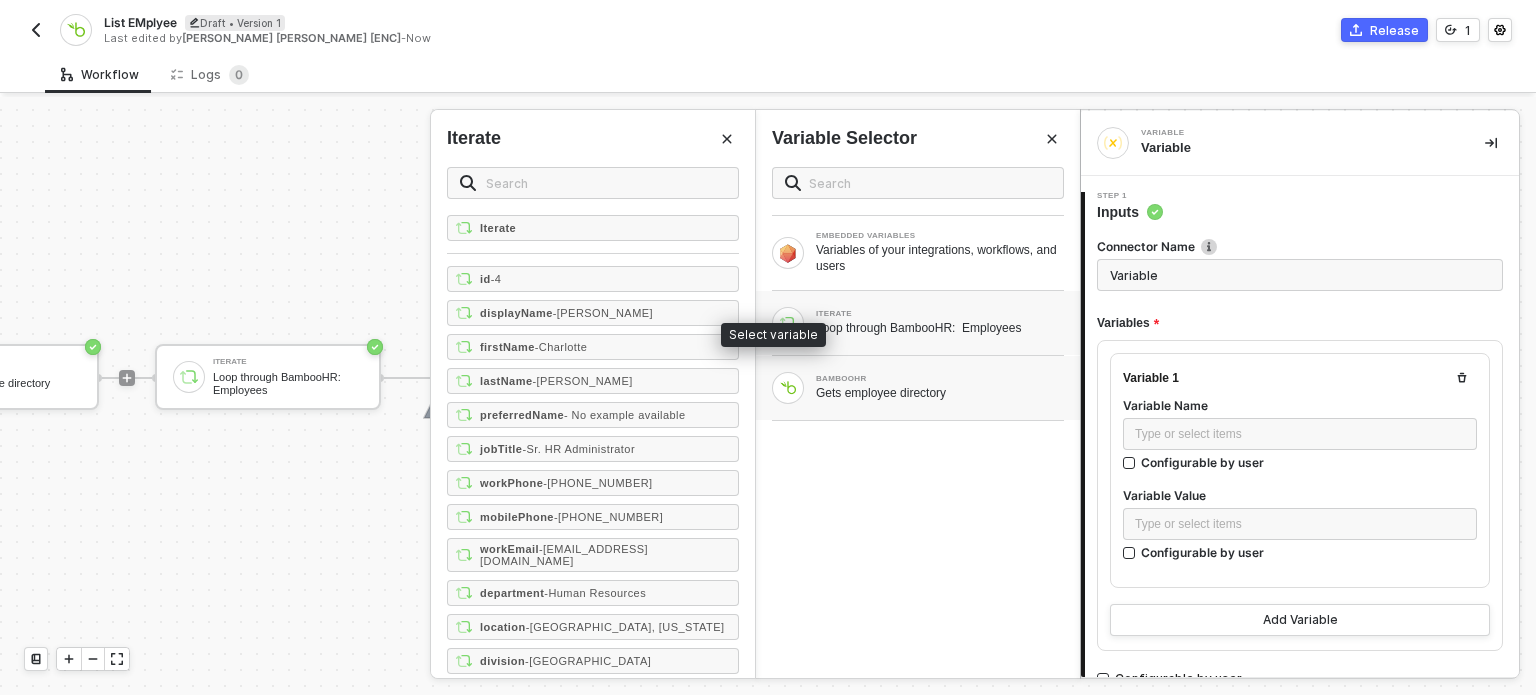 drag, startPoint x: 538, startPoint y: 329, endPoint x: 903, endPoint y: 398, distance: 371.46466 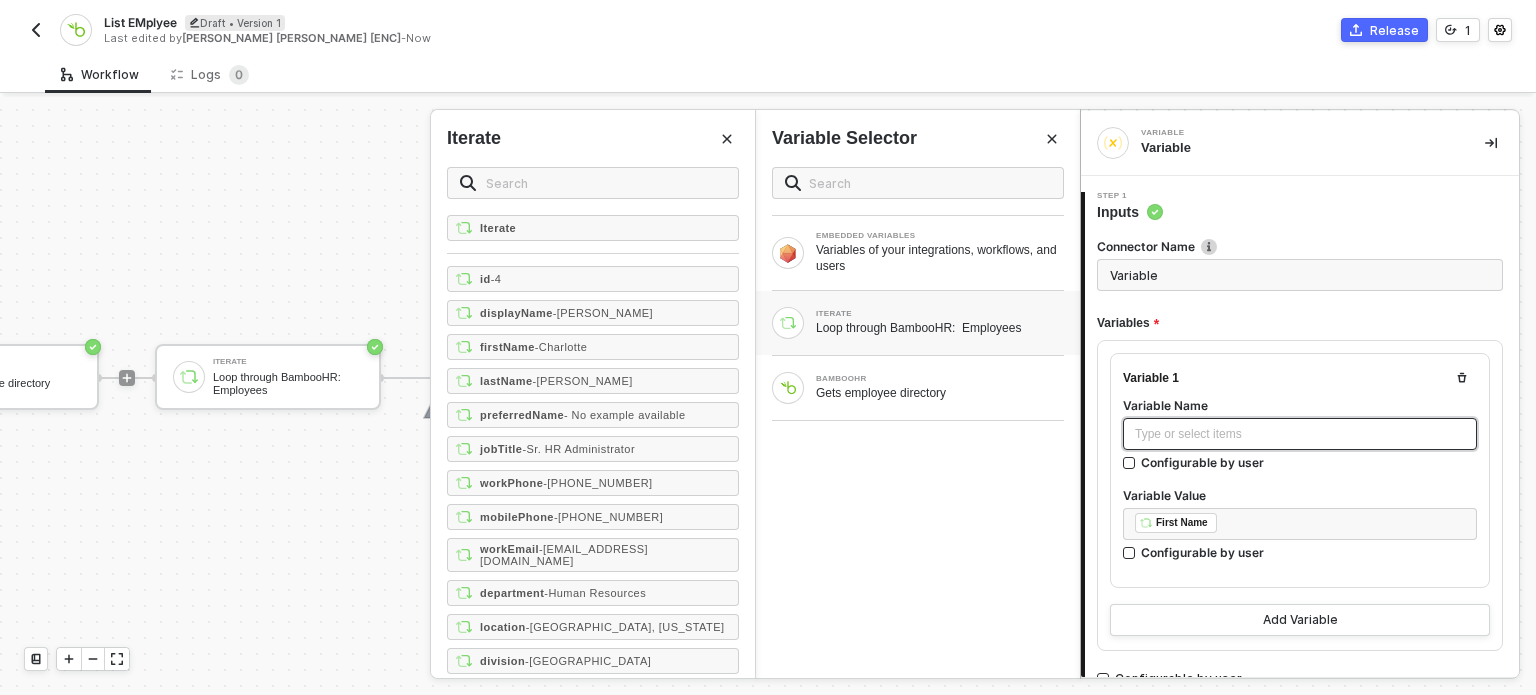 click on "Type or select items ﻿" at bounding box center (1300, 434) 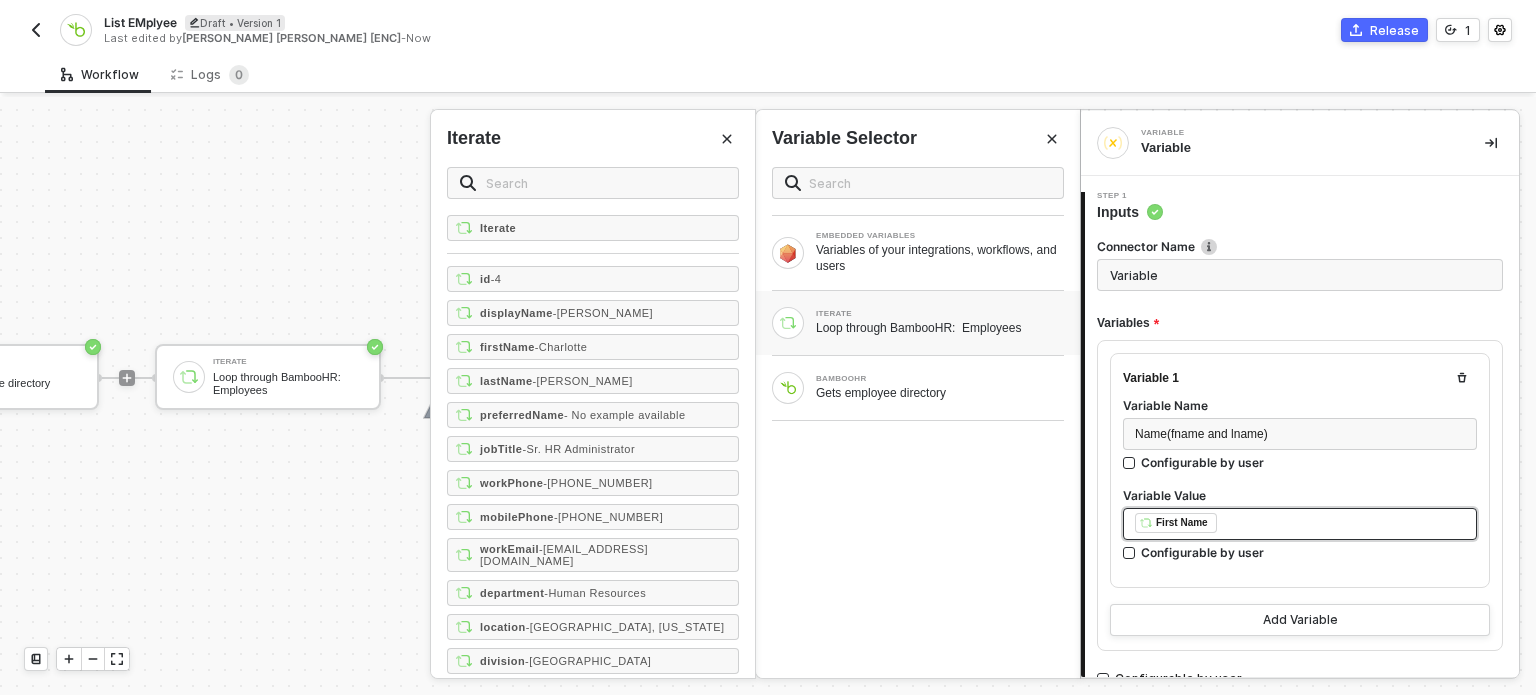 click on "﻿ ﻿ First Name ﻿" at bounding box center [1300, 524] 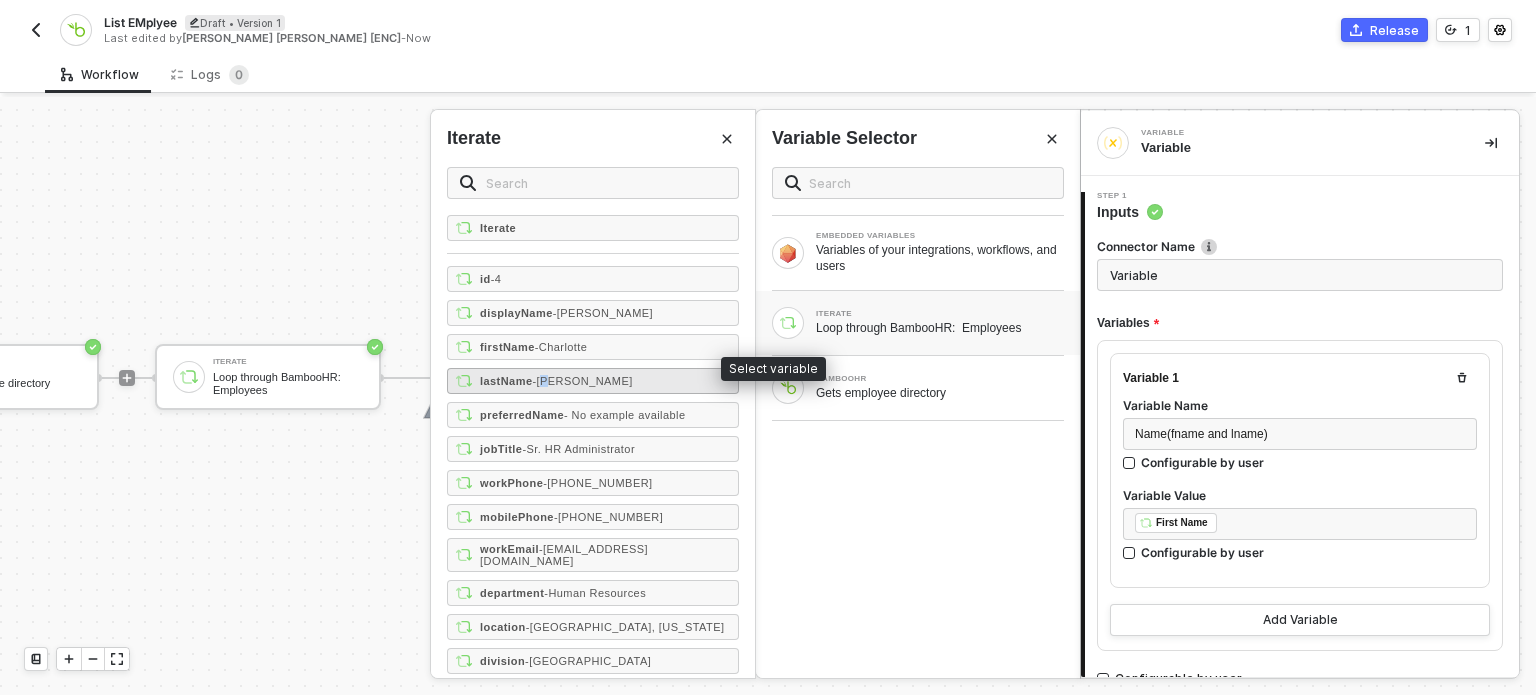 click on "-  Abbott" at bounding box center [582, 381] 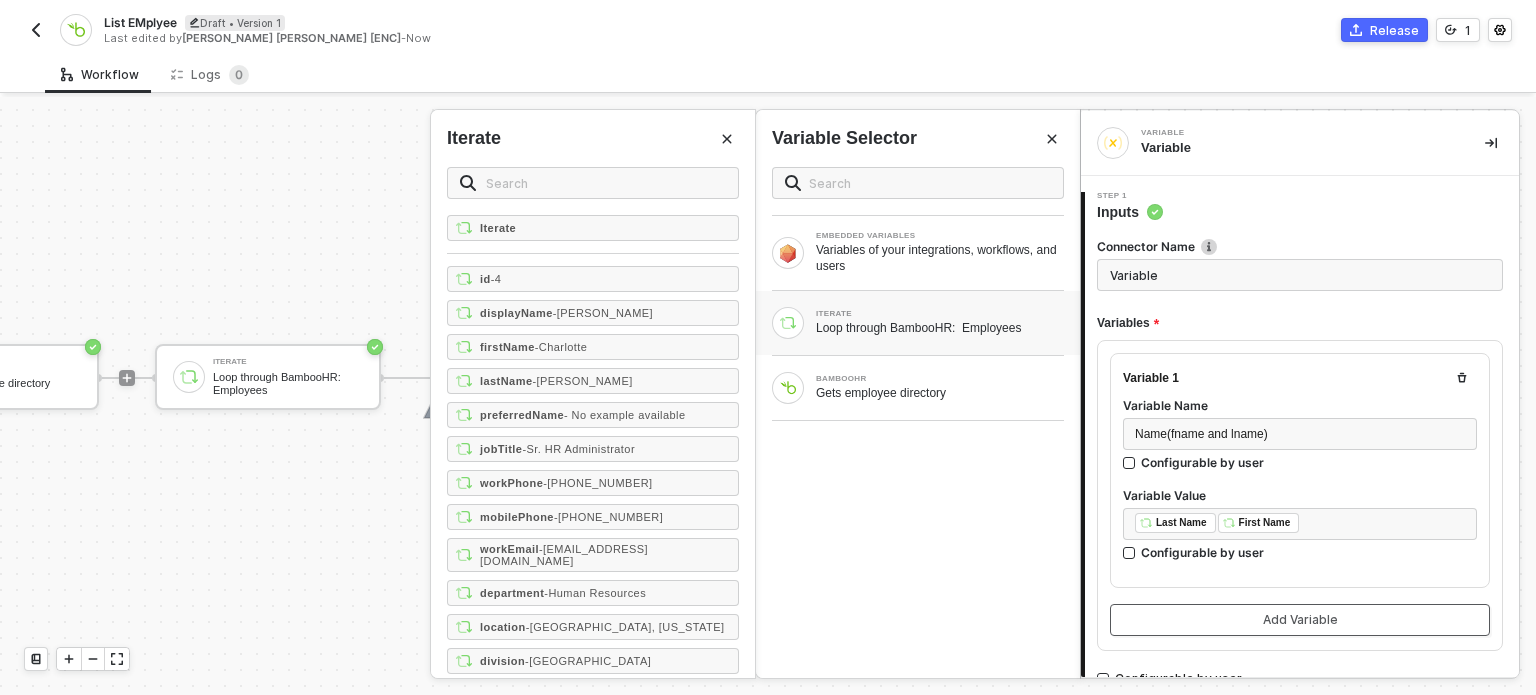 click on "Add Variable" at bounding box center [1300, 620] 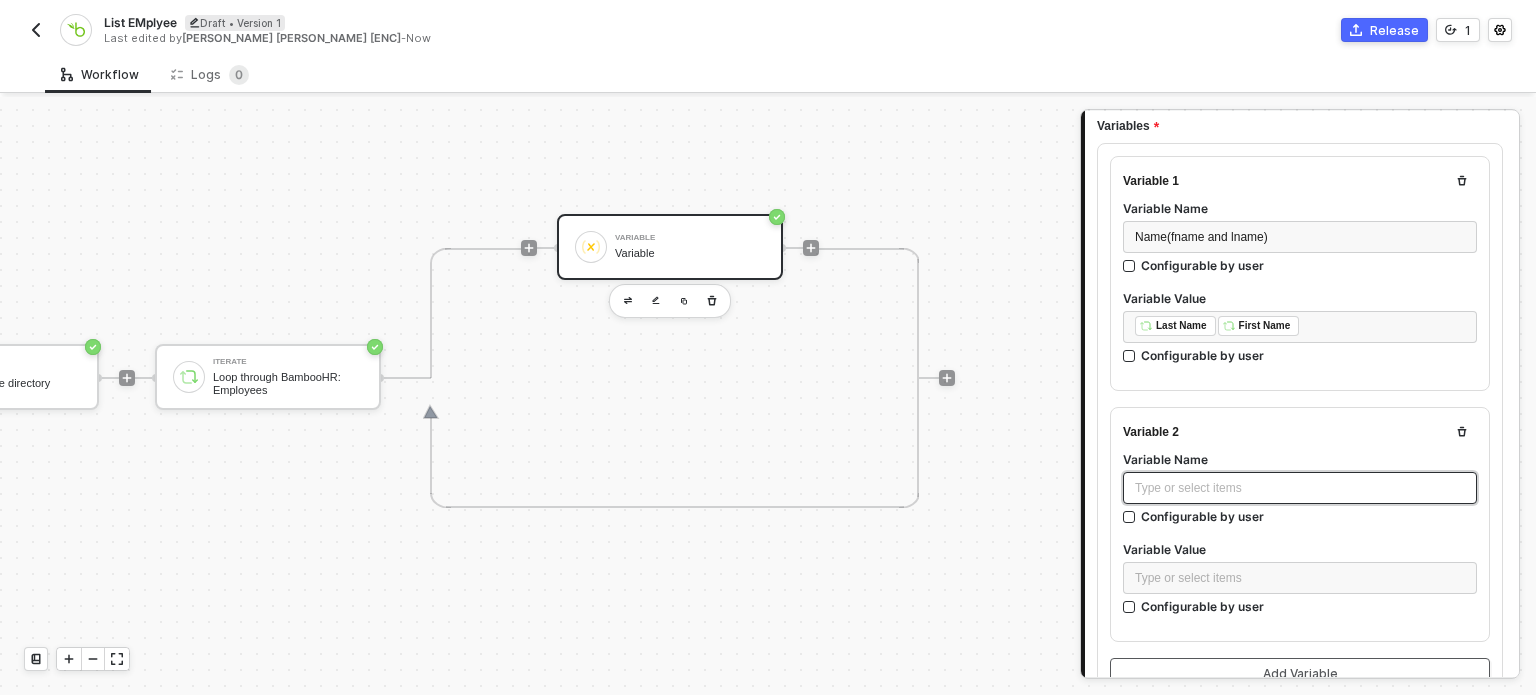 scroll, scrollTop: 200, scrollLeft: 0, axis: vertical 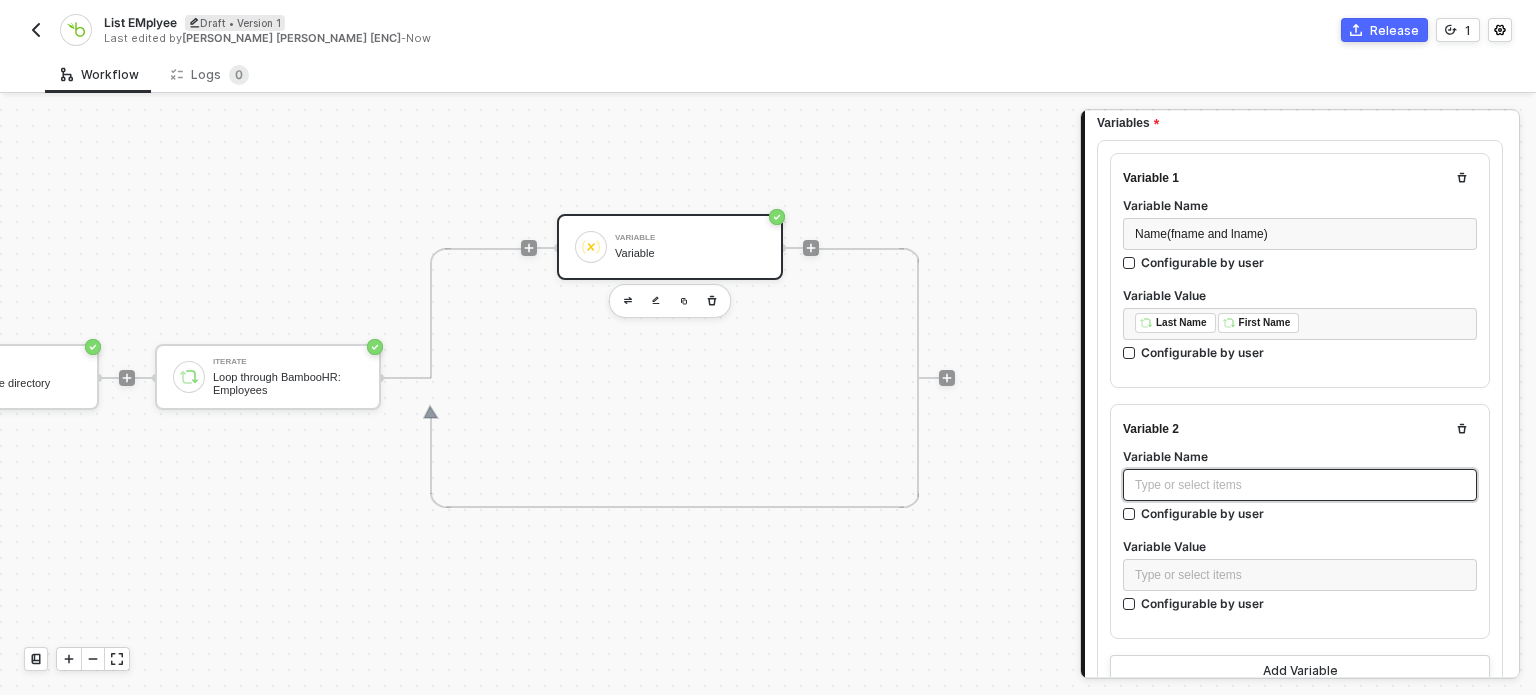 click on "Type or select items ﻿" at bounding box center [1300, 485] 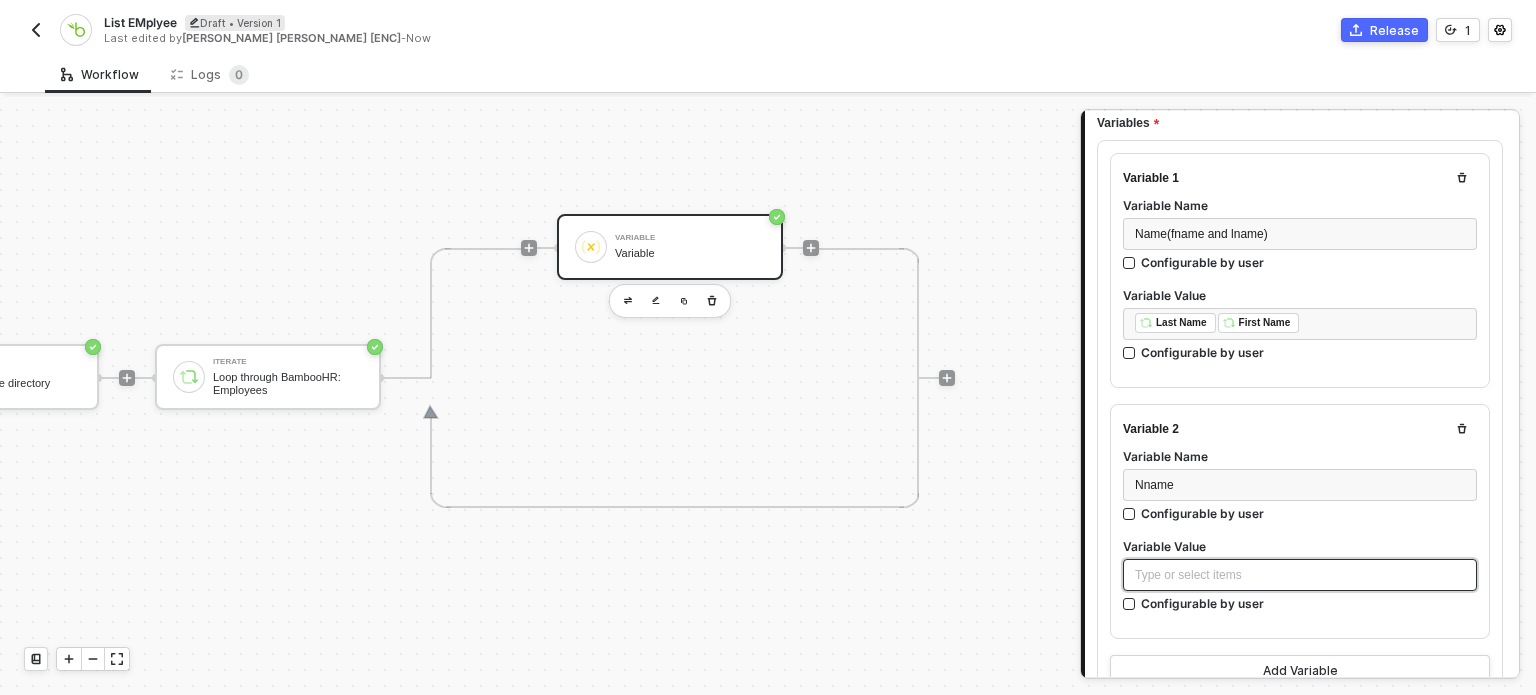 click on "Type or select items ﻿" at bounding box center (1300, 575) 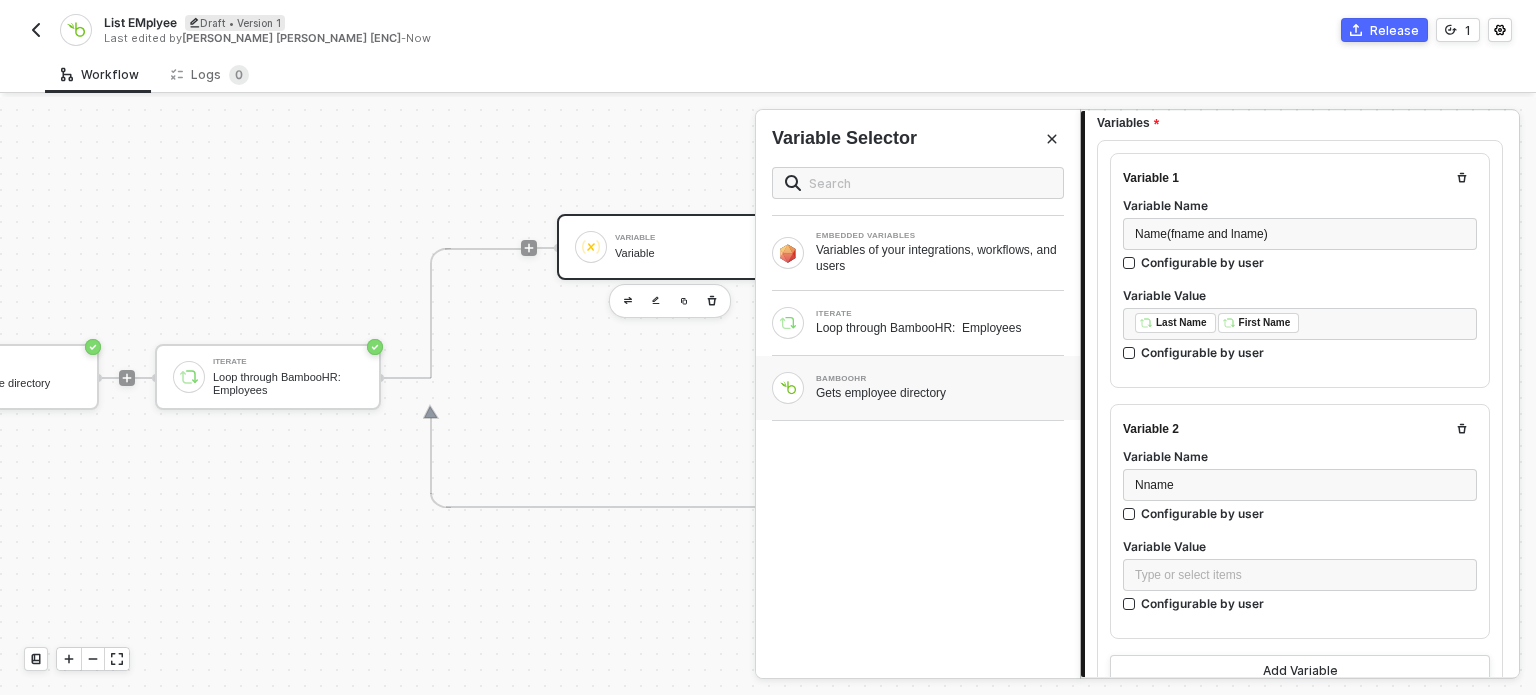click on "BAMBOOHR Gets employee directory" at bounding box center (918, 388) 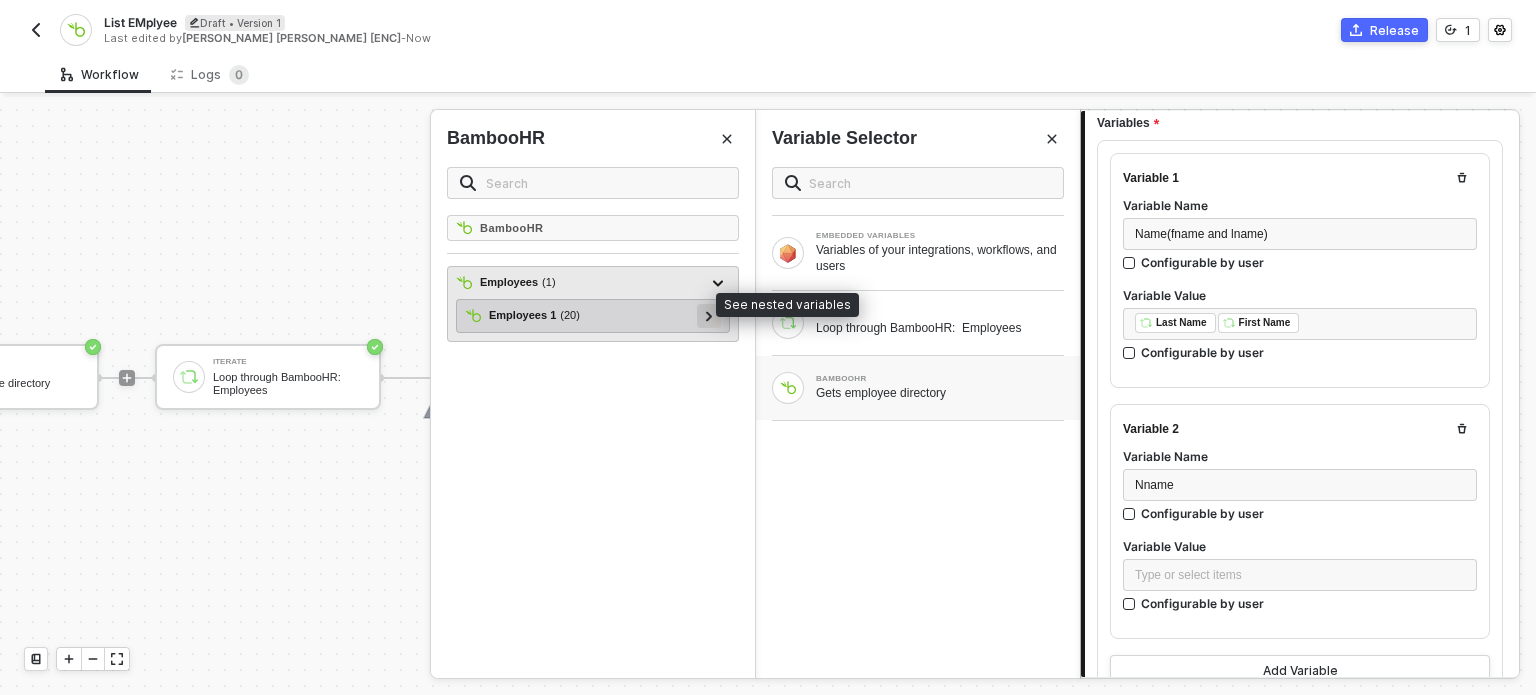 click at bounding box center [709, 315] 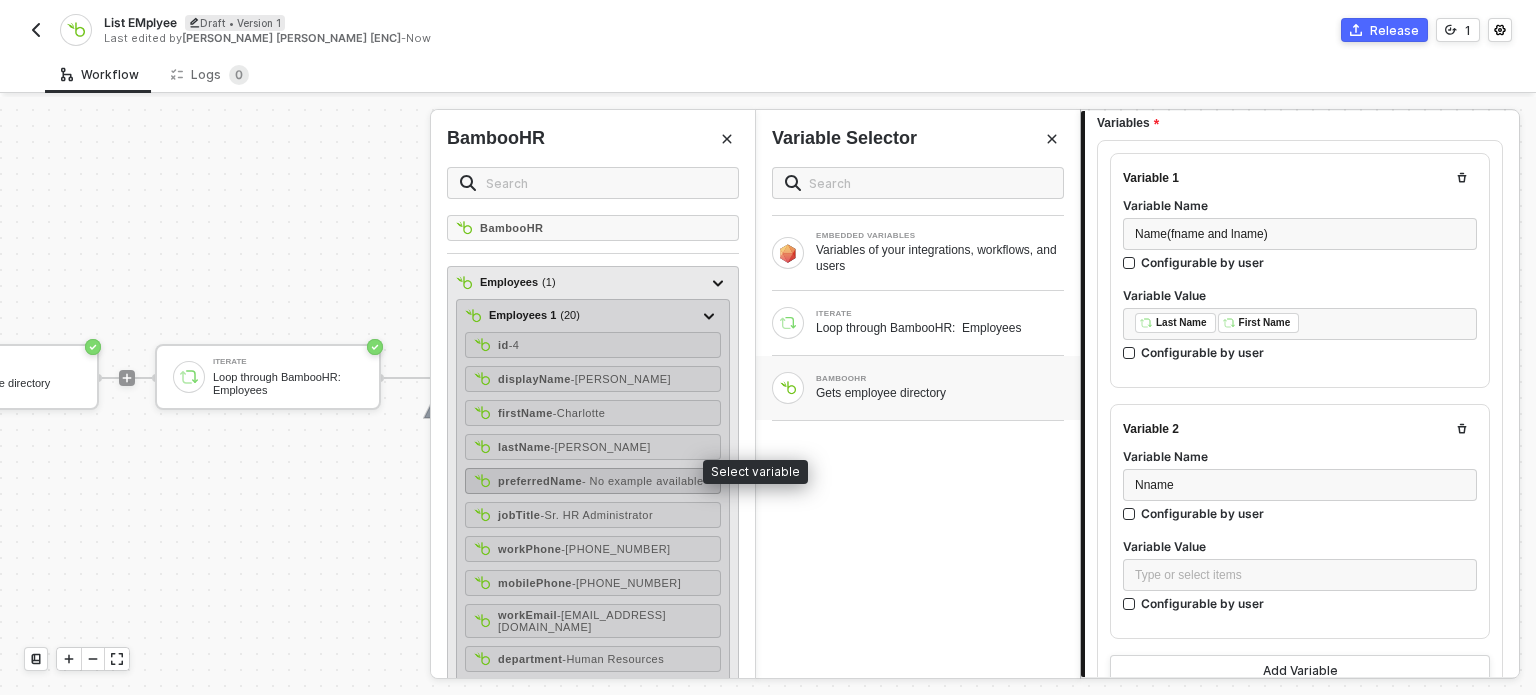 click on "preferredName  - No example available" at bounding box center [601, 481] 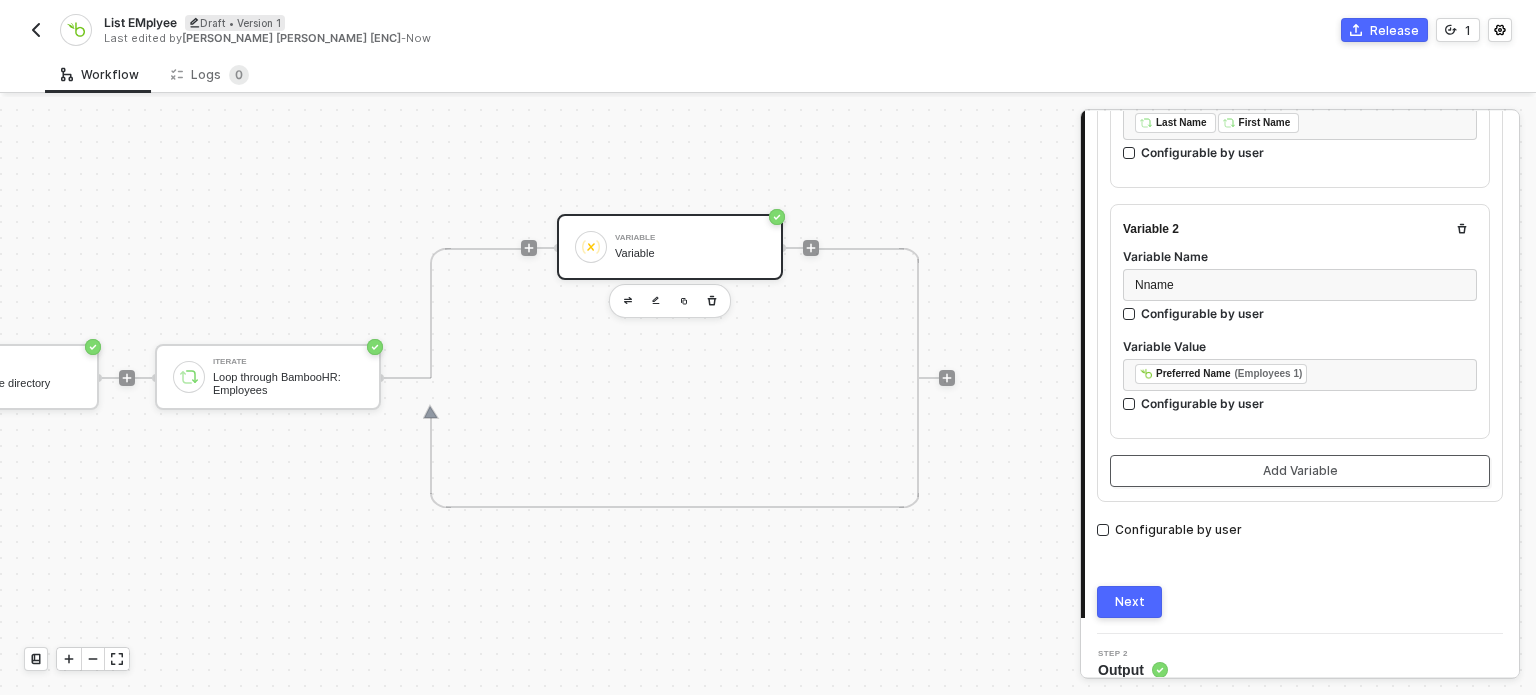 click on "Add Variable" at bounding box center [1300, 471] 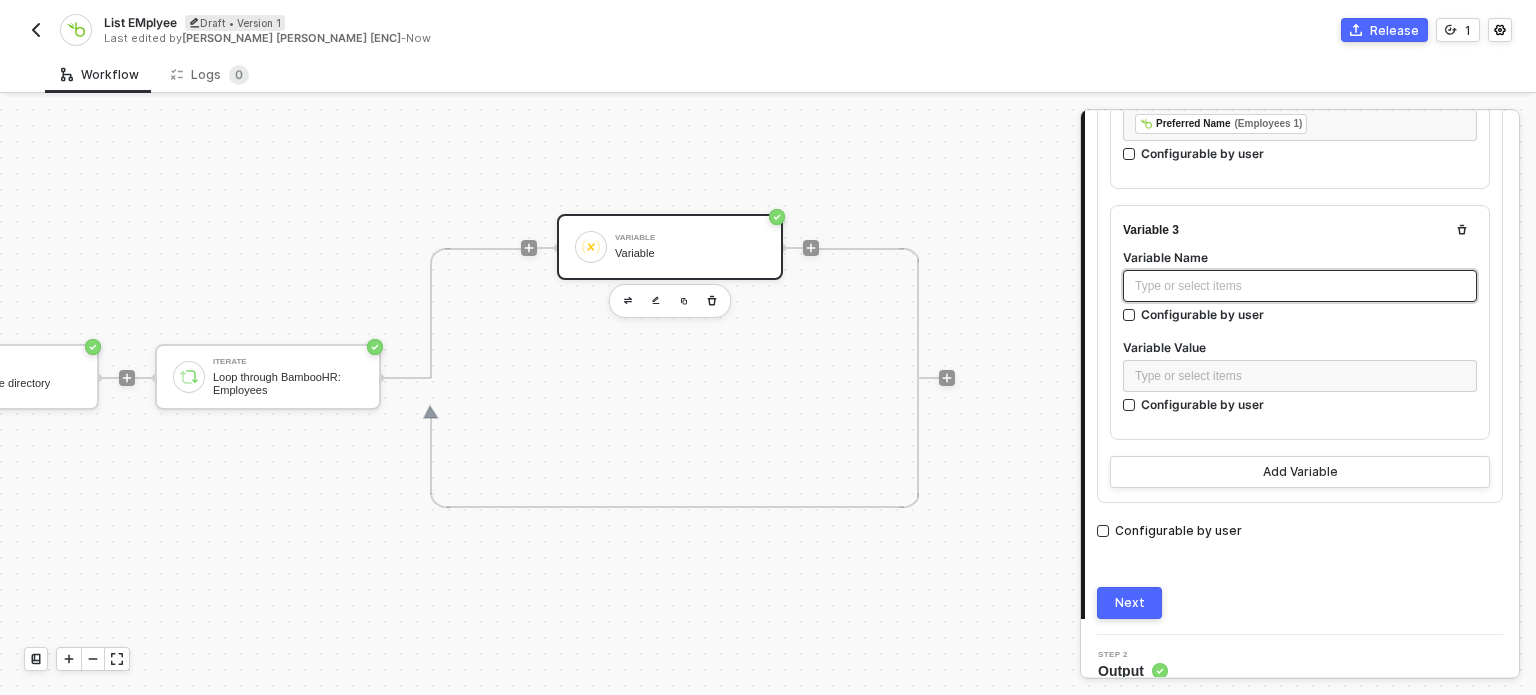 click on "Type or select items ﻿" at bounding box center [1300, 286] 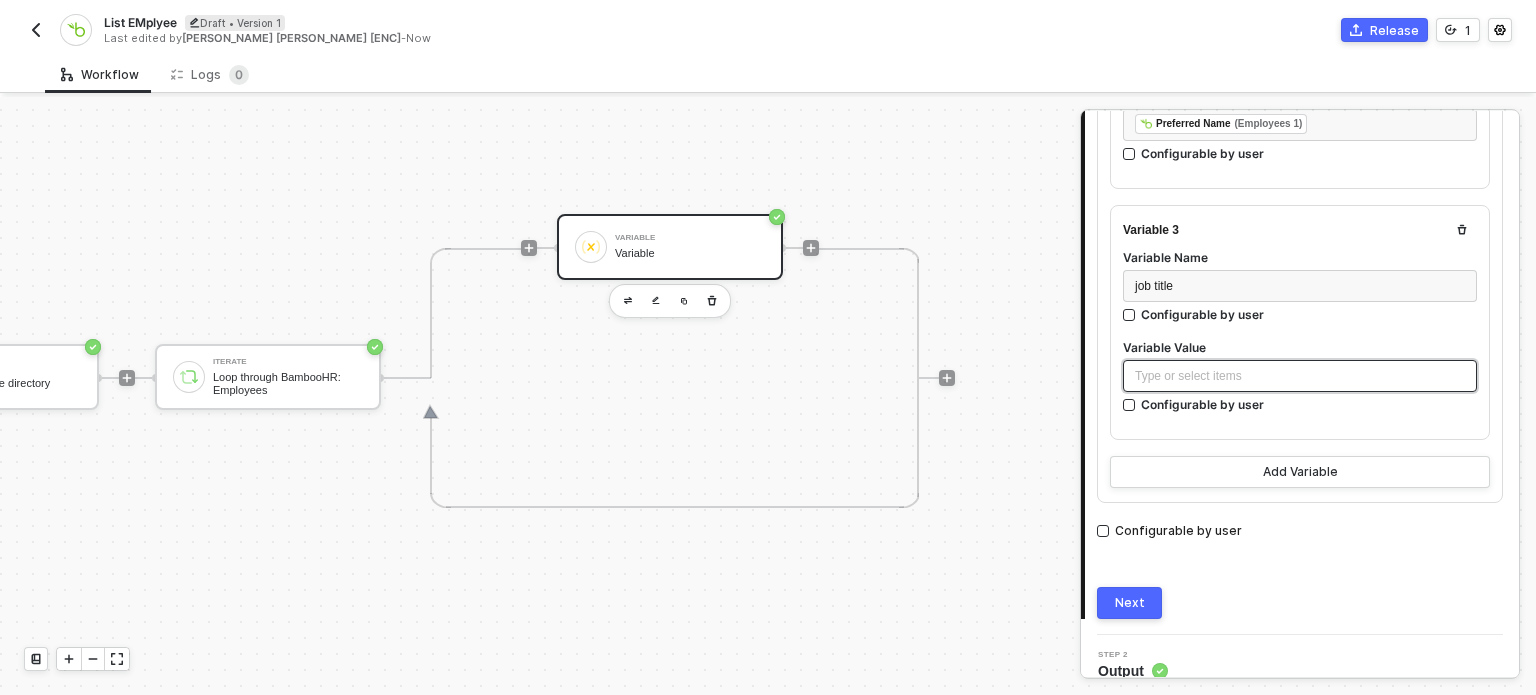 click on "Type or select items ﻿" at bounding box center (1300, 376) 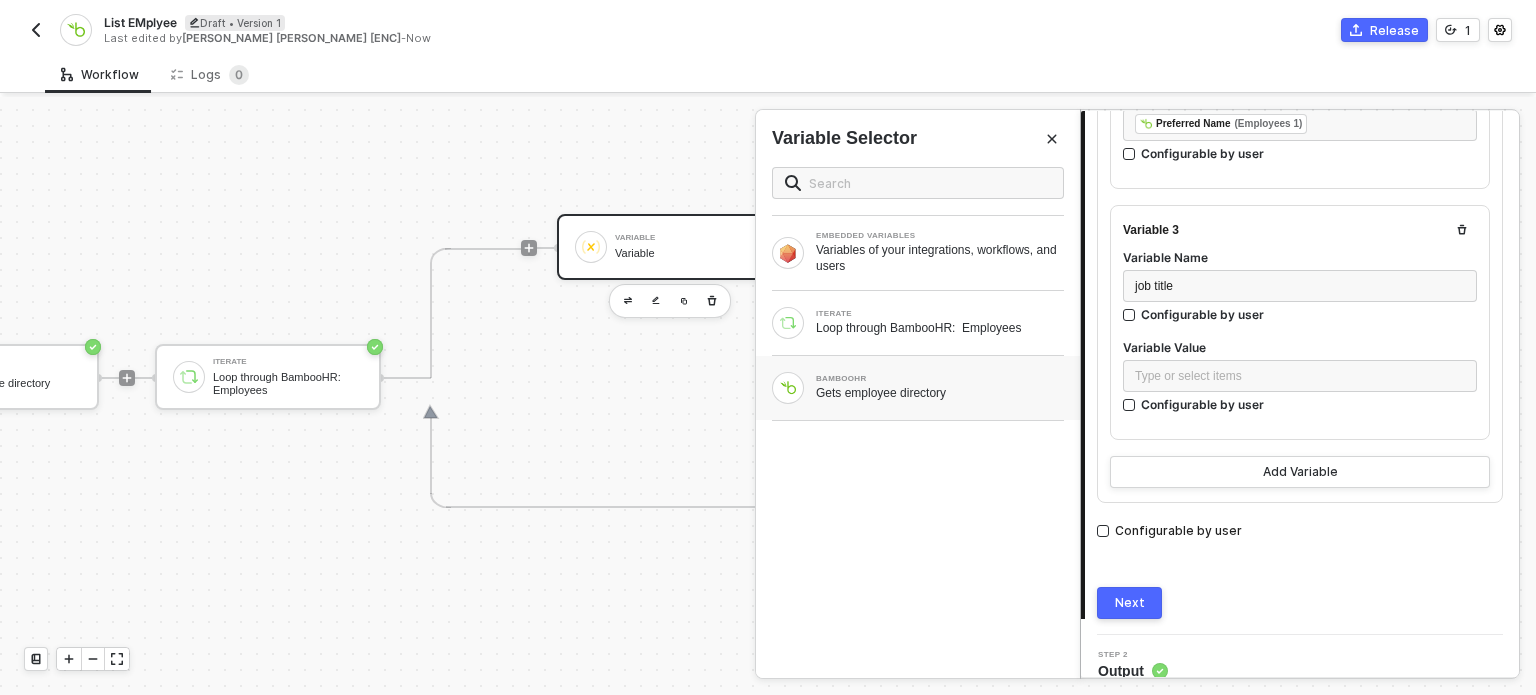 drag, startPoint x: 888, startPoint y: 378, endPoint x: 820, endPoint y: 379, distance: 68.007355 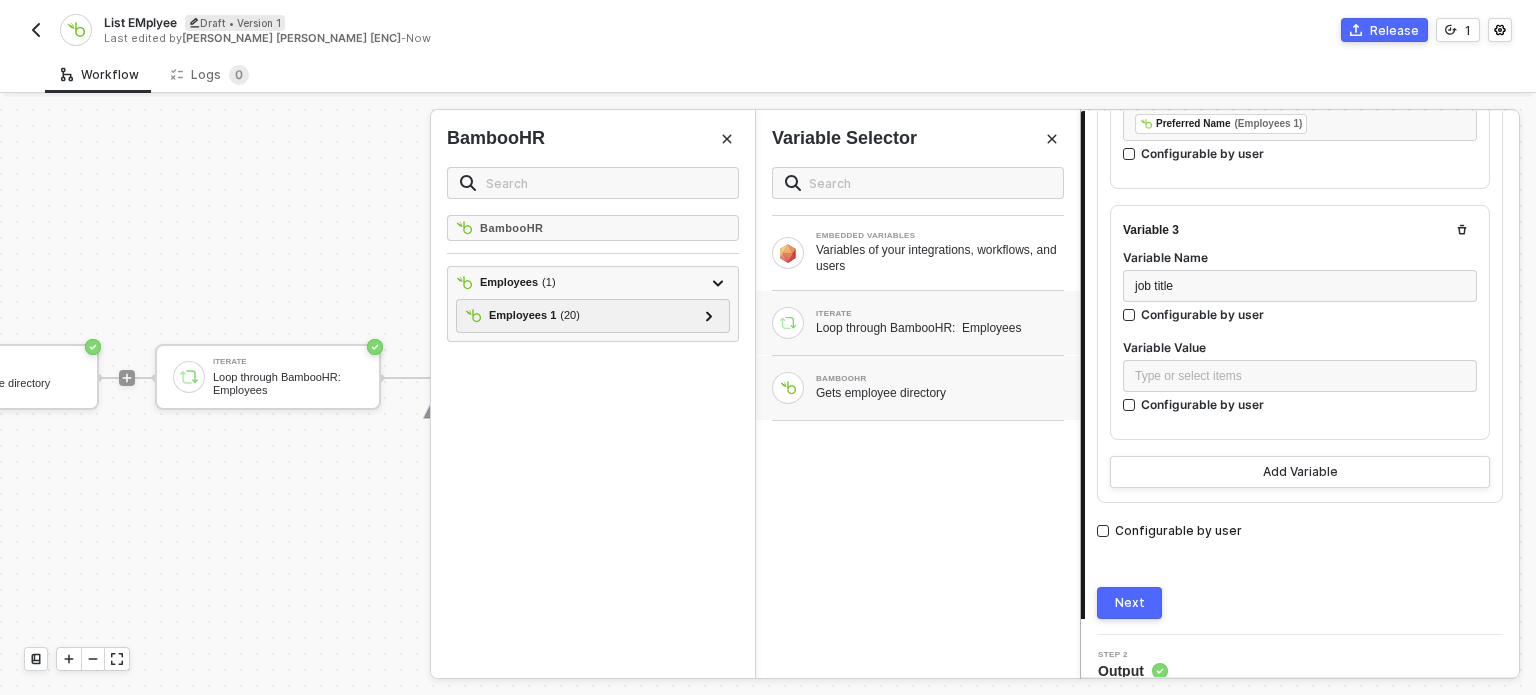 drag, startPoint x: 864, startPoint y: 316, endPoint x: 828, endPoint y: 337, distance: 41.677334 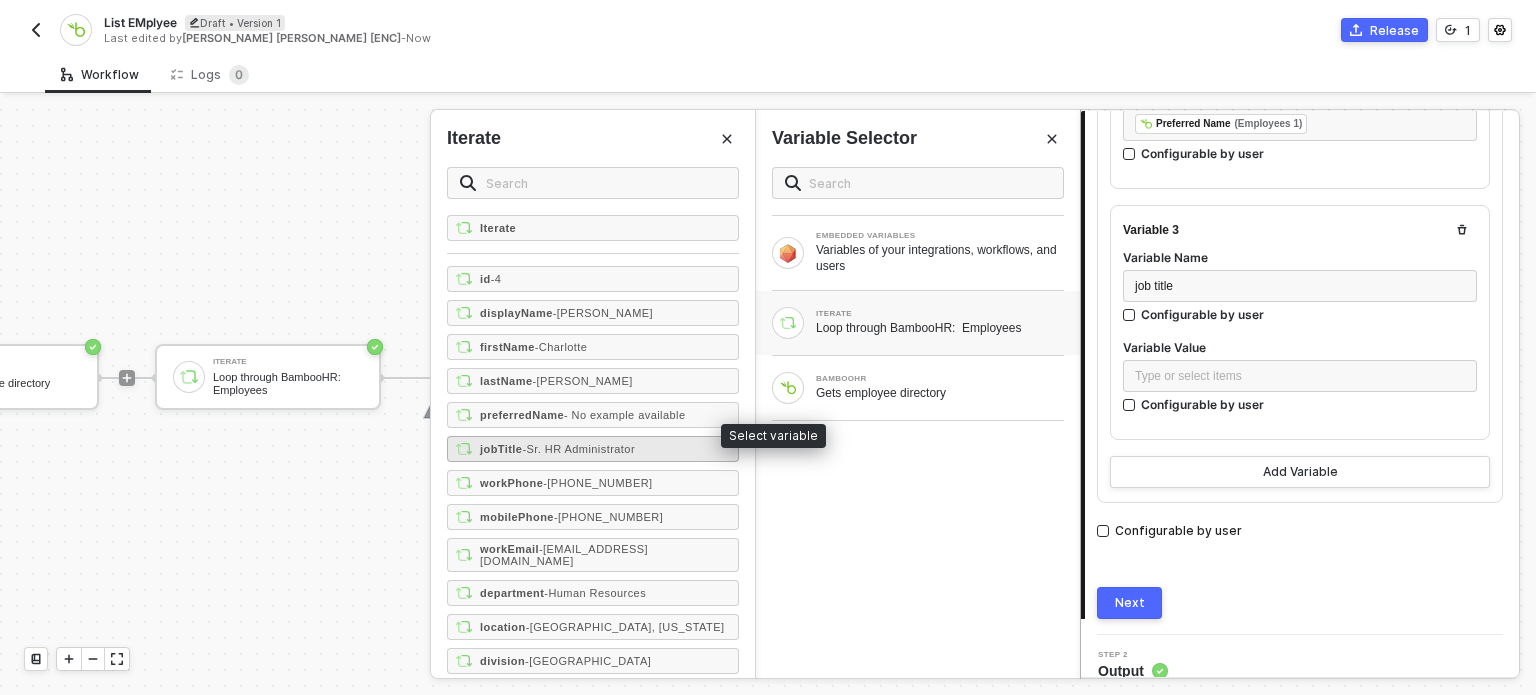 click on "-  Sr. HR Administrator" at bounding box center (578, 449) 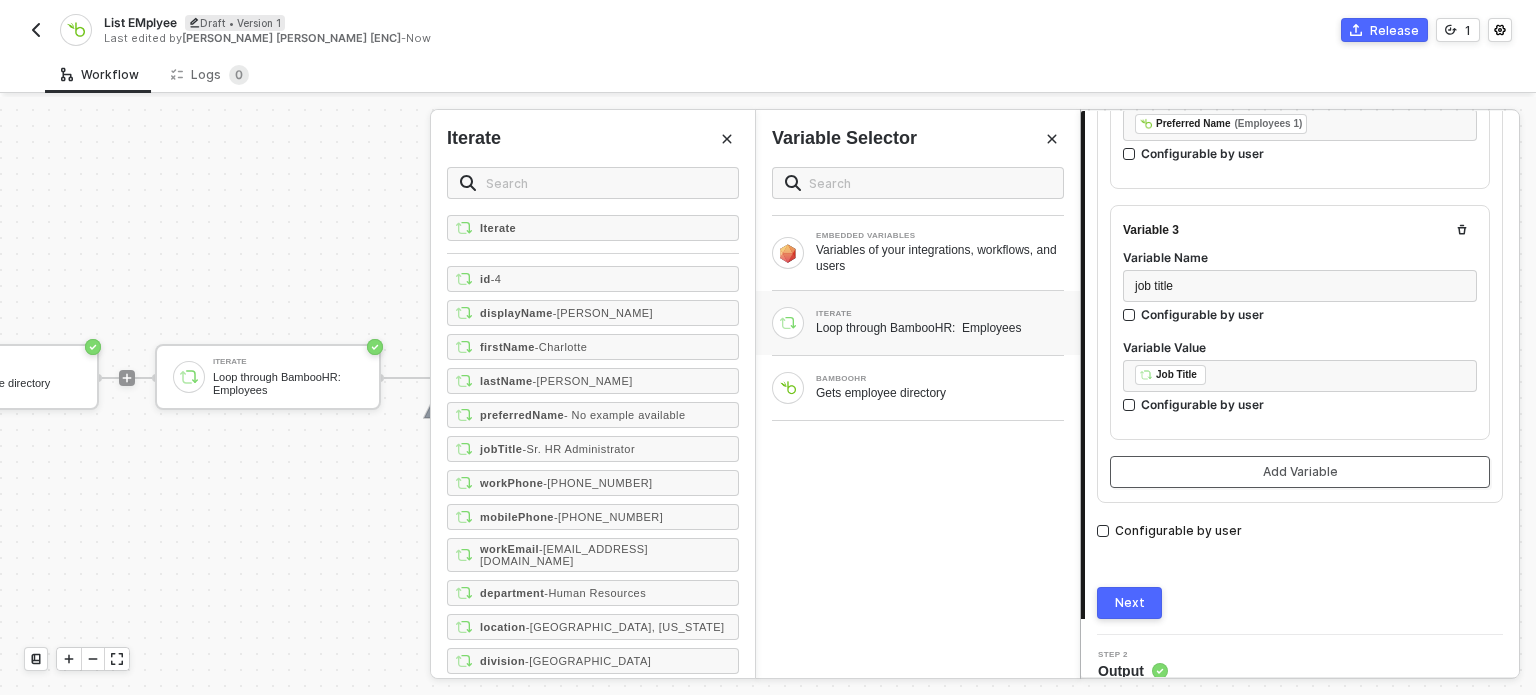 click on "Add Variable" at bounding box center (1300, 472) 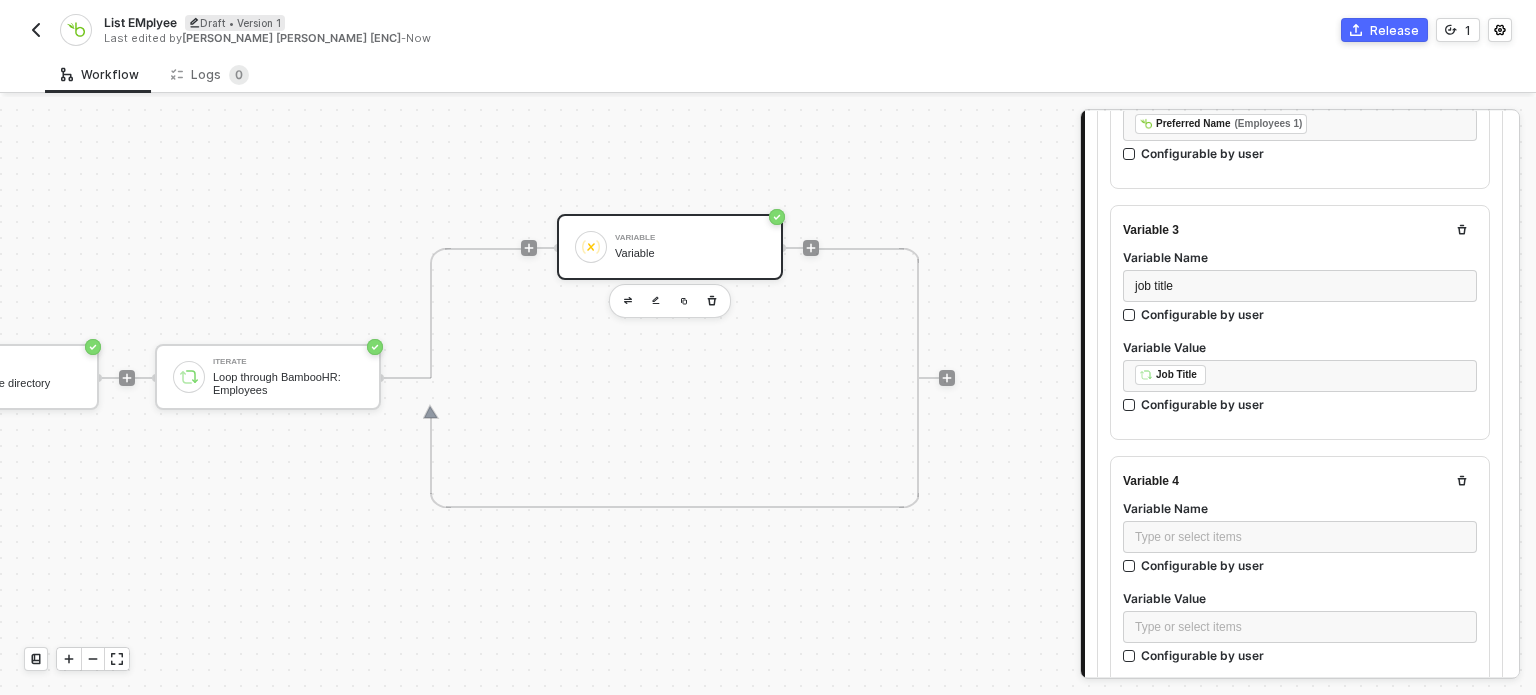 scroll, scrollTop: 900, scrollLeft: 0, axis: vertical 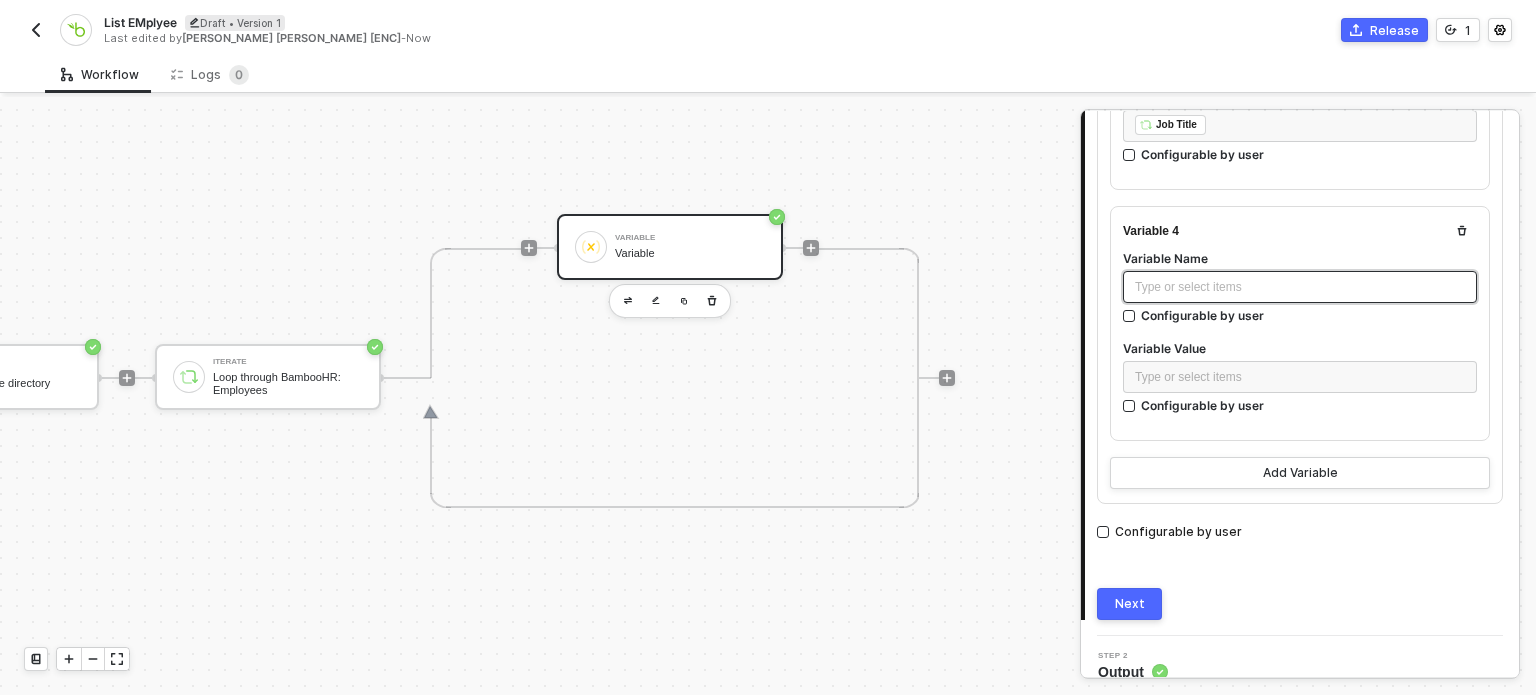 drag, startPoint x: 1191, startPoint y: 250, endPoint x: 1190, endPoint y: 271, distance: 21.023796 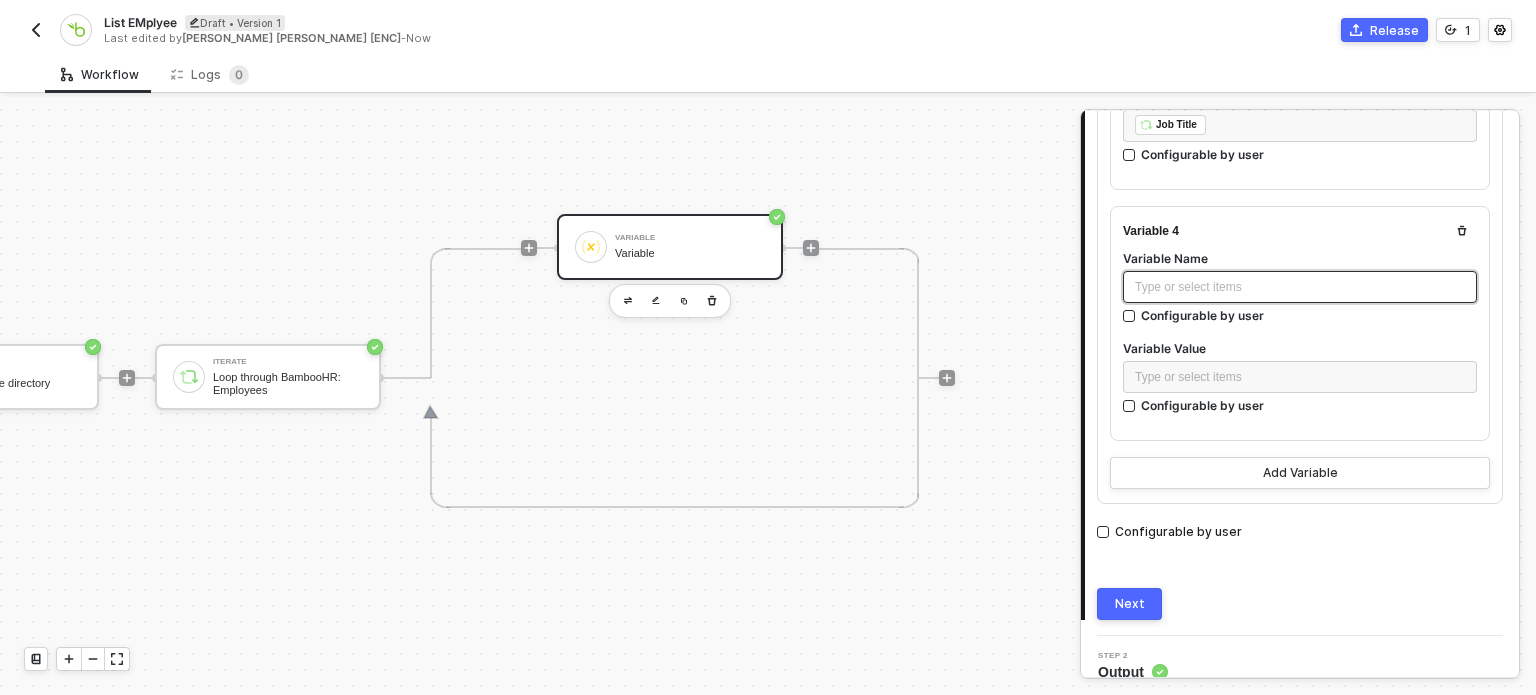 click on "Type or select items ﻿" at bounding box center [1300, 287] 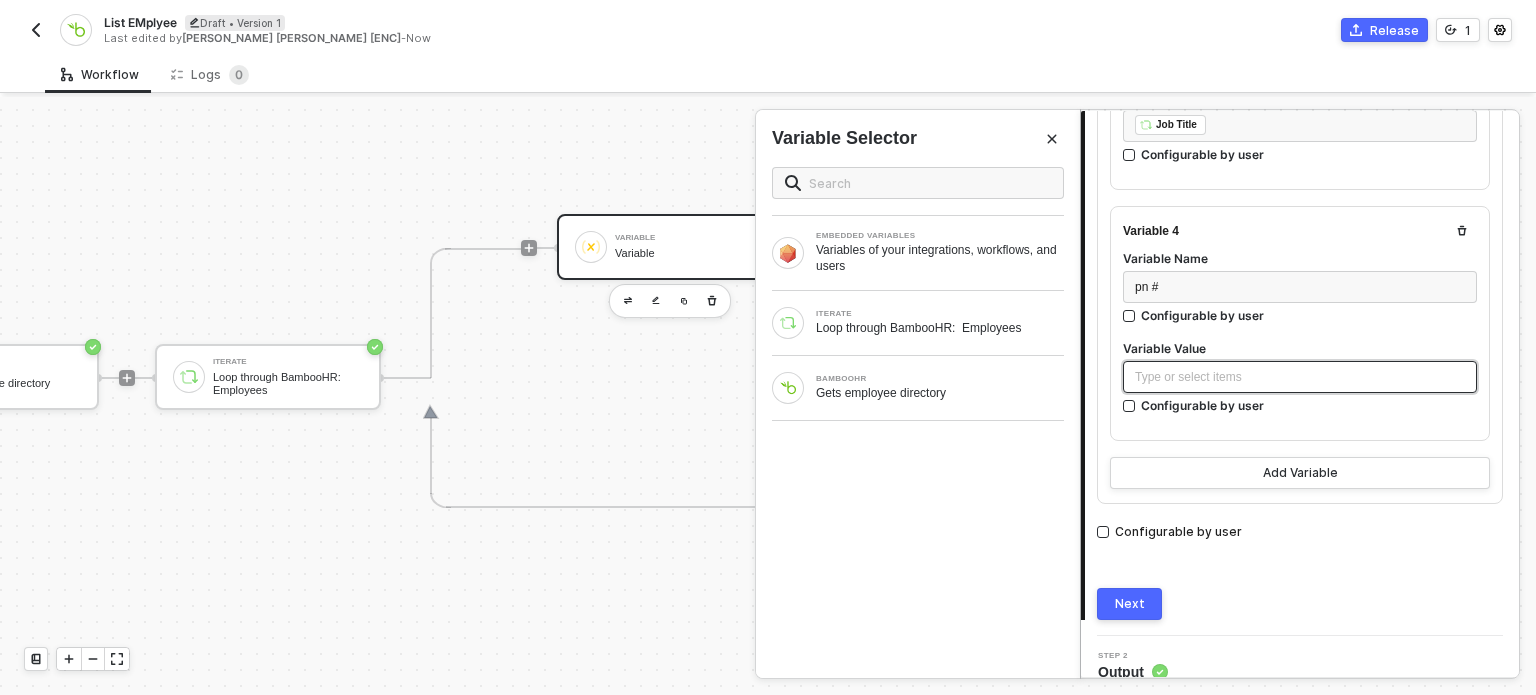 click on "Type or select items ﻿" at bounding box center (1300, 377) 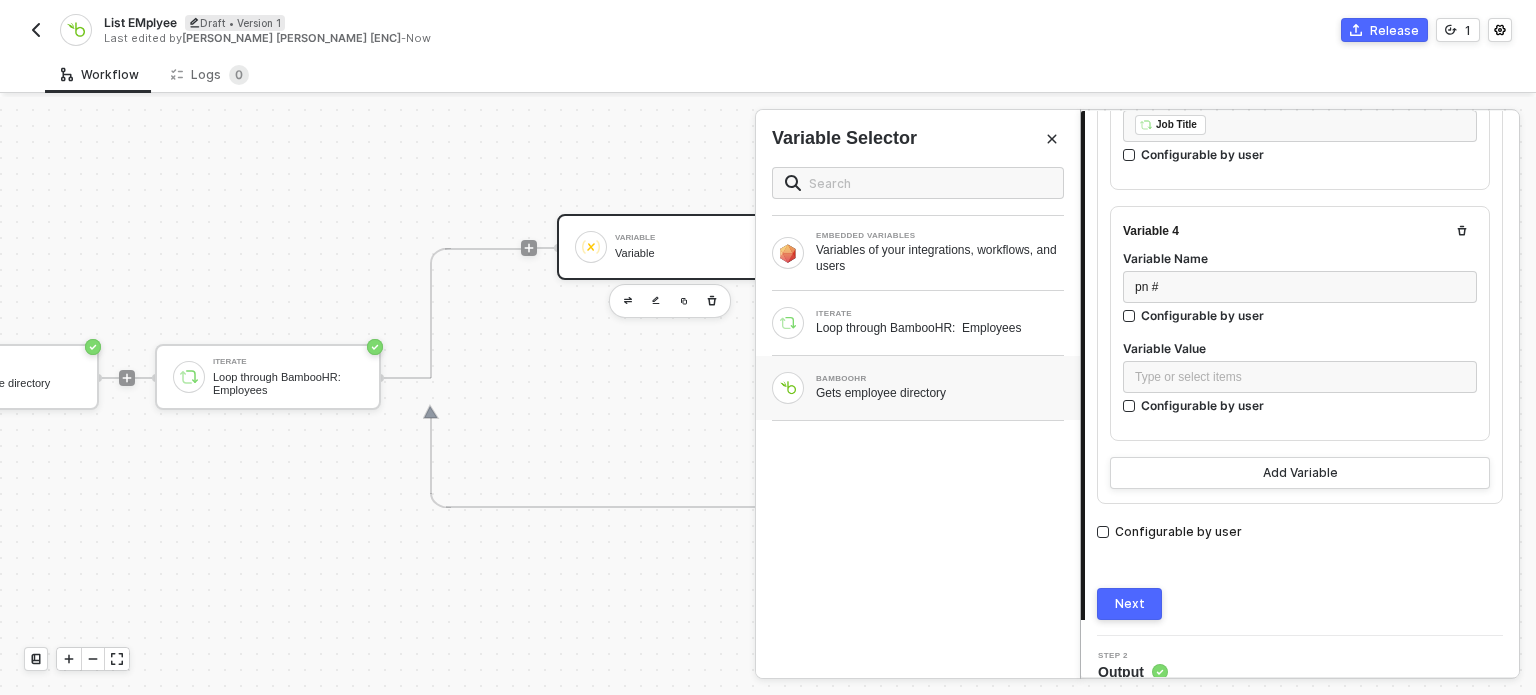 click on "Gets employee directory" at bounding box center [940, 393] 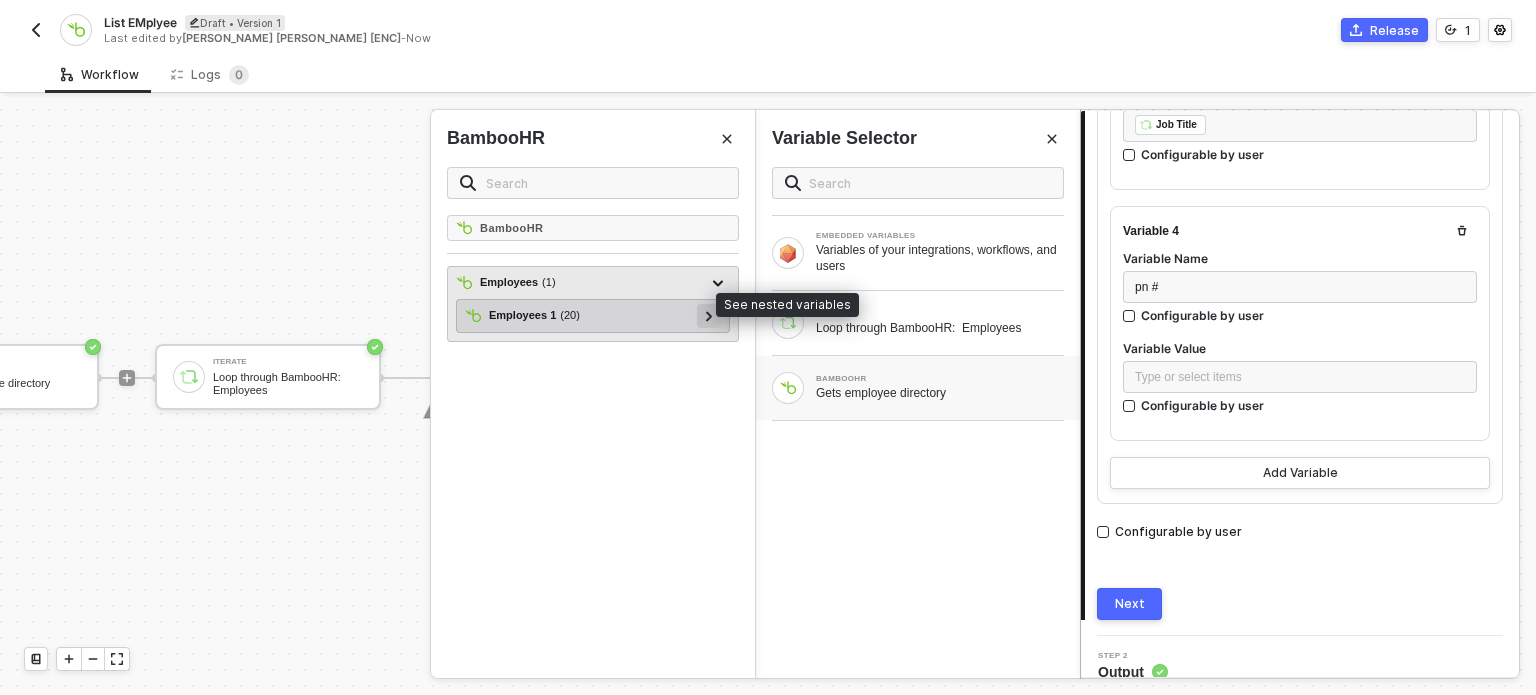 click at bounding box center [709, 316] 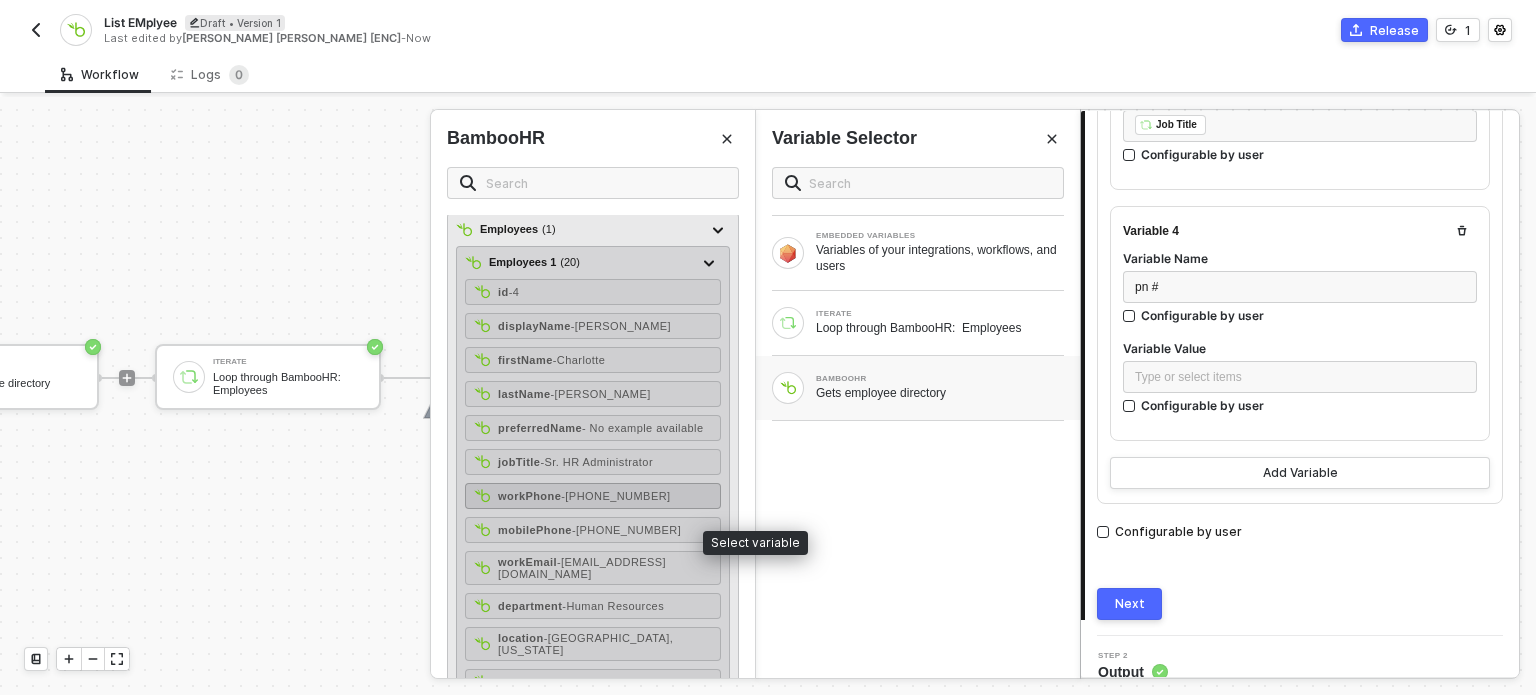 scroll, scrollTop: 100, scrollLeft: 0, axis: vertical 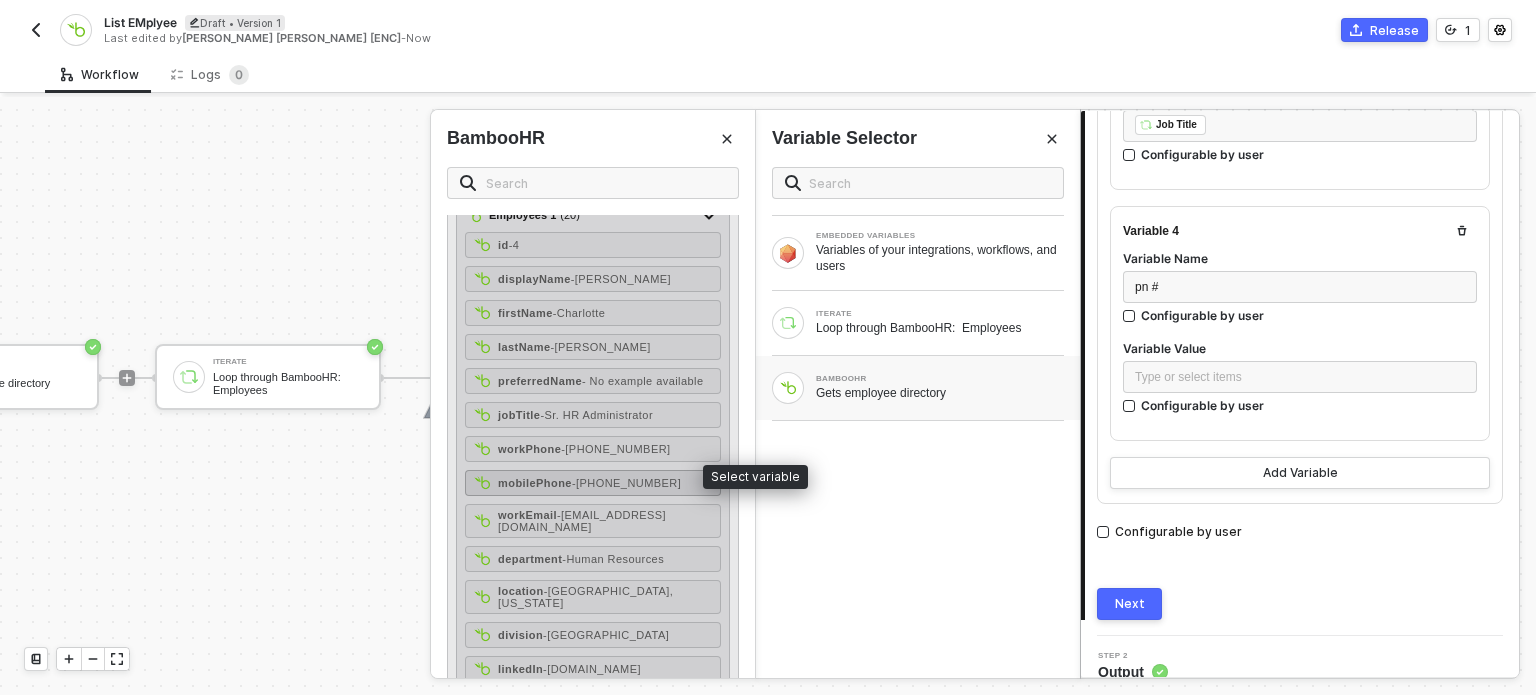 click on "-  801-724-6600" at bounding box center [626, 483] 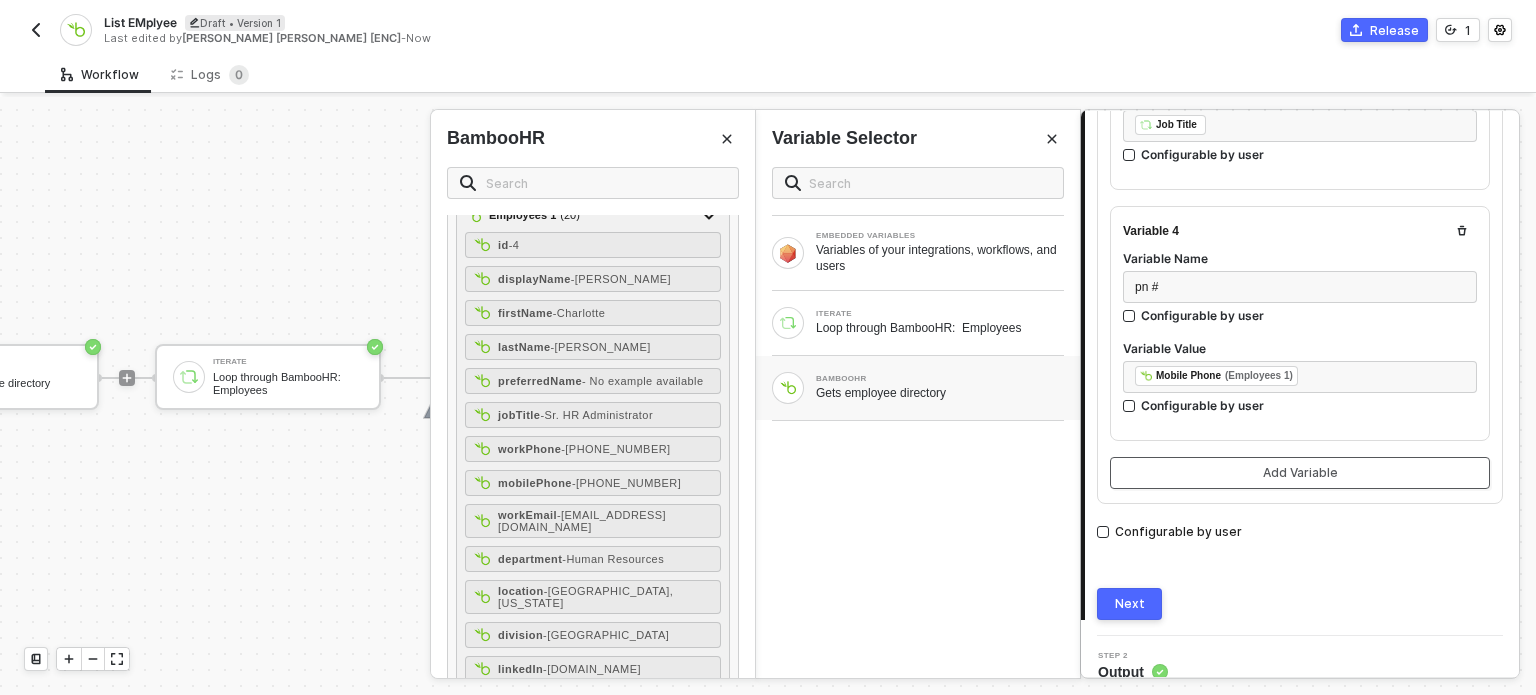 click on "Add Variable" at bounding box center (1300, 473) 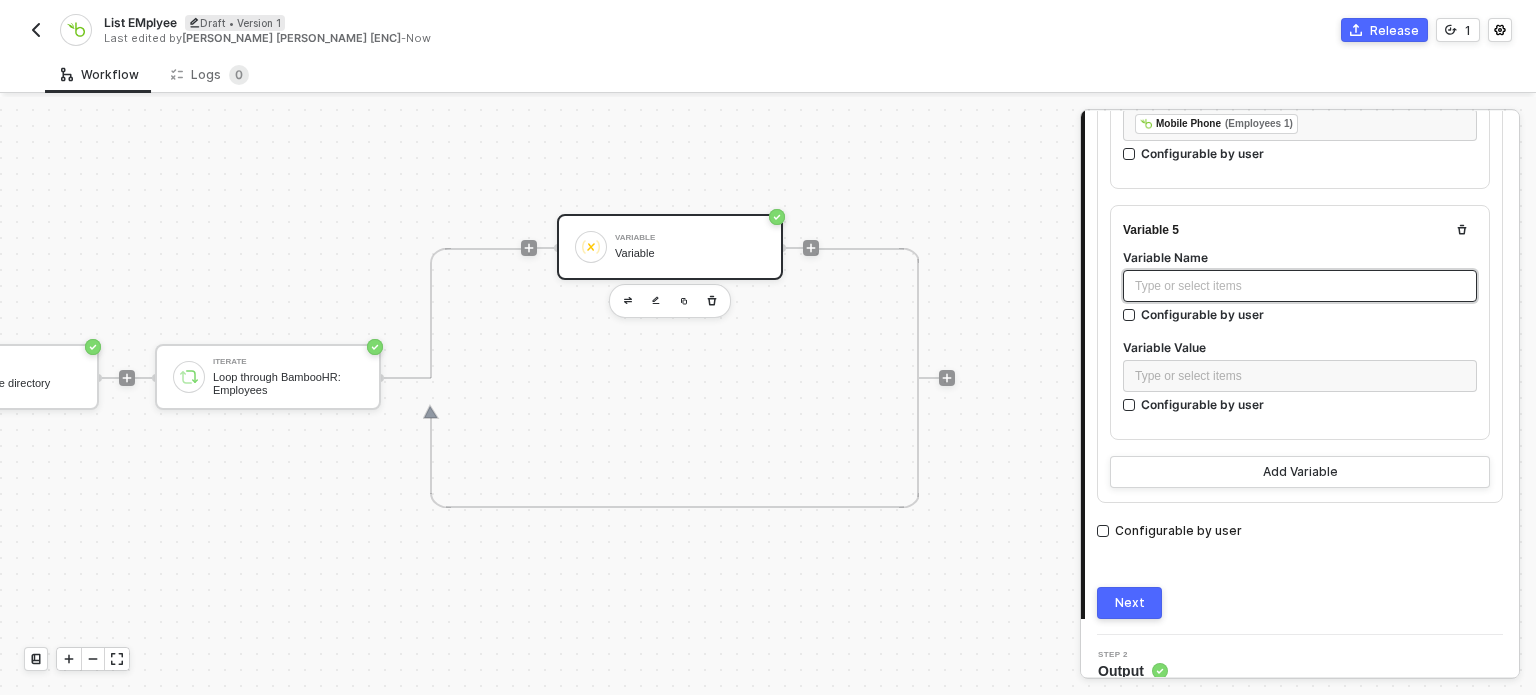 click on "Type or select items ﻿" at bounding box center [1300, 286] 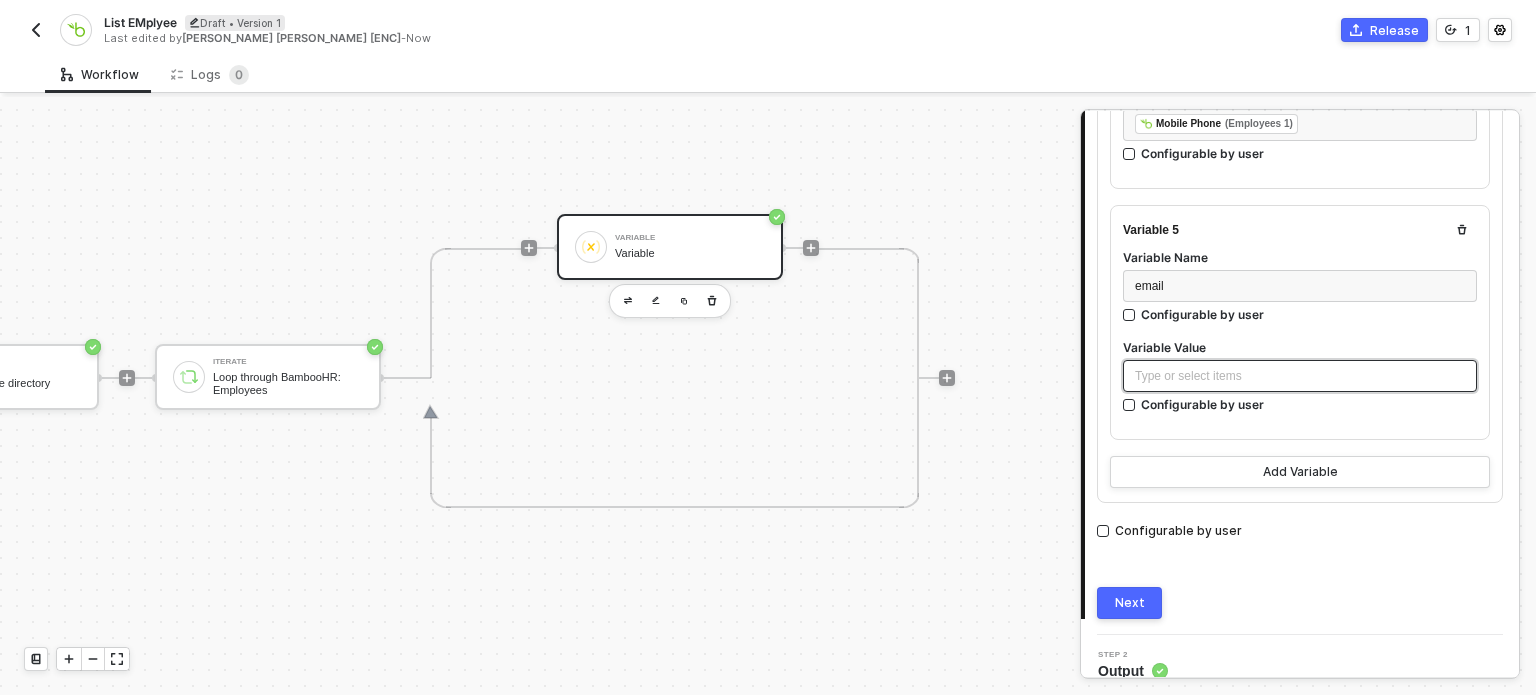 click on "Type or select items ﻿" at bounding box center [1300, 376] 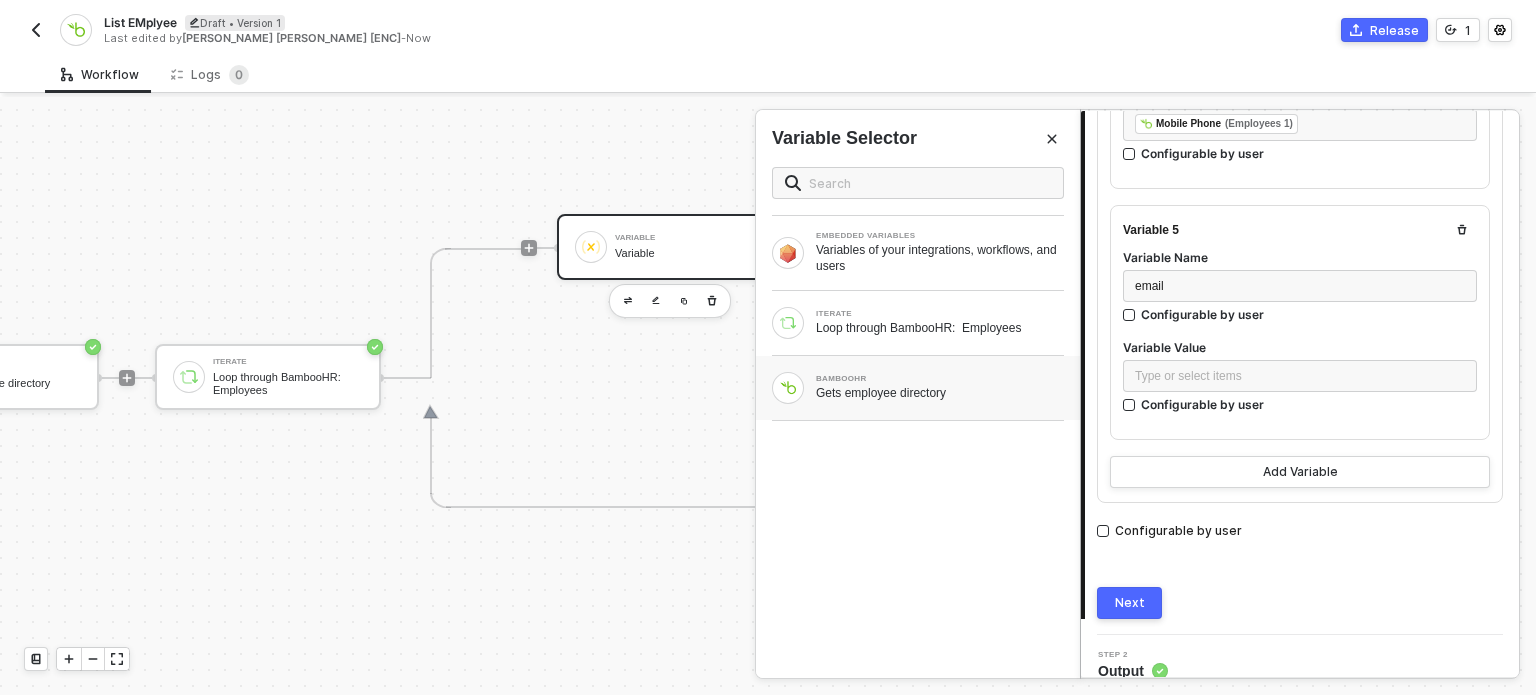 click on "BAMBOOHR" at bounding box center [940, 379] 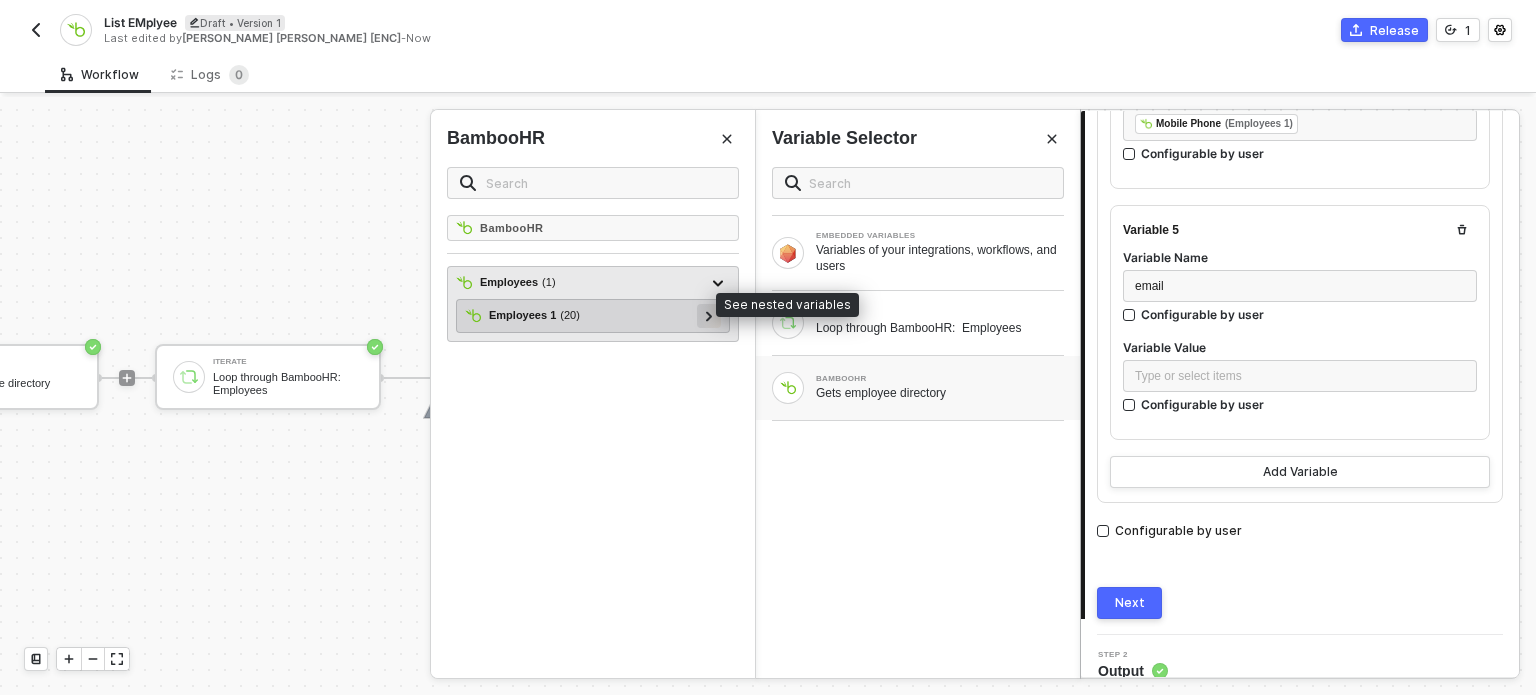 click at bounding box center [709, 316] 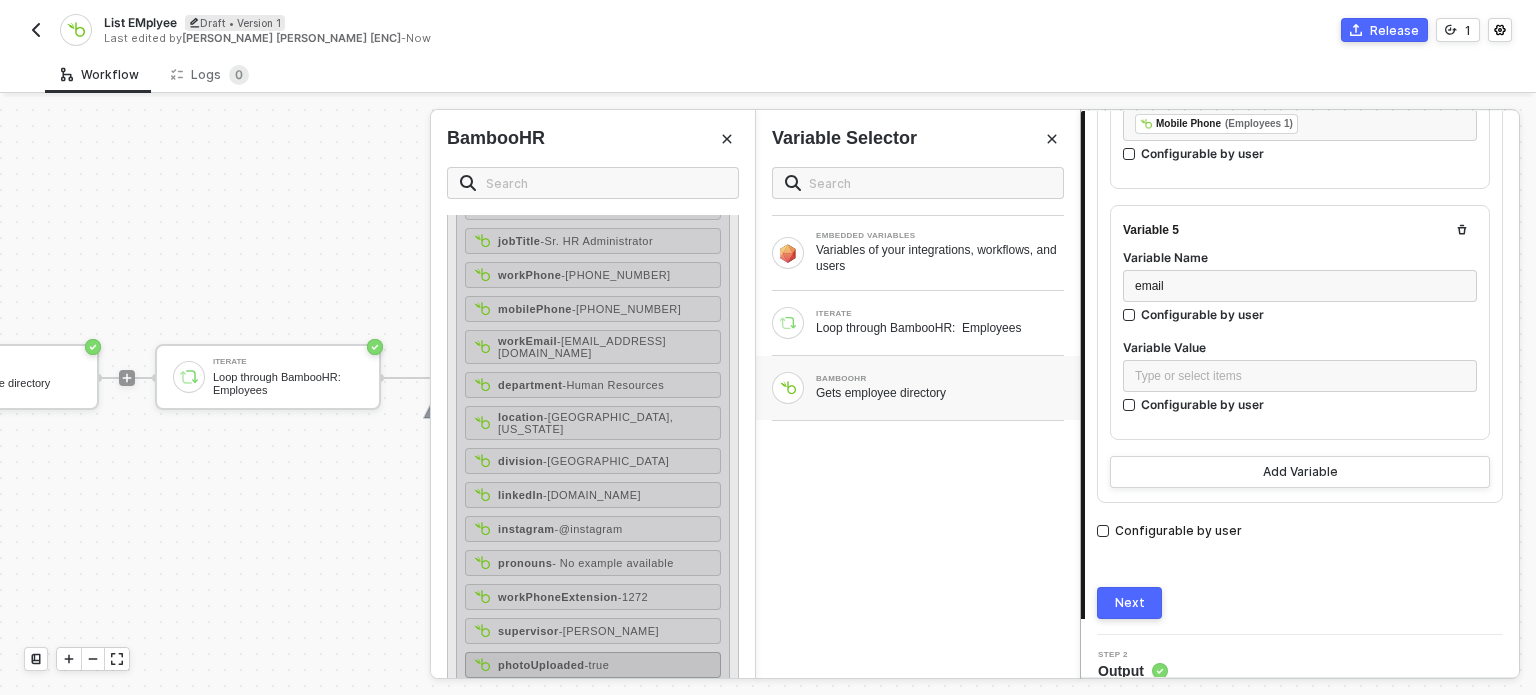 scroll, scrollTop: 98, scrollLeft: 0, axis: vertical 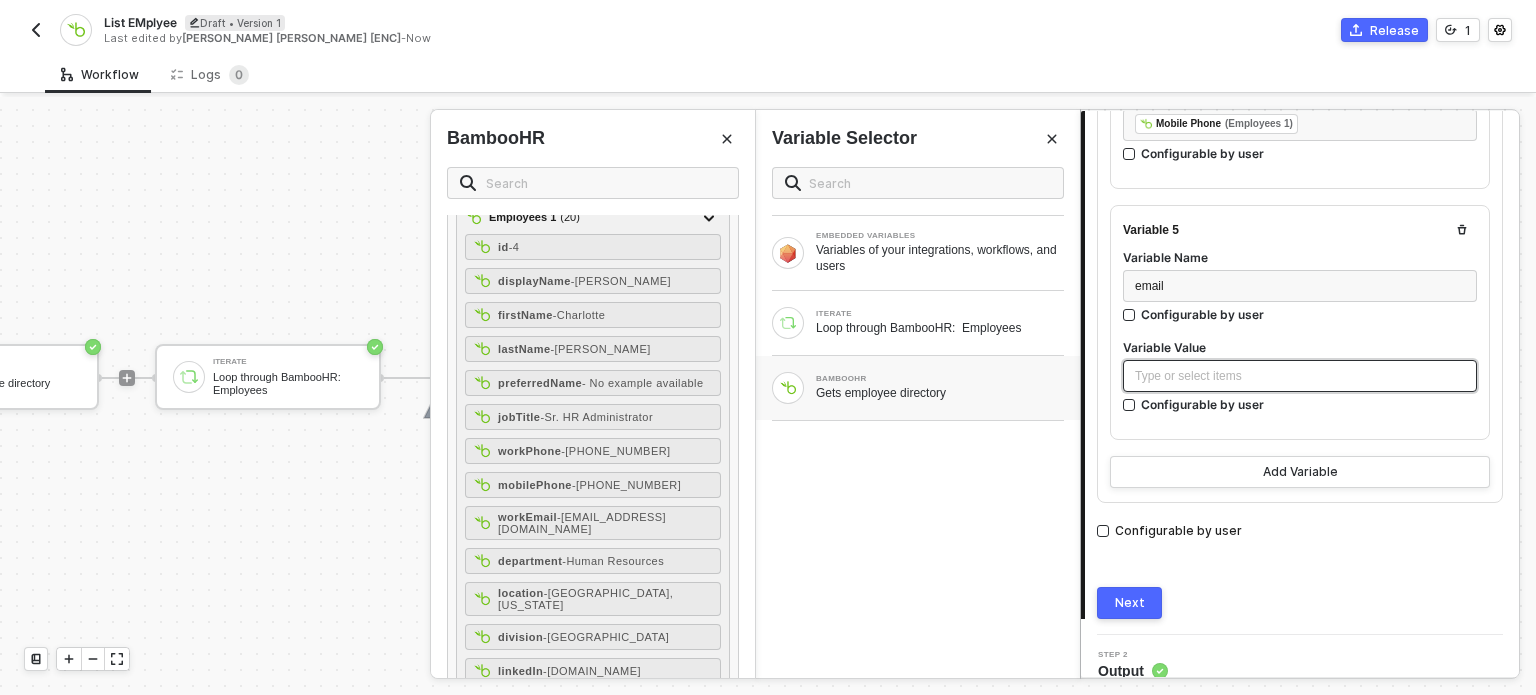 click on "Type or select items ﻿" at bounding box center (1300, 376) 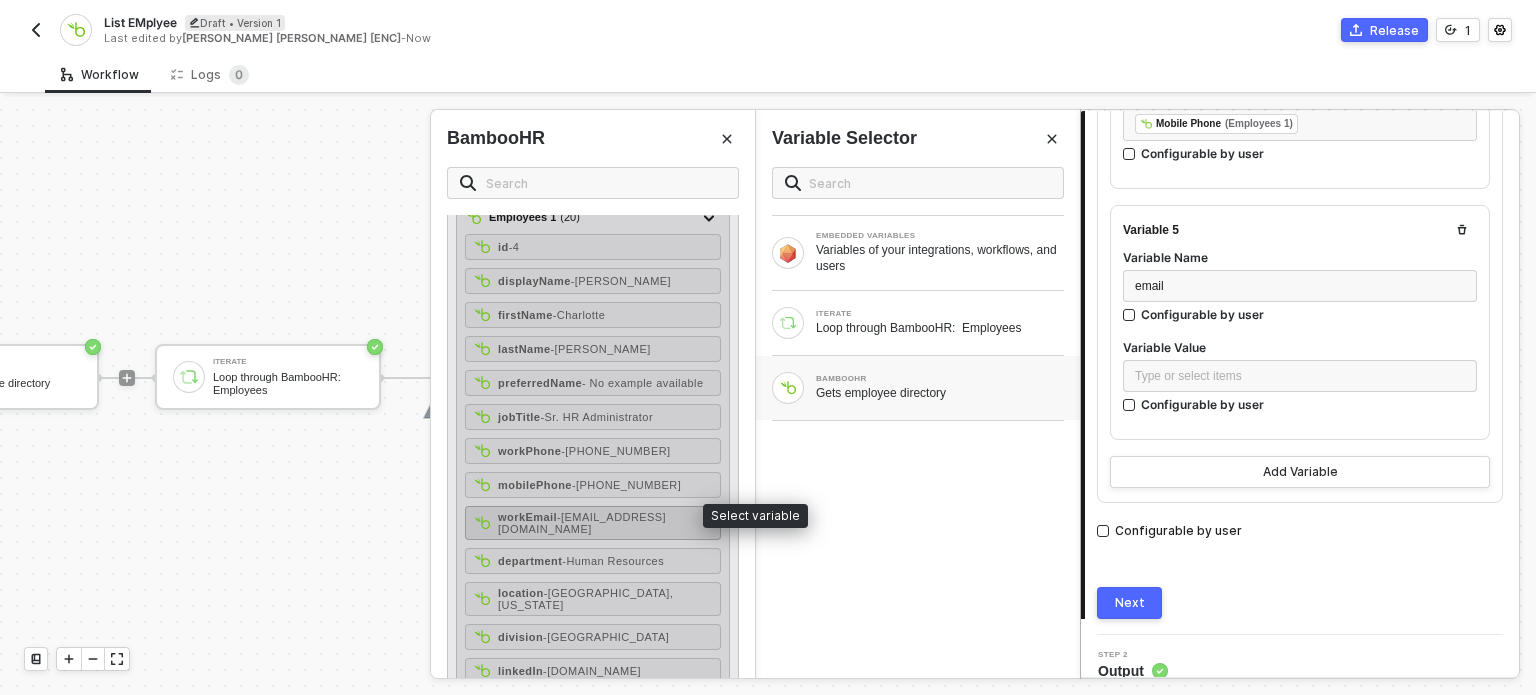 click on "-  cabbott@efficientoffice.com" at bounding box center [582, 523] 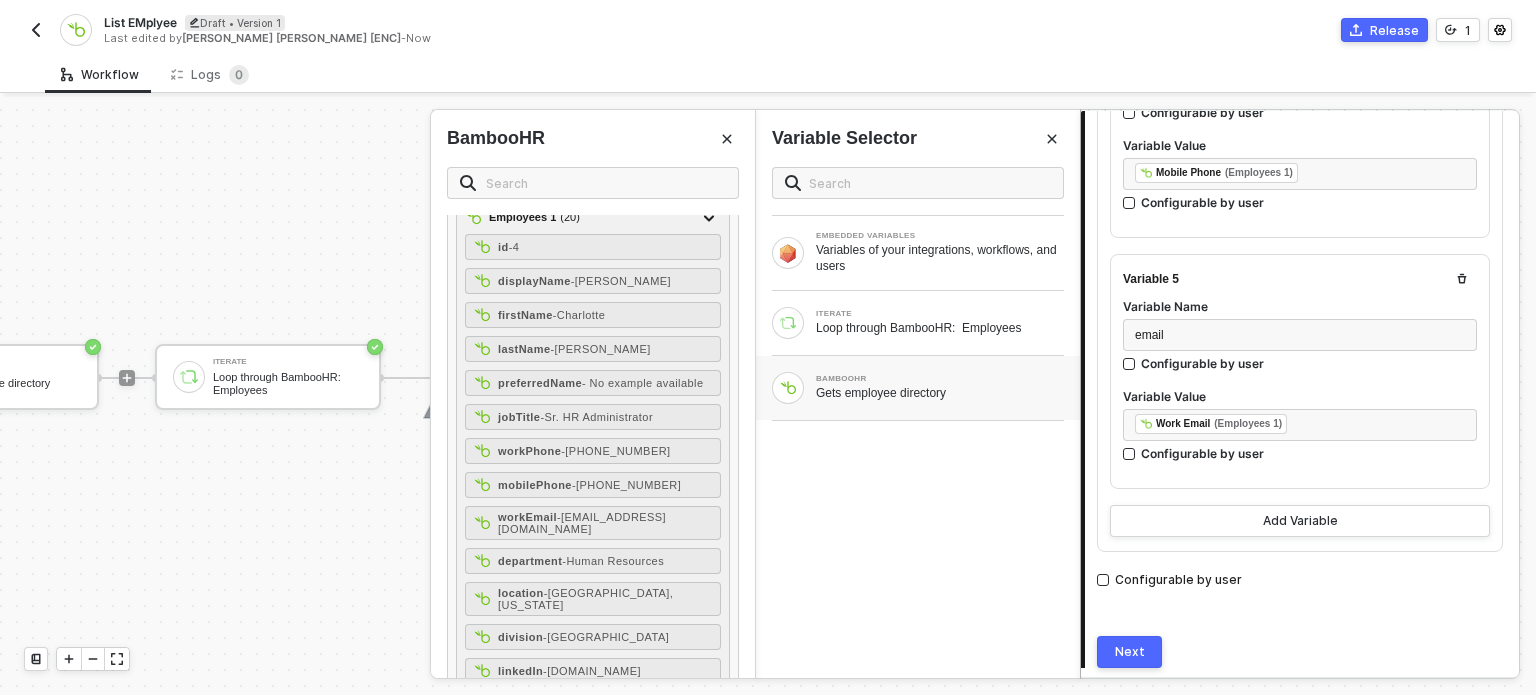 scroll, scrollTop: 1168, scrollLeft: 0, axis: vertical 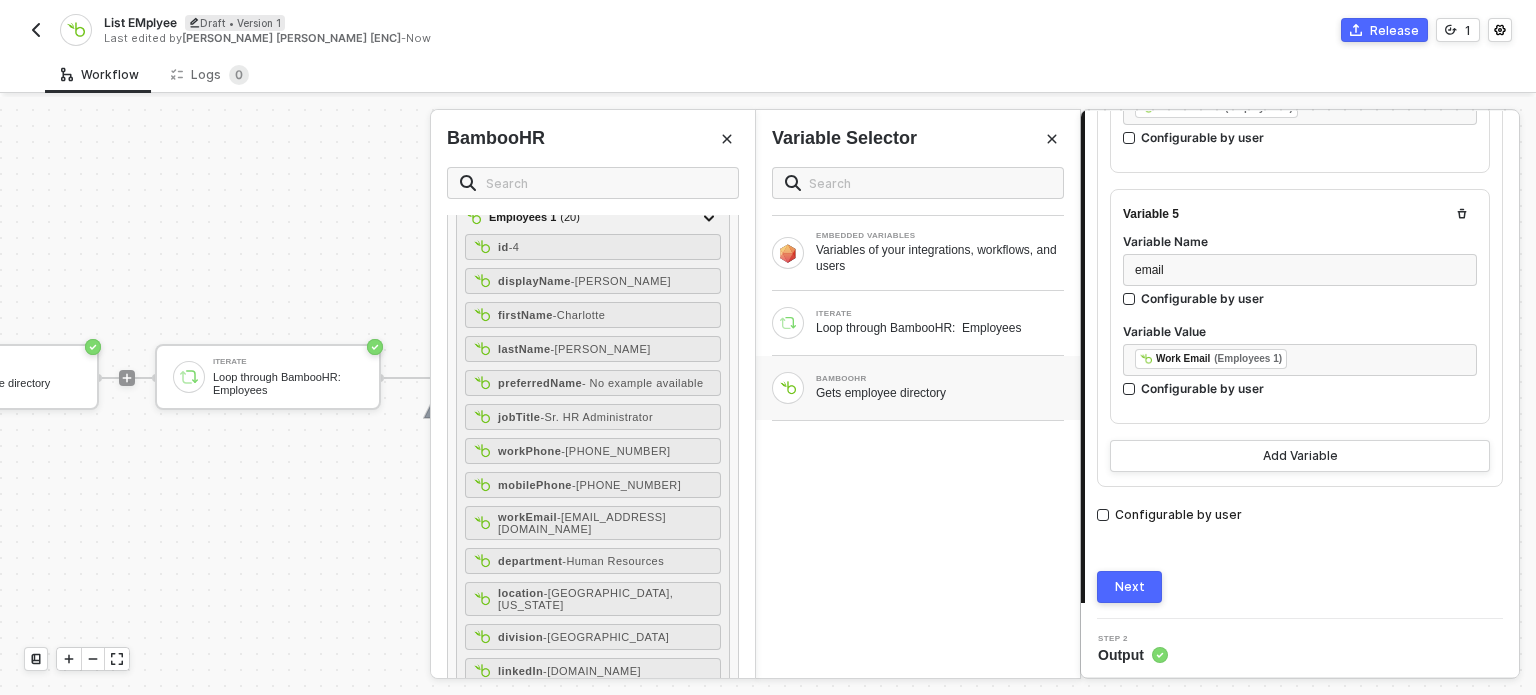 drag, startPoint x: 1116, startPoint y: 569, endPoint x: 1114, endPoint y: 579, distance: 10.198039 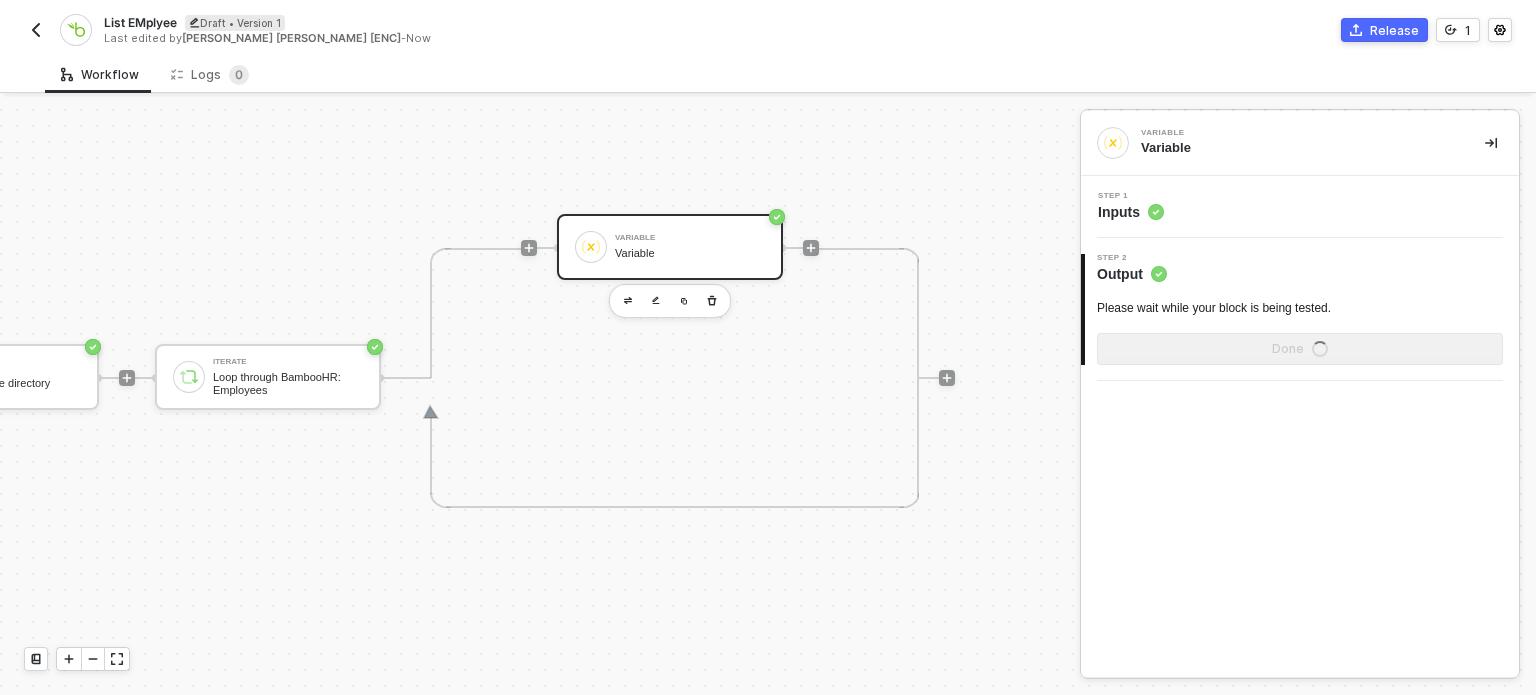 scroll, scrollTop: 0, scrollLeft: 0, axis: both 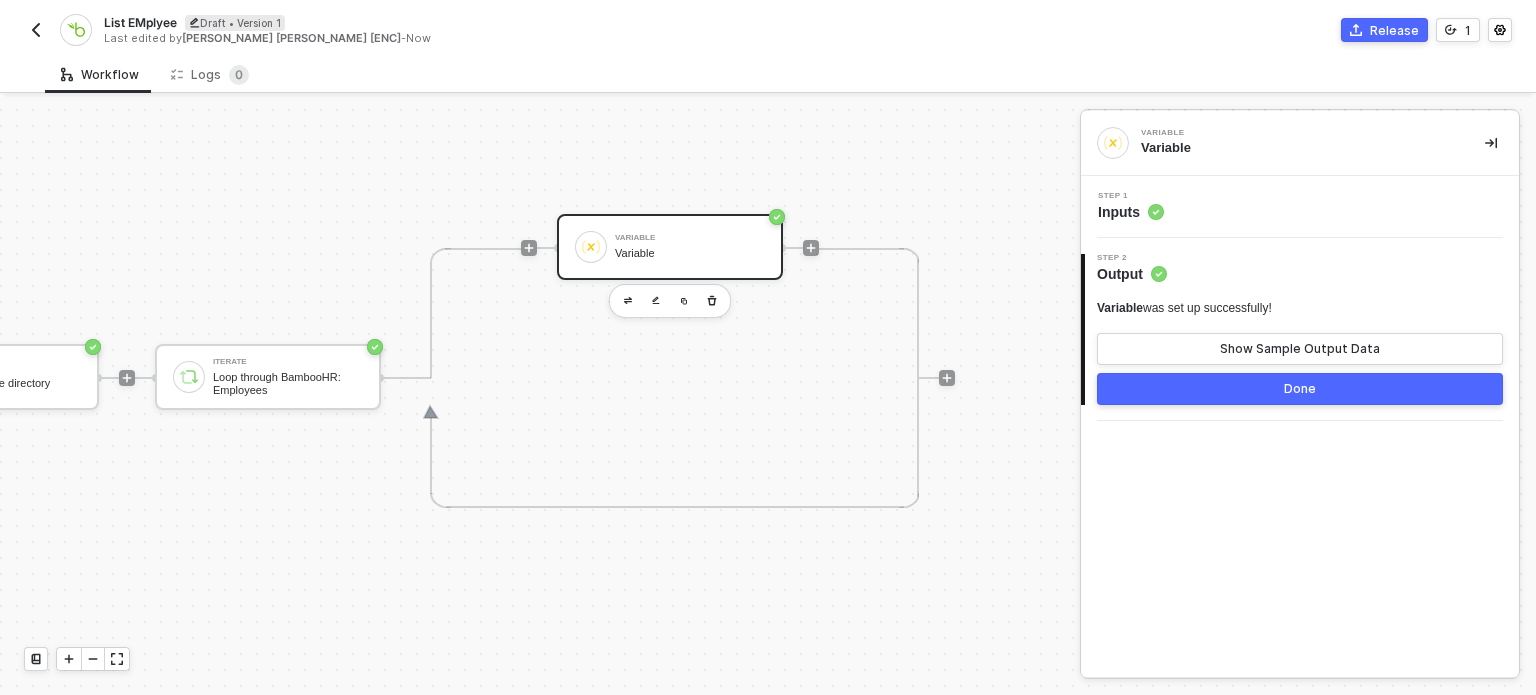 click on "Variable  was set up successfully! Show Sample Output Data Done" at bounding box center [1300, 352] 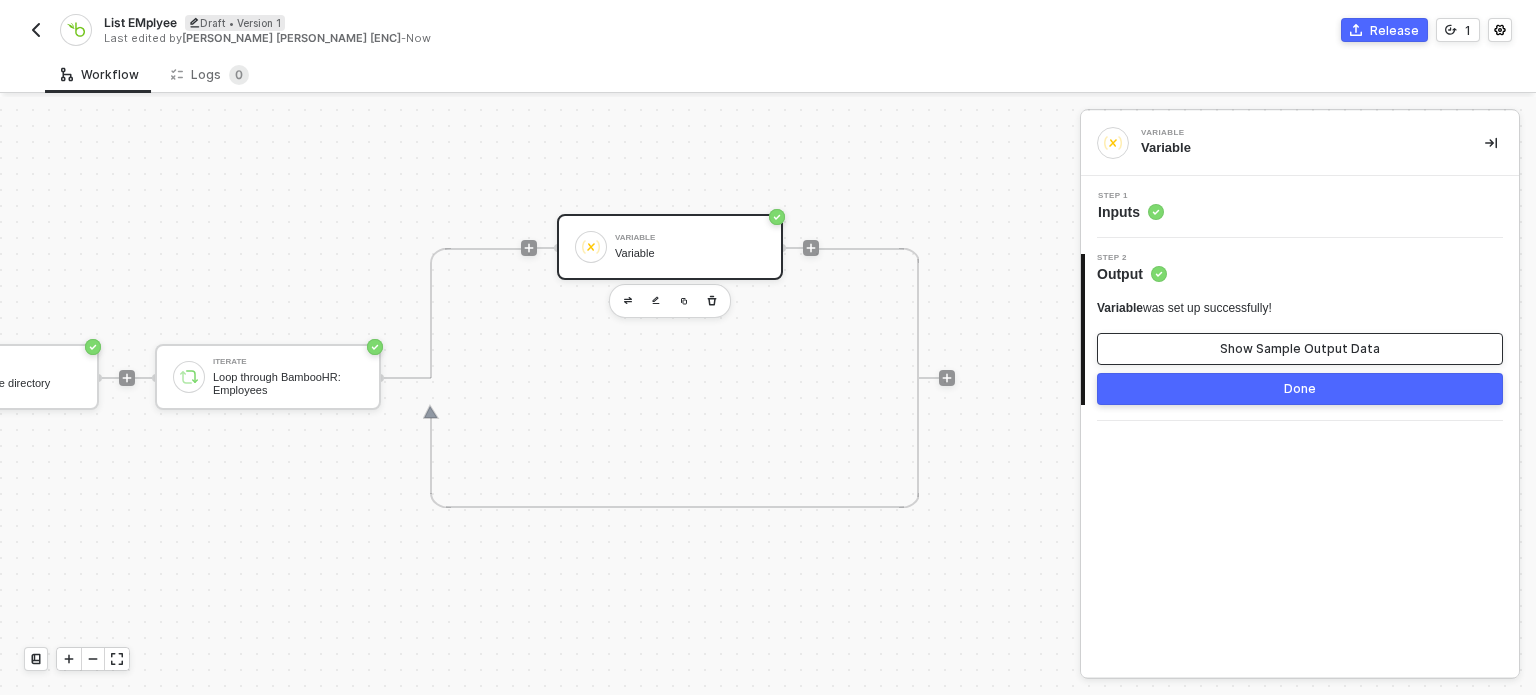 click on "Show Sample Output Data" at bounding box center [1300, 349] 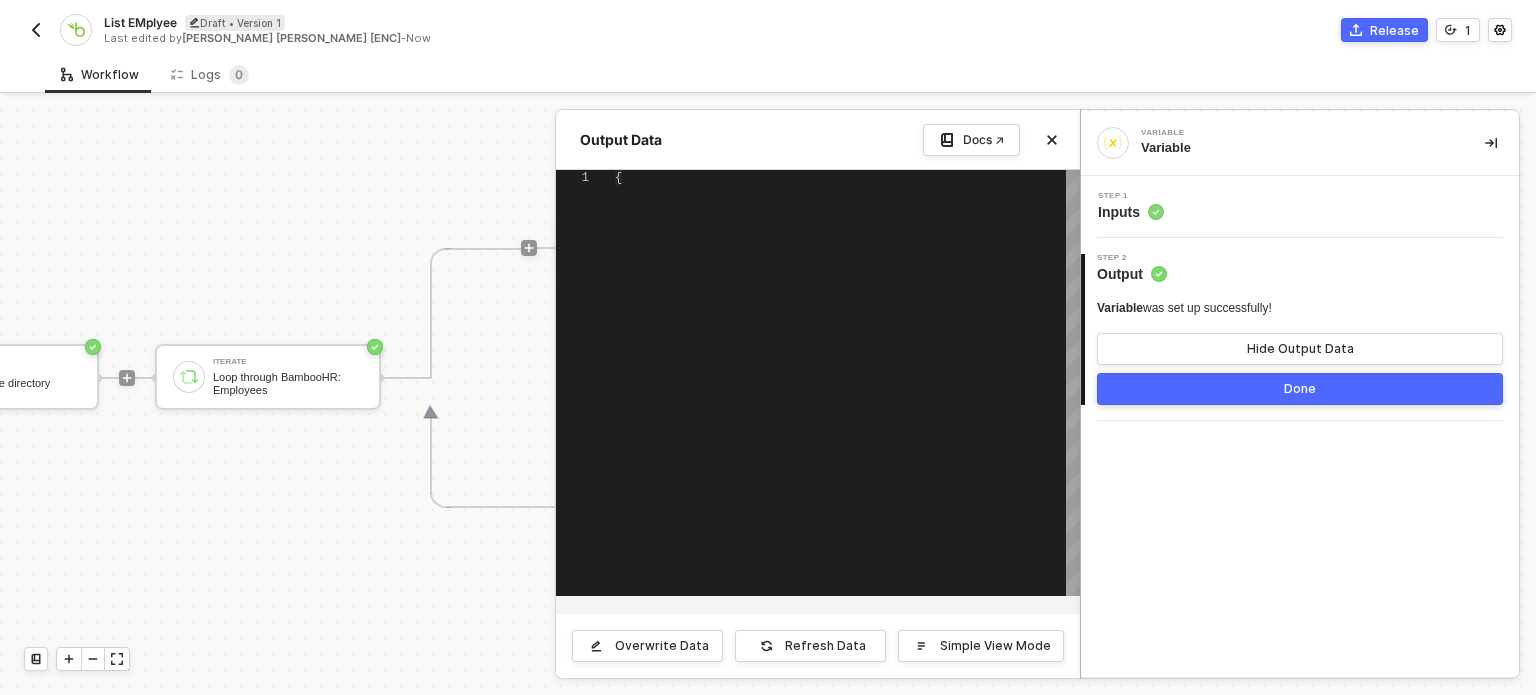 type on "{
"variables": {
"Name(fname and lname)": "AbbottCharlotte",
"Nname": "",
"job title": "Sr. HR Administrator",
"pn #": "801-724-6600",
"email": "cabbott@efficientoffice.com"
}
}" 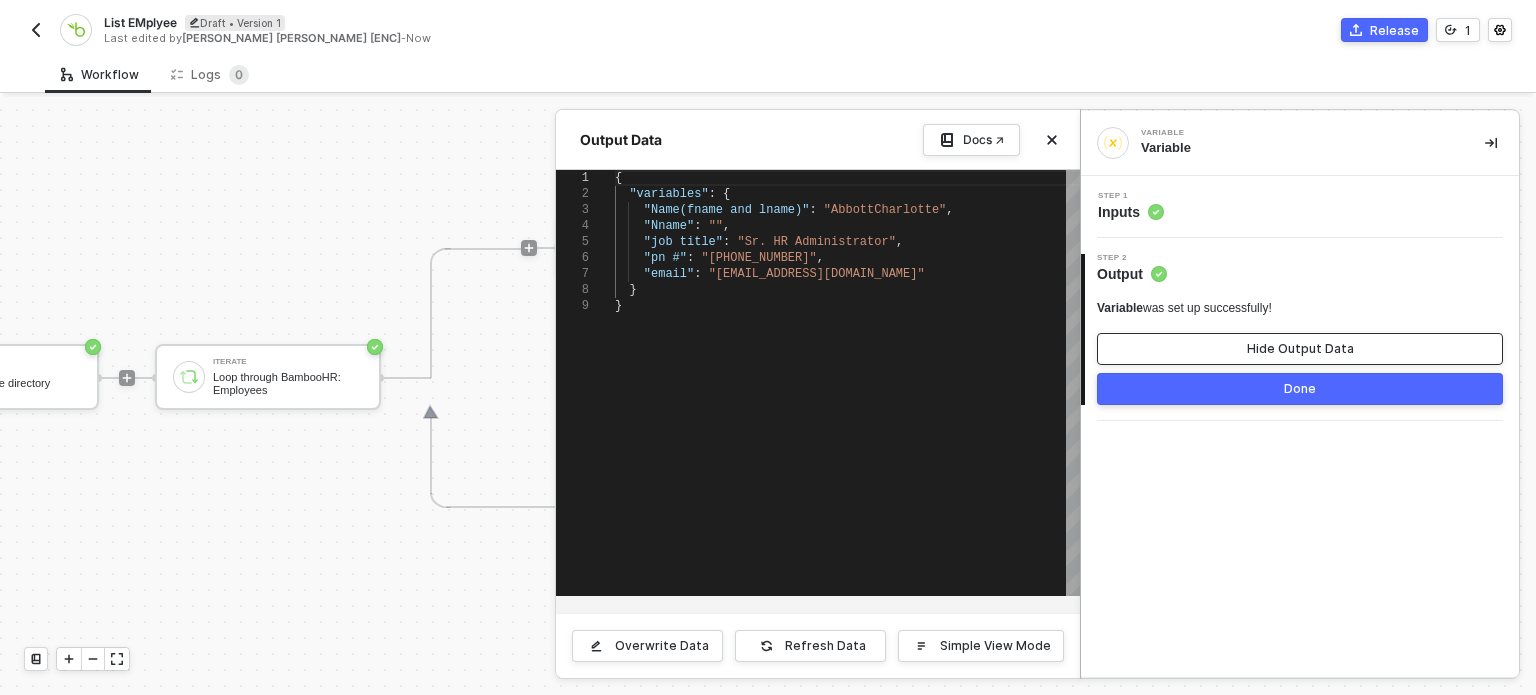 click on "Hide Output Data" at bounding box center [1300, 349] 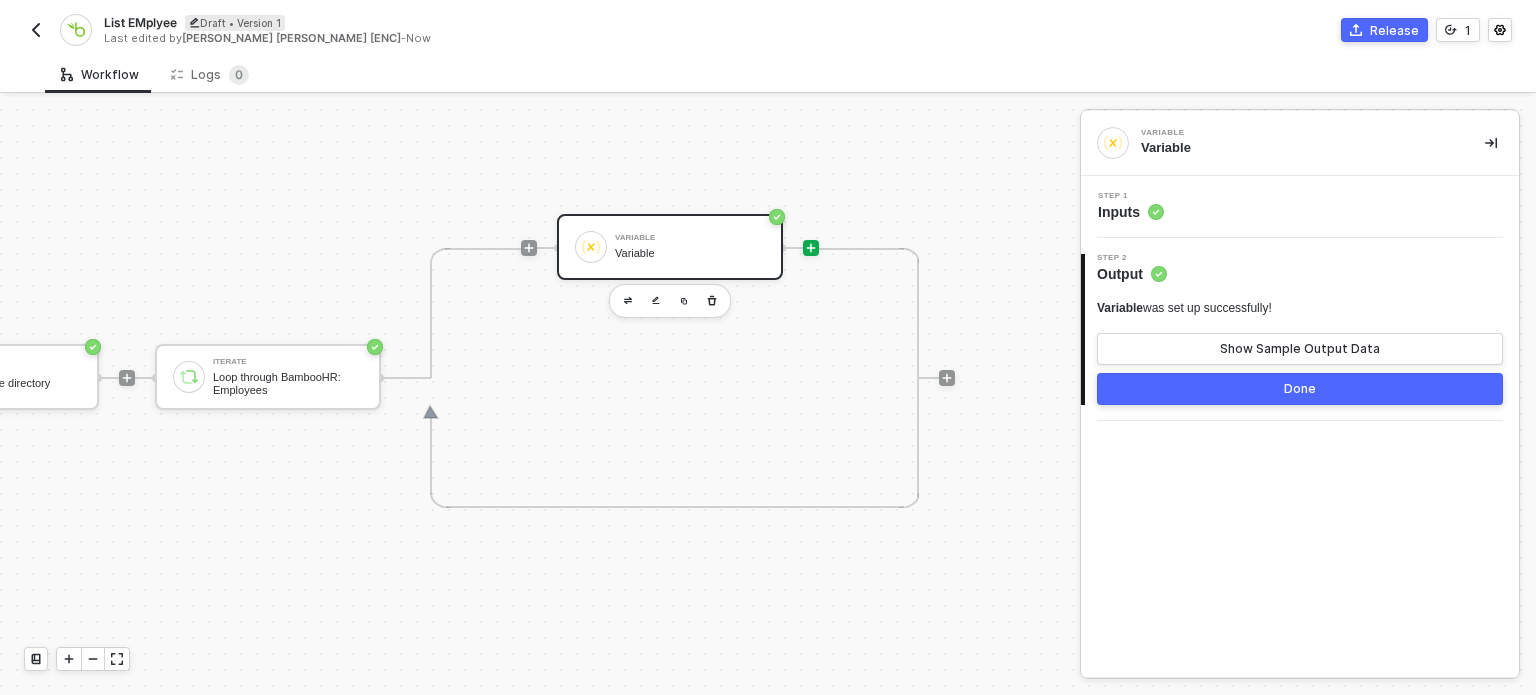 click 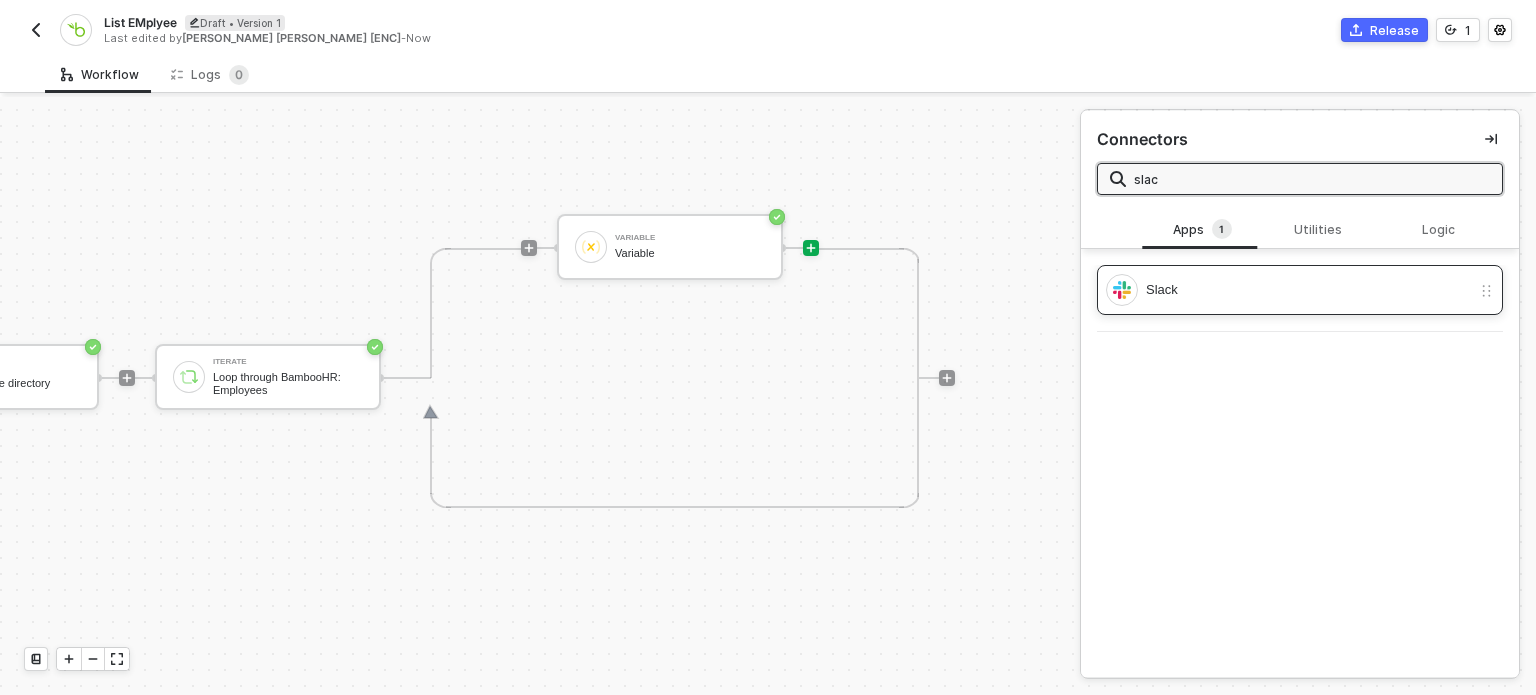 type on "slac" 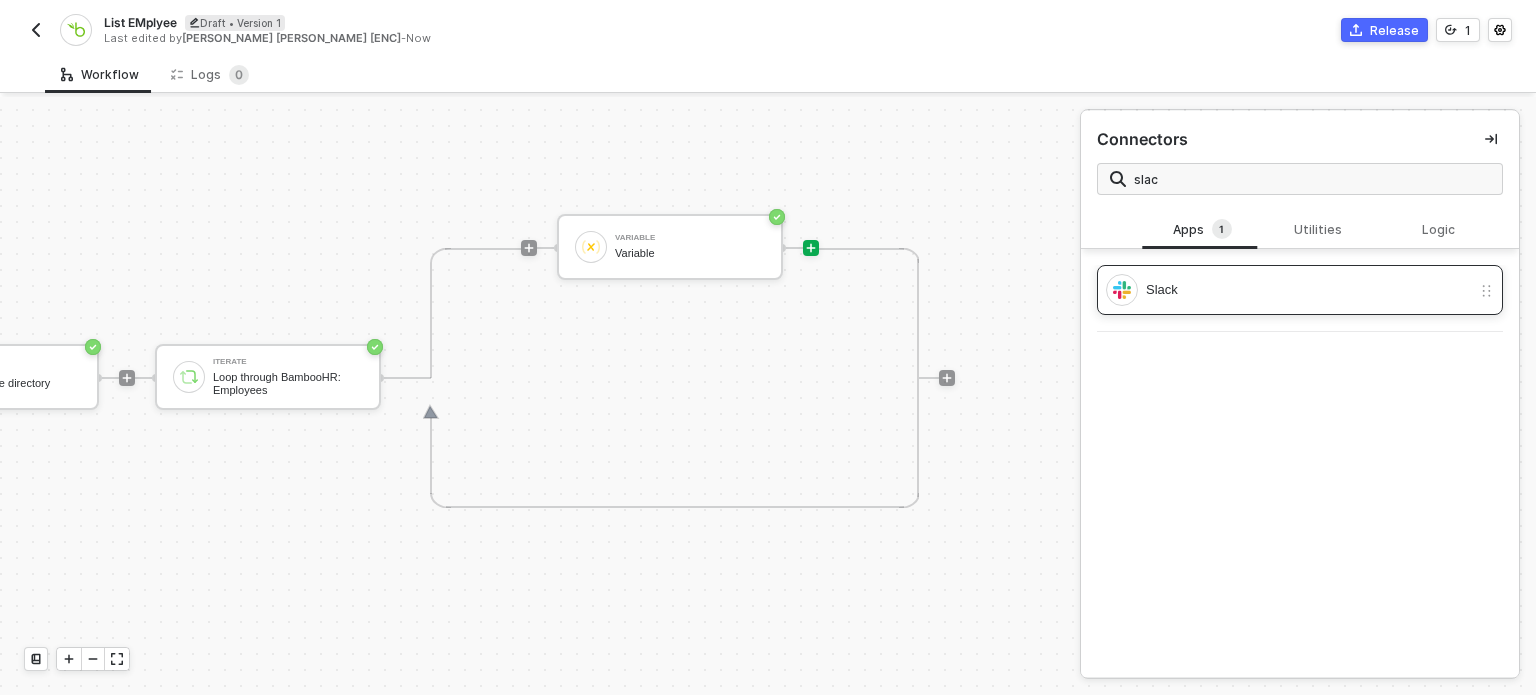 click on "Slack" at bounding box center (1308, 290) 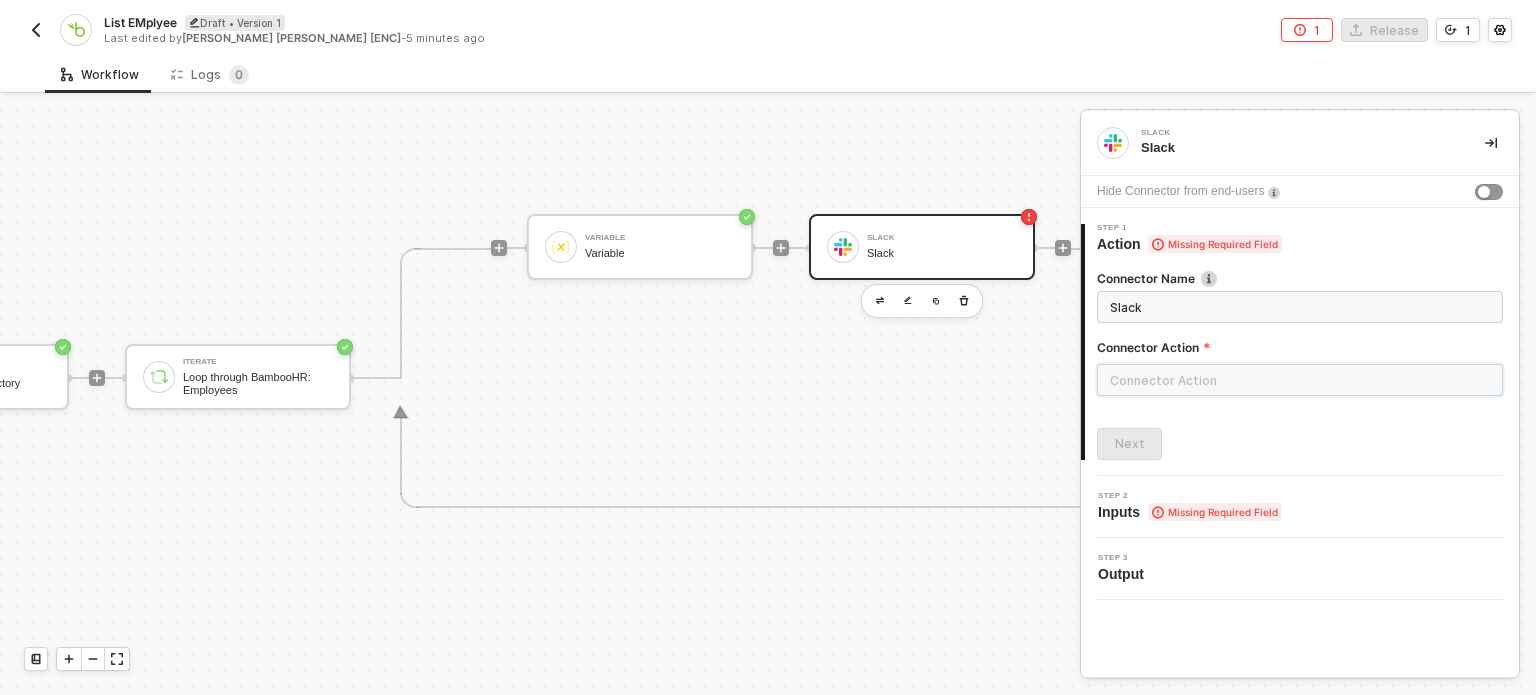 click at bounding box center [1300, 380] 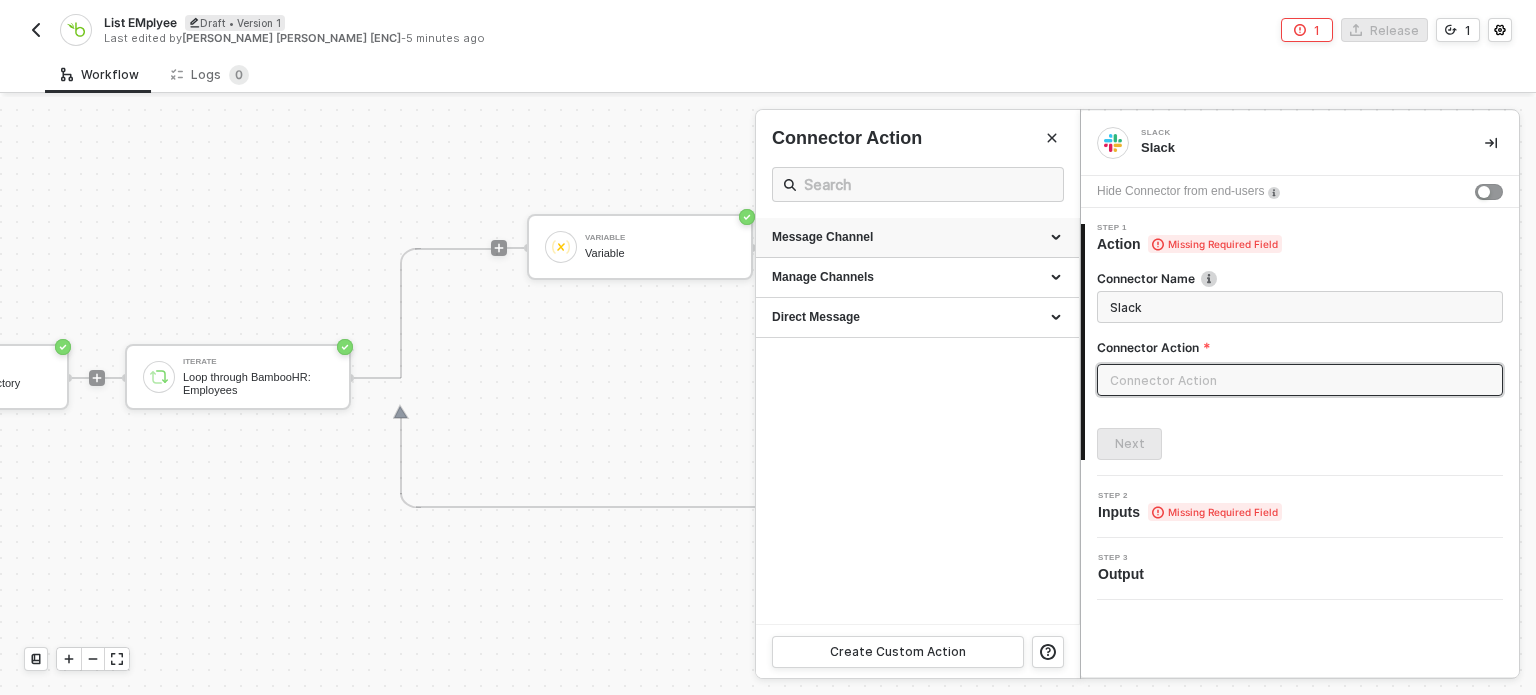 drag, startPoint x: 887, startPoint y: 211, endPoint x: 886, endPoint y: 227, distance: 16.03122 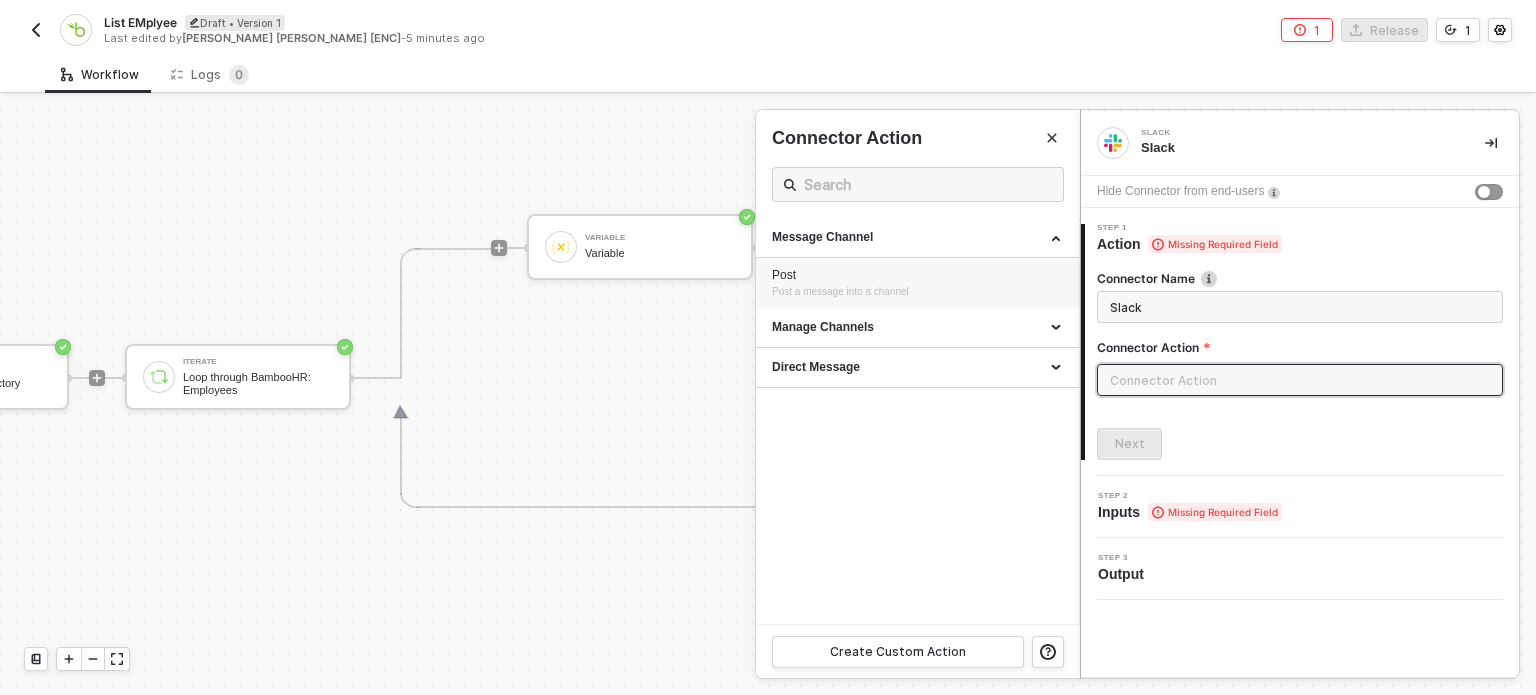 click on "Post" at bounding box center (917, 275) 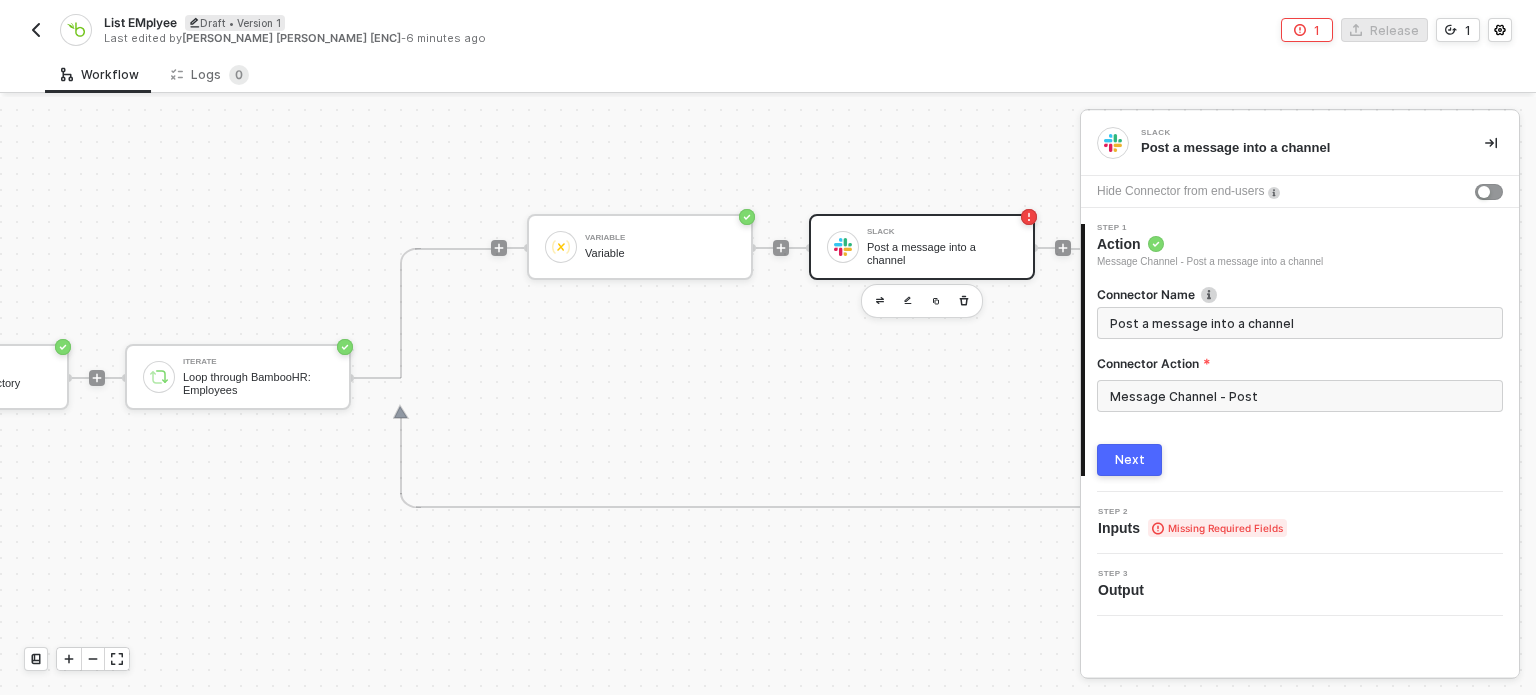 click on "Next" at bounding box center [1130, 460] 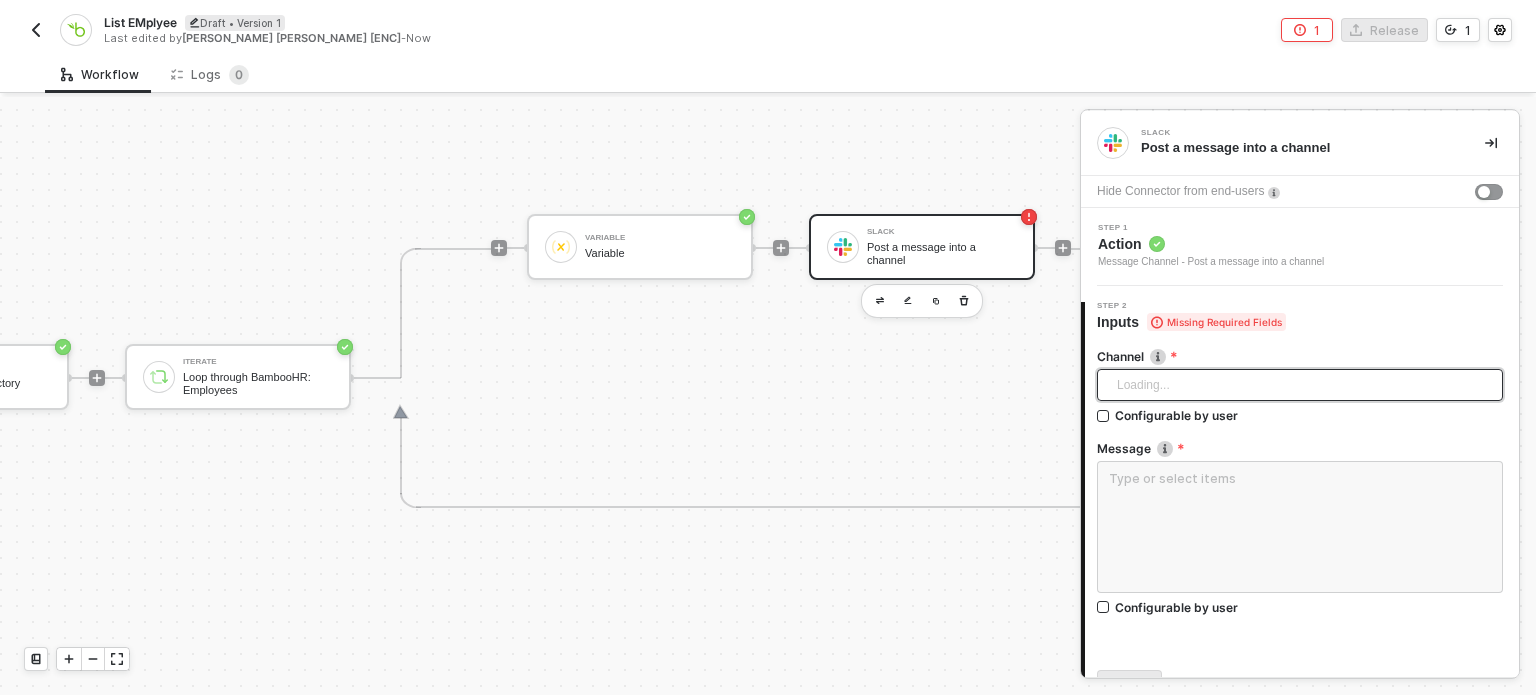 click on "Loading..." at bounding box center (1300, 385) 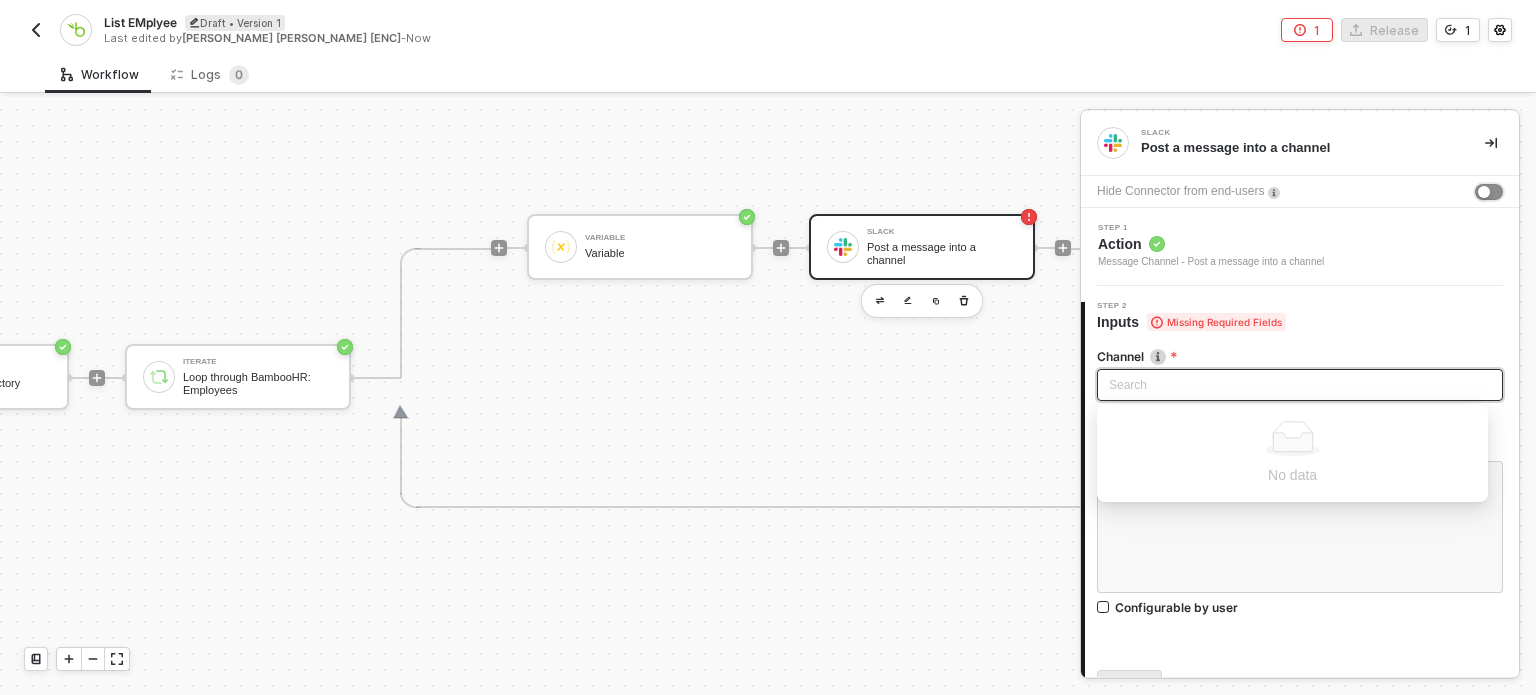 click at bounding box center [1489, 192] 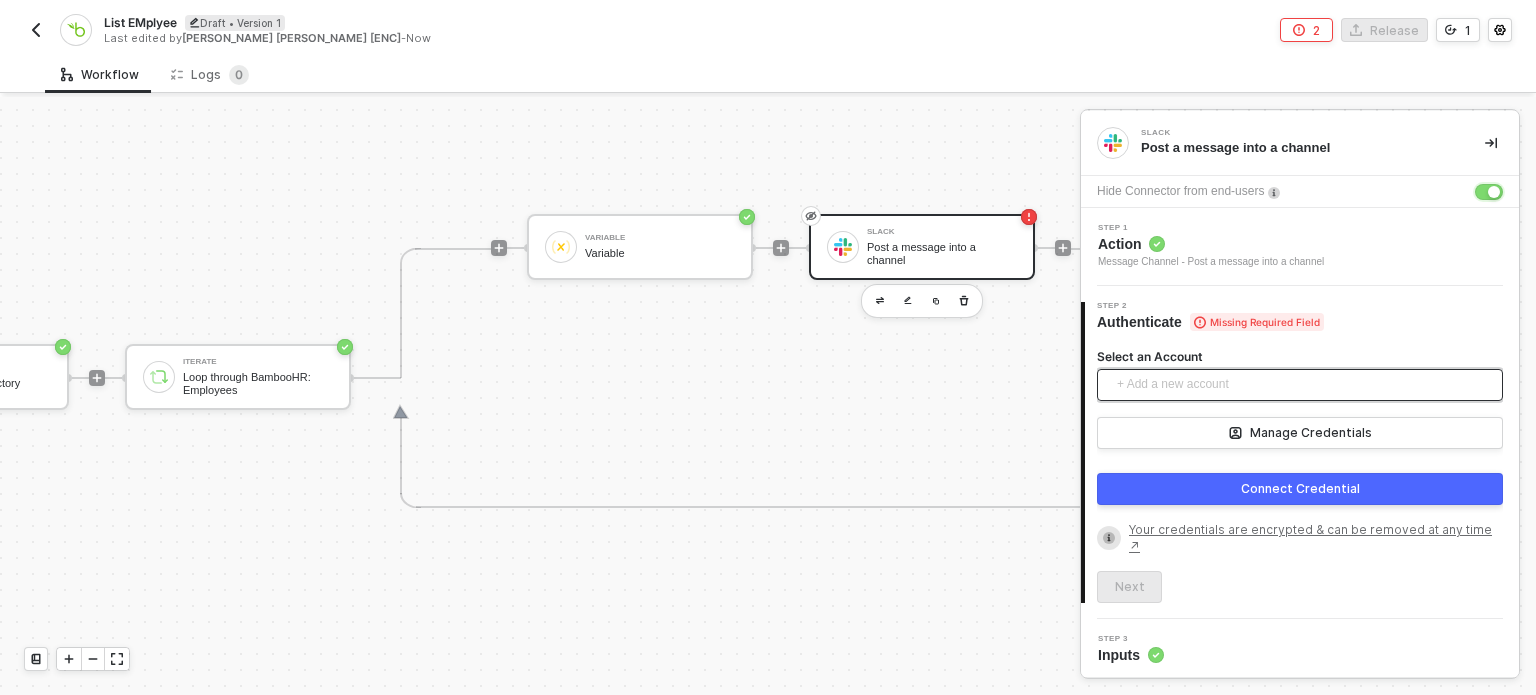 click on "+ Add a new account" at bounding box center (1304, 385) 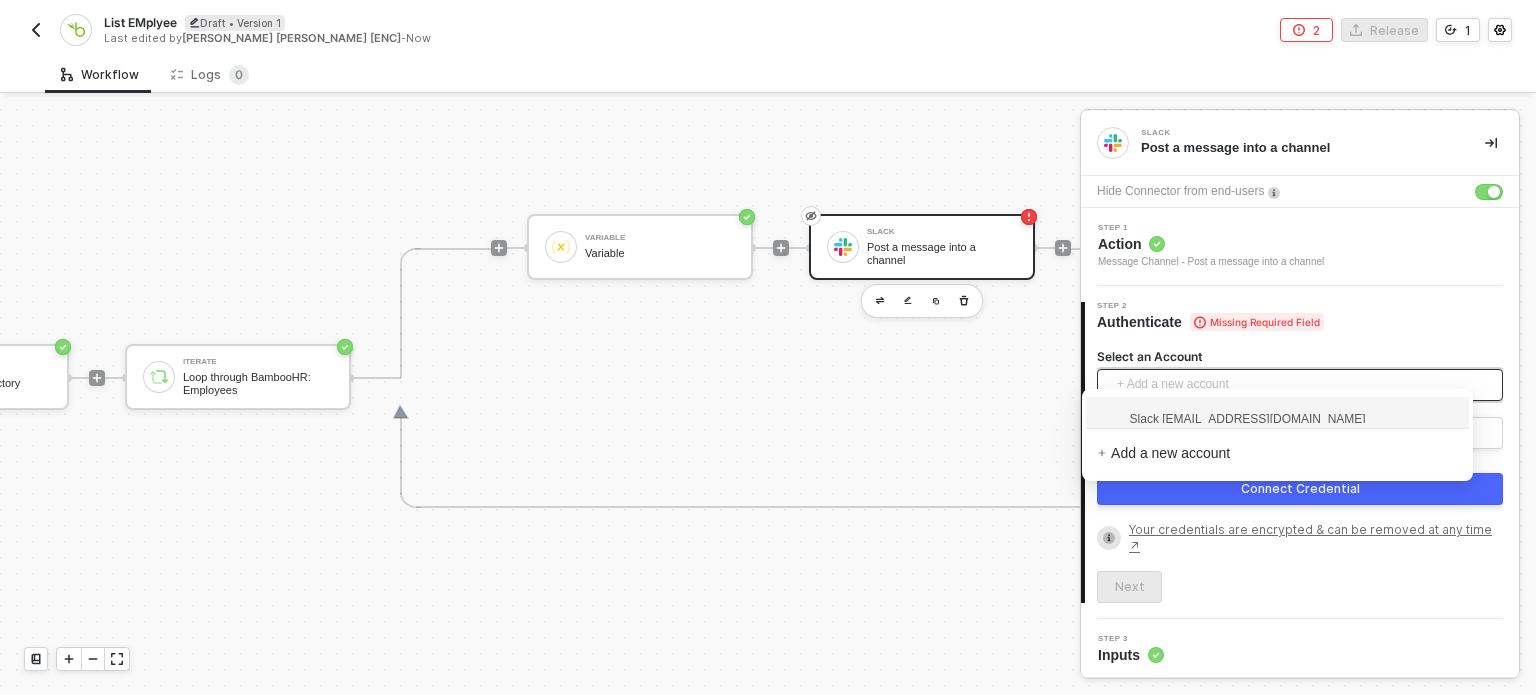 click on "Slack [EMAIL_ADDRESS][DOMAIN_NAME]" at bounding box center (1232, 418) 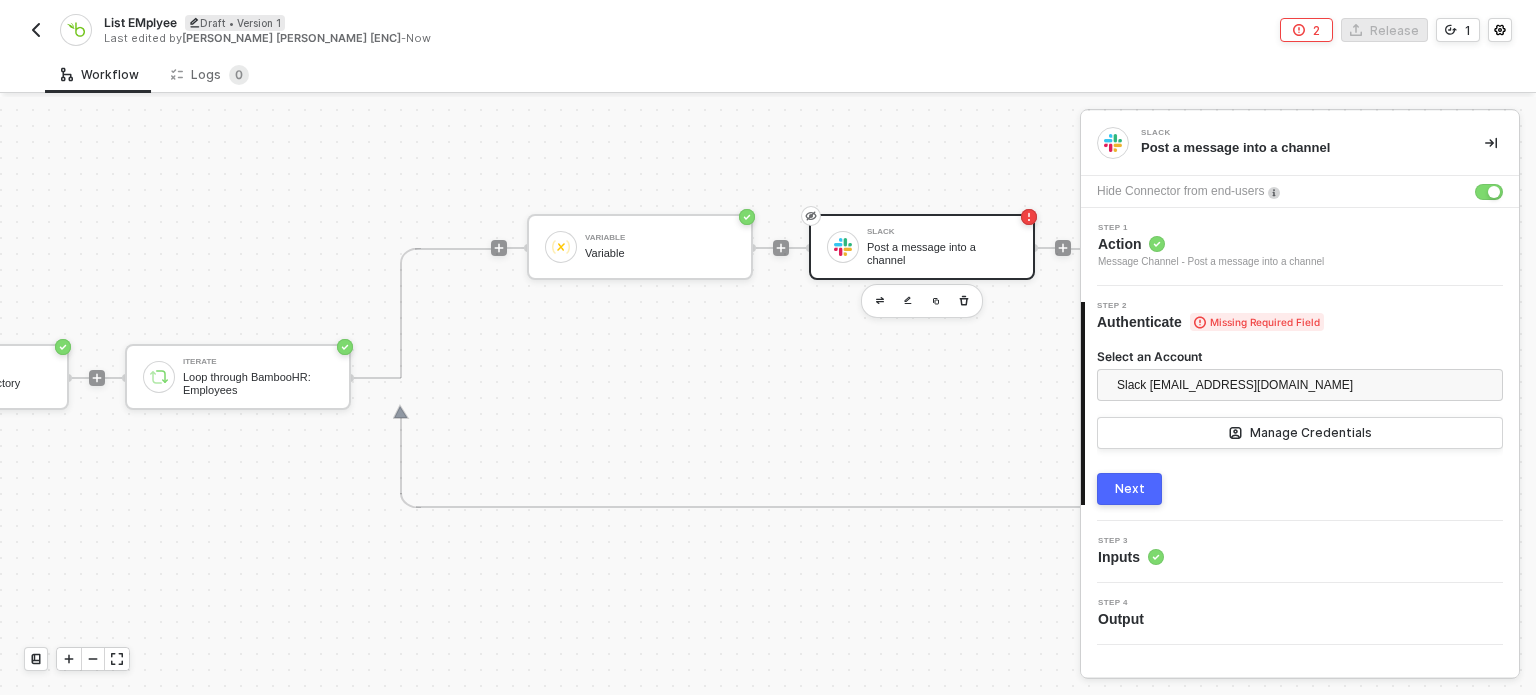 click on "Next" at bounding box center [1129, 489] 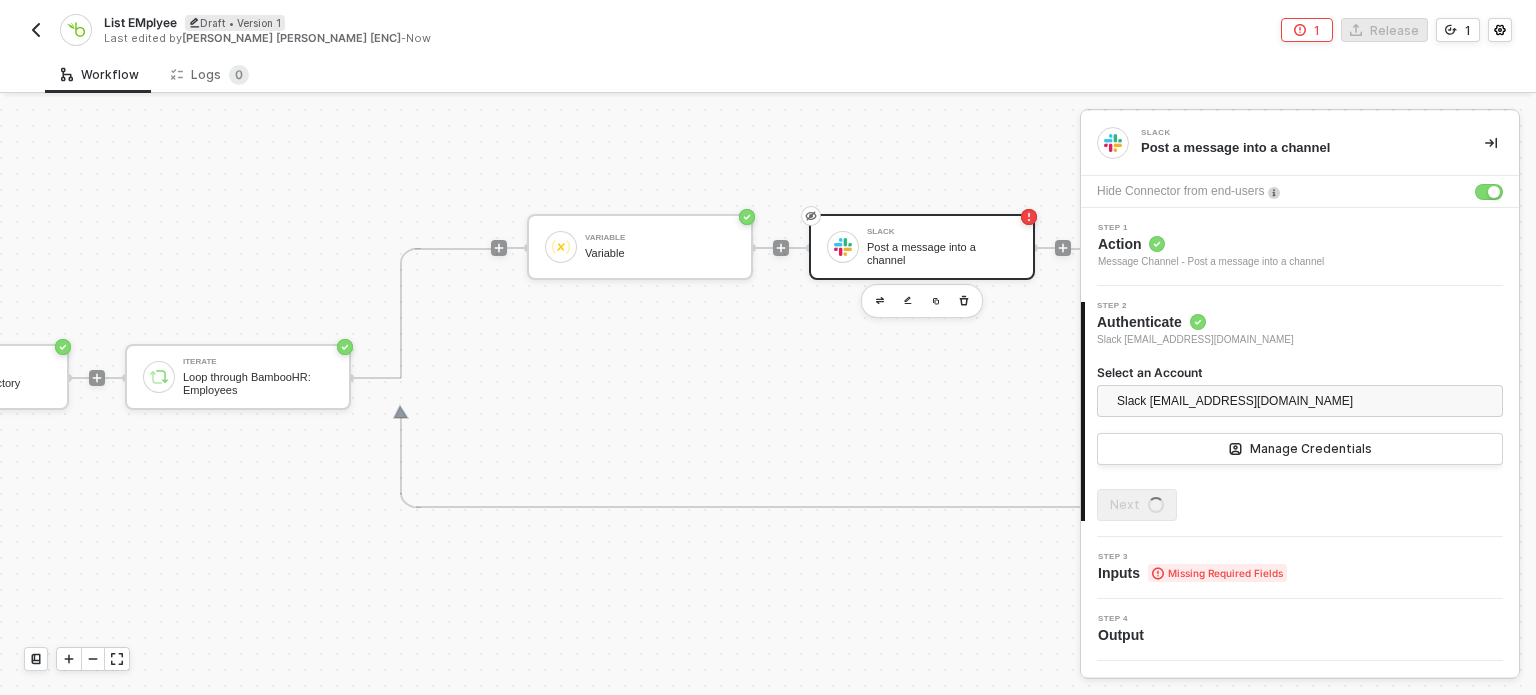 type 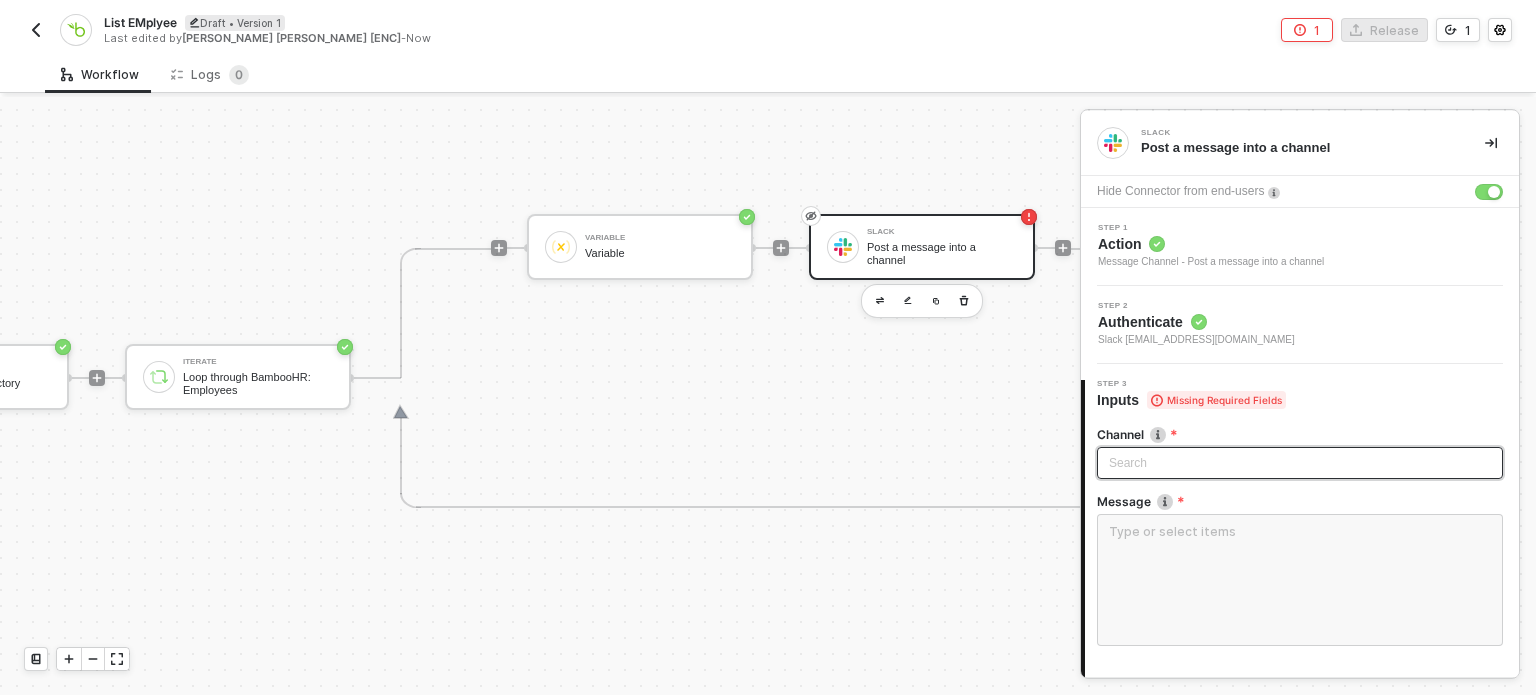 click on "Search" at bounding box center (1300, 463) 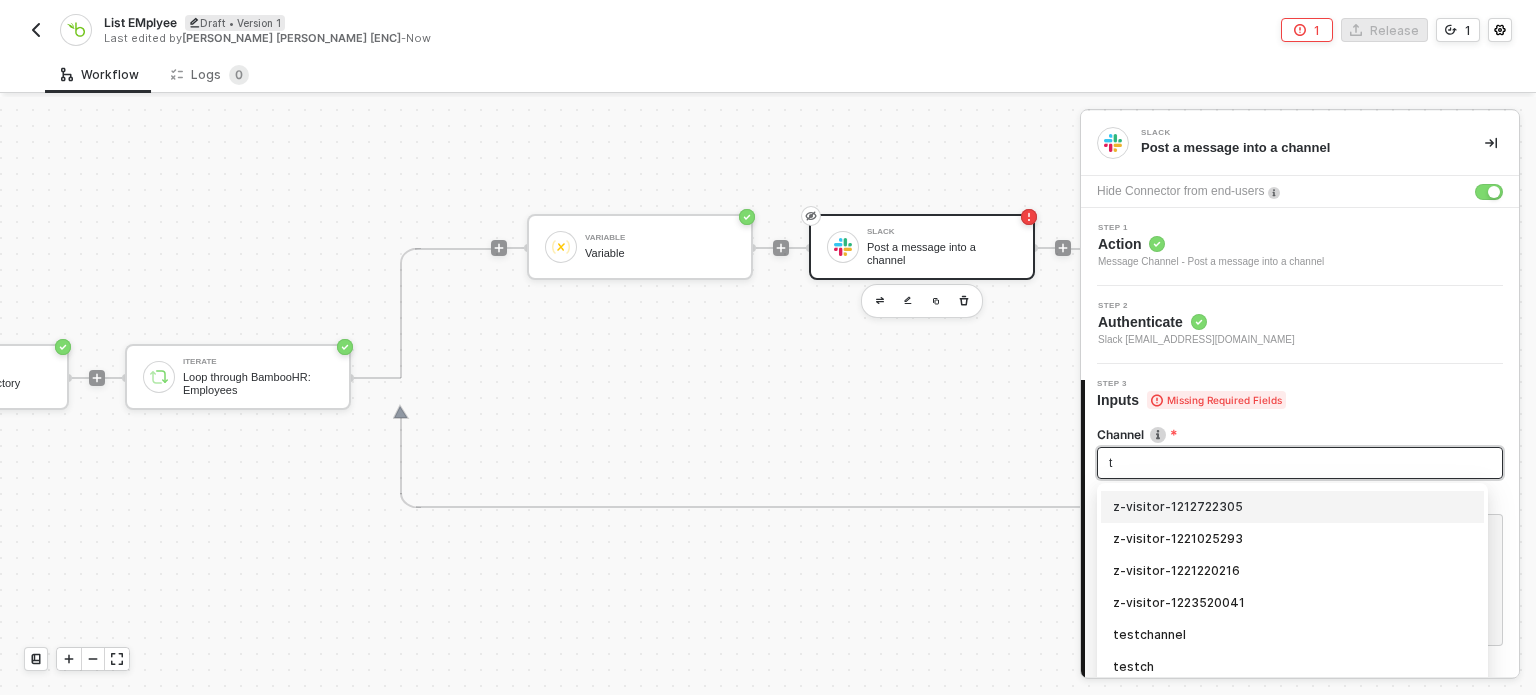 type on "tr" 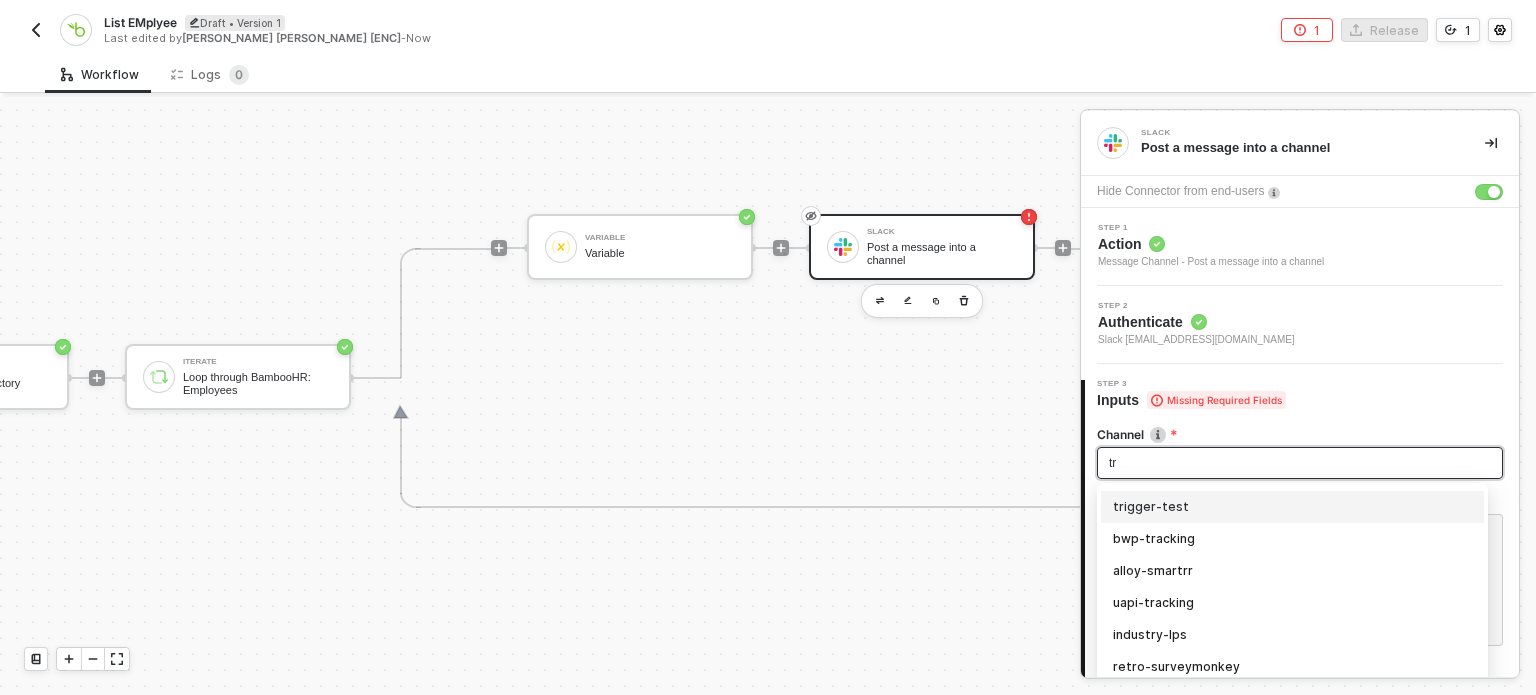 click on "trigger-test" at bounding box center [1292, 507] 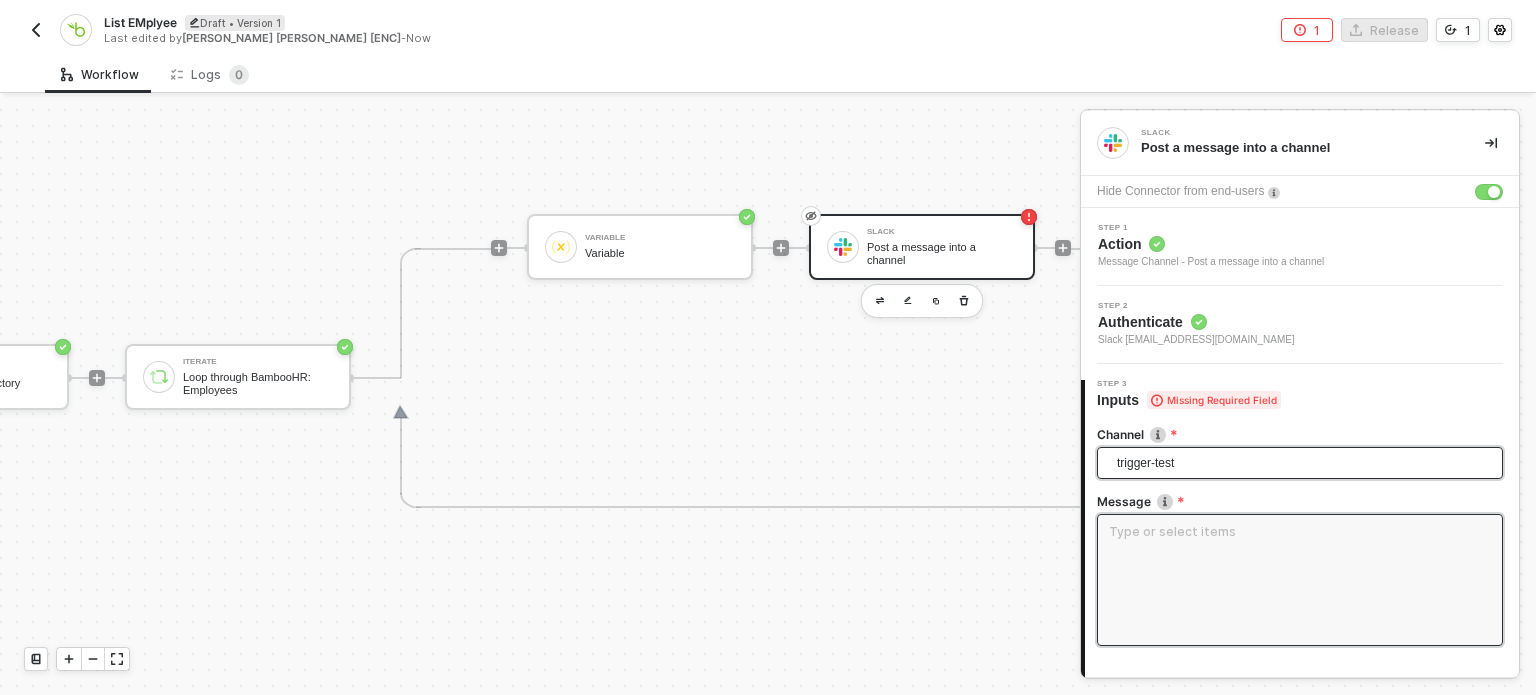 click at bounding box center [1300, 580] 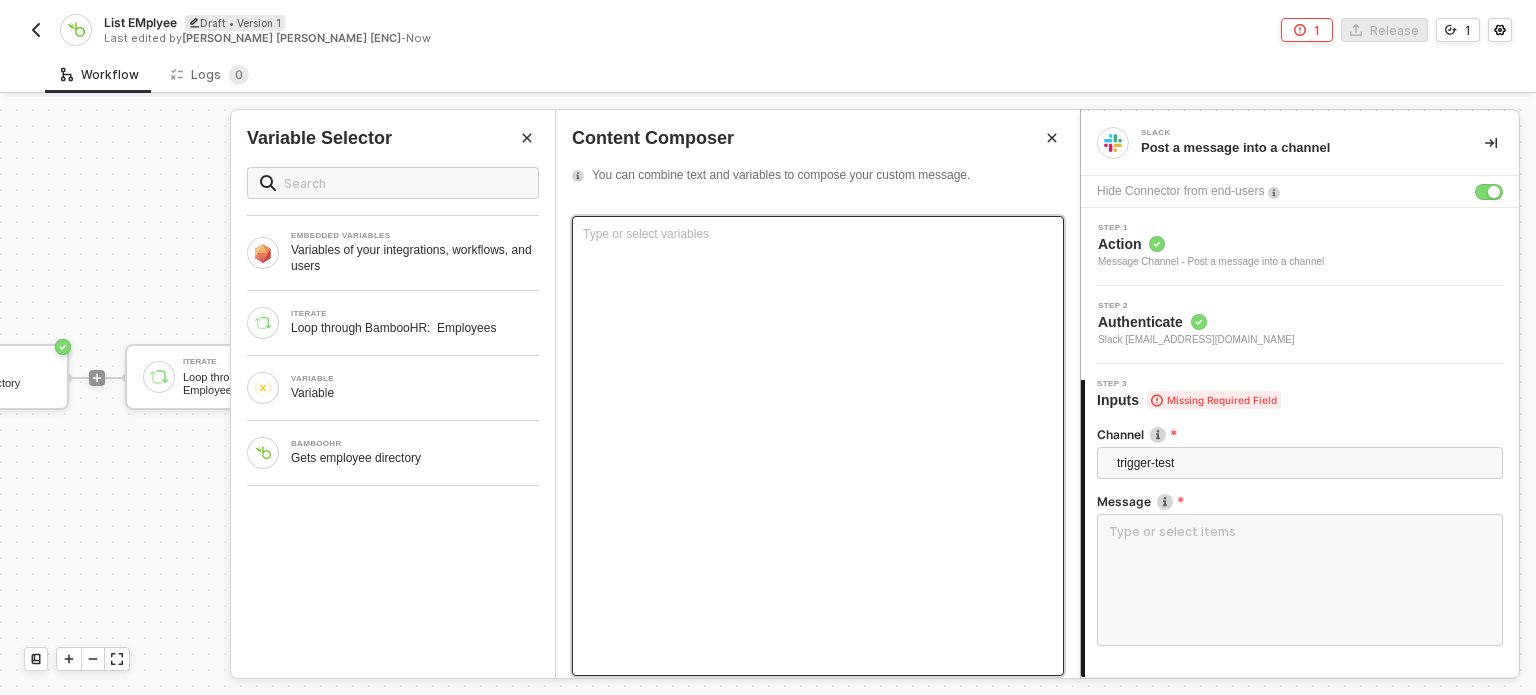 click on "Type or select variables ﻿" at bounding box center (818, 234) 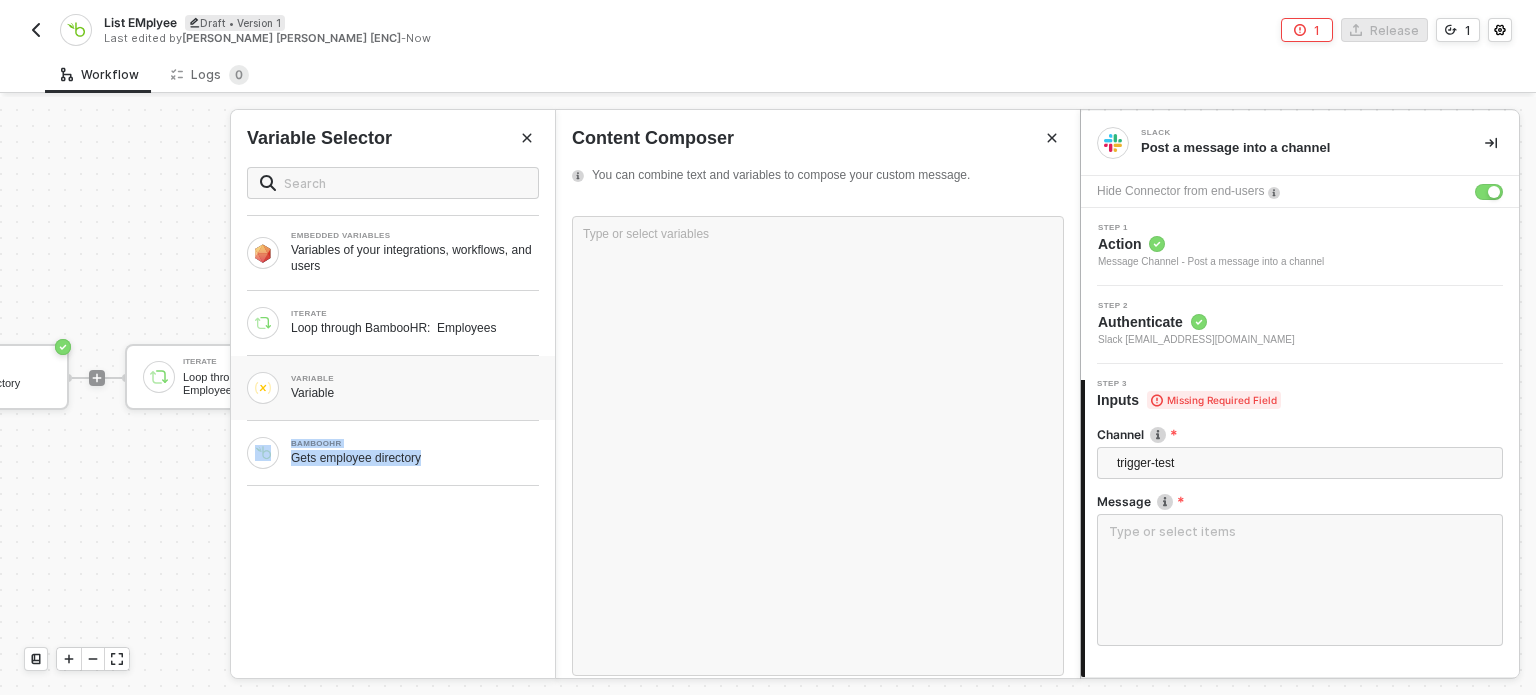 drag, startPoint x: 439, startPoint y: 434, endPoint x: 472, endPoint y: 373, distance: 69.354164 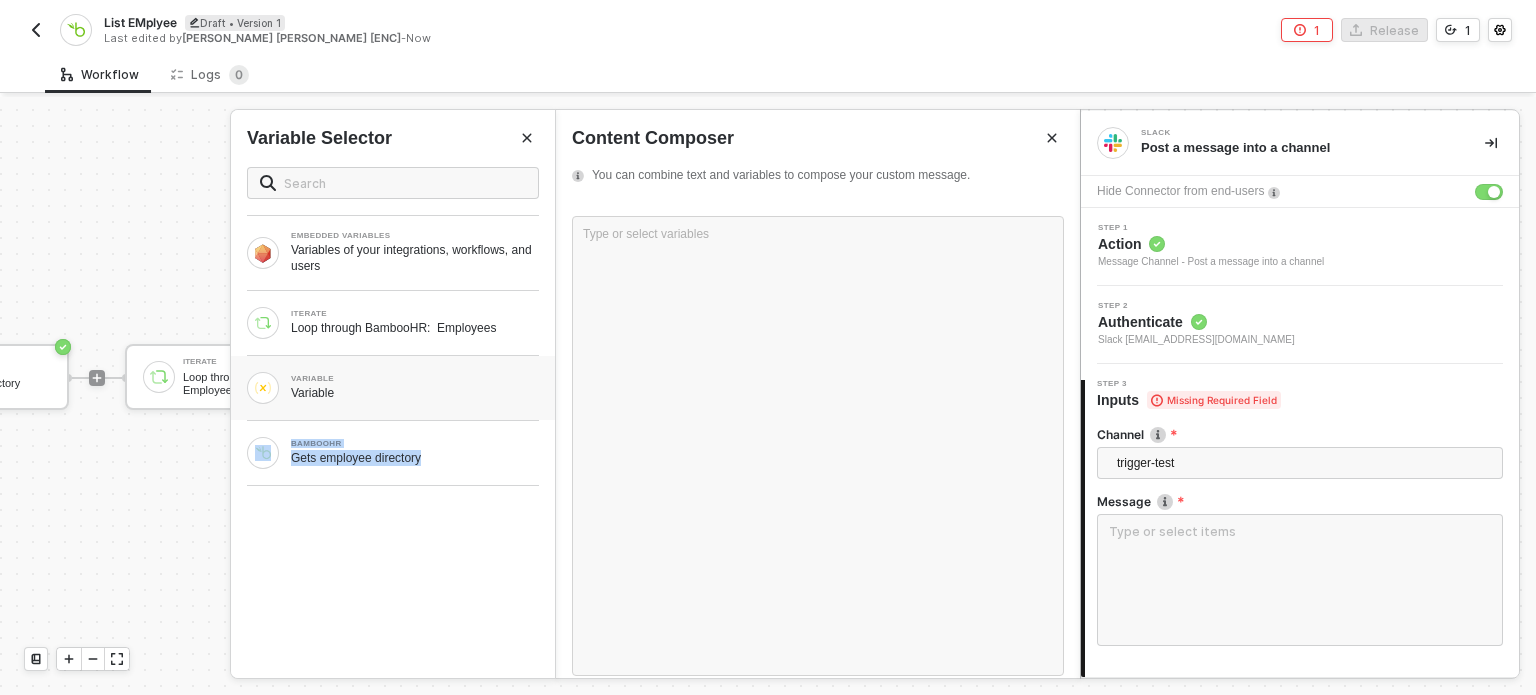 click on "EMBEDDED VARIABLES Variables of your integrations, workflows, and users ITERATE  Loop through BambooHR:  Employees VARIABLE Variable BAMBOOHR Gets employee directory" at bounding box center (393, 318) 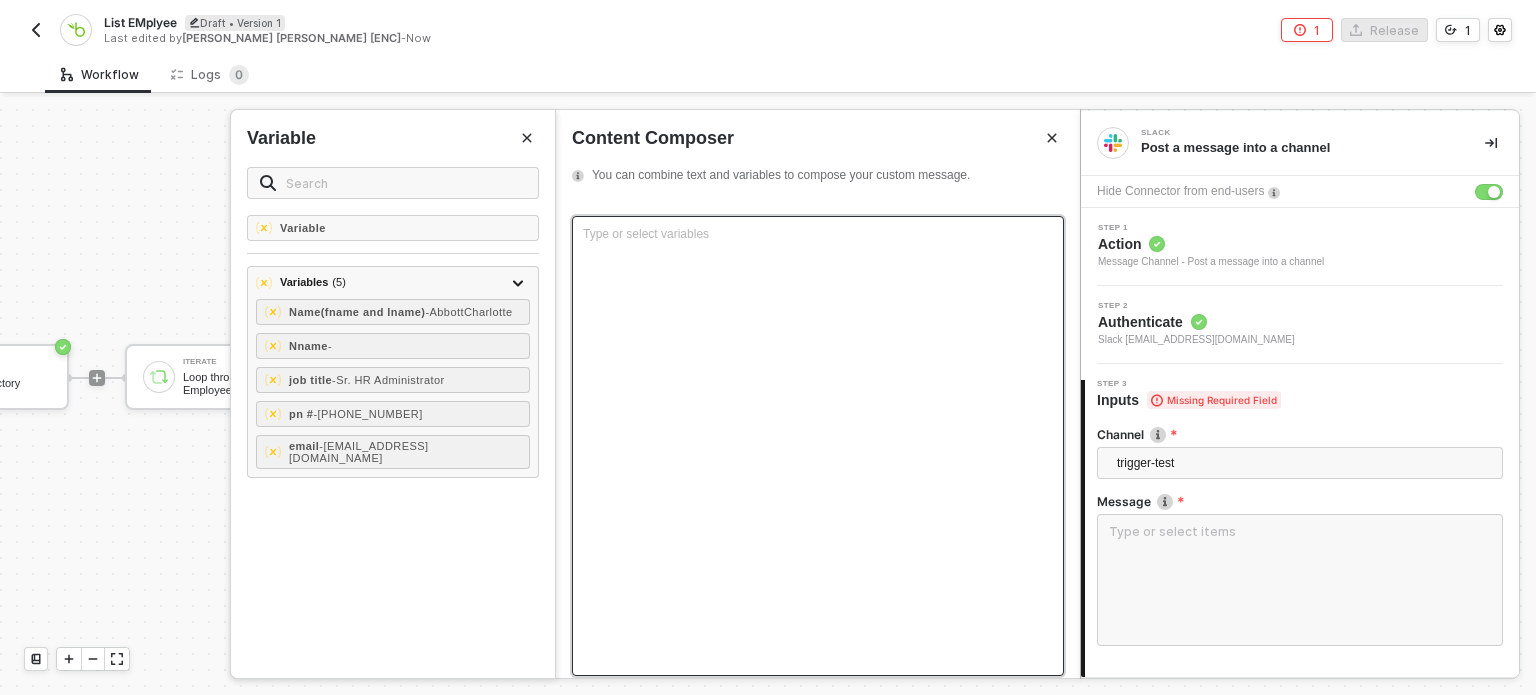 click on "Type or select variables ﻿" at bounding box center [818, 446] 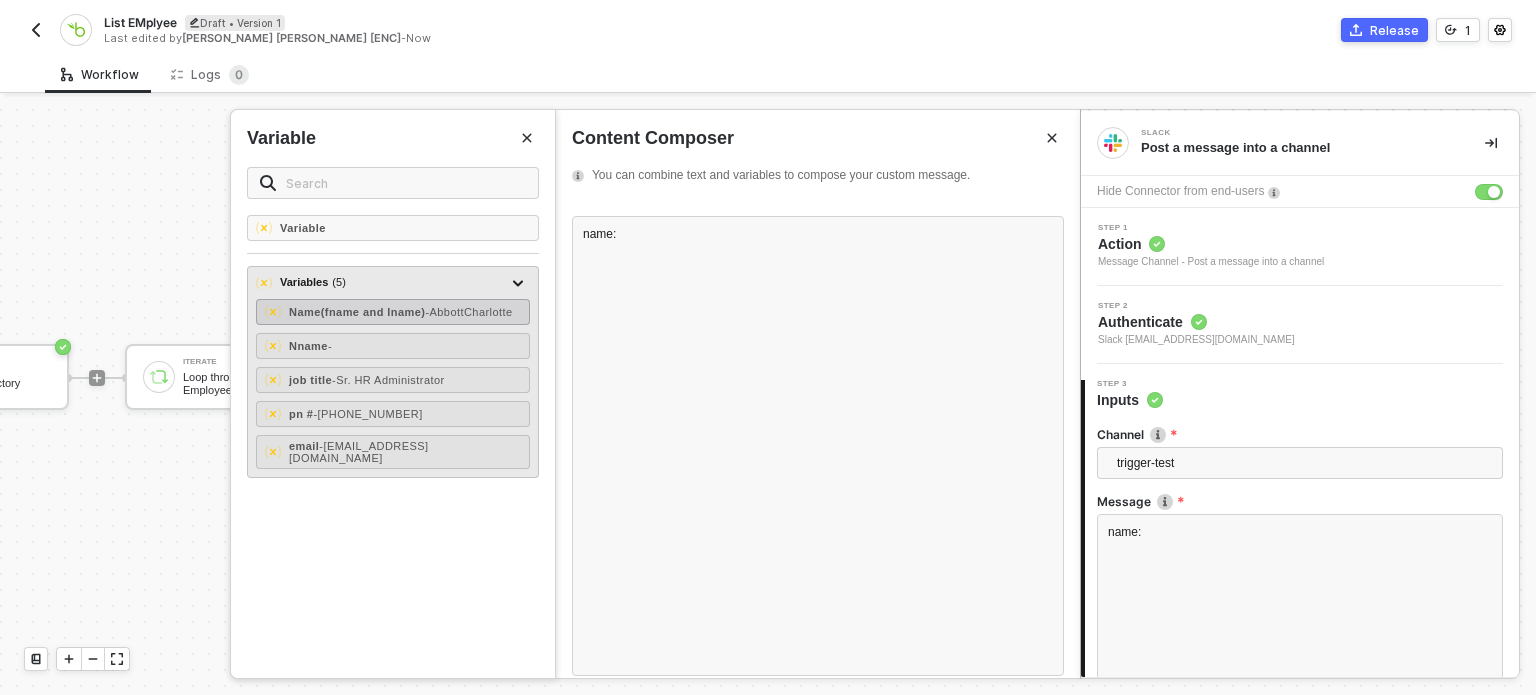 click on "Name(fname and lname)  -  AbbottCharlotte" at bounding box center [401, 312] 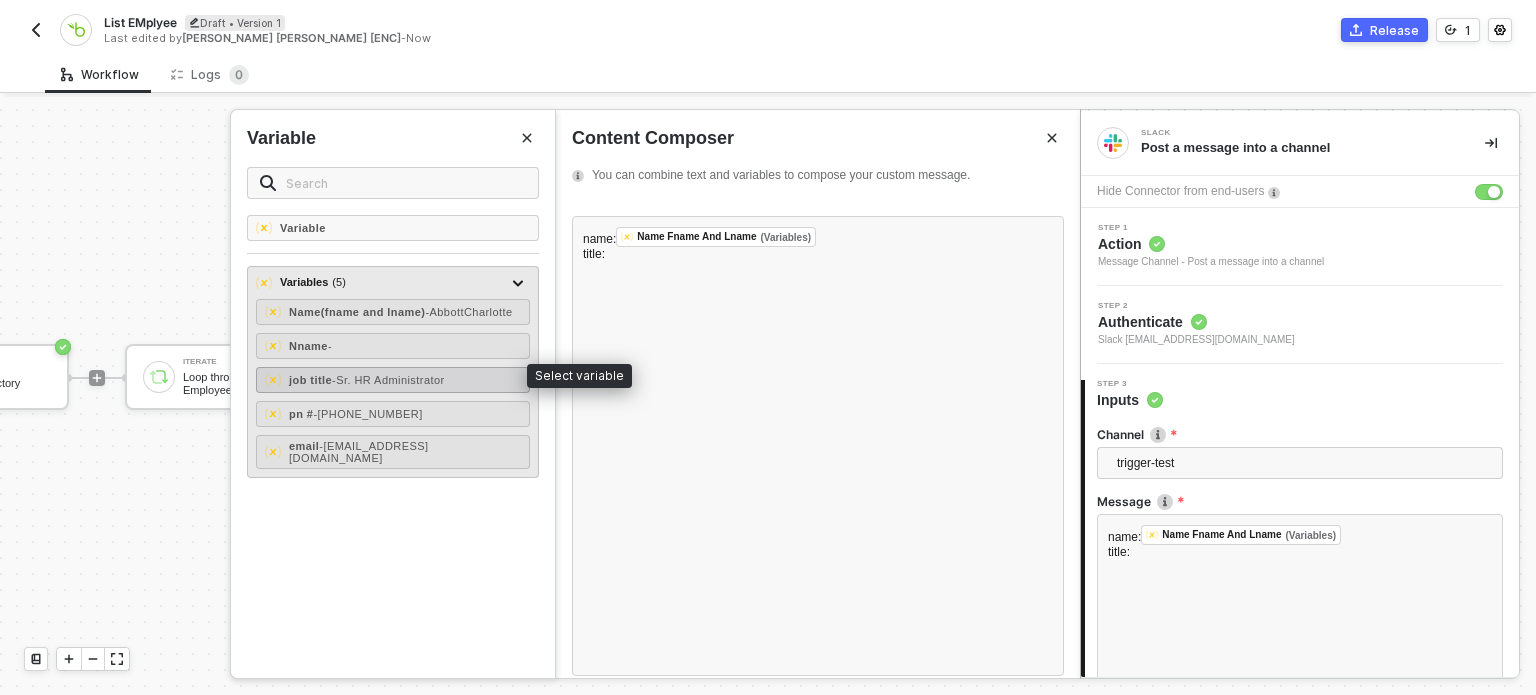 click on "-  Sr. HR Administrator" at bounding box center (388, 380) 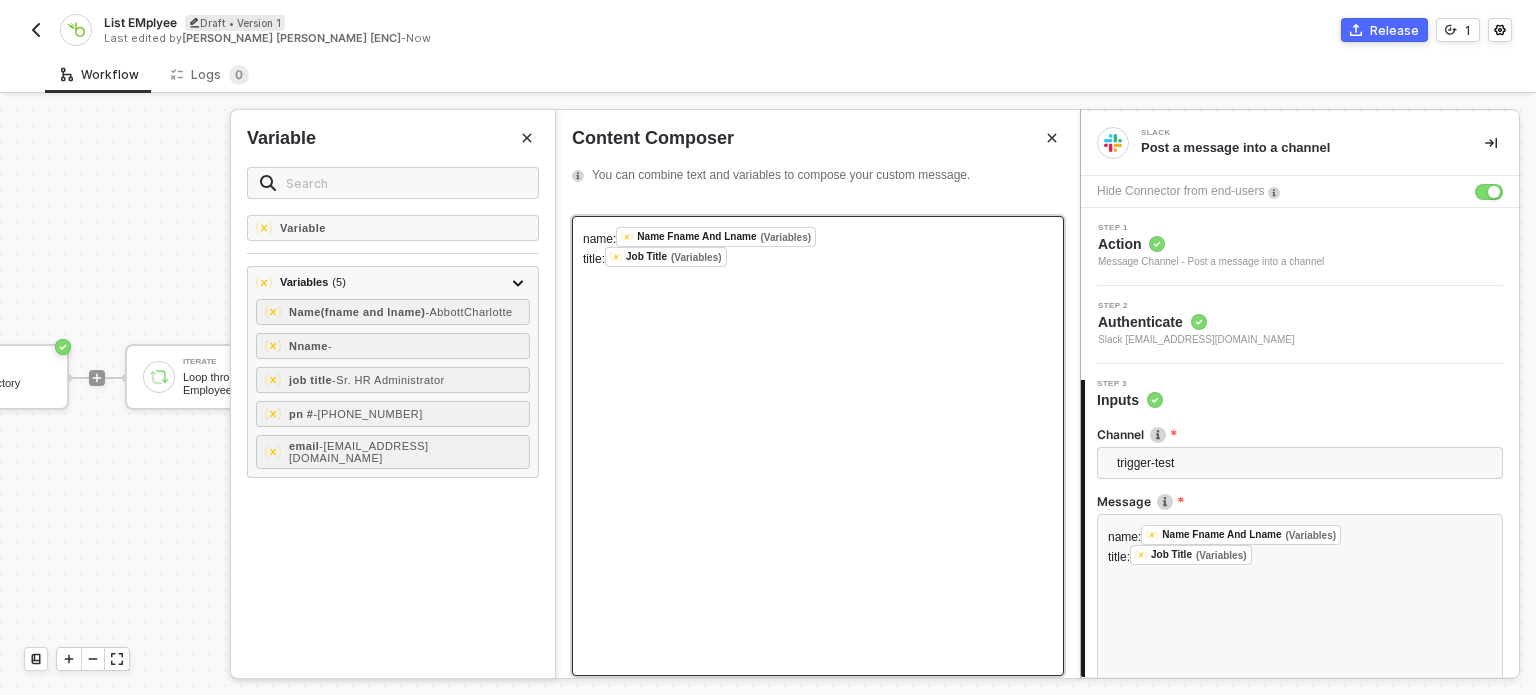 click on "name:  Name Fname And Lname (Variables) ﻿ ﻿" at bounding box center [818, 237] 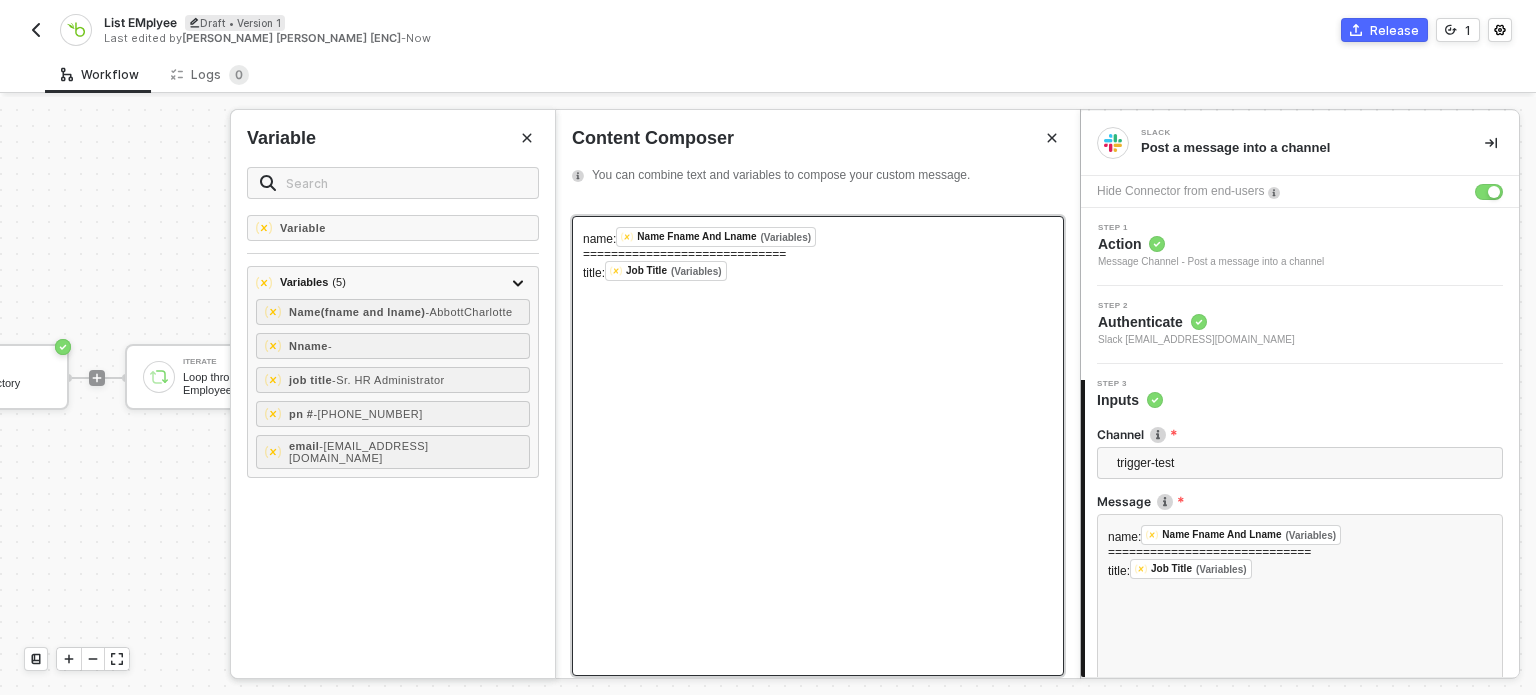 click on "title:  Job Title (Variables) ﻿ ﻿" at bounding box center (818, 271) 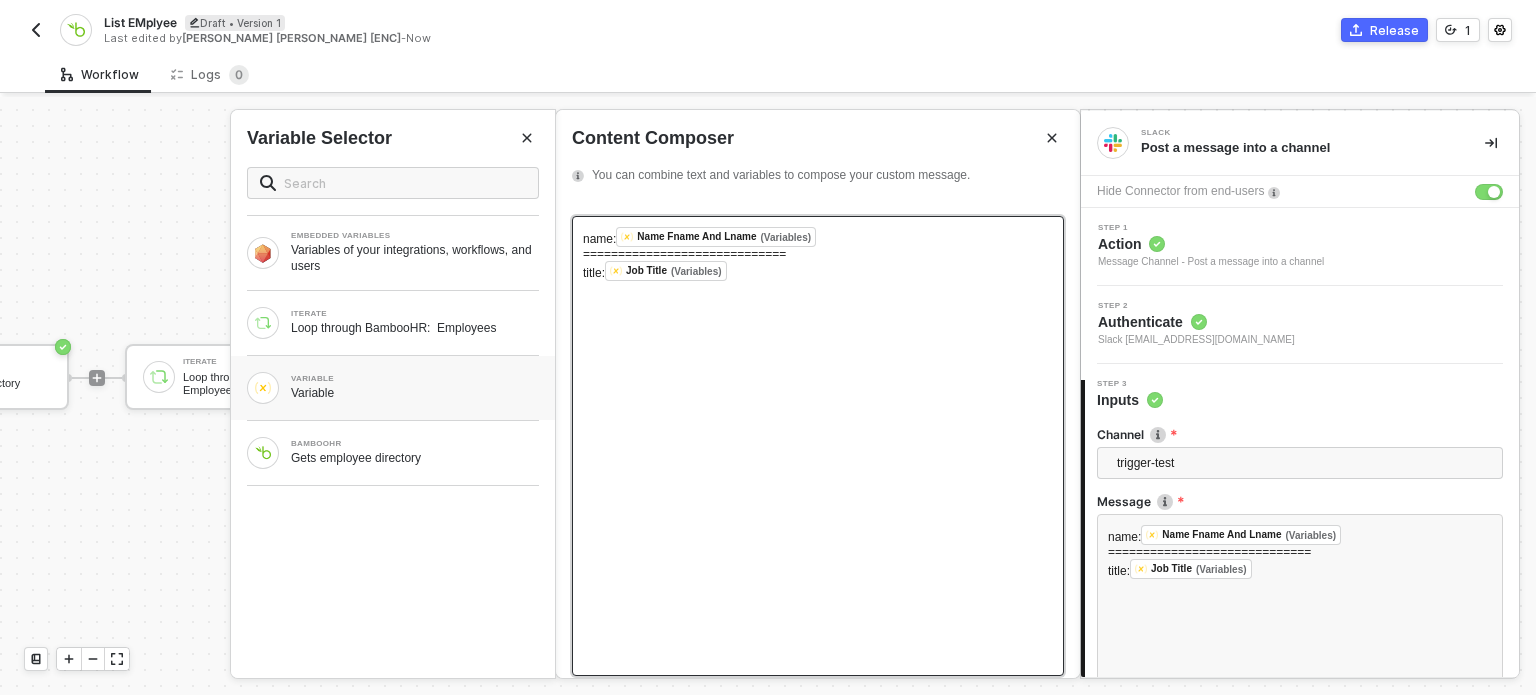click on "VARIABLE Variable" at bounding box center (393, 388) 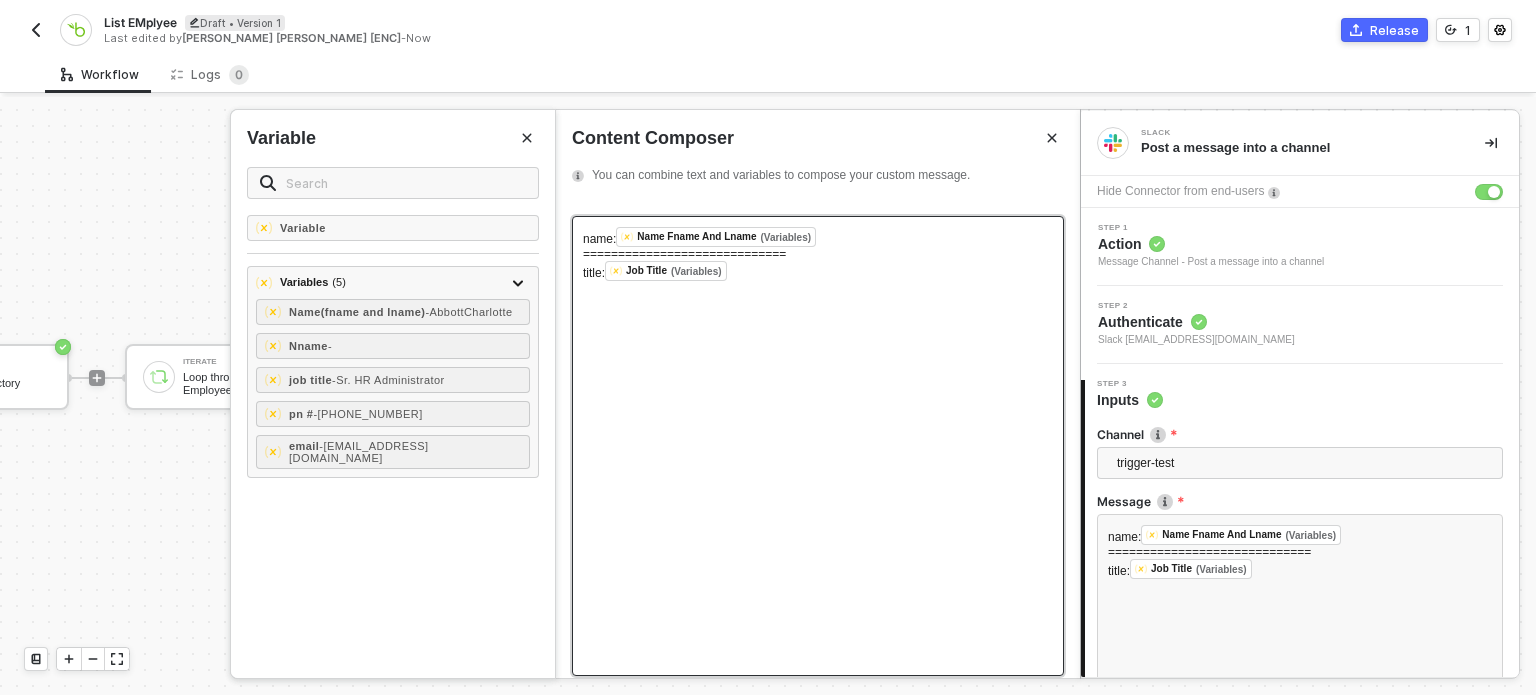 click 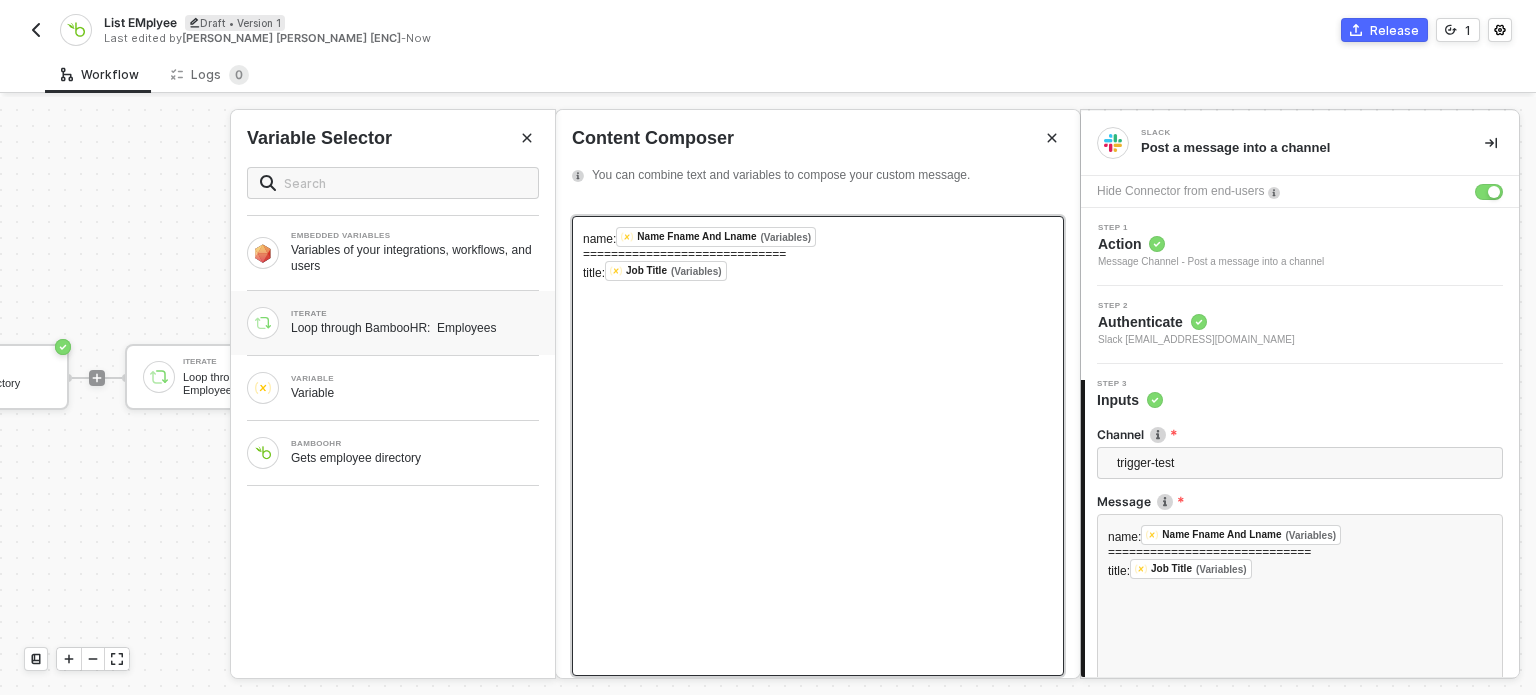 click on "ITERATE  Loop through BambooHR:  Employees" at bounding box center (415, 323) 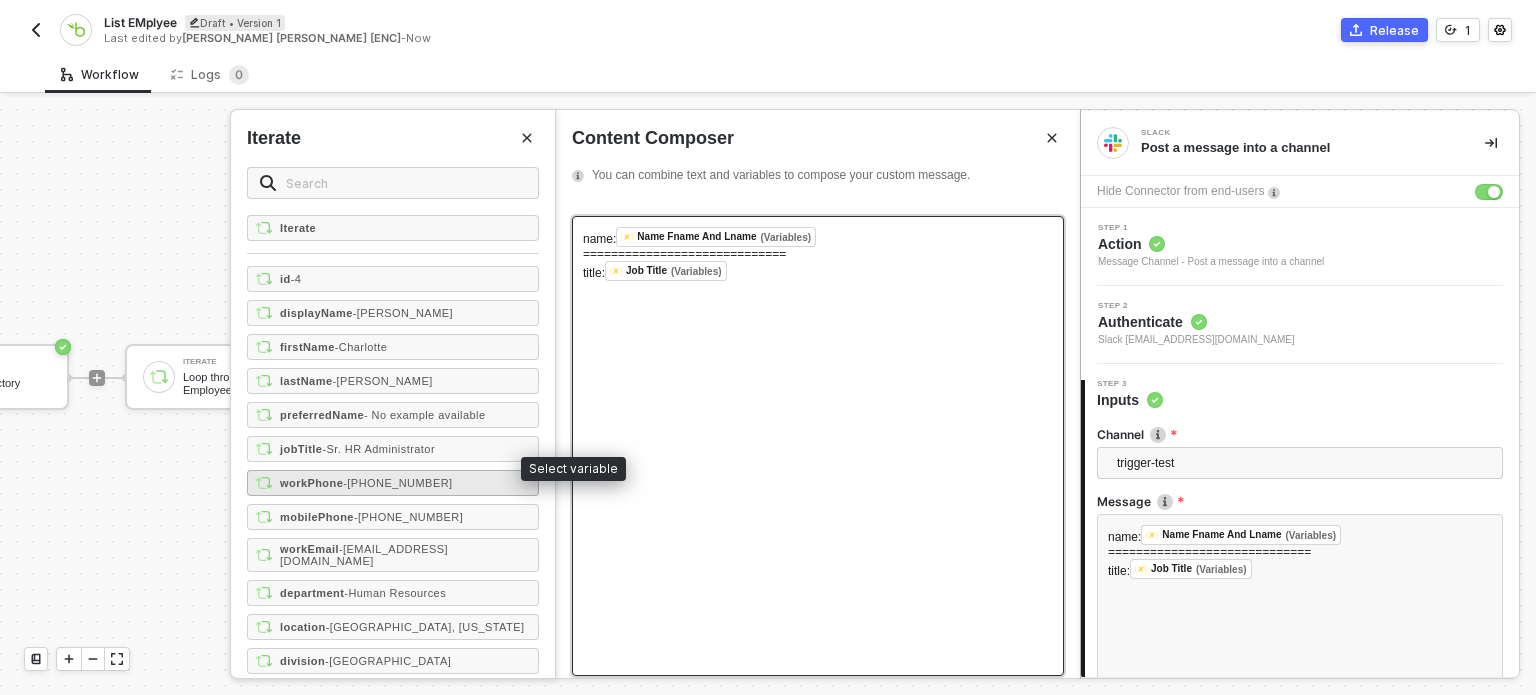 click on "-  801-724-6600" at bounding box center [397, 483] 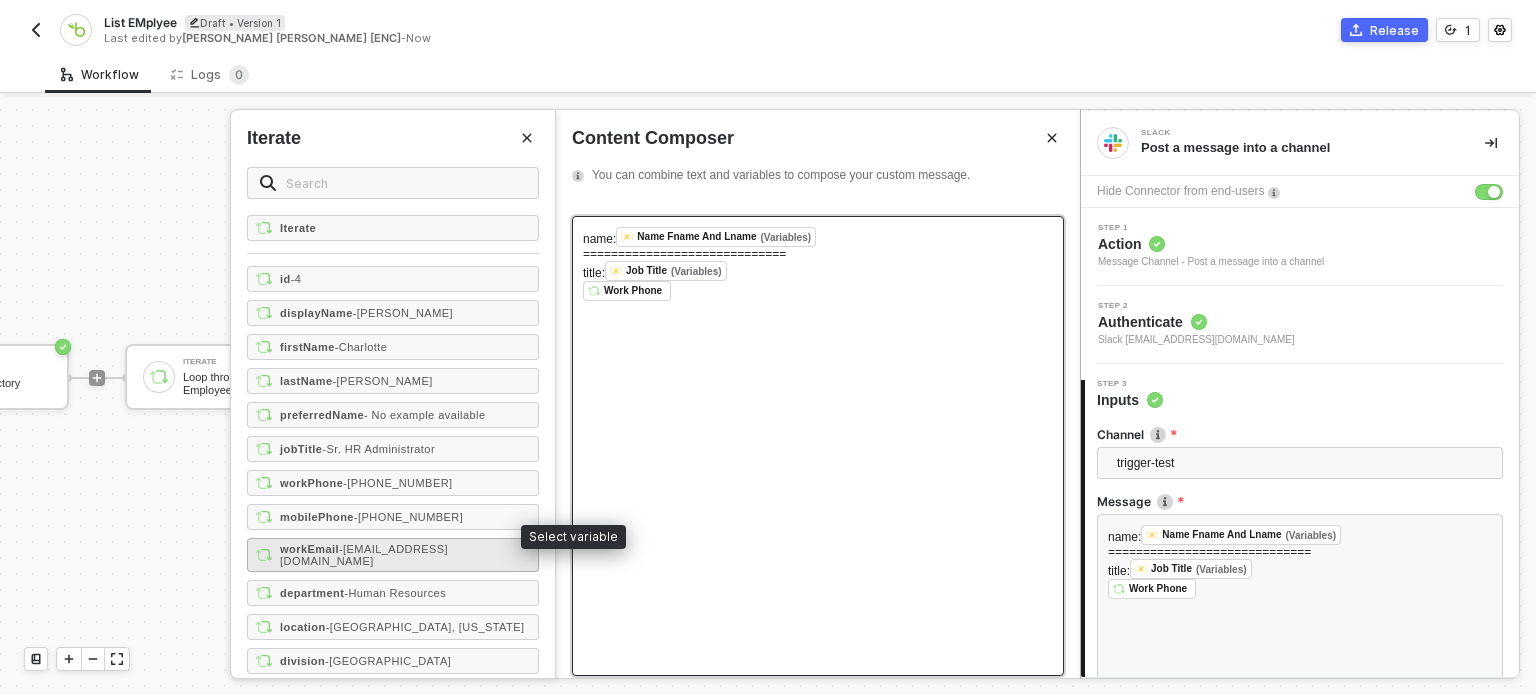 click on "-  cabbott@efficientoffice.com" at bounding box center [364, 555] 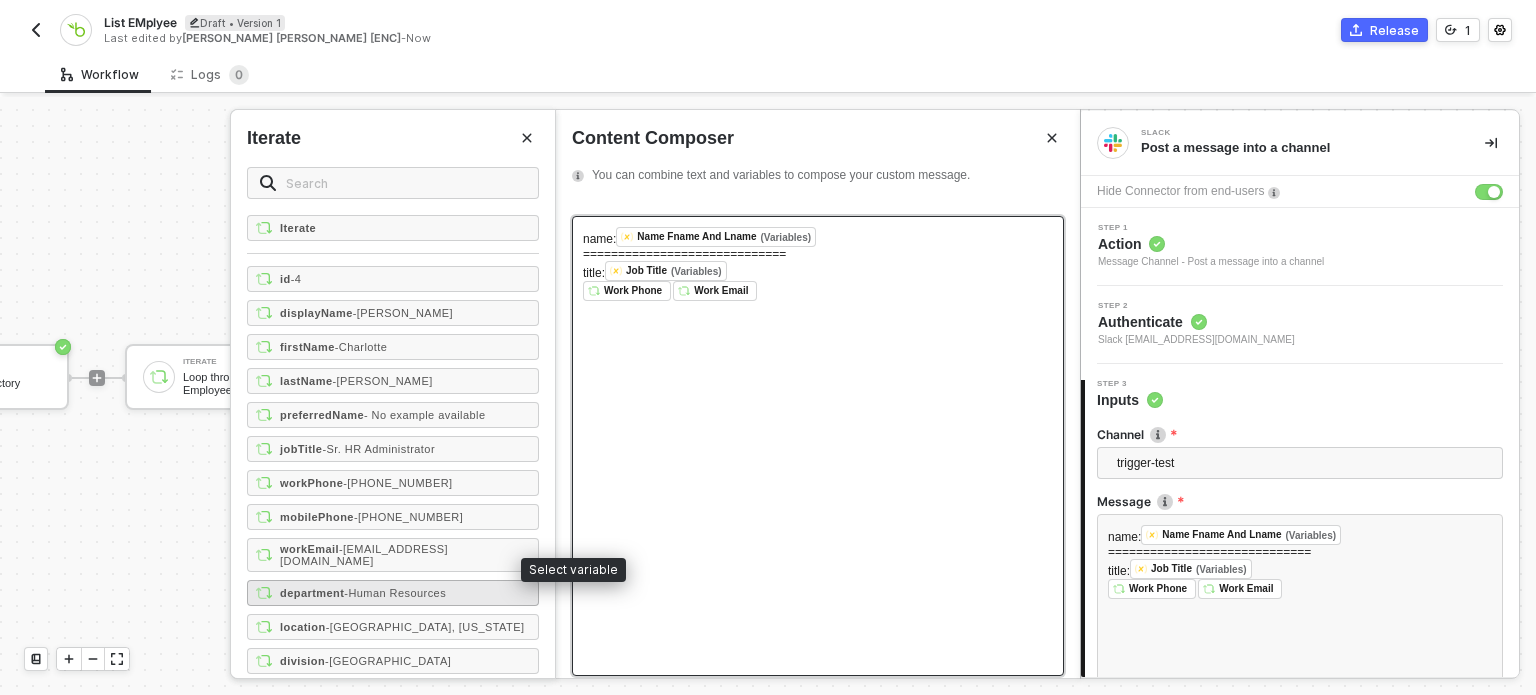 click on "department  -  Human Resources" at bounding box center [393, 593] 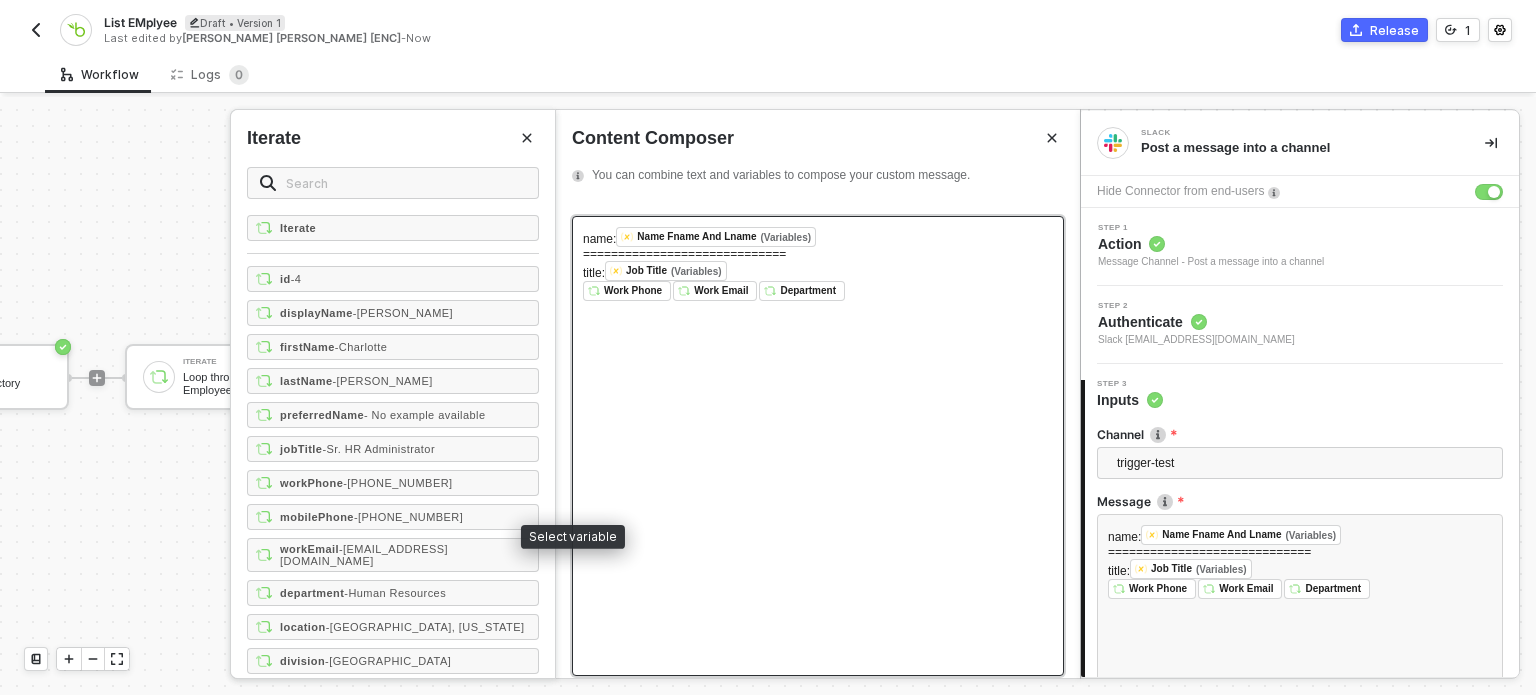 scroll, scrollTop: 200, scrollLeft: 0, axis: vertical 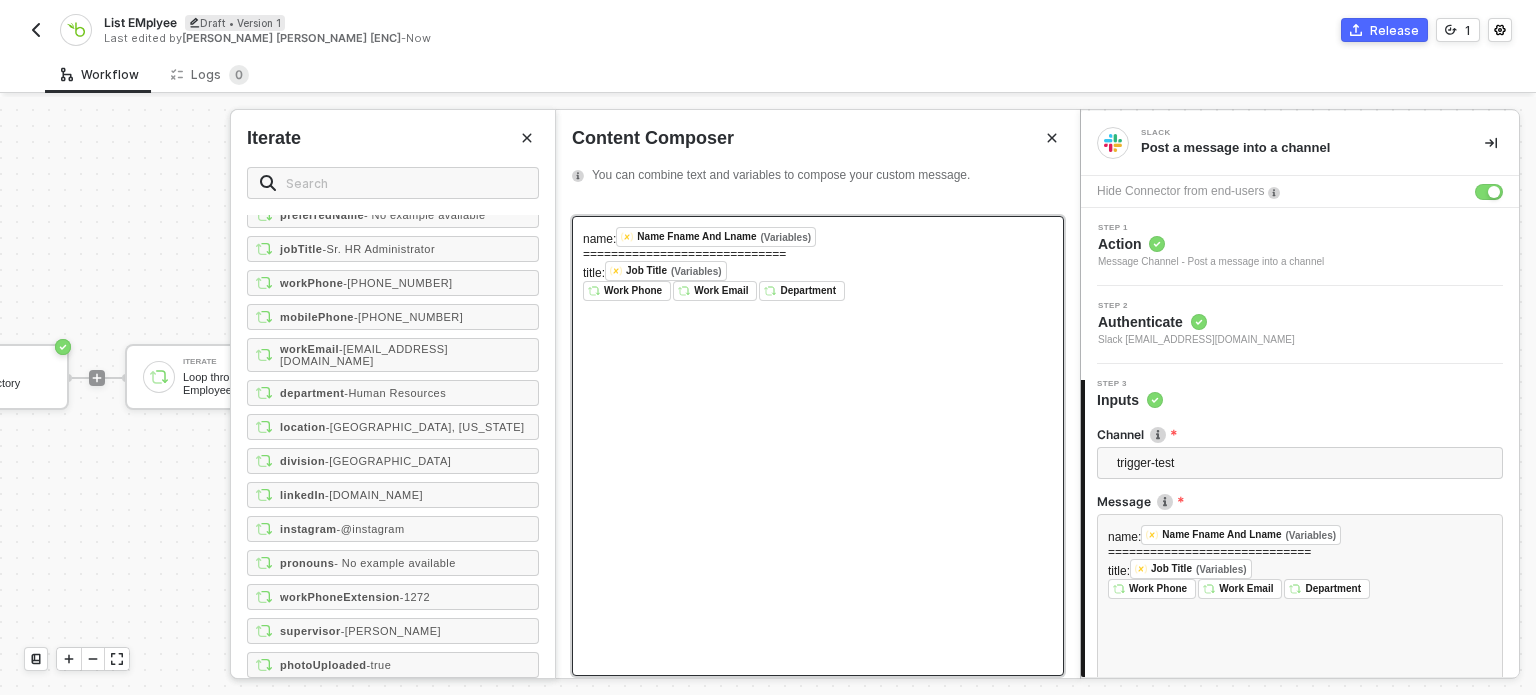 click on "id  -  4 displayName  -  Charlotte Abbott firstName  -  Charlotte lastName  -  Abbott preferredName  - No example available jobTitle  -  Sr. HR Administrator workPhone  -  801-724-6600 mobilePhone  -  801-724-6600 workEmail  -  cabbott@efficientoffice.com department  -  Human Resources location  -  Lindon, Utah division  -  North America linkedIn  -  www.linkedin.com instagram  -  @instagram pronouns  - No example available workPhoneExtension  -  1272 supervisor  -  Jennifer Caldwell photoUploaded  -  true photoUrl  -  canUploadPhoto  -  1" at bounding box center (393, 406) 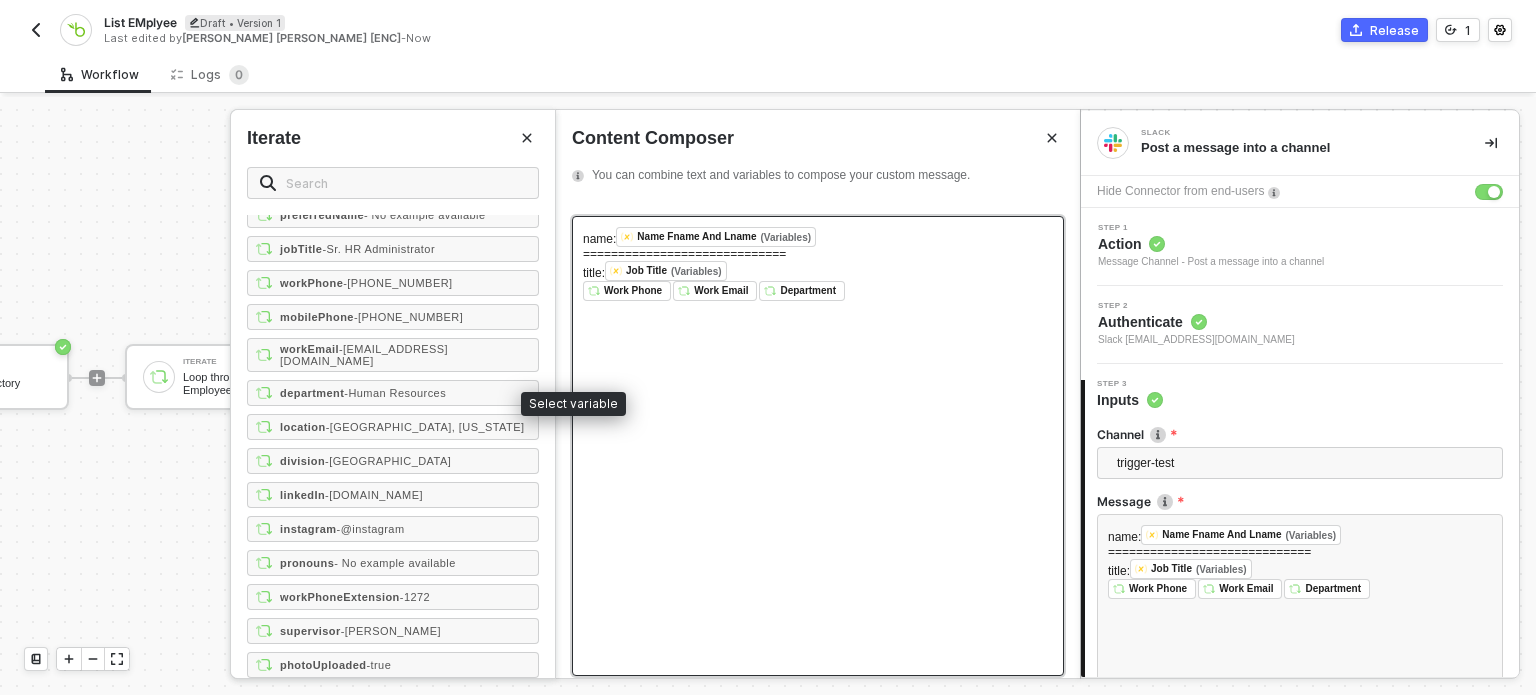 click on "id  -  4 displayName  -  Charlotte Abbott firstName  -  Charlotte lastName  -  Abbott preferredName  - No example available jobTitle  -  Sr. HR Administrator workPhone  -  801-724-6600 mobilePhone  -  801-724-6600 workEmail  -  cabbott@efficientoffice.com department  -  Human Resources location  -  Lindon, Utah division  -  North America linkedIn  -  www.linkedin.com instagram  -  @instagram pronouns  - No example available workPhoneExtension  -  1272 supervisor  -  Jennifer Caldwell photoUploaded  -  true photoUrl  -  canUploadPhoto  -  1" at bounding box center (393, 406) 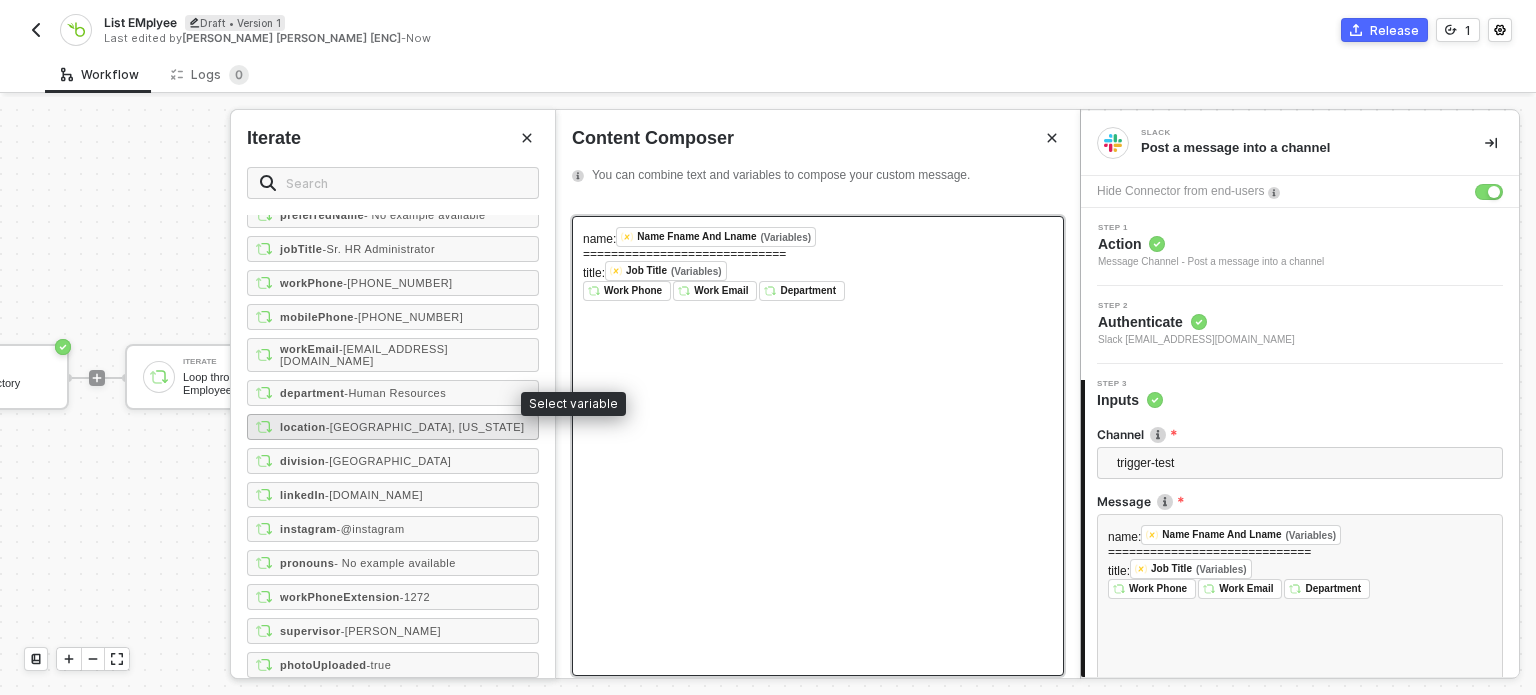 click on "location  -  Lindon, Utah" at bounding box center (393, 427) 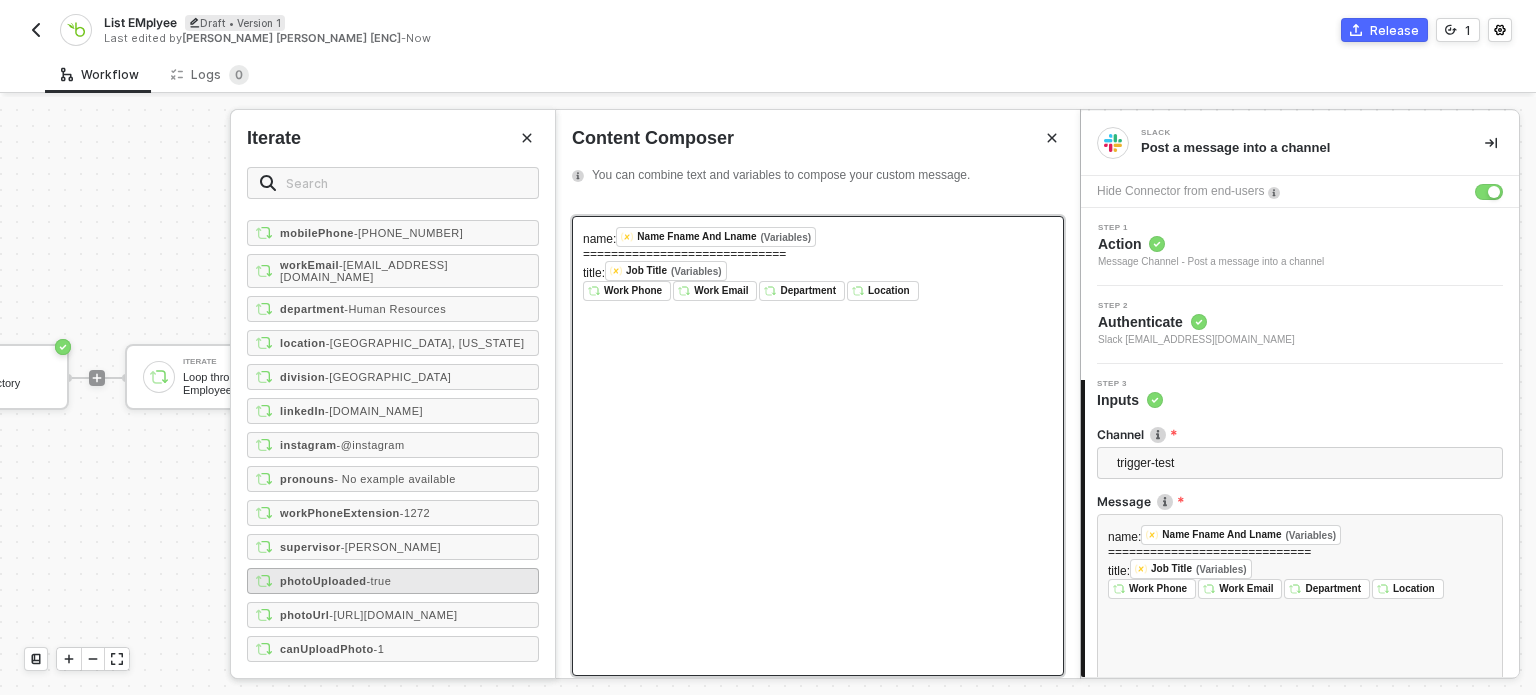 scroll, scrollTop: 526, scrollLeft: 0, axis: vertical 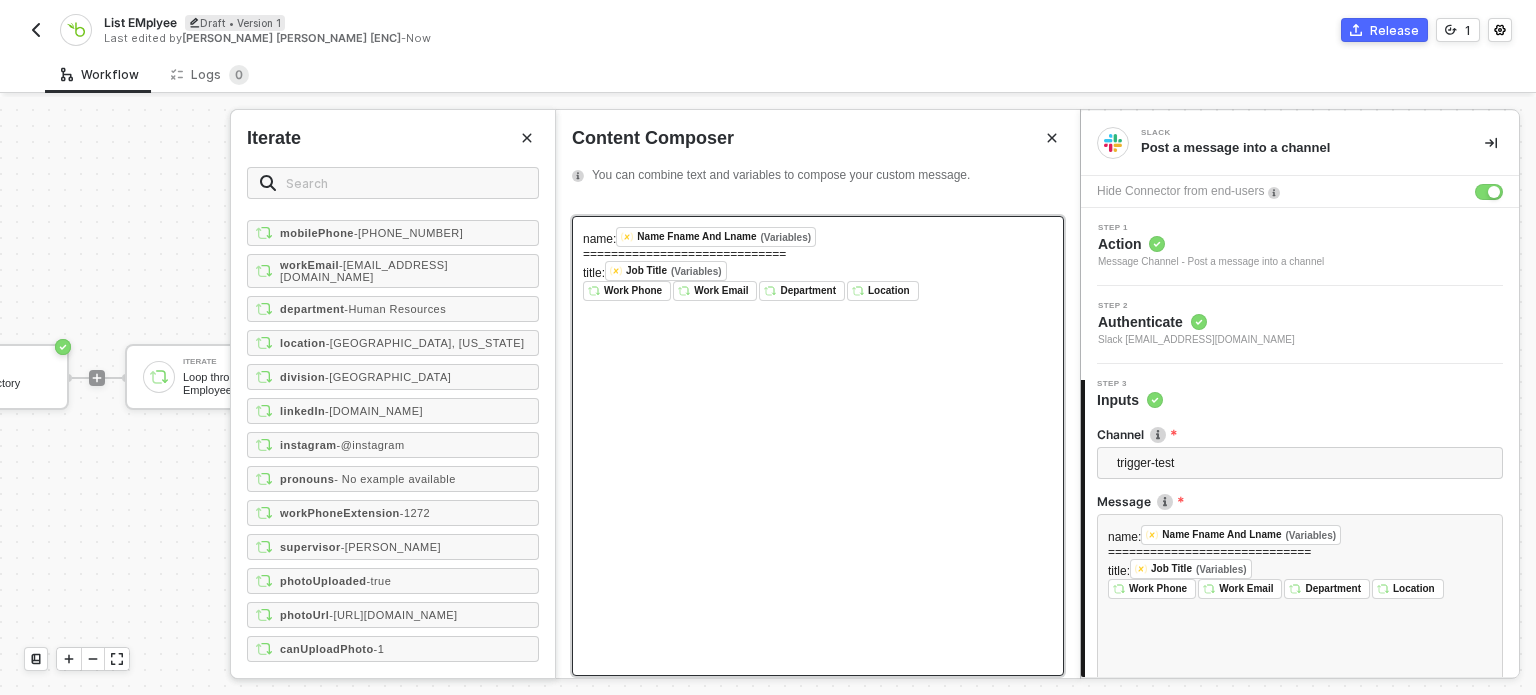 click on "name:  Name Fname And Lname (Variables) ﻿ ﻿ ============================= title:  Job Title (Variables) ﻿ ﻿ ﻿ Work Phone ﻿ ﻿ Work Email ﻿ ﻿ Department ﻿ ﻿ Location ﻿ ﻿" at bounding box center (818, 446) 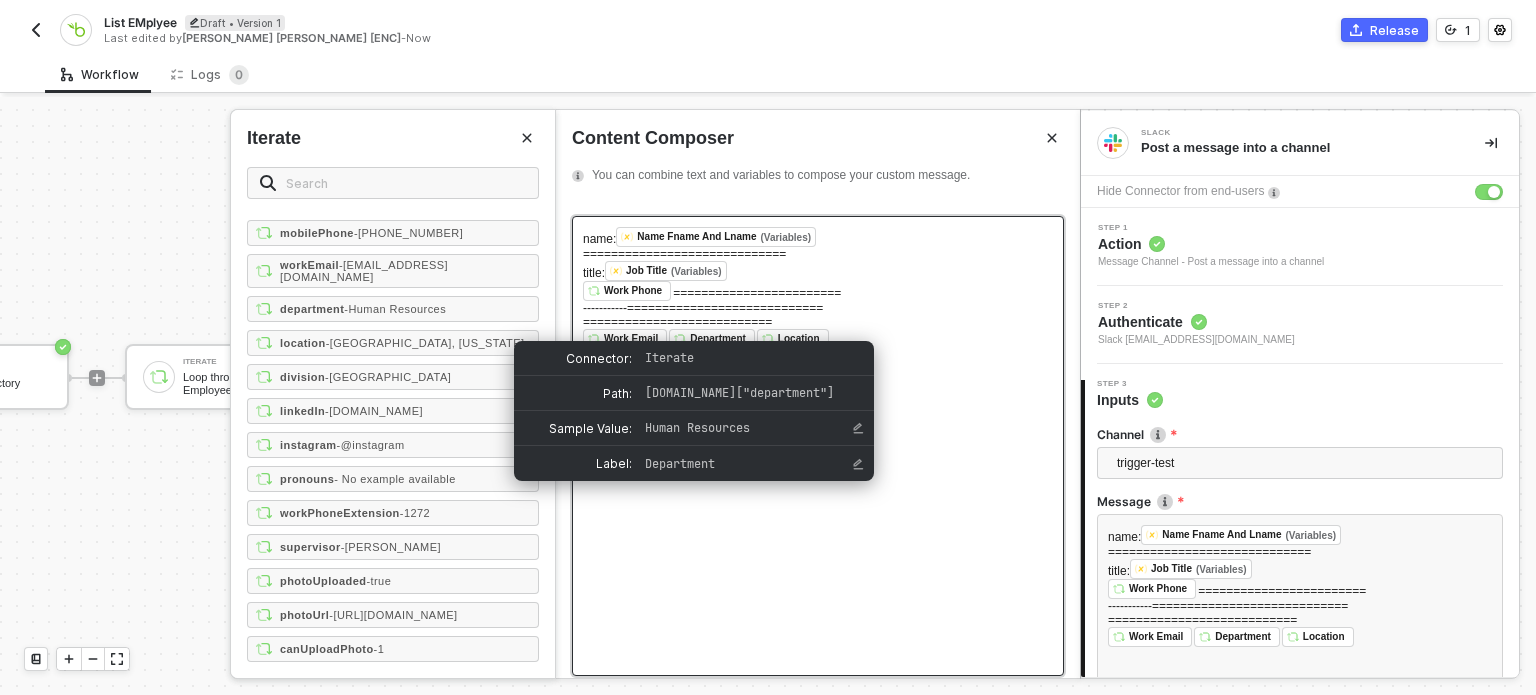 click on "Work Email ﻿" at bounding box center (626, 341) 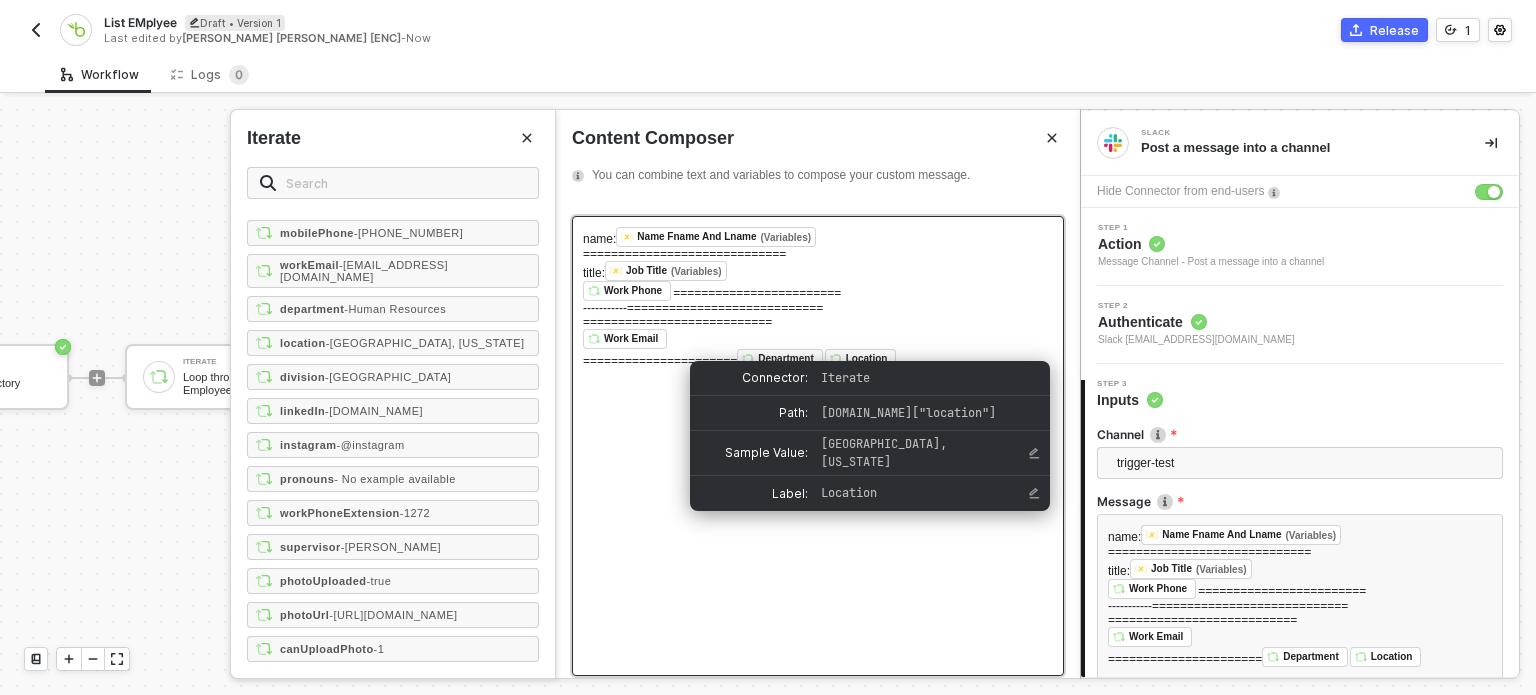 click on "Location" at bounding box center [861, 359] 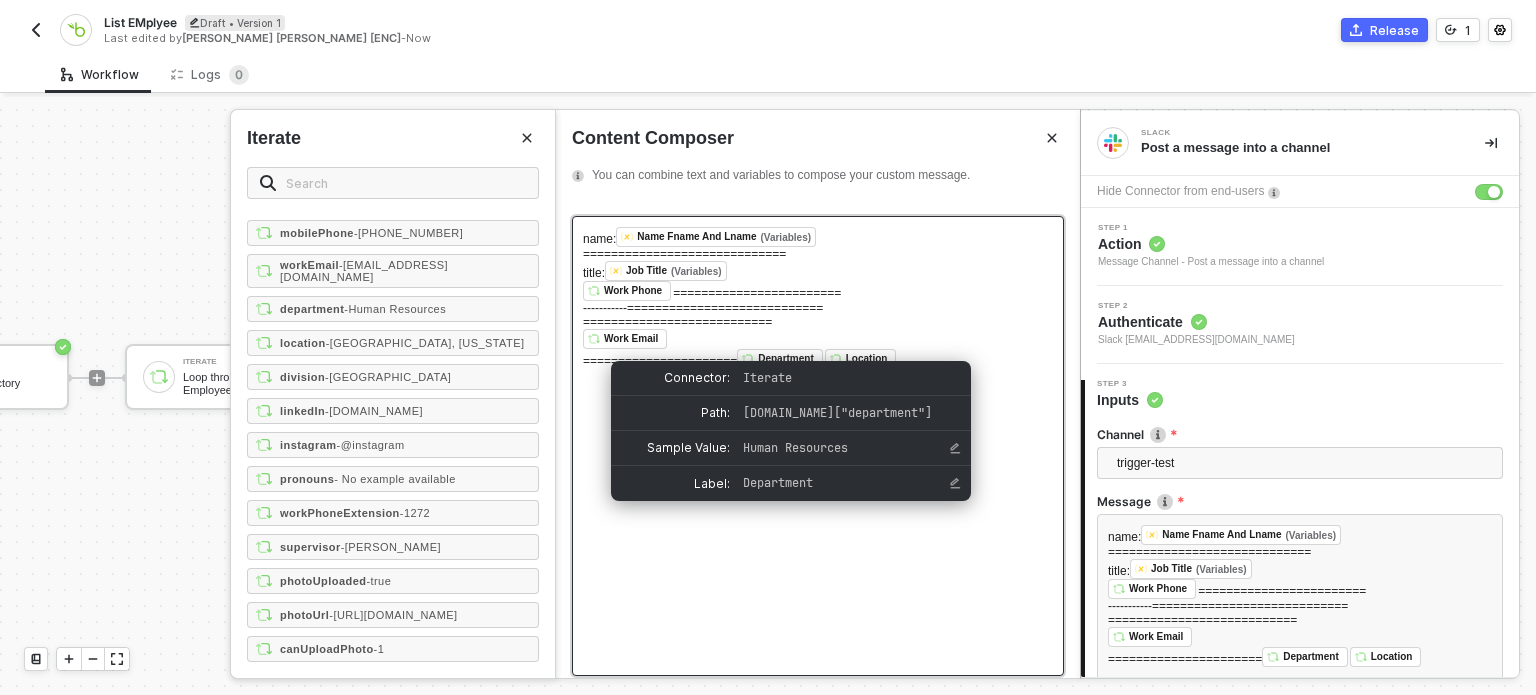 click on "Department" at bounding box center (780, 359) 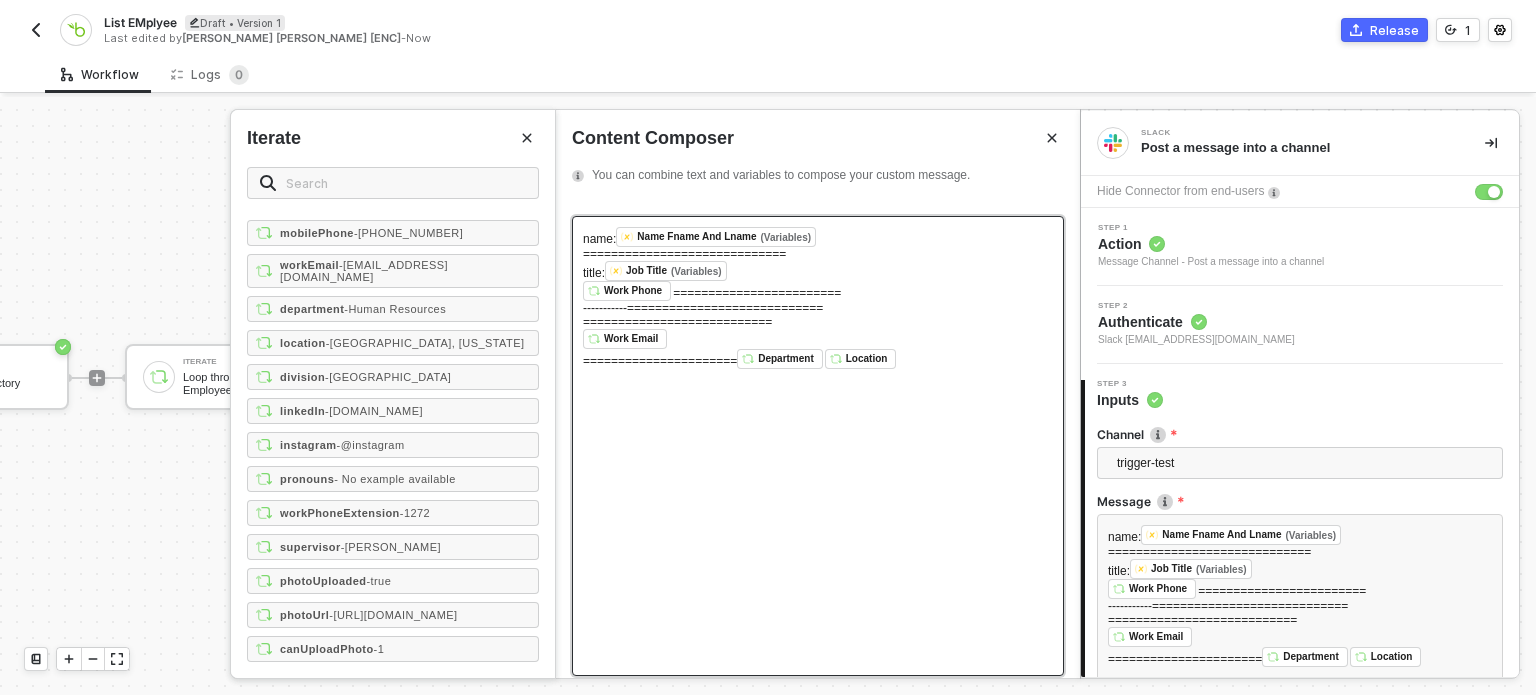 click on "title:  Job Title (Variables) ﻿ ﻿" at bounding box center (818, 271) 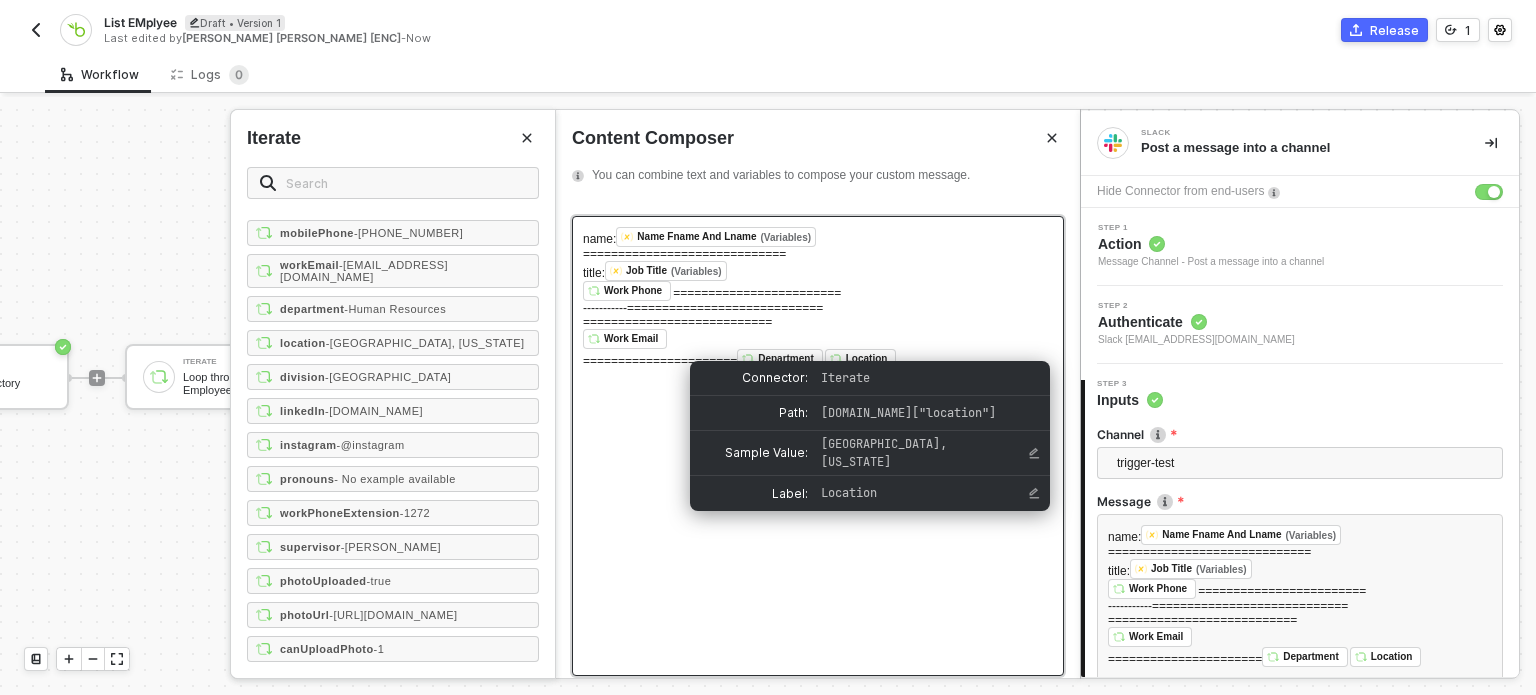 click on "Location" at bounding box center [861, 359] 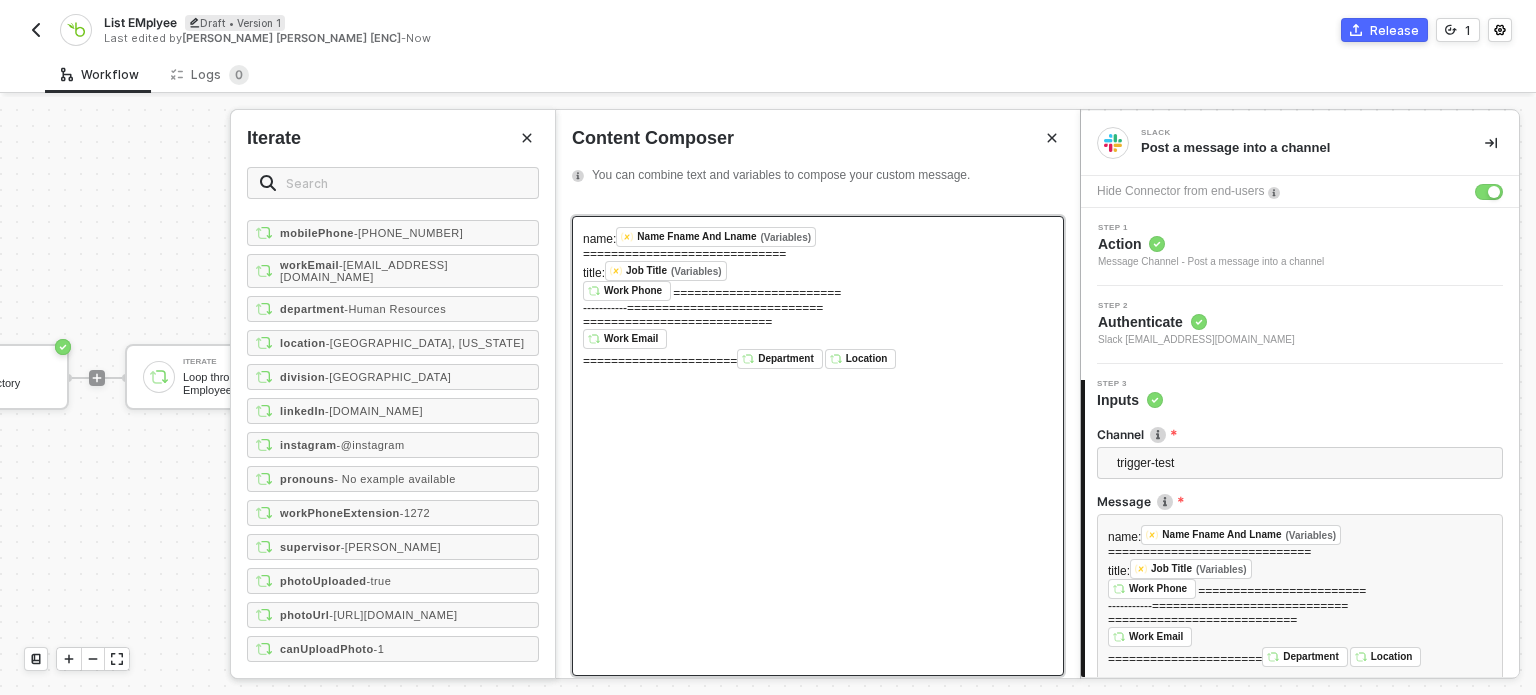 click on "====================== Department ﻿ ﻿ Location ﻿ ﻿" at bounding box center [818, 359] 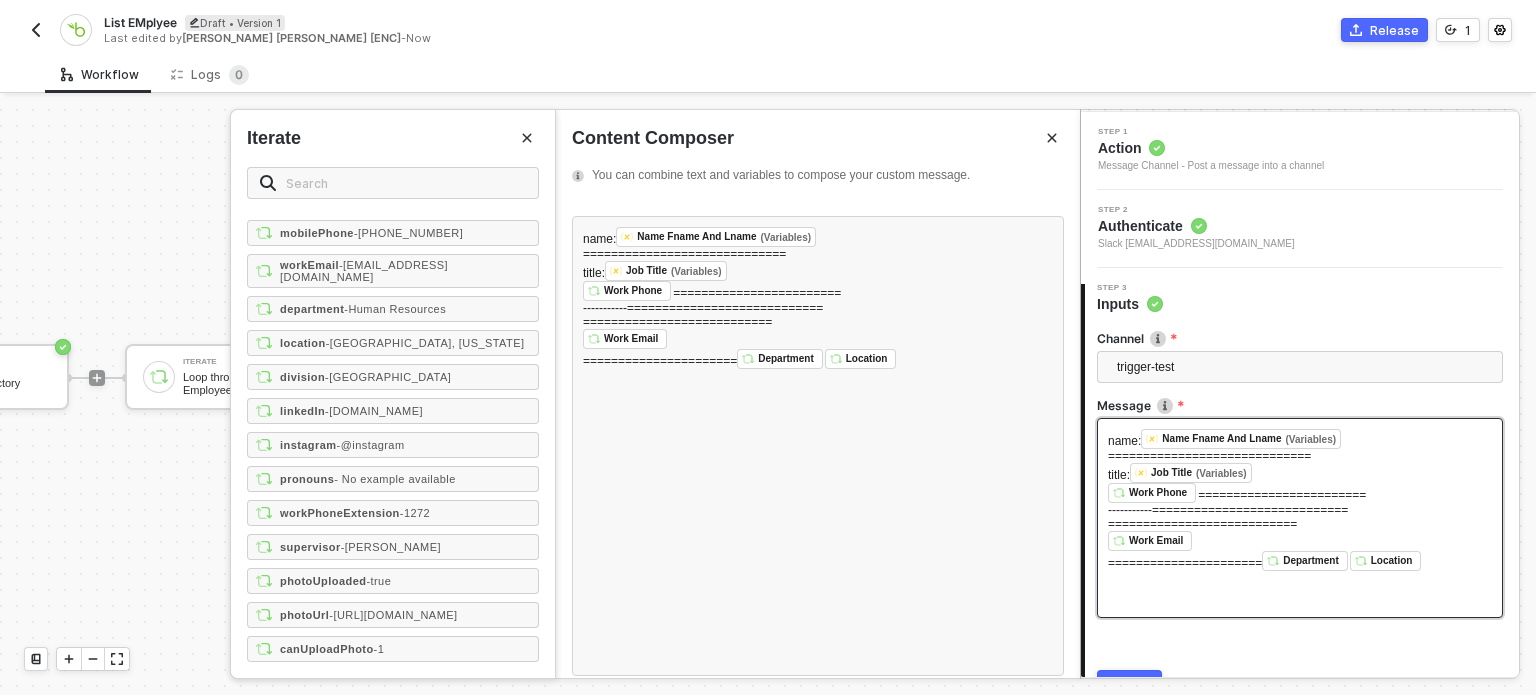 scroll, scrollTop: 198, scrollLeft: 0, axis: vertical 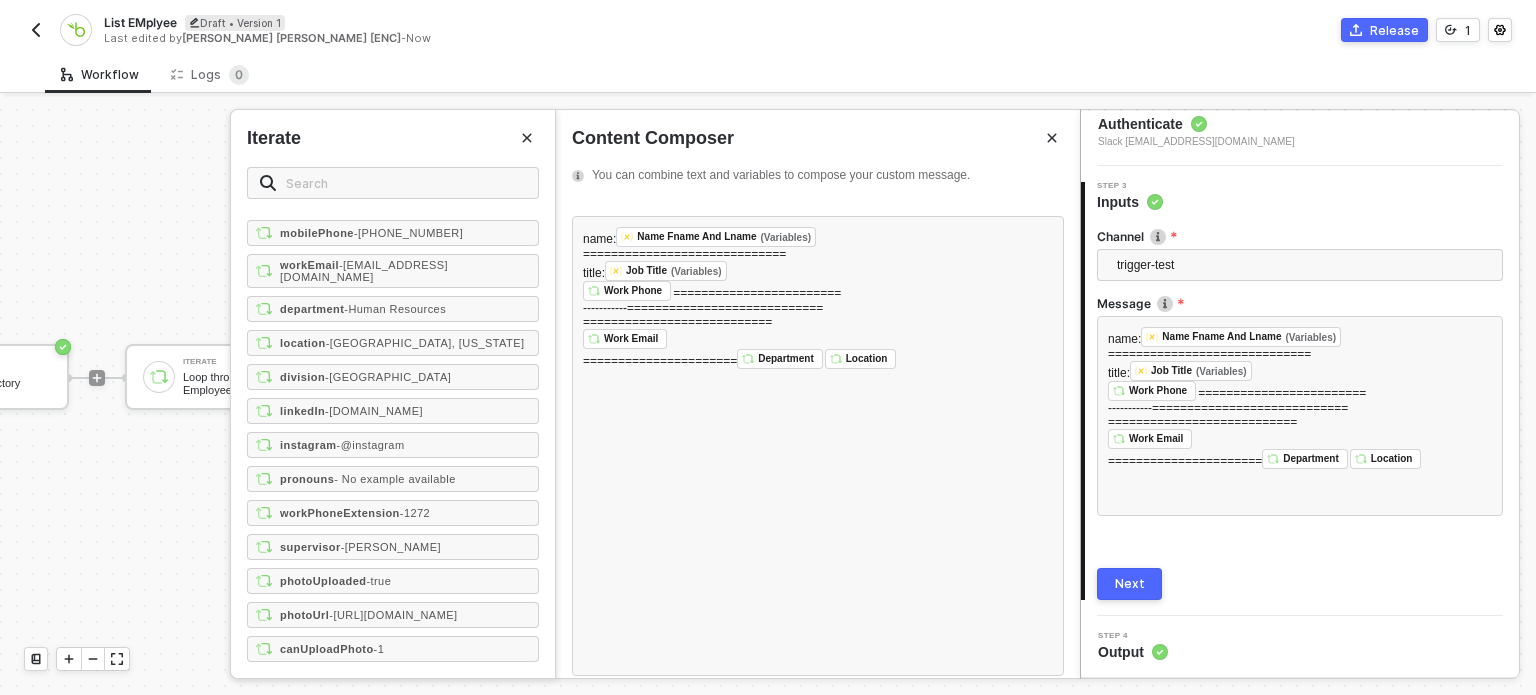 click on "Next" at bounding box center [1130, 584] 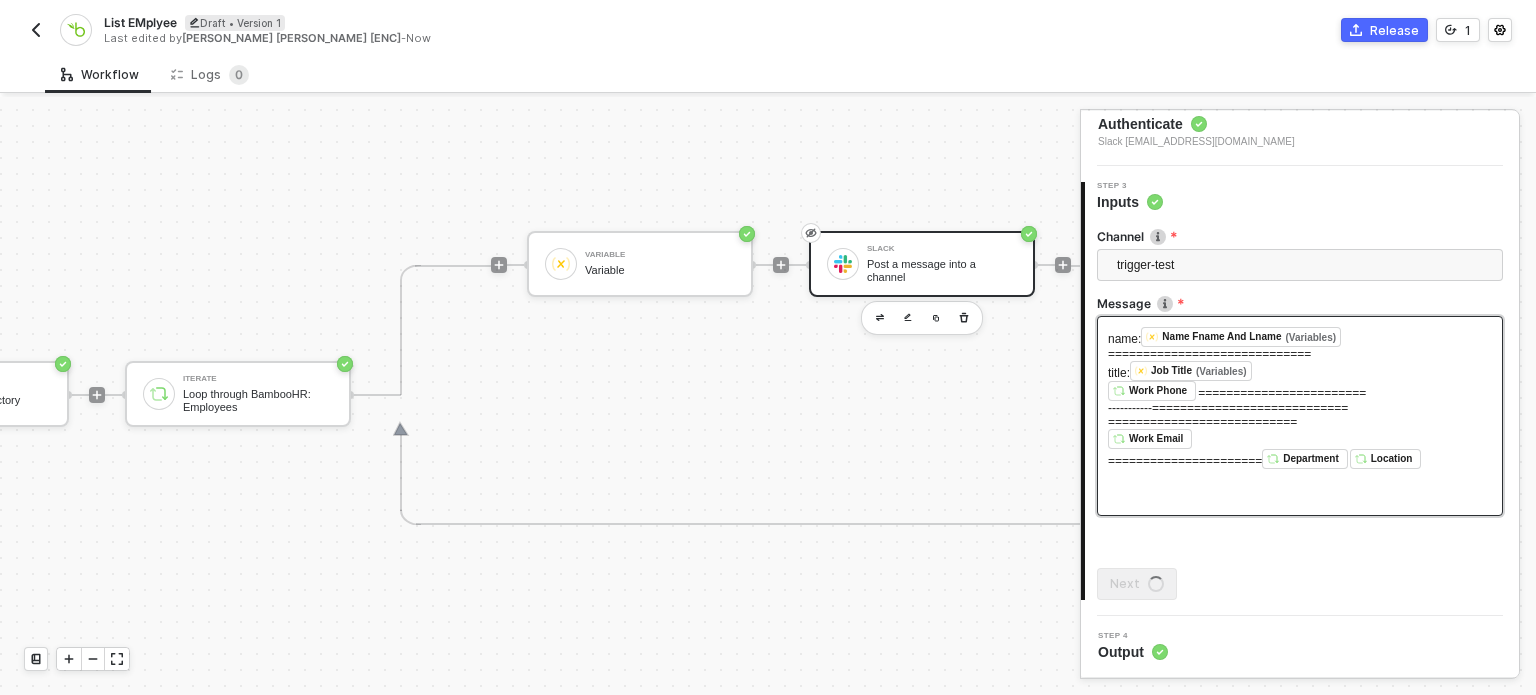 scroll, scrollTop: 0, scrollLeft: 463, axis: horizontal 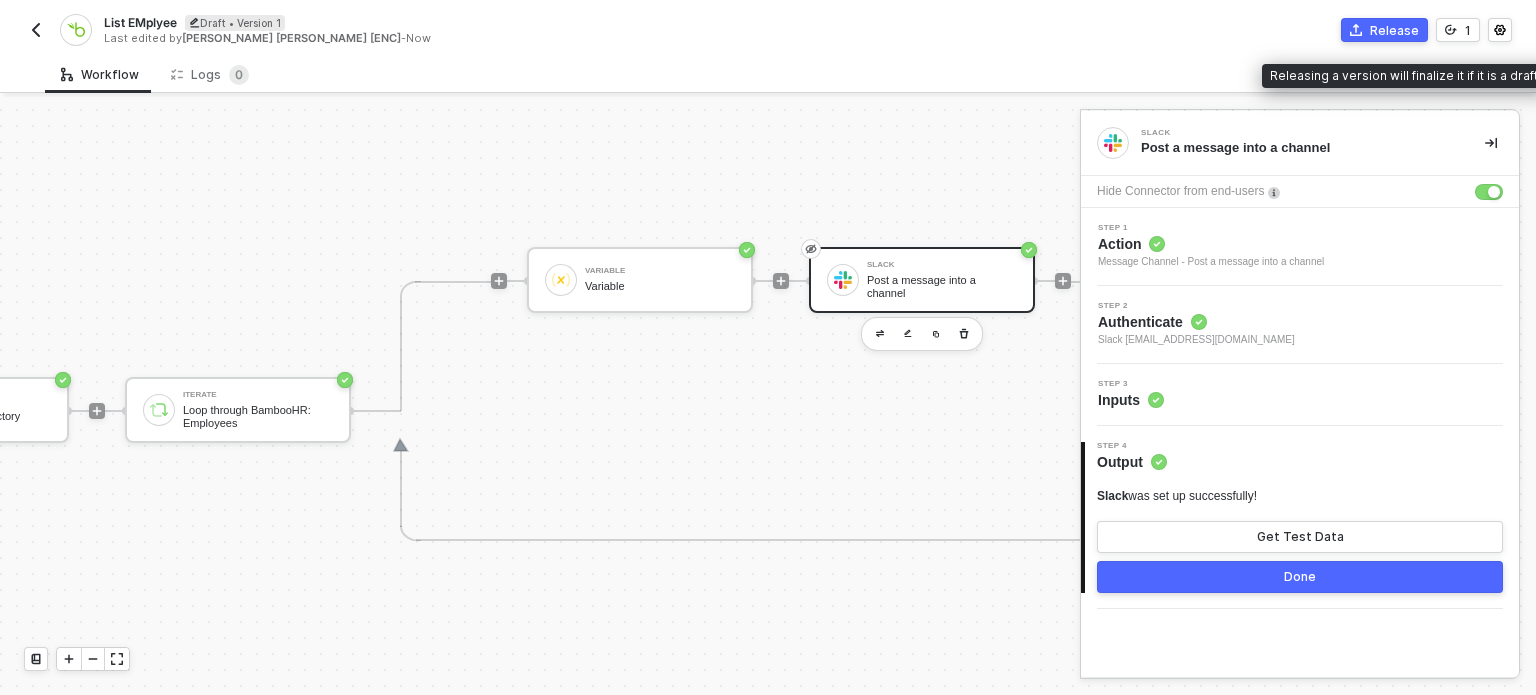click on "Release" at bounding box center [1394, 30] 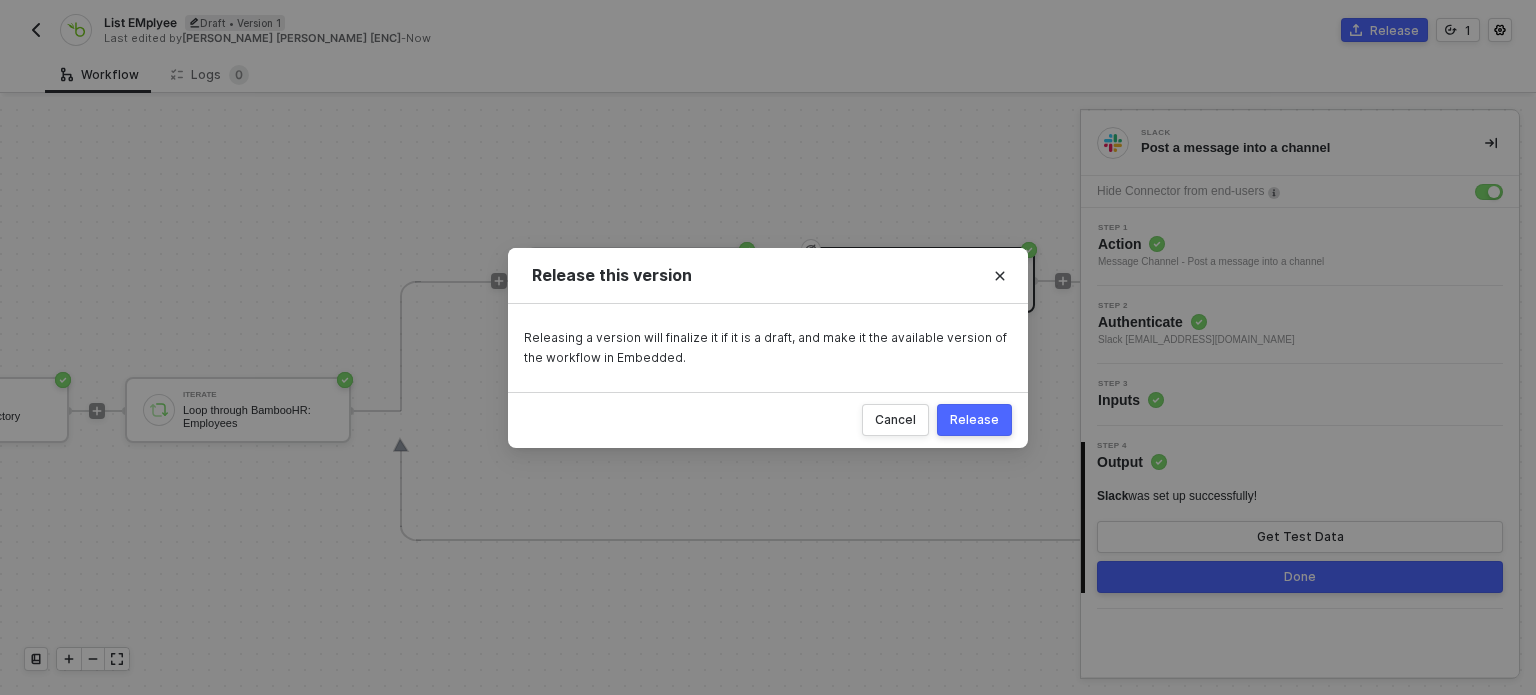 click on "Release" at bounding box center [974, 420] 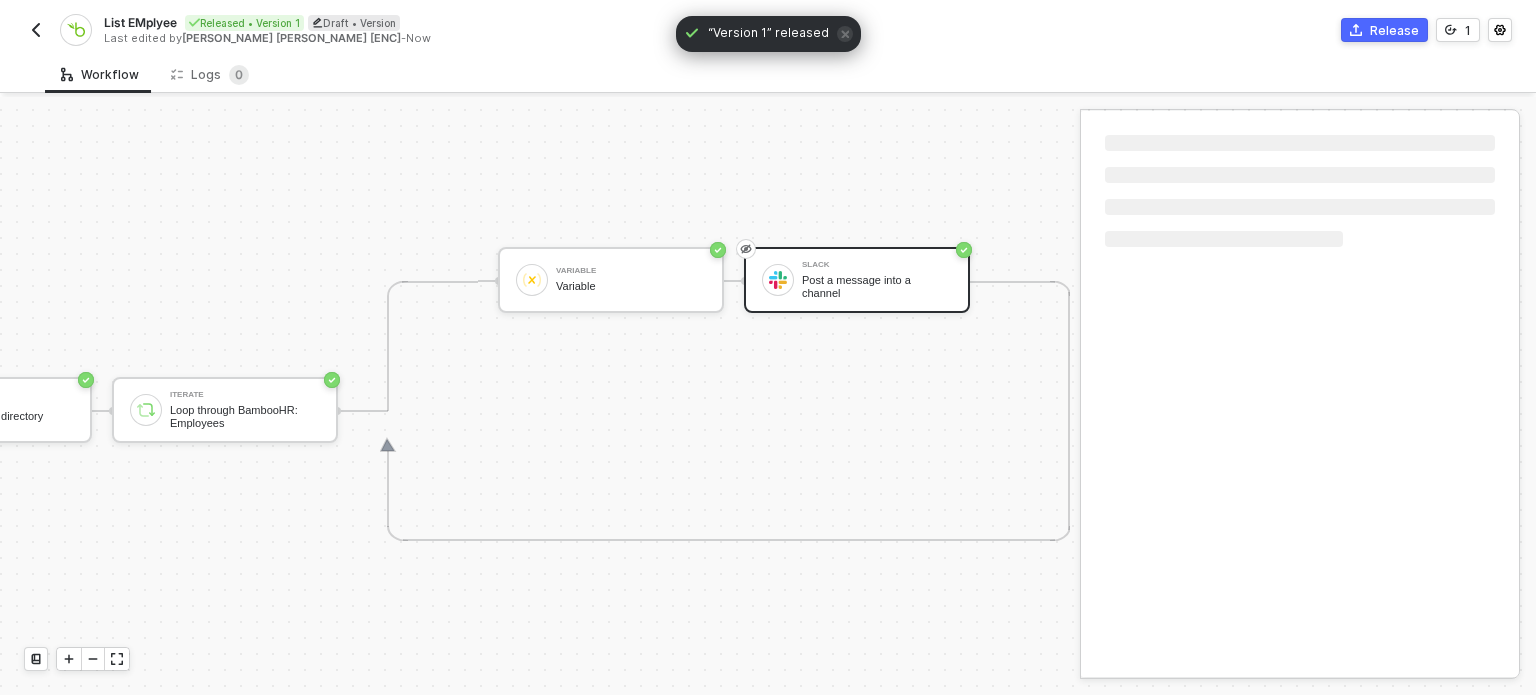 scroll, scrollTop: 0, scrollLeft: 434, axis: horizontal 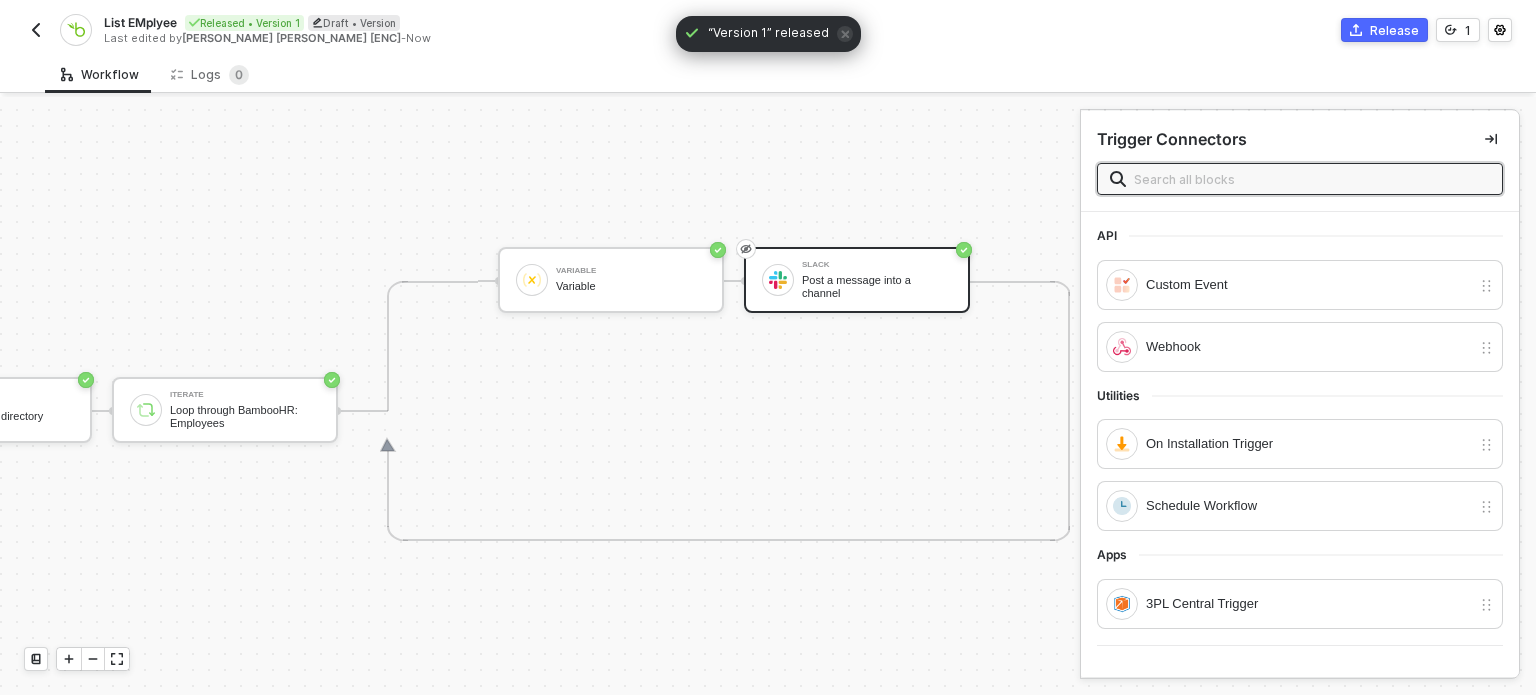 click at bounding box center (36, 30) 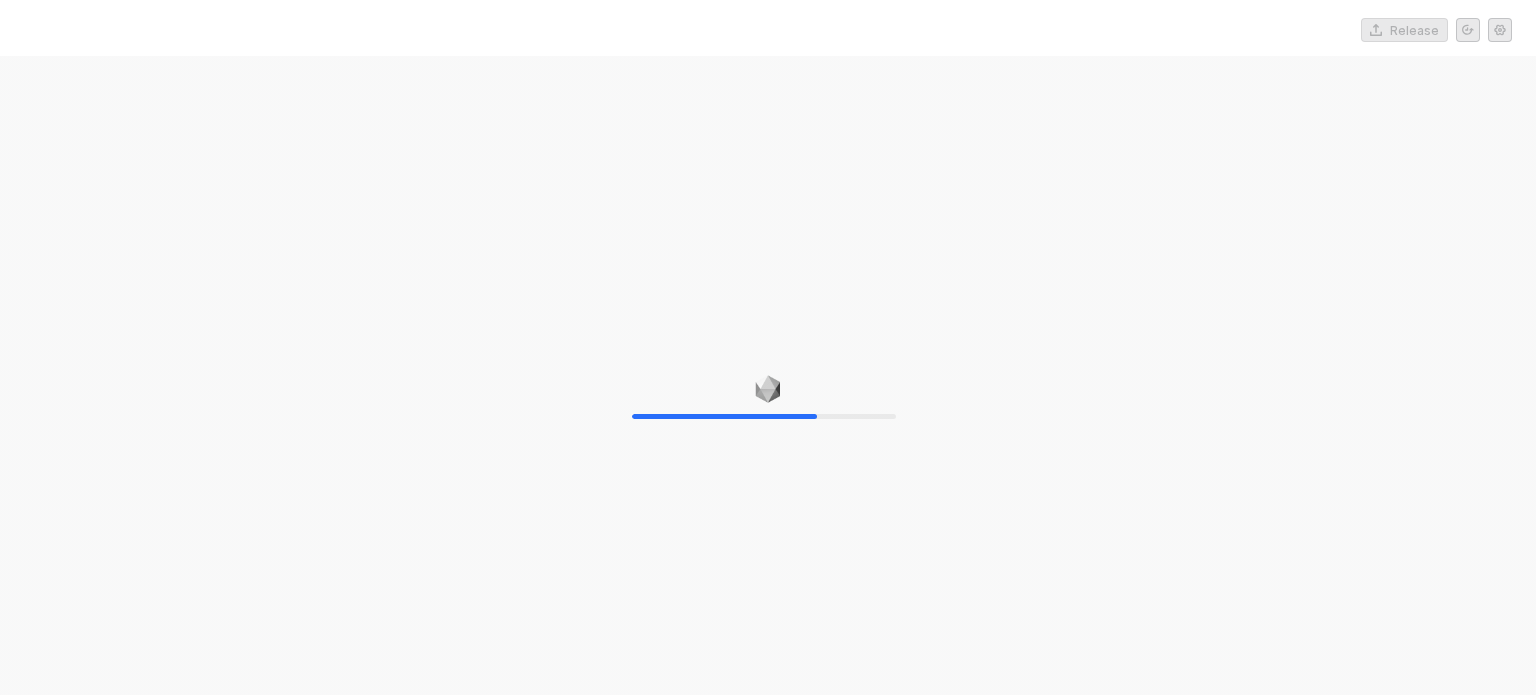 scroll, scrollTop: 0, scrollLeft: 0, axis: both 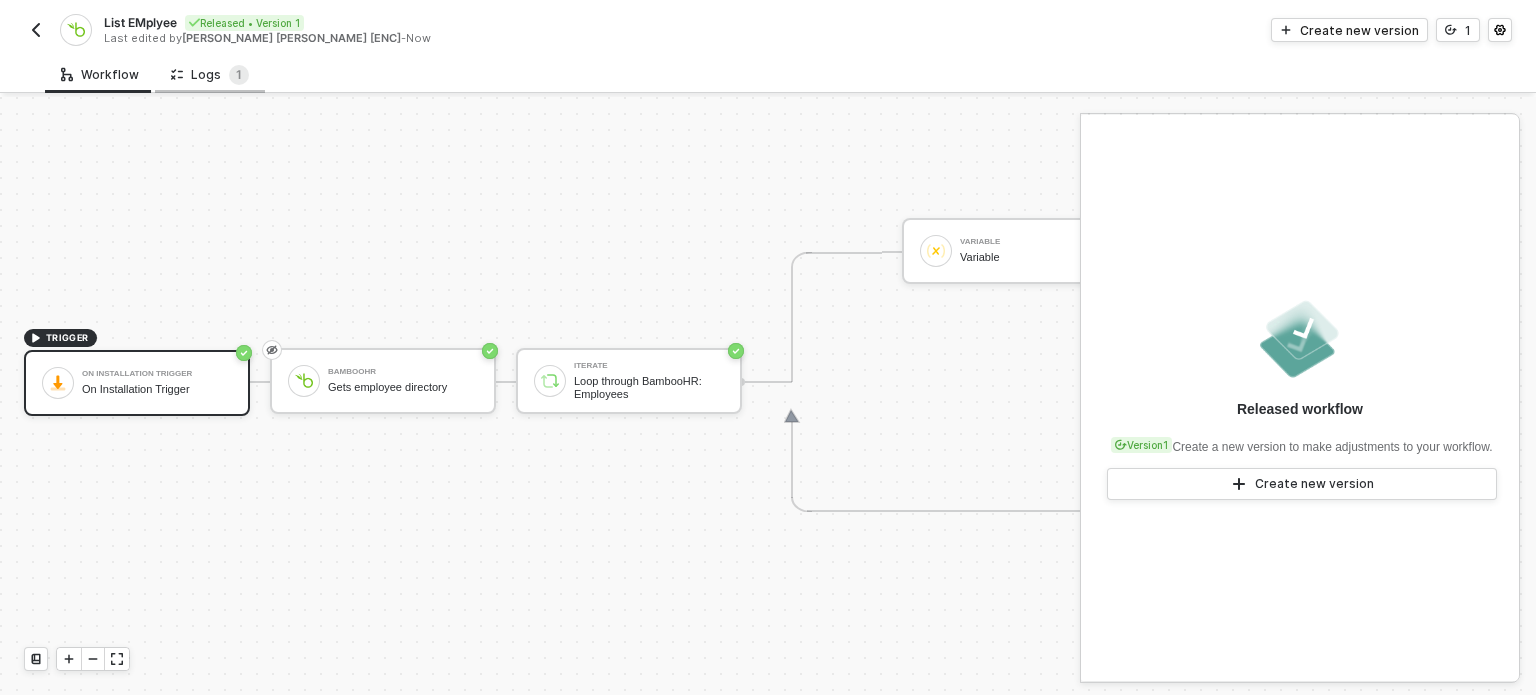 click on "Logs 1" at bounding box center (210, 74) 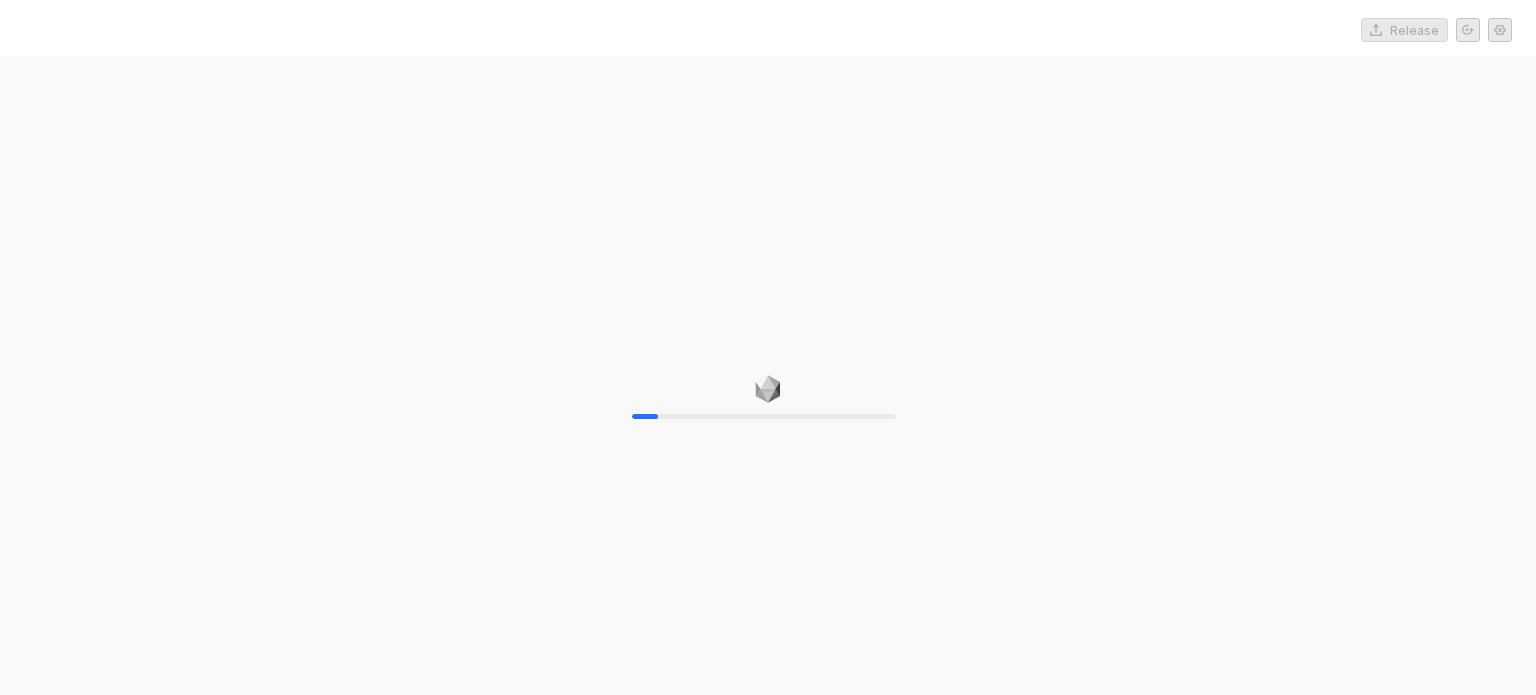 scroll, scrollTop: 0, scrollLeft: 0, axis: both 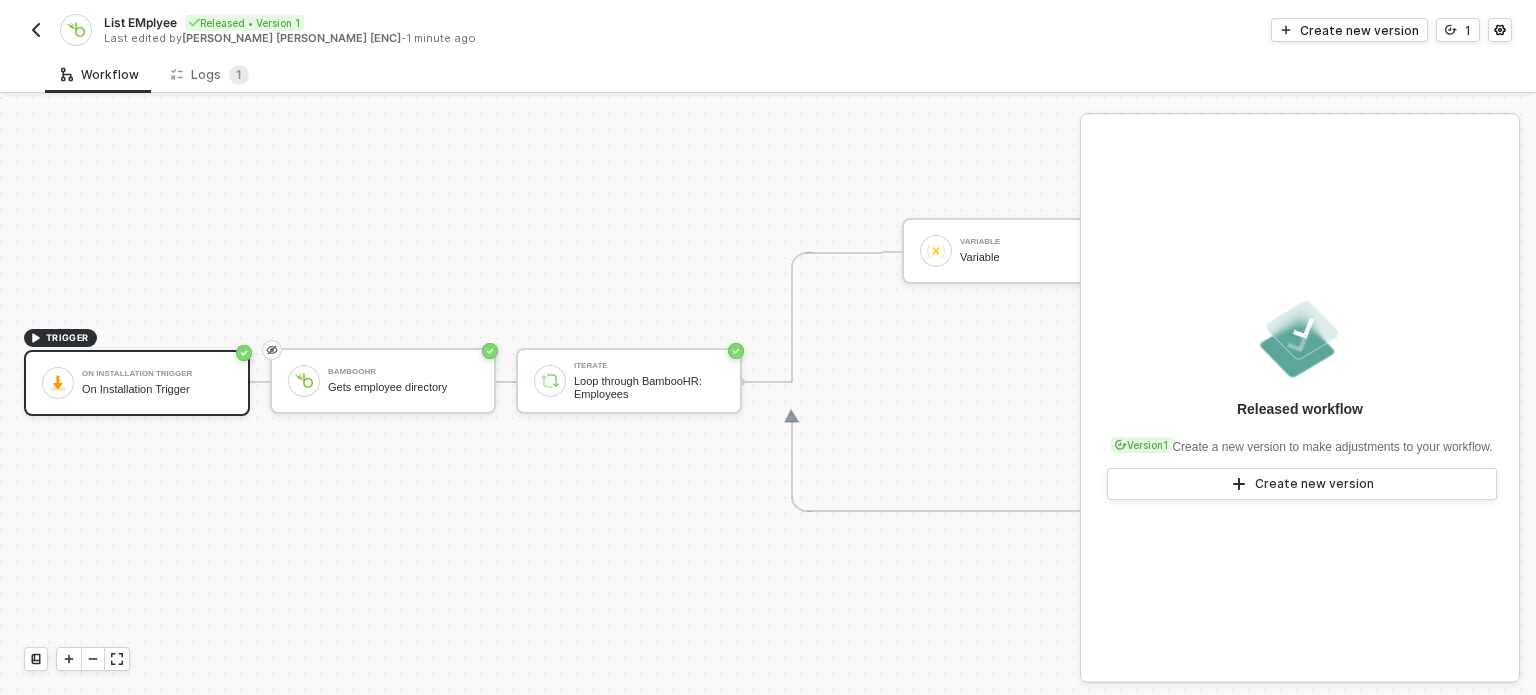 click at bounding box center [36, 30] 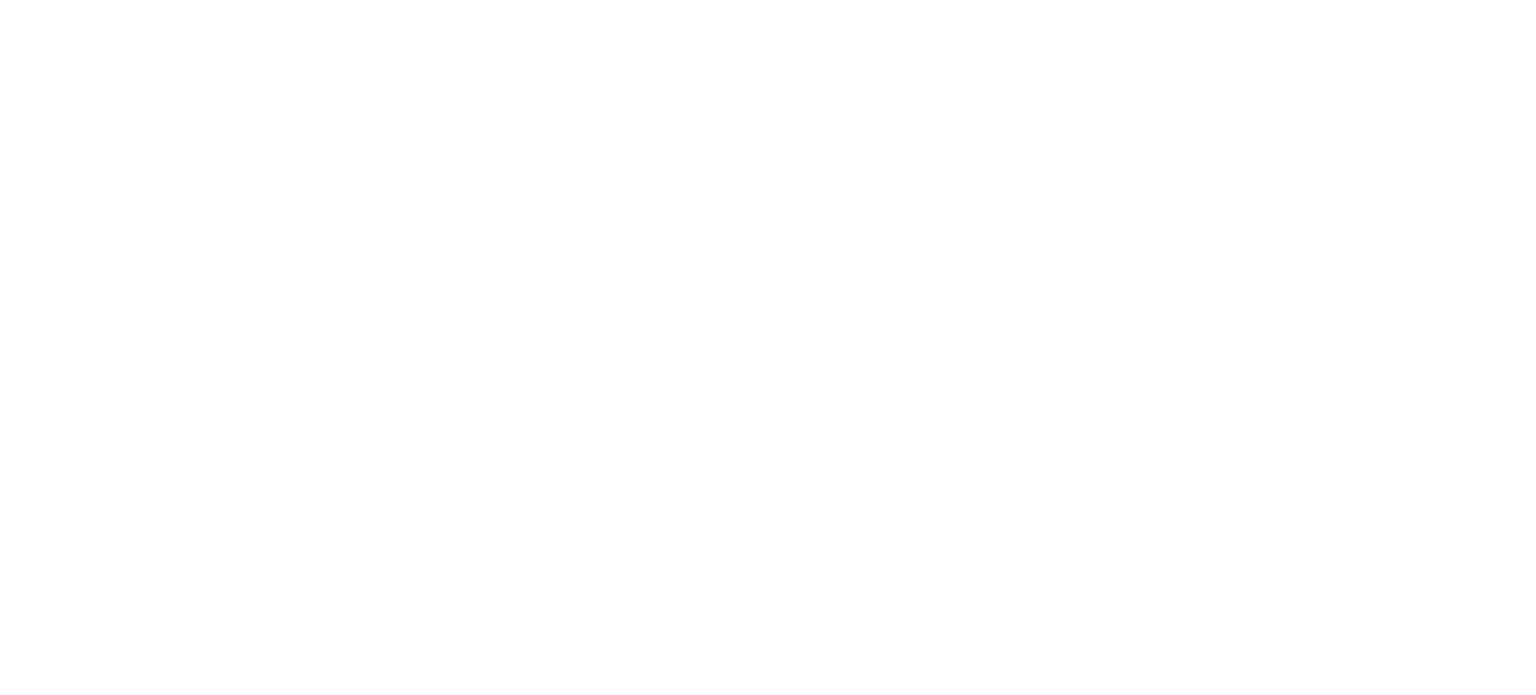 scroll, scrollTop: 0, scrollLeft: 0, axis: both 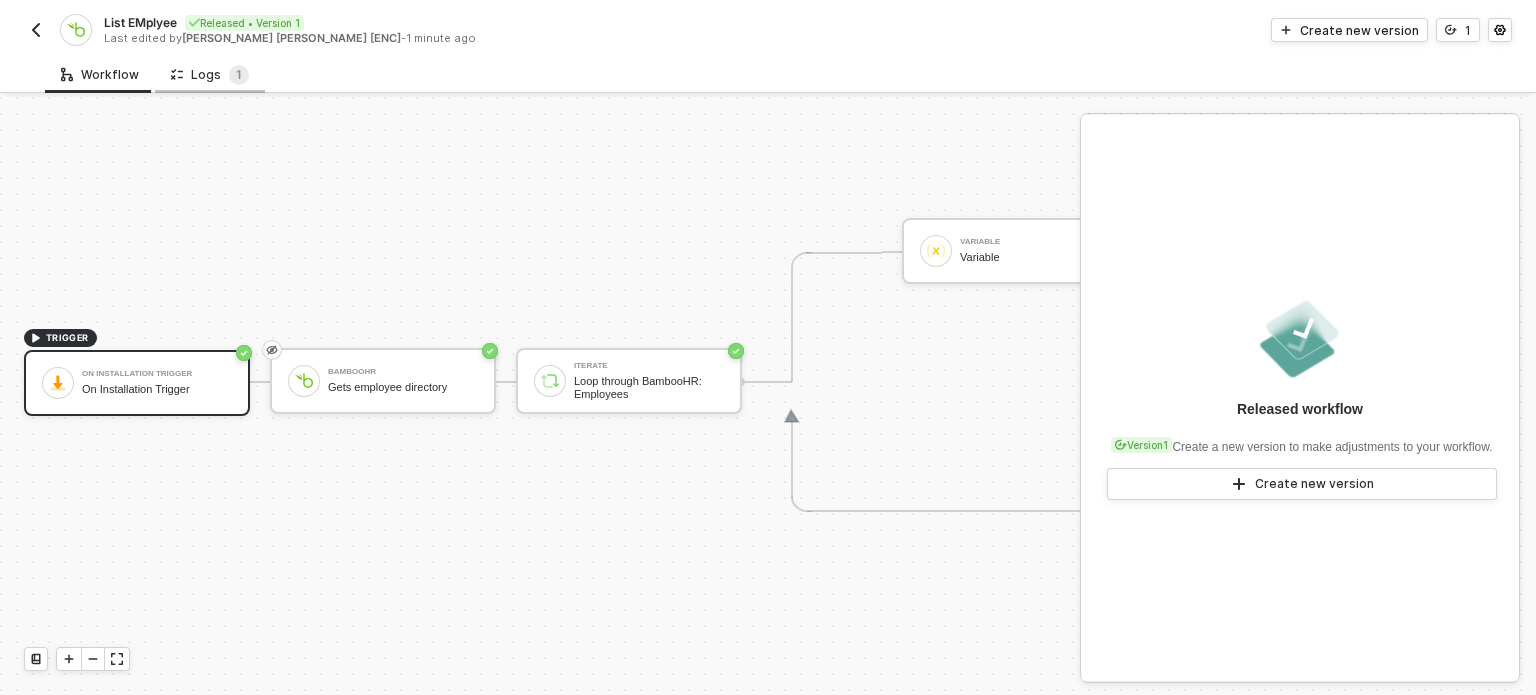 click on "Logs 1" at bounding box center (210, 75) 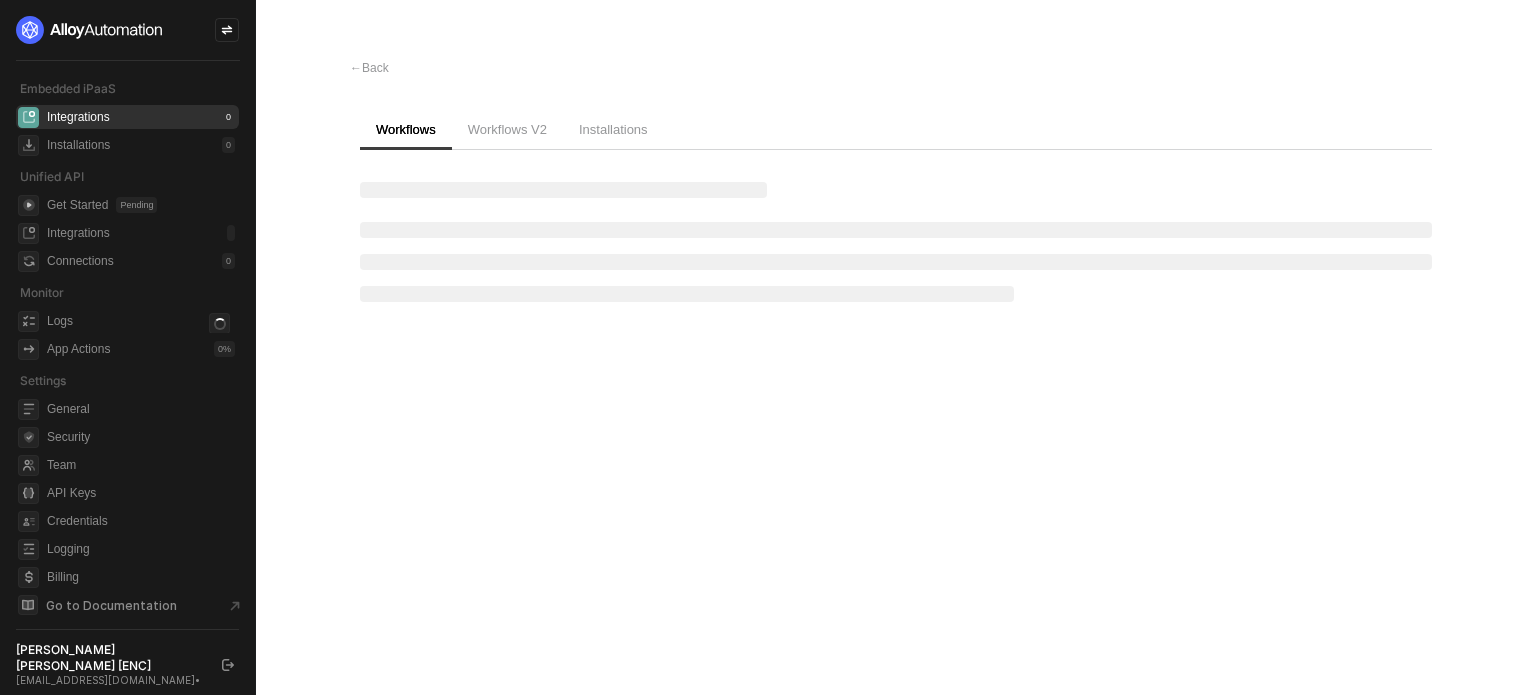 scroll, scrollTop: 0, scrollLeft: 0, axis: both 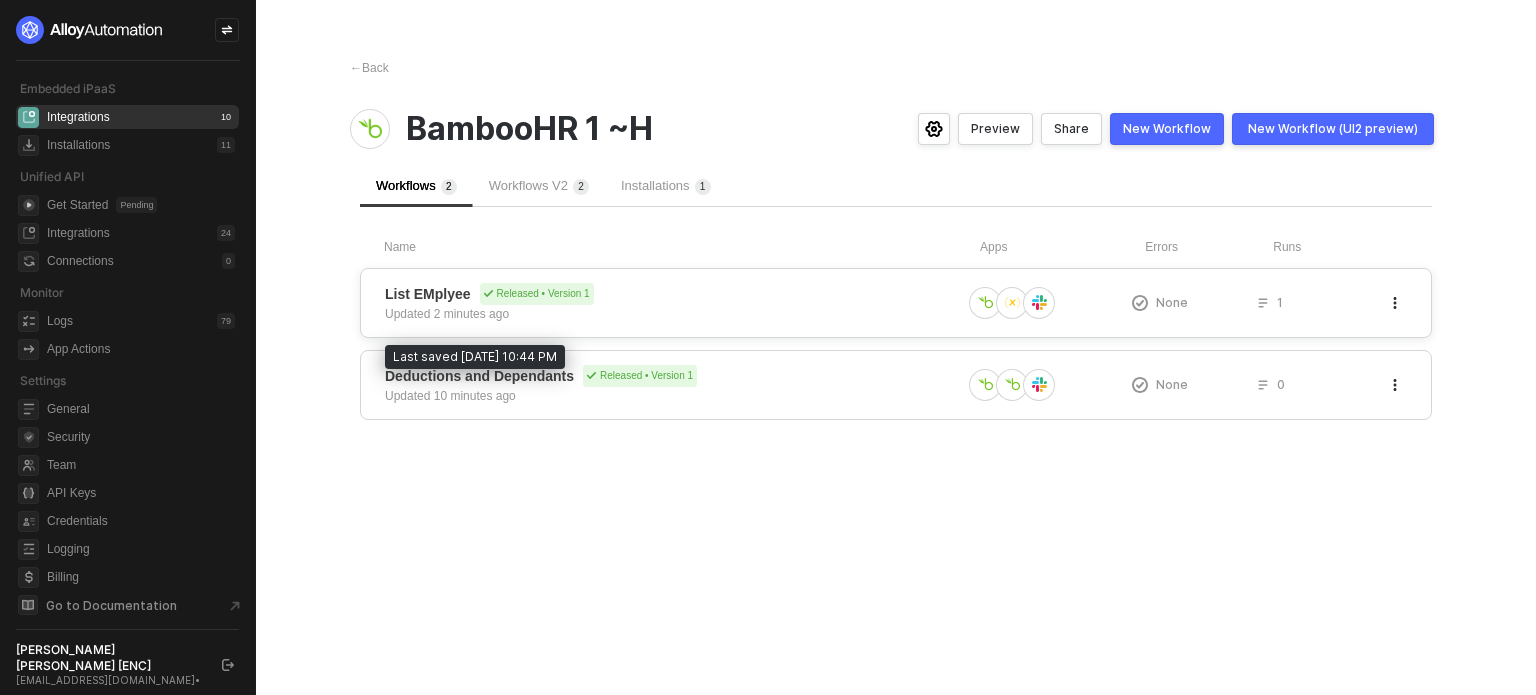 click on "Updated 2 minutes ago" at bounding box center [447, 314] 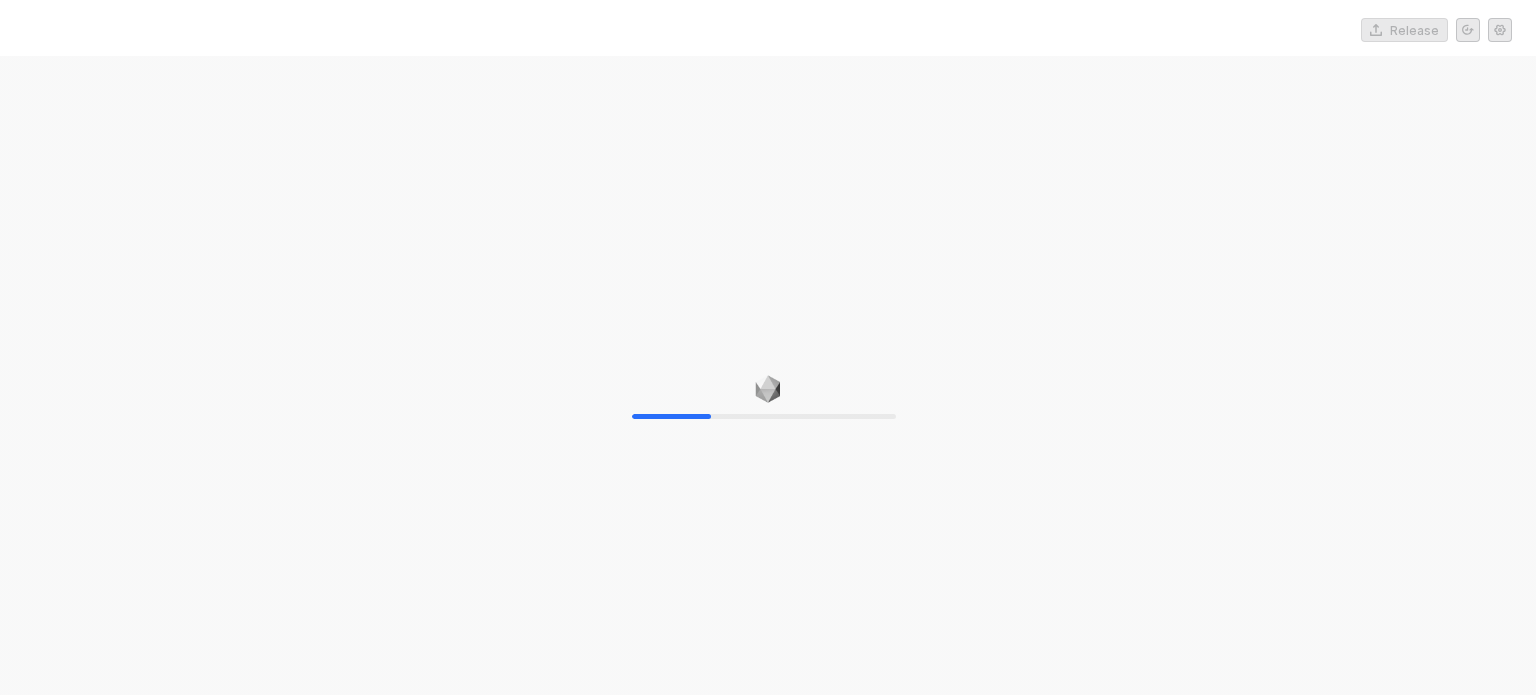 scroll, scrollTop: 0, scrollLeft: 0, axis: both 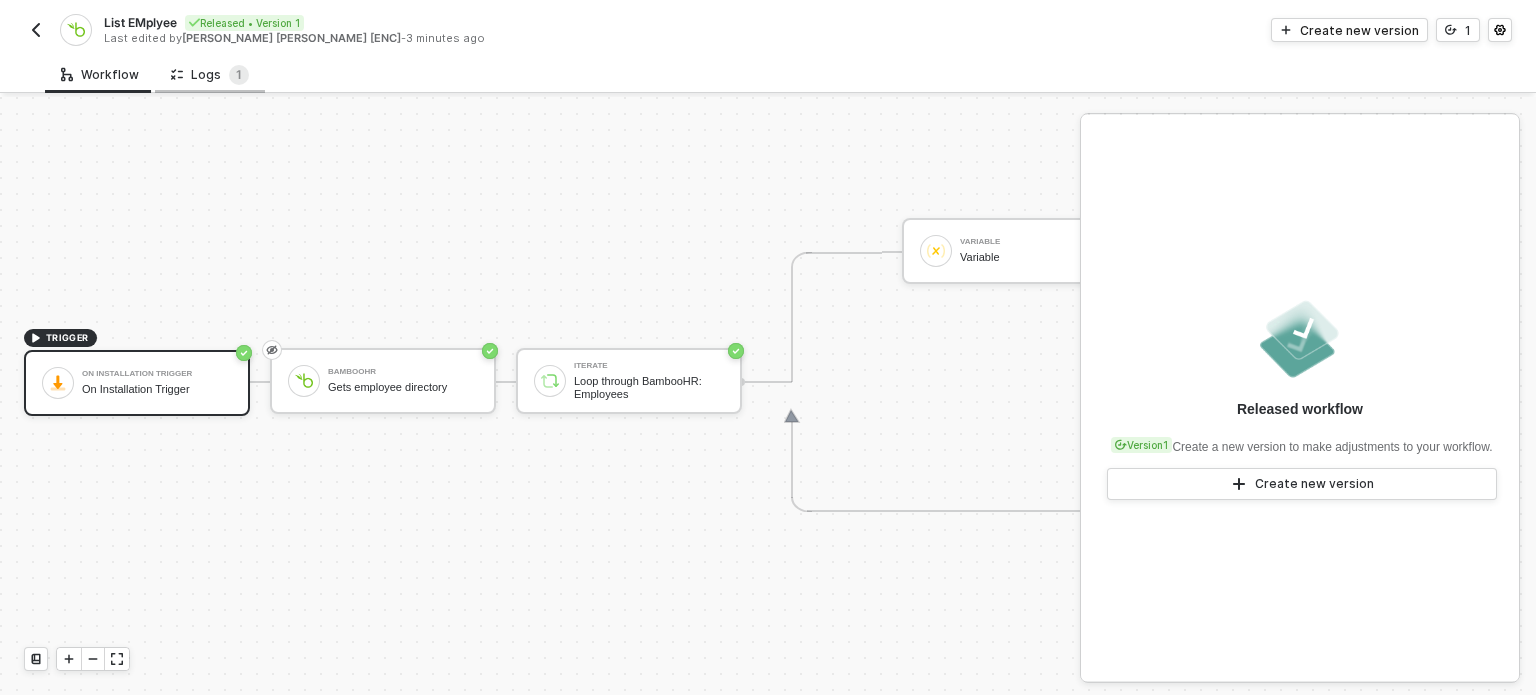 click on "Logs 1" at bounding box center [210, 75] 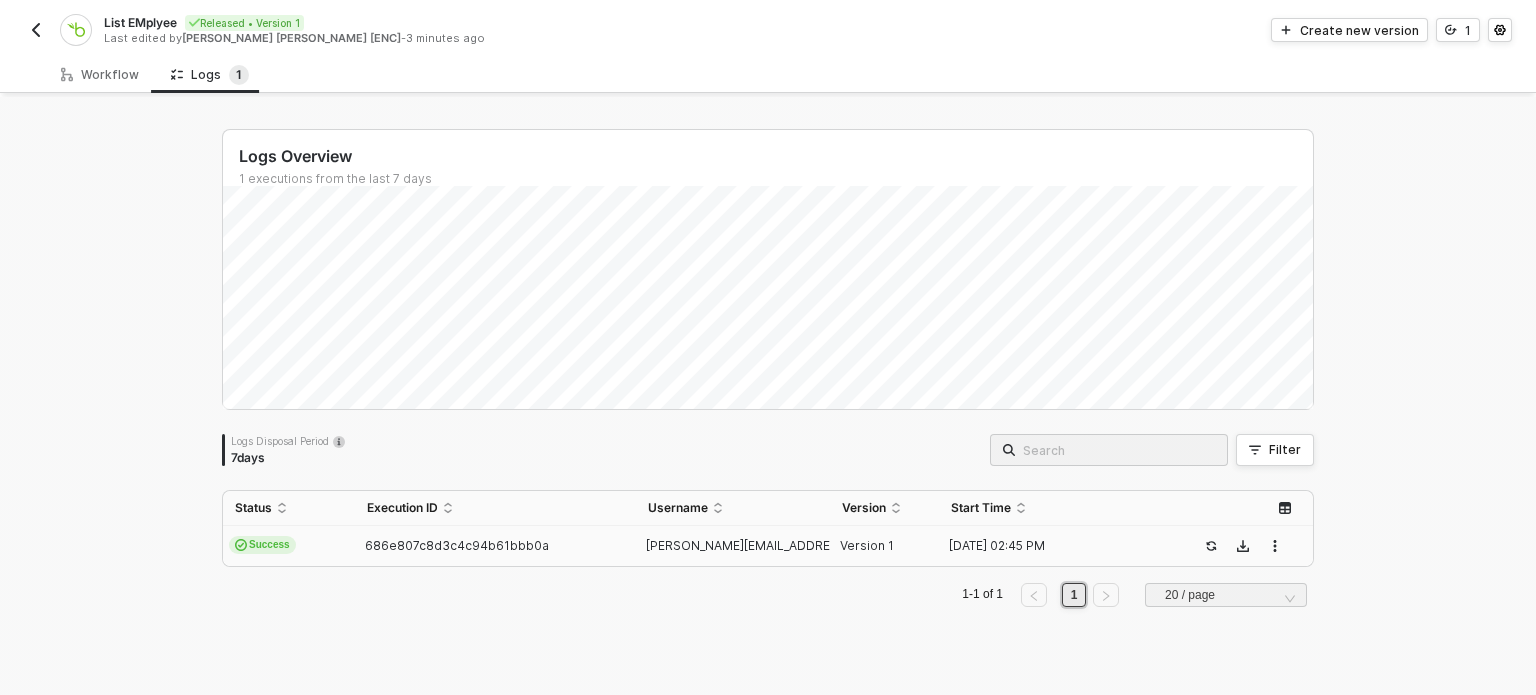 click on "Success" at bounding box center [289, 546] 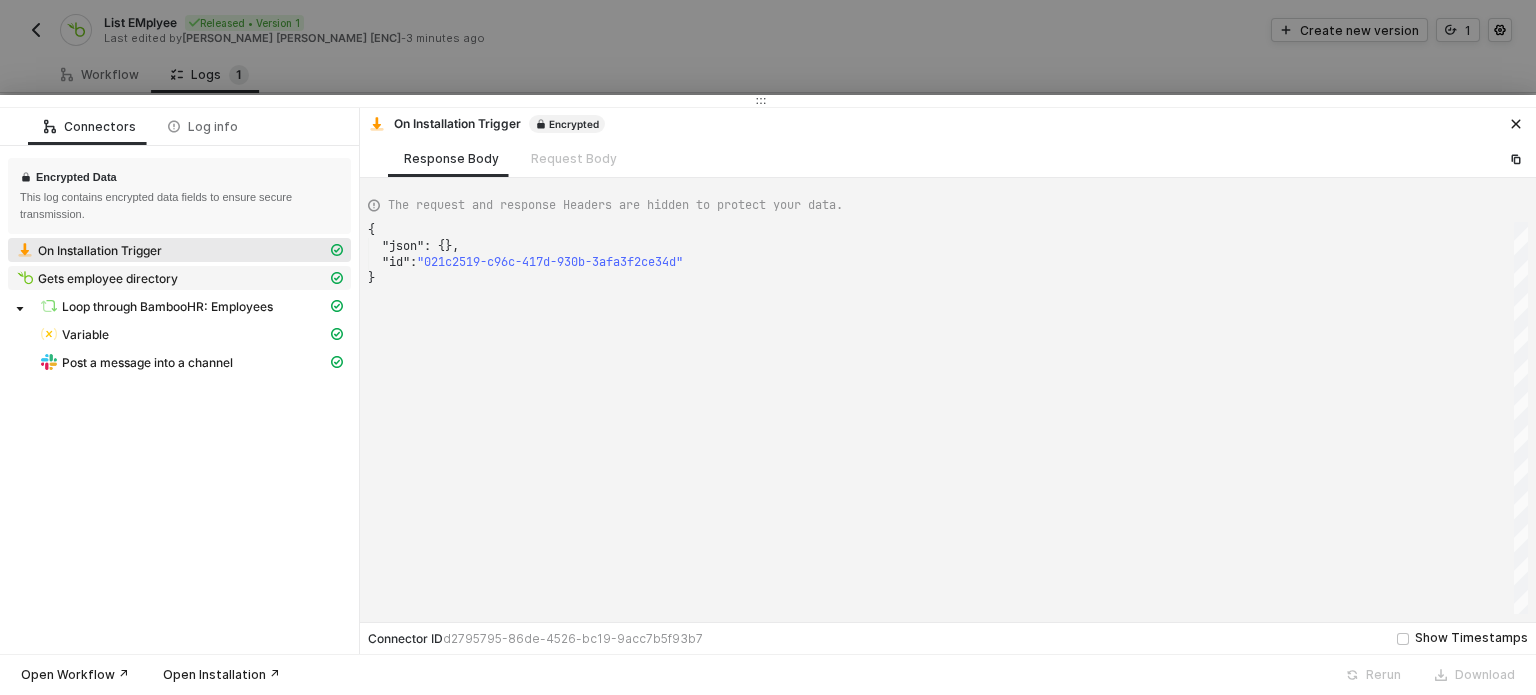 click on "Gets employee directory" at bounding box center [171, 278] 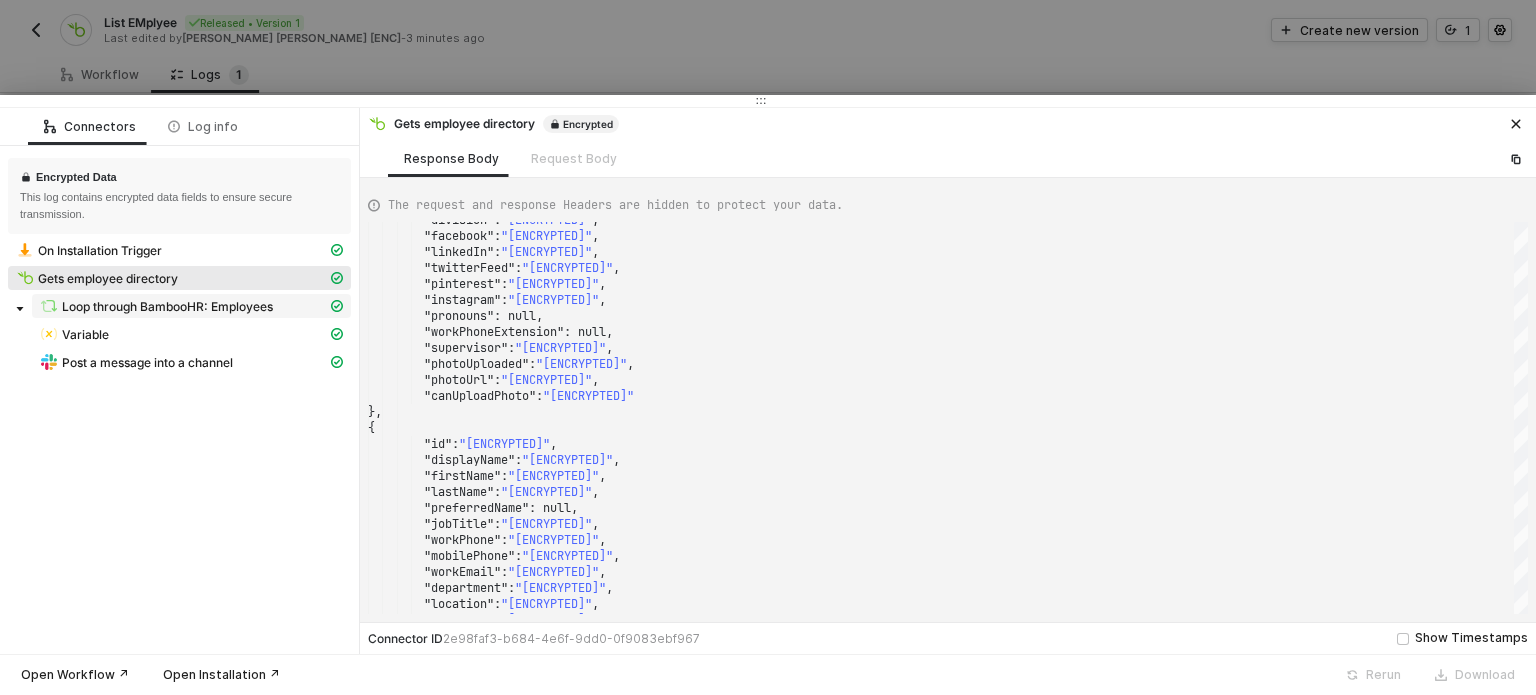 click on "Loop through BambooHR:  Employees" at bounding box center (191, 306) 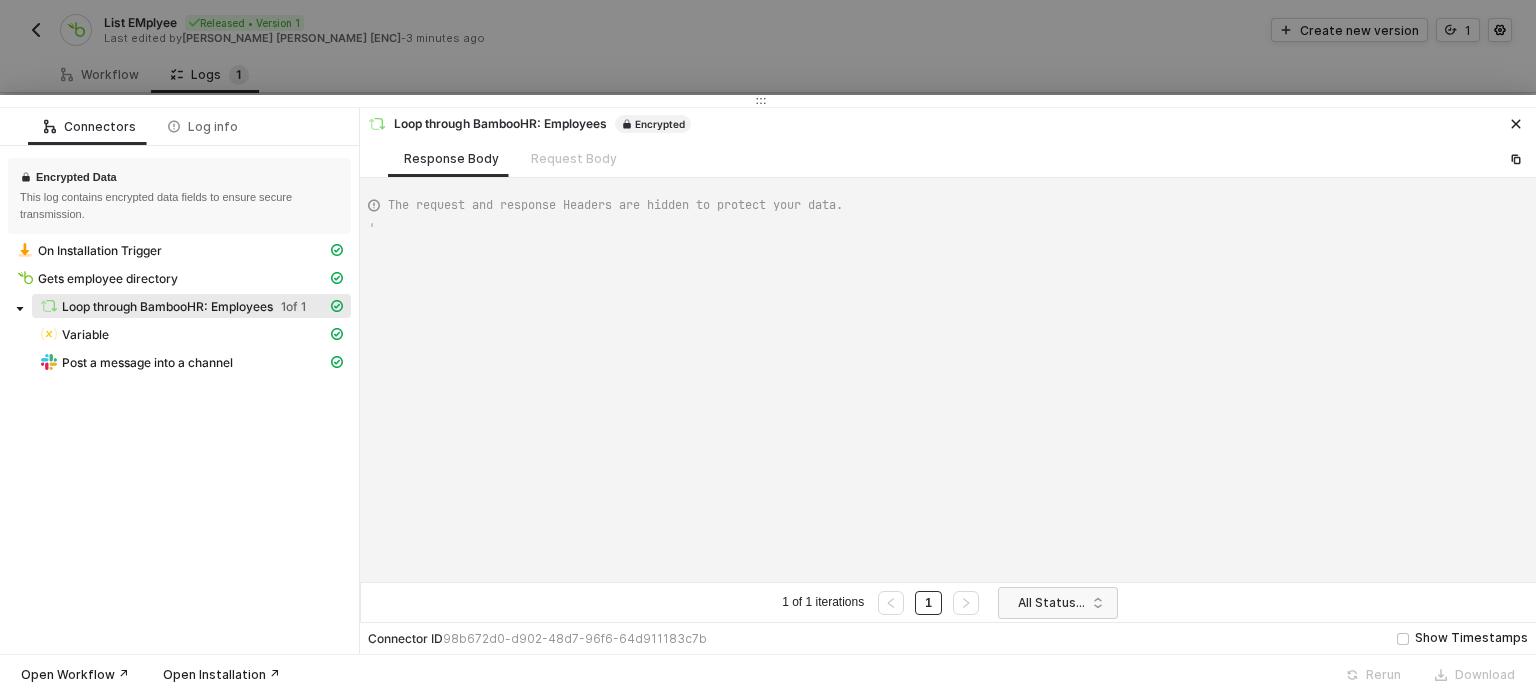 type on "{
"data": [
[
[
{
"json": {
"employees": [
{
"id": "[ENCRYPTED]",
"displayName": "[ENCRYPTED]"," 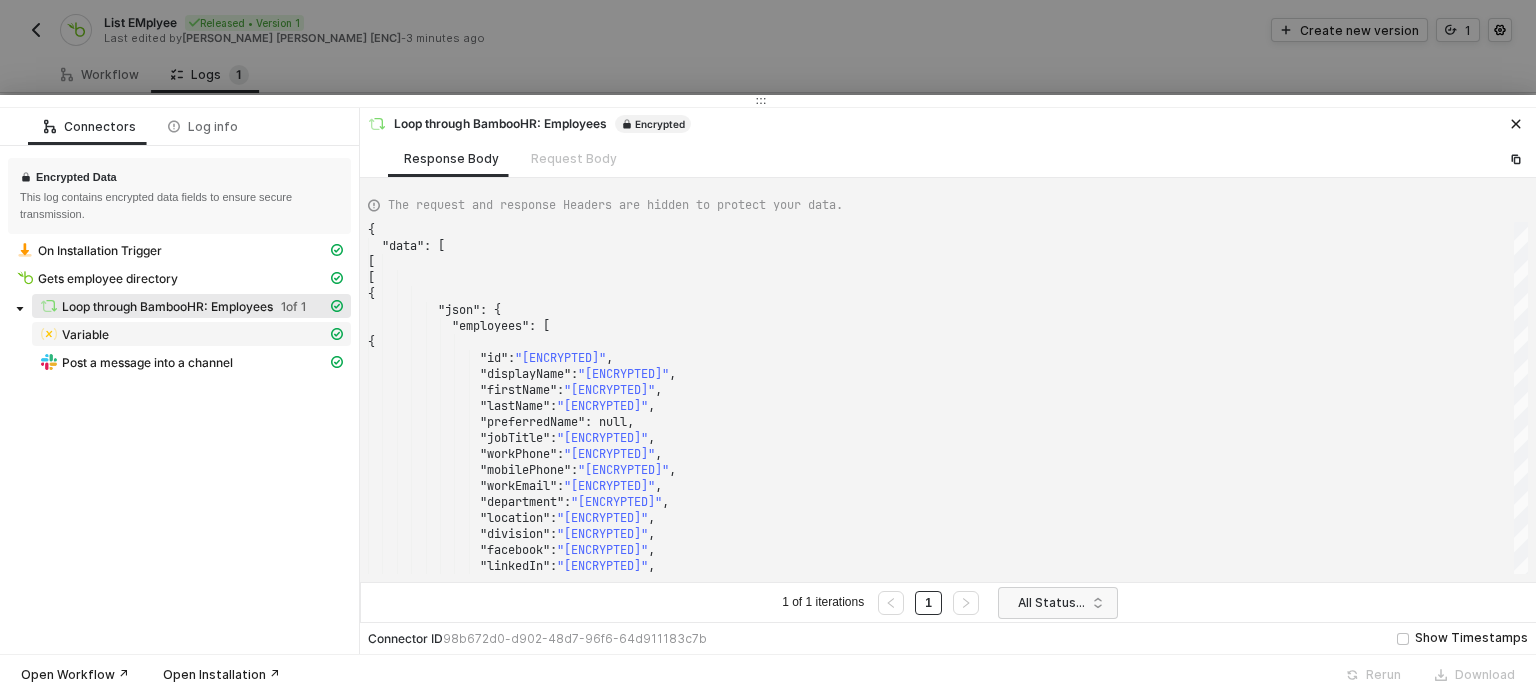 click on "Variable" at bounding box center (191, 334) 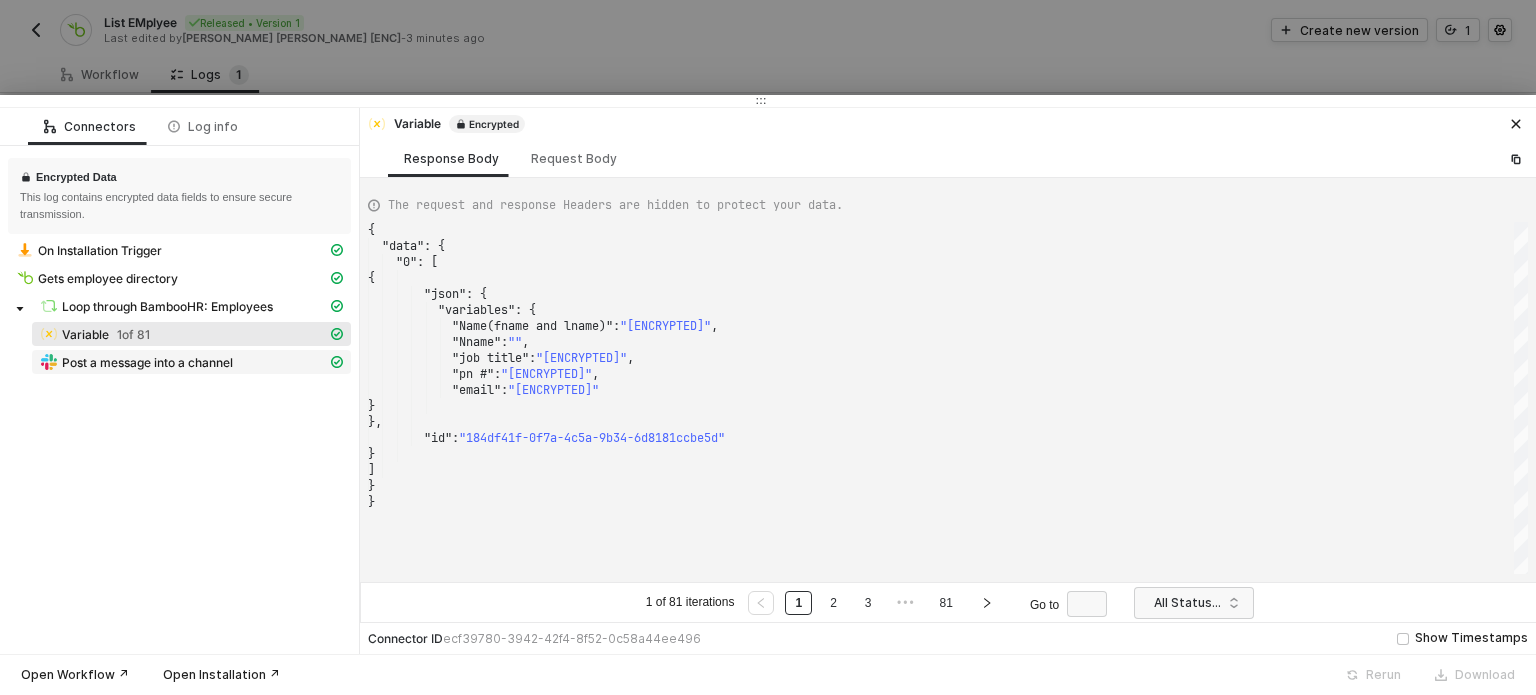 click on "Post a message into a channel" at bounding box center (147, 363) 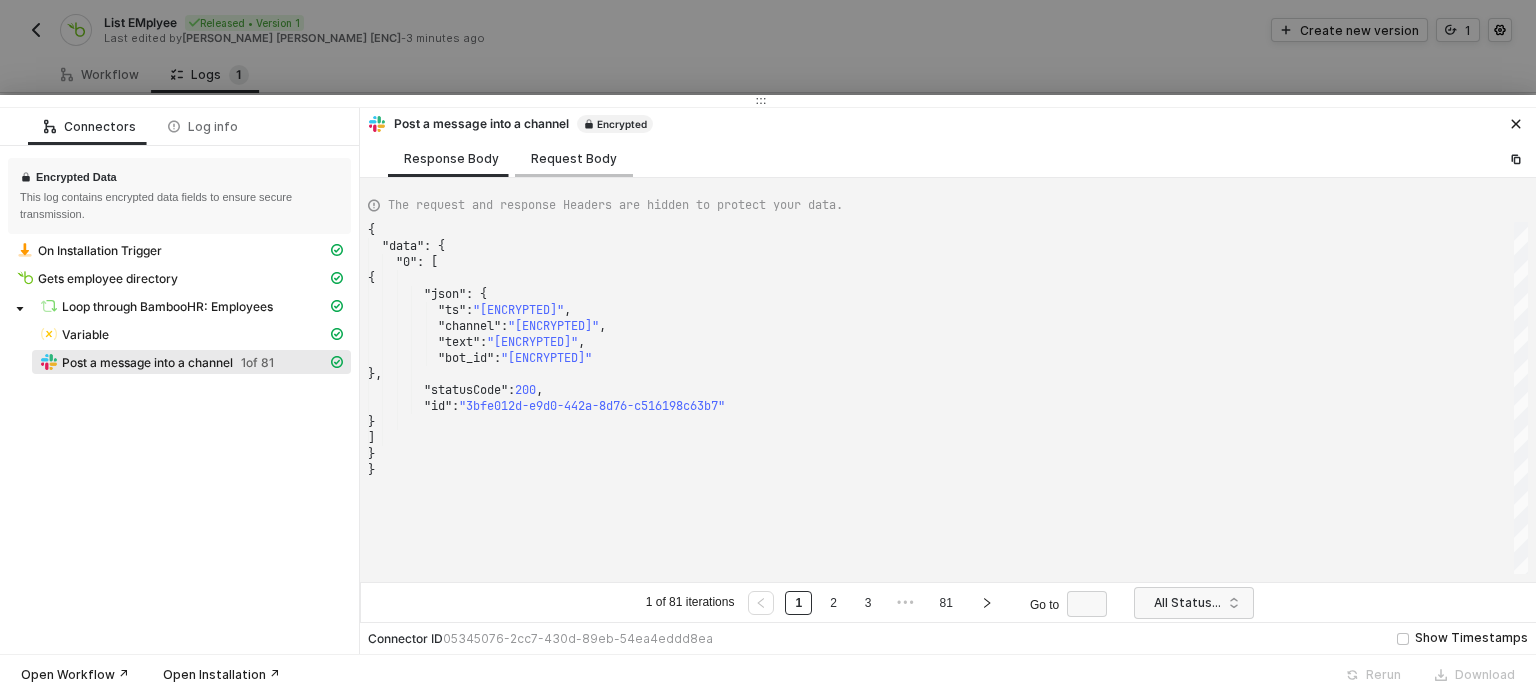 click on "Request Body" at bounding box center [574, 159] 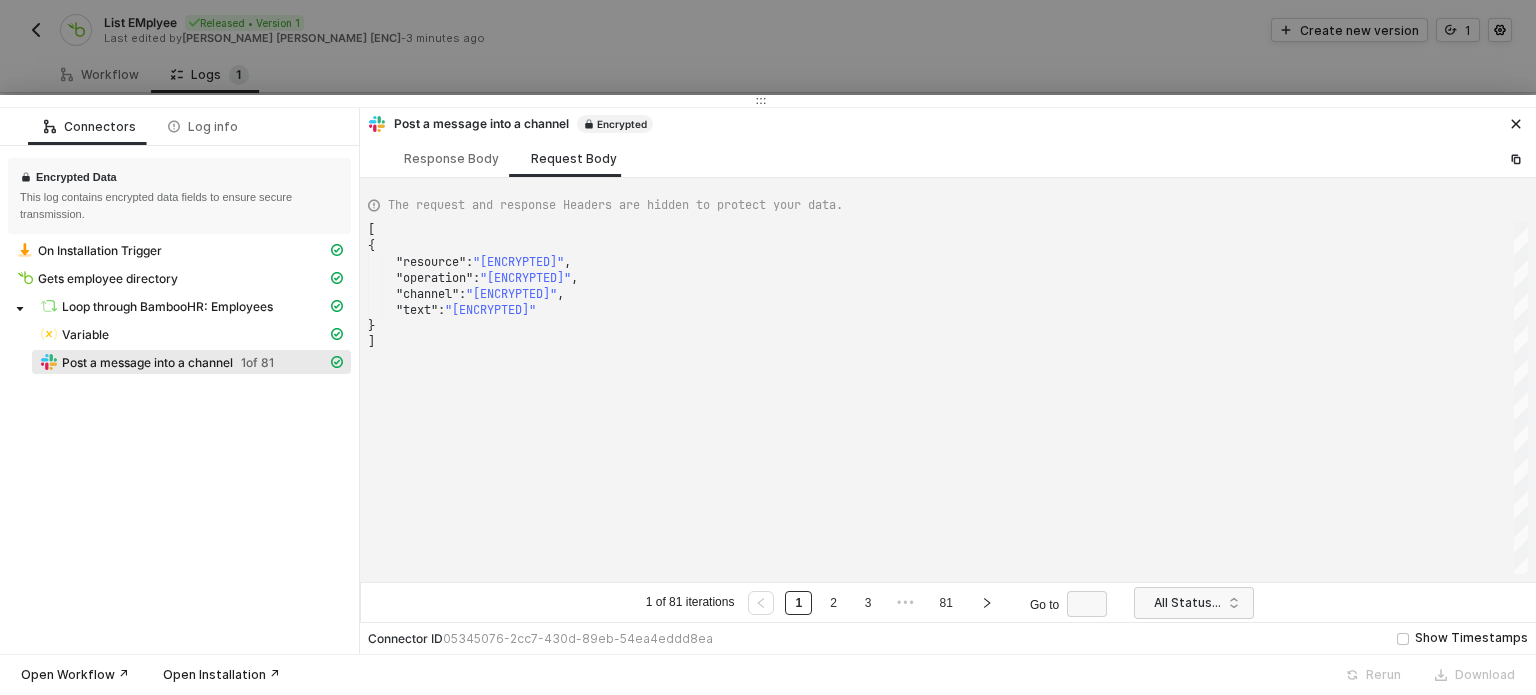 click on "On Installation Trigger" at bounding box center [179, 252] 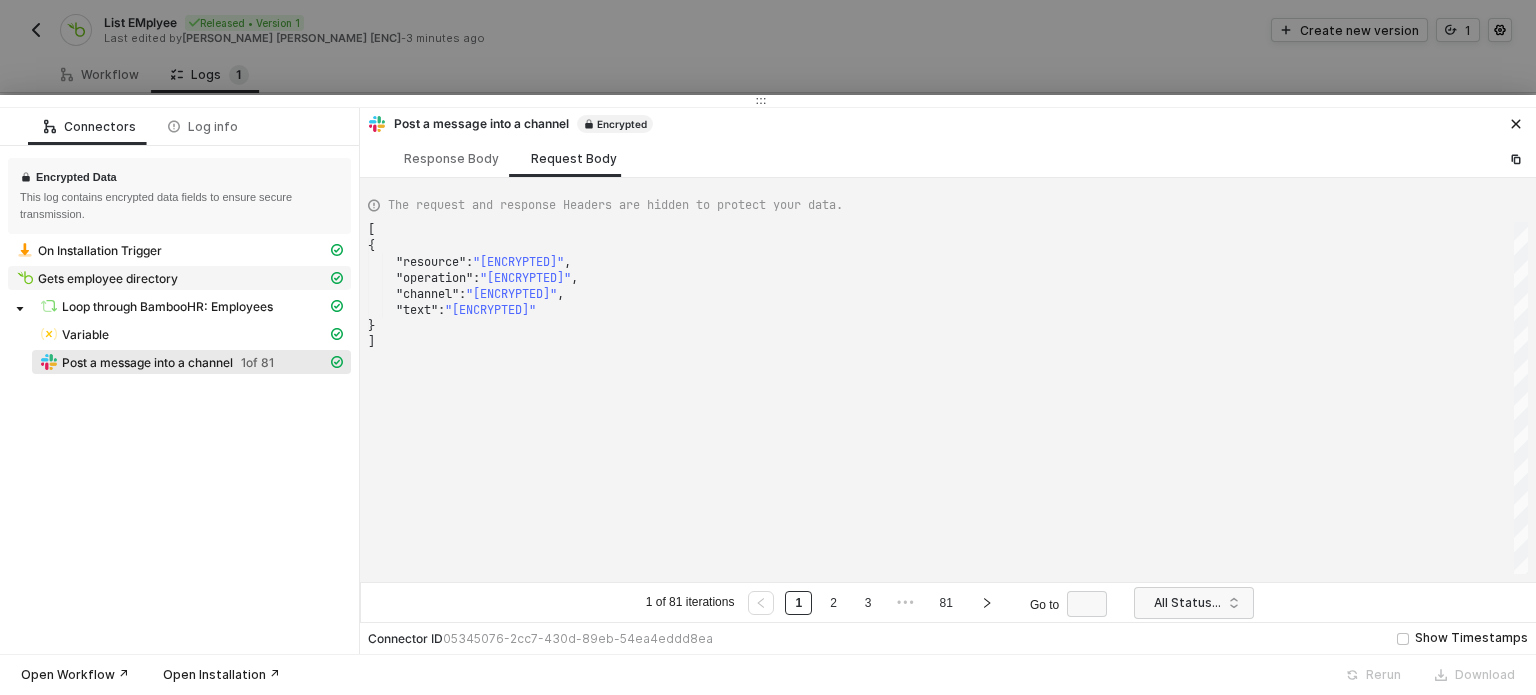 click on "Gets employee directory" at bounding box center [108, 279] 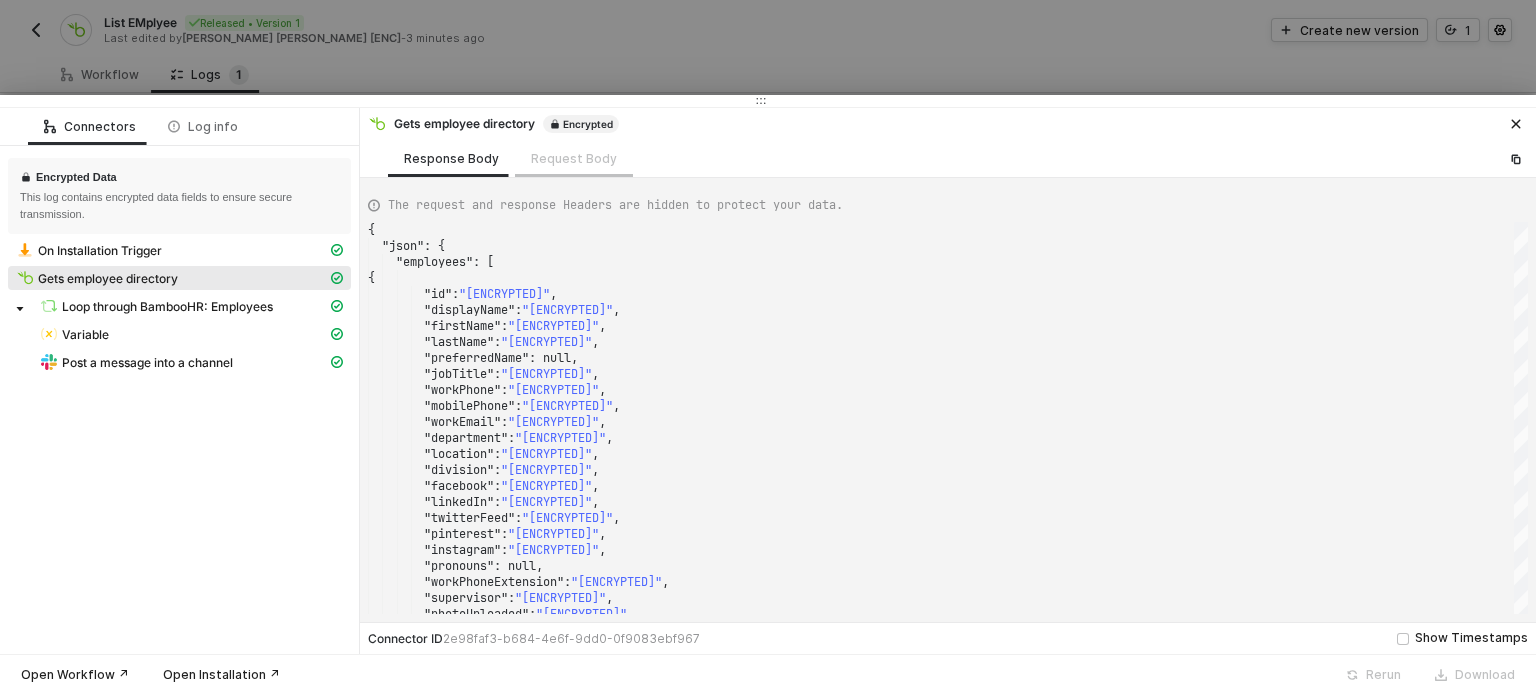 click on "Request Body" at bounding box center [574, 158] 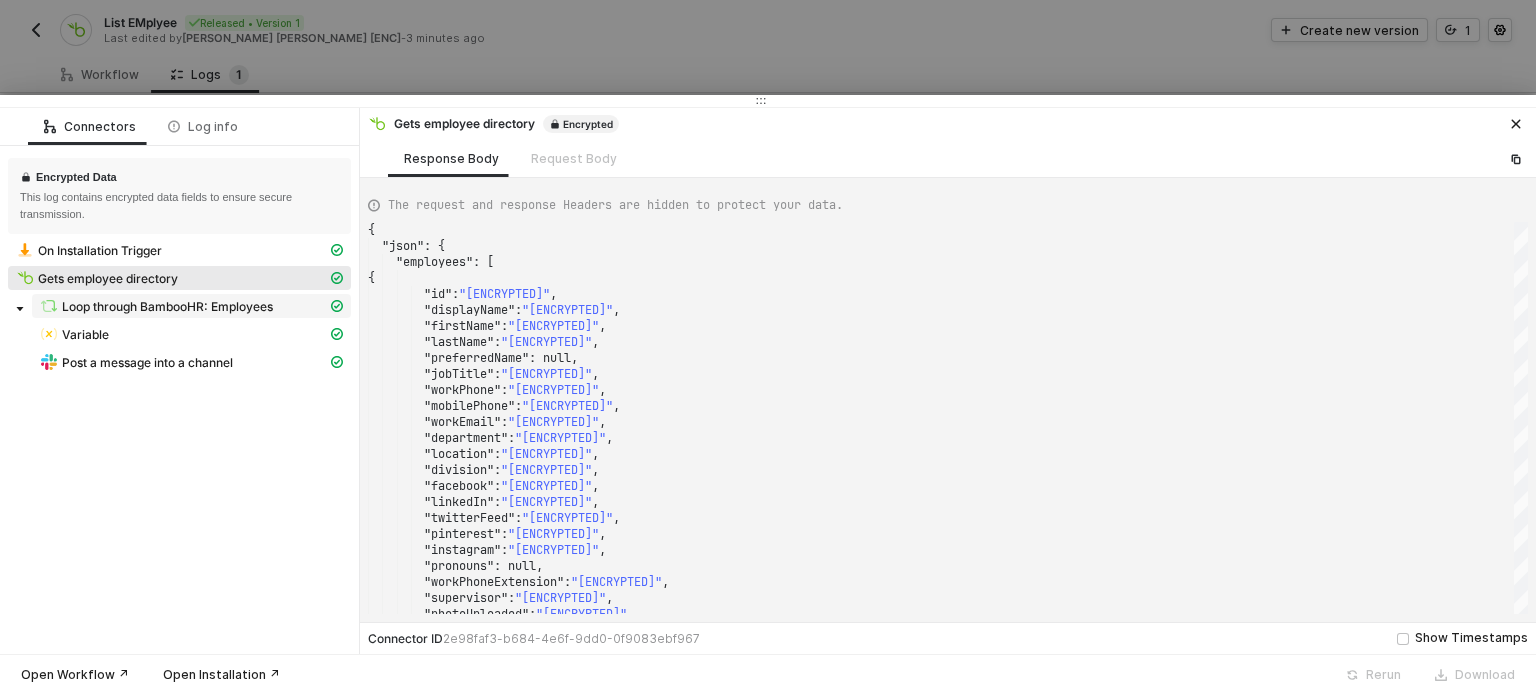 click on "Loop through BambooHR:  Employees" at bounding box center [167, 307] 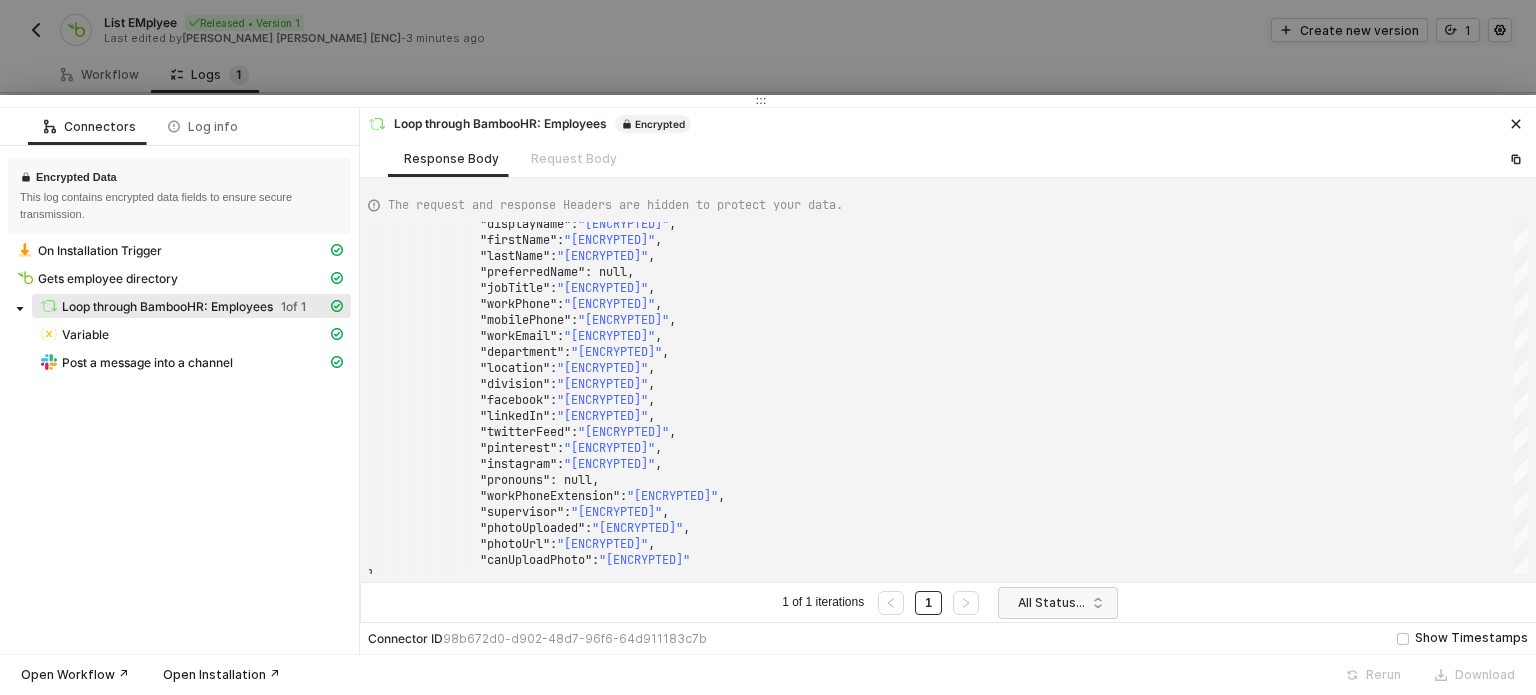 click on "Loop through BambooHR:  Employees 1  of   1" at bounding box center [179, 308] 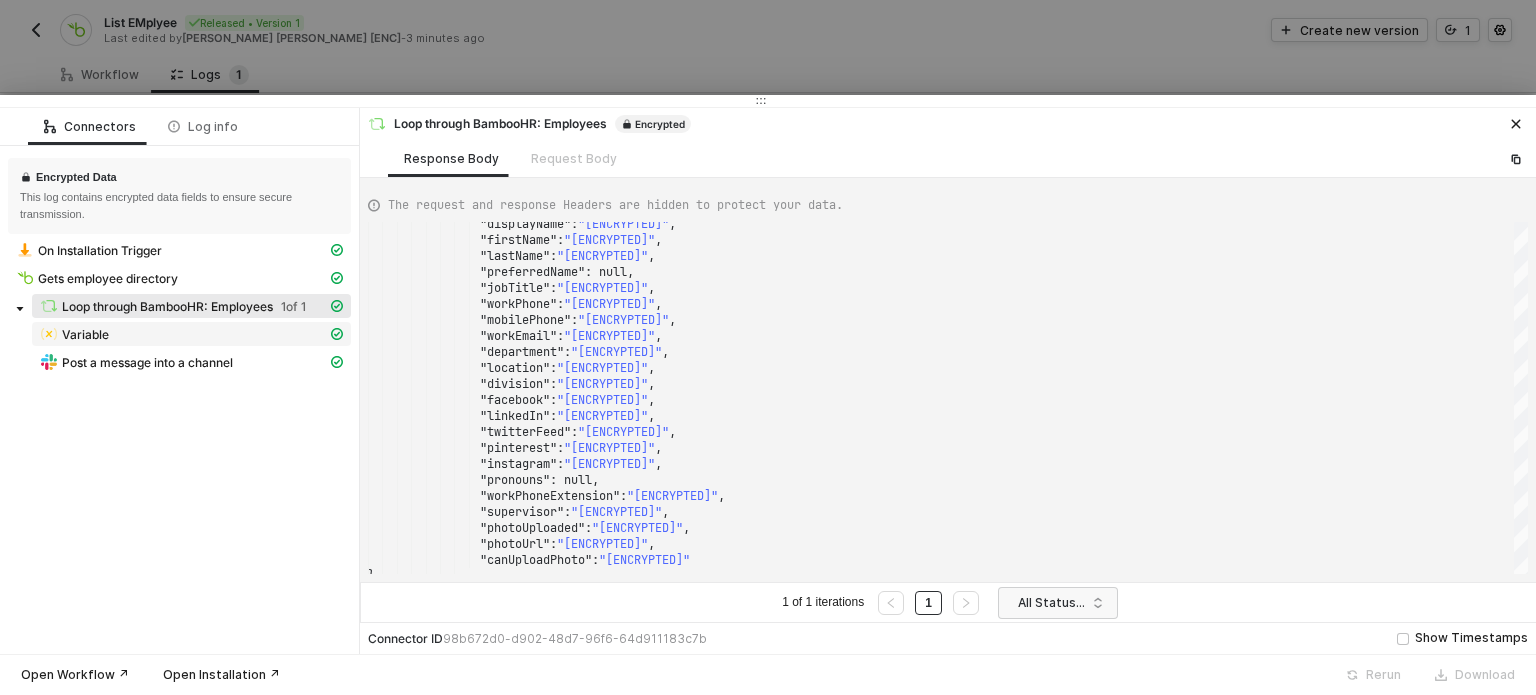 click on "Variable" at bounding box center (183, 334) 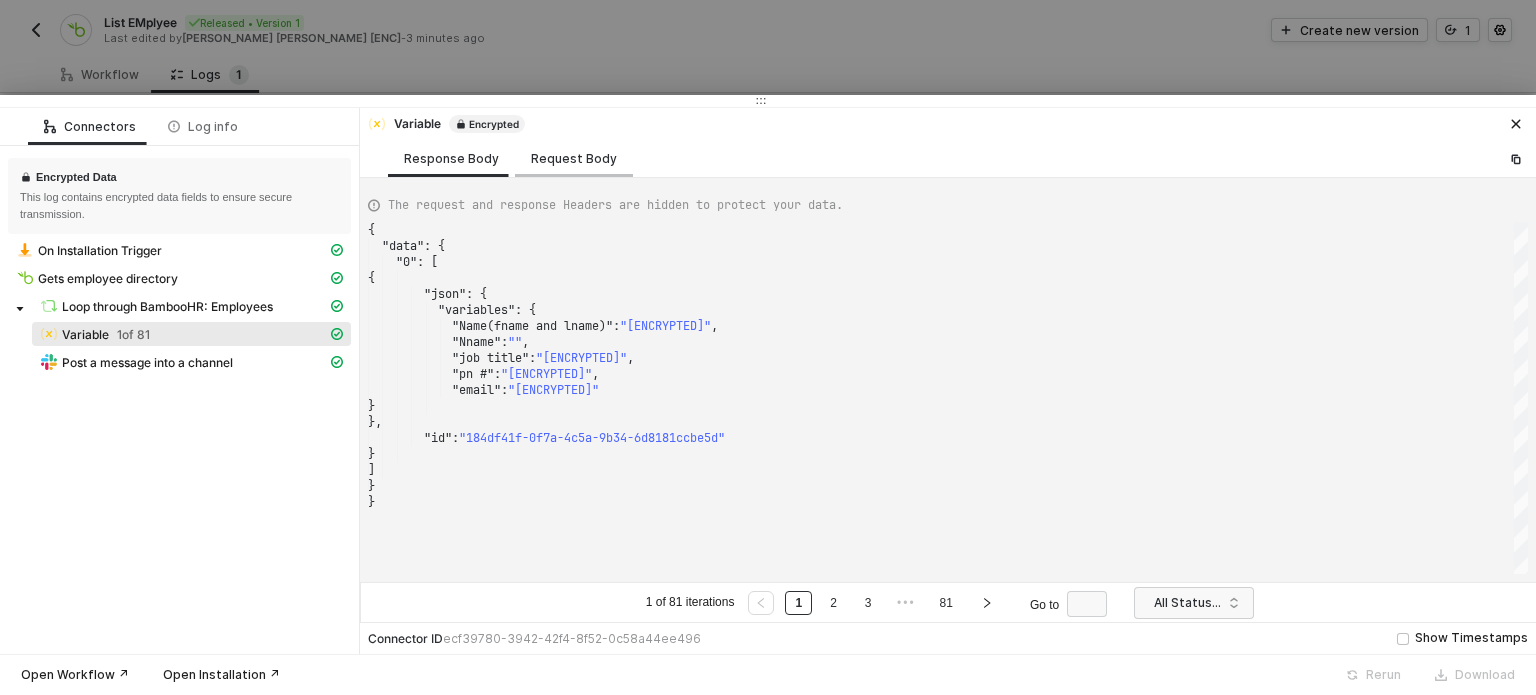 click on "Request Body" at bounding box center (574, 158) 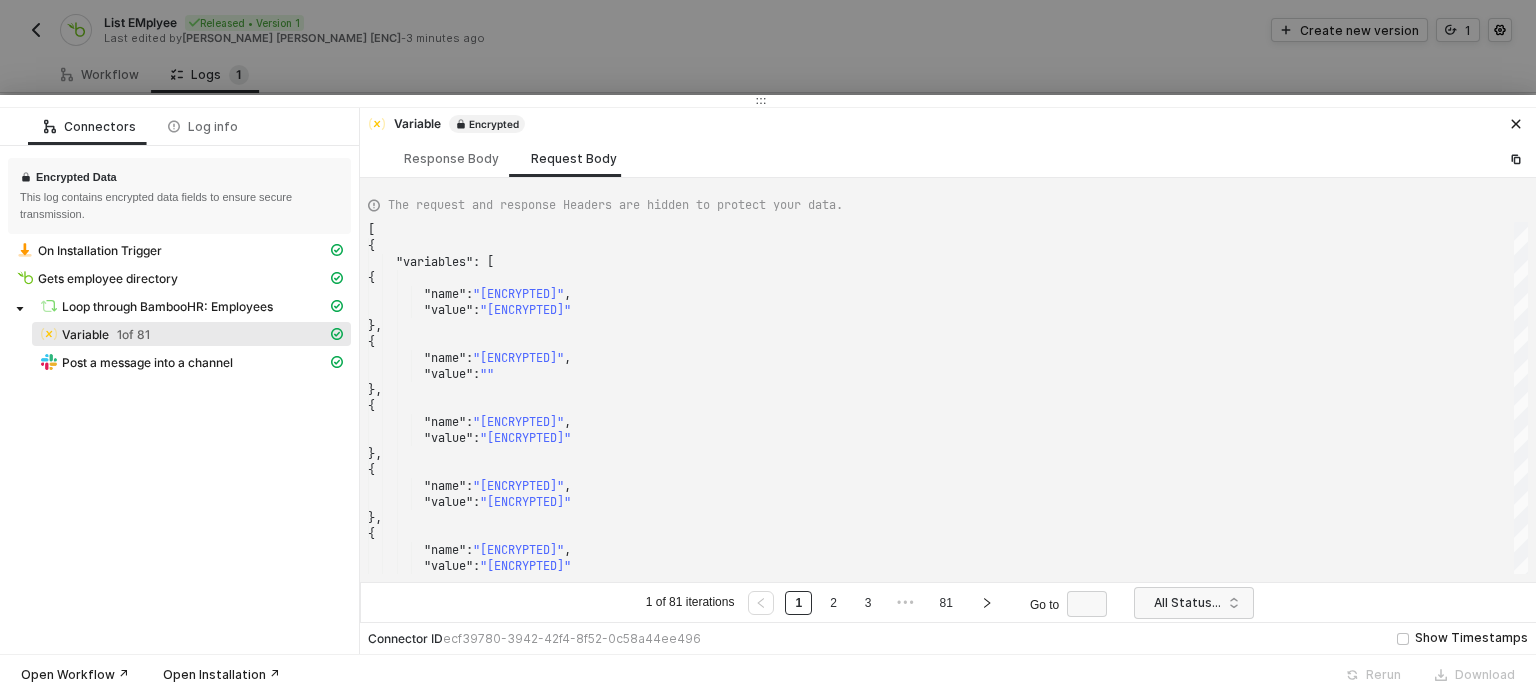 click on "Post a message into a channel" at bounding box center [179, 364] 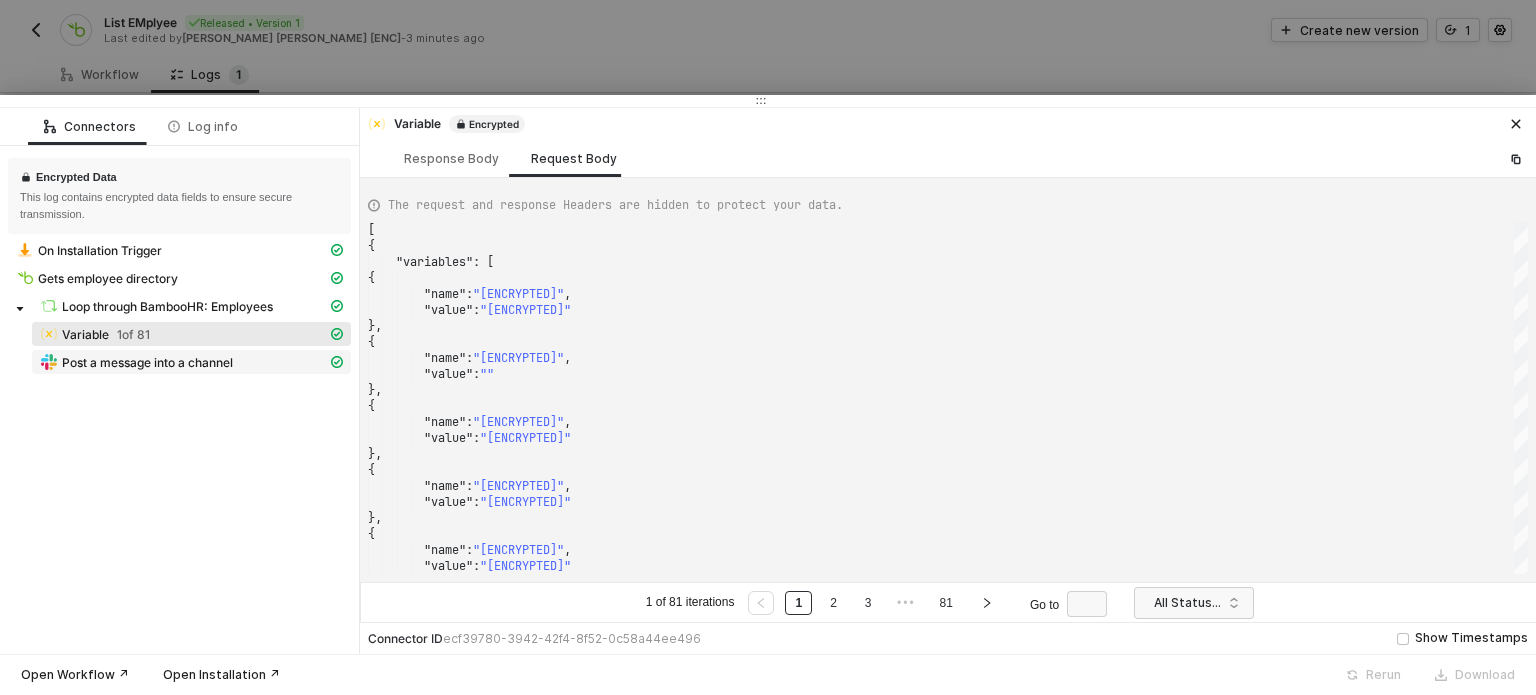 click on "Post a message into a channel" at bounding box center (147, 363) 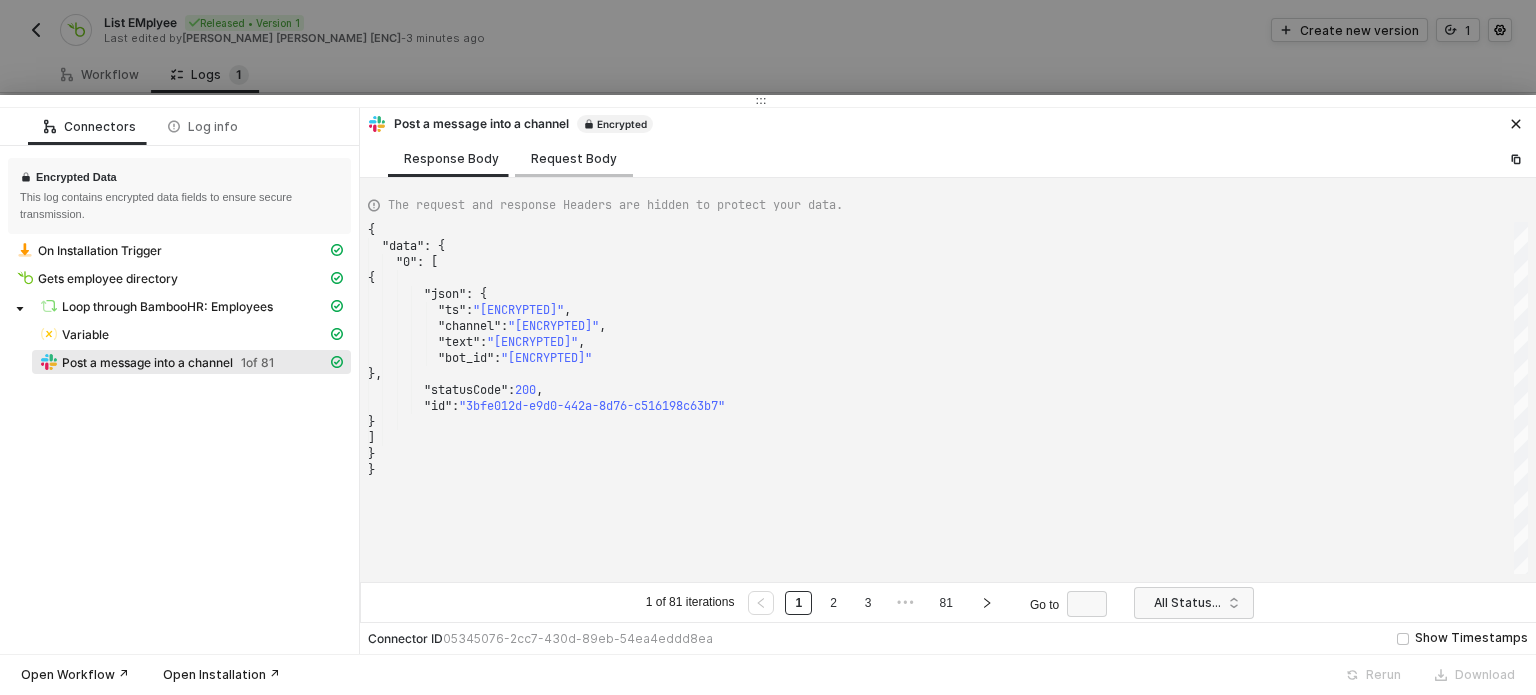 click on "Request Body" at bounding box center (574, 159) 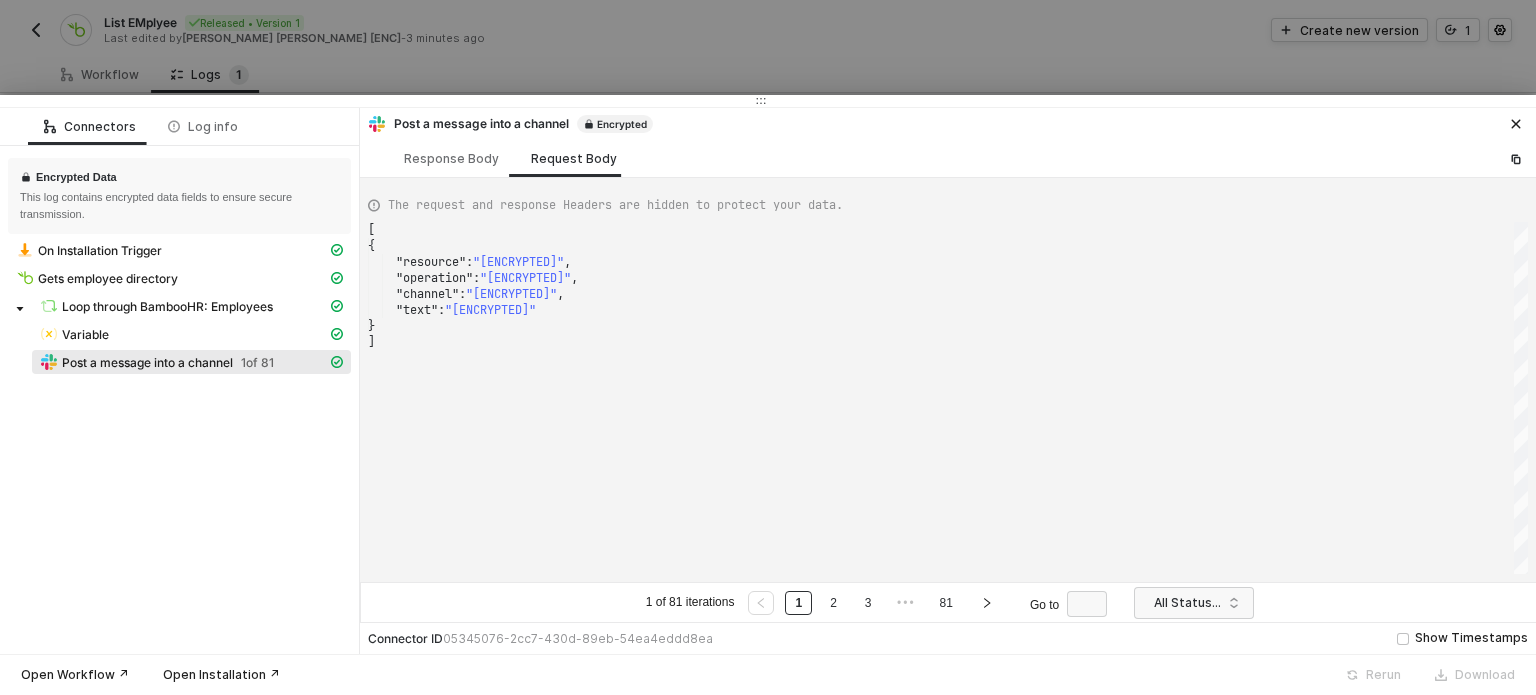 click at bounding box center [768, 347] 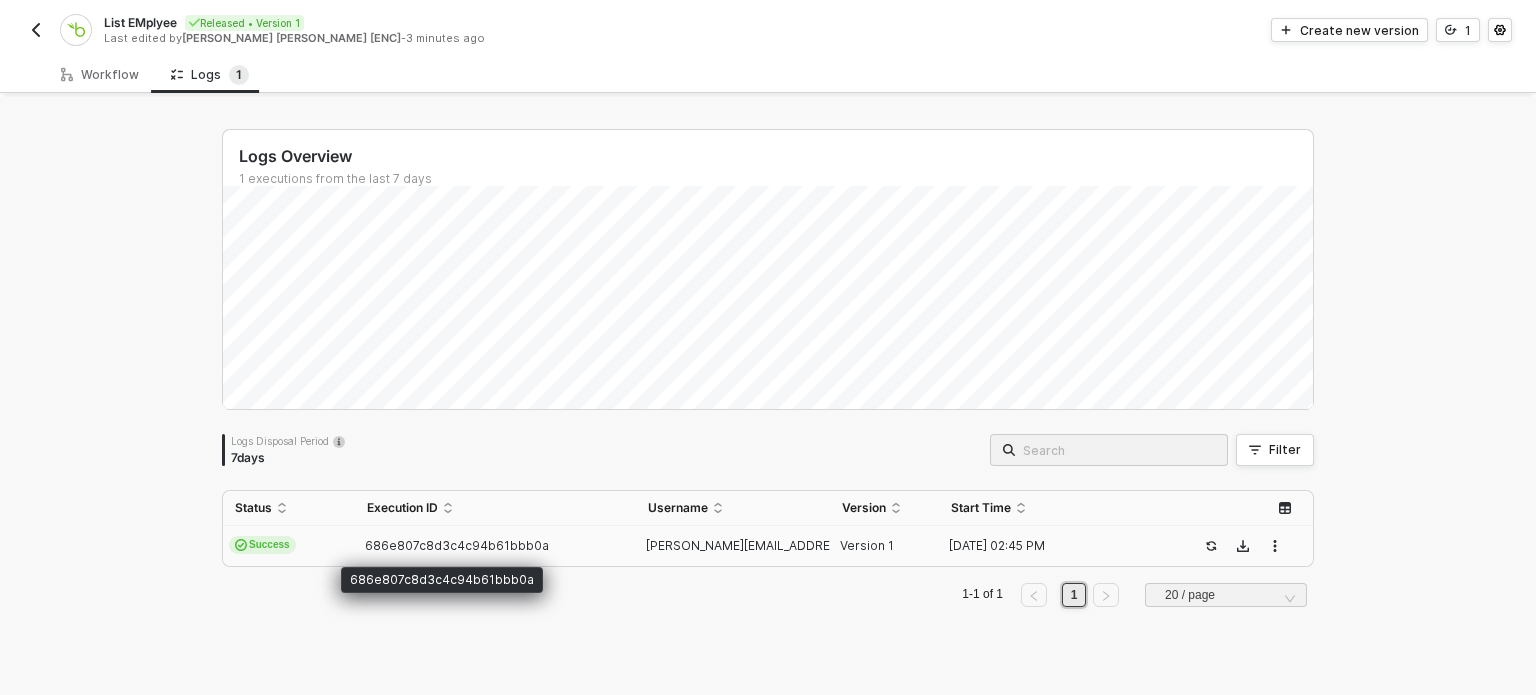 click on "686e807c8d3c4c94b61bbb0a" at bounding box center [457, 545] 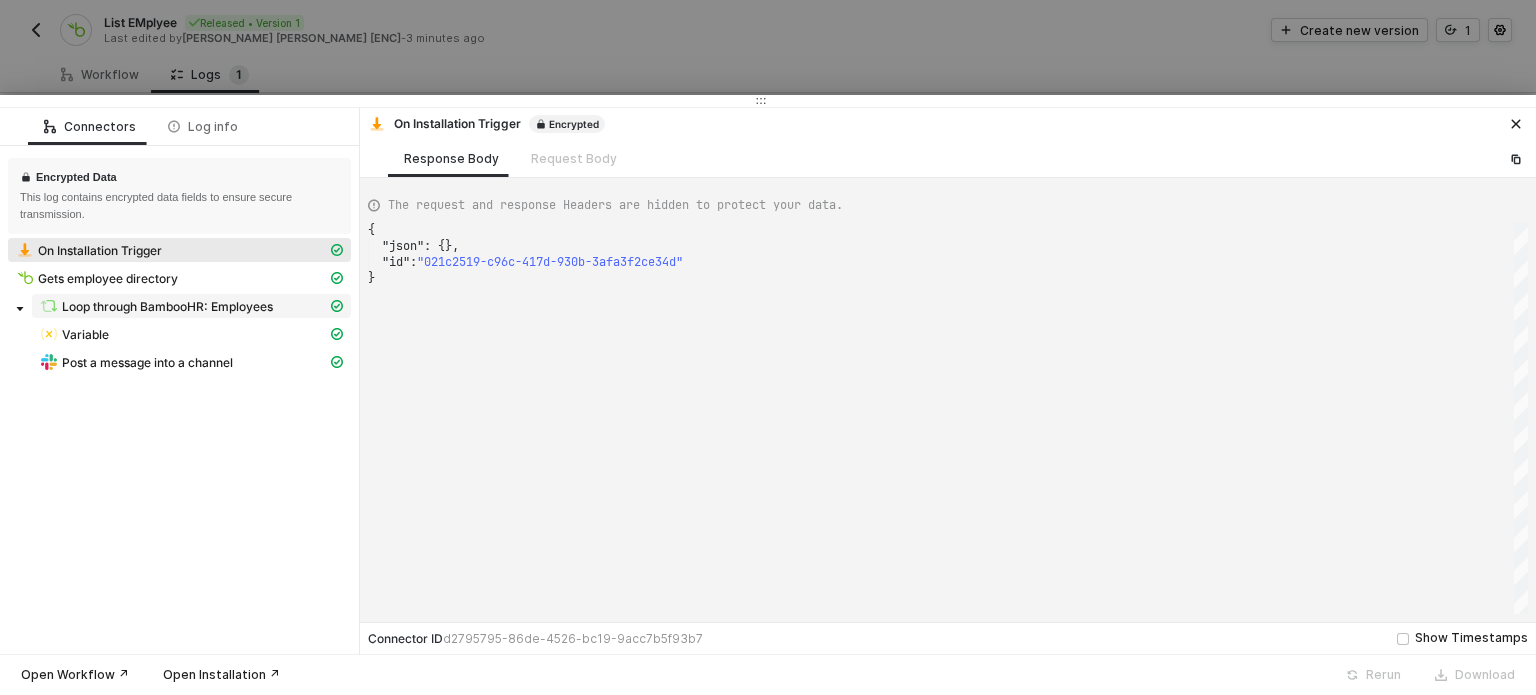 click on "Loop through BambooHR:  Employees" at bounding box center (167, 307) 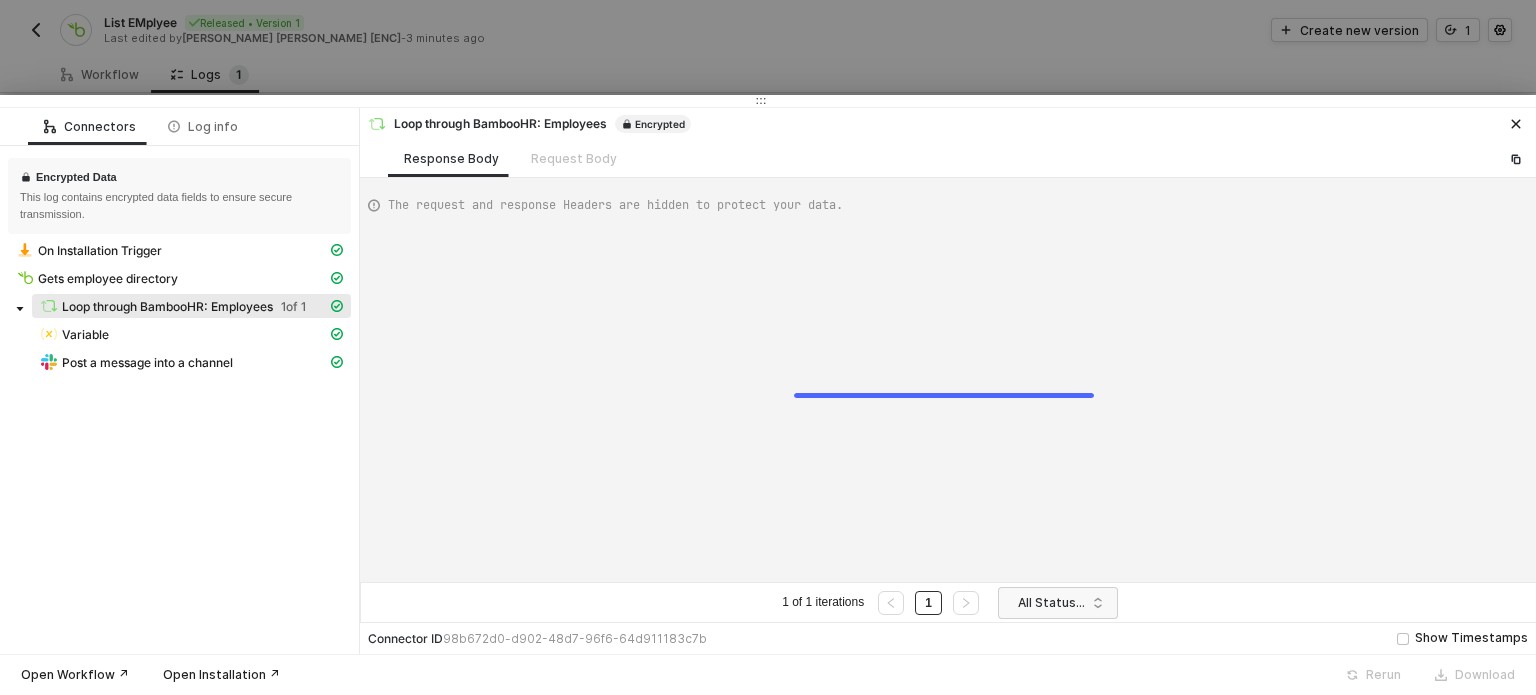type on "{
"data": [
[
[
{
"json": {
"employees": [
{
"id": "[ENCRYPTED]",
"displayName": "[ENCRYPTED]"," 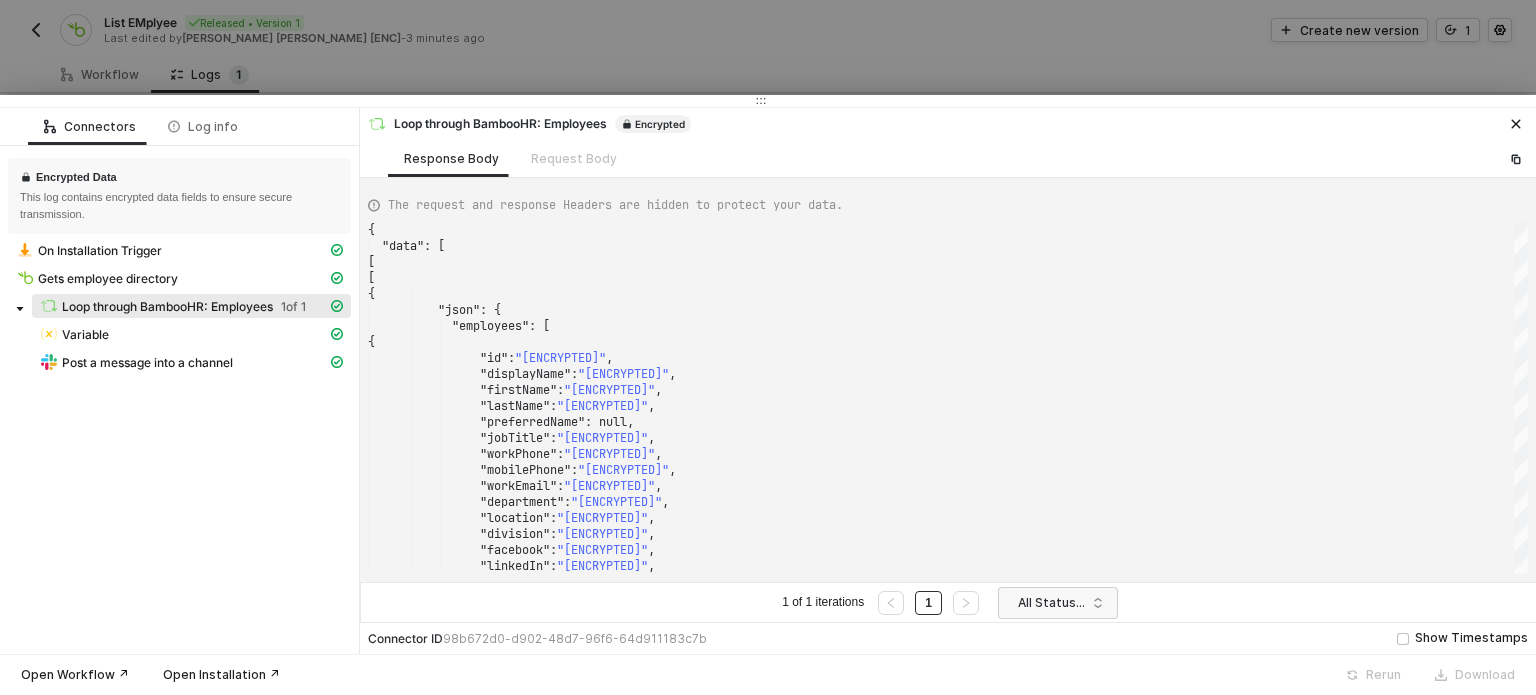 drag, startPoint x: 1100, startPoint y: 52, endPoint x: 843, endPoint y: 2, distance: 261.81863 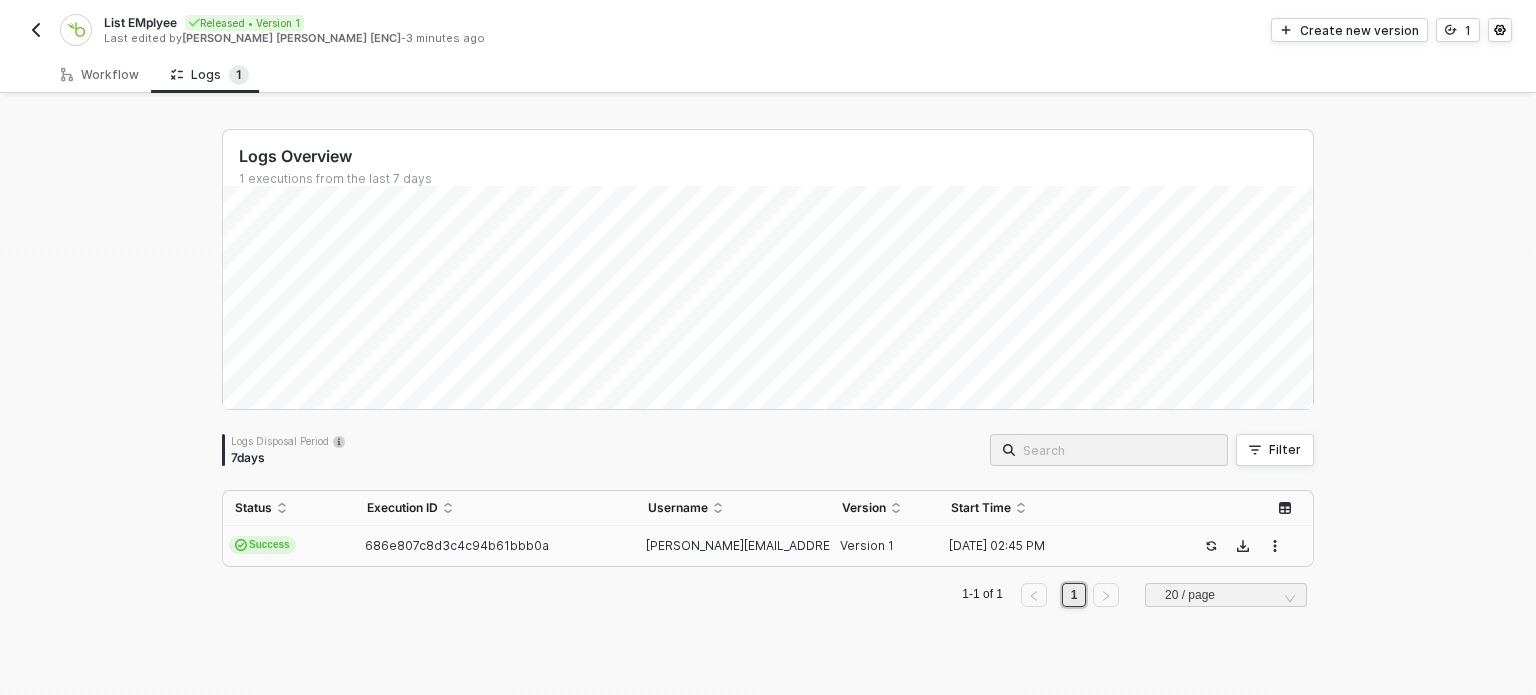 click at bounding box center (75, 30) 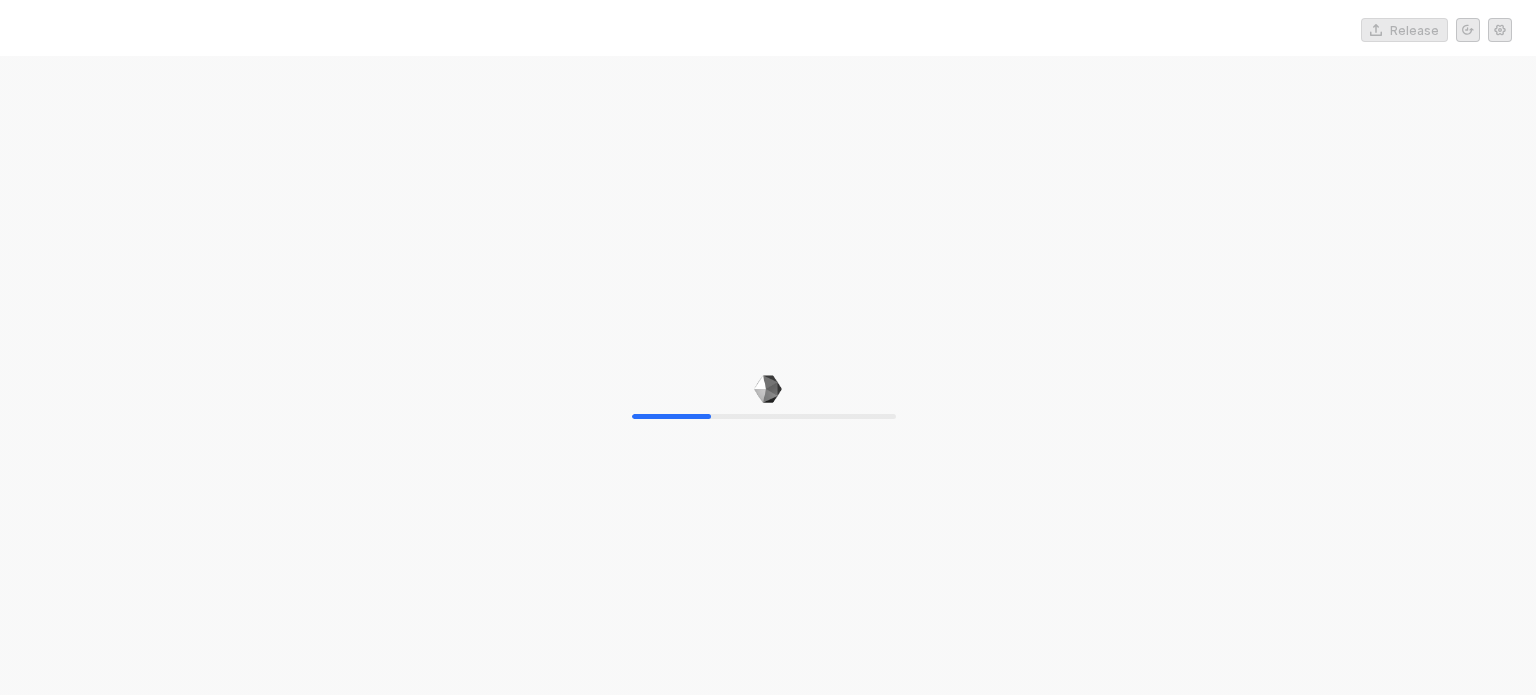 scroll, scrollTop: 0, scrollLeft: 0, axis: both 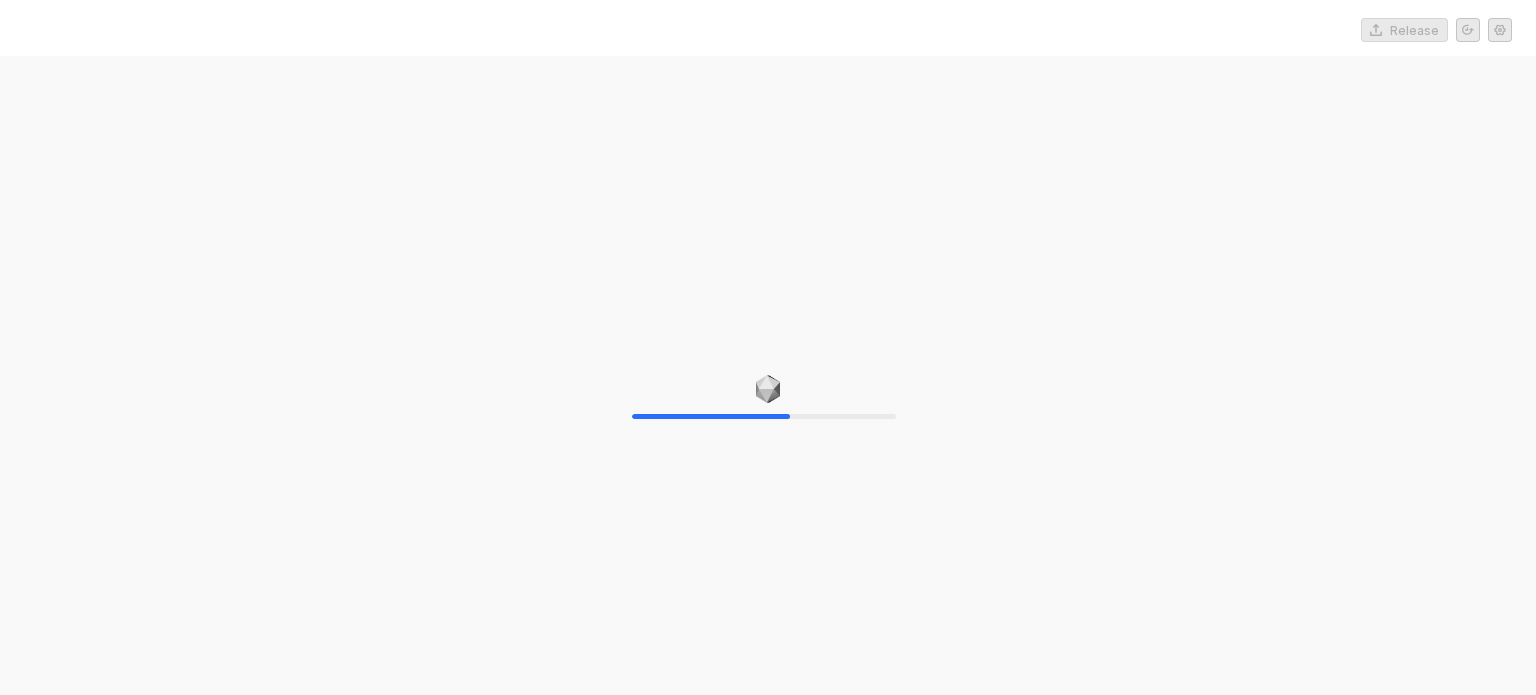 drag, startPoint x: 0, startPoint y: 0, endPoint x: 418, endPoint y: 323, distance: 528.2547 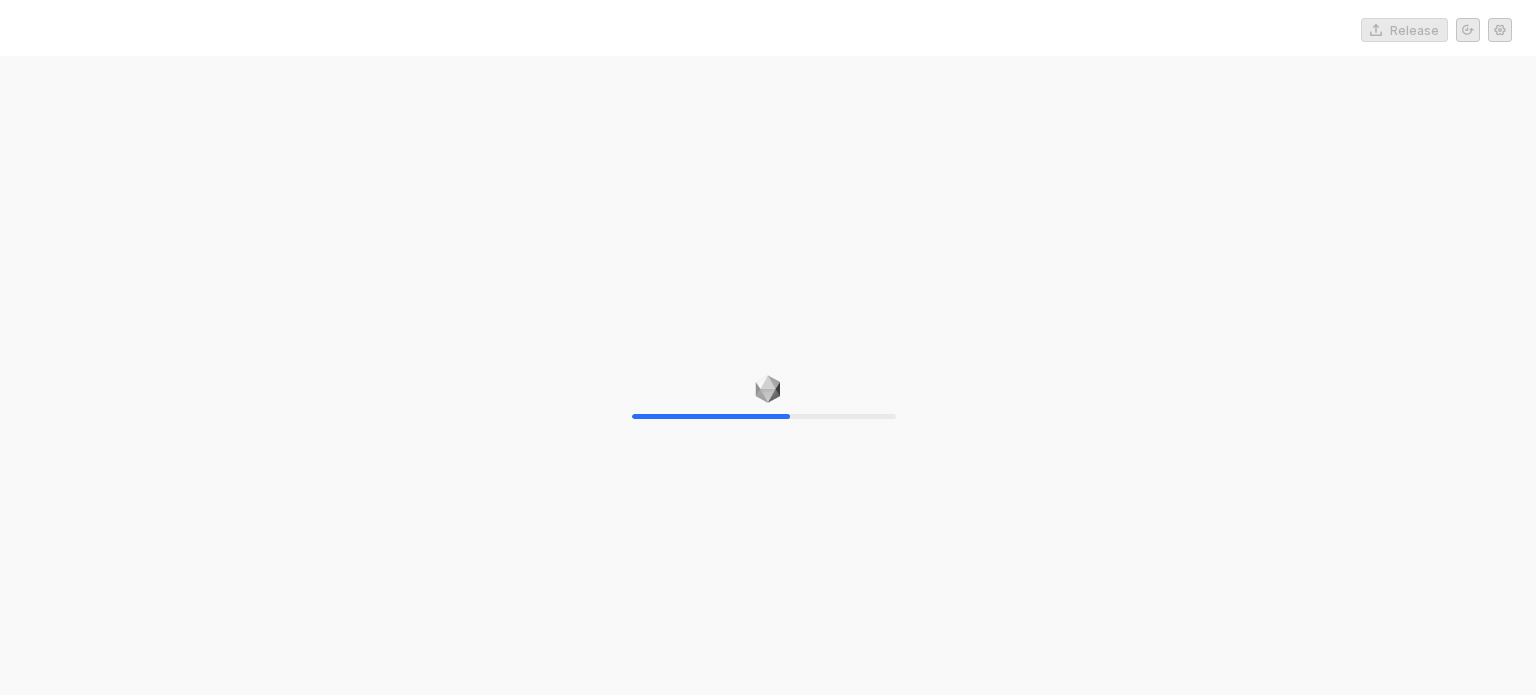 click on "60%" at bounding box center [768, 403] 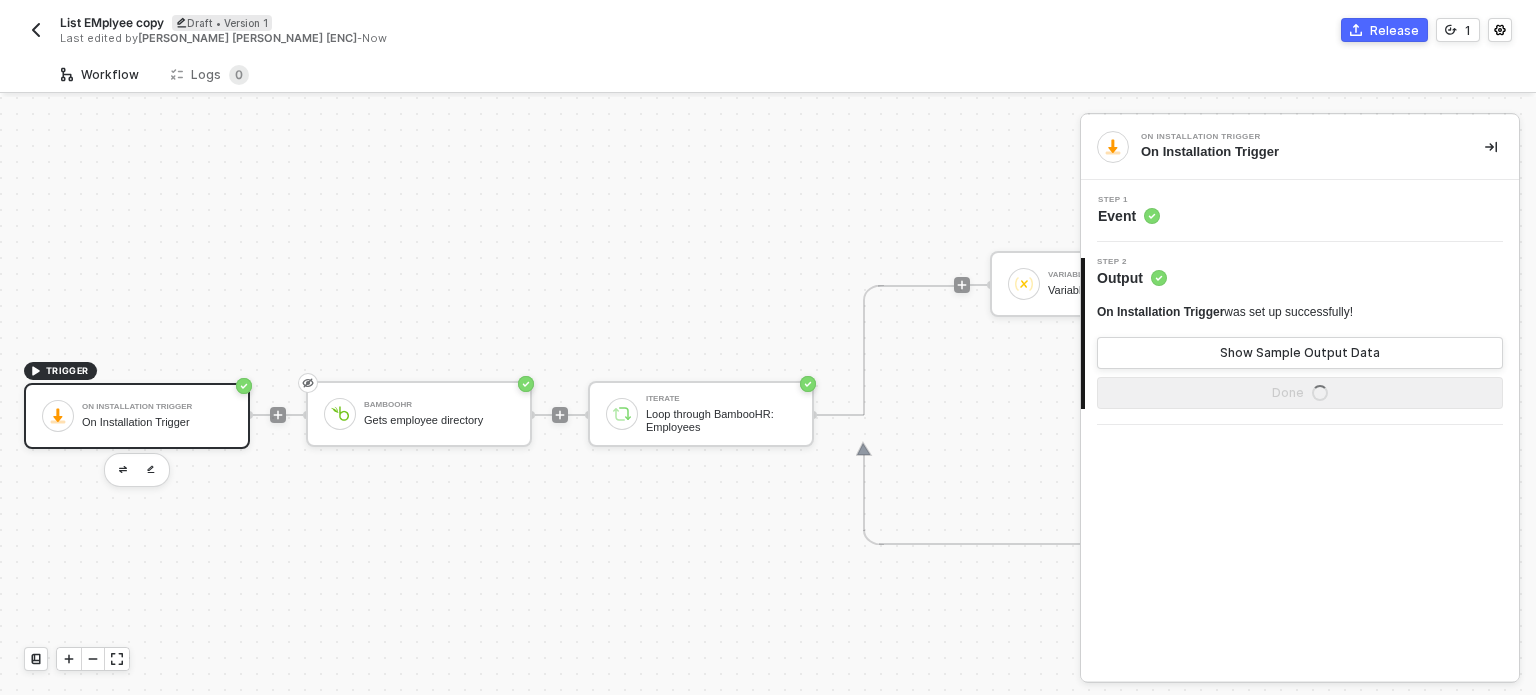 scroll, scrollTop: 48, scrollLeft: 0, axis: vertical 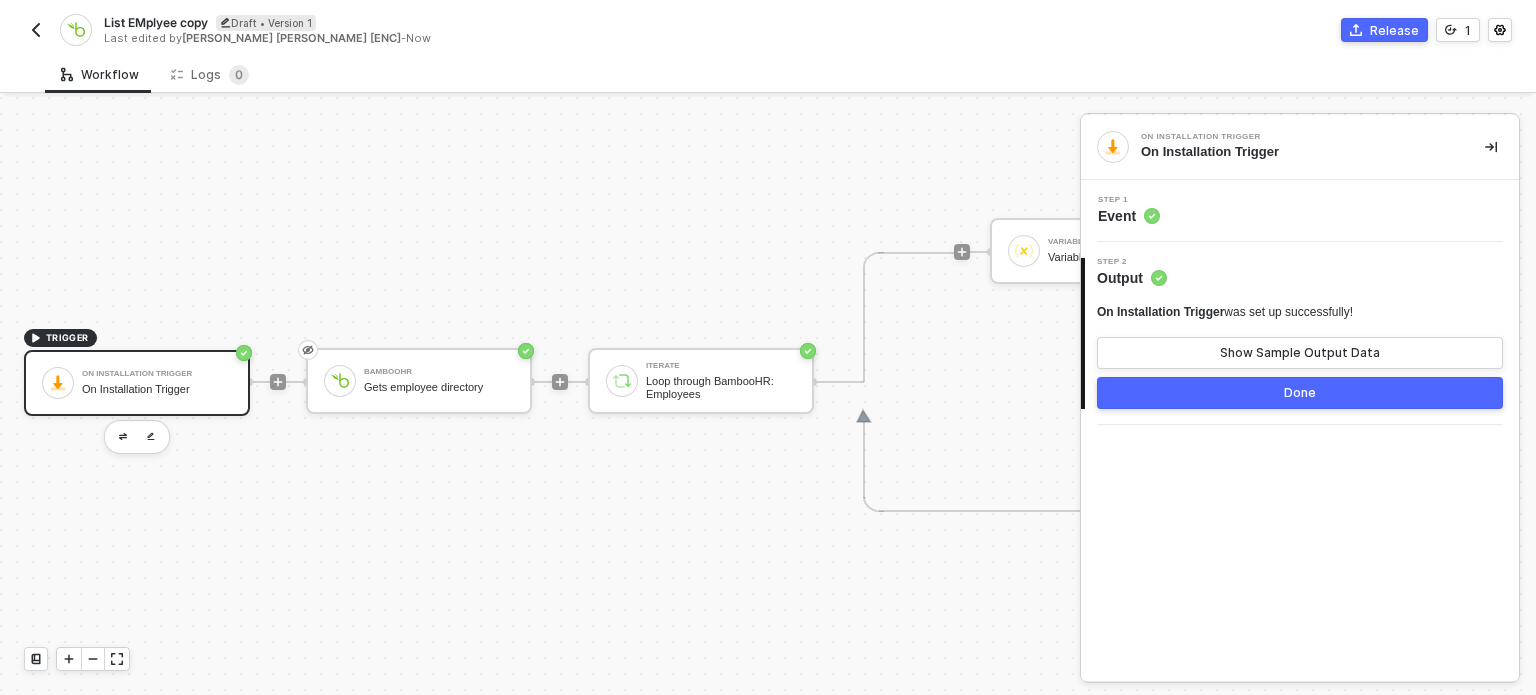 click on "List EMplyee copy     Draft • Version   1 Last edited by  [PERSON_NAME] [PERSON_NAME] [ENC]  -  Now Release 1" at bounding box center [768, 28] 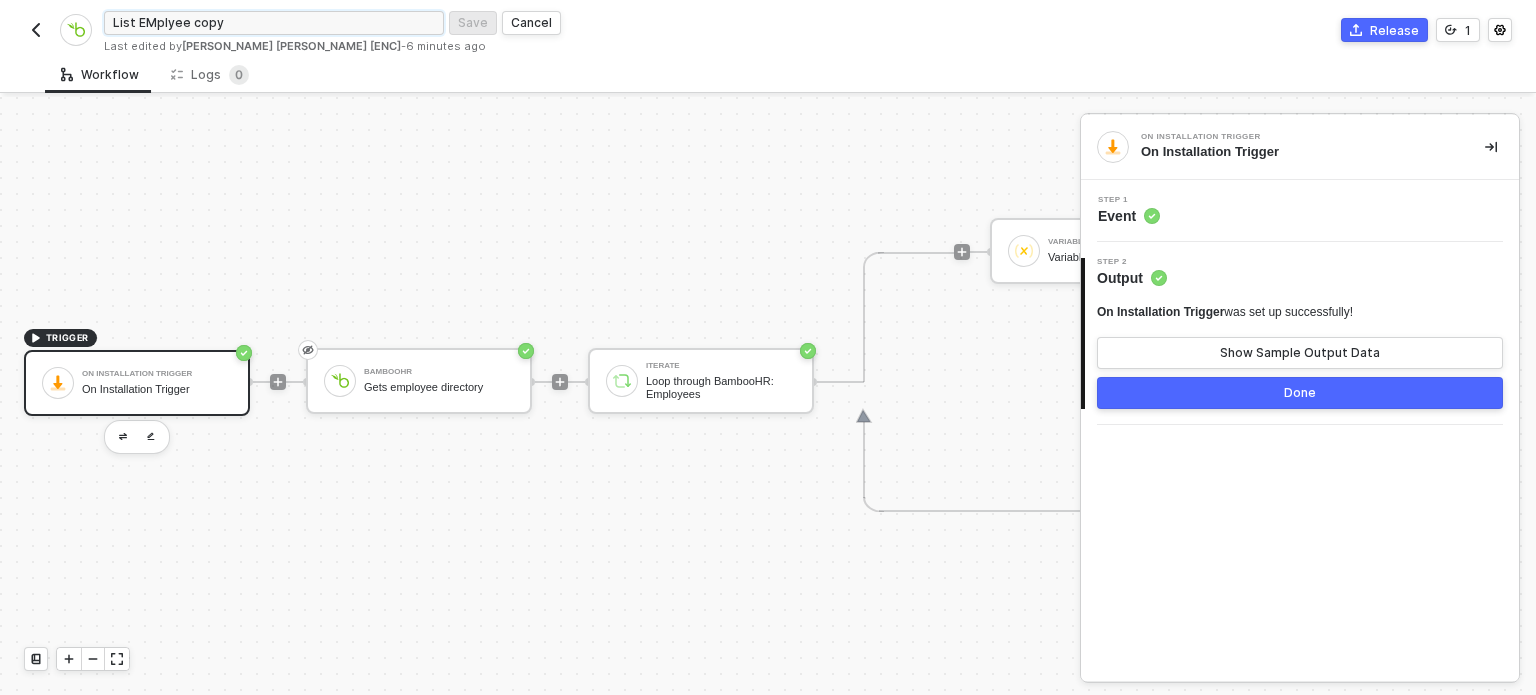 click on "List EMplyee copy" at bounding box center (274, 23) 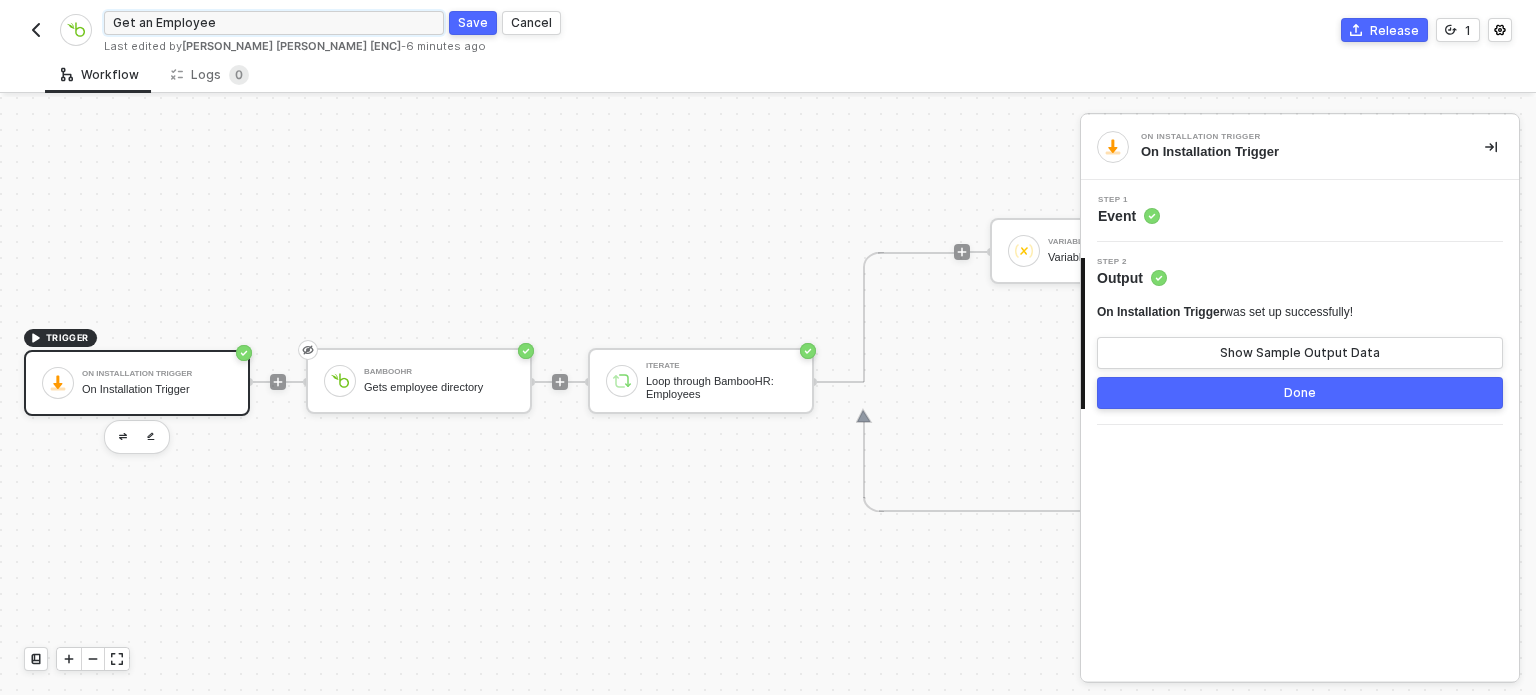 type on "Get an Employee" 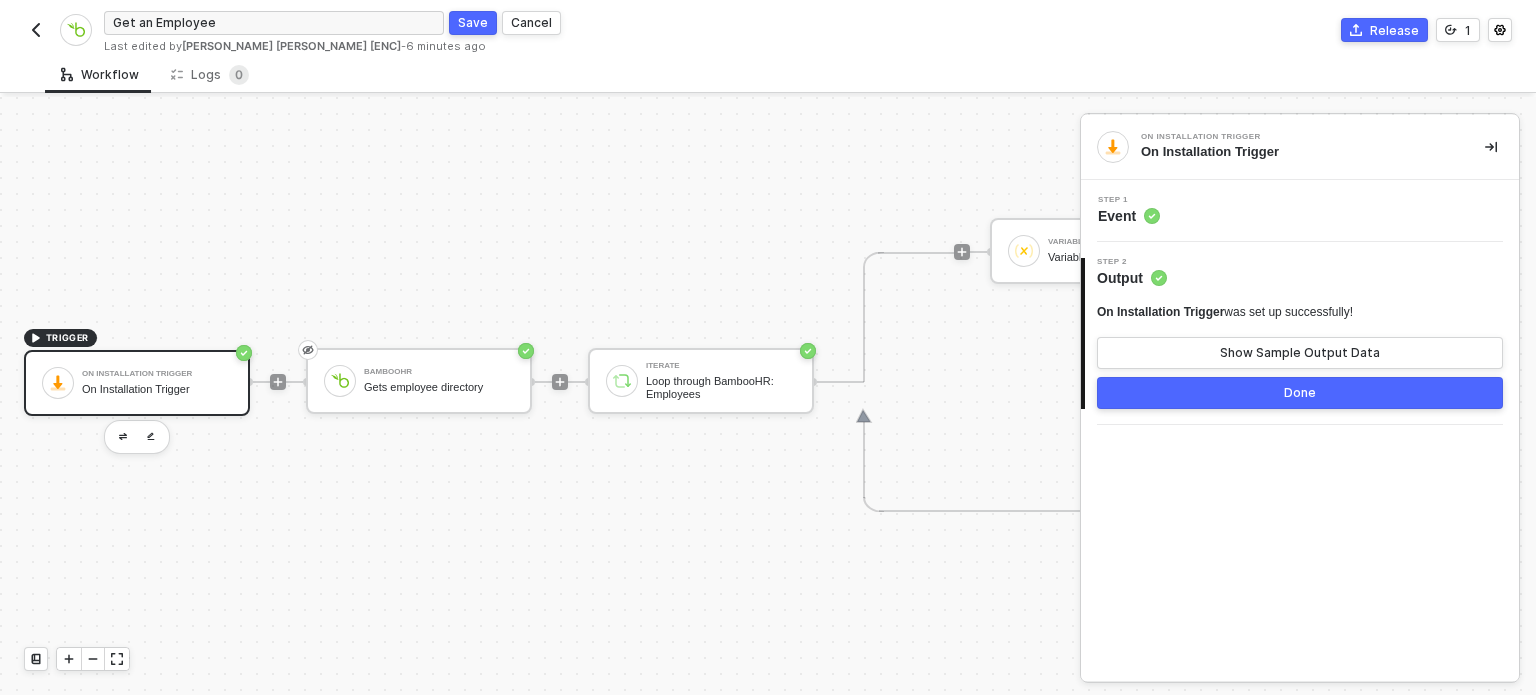 drag, startPoint x: 386, startPoint y: 84, endPoint x: 380, endPoint y: 103, distance: 19.924858 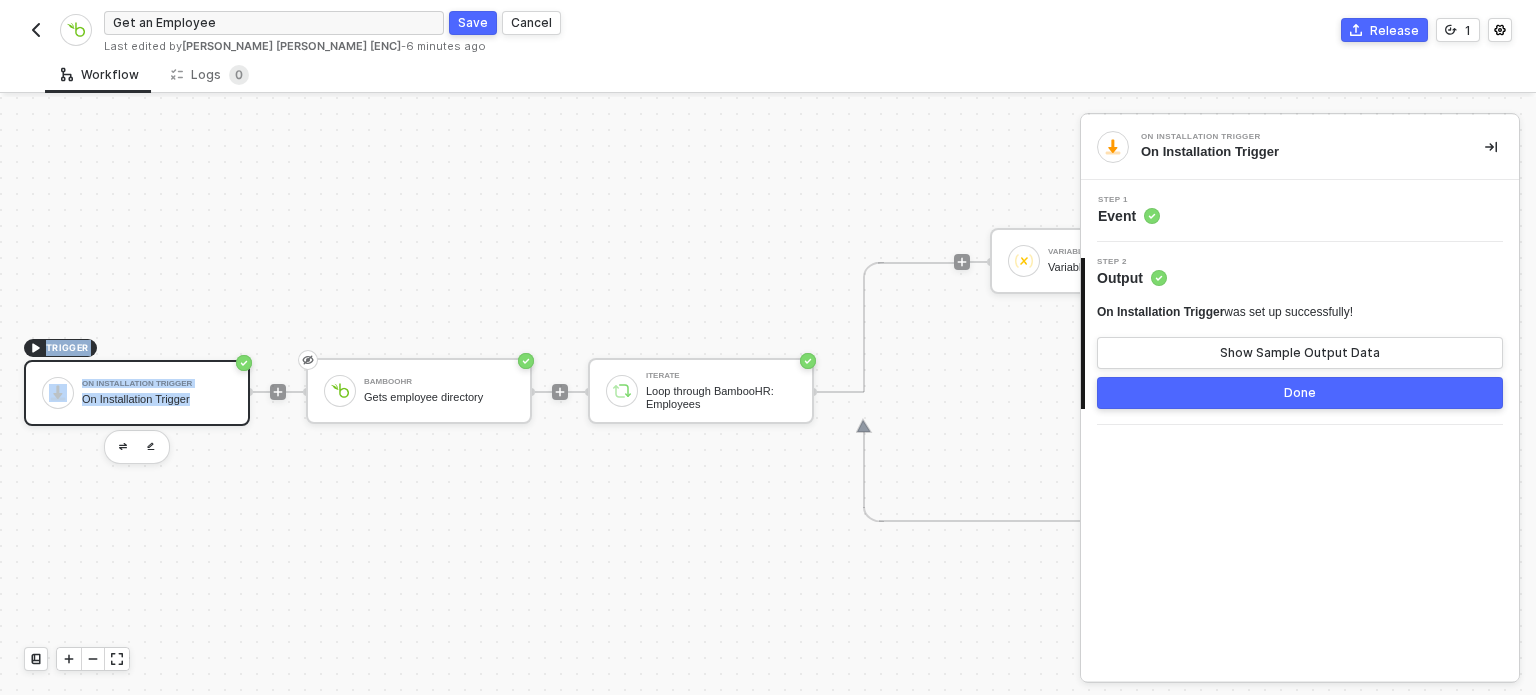 click on "TRIGGER On Installation Trigger On Installation Trigger BambooHR Gets employee directory Iterate  Loop through BambooHR:  Employees Variable Variable Slack Post a message into a channel" at bounding box center [835, 391] 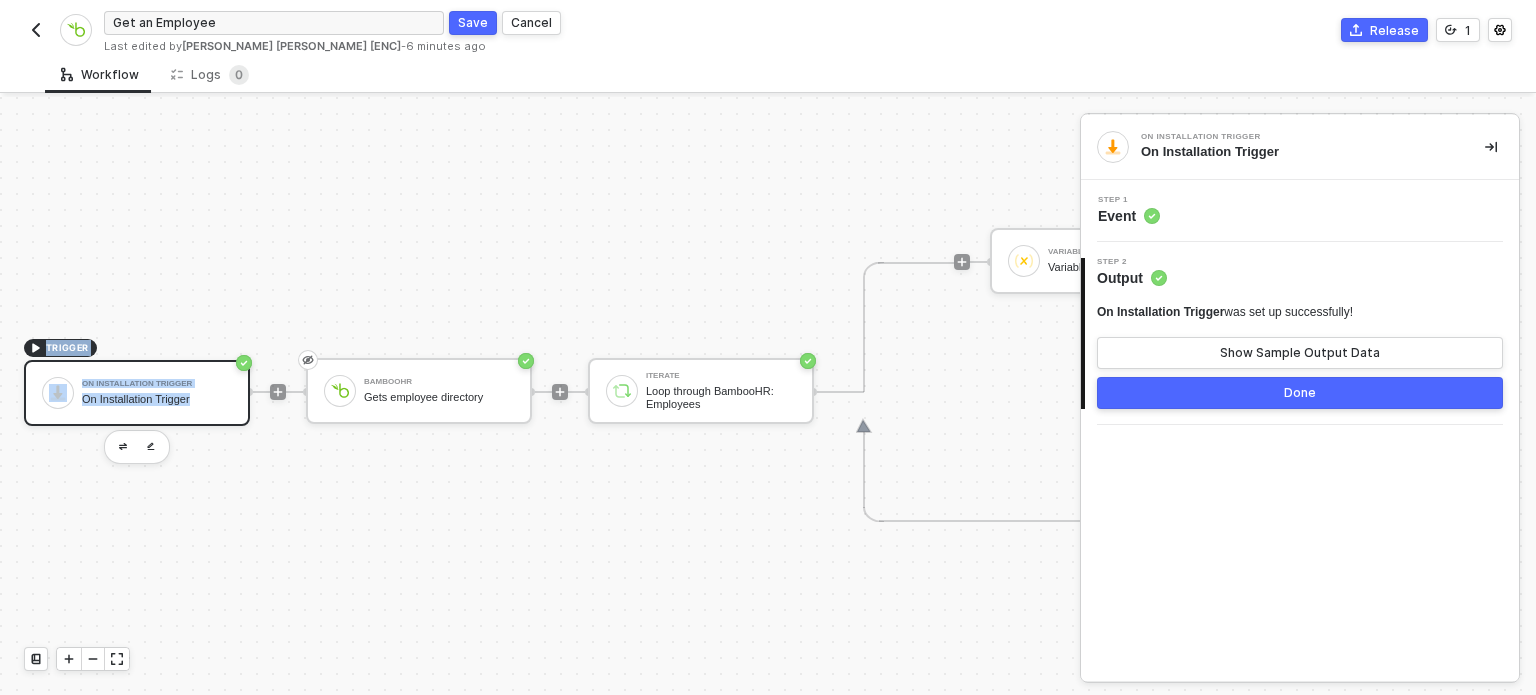 click on "Save" at bounding box center [473, 23] 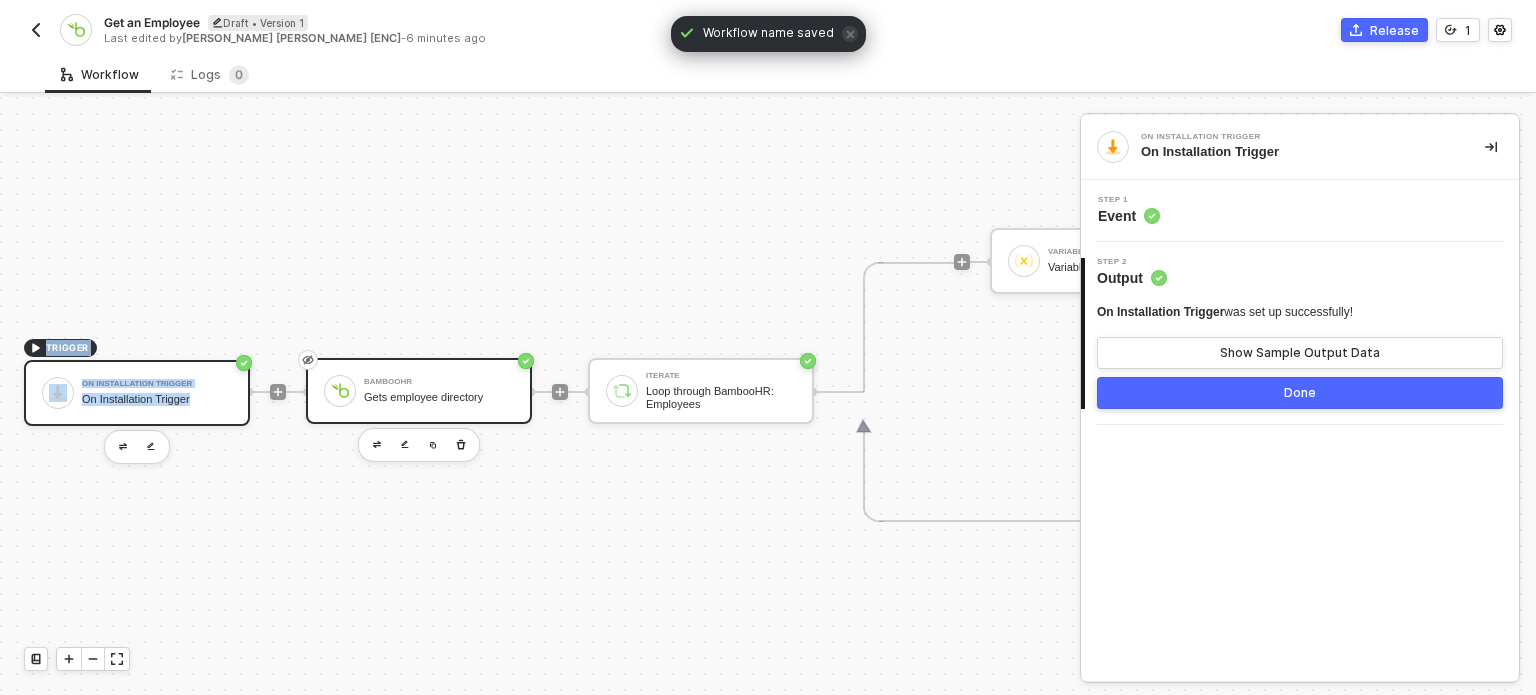 click on "BambooHR Gets employee directory" at bounding box center (419, 391) 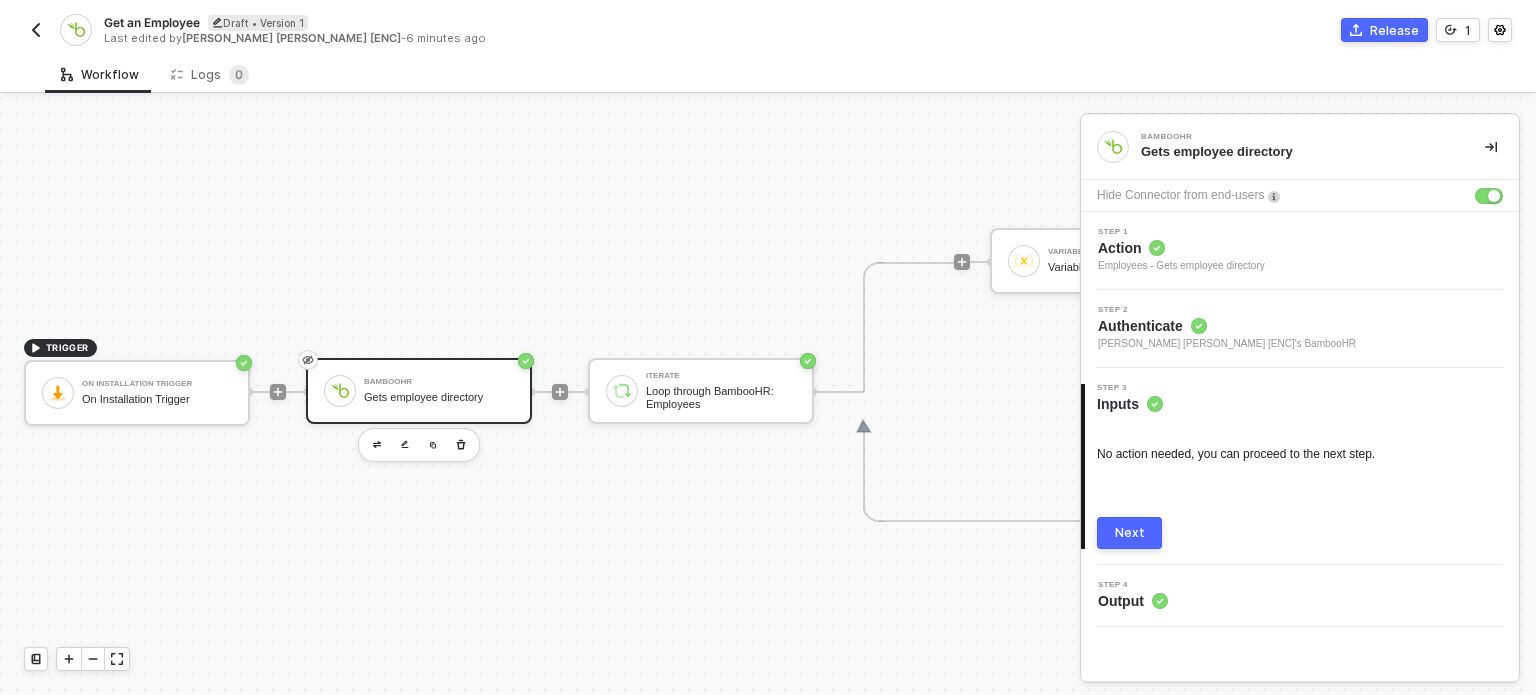 click on "Step 2 Authenticate    [PERSON_NAME] [PERSON_NAME] [ENC]'s BambooHR" at bounding box center (1300, 329) 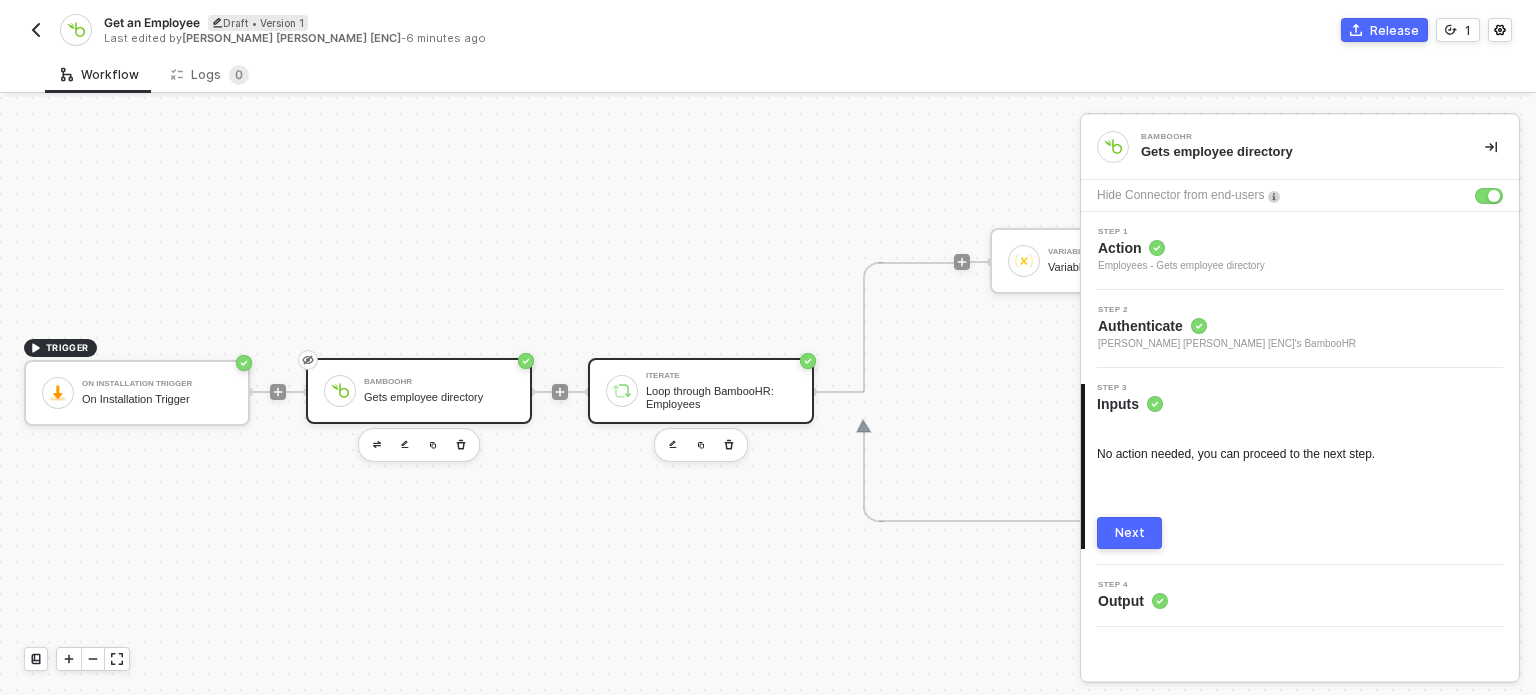 click on "Loop through BambooHR:  Employees" at bounding box center (721, 397) 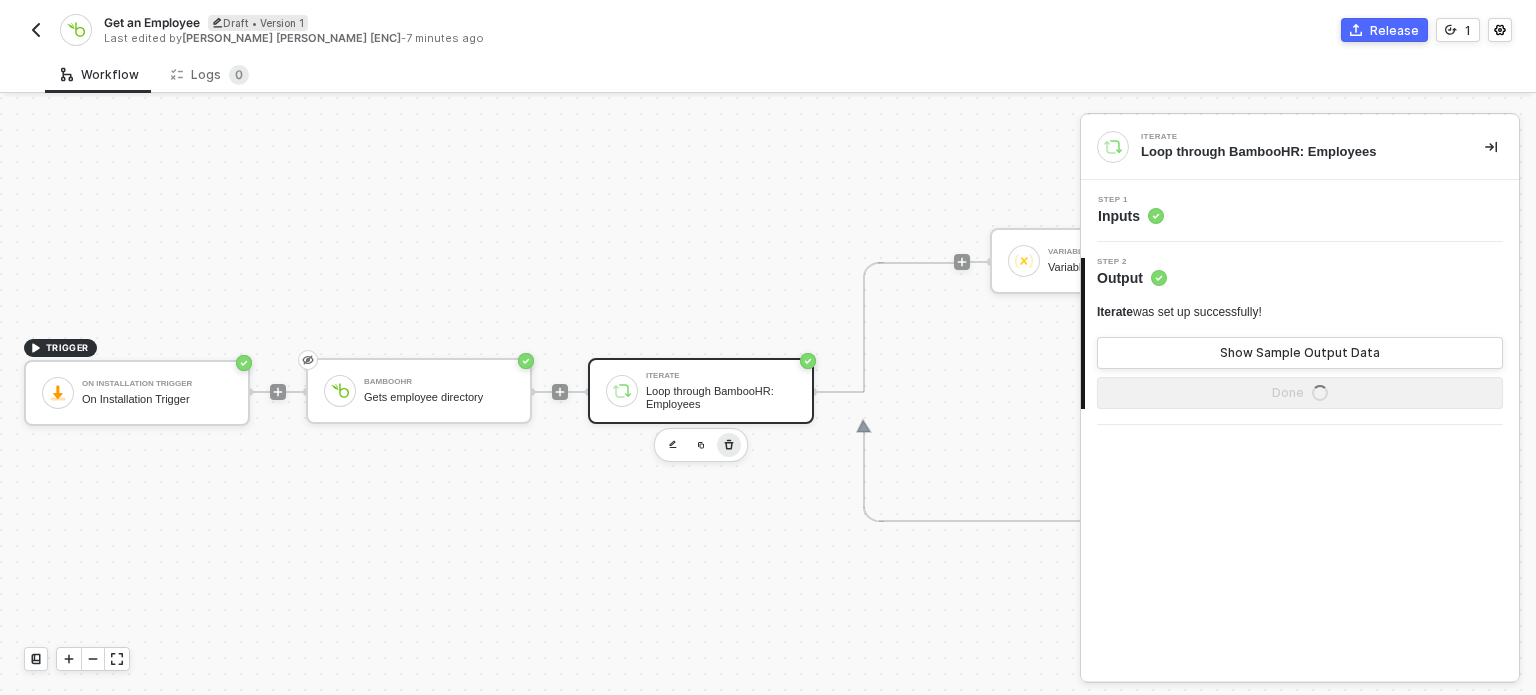 click 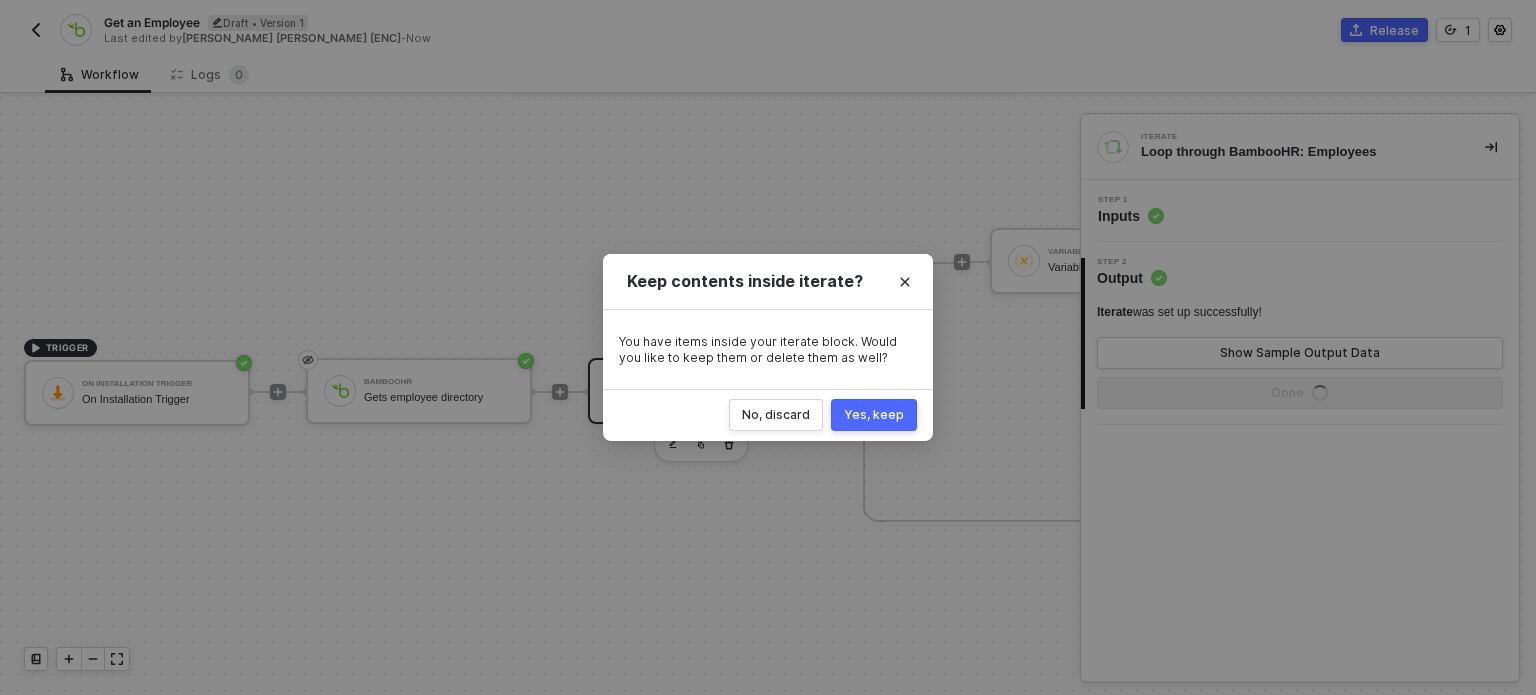click on "Yes, keep" at bounding box center (874, 415) 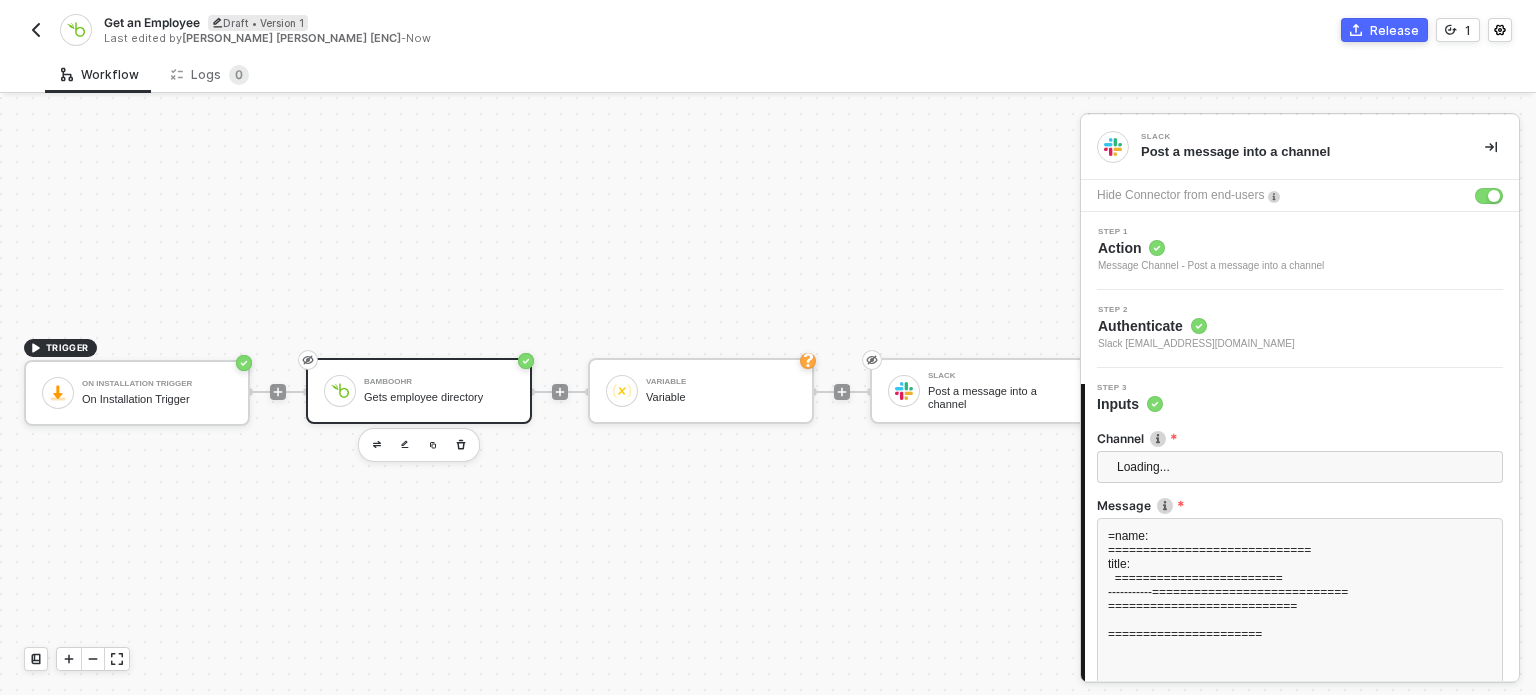 click on "BambooHR" at bounding box center (439, 382) 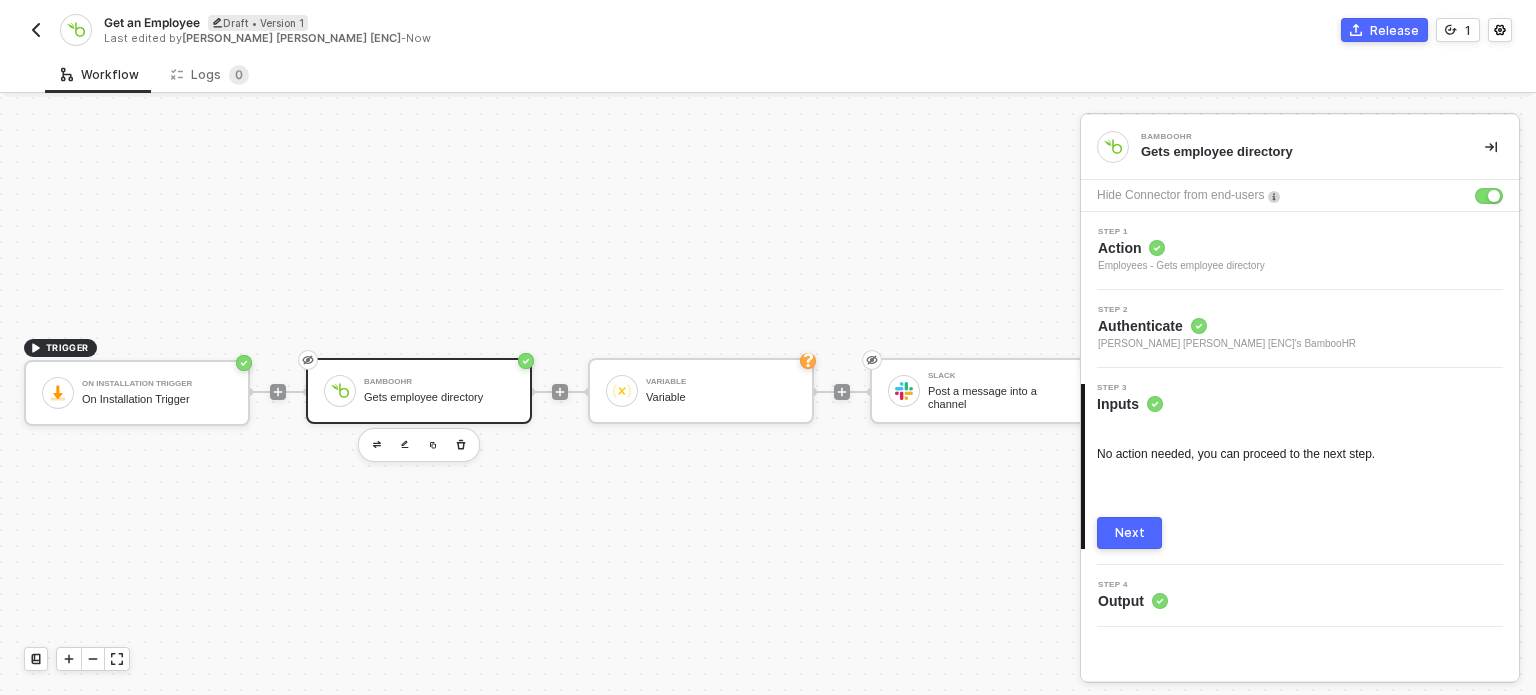 drag, startPoint x: 1146, startPoint y: 250, endPoint x: 1159, endPoint y: 270, distance: 23.853722 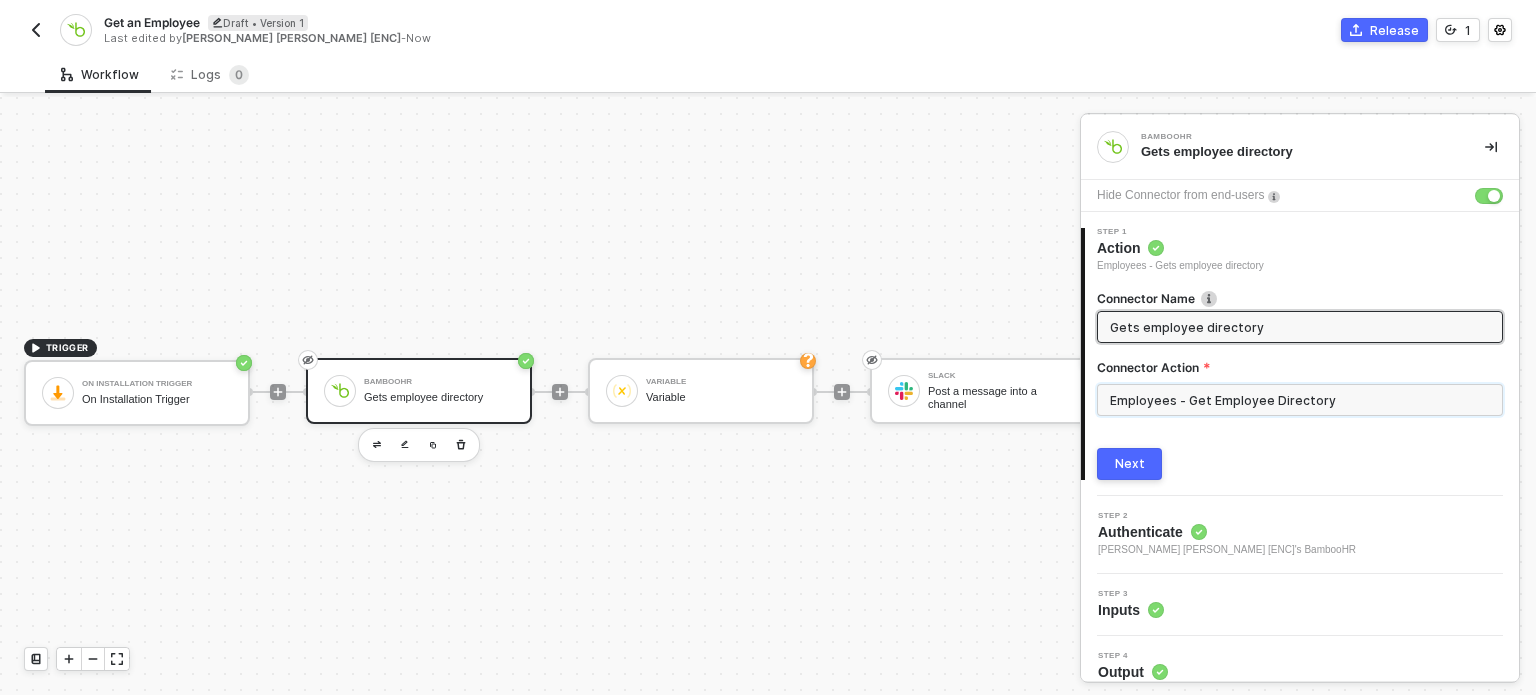 click on "Employees - Get Employee Directory" at bounding box center (1300, 400) 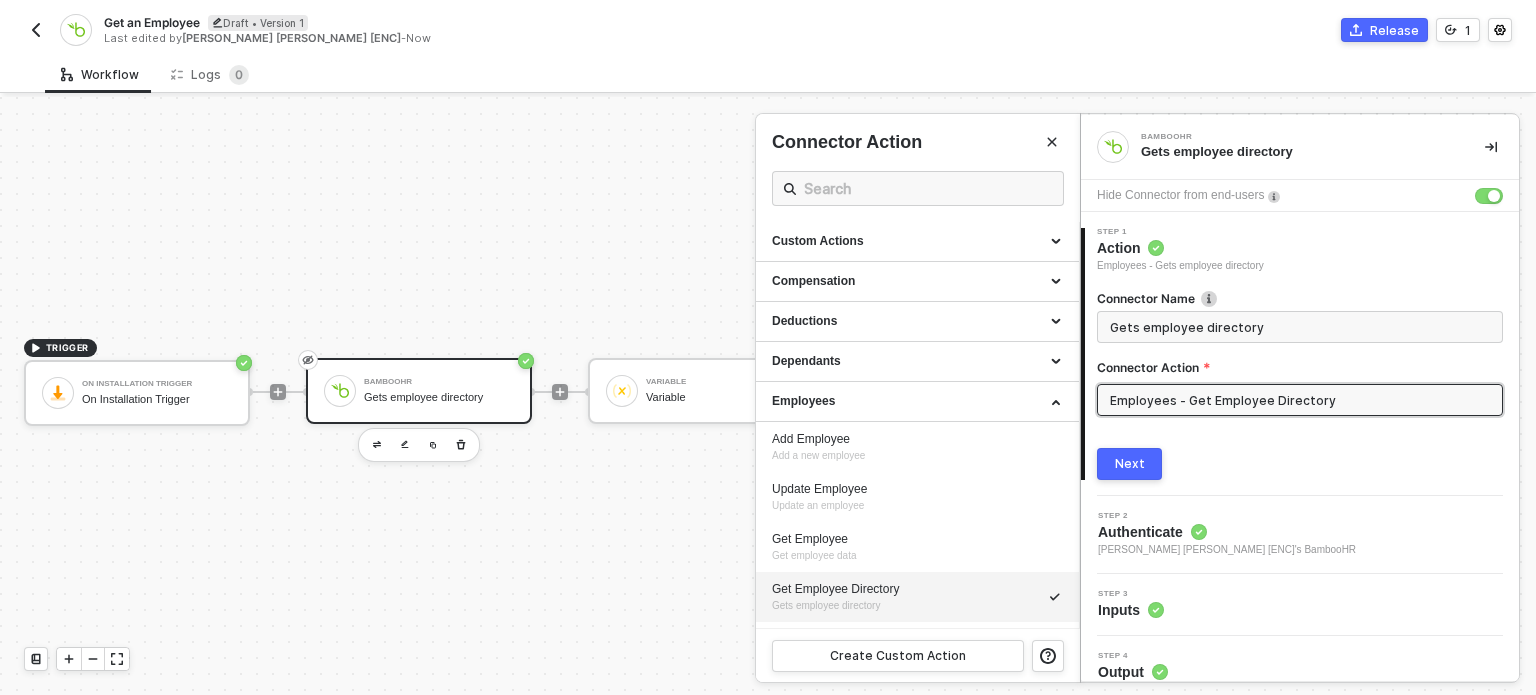 drag, startPoint x: 804, startPoint y: 540, endPoint x: 1523, endPoint y: 593, distance: 720.95074 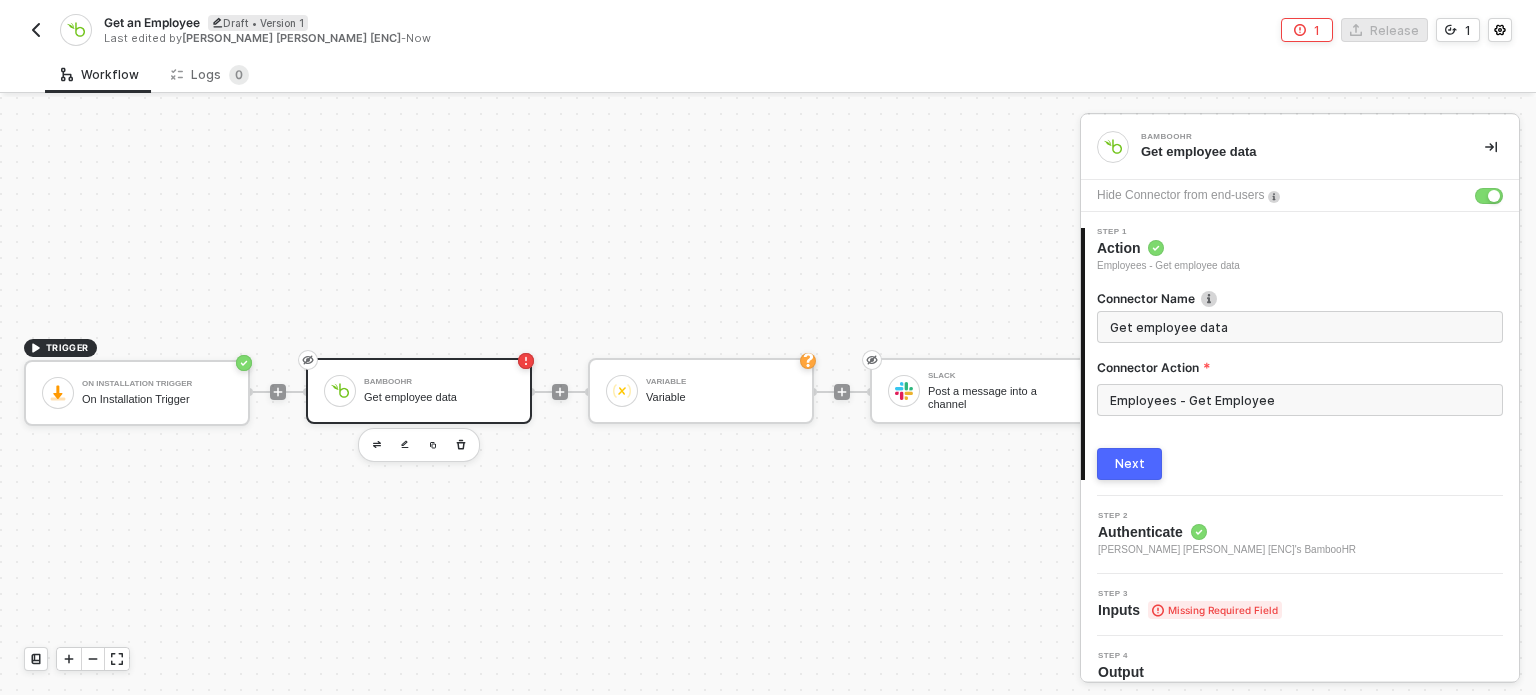 click on "Next" at bounding box center (1130, 464) 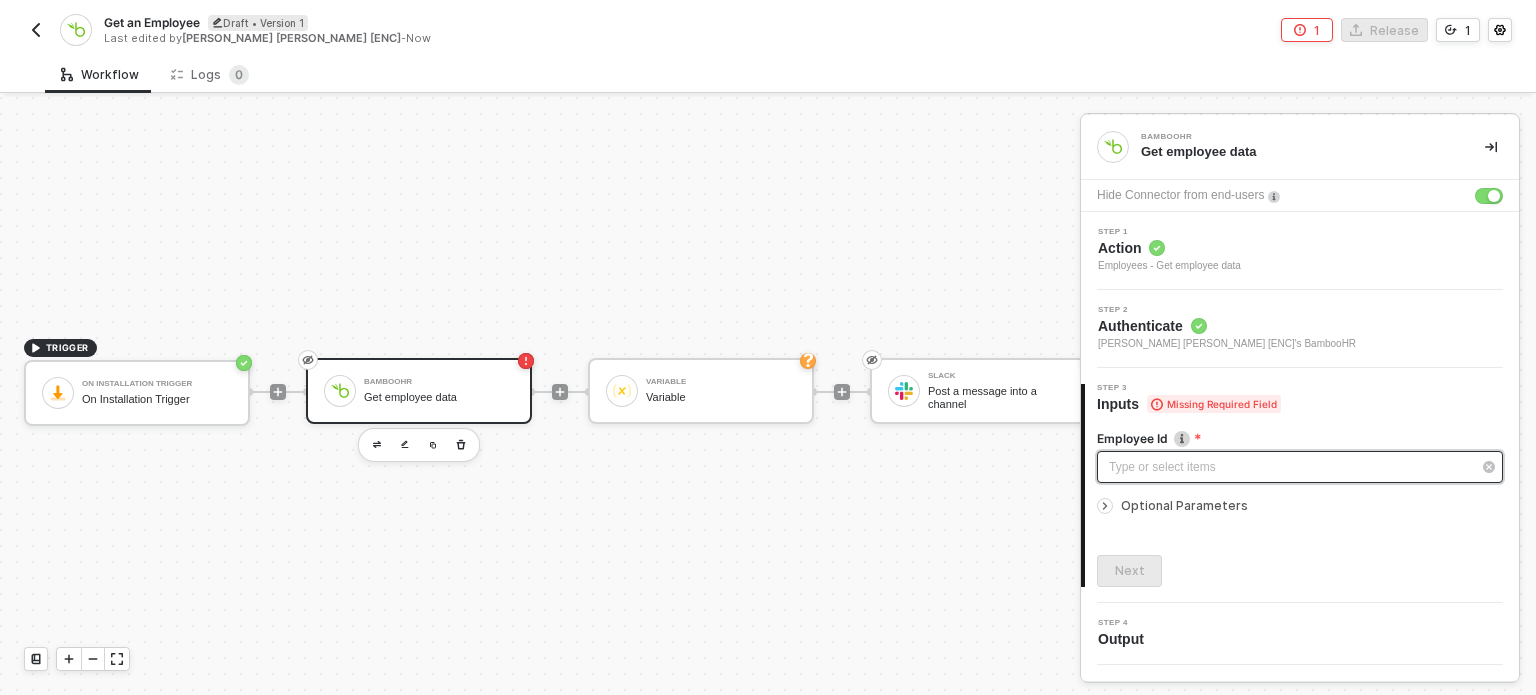 click on "Type or select items ﻿" at bounding box center [1290, 467] 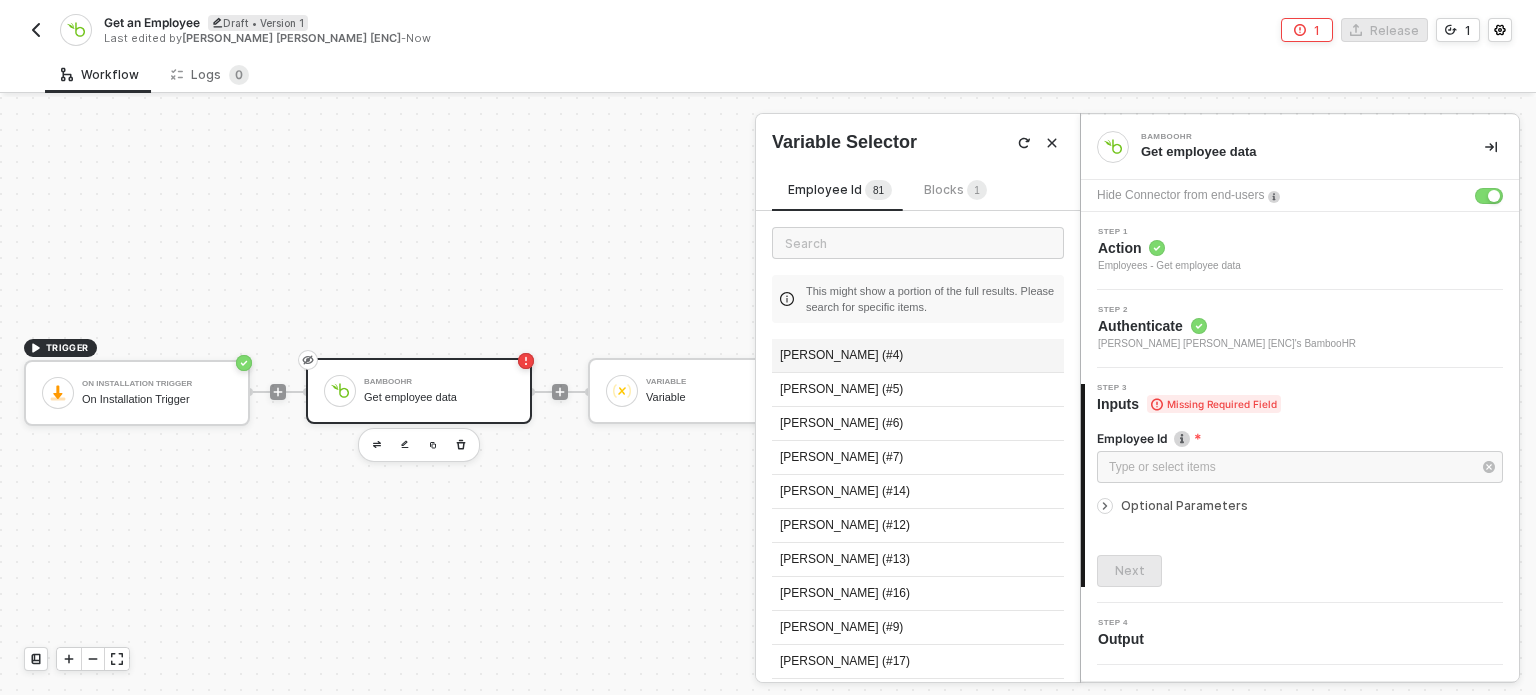 click on "Charlotte Abbott (#4)" at bounding box center [918, 356] 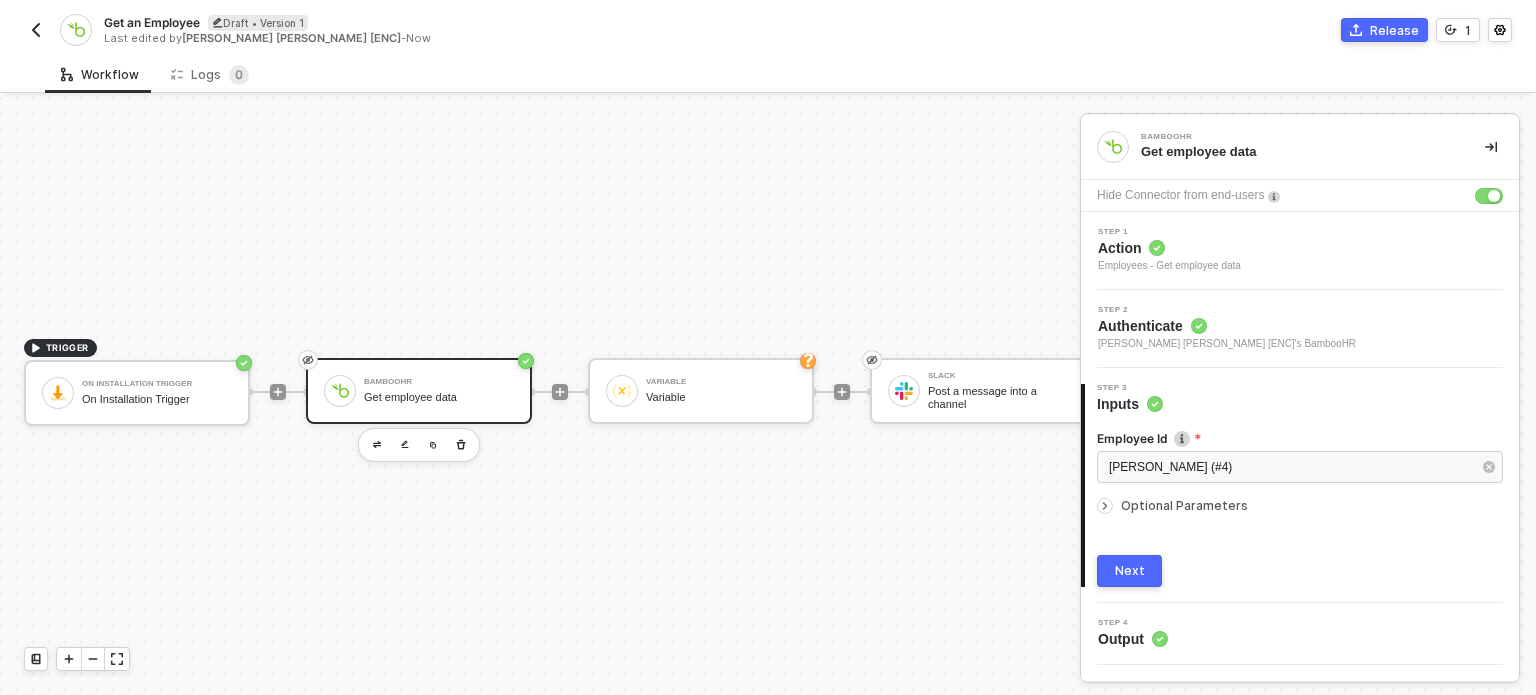 click on "Next" at bounding box center (1129, 571) 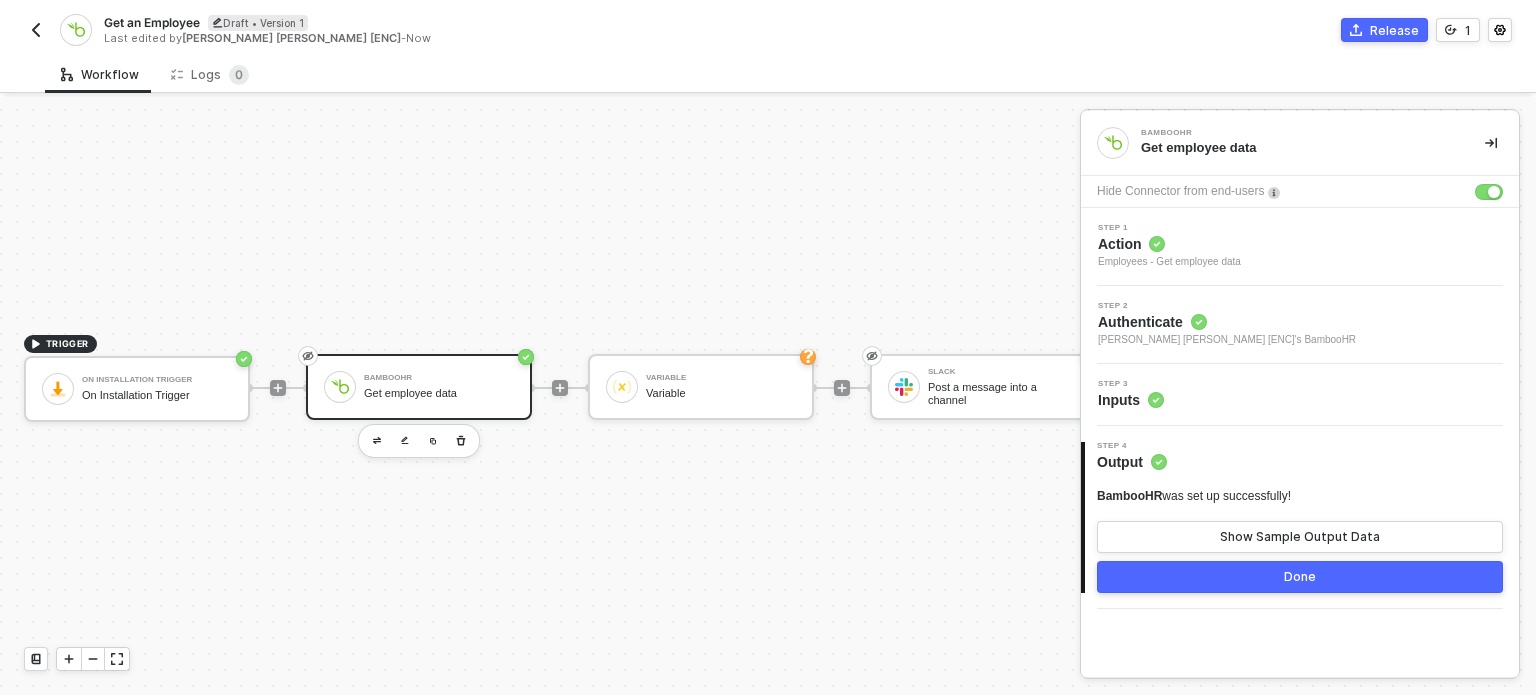 scroll, scrollTop: 19, scrollLeft: 0, axis: vertical 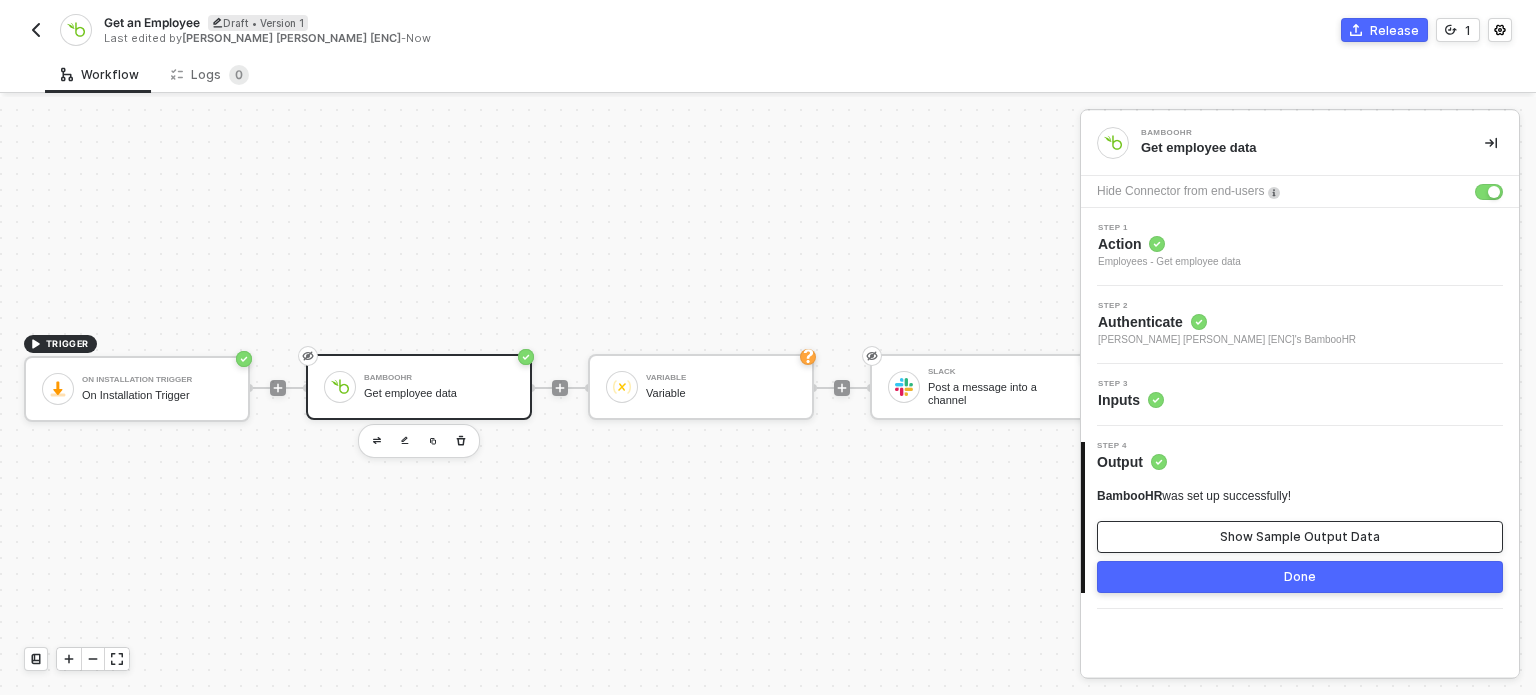 click on "Show Sample Output Data" at bounding box center [1300, 537] 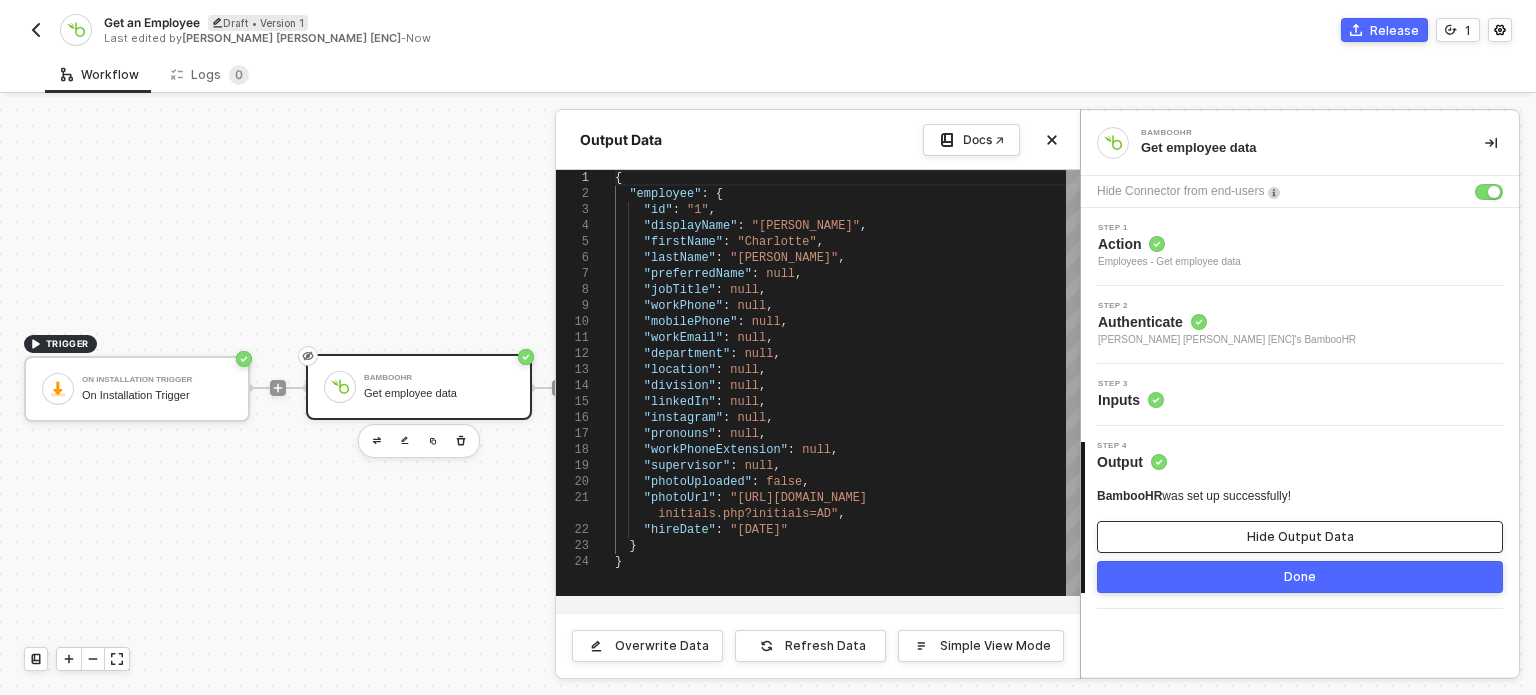 click on "Hide Output Data" at bounding box center (1300, 537) 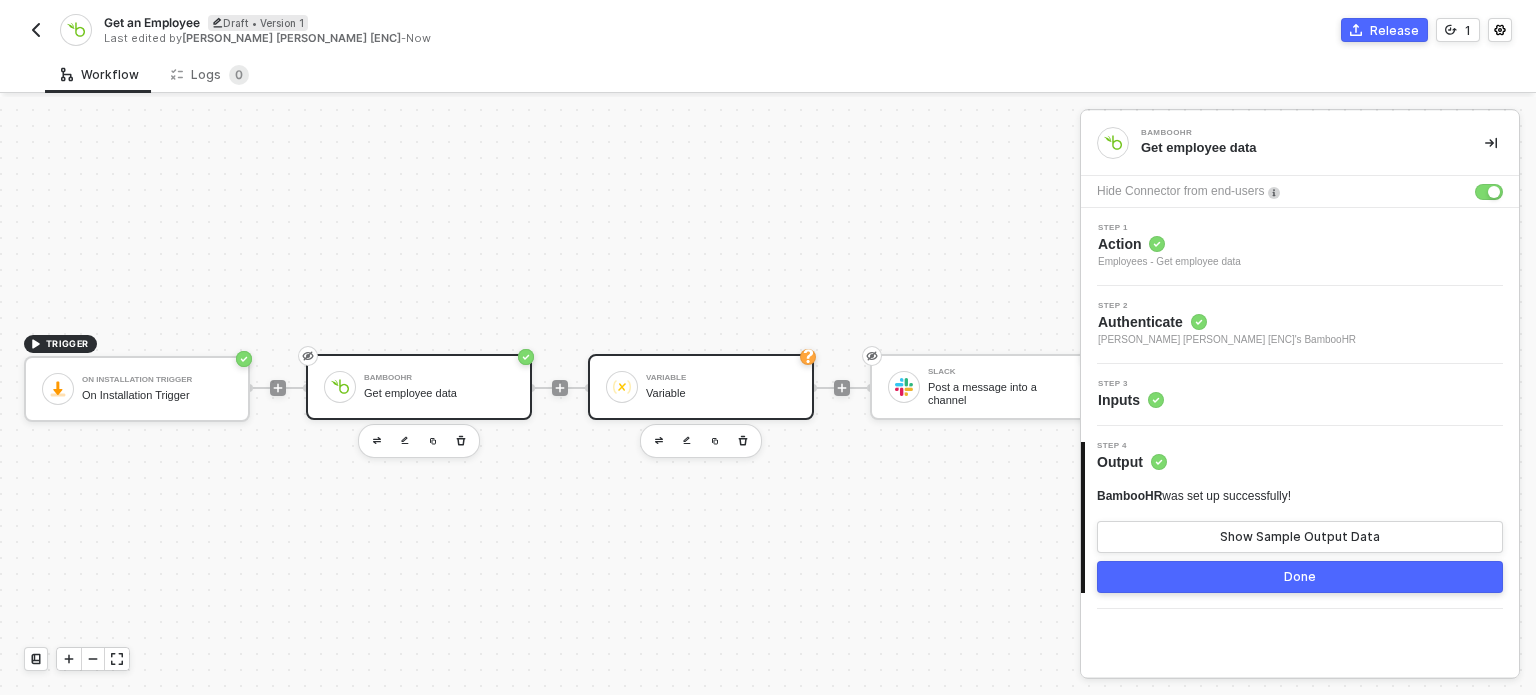 click on "Variable Variable" at bounding box center [721, 387] 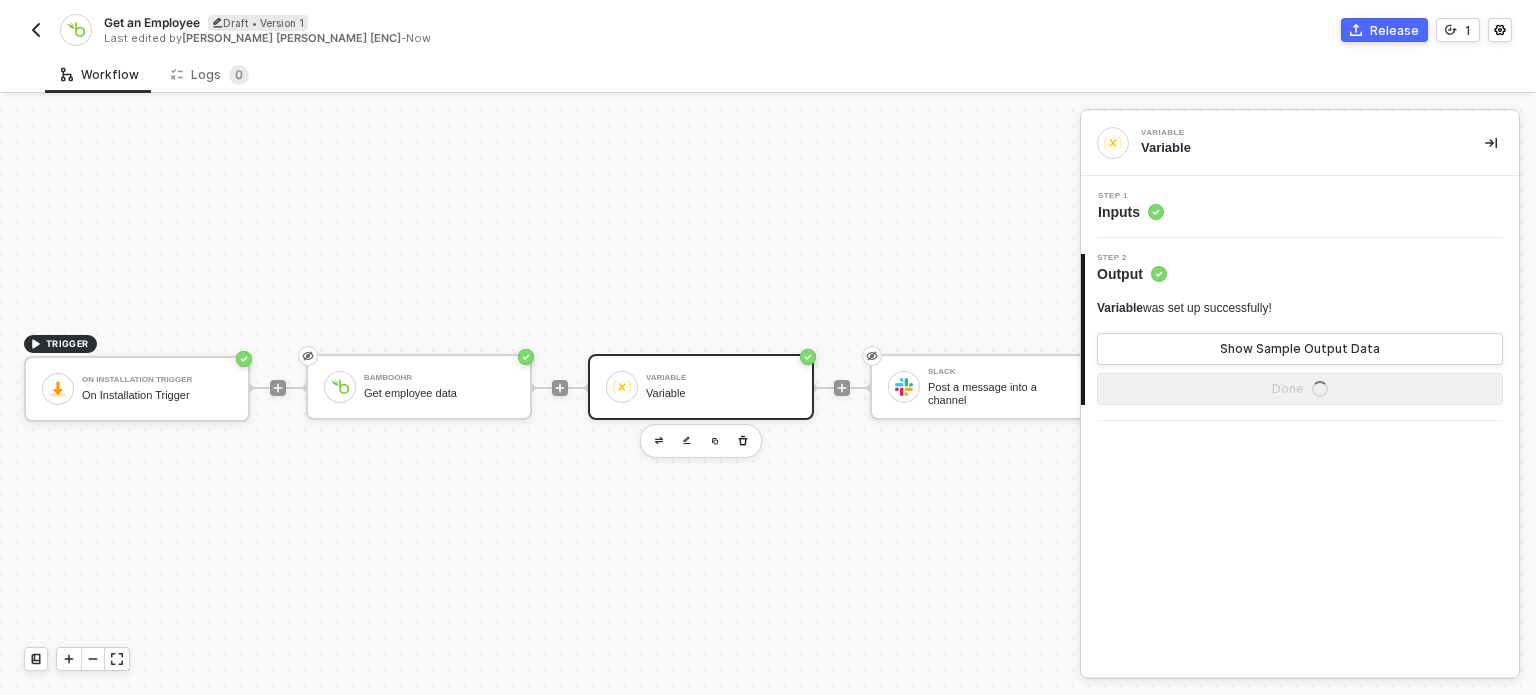 click on "Inputs" at bounding box center (1131, 212) 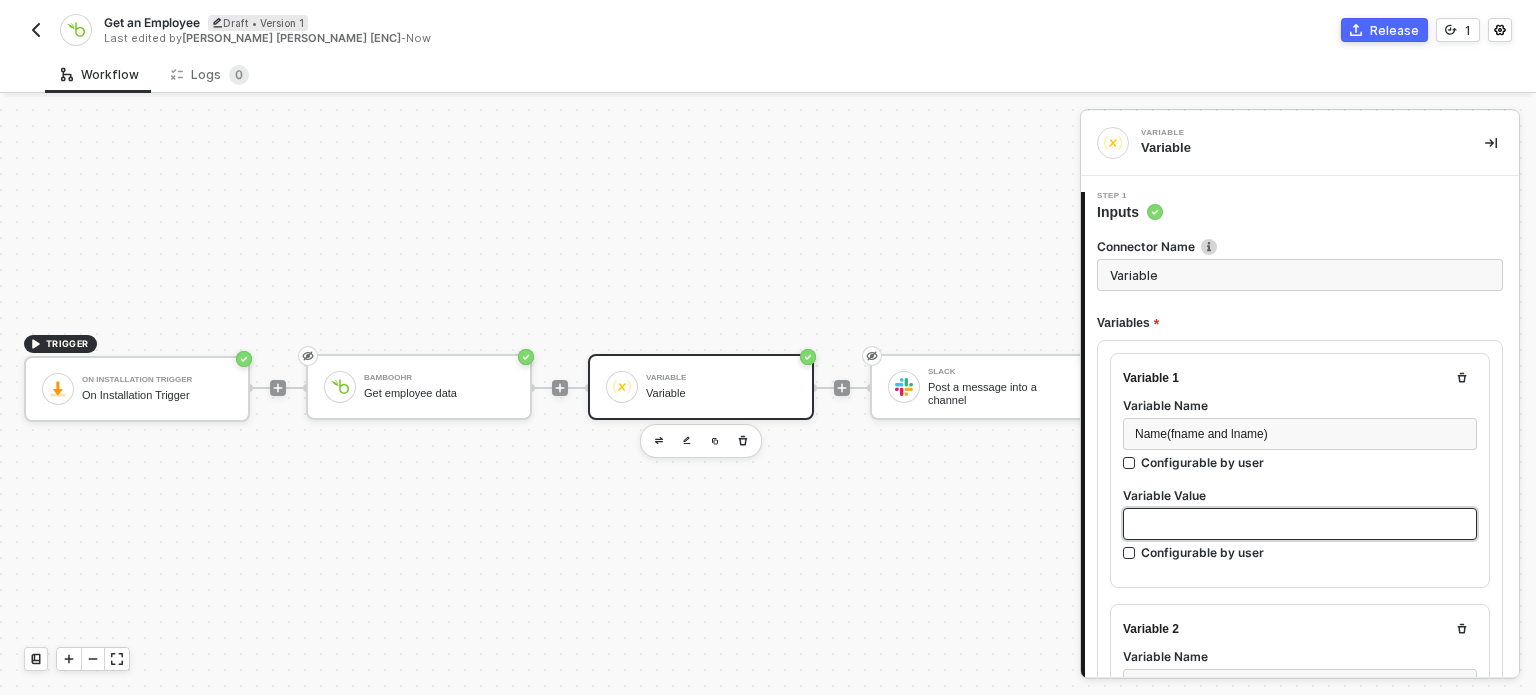 click at bounding box center (1300, 524) 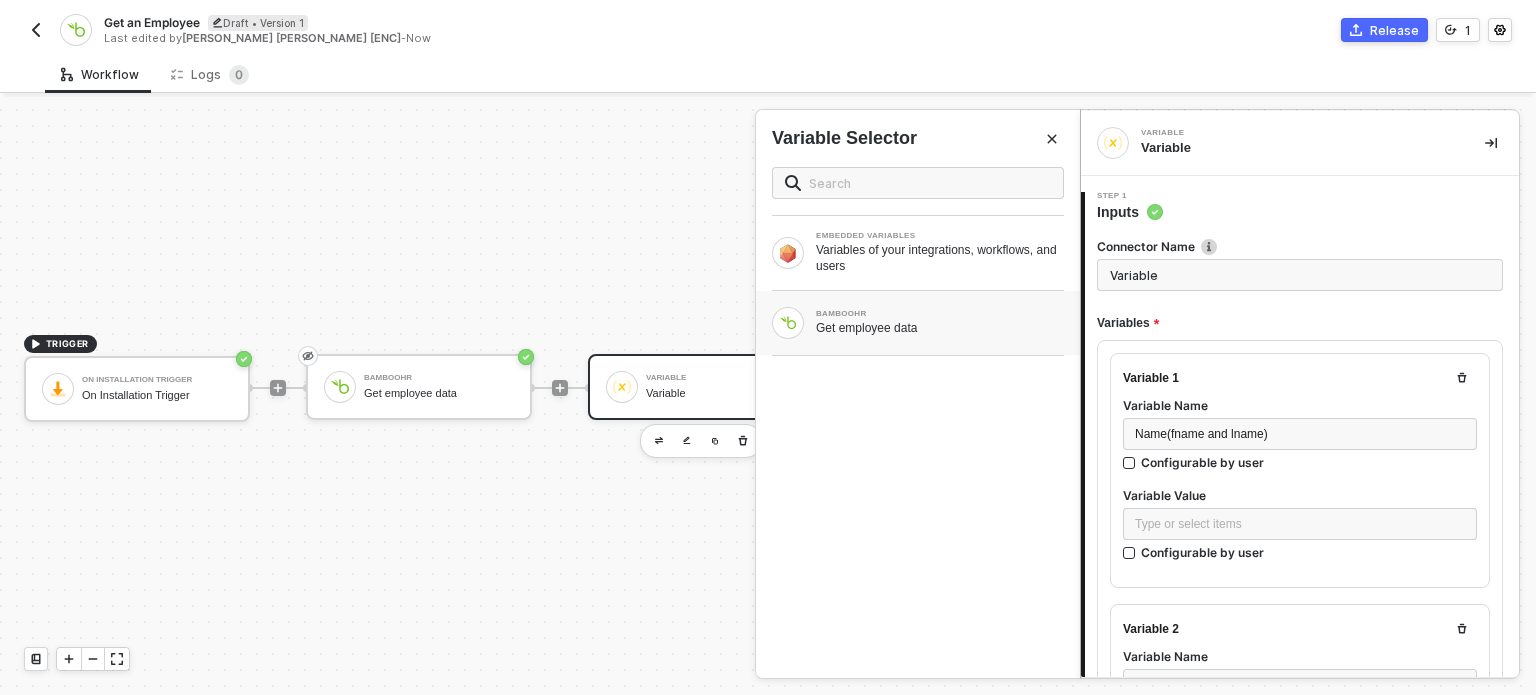 click on "BAMBOOHR Get employee data" at bounding box center [918, 323] 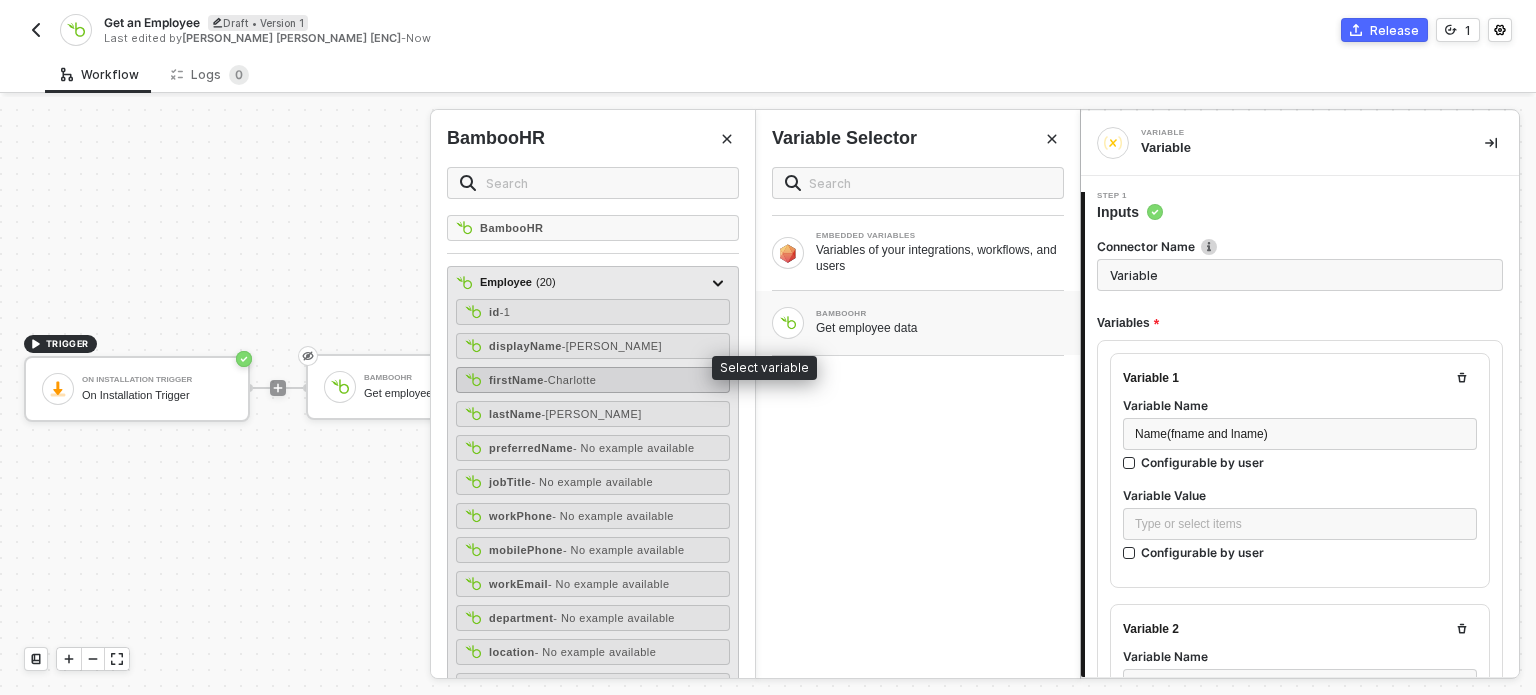 click on "-  Charlotte" at bounding box center (570, 380) 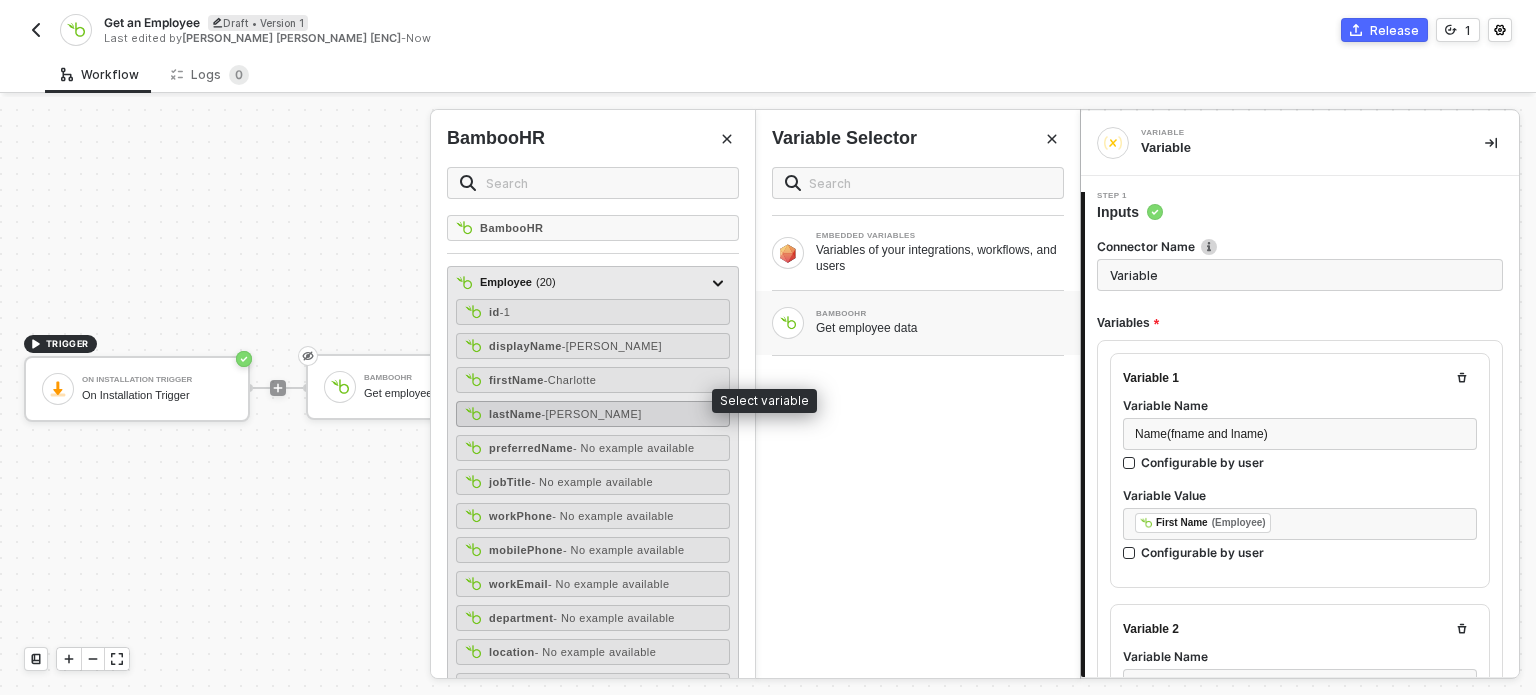 drag, startPoint x: 528, startPoint y: 399, endPoint x: 571, endPoint y: 406, distance: 43.56604 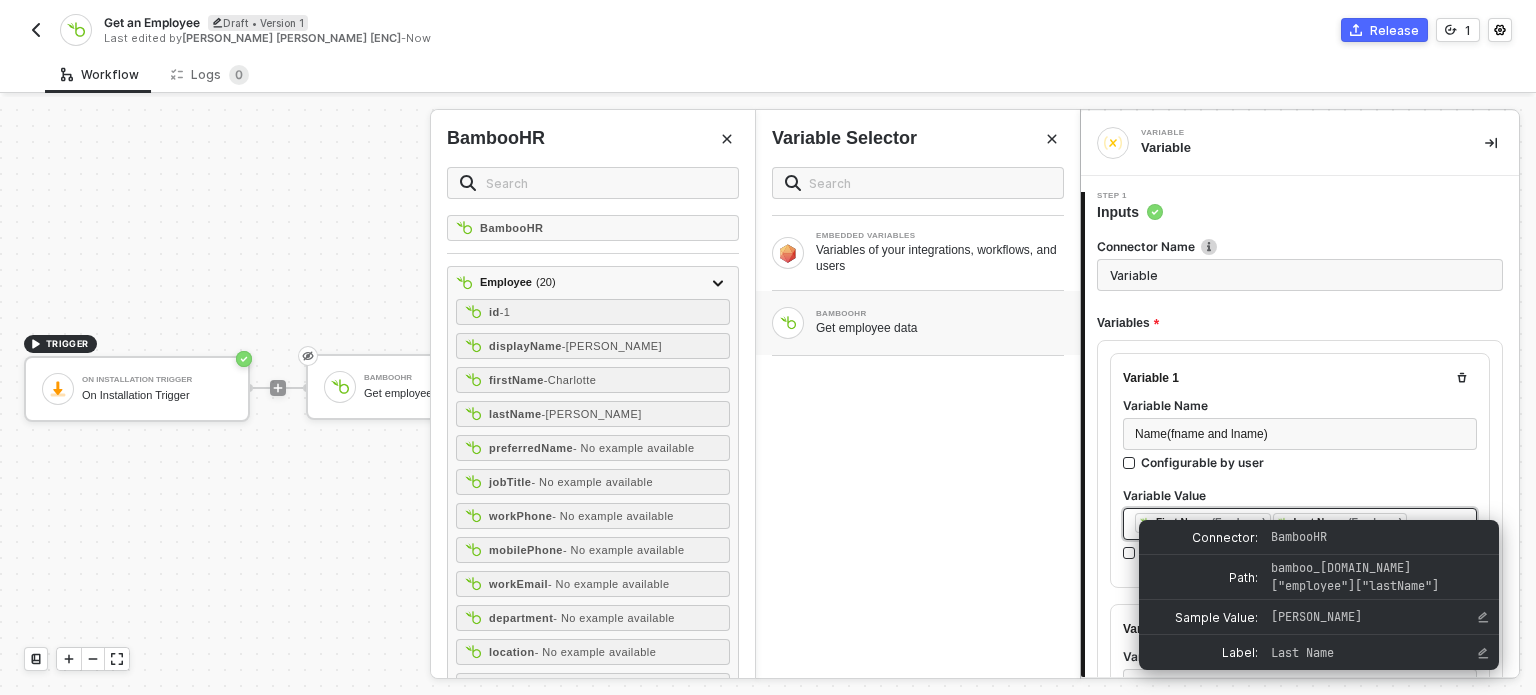 scroll, scrollTop: 200, scrollLeft: 0, axis: vertical 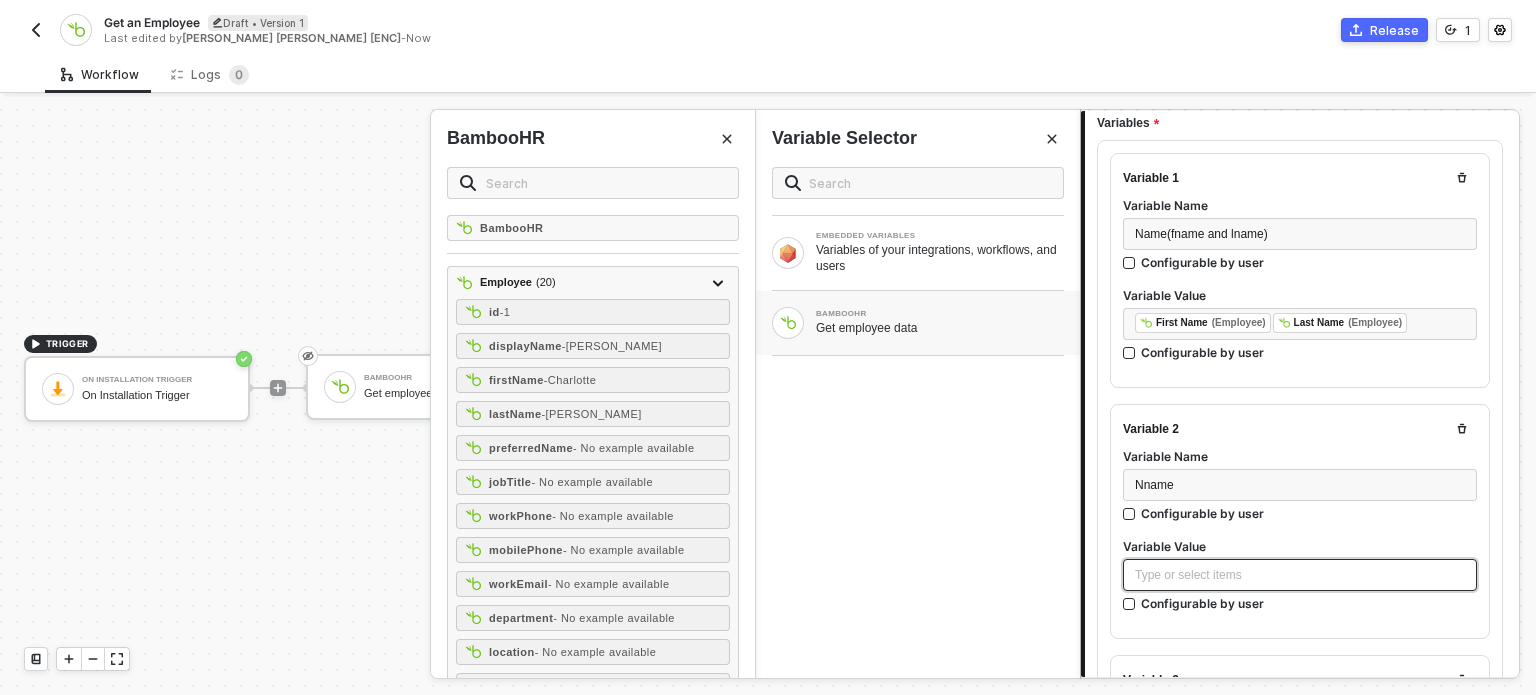 click on "Type or select items ﻿" at bounding box center [1300, 575] 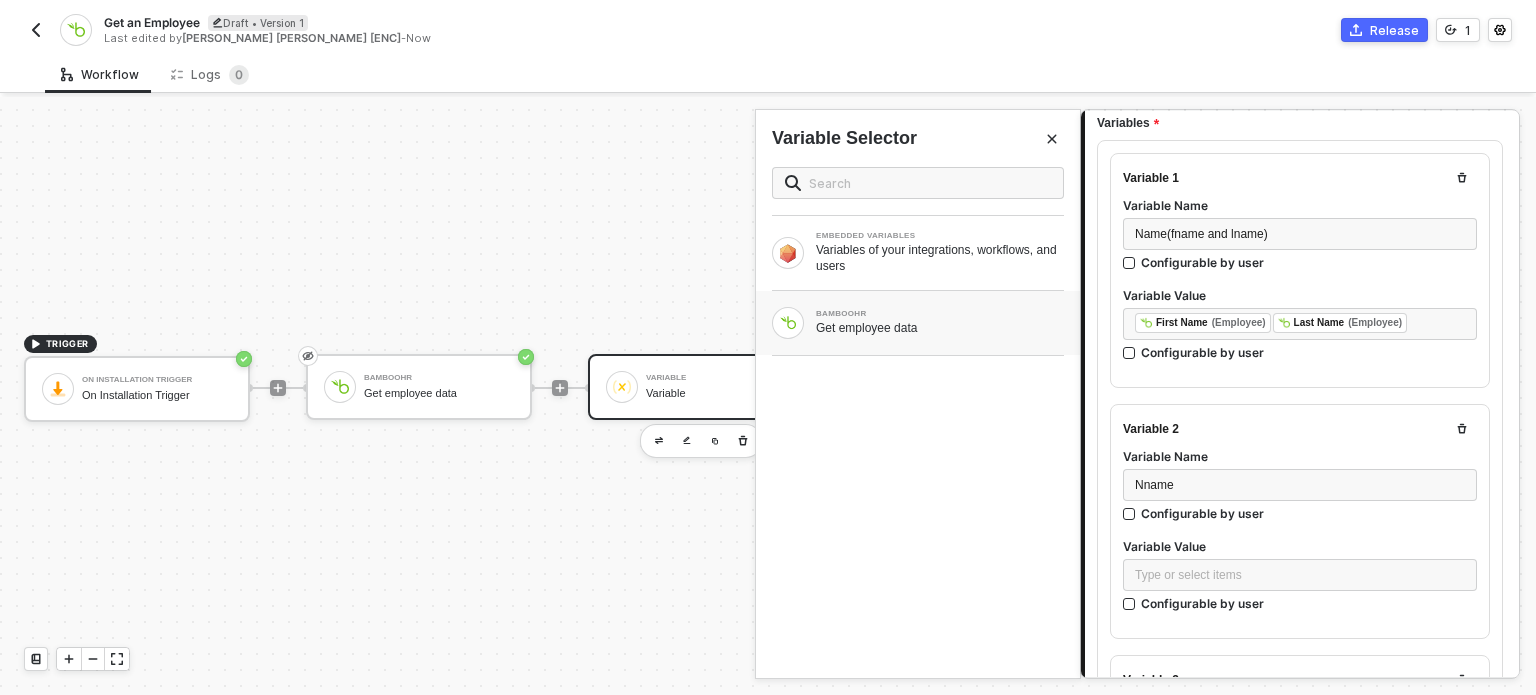 click on "Get employee data" at bounding box center [940, 328] 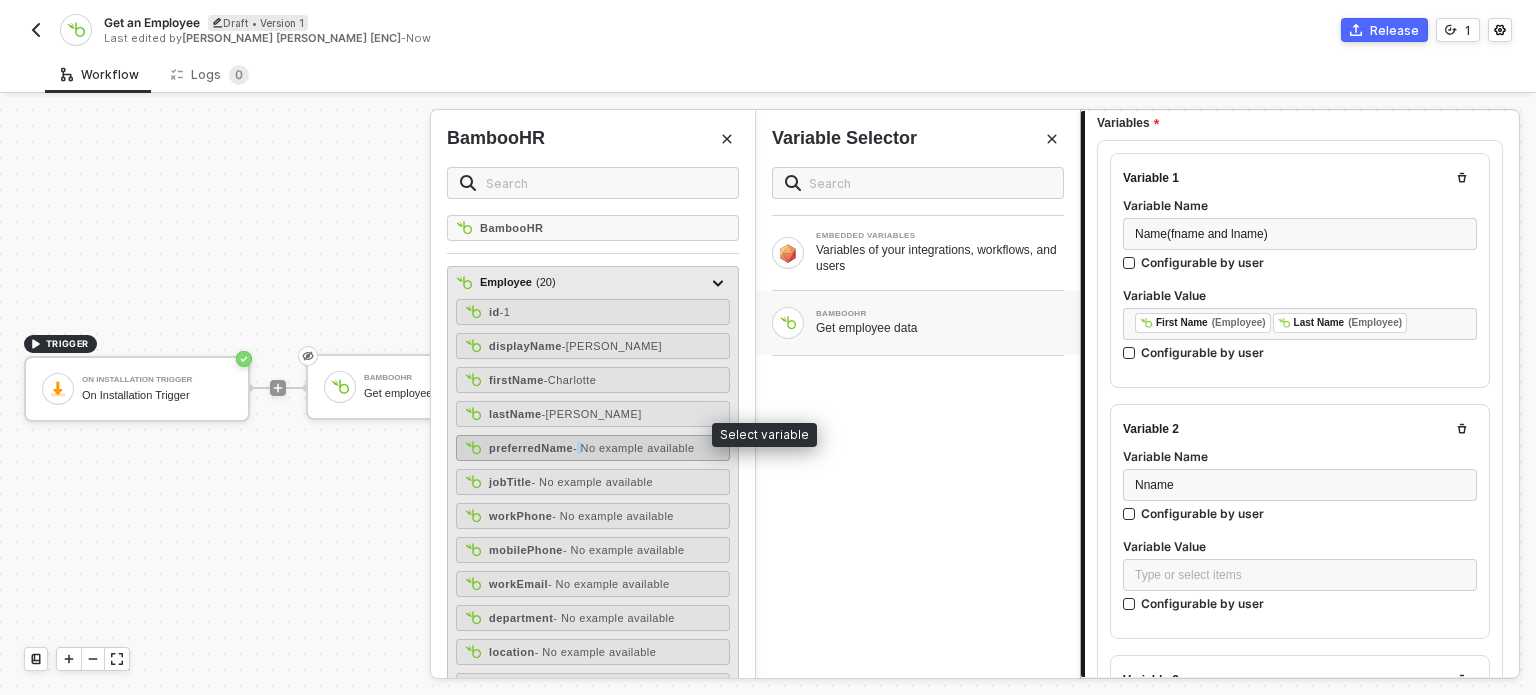 drag, startPoint x: 563, startPoint y: 432, endPoint x: 615, endPoint y: 427, distance: 52.23983 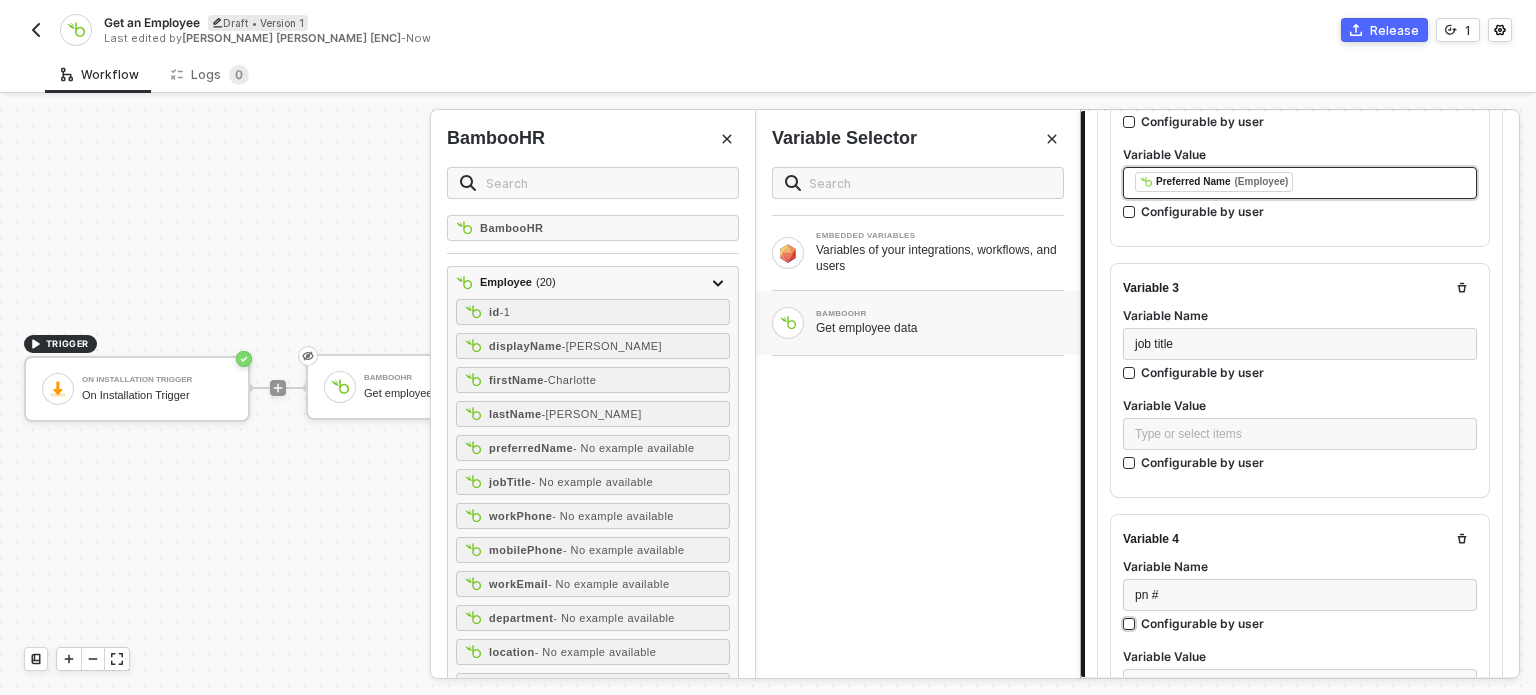 scroll, scrollTop: 568, scrollLeft: 0, axis: vertical 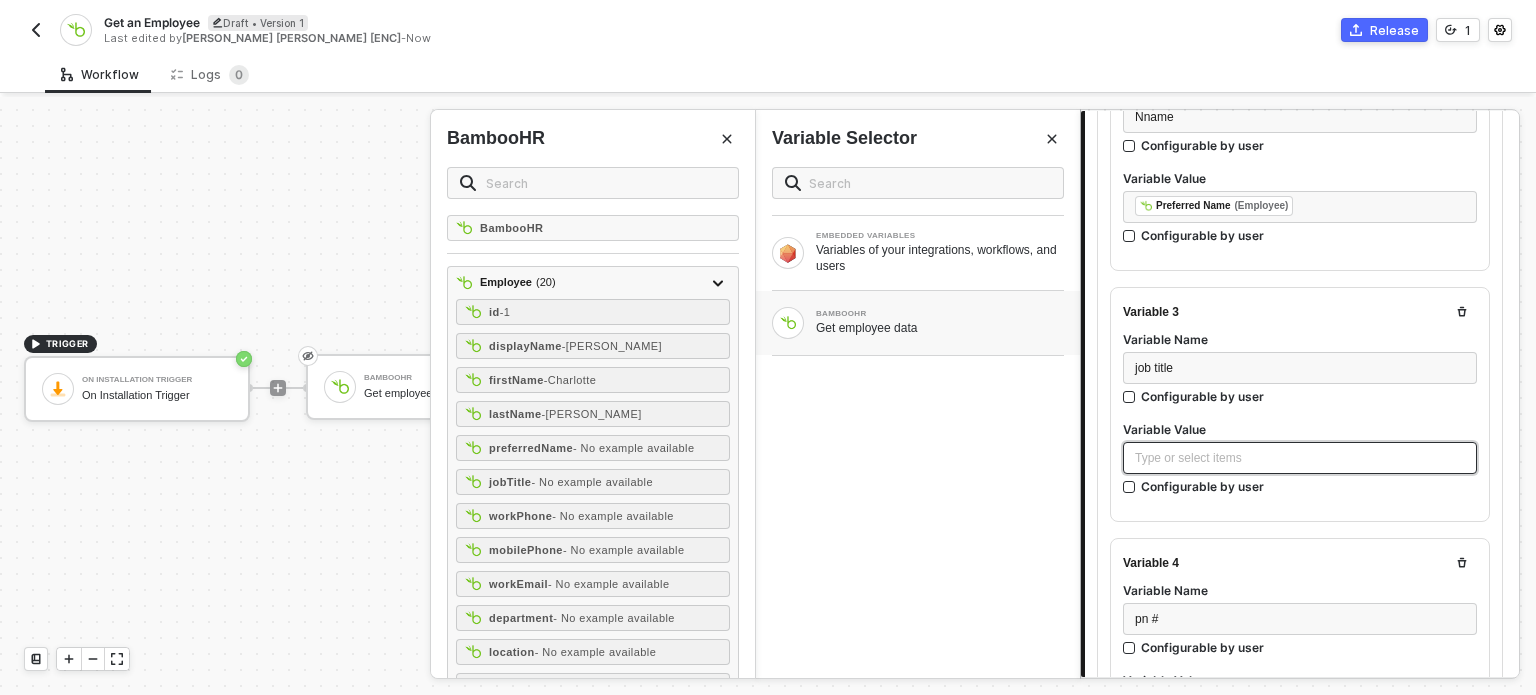 click on "Type or select items ﻿" at bounding box center [1300, 458] 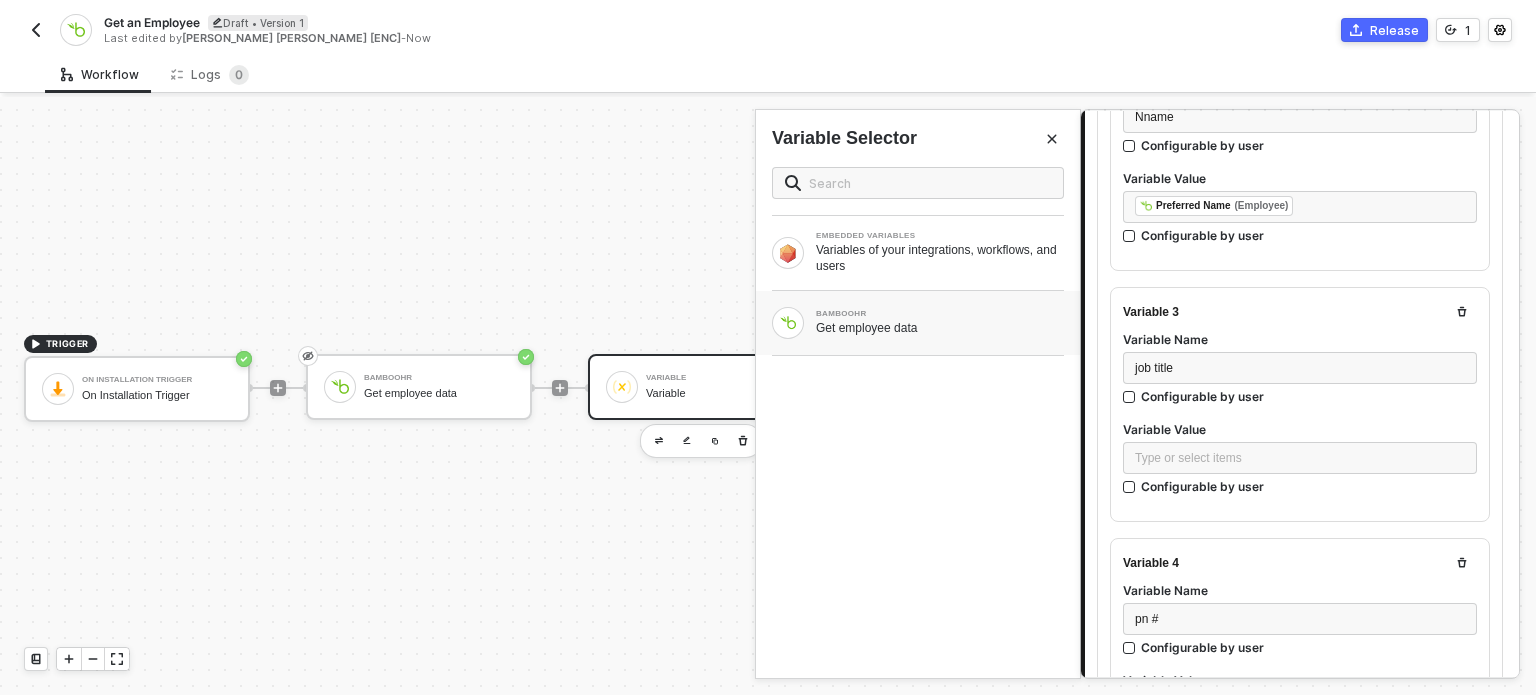 click on "Get employee data" at bounding box center (940, 328) 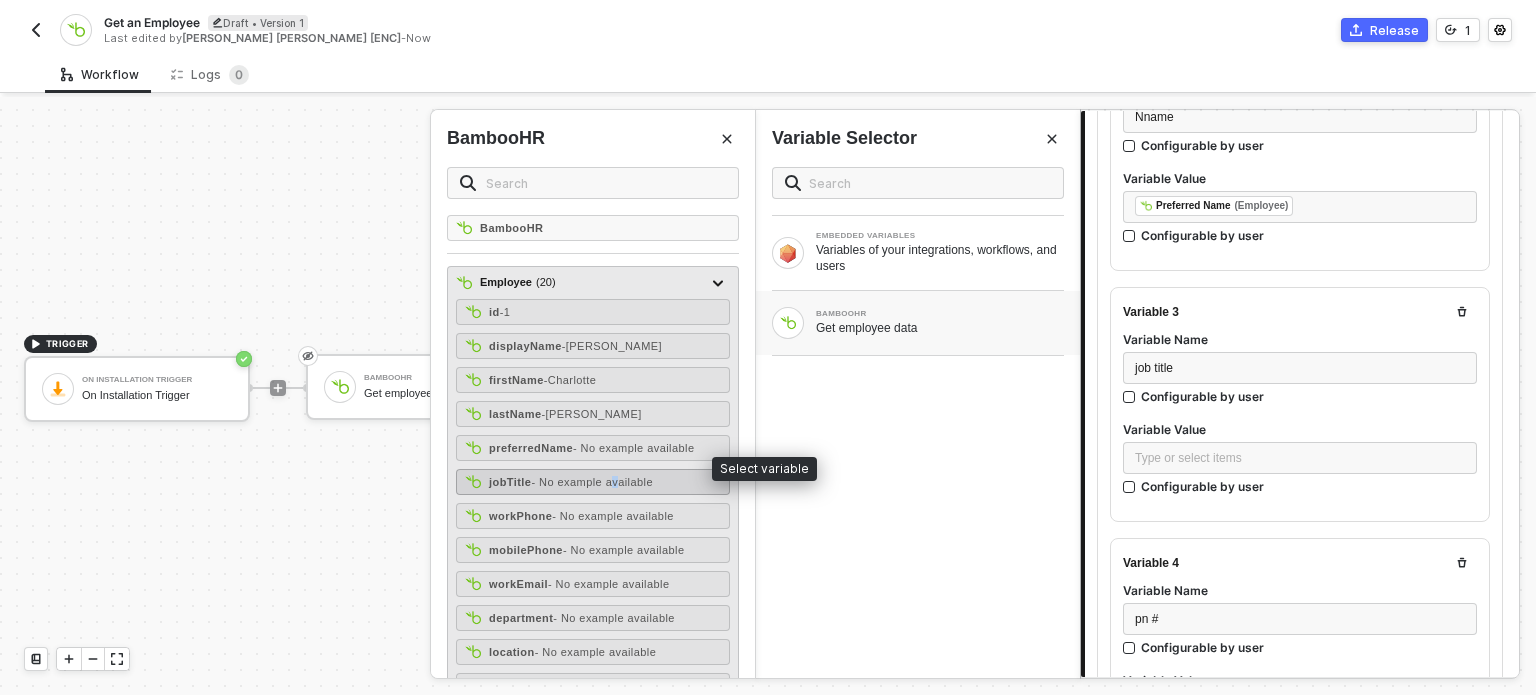click on "- No example available" at bounding box center [592, 482] 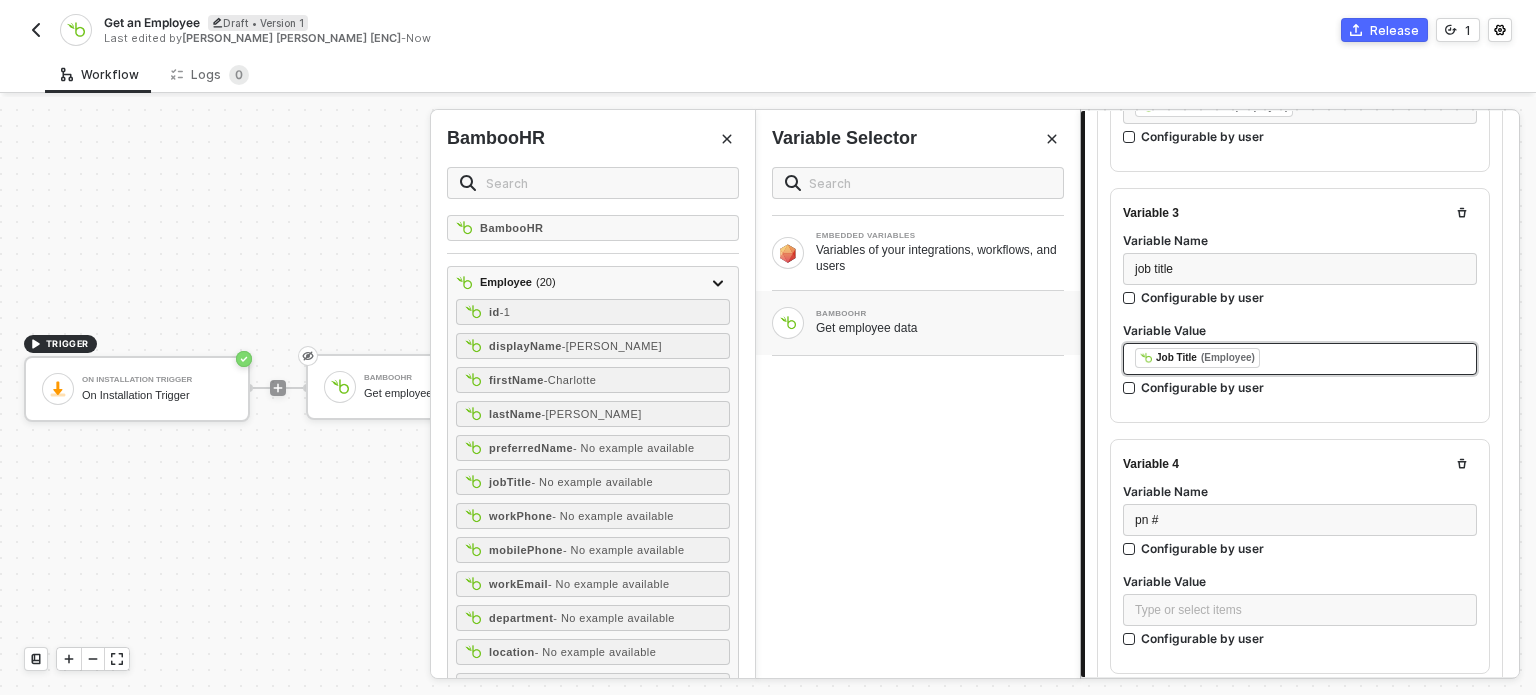 scroll, scrollTop: 768, scrollLeft: 0, axis: vertical 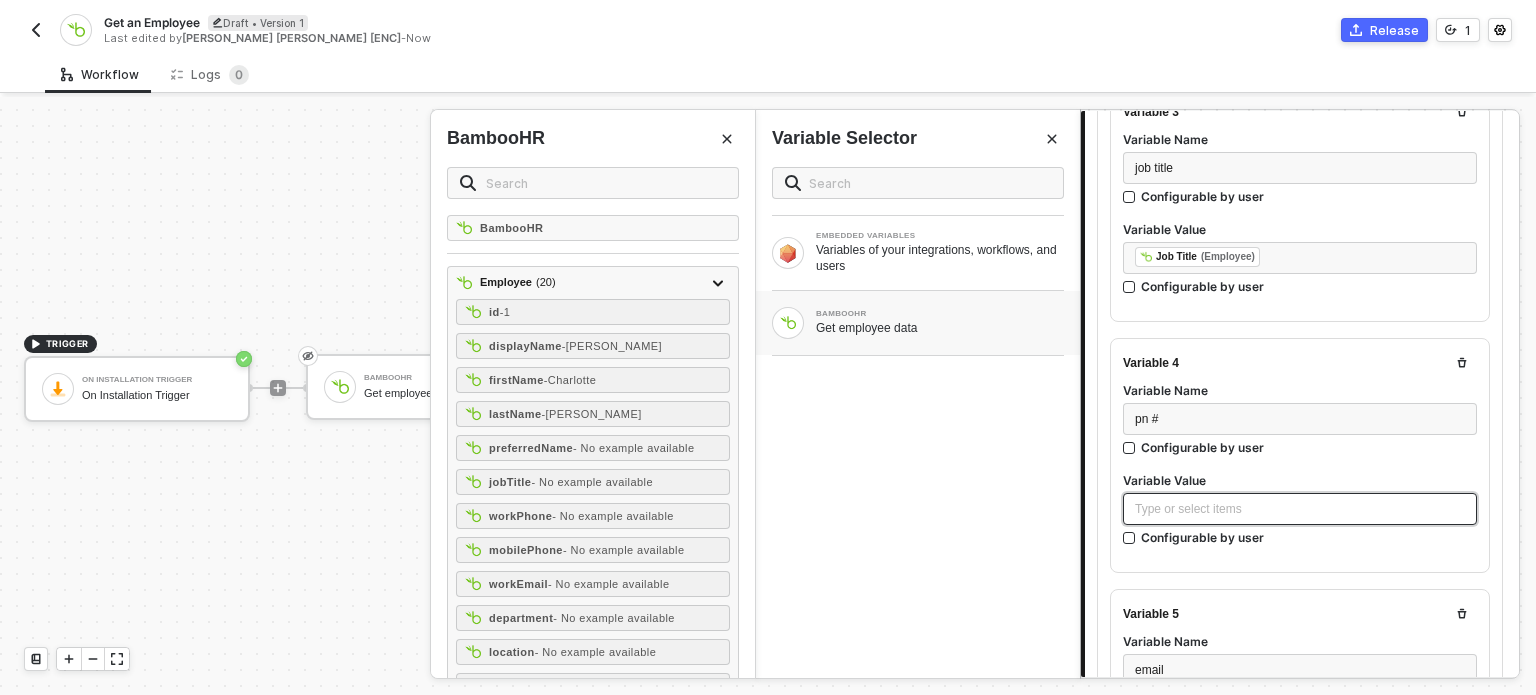 click on "Type or select items ﻿" at bounding box center (1300, 509) 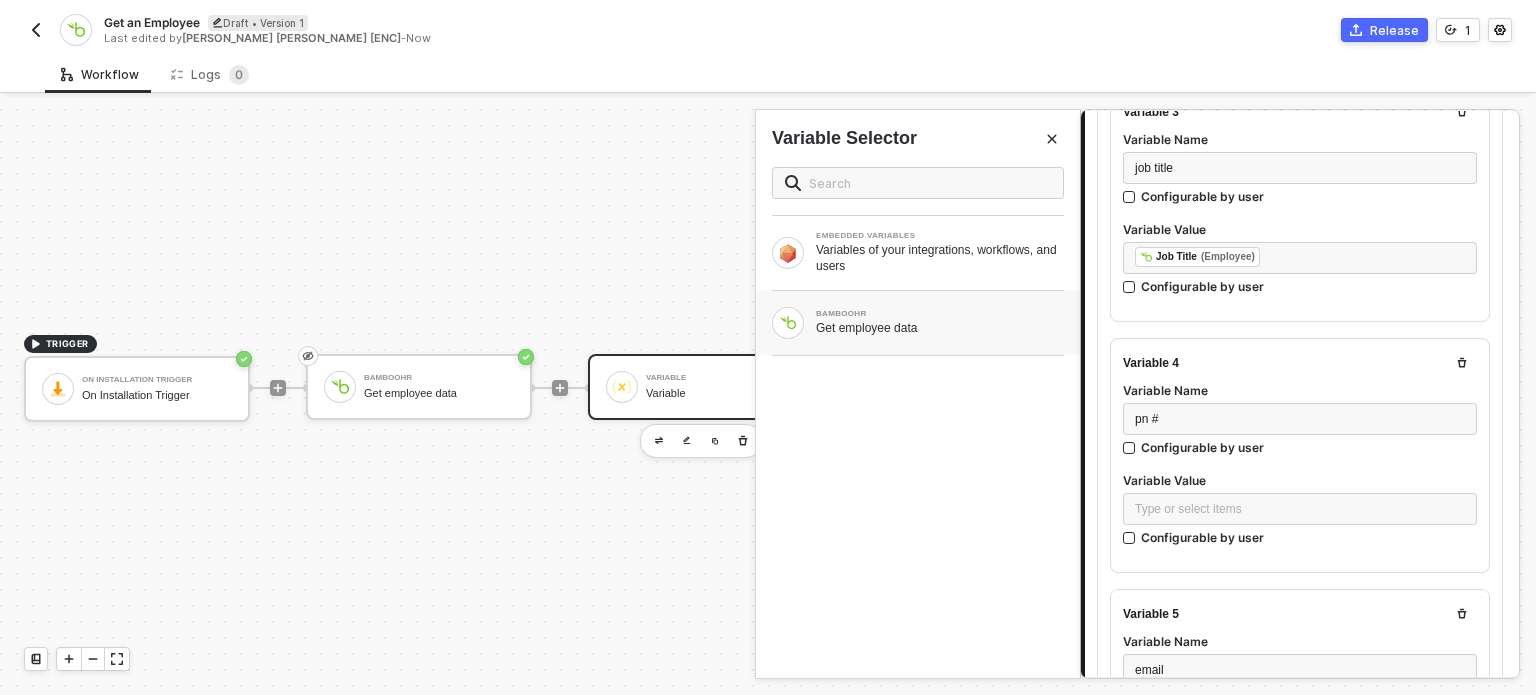 drag, startPoint x: 853, startPoint y: 302, endPoint x: 764, endPoint y: 334, distance: 94.57801 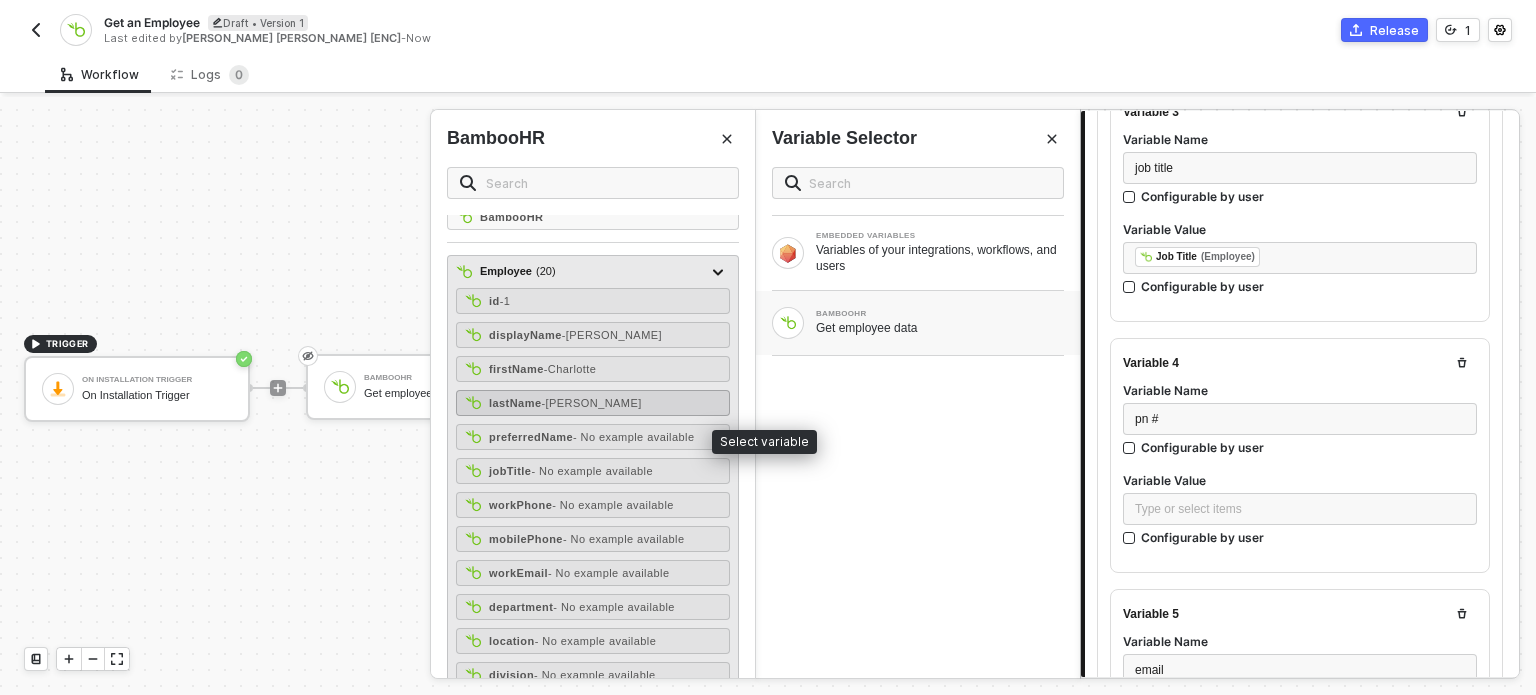 scroll, scrollTop: 0, scrollLeft: 0, axis: both 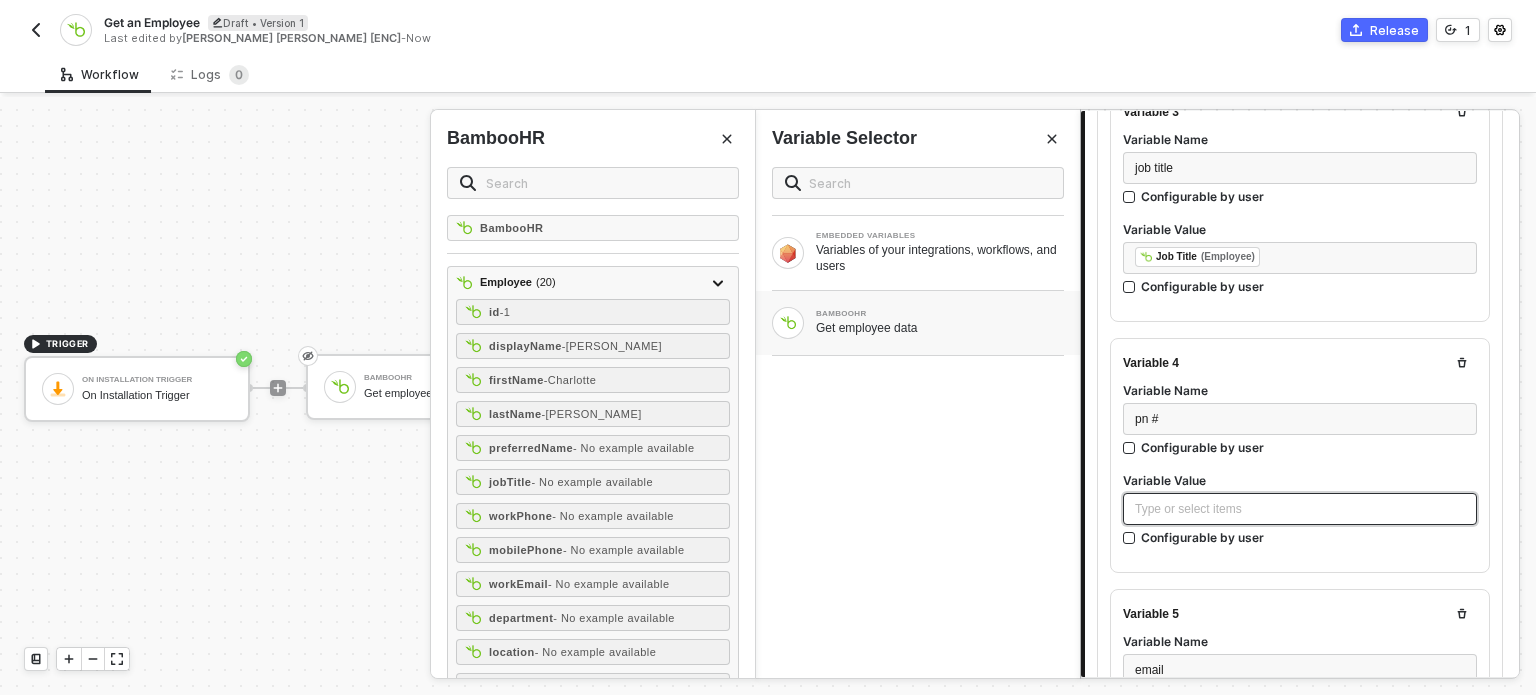 click on "Type or select items ﻿" at bounding box center [1300, 509] 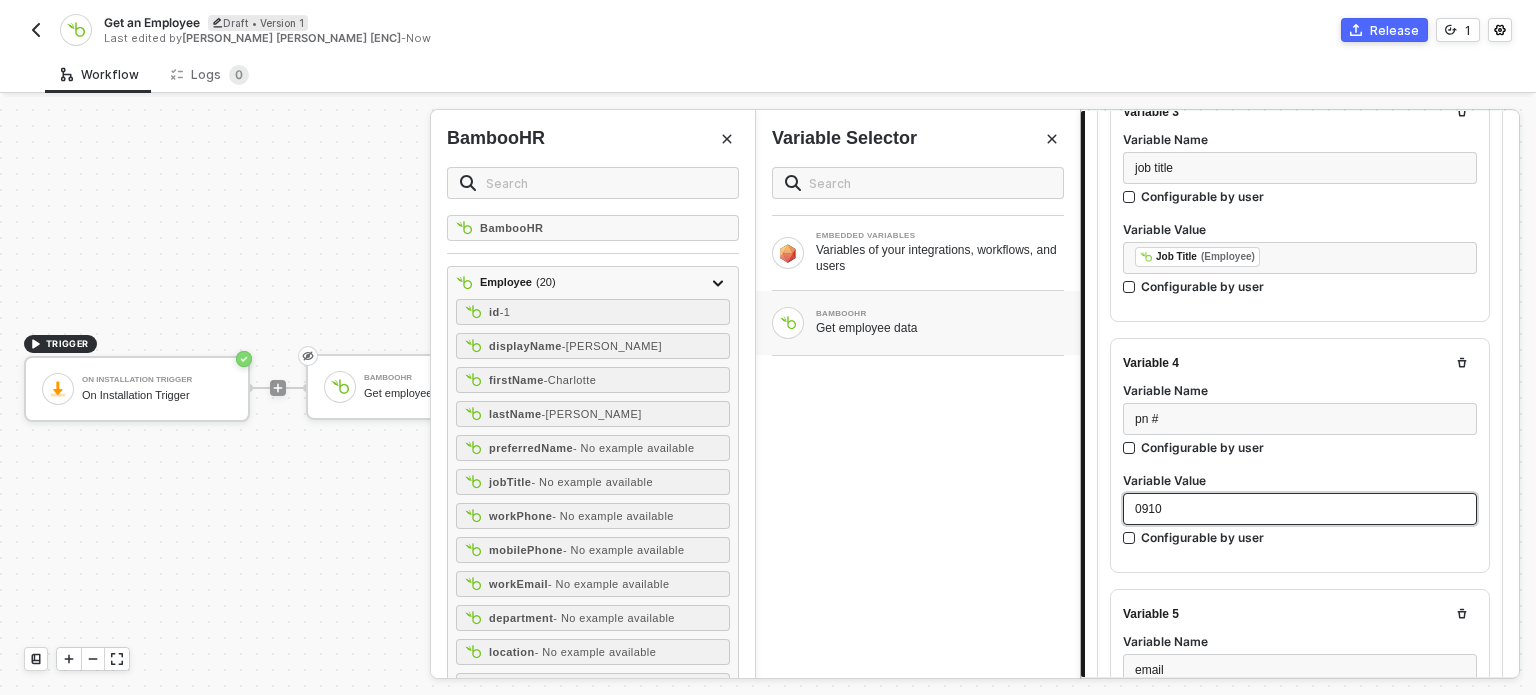 click on "0910" at bounding box center [1300, 509] 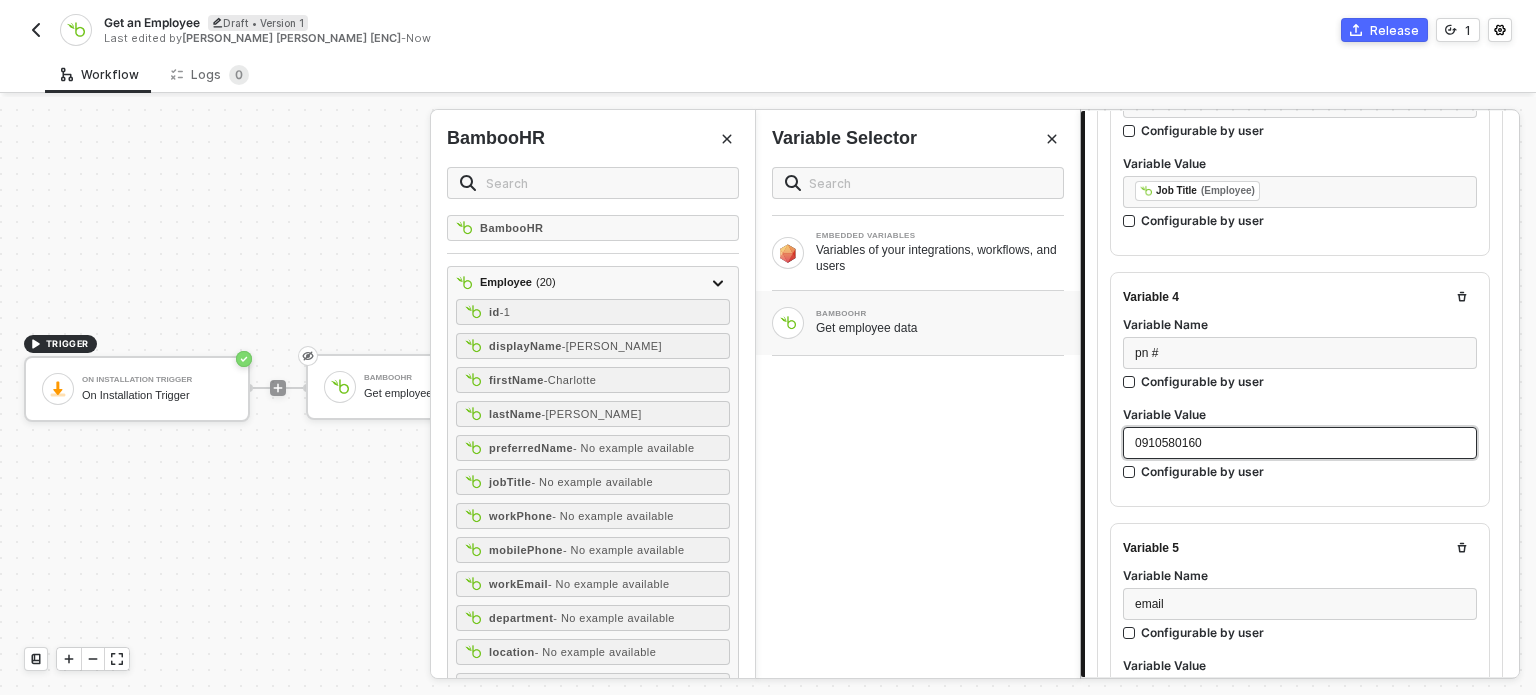 scroll, scrollTop: 868, scrollLeft: 0, axis: vertical 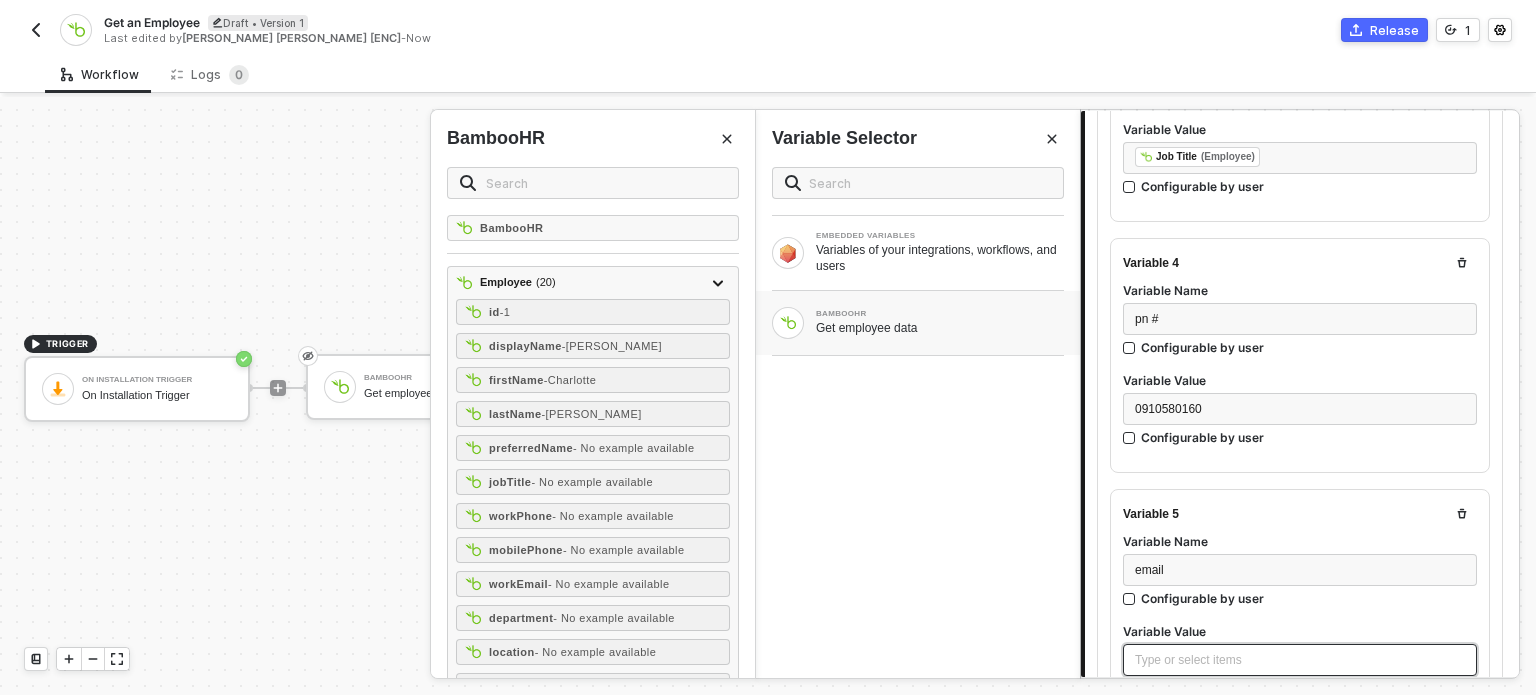 click on "Type or select items ﻿" at bounding box center (1300, 660) 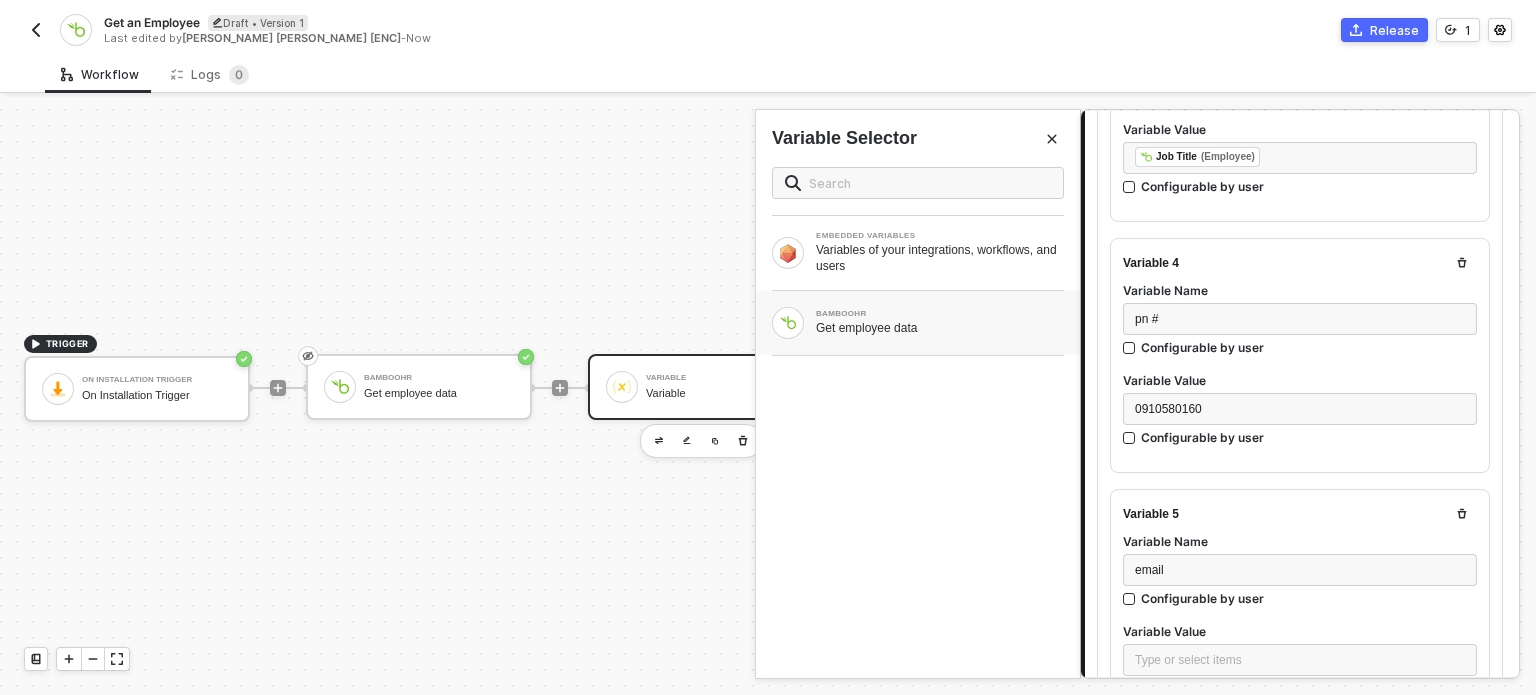 click on "Get employee data" at bounding box center [940, 328] 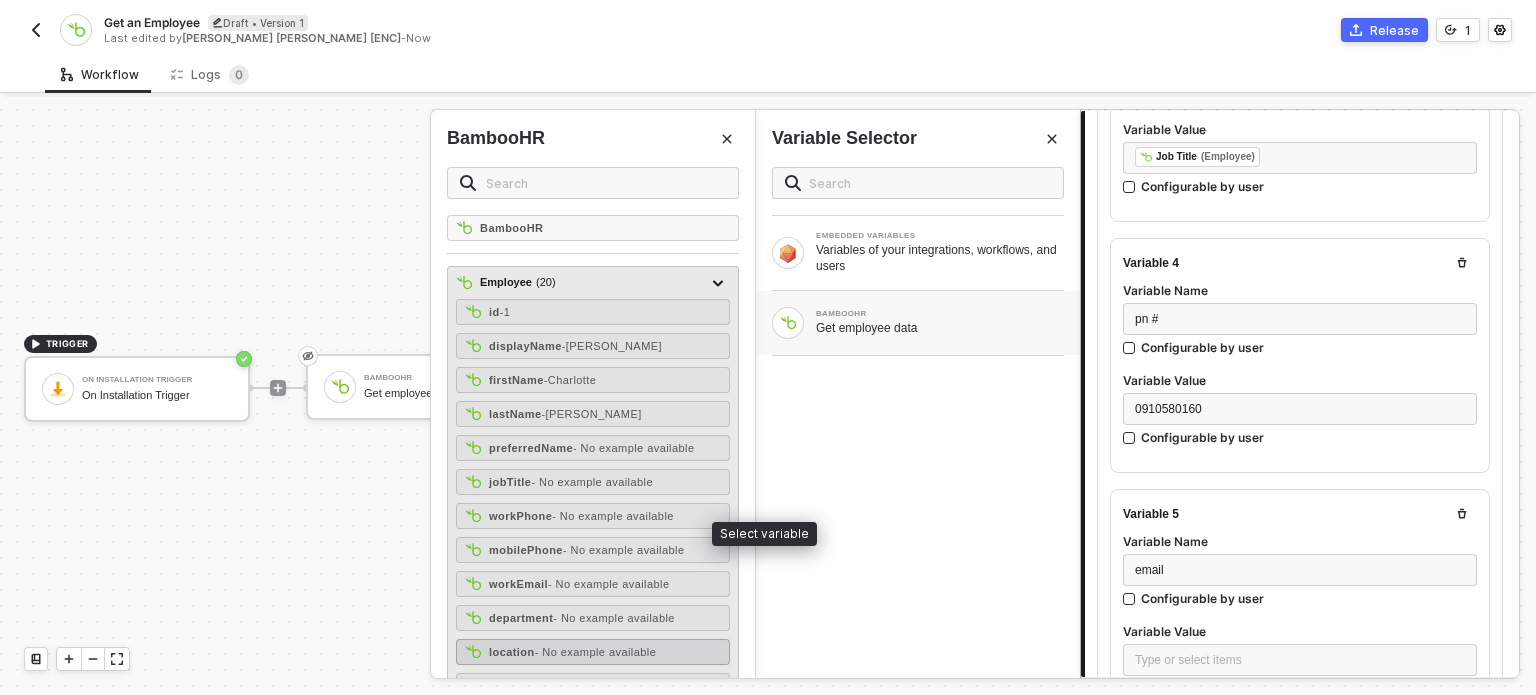 scroll, scrollTop: 200, scrollLeft: 0, axis: vertical 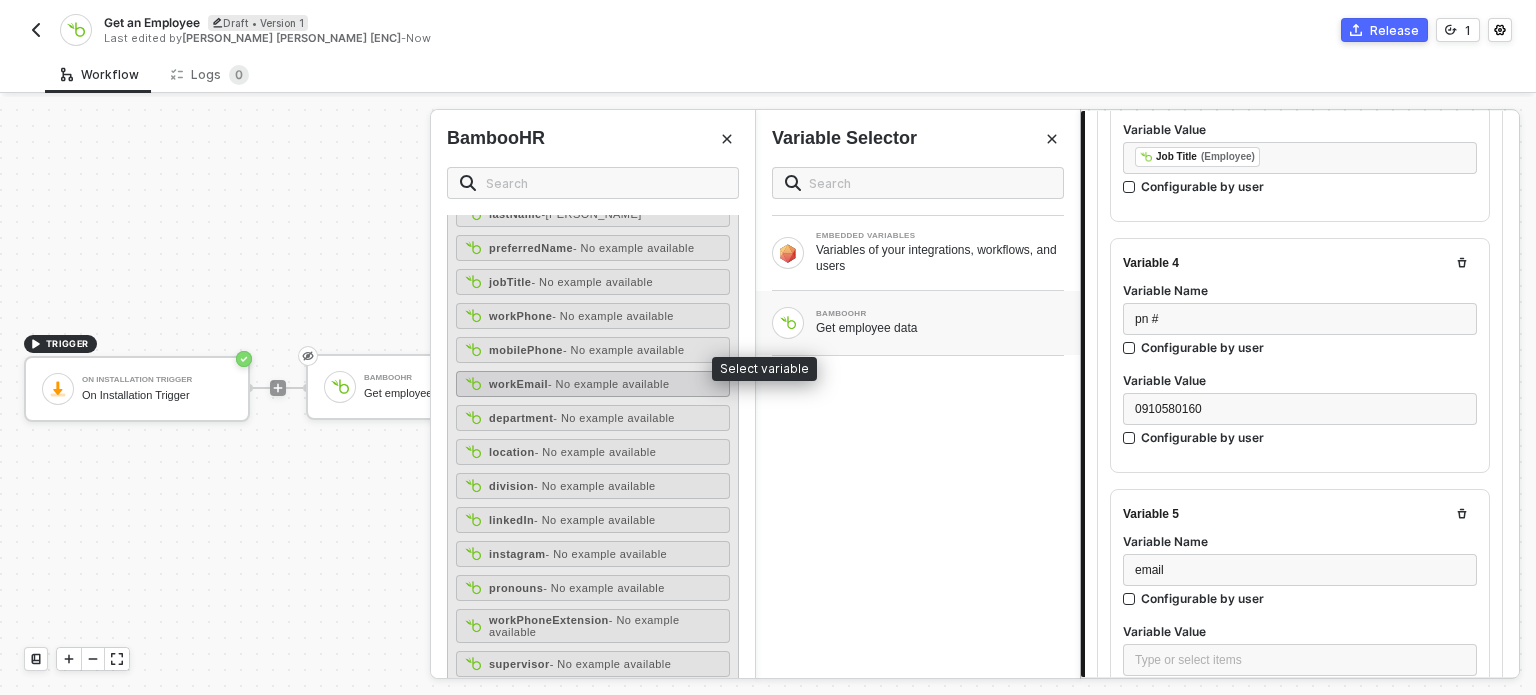 click on "- No example available" at bounding box center (609, 384) 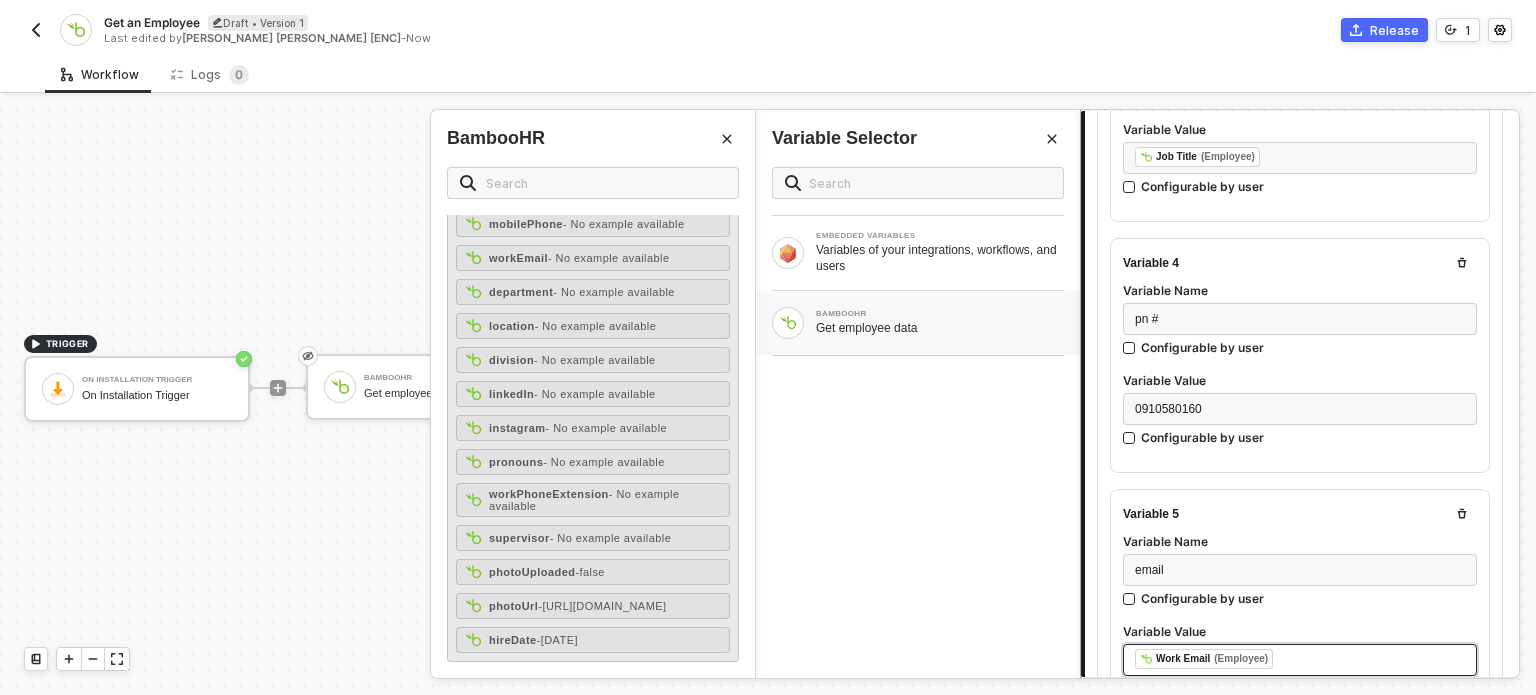scroll, scrollTop: 336, scrollLeft: 0, axis: vertical 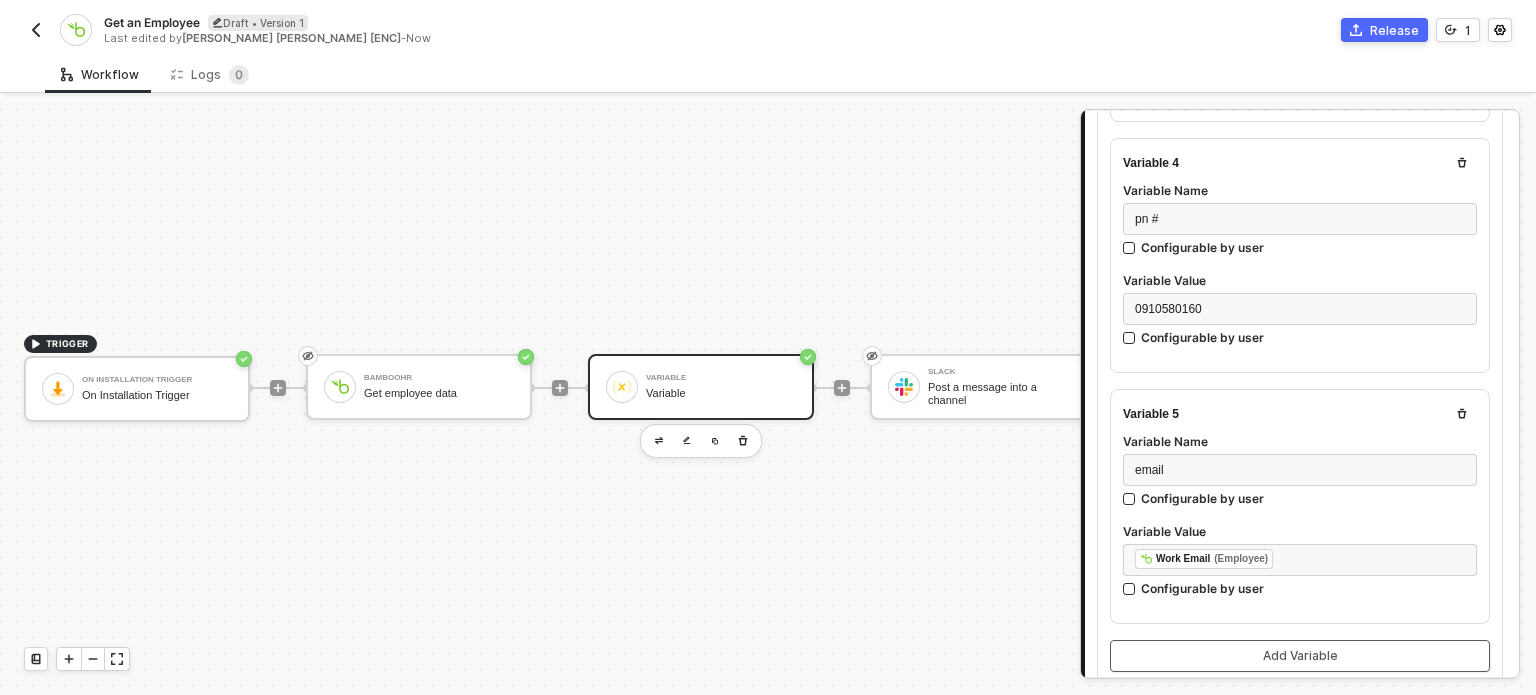 click on "Add Variable" at bounding box center [1300, 656] 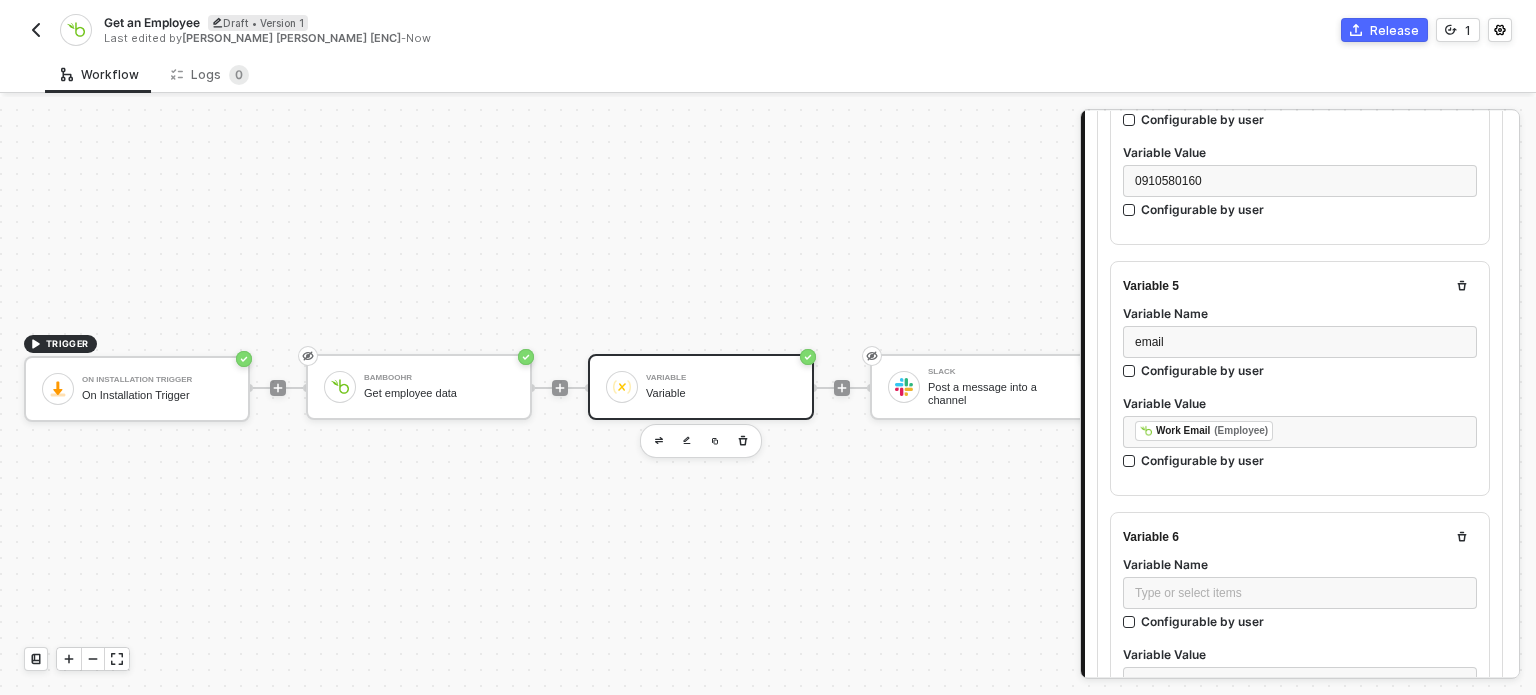scroll, scrollTop: 1168, scrollLeft: 0, axis: vertical 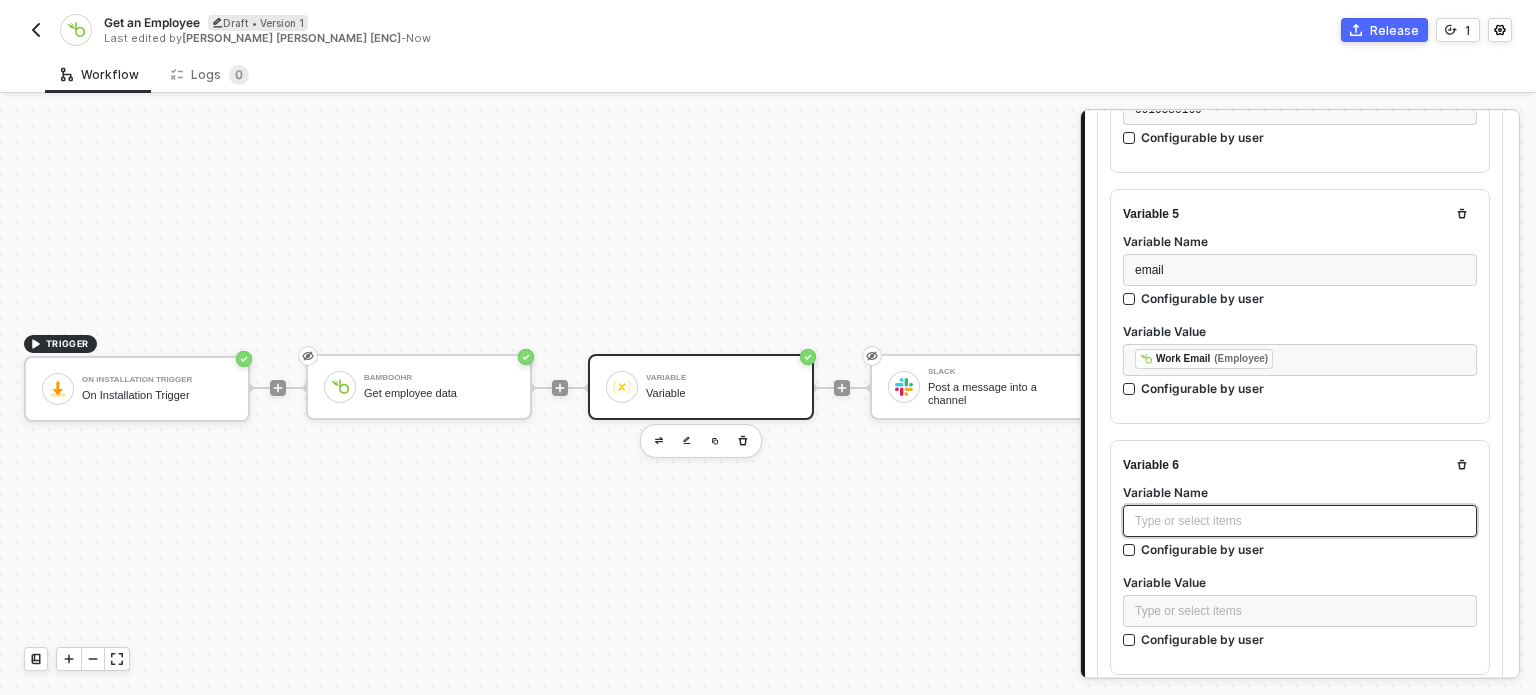 click on "Type or select items ﻿" at bounding box center (1300, 521) 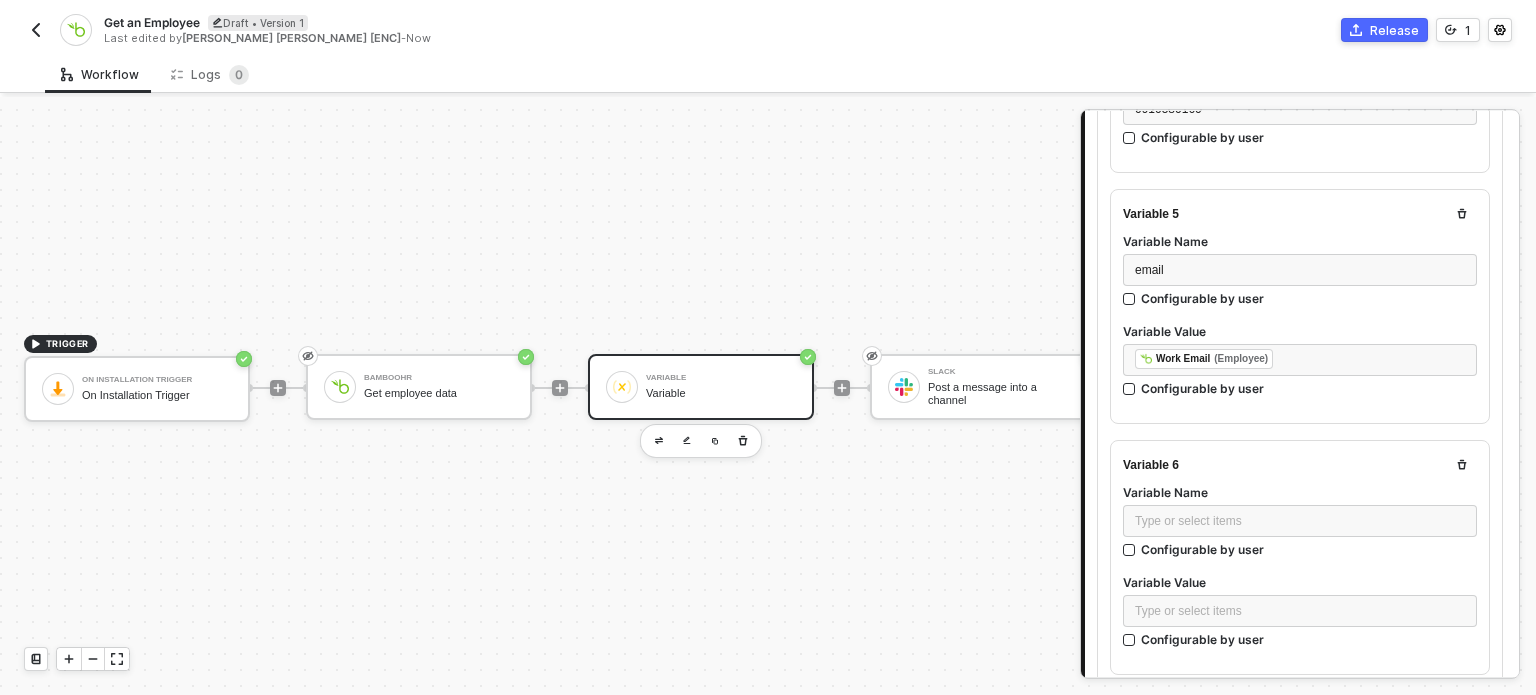 click on "Variable 6 Variable Name Type or select items ﻿ Configurable by user Variable Value Type or select items ﻿ Configurable by user" at bounding box center (1300, 557) 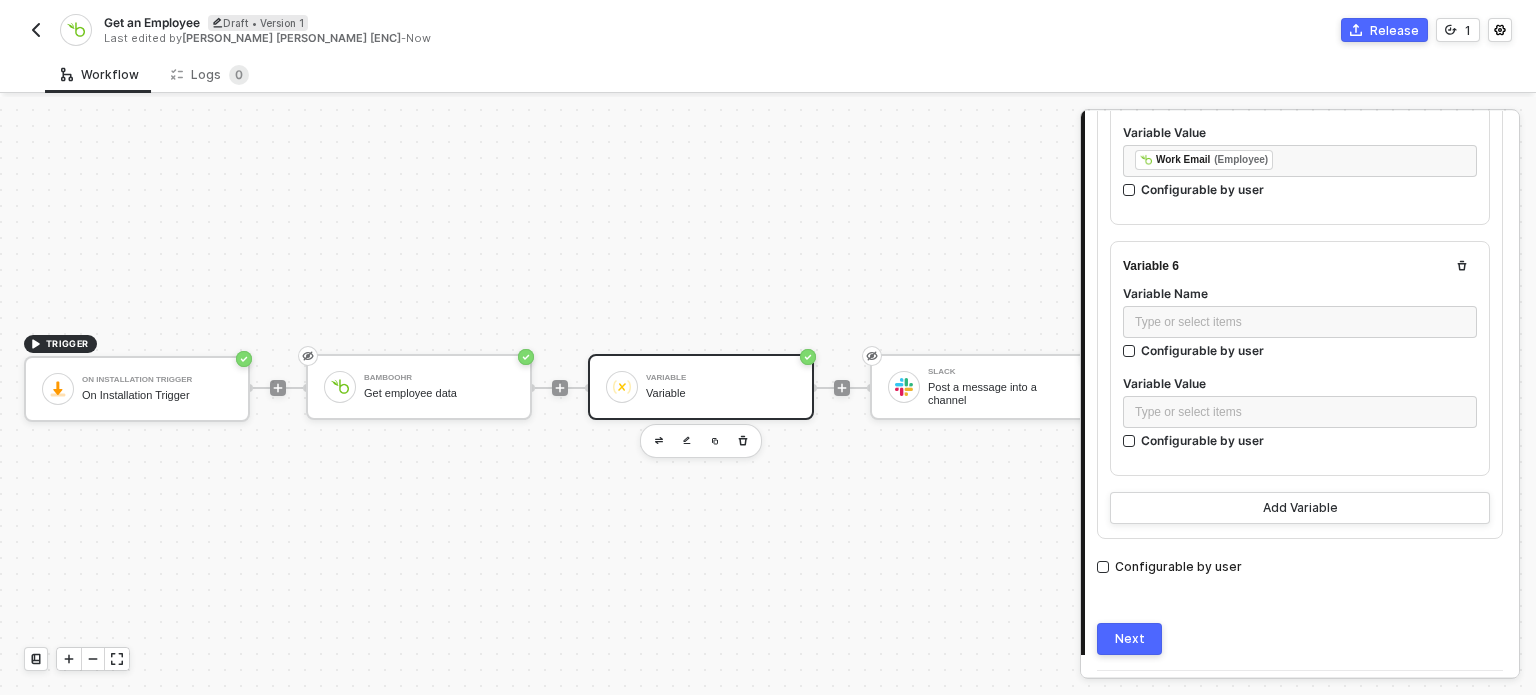 scroll, scrollTop: 1219, scrollLeft: 0, axis: vertical 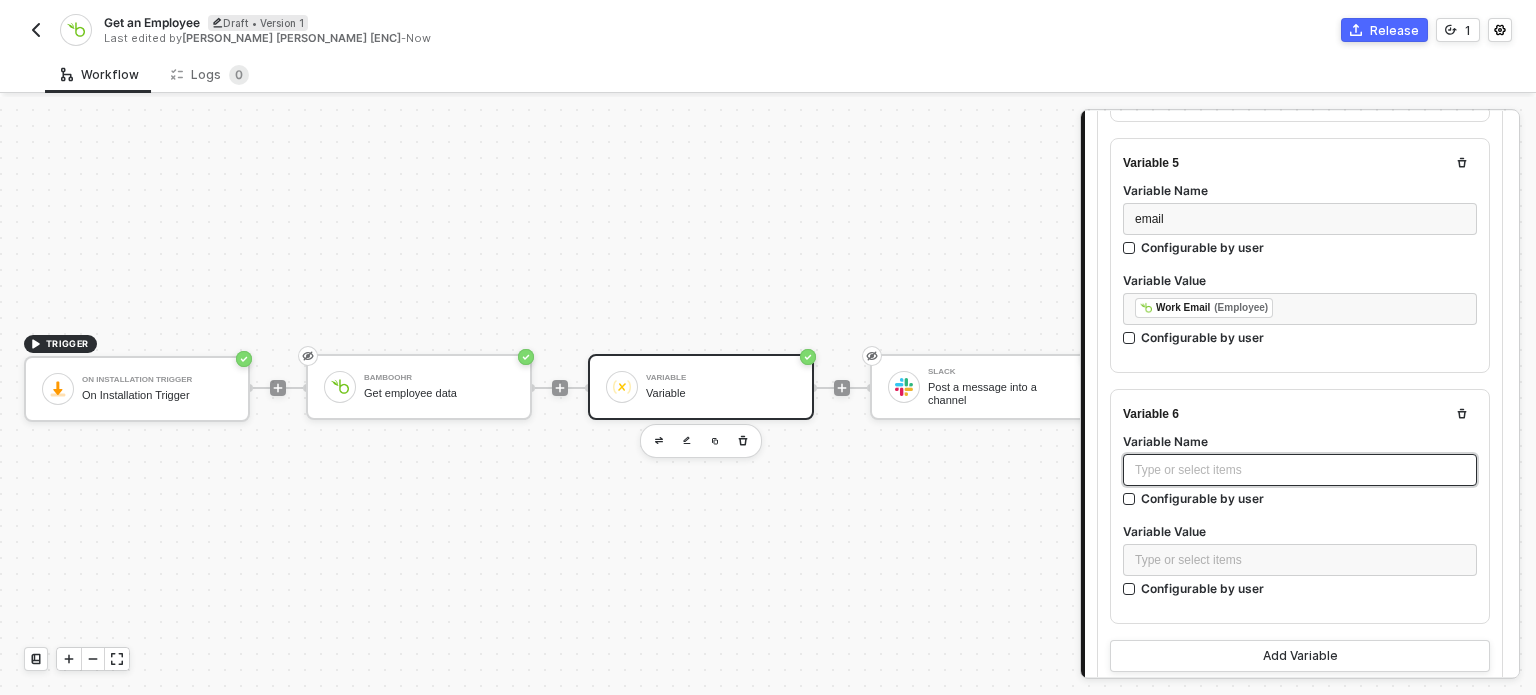 click on "Type or select items ﻿" at bounding box center [1300, 470] 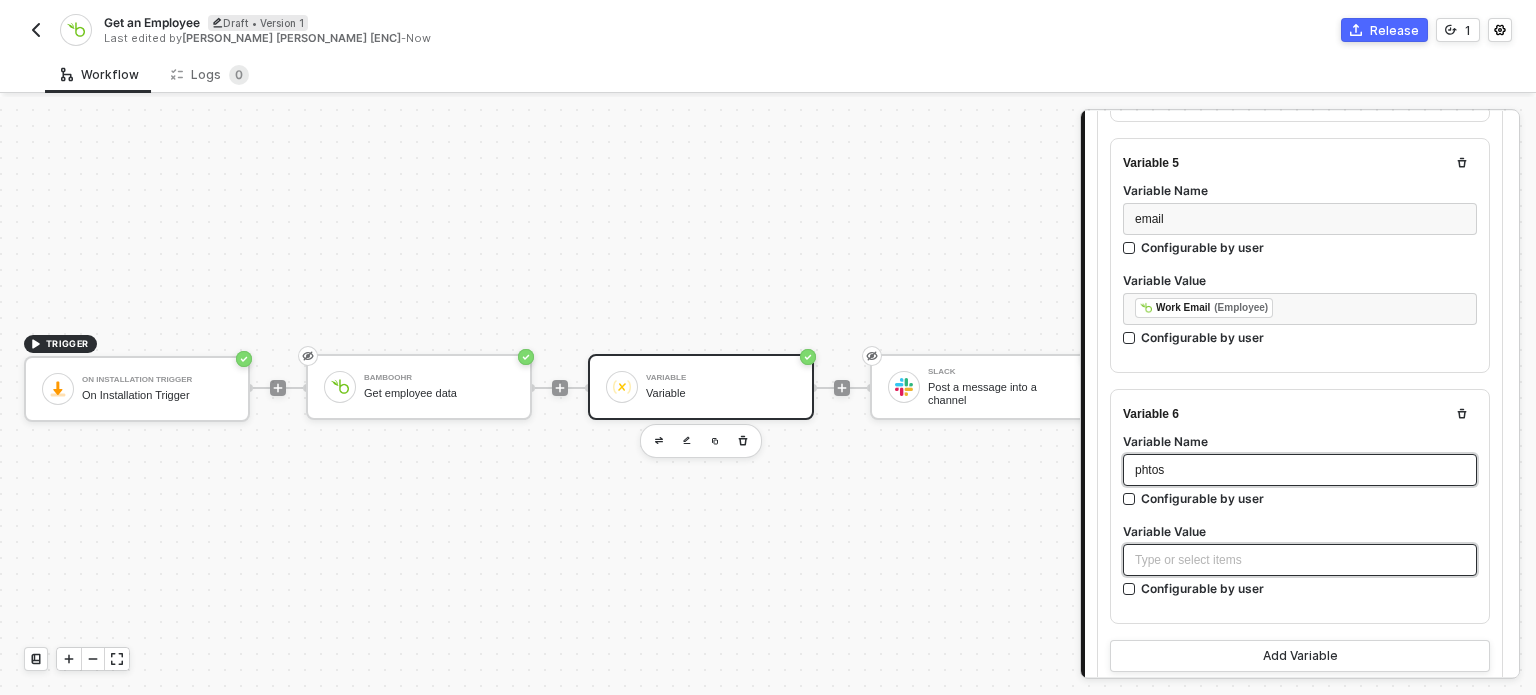 click on "Type or select items ﻿" at bounding box center (1300, 560) 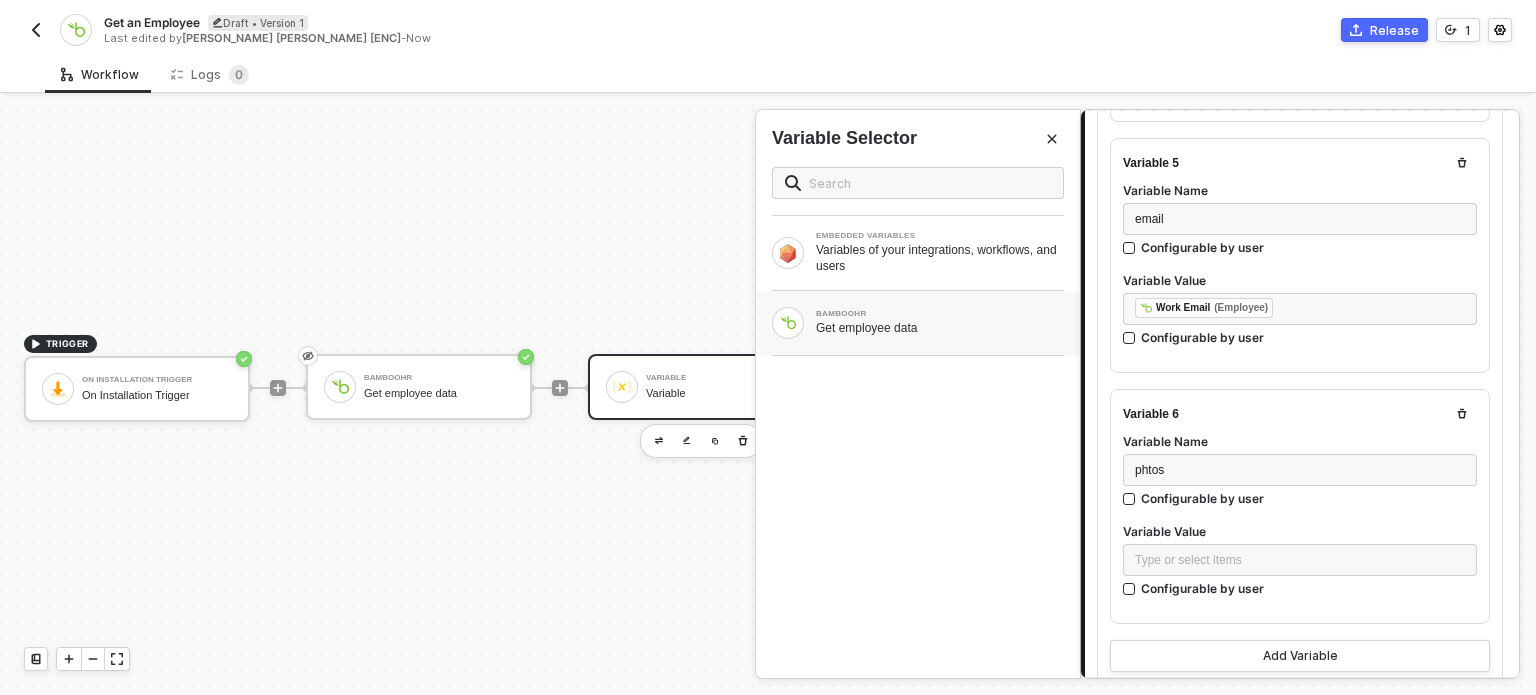 drag, startPoint x: 940, startPoint y: 309, endPoint x: 771, endPoint y: 292, distance: 169.85287 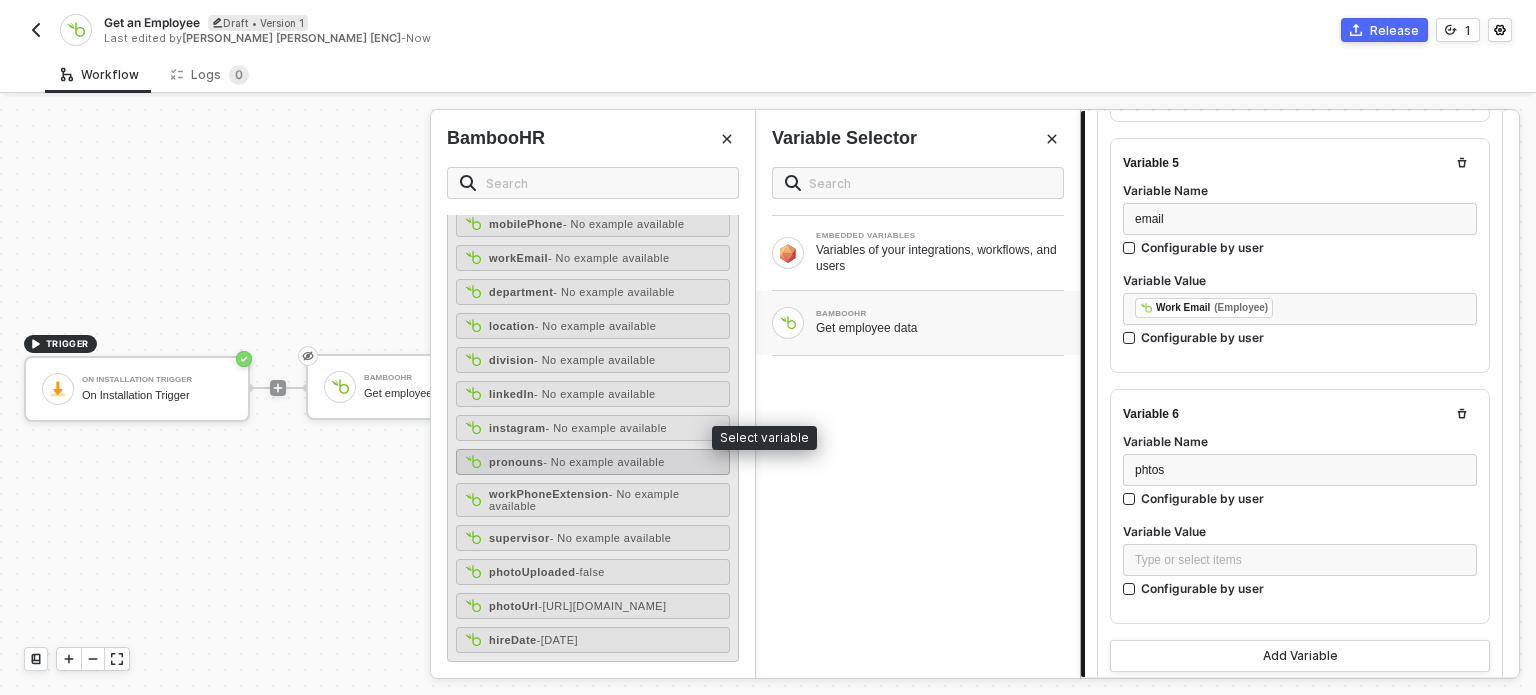 scroll, scrollTop: 336, scrollLeft: 0, axis: vertical 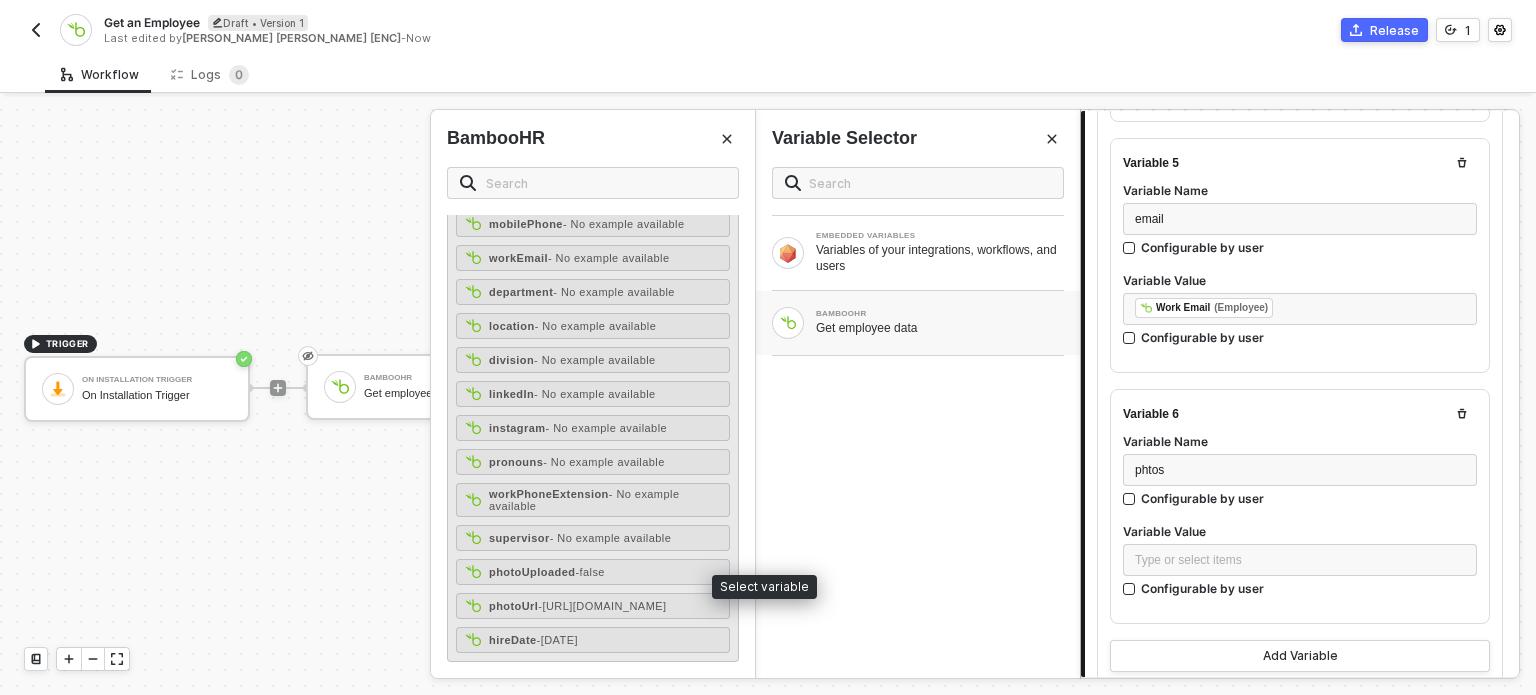 drag, startPoint x: 500, startPoint y: 588, endPoint x: 532, endPoint y: 559, distance: 43.185646 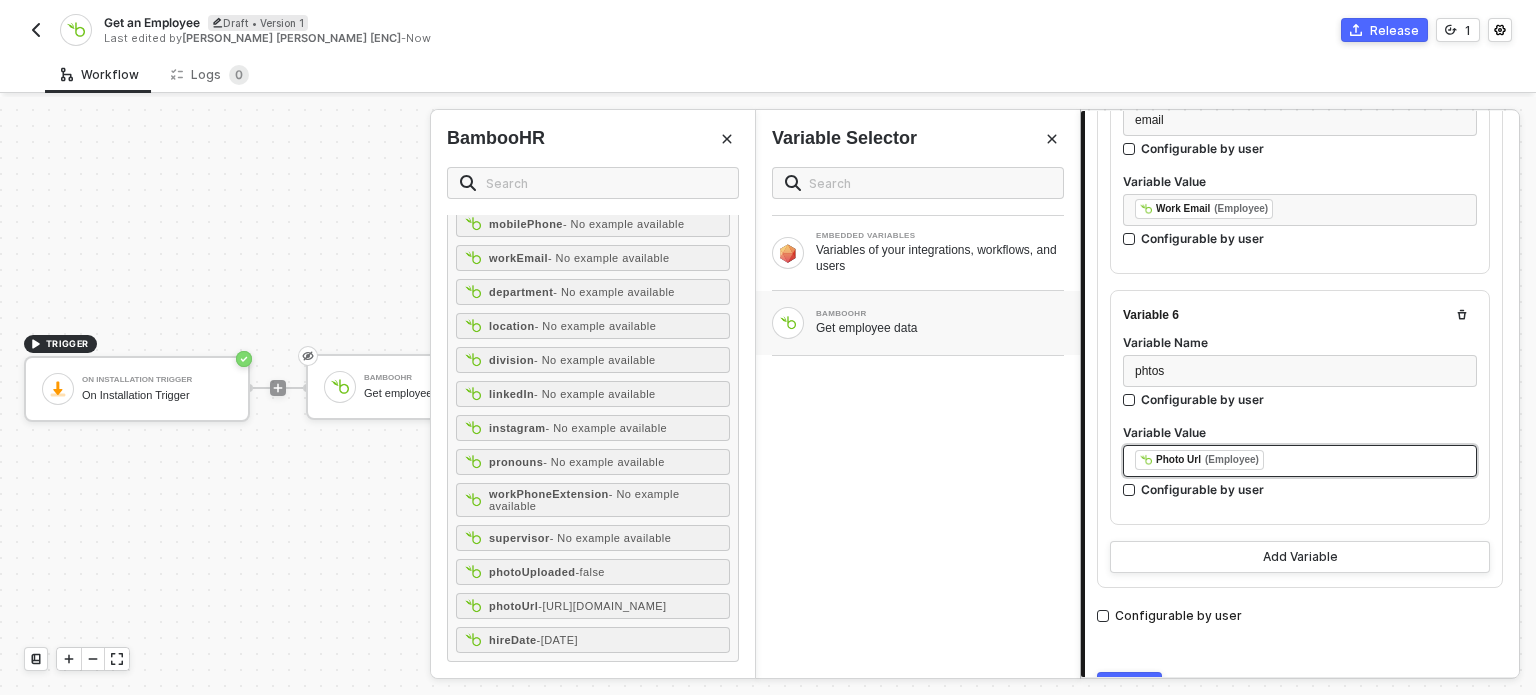 scroll, scrollTop: 1419, scrollLeft: 0, axis: vertical 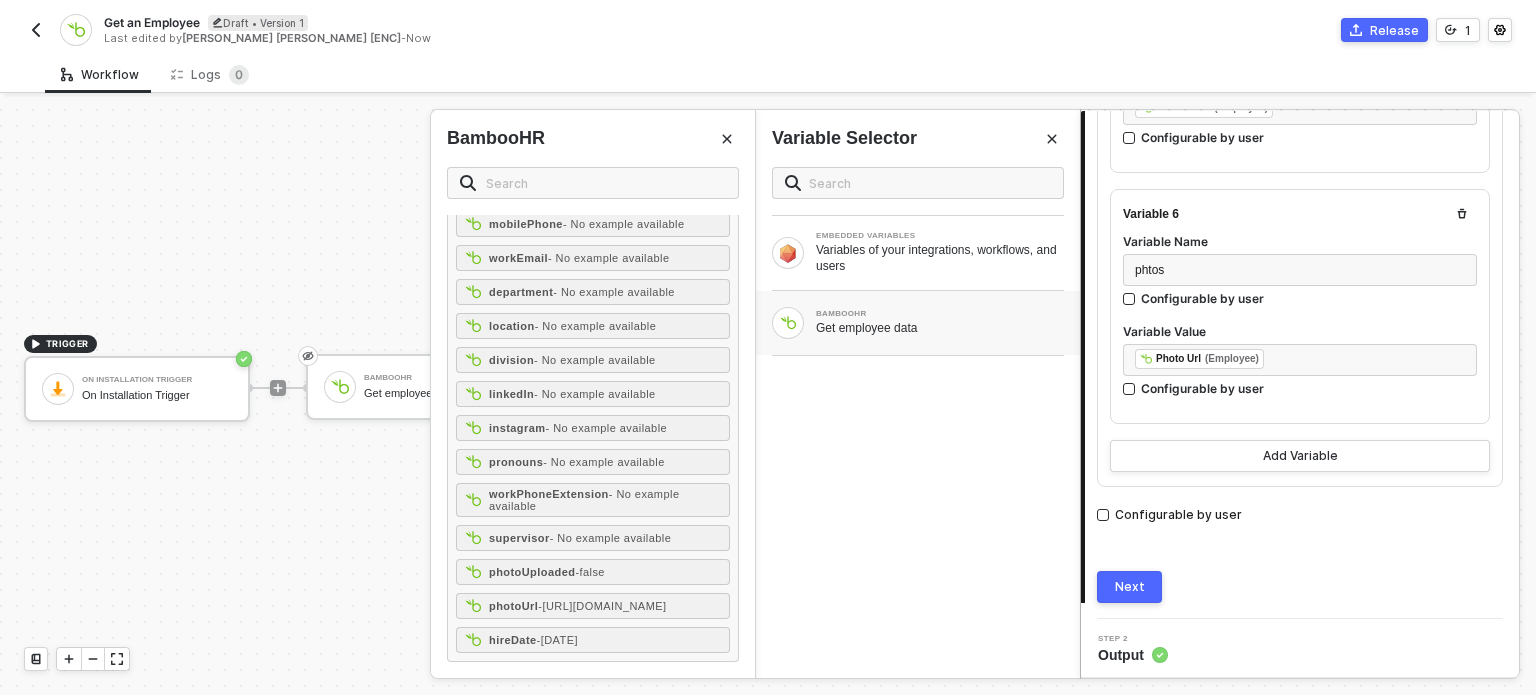 click on "Next" at bounding box center (1129, 587) 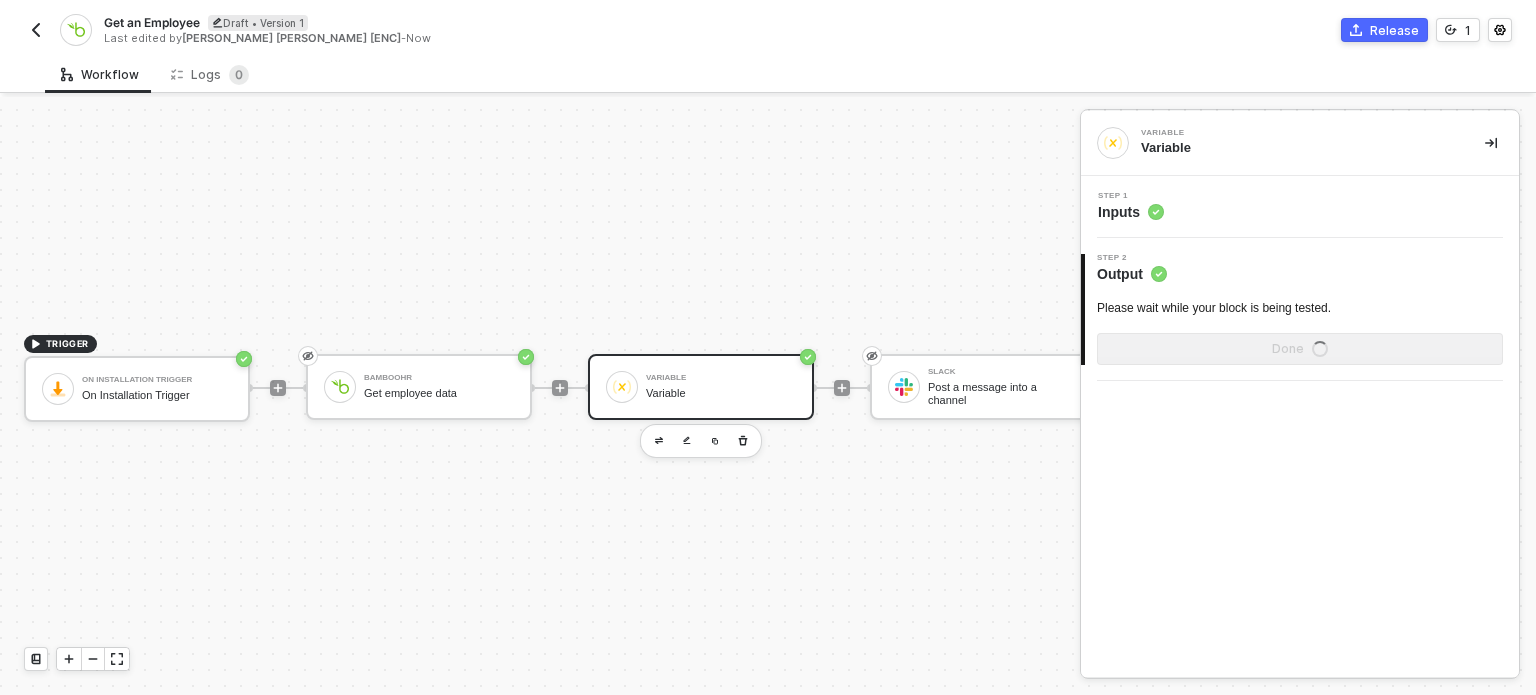scroll, scrollTop: 0, scrollLeft: 0, axis: both 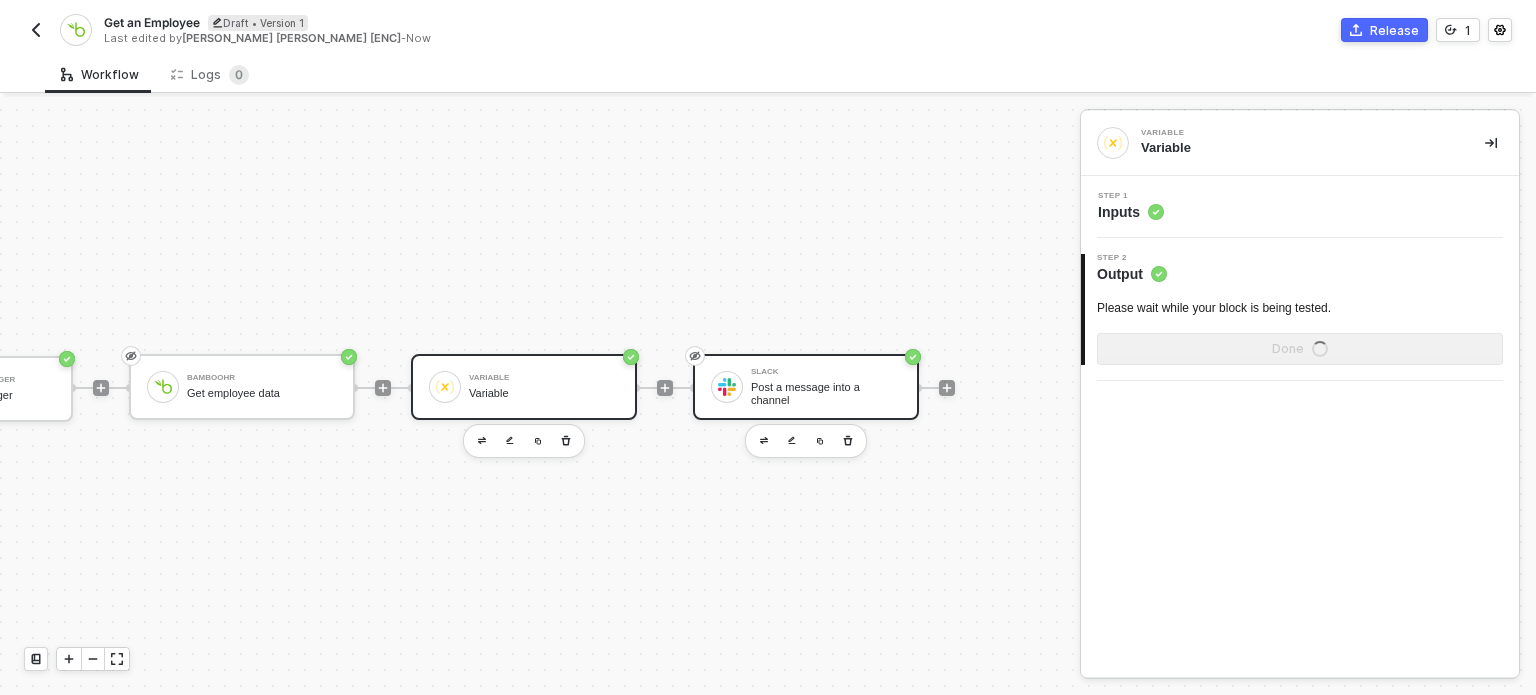 click on "Slack Post a message into a channel" at bounding box center [806, 387] 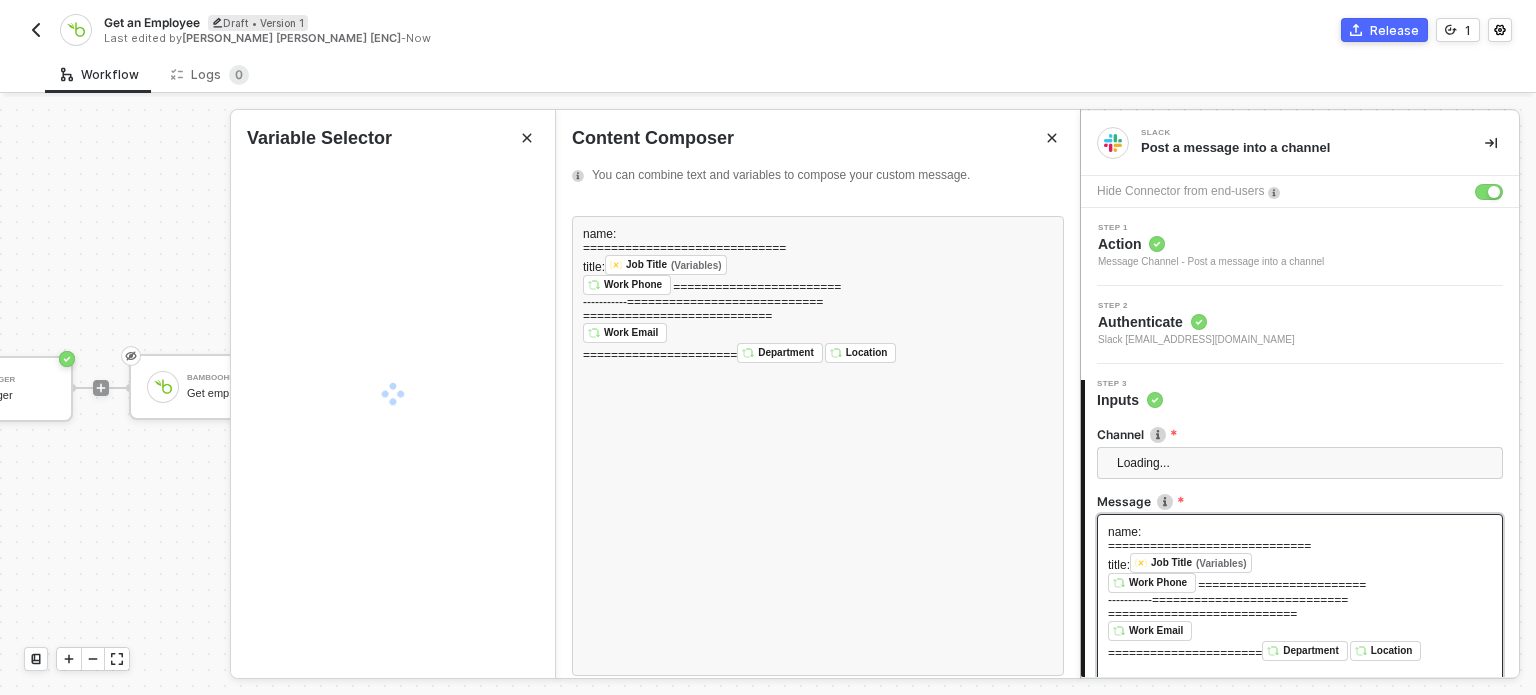 drag, startPoint x: 1279, startPoint y: 602, endPoint x: 1216, endPoint y: 578, distance: 67.41662 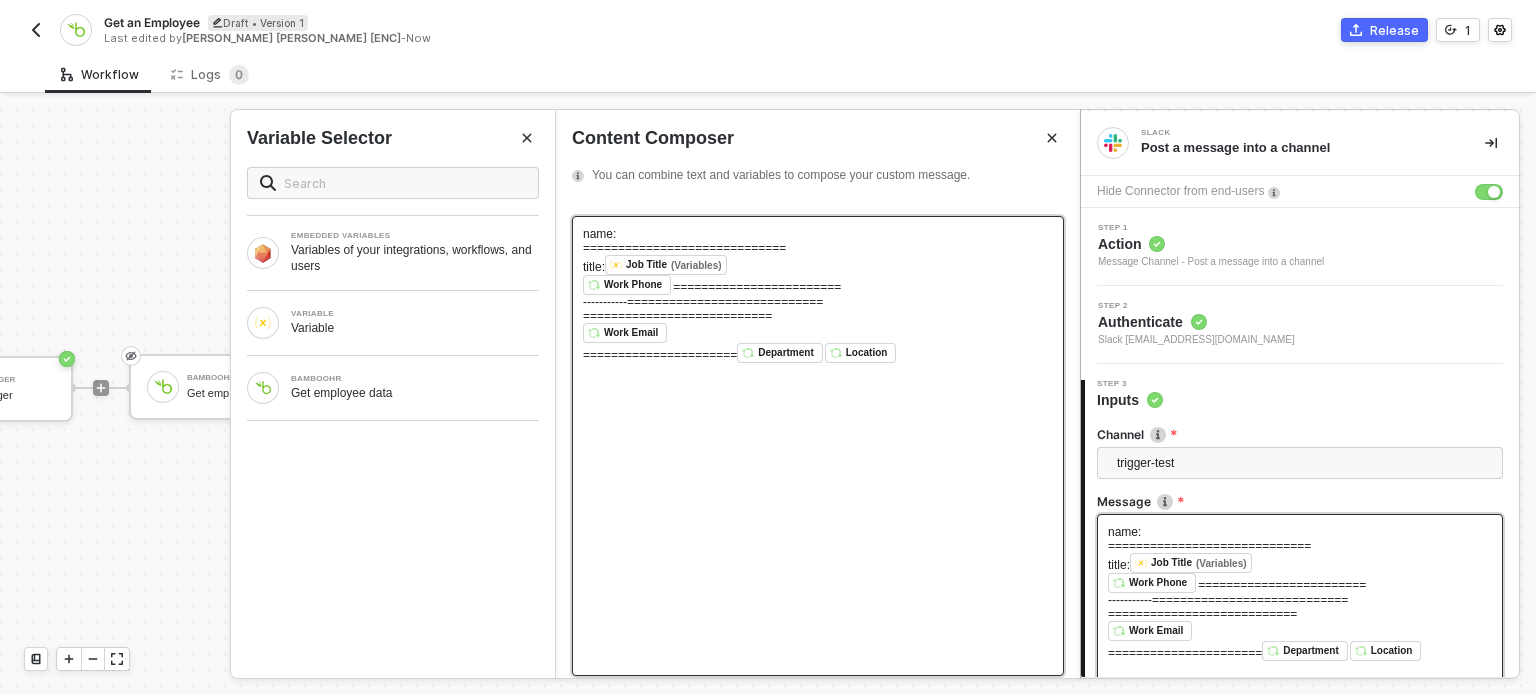 click on "title:  Job Title (Variables) ﻿ ﻿" at bounding box center (818, 265) 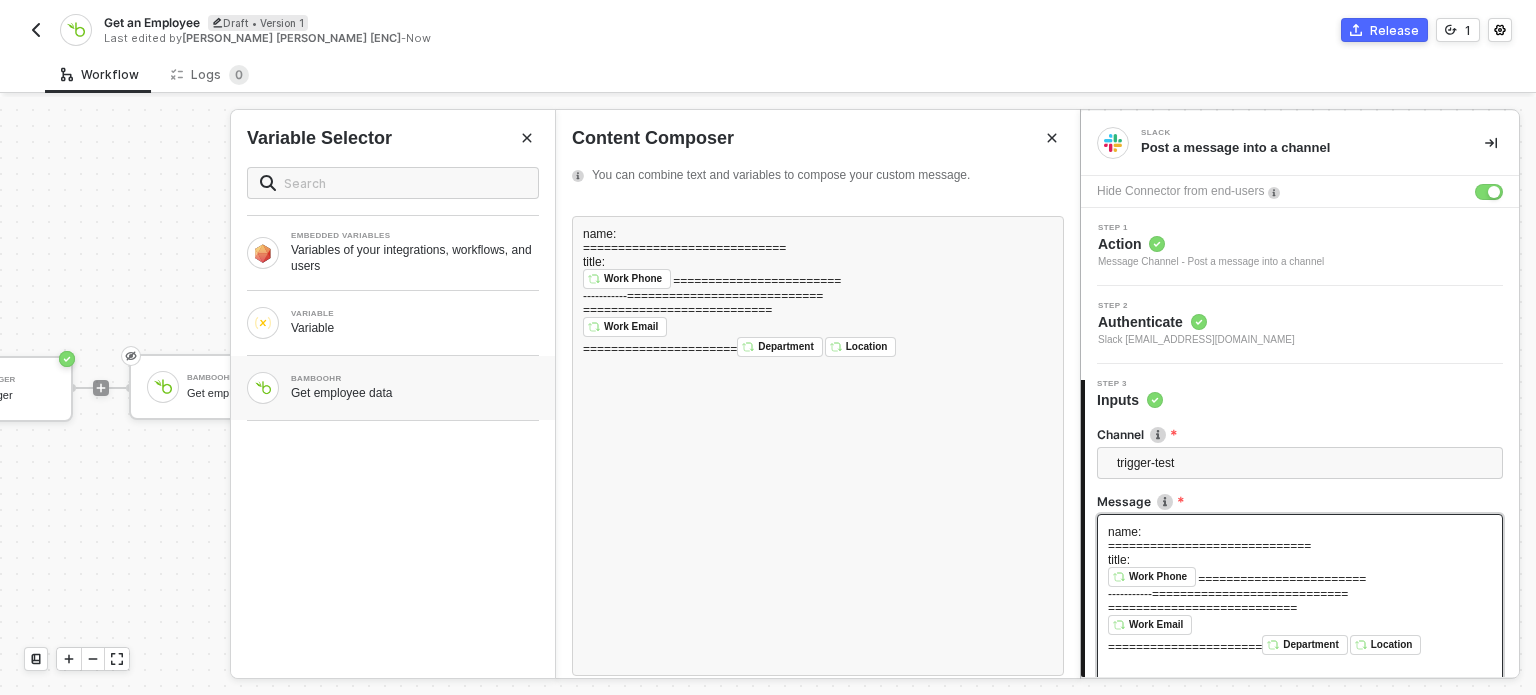 click on "BAMBOOHR" at bounding box center [415, 379] 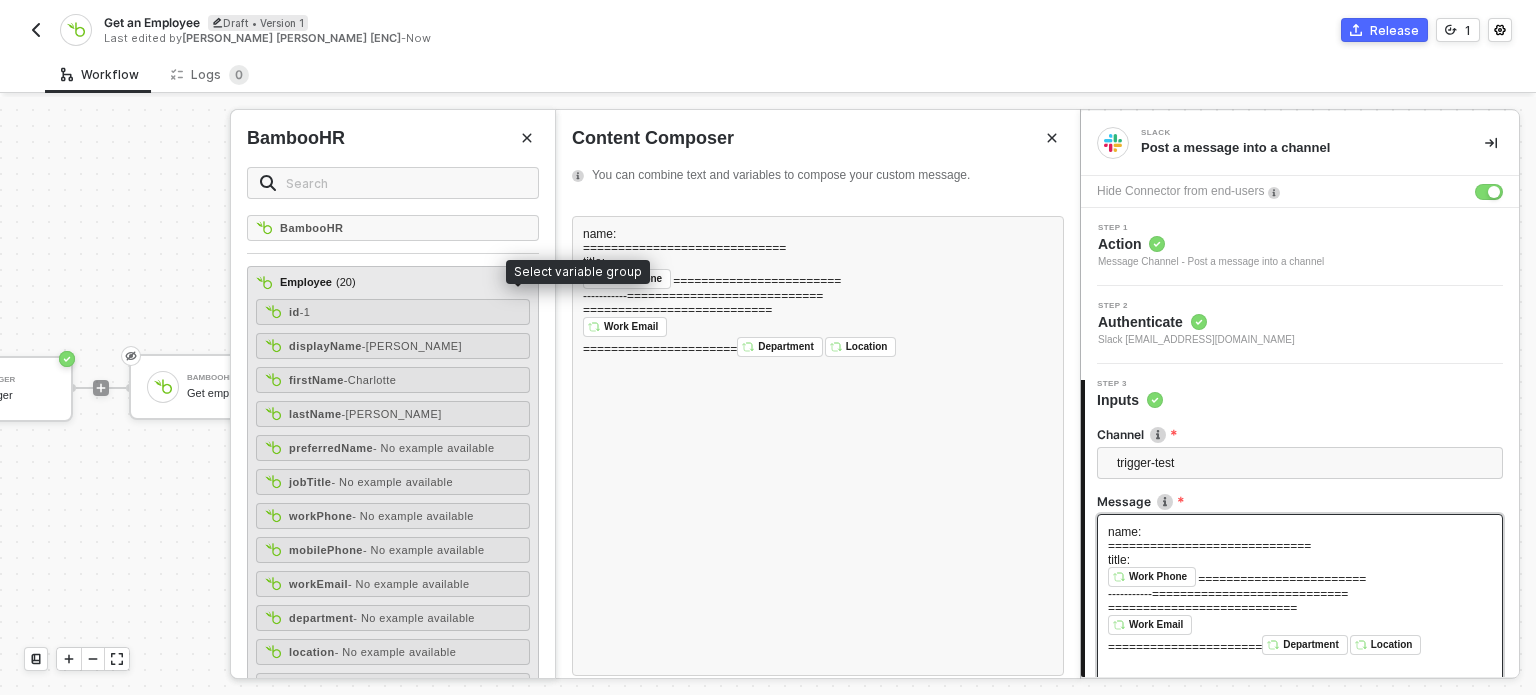 click on "Employee ( 20 )" at bounding box center (381, 283) 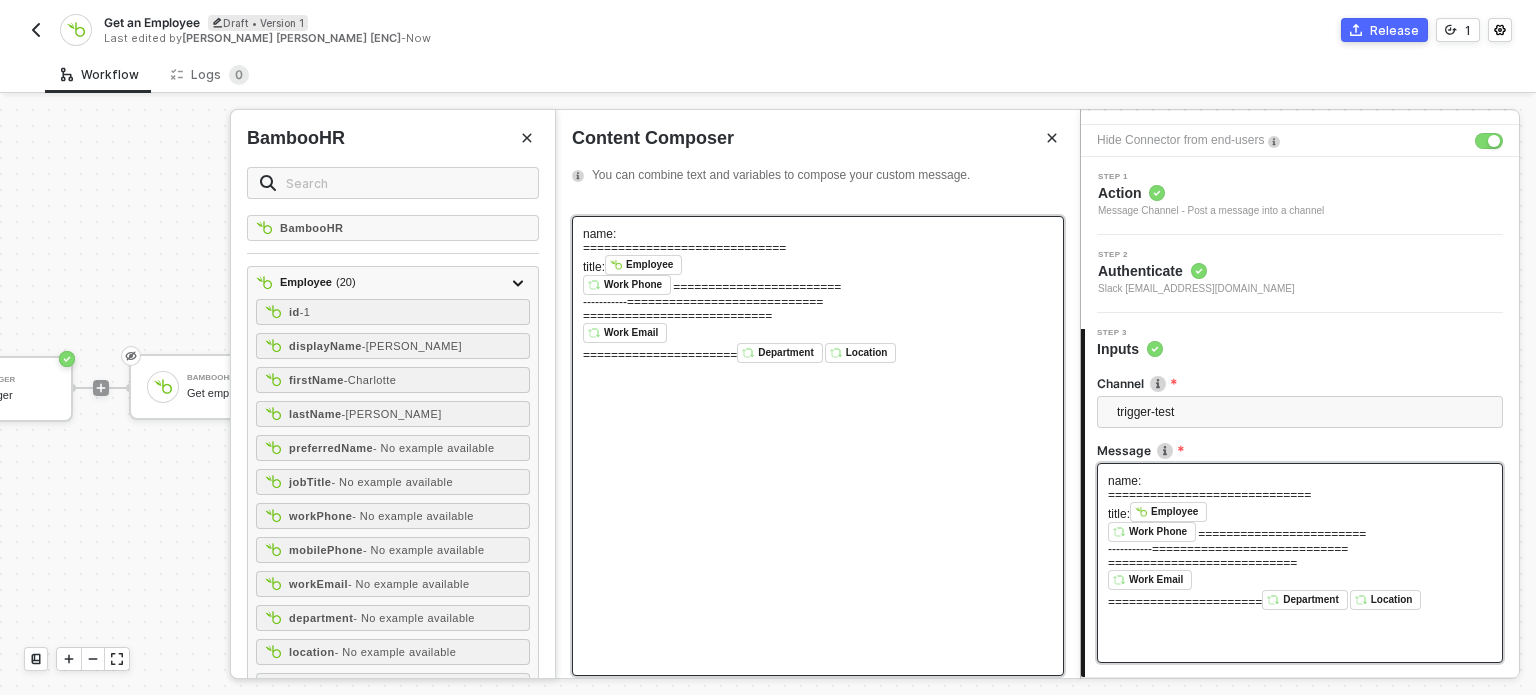 scroll, scrollTop: 198, scrollLeft: 0, axis: vertical 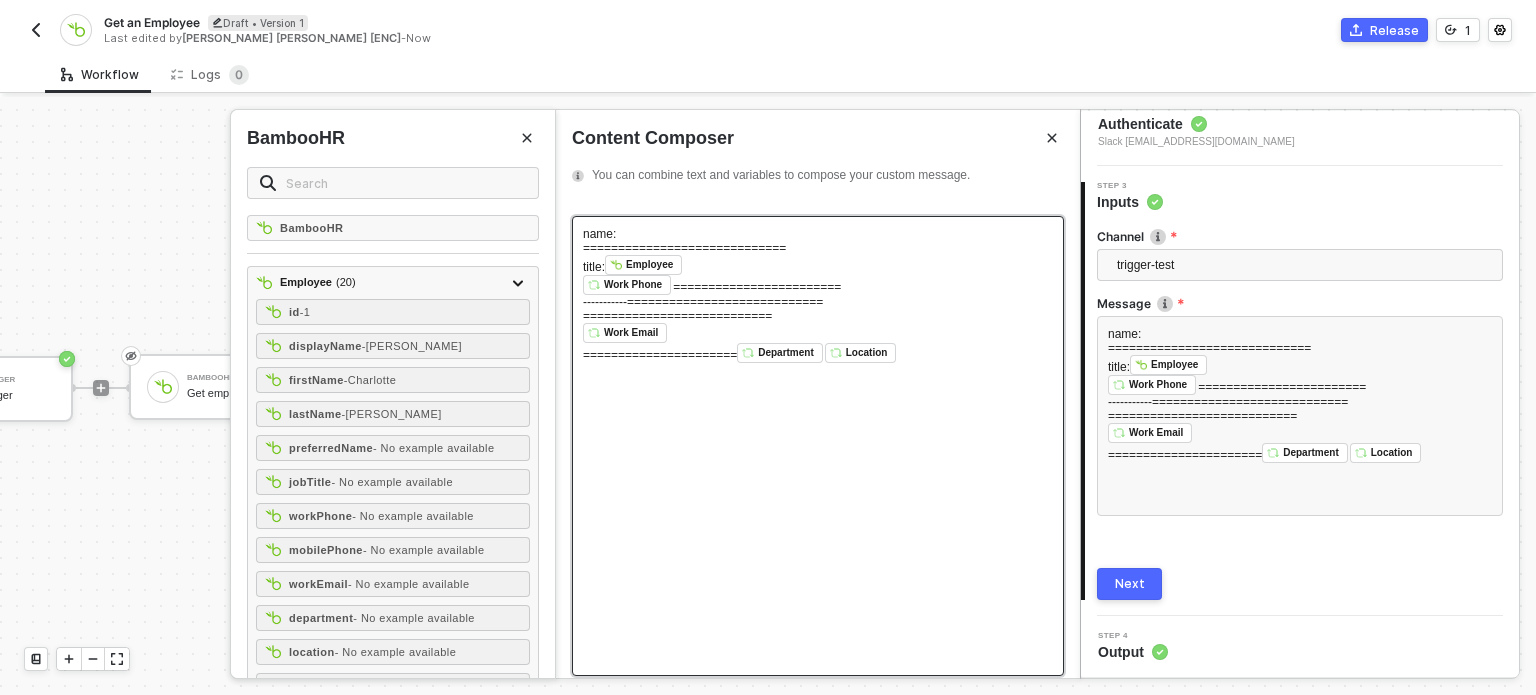 click on "﻿ Work Email ﻿ ﻿" at bounding box center [818, 333] 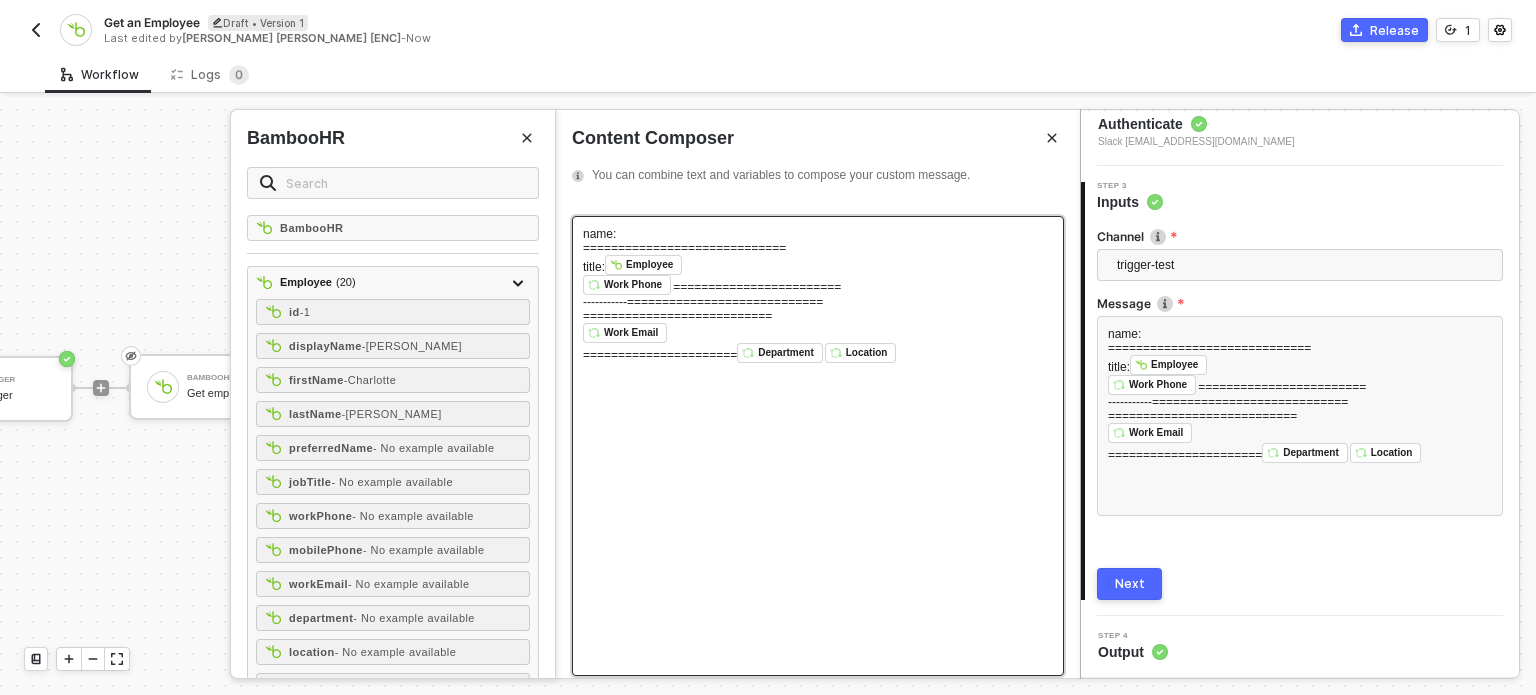 click on "﻿ Work Email ﻿ ﻿" at bounding box center [818, 333] 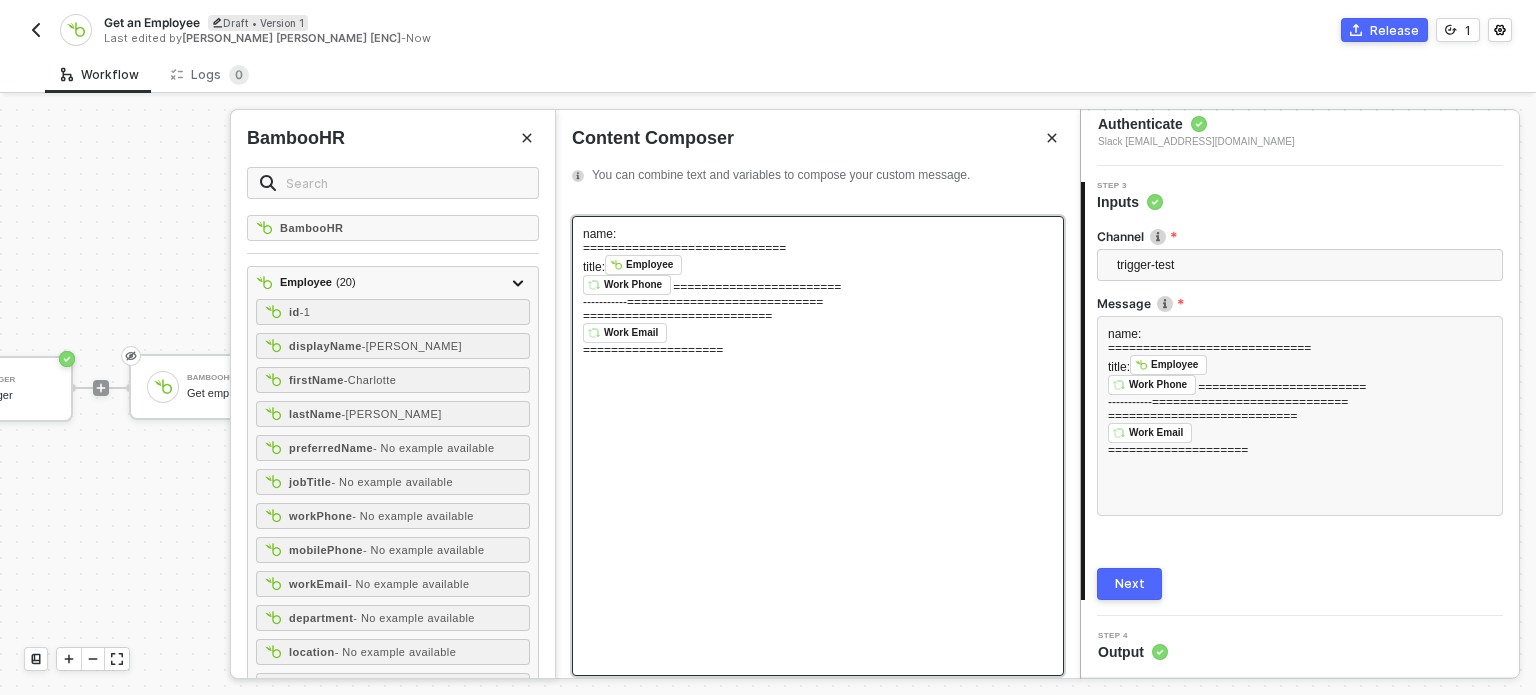 click on "name:  ﻿ ============================= title:  Employee ﻿ ﻿ ﻿ Work Phone ﻿ ======================== -----------============================ =========================== ﻿ Work Email ﻿ ﻿ ====================" at bounding box center (818, 446) 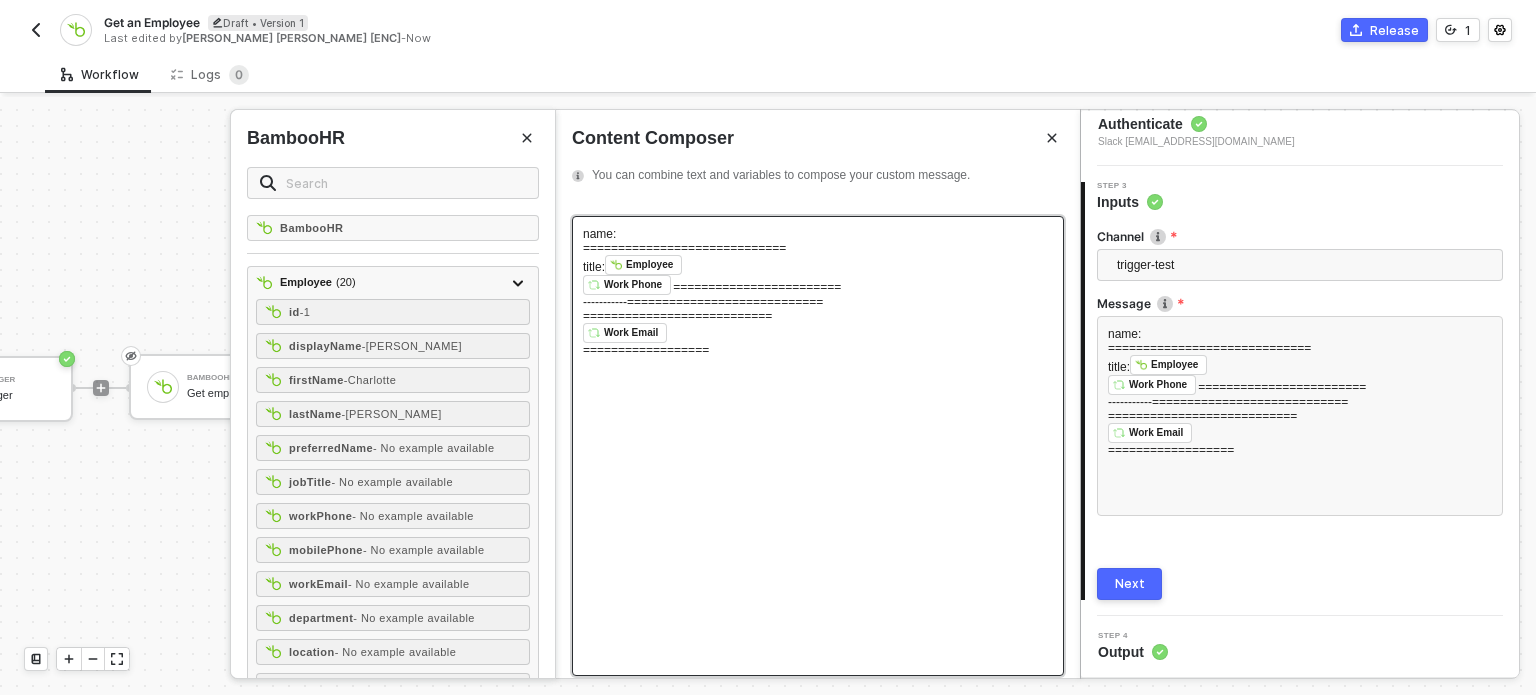 click on "-----------============================" at bounding box center [703, 302] 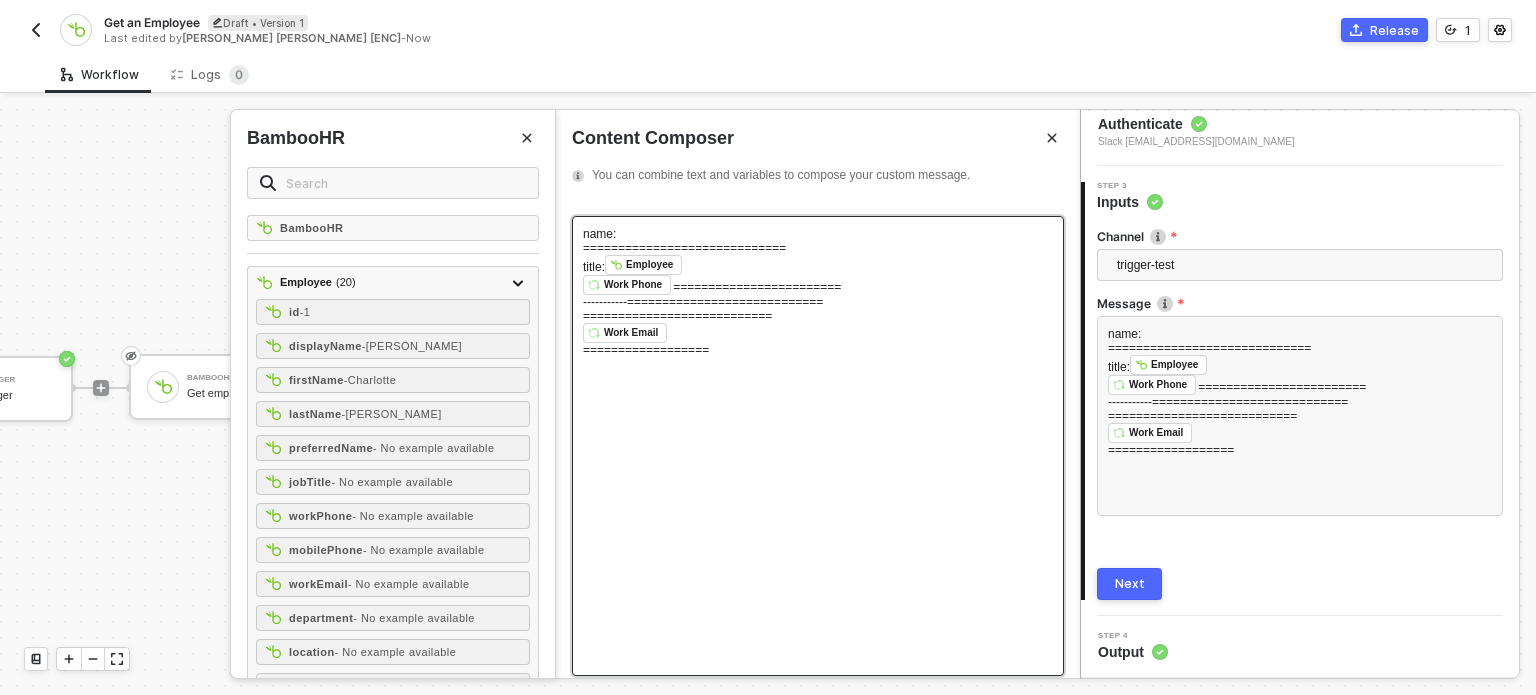 click on "﻿ Work Email ﻿ ﻿" at bounding box center (818, 333) 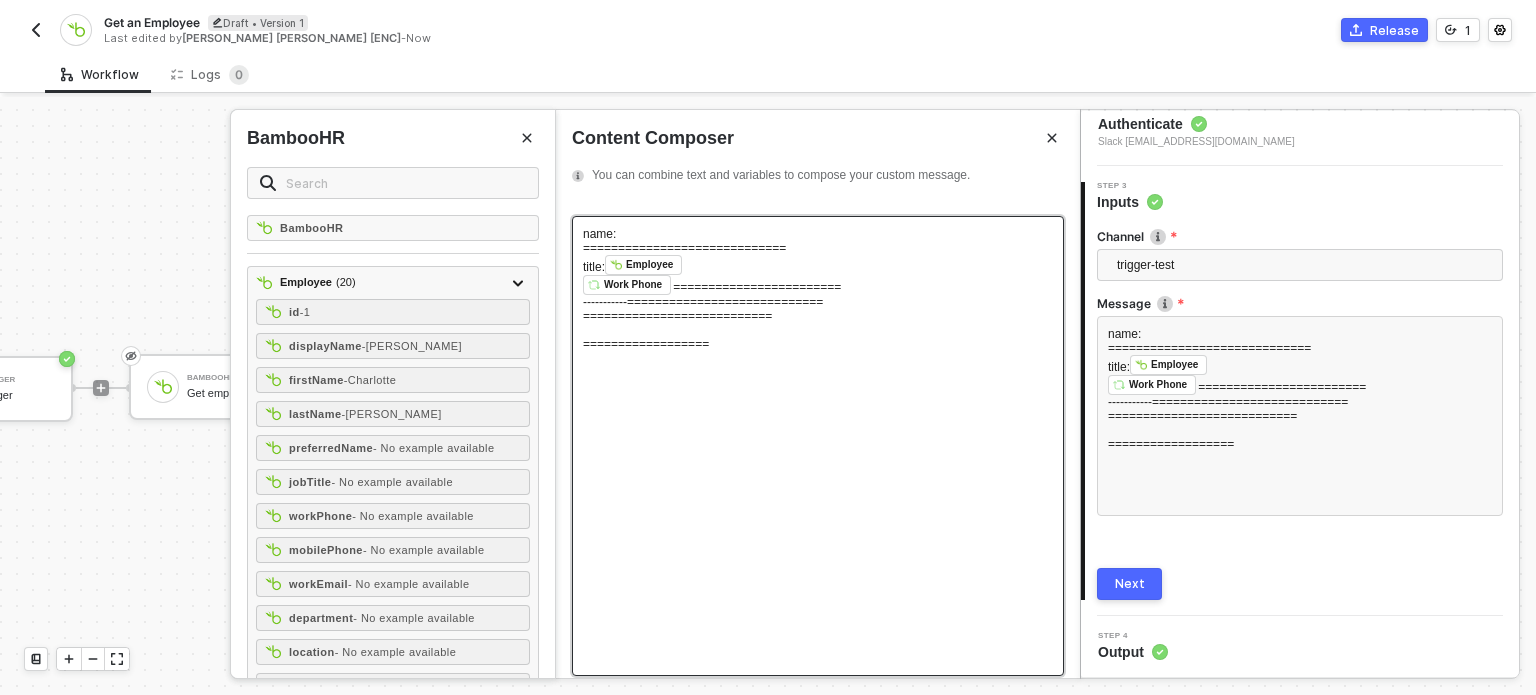 click on "﻿ Work Phone ﻿ ========================" at bounding box center (818, 285) 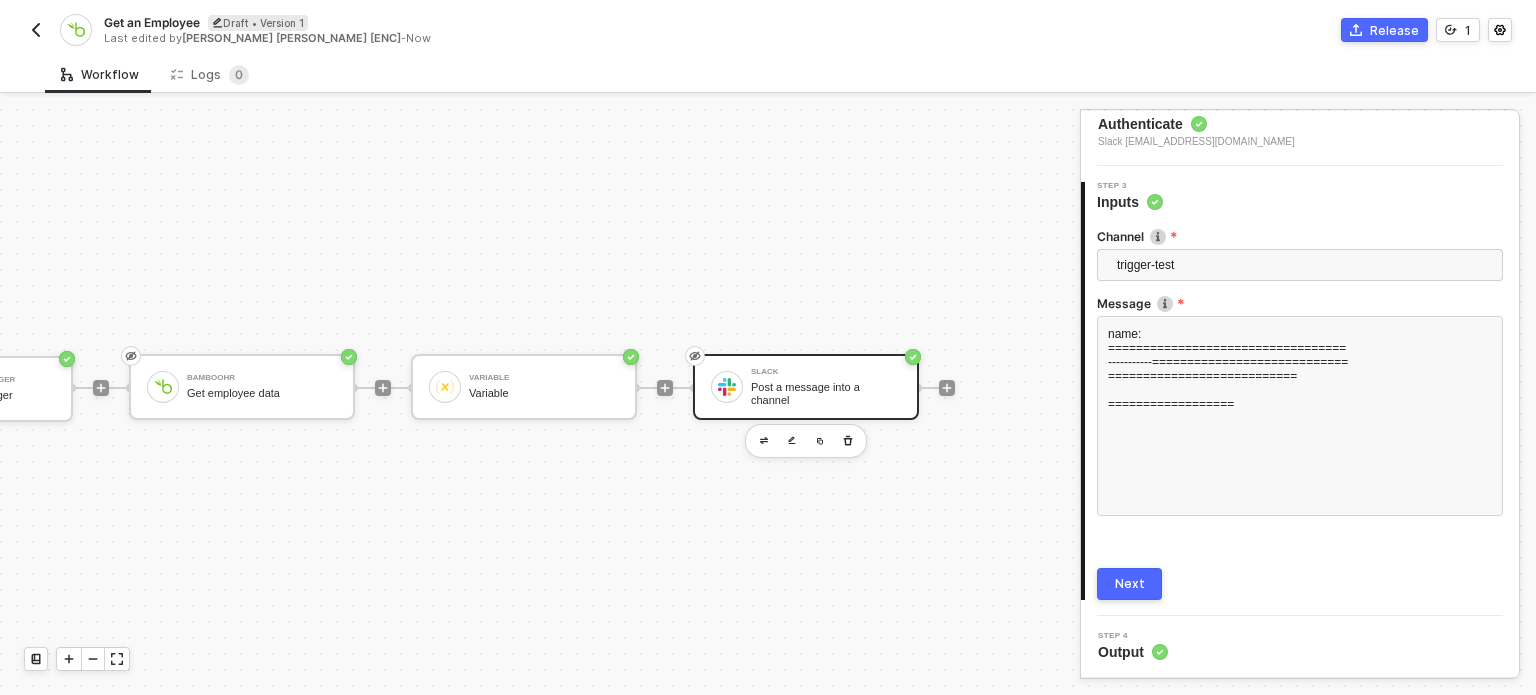 click on "Next" at bounding box center [1129, 584] 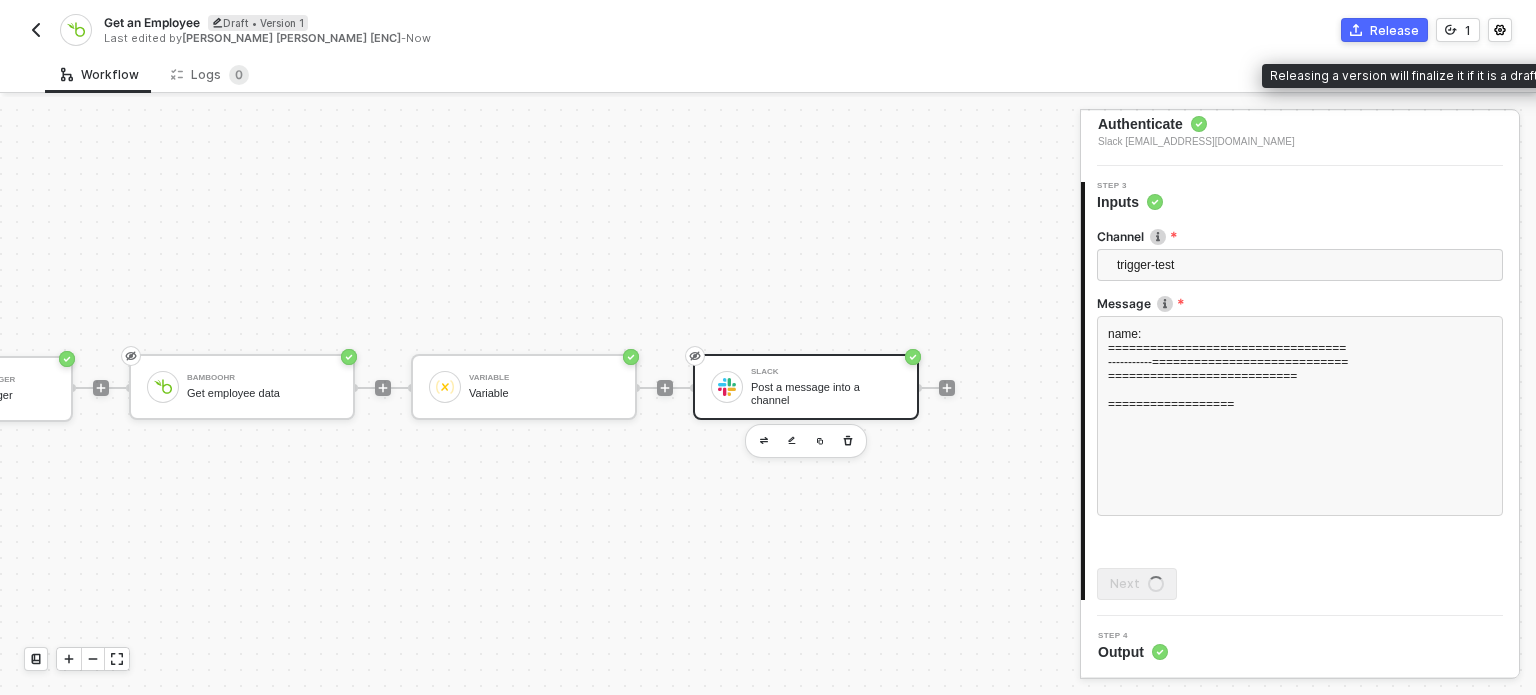 scroll, scrollTop: 0, scrollLeft: 0, axis: both 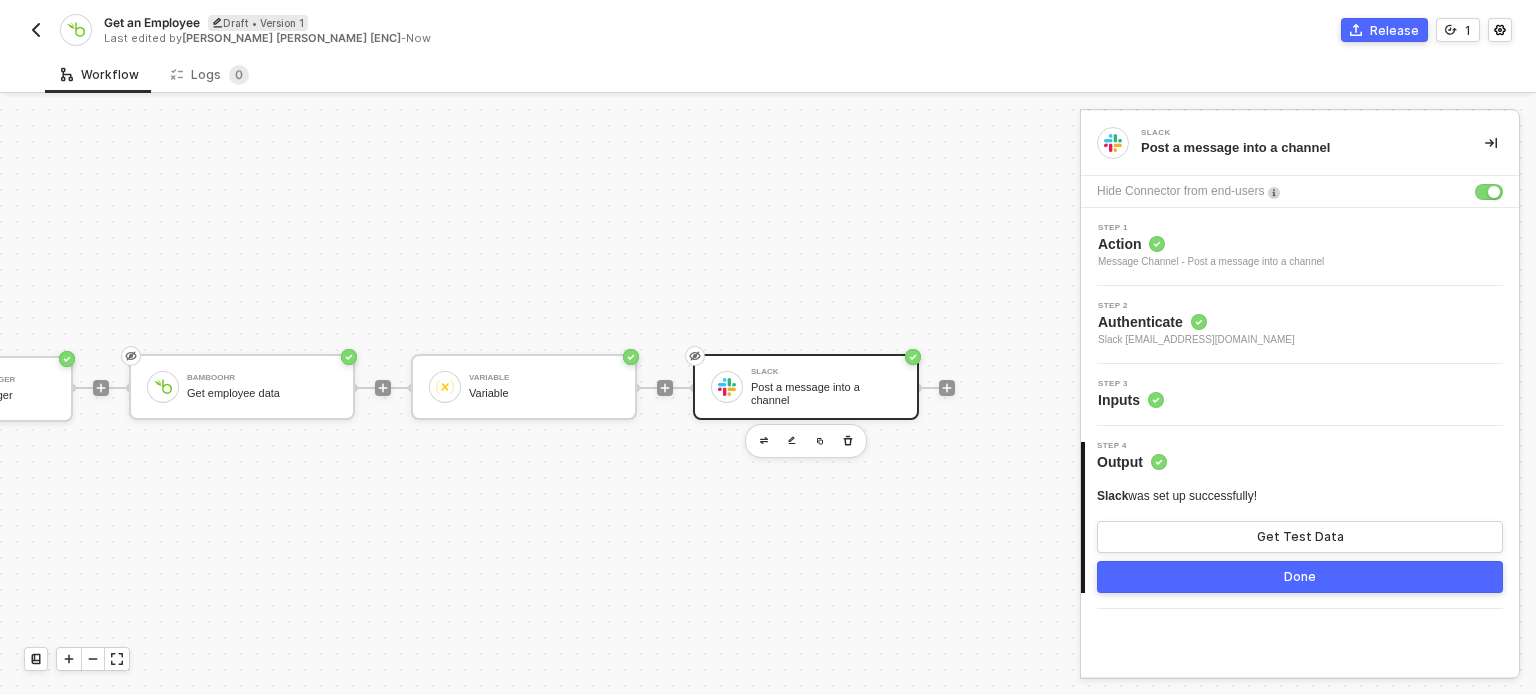 click on "Get an Employee    Draft • Version   1 Last edited by  Michelle Mae [ENC]  -  Now Release 1" at bounding box center [768, 28] 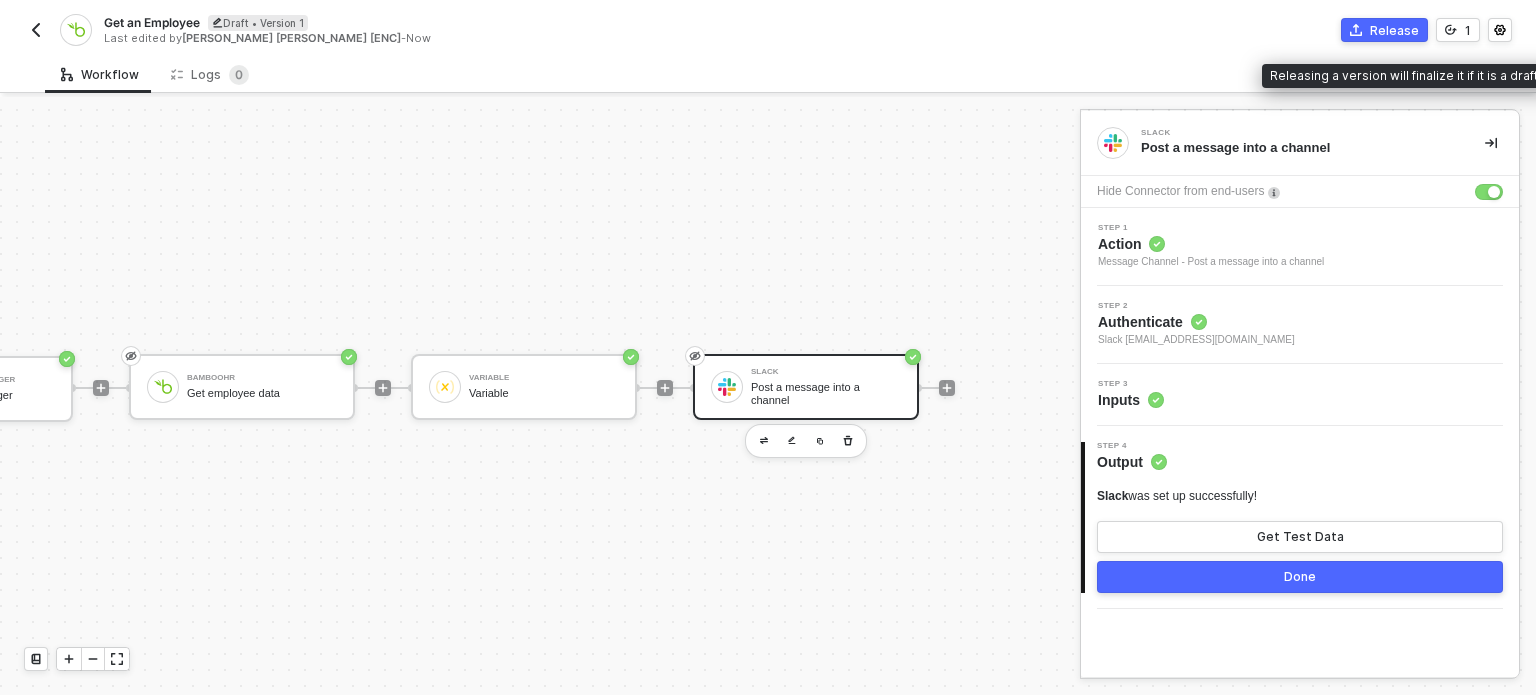 click on "Release" at bounding box center [1384, 30] 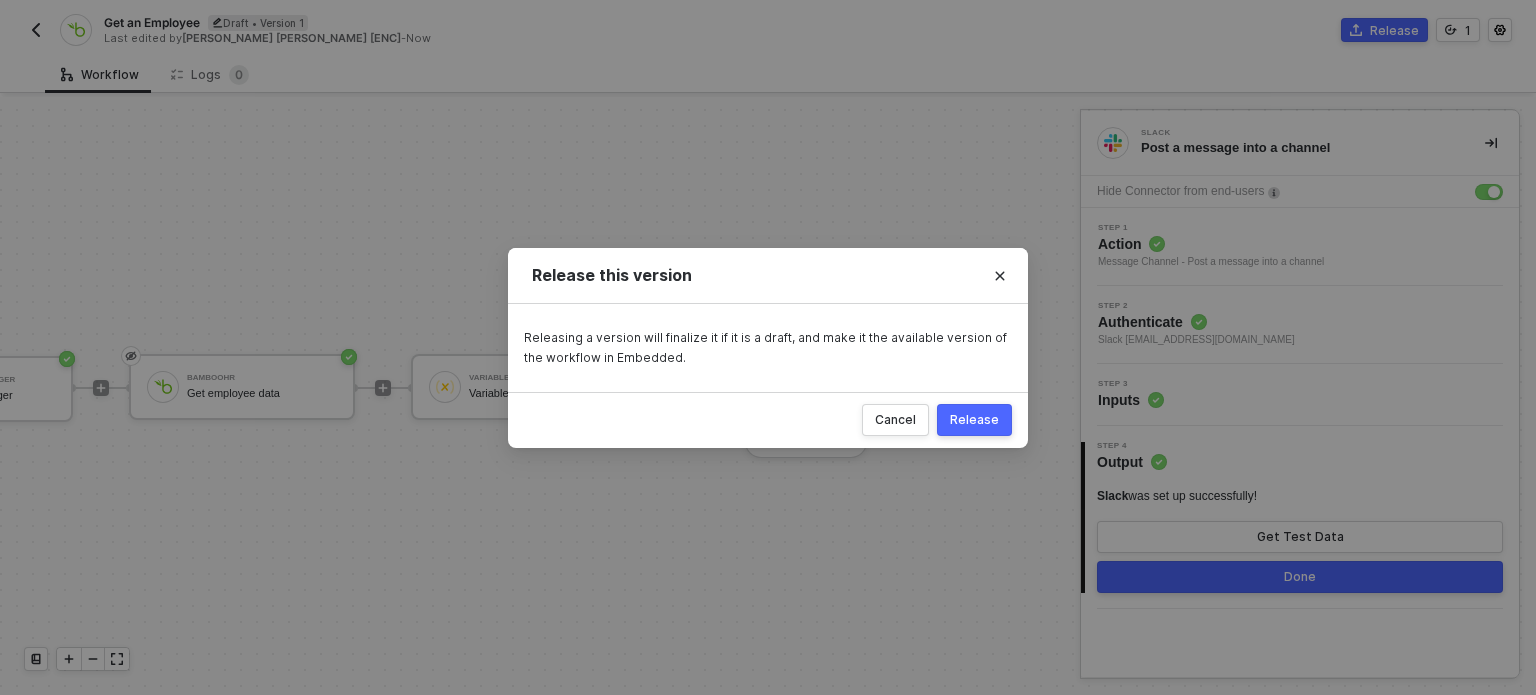 click on "Release" at bounding box center (974, 420) 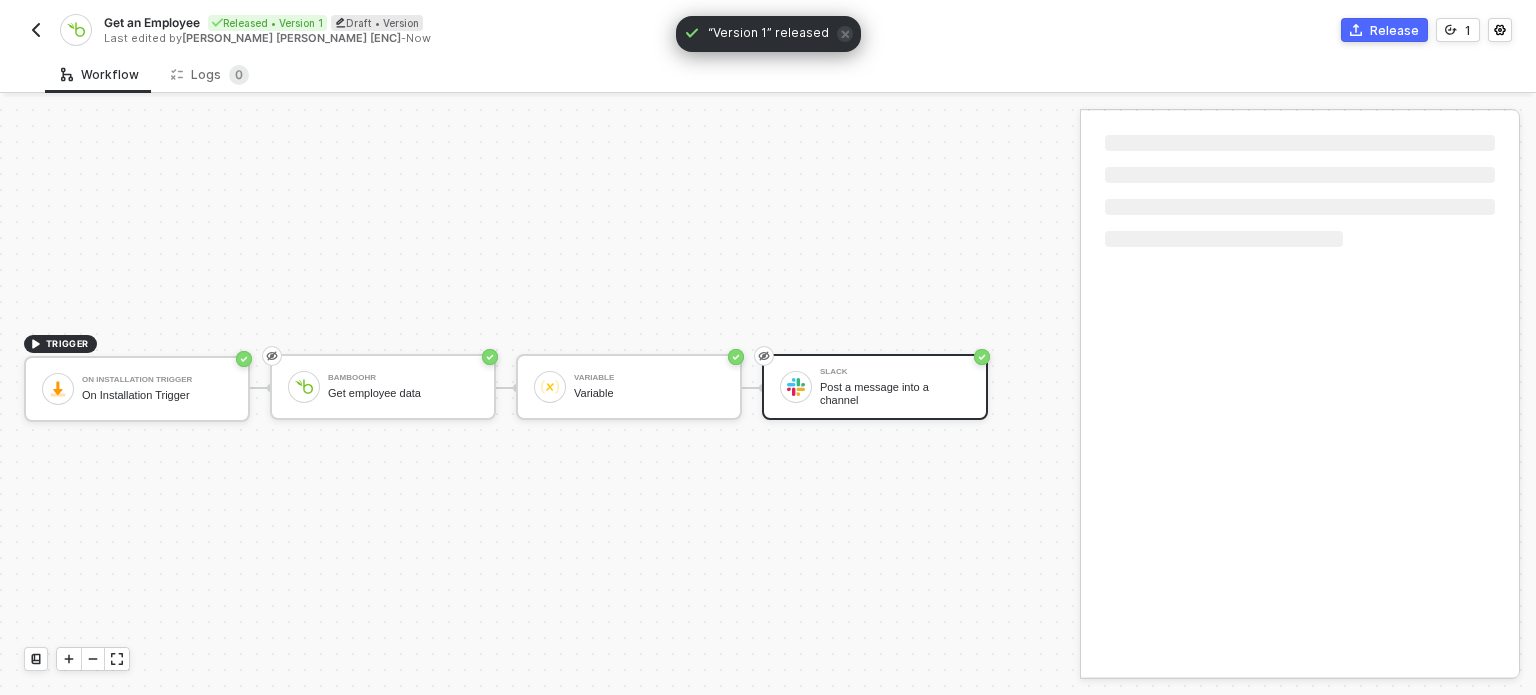 scroll, scrollTop: 23, scrollLeft: 0, axis: vertical 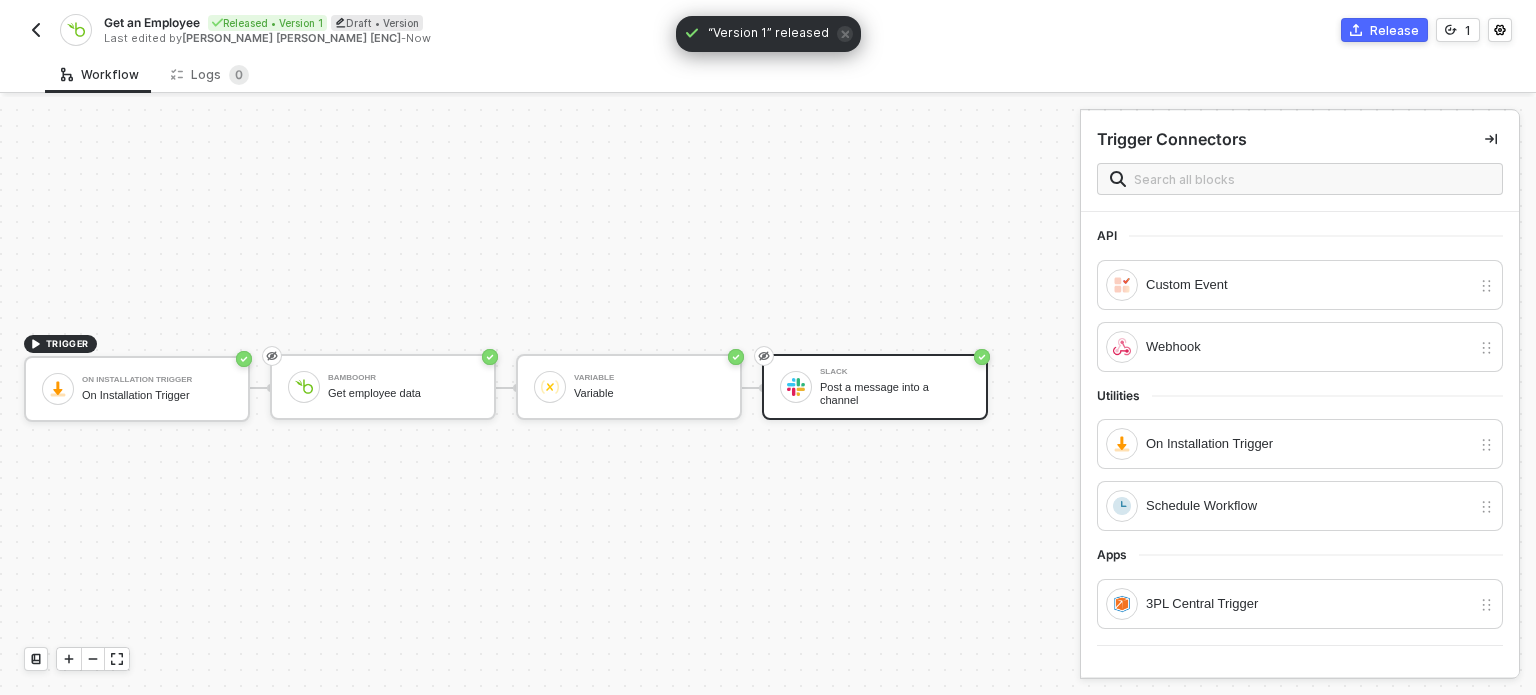 click at bounding box center [36, 30] 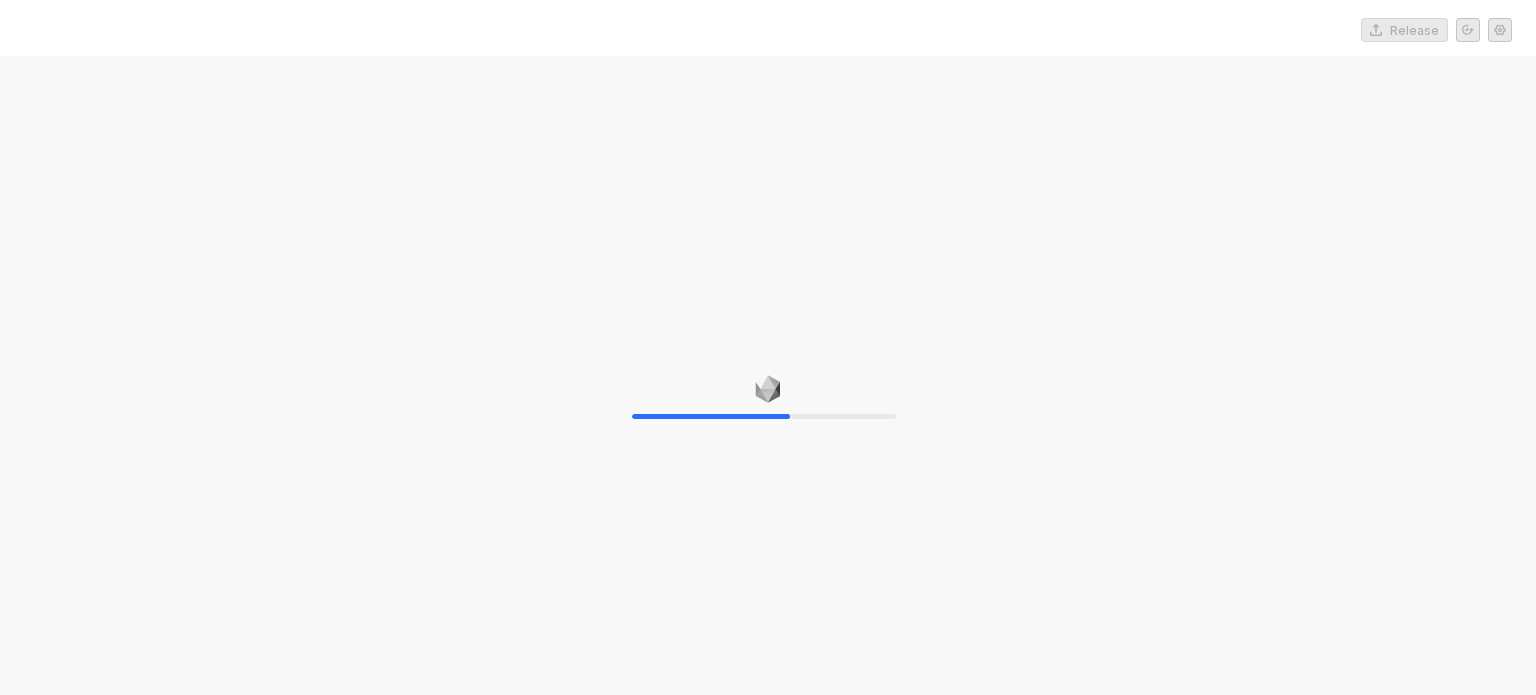 scroll, scrollTop: 0, scrollLeft: 0, axis: both 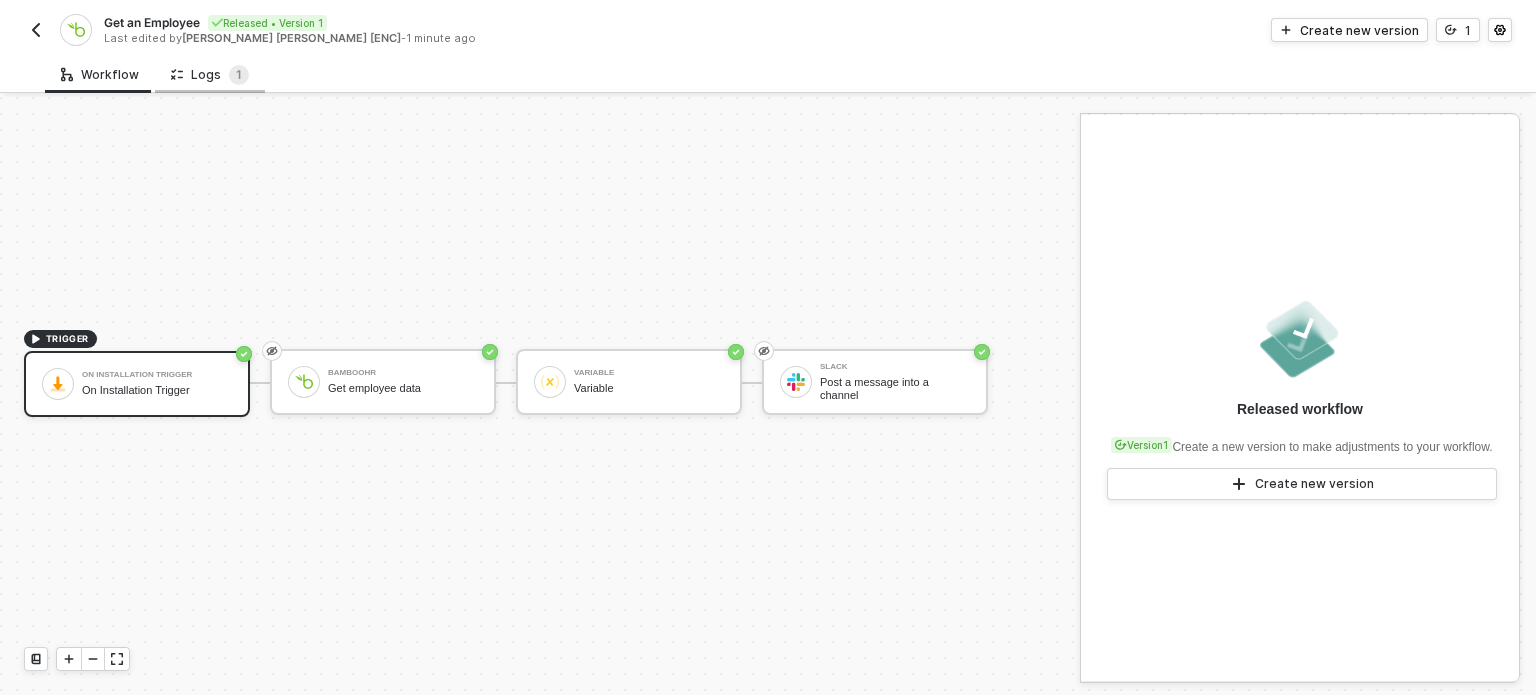 click on "Logs 1" at bounding box center (210, 75) 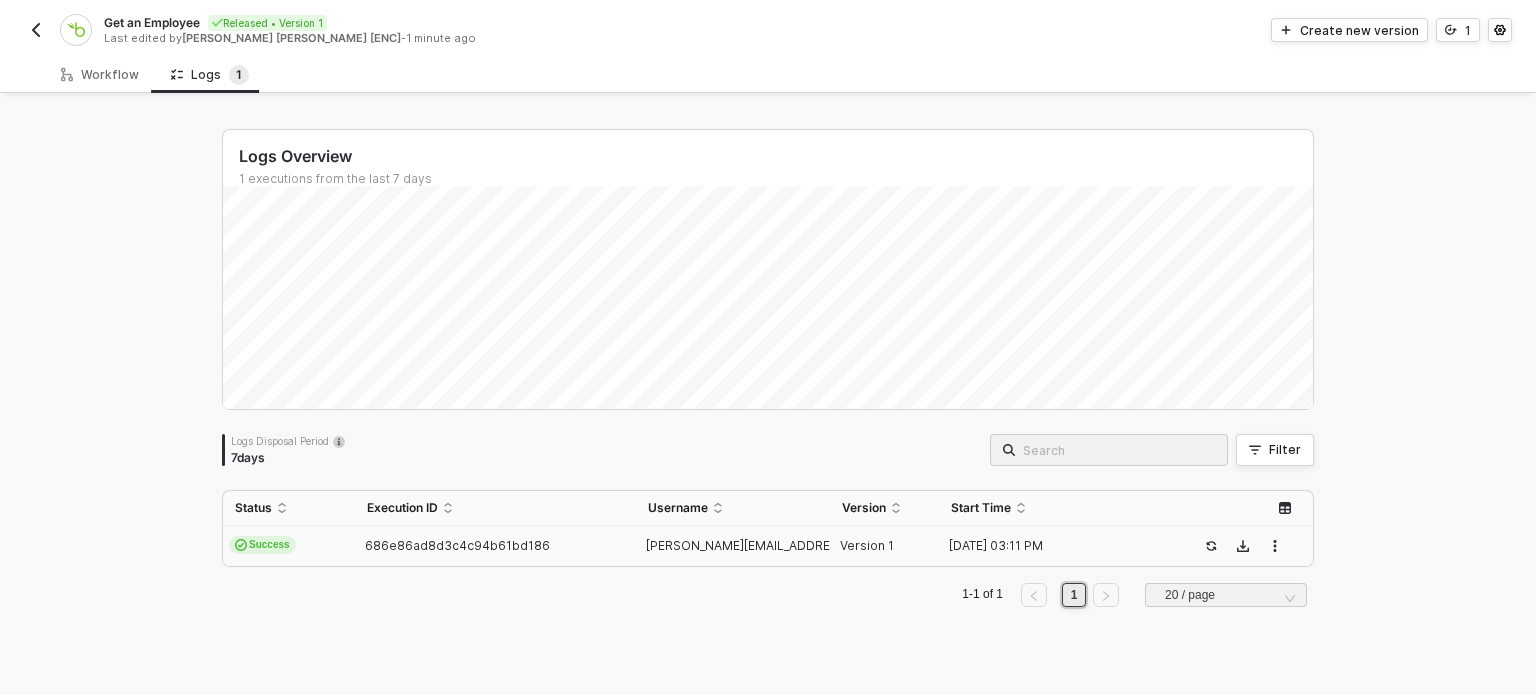 click on "Success" at bounding box center (262, 545) 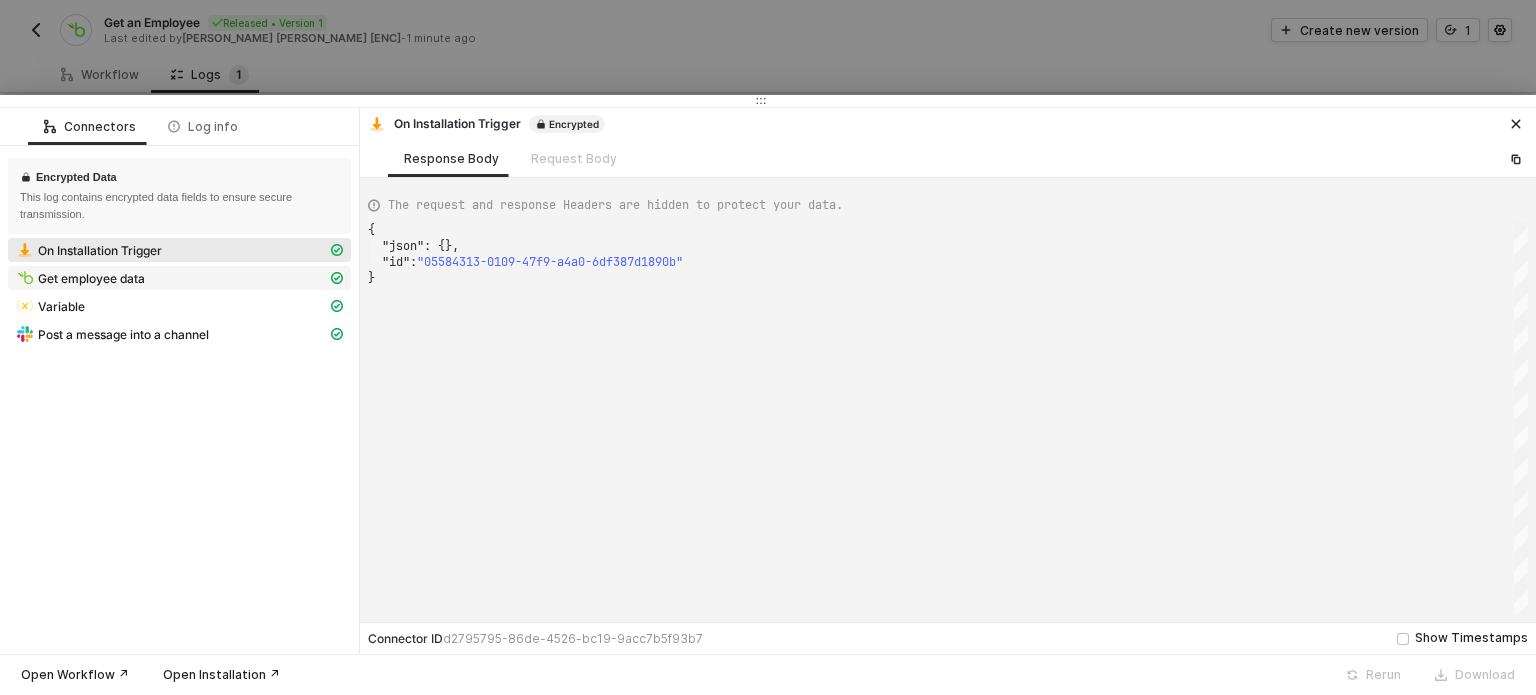 click on "Get employee data" at bounding box center (171, 278) 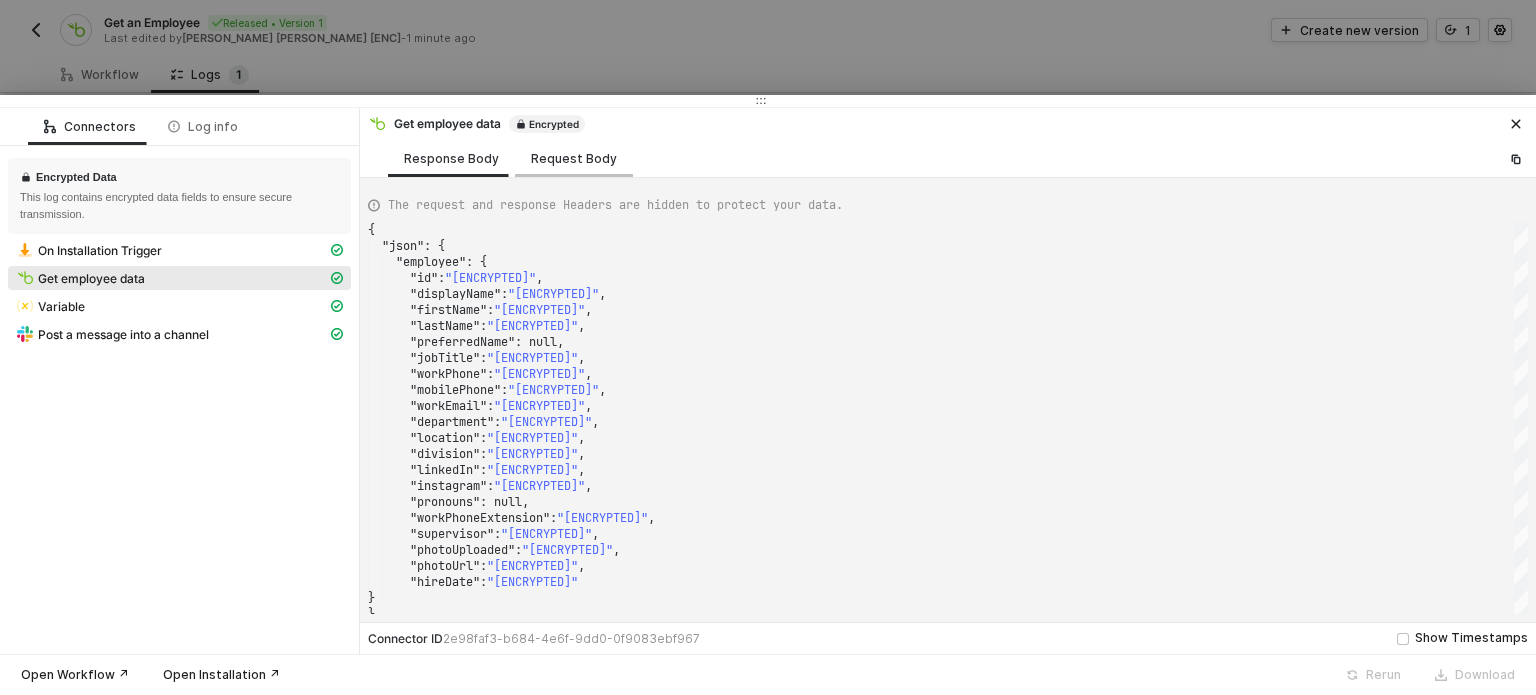 click on "Request Body" at bounding box center (574, 159) 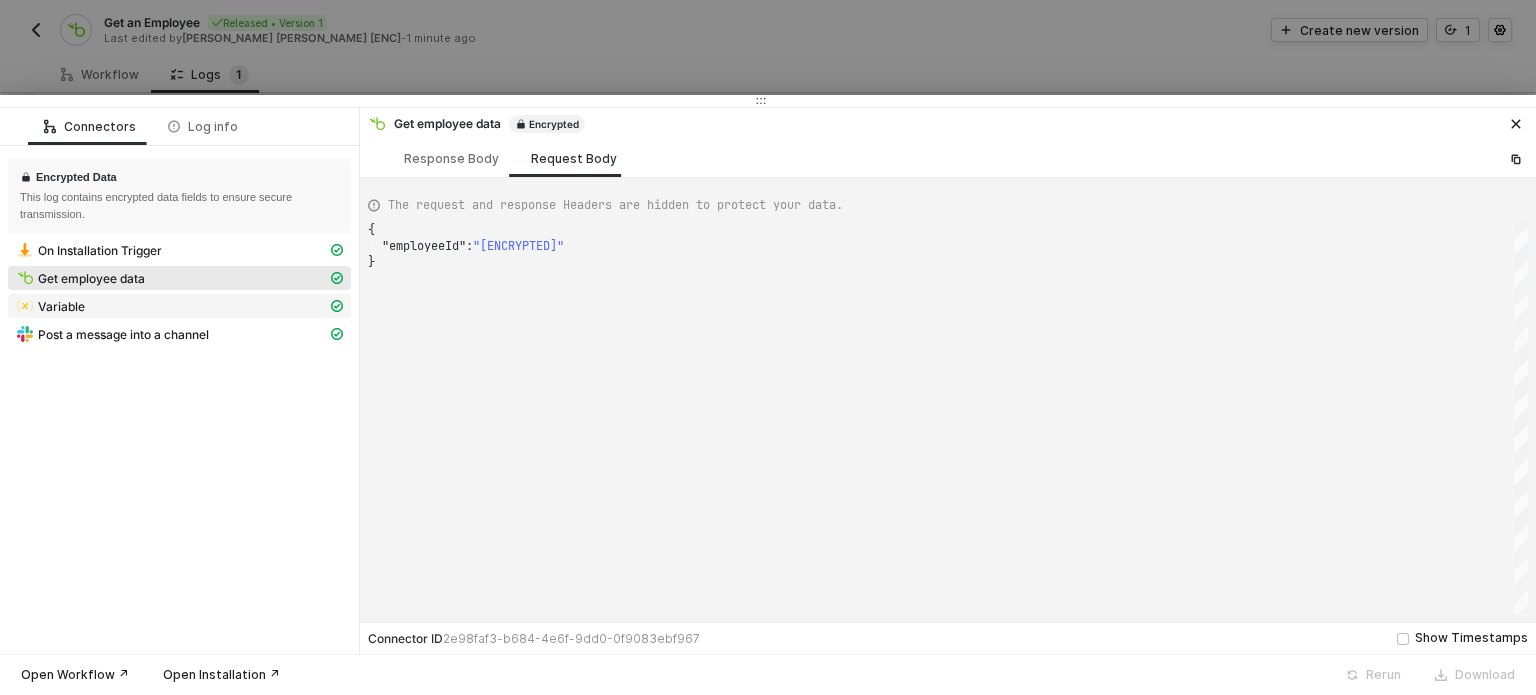 click on "Variable" at bounding box center (171, 306) 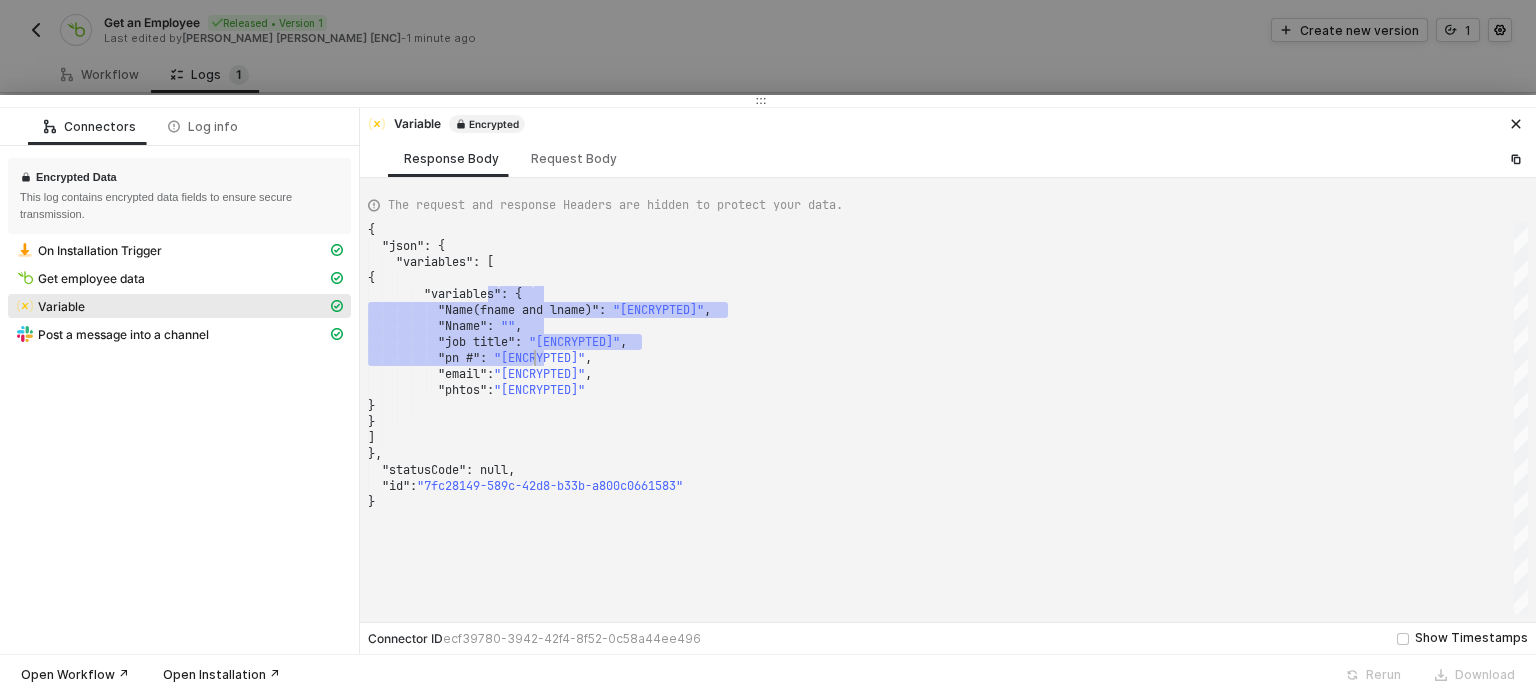 scroll, scrollTop: 0, scrollLeft: 0, axis: both 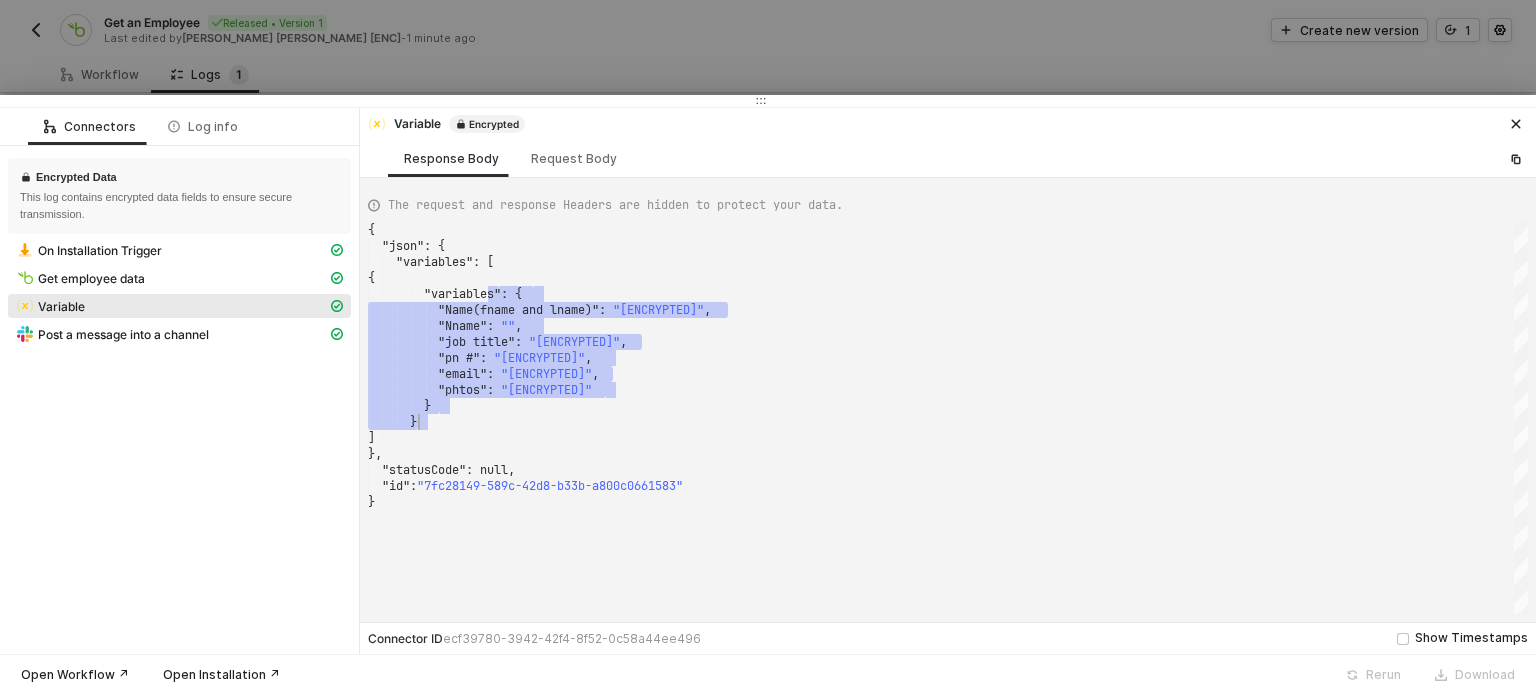 drag, startPoint x: 501, startPoint y: 300, endPoint x: 644, endPoint y: 427, distance: 191.25375 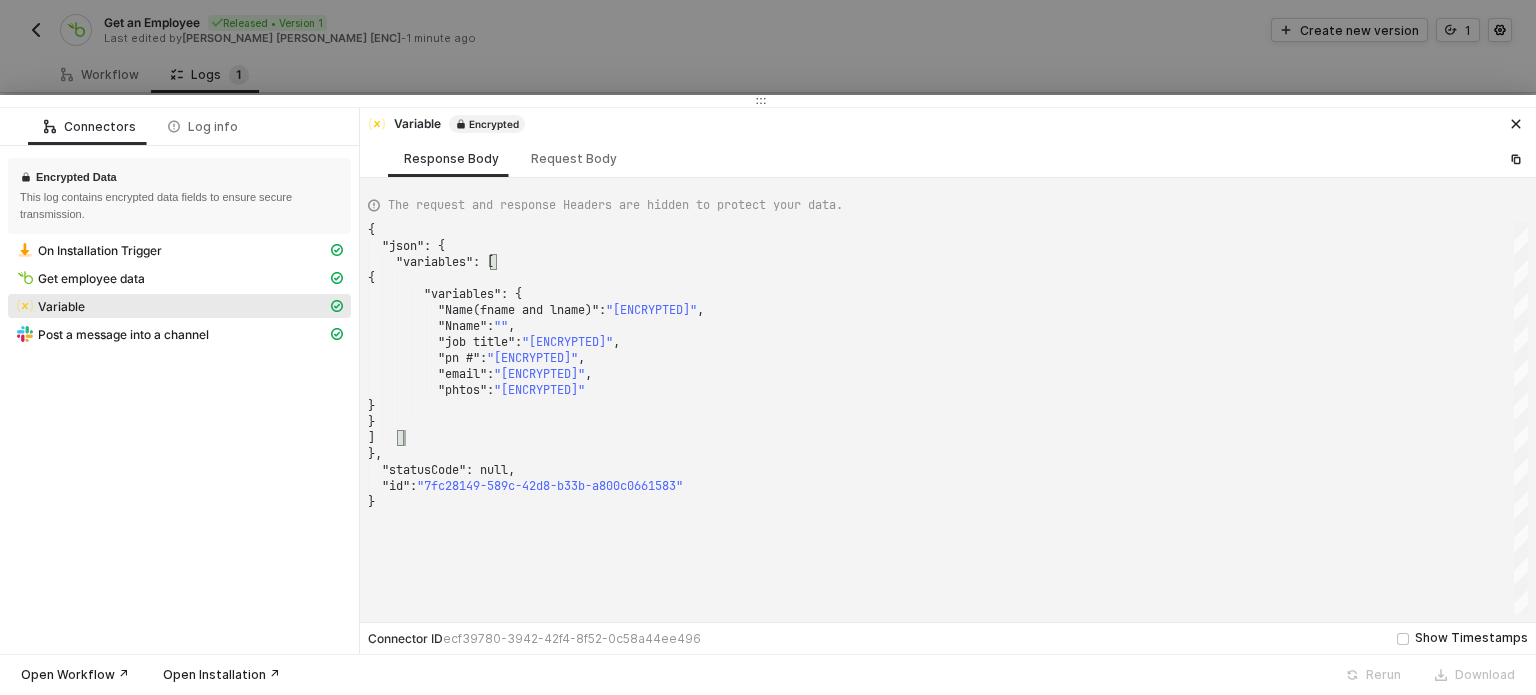 click on "]" at bounding box center (948, 438) 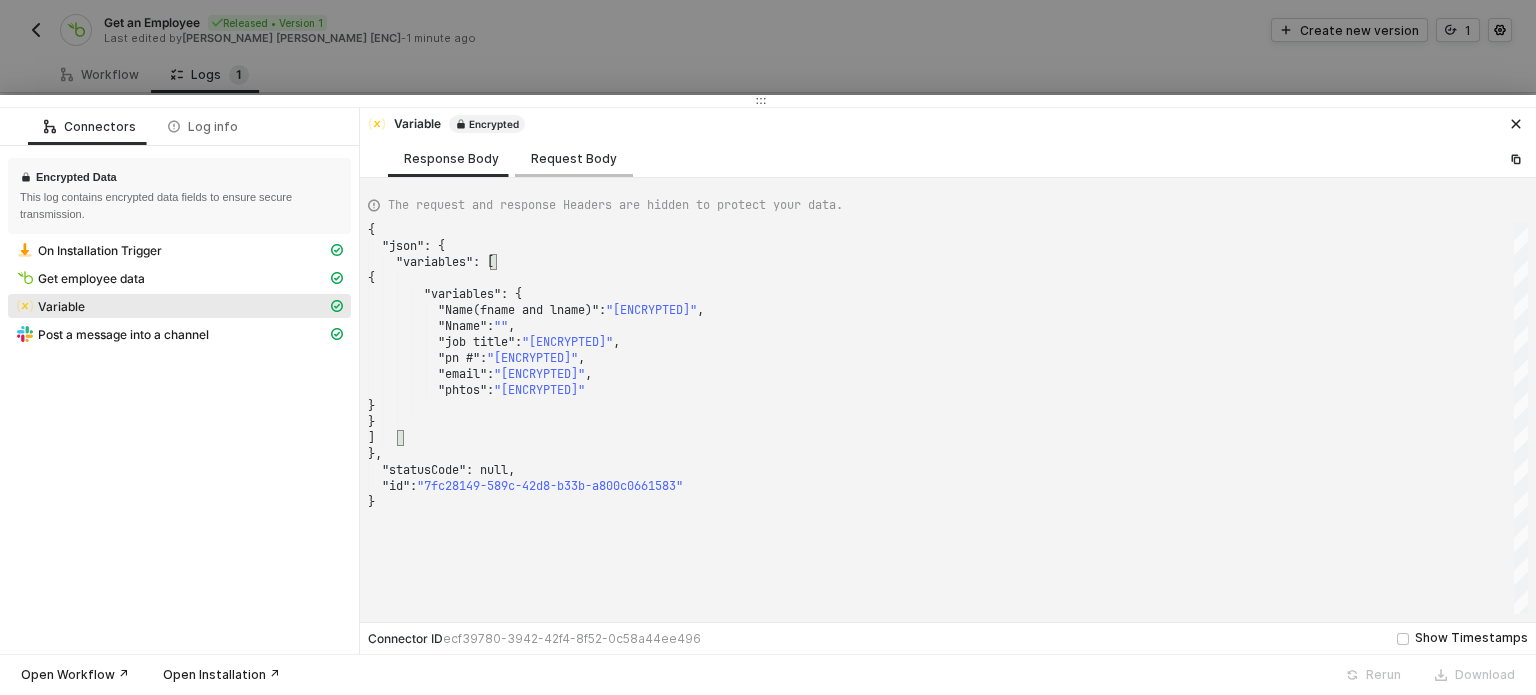 click on "Request Body" at bounding box center (574, 159) 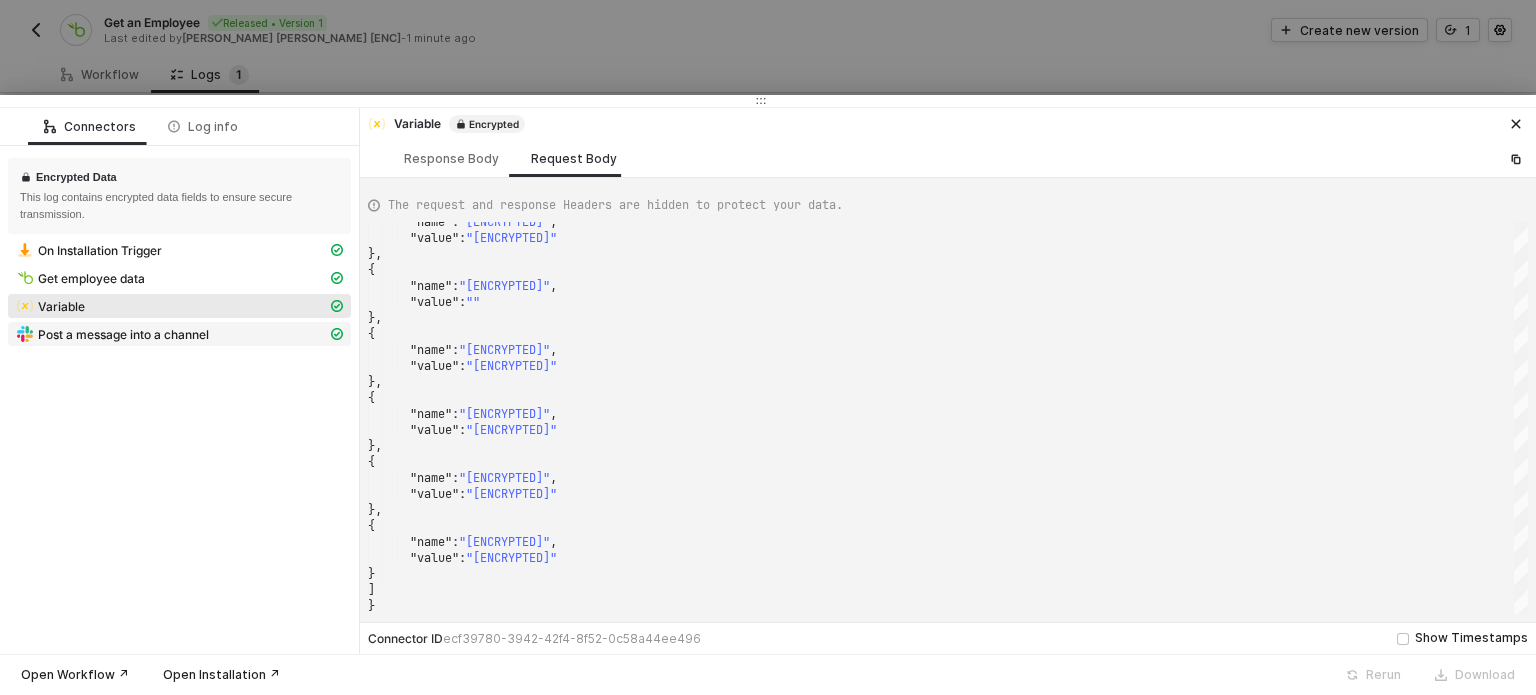 click on "Post a message into a channel" at bounding box center (123, 335) 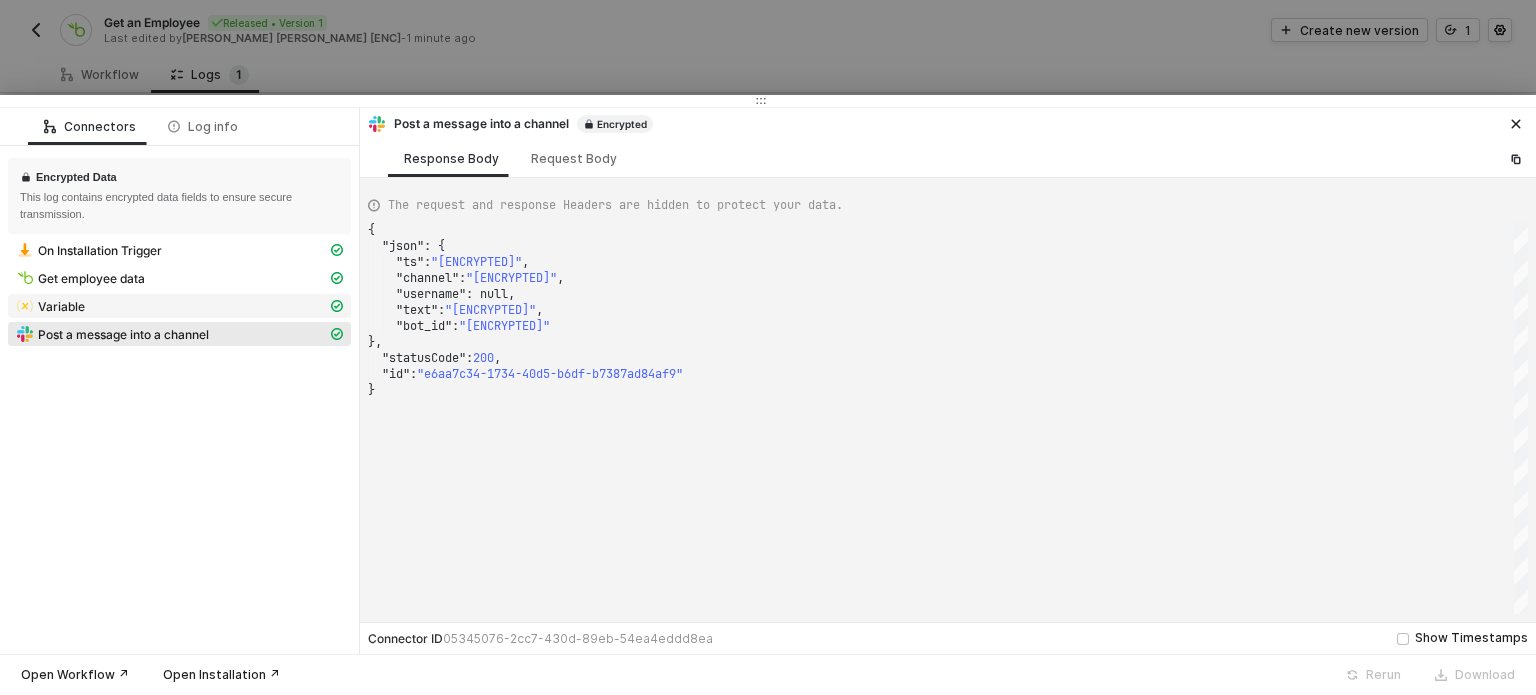 click on "Variable" at bounding box center (171, 306) 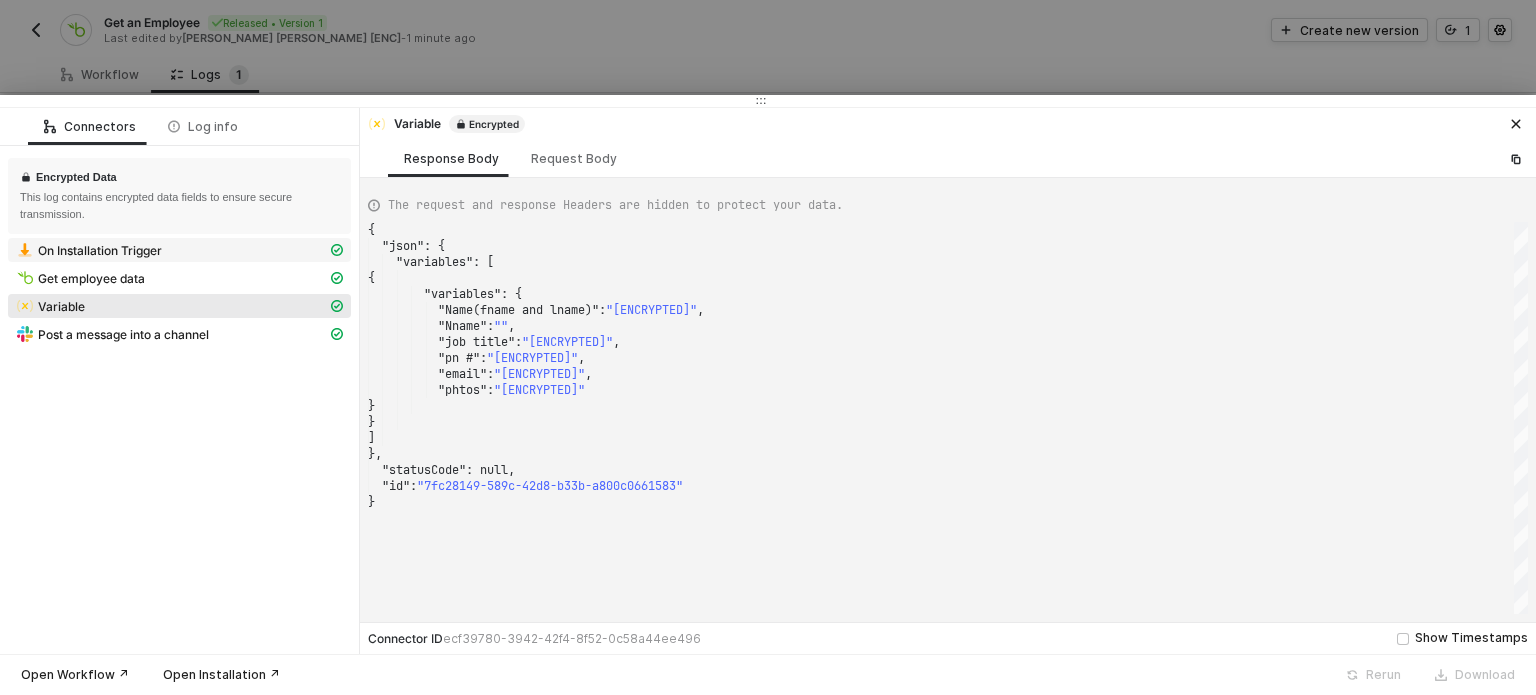 click on "On Installation Trigger" at bounding box center (171, 250) 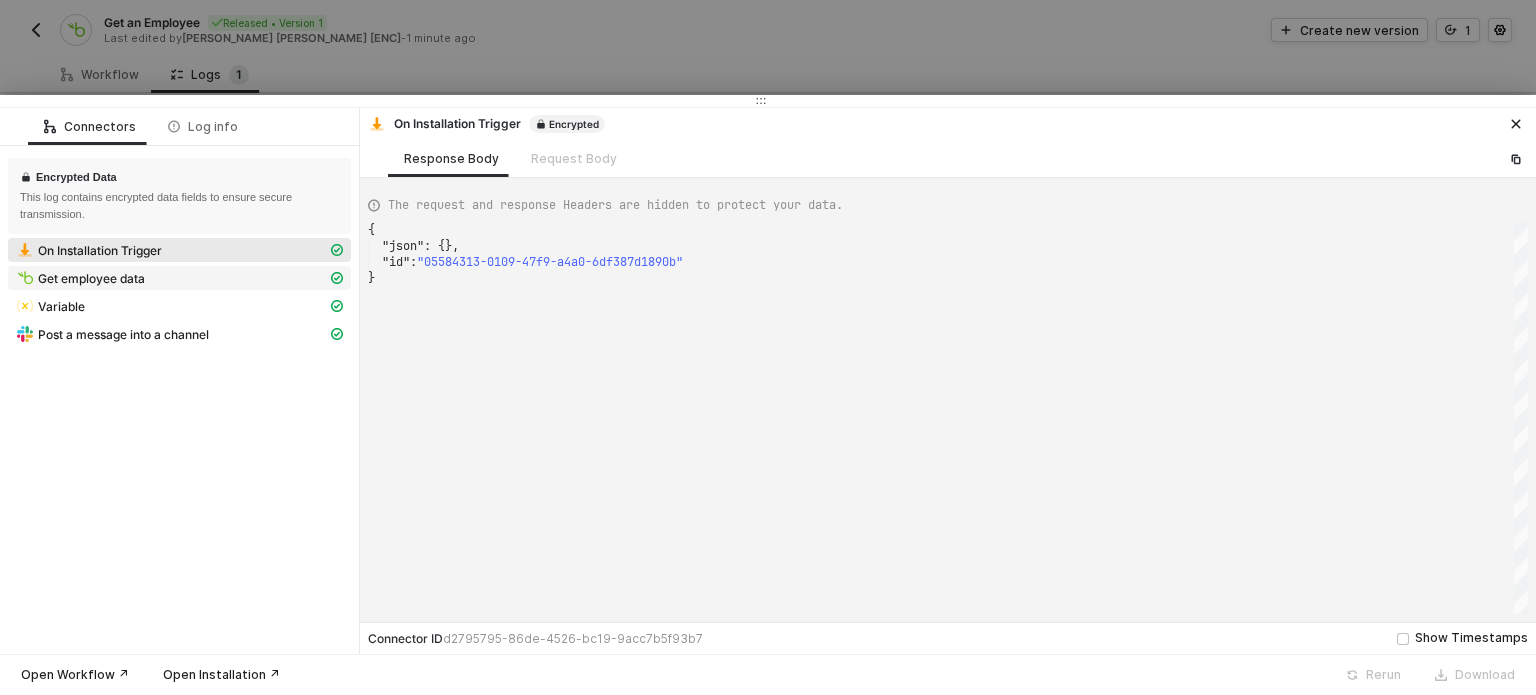 click on "Get employee data" at bounding box center [171, 278] 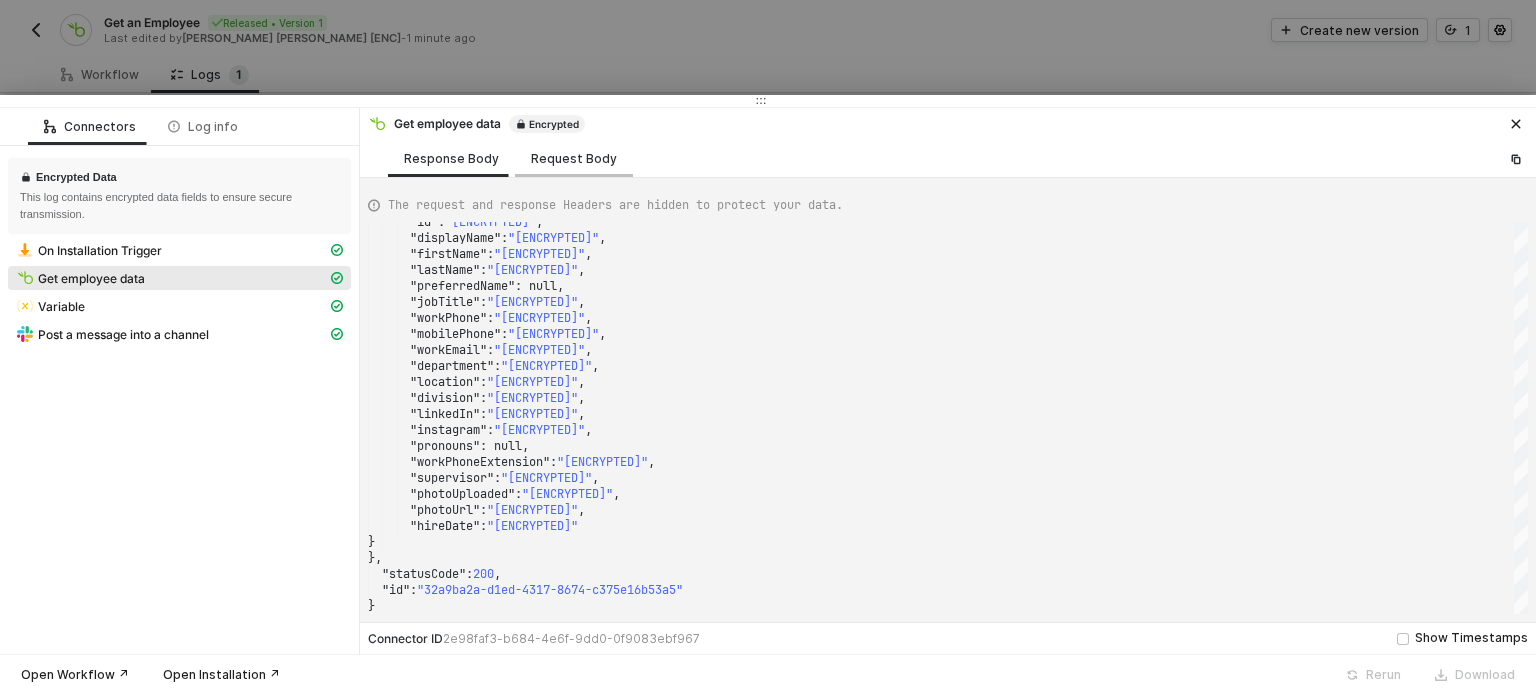 click on "Request Body" at bounding box center (574, 158) 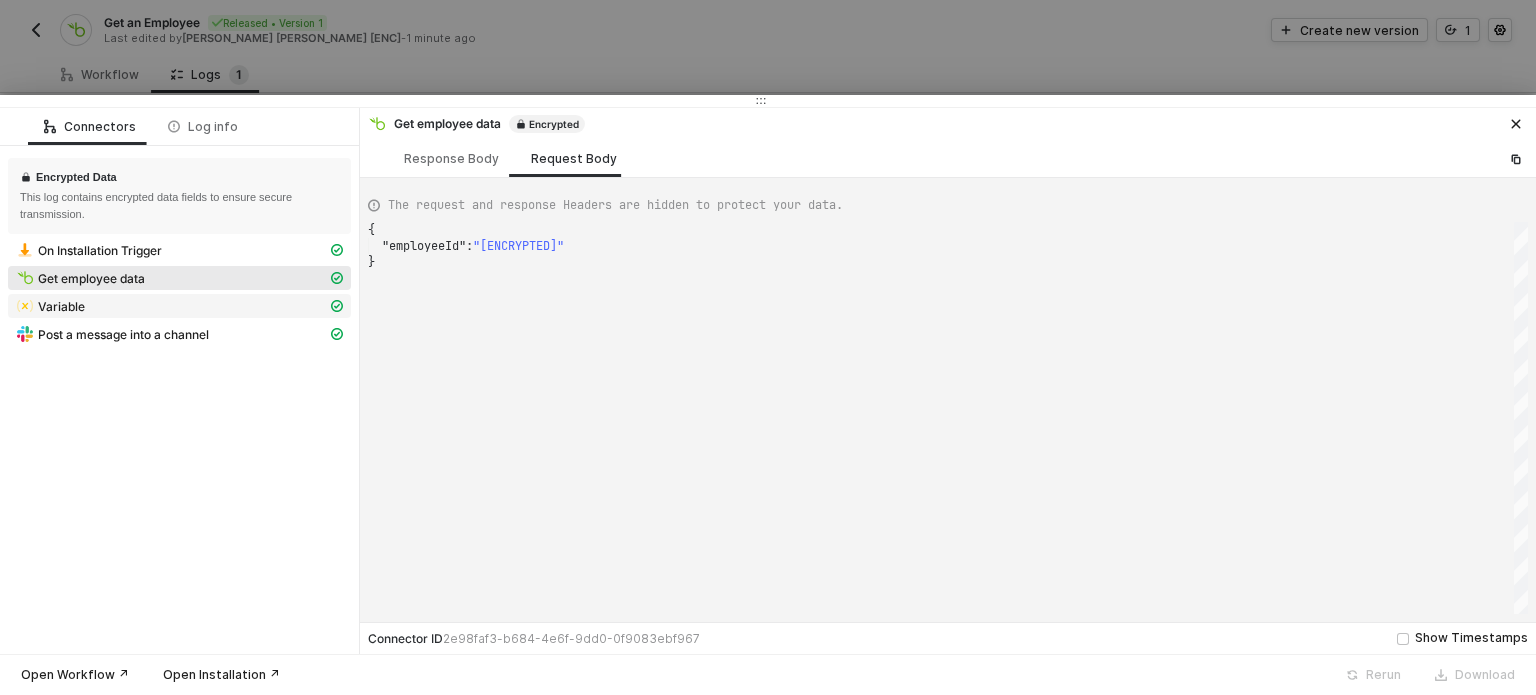 click on "Variable" at bounding box center [171, 306] 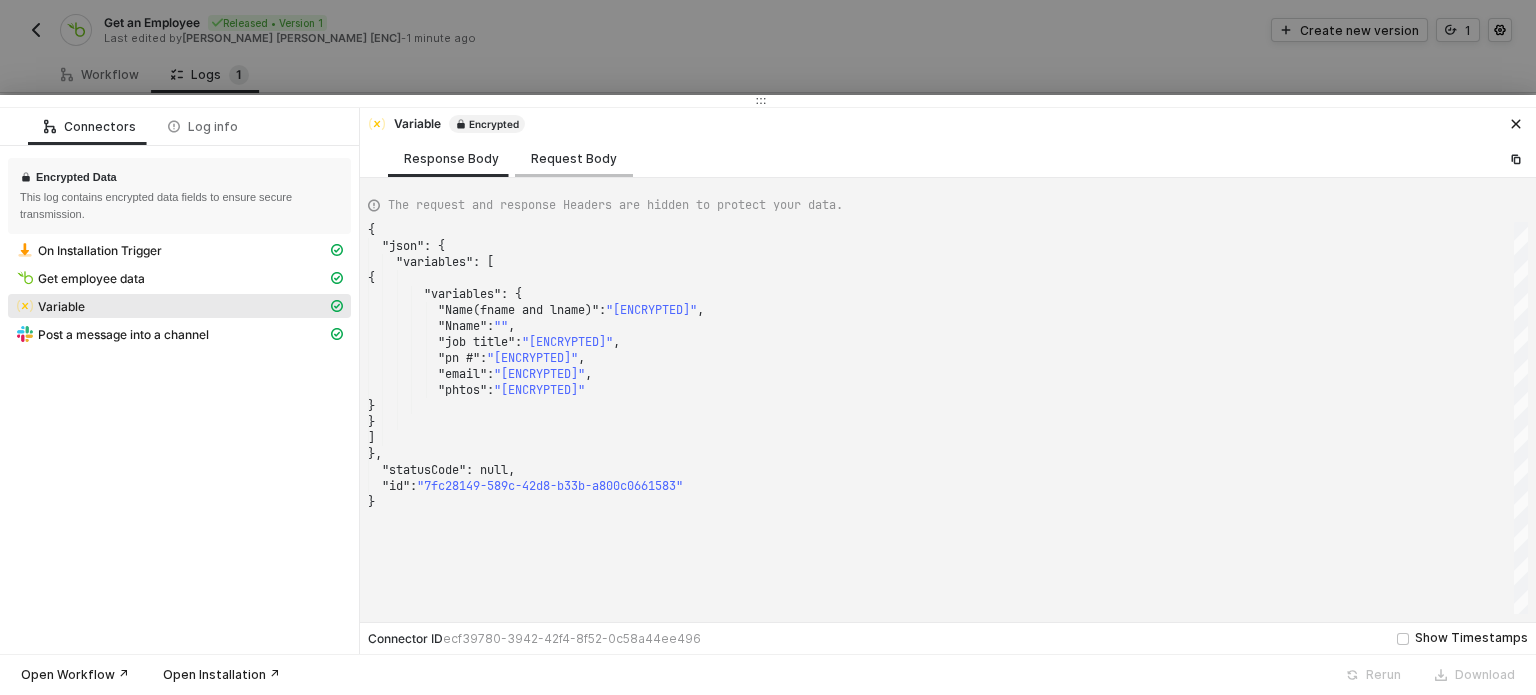 click on "Request Body" at bounding box center [574, 159] 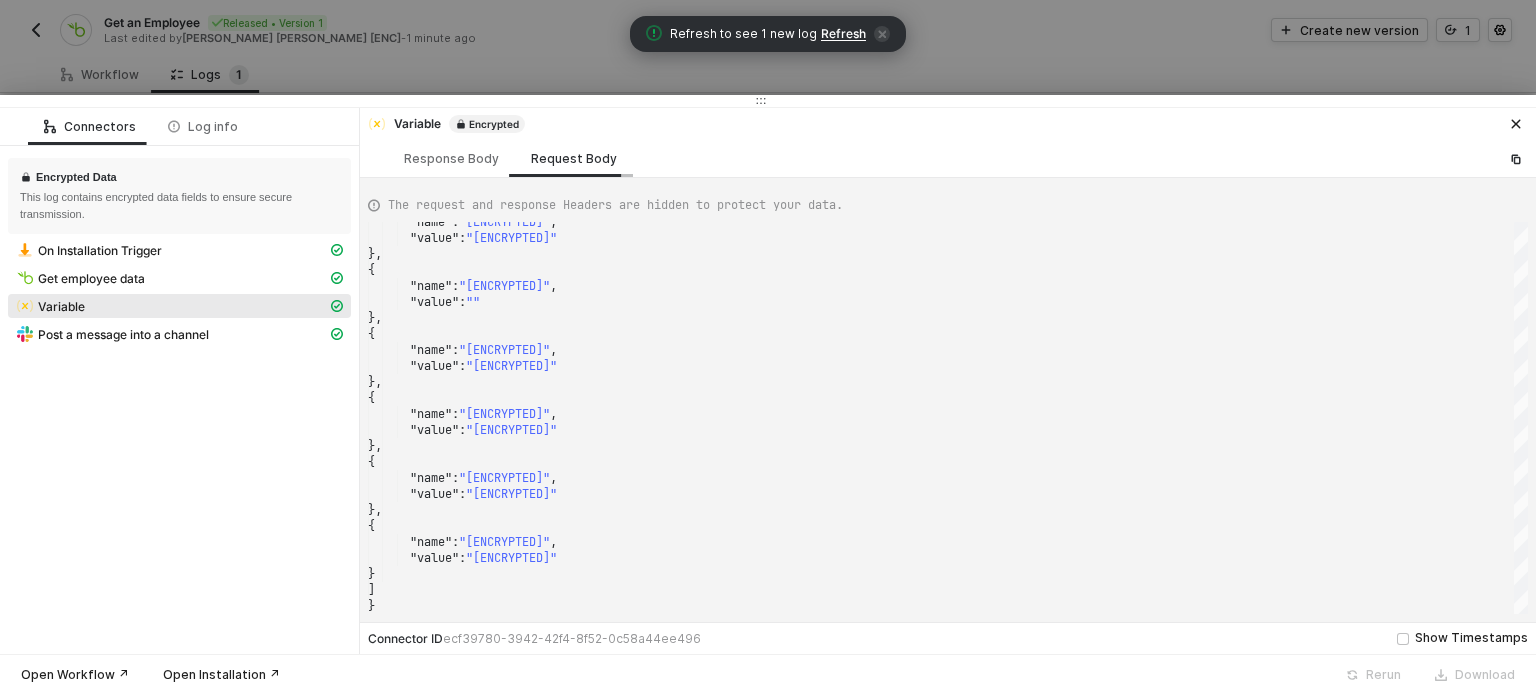 click on "Request Body" at bounding box center [574, 159] 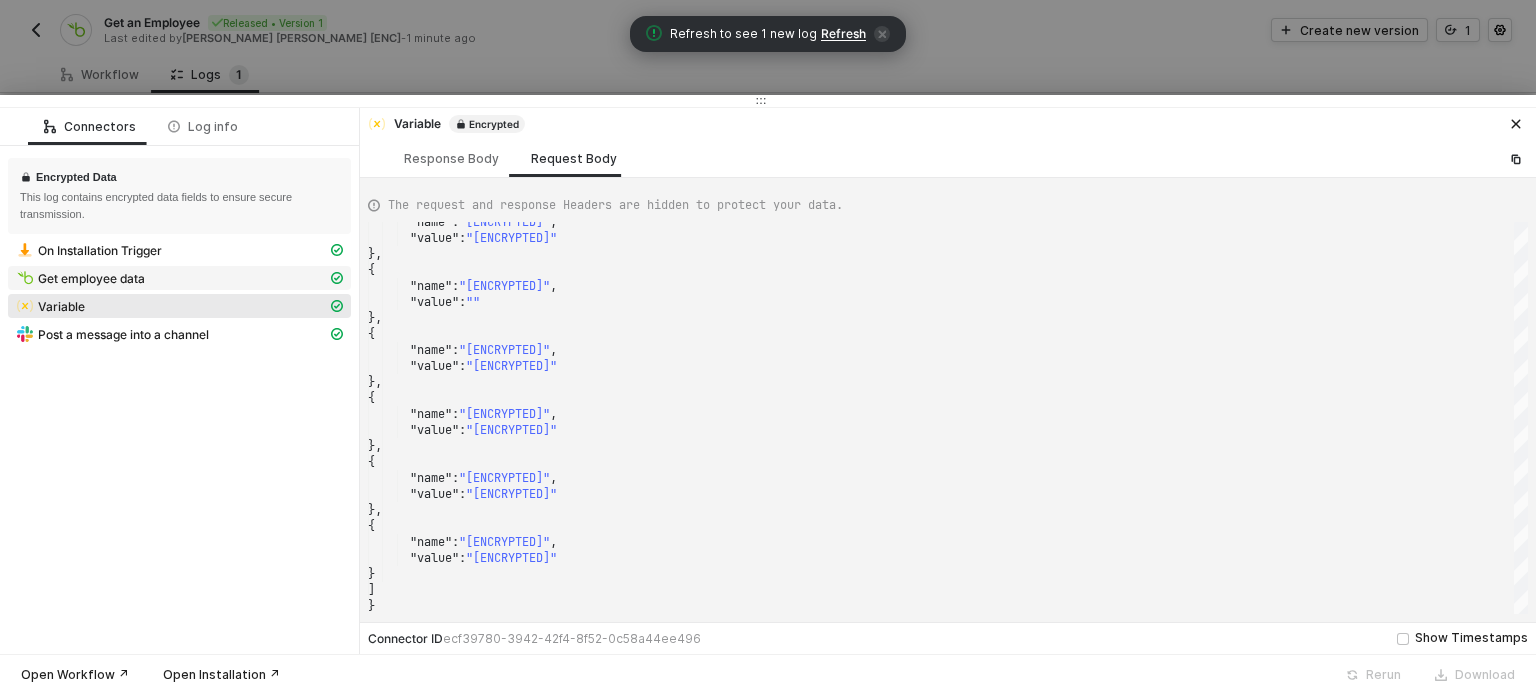 click on "Get employee data" at bounding box center (171, 278) 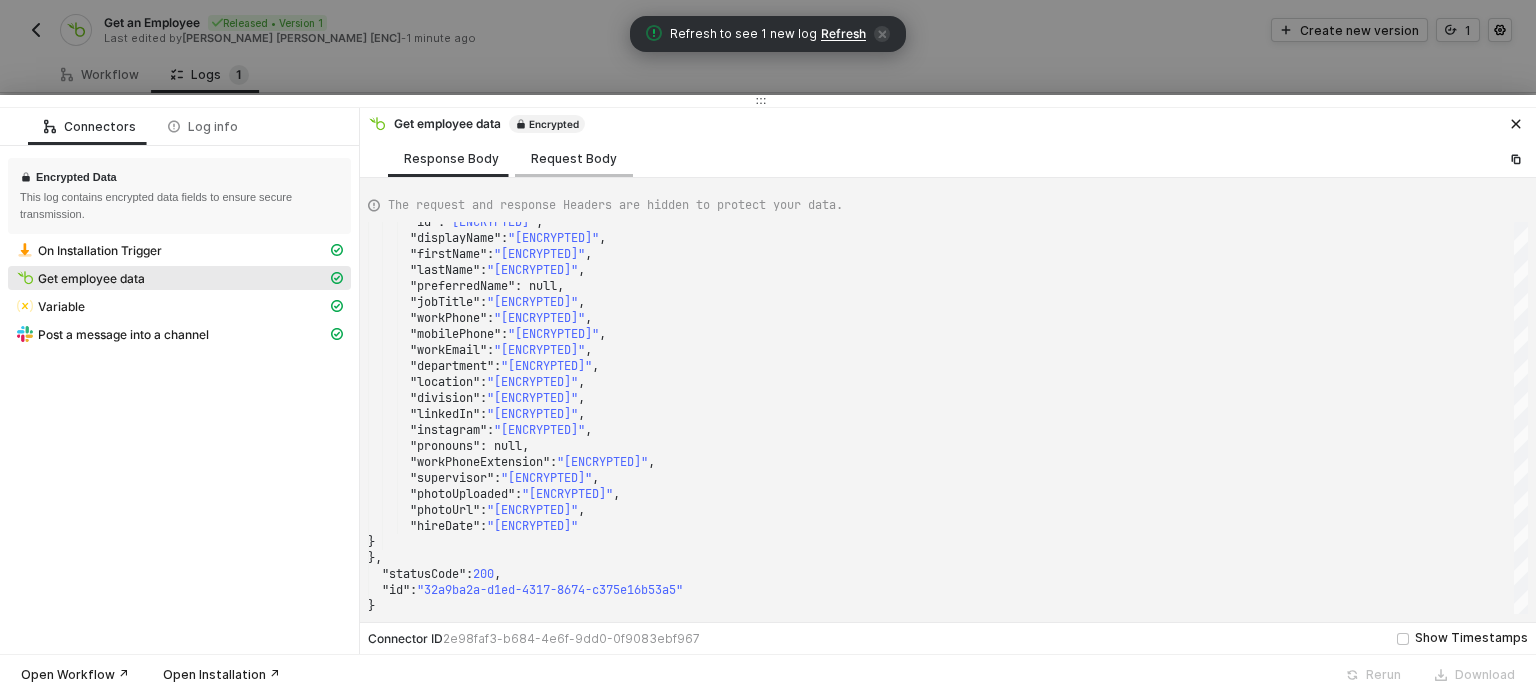 click on "Request Body" at bounding box center (574, 159) 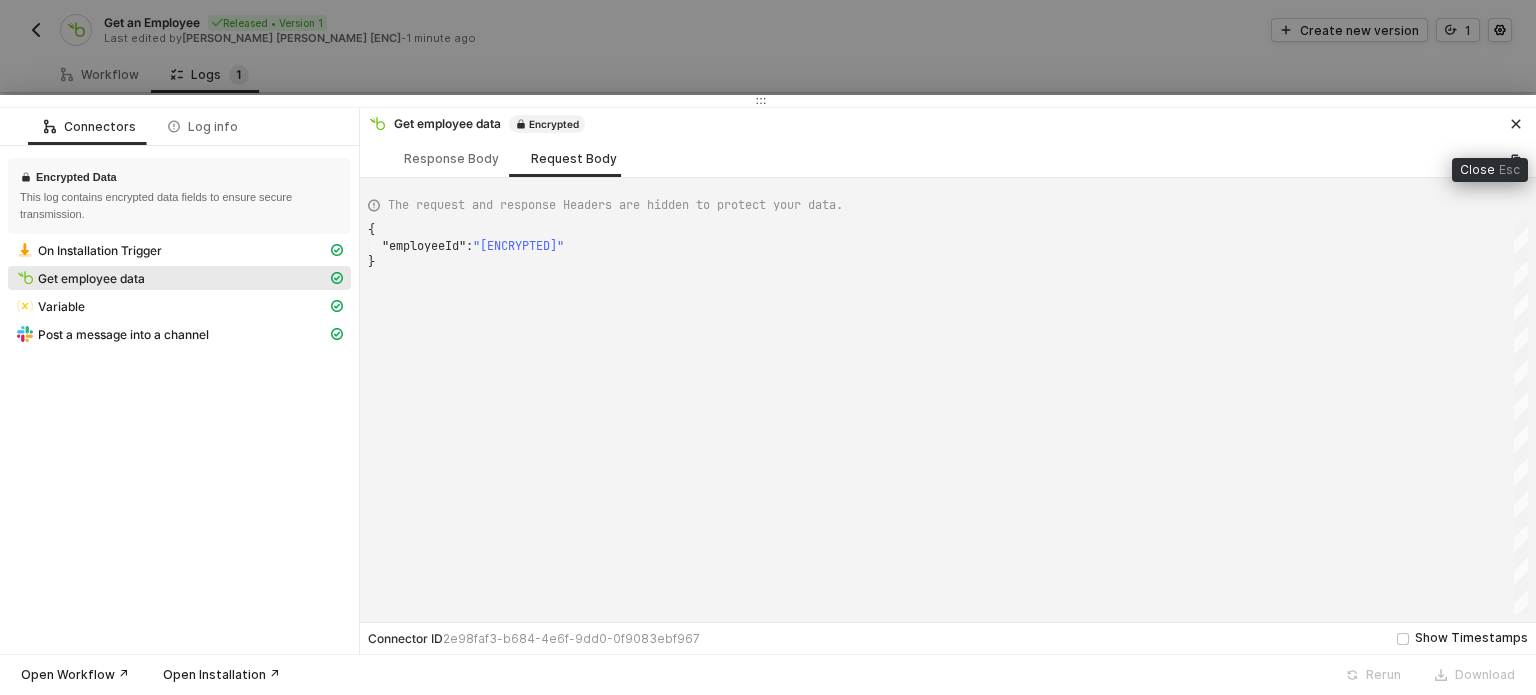 drag, startPoint x: 1512, startPoint y: 126, endPoint x: 1017, endPoint y: 3, distance: 510.05295 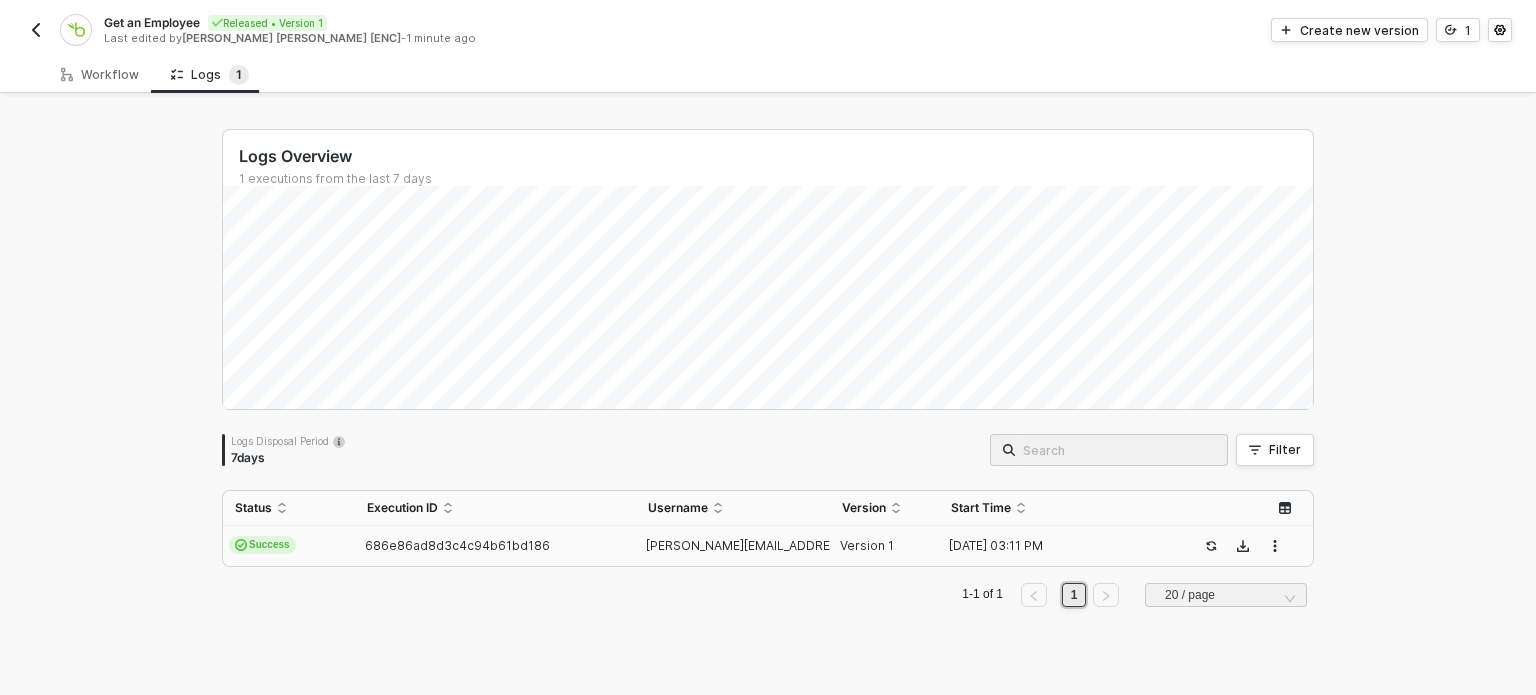 click on "Get an Employee    Released • Version   1 Last edited by  [PERSON_NAME] [PERSON_NAME] [ENC]  -  1 minute ago Create new version 1" at bounding box center (768, 28) 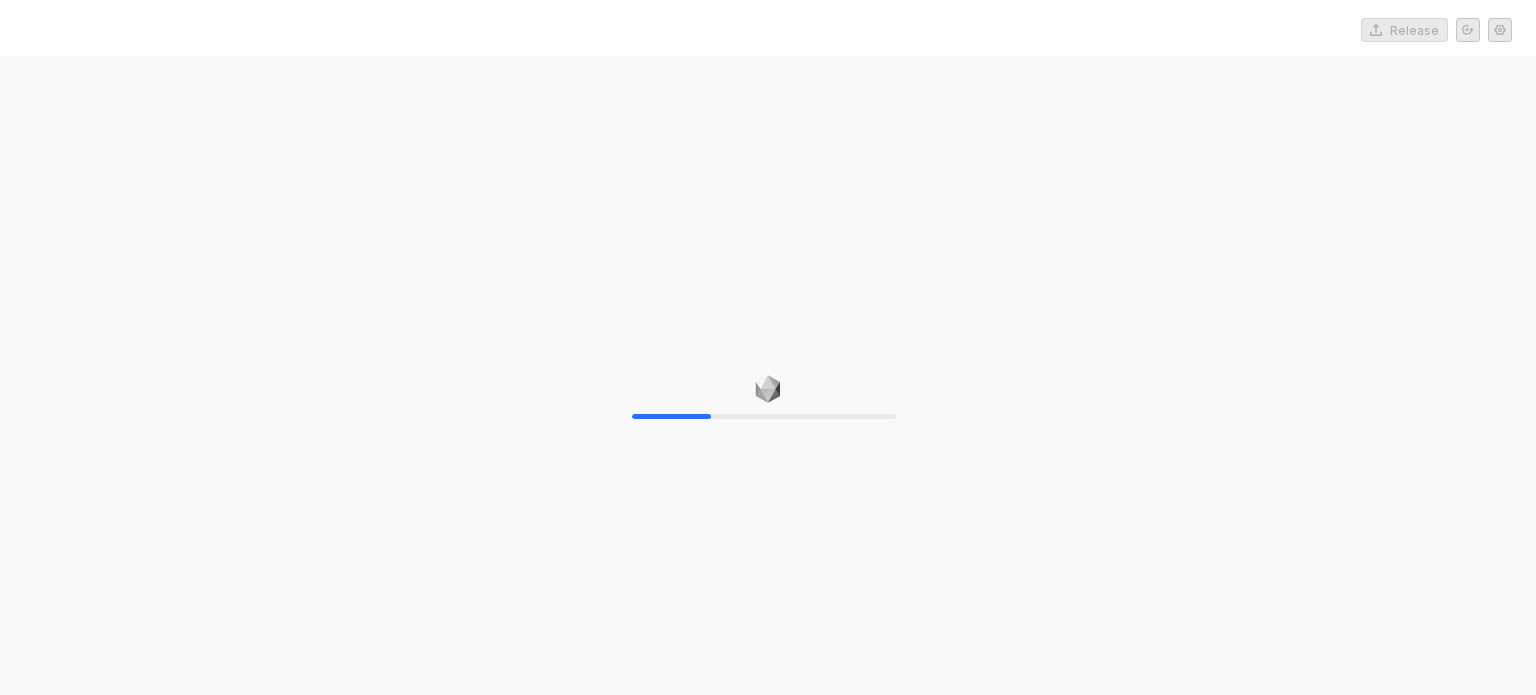 scroll, scrollTop: 0, scrollLeft: 0, axis: both 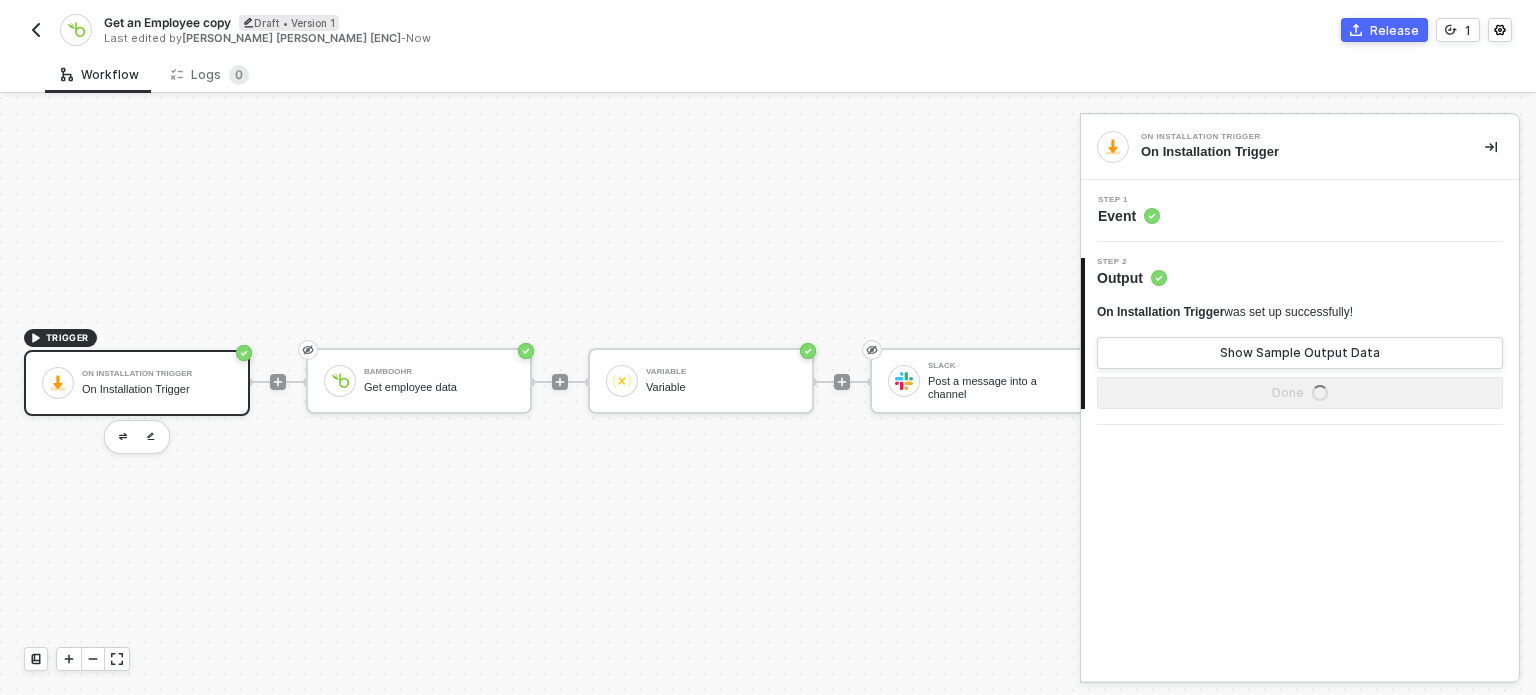 click on "Get an Employee copy" at bounding box center [167, 22] 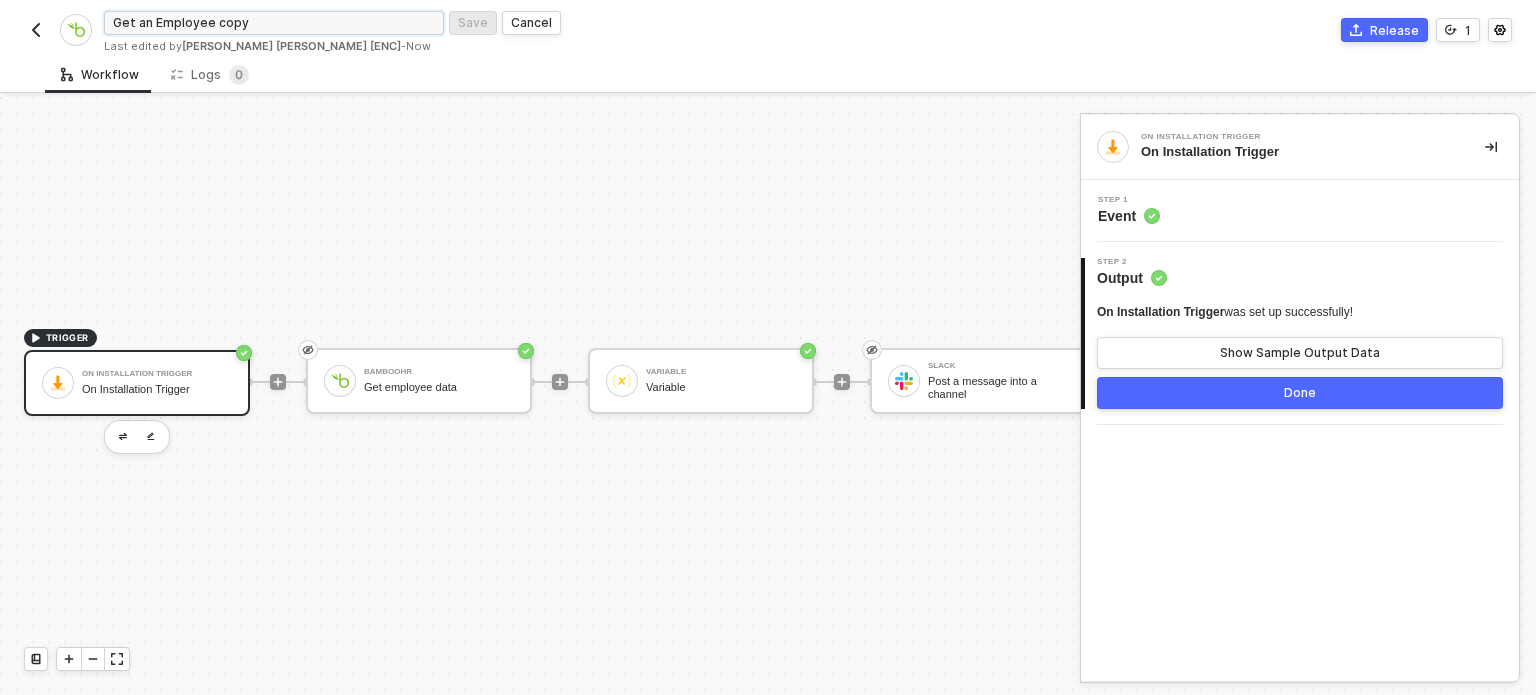 drag, startPoint x: 146, startPoint y: 21, endPoint x: 97, endPoint y: 24, distance: 49.09175 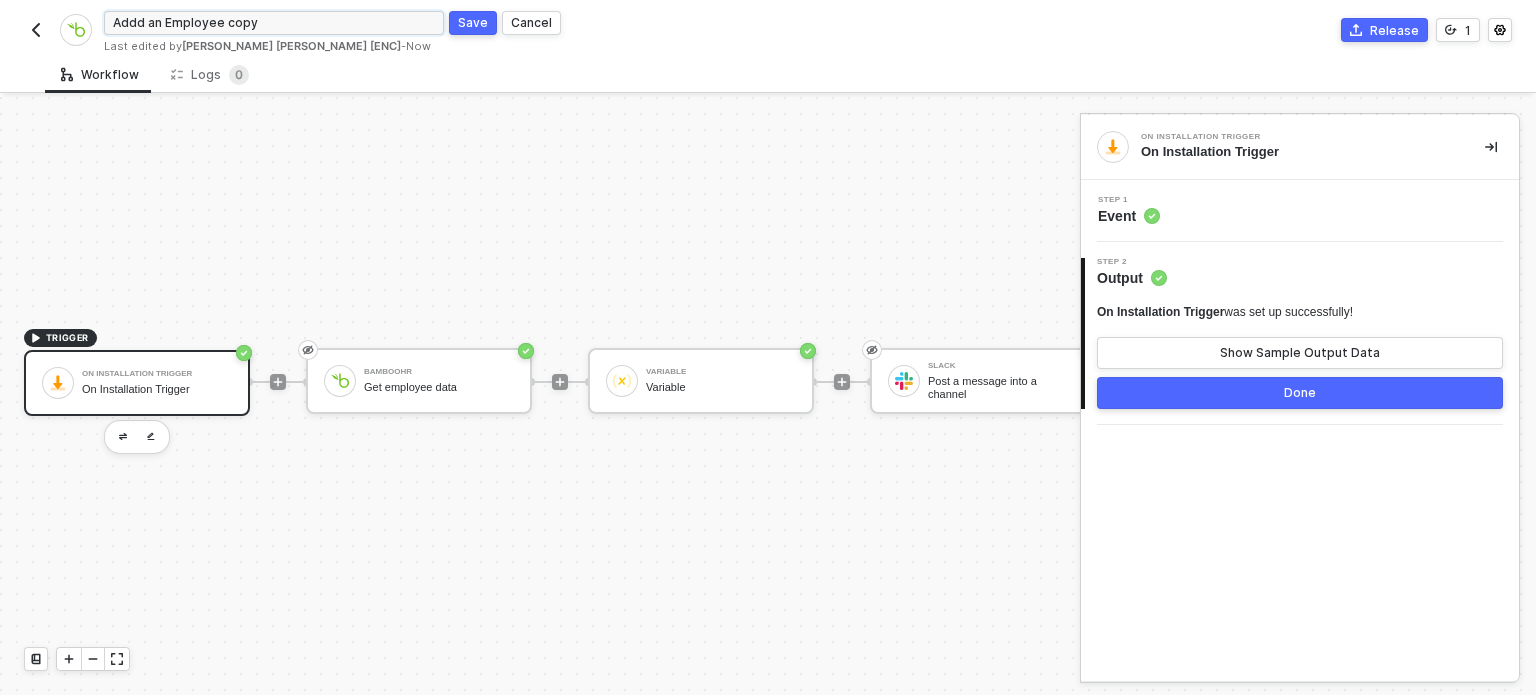 click on "Addd an Employee copy" at bounding box center [274, 23] 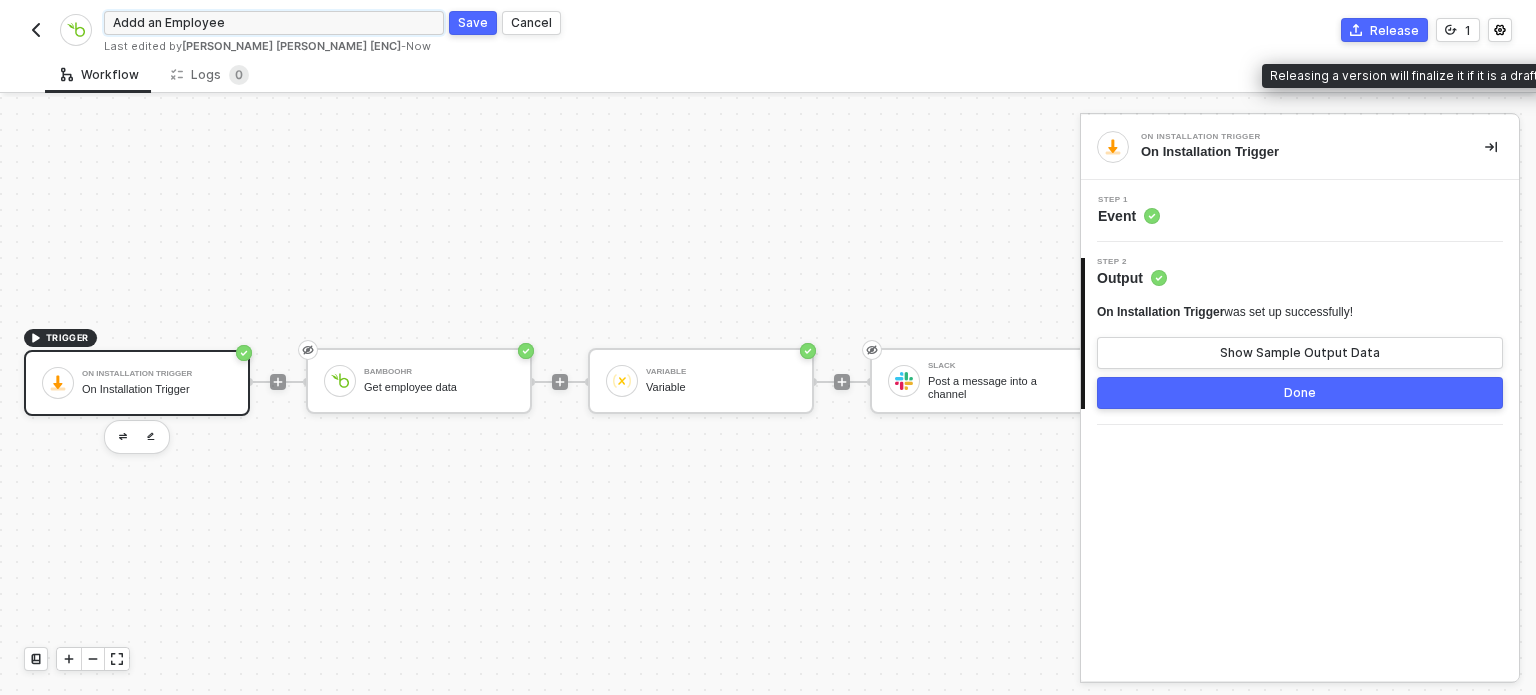type on "Addd an Employee" 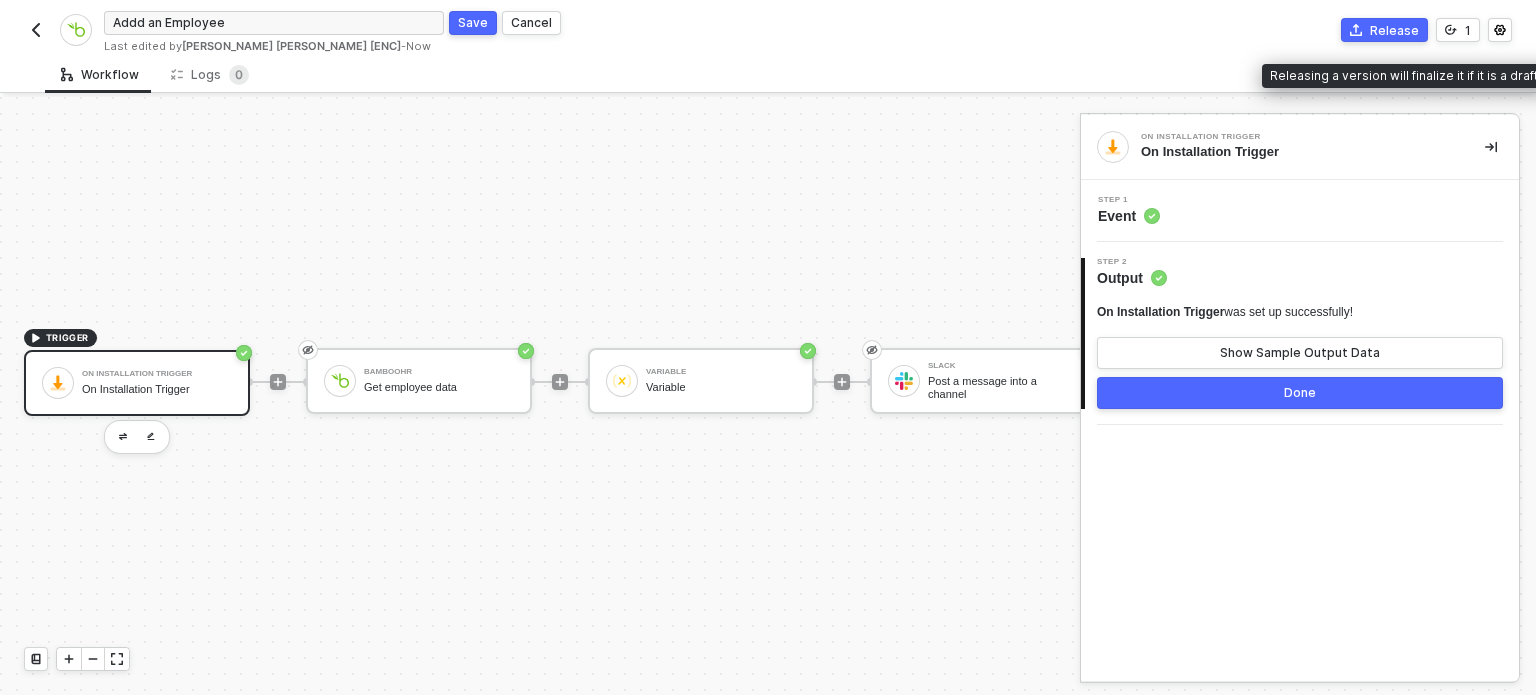 drag, startPoint x: 1435, startPoint y: 36, endPoint x: 1535, endPoint y: 59, distance: 102.610916 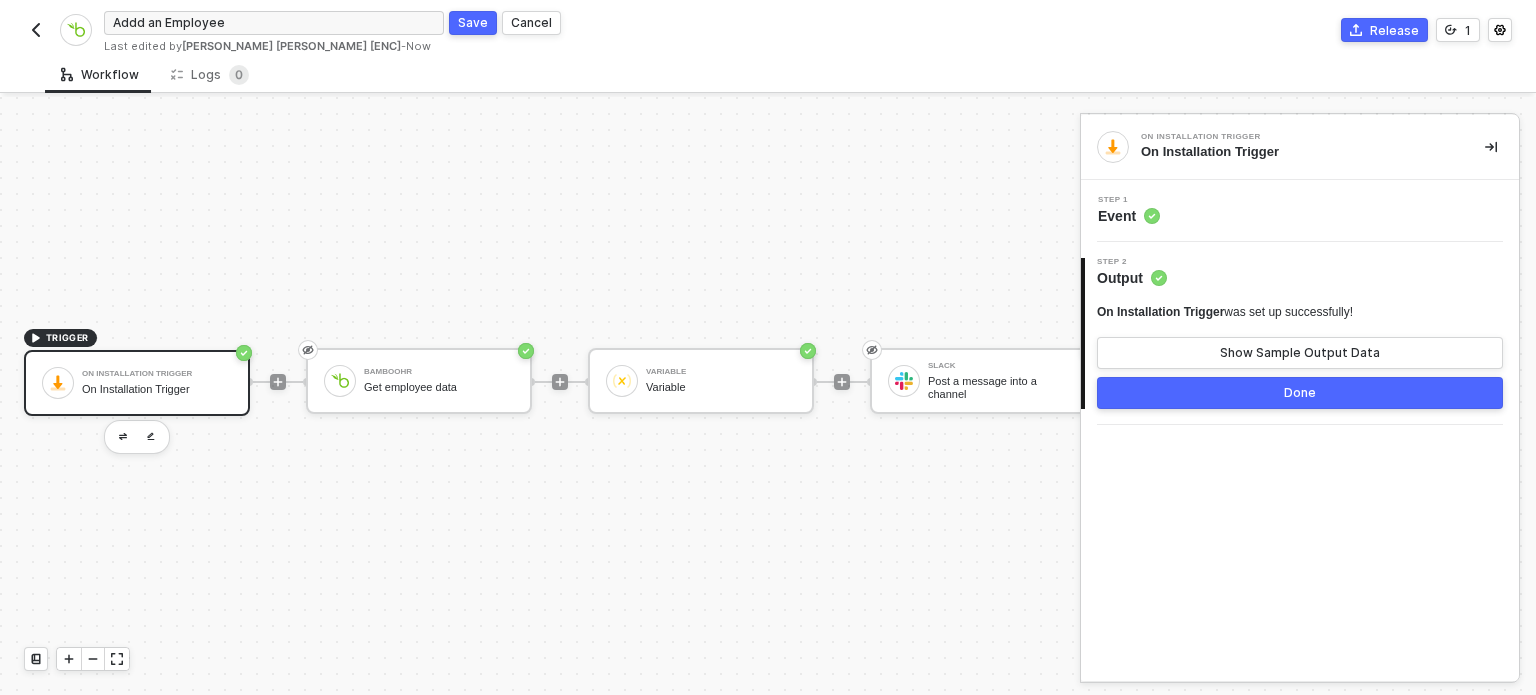 click on "Save" at bounding box center [473, 22] 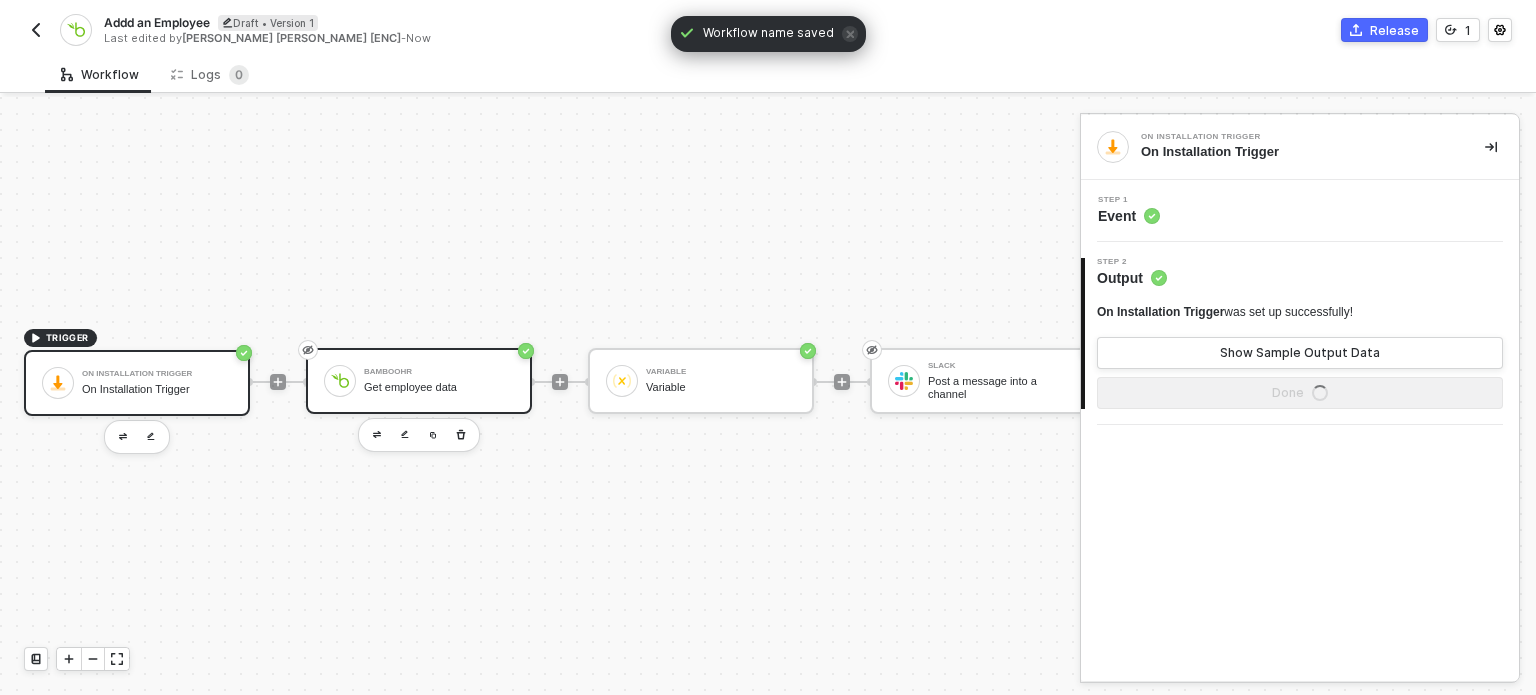 click on "Get employee data" at bounding box center (439, 387) 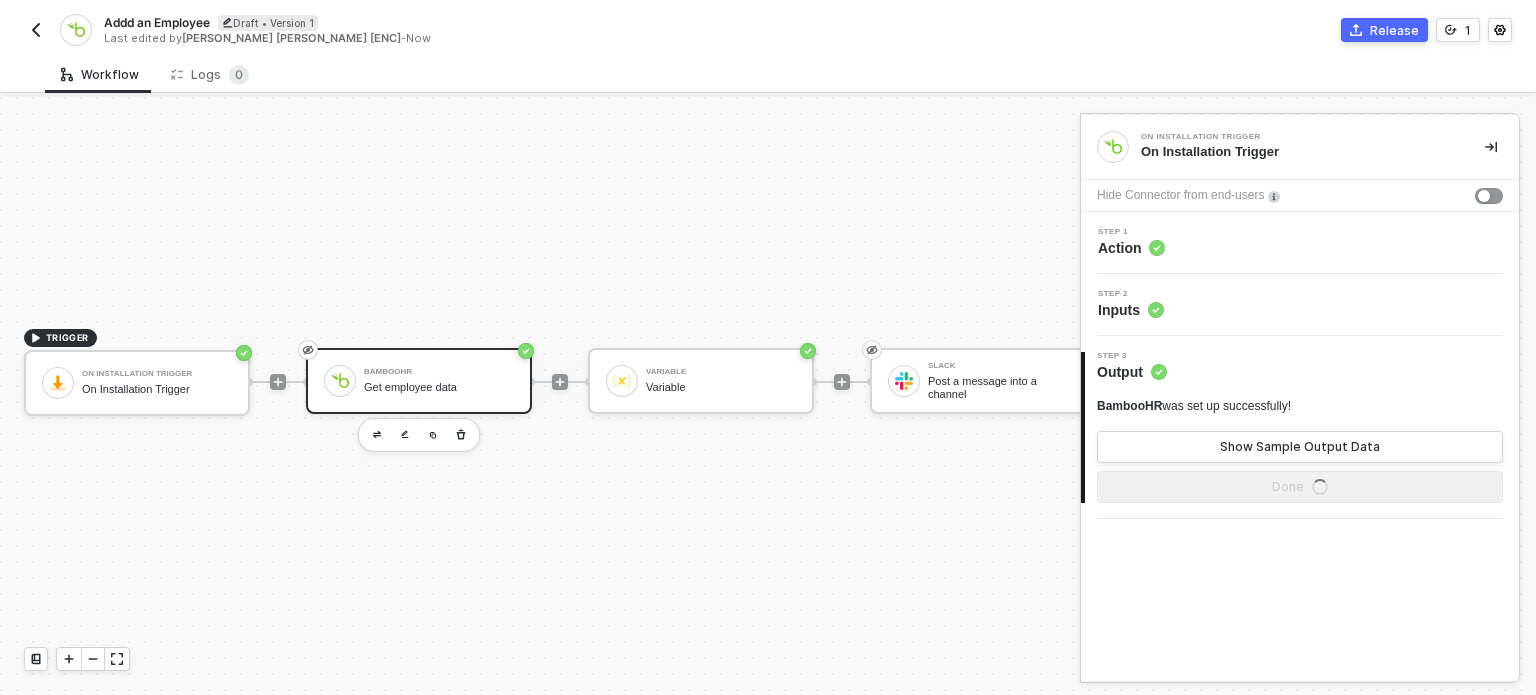 click on "Step 1 Action" at bounding box center (1302, 243) 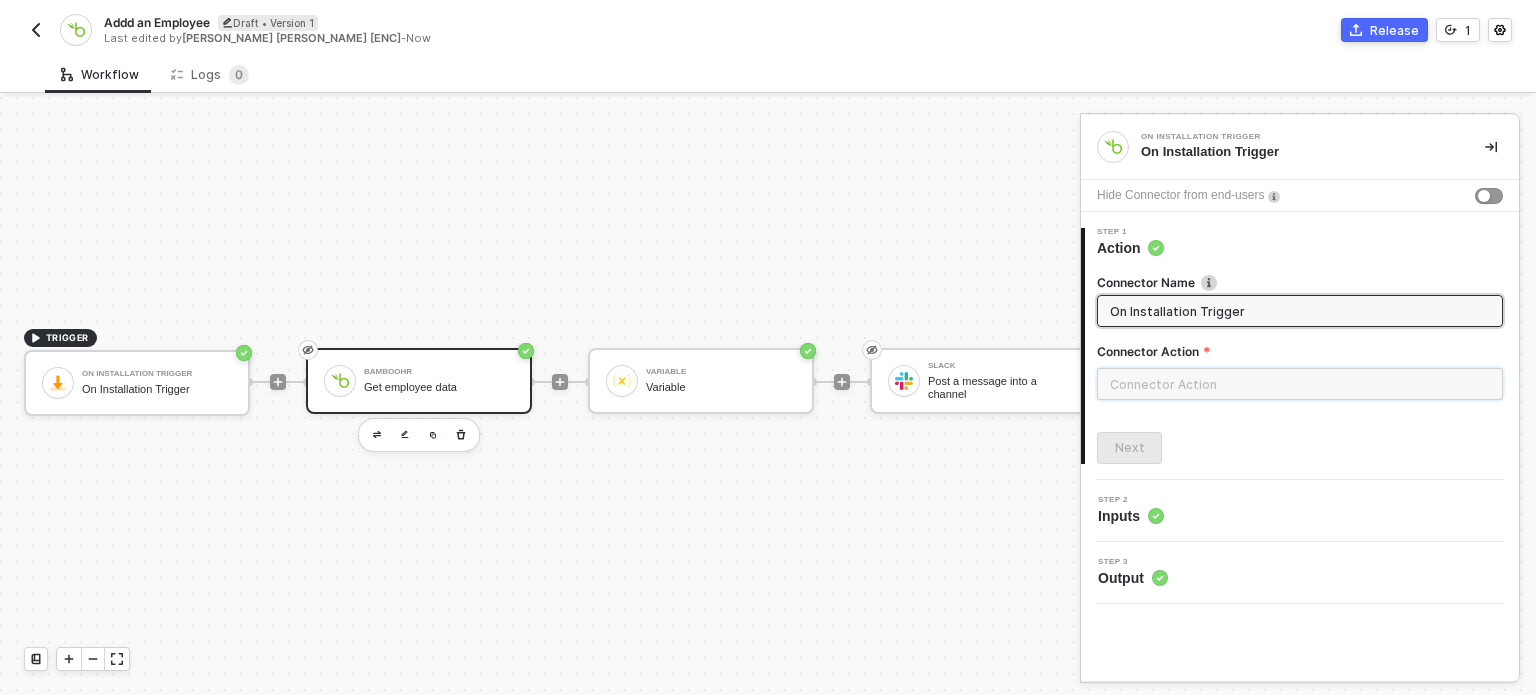 click at bounding box center [1300, 384] 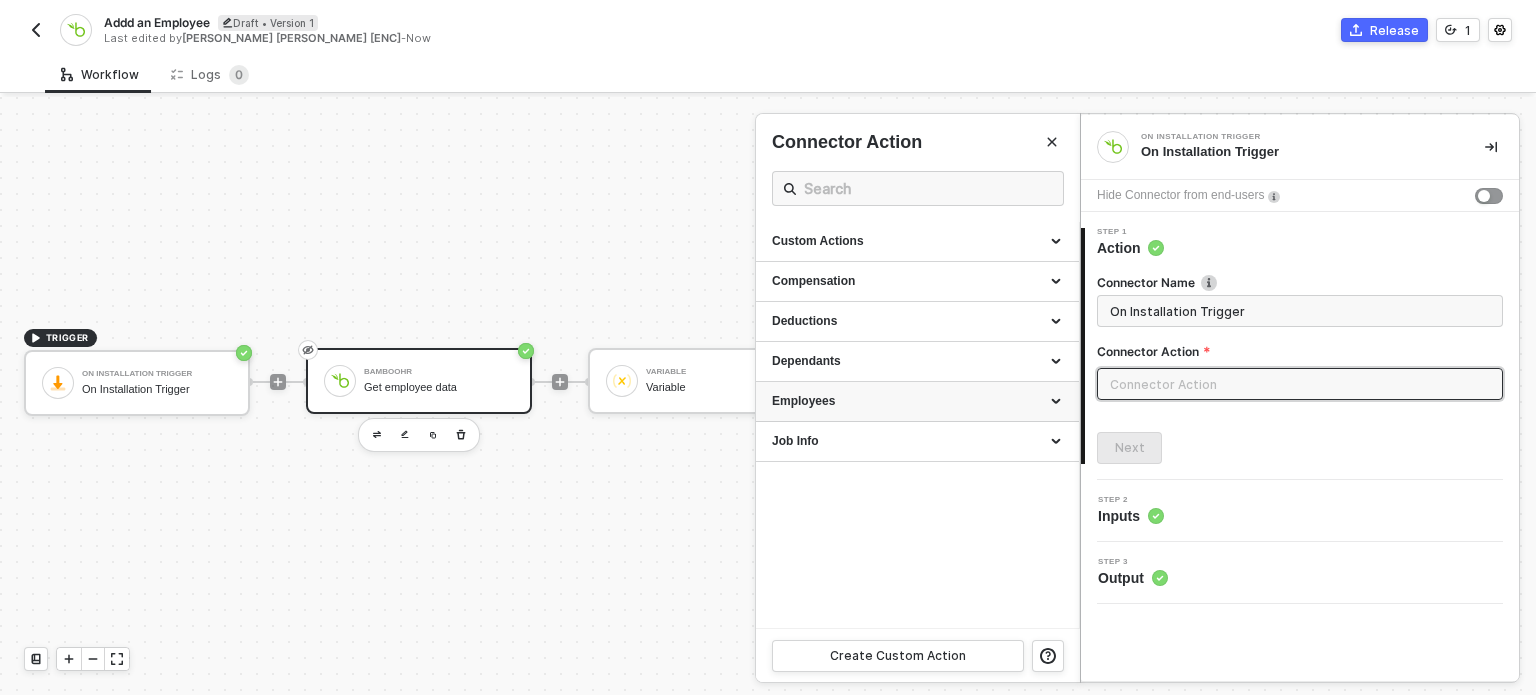 click on "Employees" at bounding box center (917, 401) 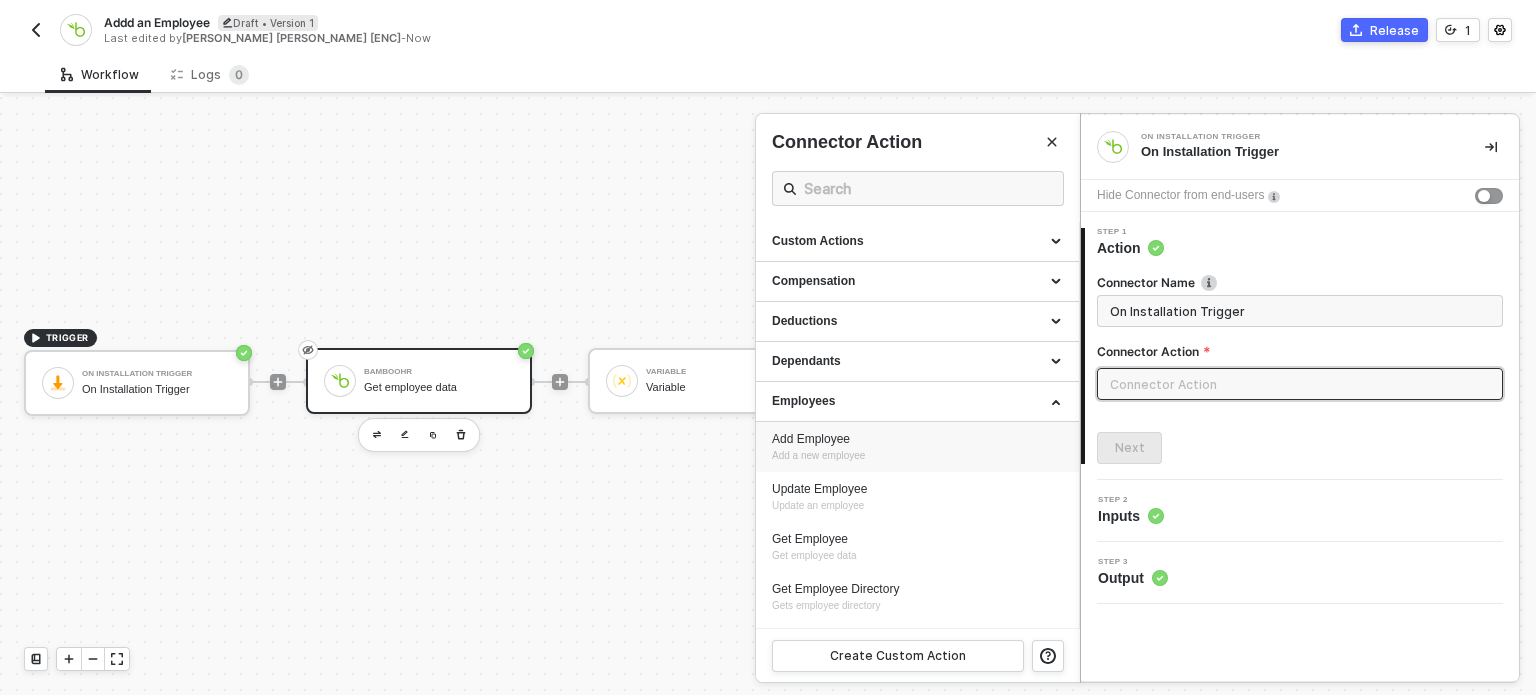 click on "Add Employee" at bounding box center (917, 439) 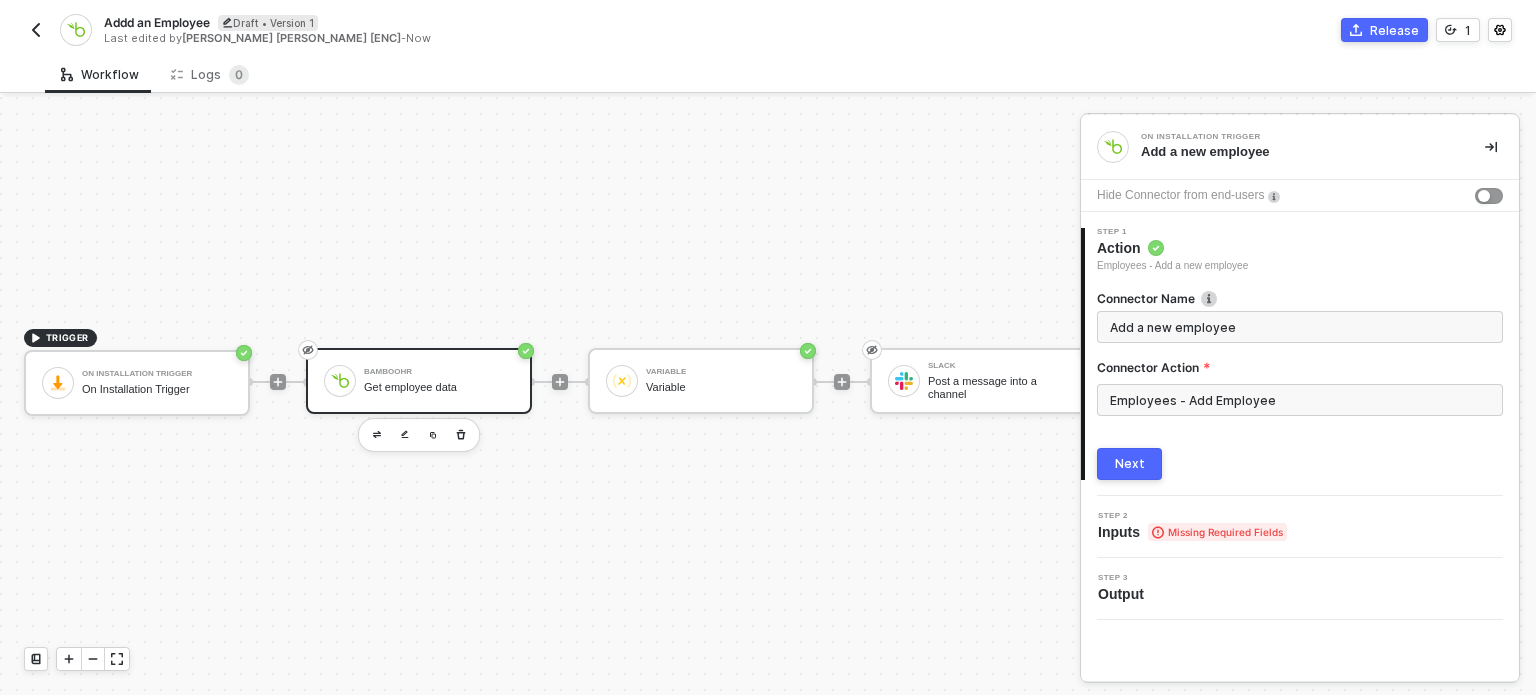 drag, startPoint x: 1113, startPoint y: 464, endPoint x: 28, endPoint y: 46, distance: 1162.7334 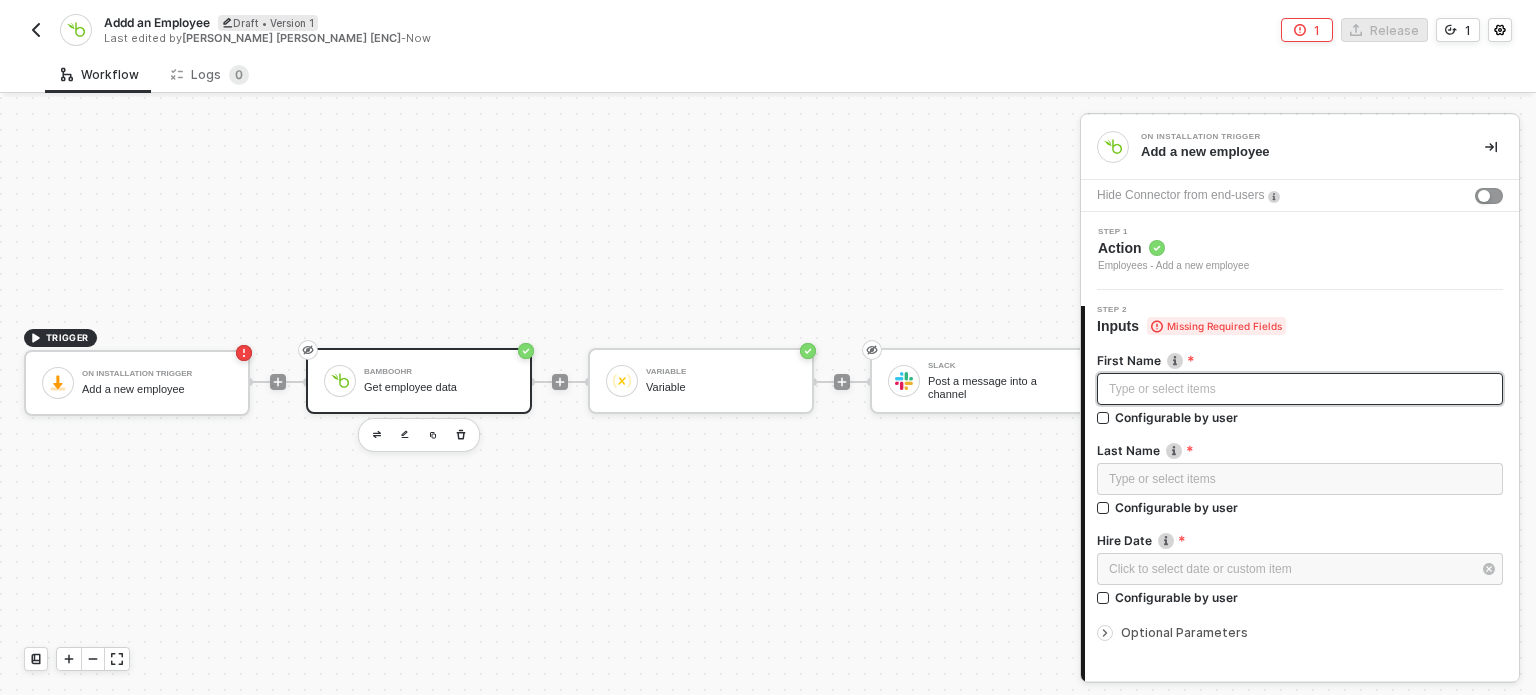 click on "Type or select items ﻿" at bounding box center [1300, 389] 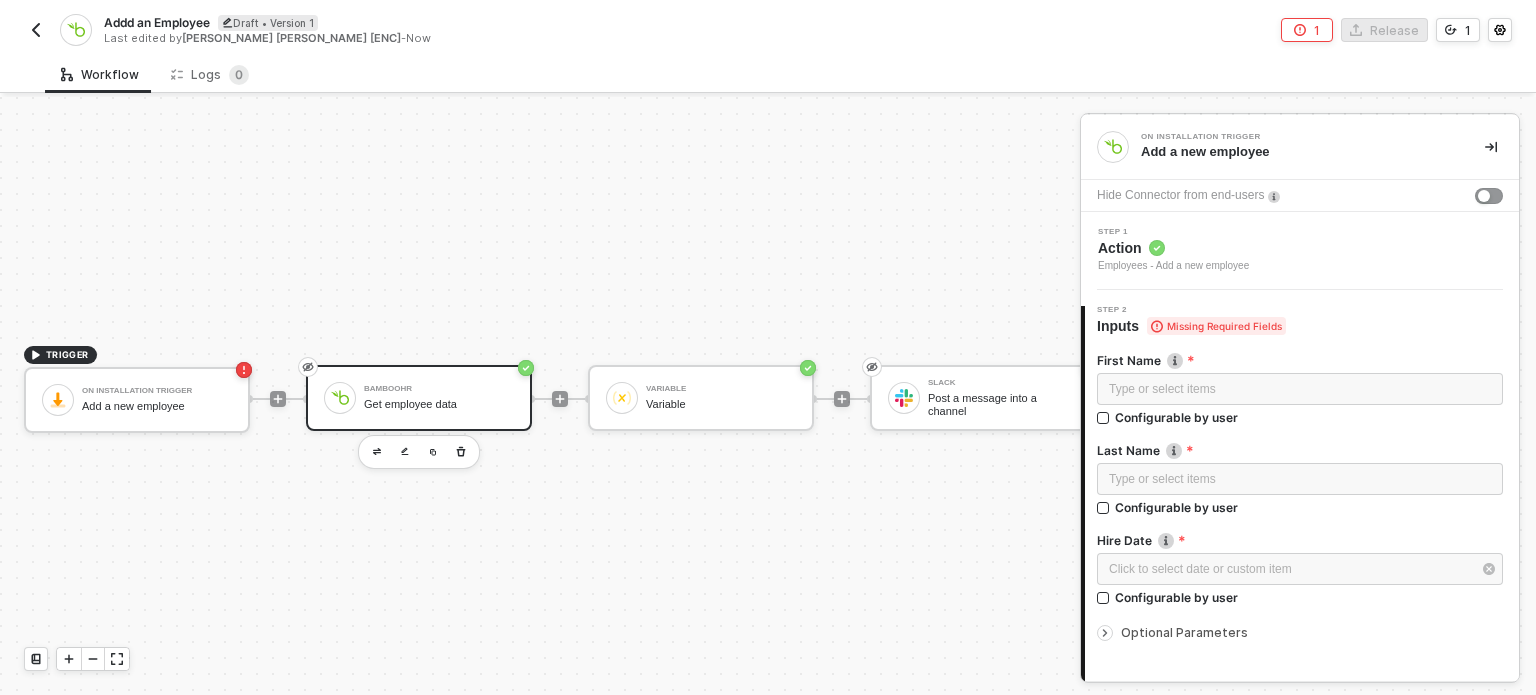 scroll, scrollTop: 0, scrollLeft: 0, axis: both 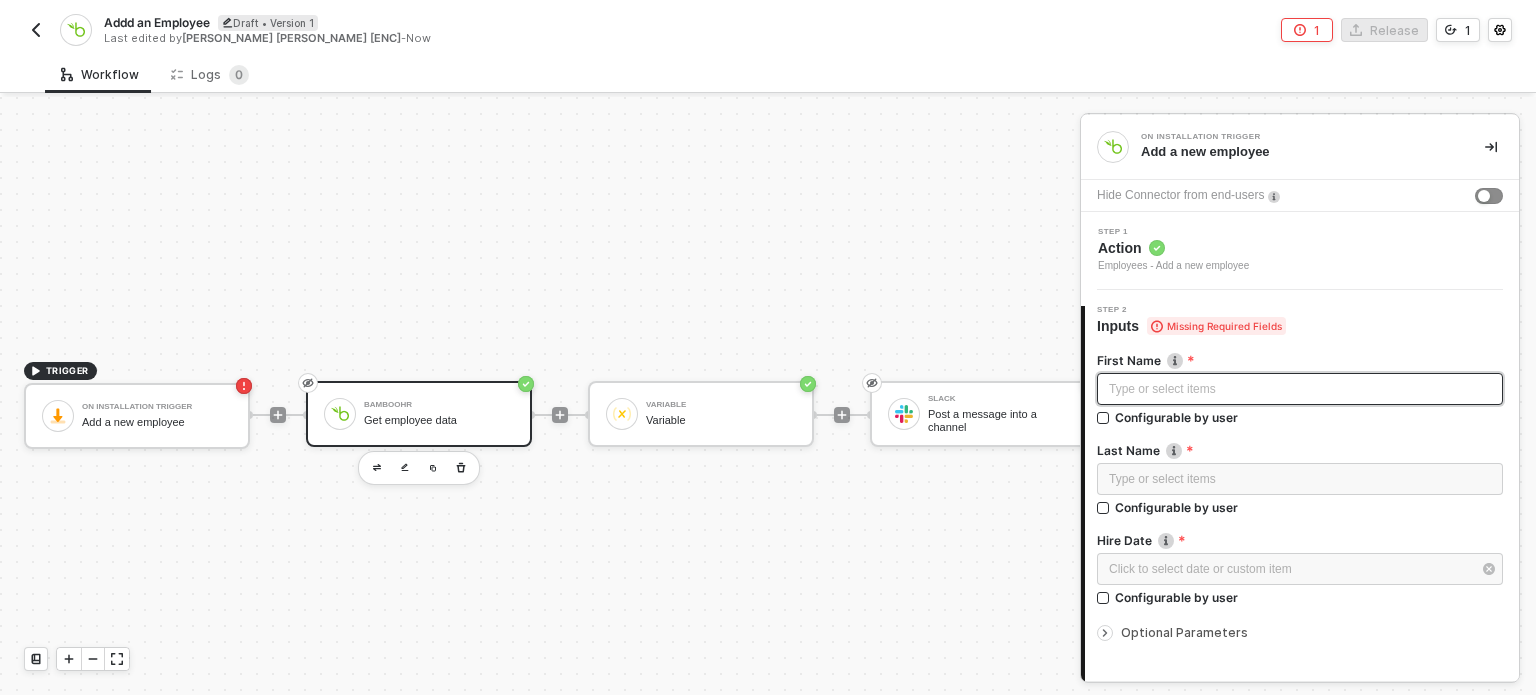 click at bounding box center (1484, 196) 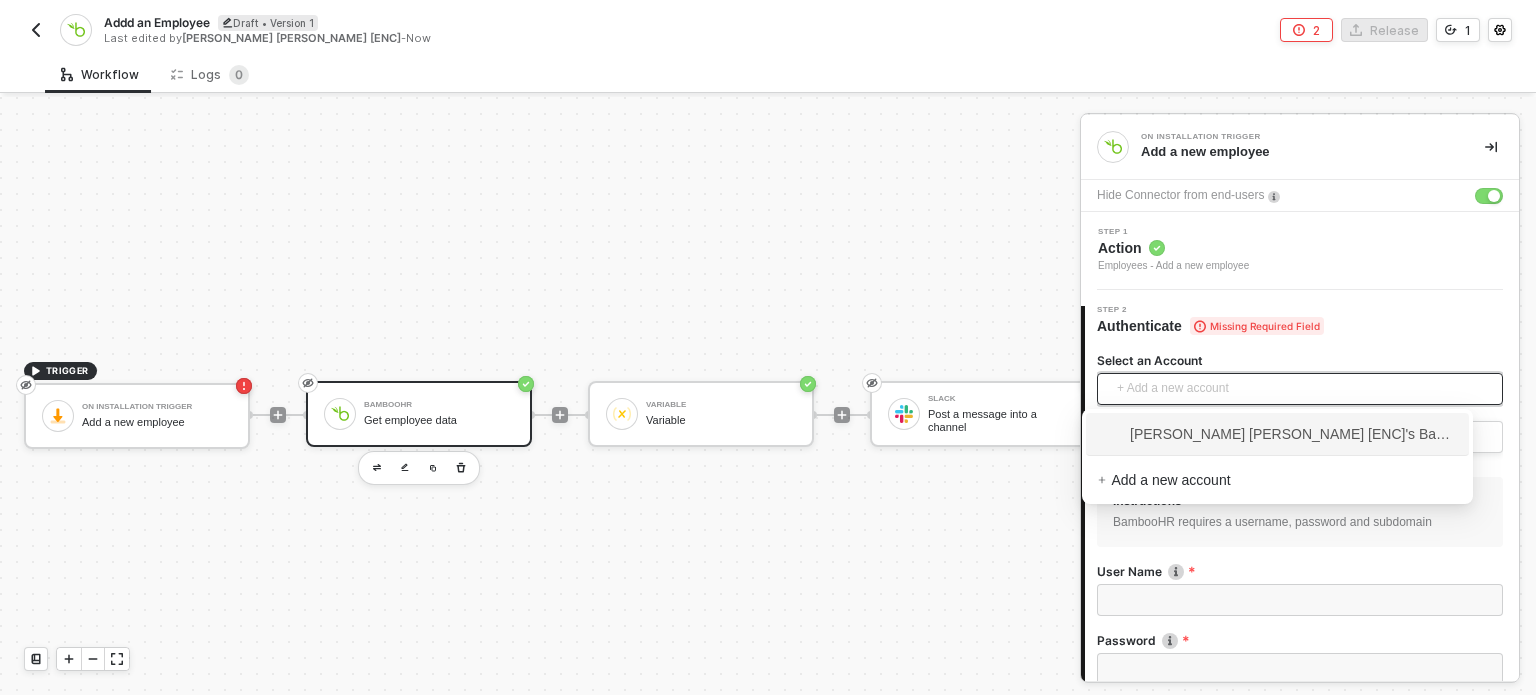 click on "+ Add a new account" at bounding box center (1304, 389) 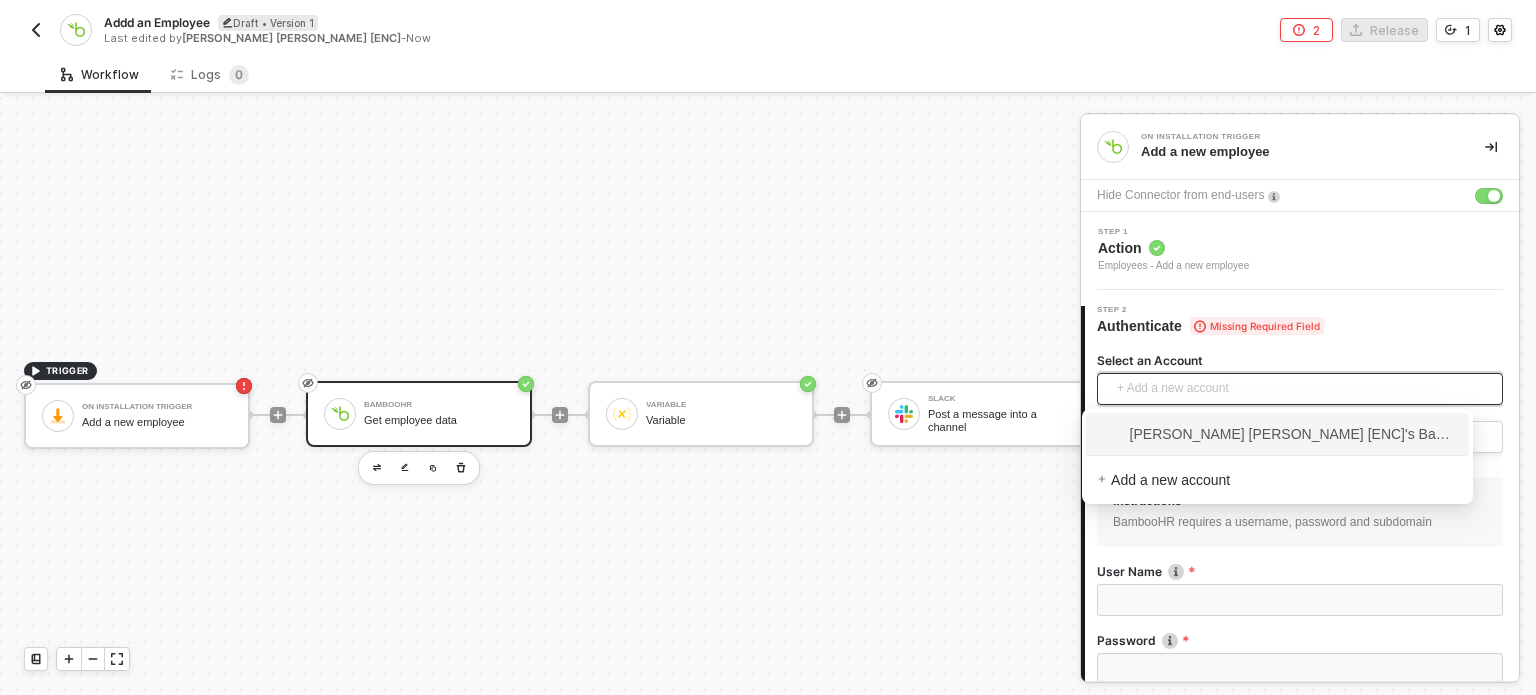 click on "Michelle Mae [ENC]'s BambooHR" at bounding box center (1277, 434) 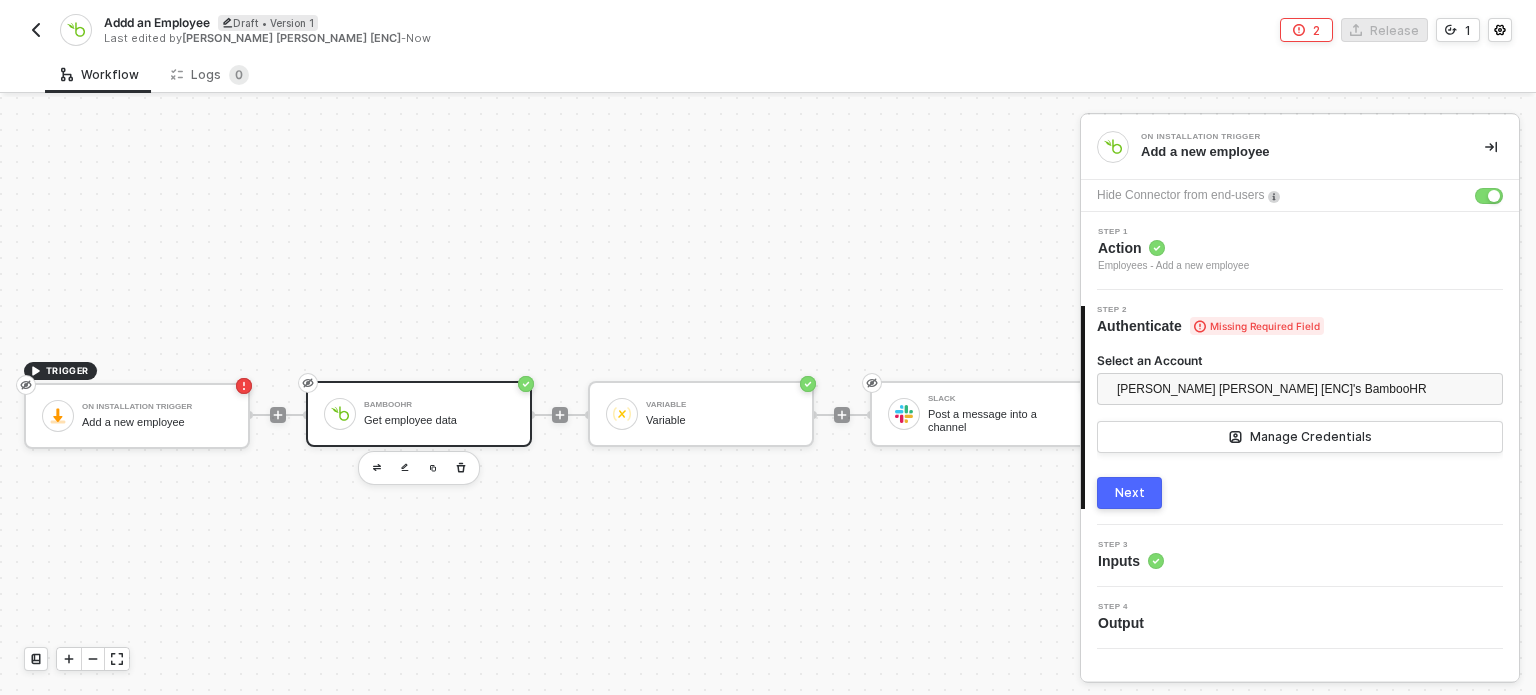 drag, startPoint x: 1125, startPoint y: 494, endPoint x: 1146, endPoint y: 482, distance: 24.186773 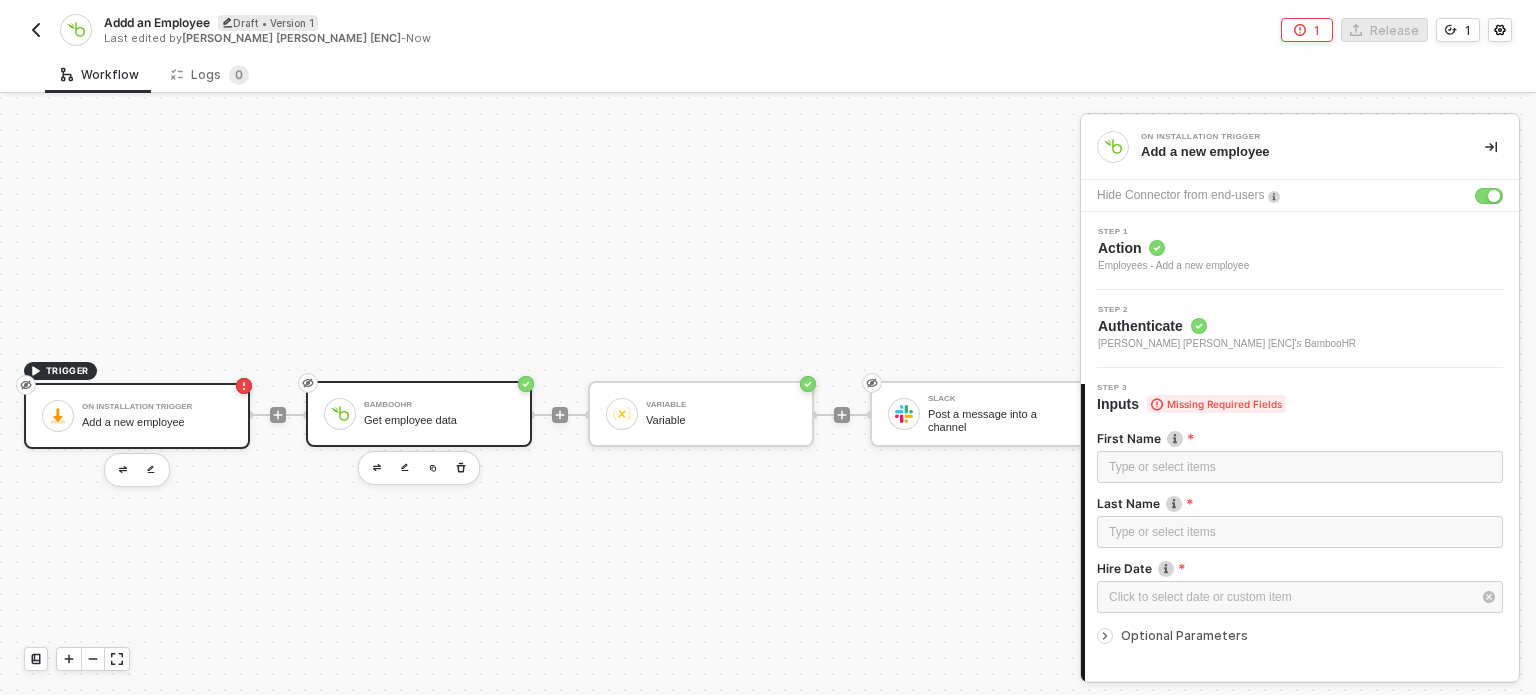 drag, startPoint x: 195, startPoint y: 415, endPoint x: 208, endPoint y: 409, distance: 14.3178215 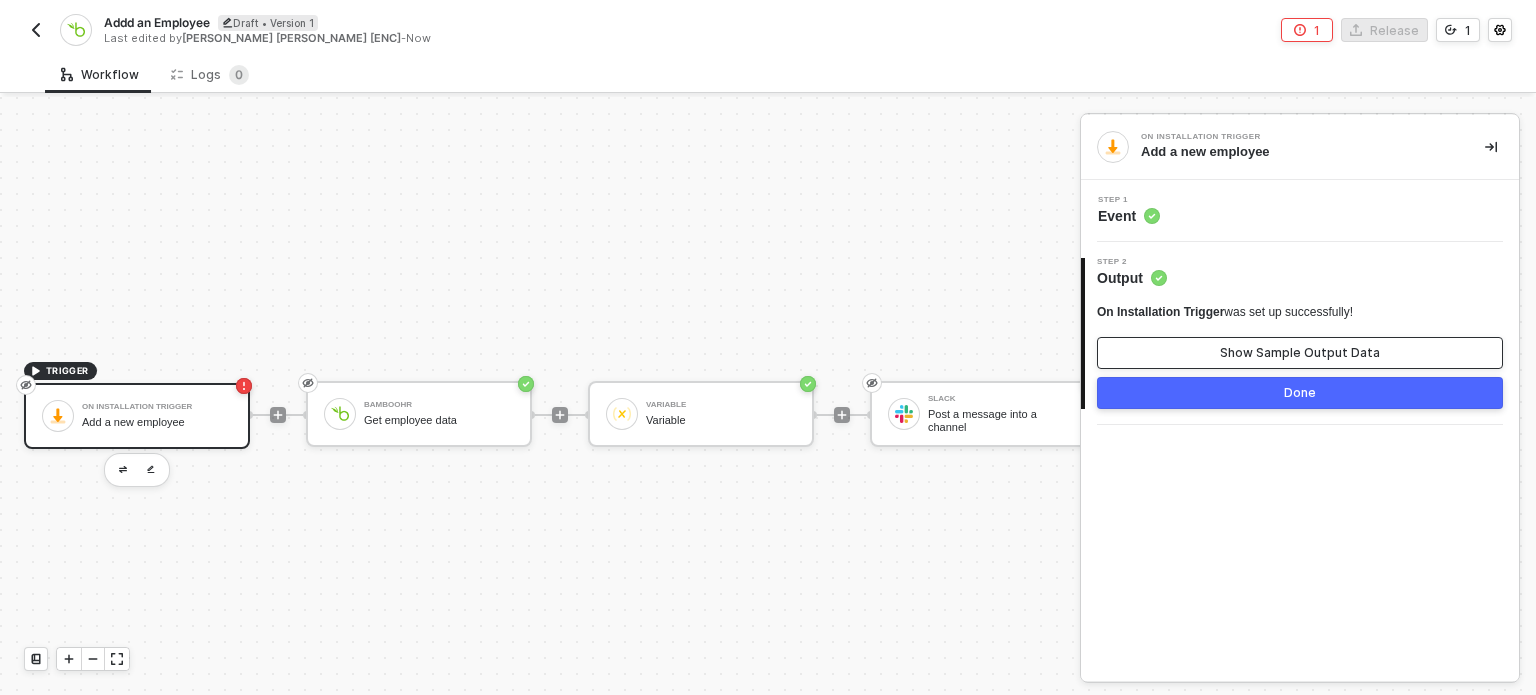click on "Show Sample Output Data" at bounding box center (1300, 353) 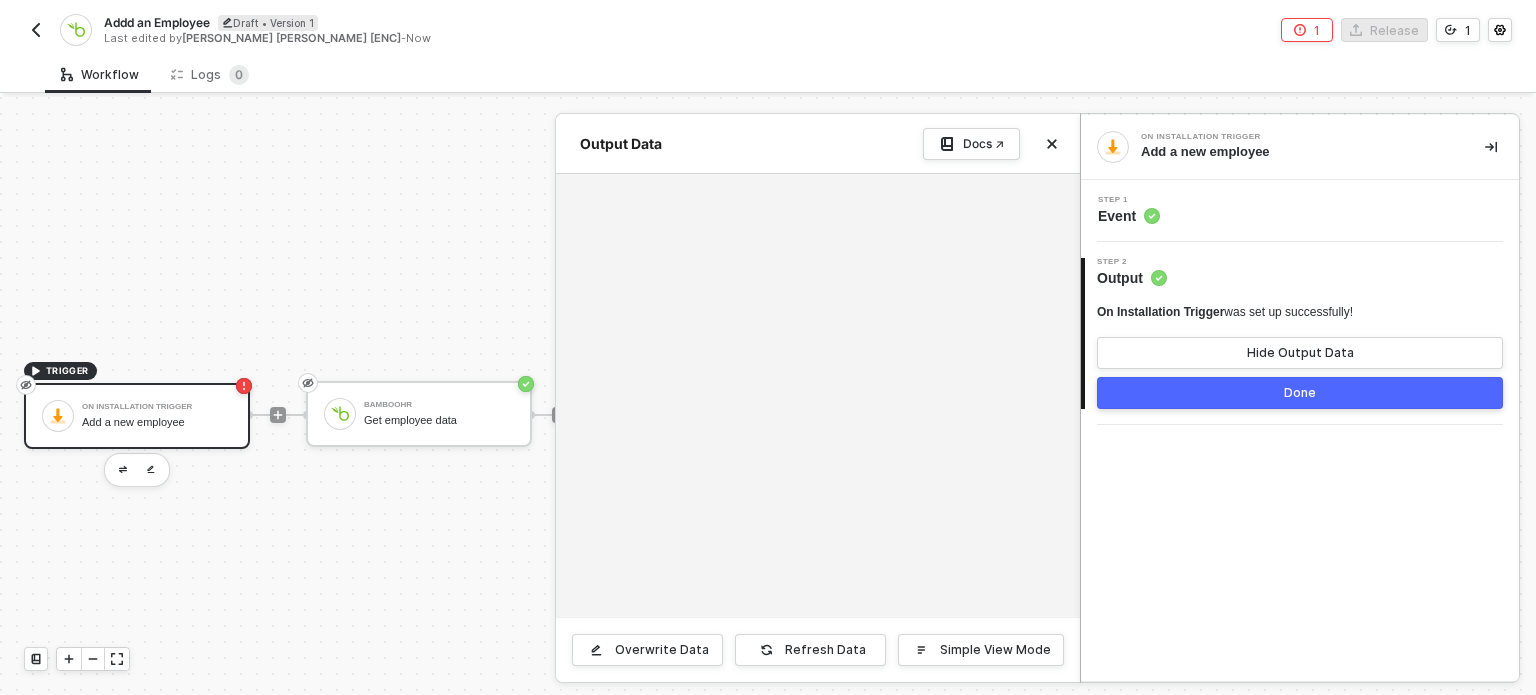 click at bounding box center [768, 398] 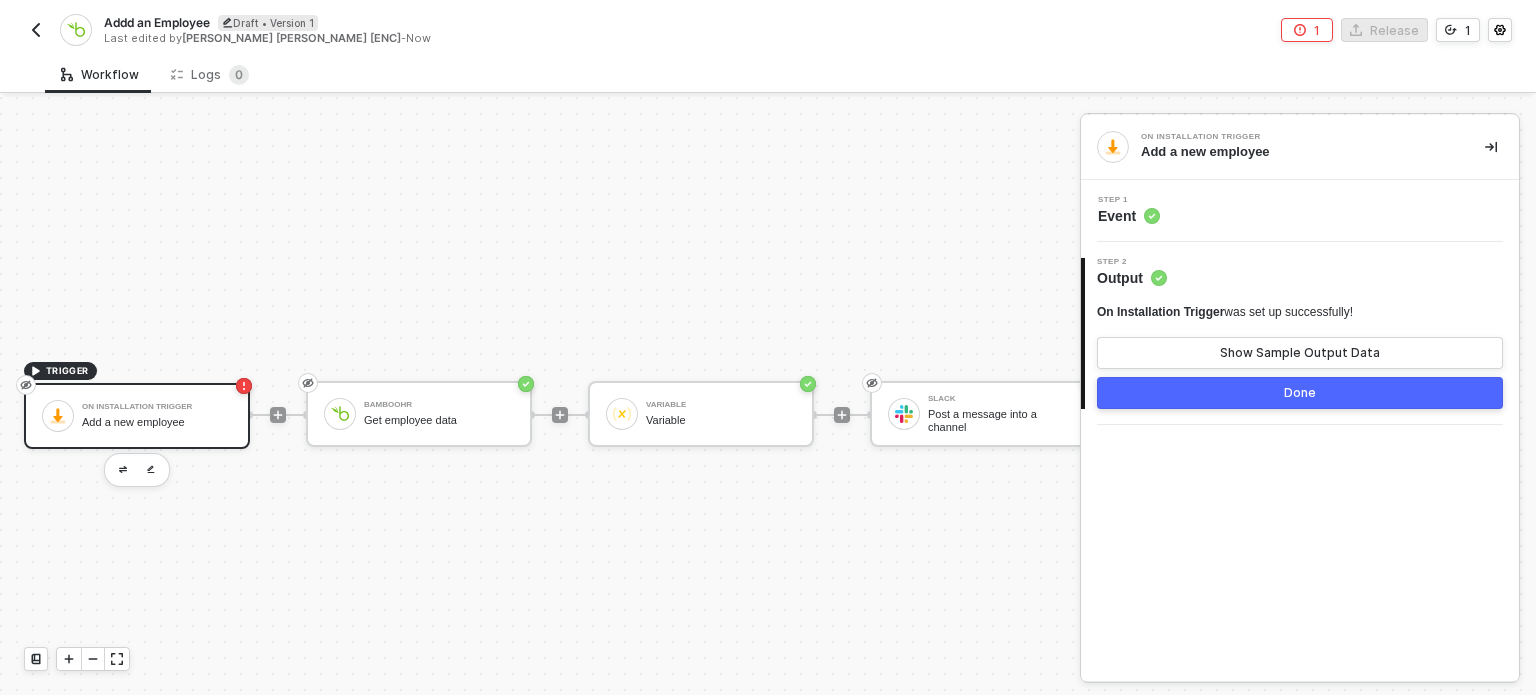 click on "Step 1 Event" at bounding box center (1302, 211) 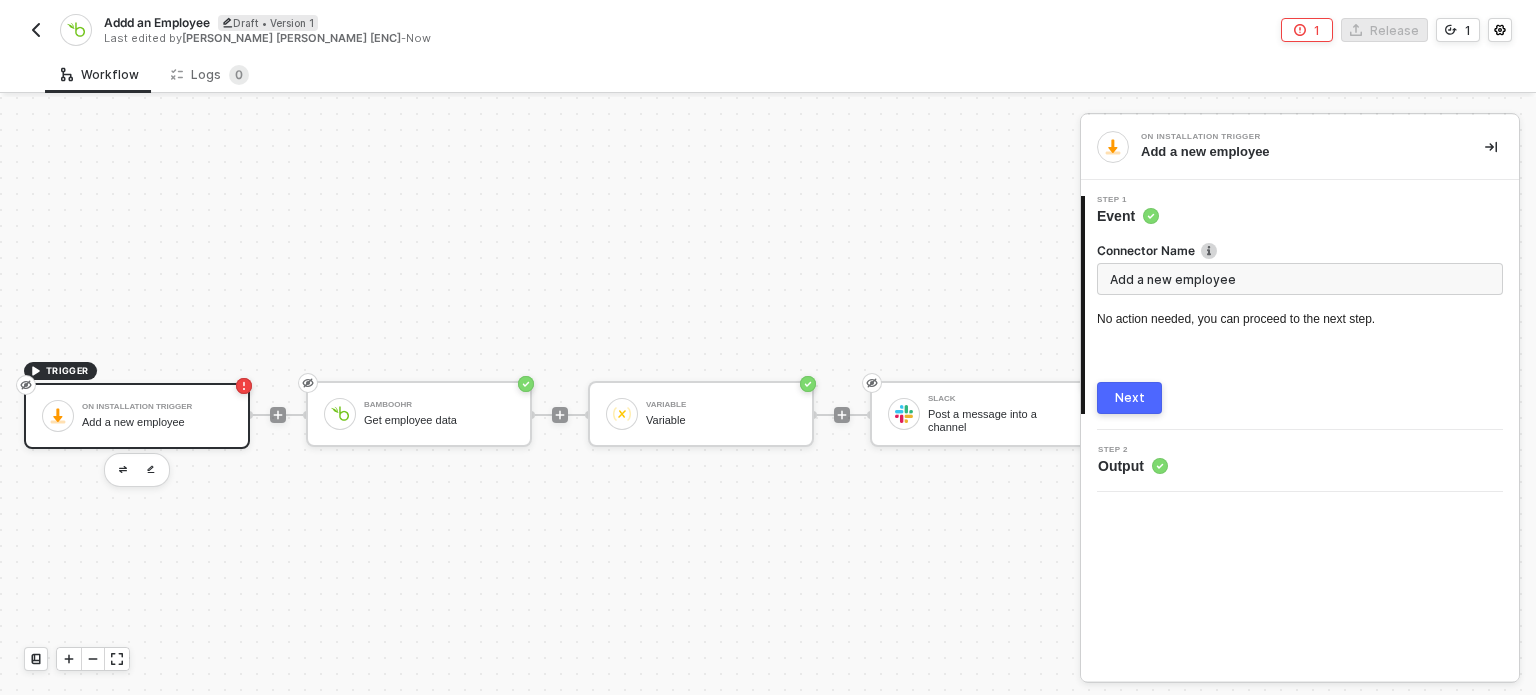 click on "Add a new employee" at bounding box center (157, 422) 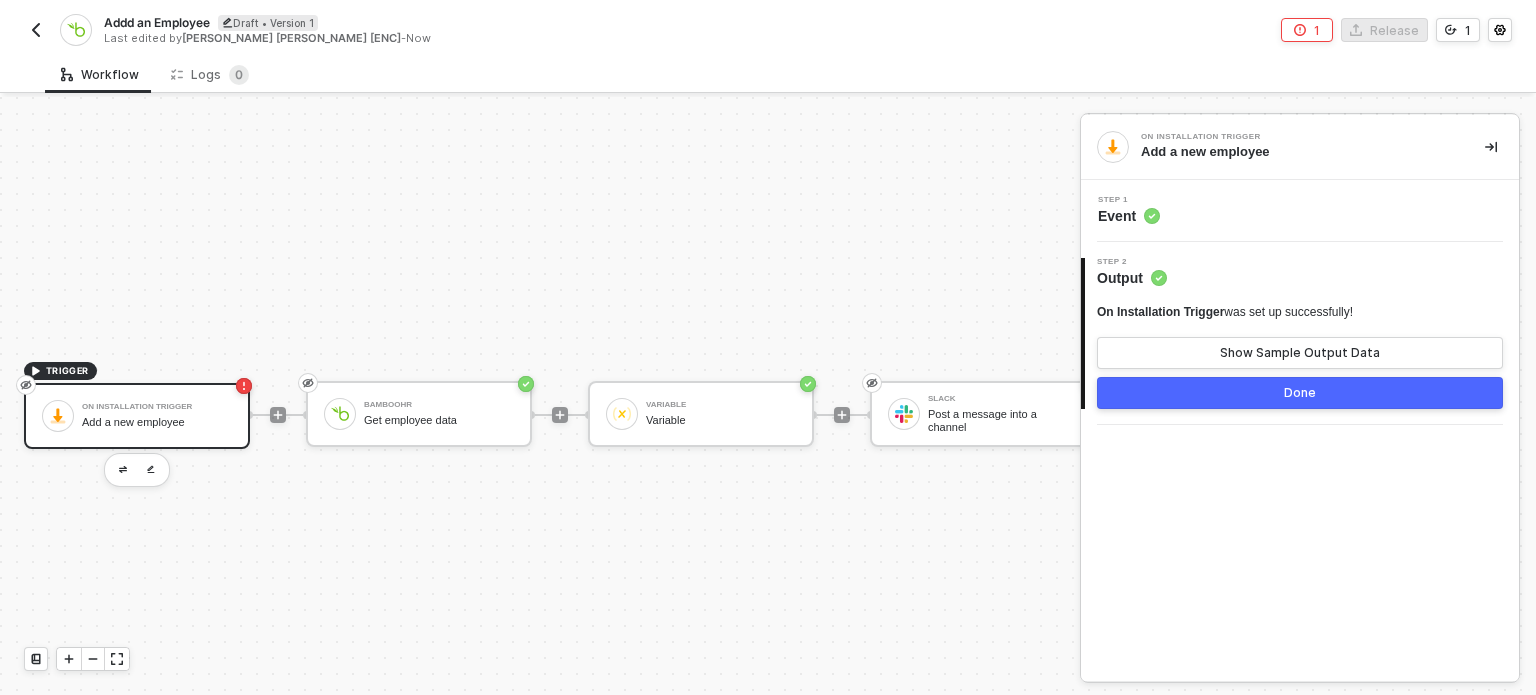 click on "Event" at bounding box center [1129, 216] 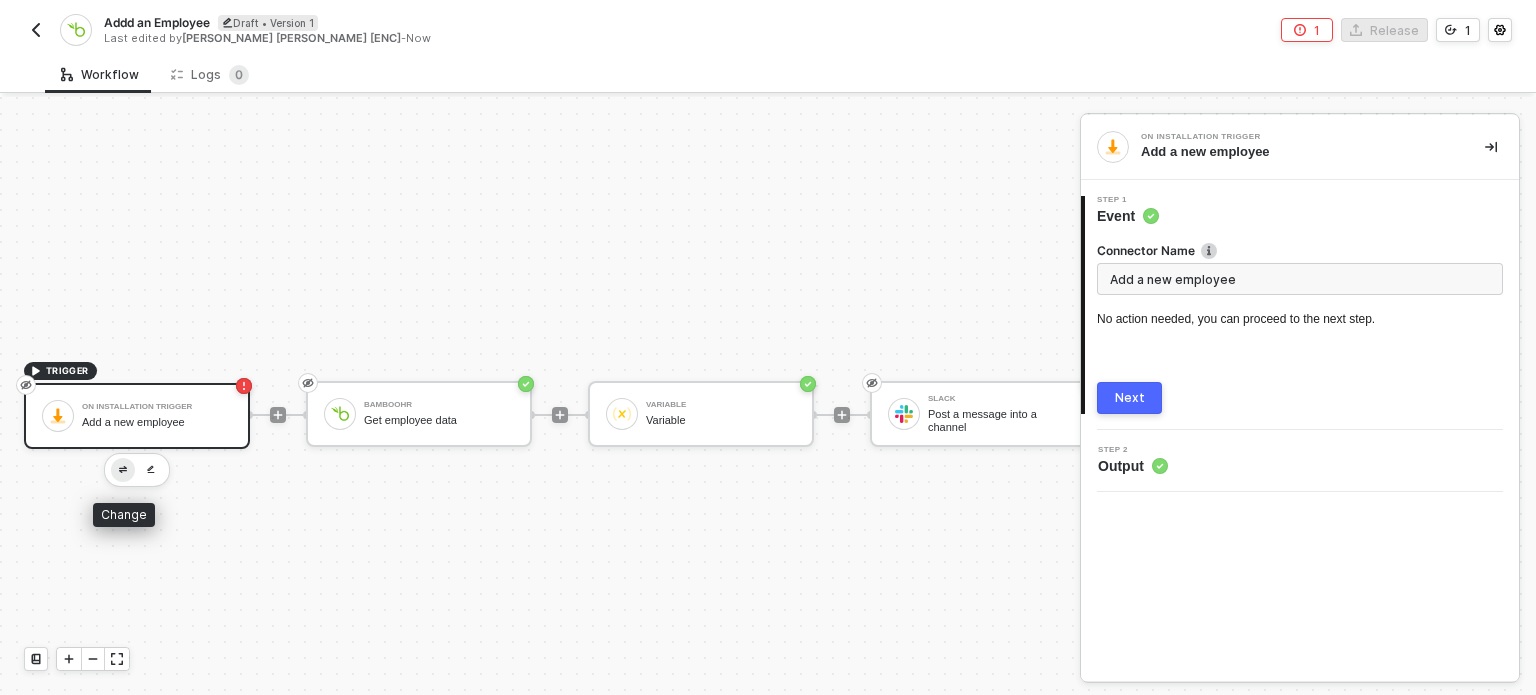 click at bounding box center [123, 469] 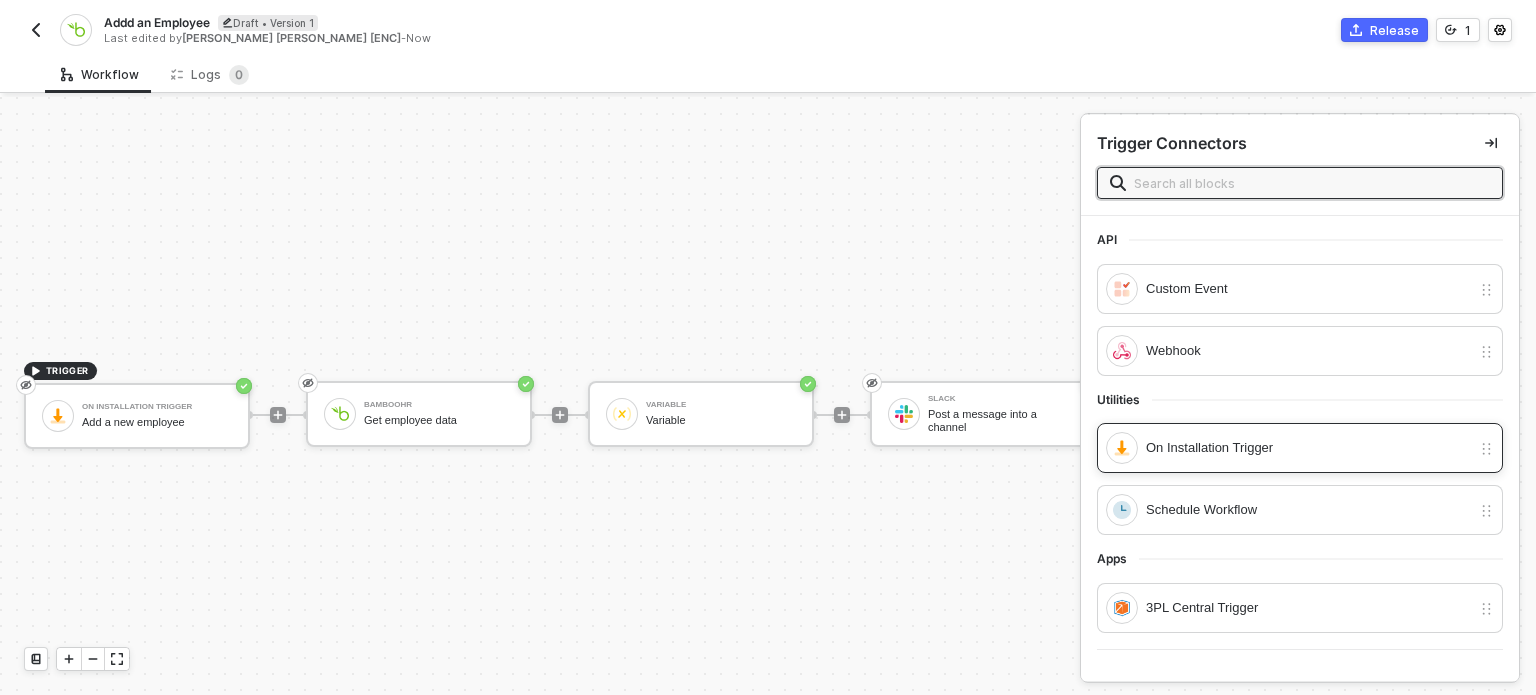 click on "On Installation Trigger" at bounding box center (1300, 448) 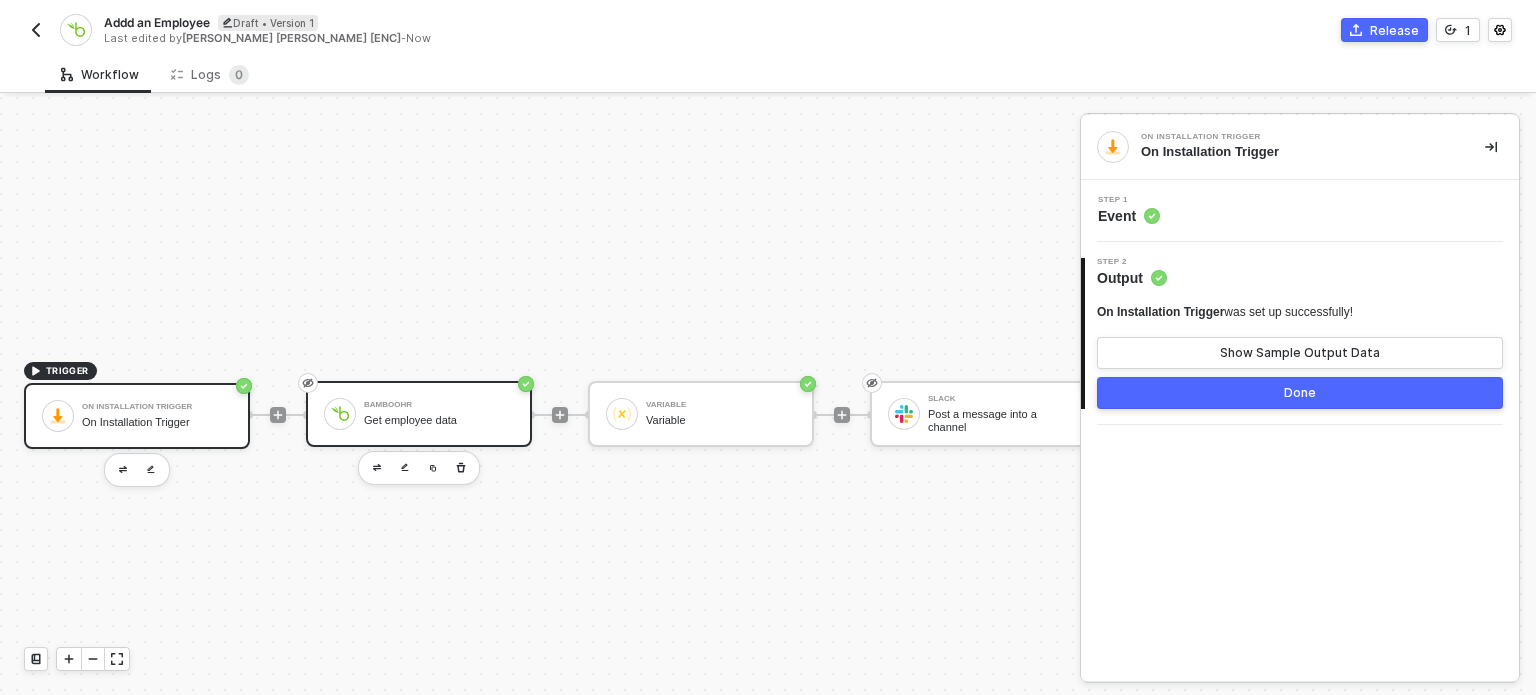 click on "BambooHR Get employee data" at bounding box center (439, 414) 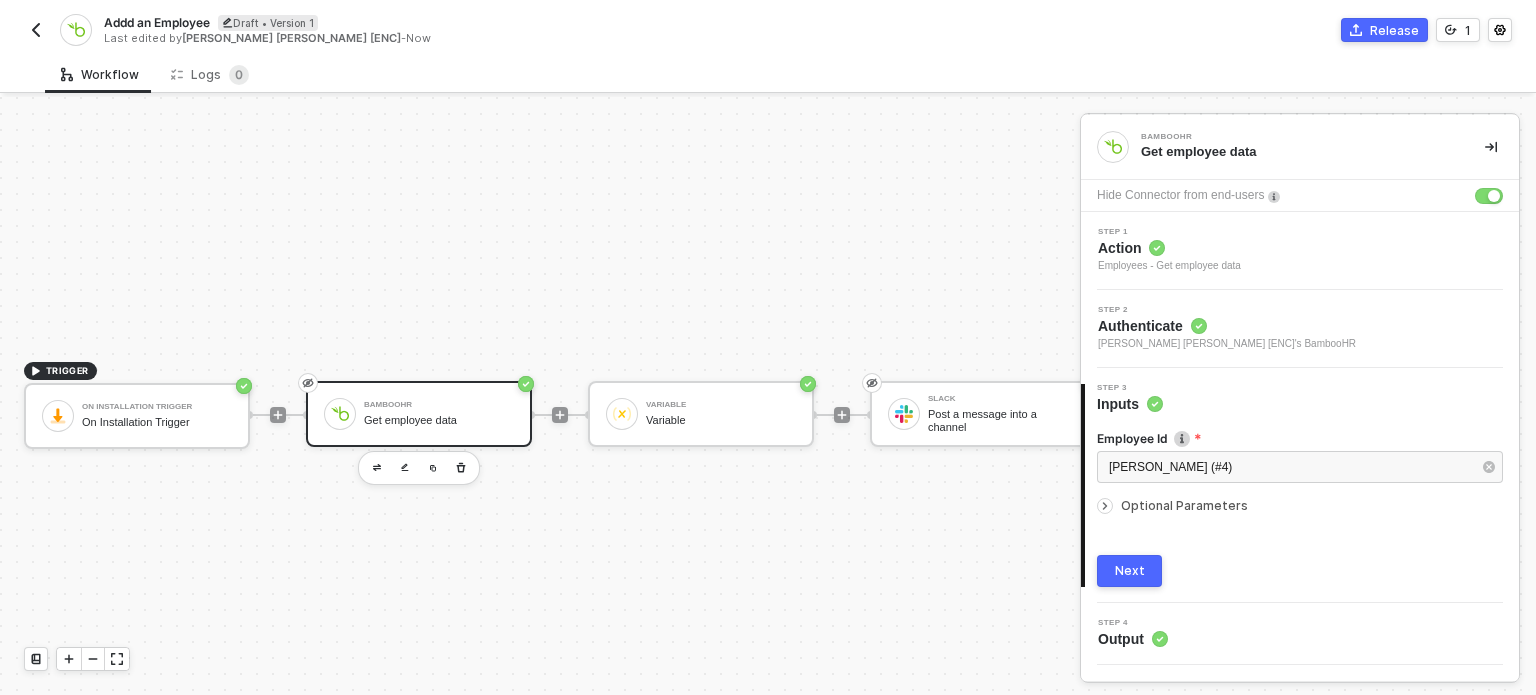 click on "Optional Parameters" at bounding box center [1184, 505] 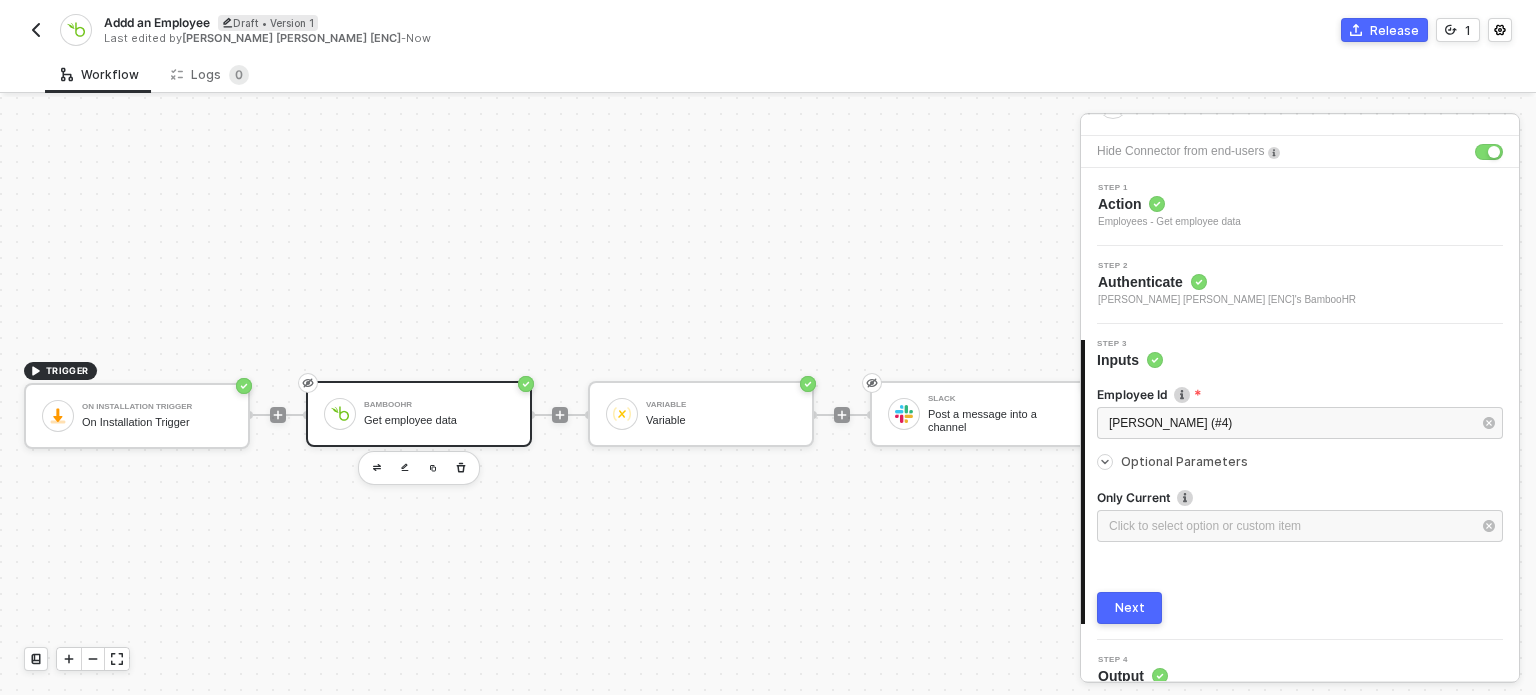 scroll, scrollTop: 64, scrollLeft: 0, axis: vertical 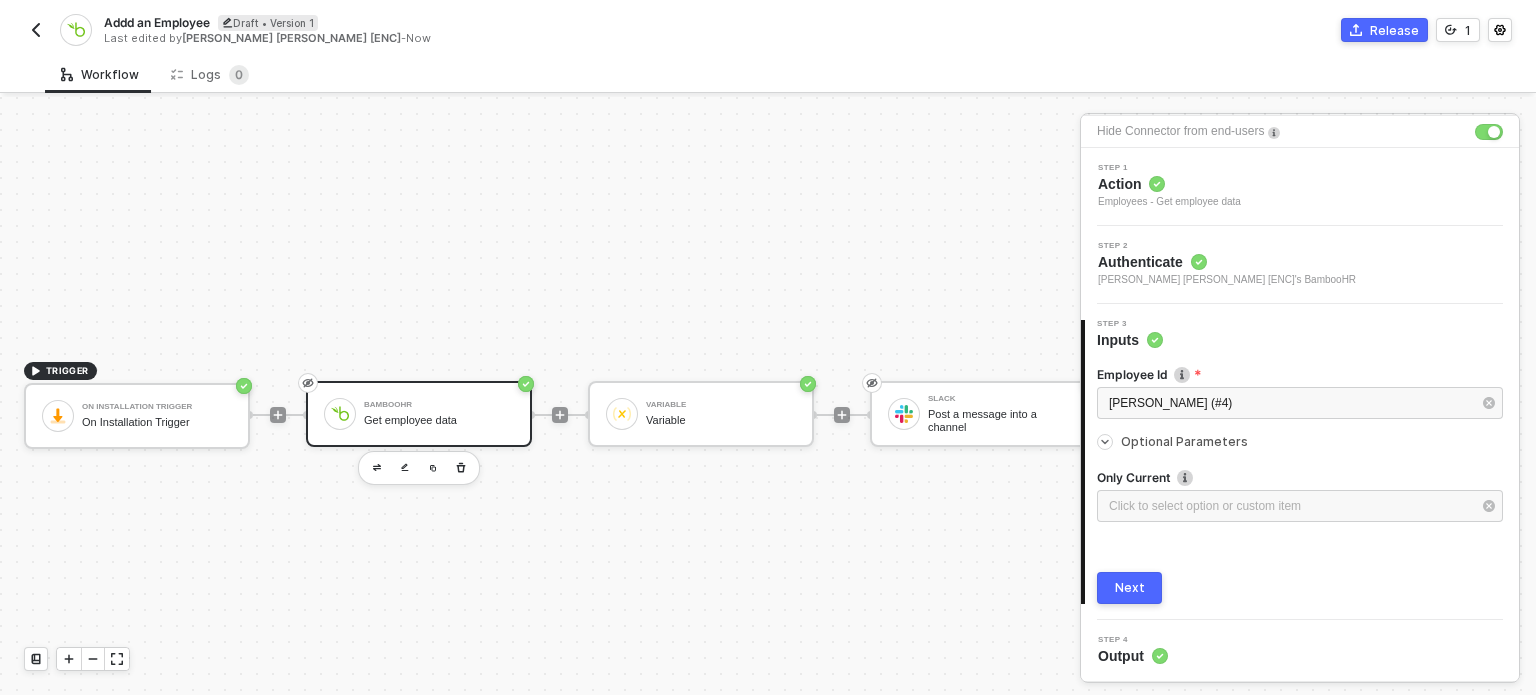 click on "Step 1" at bounding box center [1169, 168] 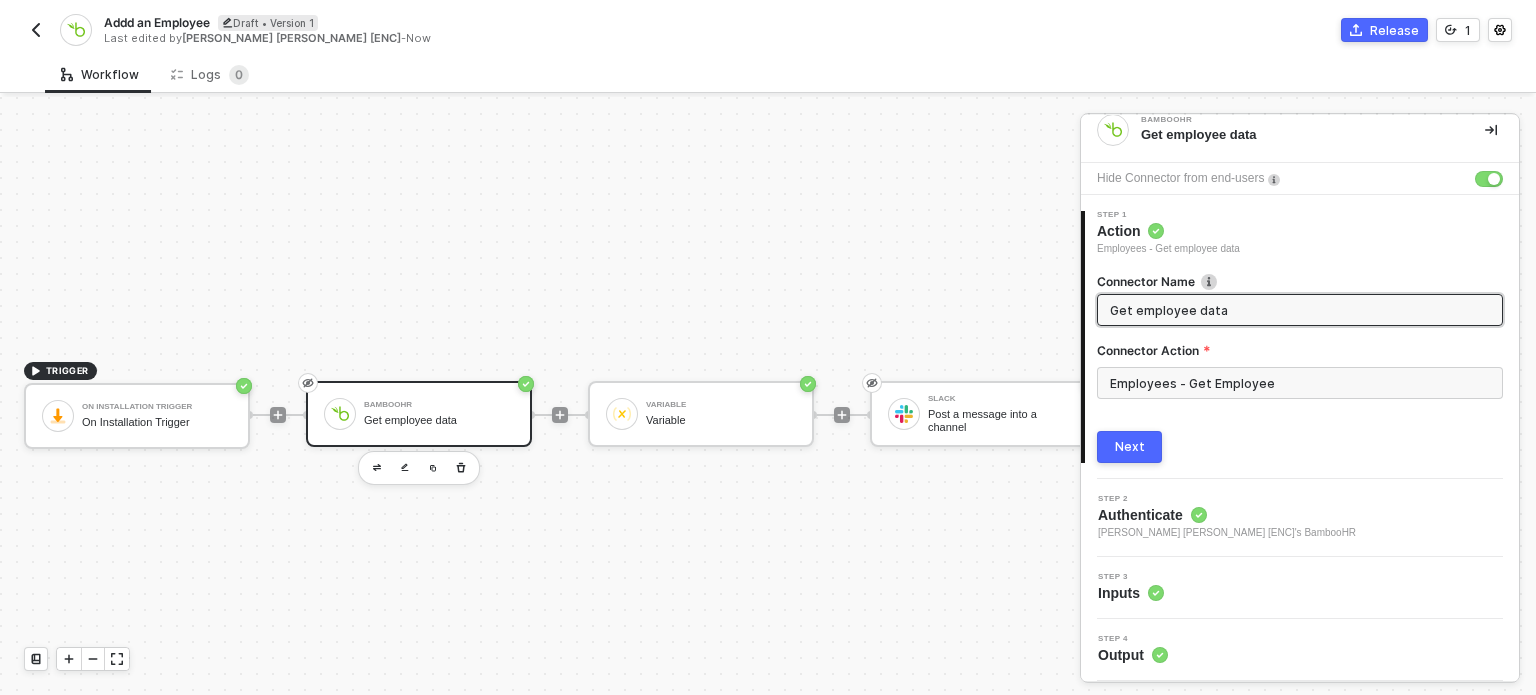 scroll, scrollTop: 16, scrollLeft: 0, axis: vertical 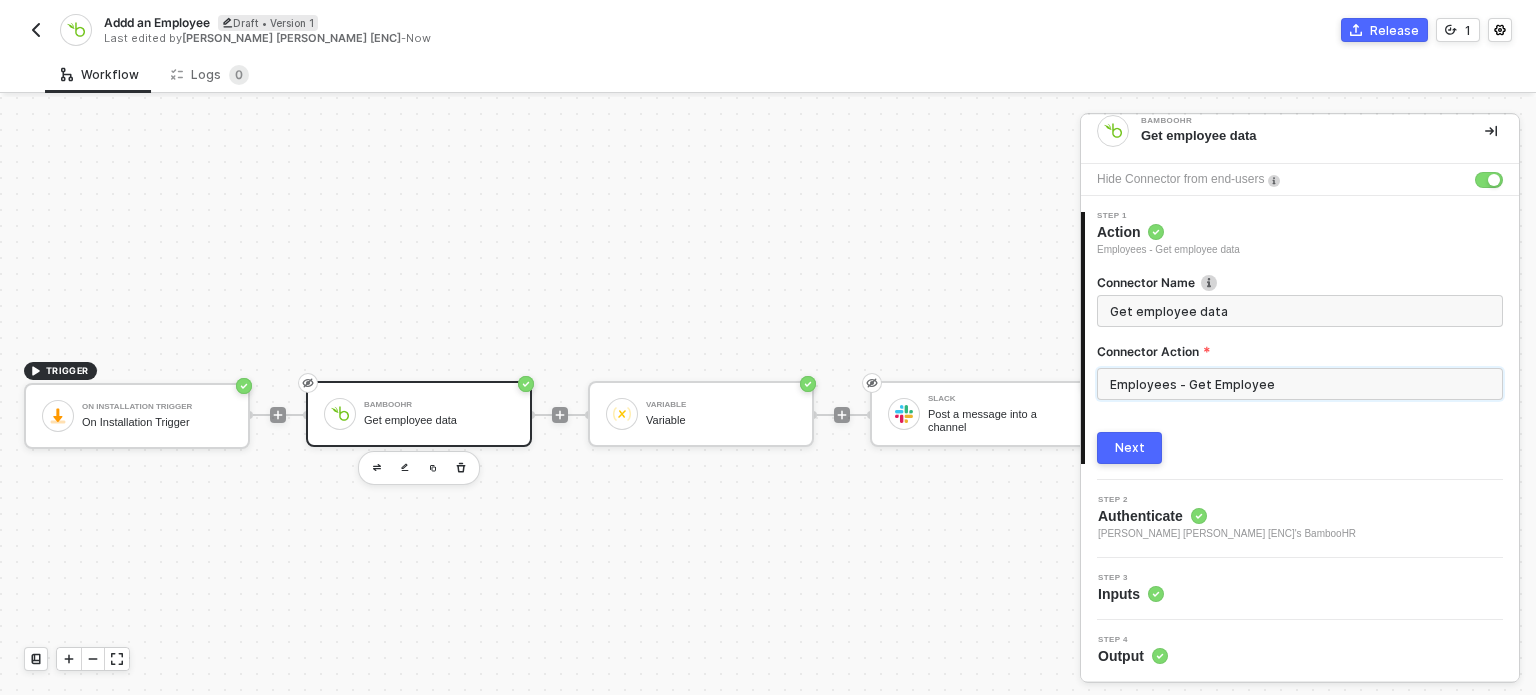 click on "Employees - Get Employee" at bounding box center [1300, 384] 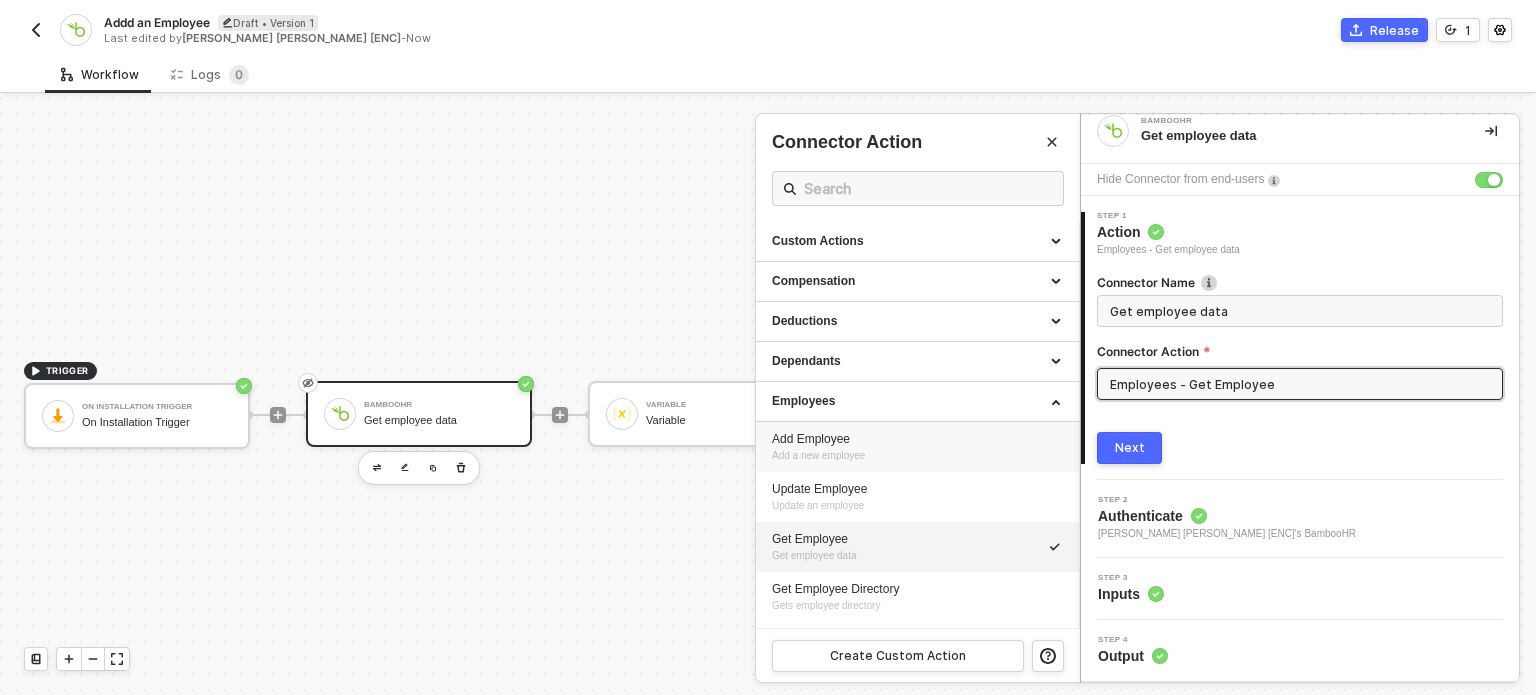 click on "Add Employee" at bounding box center [917, 439] 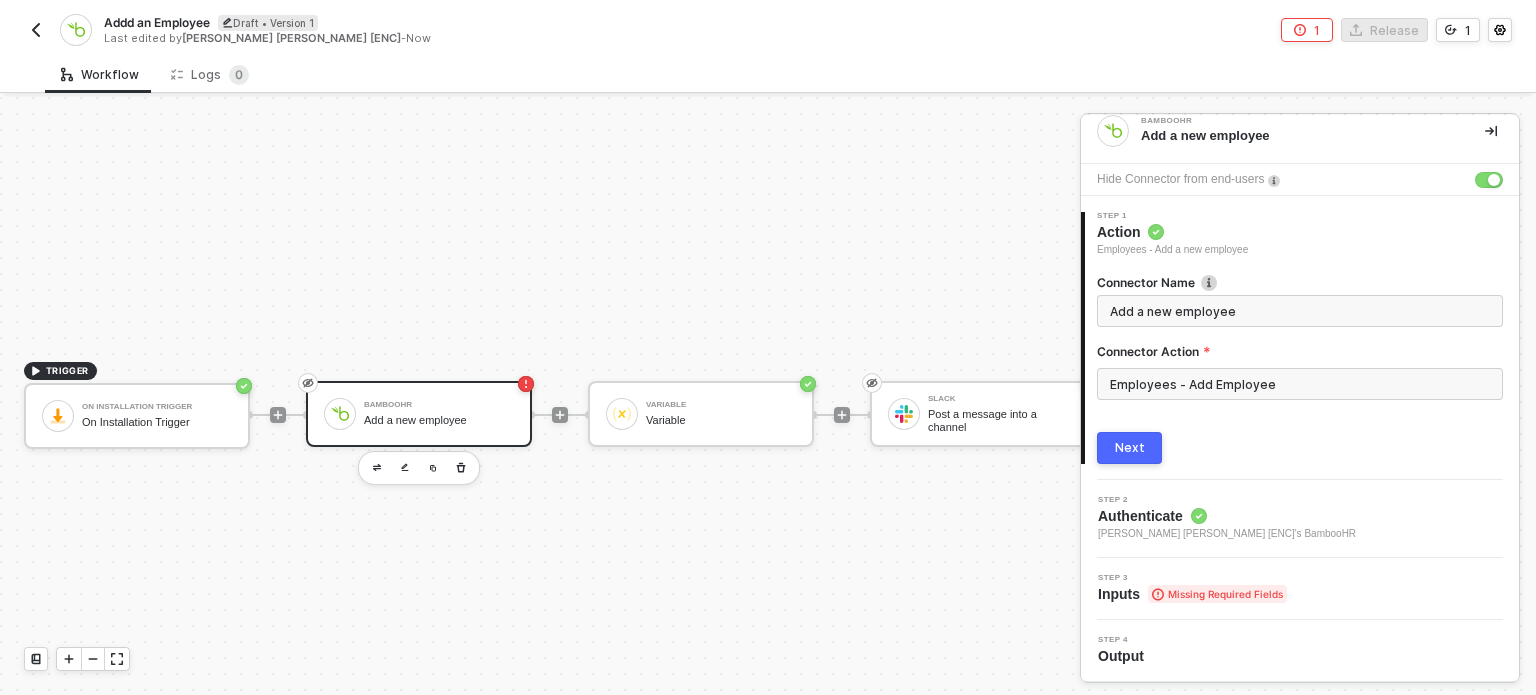 click on "Next" at bounding box center (1130, 448) 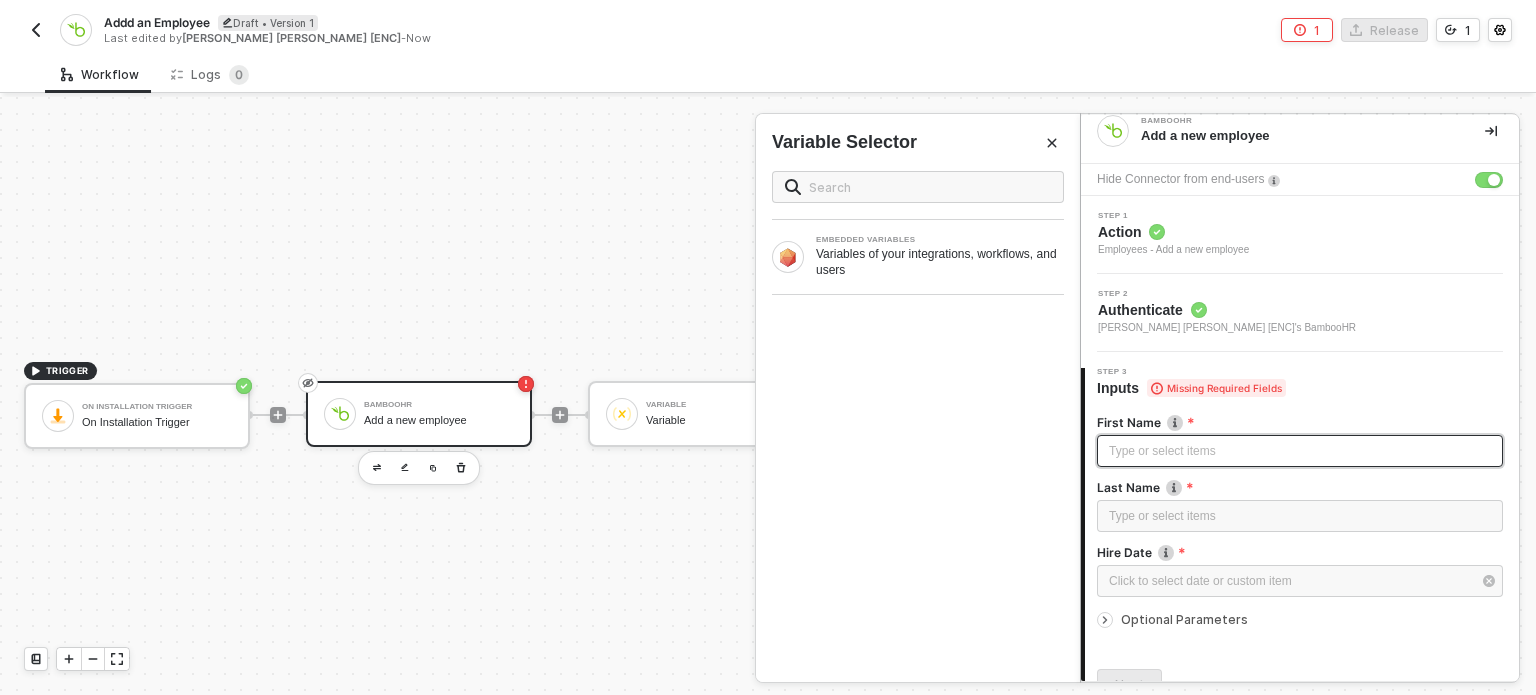 click on "Type or select items ﻿" at bounding box center (1300, 451) 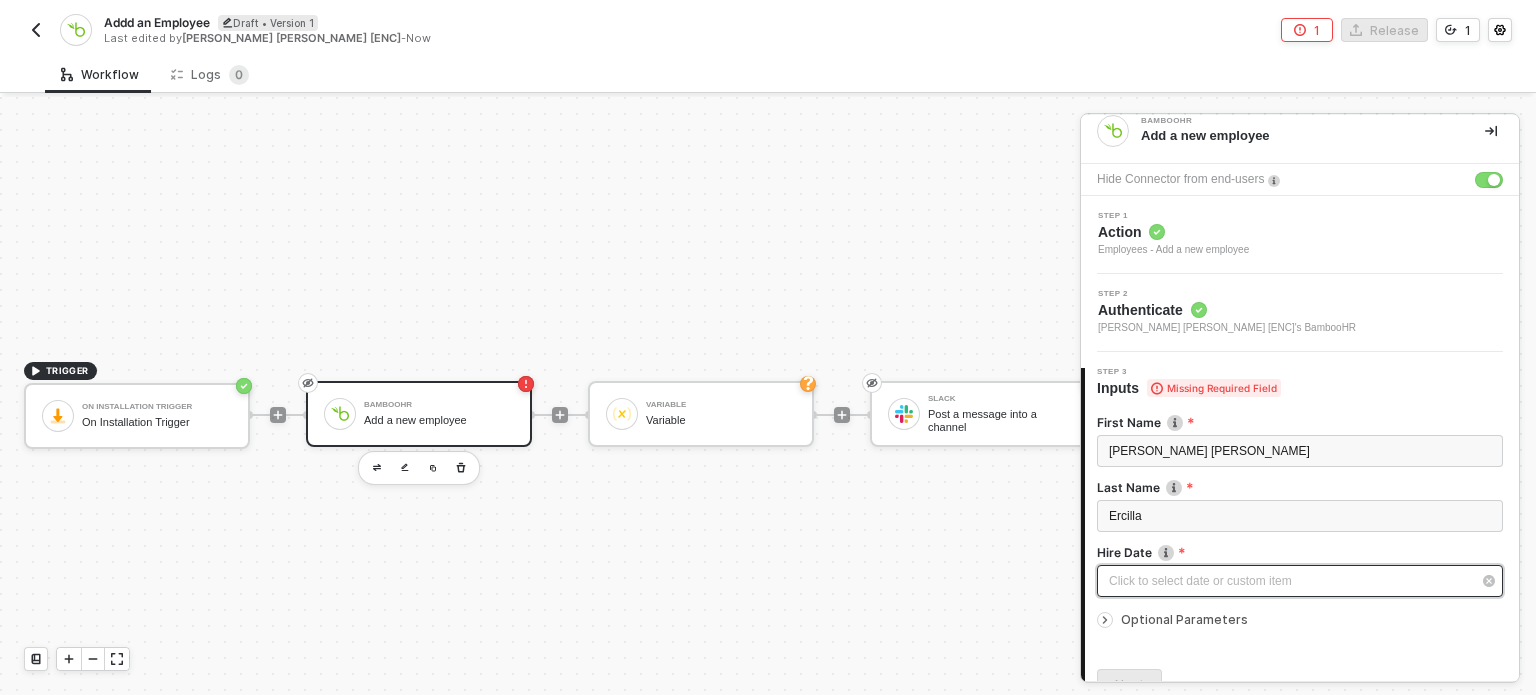 click on "Click to select date or custom item ﻿" at bounding box center [1300, 581] 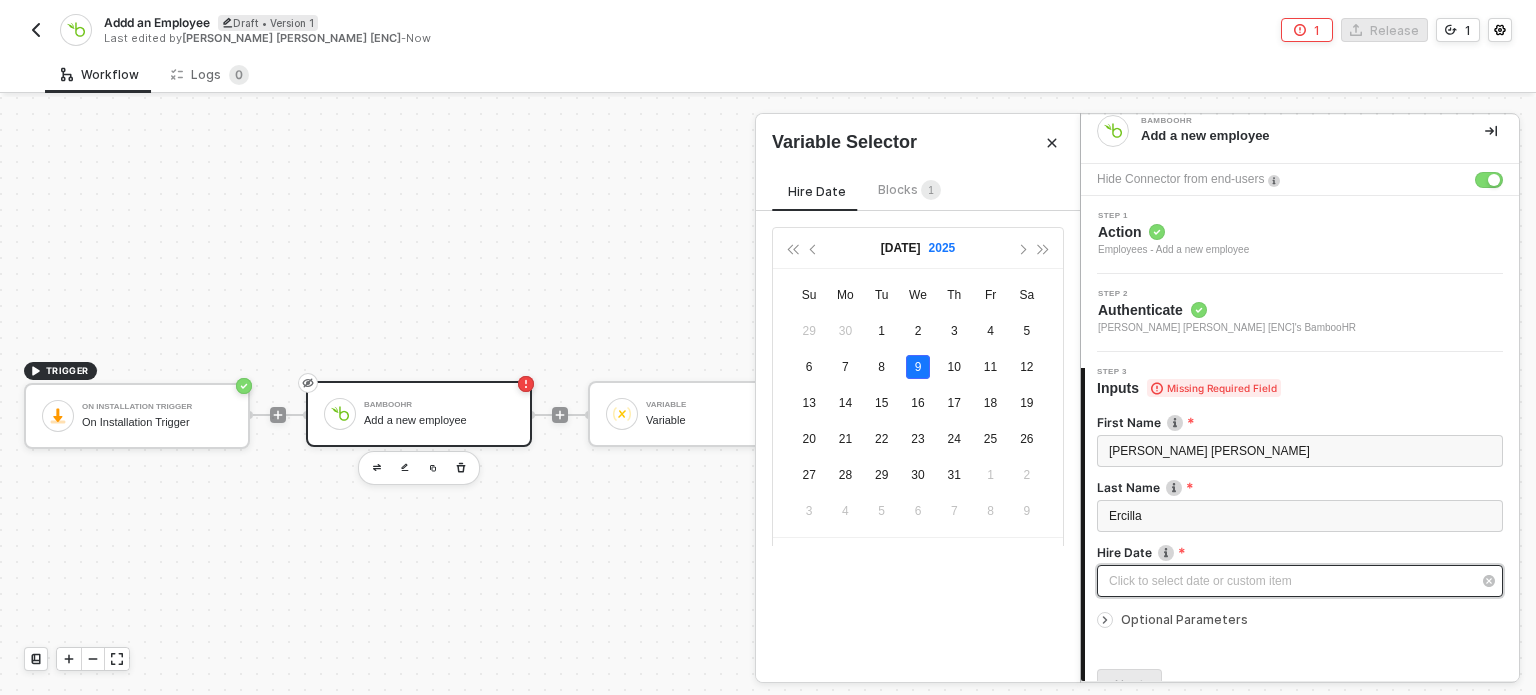 click on "2025" at bounding box center [942, 248] 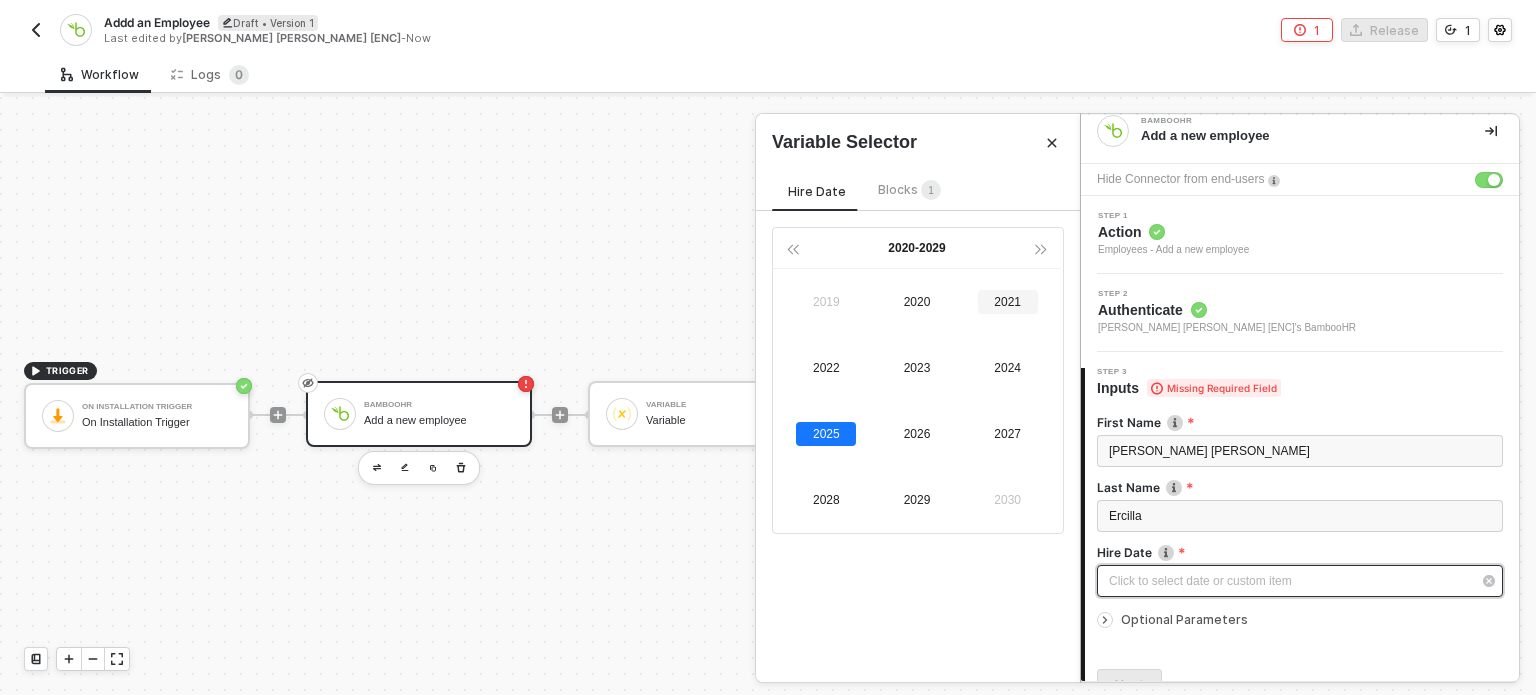 click on "2021" at bounding box center (1008, 302) 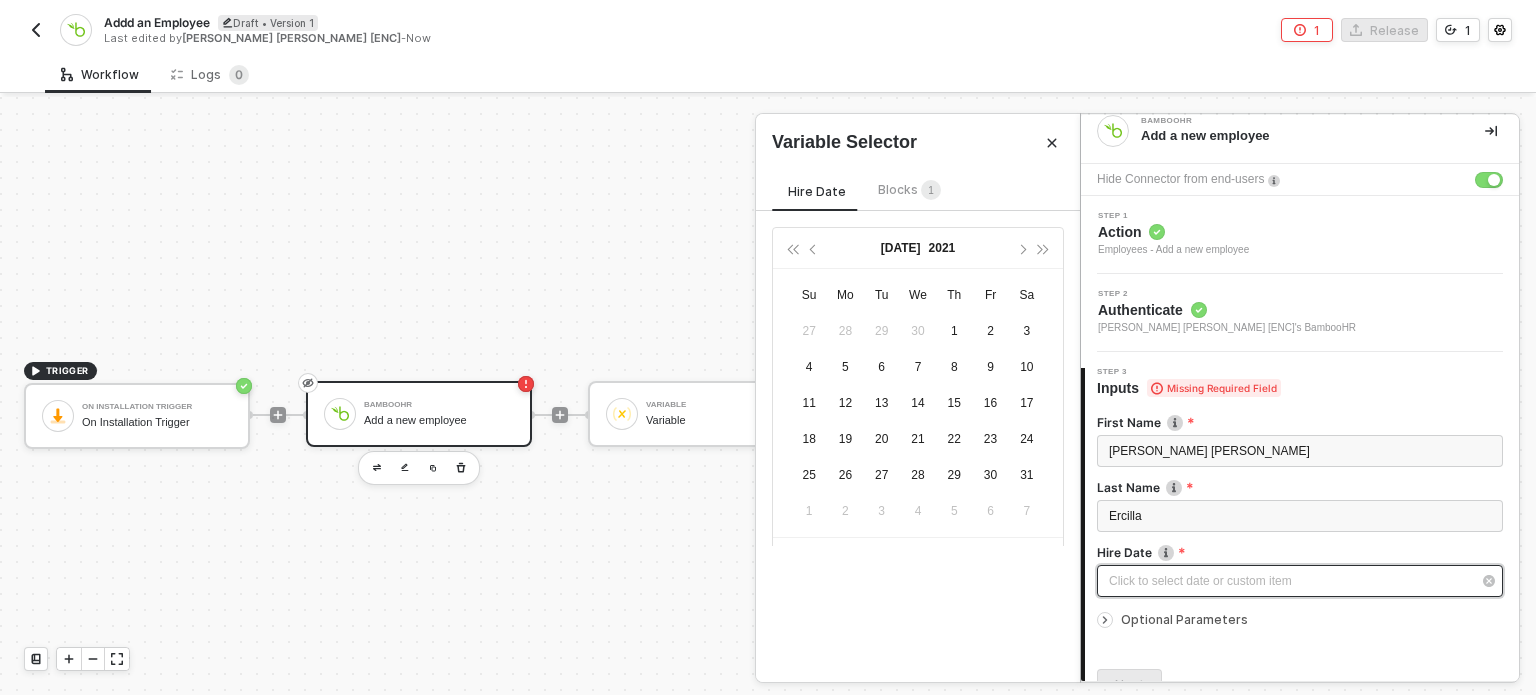 click on "Jul 2021" at bounding box center (918, 248) 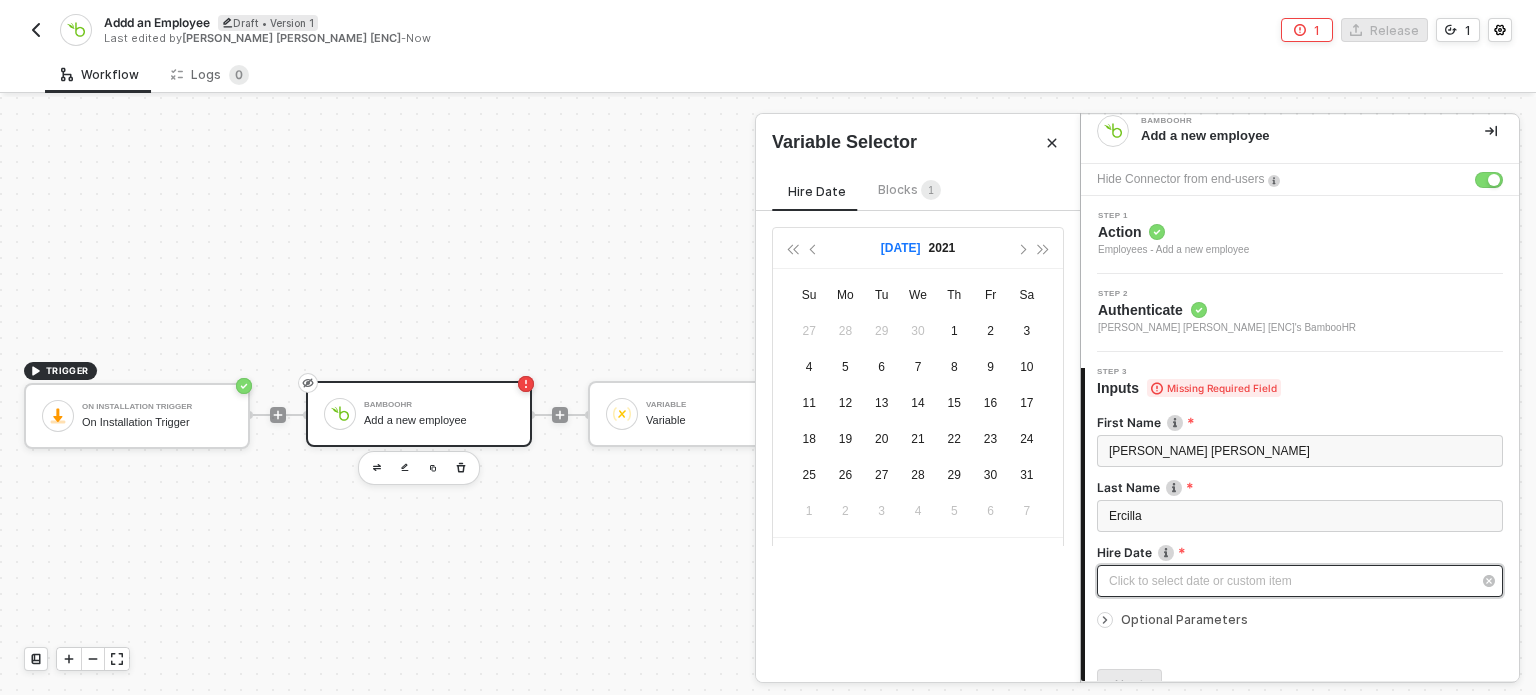 click on "Jul" at bounding box center [901, 248] 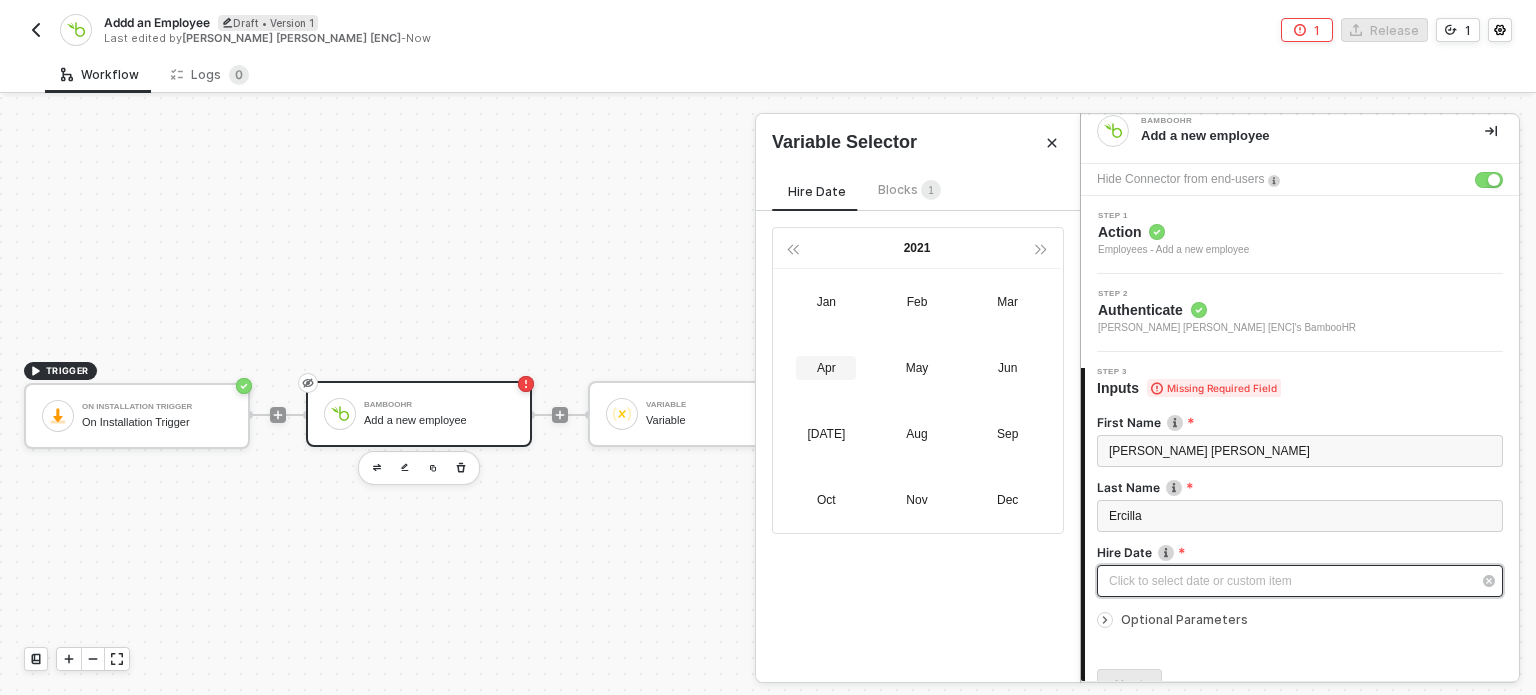 click on "Apr" at bounding box center [826, 368] 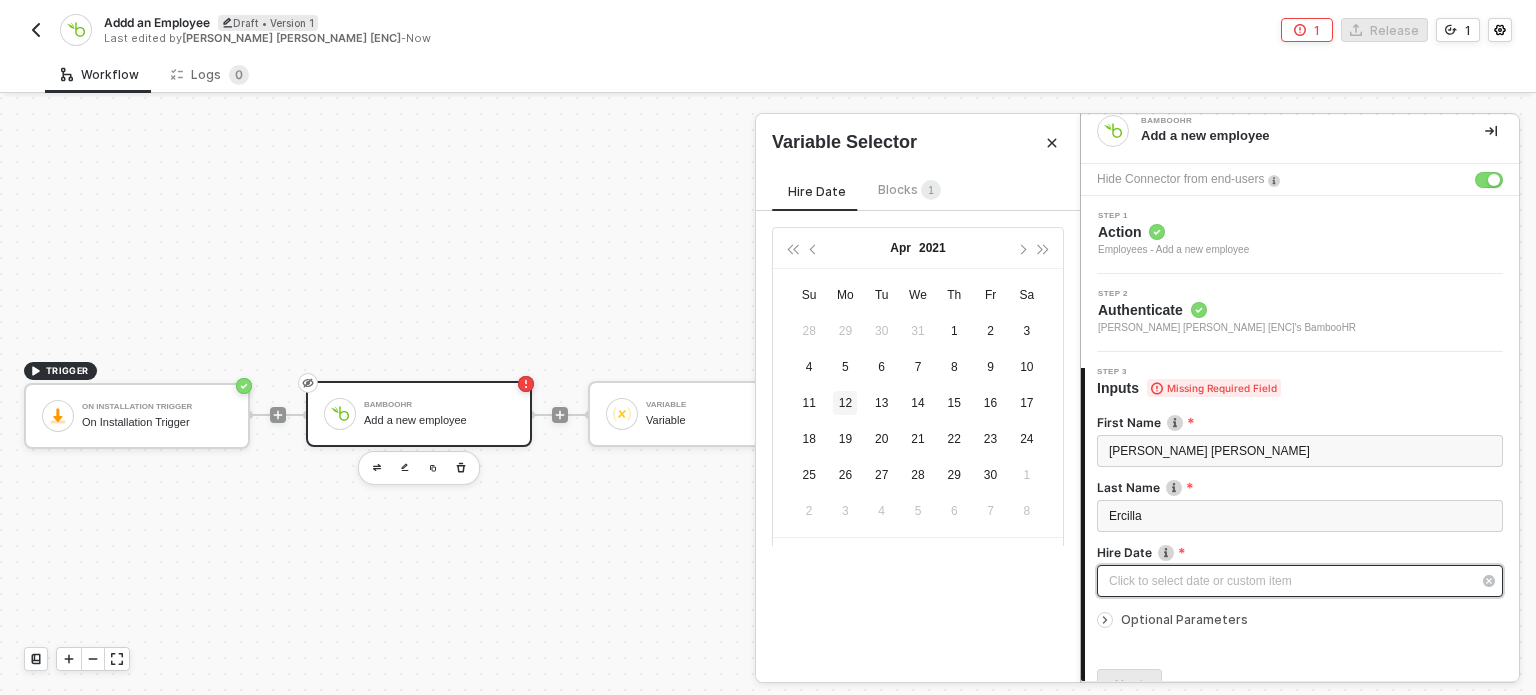 click on "12" at bounding box center [845, 403] 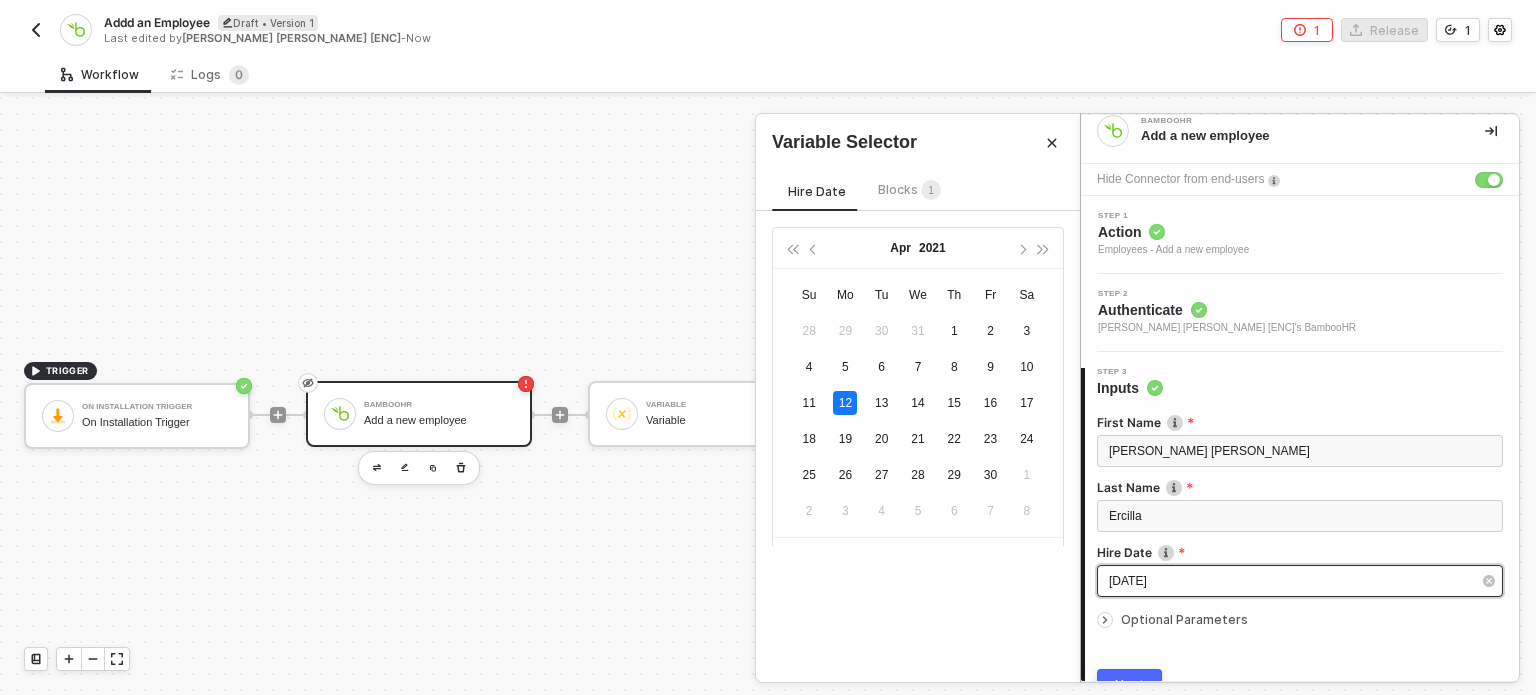 type on "[DATE]" 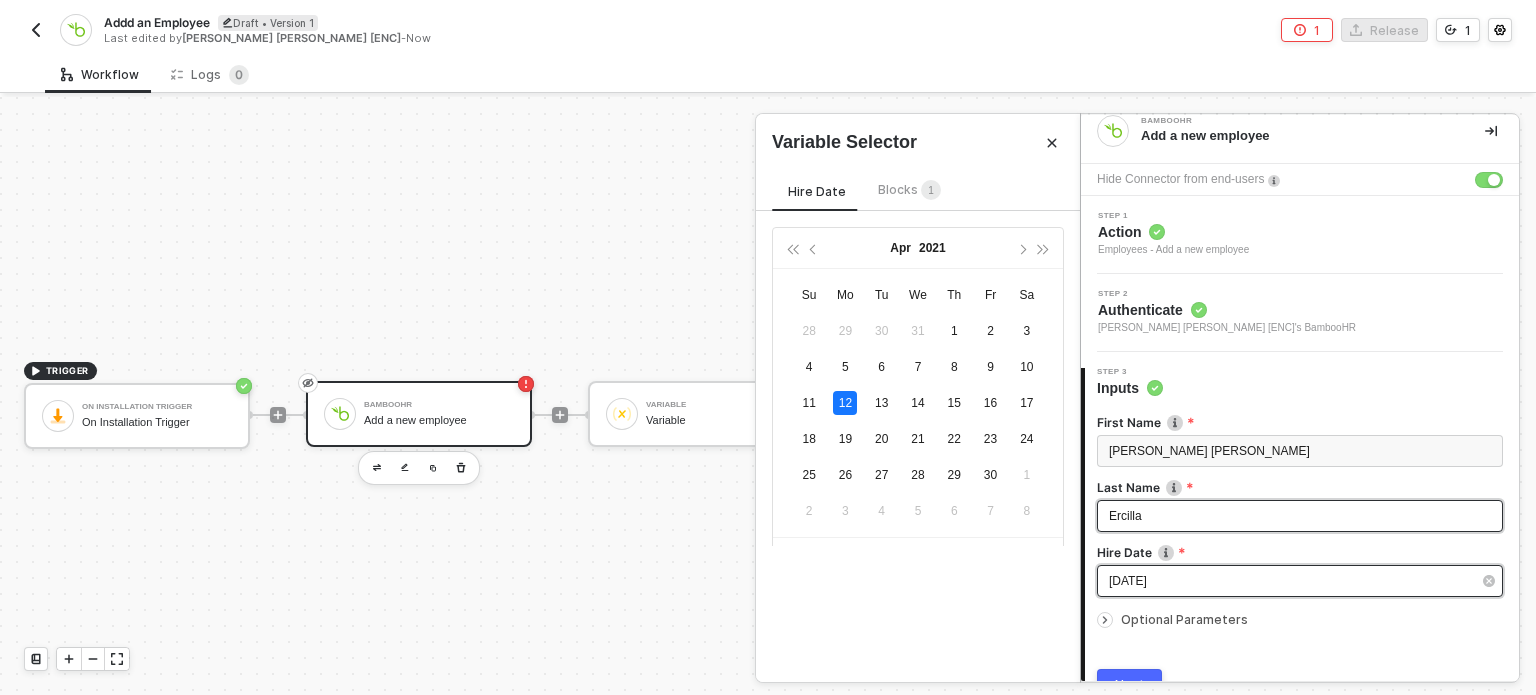 scroll, scrollTop: 112, scrollLeft: 0, axis: vertical 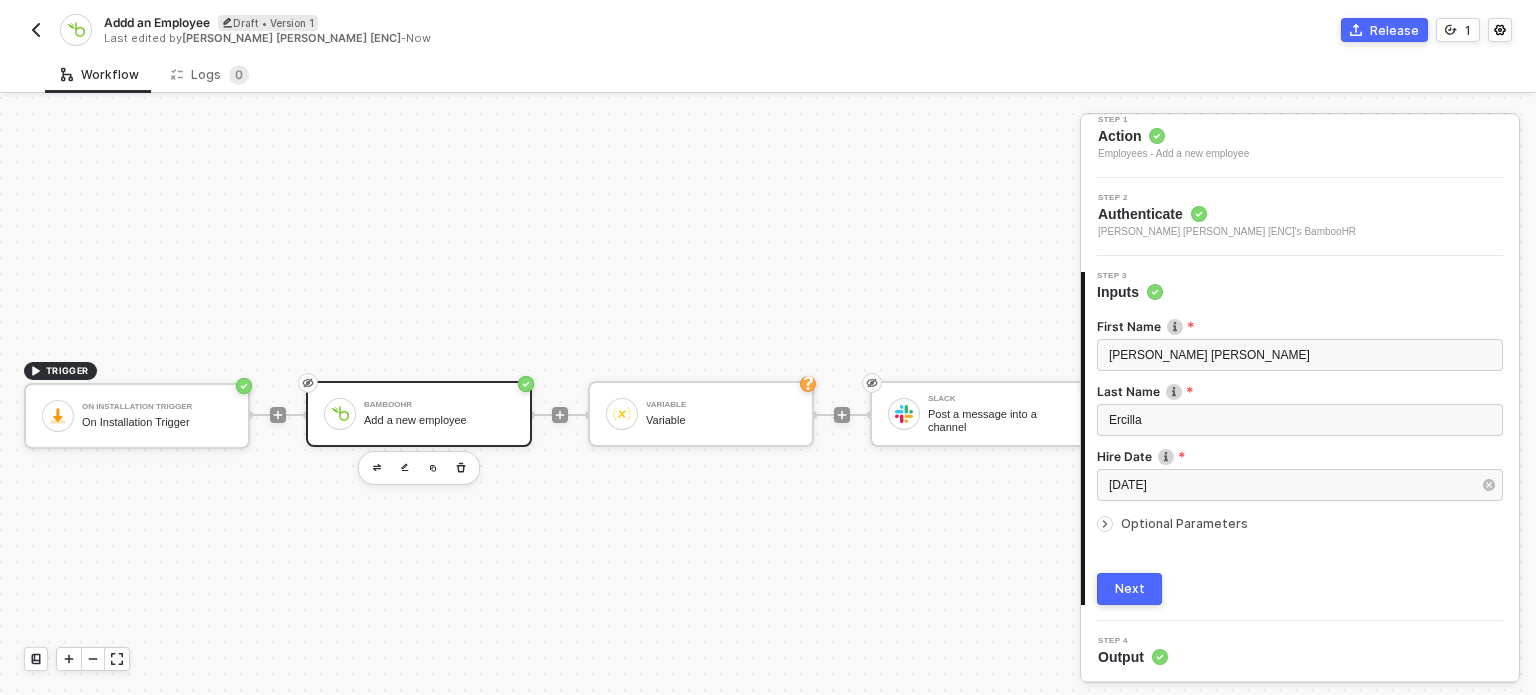click on "Optional Parameters" at bounding box center (1184, 523) 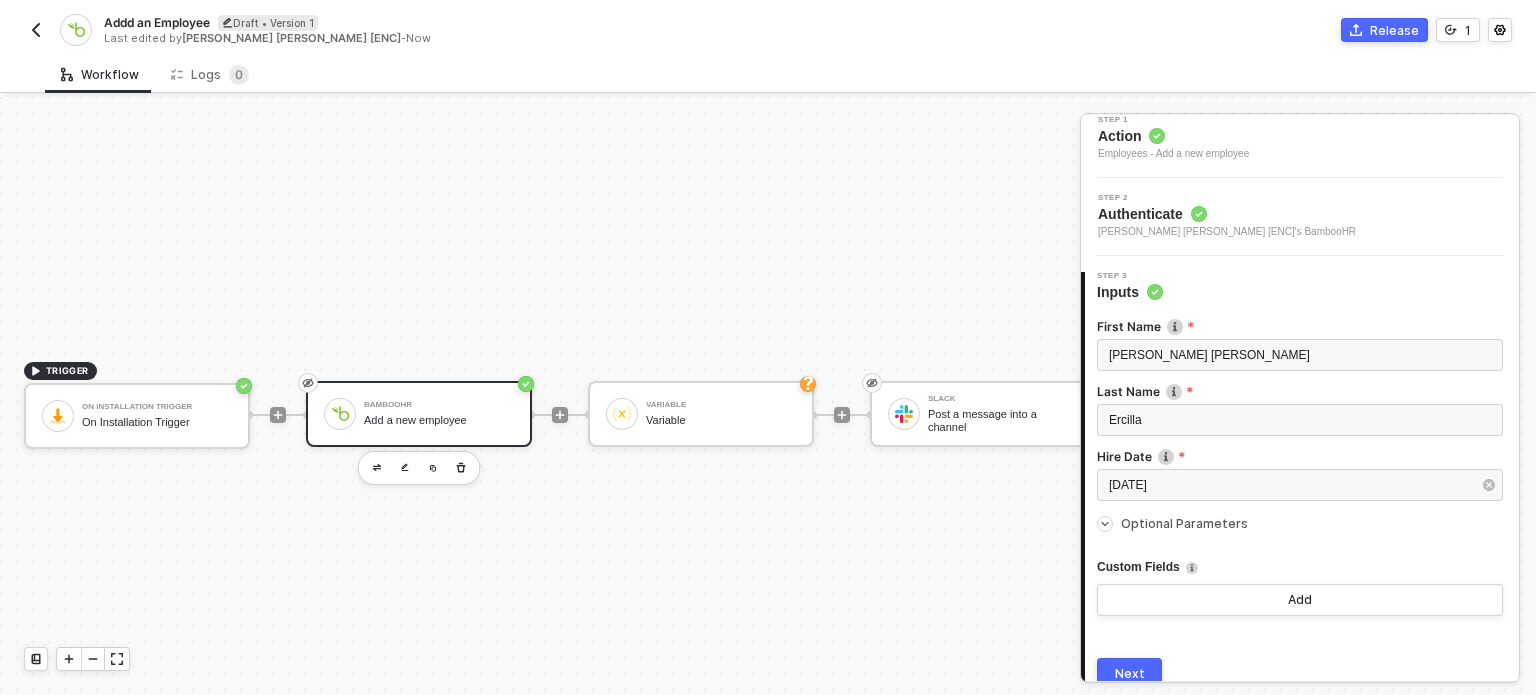click on "Optional Parameters" at bounding box center [1184, 523] 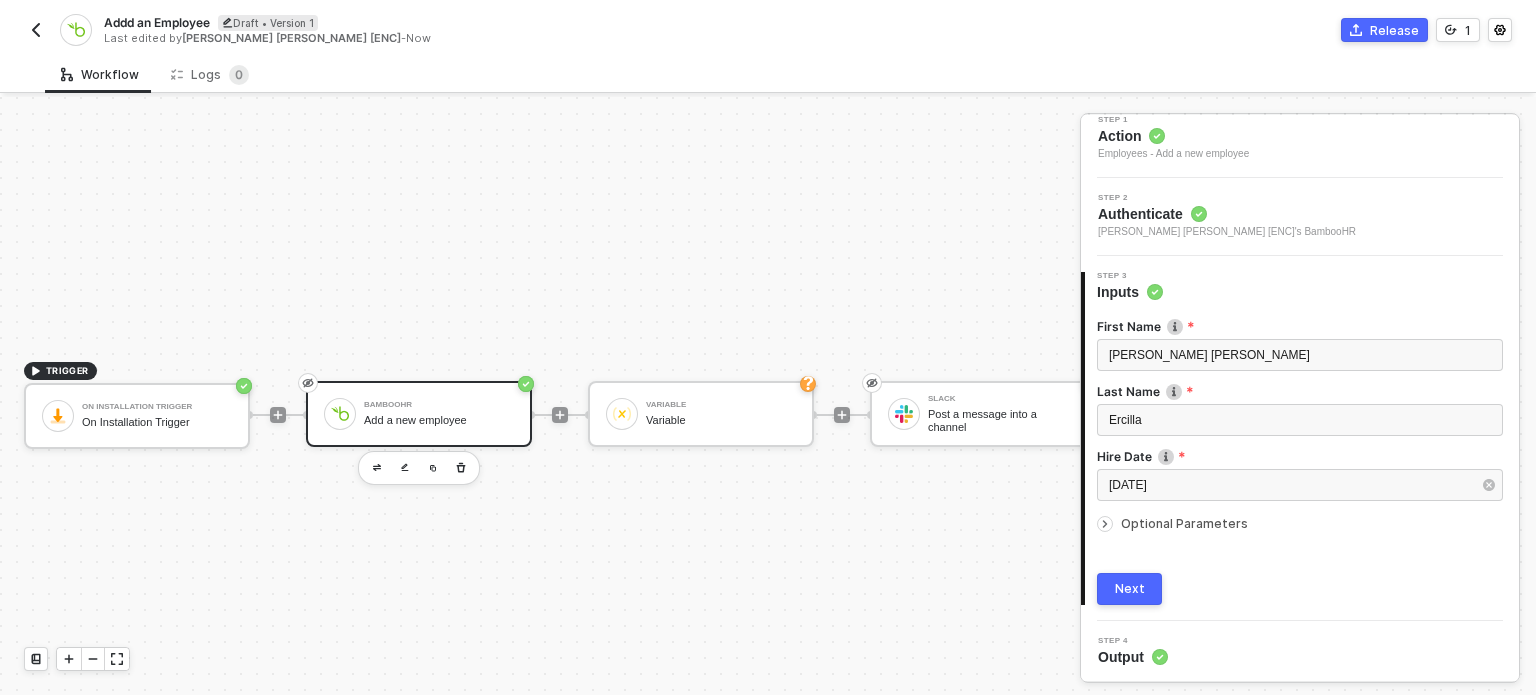 click on "3 Step 3 Inputs    First Name Maria Hanna Grace Last Name Ercilla Hire Date 2021-04-12 Optional Parameters Custom Fields Add Next" at bounding box center (1300, 438) 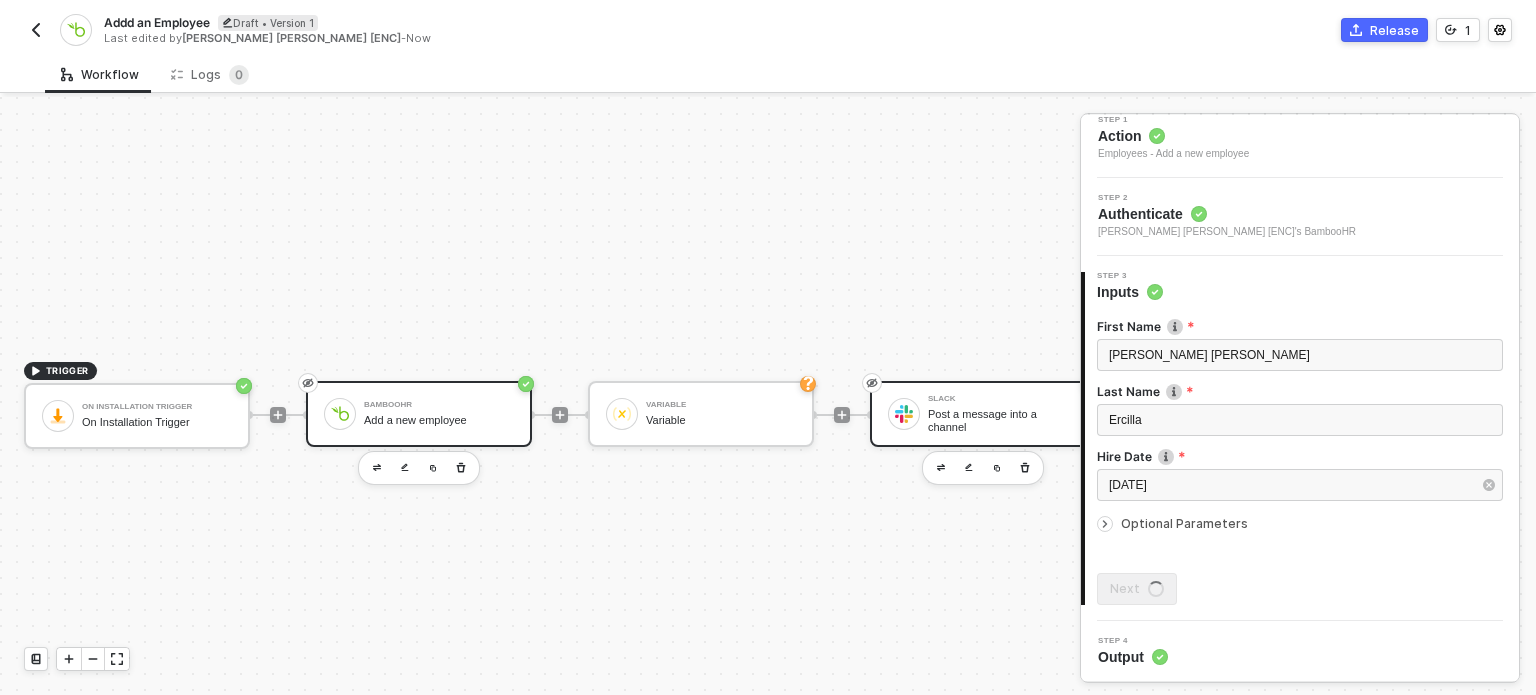 scroll, scrollTop: 0, scrollLeft: 0, axis: both 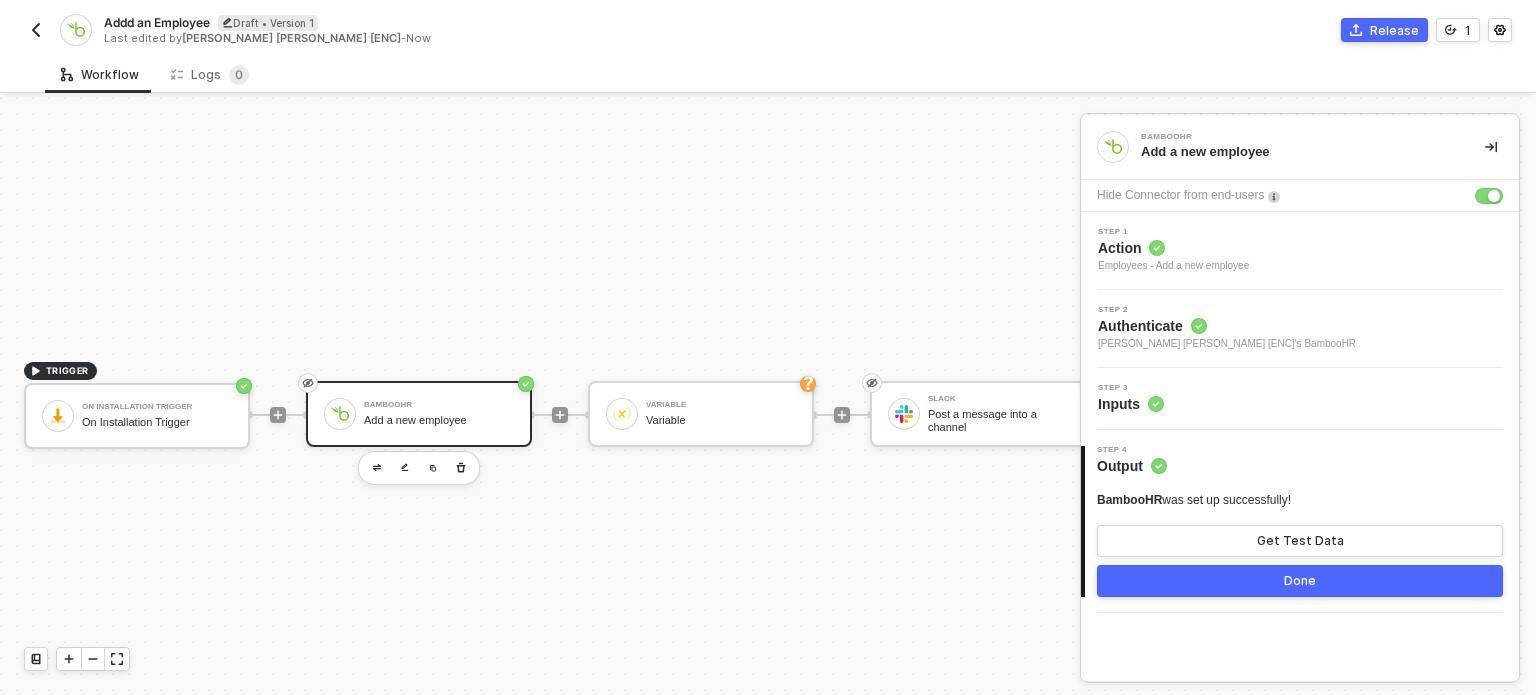drag, startPoint x: 1173, startPoint y: 396, endPoint x: 894, endPoint y: 323, distance: 288.3921 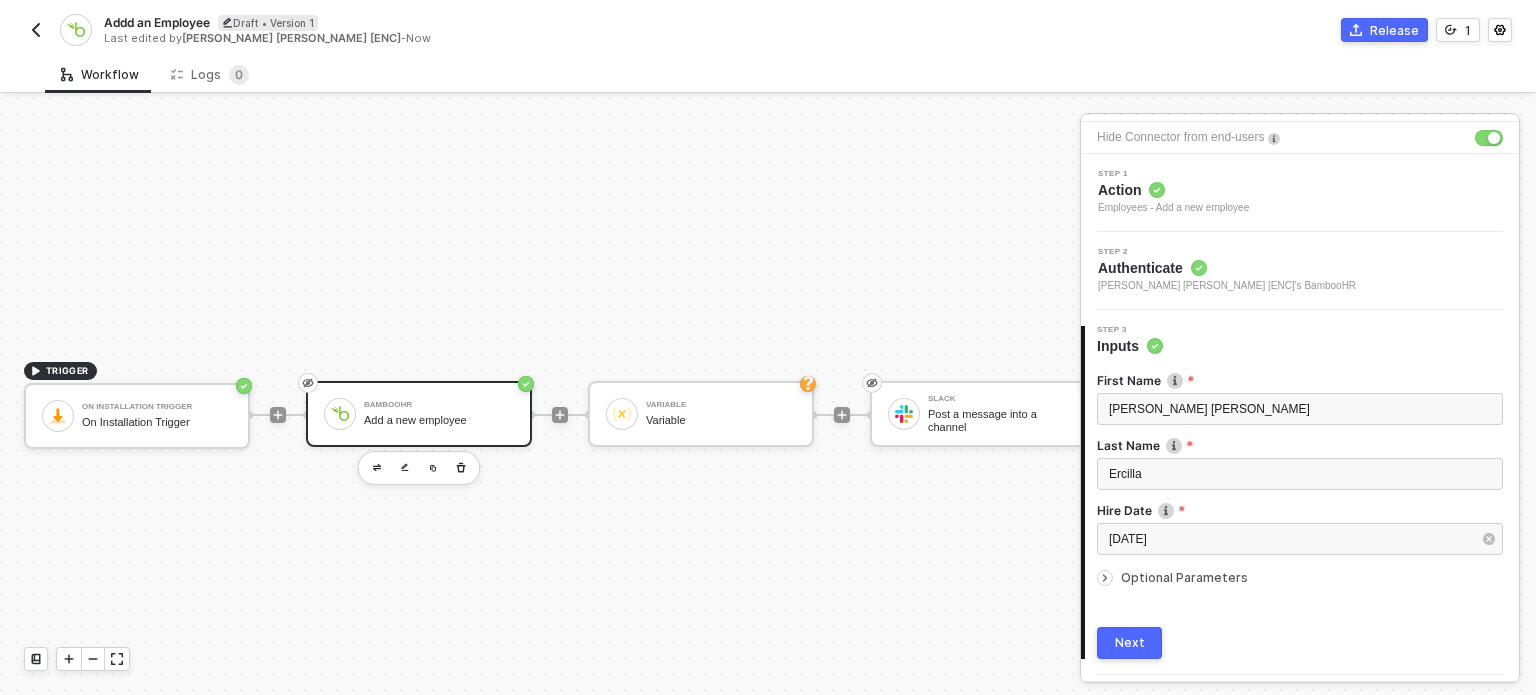 scroll, scrollTop: 112, scrollLeft: 0, axis: vertical 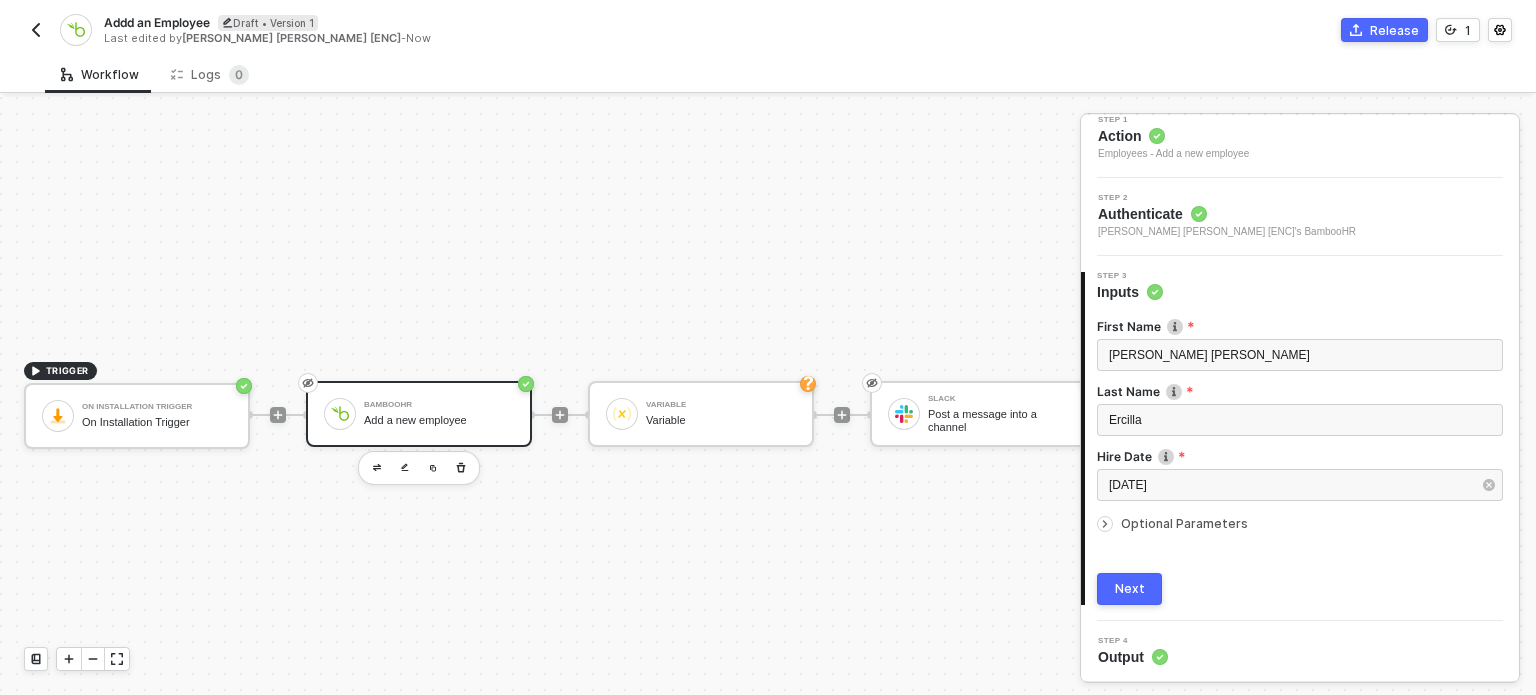 click on "Next" at bounding box center (1130, 589) 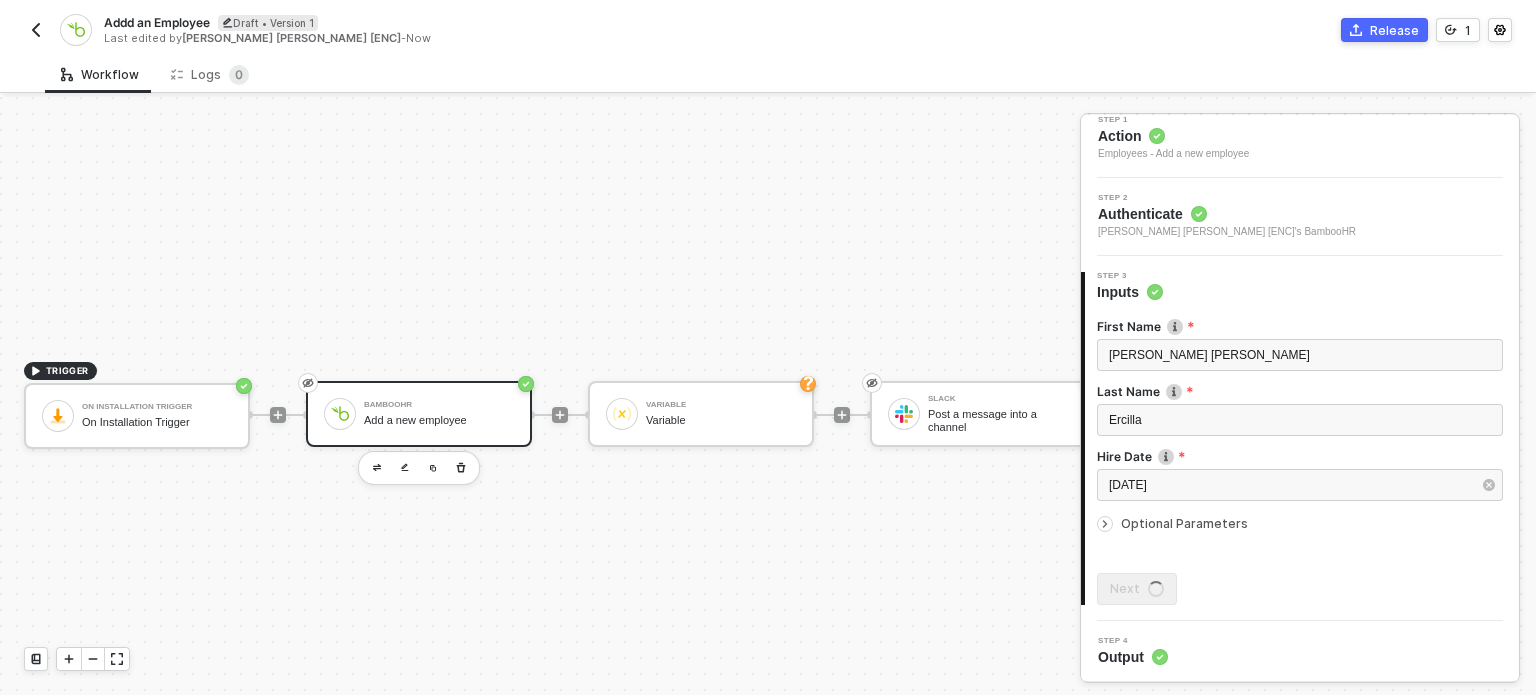 scroll, scrollTop: 0, scrollLeft: 0, axis: both 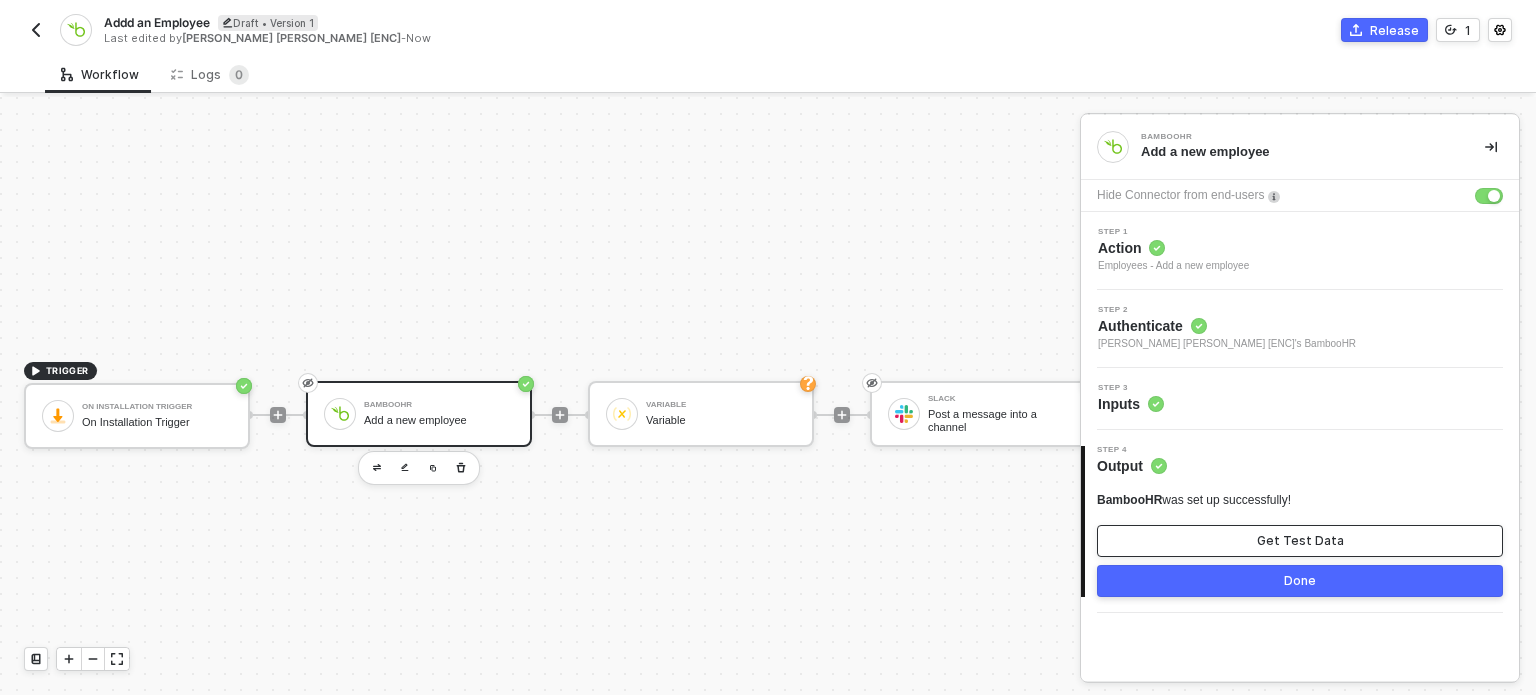 click on "Get Test Data" at bounding box center (1300, 541) 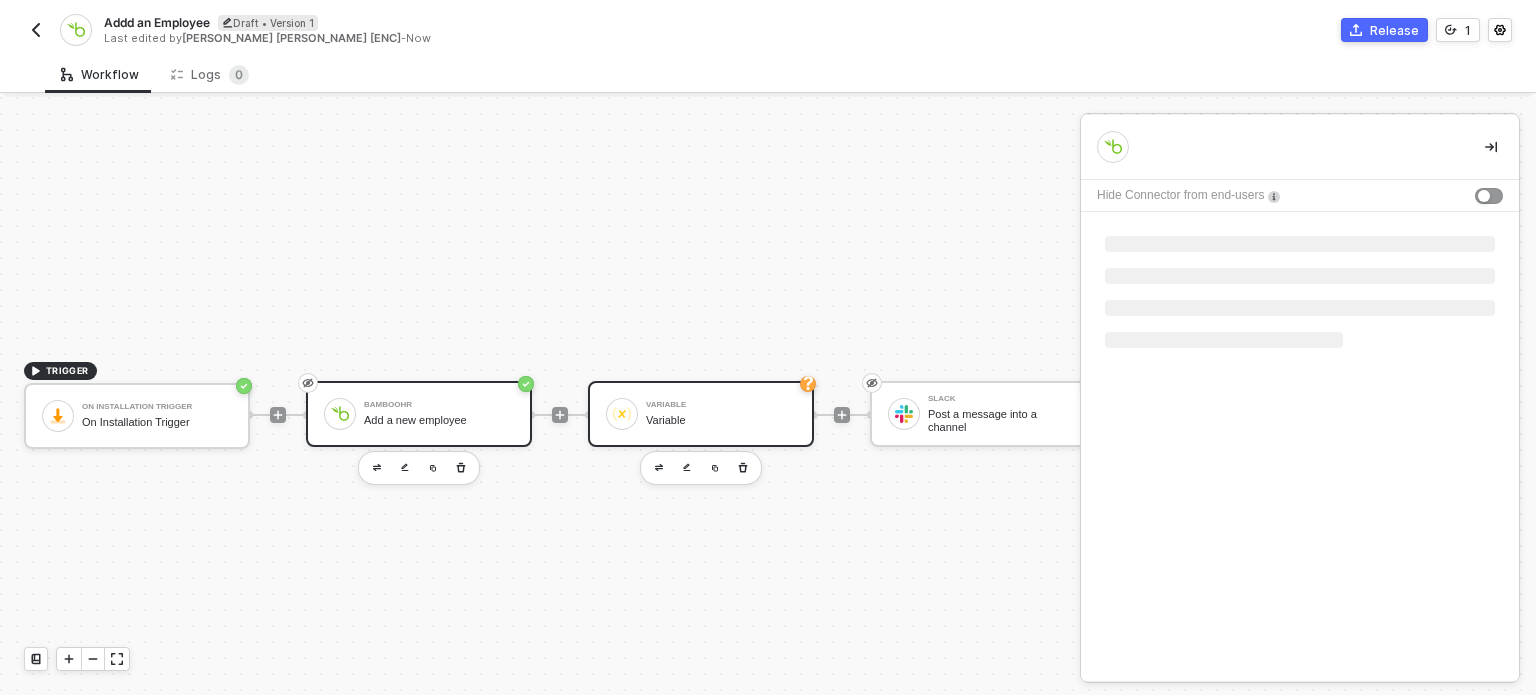 click on "Variable Variable" at bounding box center [721, 414] 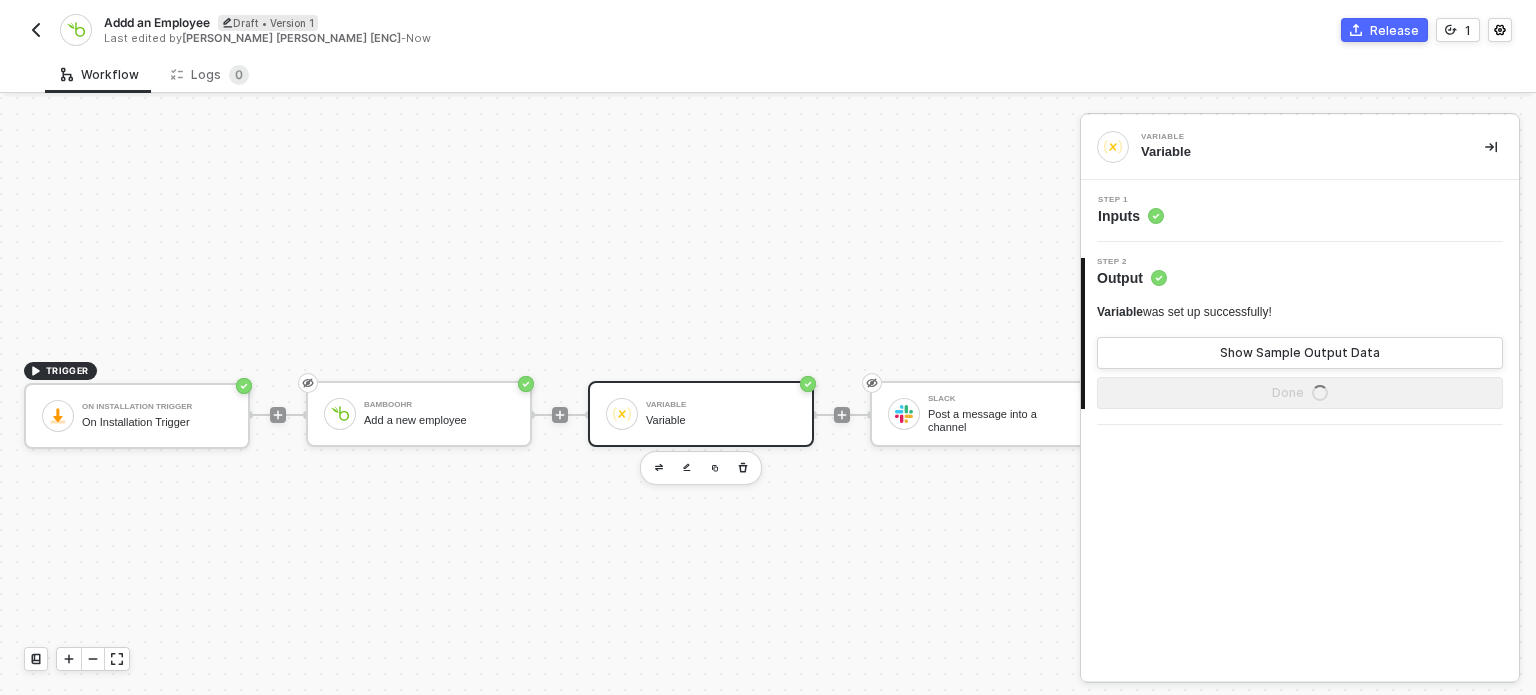 click on "Step 1" at bounding box center [1131, 200] 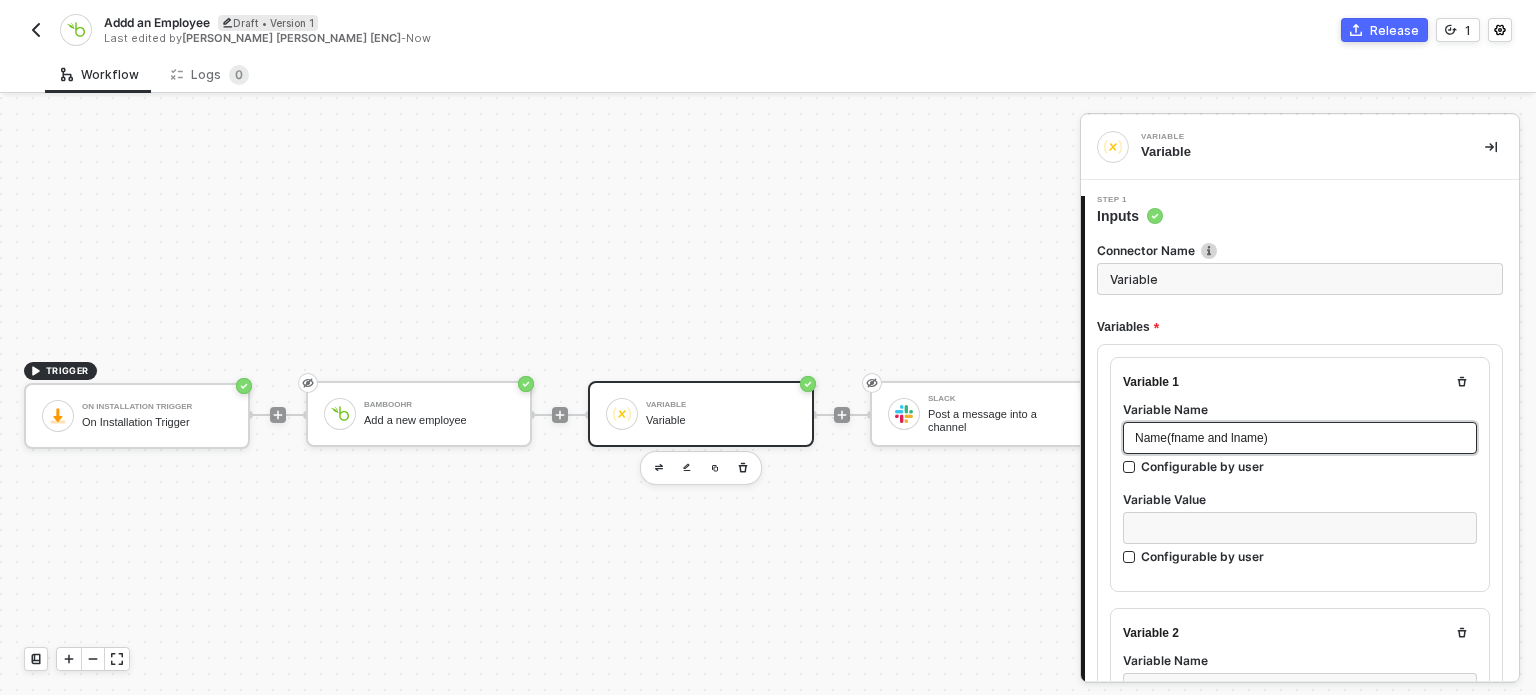 click on "Name(fname and lname)" at bounding box center [1300, 438] 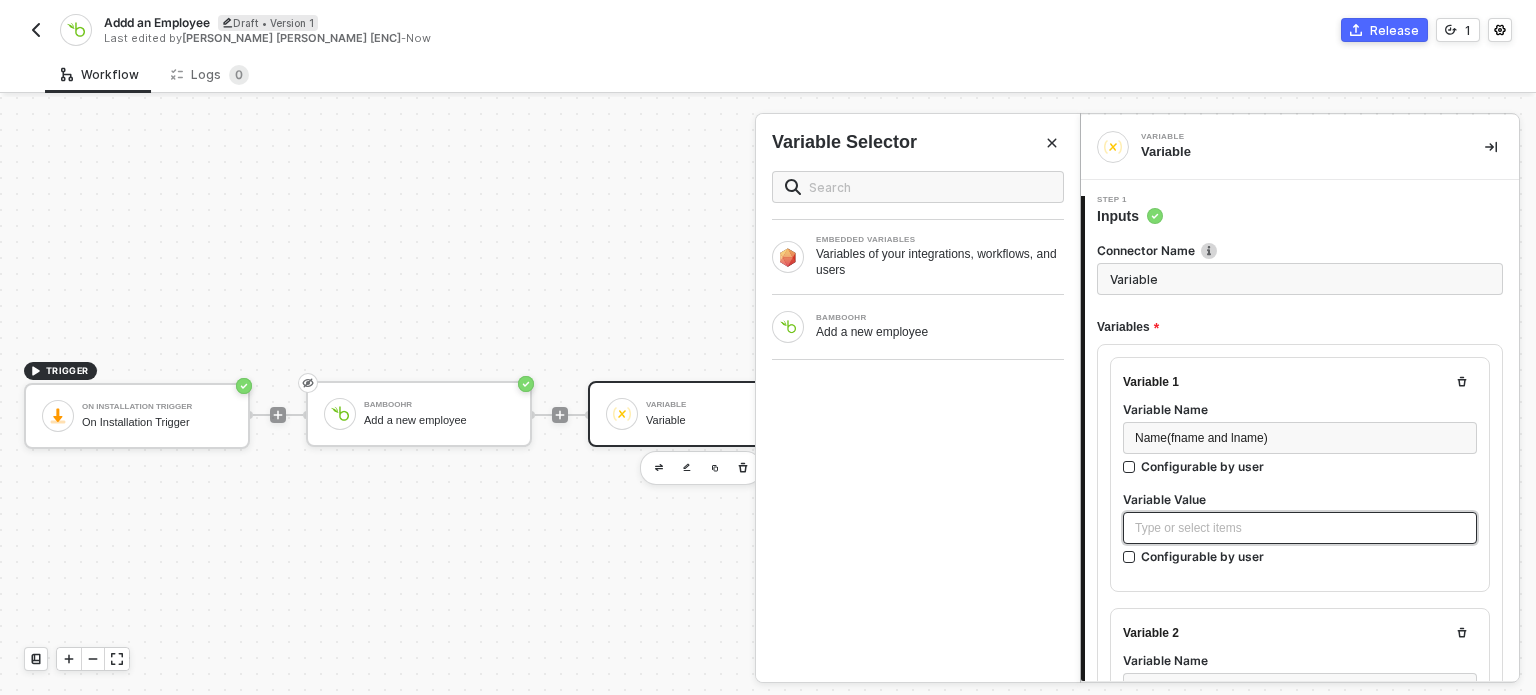 click on "Type or select items ﻿" at bounding box center (1300, 528) 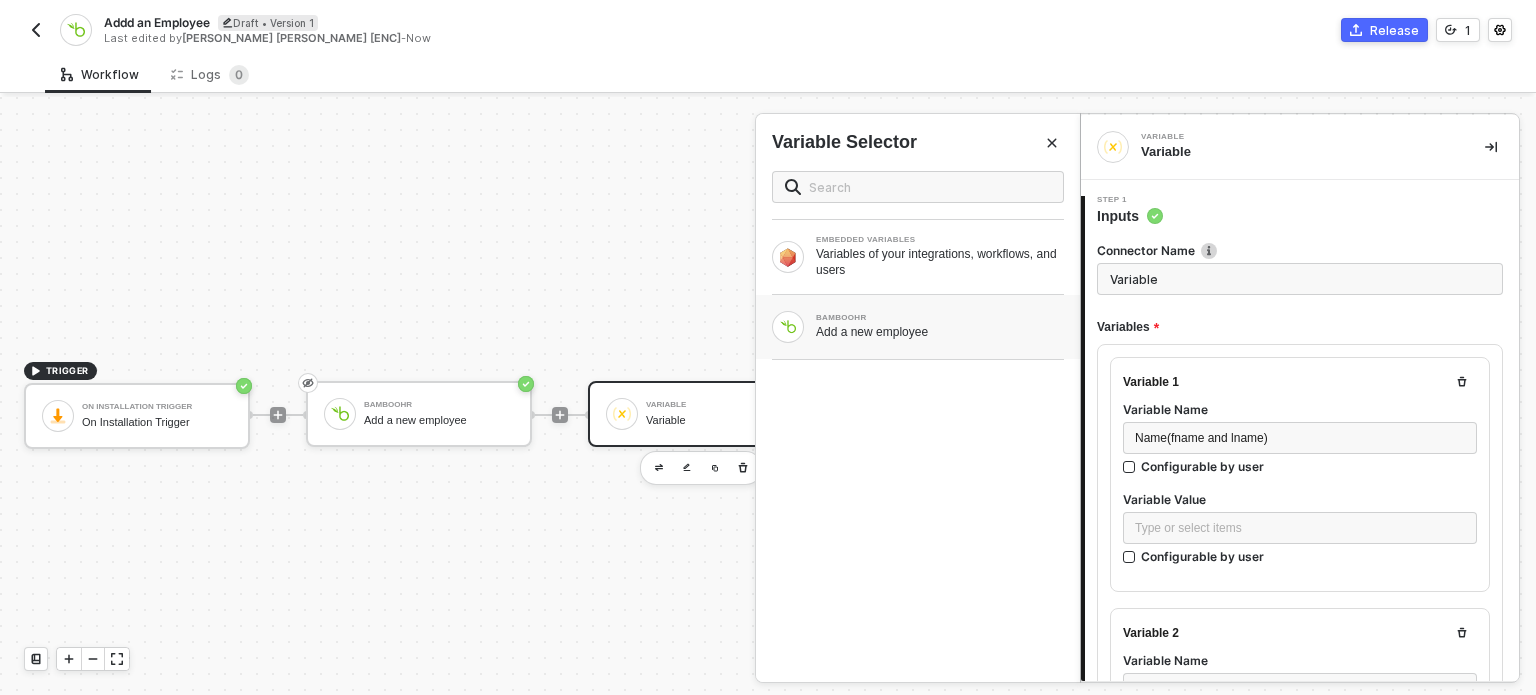 click on "Add a new employee" at bounding box center (940, 332) 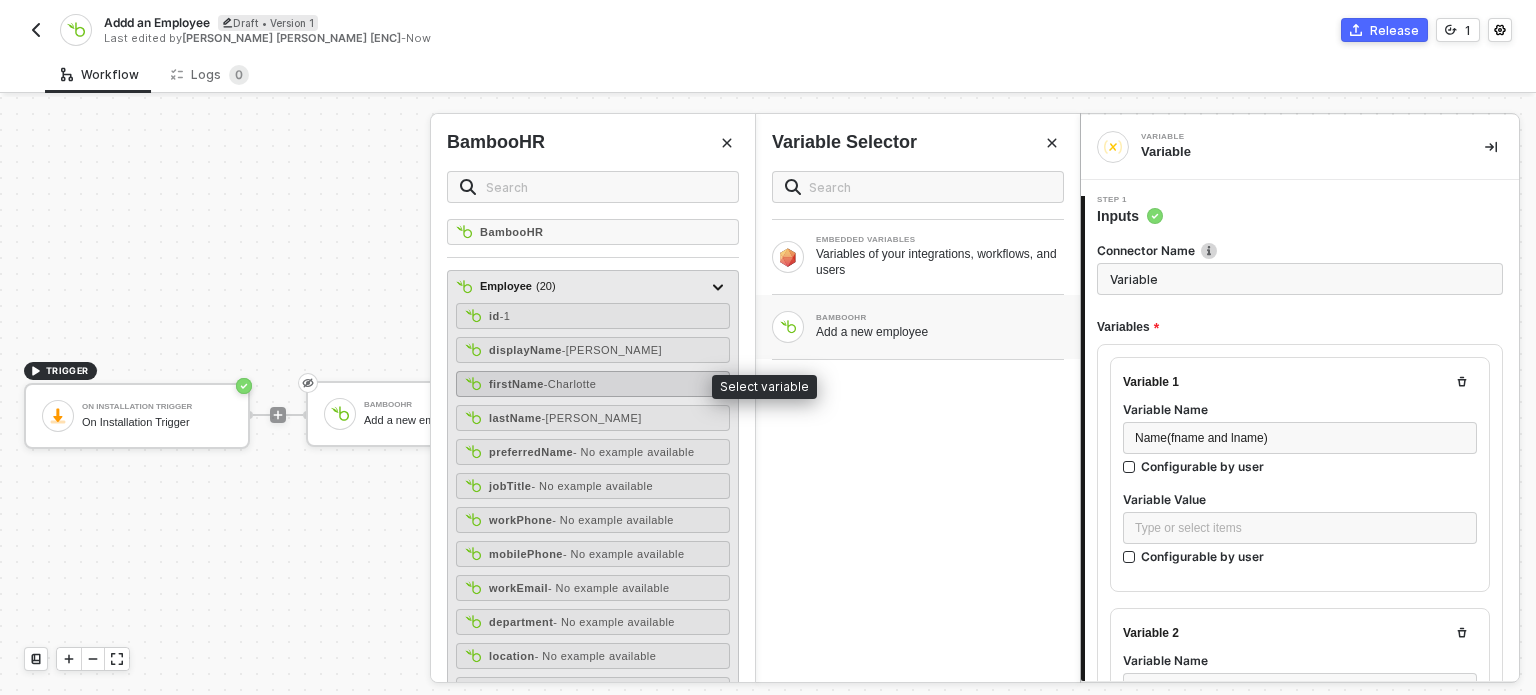 click on "-  Charlotte" at bounding box center (570, 384) 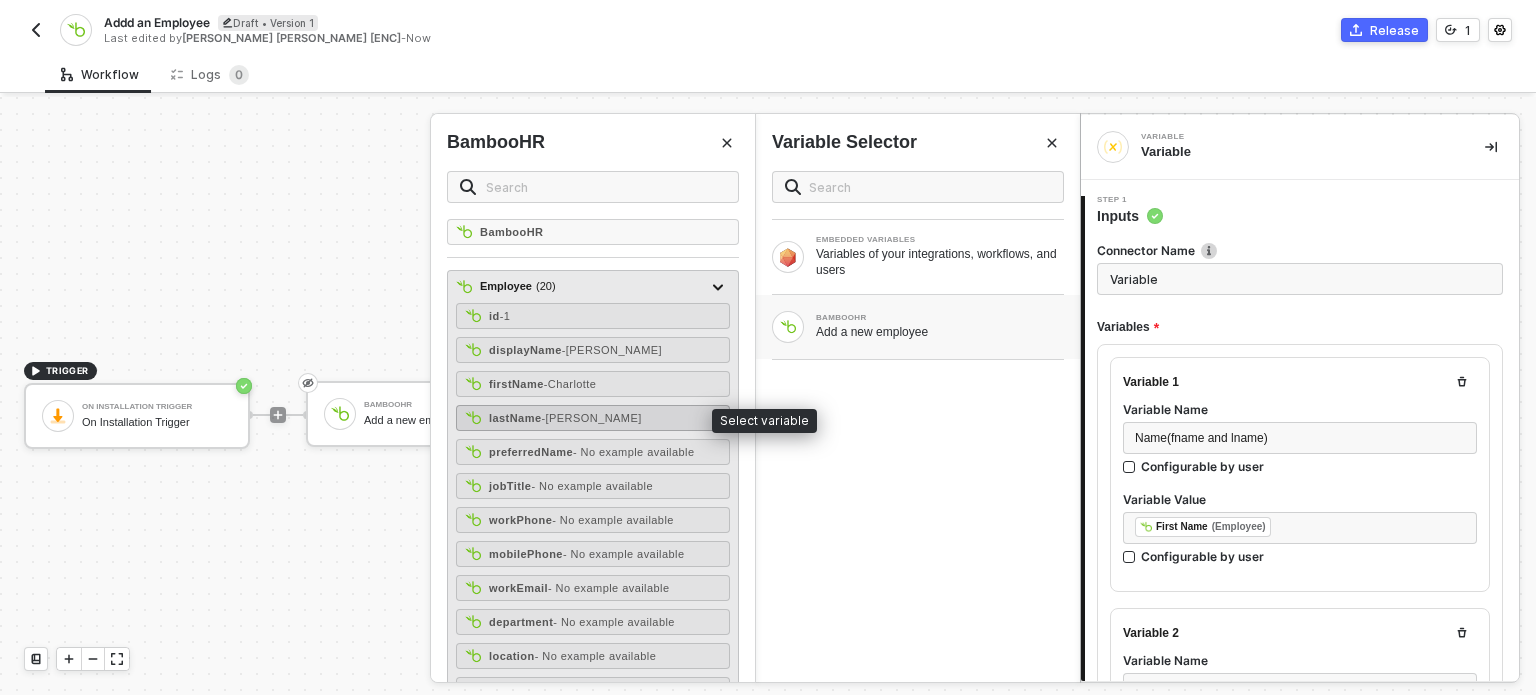 click on "-  Abbott" at bounding box center (591, 418) 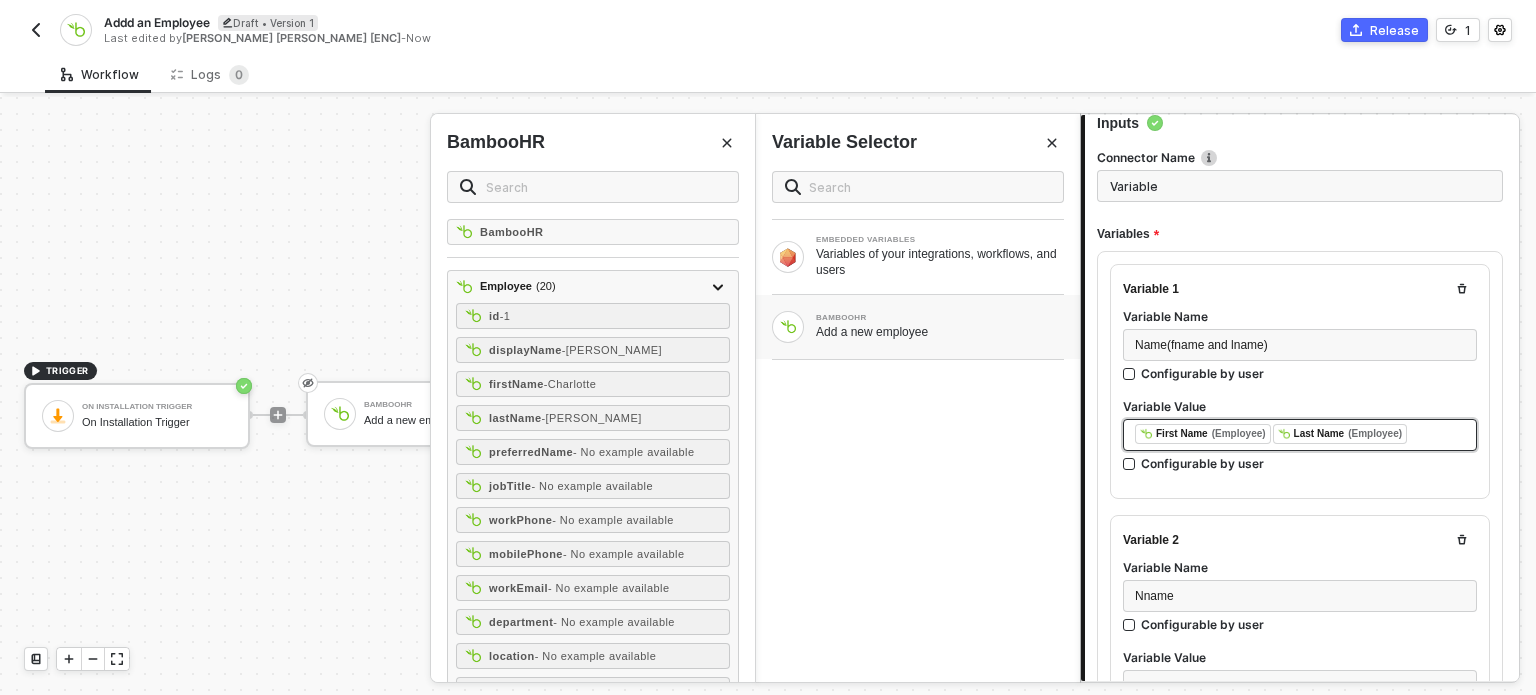 scroll, scrollTop: 200, scrollLeft: 0, axis: vertical 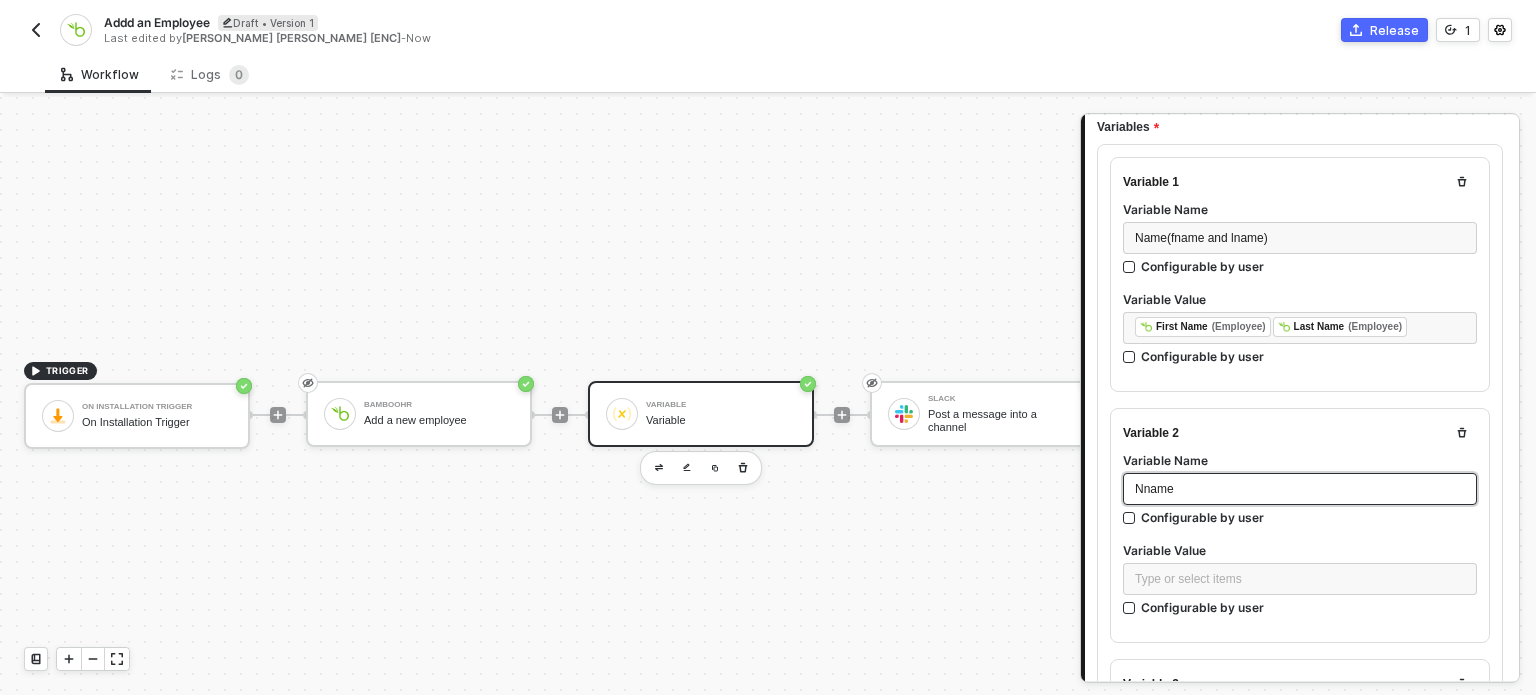 click on "Nname" at bounding box center [1300, 489] 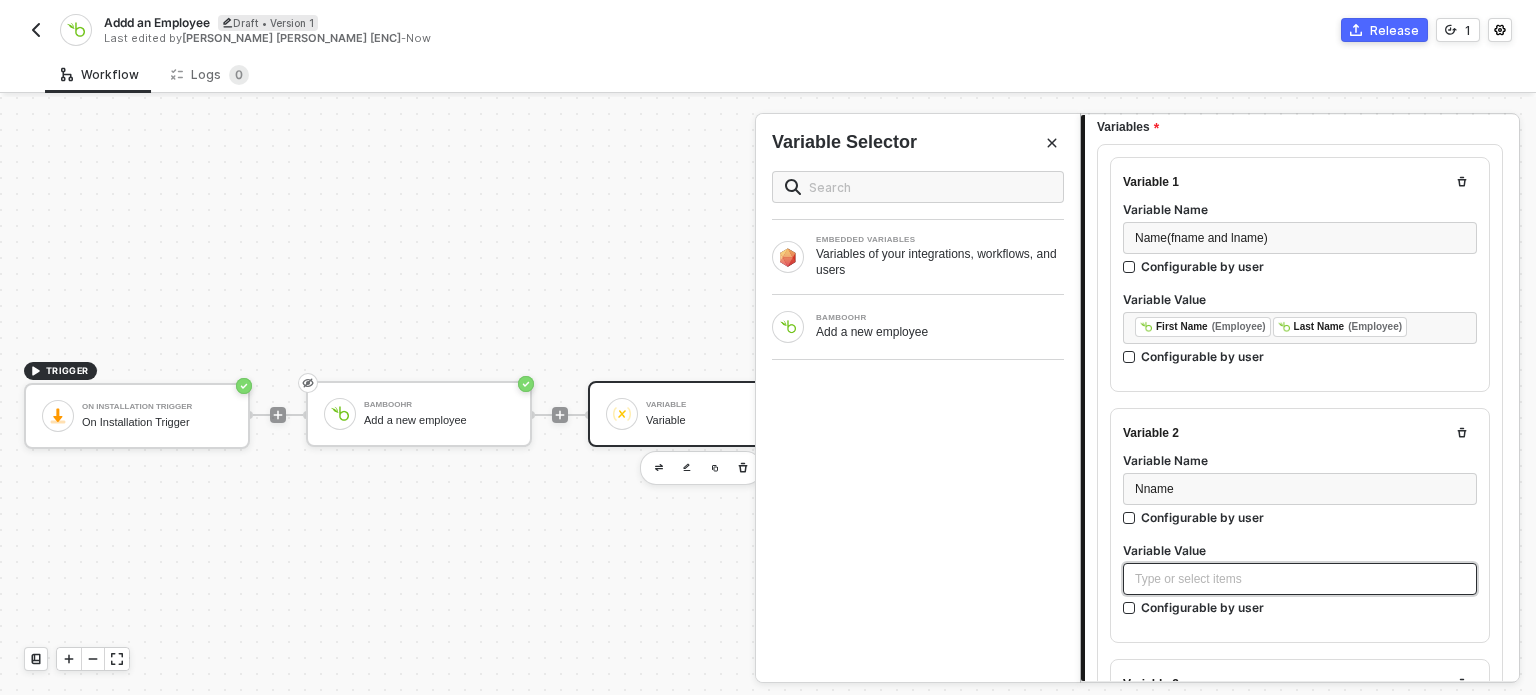 drag, startPoint x: 1165, startPoint y: 571, endPoint x: 1133, endPoint y: 558, distance: 34.539833 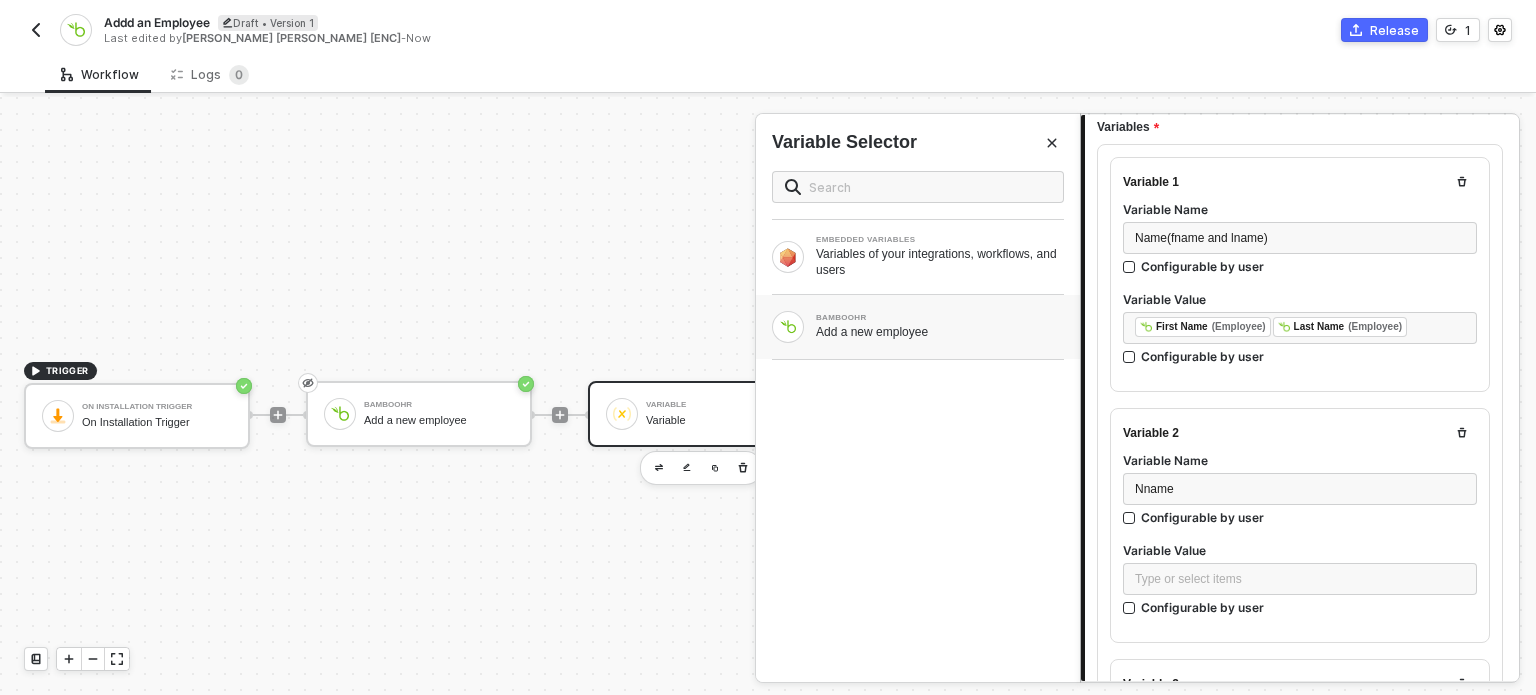 click on "Add a new employee" at bounding box center [940, 332] 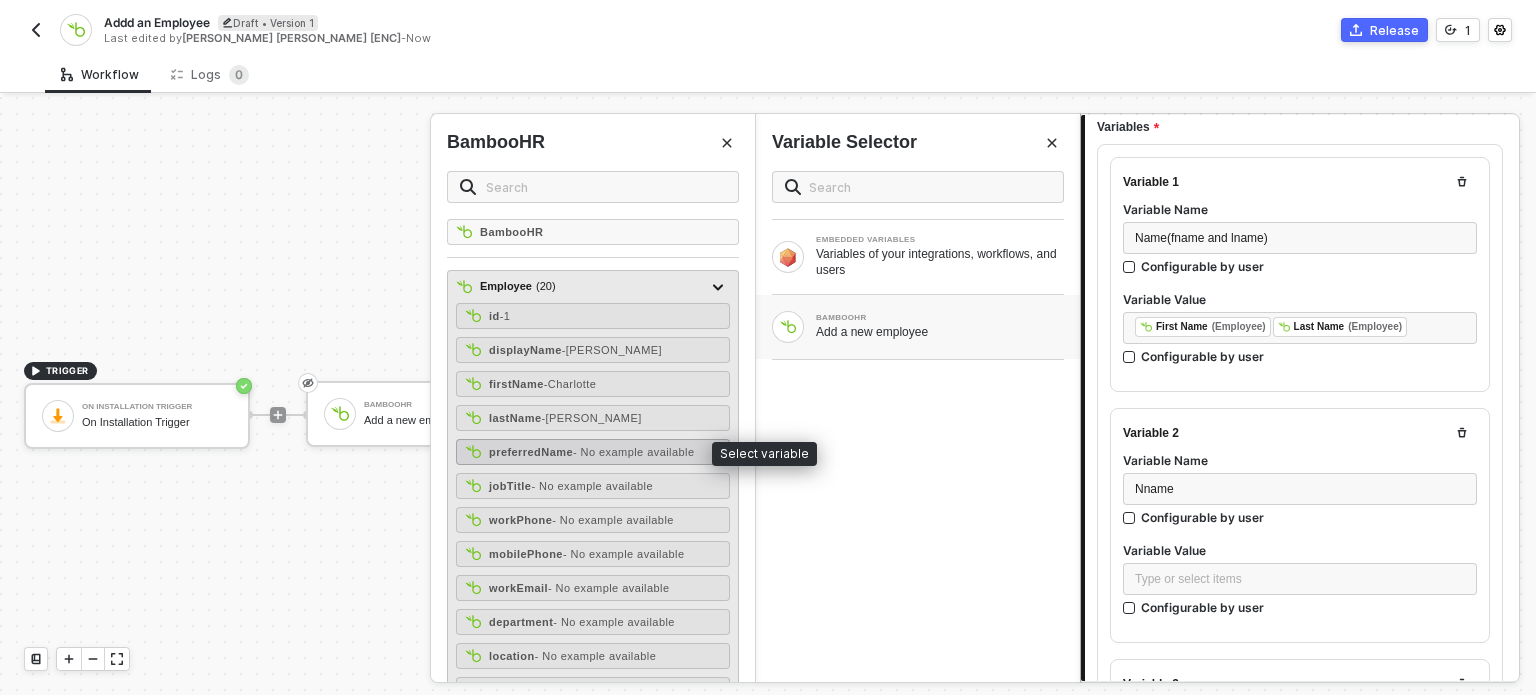 drag, startPoint x: 595, startPoint y: 455, endPoint x: 624, endPoint y: 453, distance: 29.068884 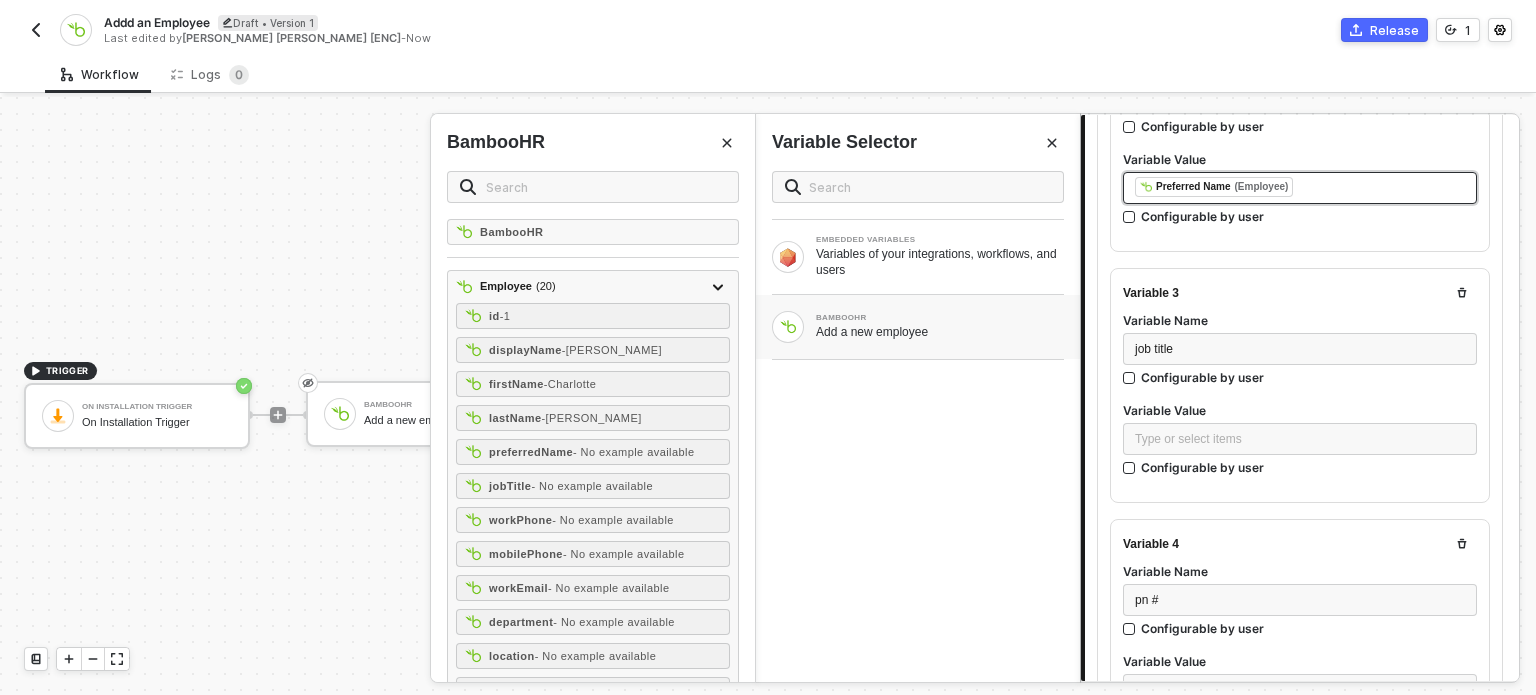 scroll, scrollTop: 600, scrollLeft: 0, axis: vertical 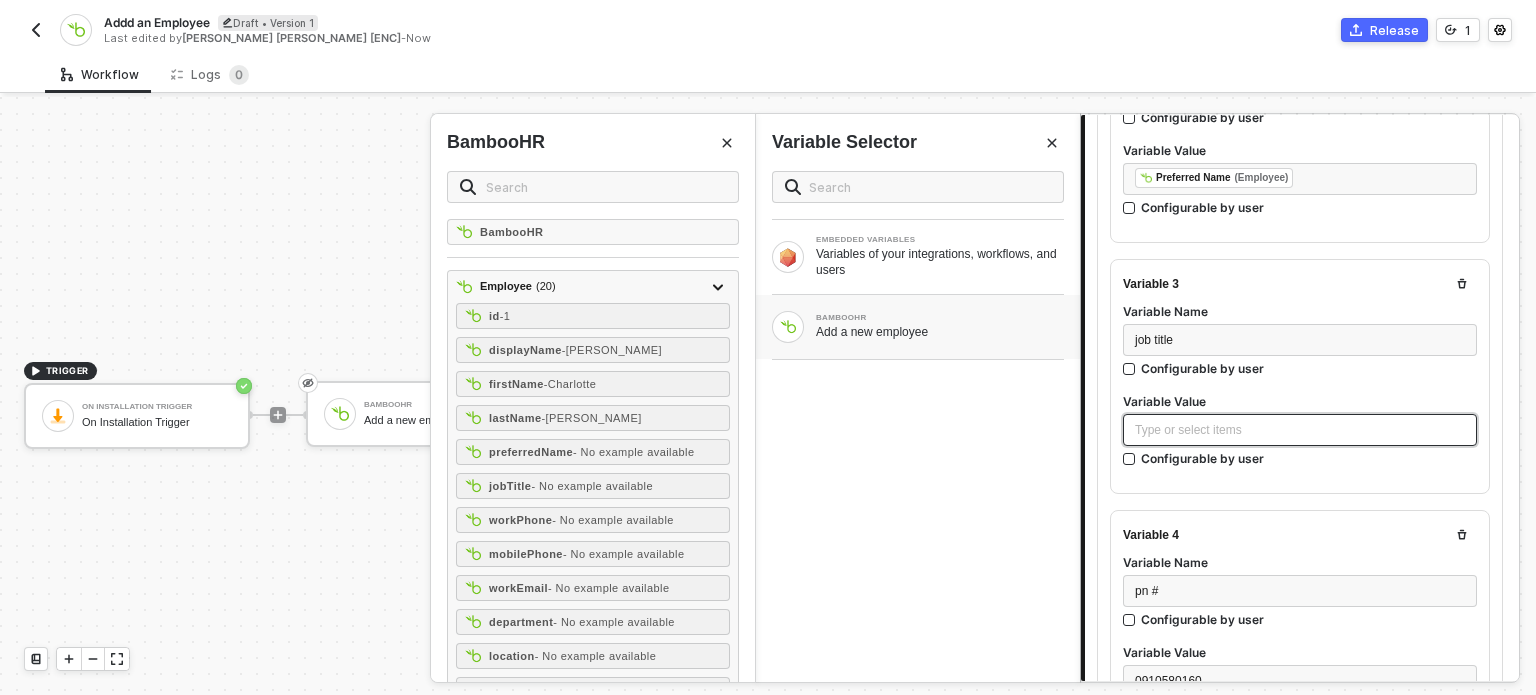 click on "Type or select items ﻿" at bounding box center [1300, 430] 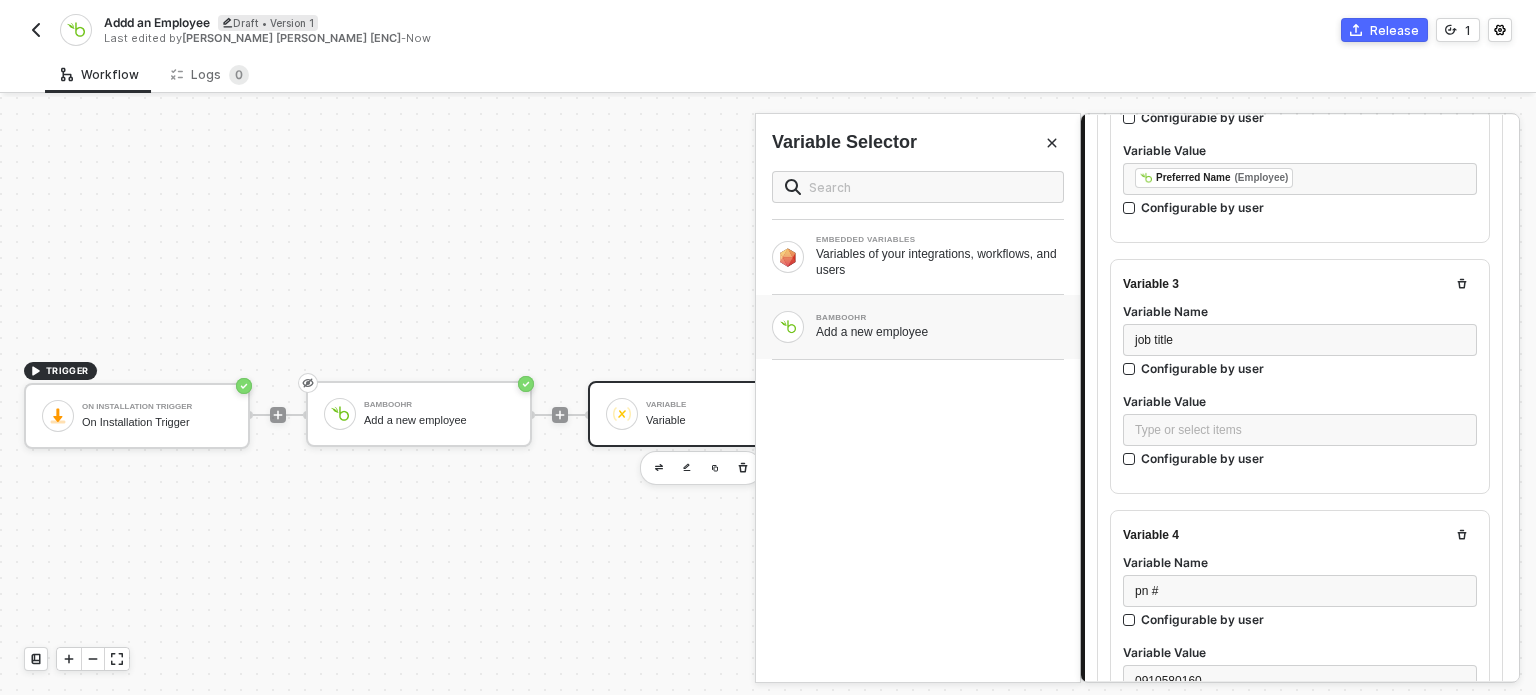 click on "BAMBOOHR" at bounding box center [940, 318] 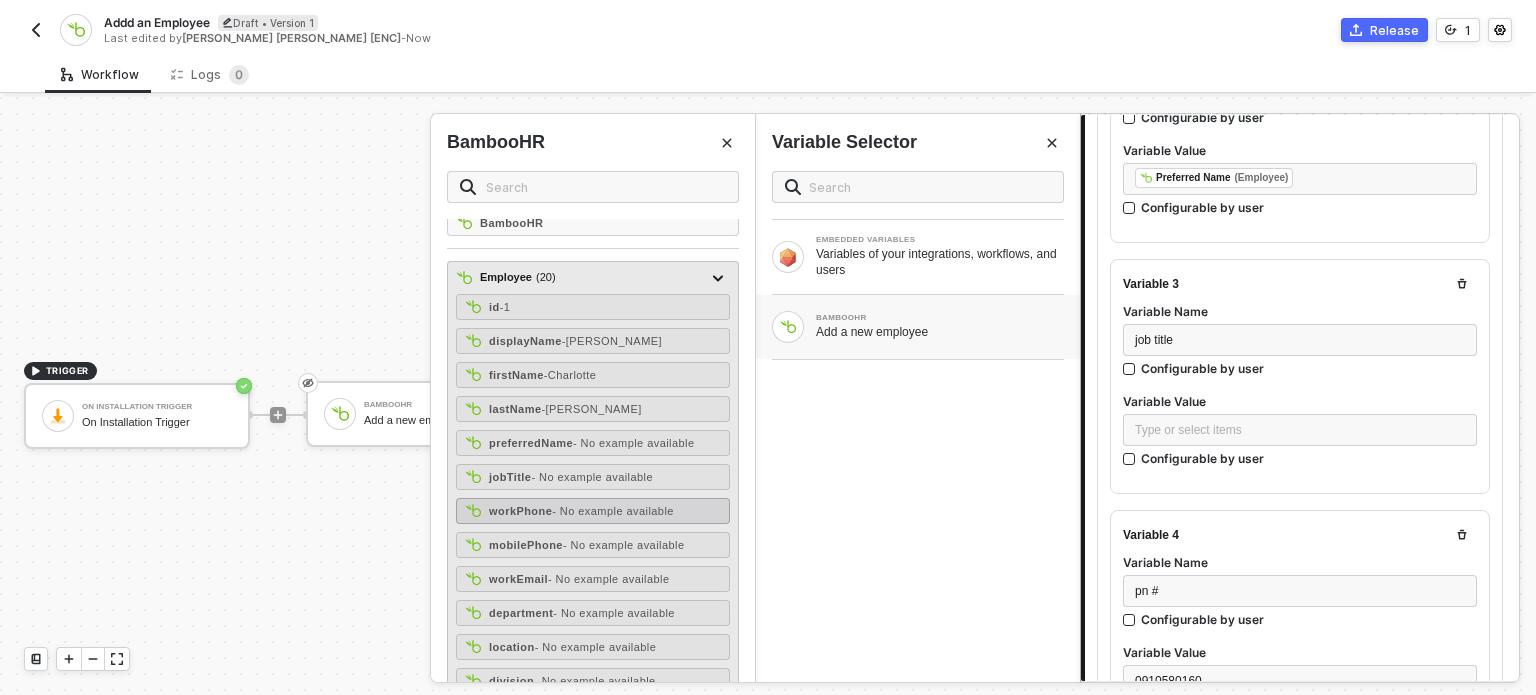 scroll, scrollTop: 0, scrollLeft: 0, axis: both 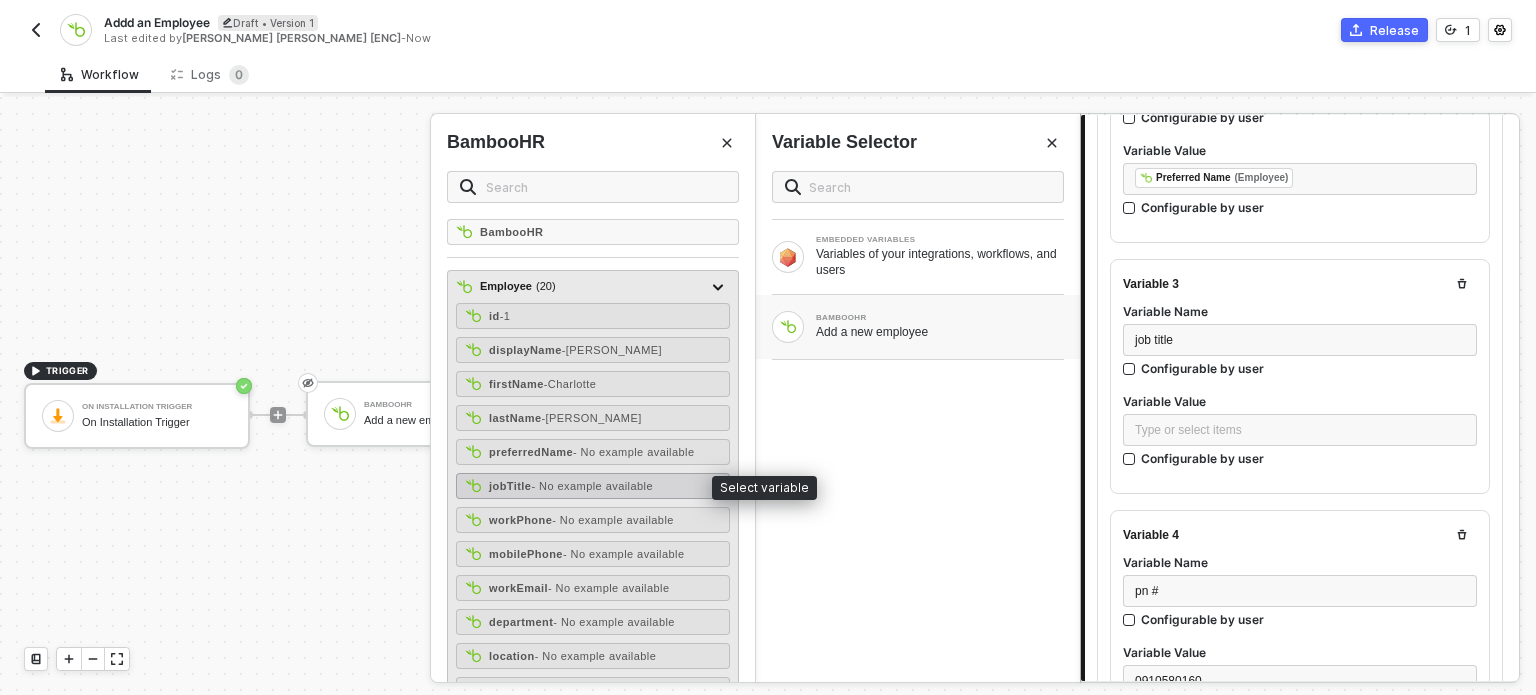 click on "jobTitle  - No example available" at bounding box center (593, 486) 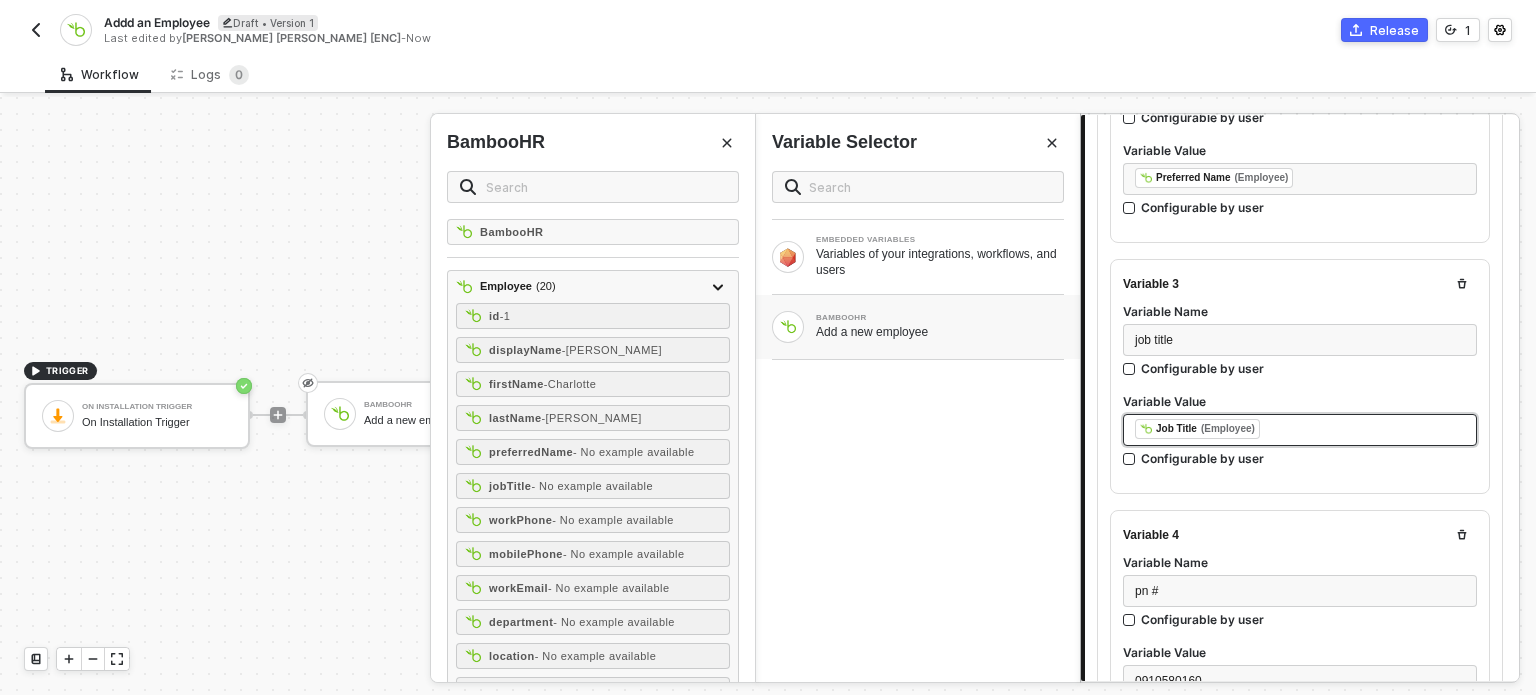 scroll, scrollTop: 700, scrollLeft: 0, axis: vertical 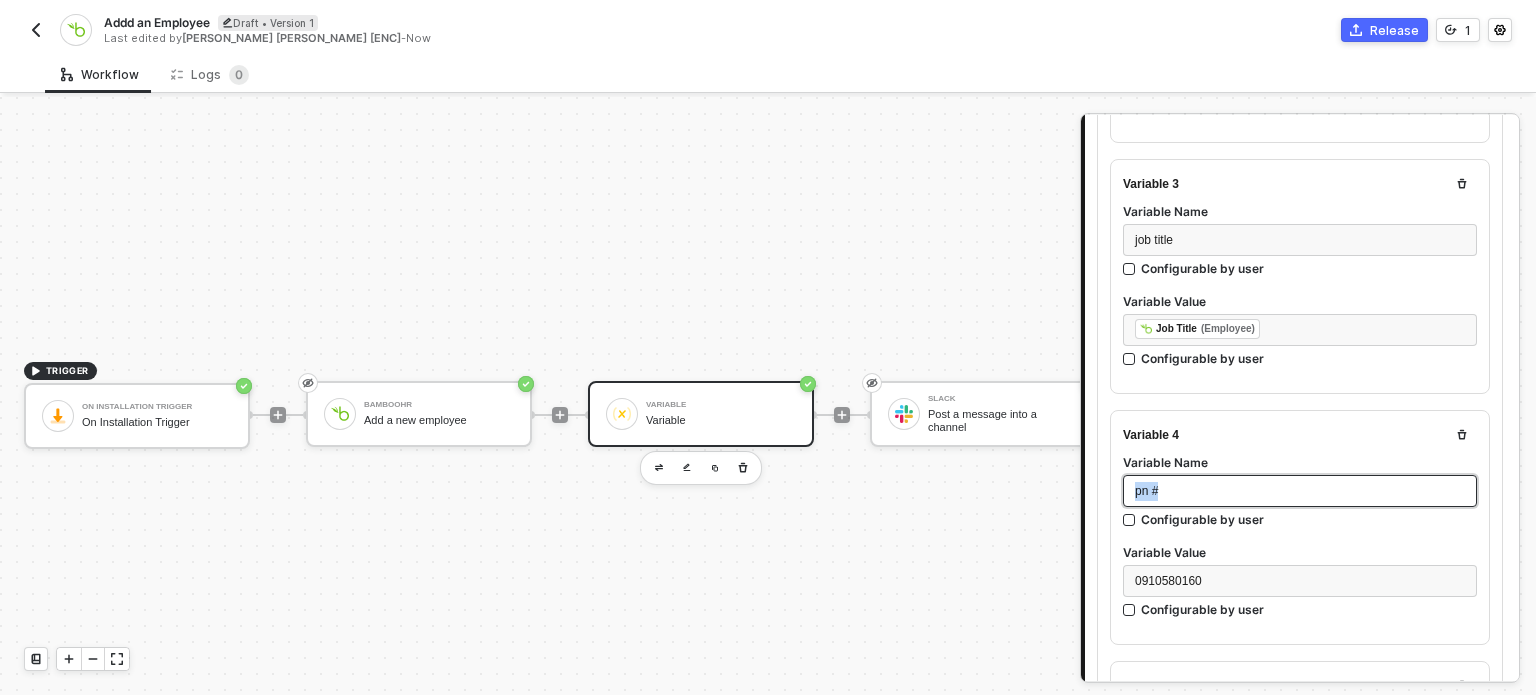 drag, startPoint x: 1167, startPoint y: 491, endPoint x: 1084, endPoint y: 487, distance: 83.09633 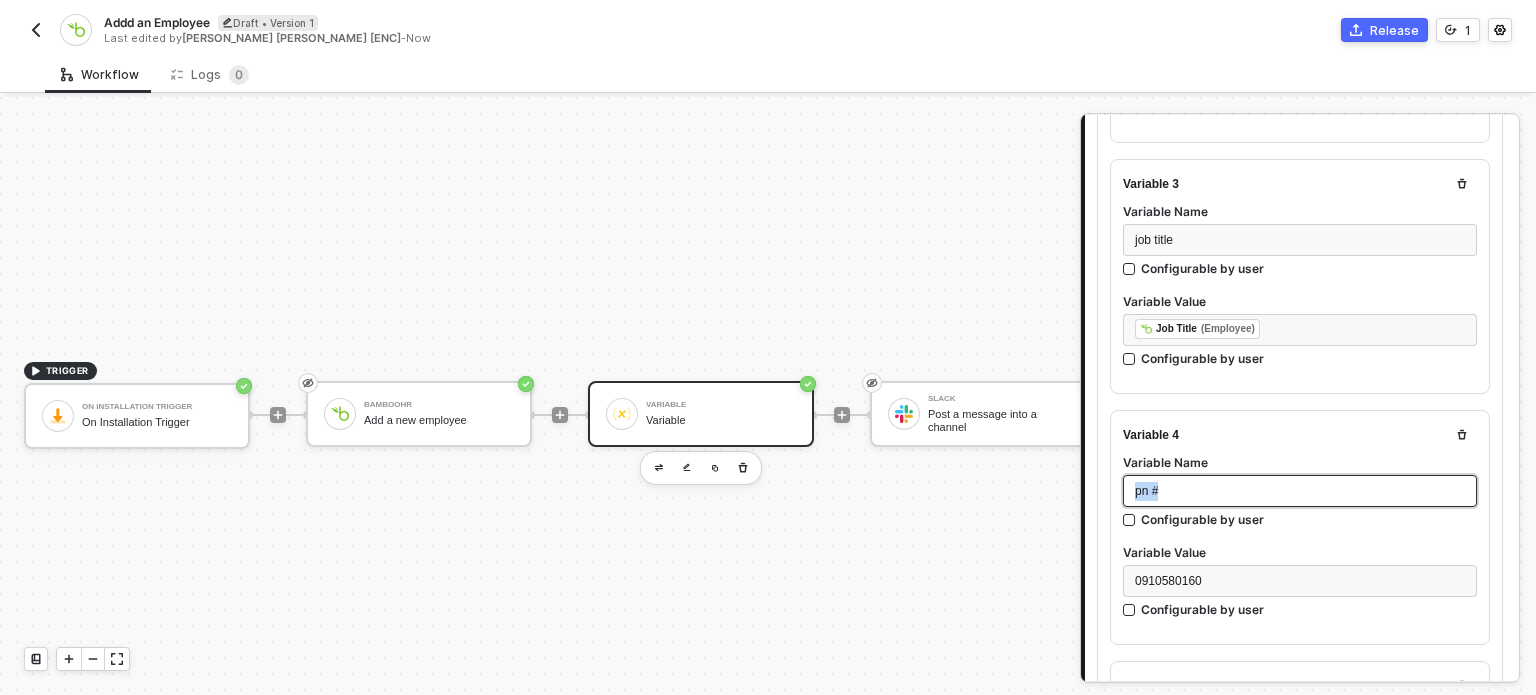 click on "Variable 1 Variable Name Name(fname and lname) Configurable by user Variable Value ﻿ ﻿ First Name (Employee) ﻿ ﻿ Last Name (Employee) ﻿ Configurable by user Variable 2 Variable Name Nname Configurable by user Variable Value ﻿ ﻿ Preferred Name (Employee) ﻿ Configurable by user Variable 3 Variable Name job title Configurable by user Variable Value ﻿ ﻿ Job Title (Employee) ﻿ Configurable by user Variable 4 Variable Name pn # Configurable by user Variable Value 0910580160 Configurable by user Variable 5 Variable Name email Configurable by user Variable Value Type or select items ﻿ Configurable by user Variable 6 Variable Name phtos Configurable by user Variable Value Type or select items ﻿ Configurable by user Add Variable" at bounding box center [1300, 427] 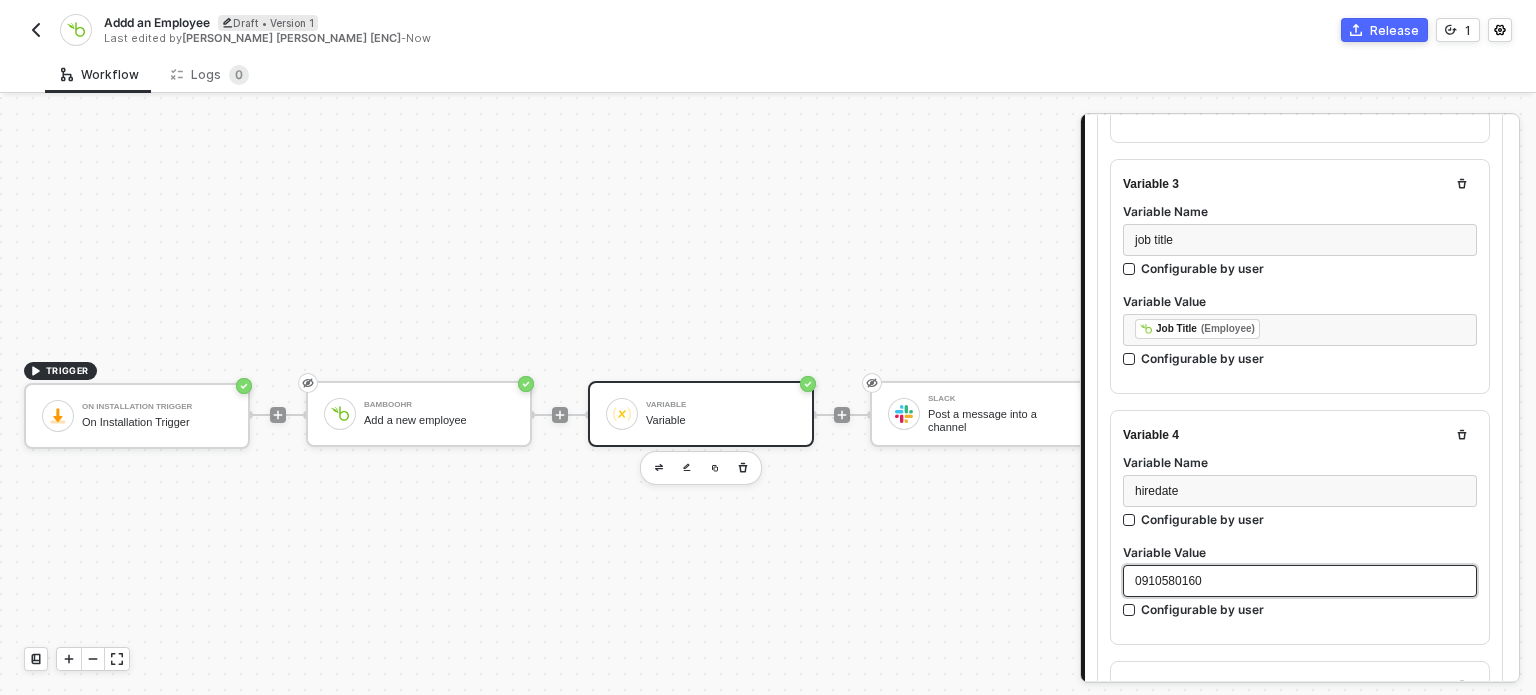 click on "0910580160" at bounding box center (1168, 581) 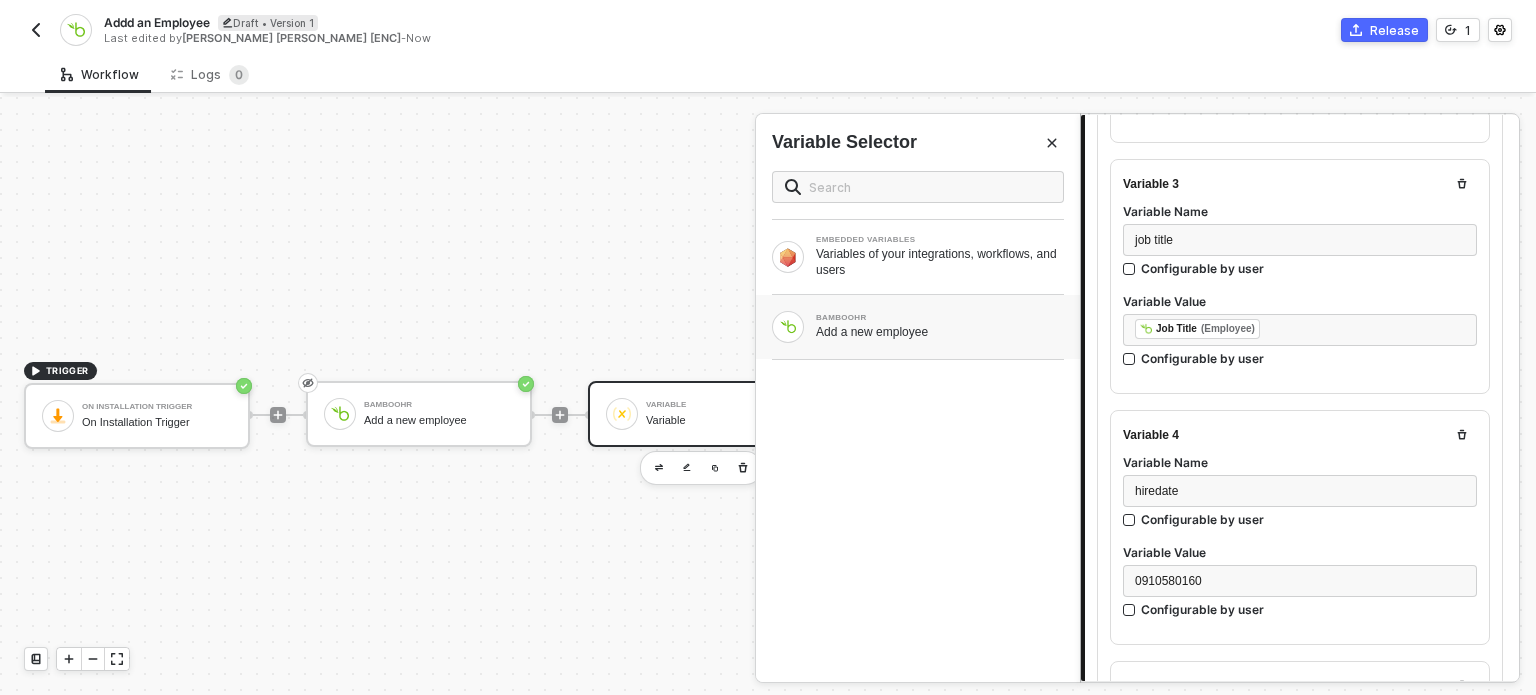 click on "Add a new employee" at bounding box center (940, 332) 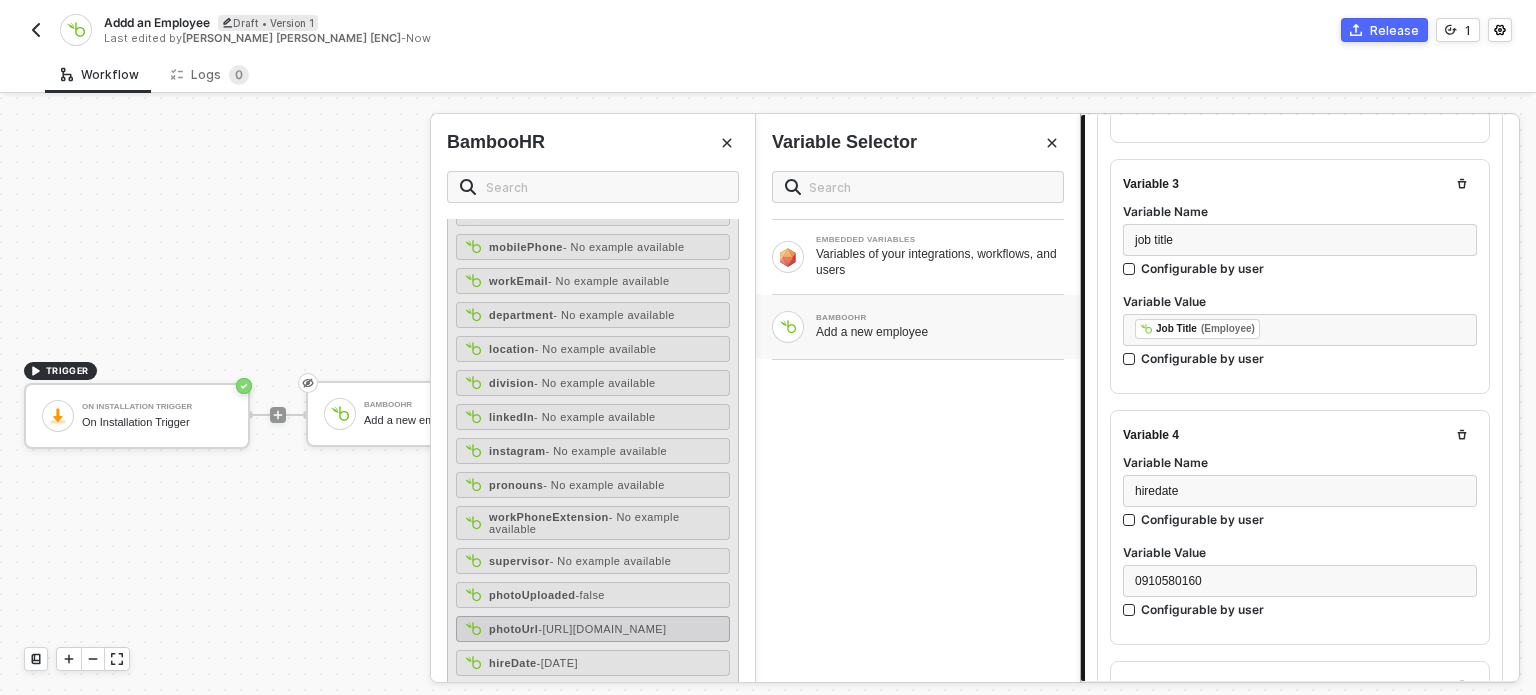 scroll, scrollTop: 336, scrollLeft: 0, axis: vertical 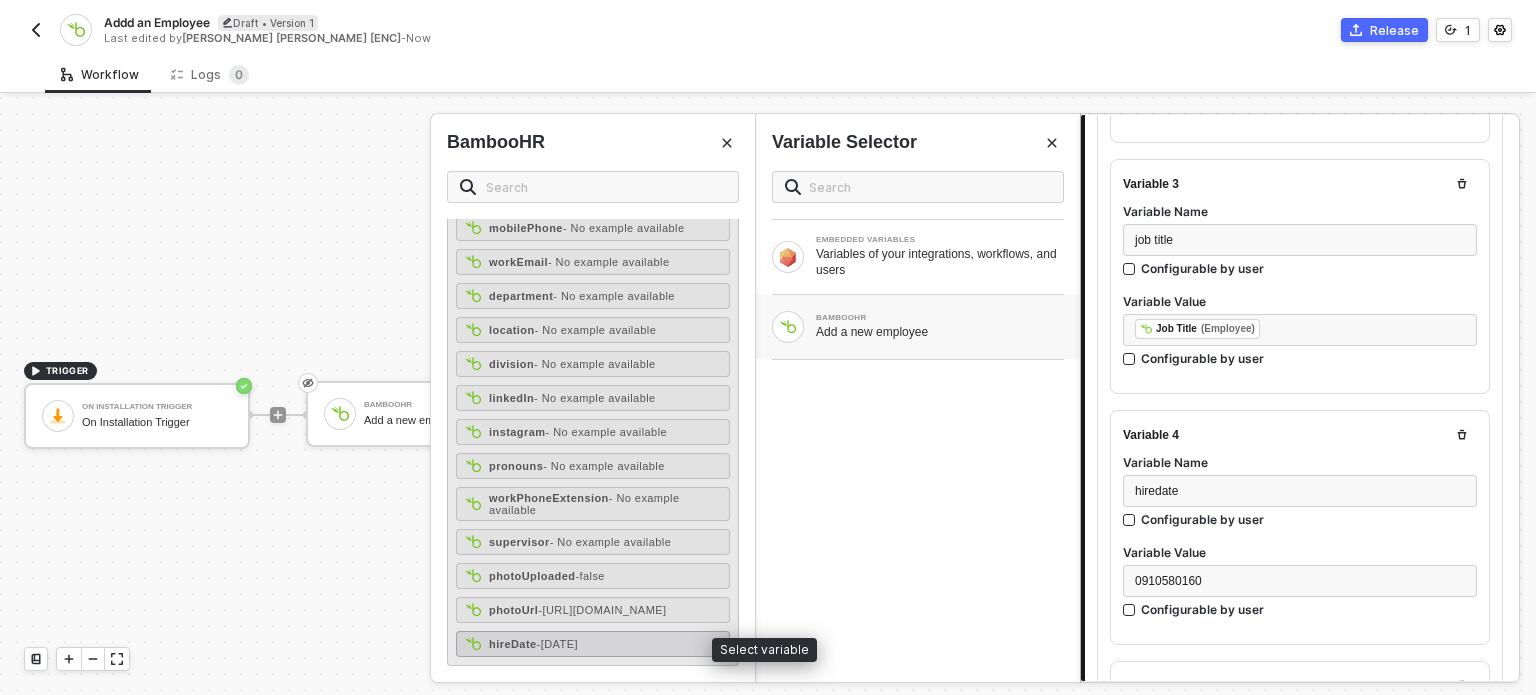 click on "-  2024-01-01" at bounding box center (557, 644) 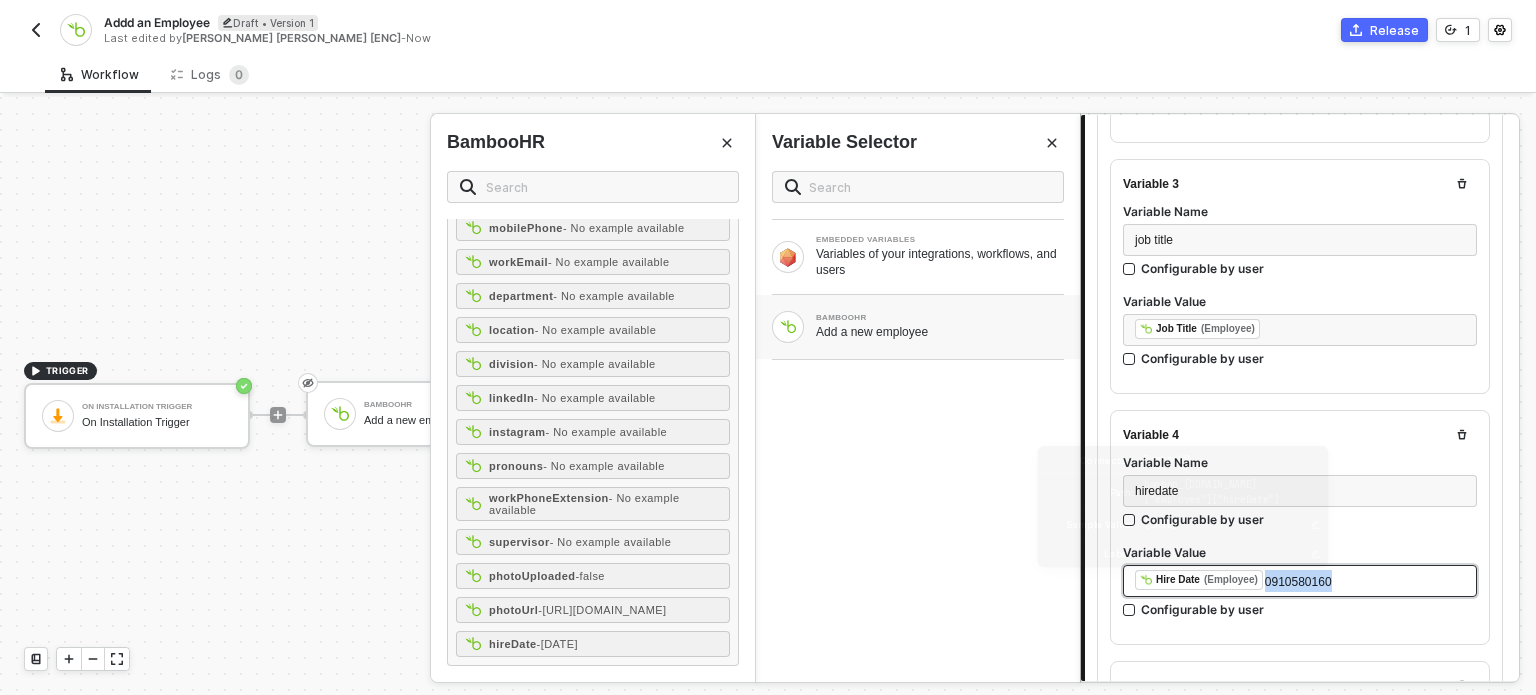 drag, startPoint x: 1351, startPoint y: 589, endPoint x: 1248, endPoint y: 581, distance: 103.31021 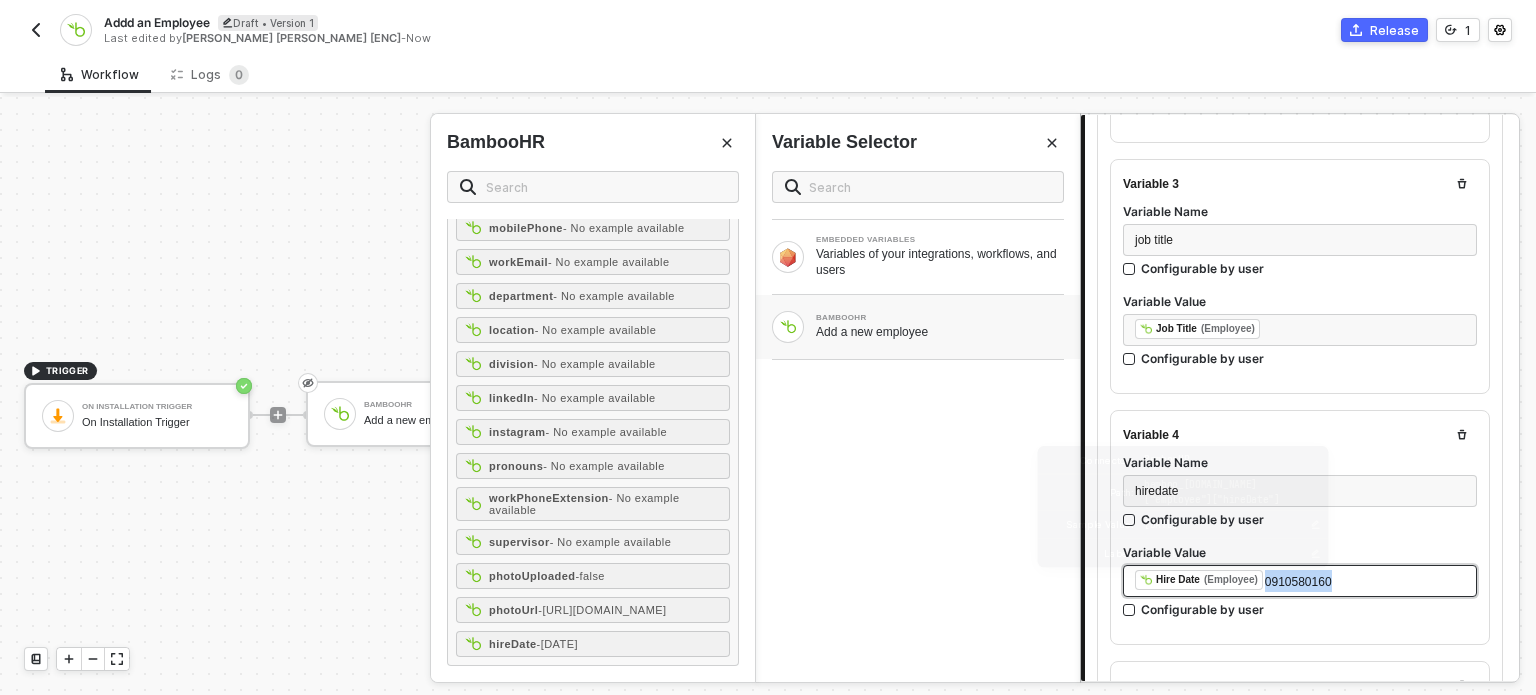 click on "﻿ ﻿ Hire Date (Employee) 0910580160" at bounding box center (1300, 581) 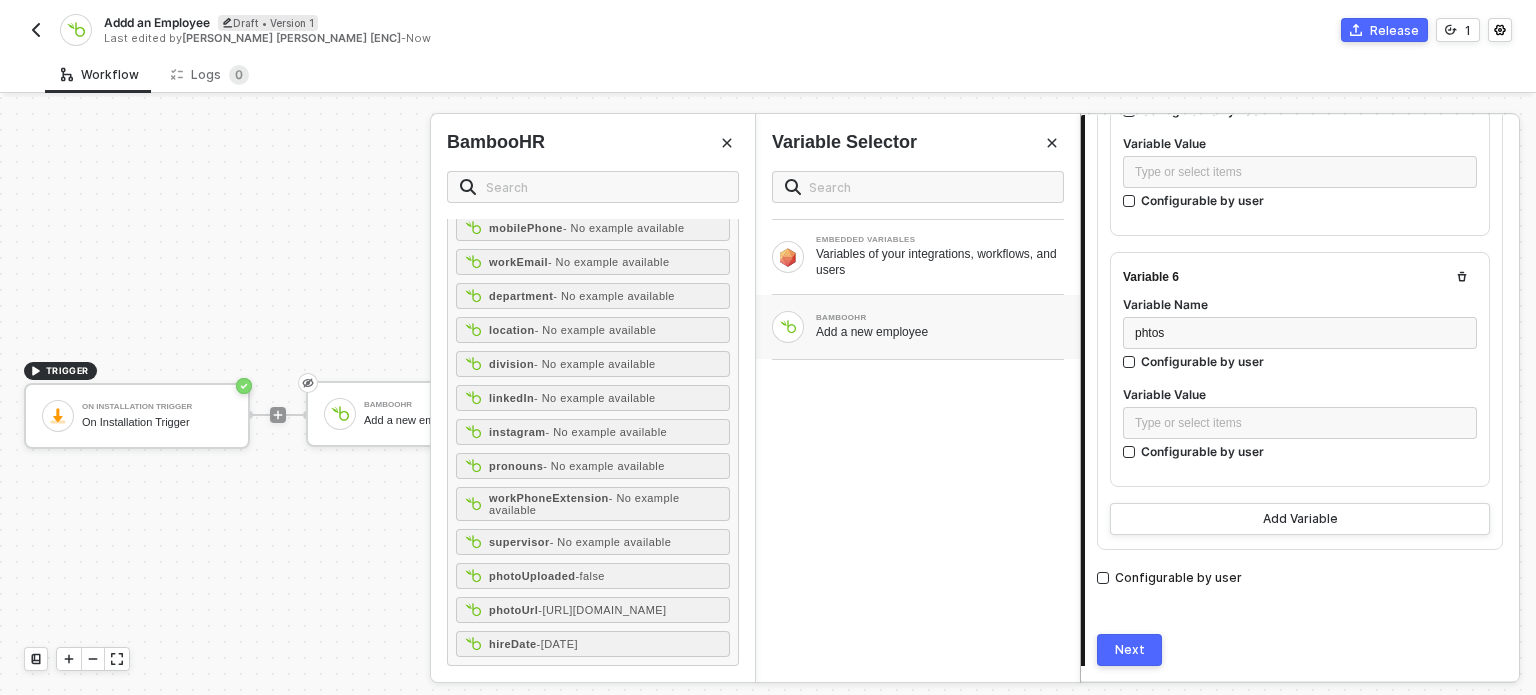 scroll, scrollTop: 1419, scrollLeft: 0, axis: vertical 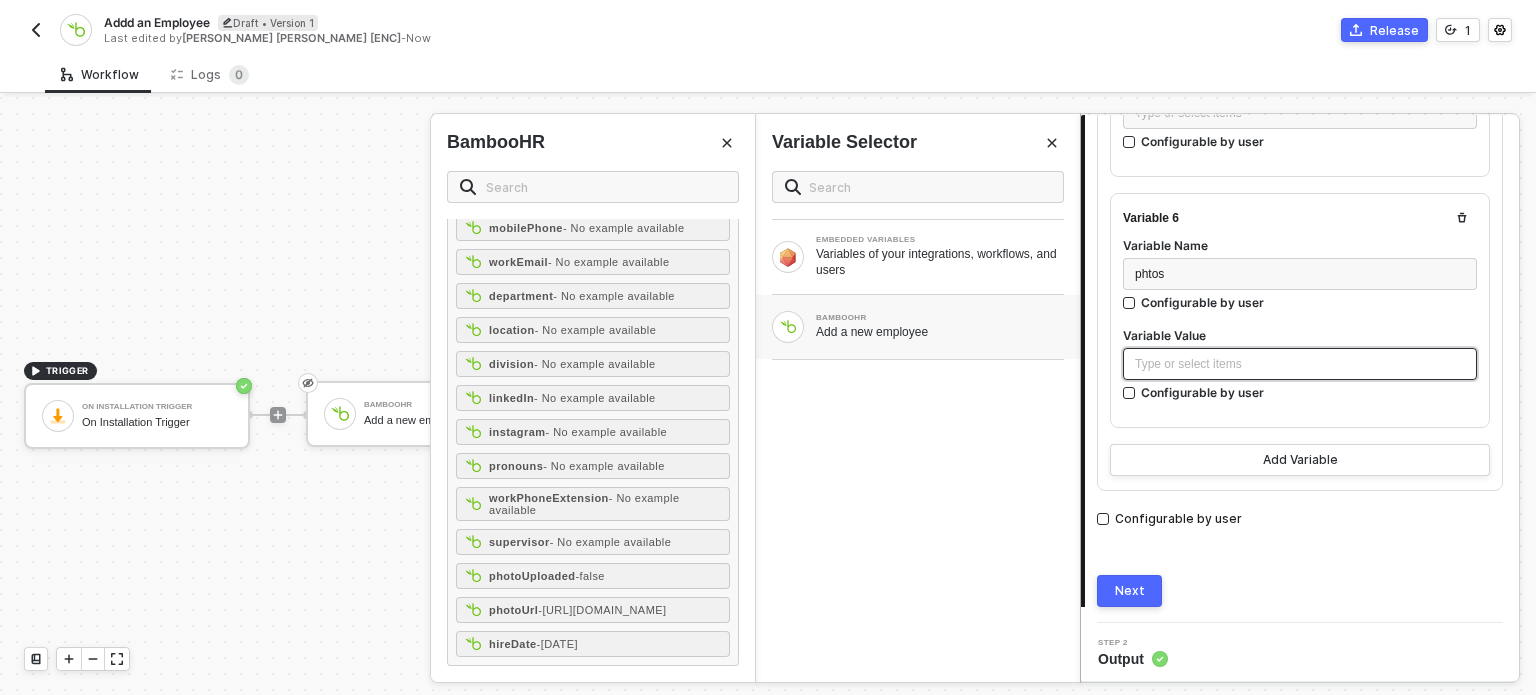 click on "Type or select items ﻿" at bounding box center (1300, 364) 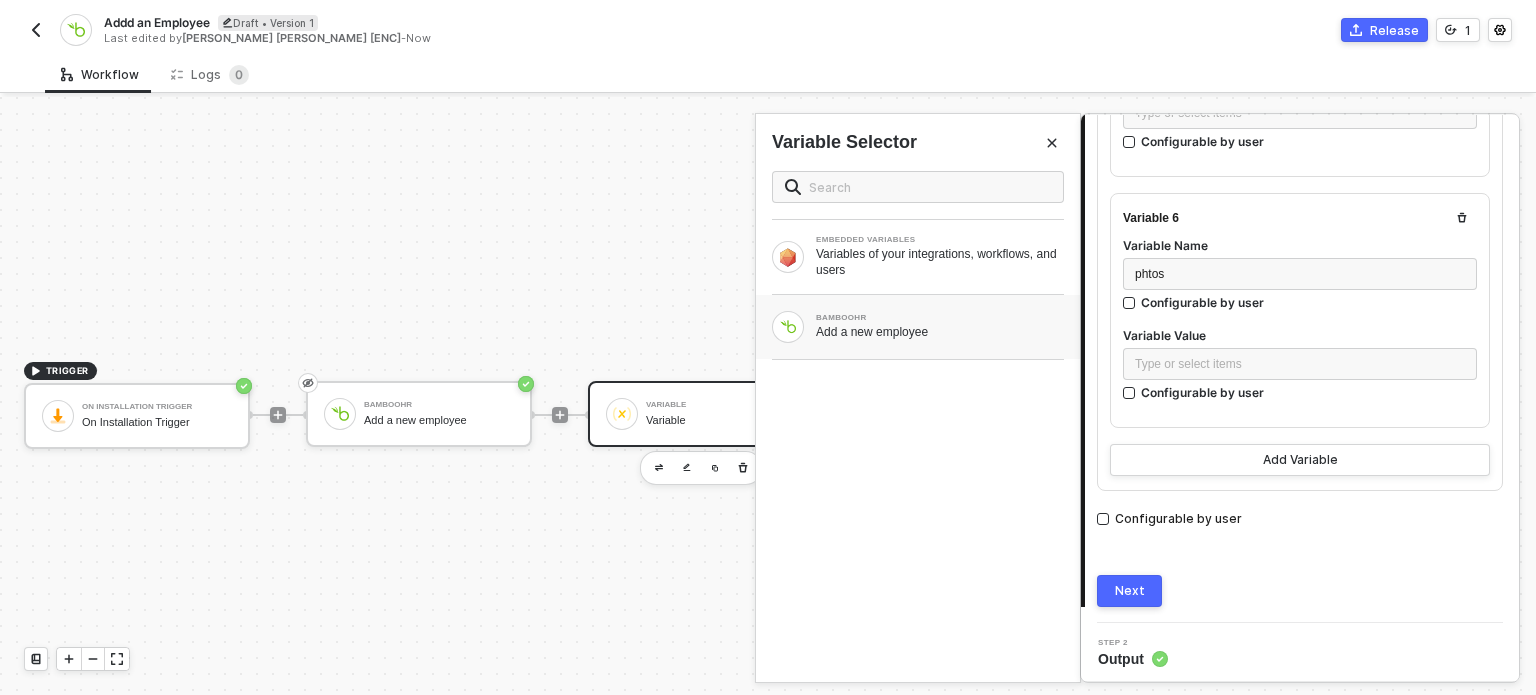 click on "BAMBOOHR" at bounding box center [940, 318] 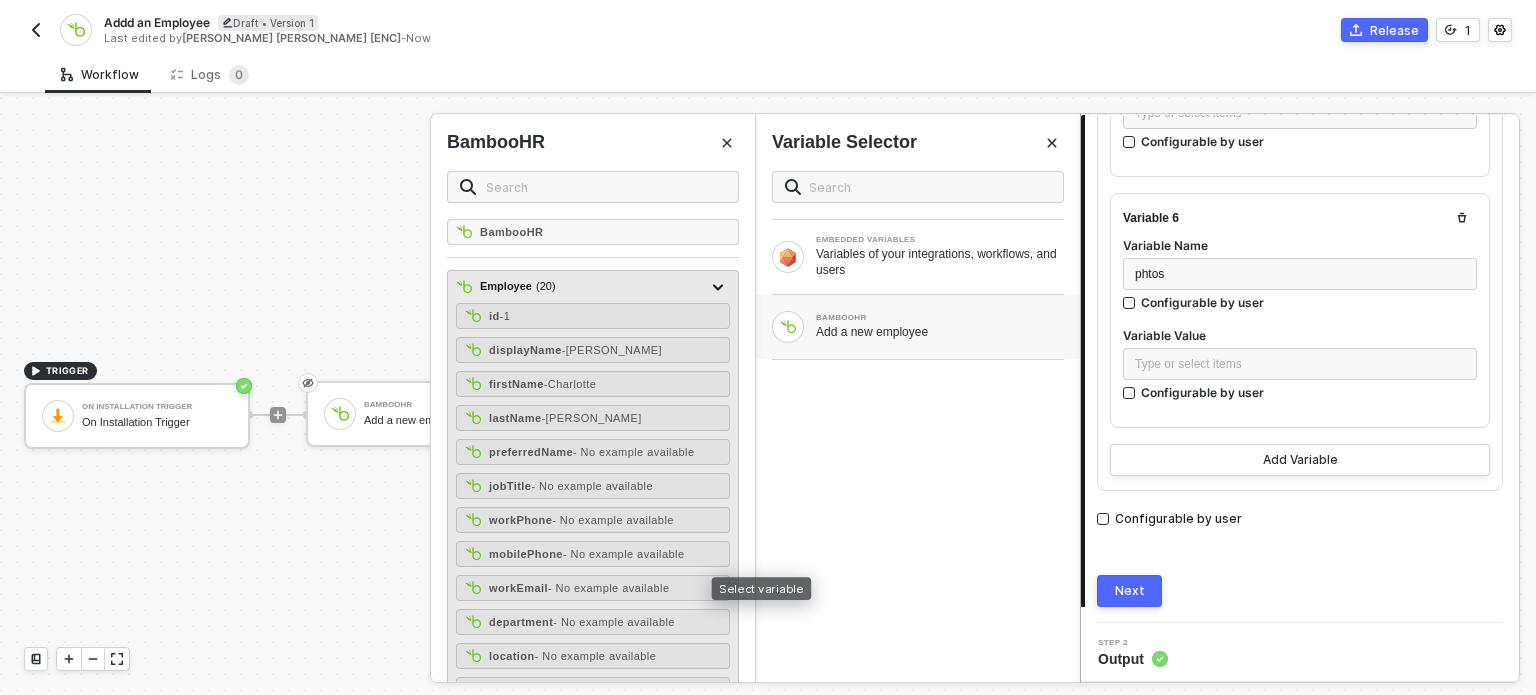 scroll, scrollTop: 336, scrollLeft: 0, axis: vertical 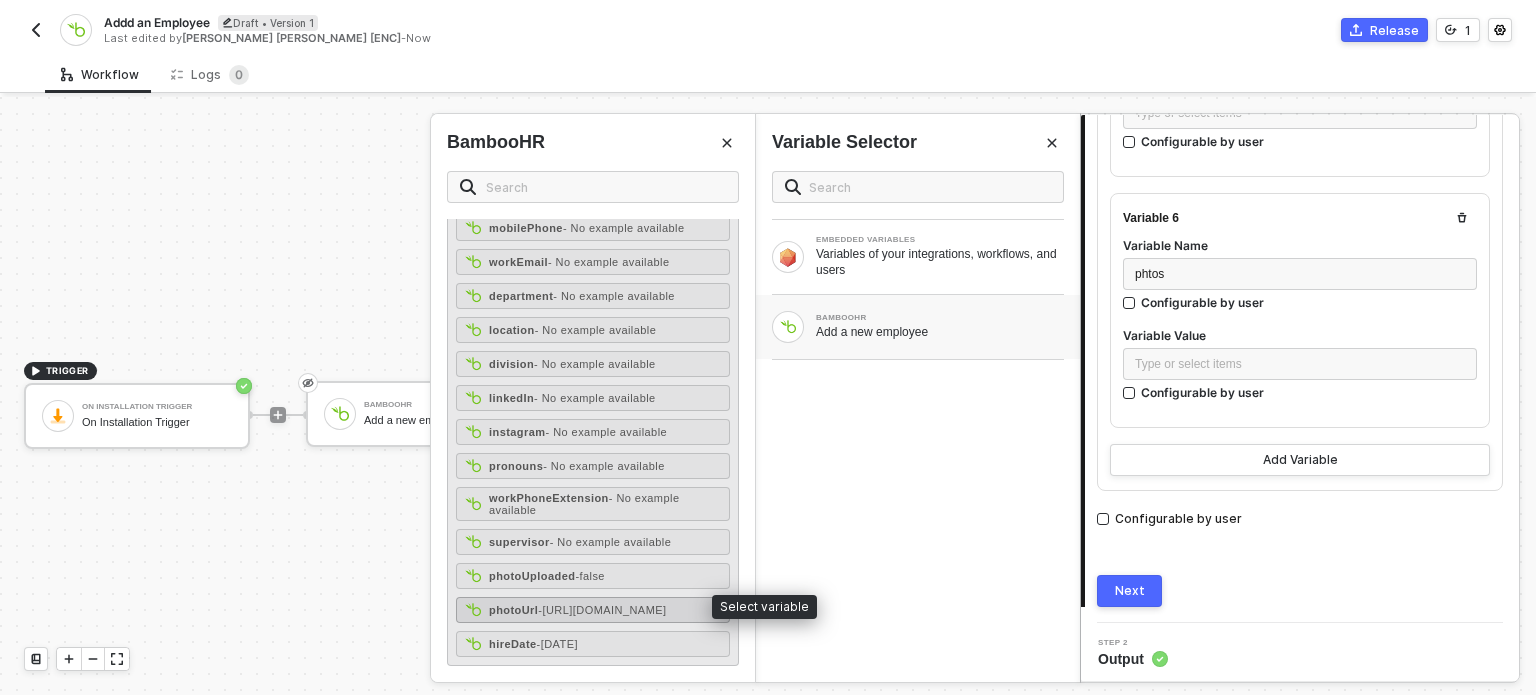 click on "-  https://resources.bamboohr.com/employees/photos/initials.php?initials=AD" at bounding box center (602, 610) 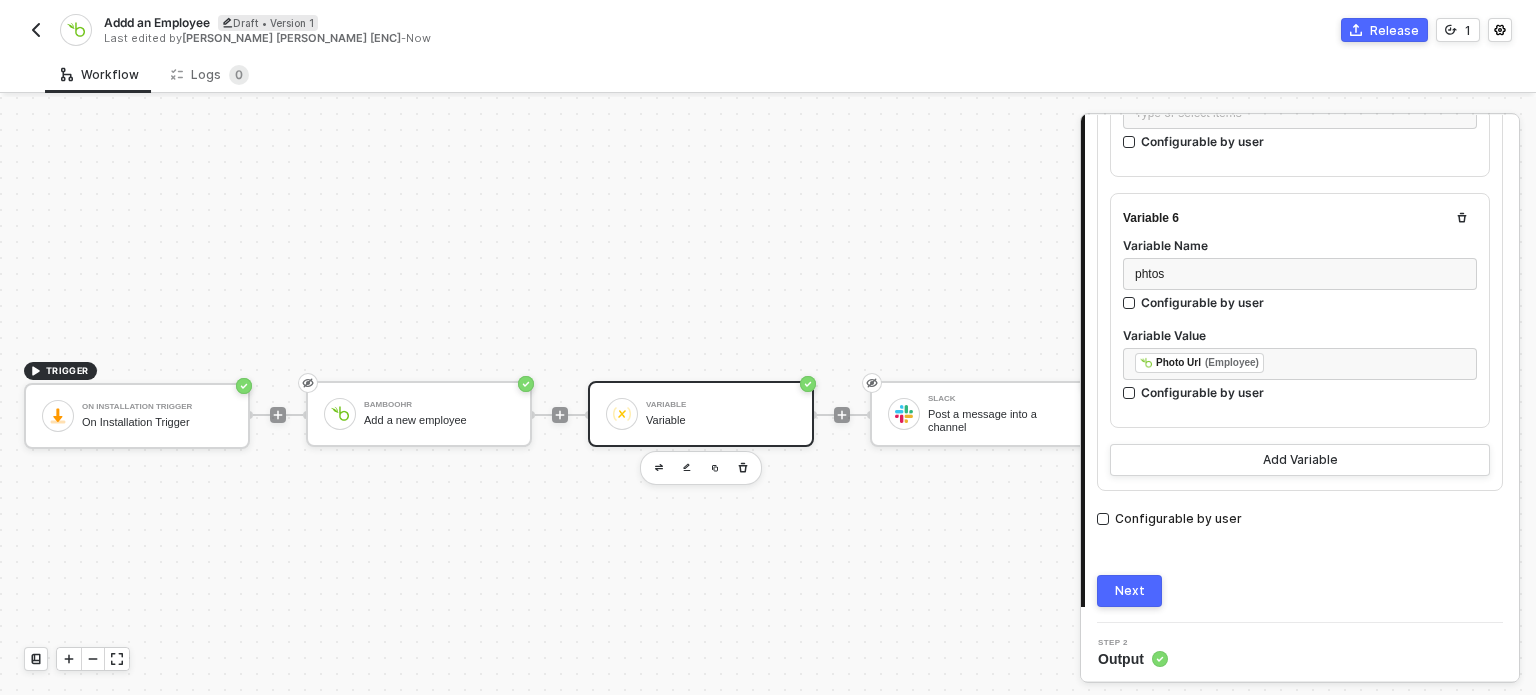 click on "Next" at bounding box center (1130, 591) 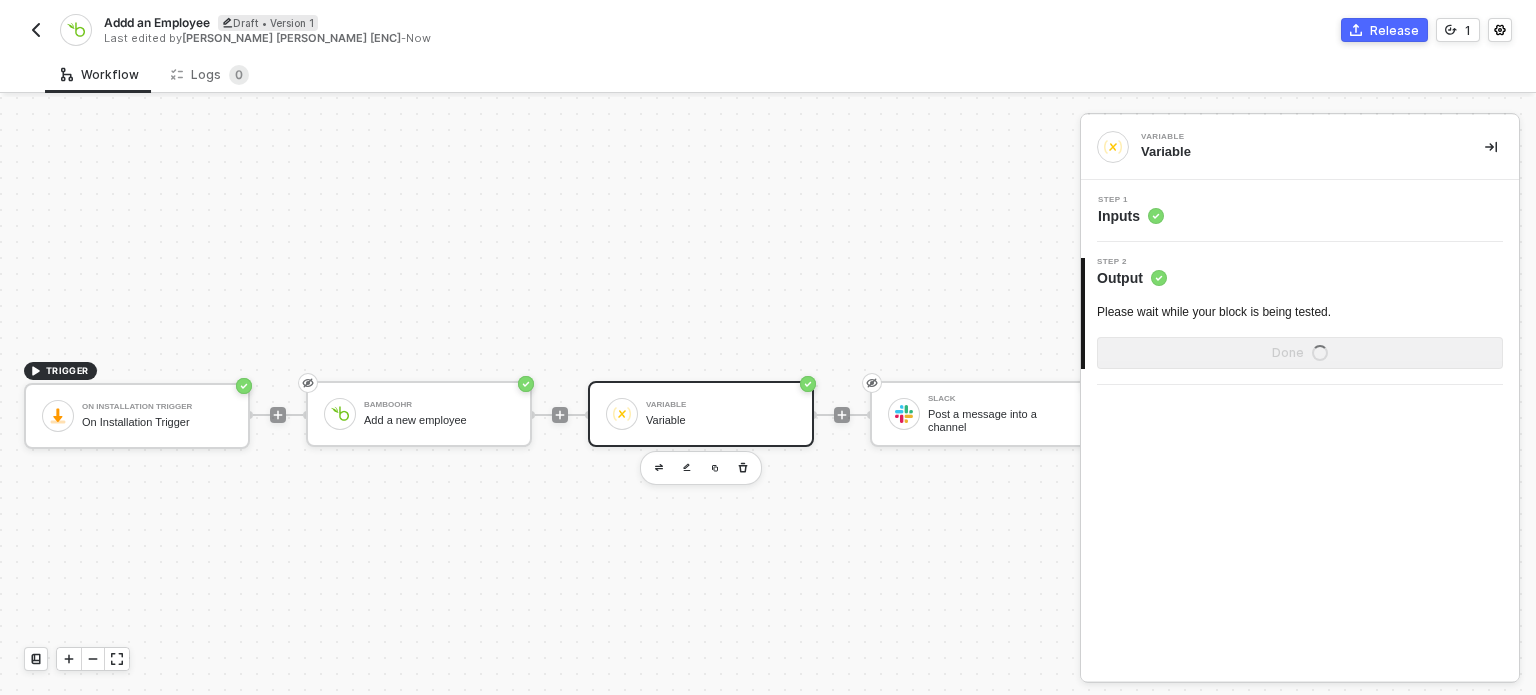 scroll, scrollTop: 0, scrollLeft: 0, axis: both 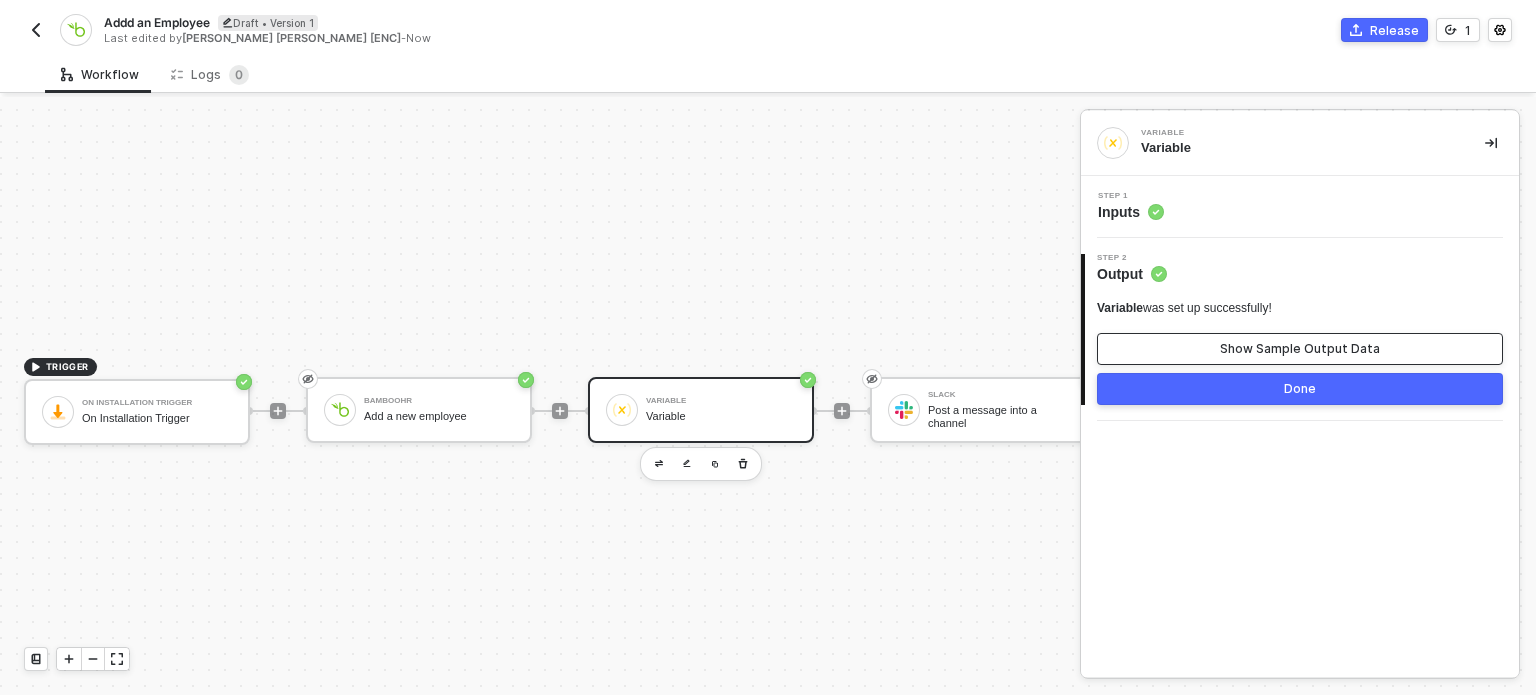 click on "Show Sample Output Data" at bounding box center (1300, 349) 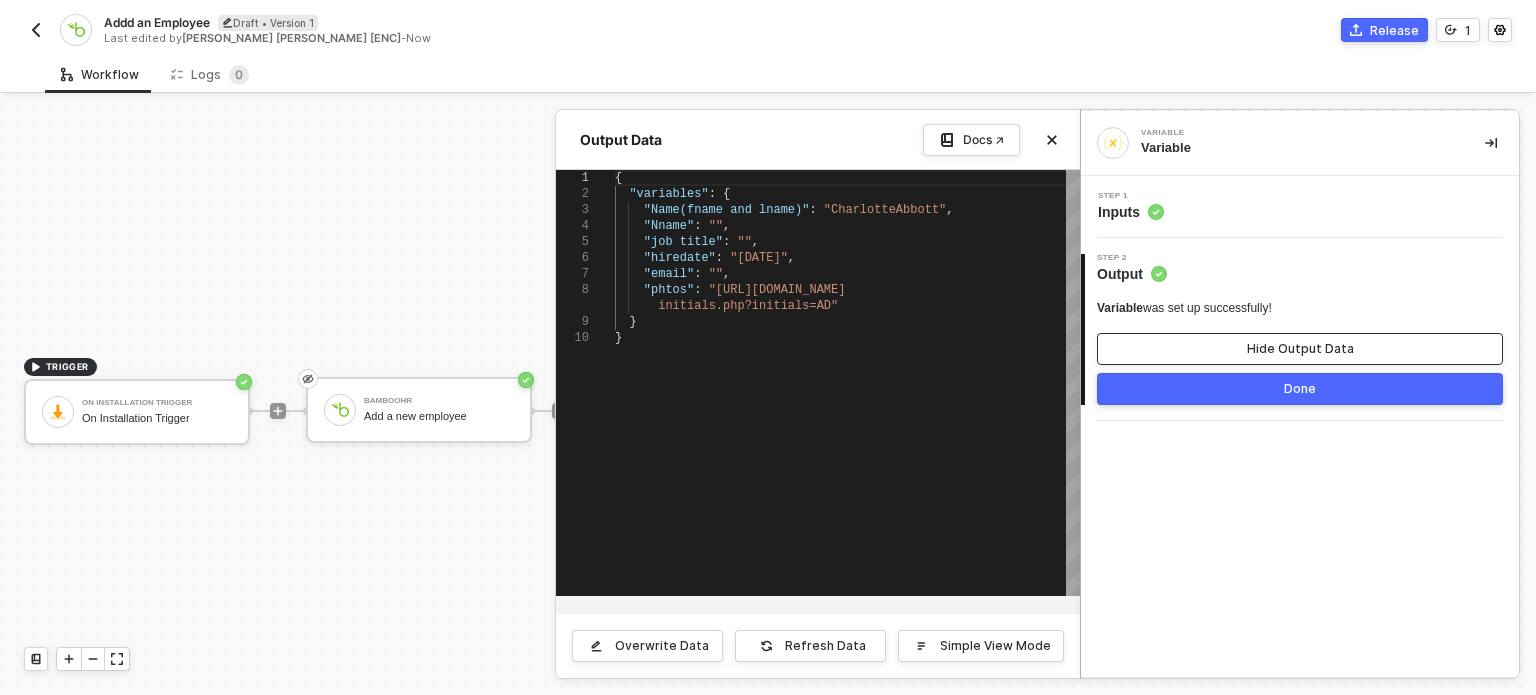 click on "Hide Output Data" at bounding box center (1300, 349) 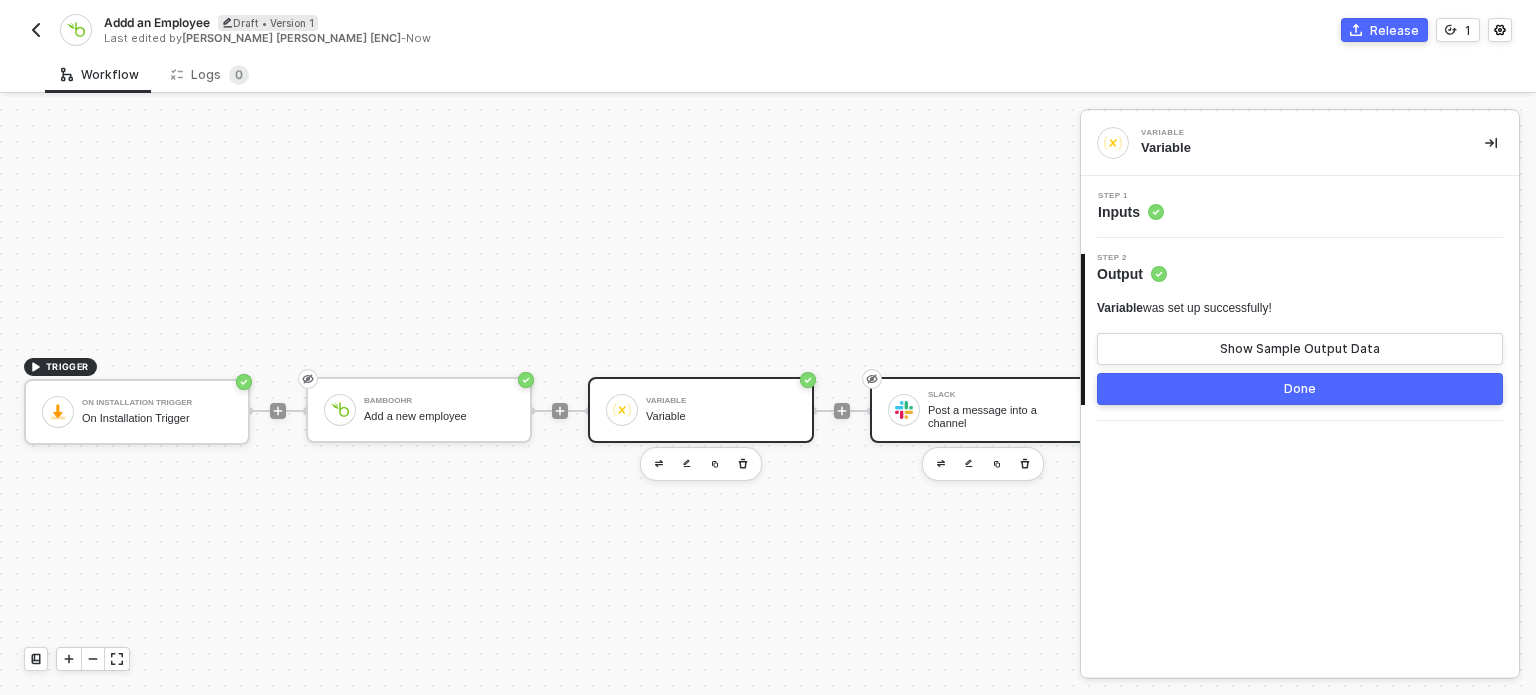 click on "Post a message into a channel" at bounding box center (1003, 416) 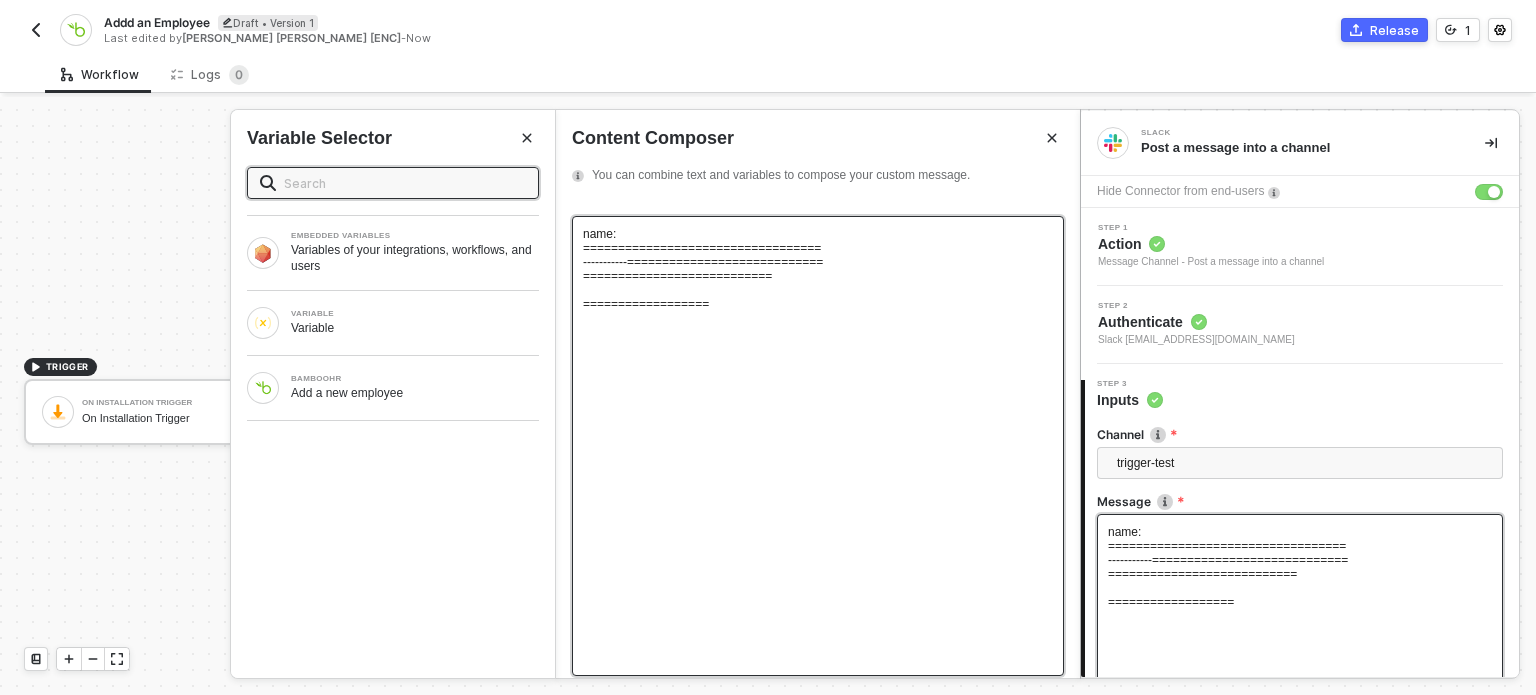 click on "name:  ﻿" at bounding box center [818, 234] 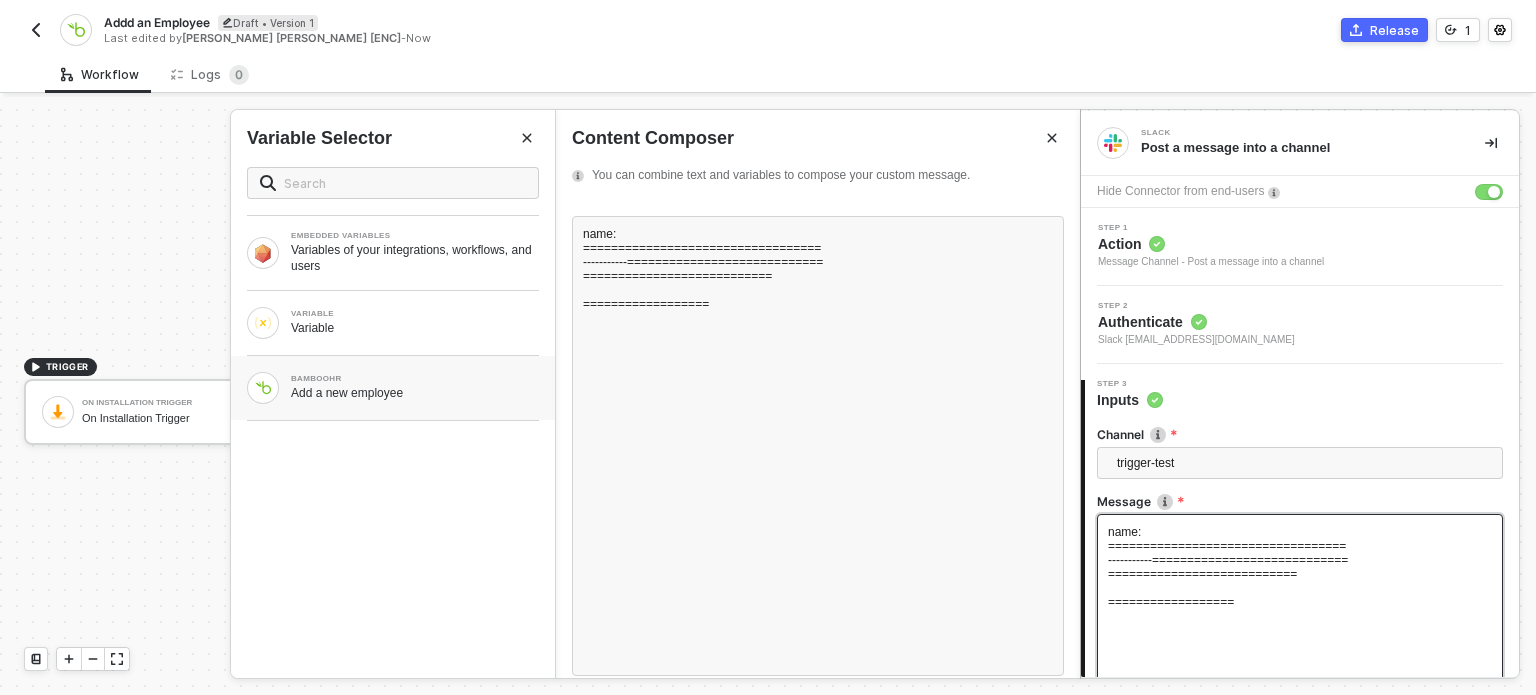 click on "Add a new employee" at bounding box center (415, 393) 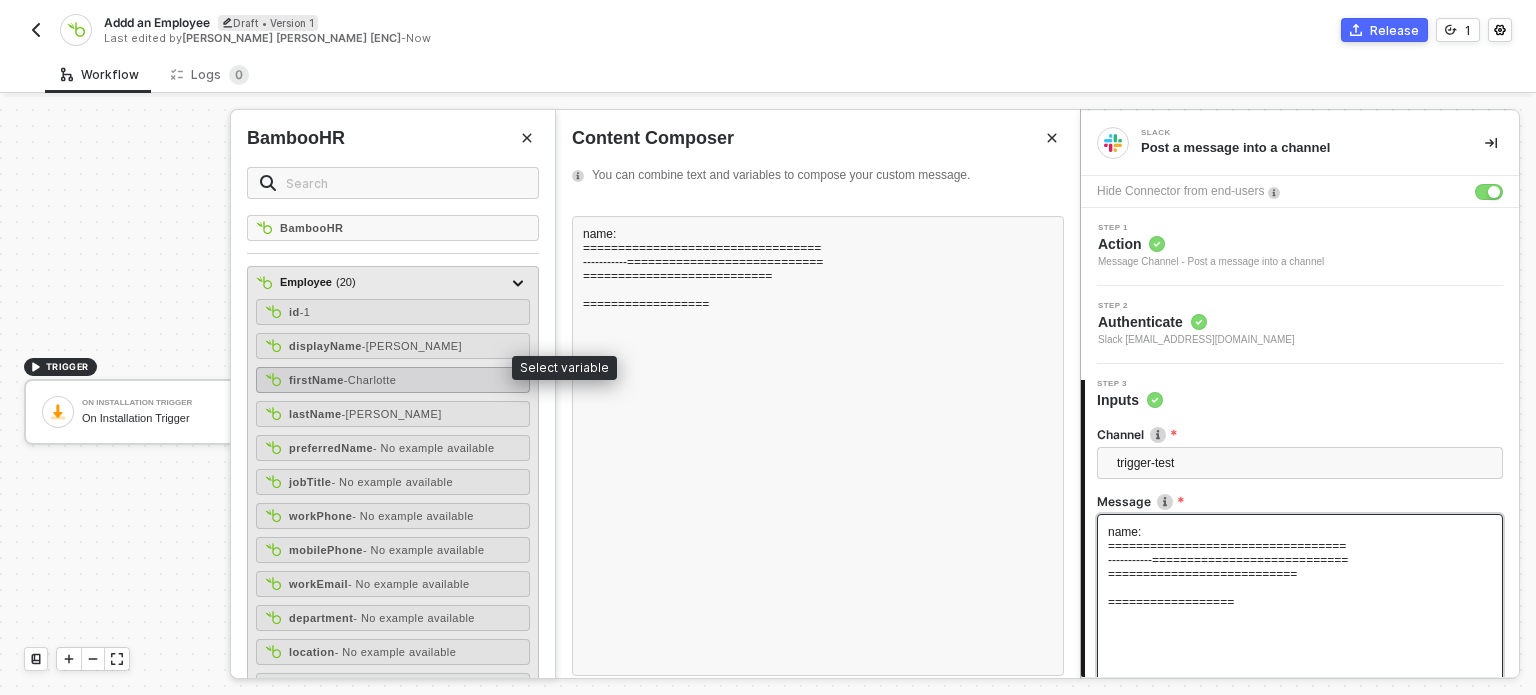 click on "-  Charlotte" at bounding box center [370, 380] 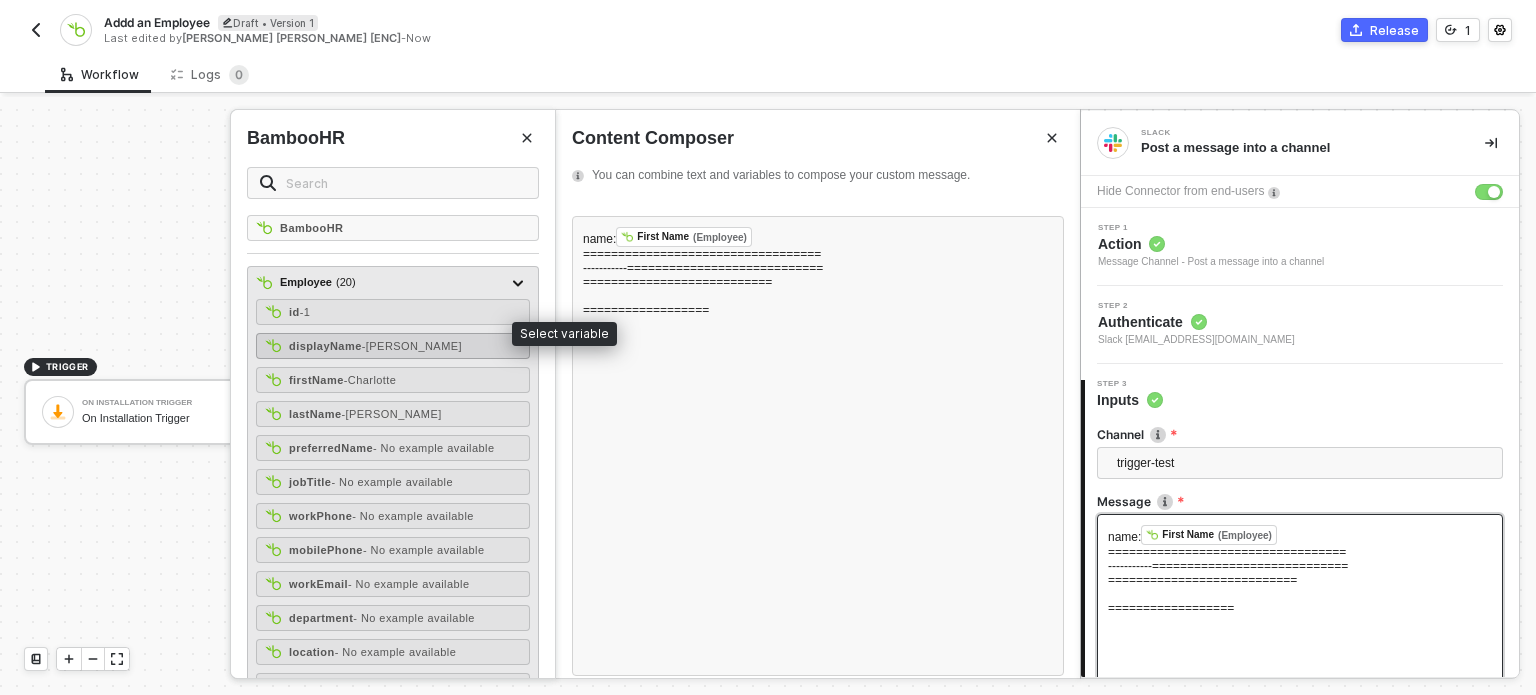 click on "-  Charlotte Abbott" at bounding box center (412, 346) 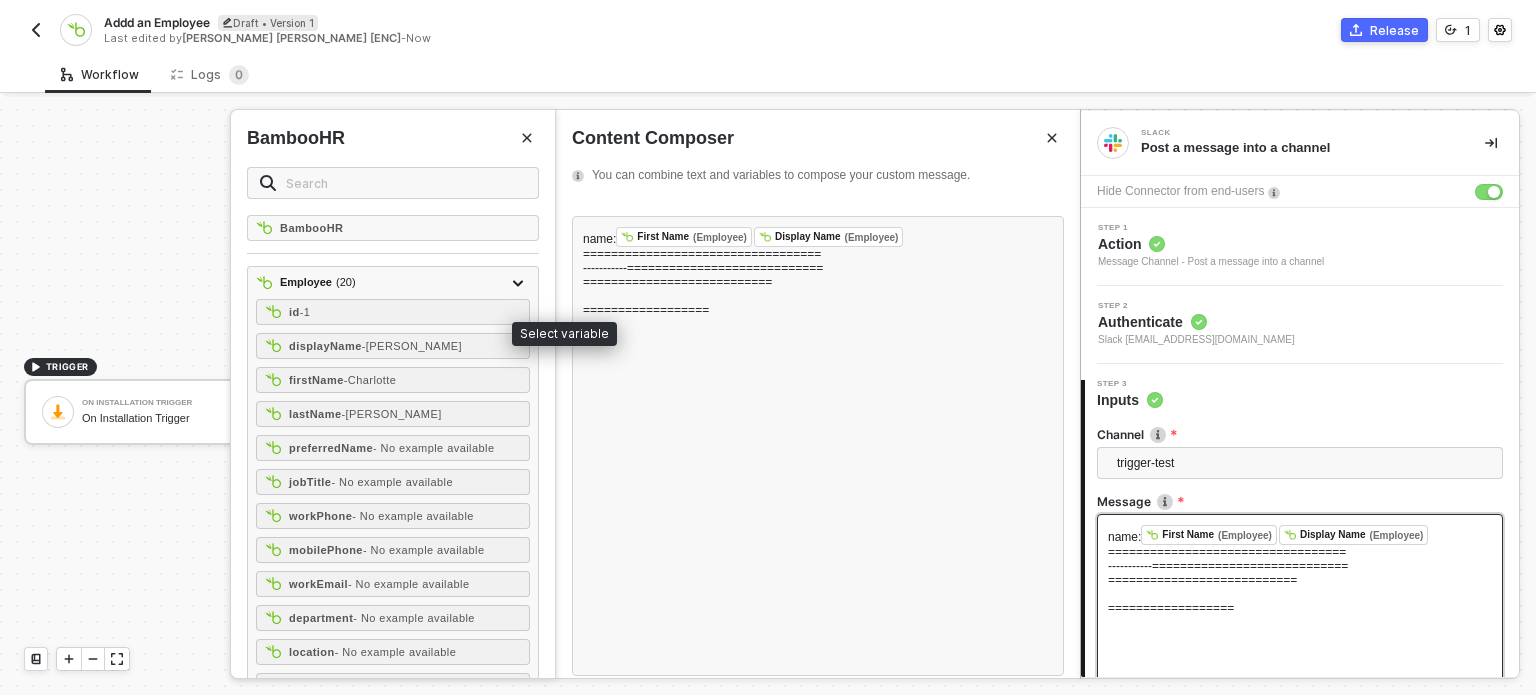 drag, startPoint x: 337, startPoint y: 339, endPoint x: 136, endPoint y: 255, distance: 217.84628 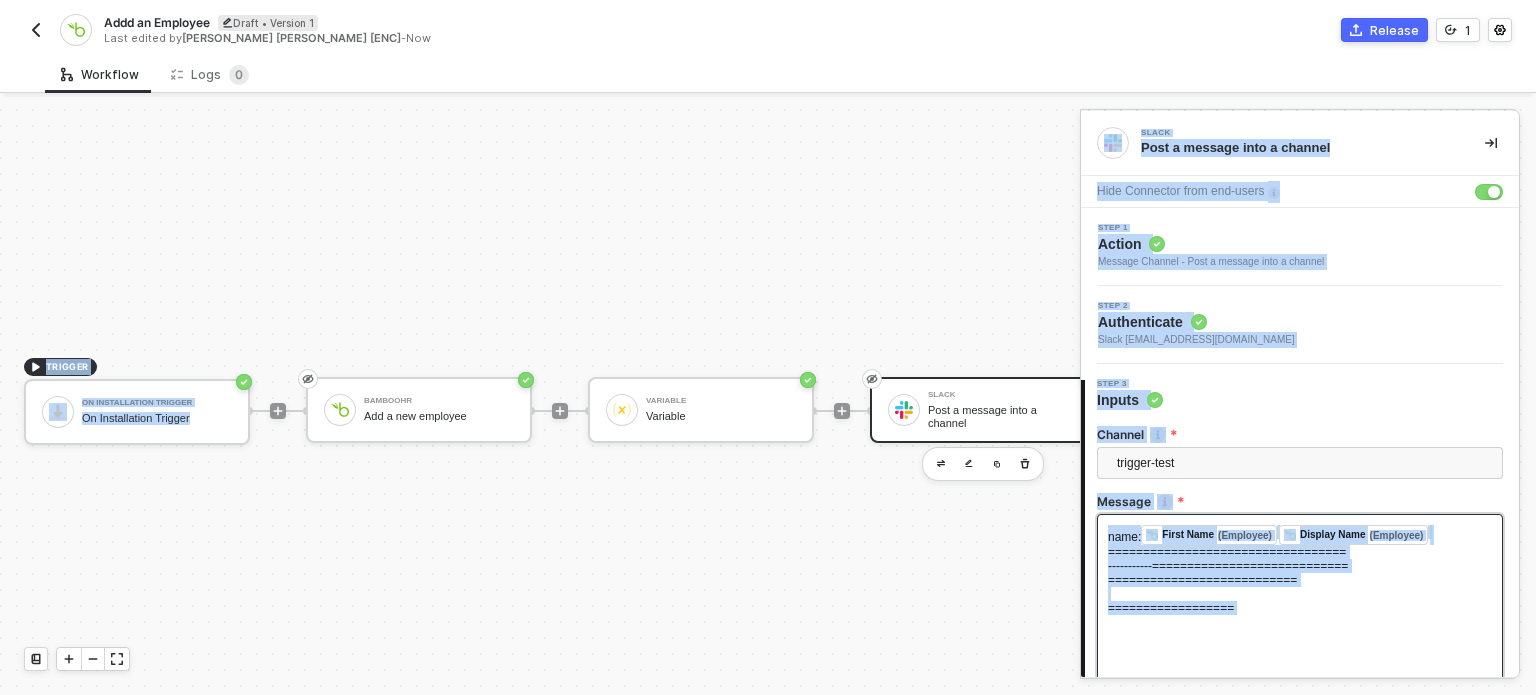 drag, startPoint x: 136, startPoint y: 255, endPoint x: 66, endPoint y: 233, distance: 73.37575 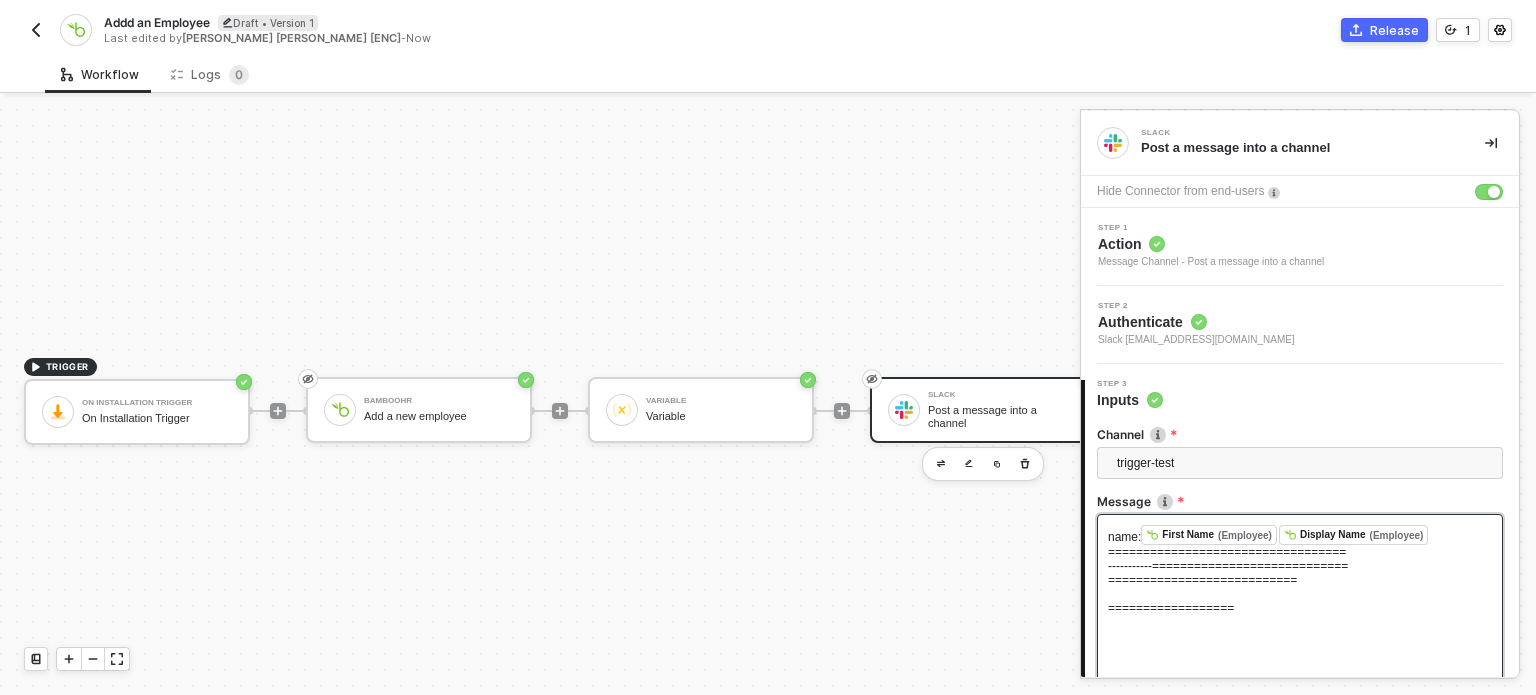 click on "name:  First Name (Employee) ﻿ ﻿ Display Name (Employee) ﻿ ﻿" at bounding box center [1300, 535] 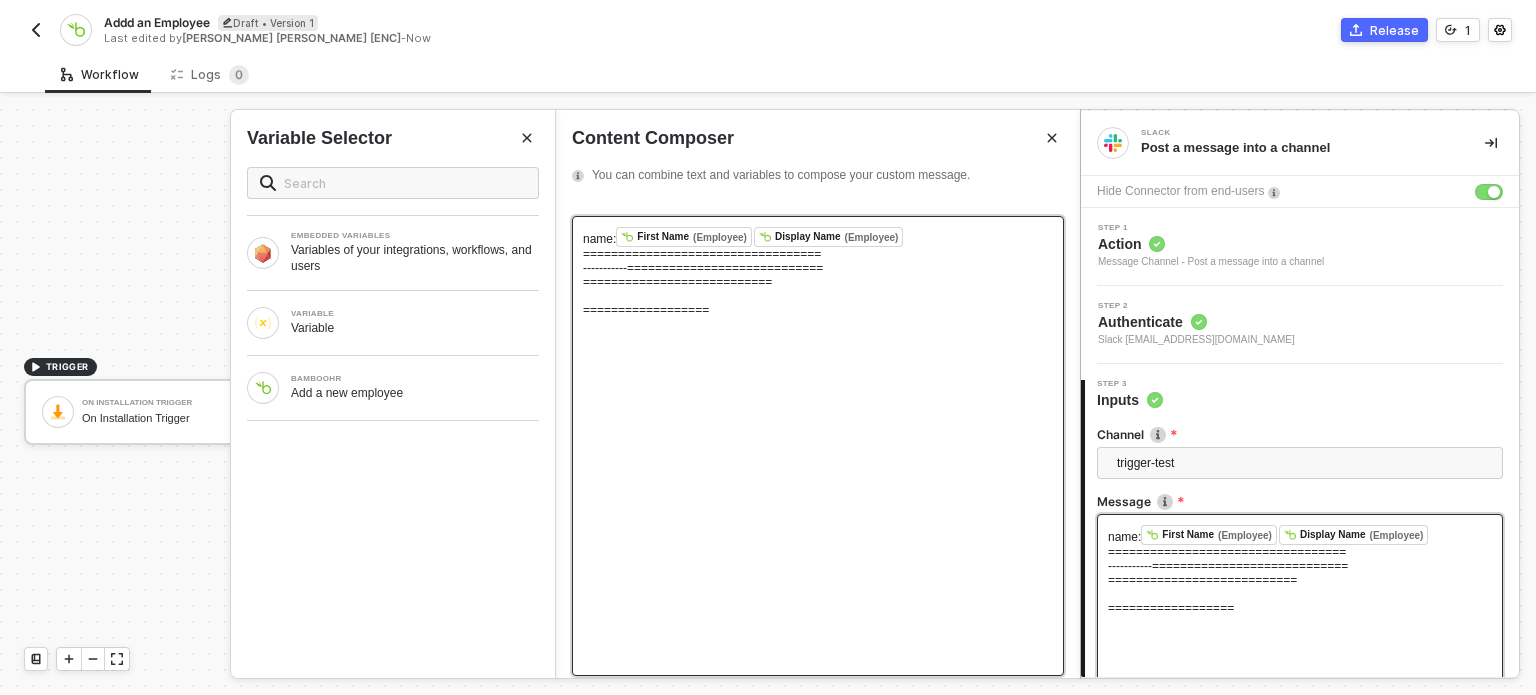 click on "name:  First Name (Employee) ﻿ ﻿ Display Name (Employee) ﻿ ﻿" at bounding box center (818, 237) 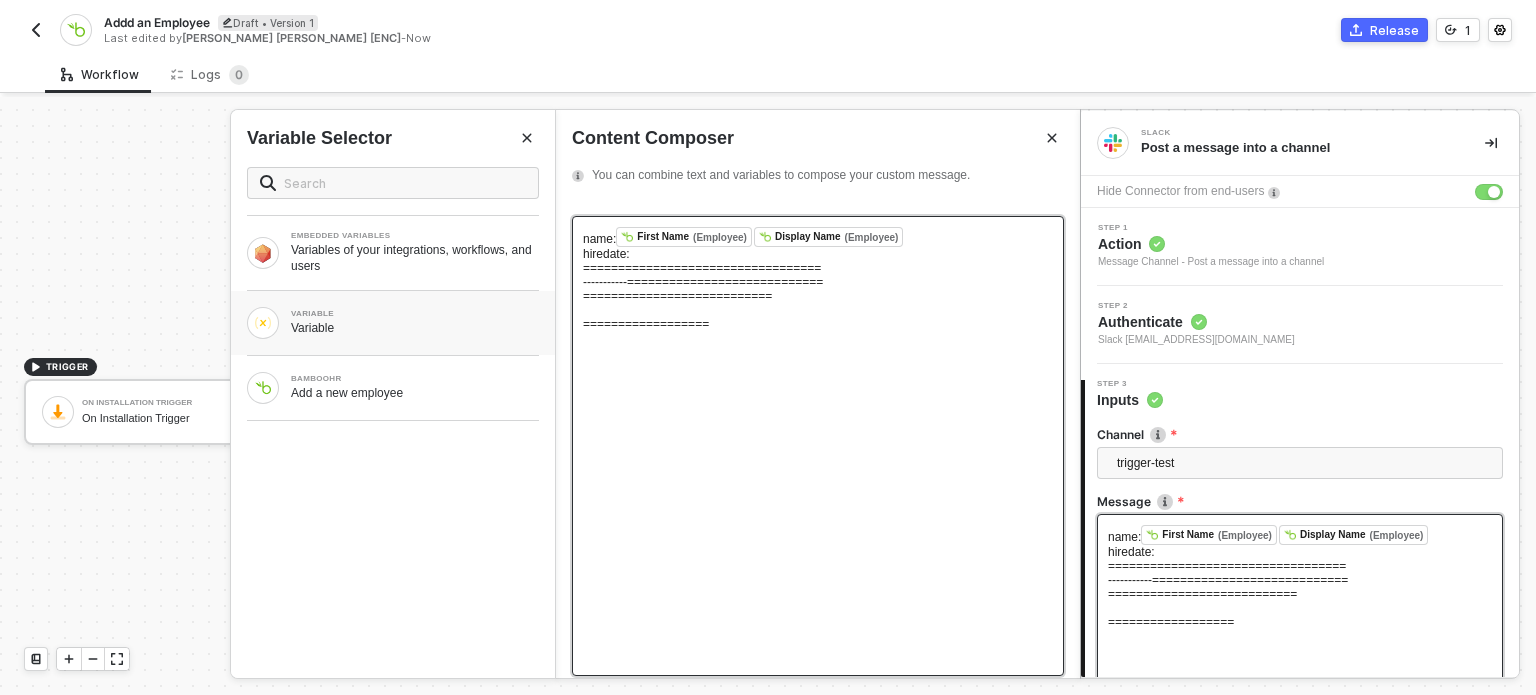 click on "VARIABLE Variable" at bounding box center (415, 323) 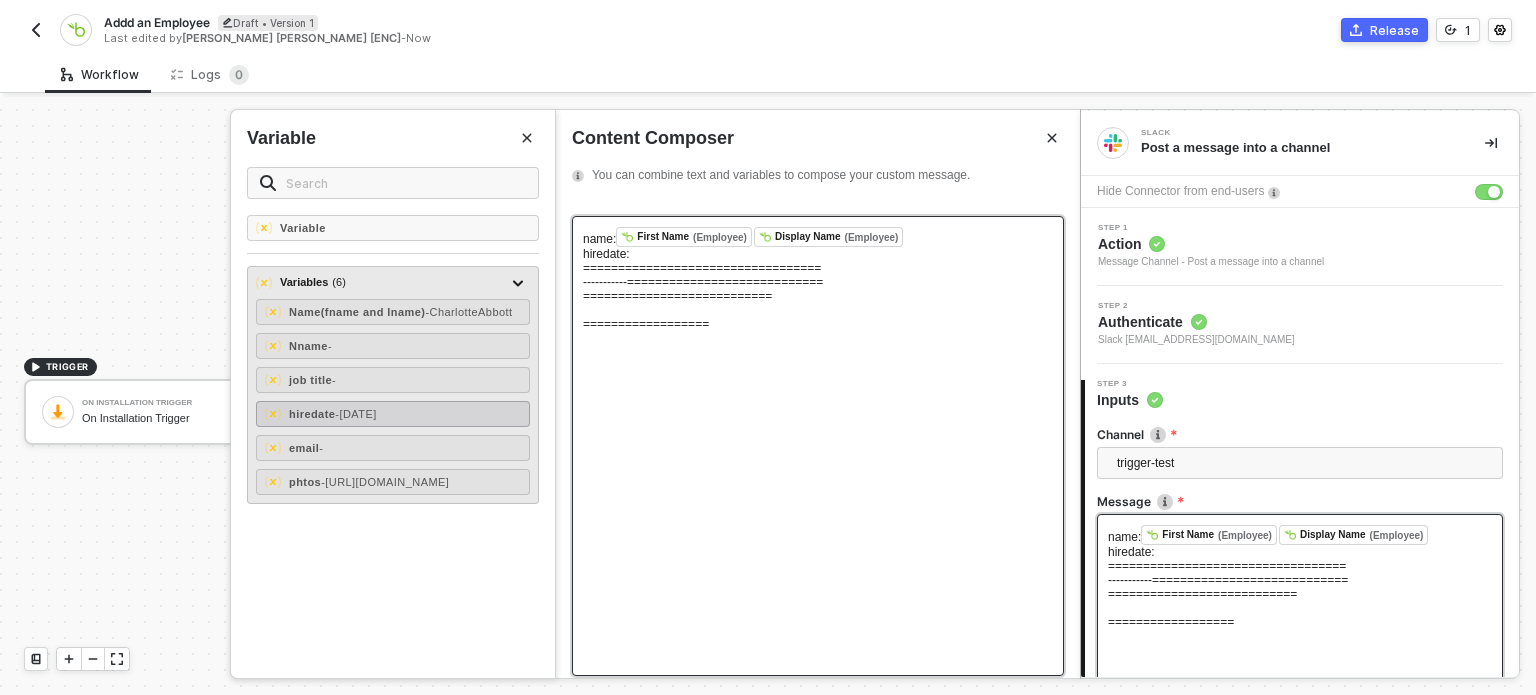 click on "hiredate  -  2024-01-01" at bounding box center (393, 414) 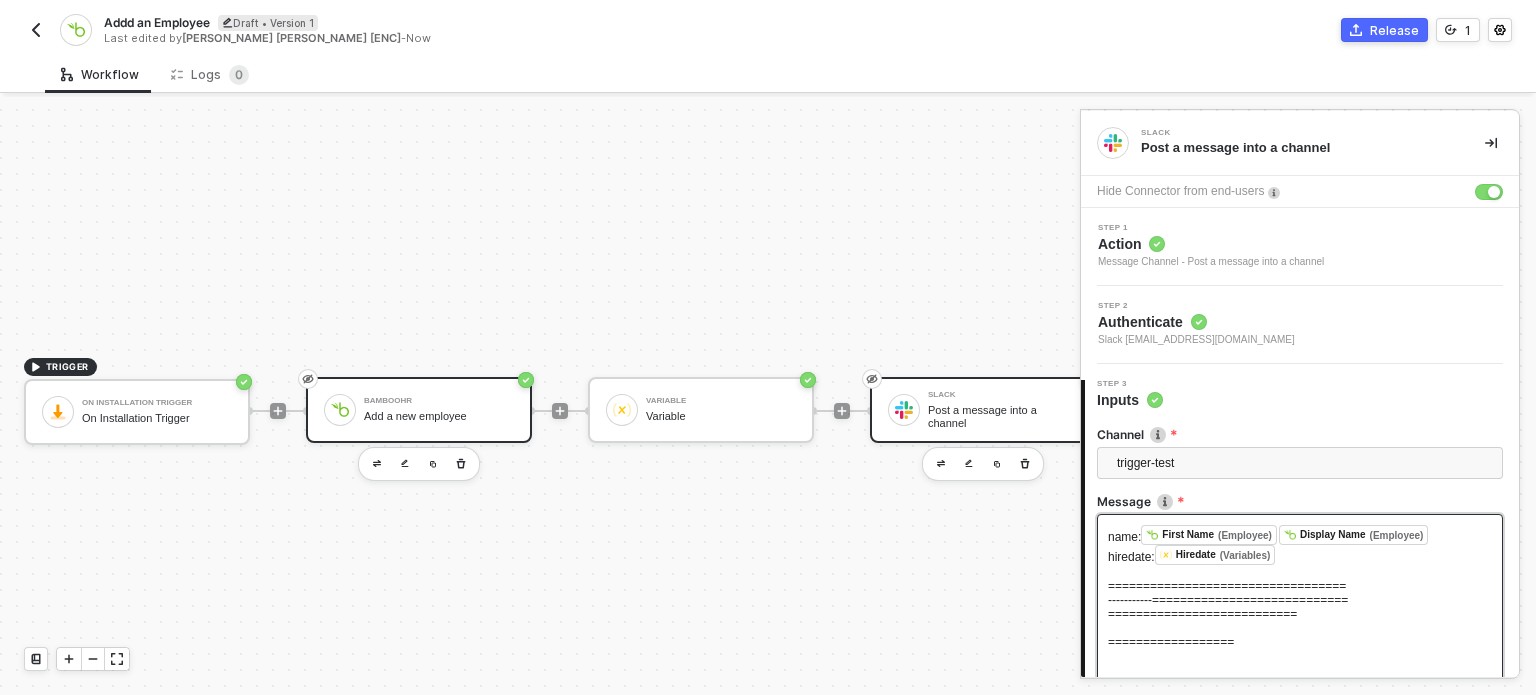 click on "BambooHR" at bounding box center (439, 401) 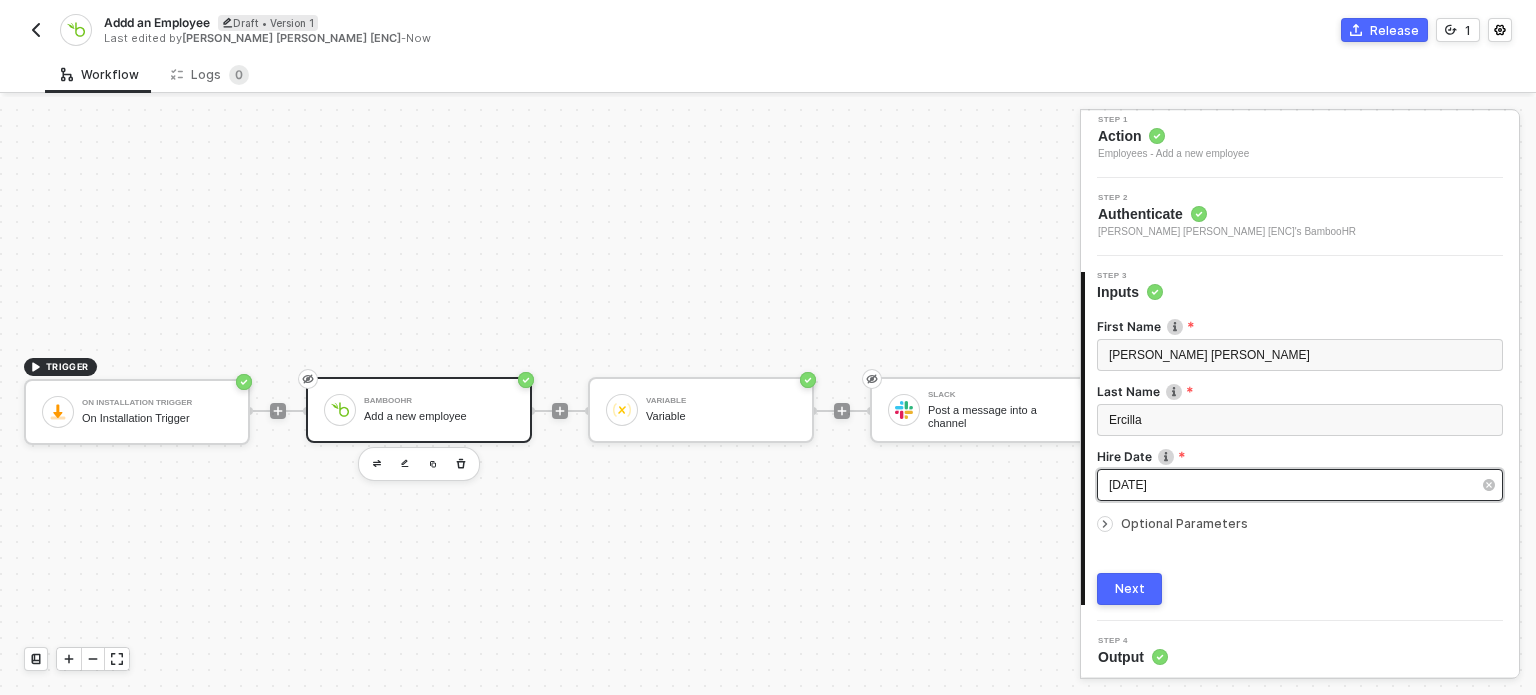 scroll, scrollTop: 112, scrollLeft: 0, axis: vertical 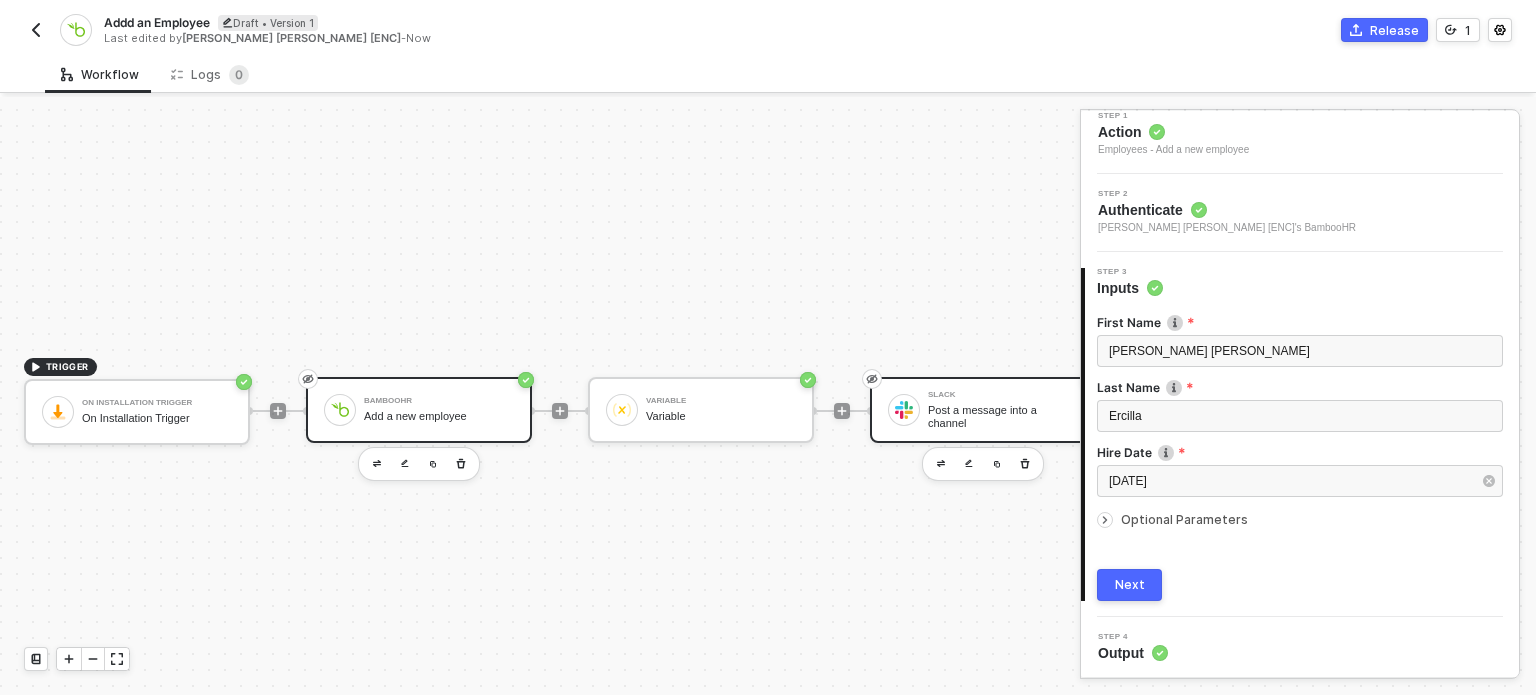 click on "Slack Post a message into a channel" at bounding box center [999, 410] 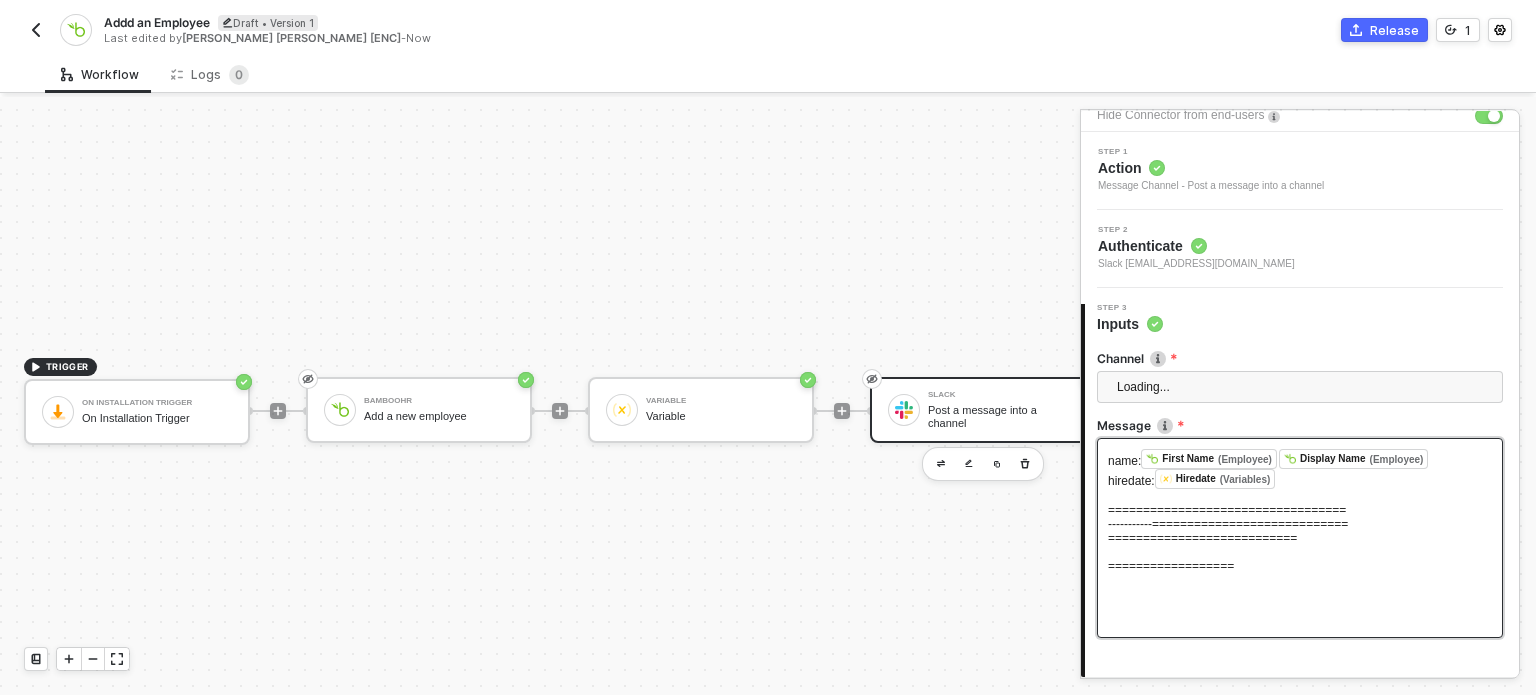 scroll, scrollTop: 198, scrollLeft: 0, axis: vertical 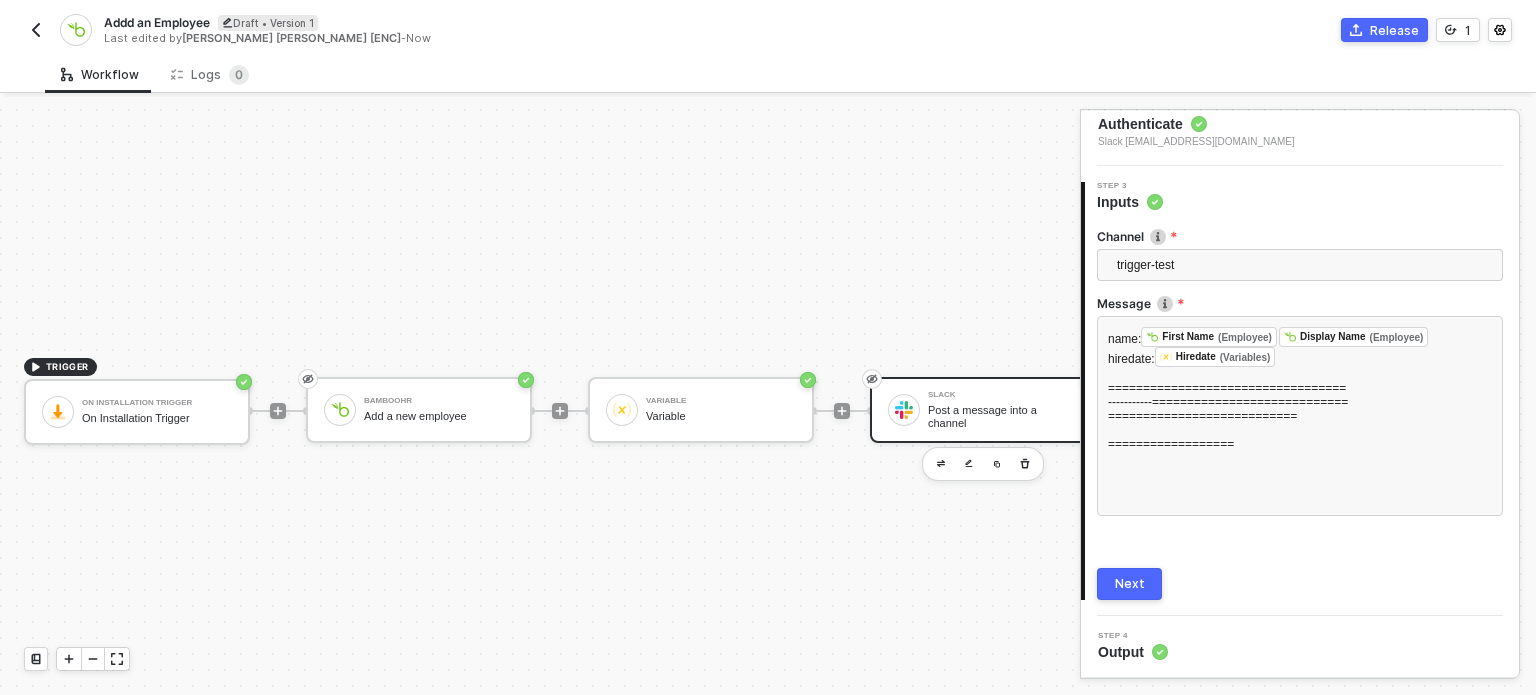 click on "Next" at bounding box center [1130, 584] 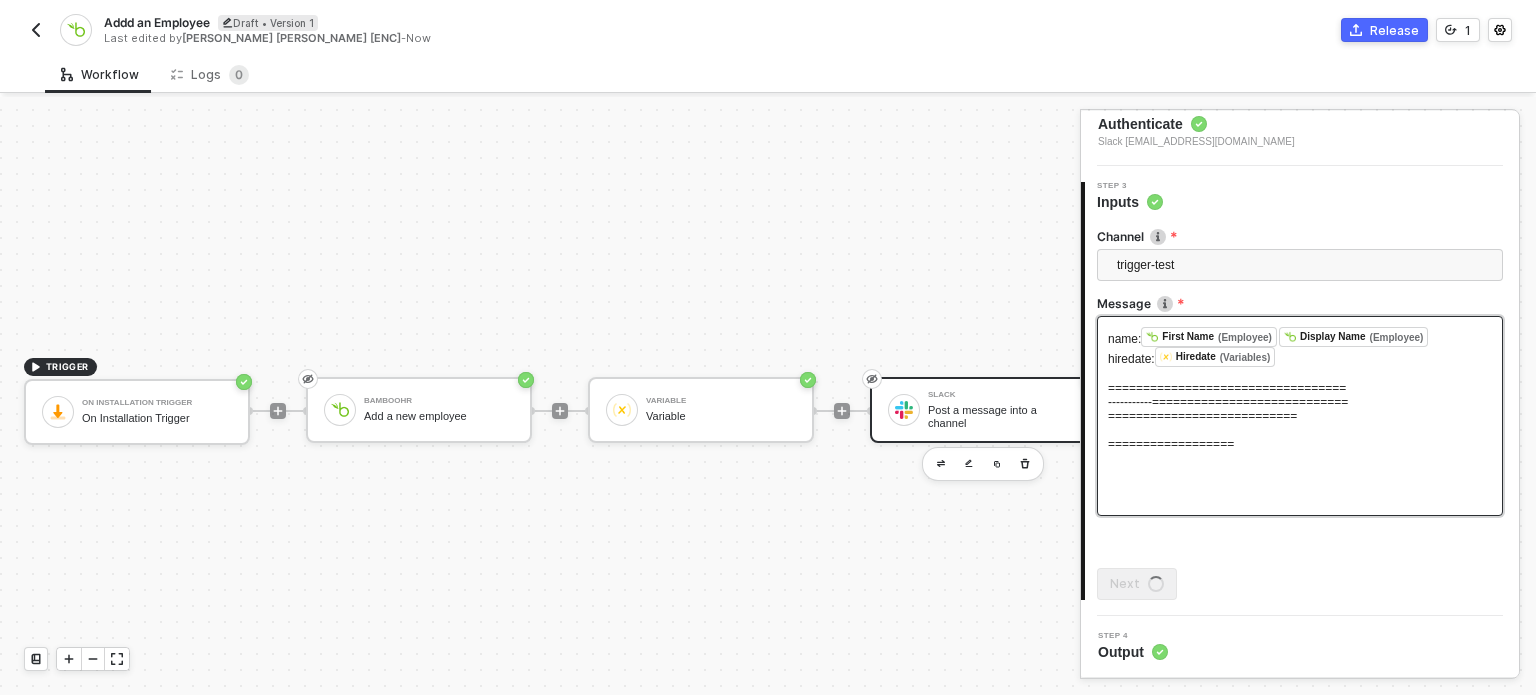 scroll, scrollTop: 0, scrollLeft: 0, axis: both 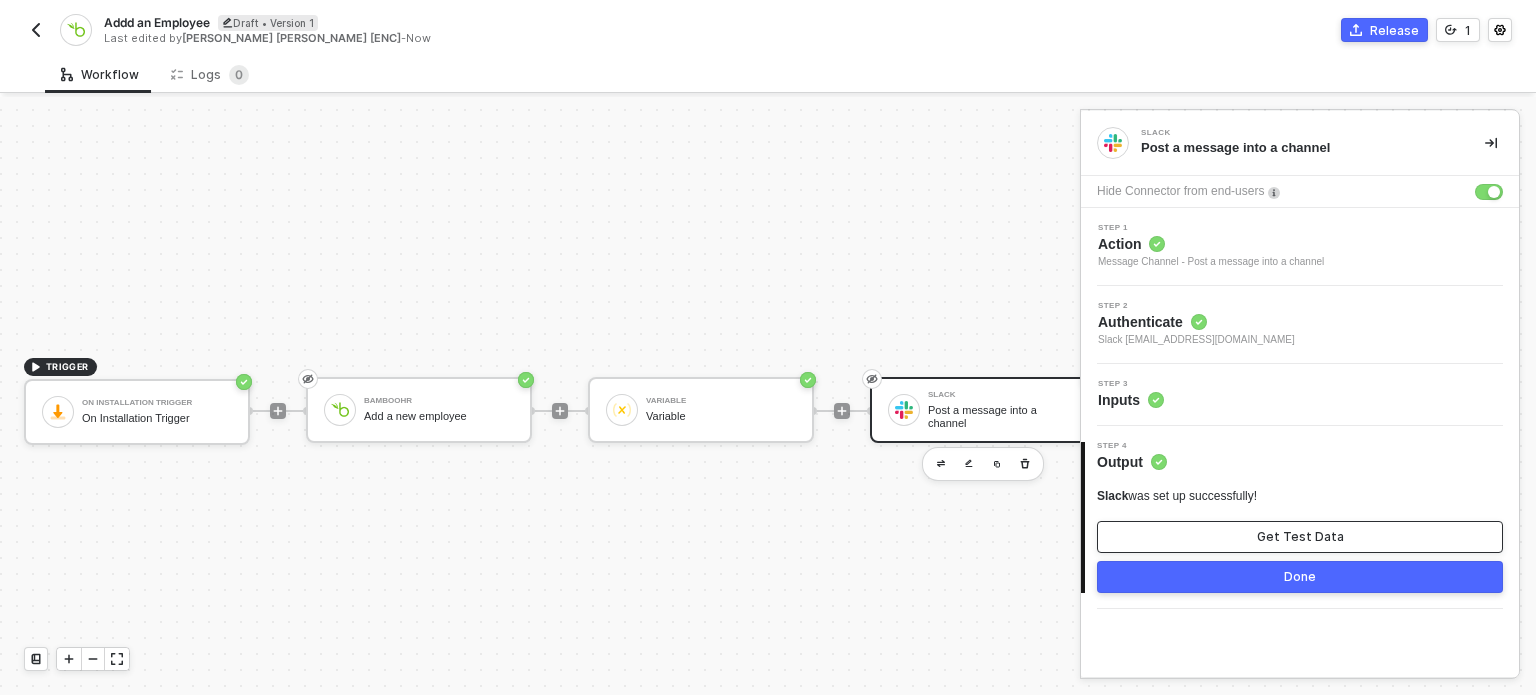 click on "Get Test Data" at bounding box center [1300, 537] 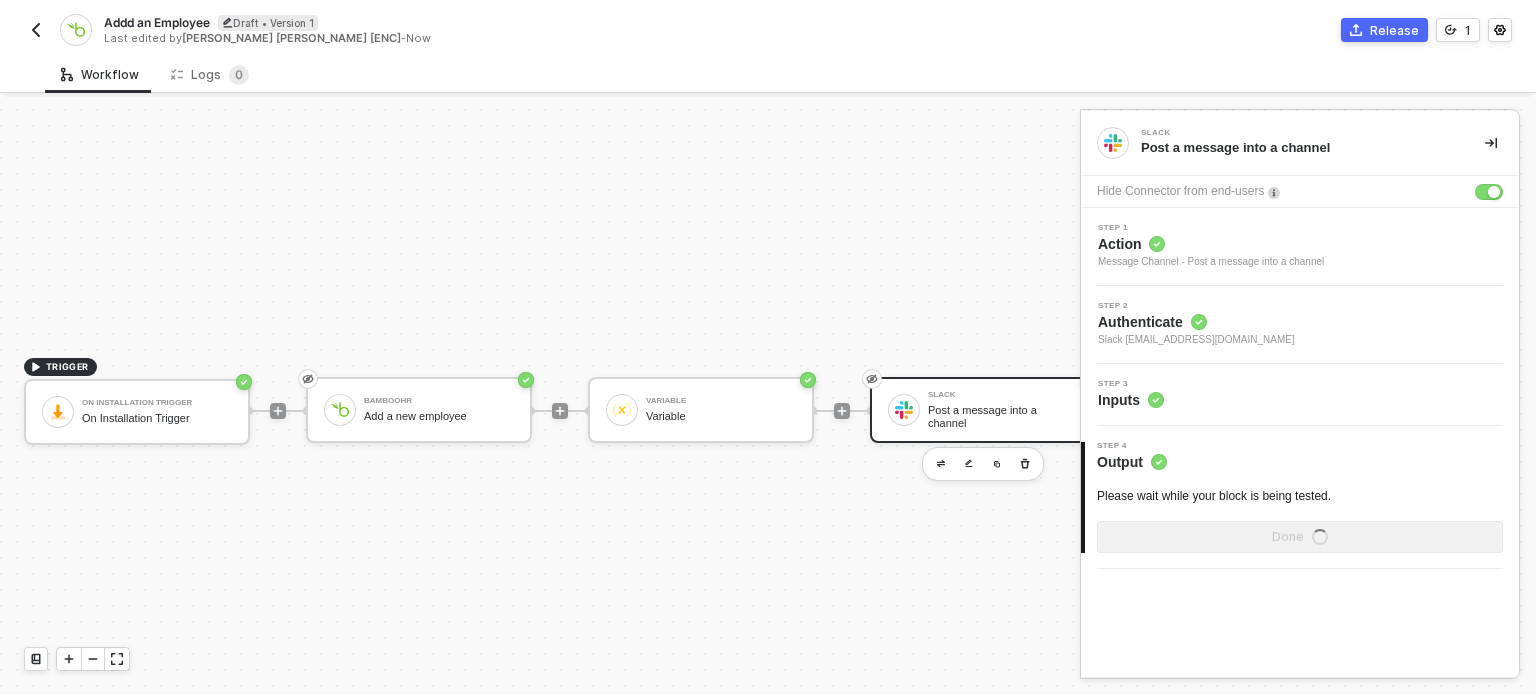 drag, startPoint x: 1396, startPoint y: 19, endPoint x: 1328, endPoint y: 56, distance: 77.41447 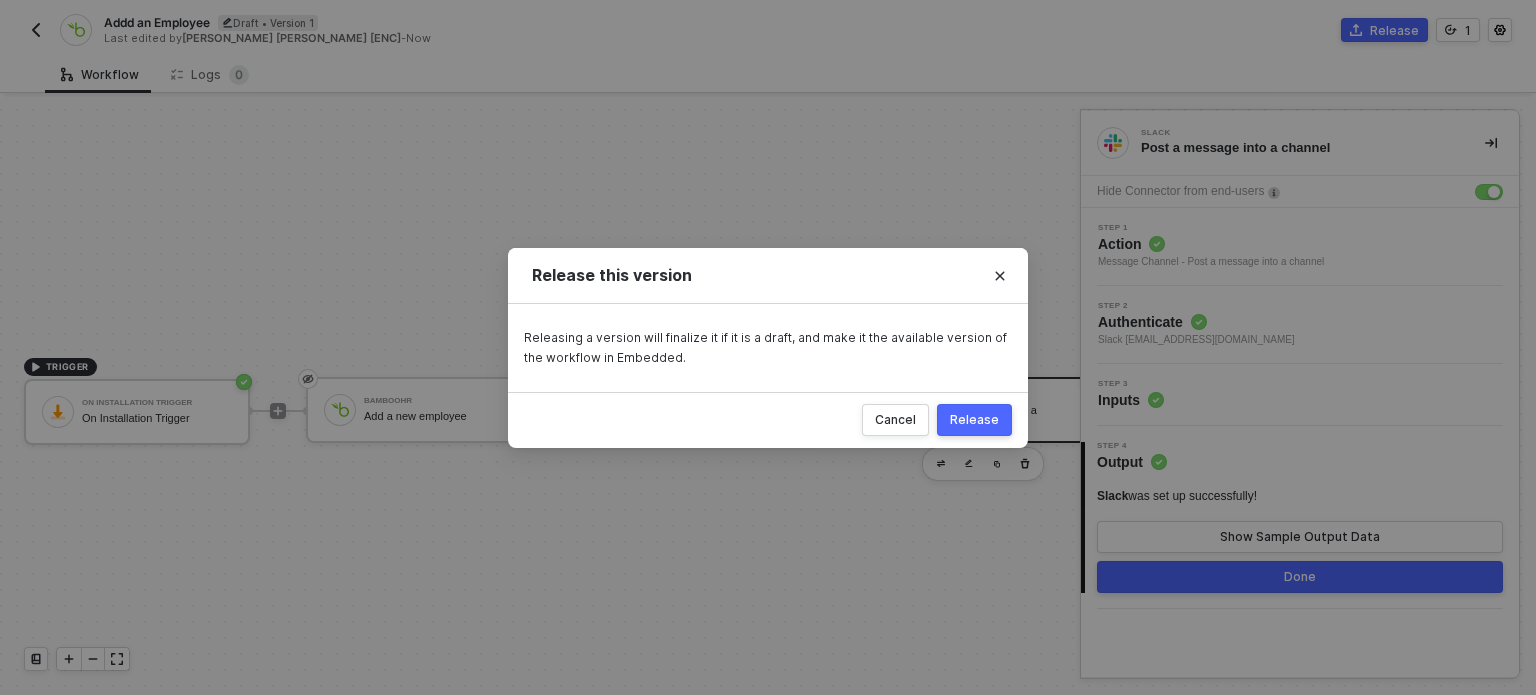 click on "Release" at bounding box center [974, 420] 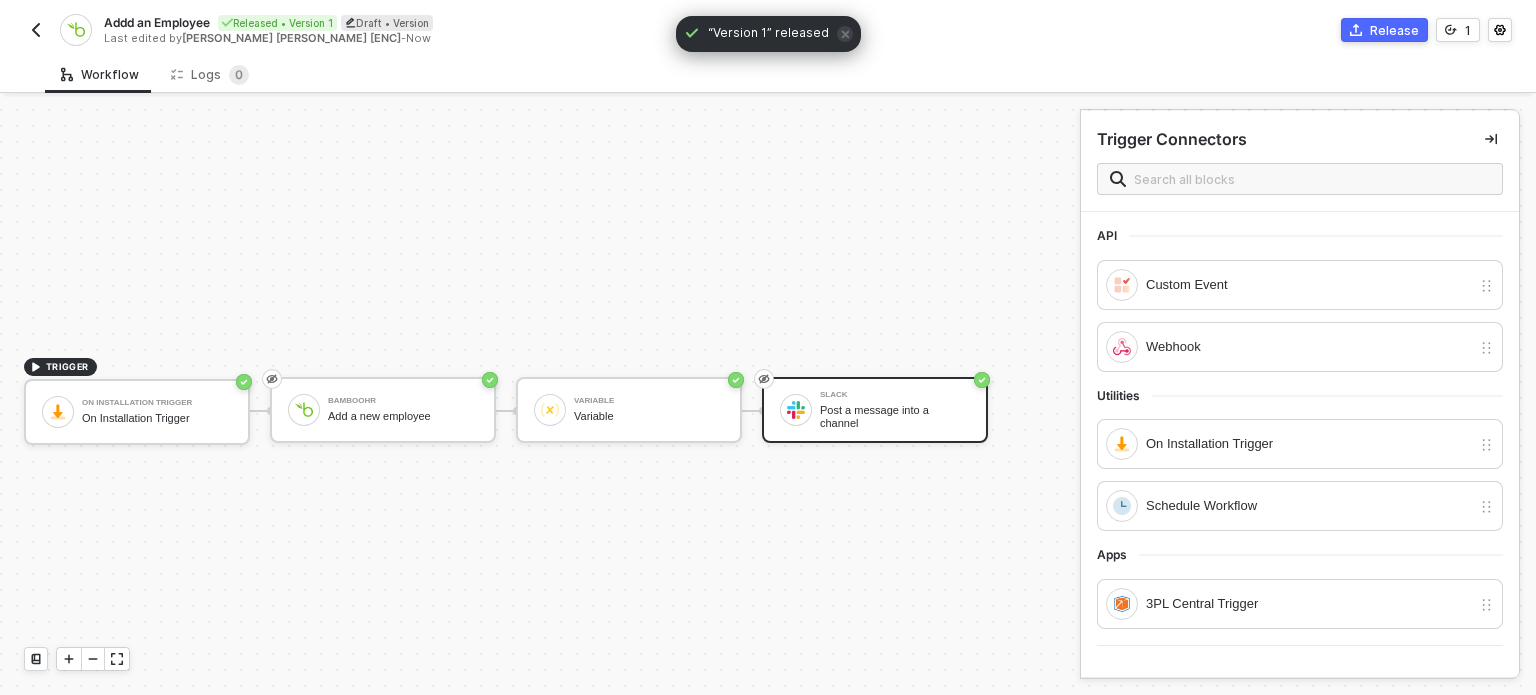 click at bounding box center [36, 30] 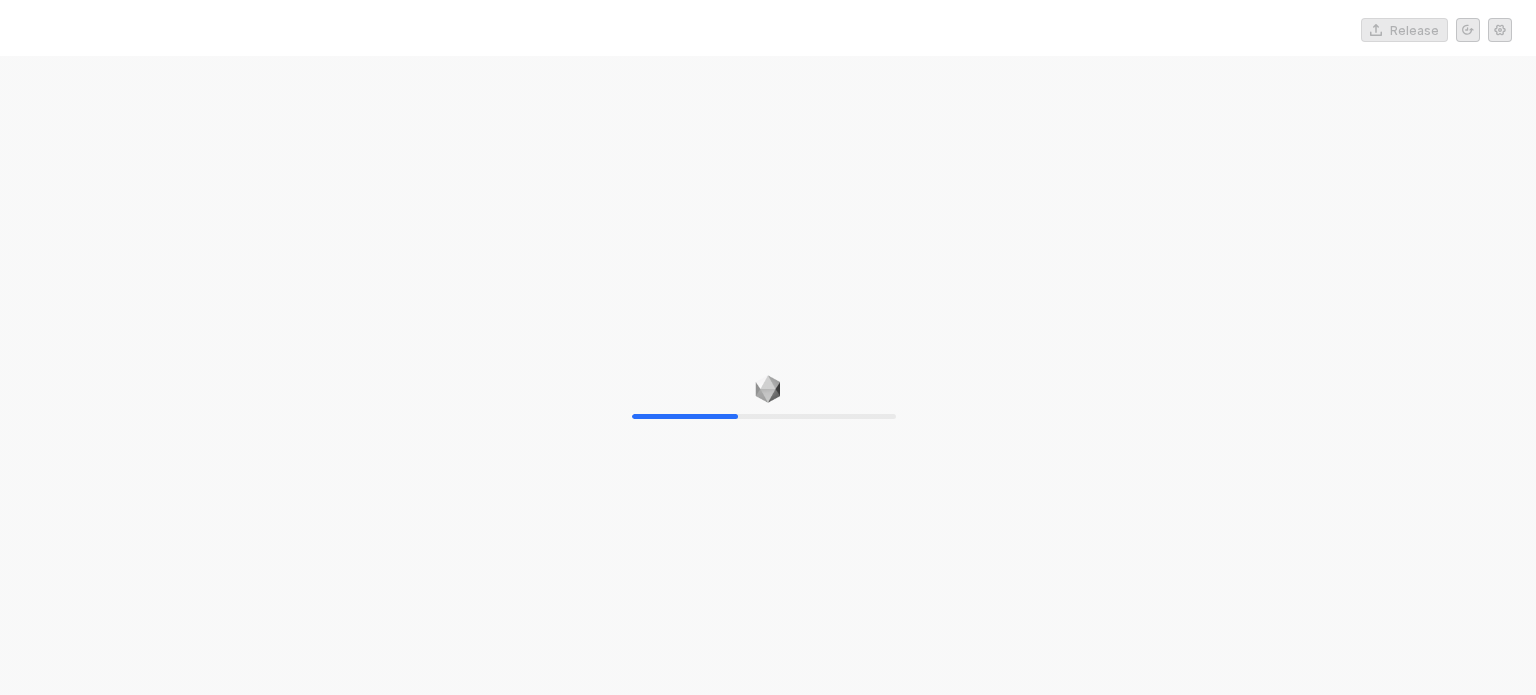 scroll, scrollTop: 0, scrollLeft: 0, axis: both 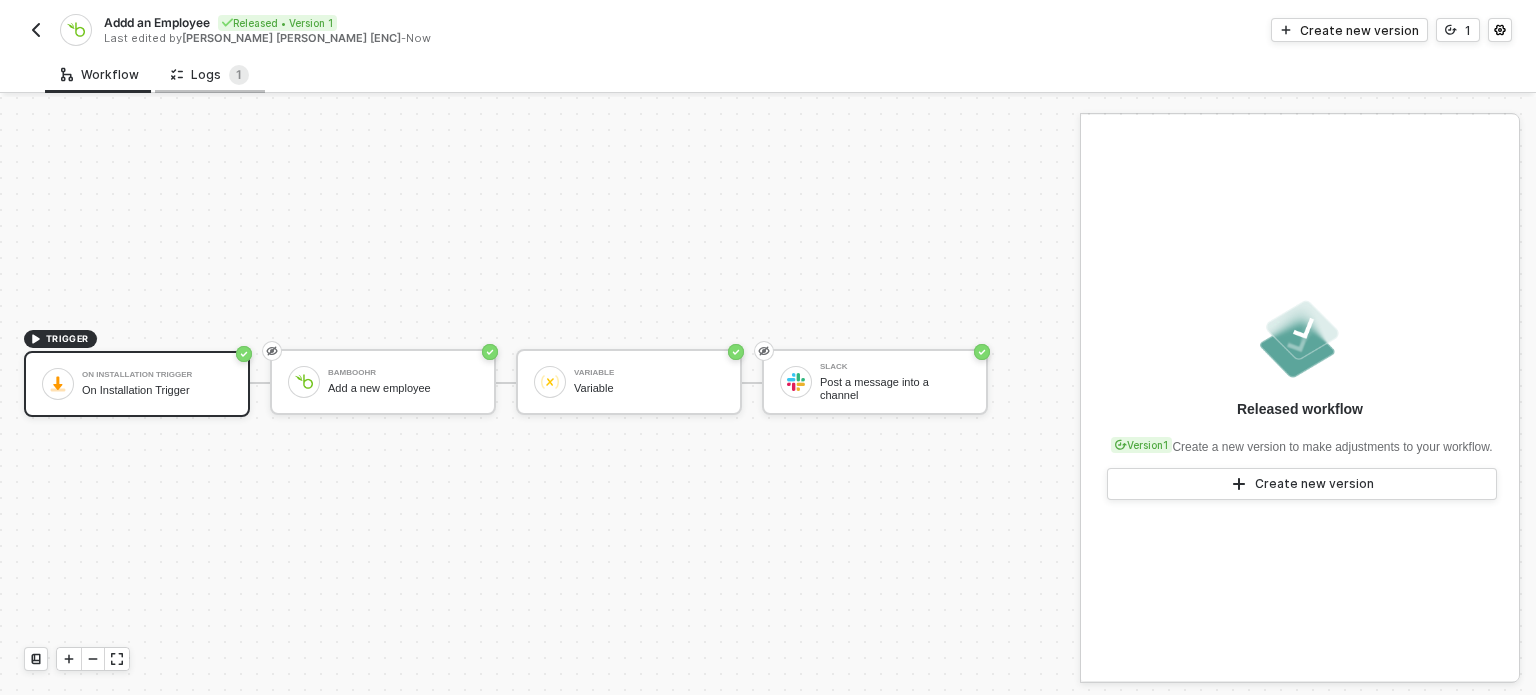 click on "Logs 1" at bounding box center (210, 74) 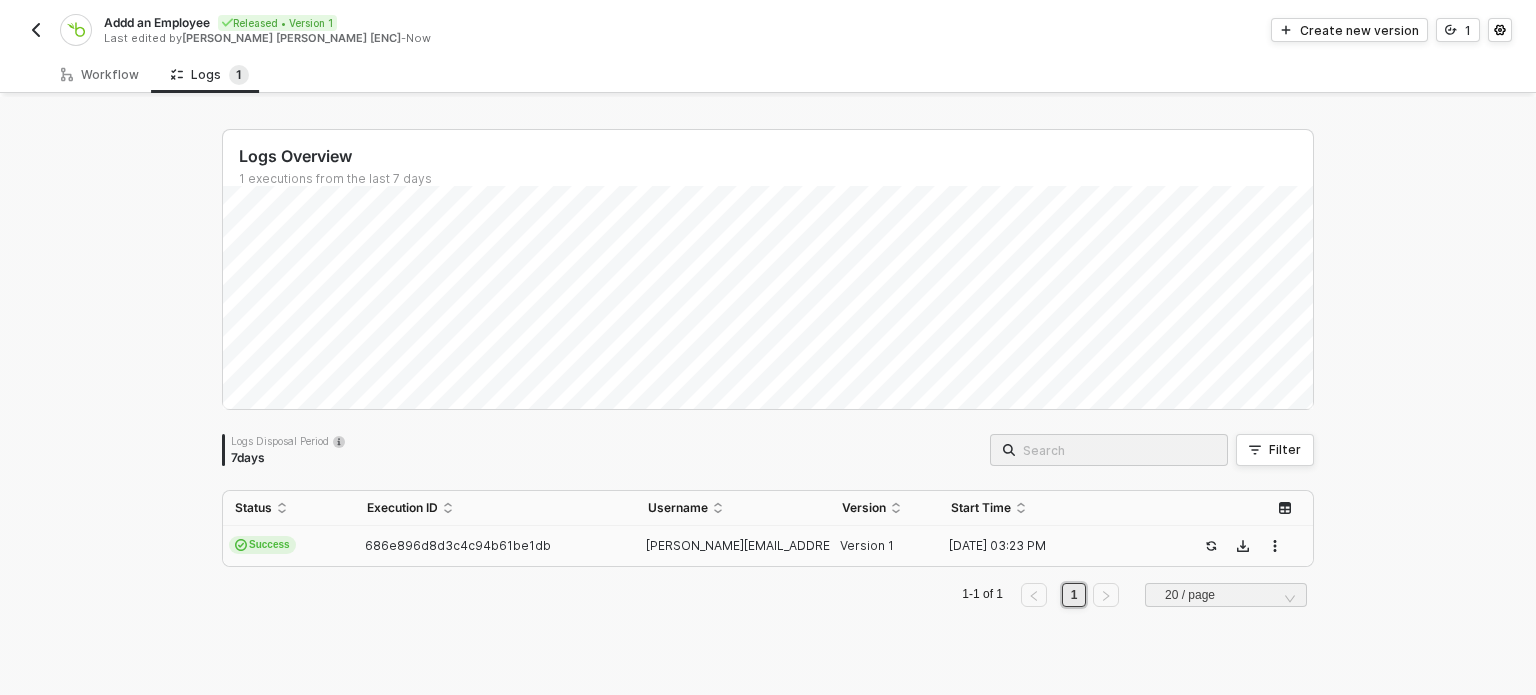 click on "686e896d8d3c4c94b61be1db" at bounding box center [495, 546] 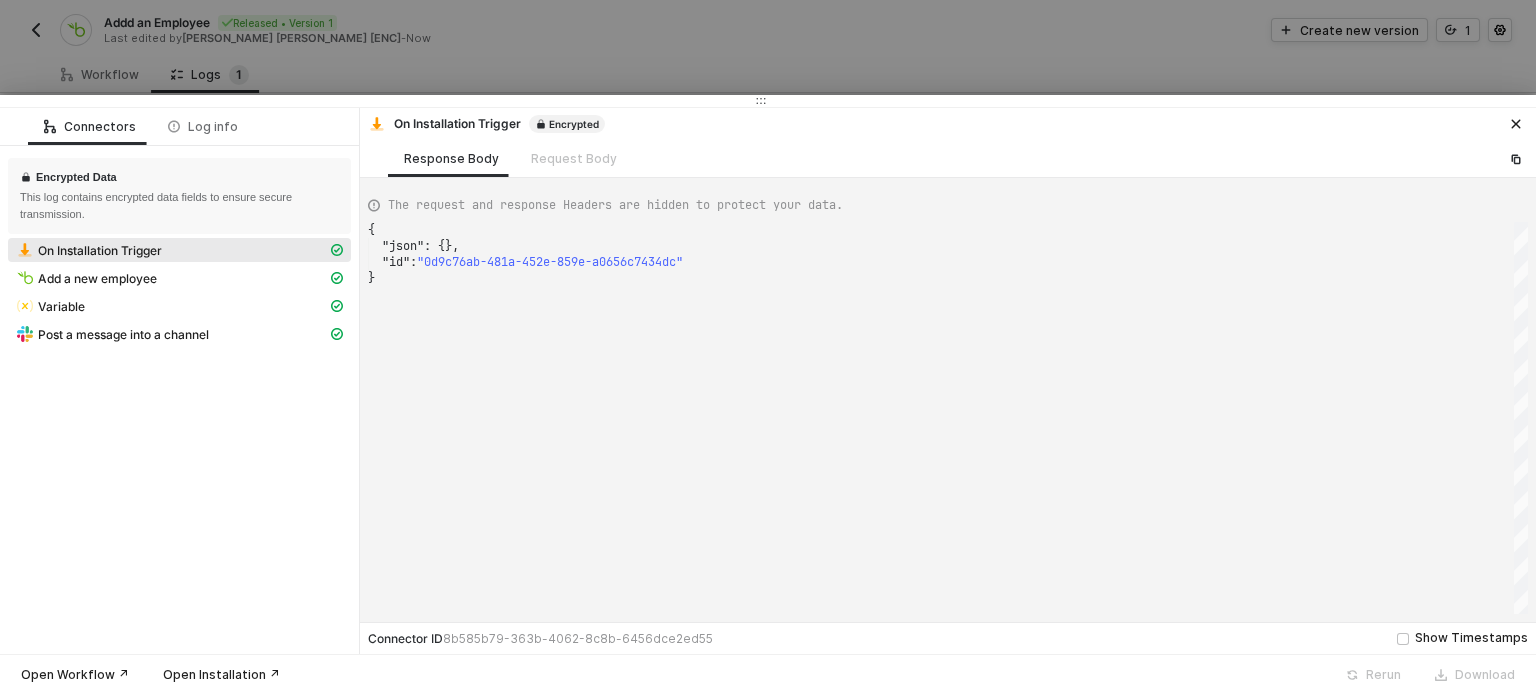 drag, startPoint x: 247, startPoint y: 270, endPoint x: 264, endPoint y: 261, distance: 19.235384 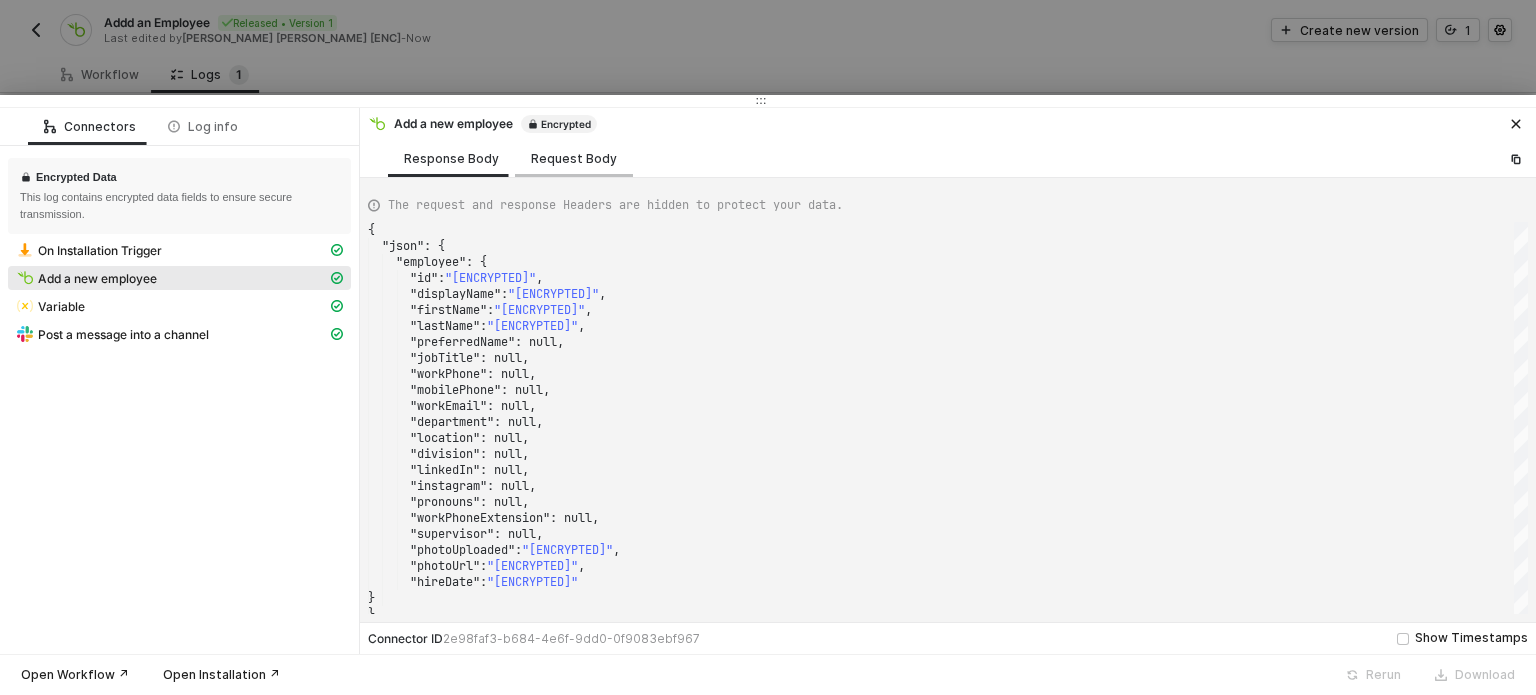 click on "Request Body" at bounding box center [574, 159] 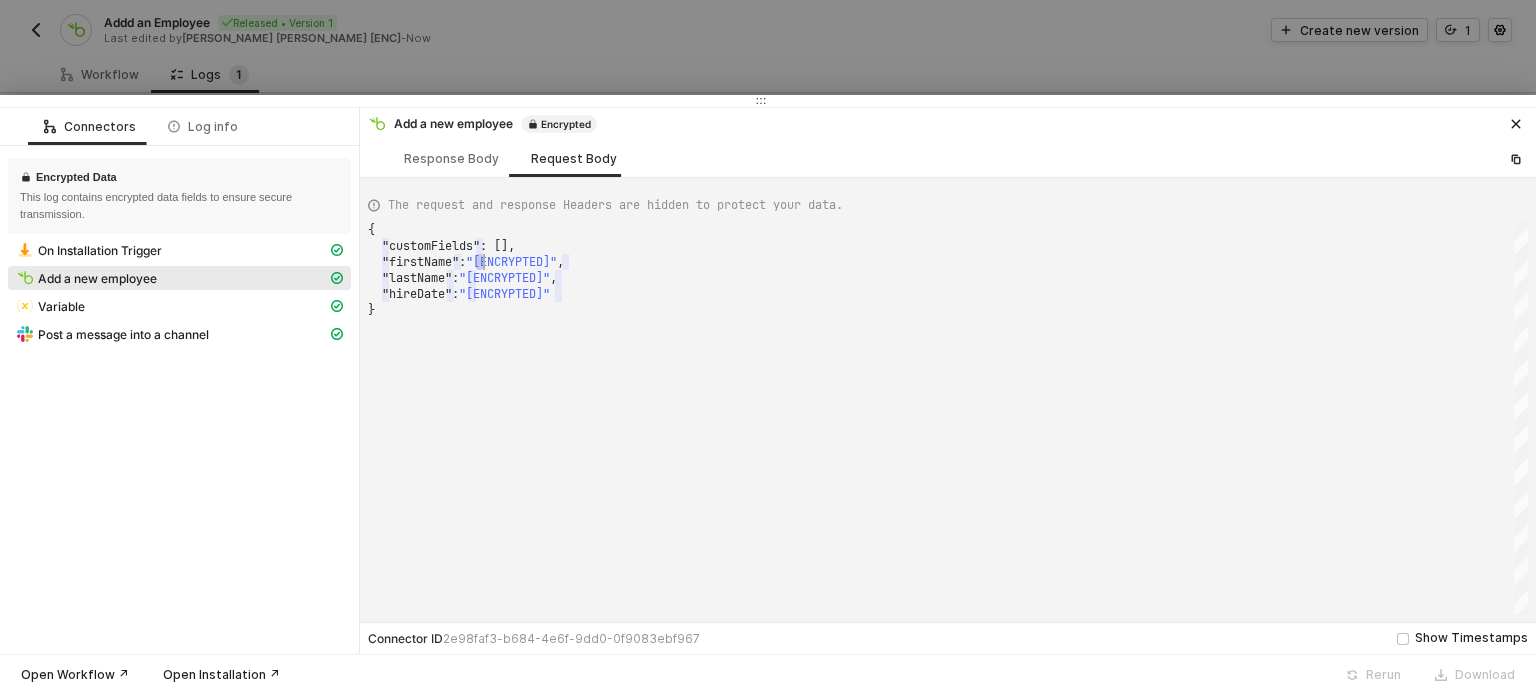 scroll, scrollTop: 0, scrollLeft: 5, axis: horizontal 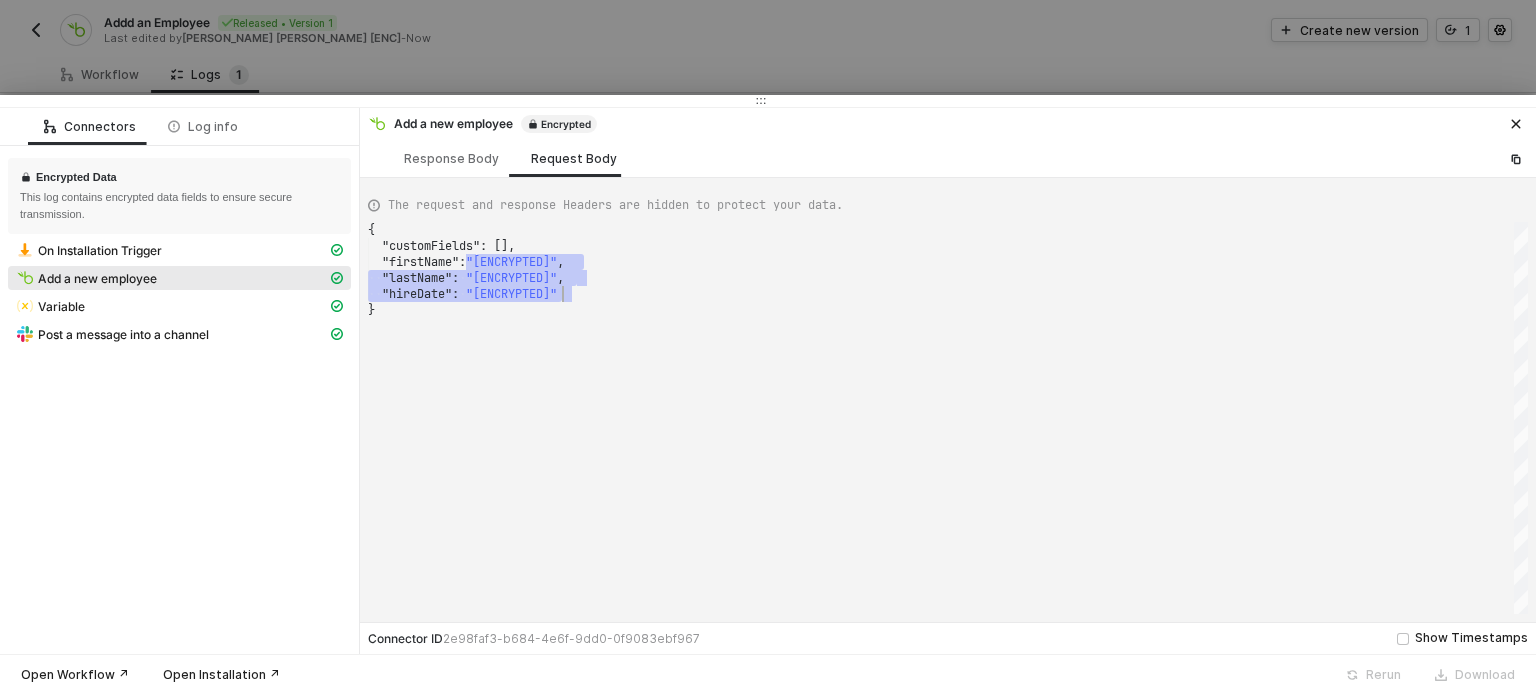 drag, startPoint x: 483, startPoint y: 263, endPoint x: 583, endPoint y: 297, distance: 105.62197 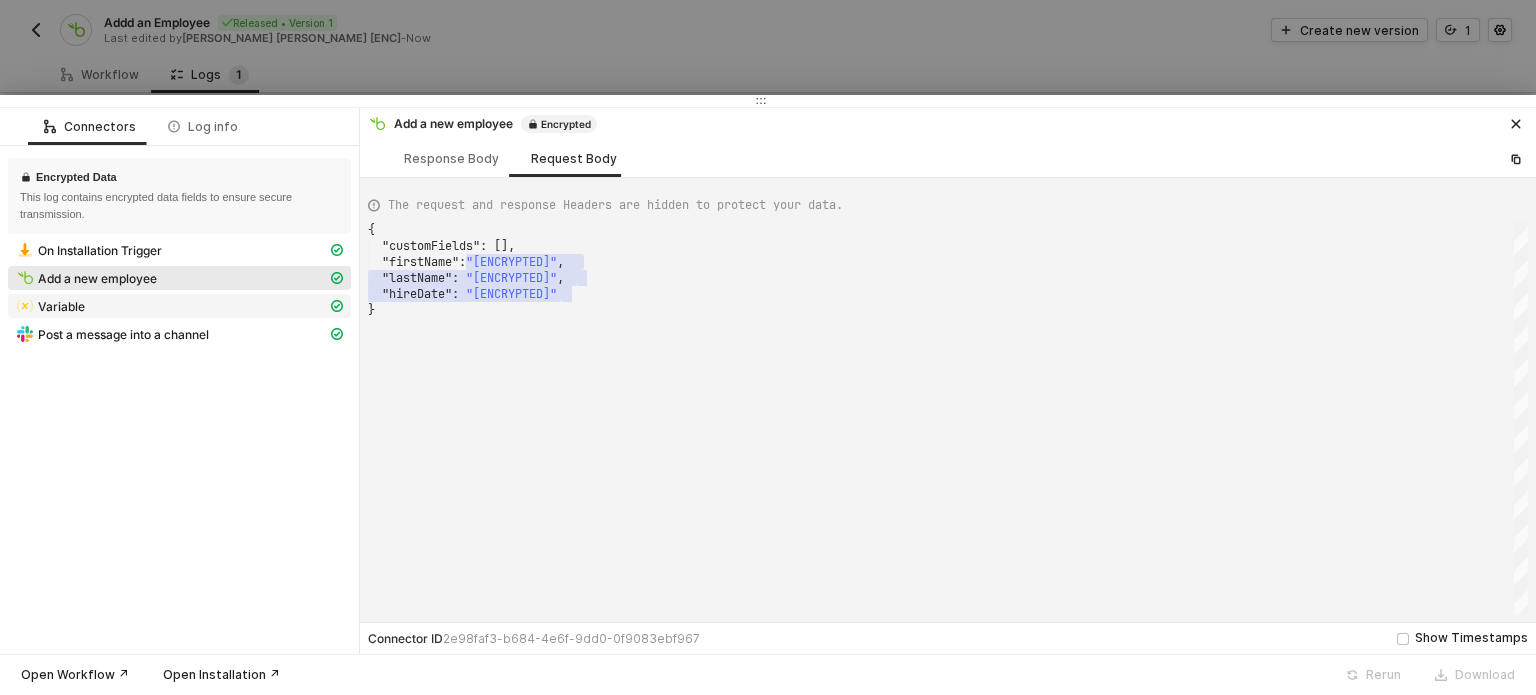 click on "Variable" at bounding box center (171, 306) 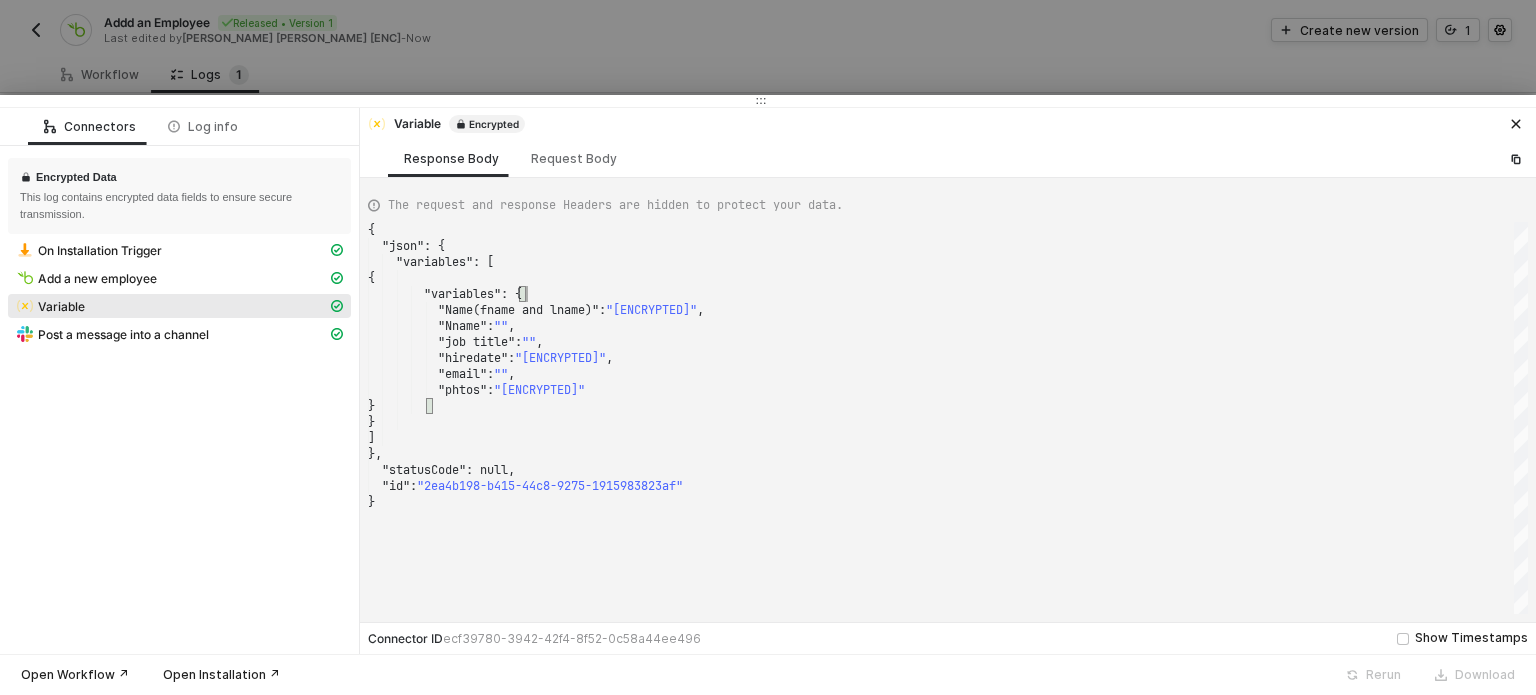 scroll, scrollTop: 0, scrollLeft: 0, axis: both 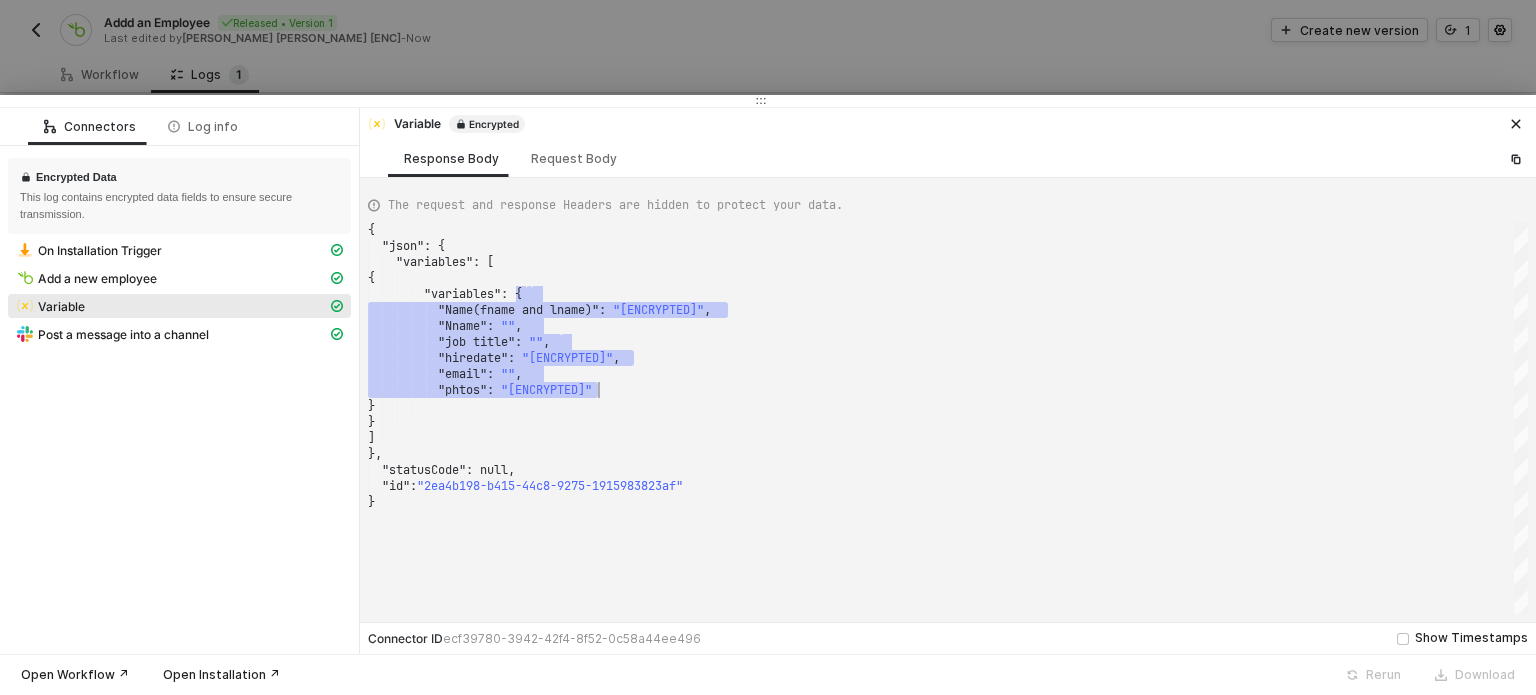 click on "{    "json" : {      "variables" : [       {          "variables" : { ·········· "Name(fname · and · lname)" : · "[ENCRYPTED]" , ·········· "Nname" : · "" , ·········· "job · title" : · "" , ·········· "hiredate" : · "[ENCRYPTED]" , ·········· "email" : · "" , ·········· "phtos" : · "[ENCRYPTED]"         }       }     ]   },    "statusCode" : null,    "id" :  "2ea4b198-b415-44c8-9275-1915983823af" }" at bounding box center (948, 418) 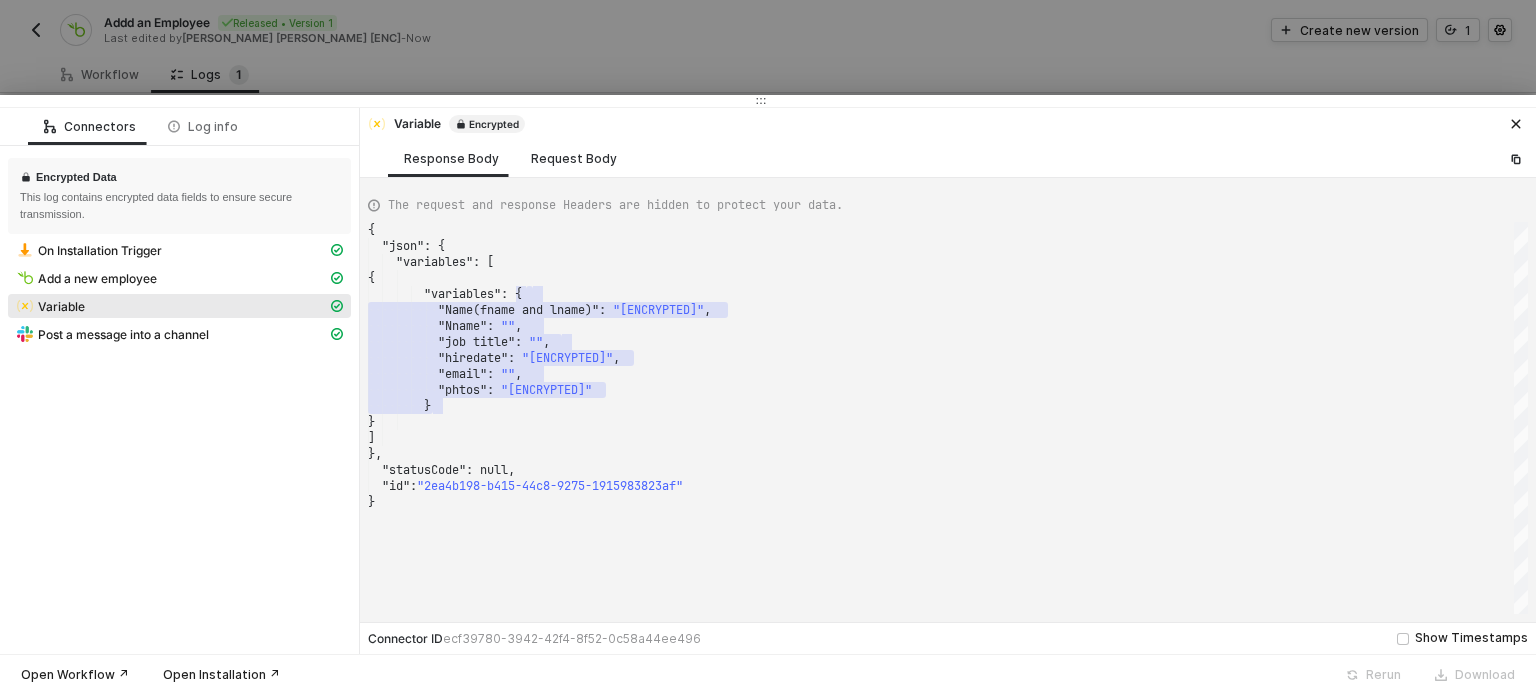 drag, startPoint x: 585, startPoint y: 156, endPoint x: 574, endPoint y: 206, distance: 51.1957 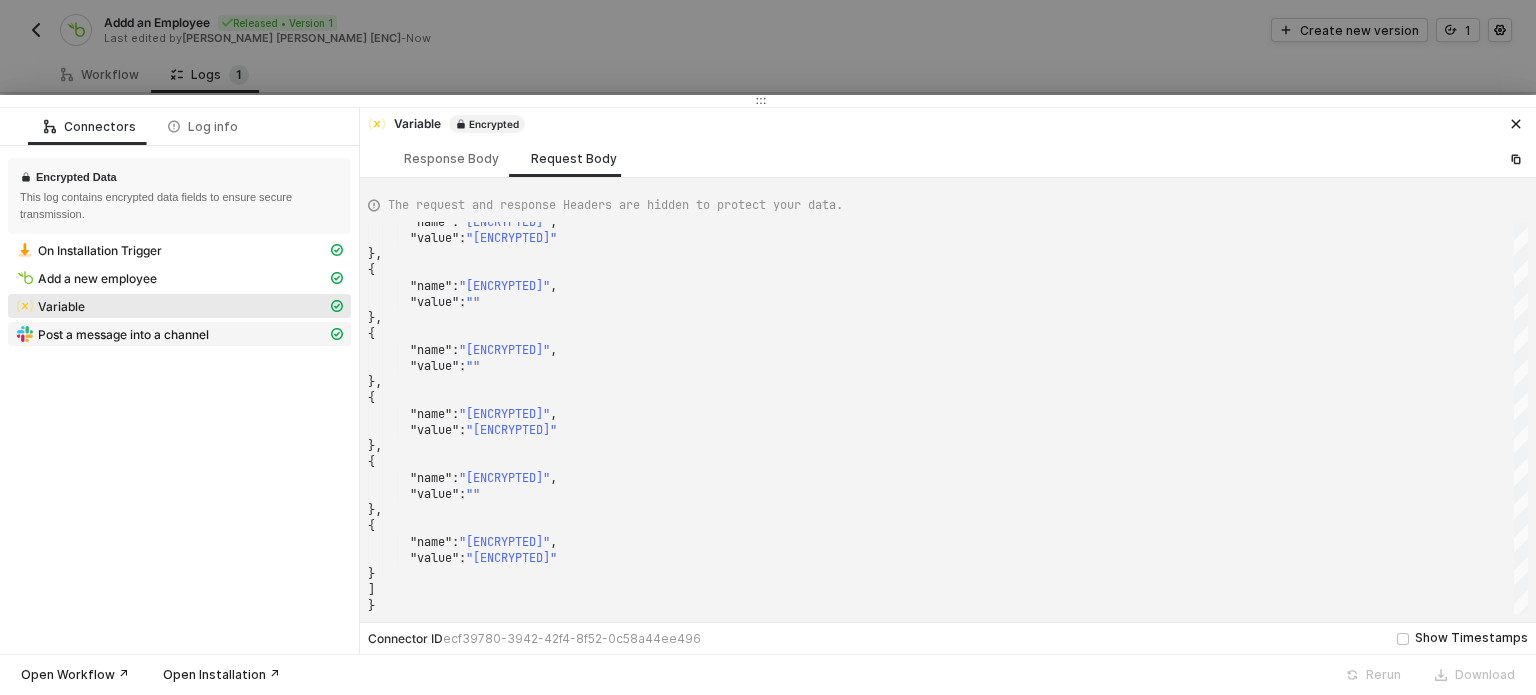 click on "Post a message into a channel" at bounding box center (171, 334) 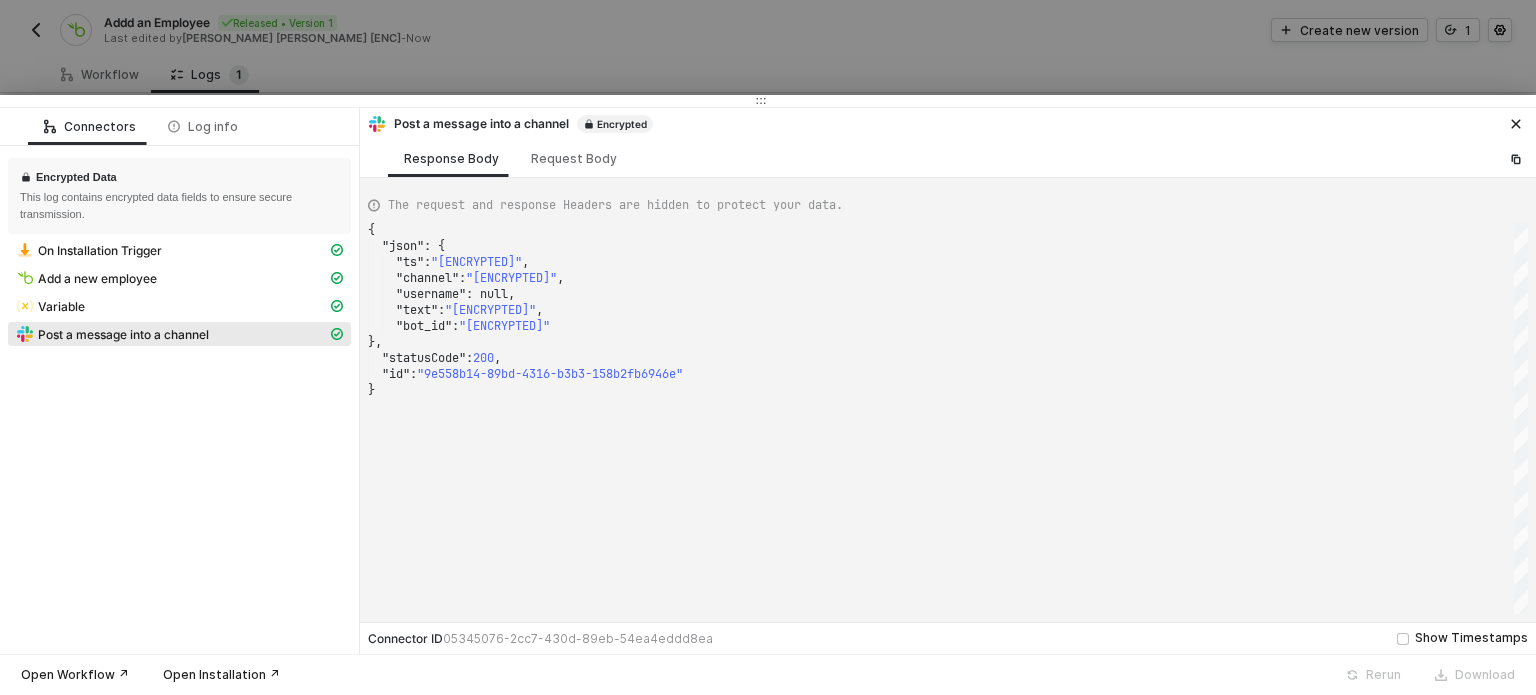 scroll, scrollTop: 0, scrollLeft: 0, axis: both 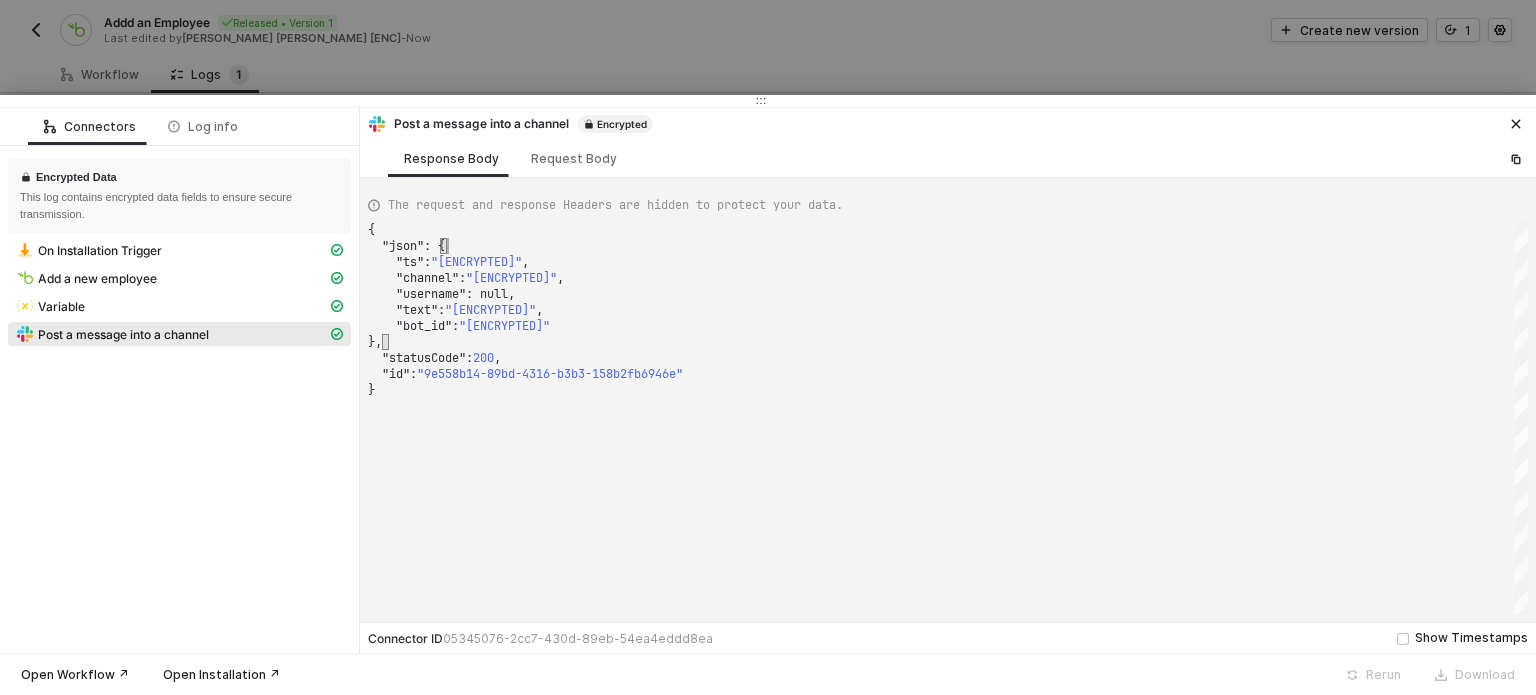 click on "{    "json" : {      "ts" :  "[ENCRYPTED]" ,      "channel" :  "[ENCRYPTED]" ,      "username" : null,      "text" :  "[ENCRYPTED]" ,      "bot_id" :  "[ENCRYPTED]"   },    "statusCode" :  200 ,    "id" :  "9e558b14-89bd-4316-b3b3-158b2fb6946e" }" at bounding box center [948, 418] 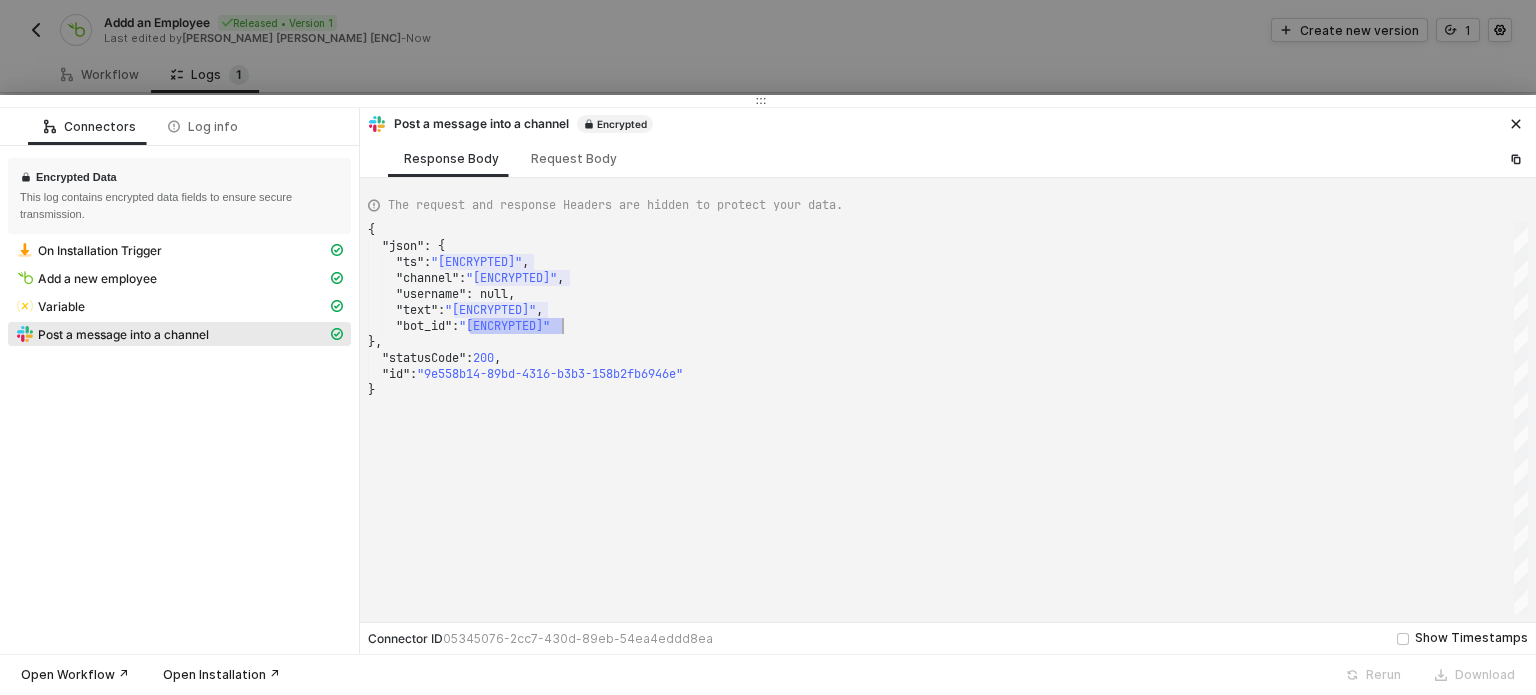 drag, startPoint x: 471, startPoint y: 322, endPoint x: 582, endPoint y: 335, distance: 111.75867 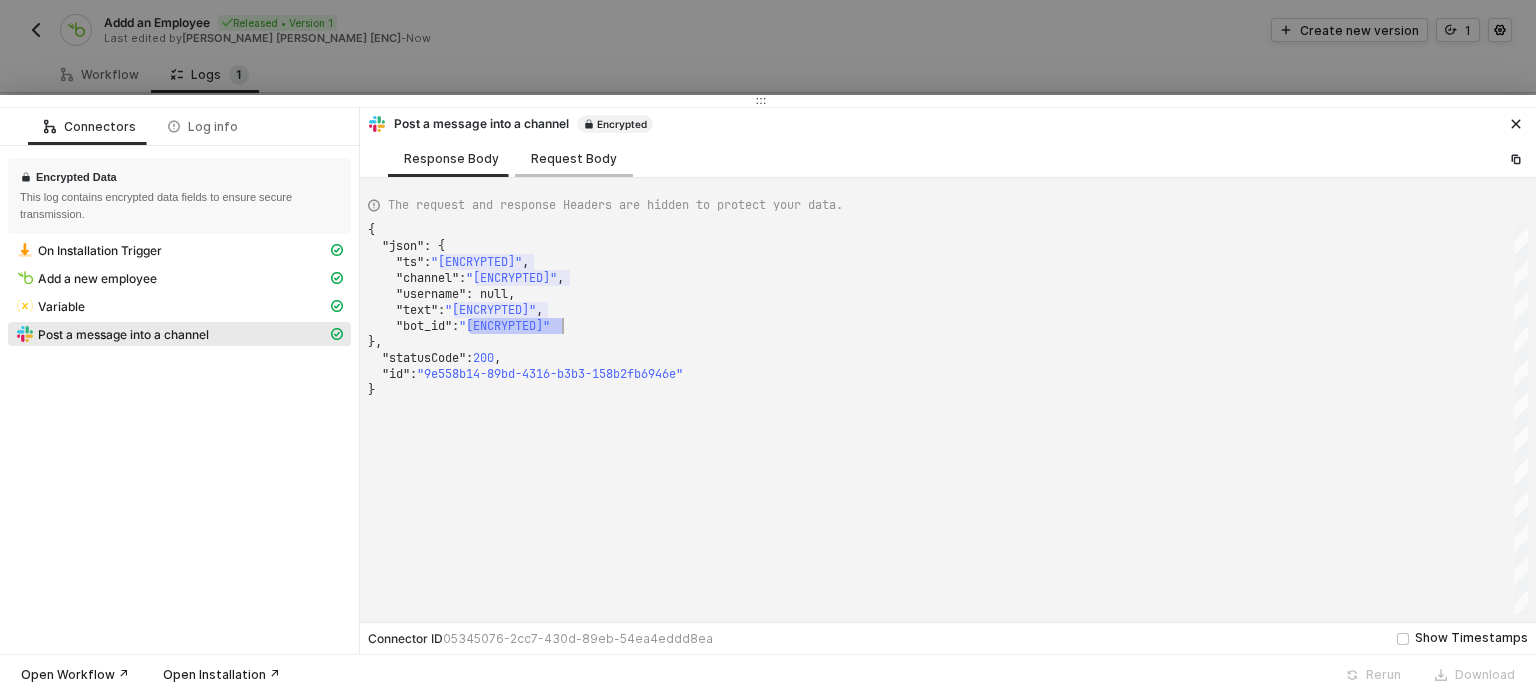 click on "Request Body" at bounding box center [574, 159] 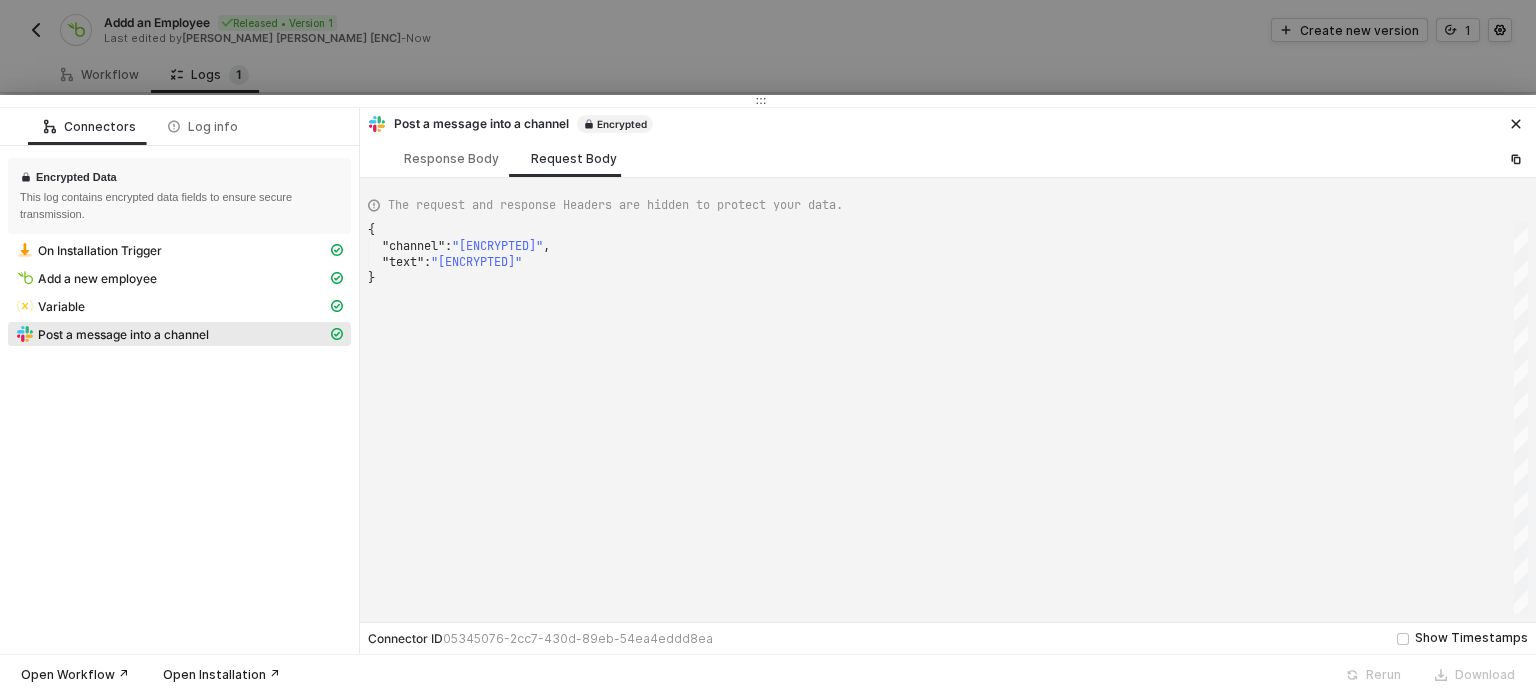 scroll, scrollTop: 0, scrollLeft: 5, axis: horizontal 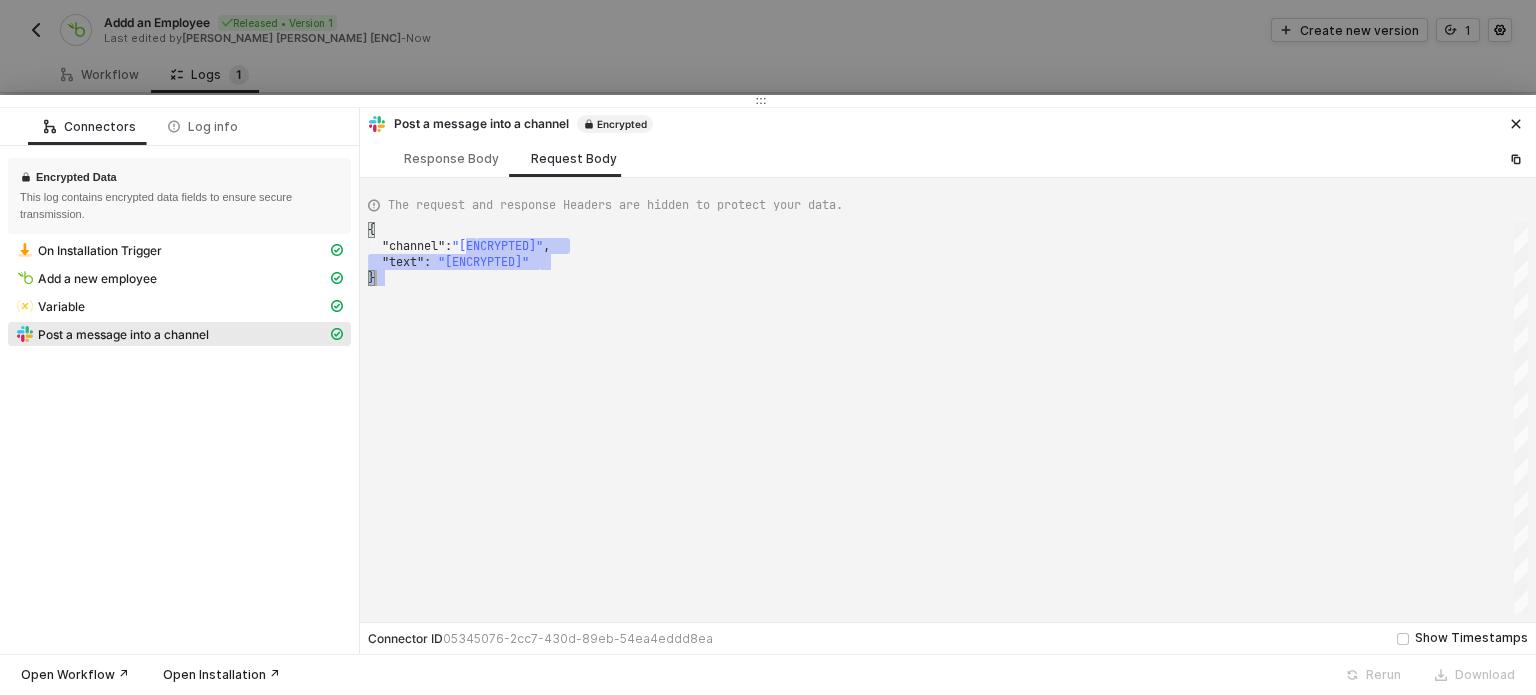 drag, startPoint x: 554, startPoint y: 275, endPoint x: 576, endPoint y: 279, distance: 22.36068 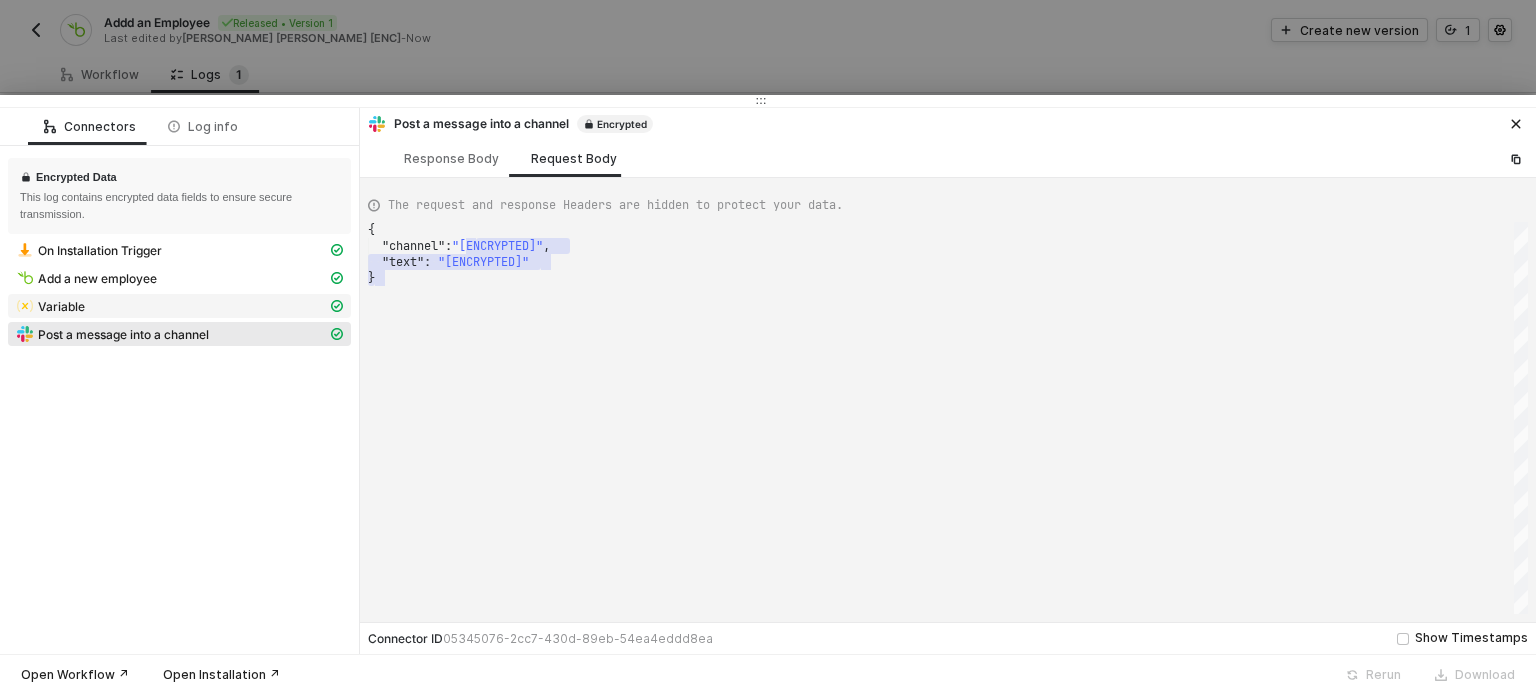click on "Variable" at bounding box center (171, 306) 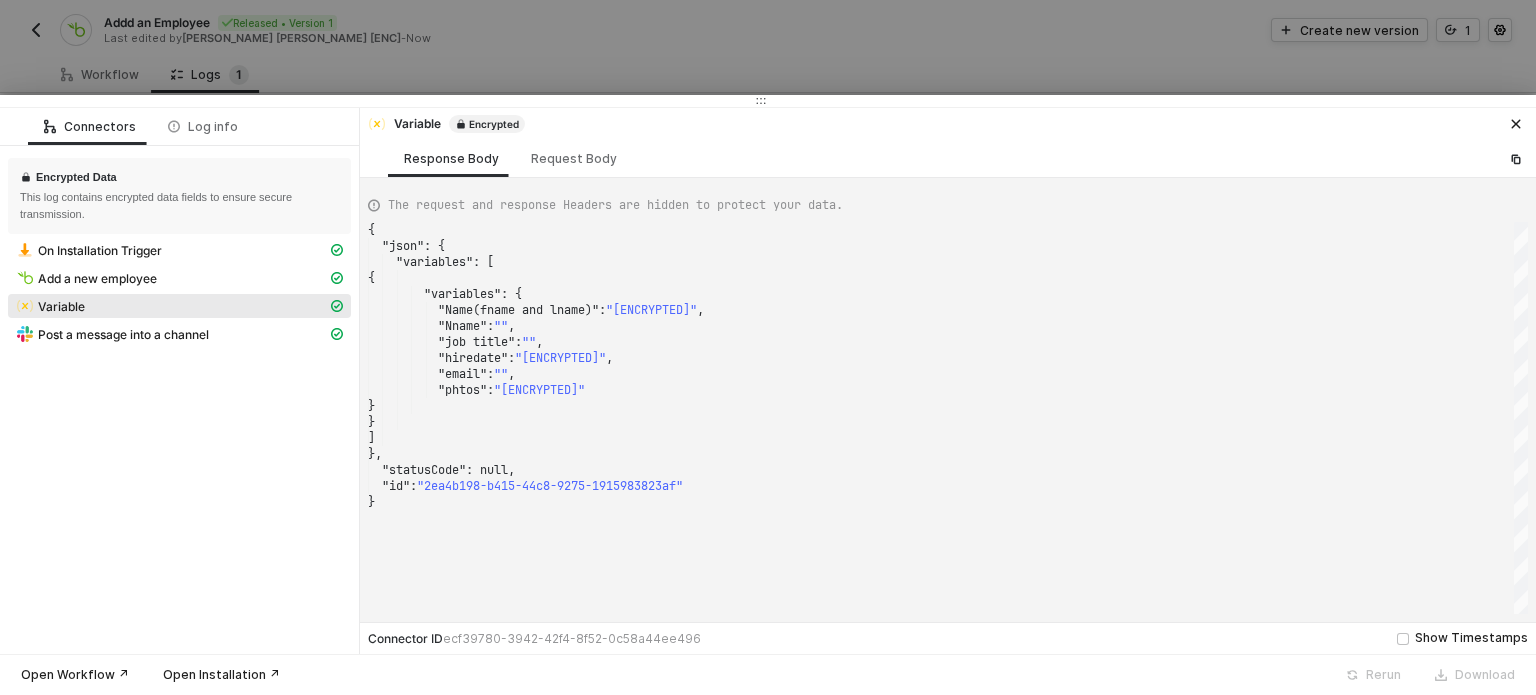 scroll, scrollTop: 0, scrollLeft: 0, axis: both 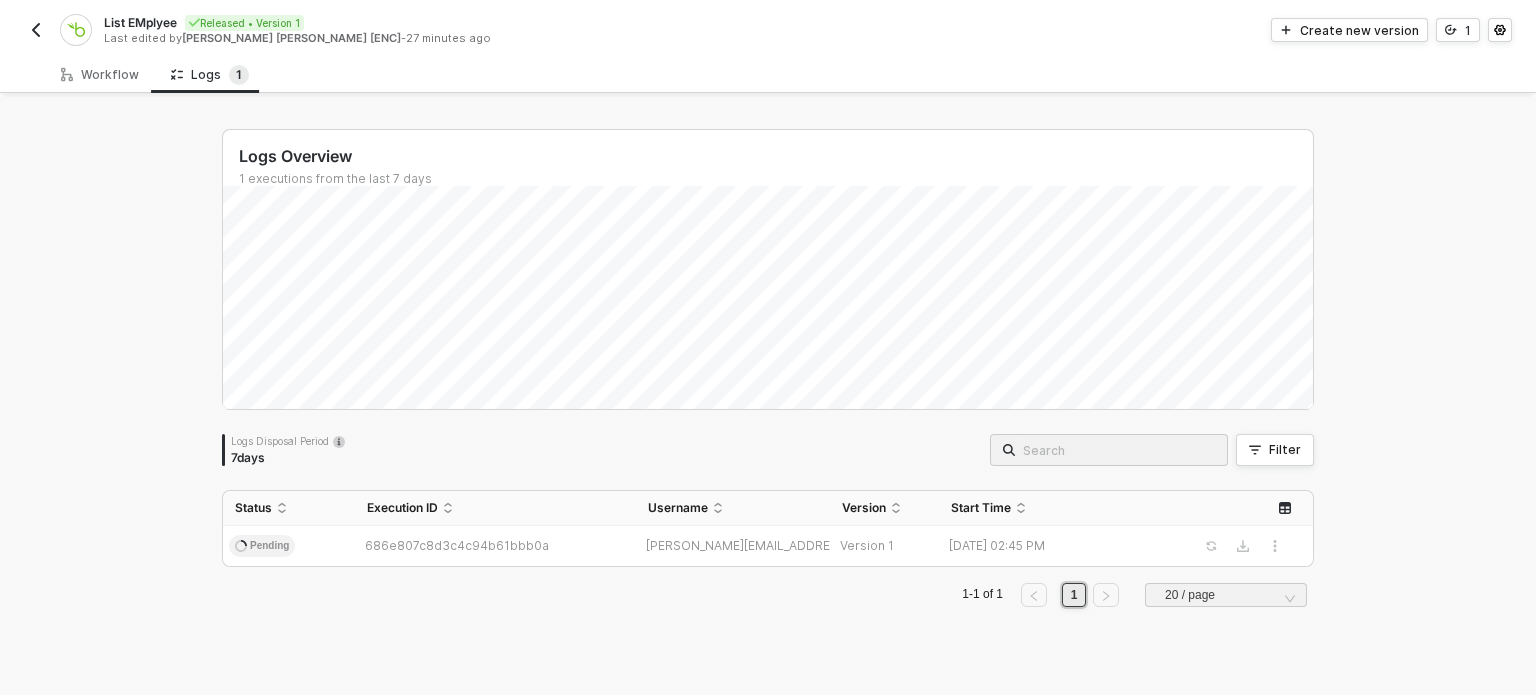 click on "List EMplyee    Released • Version   1 Last edited by  [PERSON_NAME] [PERSON_NAME] [ENC]  -  27 minutes ago Create new version 1" at bounding box center (768, 28) 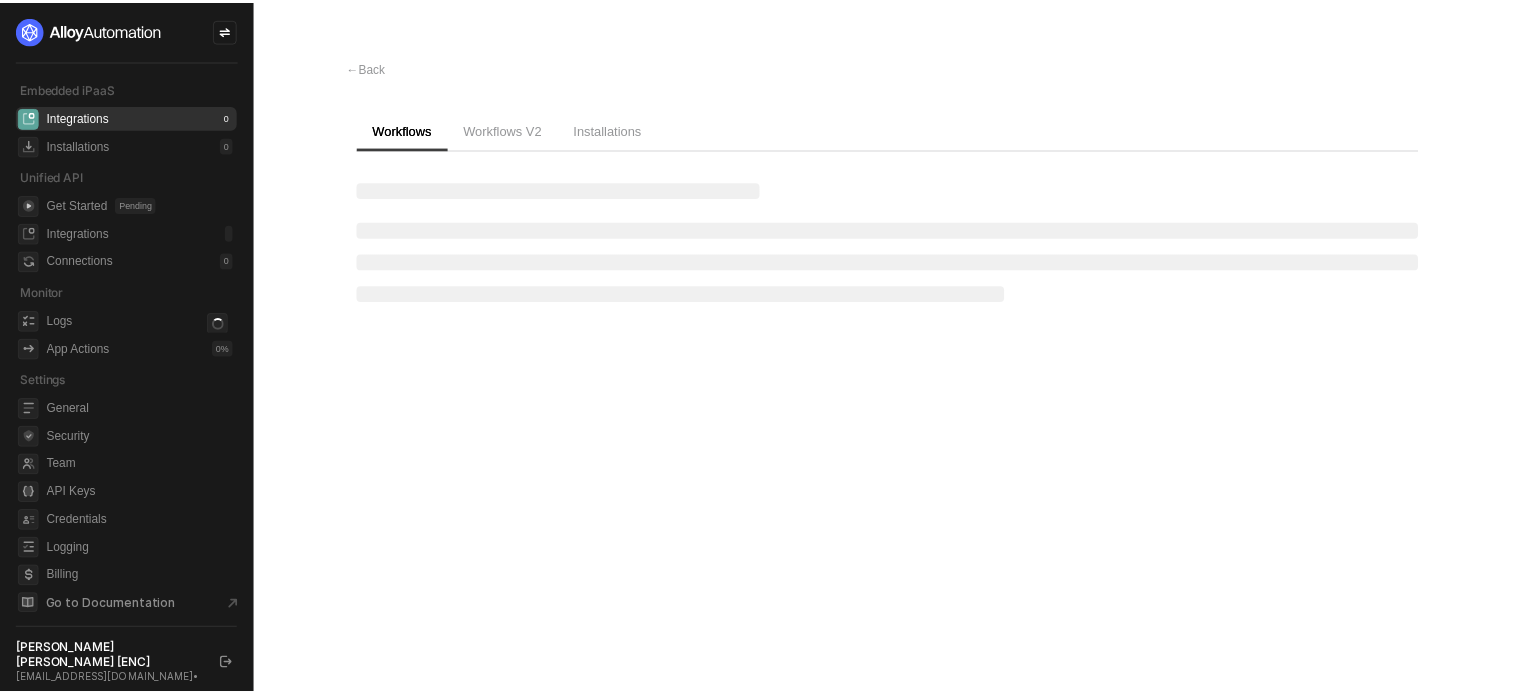 scroll, scrollTop: 0, scrollLeft: 0, axis: both 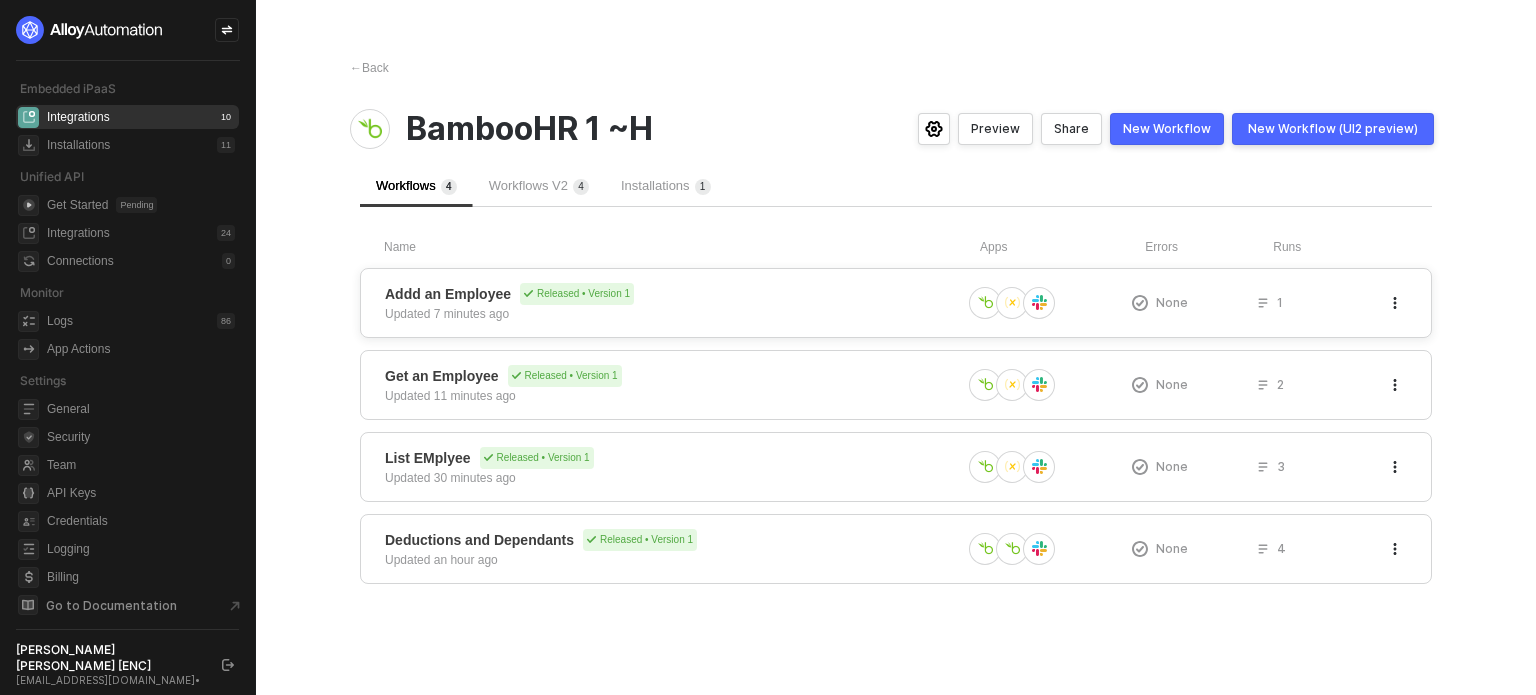click at bounding box center [1395, 303] 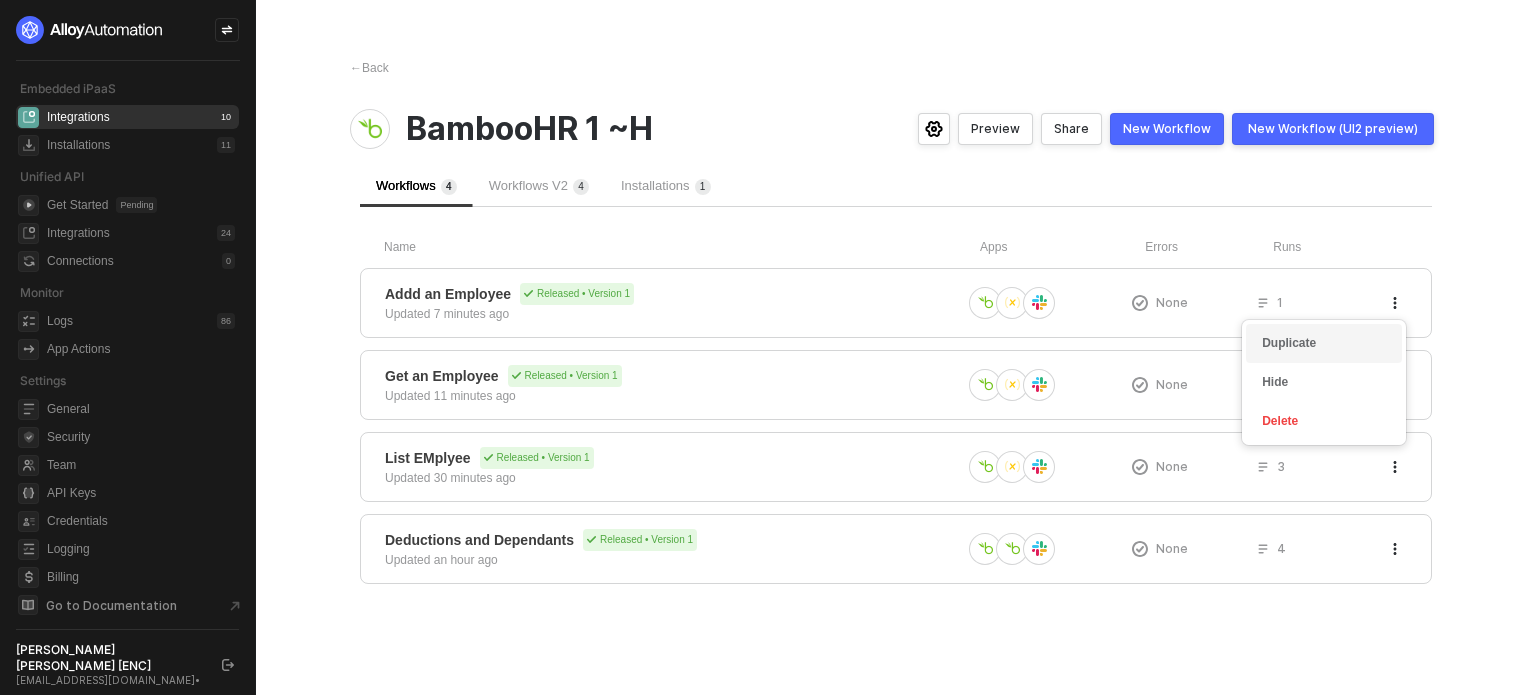 click on "Duplicate" at bounding box center (1324, 343) 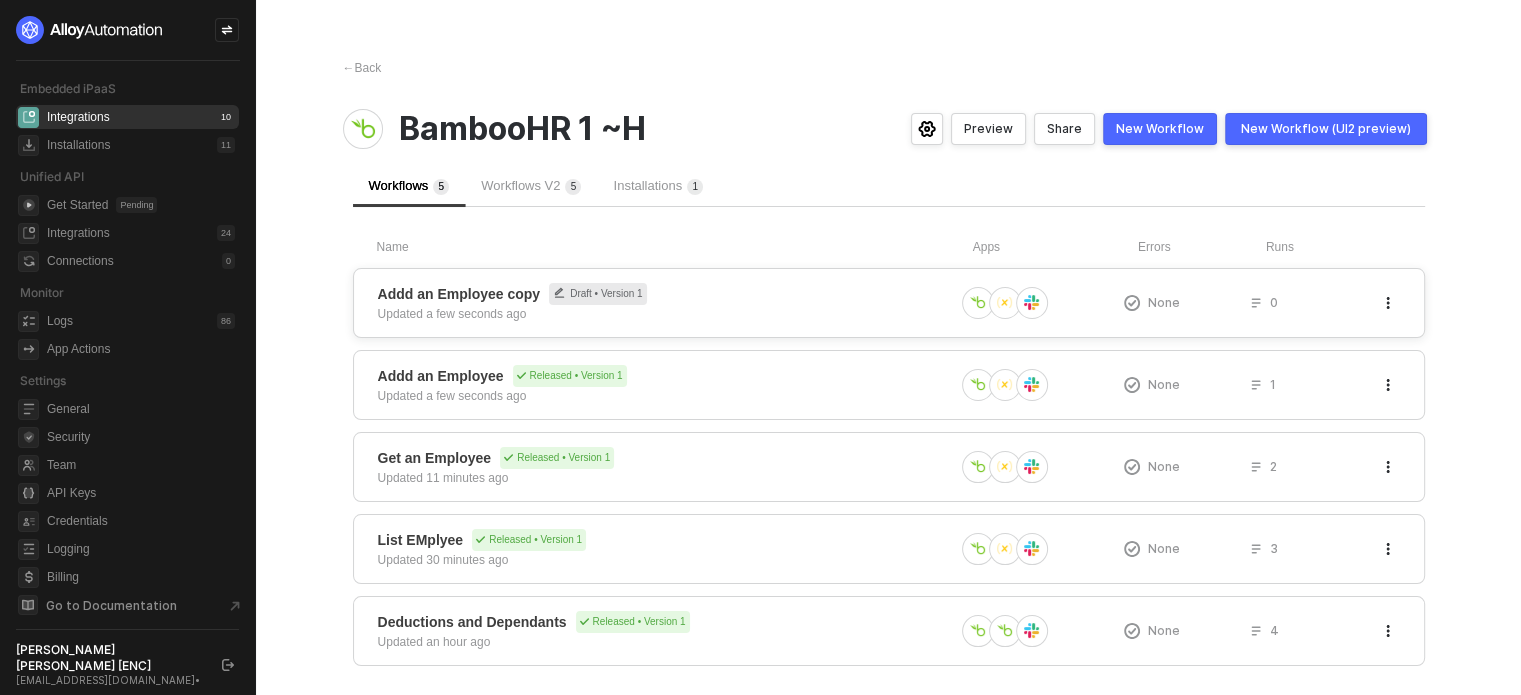 click on "Updated a few seconds ago" at bounding box center [452, 314] 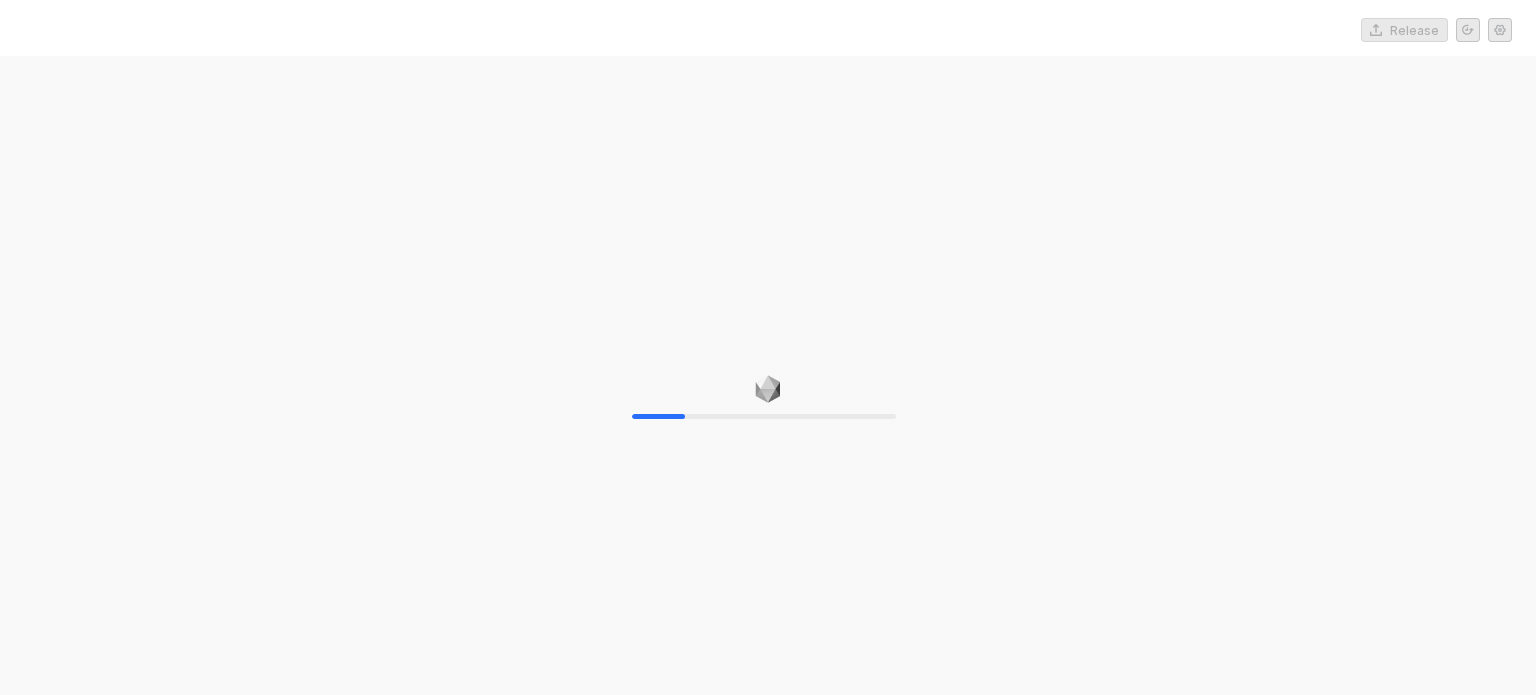 scroll, scrollTop: 0, scrollLeft: 0, axis: both 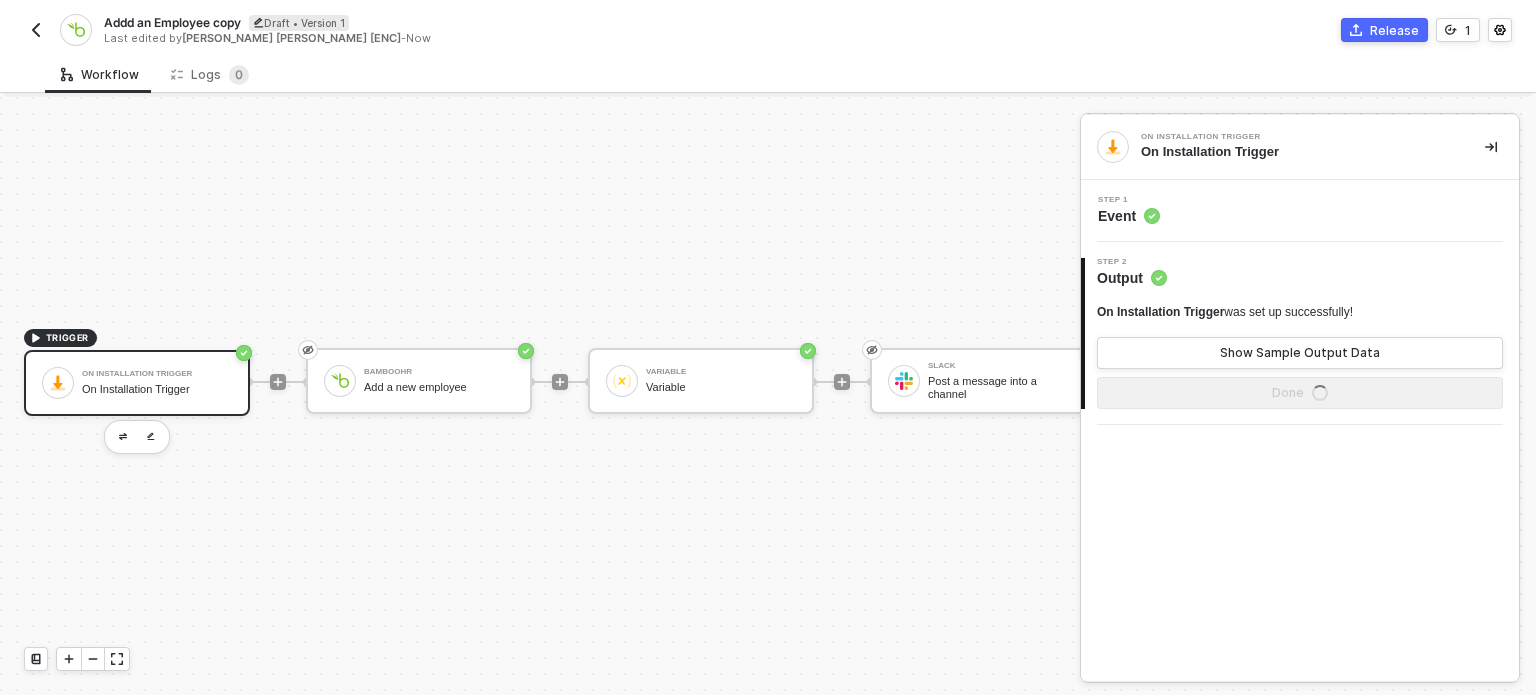 click on "Addd an Employee copy" at bounding box center [172, 22] 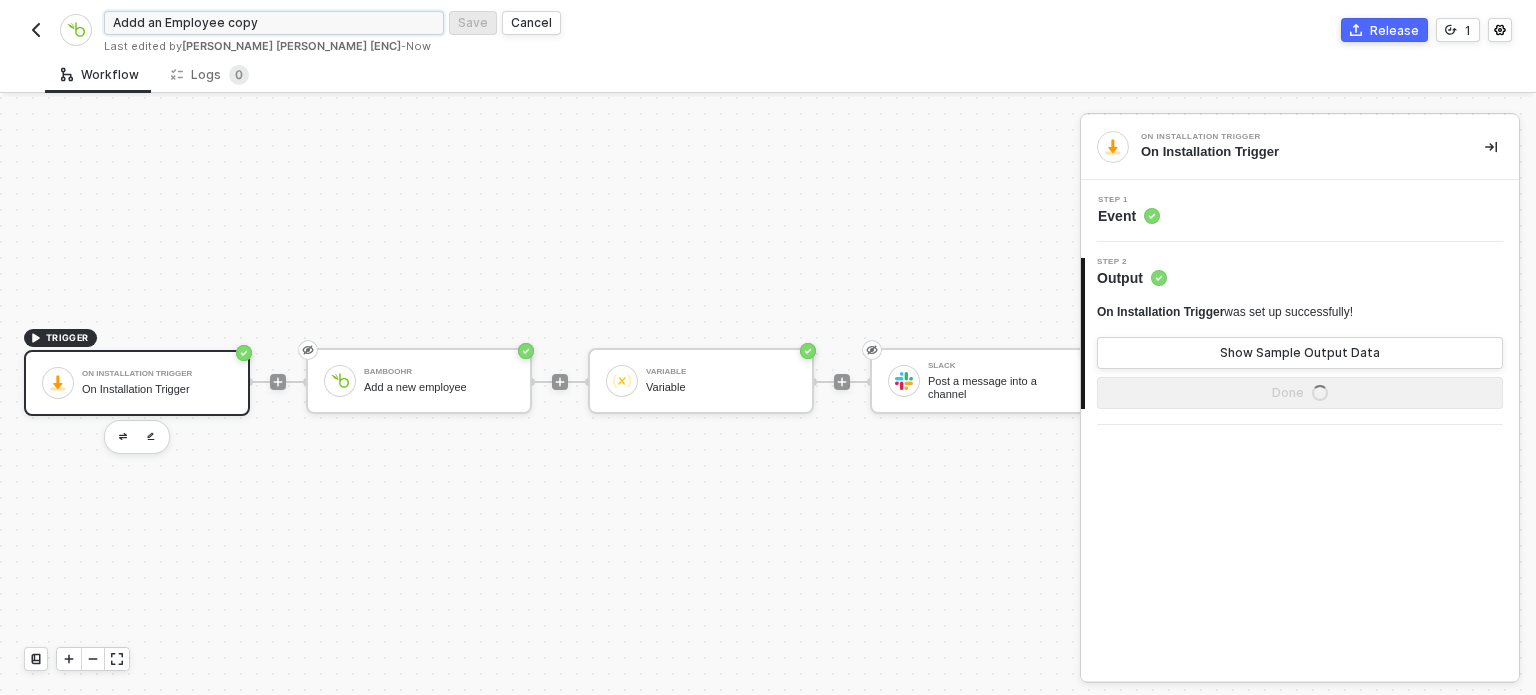 click on "Addd an Employee copy" at bounding box center (274, 23) 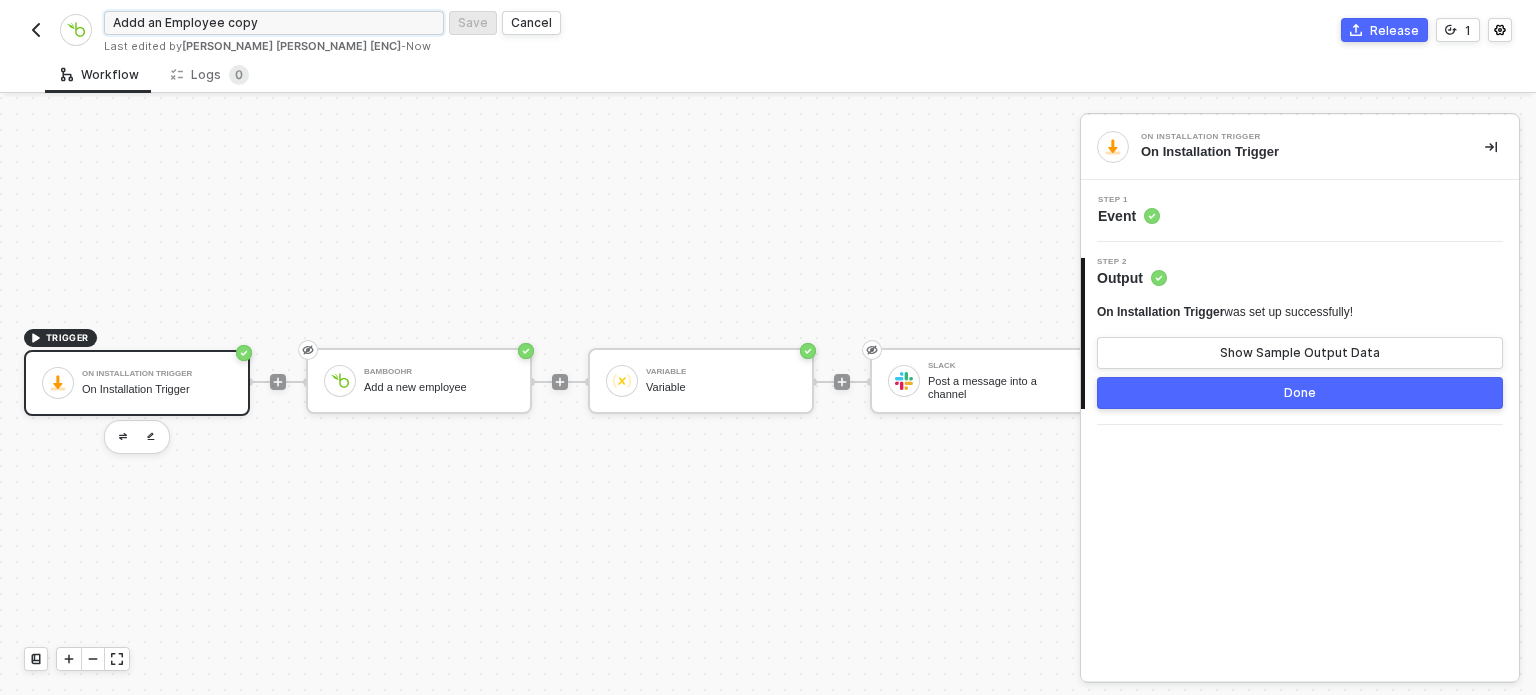 click on "Addd an Employee copy" at bounding box center [274, 23] 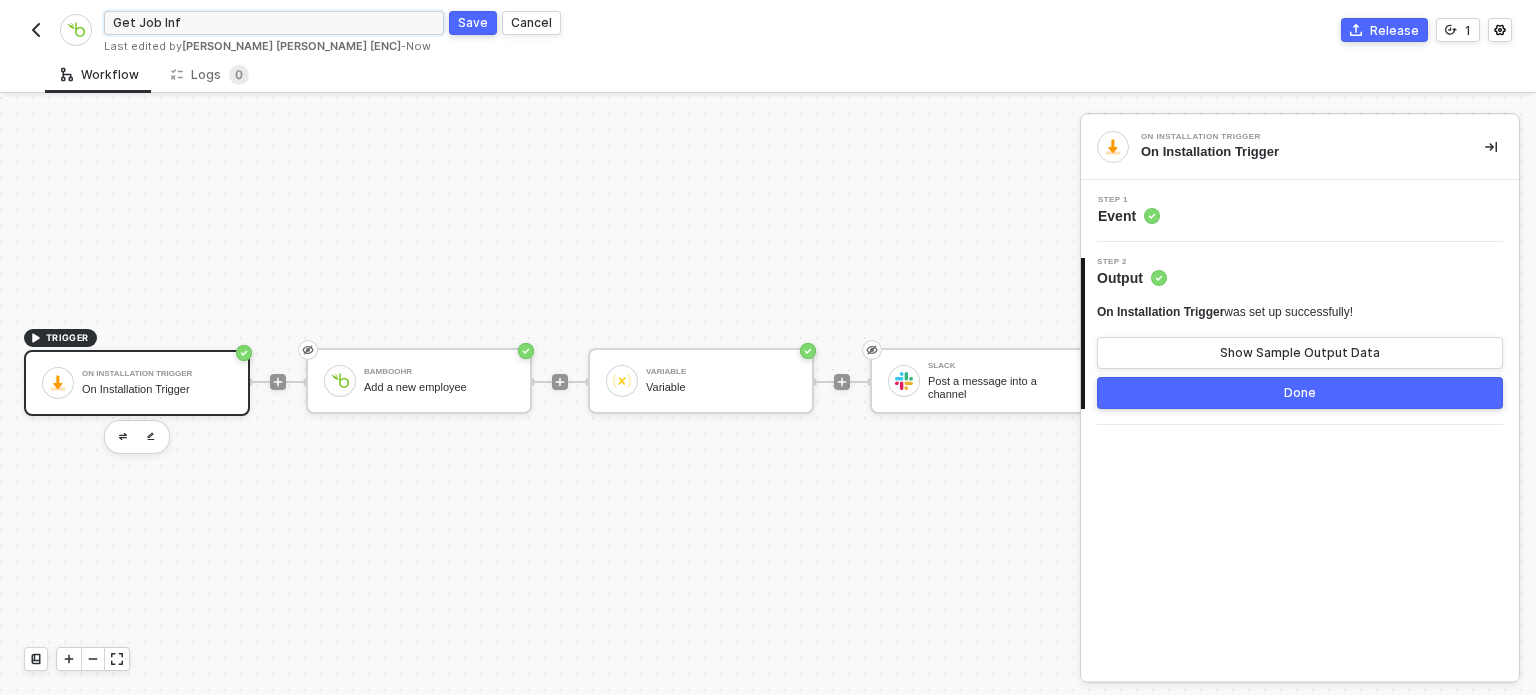 type on "Get Job Info" 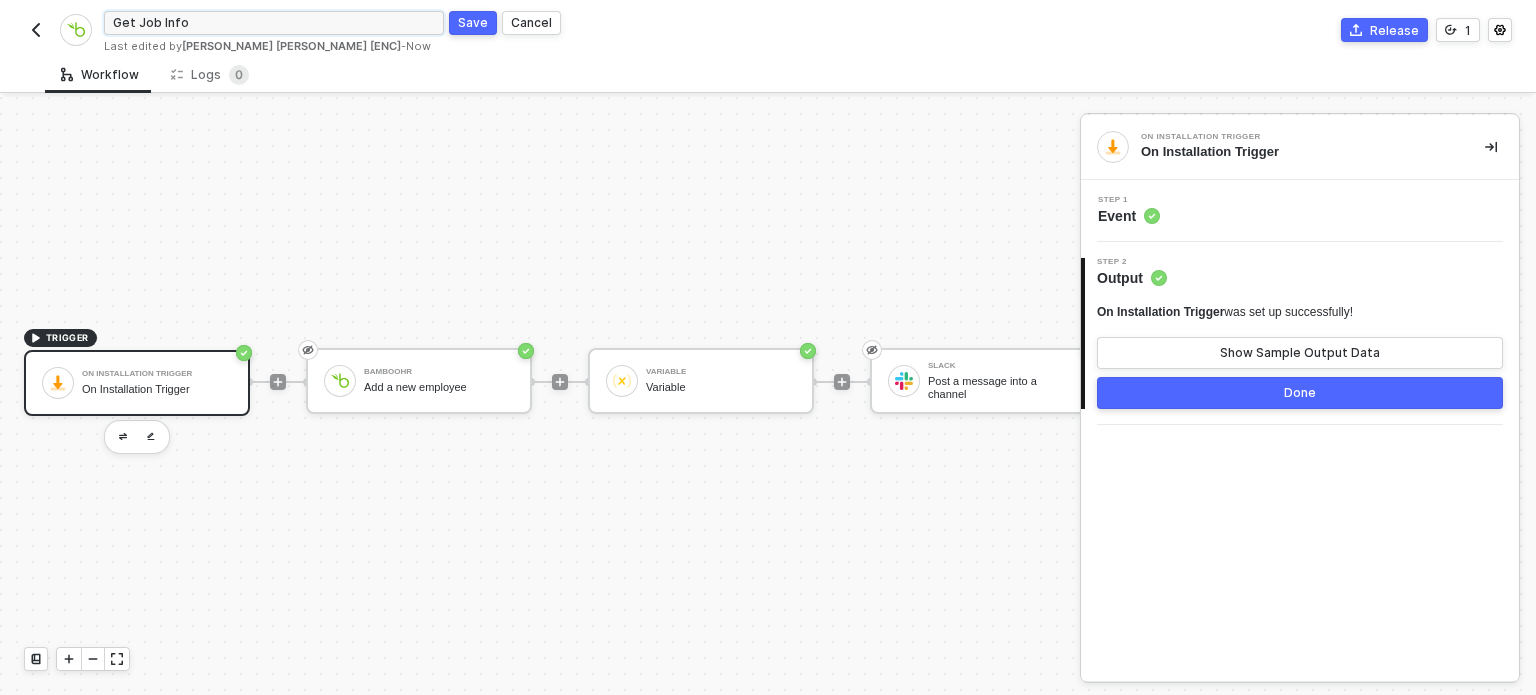 click on "Save" at bounding box center [473, 23] 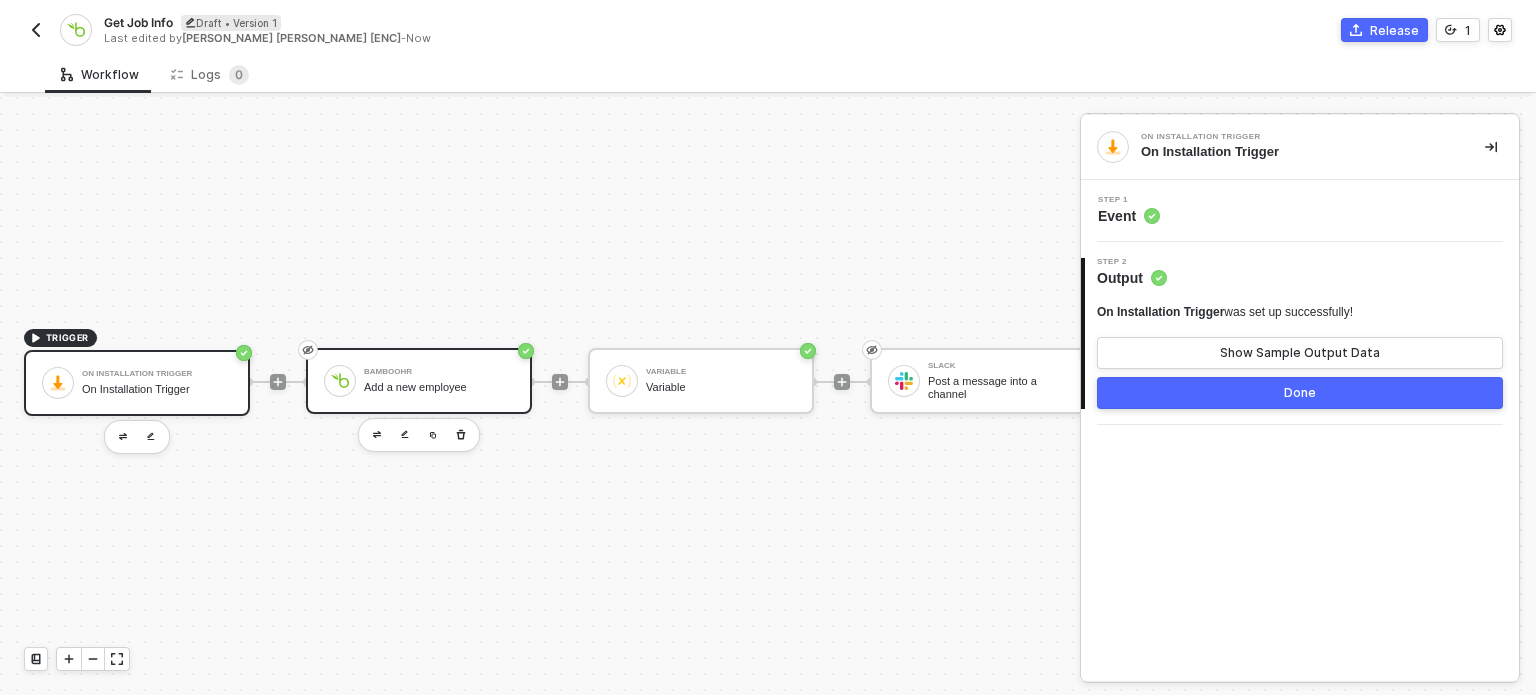 click on "Add a new employee" at bounding box center [439, 387] 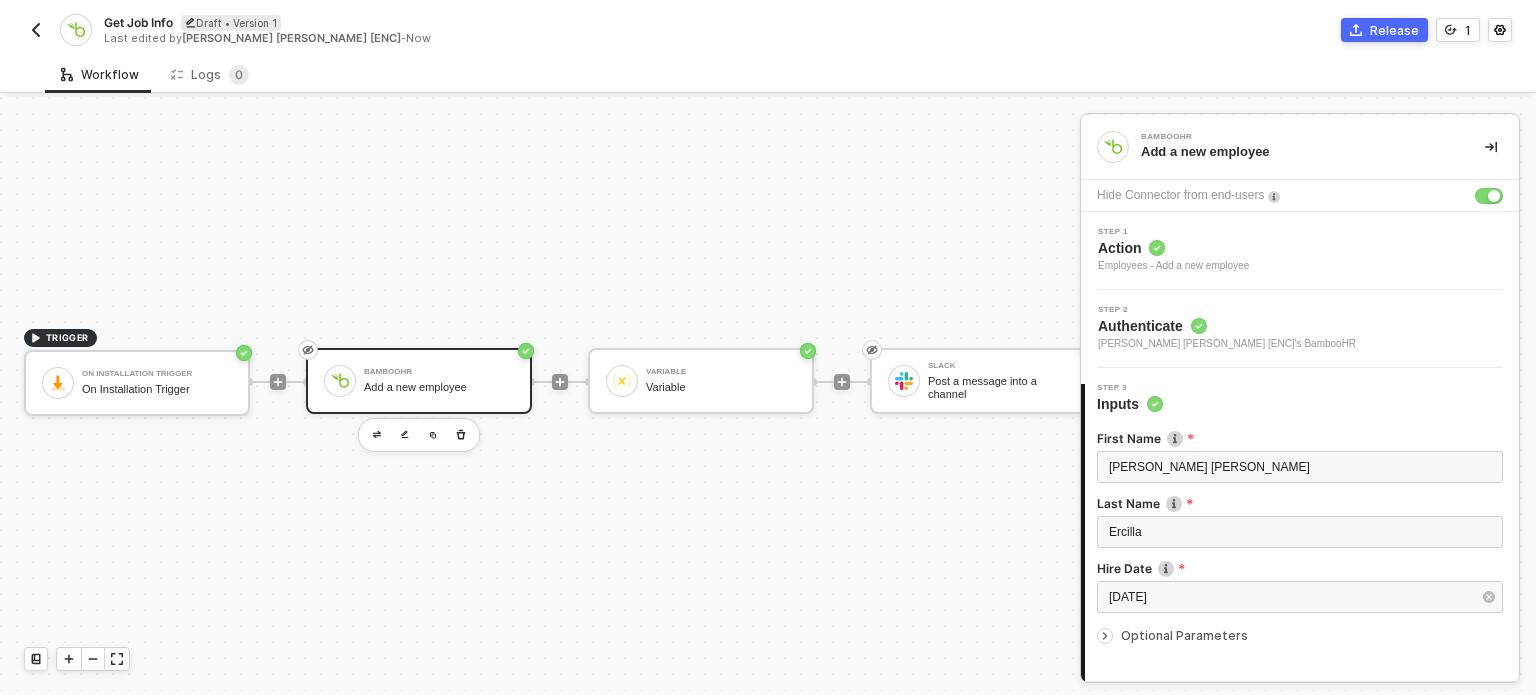 click on "Action" at bounding box center [1173, 248] 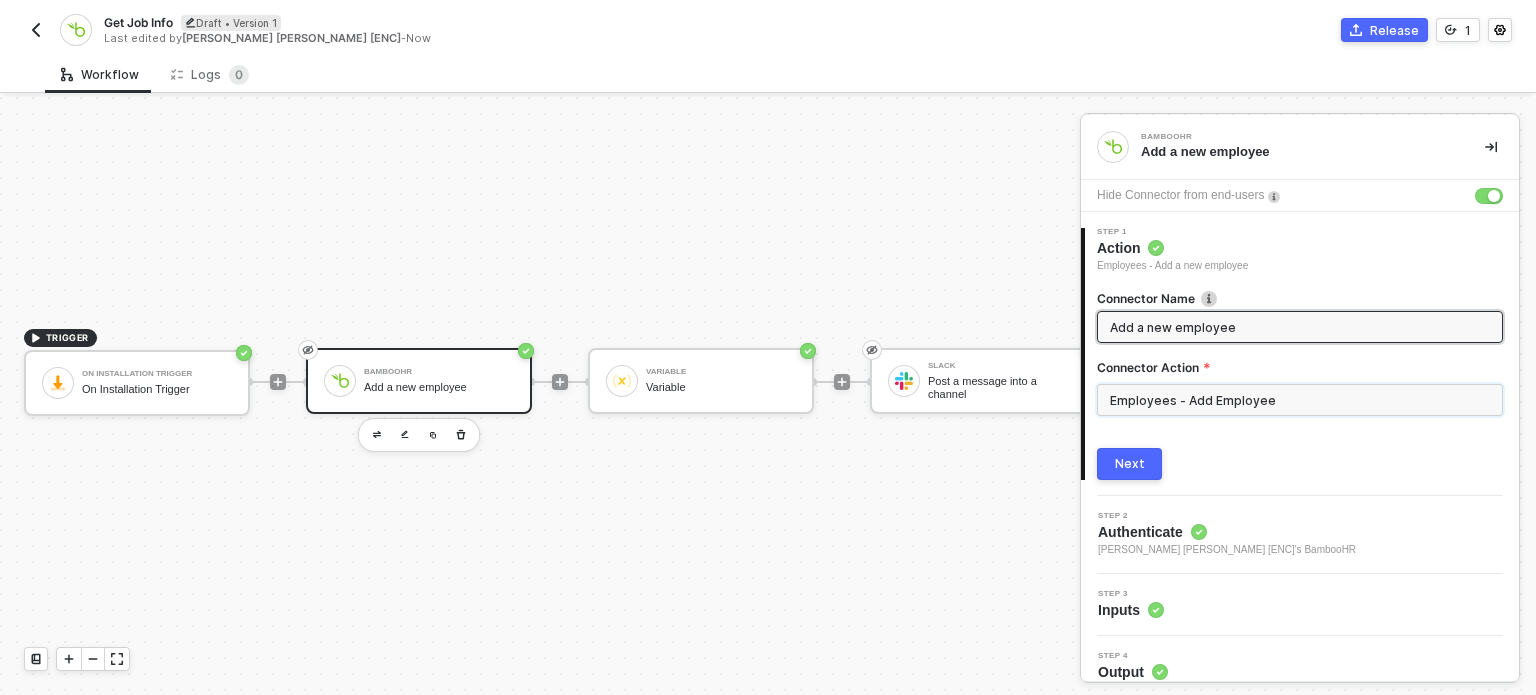 click on "Employees - Add Employee" at bounding box center [1300, 400] 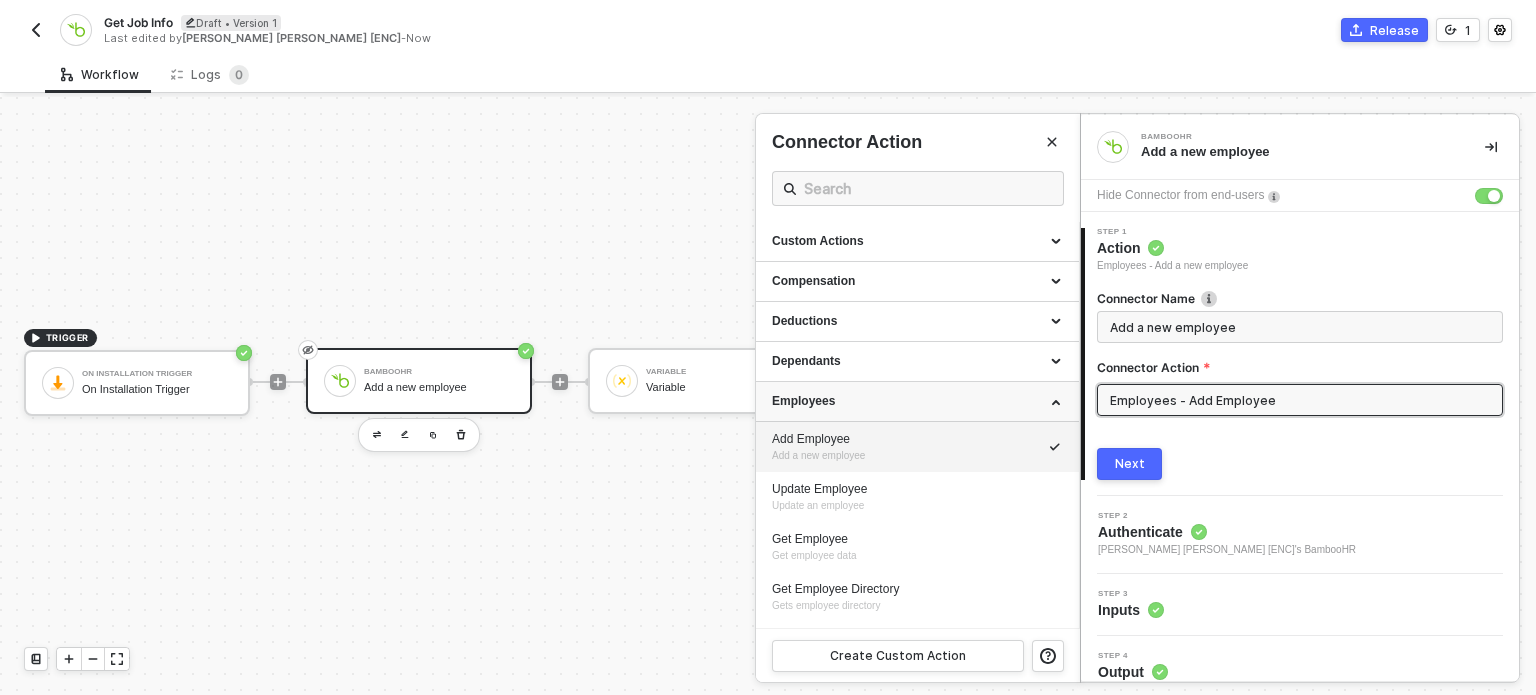 click on "Employees" at bounding box center (917, 401) 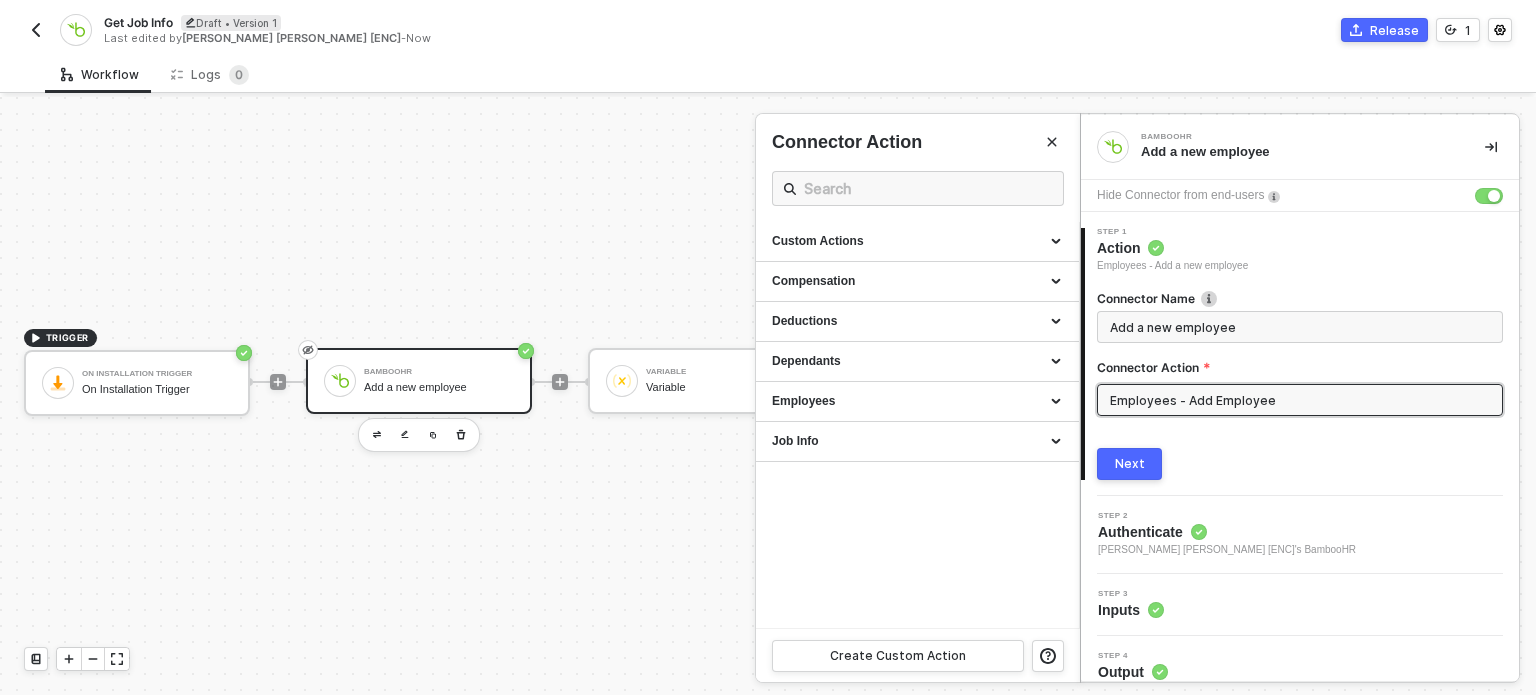 drag, startPoint x: 821, startPoint y: 443, endPoint x: 820, endPoint y: 468, distance: 25.019993 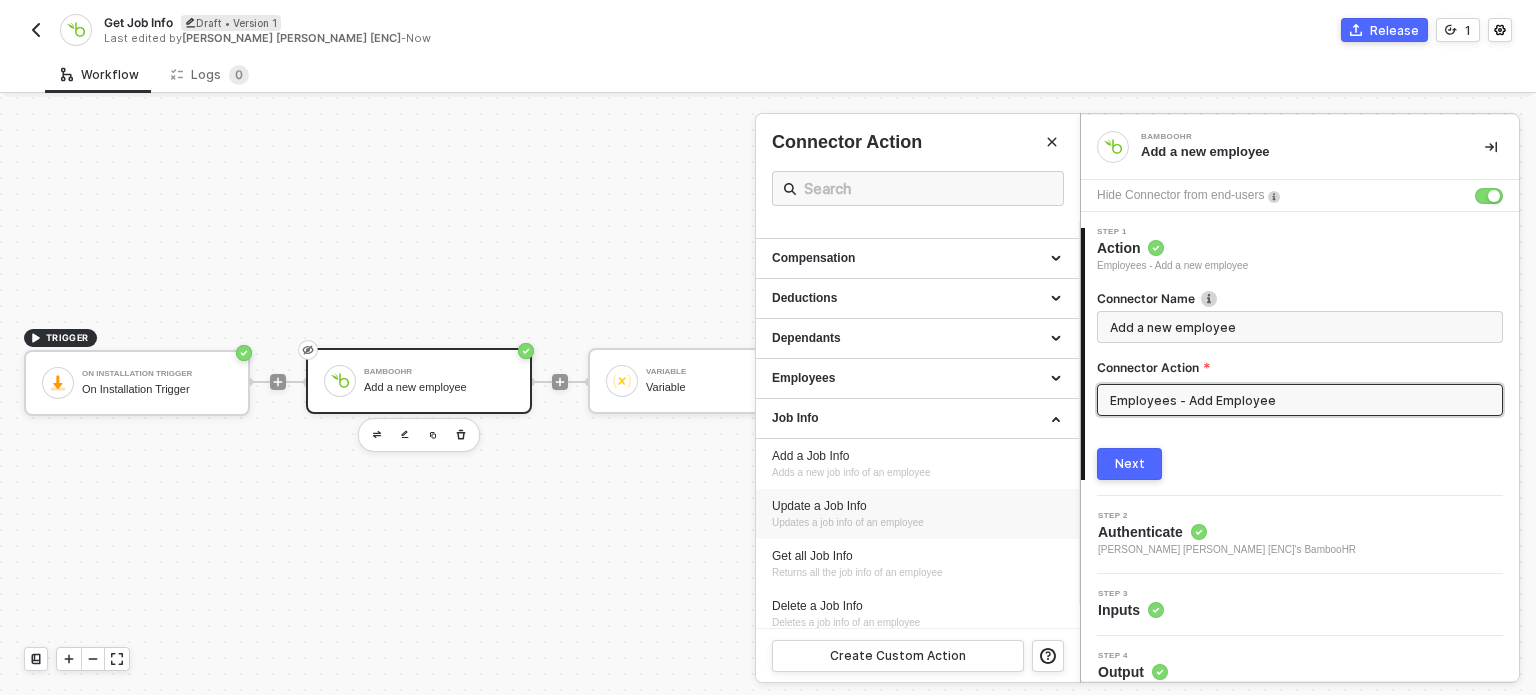 scroll, scrollTop: 32, scrollLeft: 0, axis: vertical 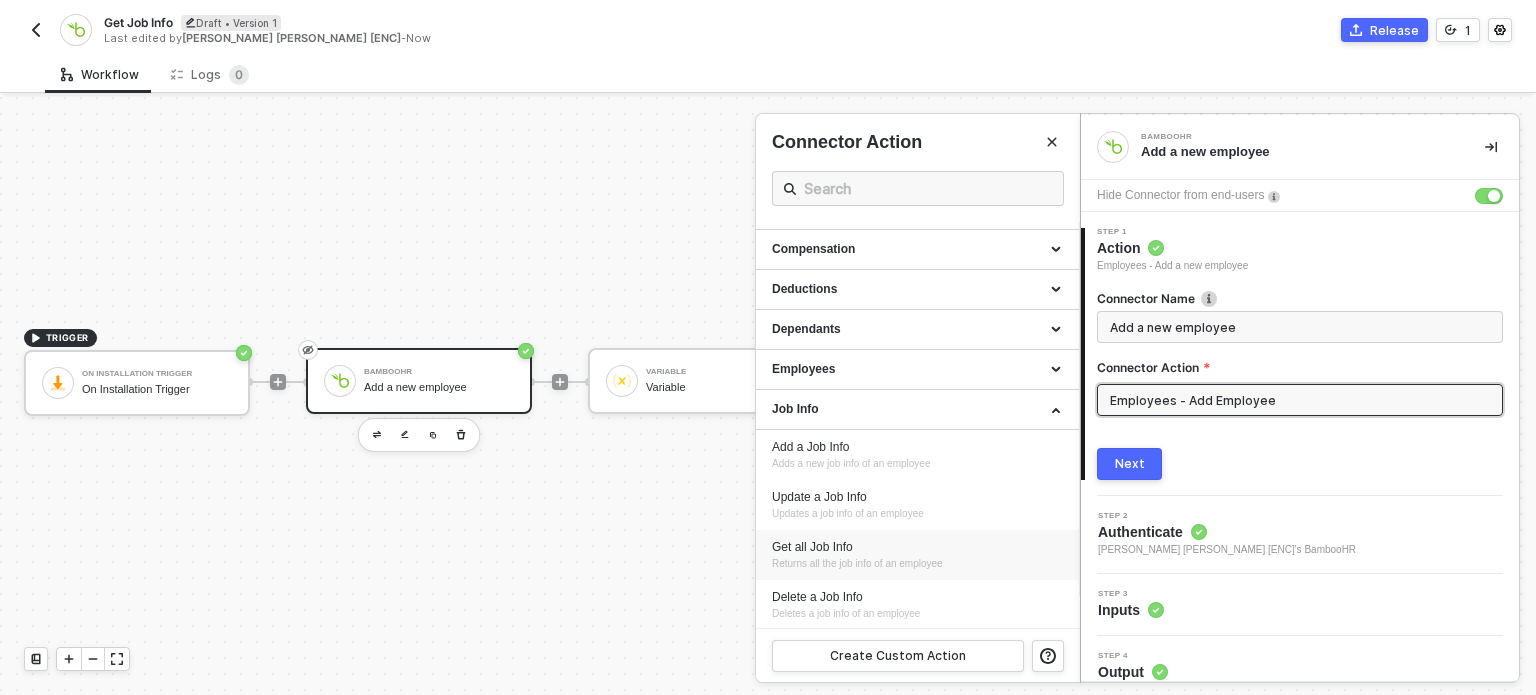 click on "Get all Job Info Returns all the job info of an employee" at bounding box center (917, 555) 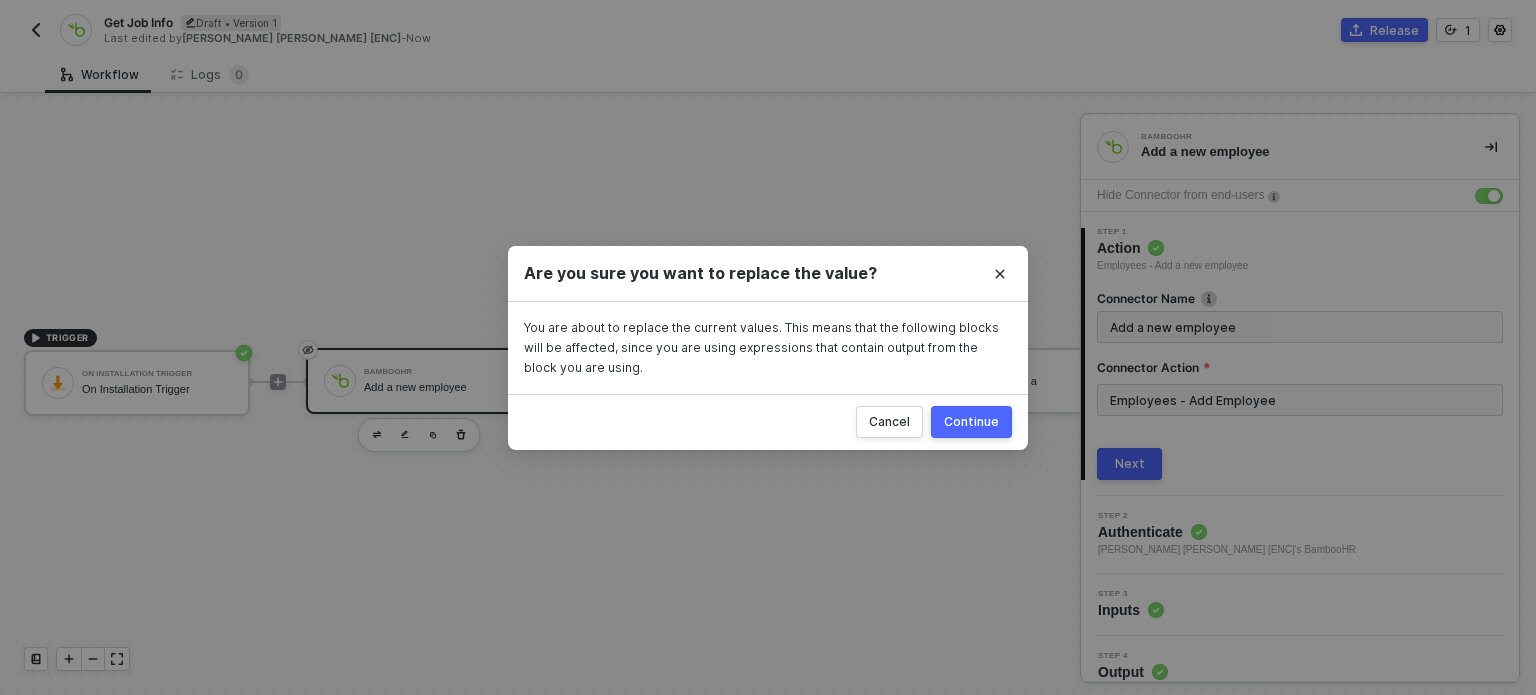 drag, startPoint x: 993, startPoint y: 423, endPoint x: 858, endPoint y: 595, distance: 218.6527 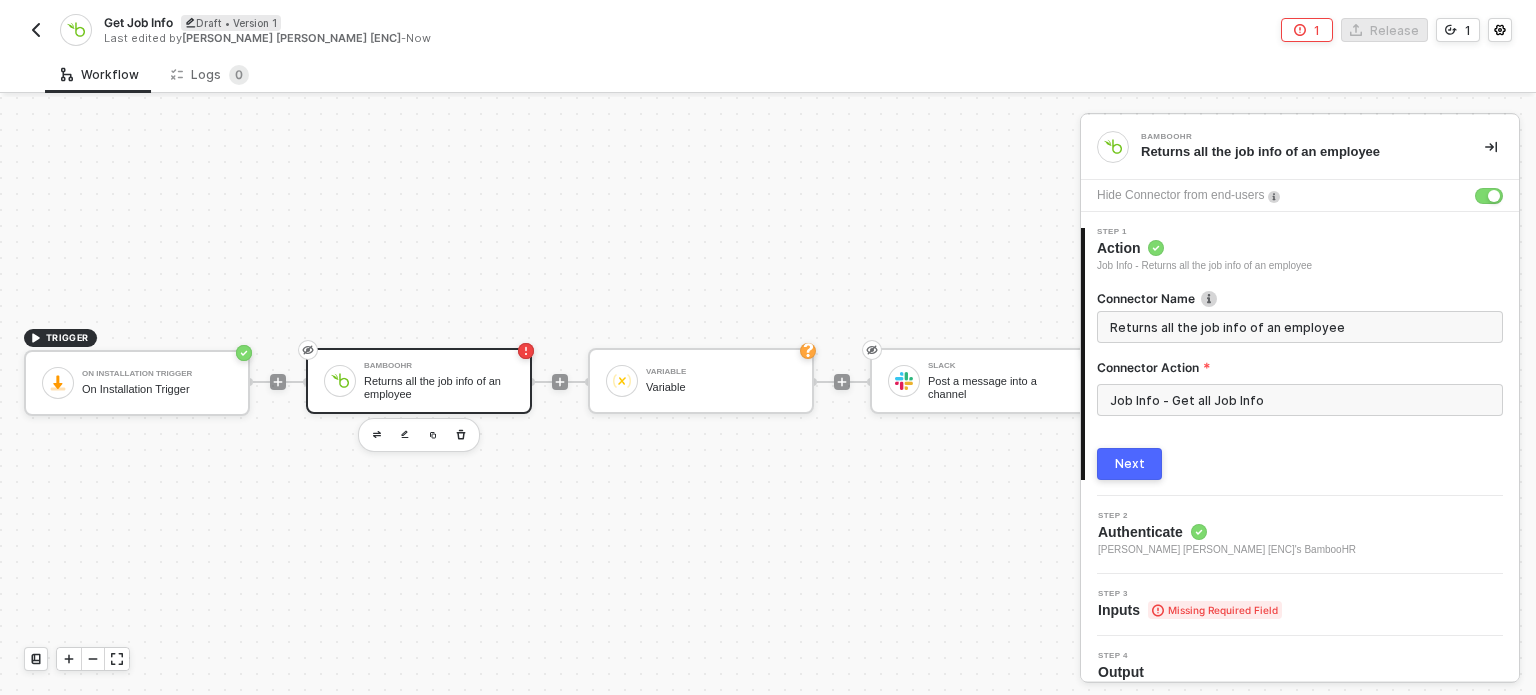 drag, startPoint x: 1097, startPoint y: 464, endPoint x: 1085, endPoint y: 508, distance: 45.607018 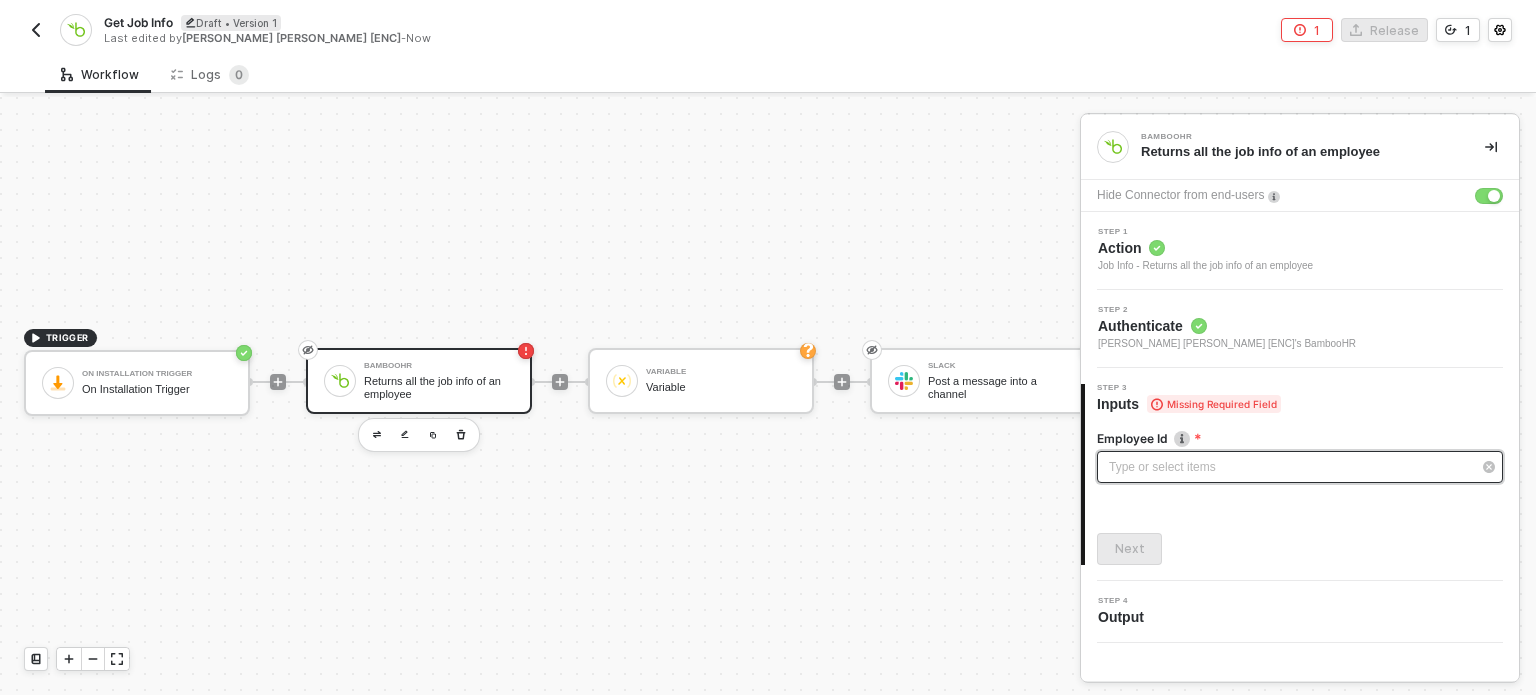 click on "Type or select items ﻿" at bounding box center [1290, 467] 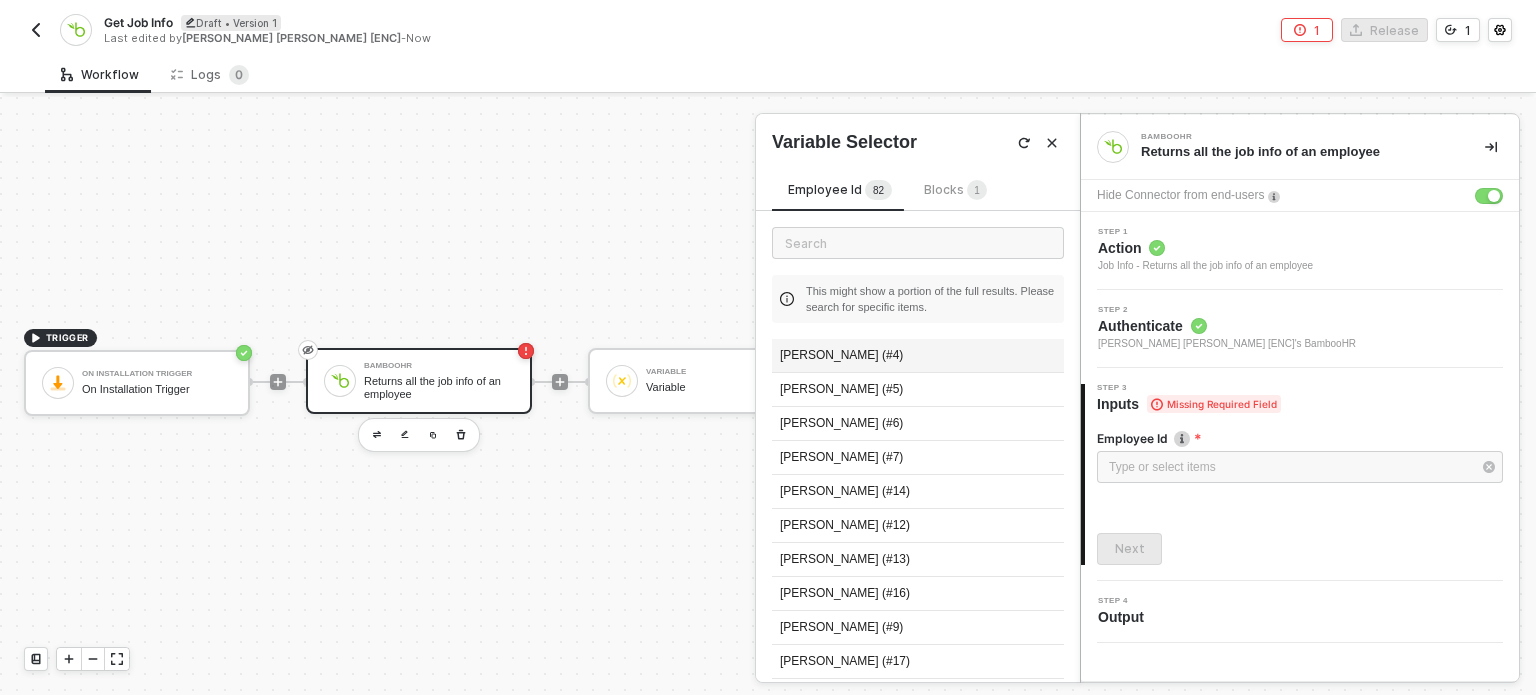 click on "[PERSON_NAME] (#4)" at bounding box center [918, 356] 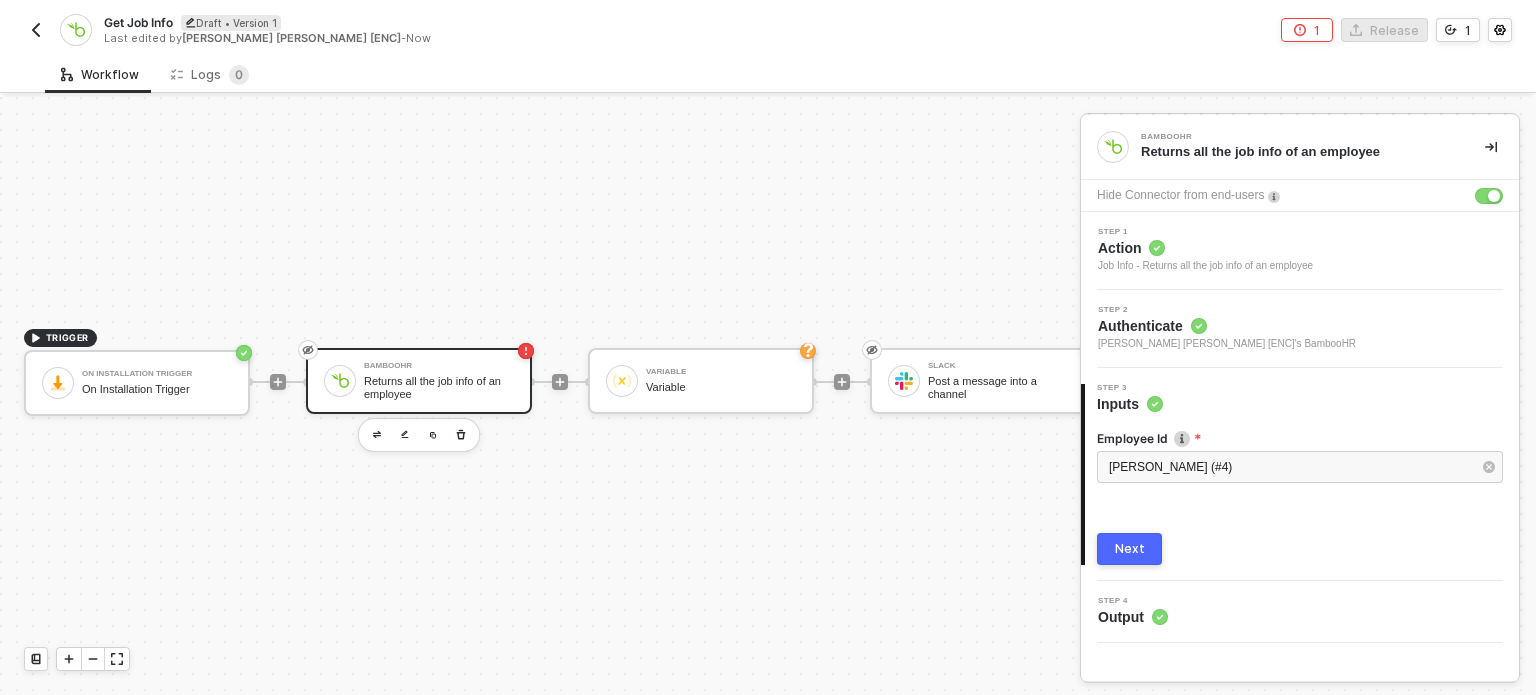 click on "Next" at bounding box center (1130, 549) 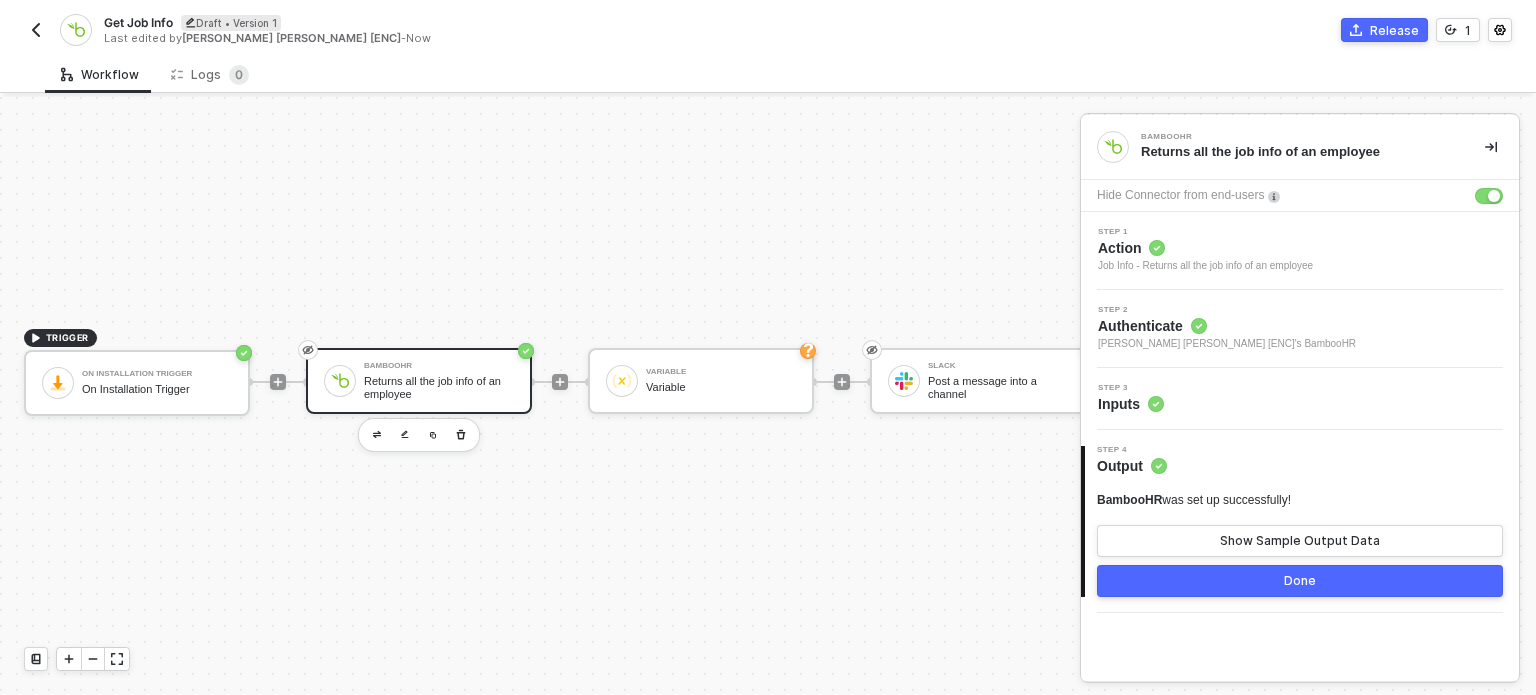 click on "Inputs" at bounding box center (1131, 404) 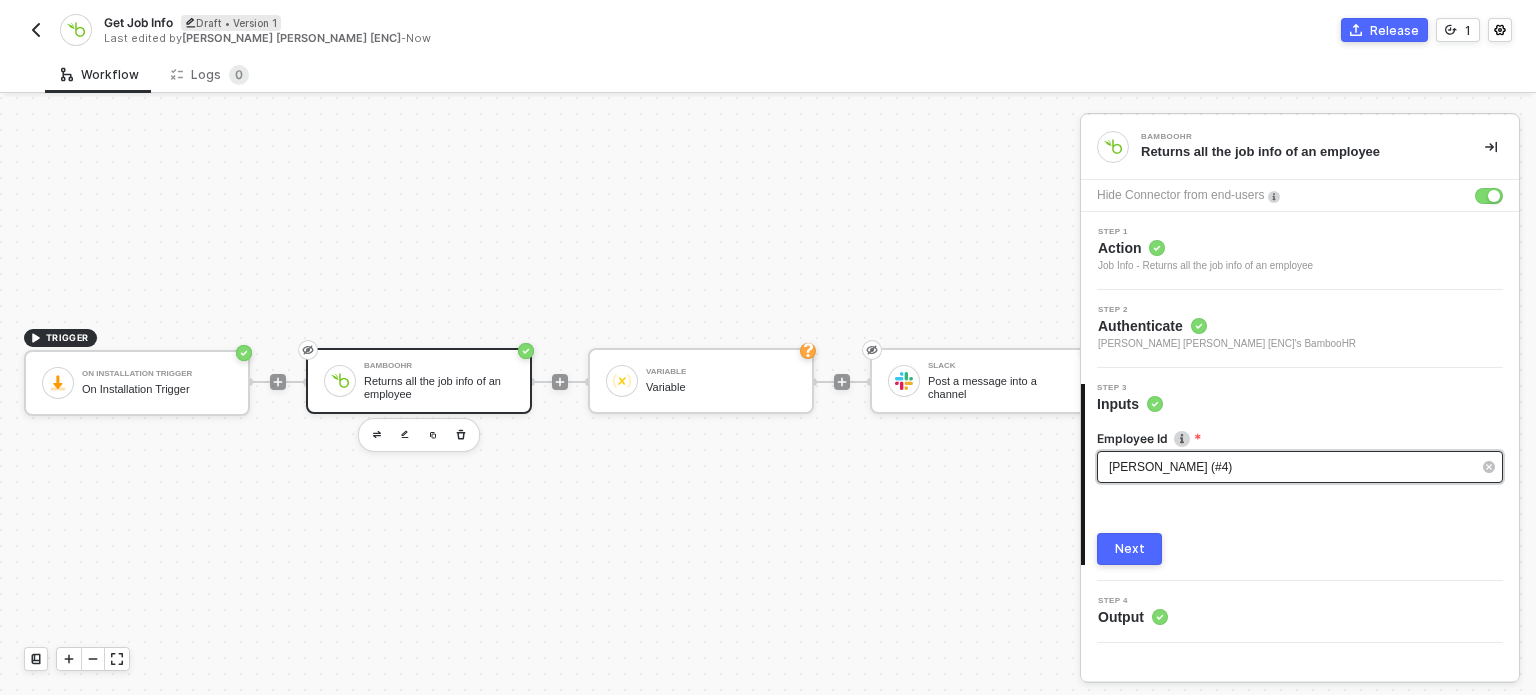 click on "[PERSON_NAME] (#4)" at bounding box center [1300, 467] 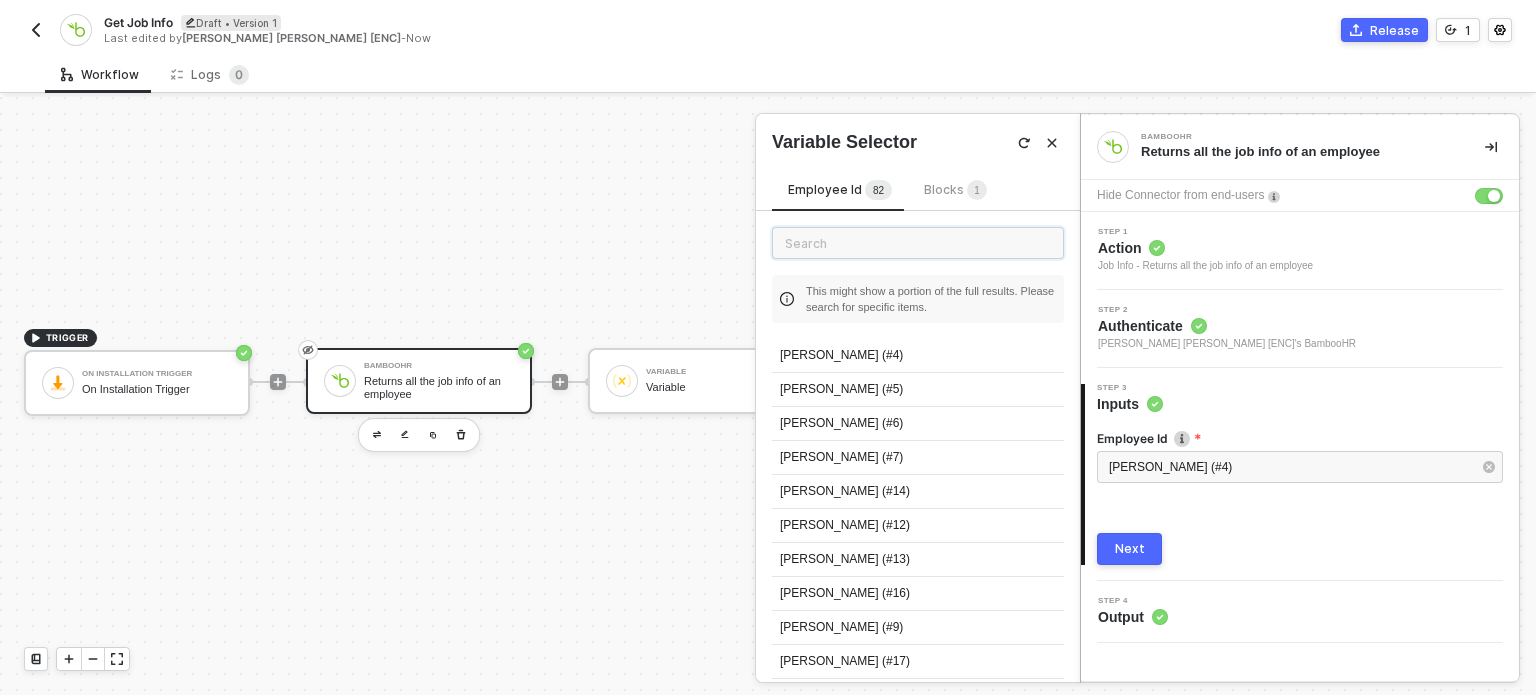 click at bounding box center [918, 243] 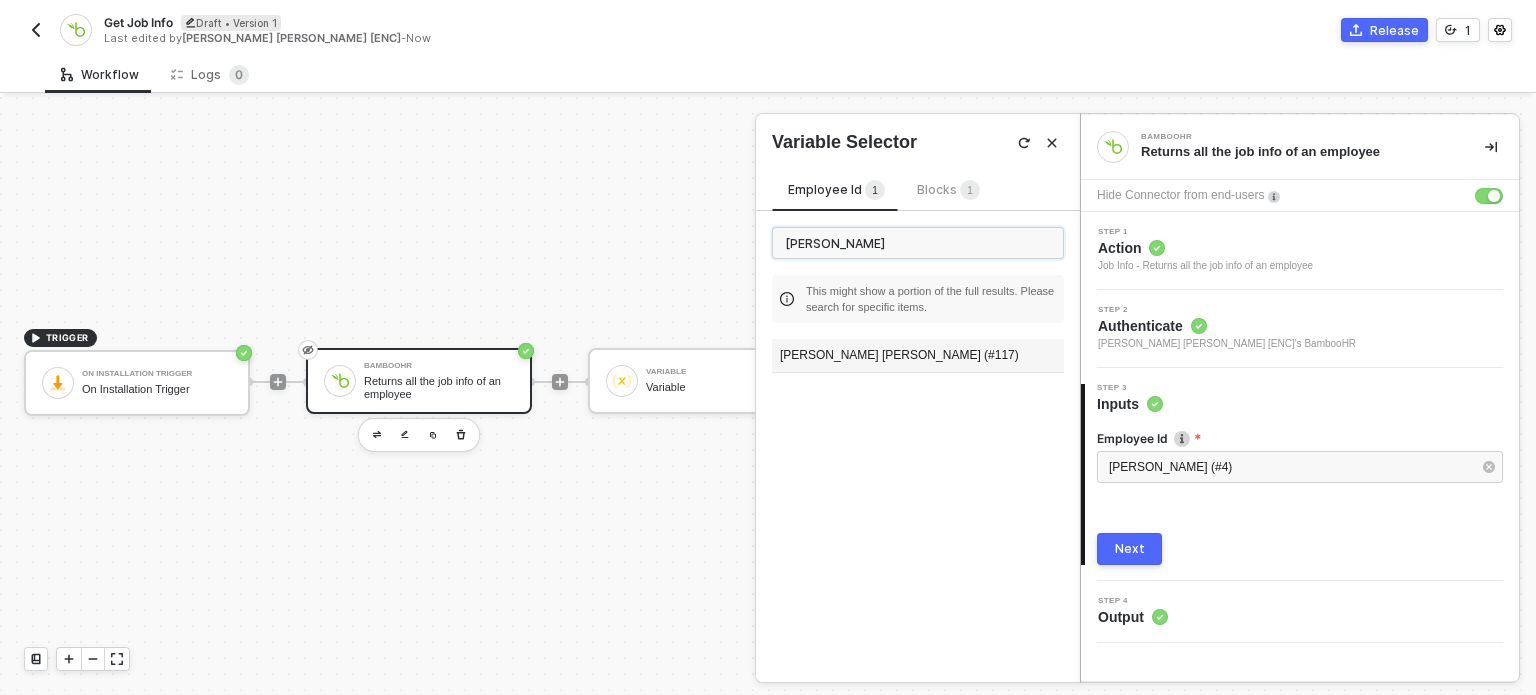 type on "[PERSON_NAME]" 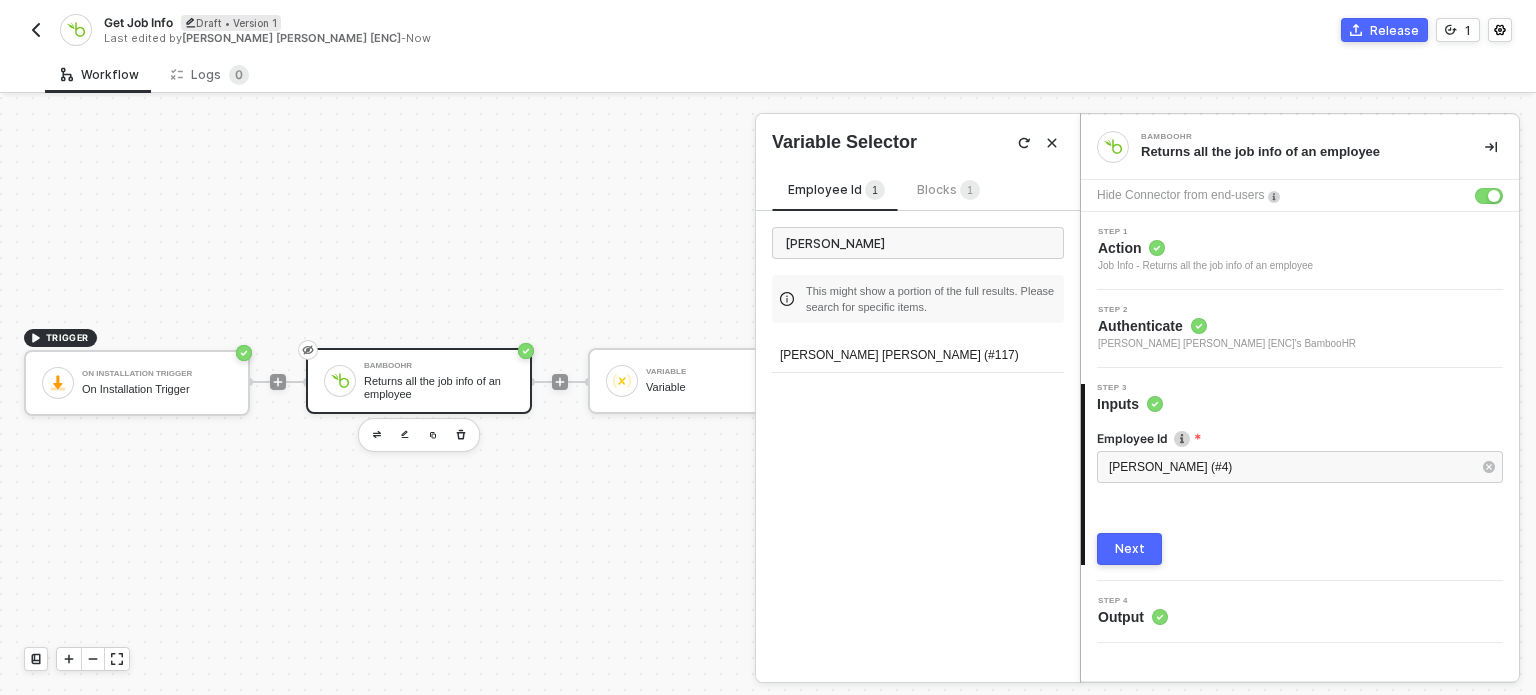 drag, startPoint x: 944, startPoint y: 368, endPoint x: 1072, endPoint y: 427, distance: 140.94325 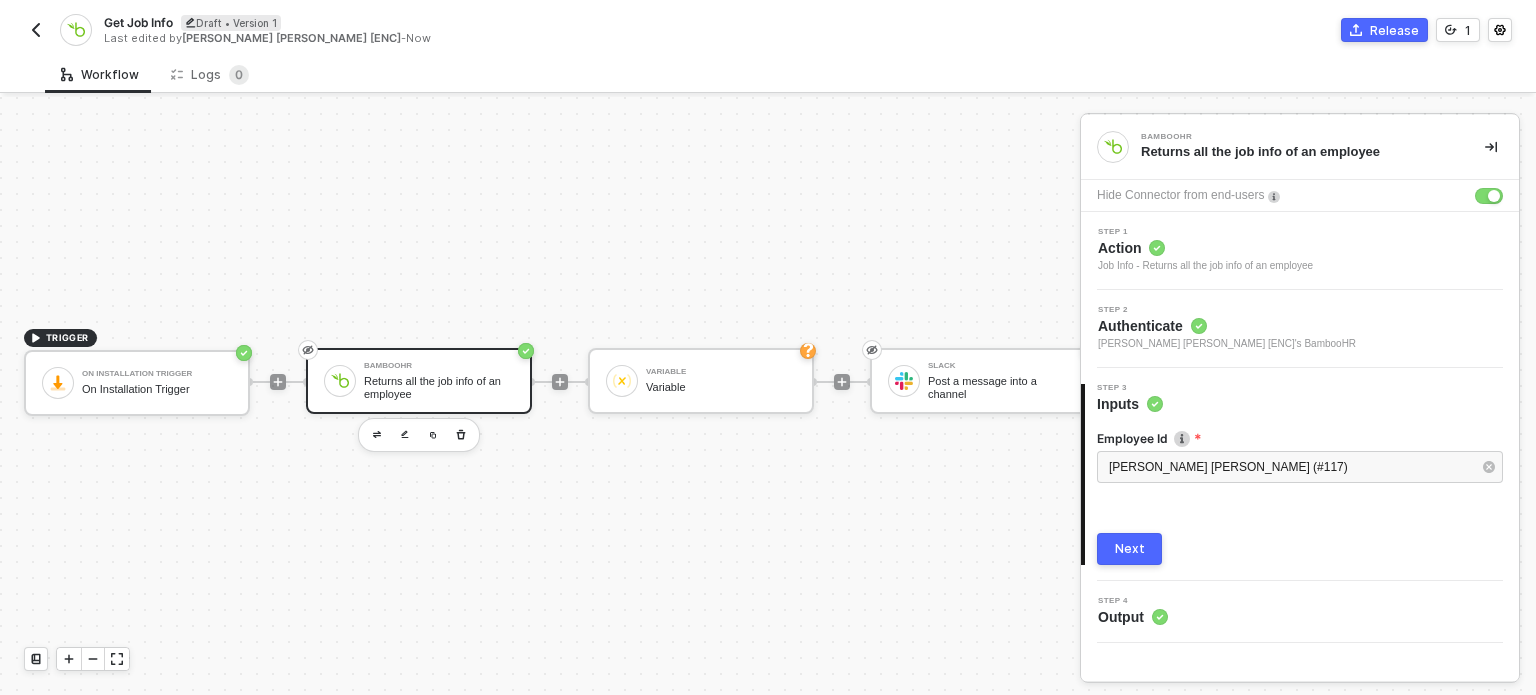click on "Next" at bounding box center (1129, 549) 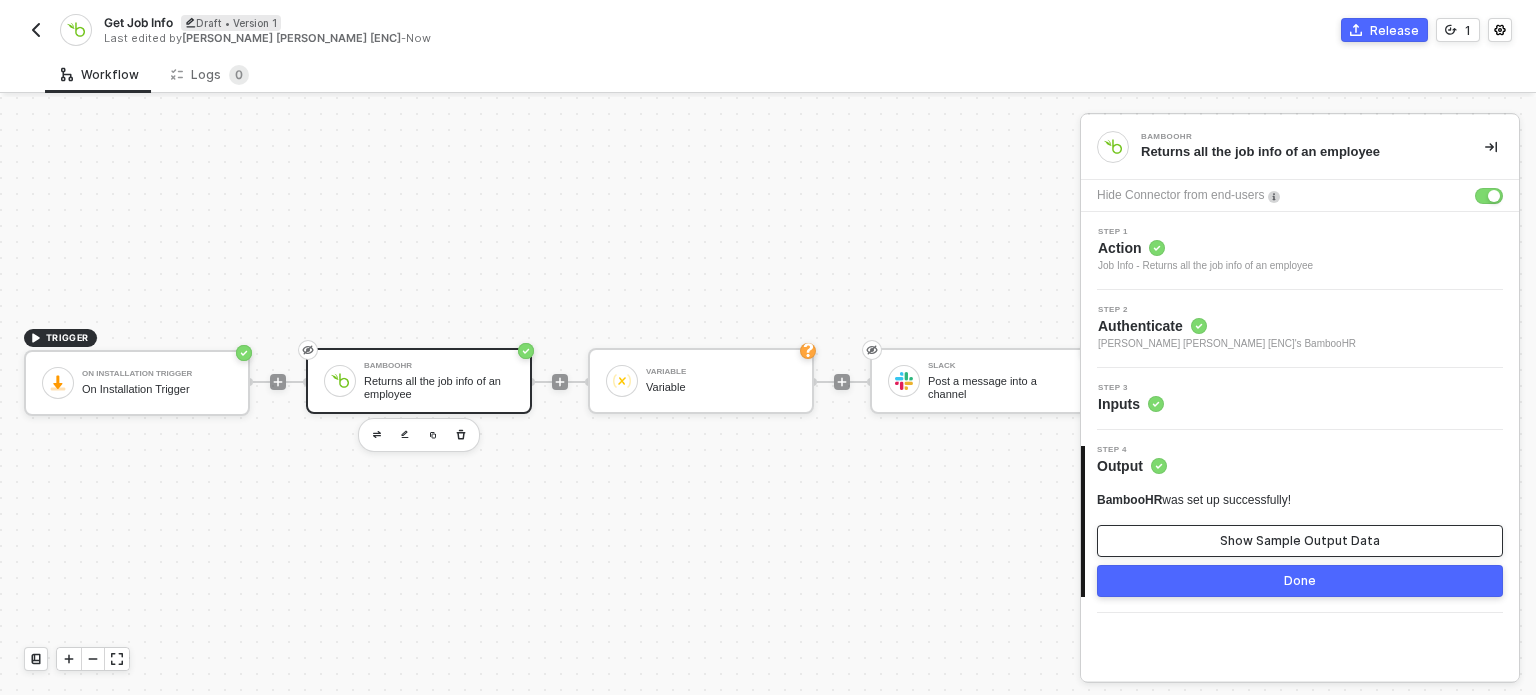 click on "Show Sample Output Data" at bounding box center [1300, 541] 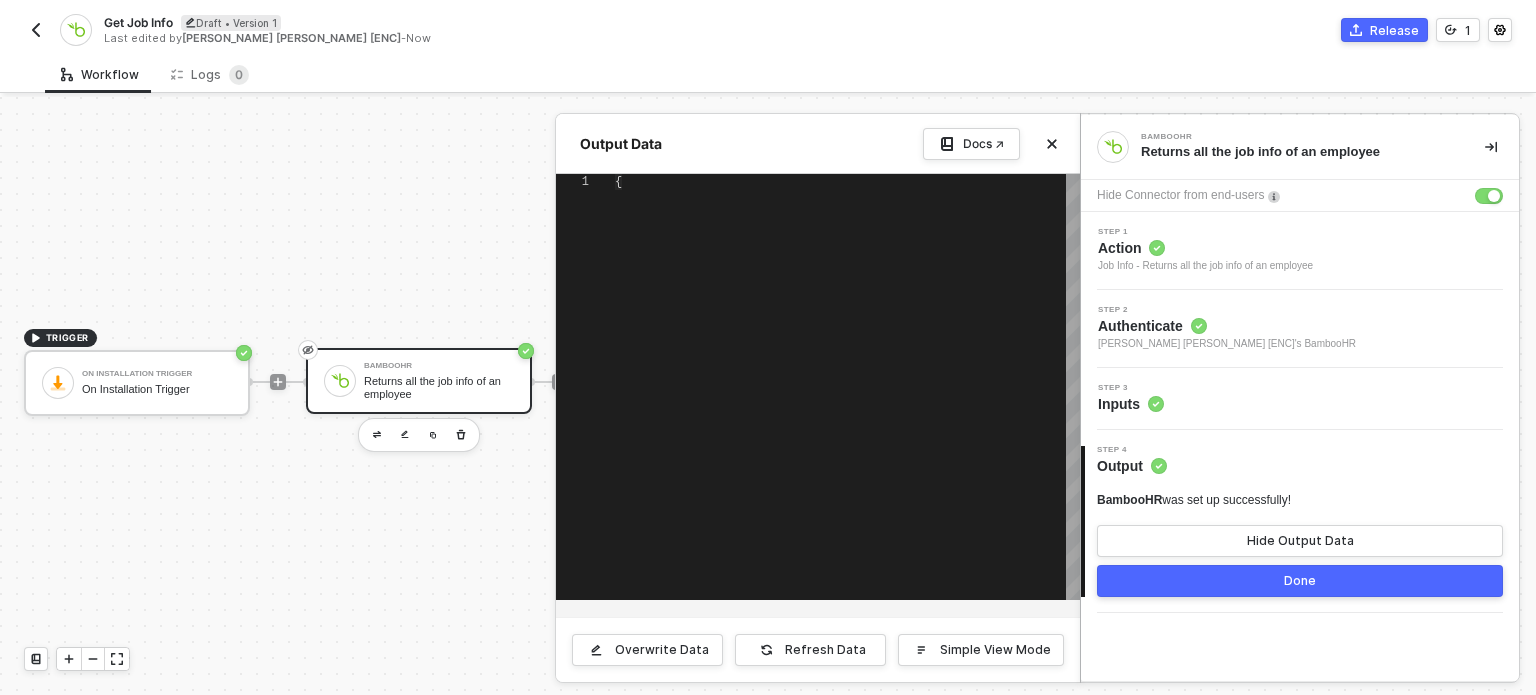 type on "{
"jobInfo": [
{
"id": "38570",
"employeeId": "11",
"date": "[DATE]",
"location": "[GEOGRAPHIC_DATA], [US_STATE]",
"department": "Sales",
"division": "[GEOGRAPHIC_DATA]",
"jobTitle": "Sr. Director of Sales"," 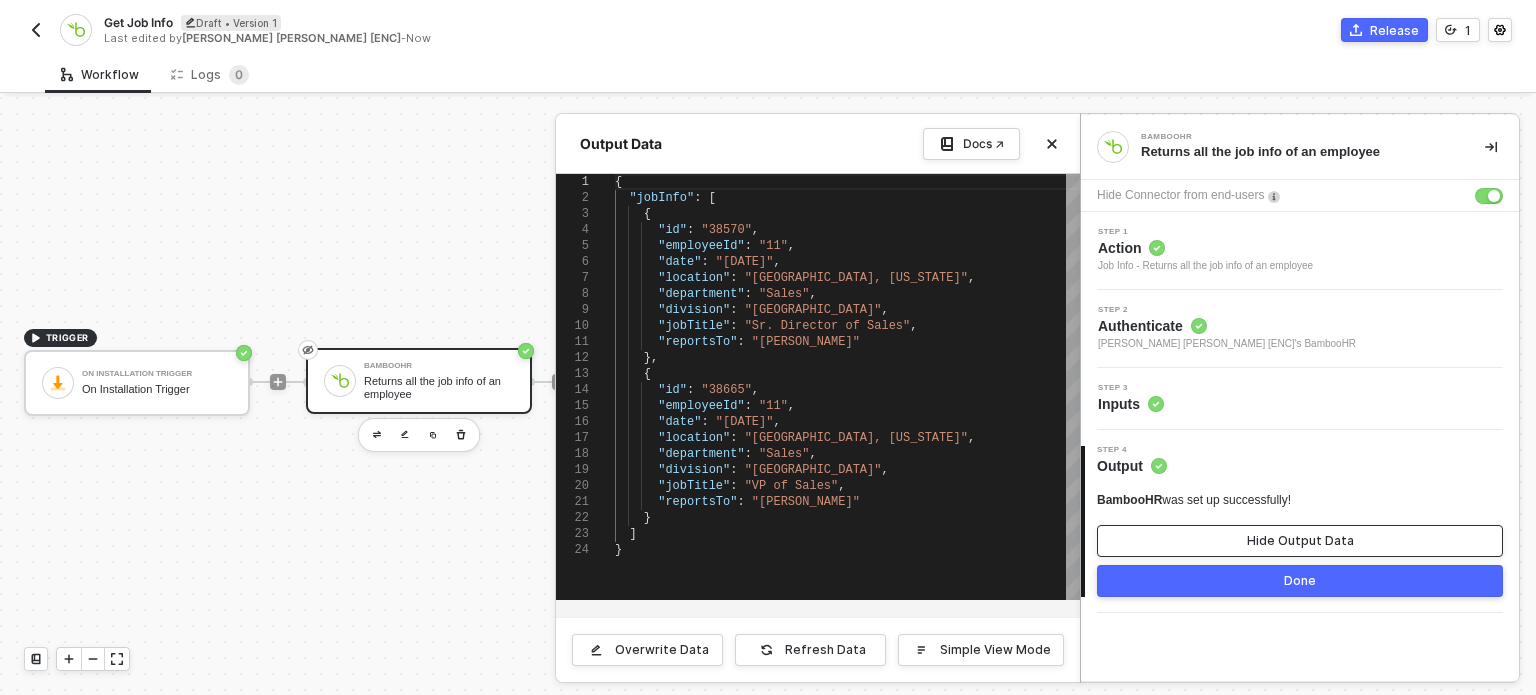 click on "Hide Output Data" at bounding box center (1300, 541) 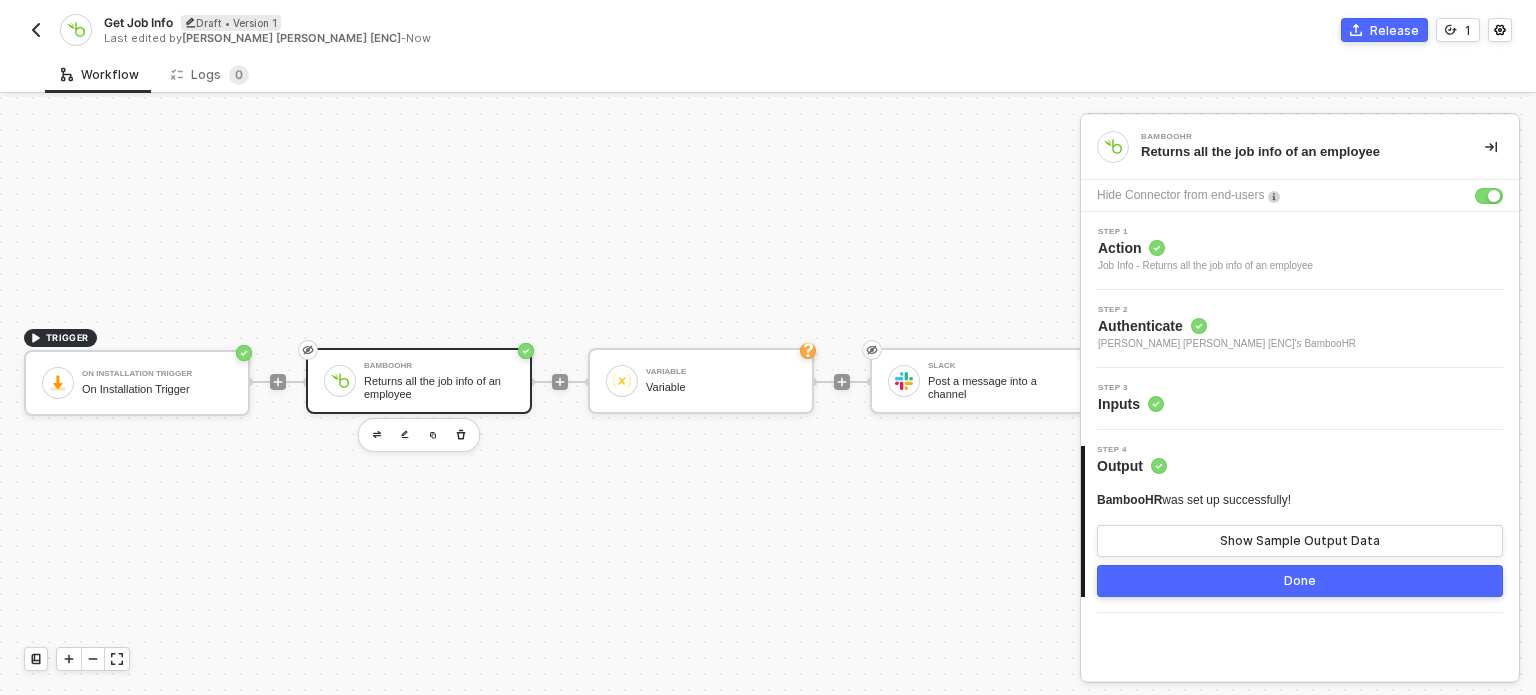 click on "TRIGGER On Installation Trigger On Installation Trigger BambooHR Returns all the job info of an employee Variable Variable Slack Post a message into a channel" at bounding box center [566, 381] 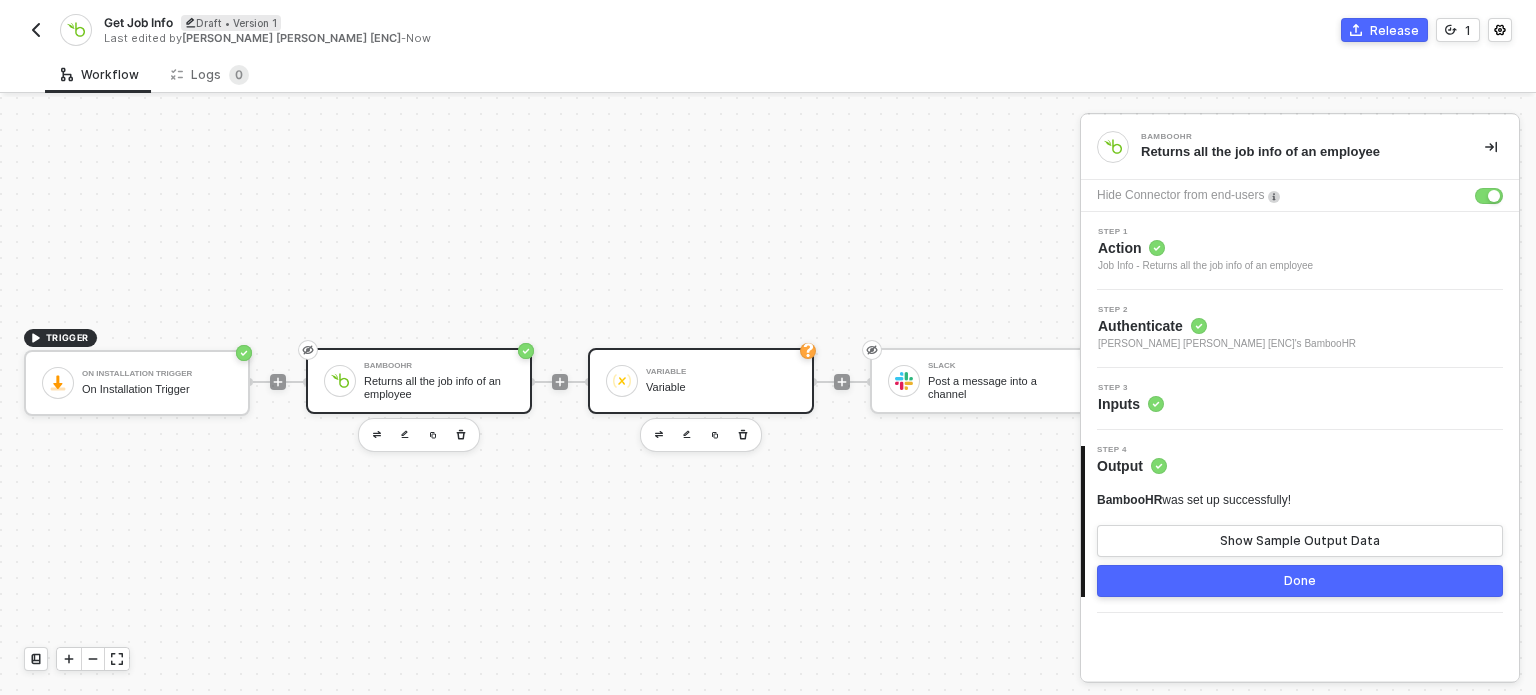 click on "Variable Variable" at bounding box center (721, 381) 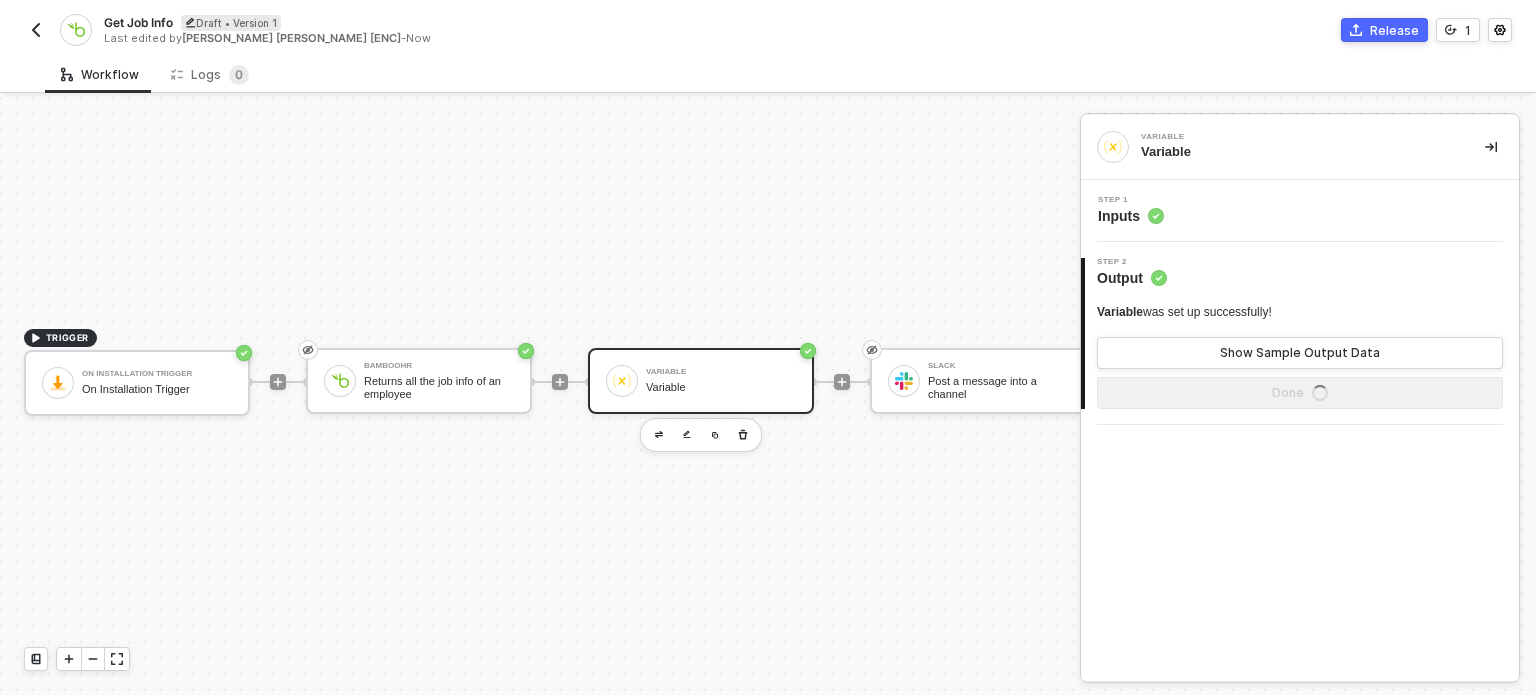 click on "Step 1 Inputs" at bounding box center [1300, 211] 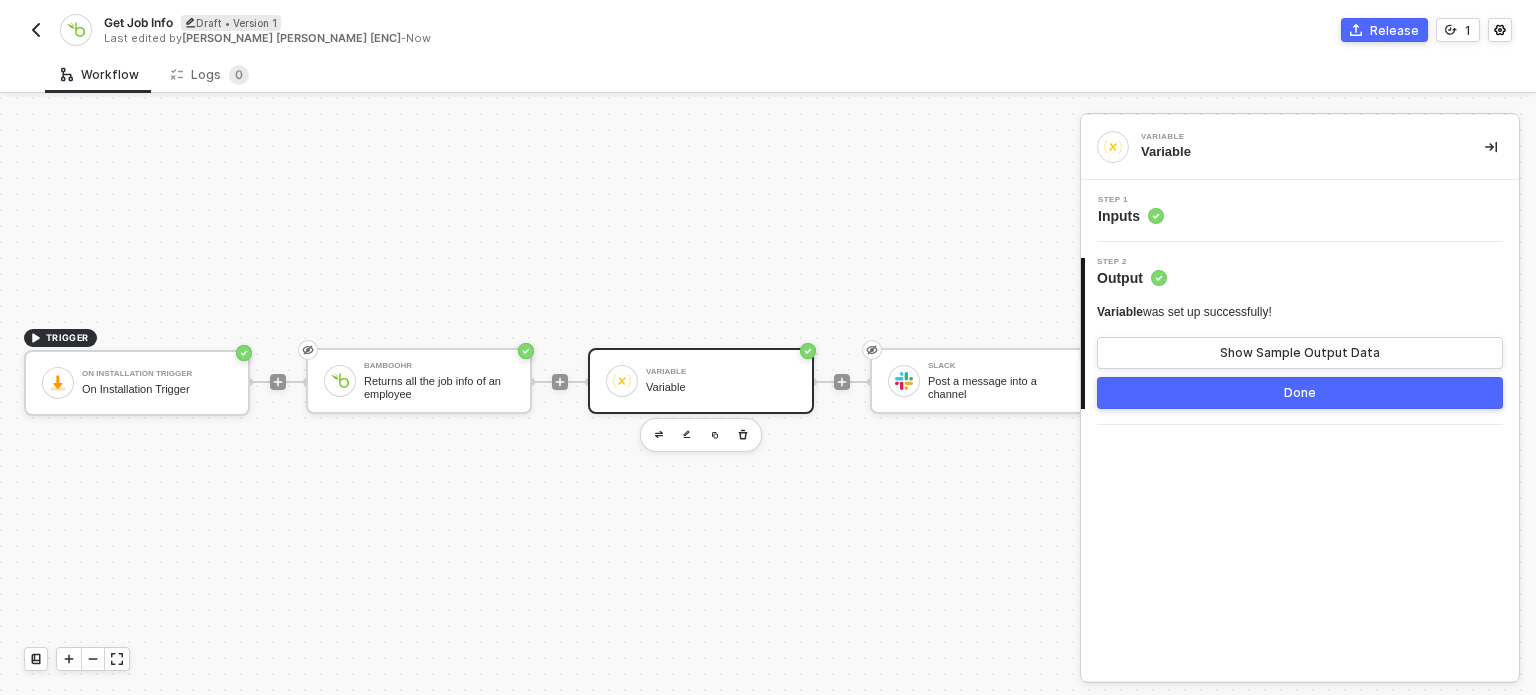 click on "Inputs" at bounding box center [1131, 216] 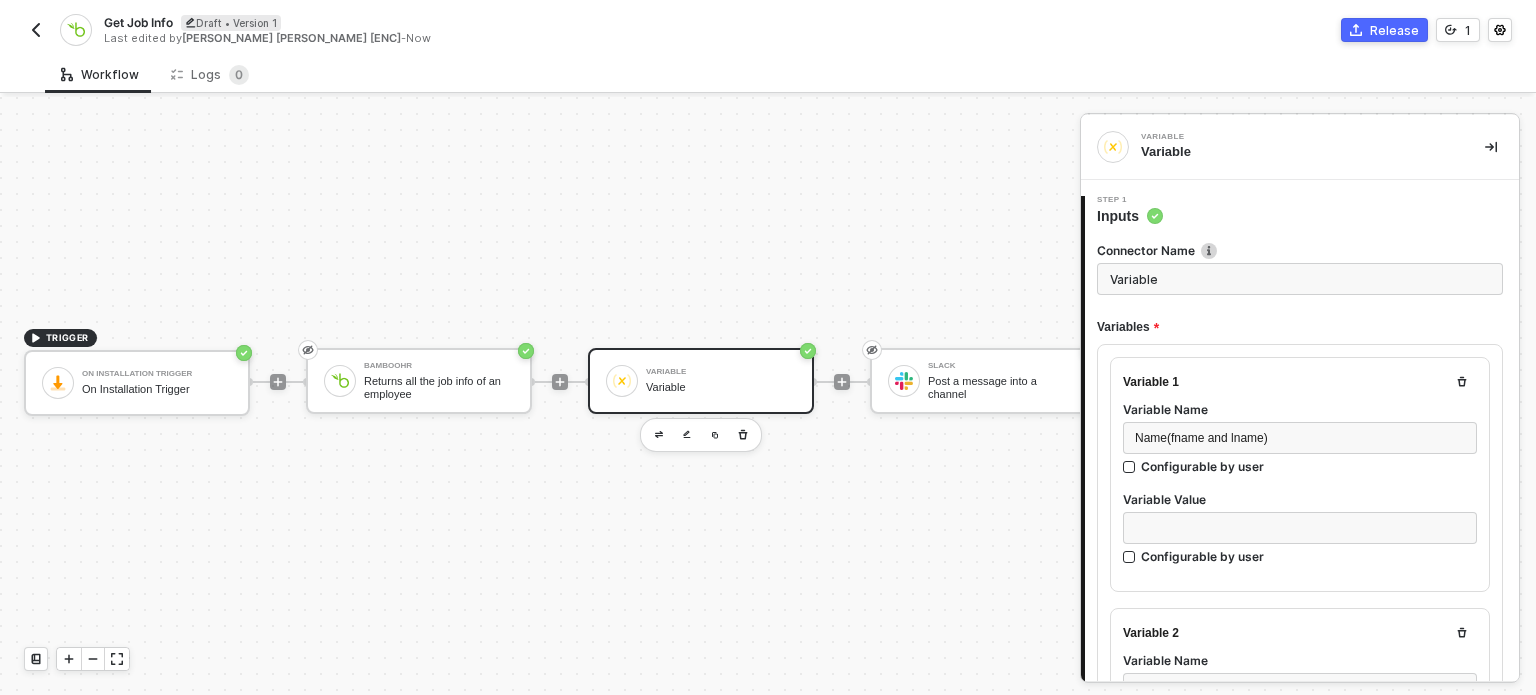 click on "Inputs" at bounding box center [1130, 216] 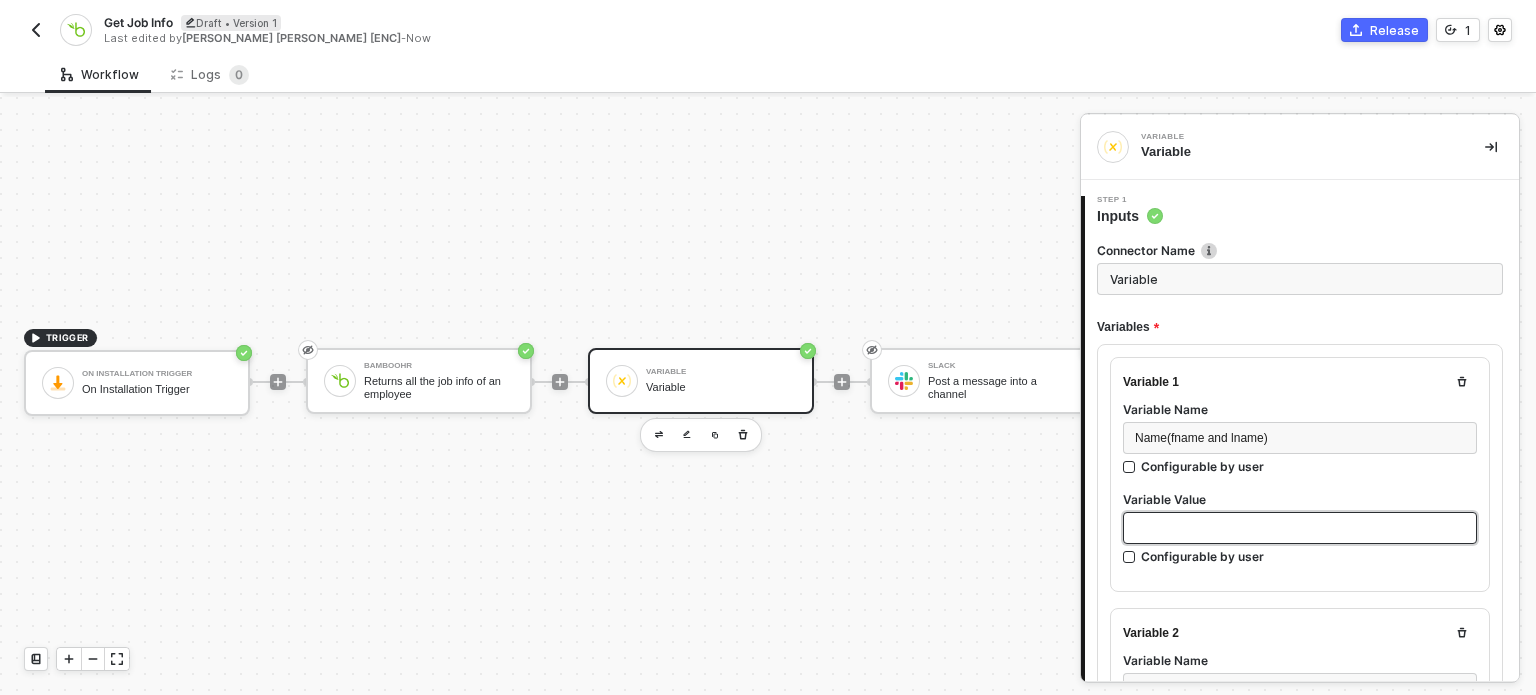 click at bounding box center (1300, 528) 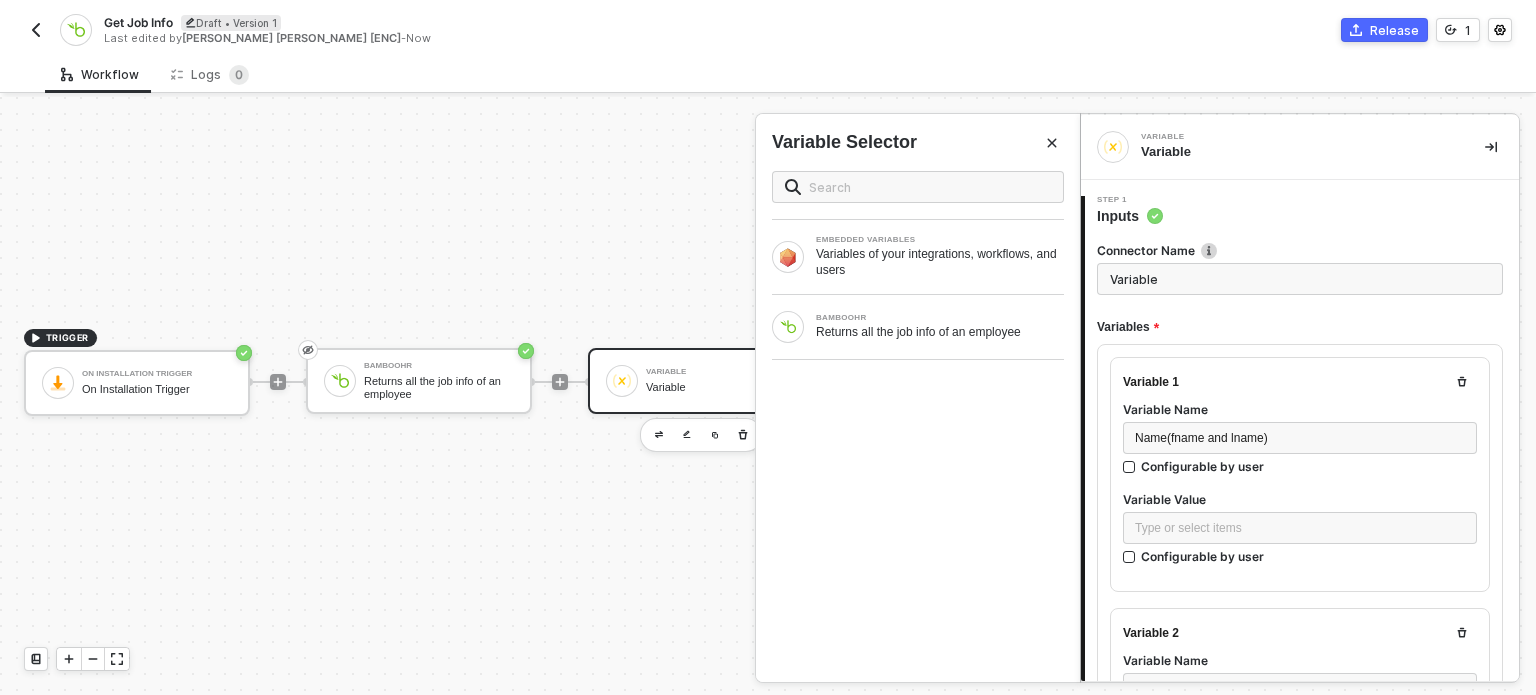 click on "BAMBOOHR Returns all the job info of an employee" at bounding box center [918, 327] 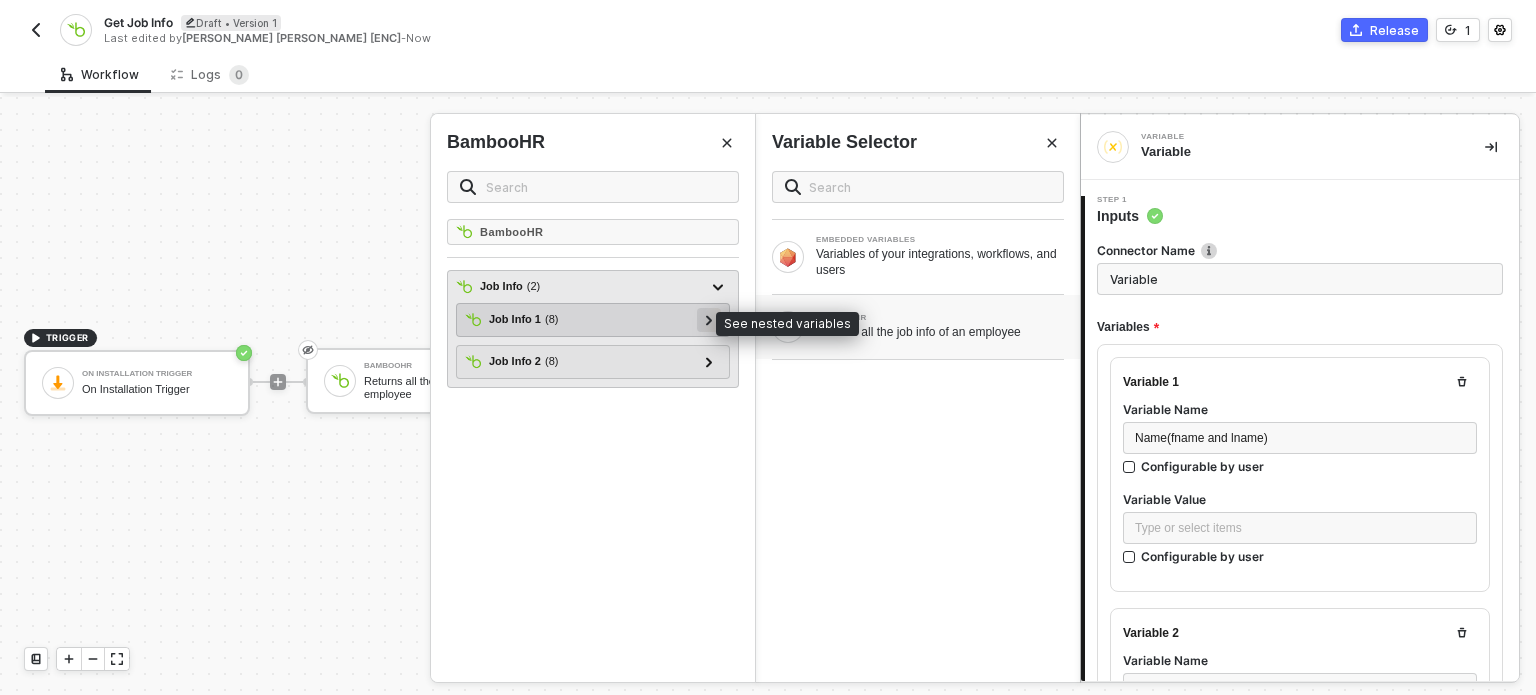 click at bounding box center [709, 319] 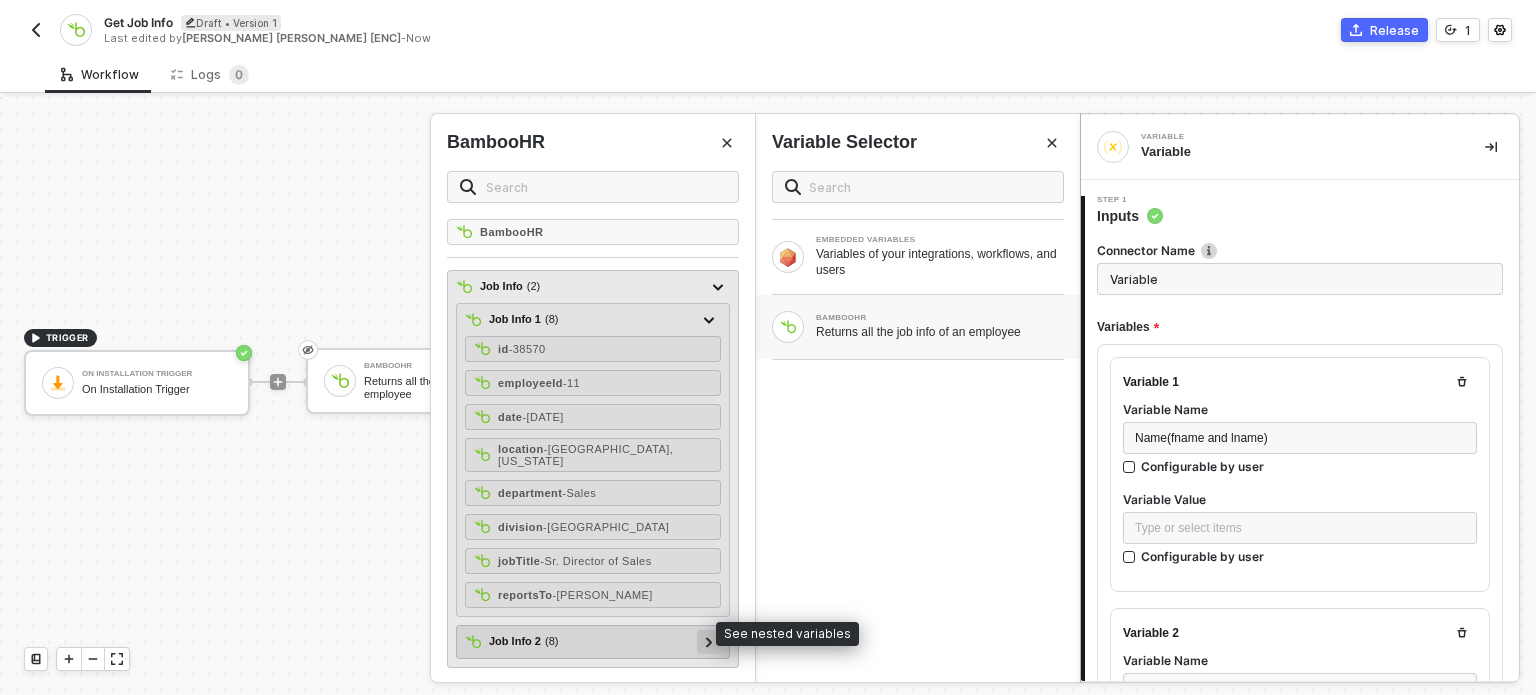 click 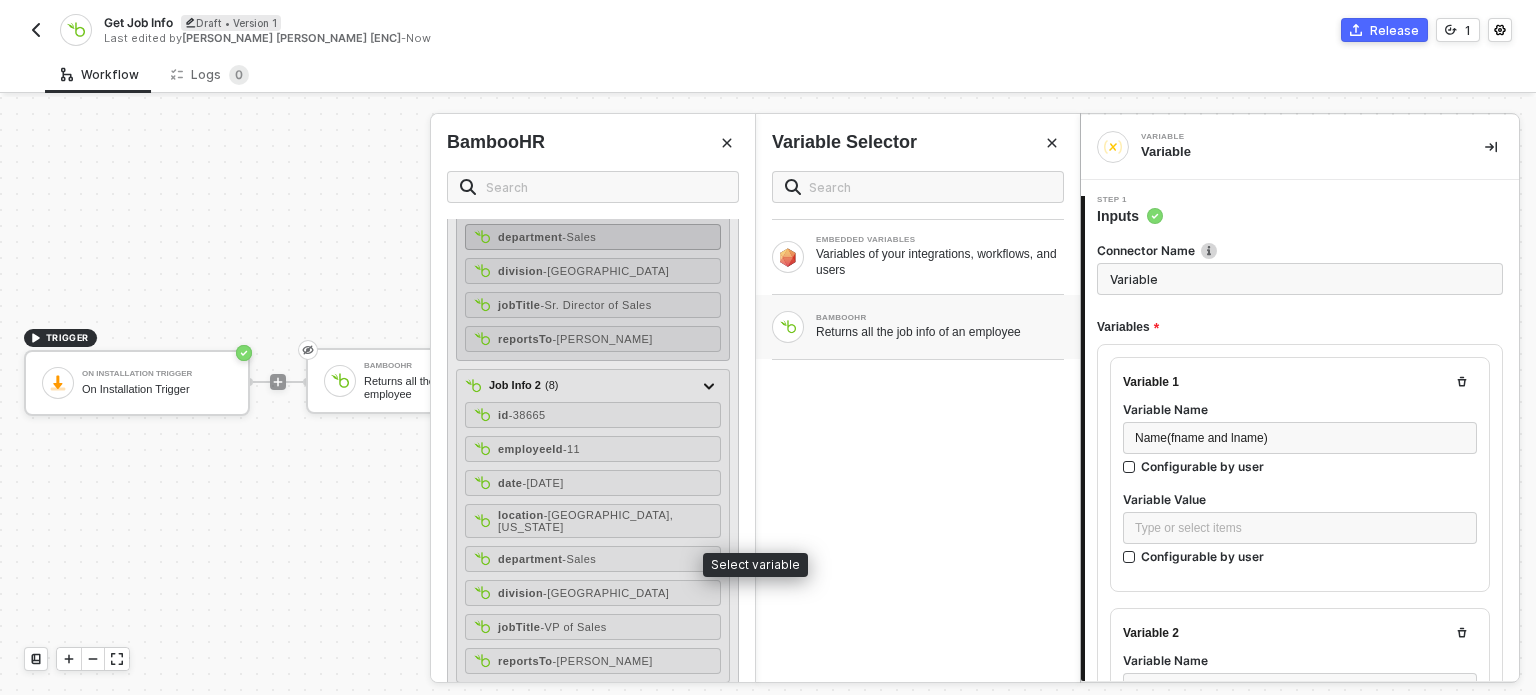 scroll, scrollTop: 0, scrollLeft: 0, axis: both 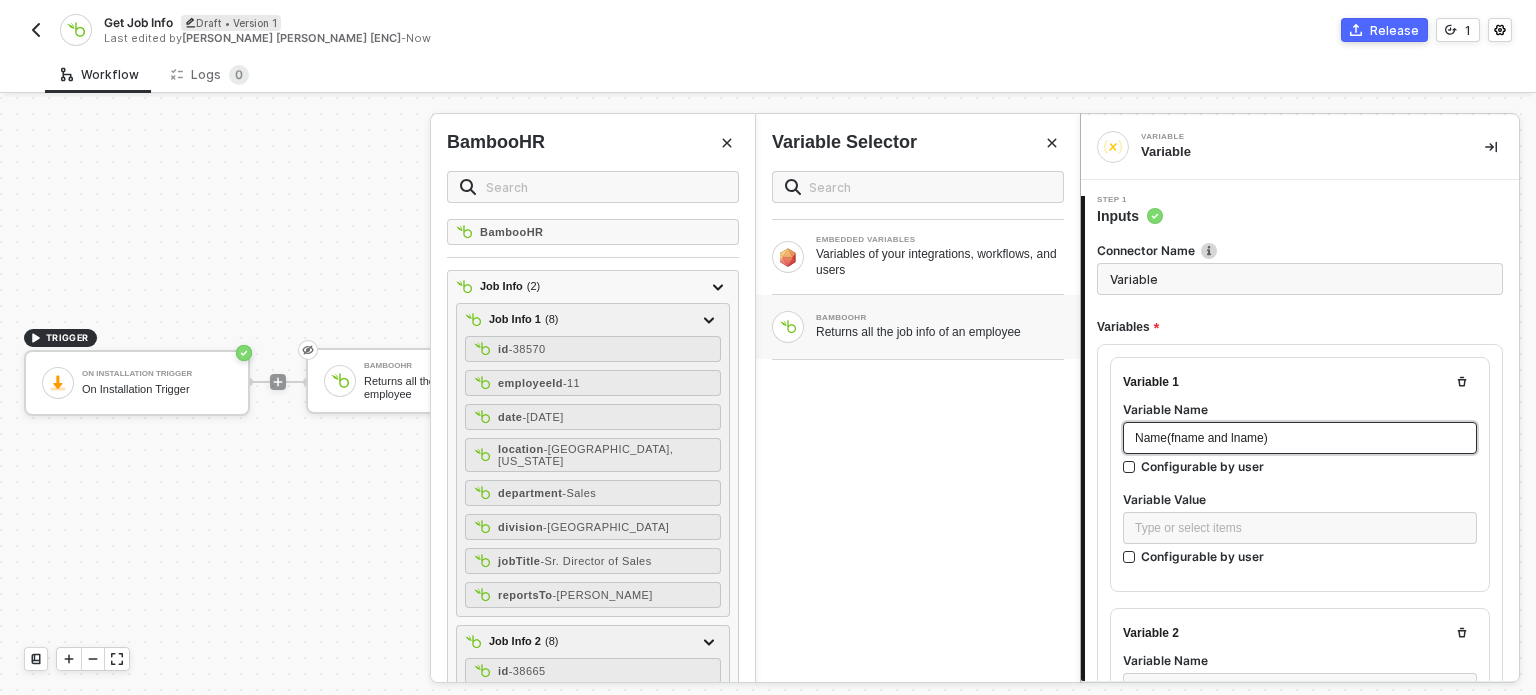 drag, startPoint x: 1234, startPoint y: 445, endPoint x: 1224, endPoint y: 447, distance: 10.198039 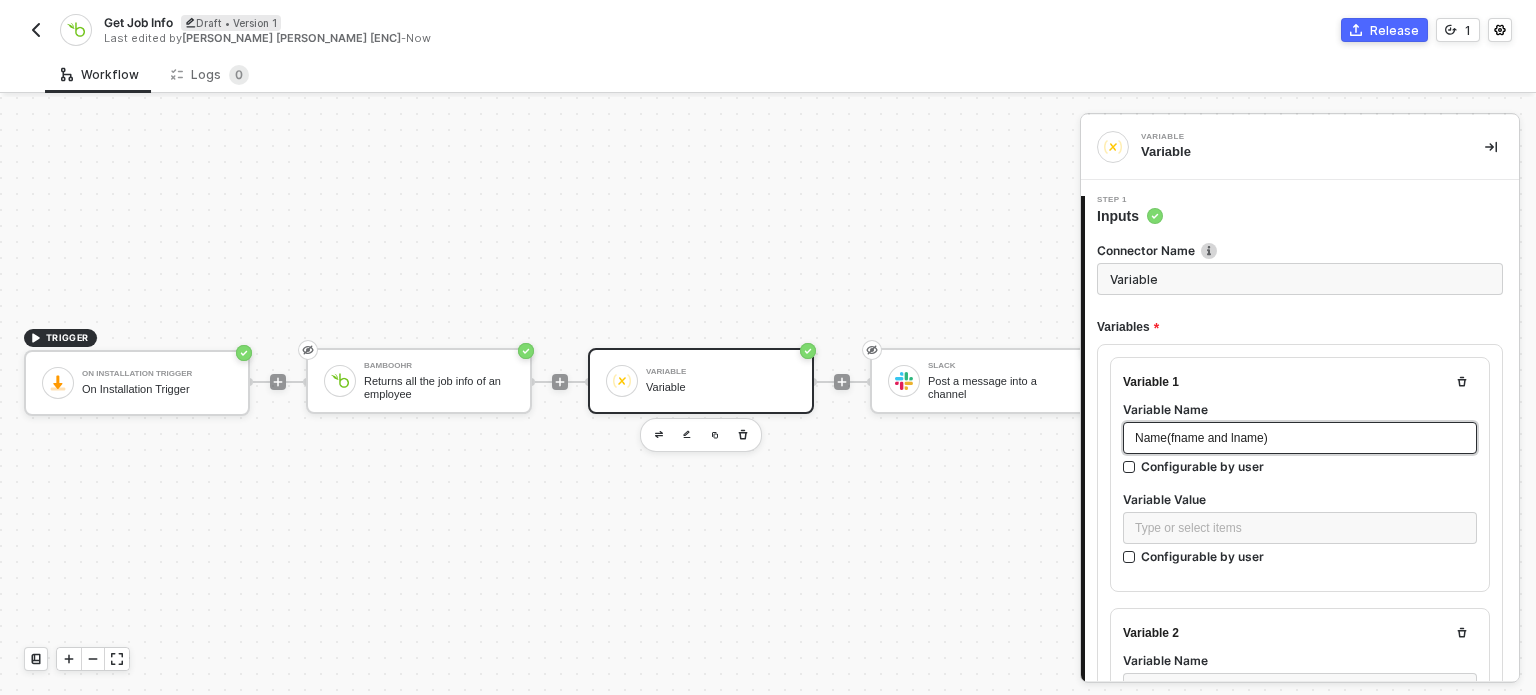click on "Name(fname and lname)" at bounding box center [1300, 438] 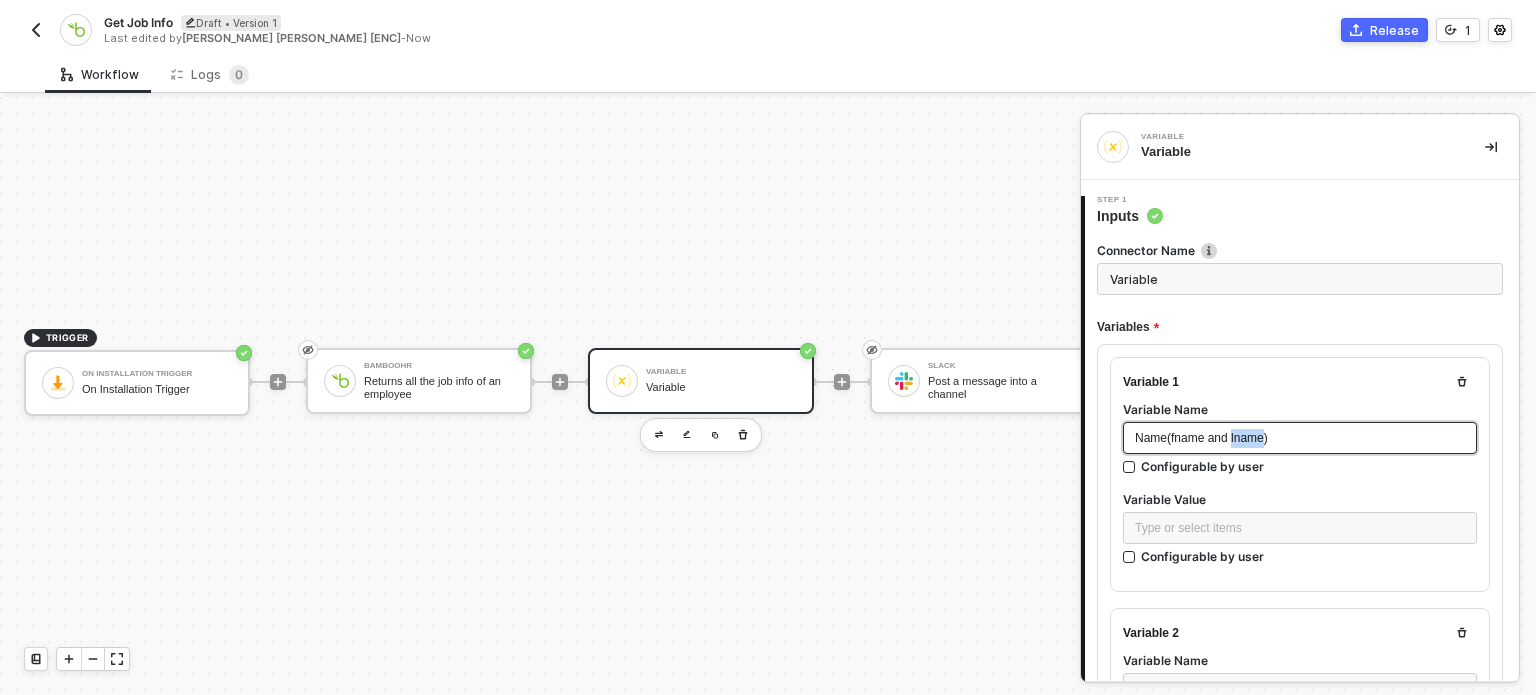 click on "Name(fname and lname)" at bounding box center (1300, 438) 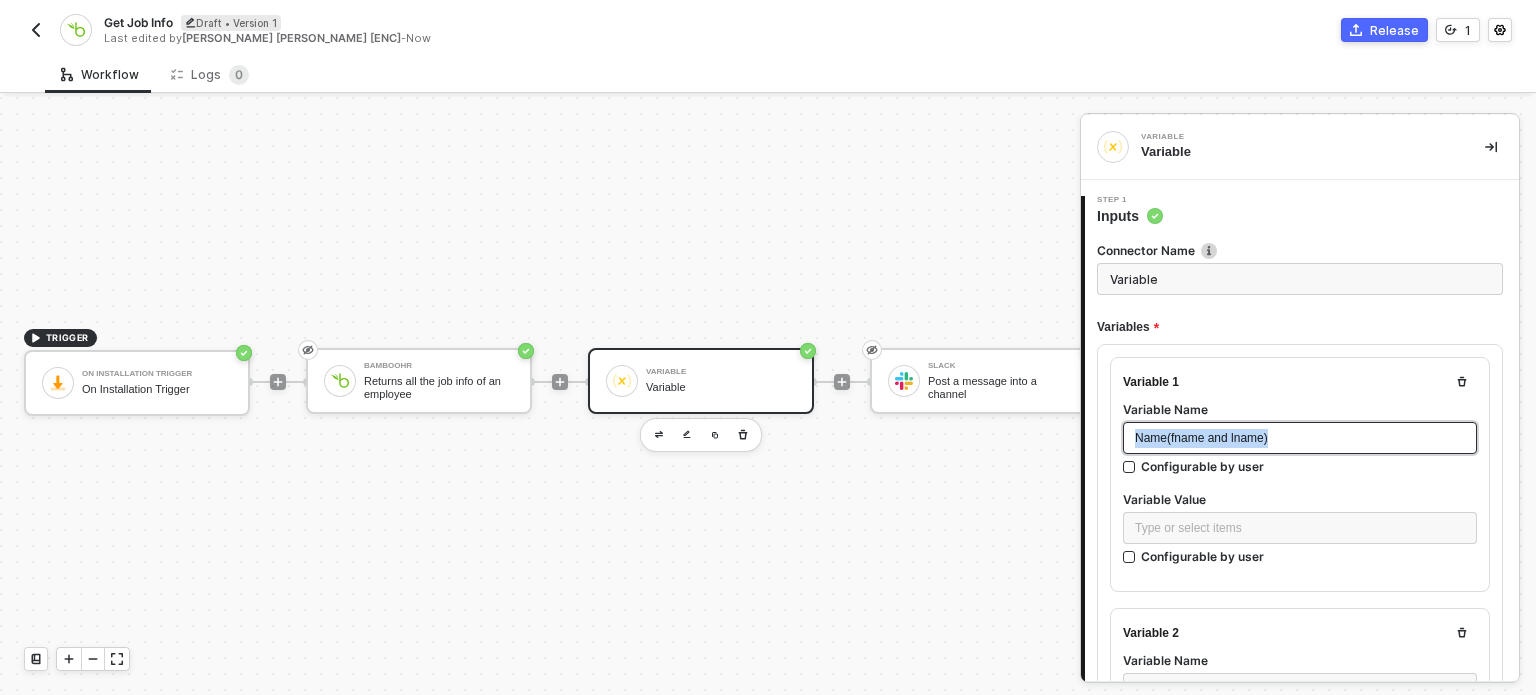 click on "Name(fname and lname)" at bounding box center (1300, 438) 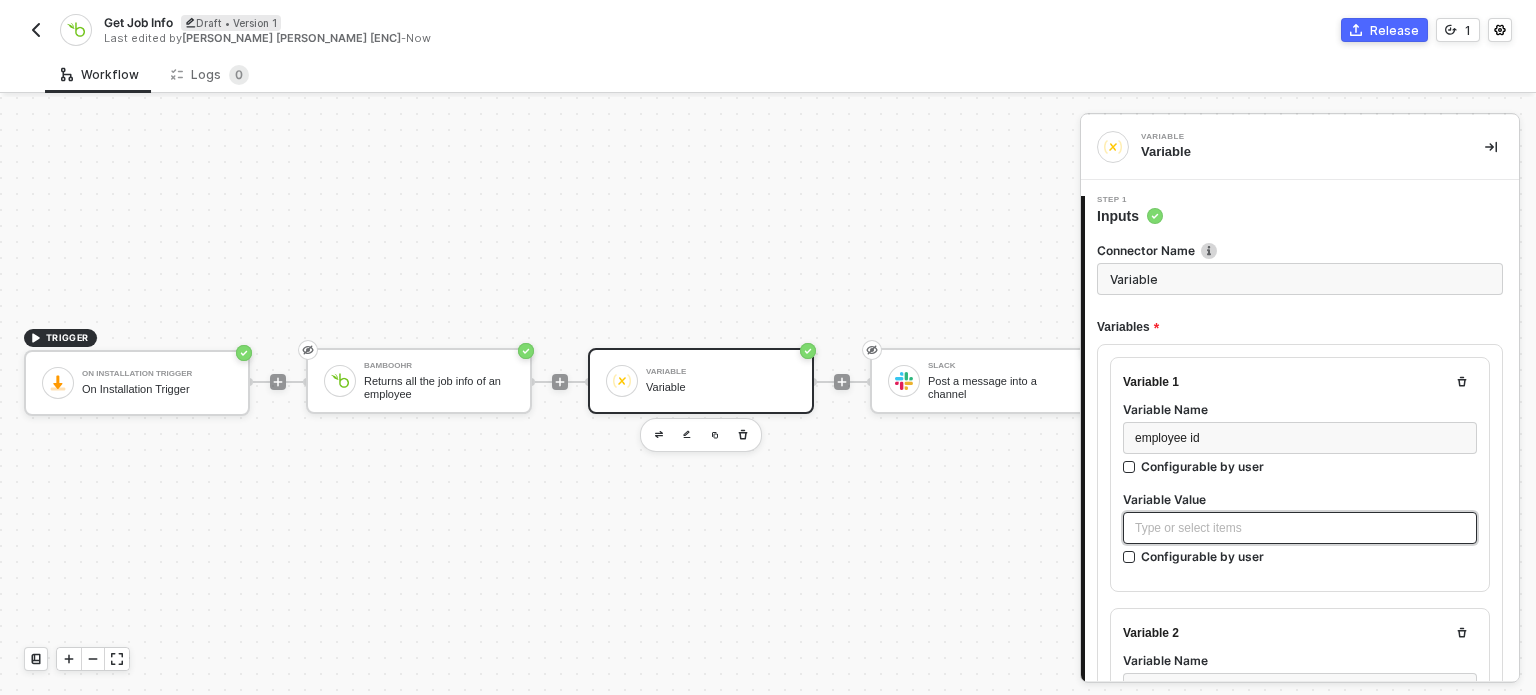 click on "Type or select items ﻿" at bounding box center [1300, 528] 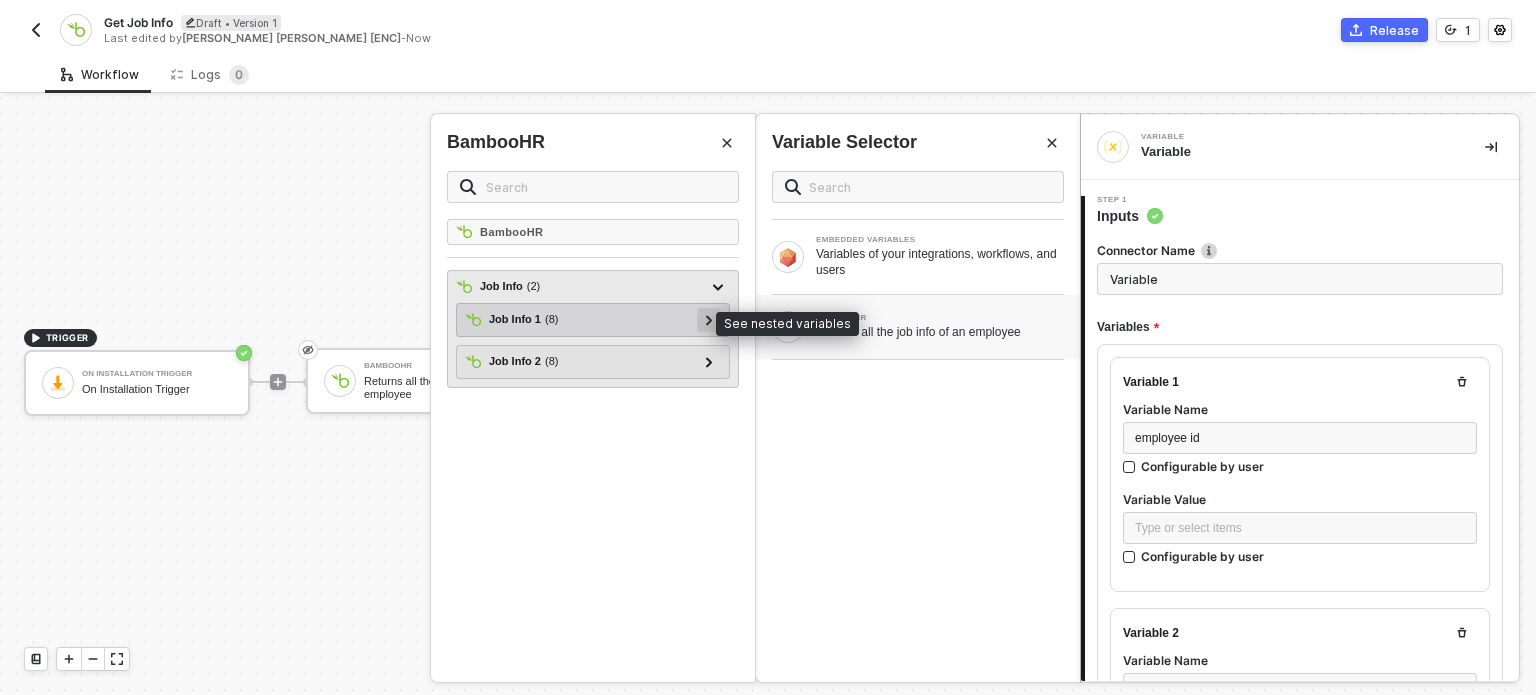 click 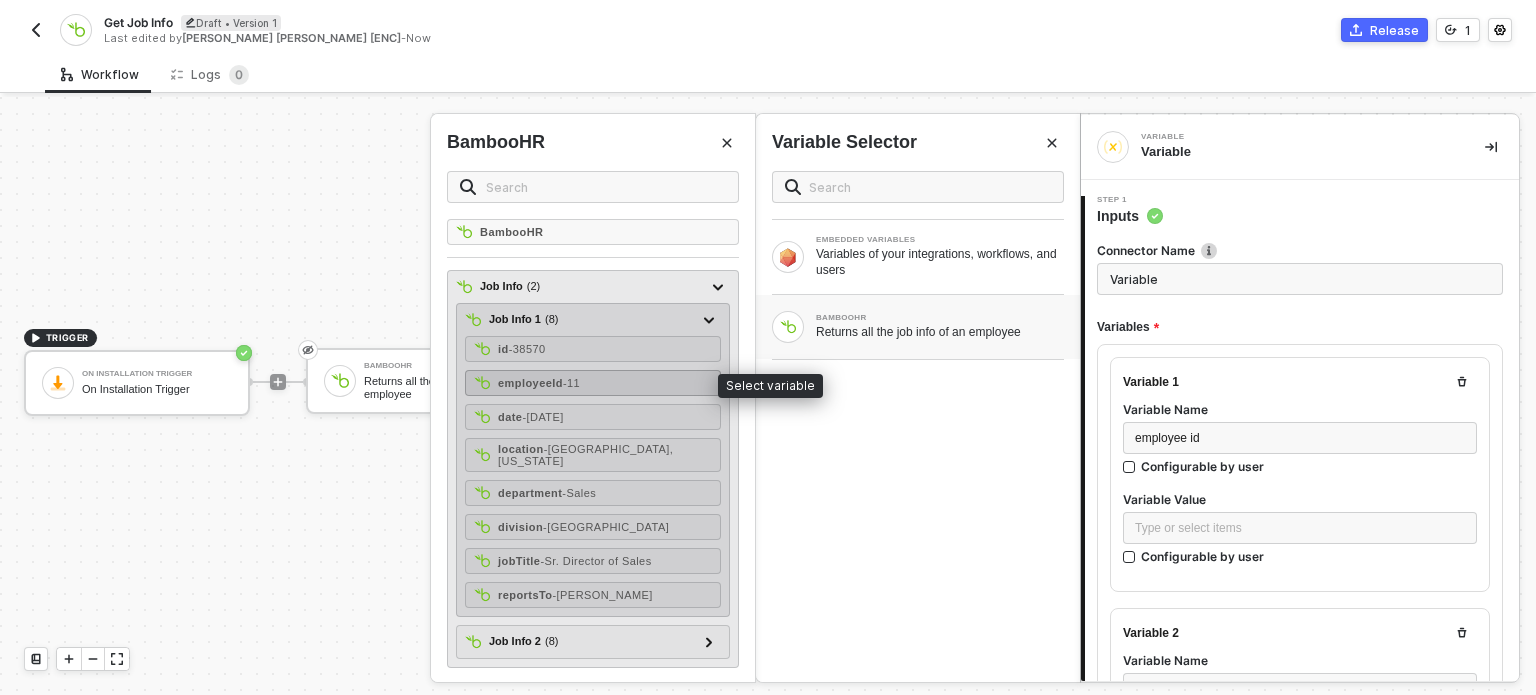click on "-  11" at bounding box center [571, 383] 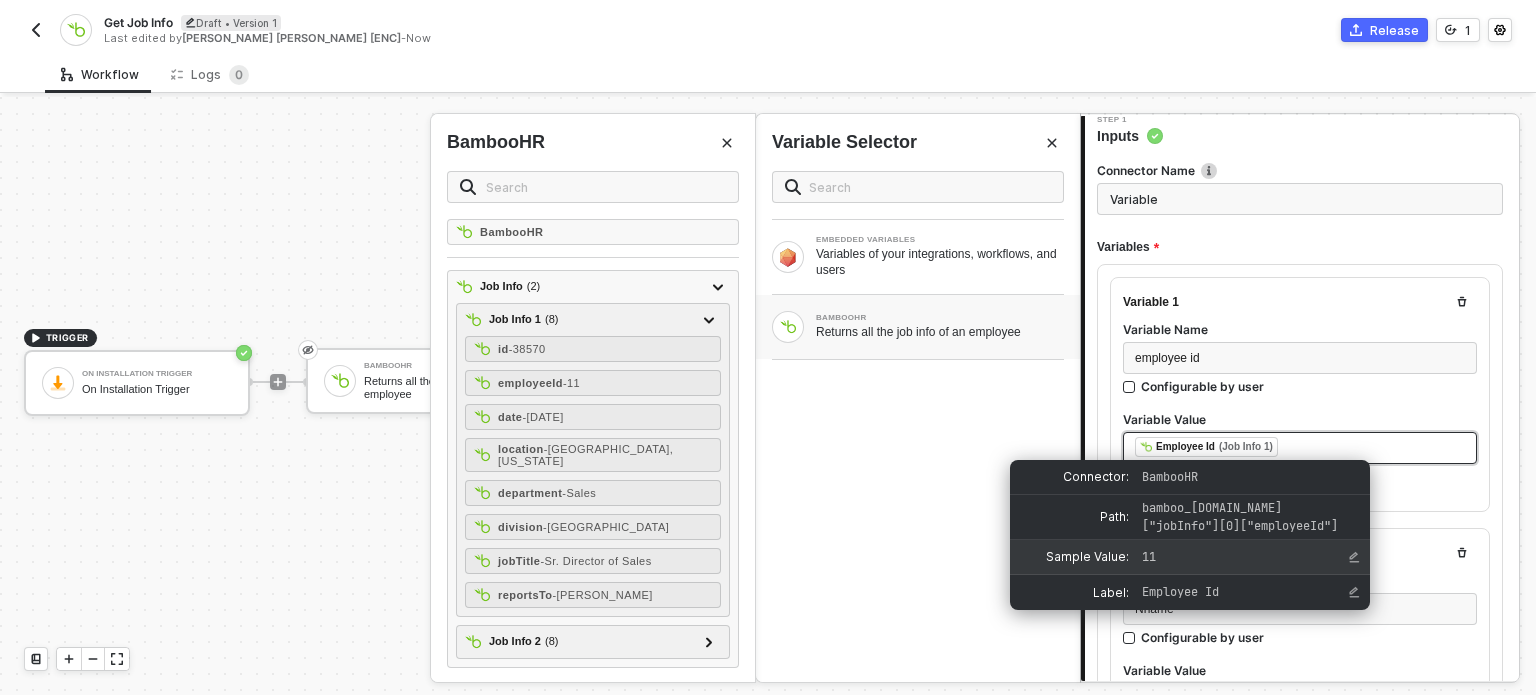 scroll, scrollTop: 100, scrollLeft: 0, axis: vertical 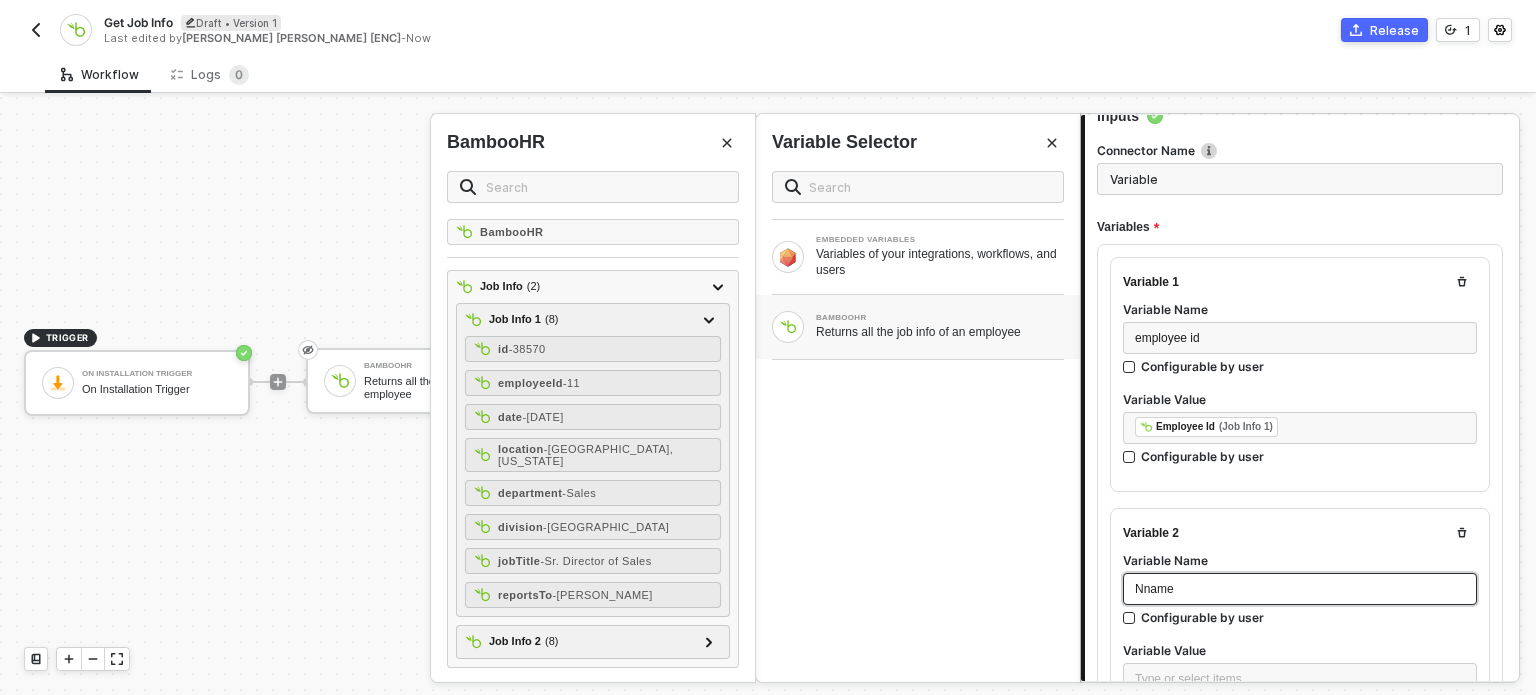 click on "Nname" at bounding box center (1154, 589) 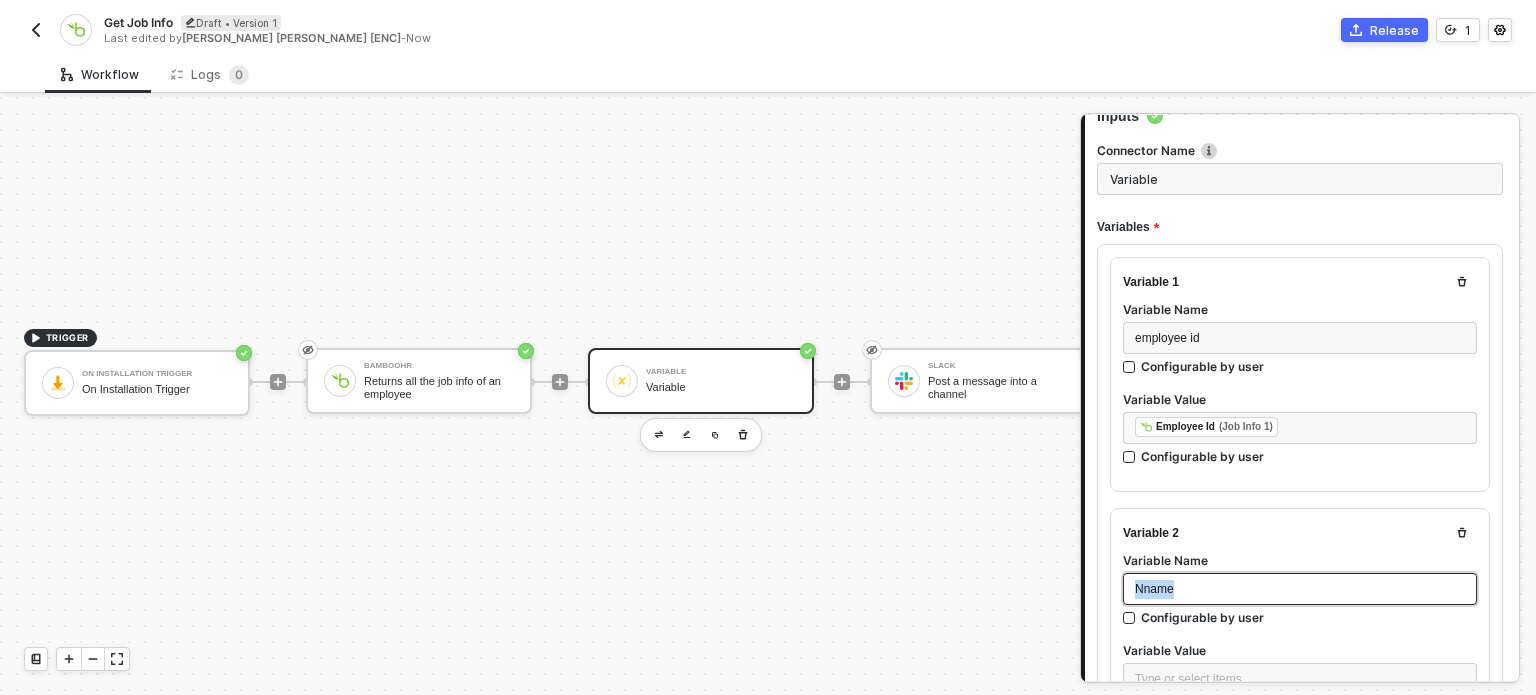 click on "Nname" at bounding box center [1154, 589] 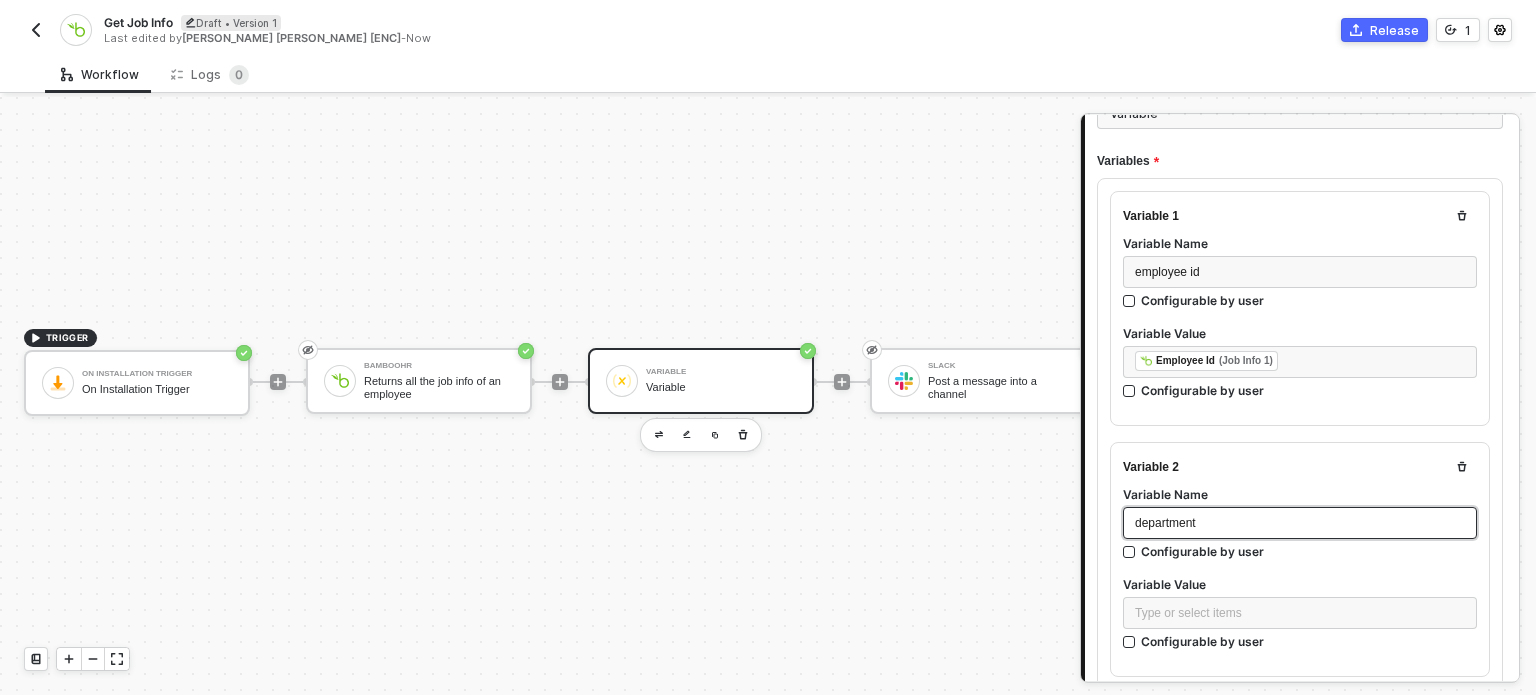 scroll, scrollTop: 200, scrollLeft: 0, axis: vertical 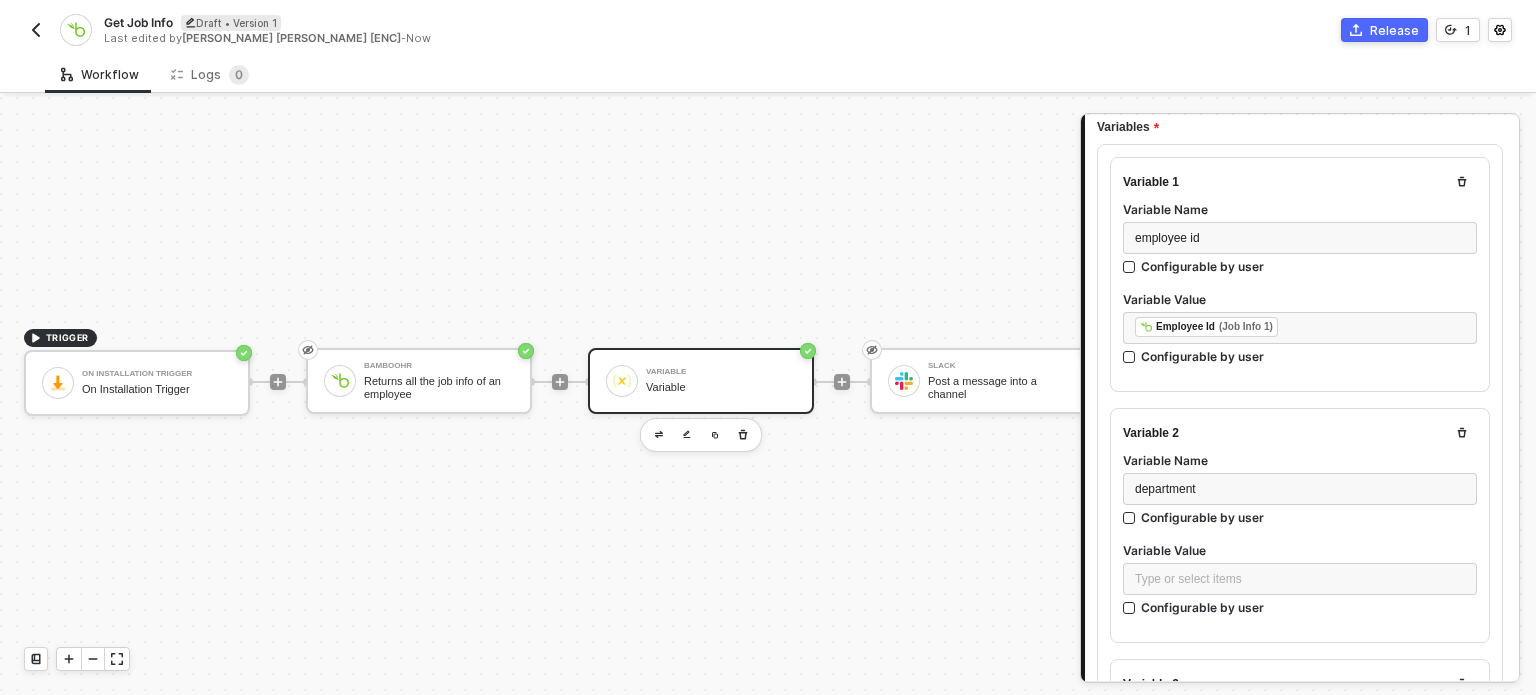 click on "Type or select items ﻿" at bounding box center (1300, 579) 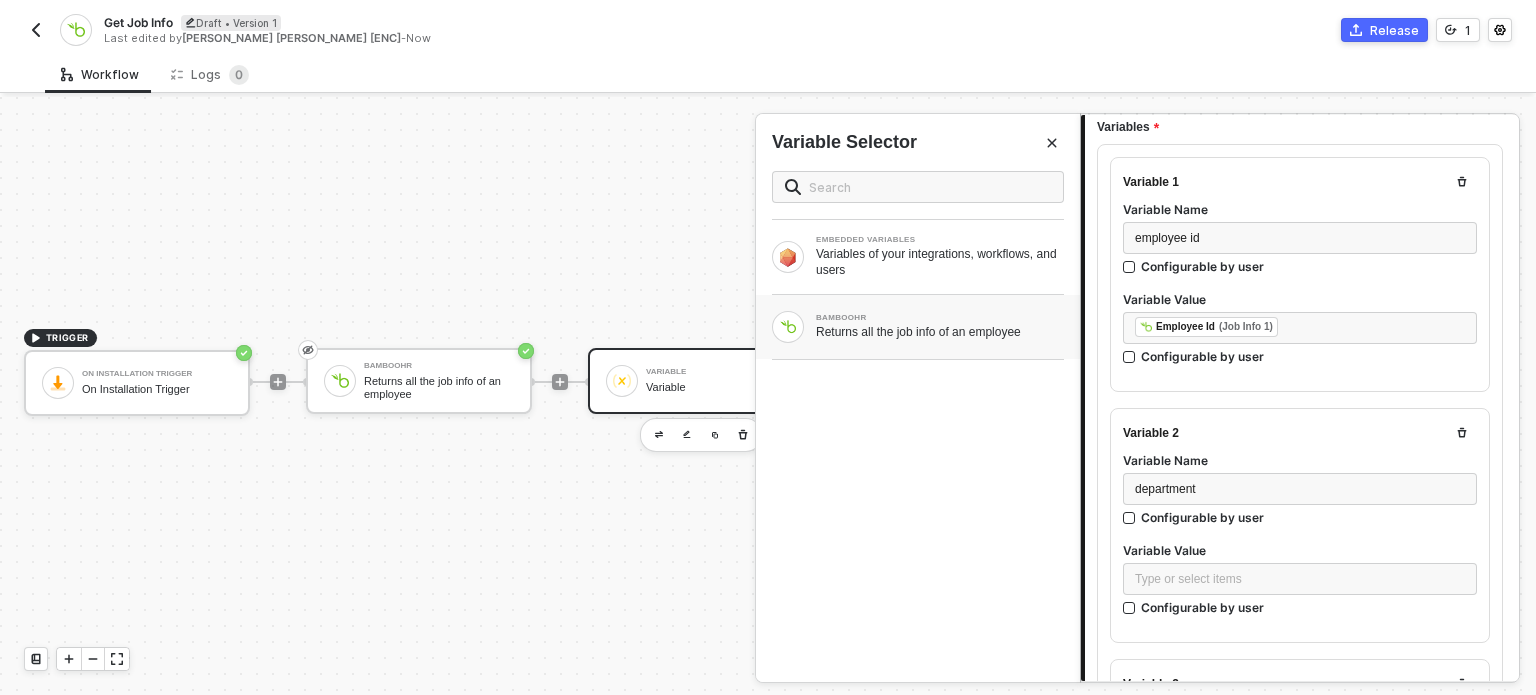 drag, startPoint x: 905, startPoint y: 323, endPoint x: 800, endPoint y: 325, distance: 105.01904 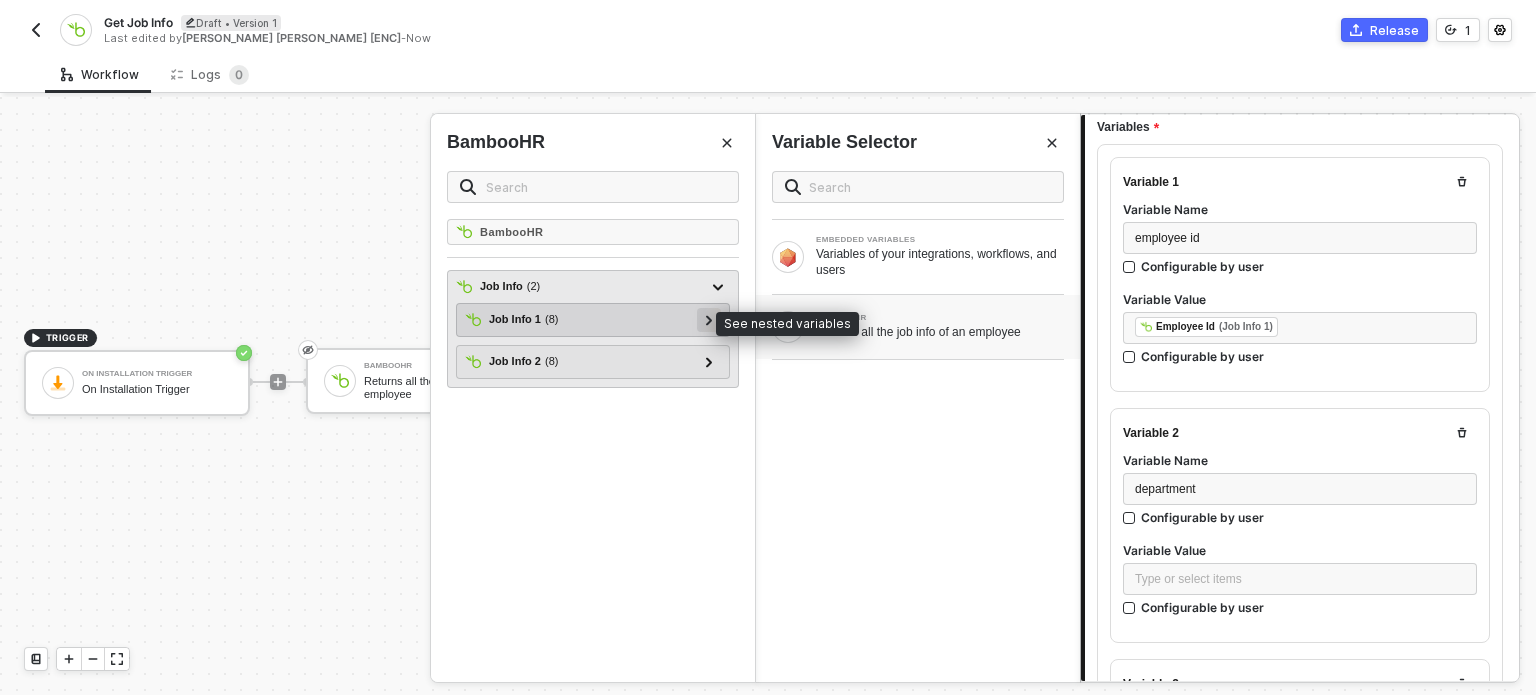click at bounding box center [709, 319] 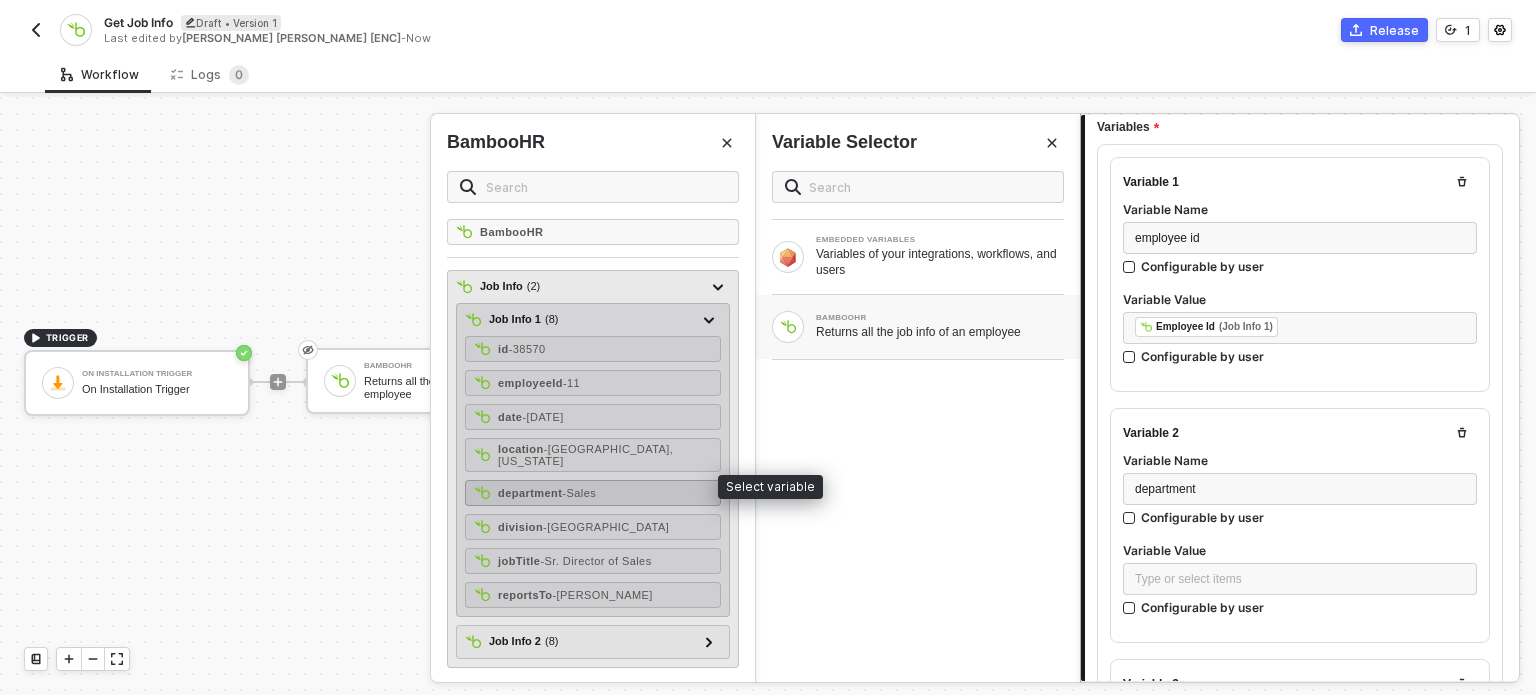 click on "department" at bounding box center (530, 493) 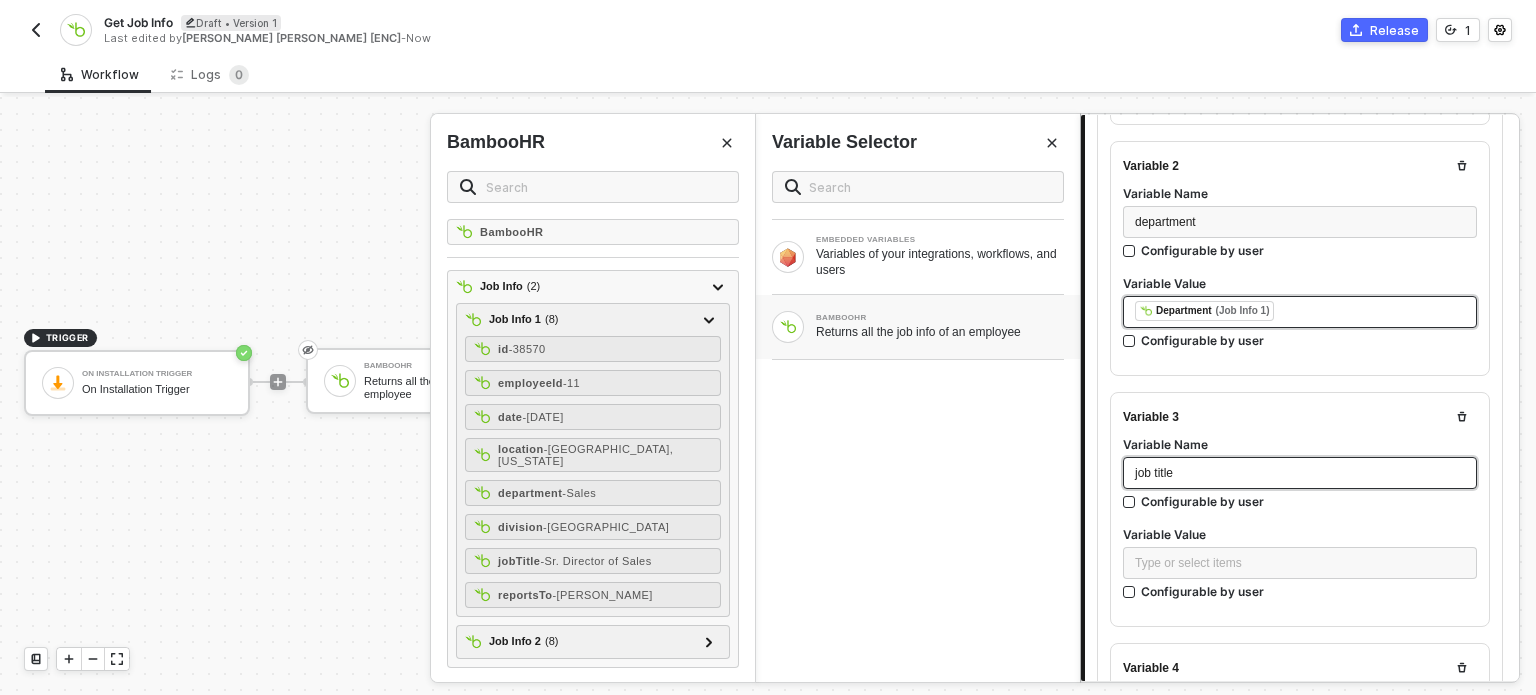 scroll, scrollTop: 500, scrollLeft: 0, axis: vertical 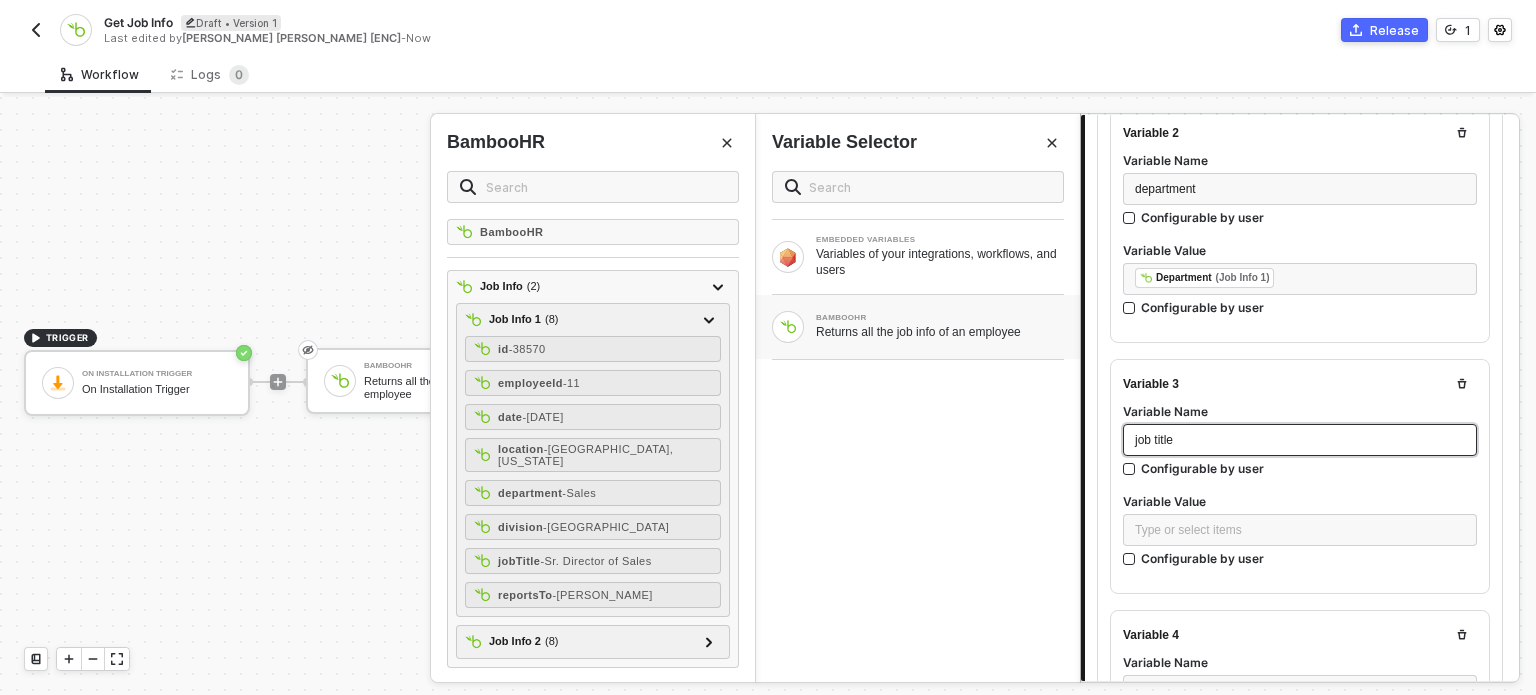 click on "job title" at bounding box center [1154, 440] 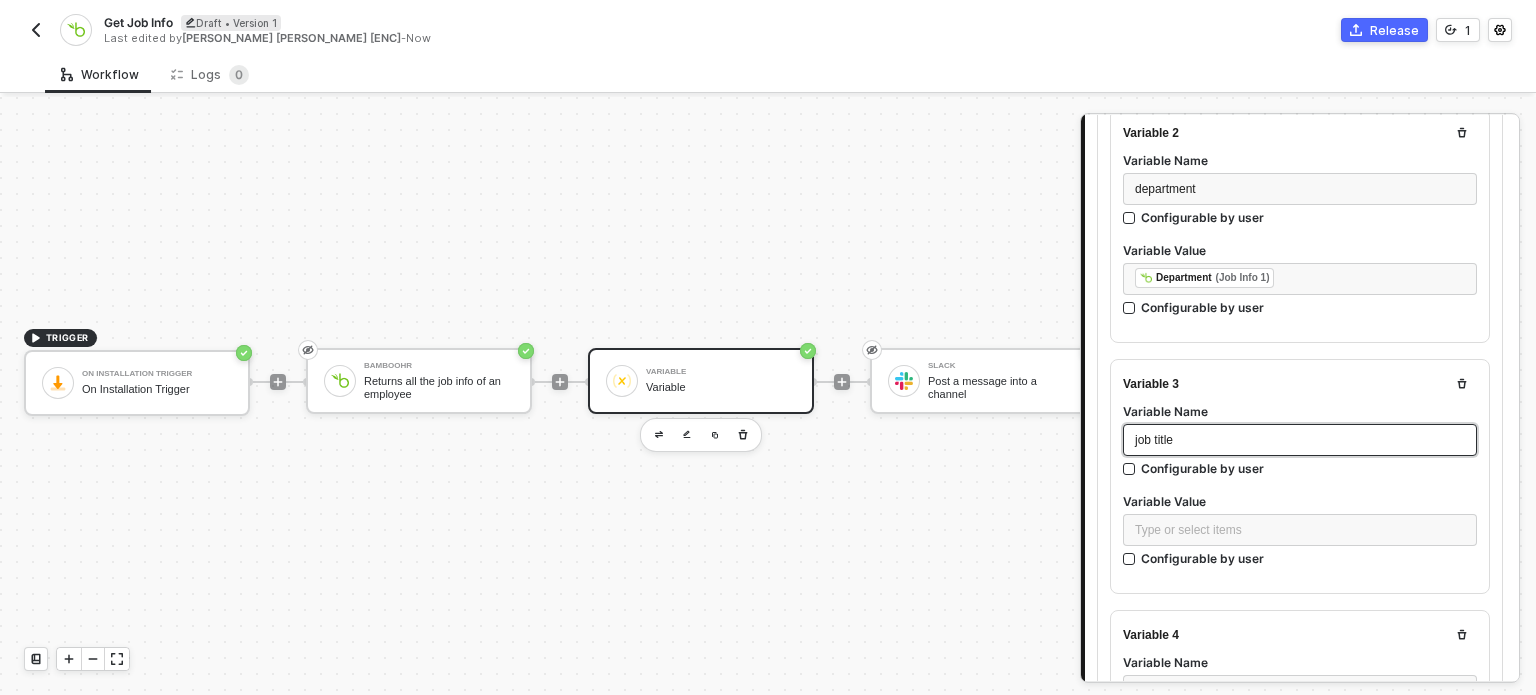 click on "job title" at bounding box center [1154, 440] 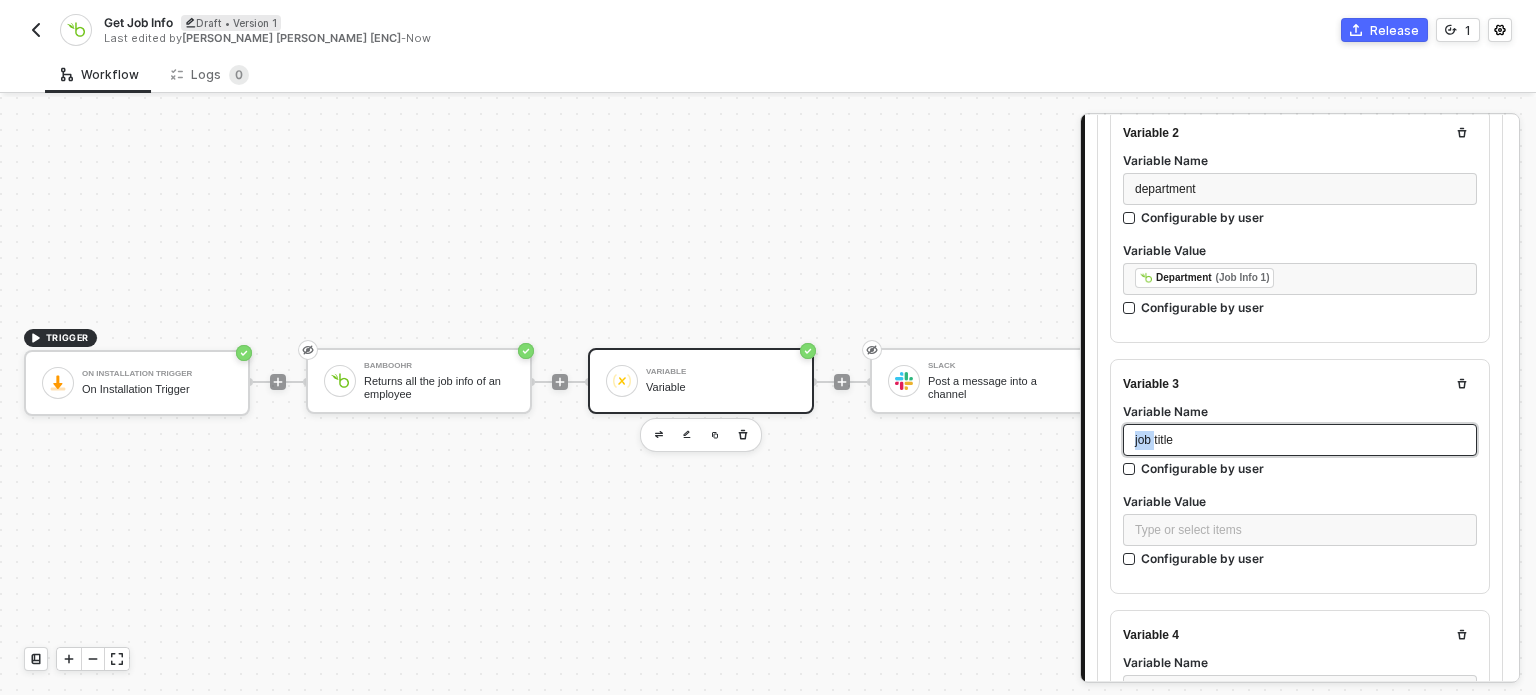 click on "job title" at bounding box center [1154, 440] 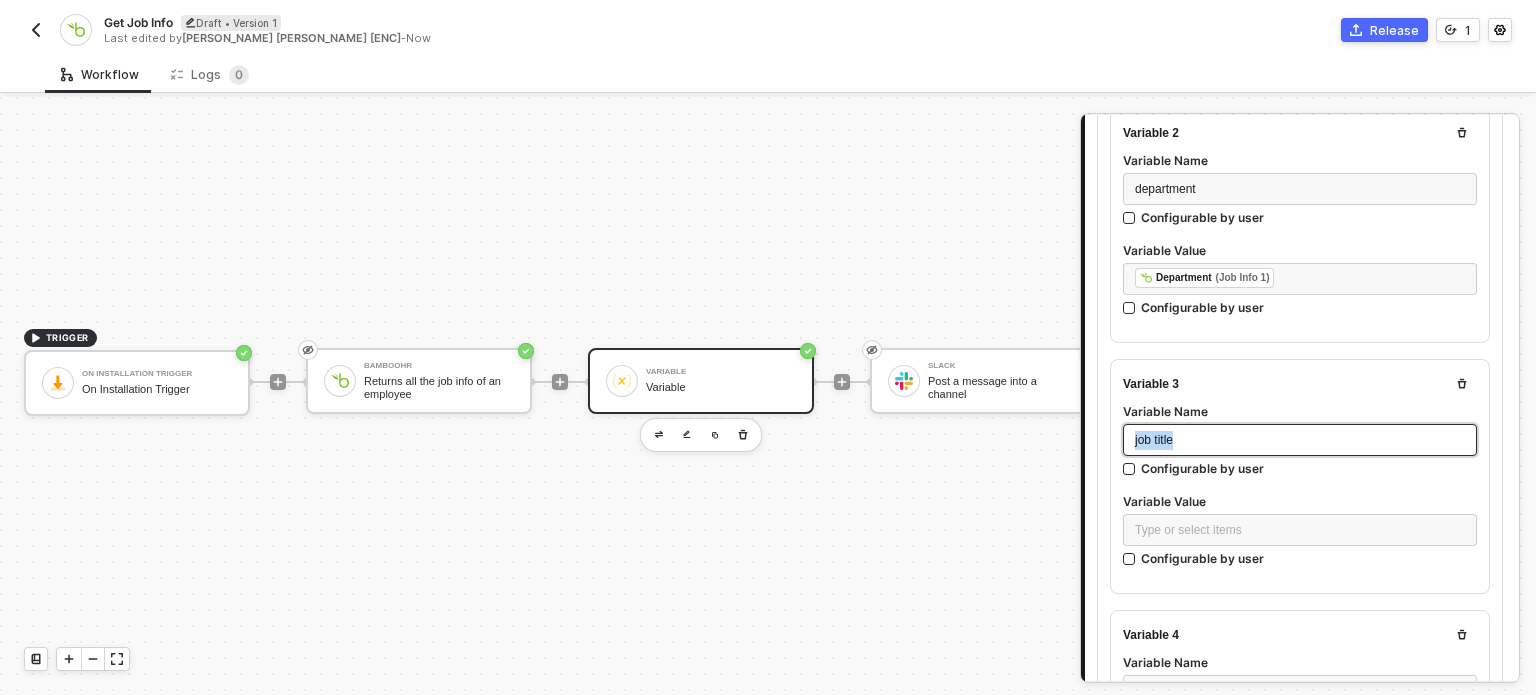 click on "job title" at bounding box center (1154, 440) 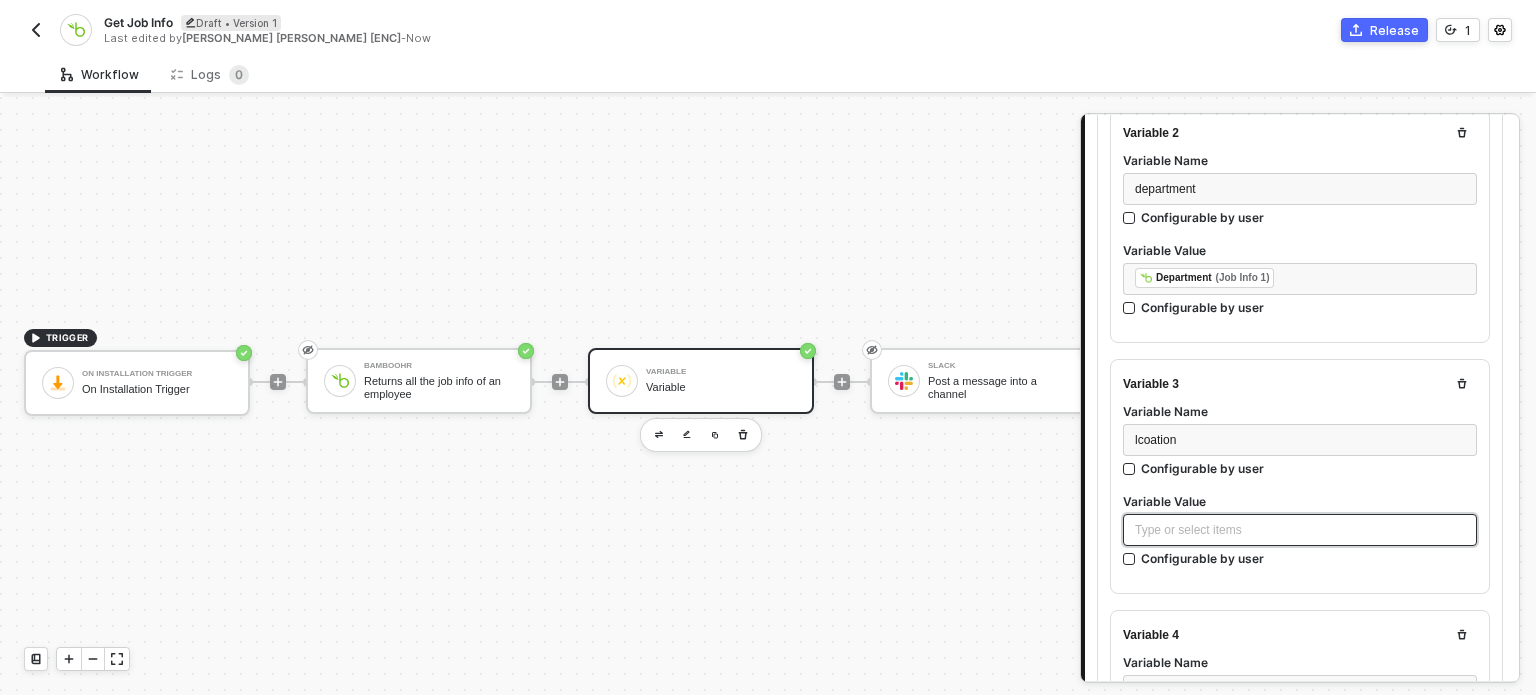 click on "Type or select items ﻿" at bounding box center [1300, 530] 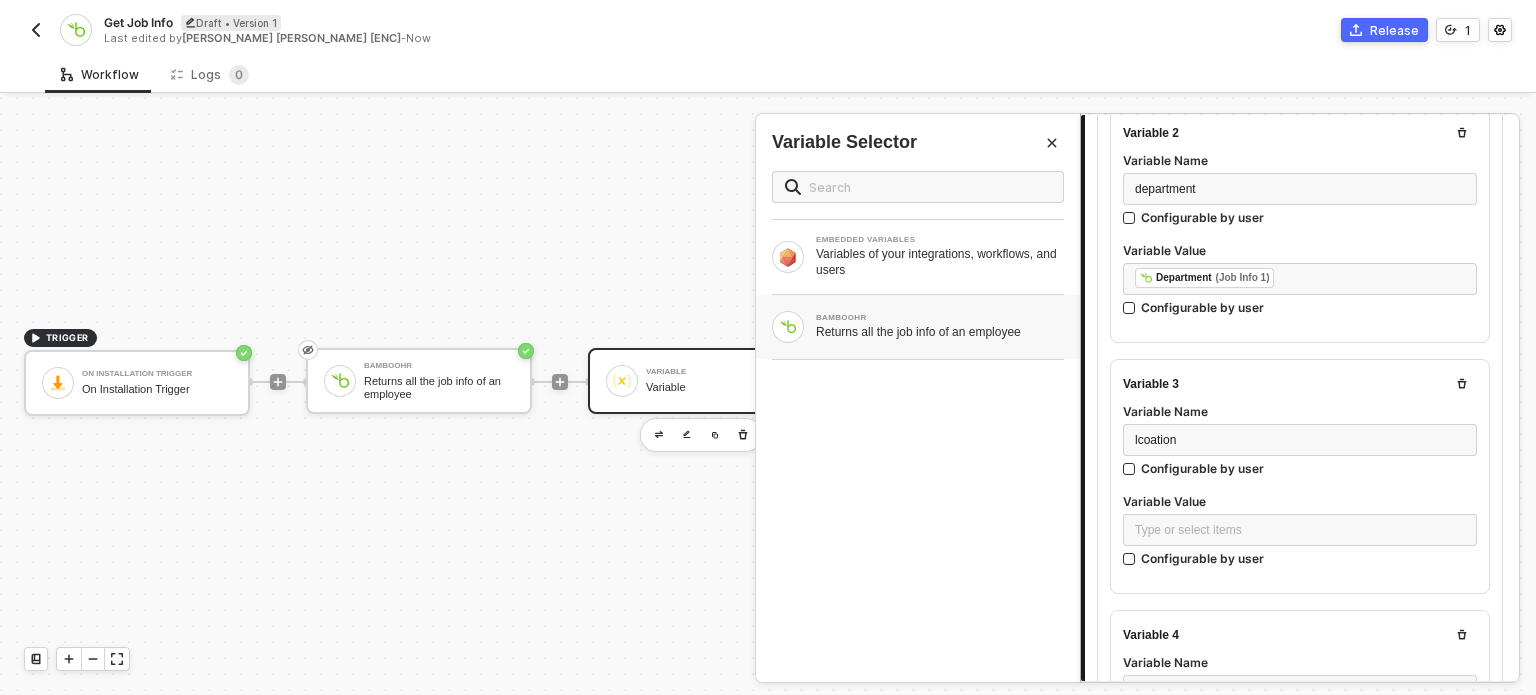 click on "BAMBOOHR Returns all the job info of an employee" at bounding box center (918, 327) 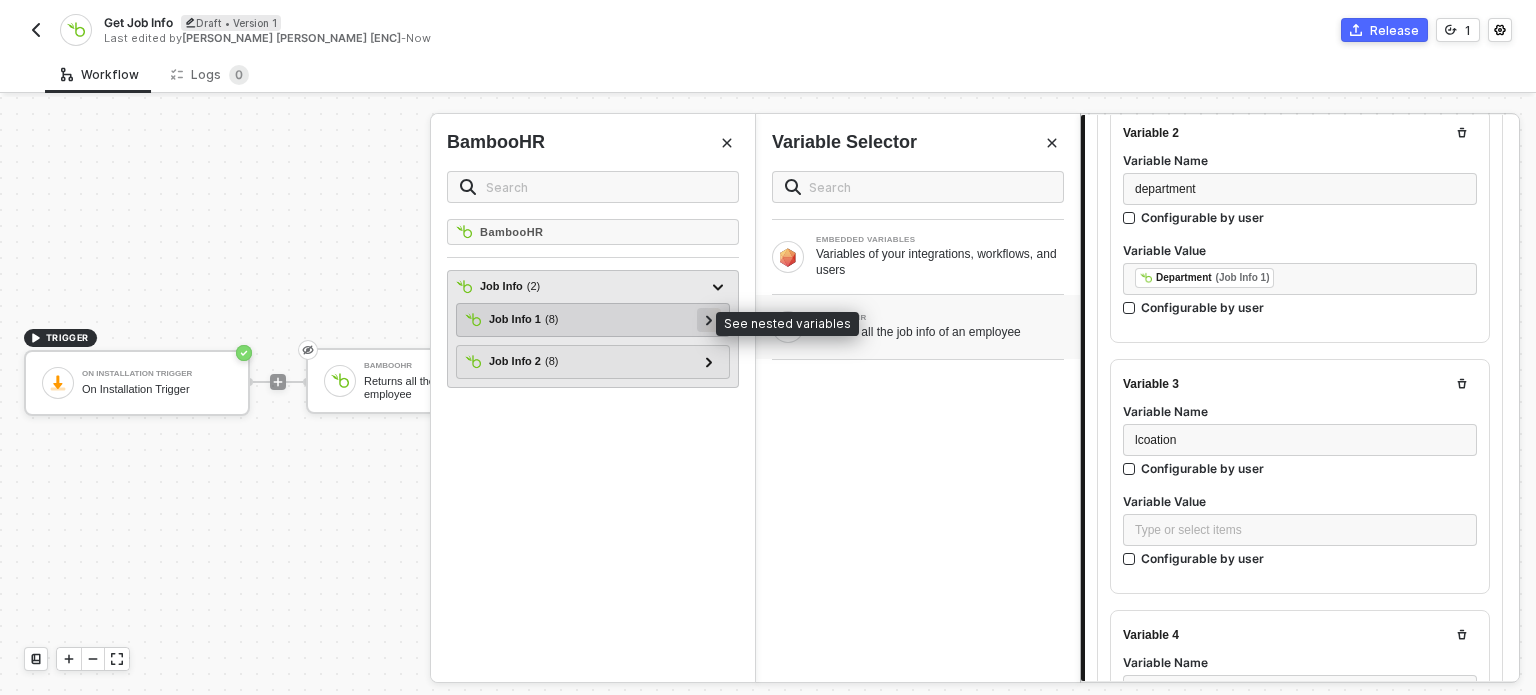 click at bounding box center [709, 319] 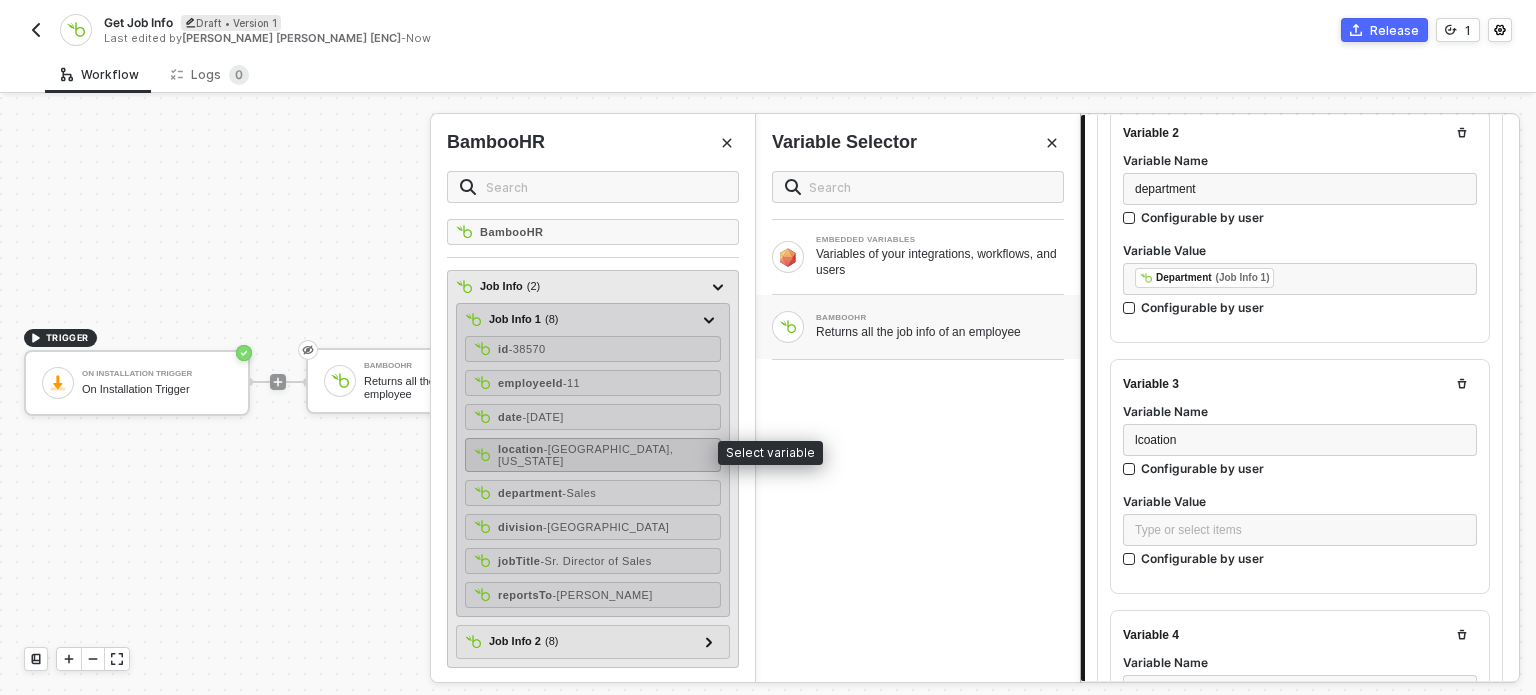 click on "-  [GEOGRAPHIC_DATA], [US_STATE]" at bounding box center [585, 455] 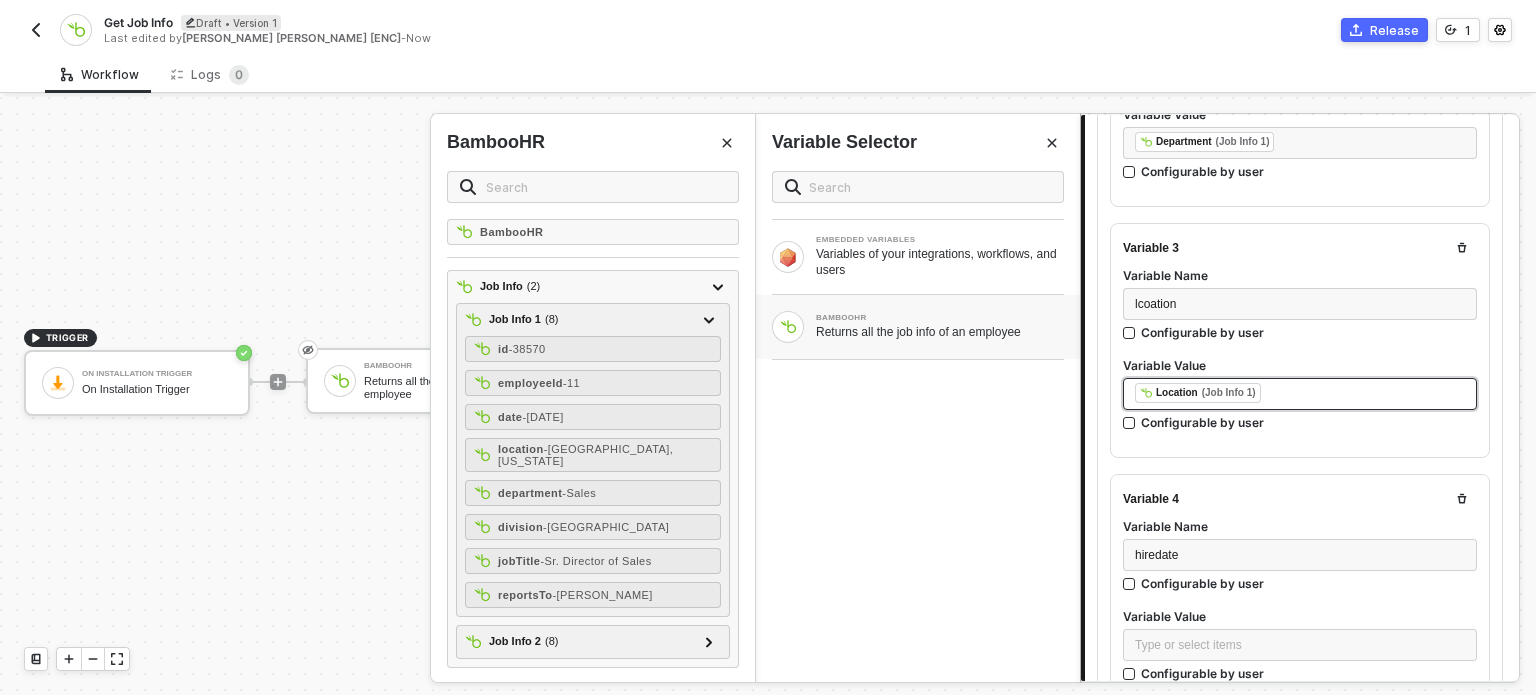 scroll, scrollTop: 700, scrollLeft: 0, axis: vertical 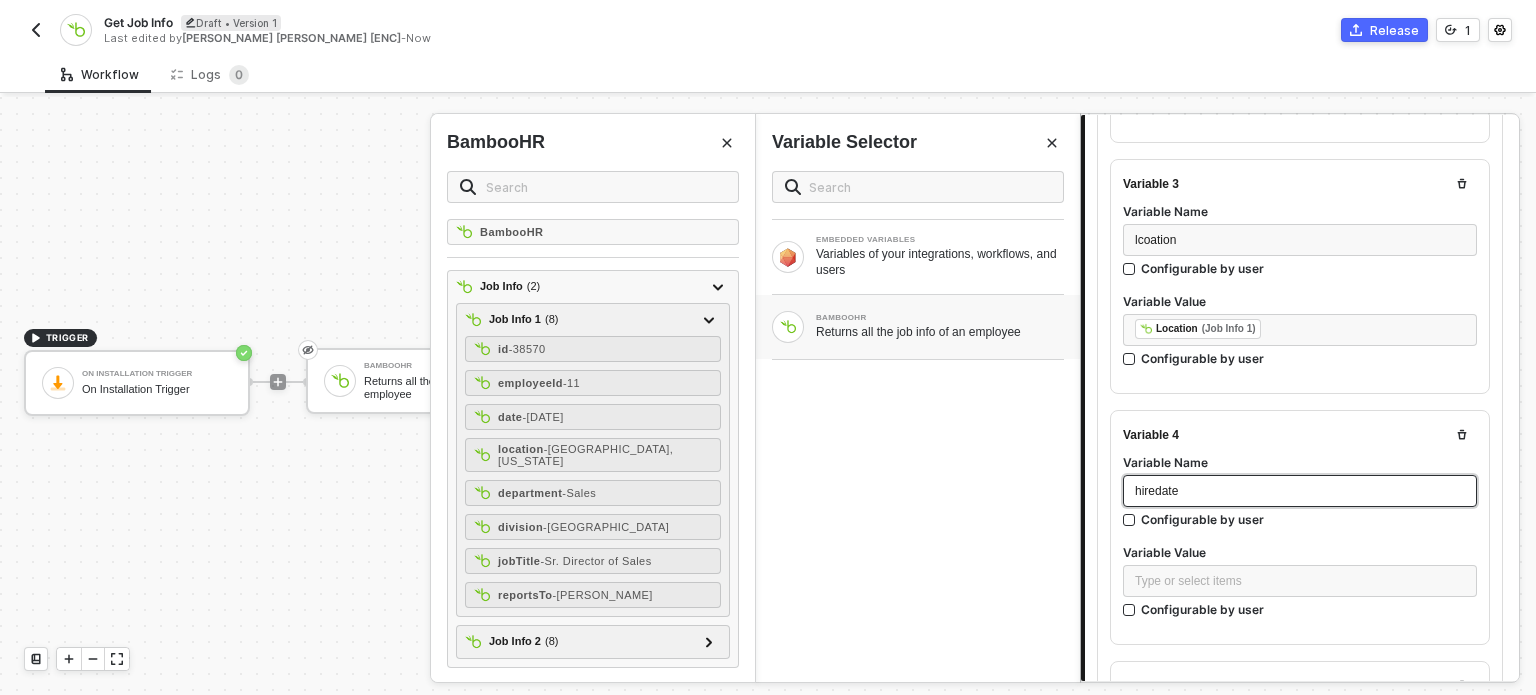 click on "hiredate" at bounding box center [1156, 491] 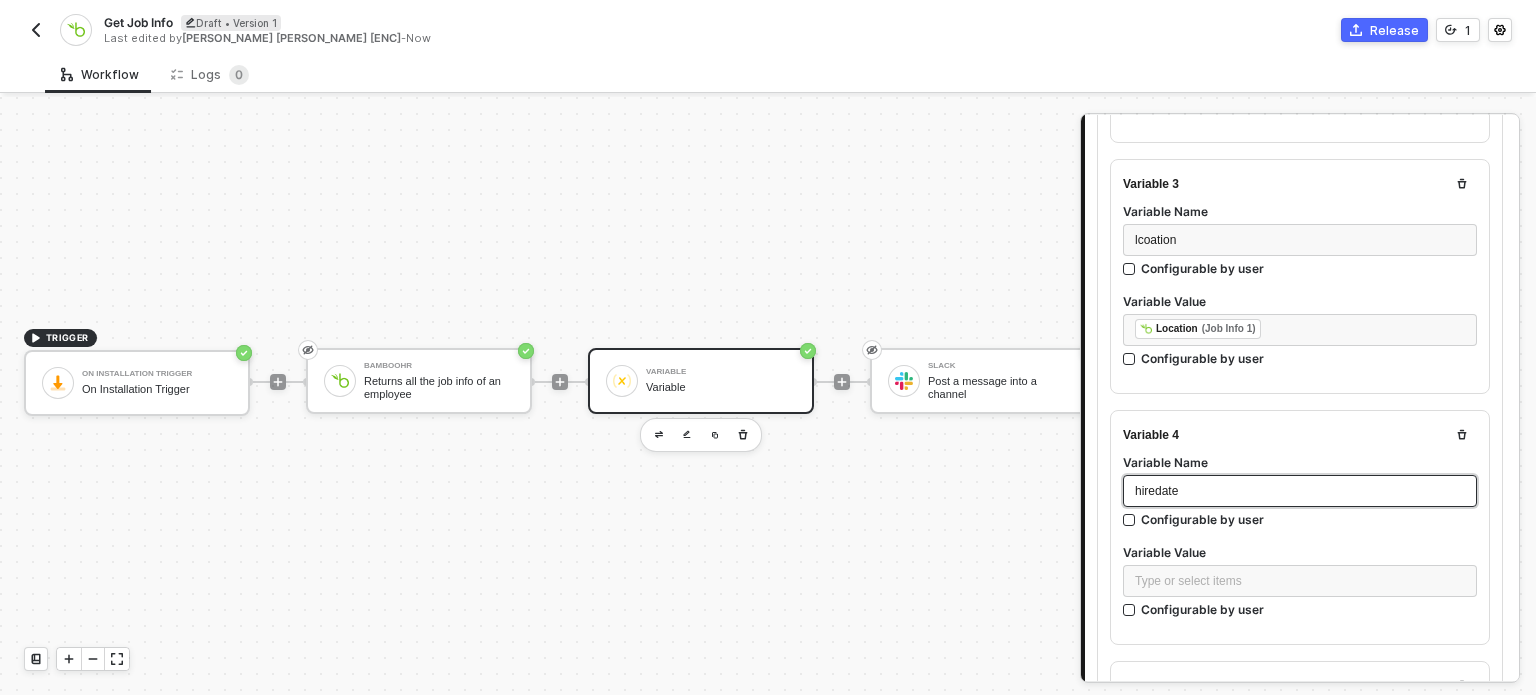 click on "hiredate" at bounding box center (1156, 491) 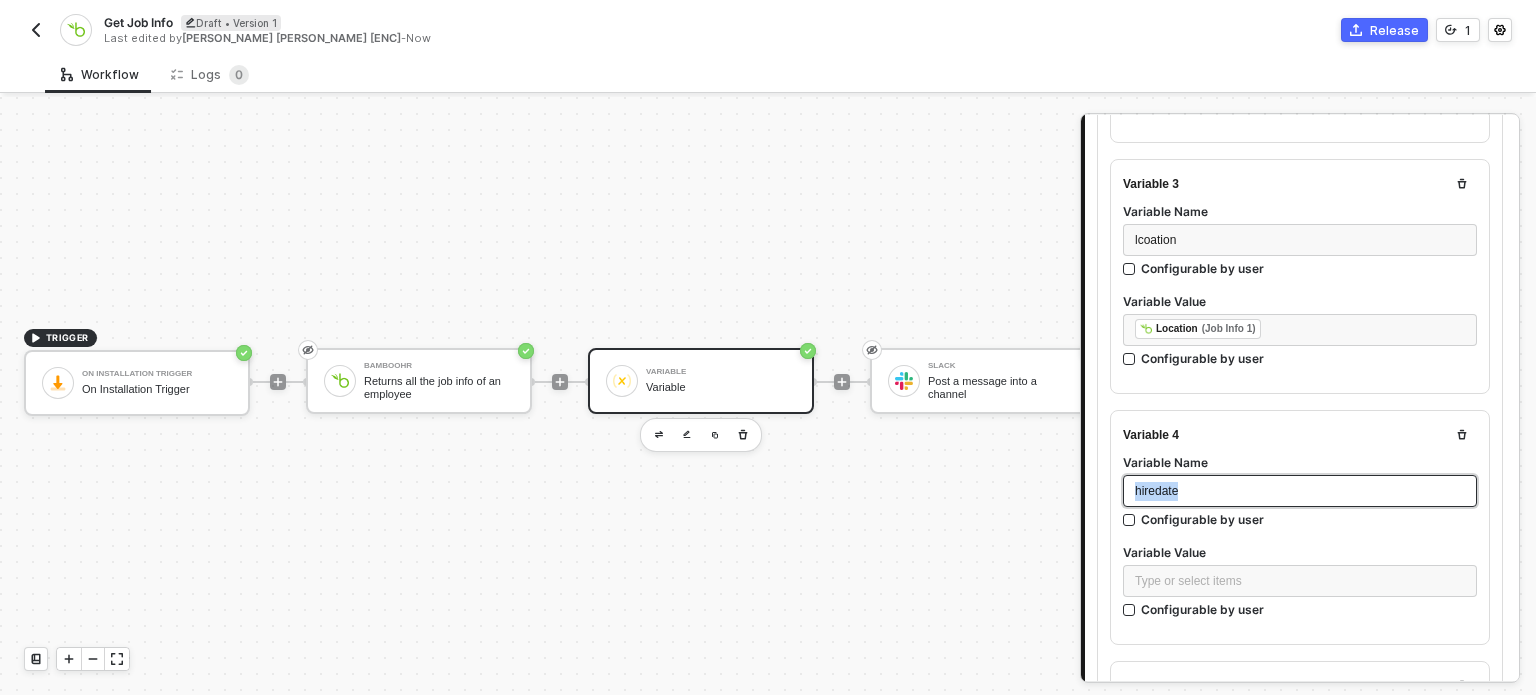 click on "hiredate" at bounding box center (1156, 491) 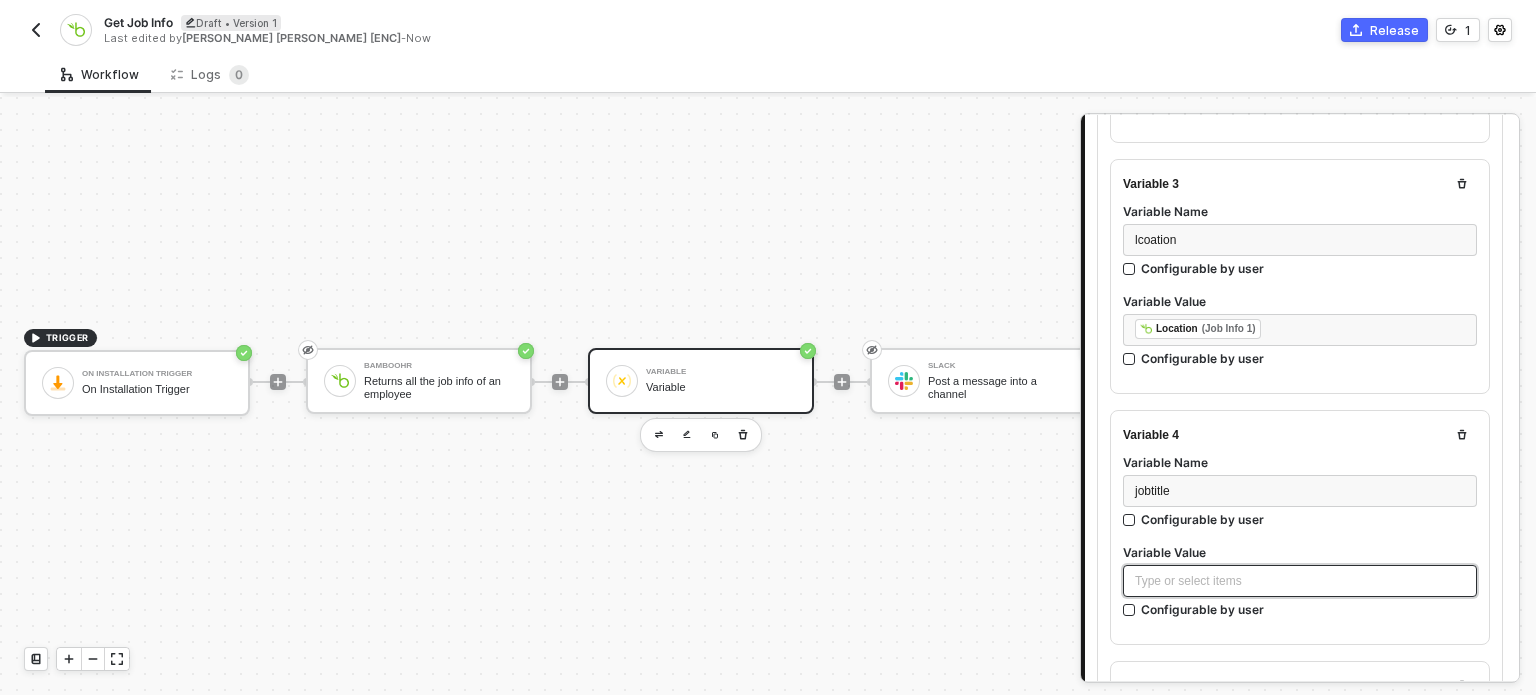 click on "Type or select items ﻿" at bounding box center (1300, 581) 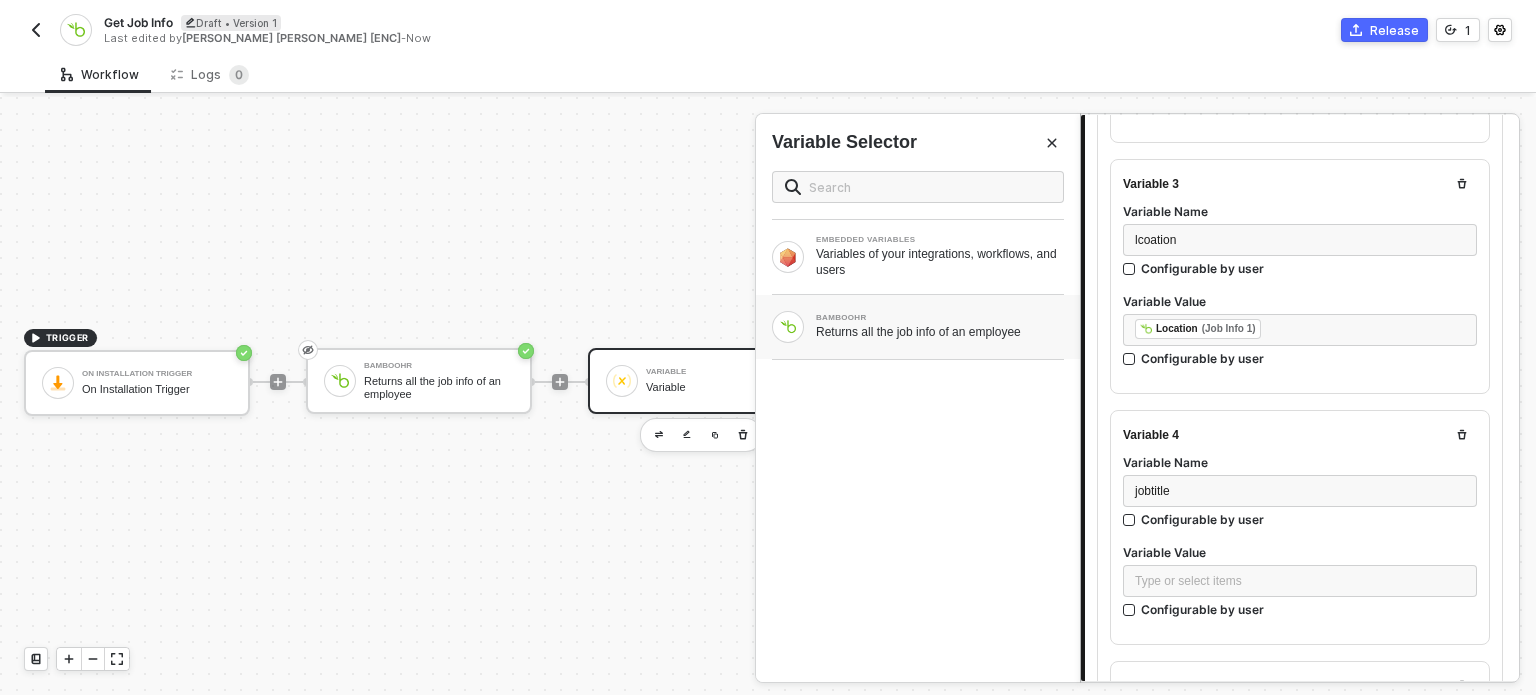 click on "Returns all the job info of an employee" at bounding box center [940, 332] 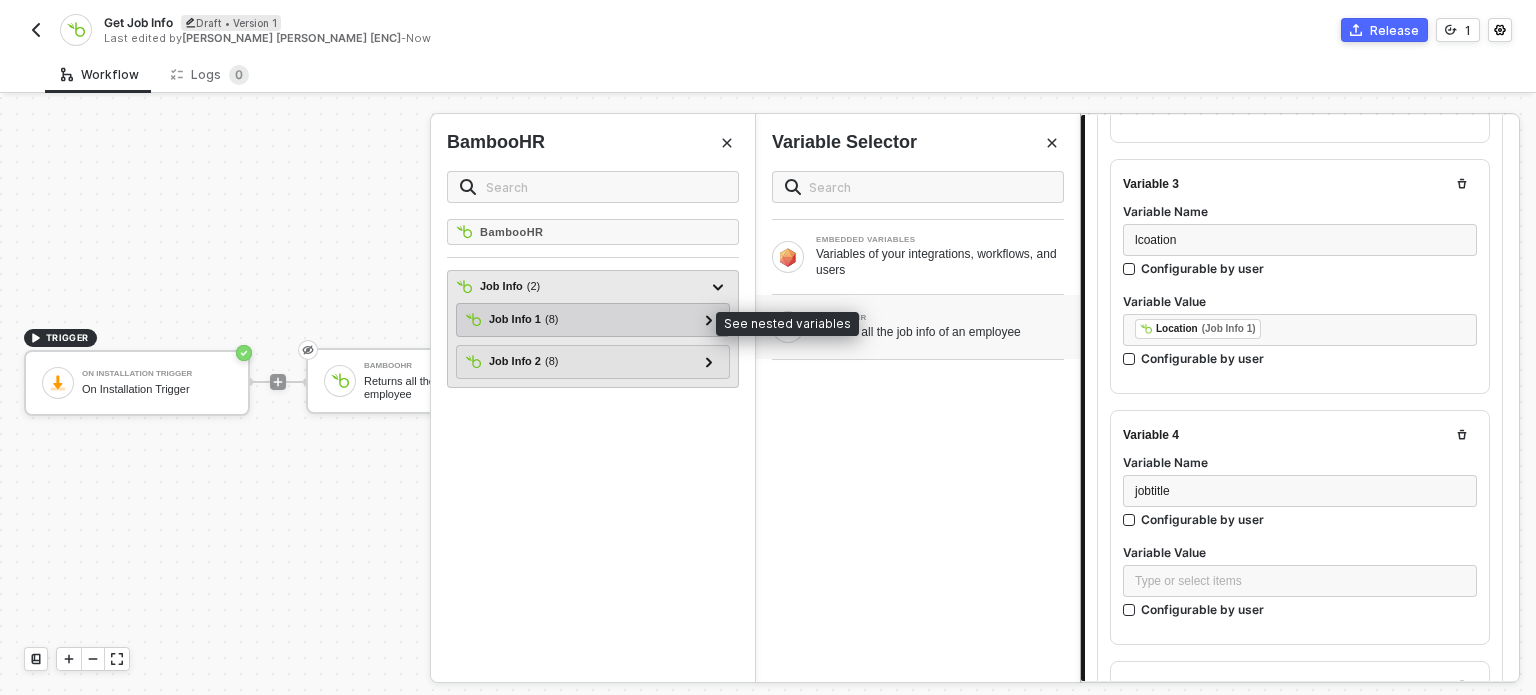 drag, startPoint x: 690, startPoint y: 319, endPoint x: 670, endPoint y: 337, distance: 26.907248 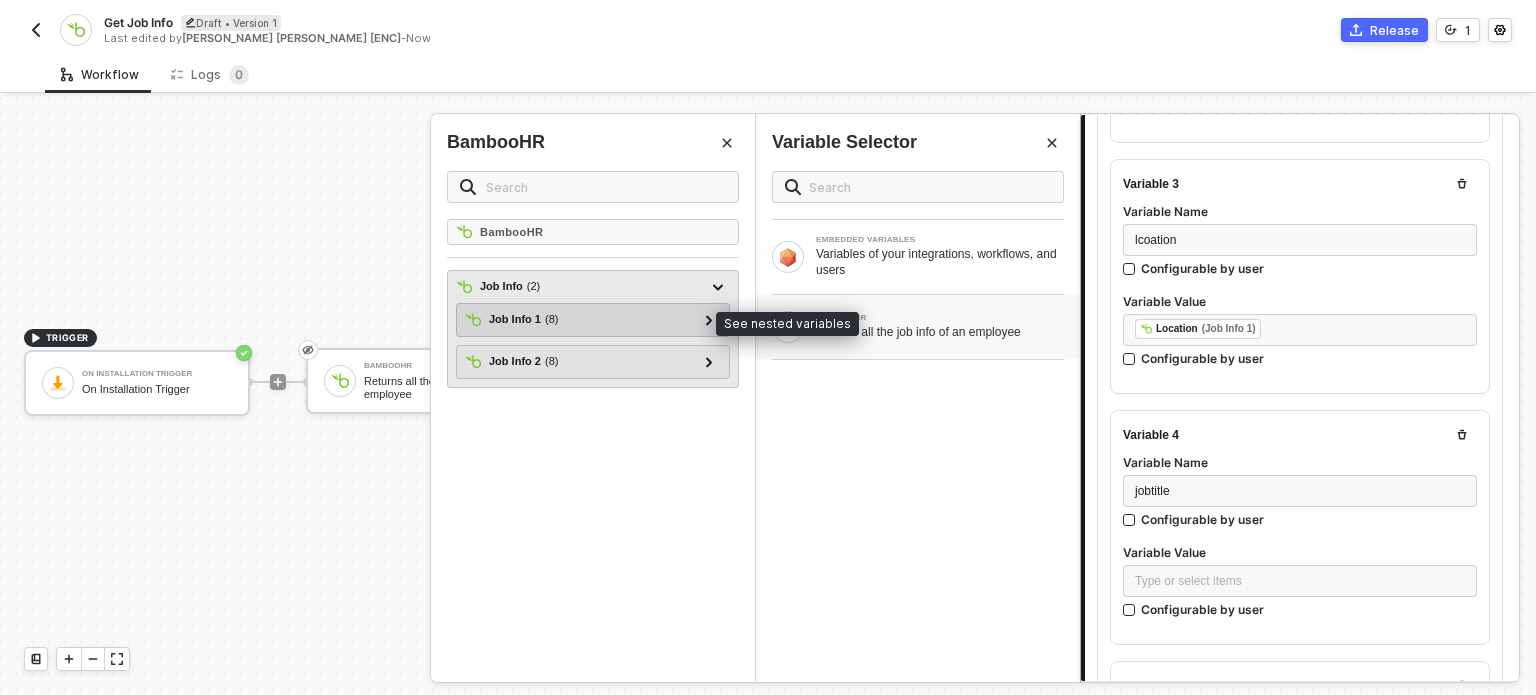 click 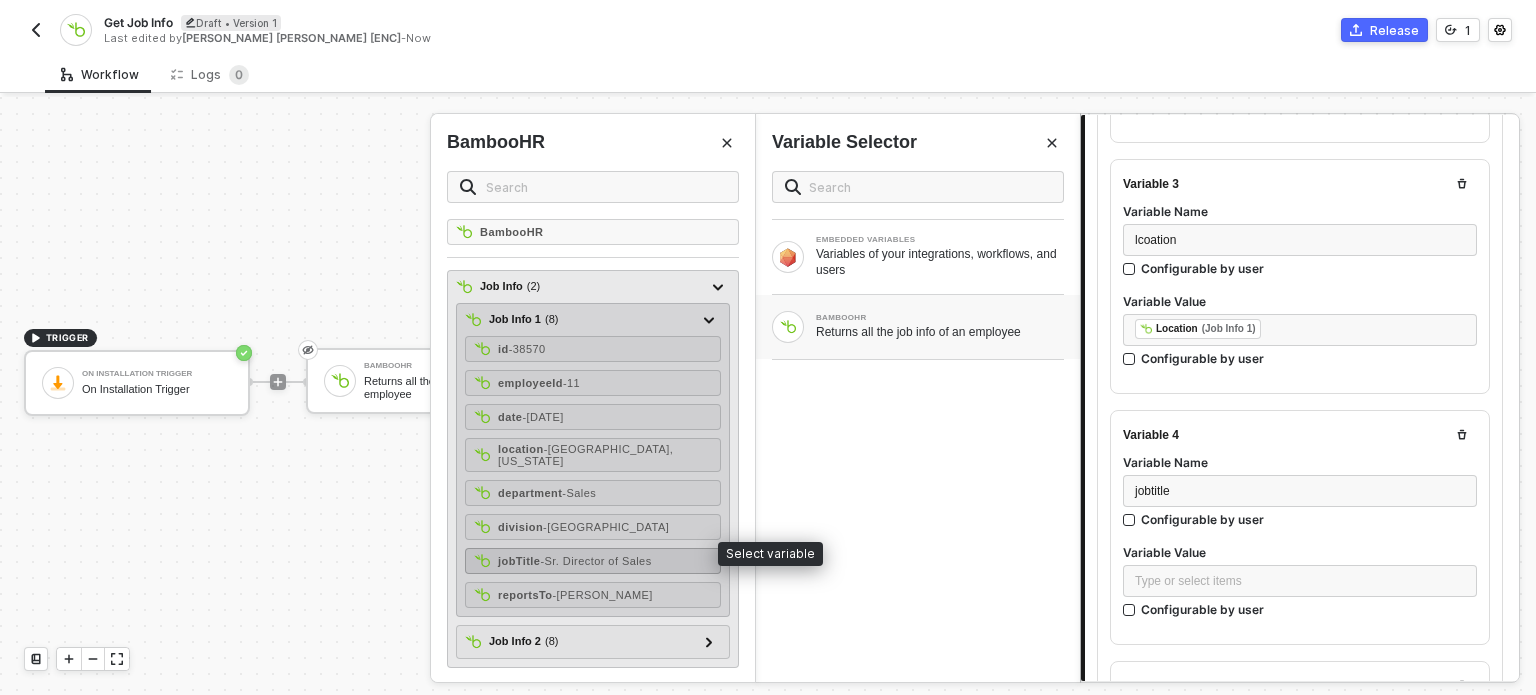 click on "-  Sr. Director of Sales" at bounding box center [595, 561] 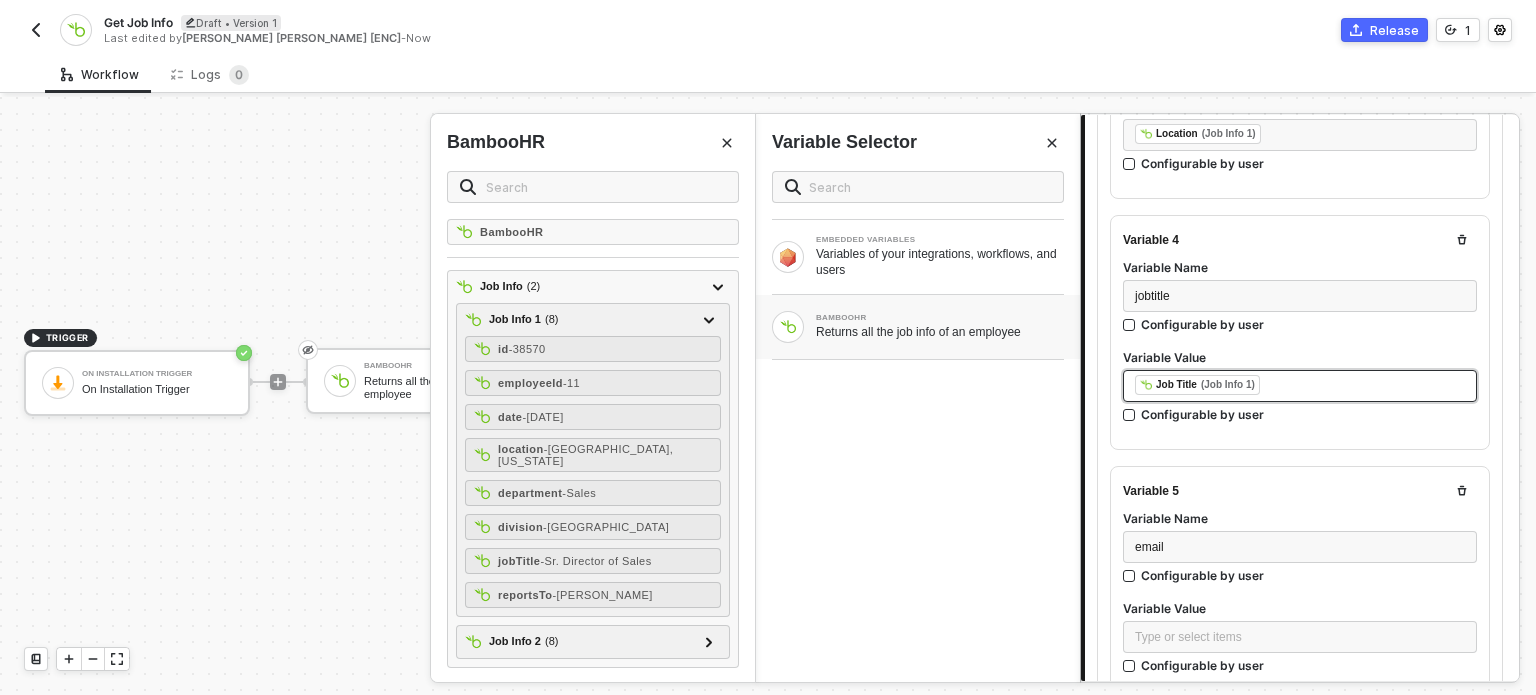 scroll, scrollTop: 900, scrollLeft: 0, axis: vertical 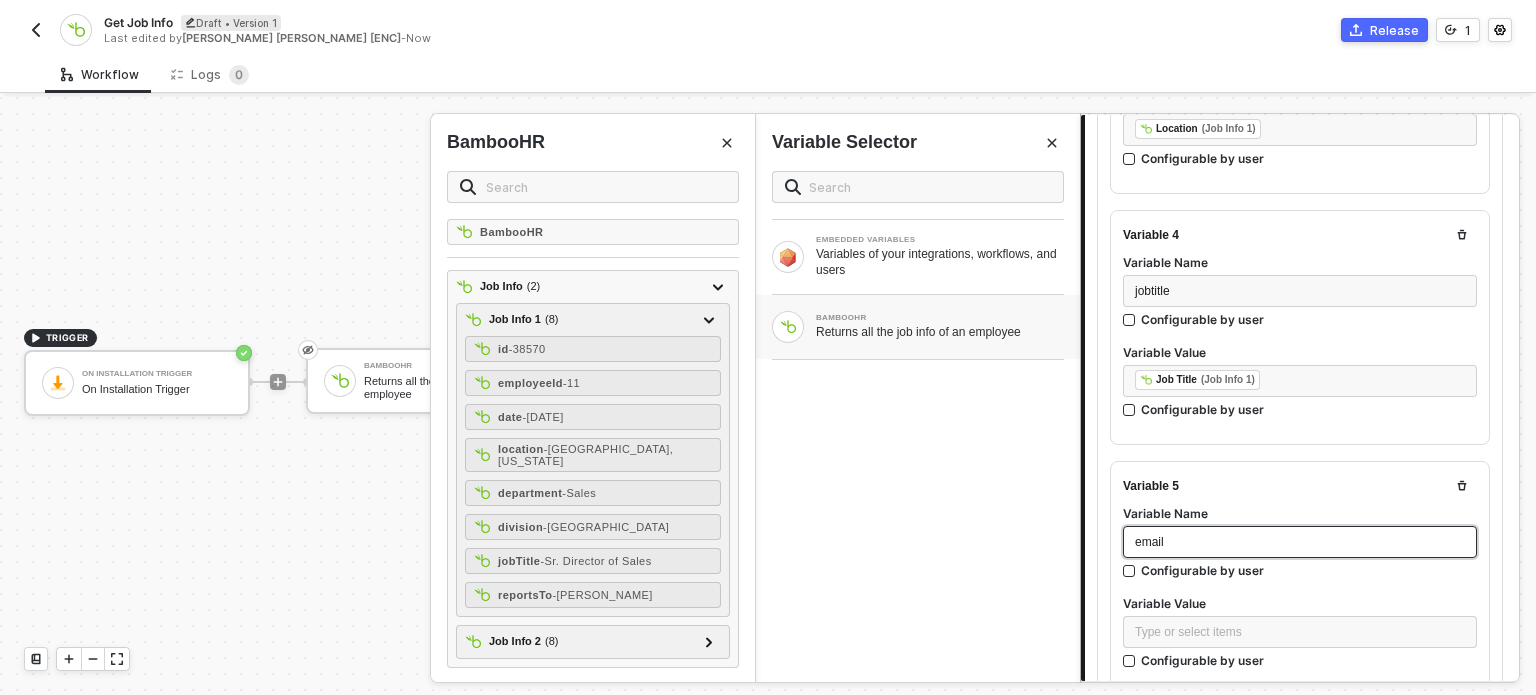 click on "email" at bounding box center [1149, 542] 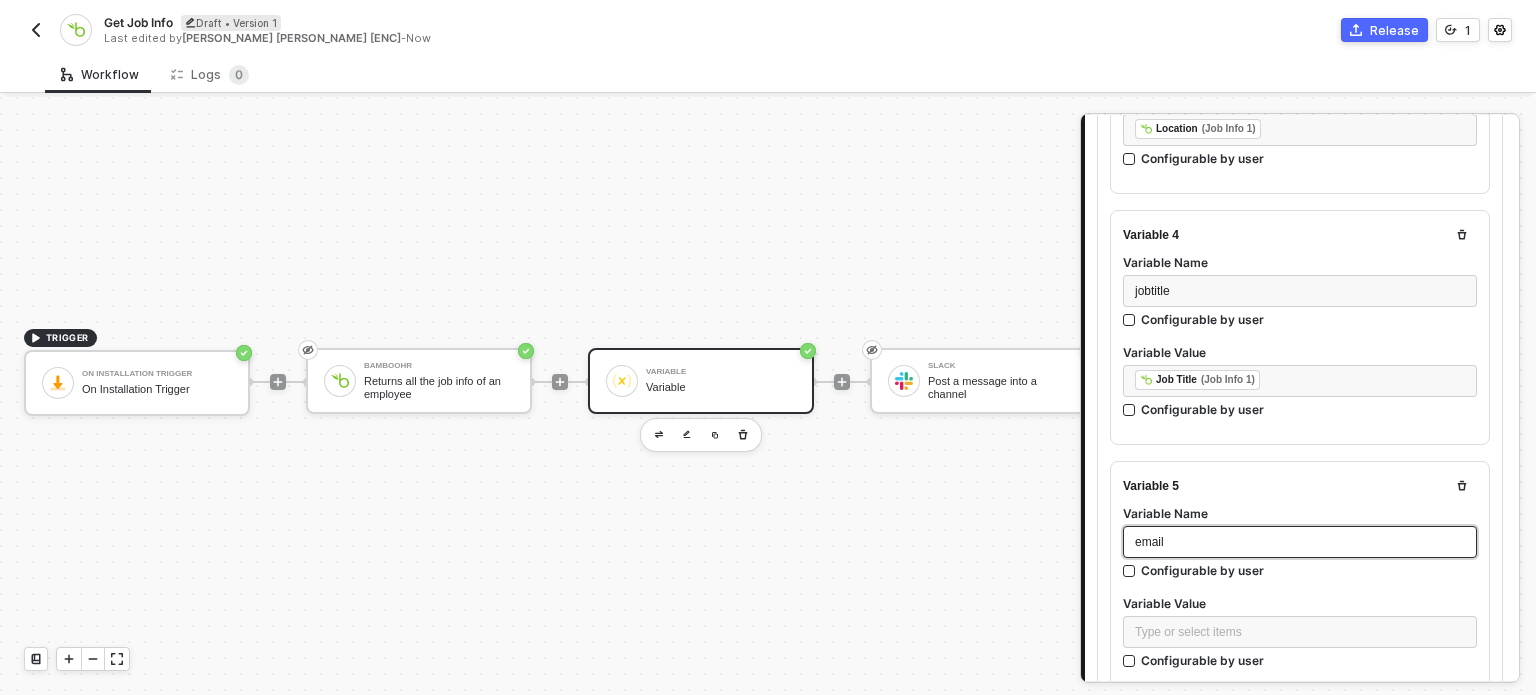 click on "email" at bounding box center [1300, 542] 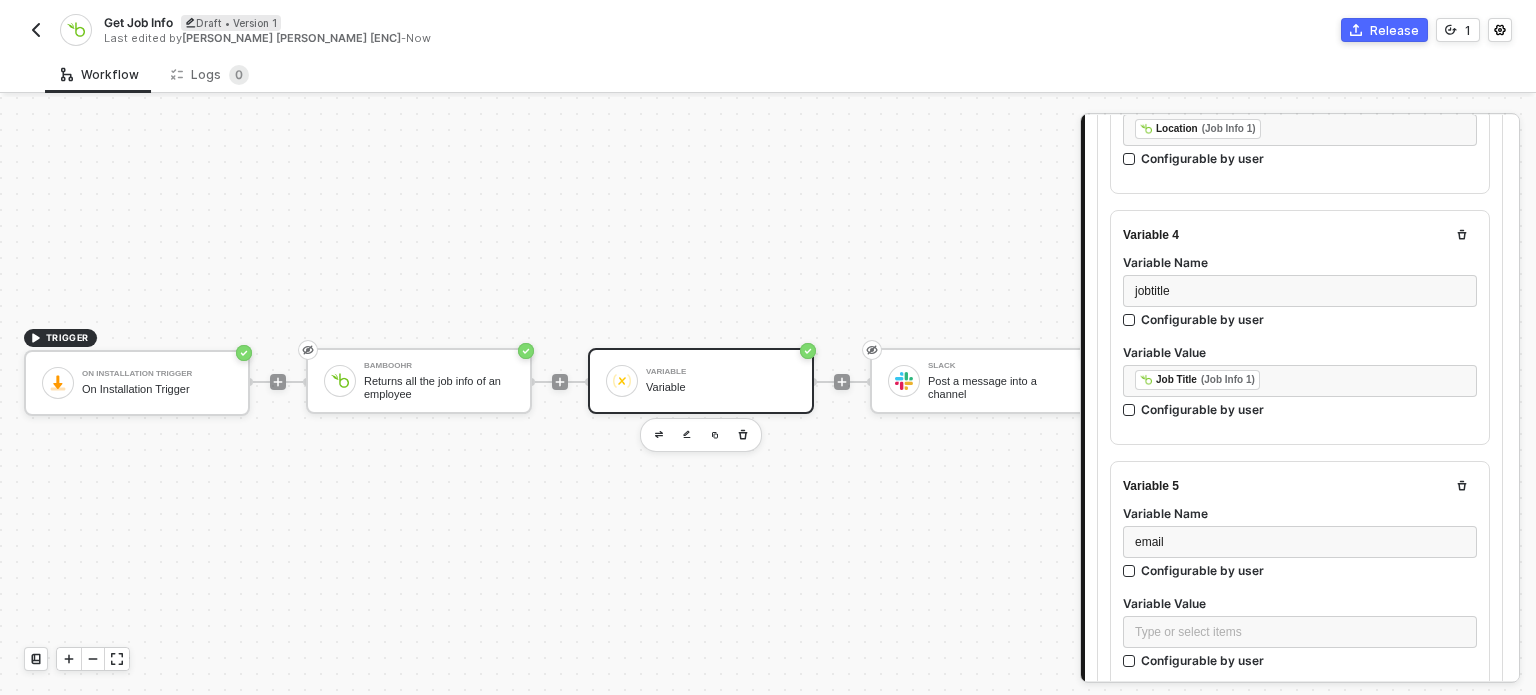 click on "Variable Value" at bounding box center (1300, 605) 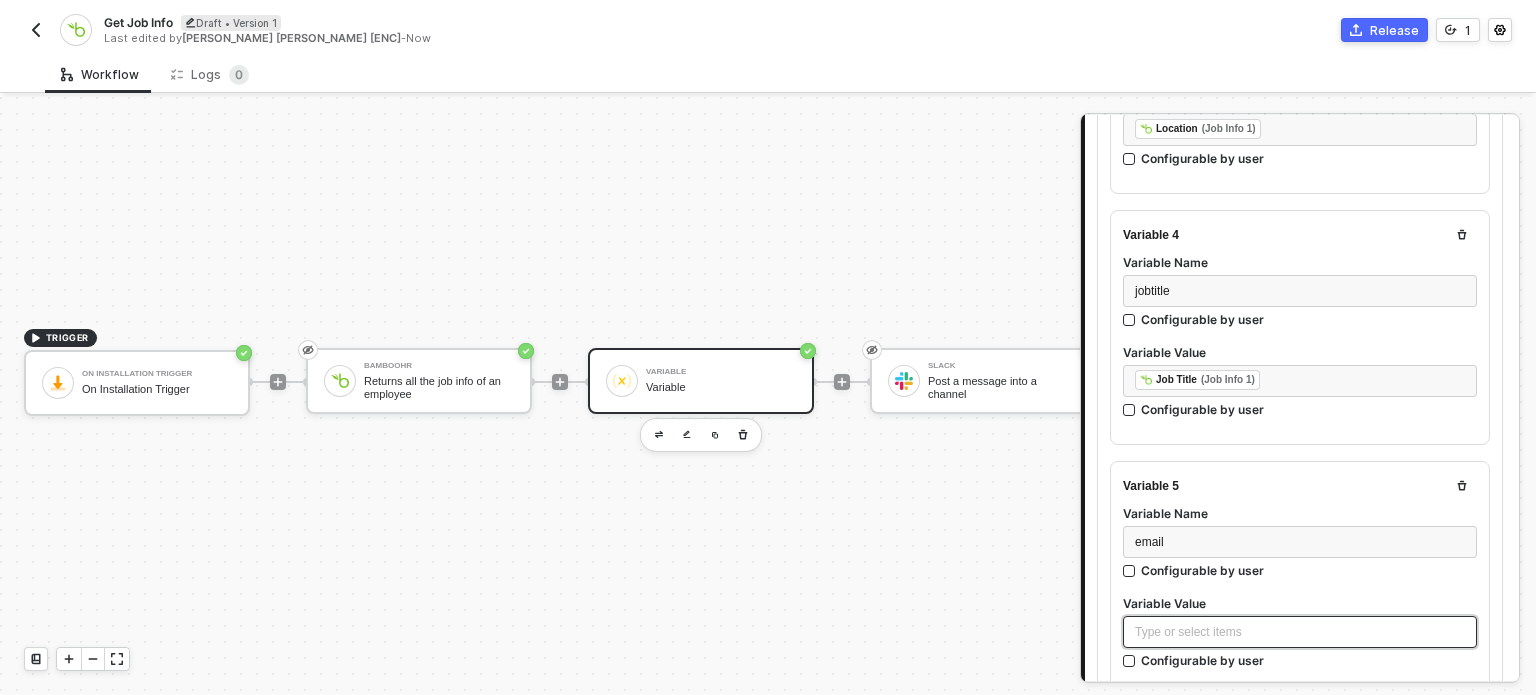 click on "Type or select items ﻿" at bounding box center (1300, 632) 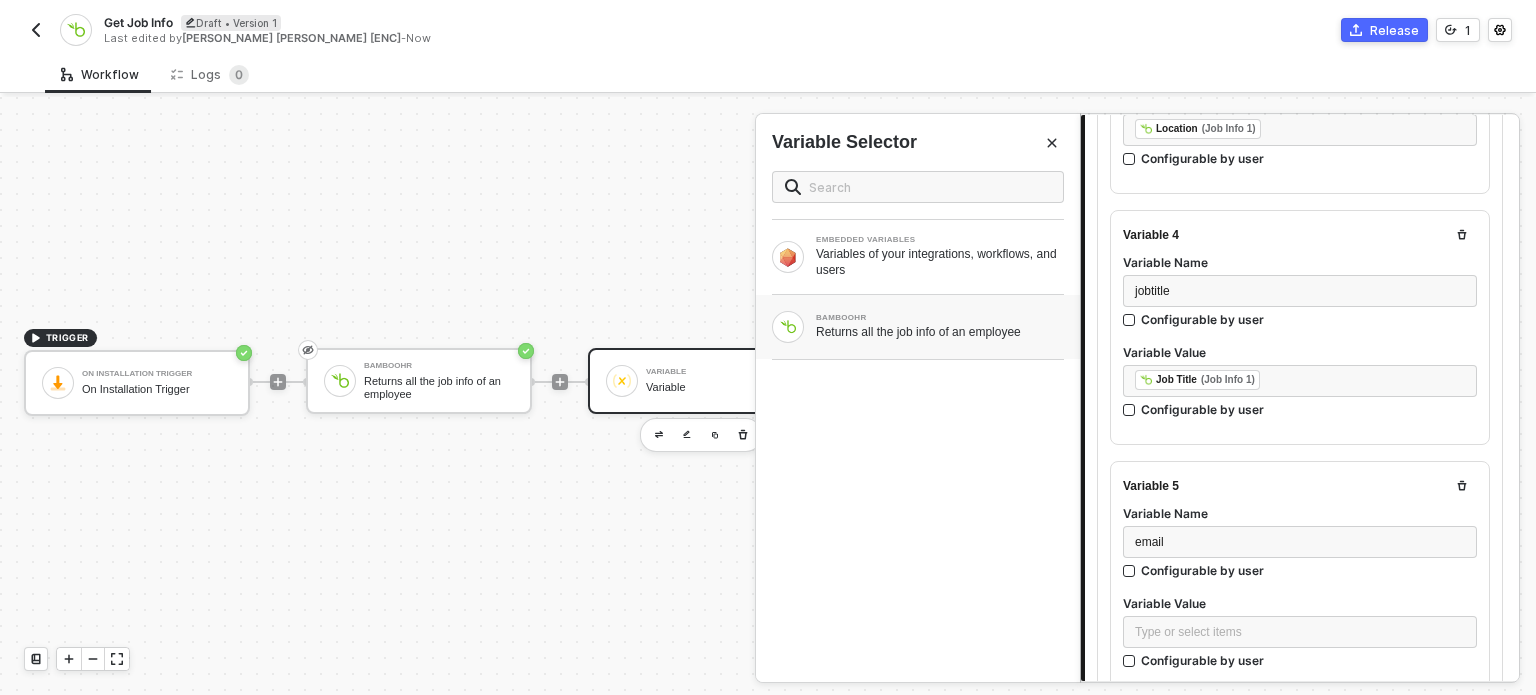 drag, startPoint x: 1008, startPoint y: 319, endPoint x: 990, endPoint y: 336, distance: 24.758837 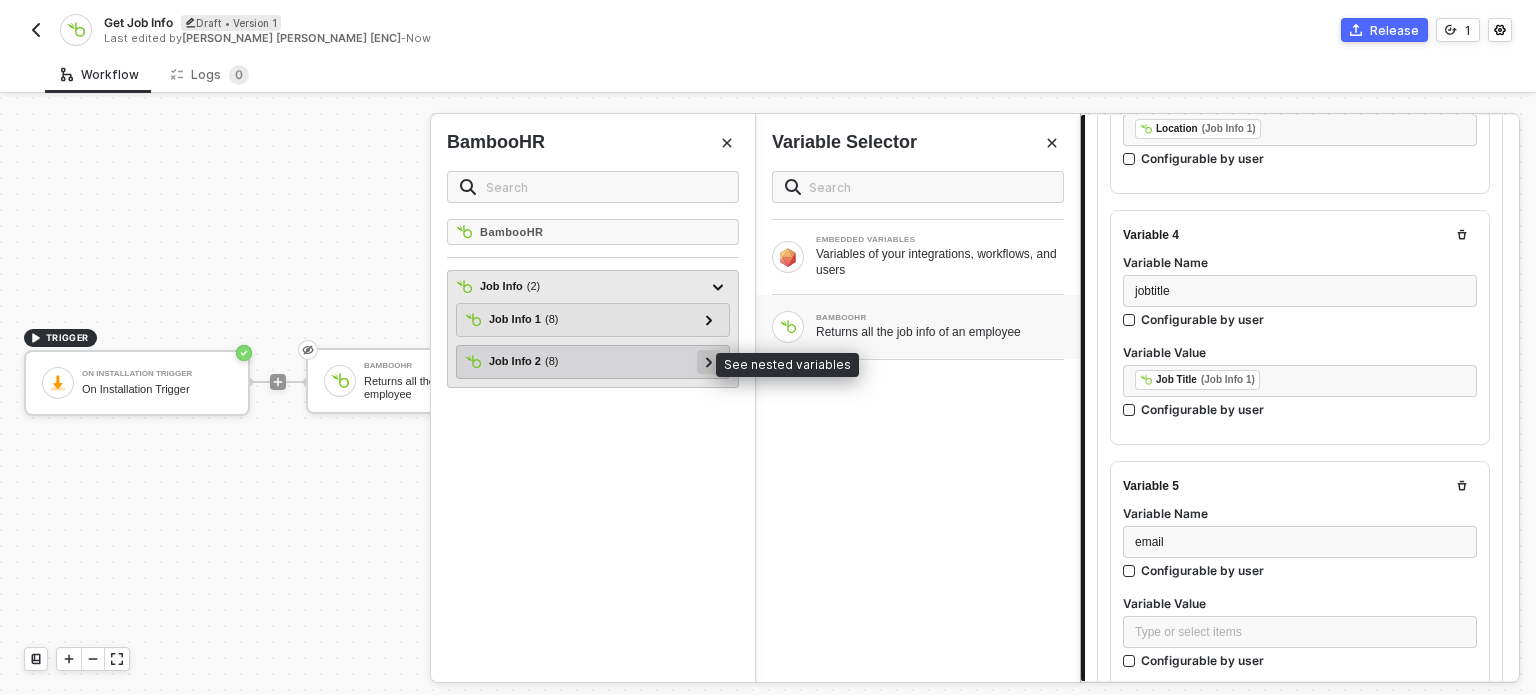 click 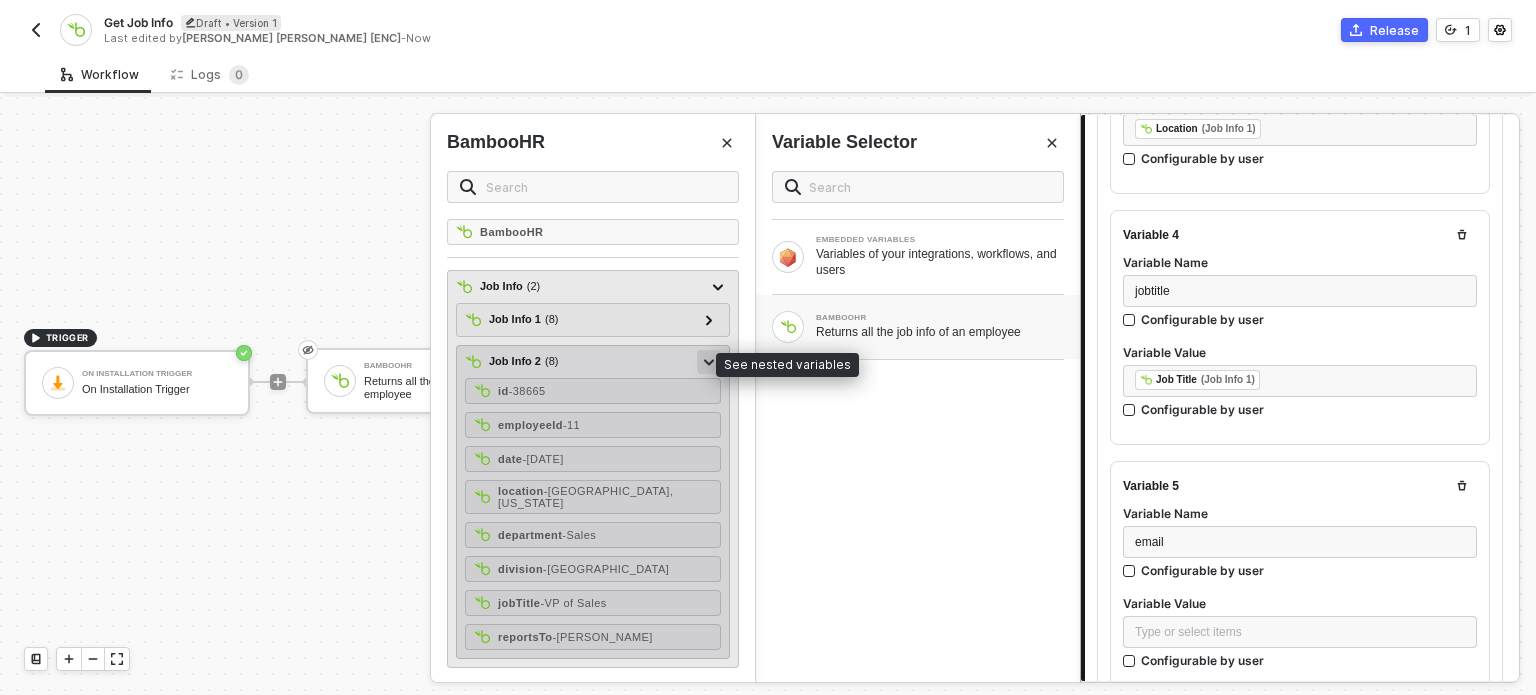 click at bounding box center (709, 361) 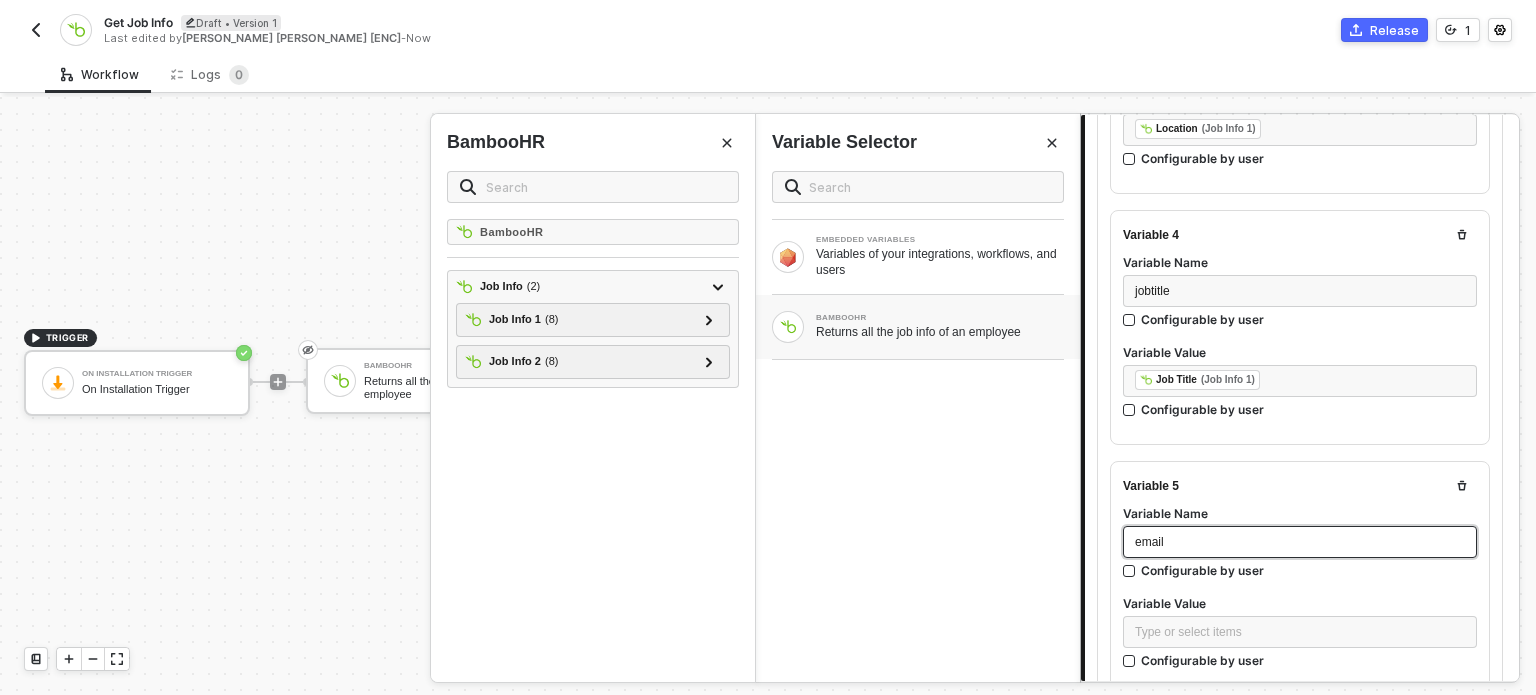 click on "email" at bounding box center (1149, 542) 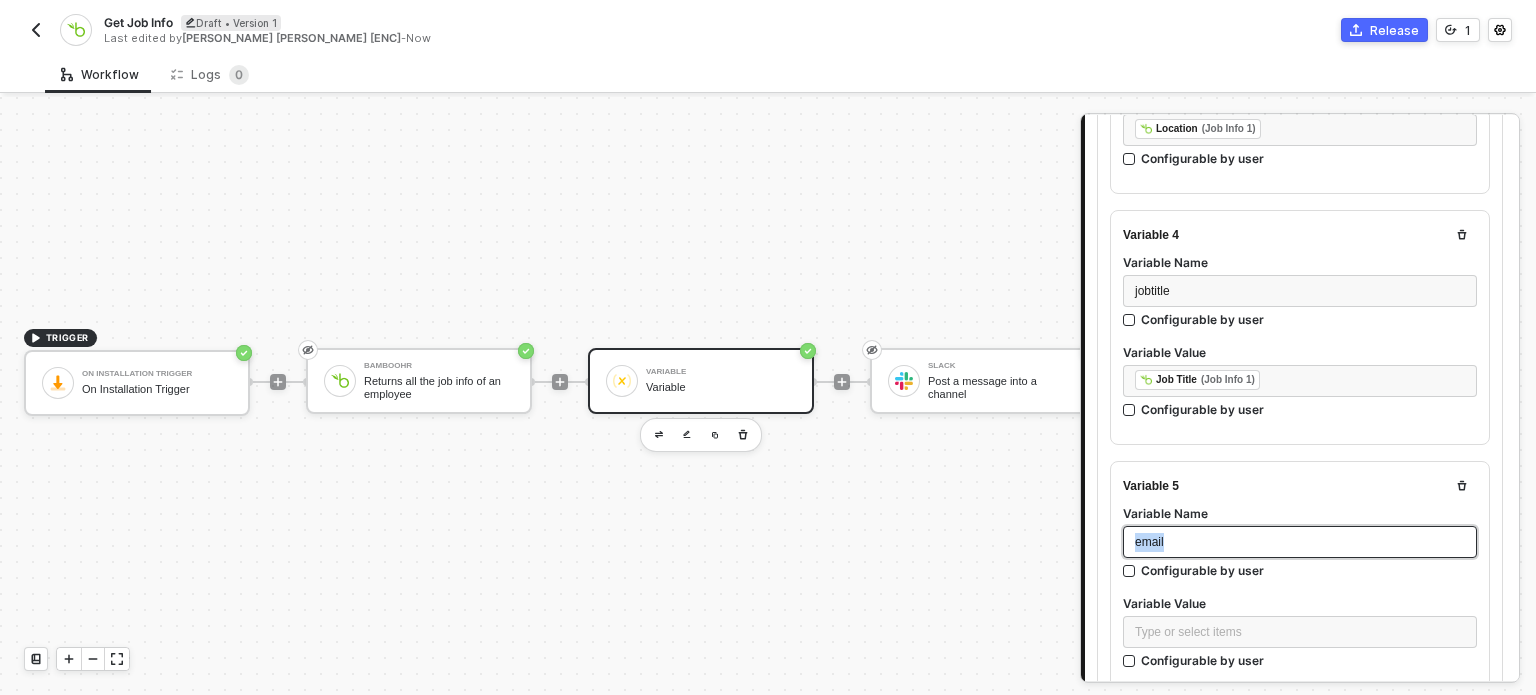 click on "email" at bounding box center [1149, 542] 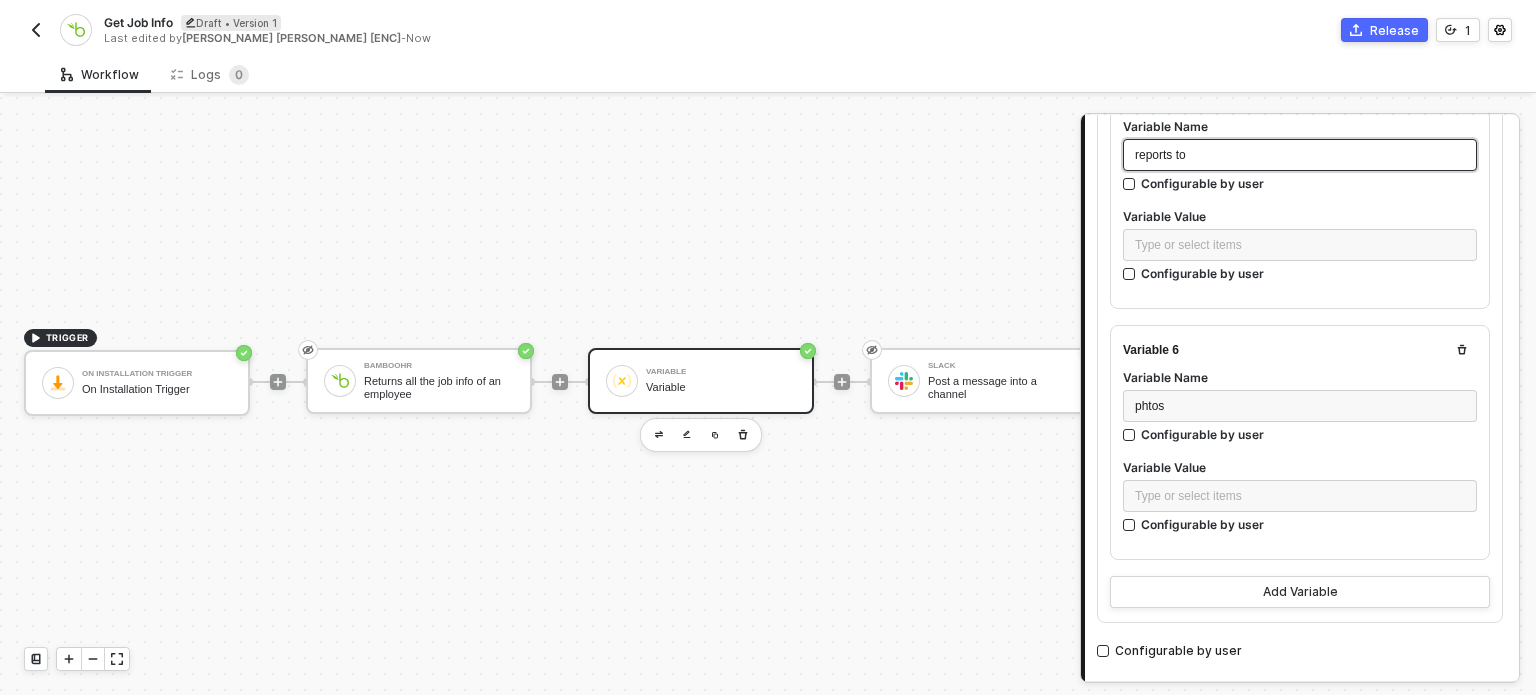 scroll, scrollTop: 1300, scrollLeft: 0, axis: vertical 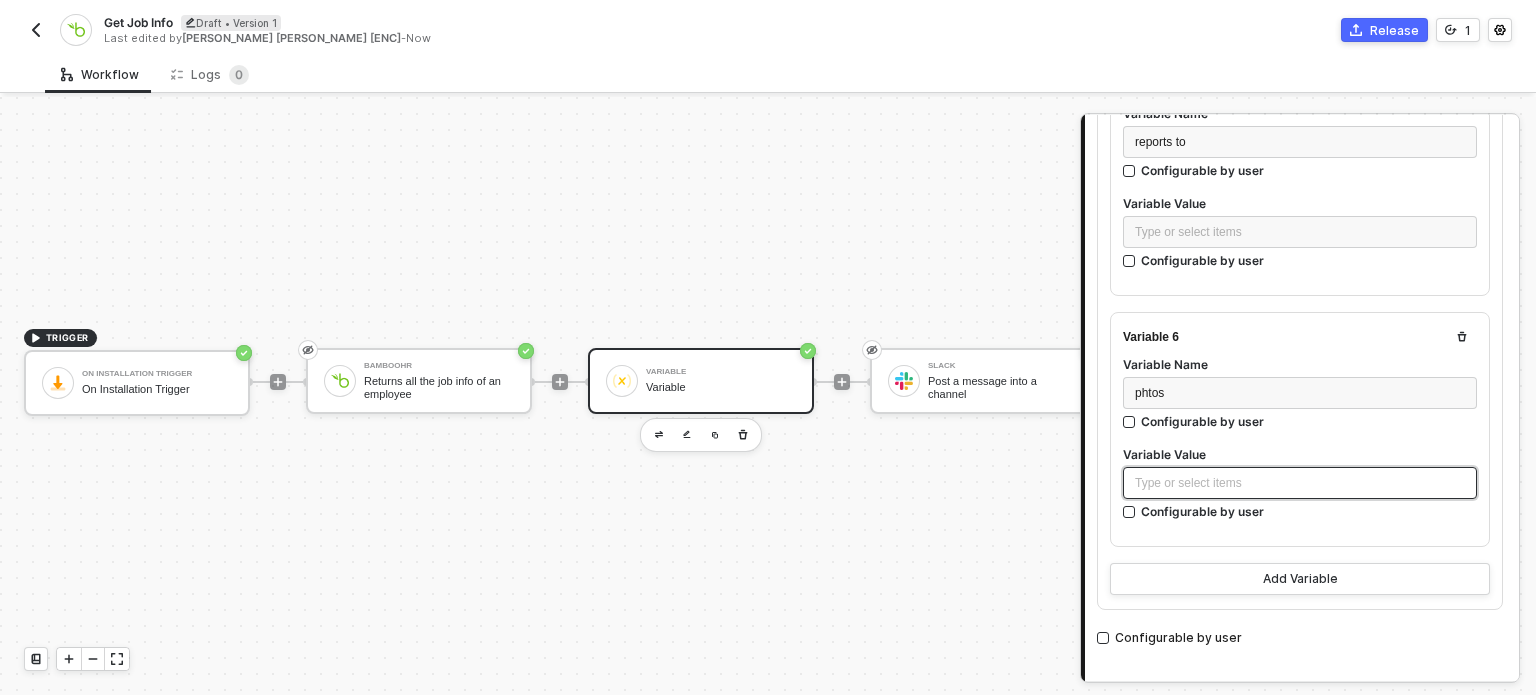 click on "Variable Value" at bounding box center [1300, 456] 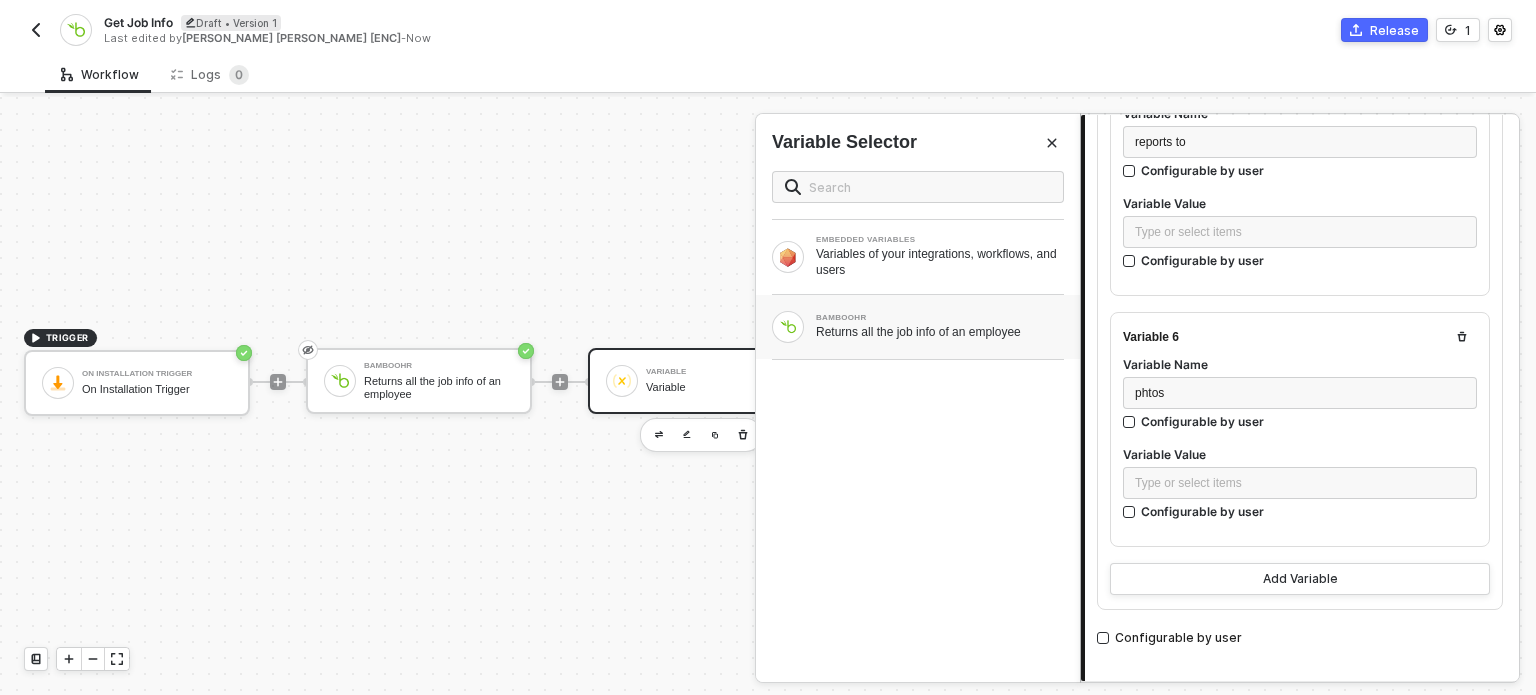 drag, startPoint x: 931, startPoint y: 319, endPoint x: 832, endPoint y: 322, distance: 99.04544 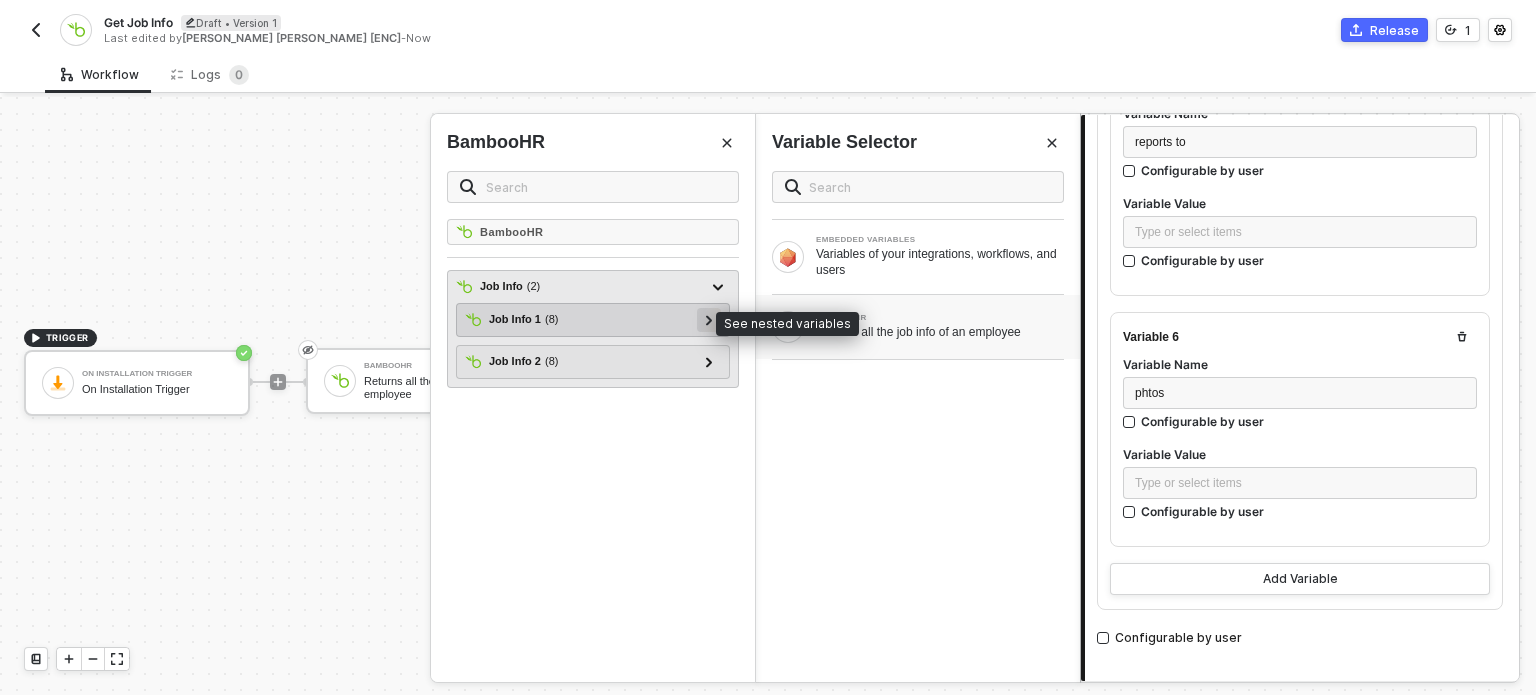 click 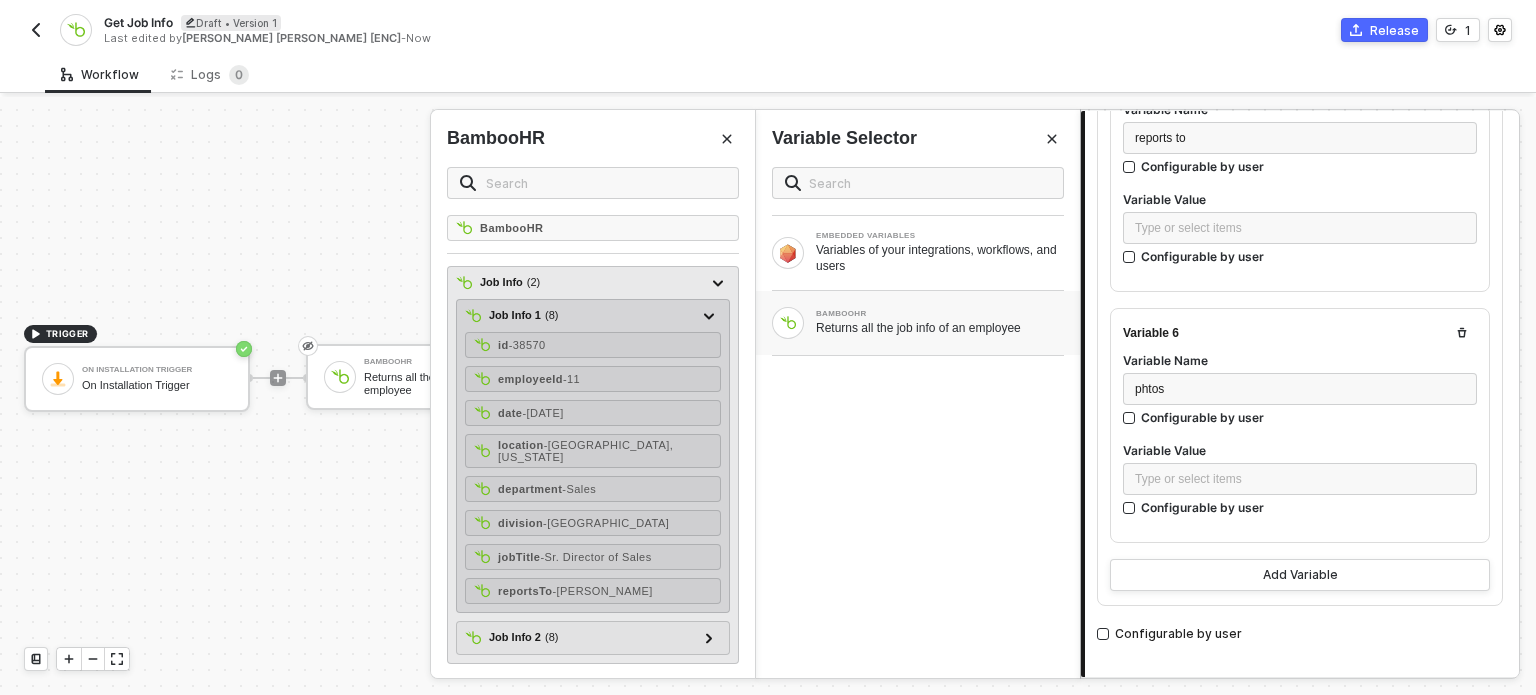 scroll, scrollTop: 19, scrollLeft: 0, axis: vertical 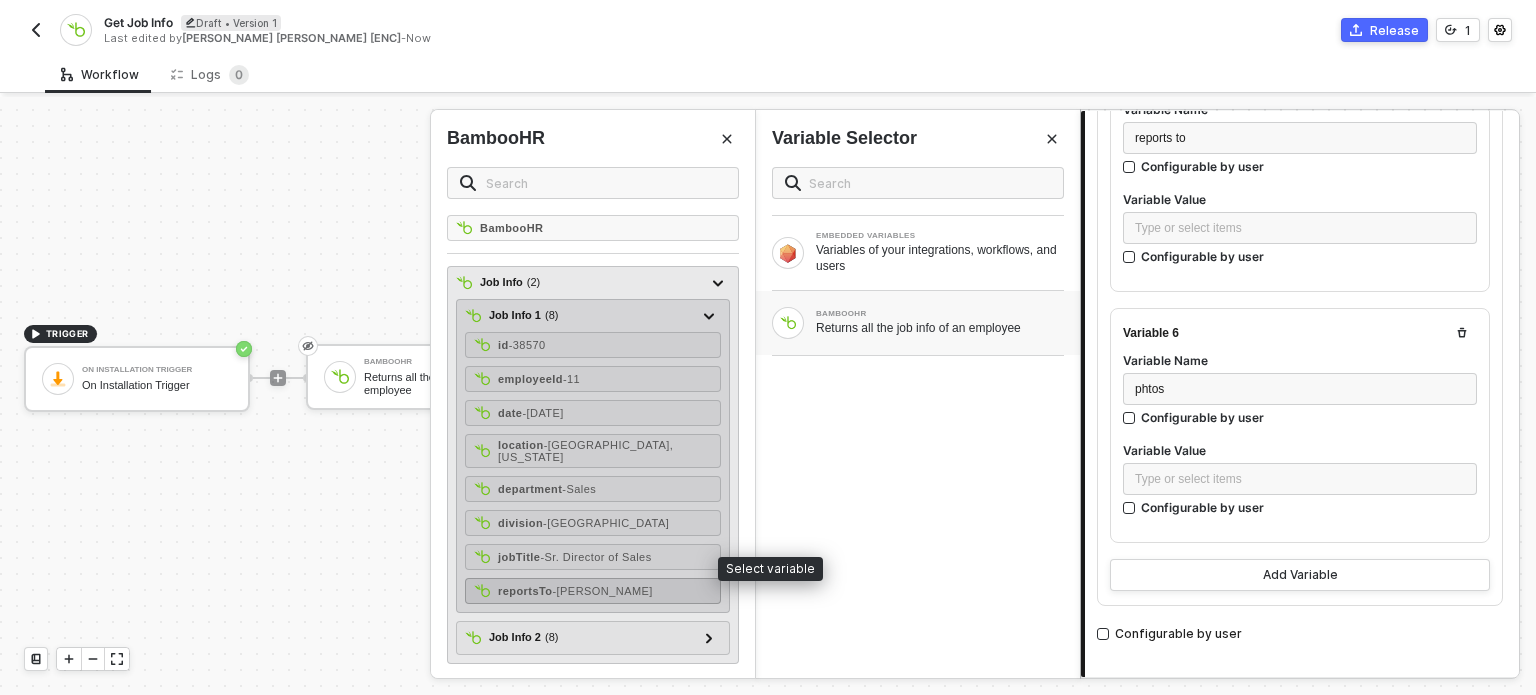 drag, startPoint x: 555, startPoint y: 569, endPoint x: 583, endPoint y: 557, distance: 30.463093 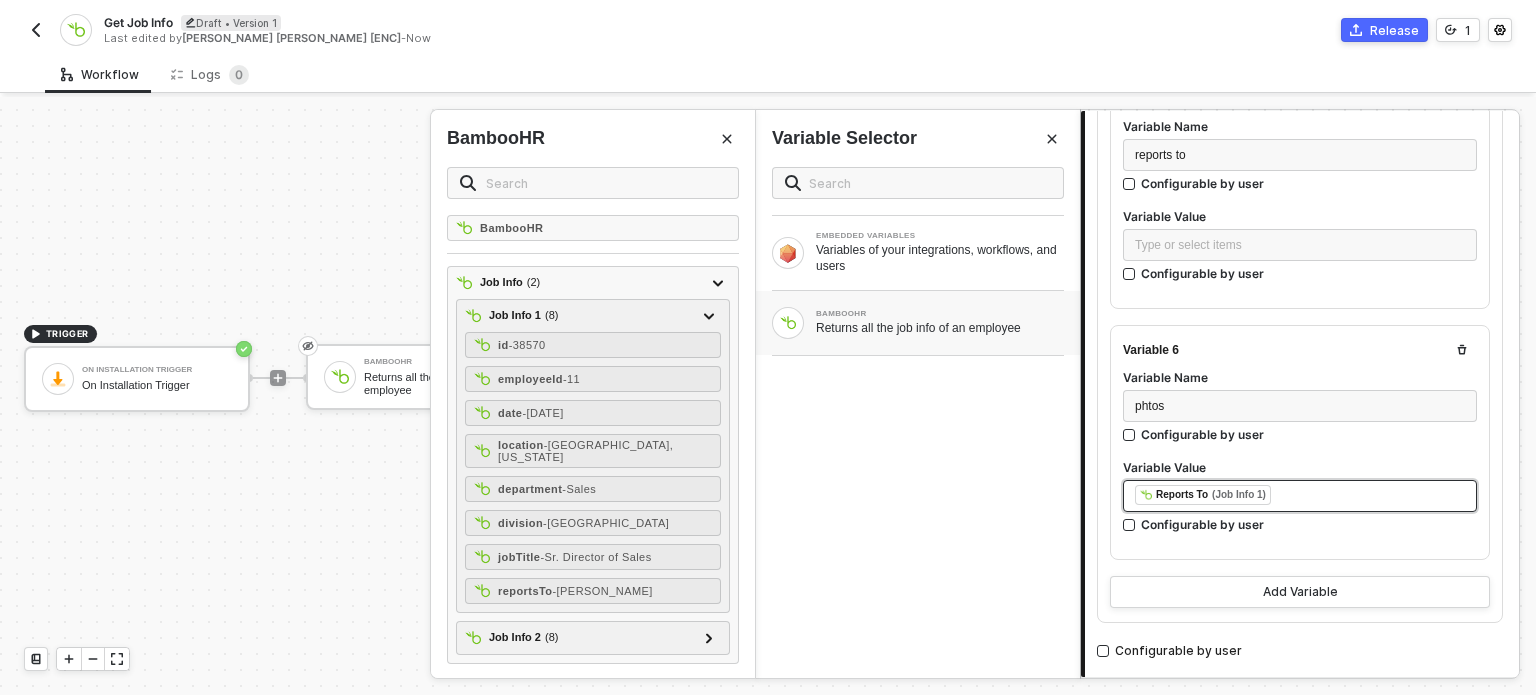 scroll, scrollTop: 1300, scrollLeft: 0, axis: vertical 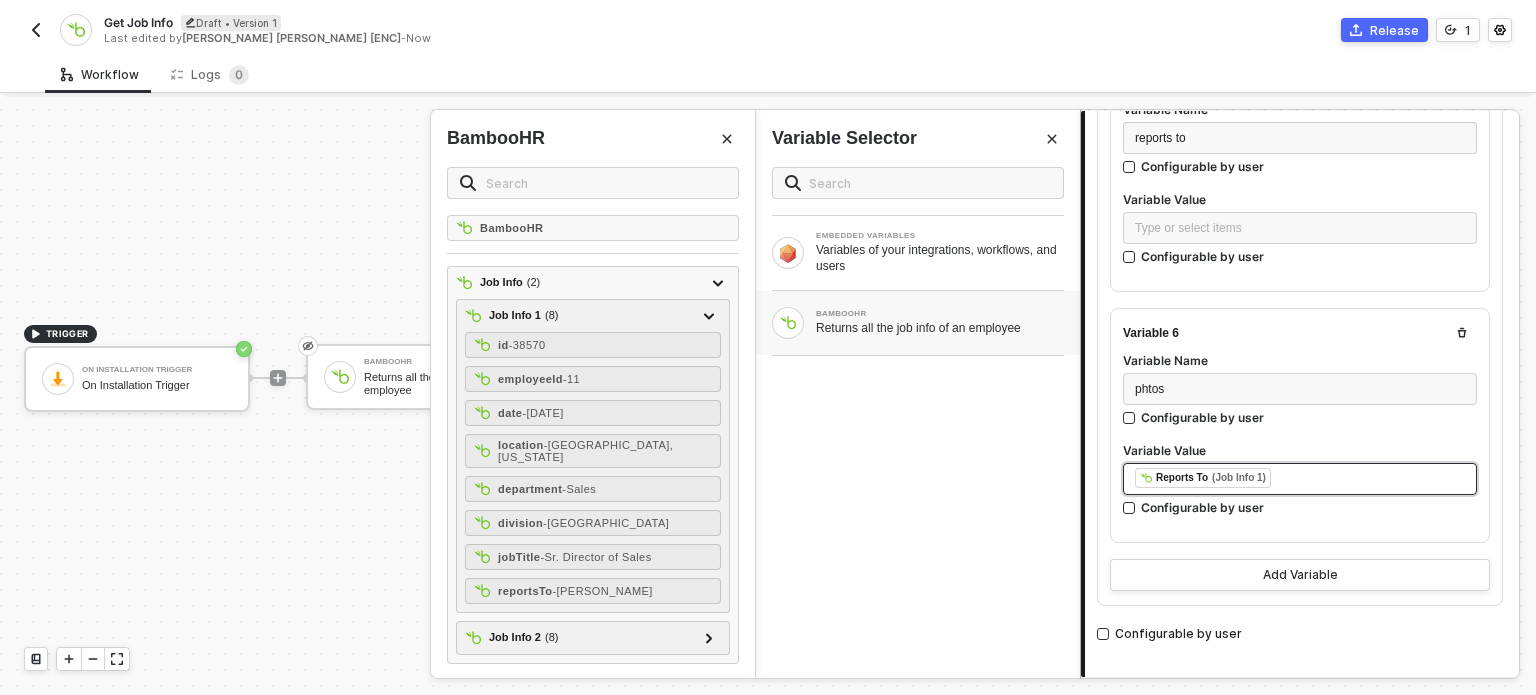 click on "﻿ ﻿ Reports To (Job Info 1) ﻿" at bounding box center (1300, 479) 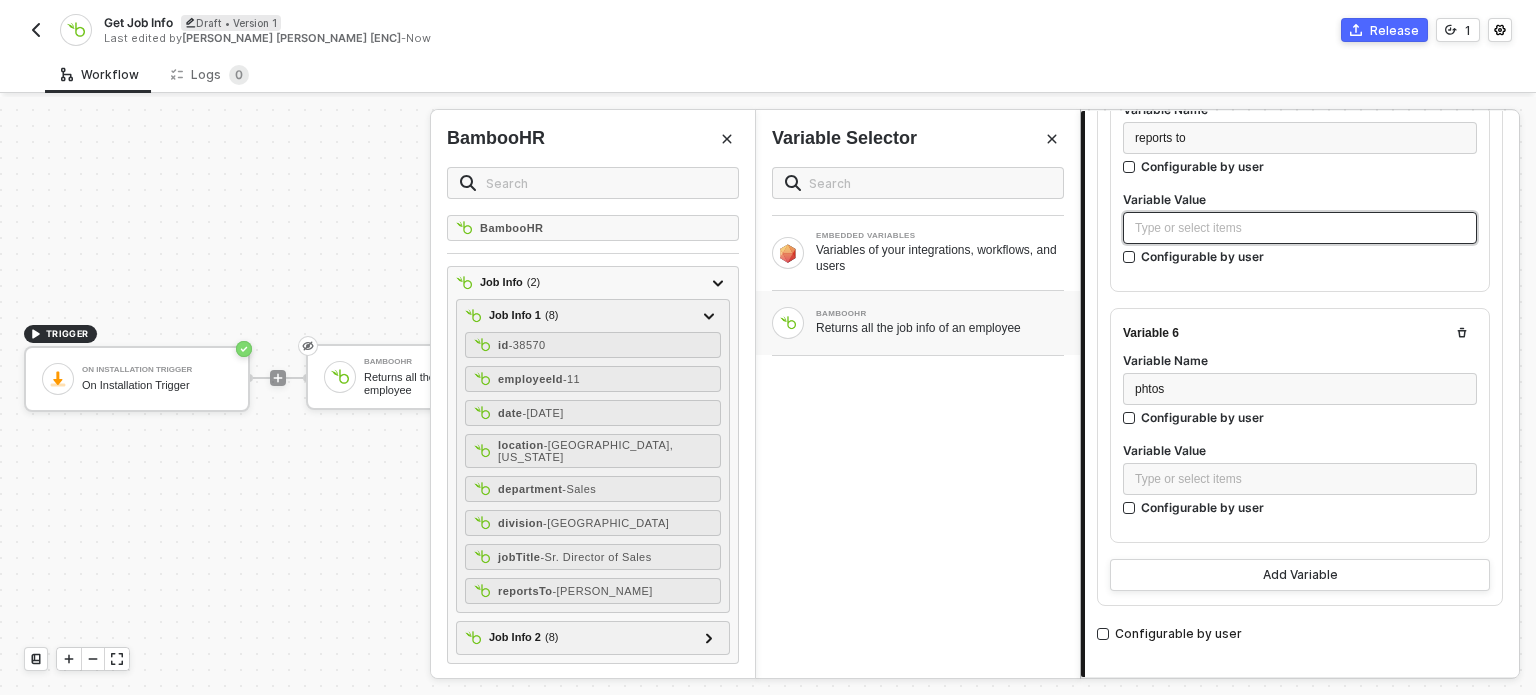 click on "Type or select items ﻿" at bounding box center (1300, 228) 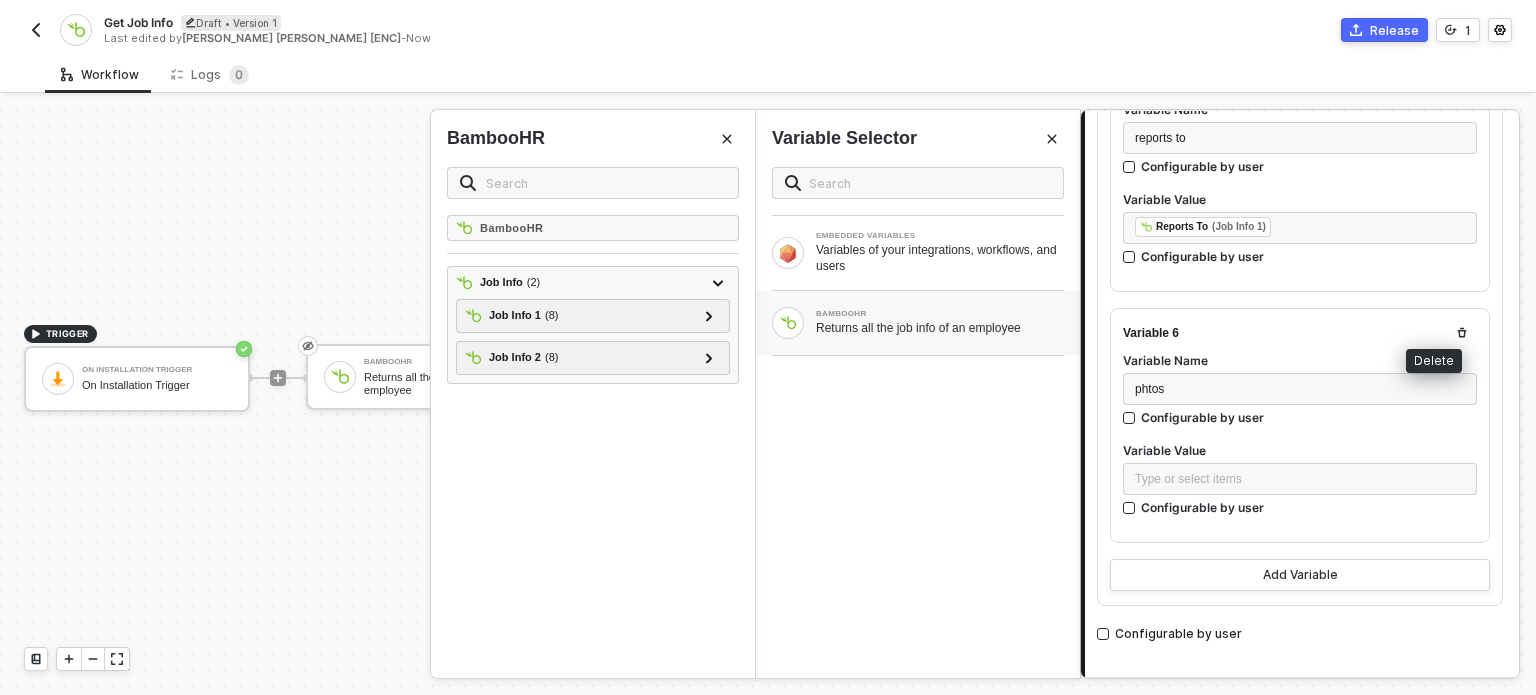 click 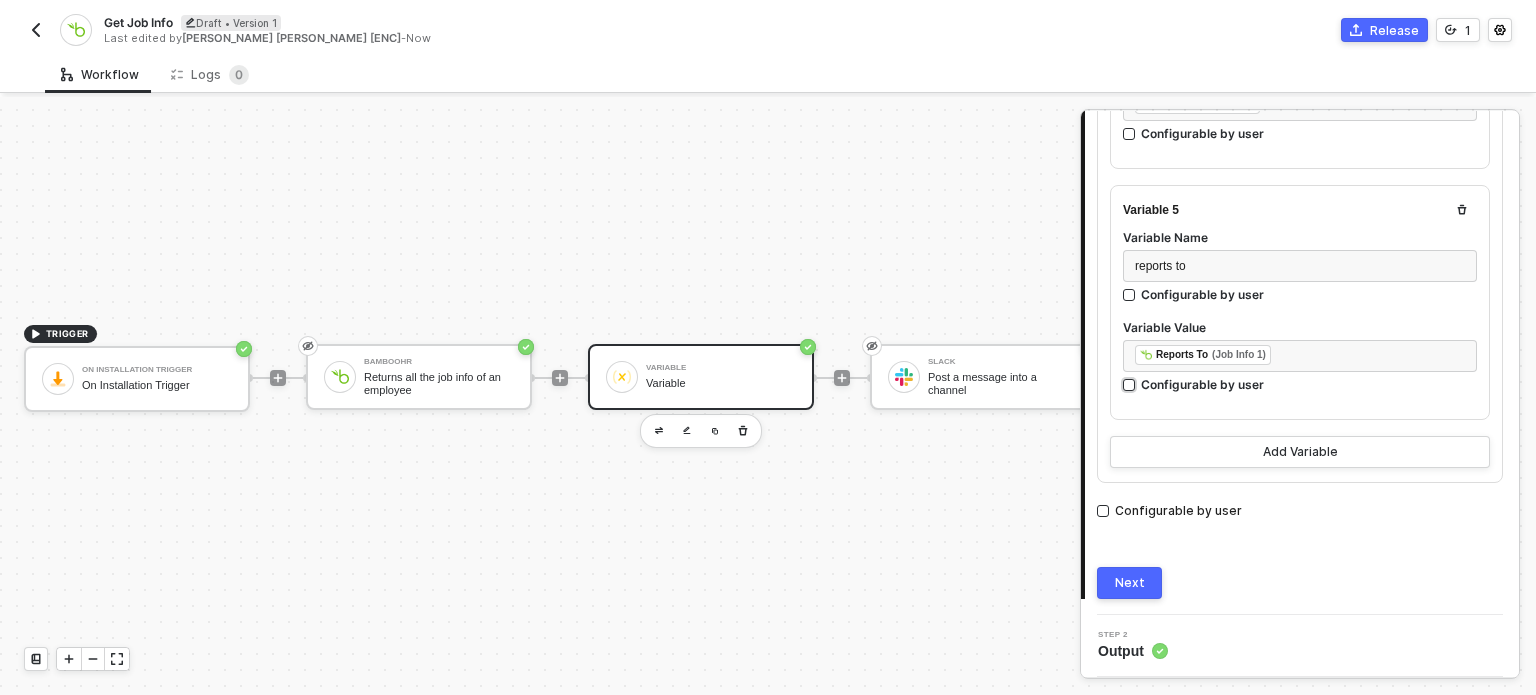 scroll, scrollTop: 1168, scrollLeft: 0, axis: vertical 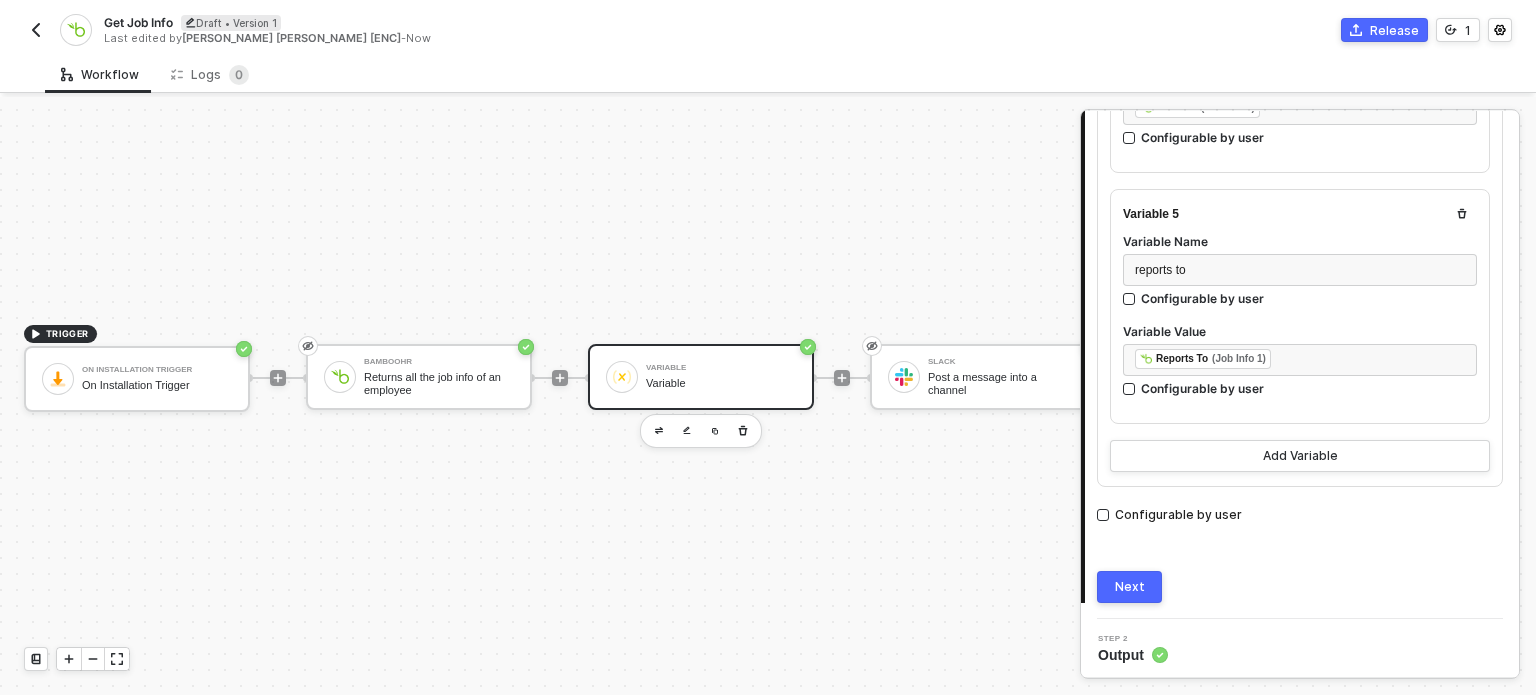 click on "Next" at bounding box center (1130, 587) 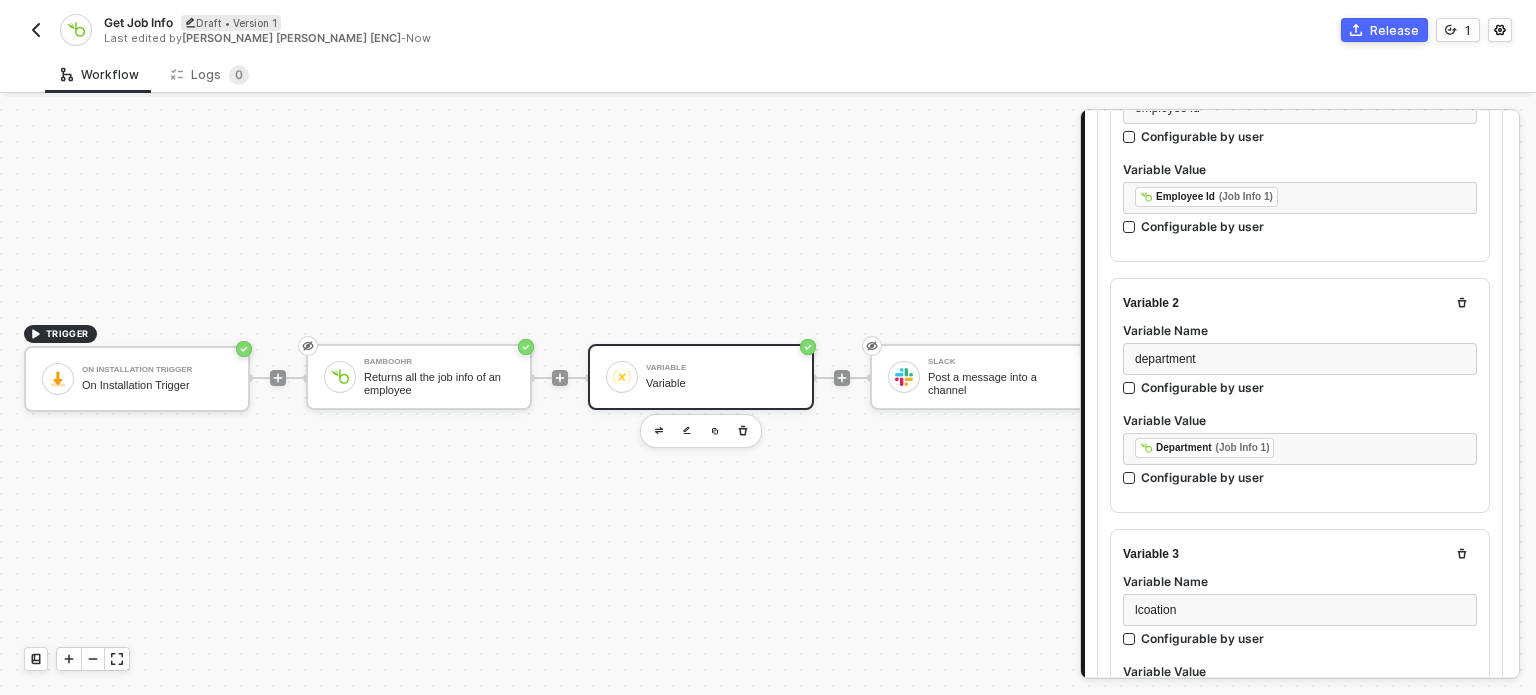 scroll, scrollTop: 0, scrollLeft: 0, axis: both 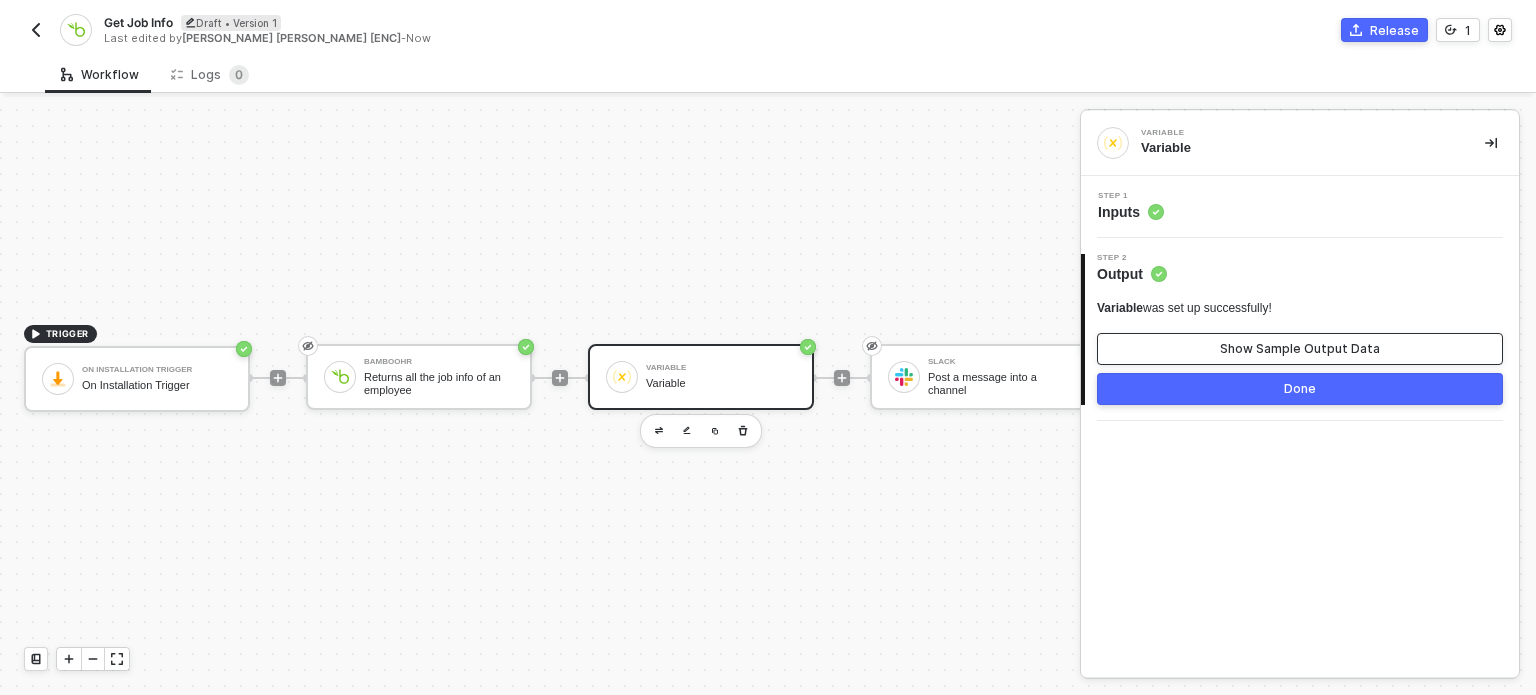 click on "Show Sample Output Data" at bounding box center (1300, 349) 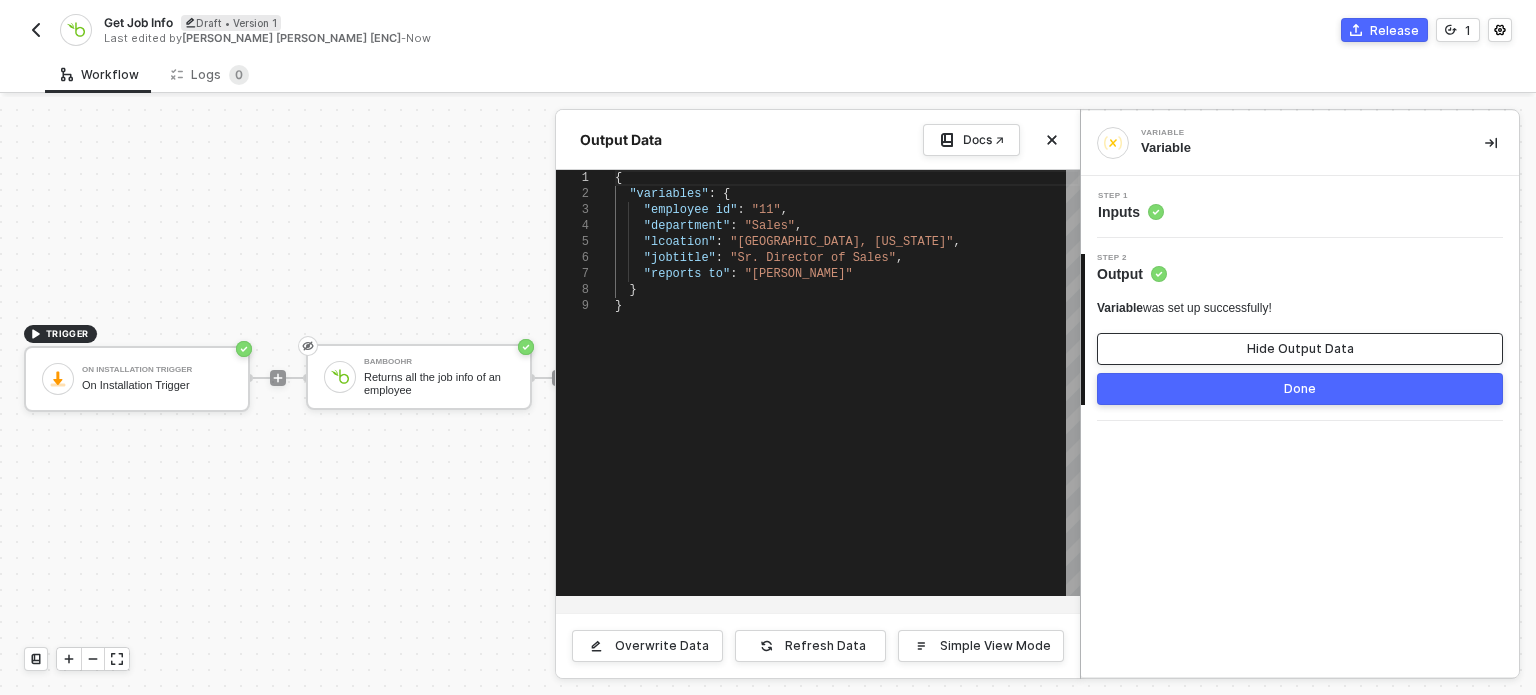 click on "Hide Output Data" at bounding box center [1300, 349] 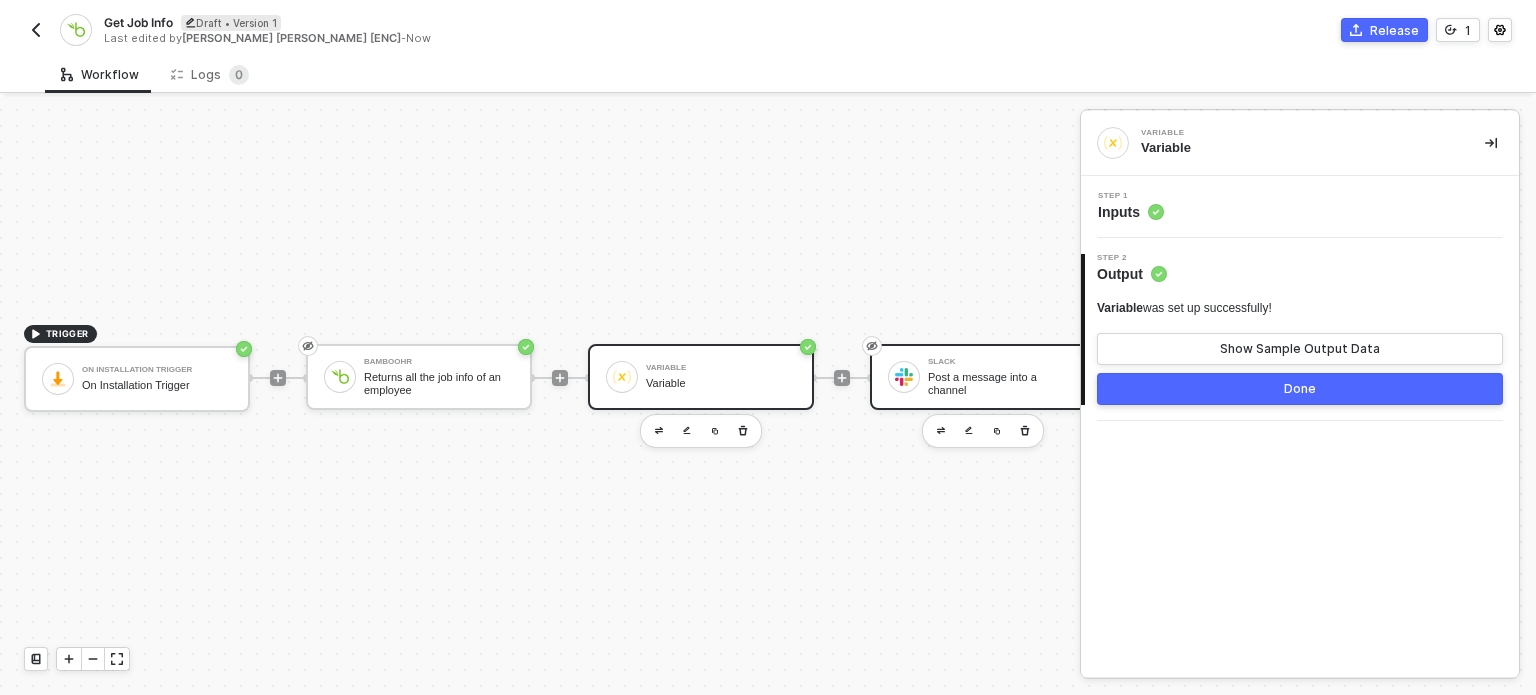 click on "Slack Post a message into a channel" at bounding box center (1003, 377) 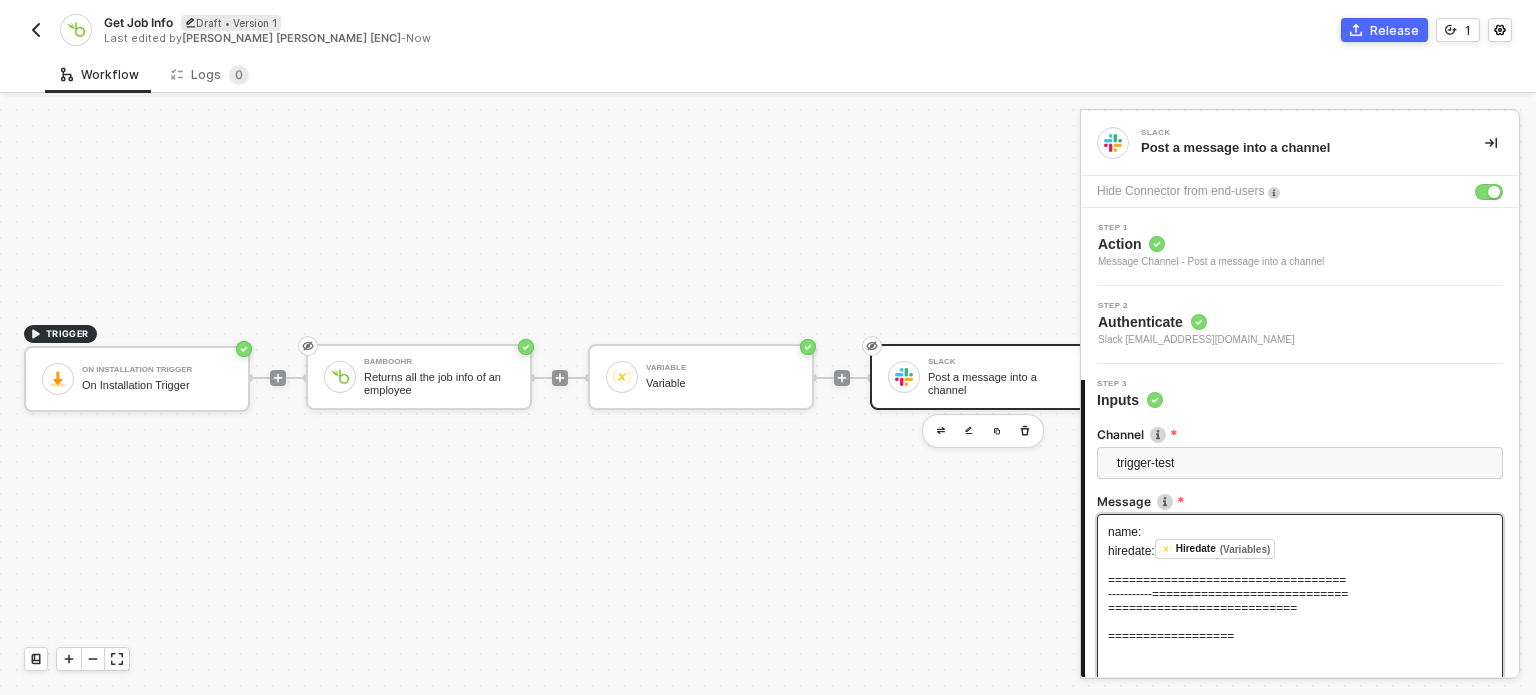click on "-----------============================" at bounding box center [1228, 594] 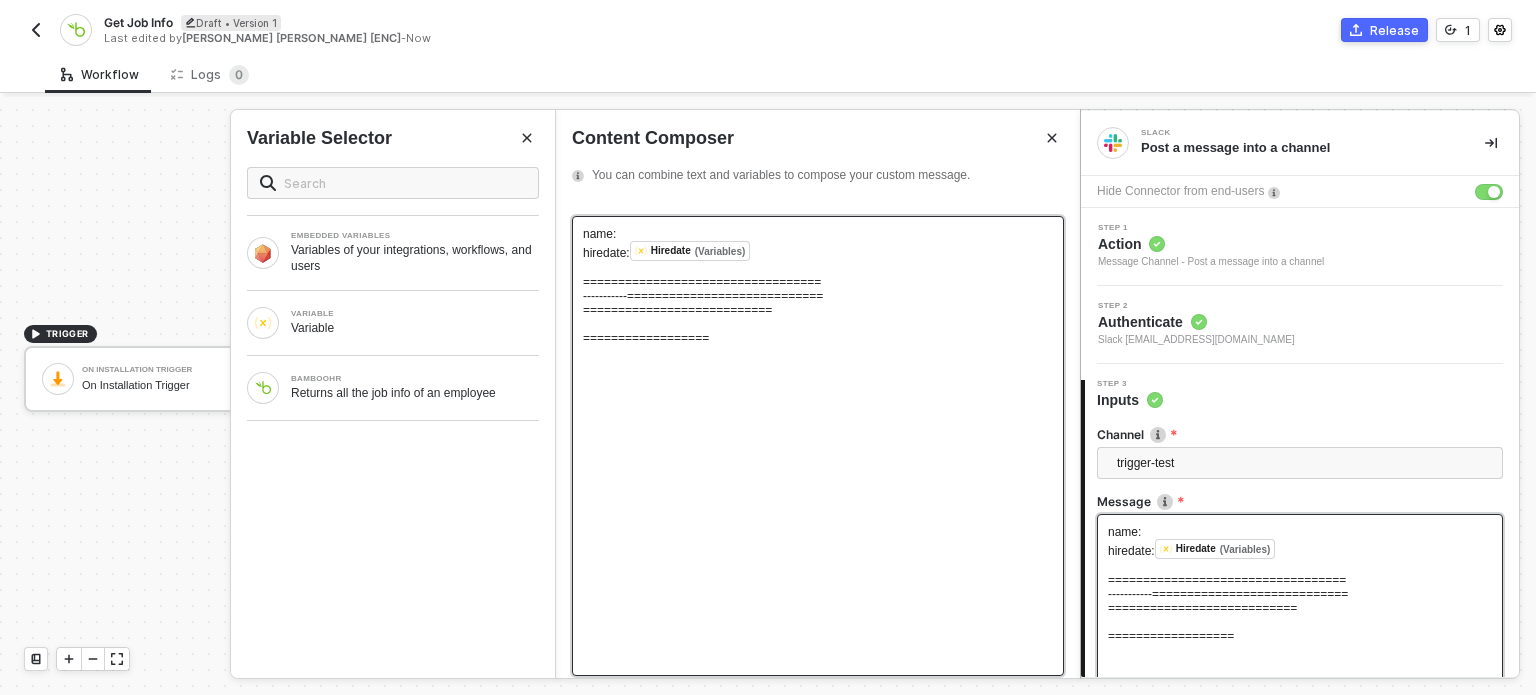 click on "-----------============================" at bounding box center (818, 296) 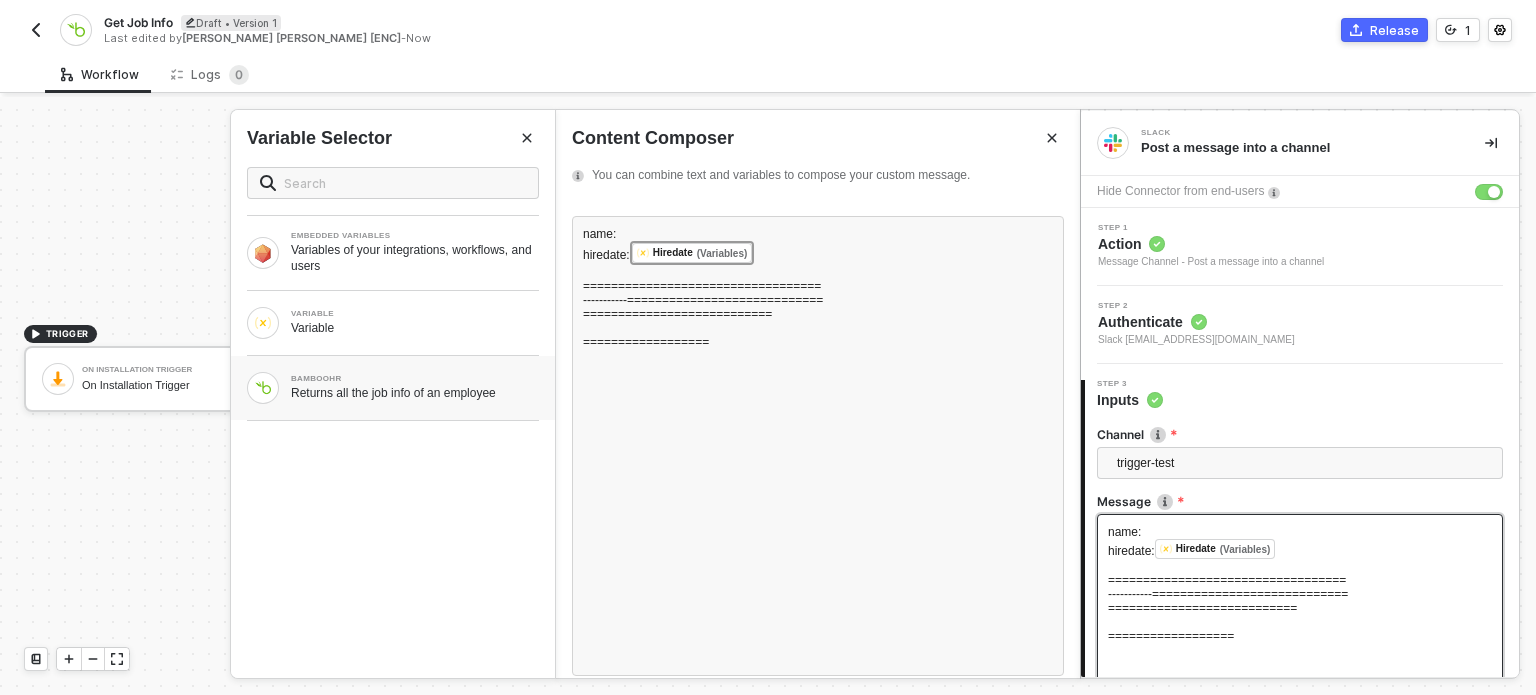 click on "Returns all the job info of an employee" at bounding box center [415, 393] 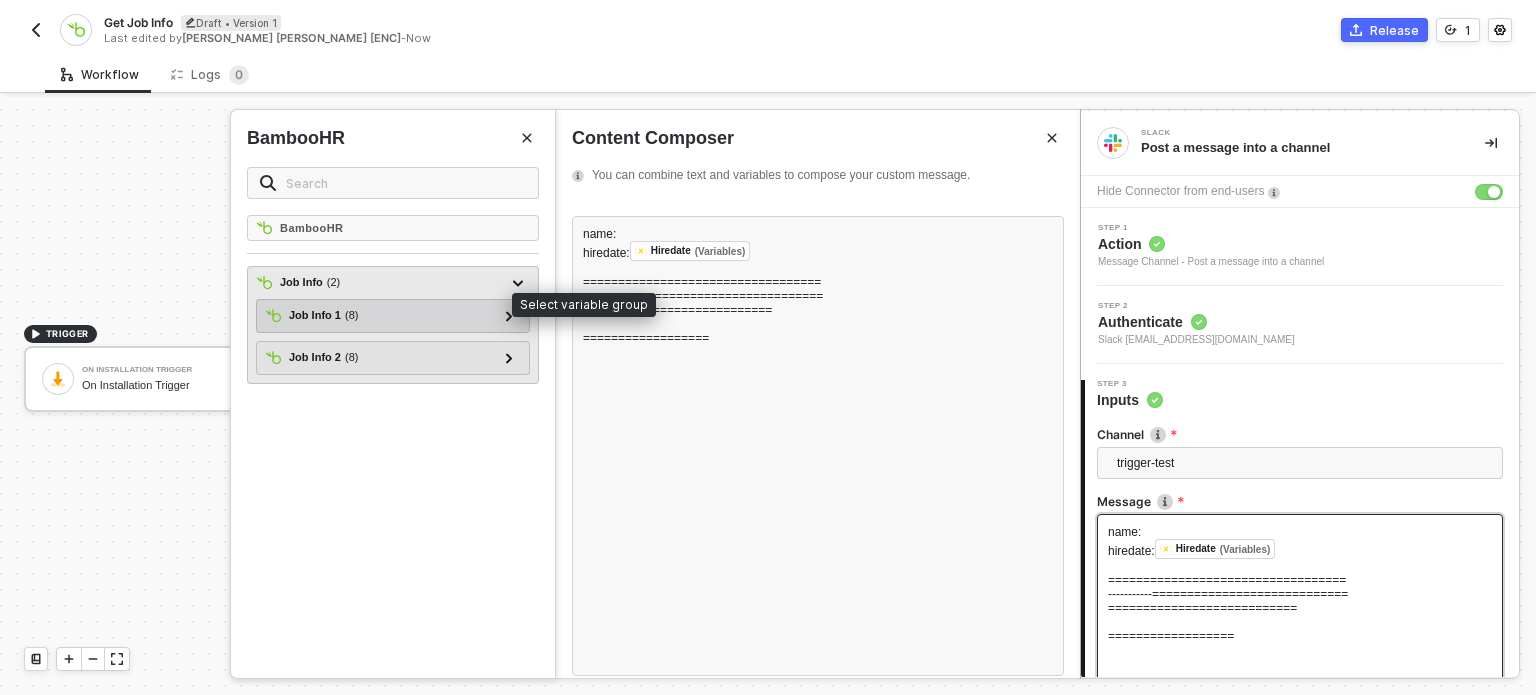 click on "Job Info 1 ( 8 )" at bounding box center [381, 316] 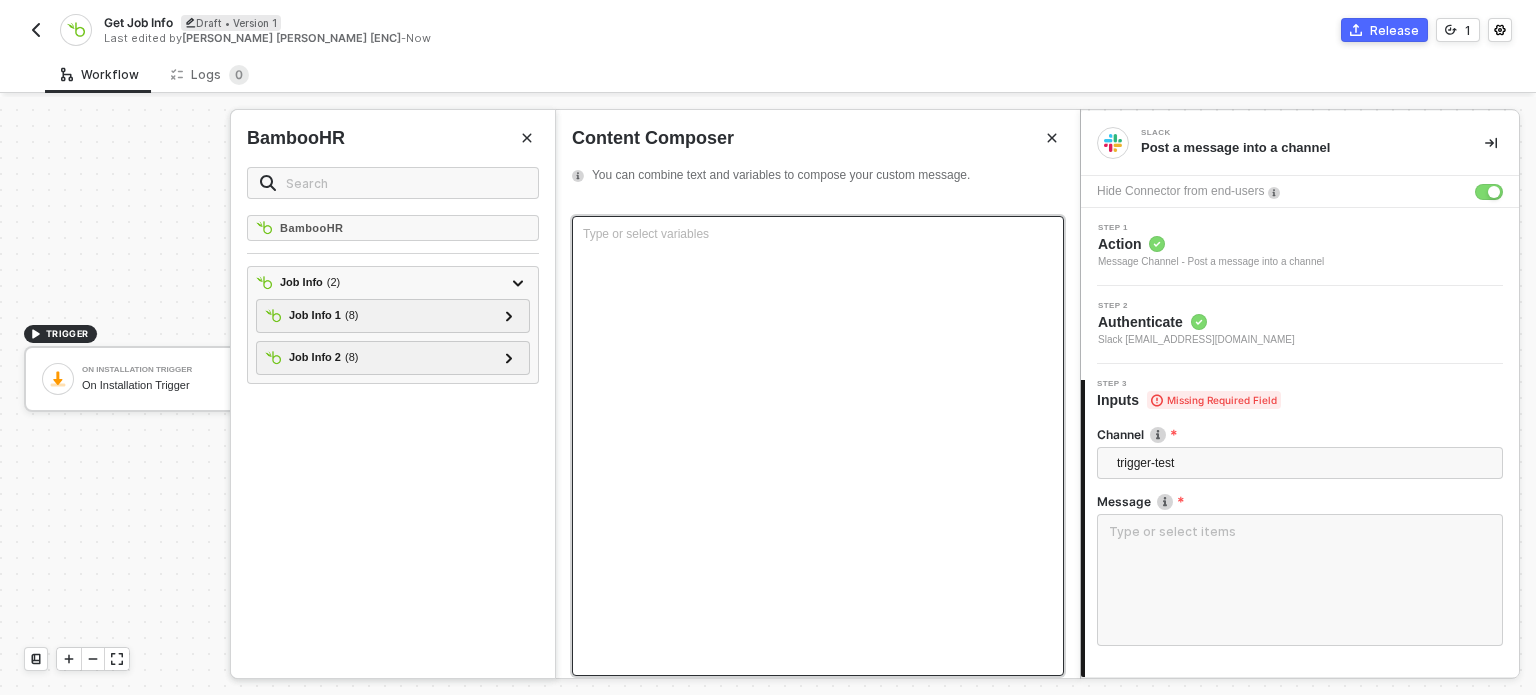type 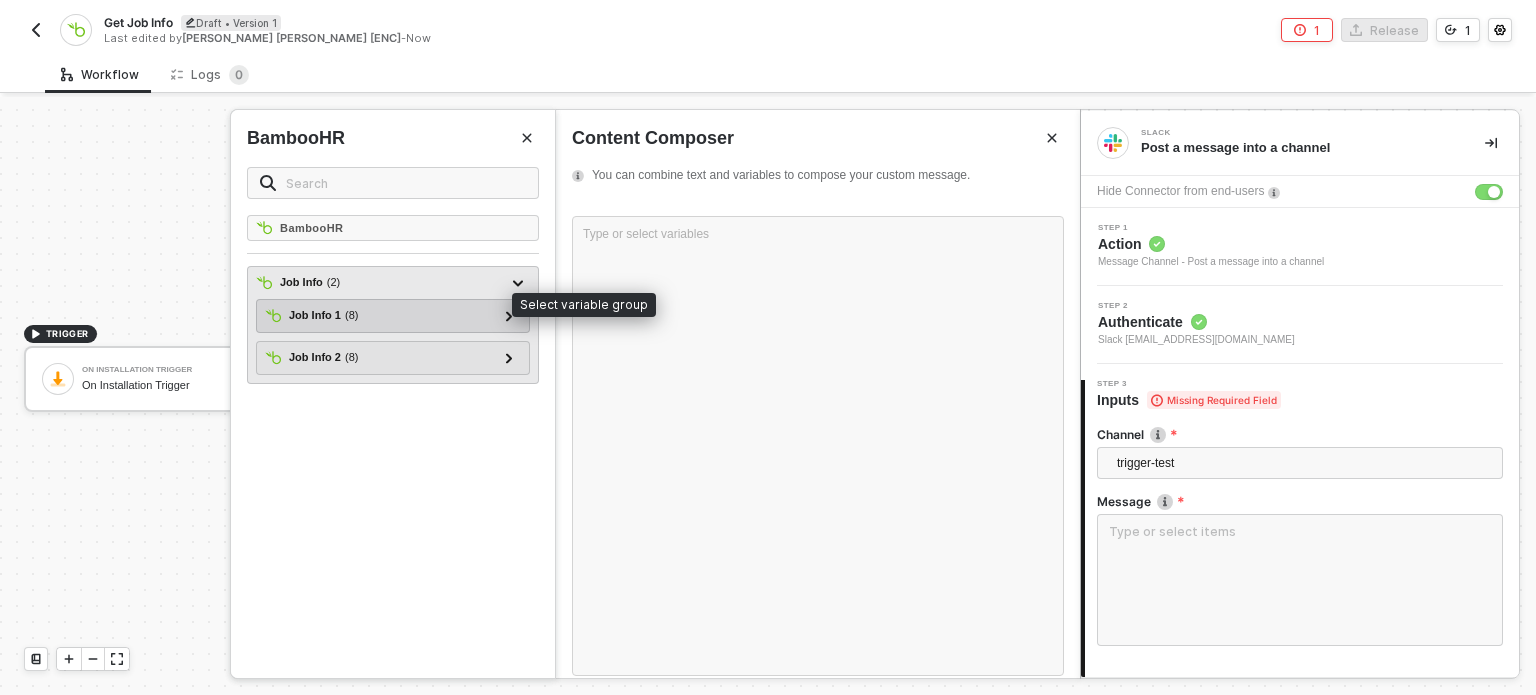 click on "Job Info 1 ( 8 )" at bounding box center (381, 316) 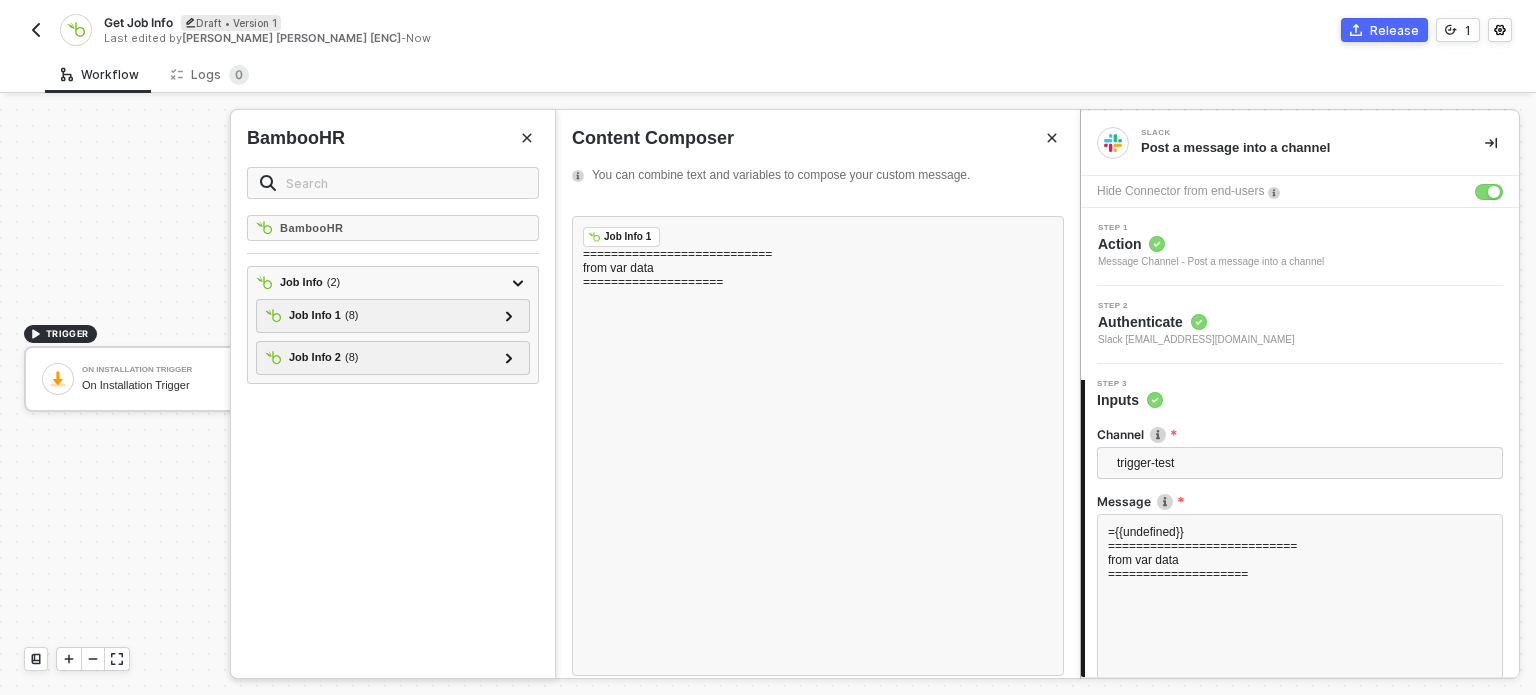 click 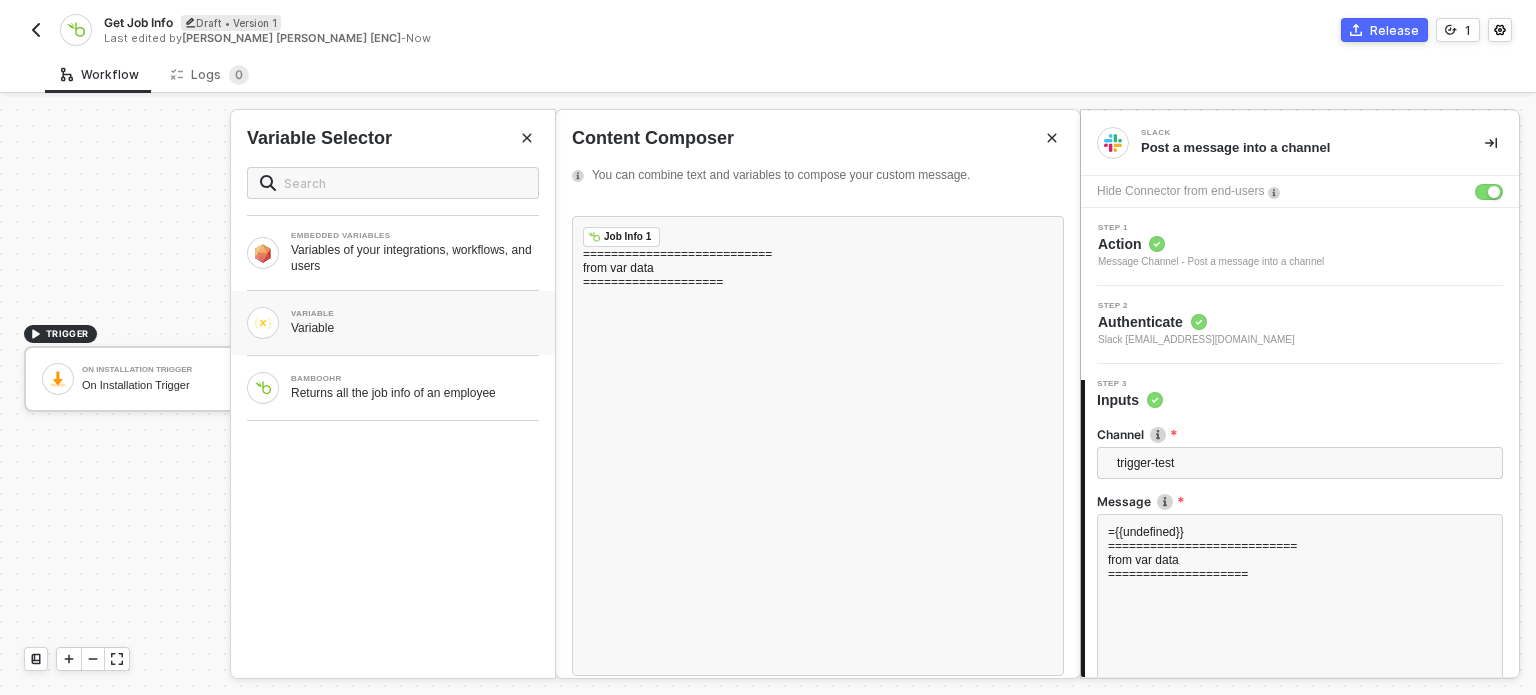 click on "Variable" at bounding box center (415, 328) 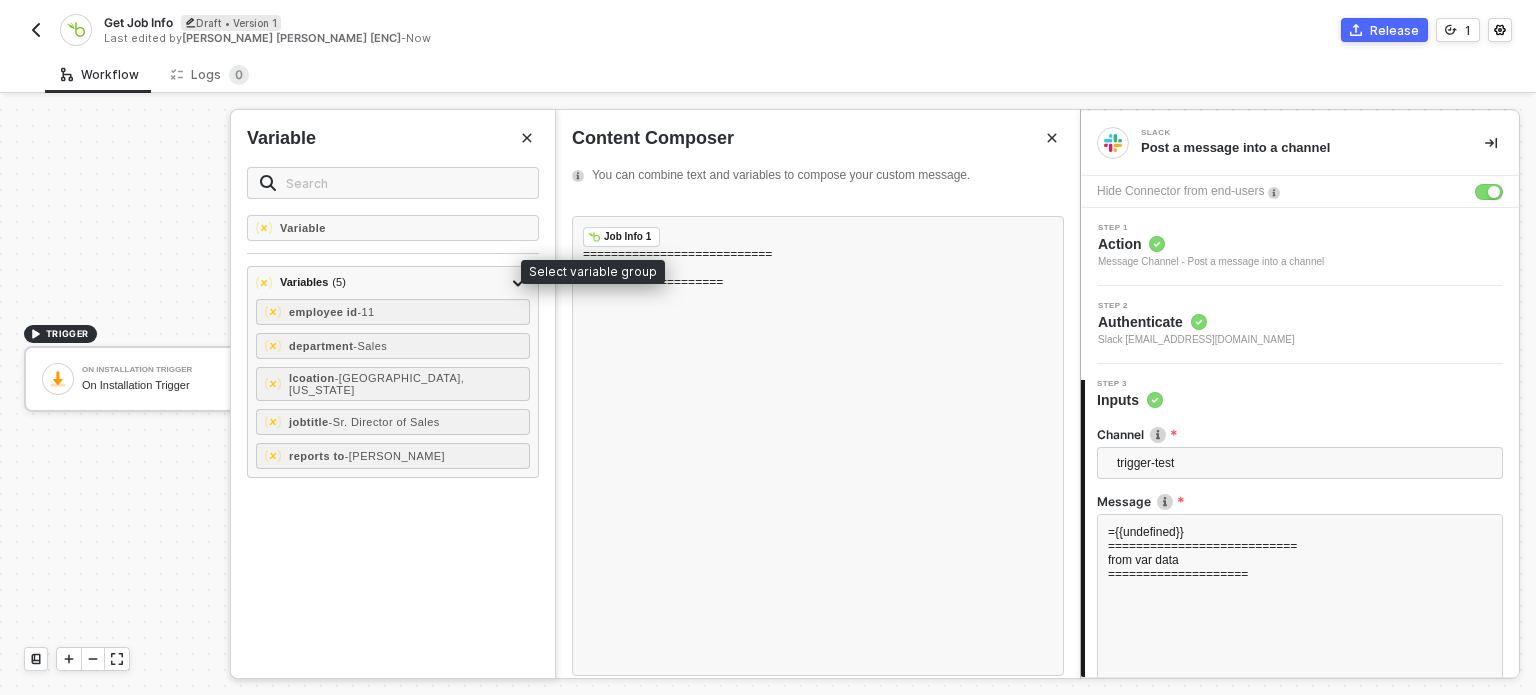 drag, startPoint x: 328, startPoint y: 267, endPoint x: 641, endPoint y: 282, distance: 313.35922 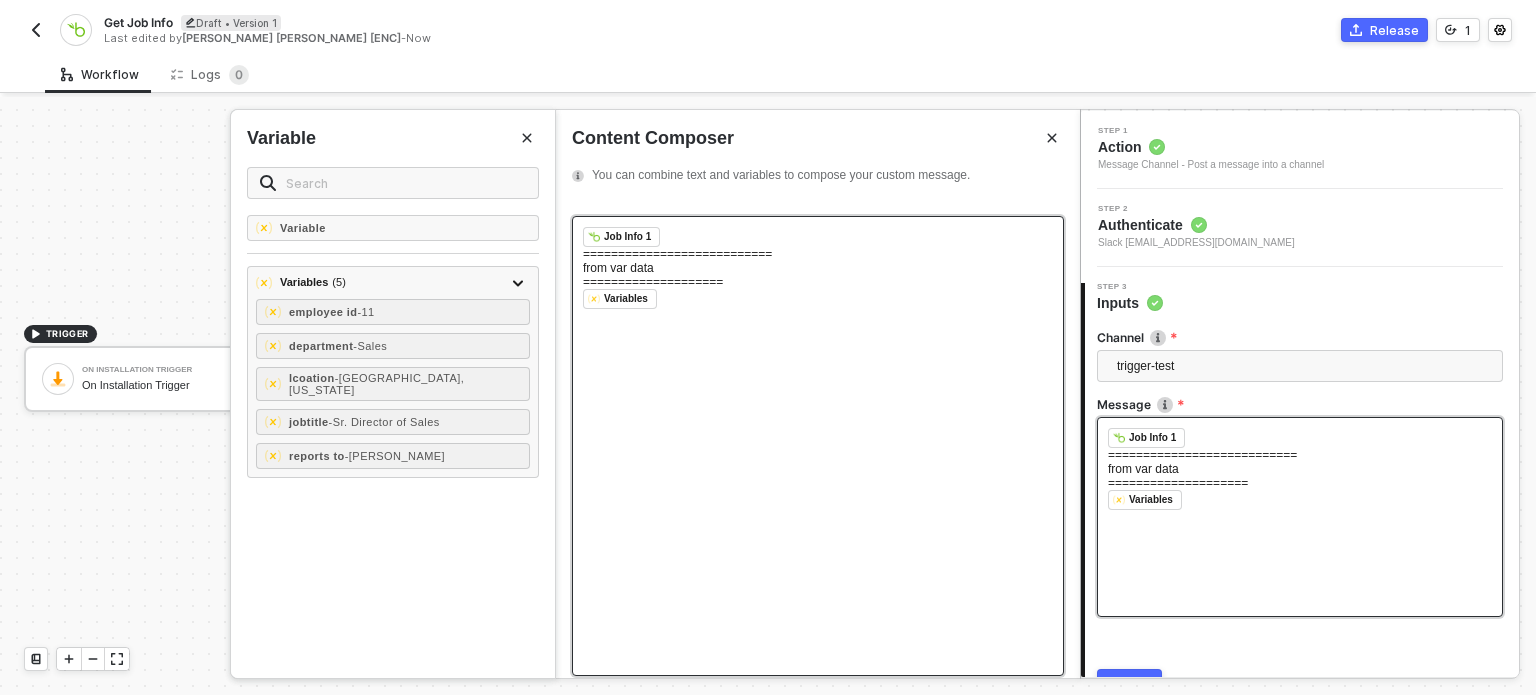 scroll, scrollTop: 198, scrollLeft: 0, axis: vertical 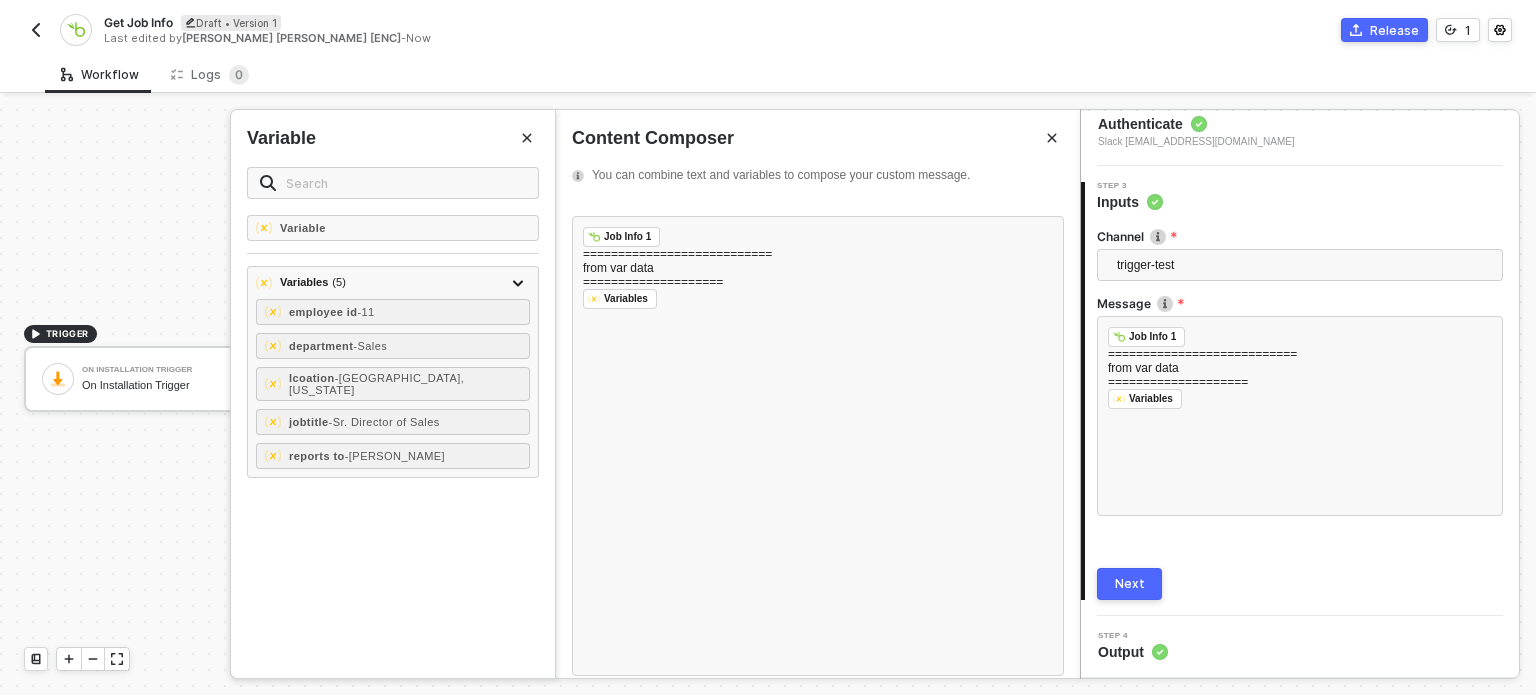 click on "Next" at bounding box center (1130, 584) 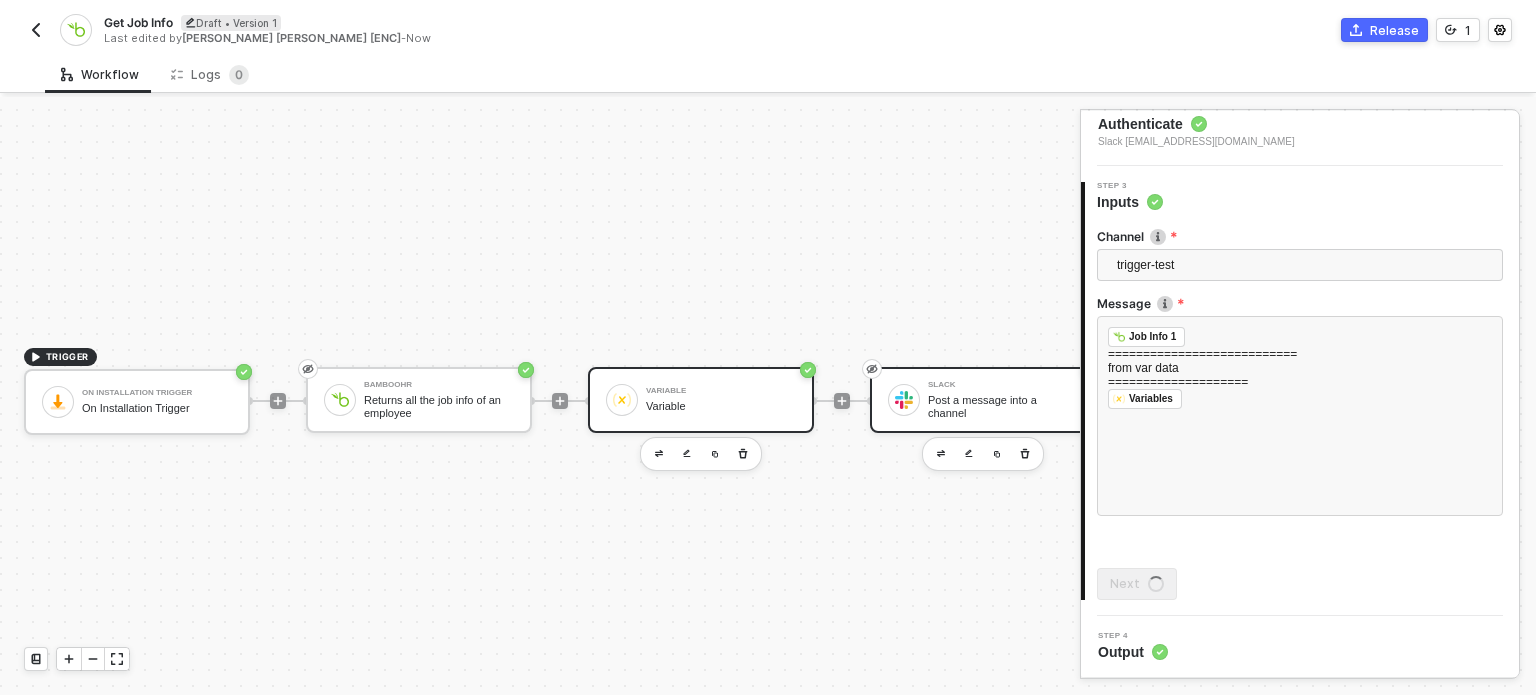 scroll, scrollTop: 0, scrollLeft: 0, axis: both 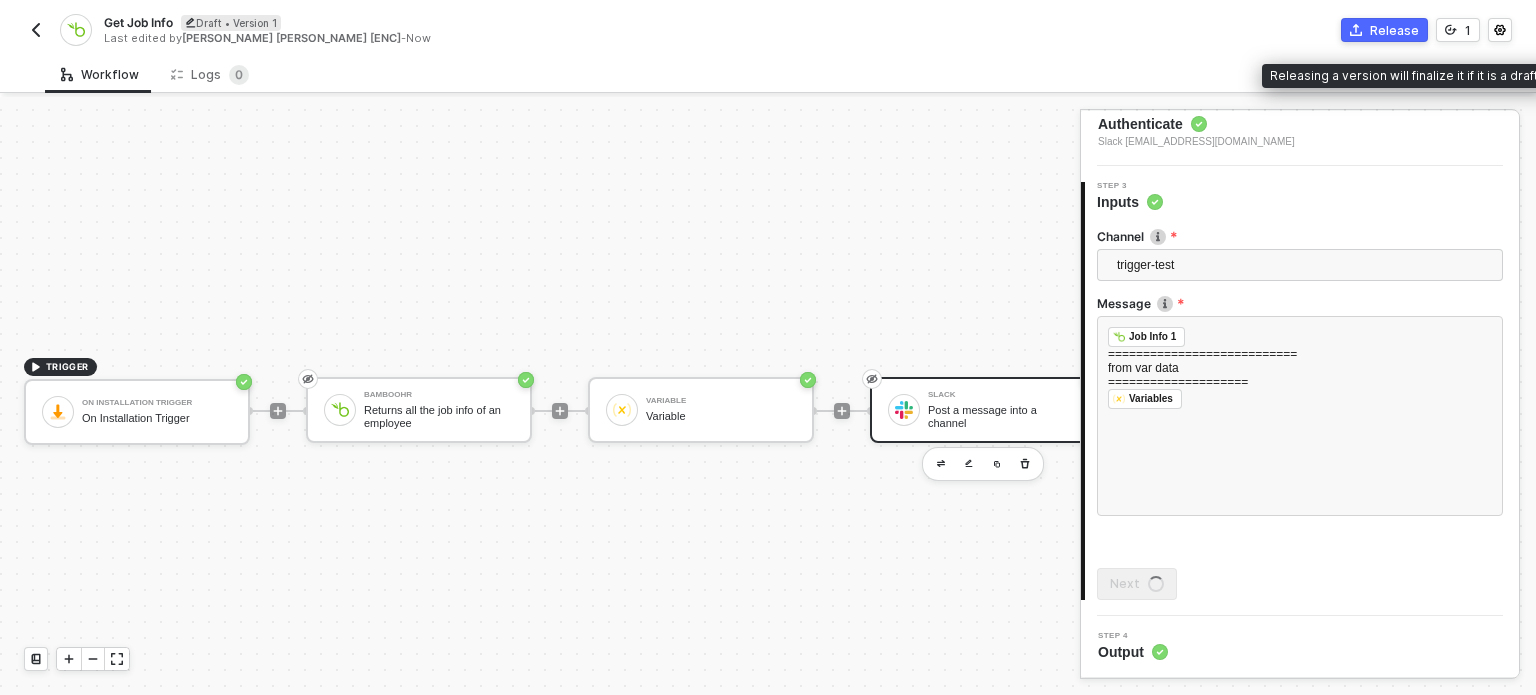 click on "Release" at bounding box center (1394, 30) 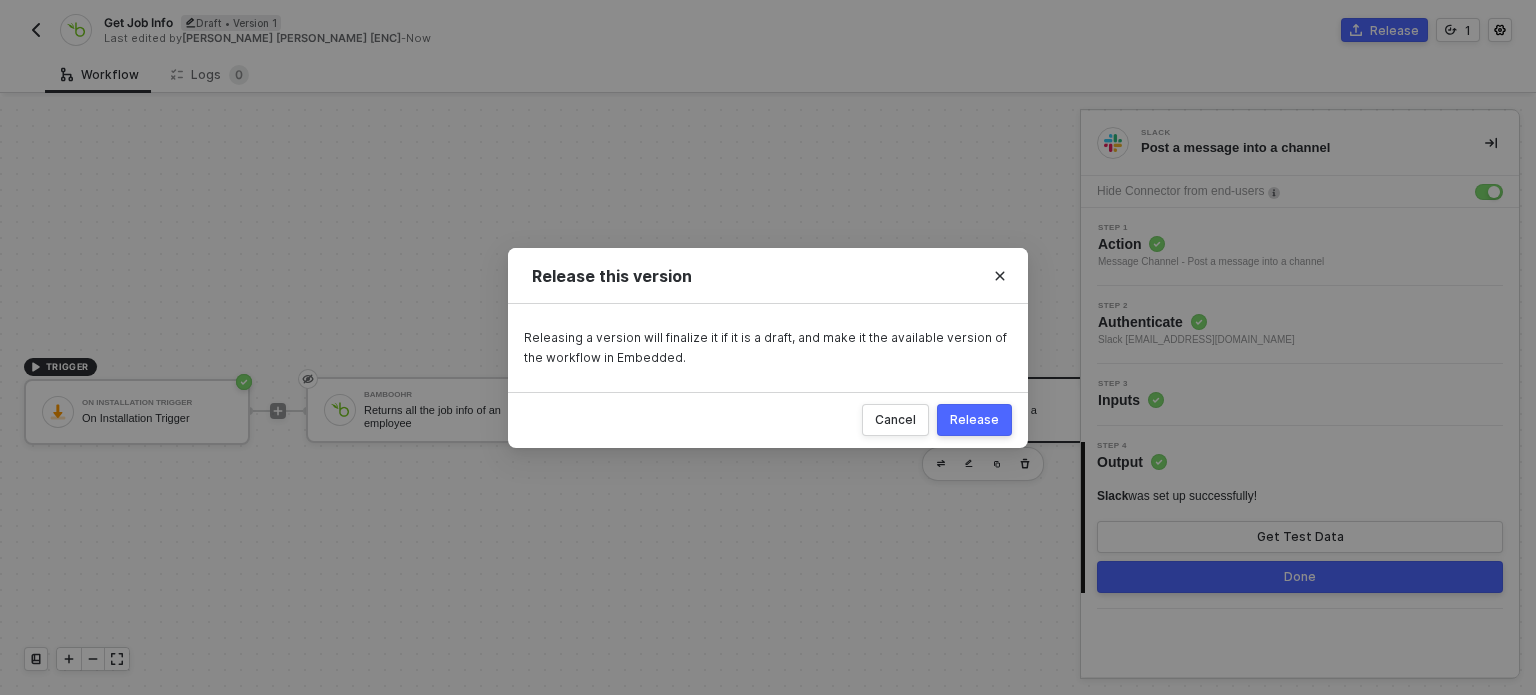 scroll, scrollTop: 0, scrollLeft: 0, axis: both 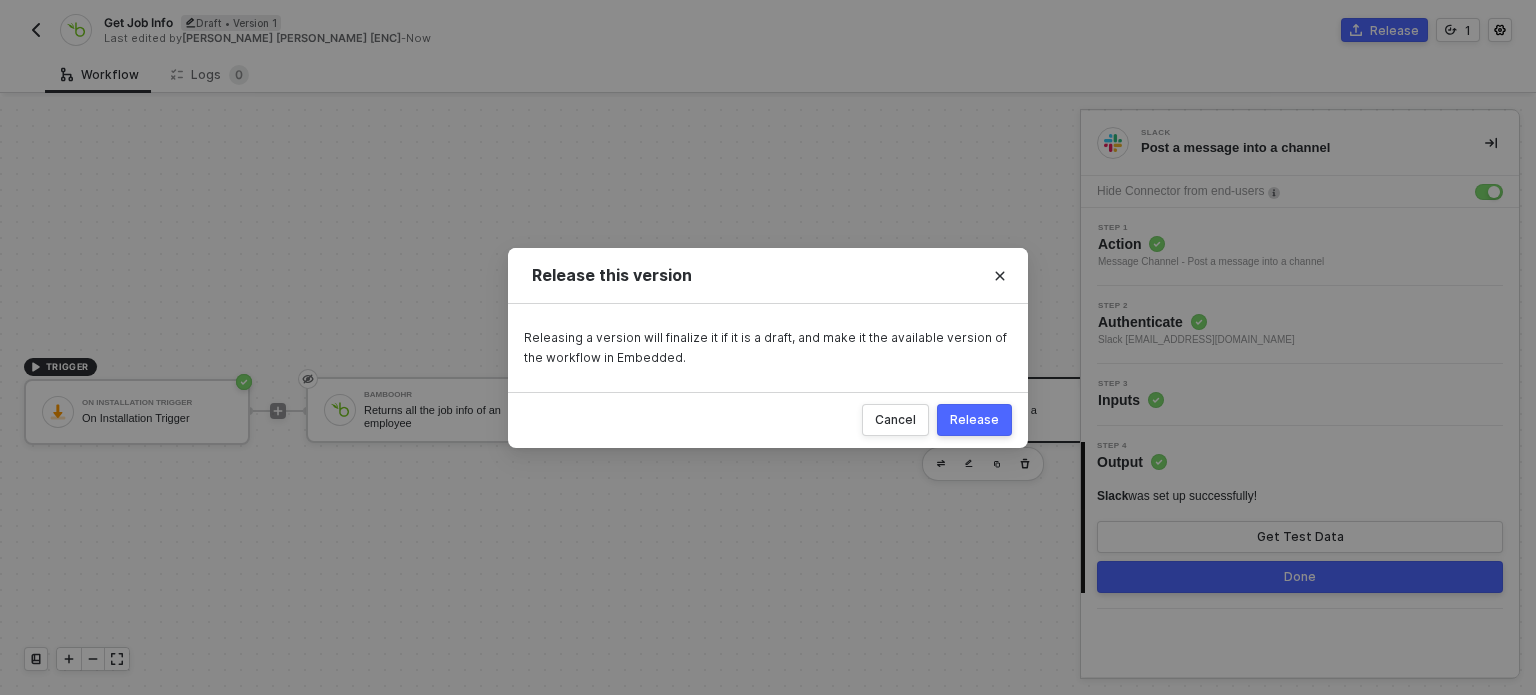 click on "Release" at bounding box center [974, 420] 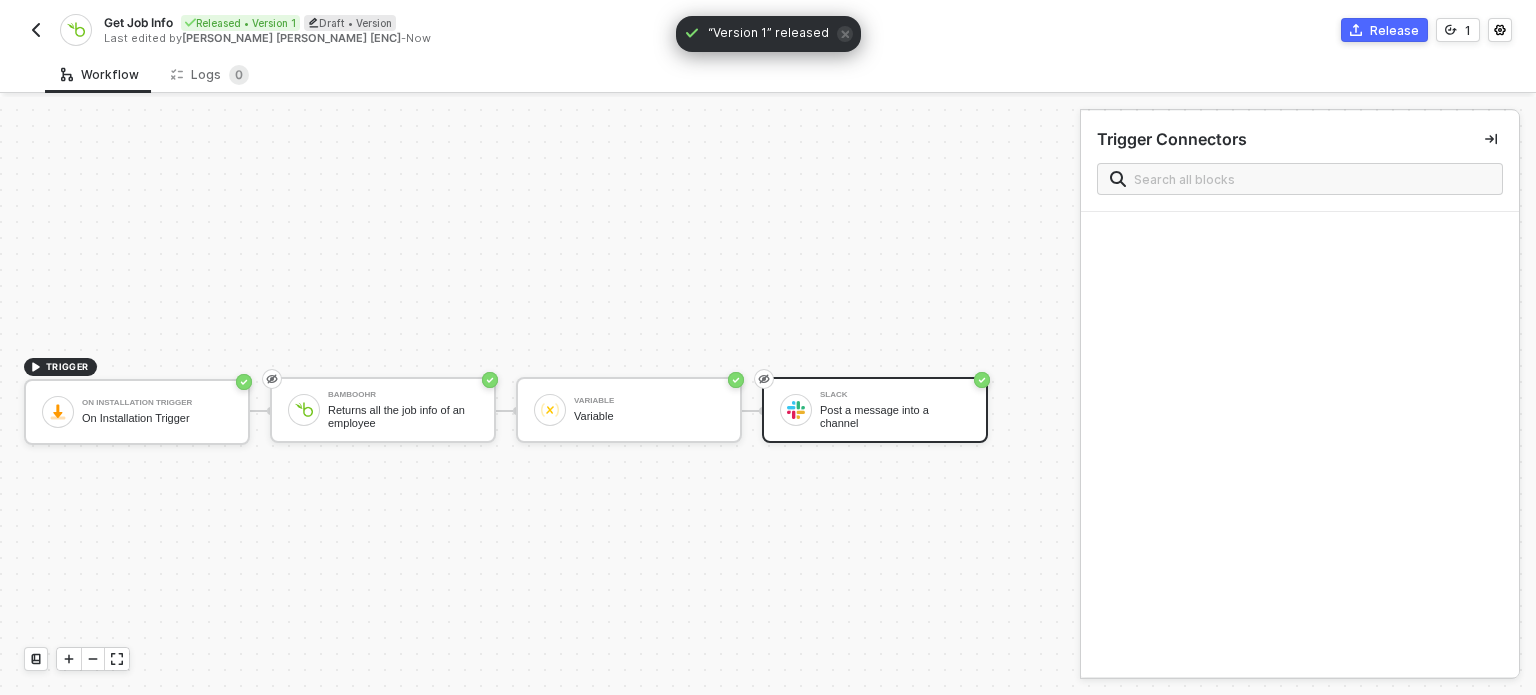 click at bounding box center (36, 30) 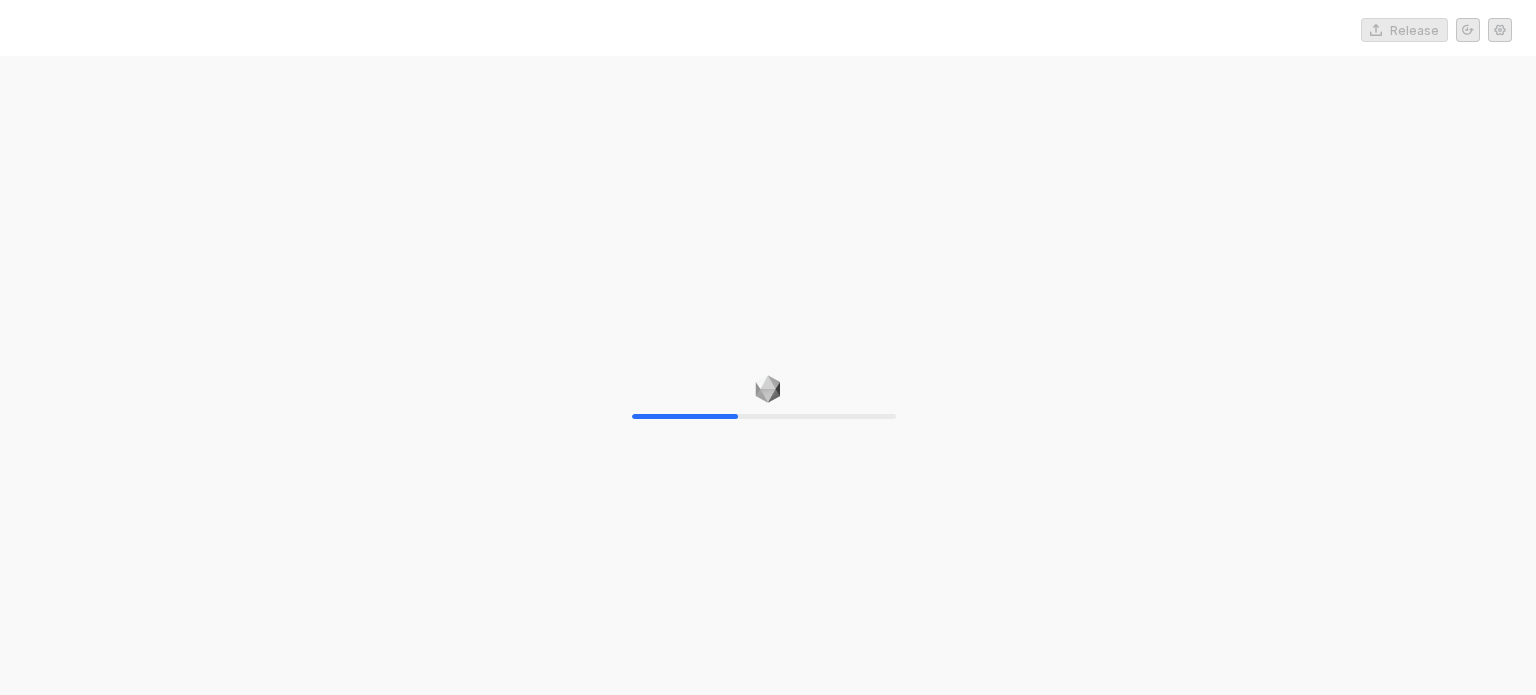 scroll, scrollTop: 0, scrollLeft: 0, axis: both 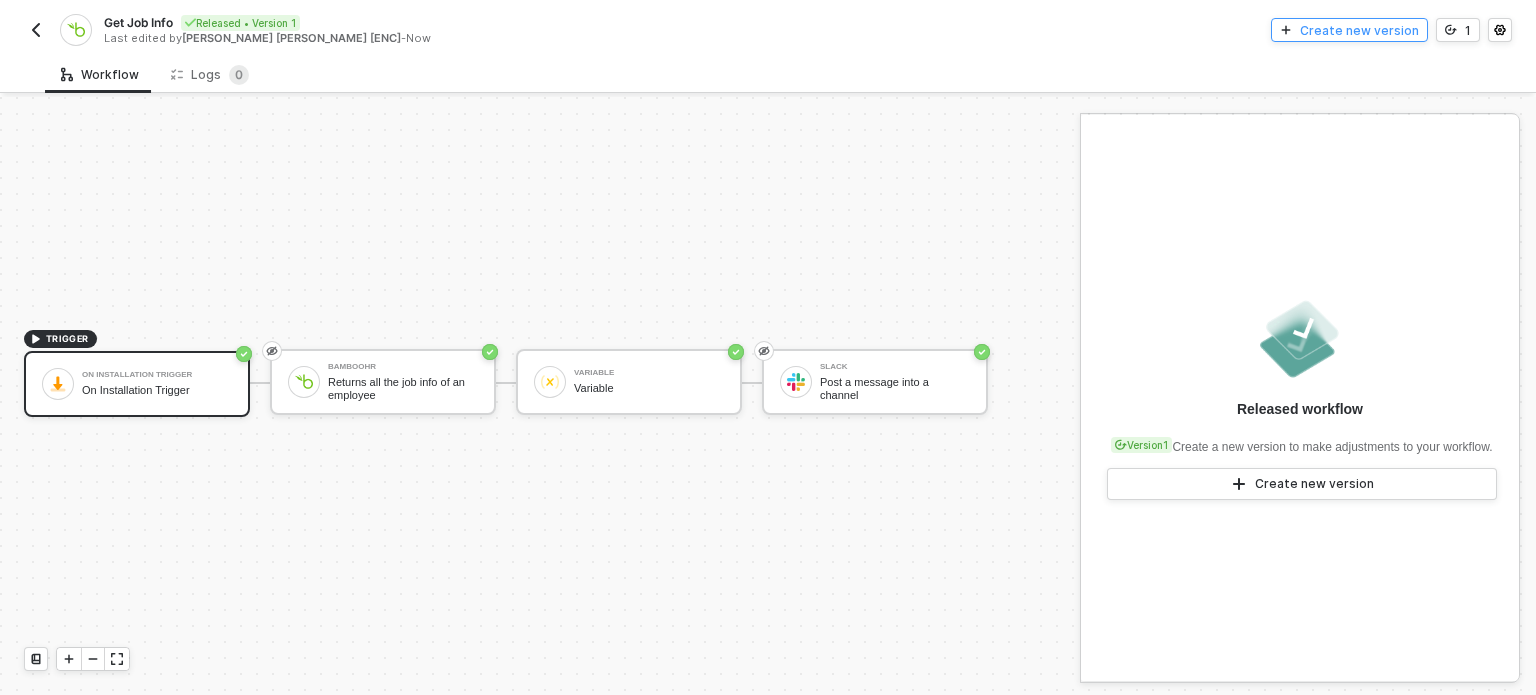click on "Create new version" at bounding box center (1359, 30) 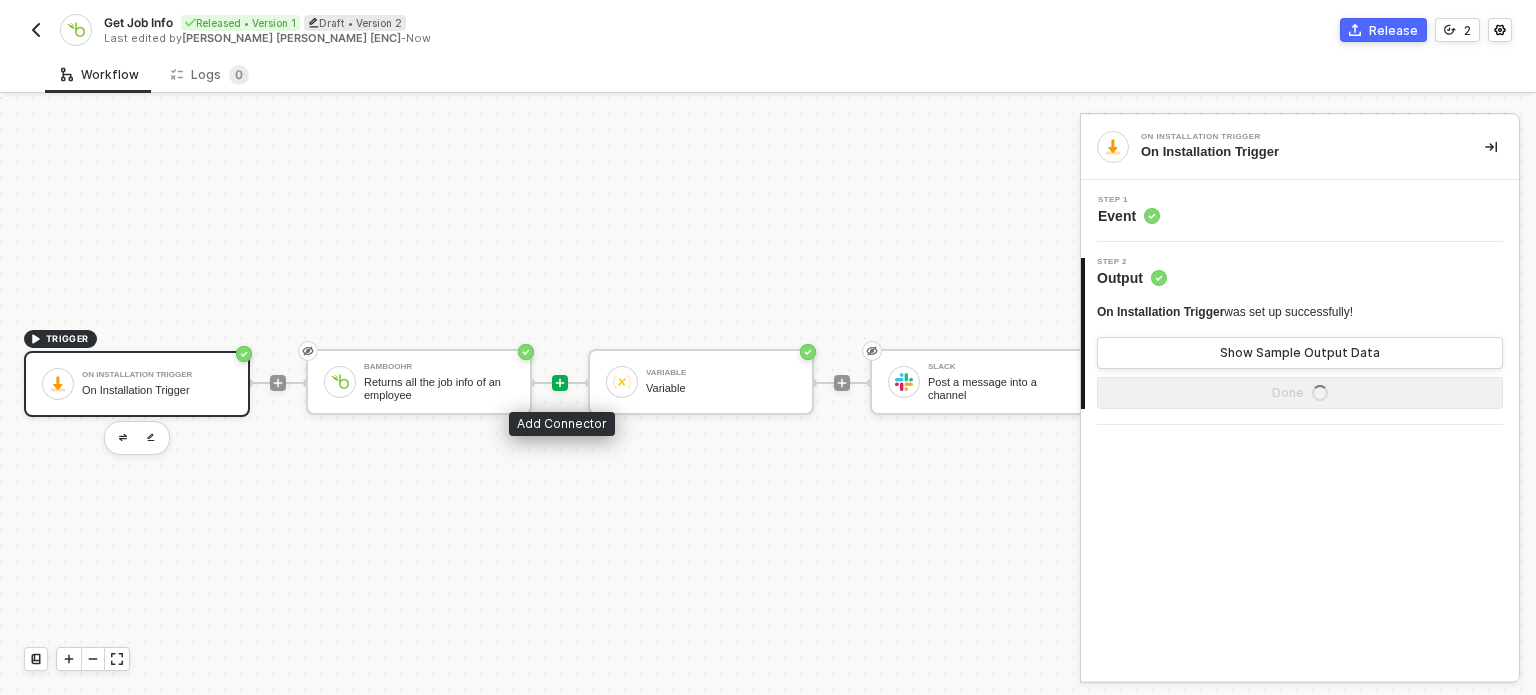 click 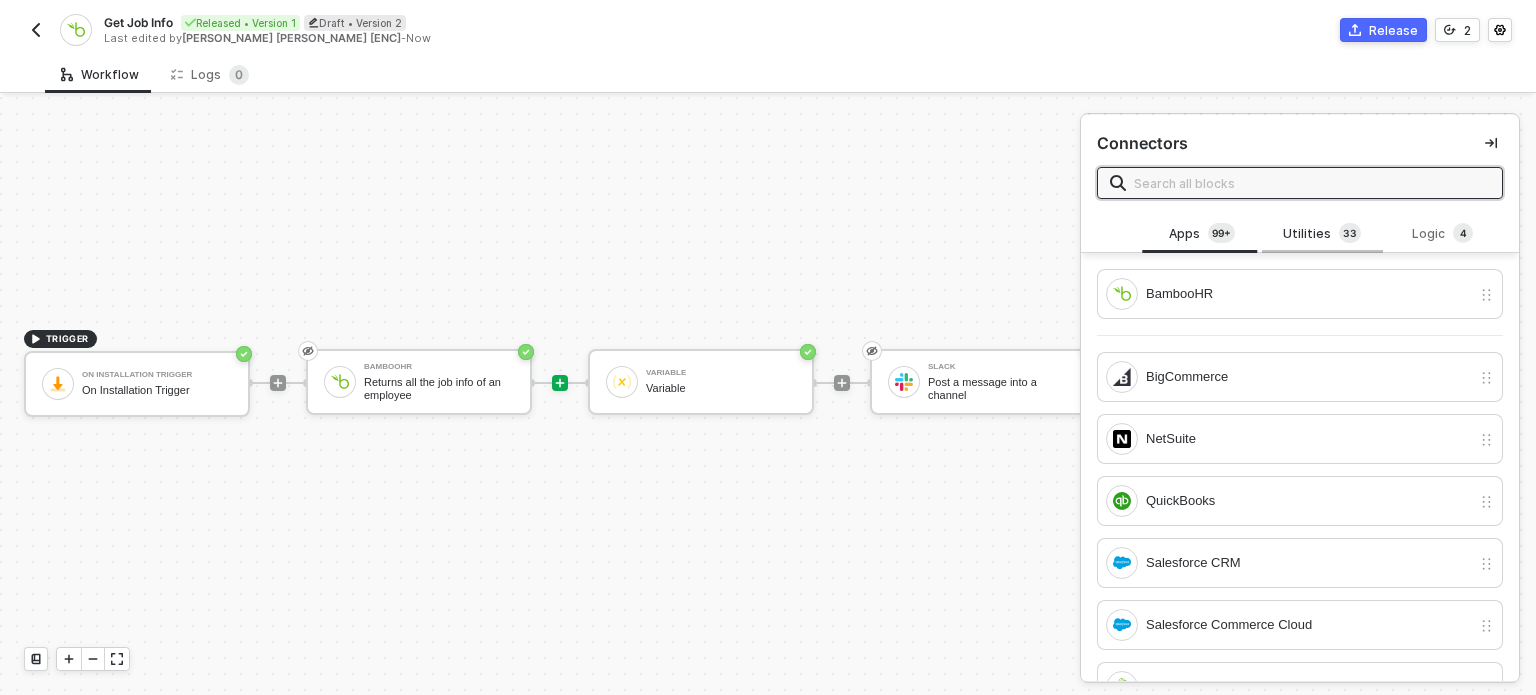 click on "Utilities 3 3" at bounding box center (1322, 234) 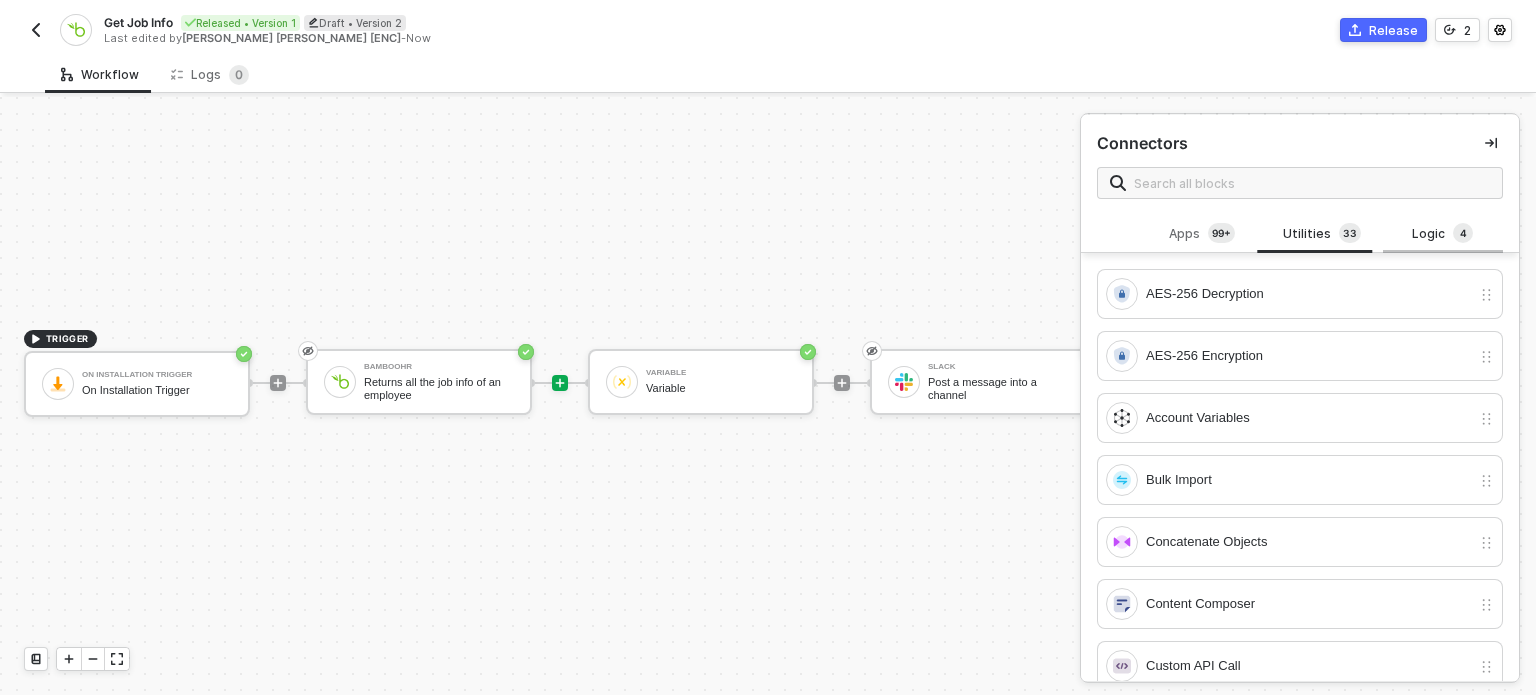 click on "Logic 4" at bounding box center (1443, 234) 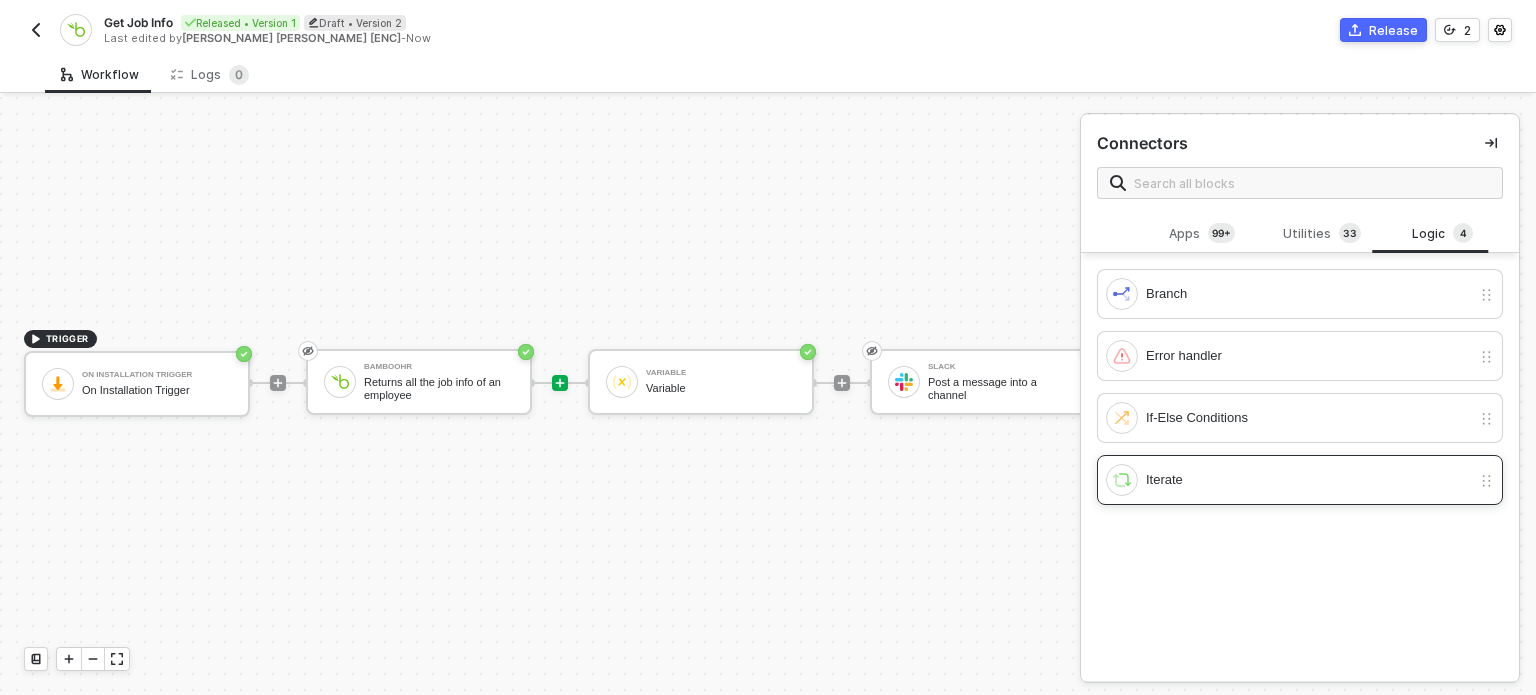 drag, startPoint x: 1164, startPoint y: 487, endPoint x: 1225, endPoint y: 500, distance: 62.369865 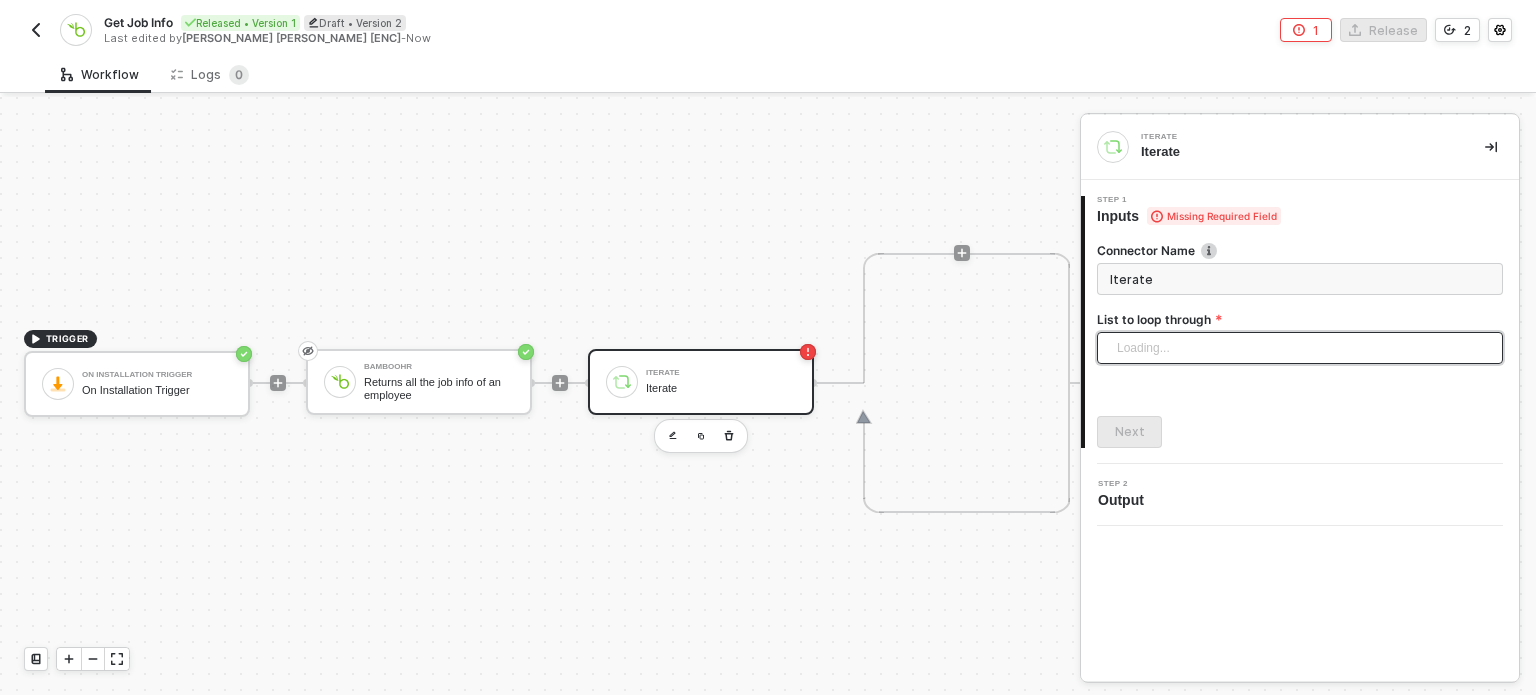 click on "Loading..." at bounding box center [1300, 348] 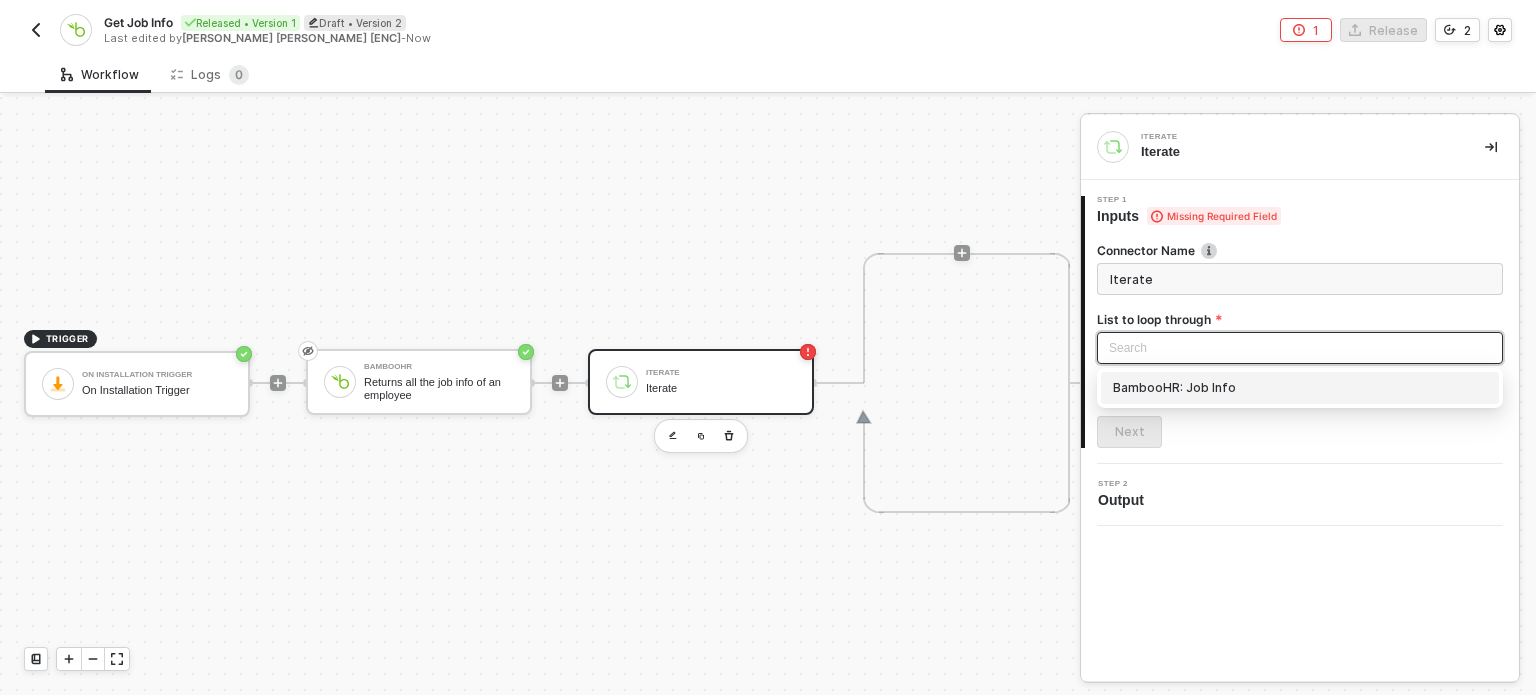 click on "BambooHR:  Job Info" at bounding box center (1300, 388) 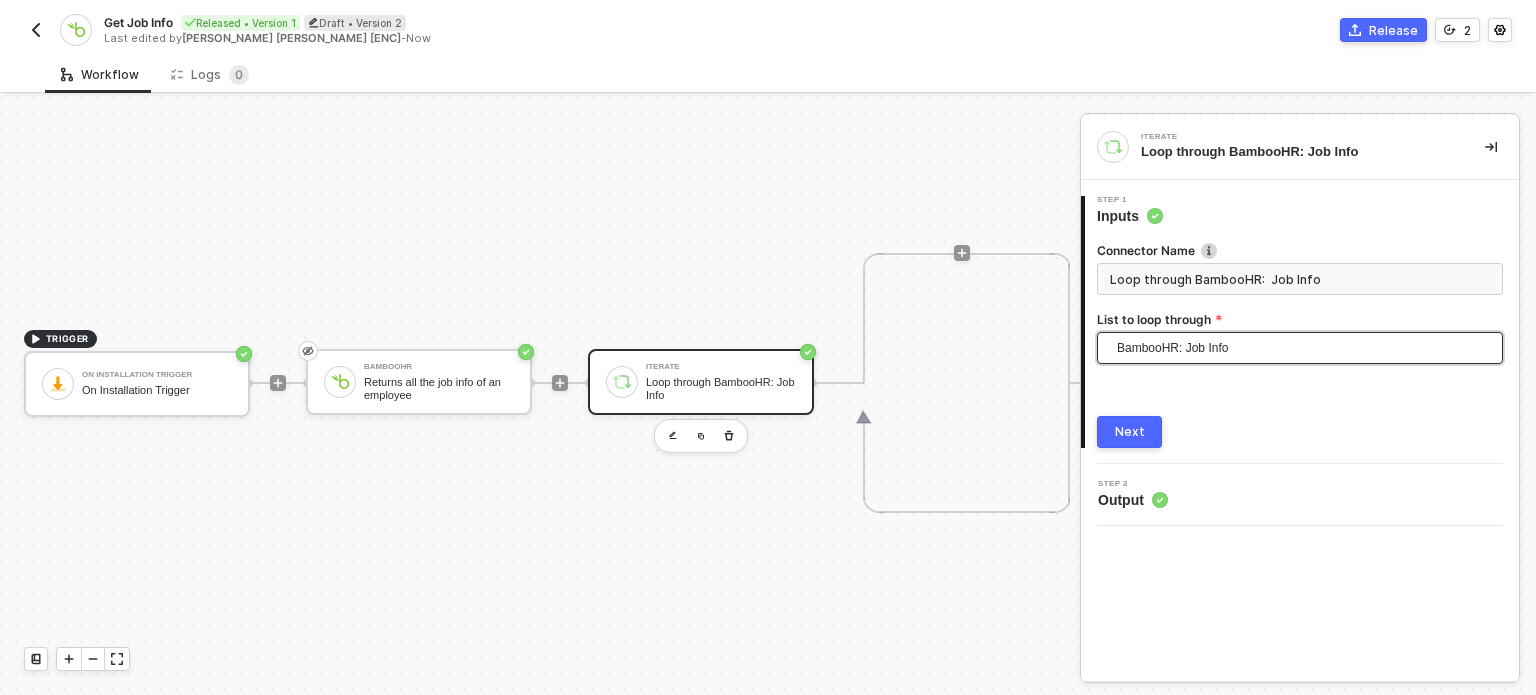 drag, startPoint x: 1134, startPoint y: 439, endPoint x: 1122, endPoint y: 449, distance: 15.6205 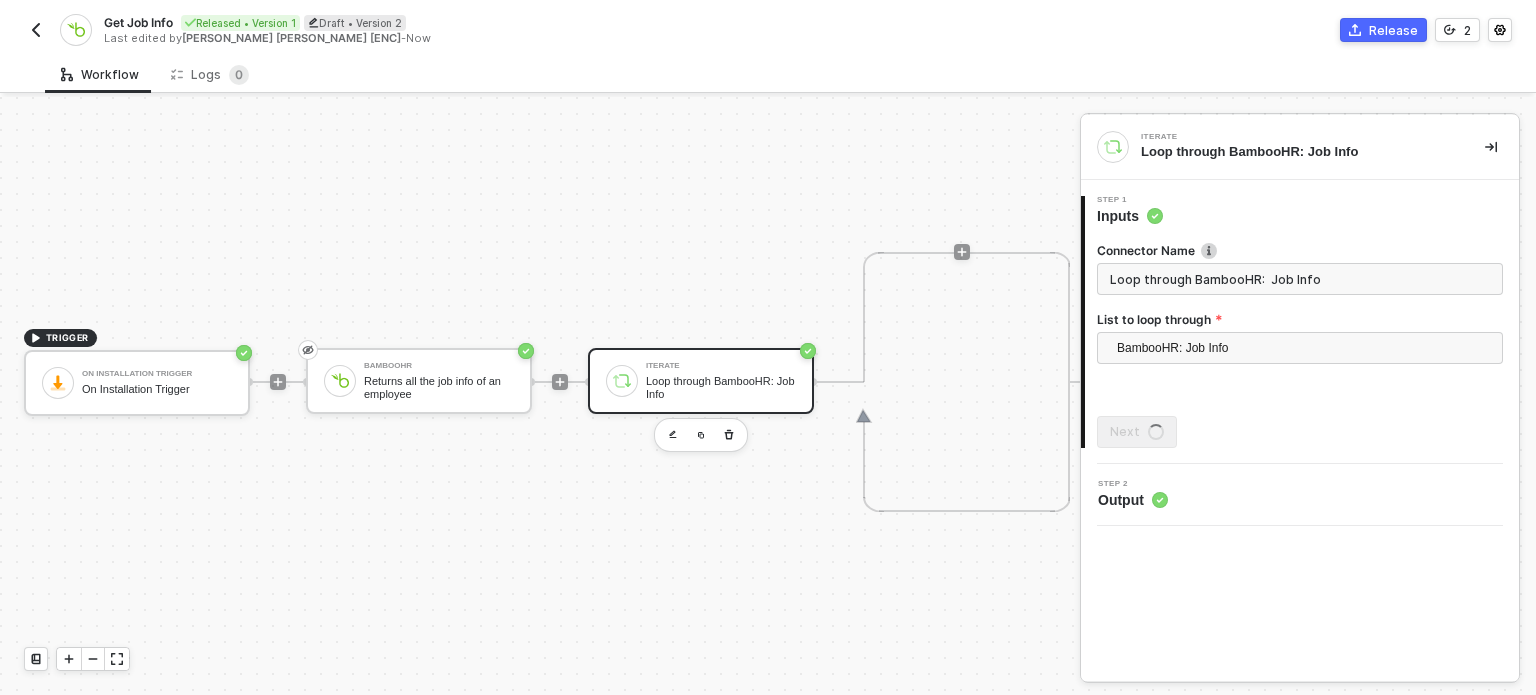 scroll, scrollTop: 48, scrollLeft: 0, axis: vertical 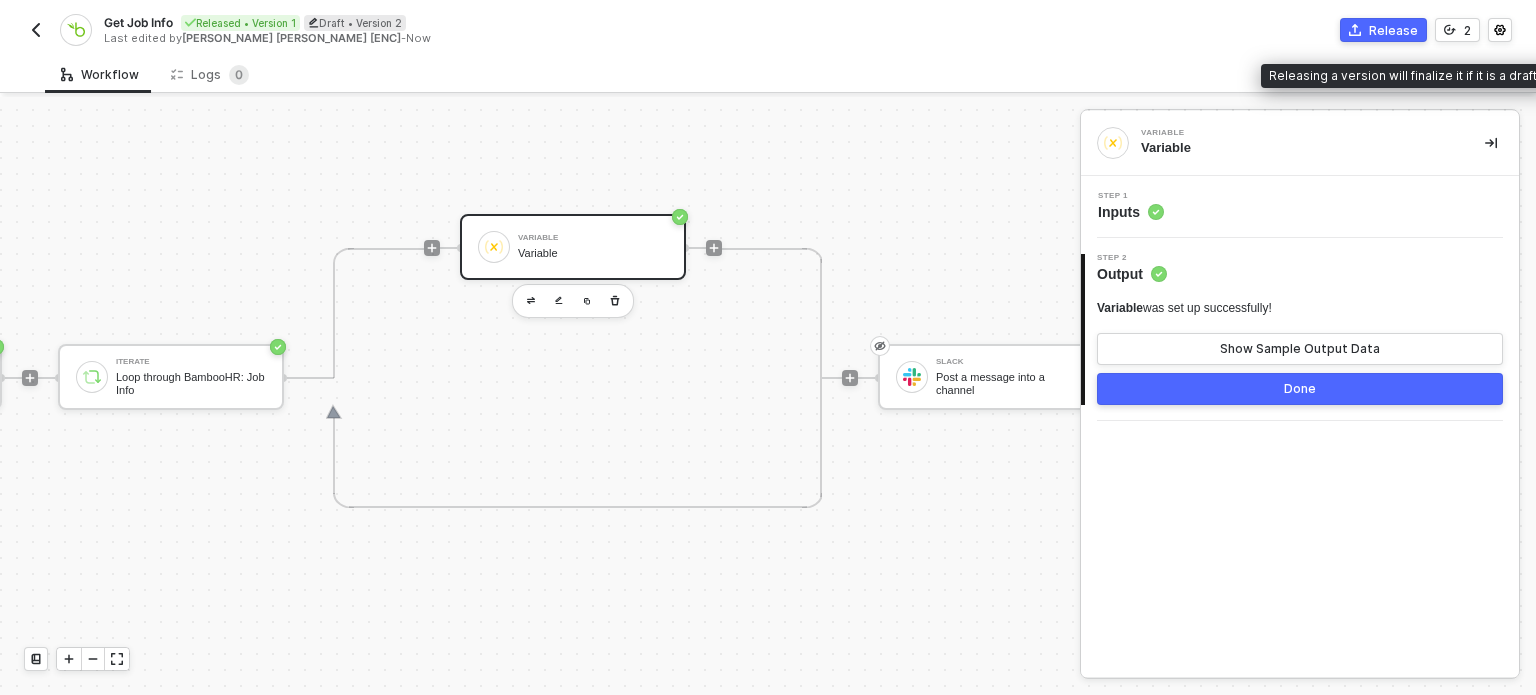 click on "Release" at bounding box center (1393, 30) 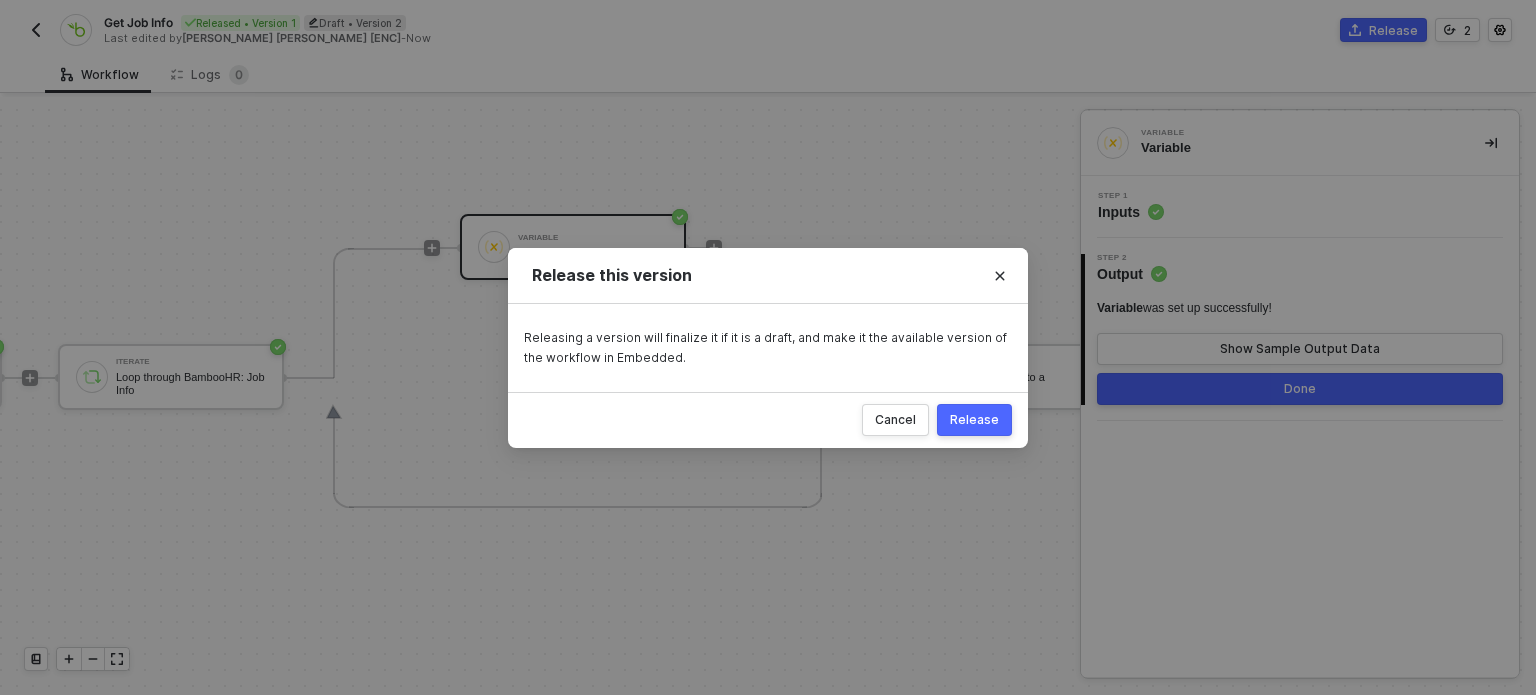 drag, startPoint x: 195, startPoint y: 206, endPoint x: 119, endPoint y: 183, distance: 79.40403 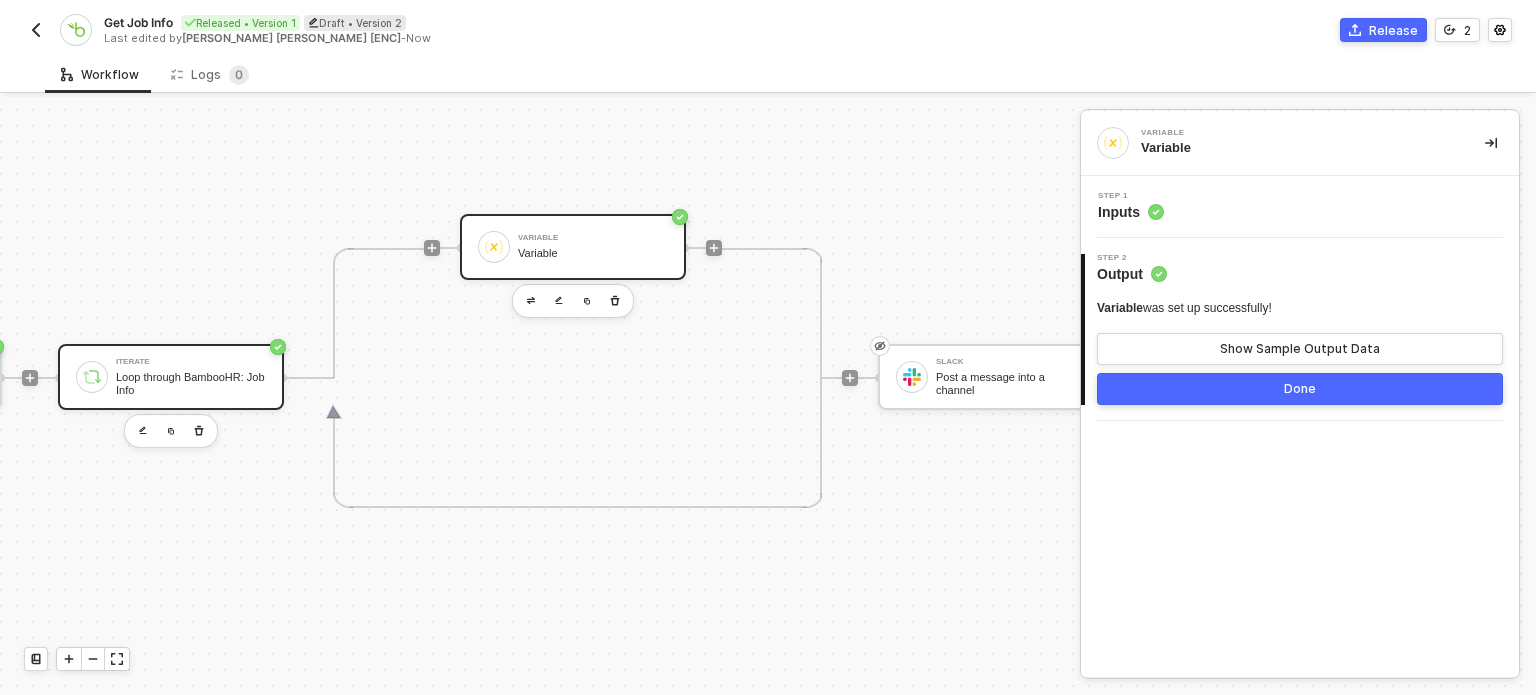 drag, startPoint x: 164, startPoint y: 343, endPoint x: 204, endPoint y: 356, distance: 42.059483 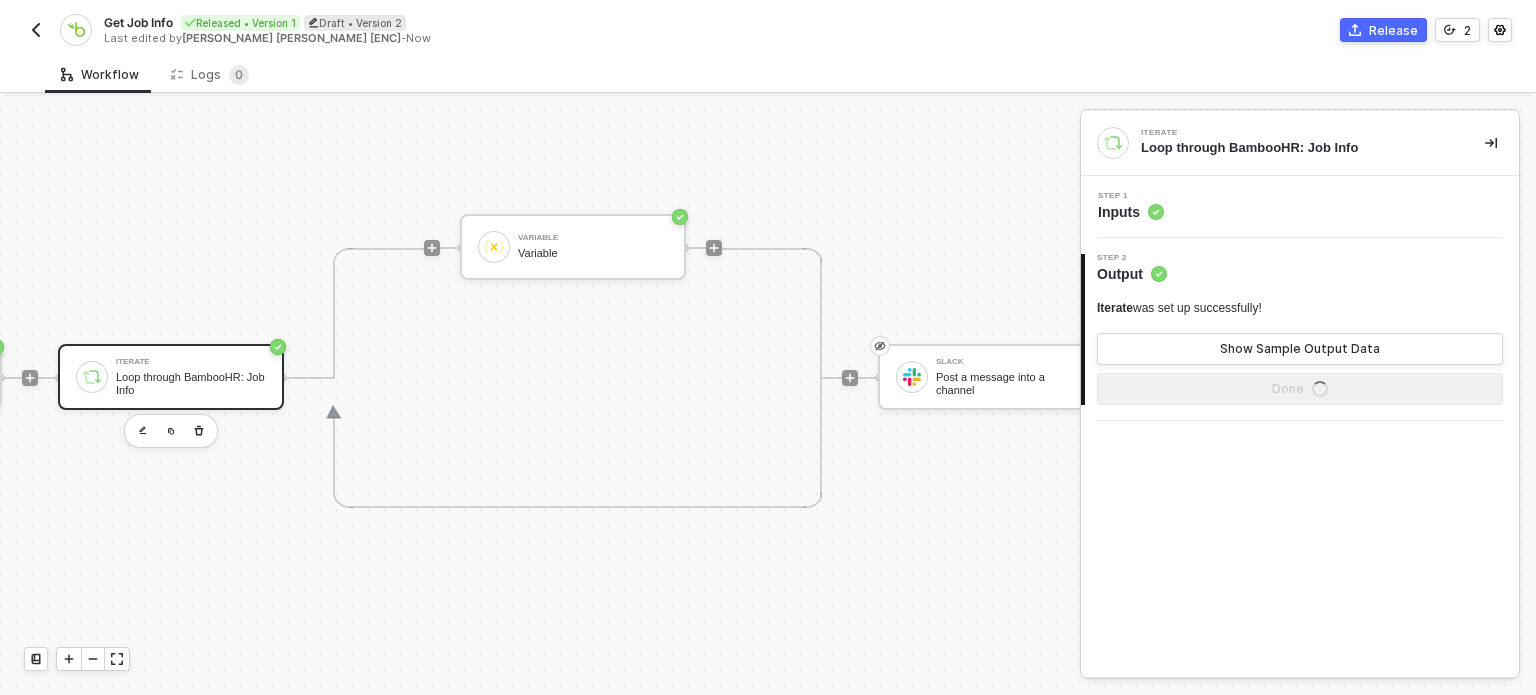 click on "Inputs" at bounding box center (1131, 212) 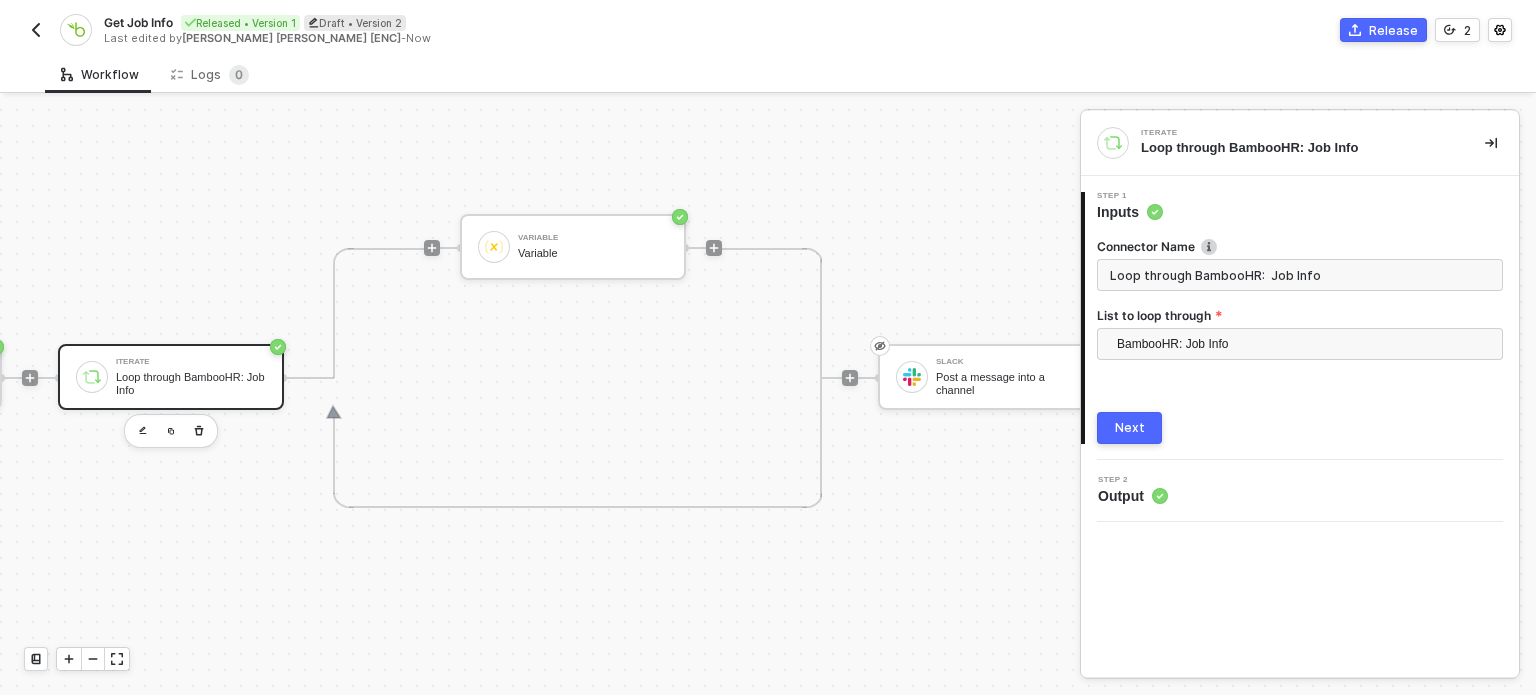click on "Next" at bounding box center [1129, 428] 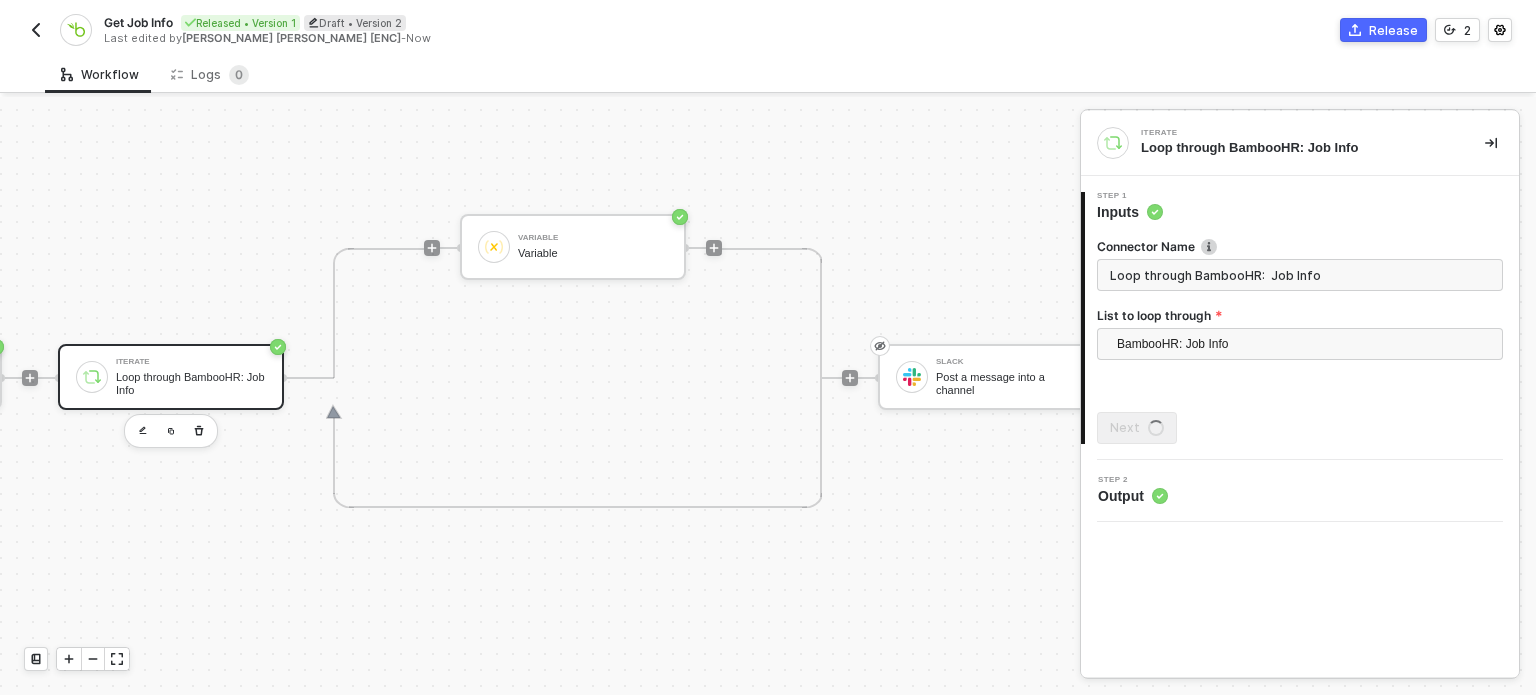 click on "Release" at bounding box center (1383, 30) 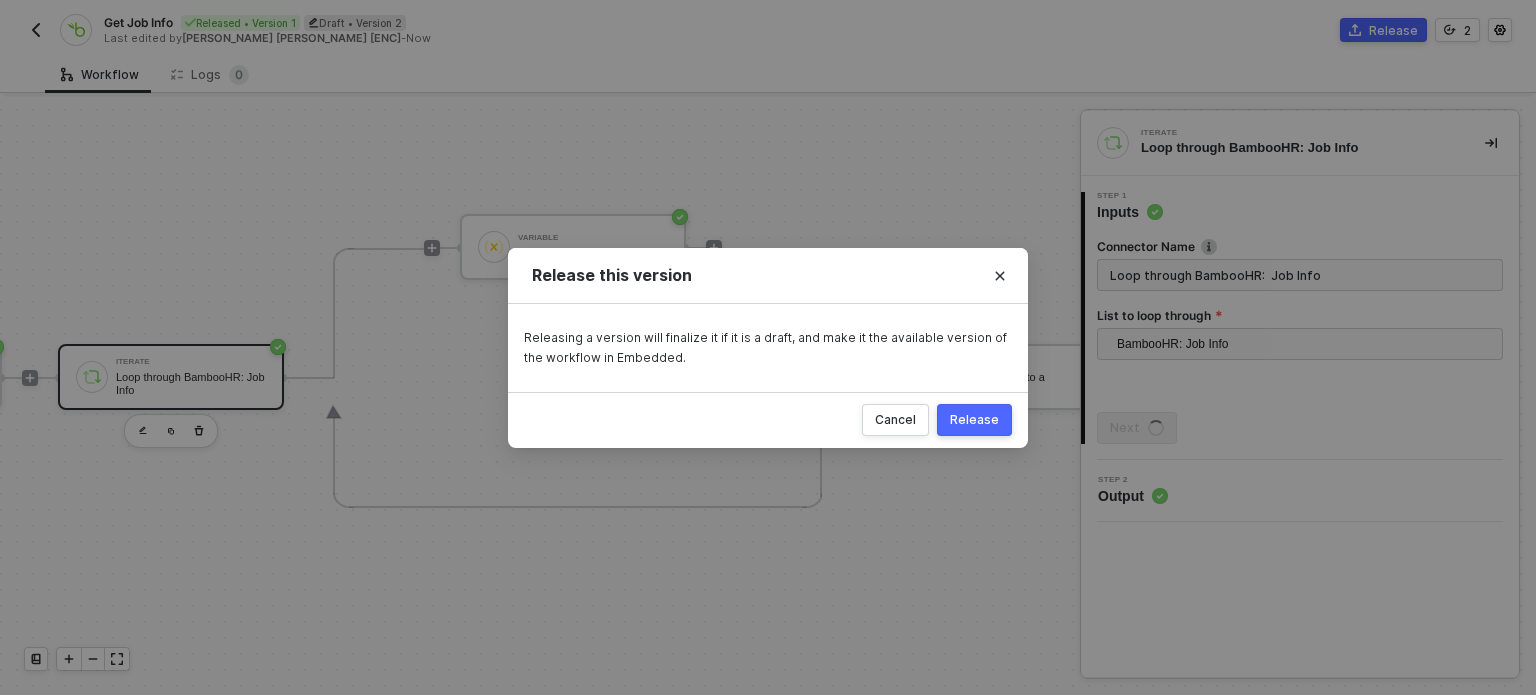 click on "Release" at bounding box center [974, 420] 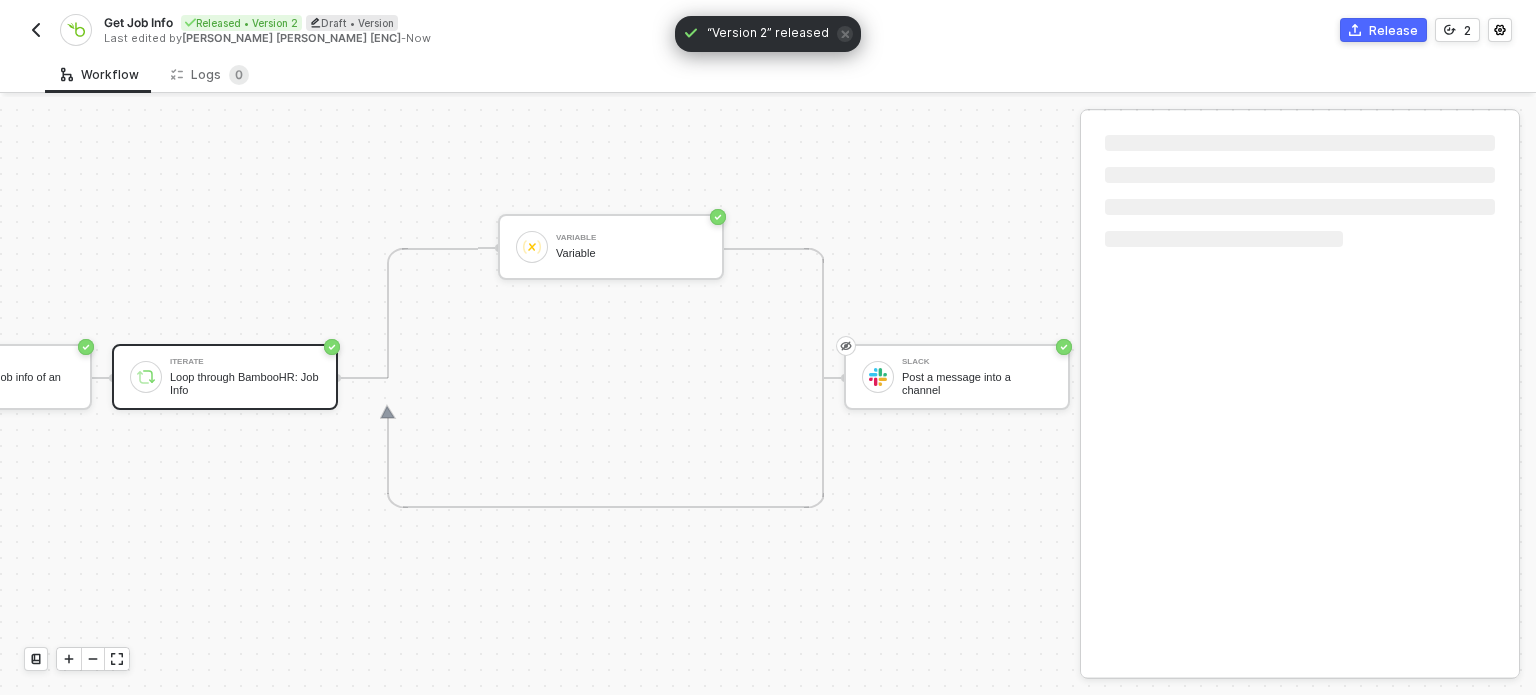 scroll, scrollTop: 48, scrollLeft: 434, axis: both 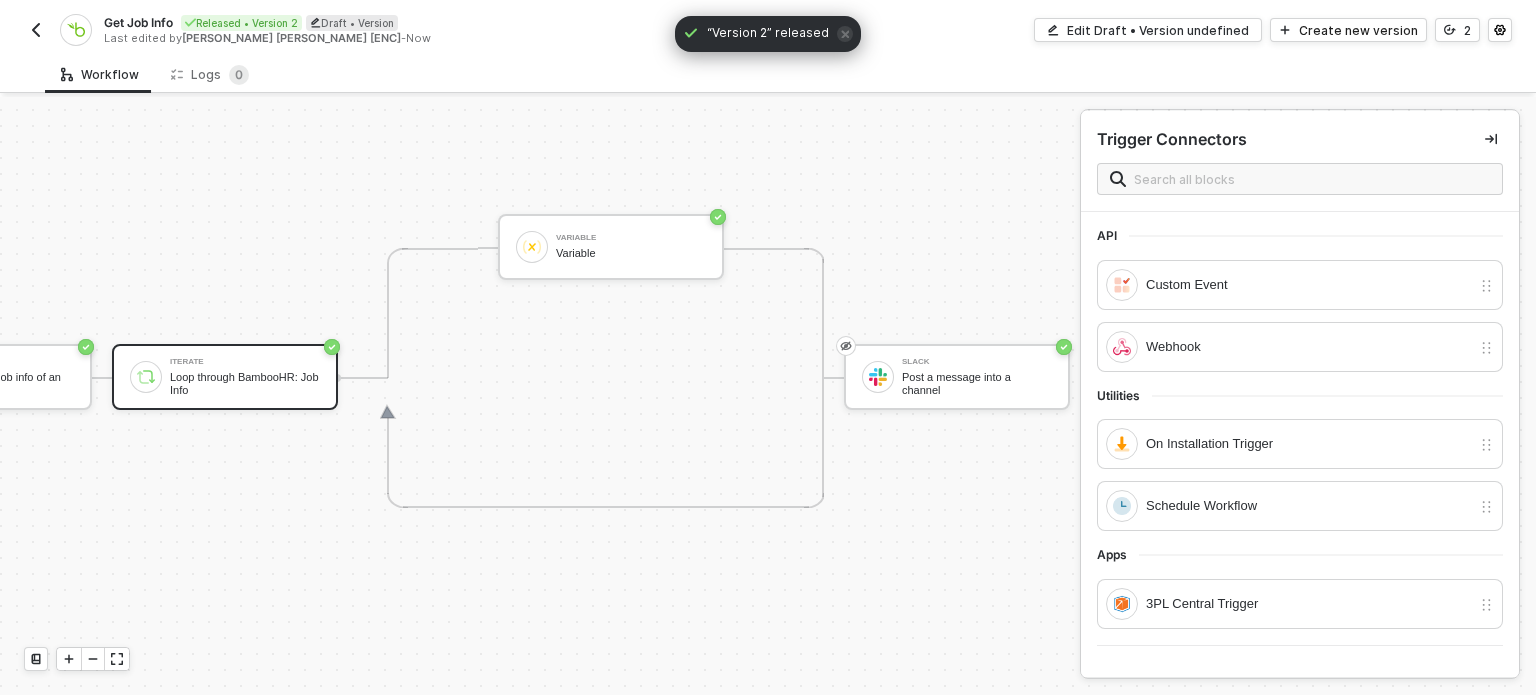 click at bounding box center [36, 30] 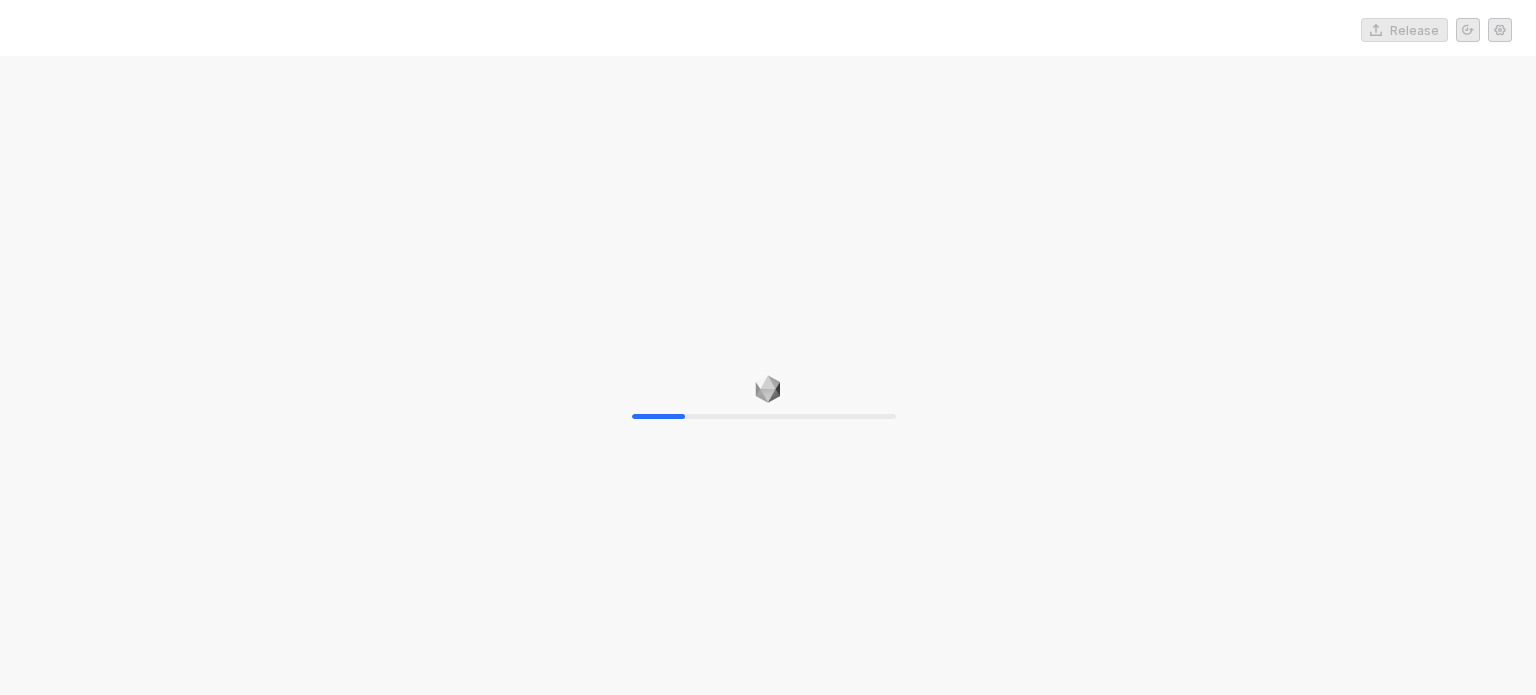 scroll, scrollTop: 0, scrollLeft: 0, axis: both 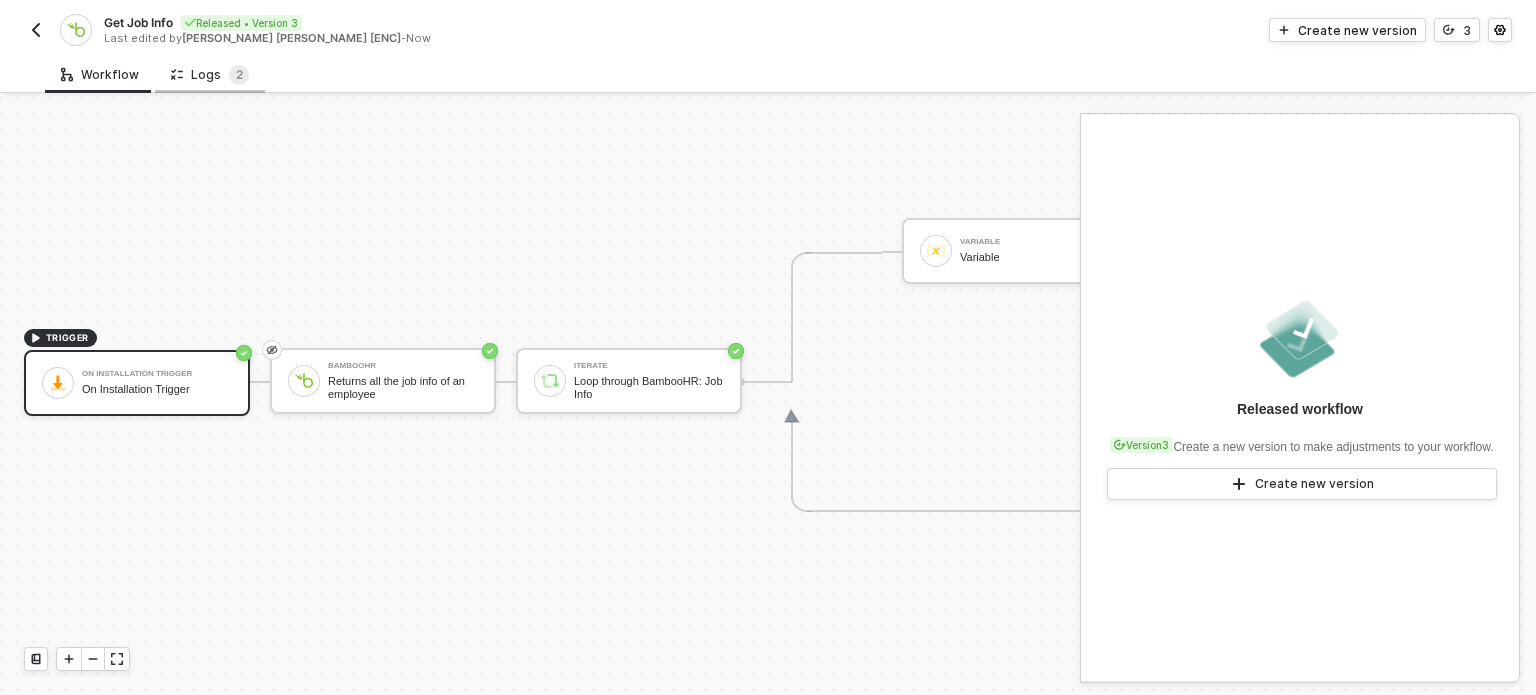 click on "Logs 2" at bounding box center [210, 75] 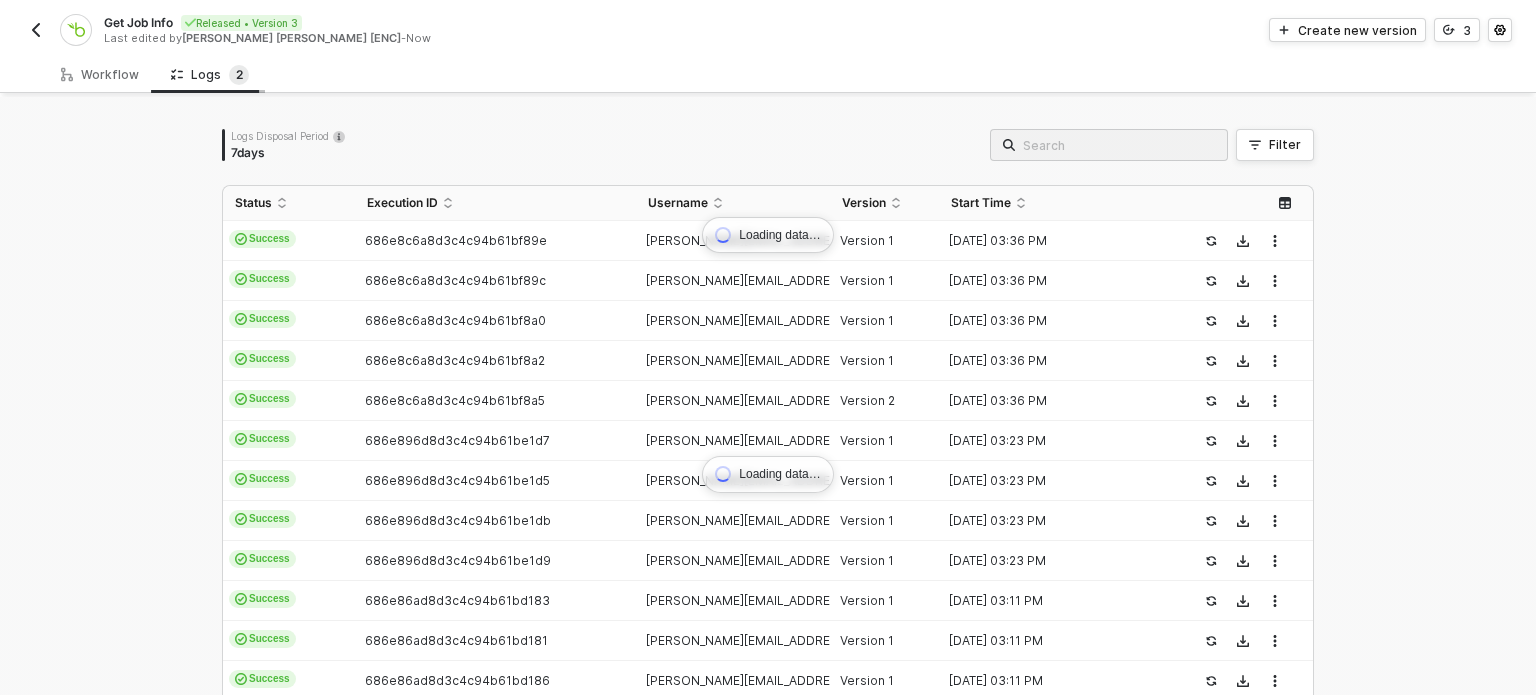 click on "Logs 2" at bounding box center (210, 75) 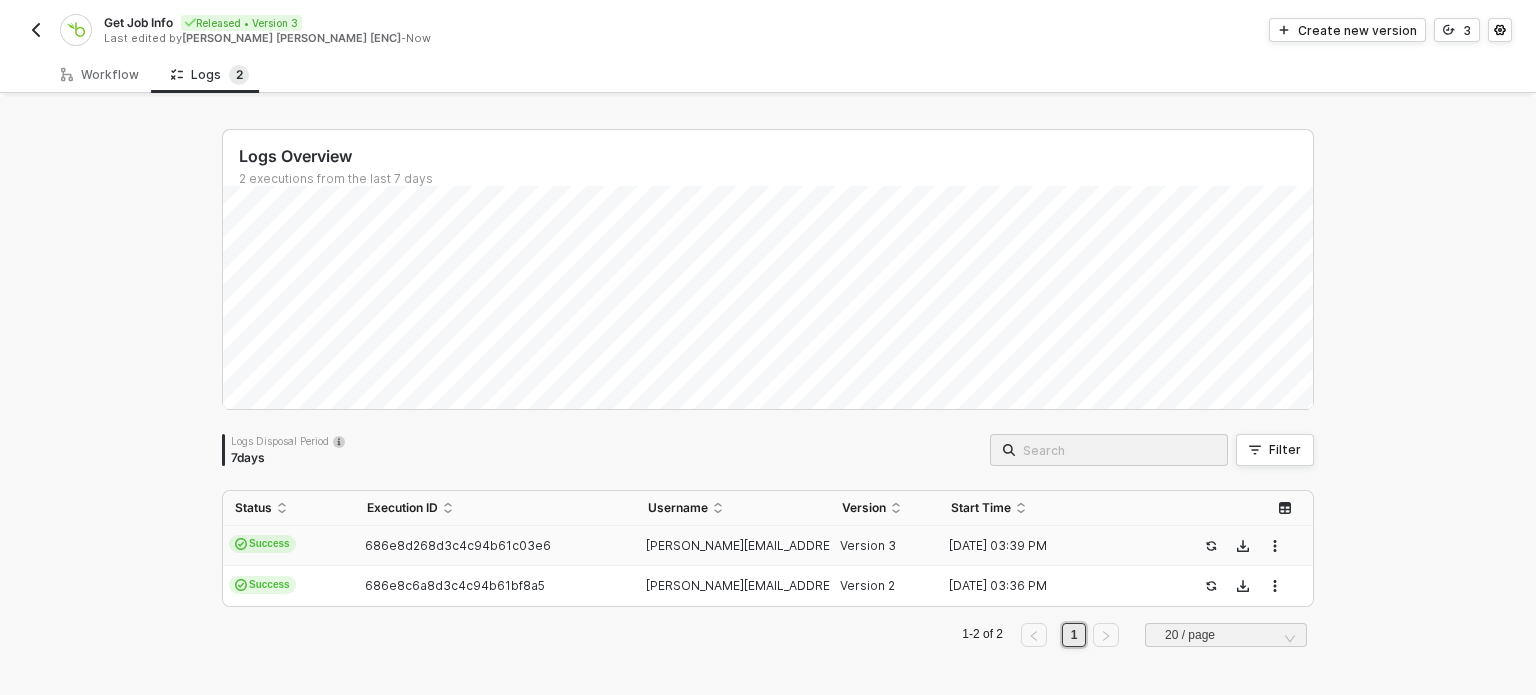 click on "Success" at bounding box center (289, 546) 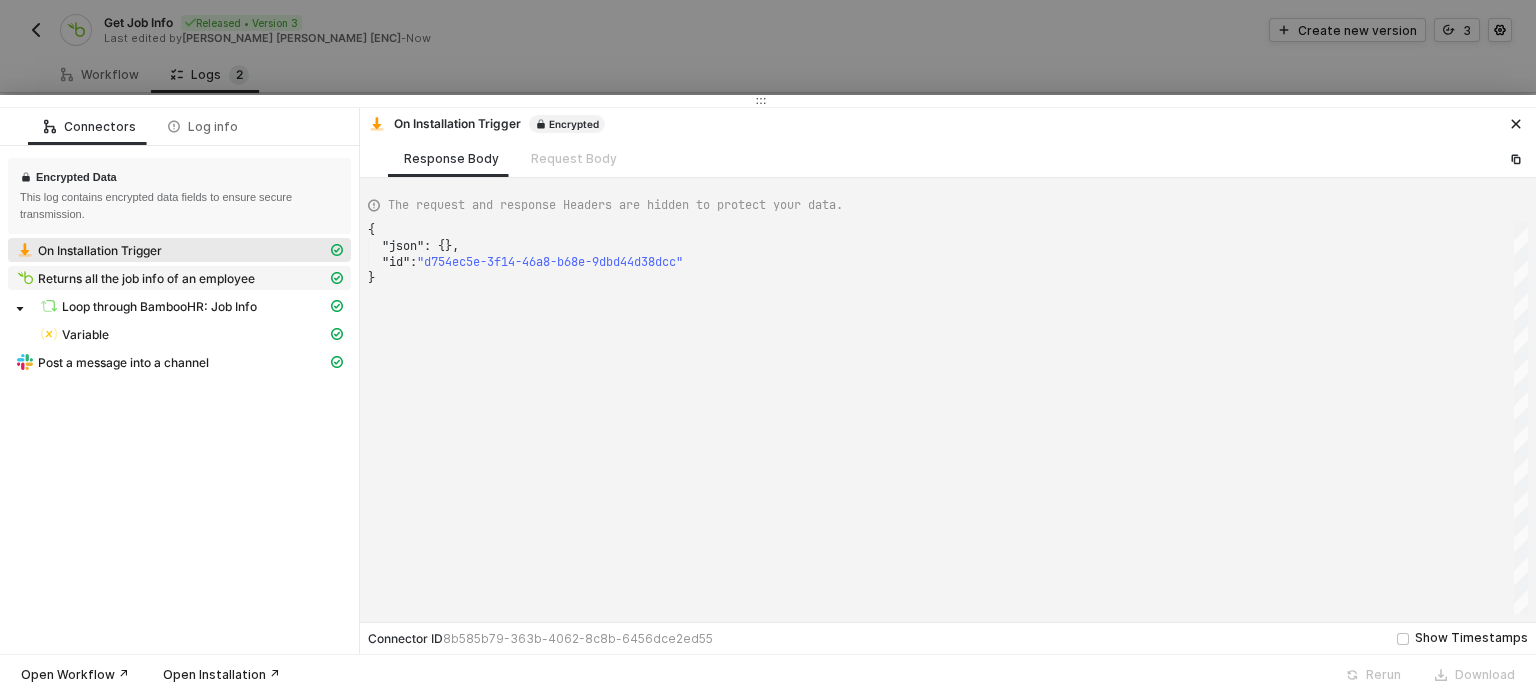 click on "Returns all the job info of an employee" at bounding box center (146, 279) 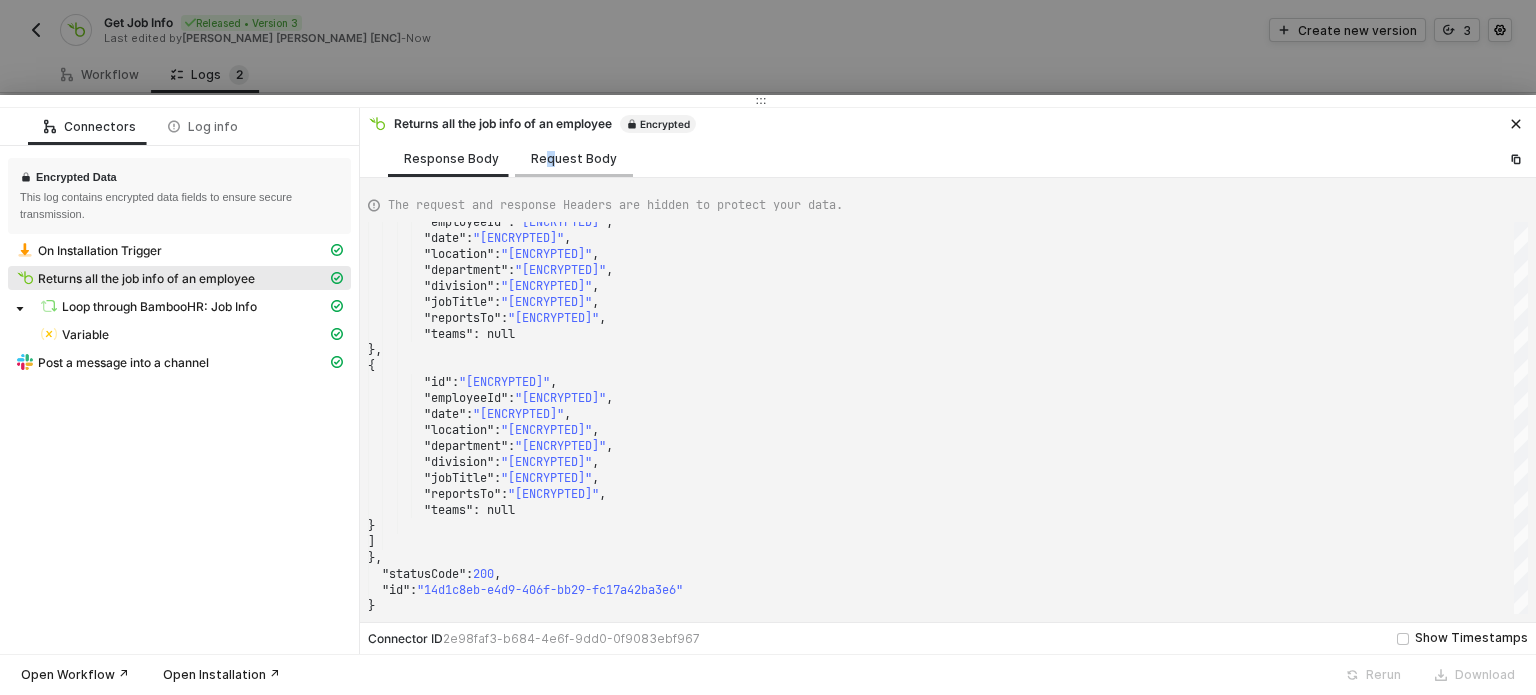 click on "Request Body" at bounding box center (574, 159) 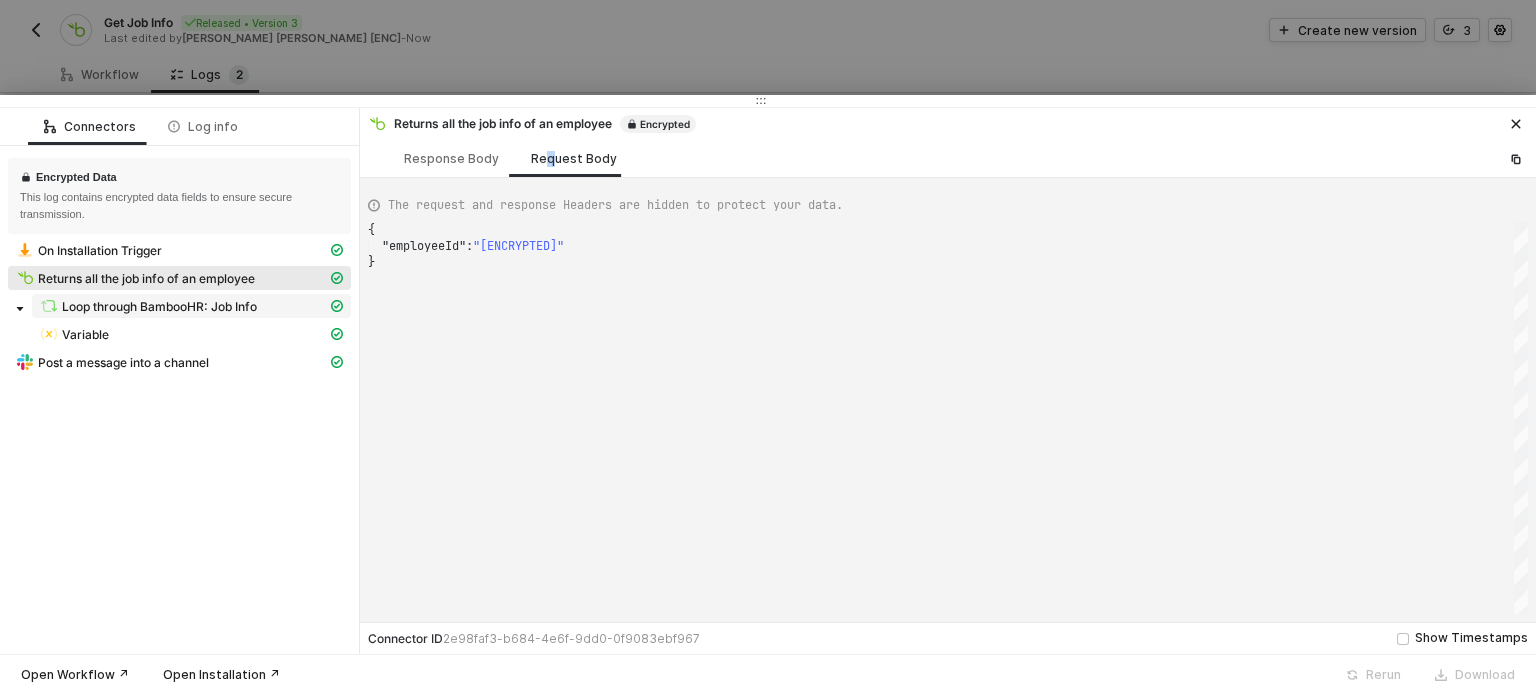 click on "Loop through BambooHR:  Job Info" at bounding box center (159, 307) 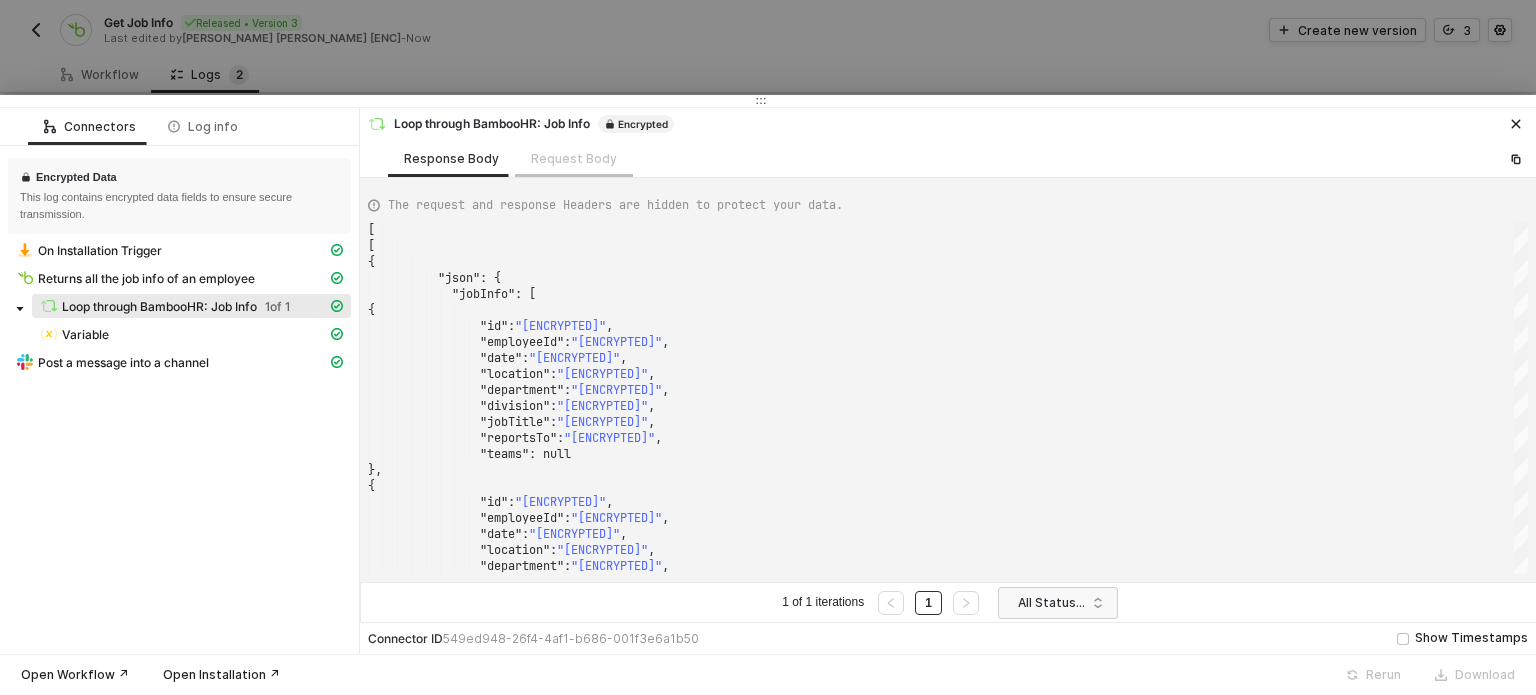 click on "Request Body" at bounding box center [574, 158] 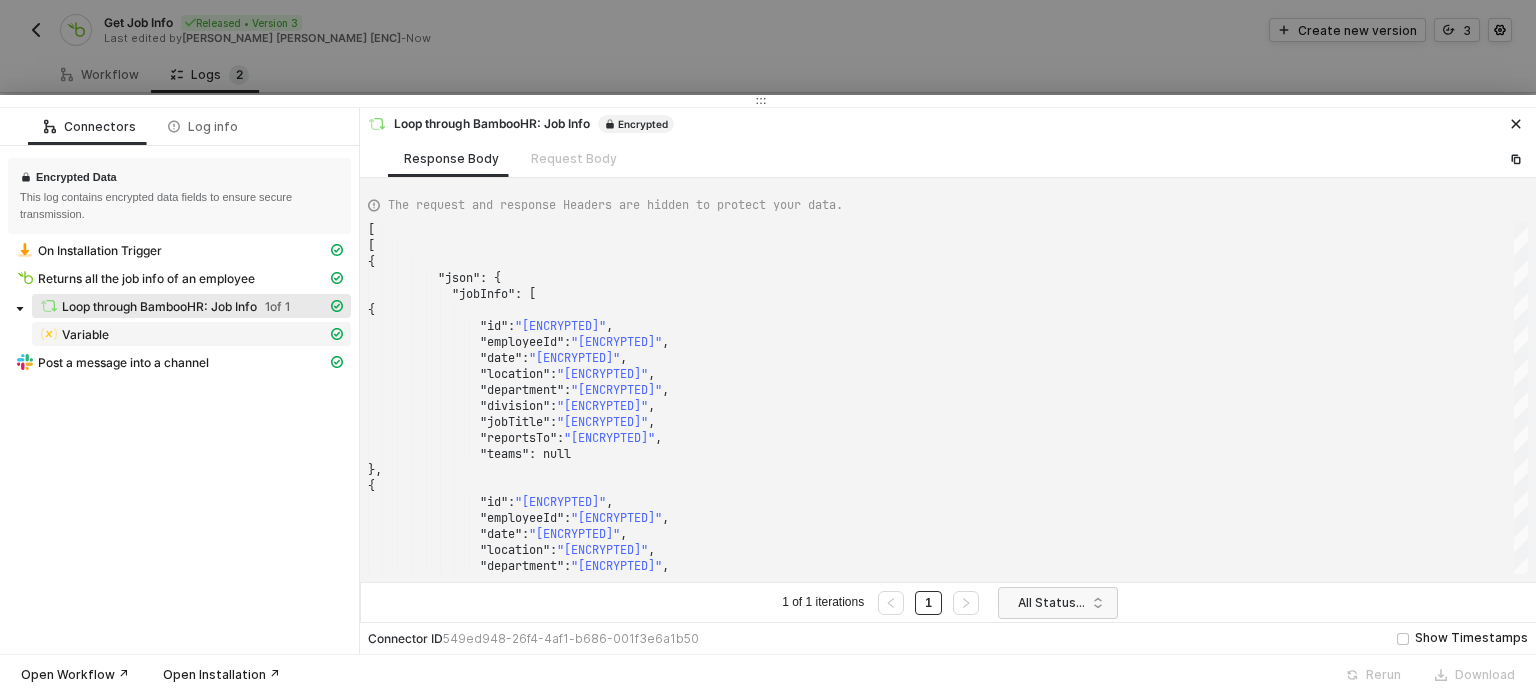 click on "Variable" at bounding box center [183, 334] 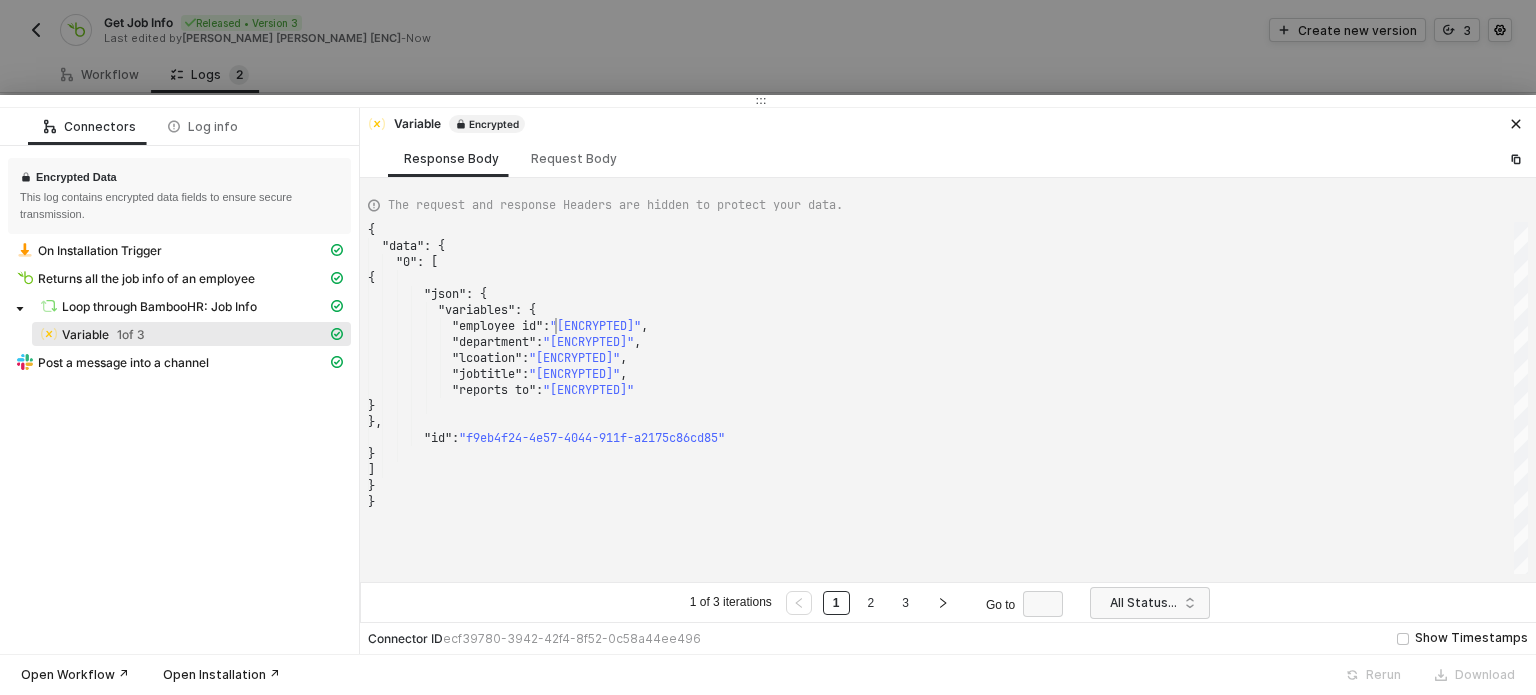 scroll, scrollTop: 0, scrollLeft: 0, axis: both 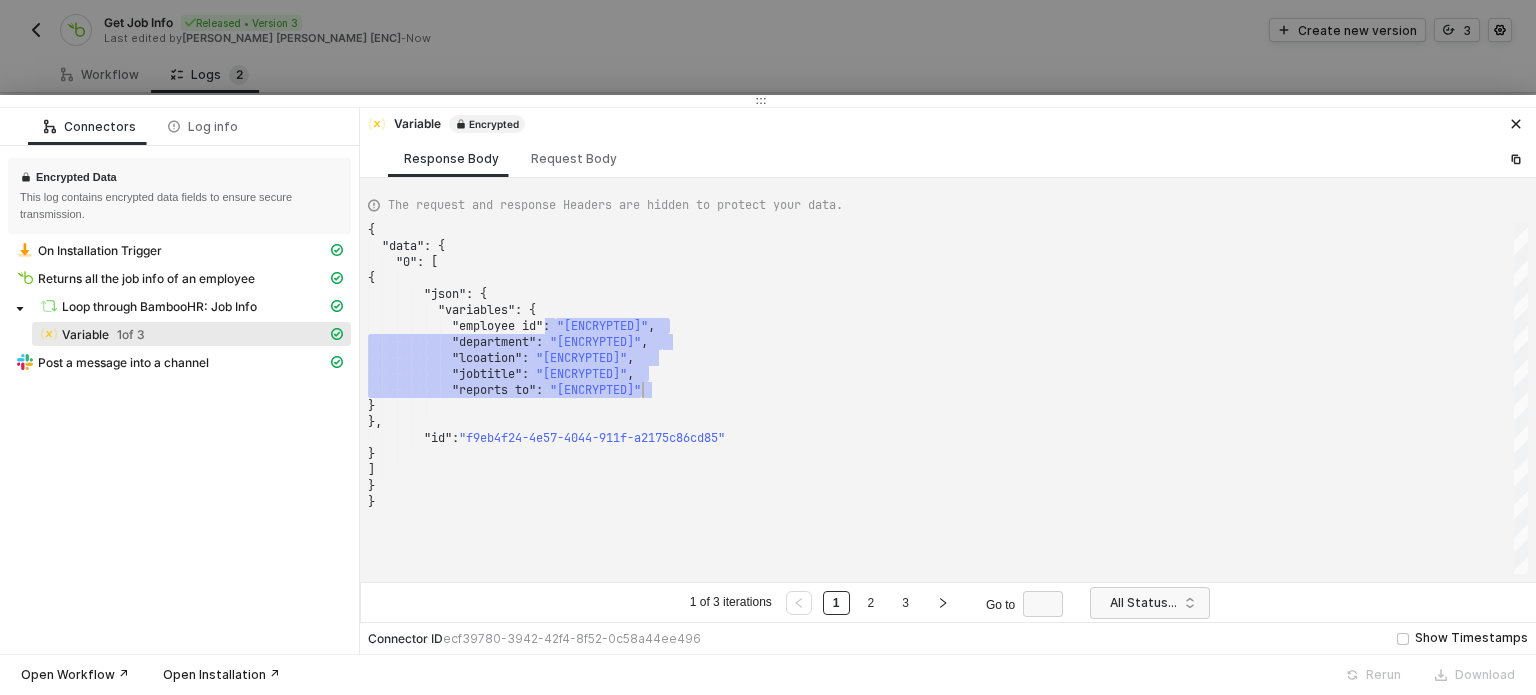 drag, startPoint x: 552, startPoint y: 331, endPoint x: 644, endPoint y: 397, distance: 113.22544 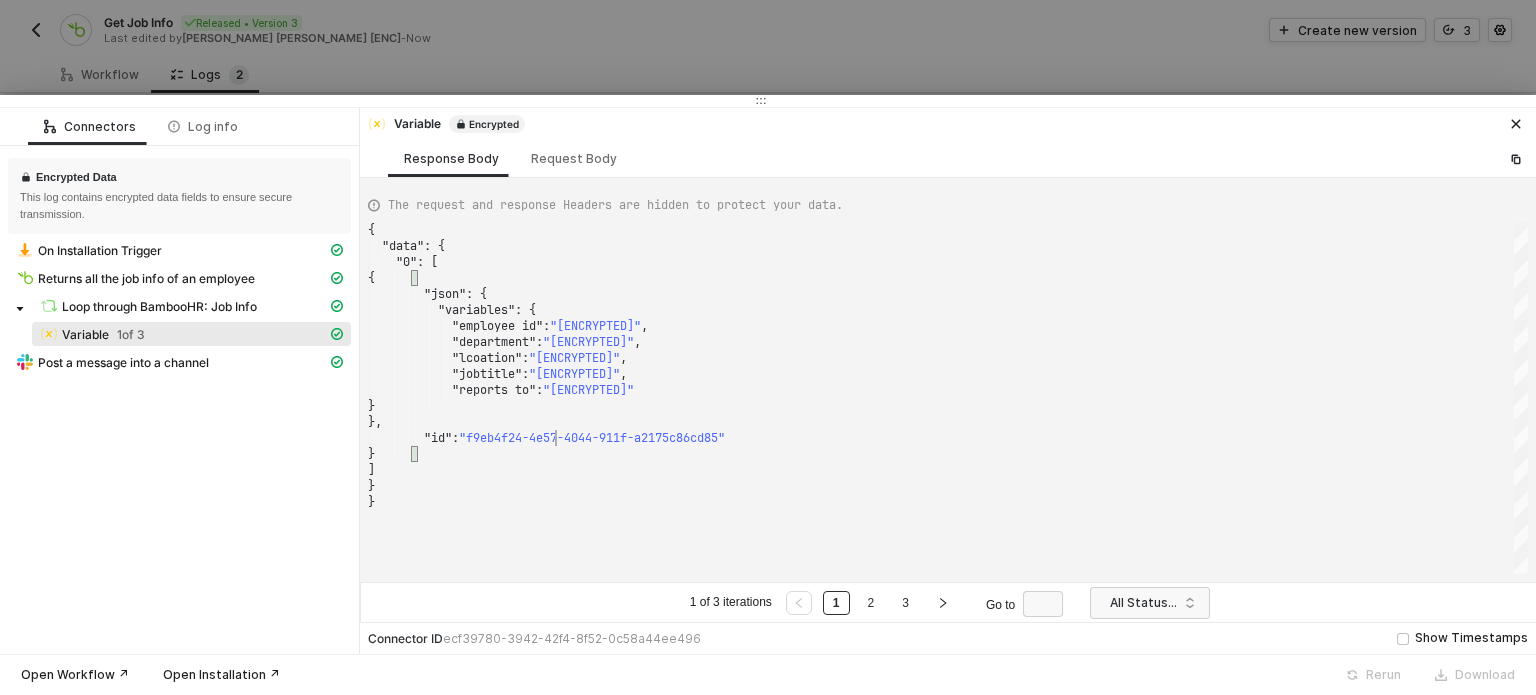 click on ""f9eb4f24-4e57-4044-911f-a2175c86cd85"" at bounding box center (592, 438) 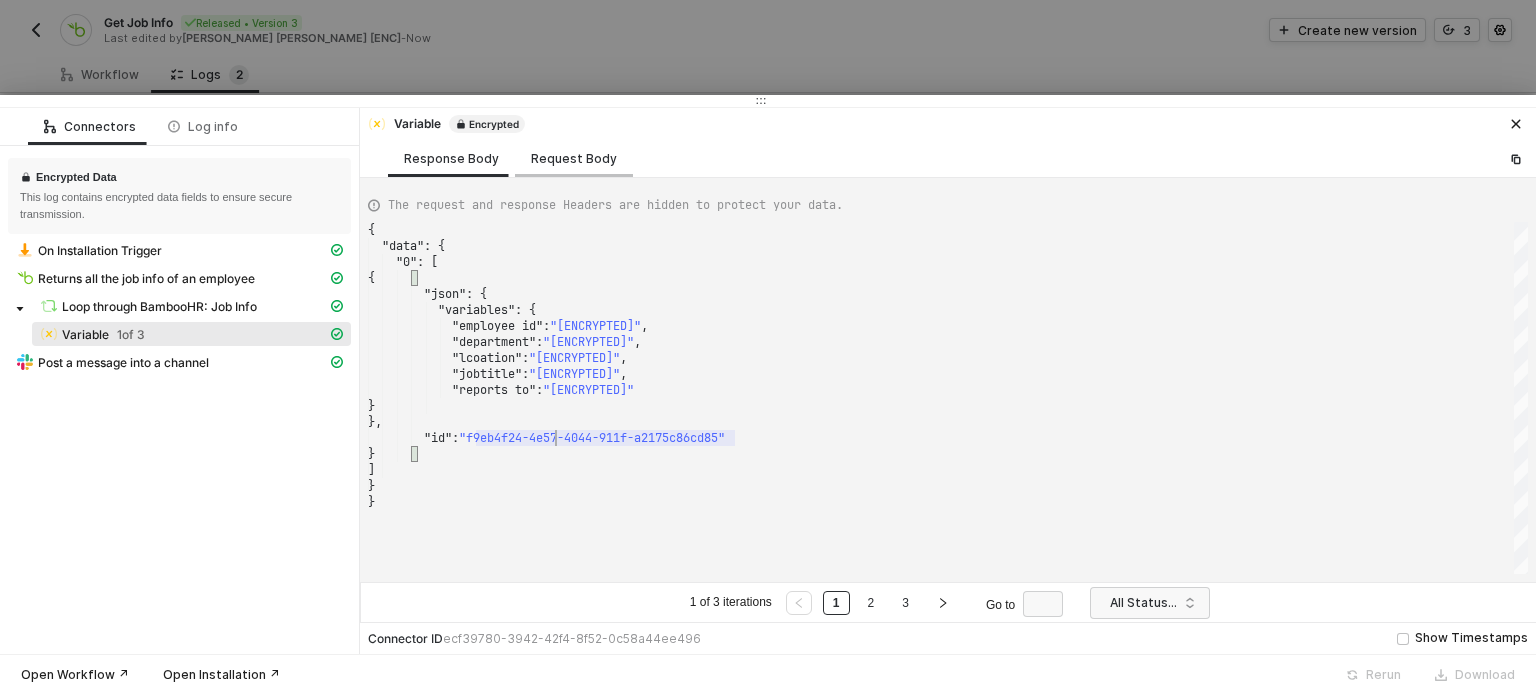 click on "Request Body" at bounding box center (574, 159) 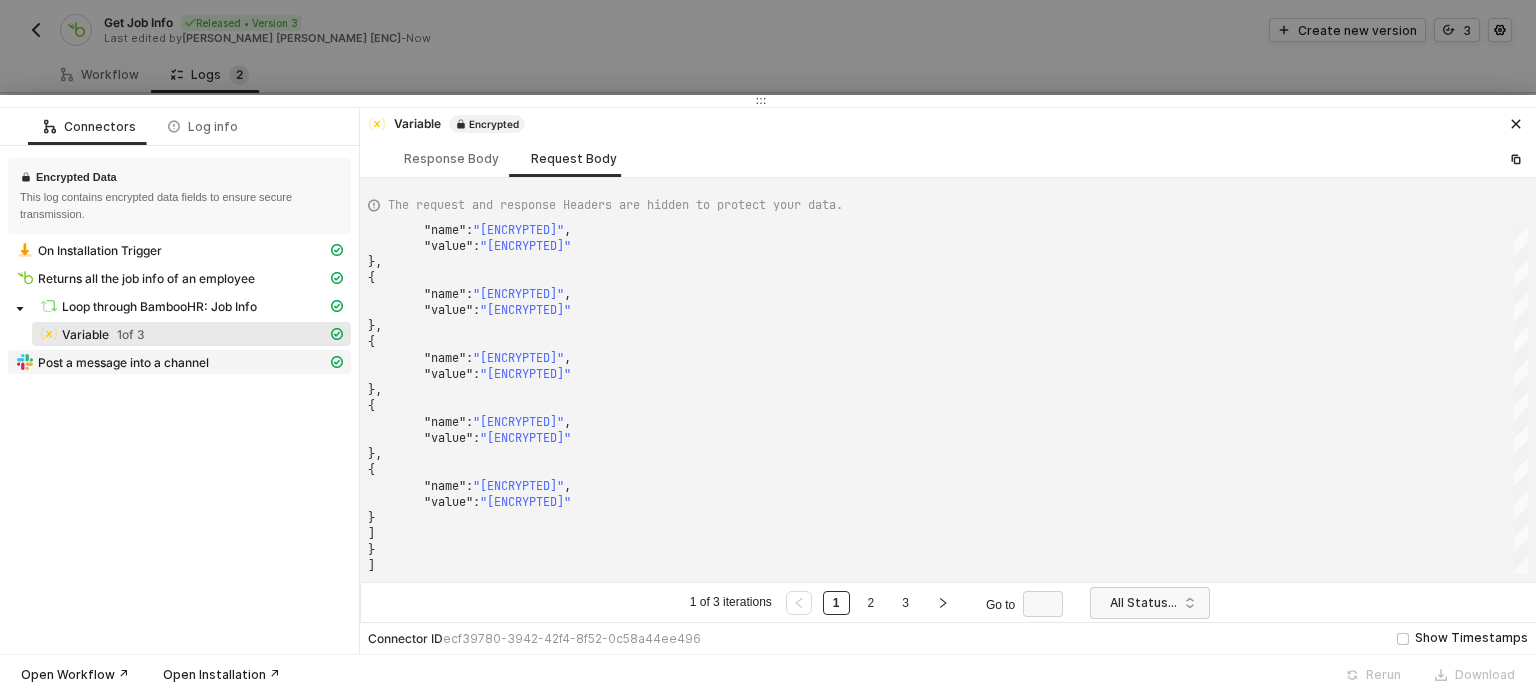 click on "Post a message into a channel" at bounding box center (123, 363) 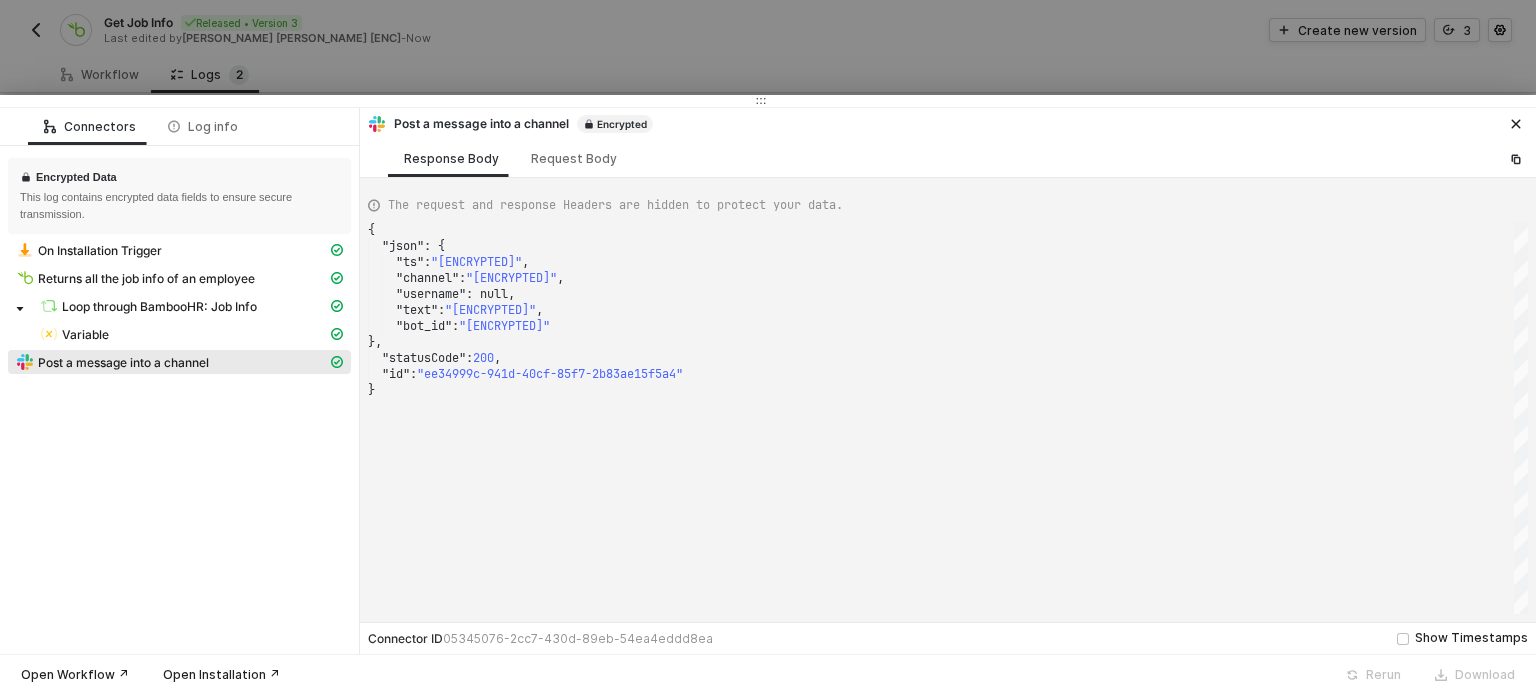 scroll, scrollTop: 0, scrollLeft: 0, axis: both 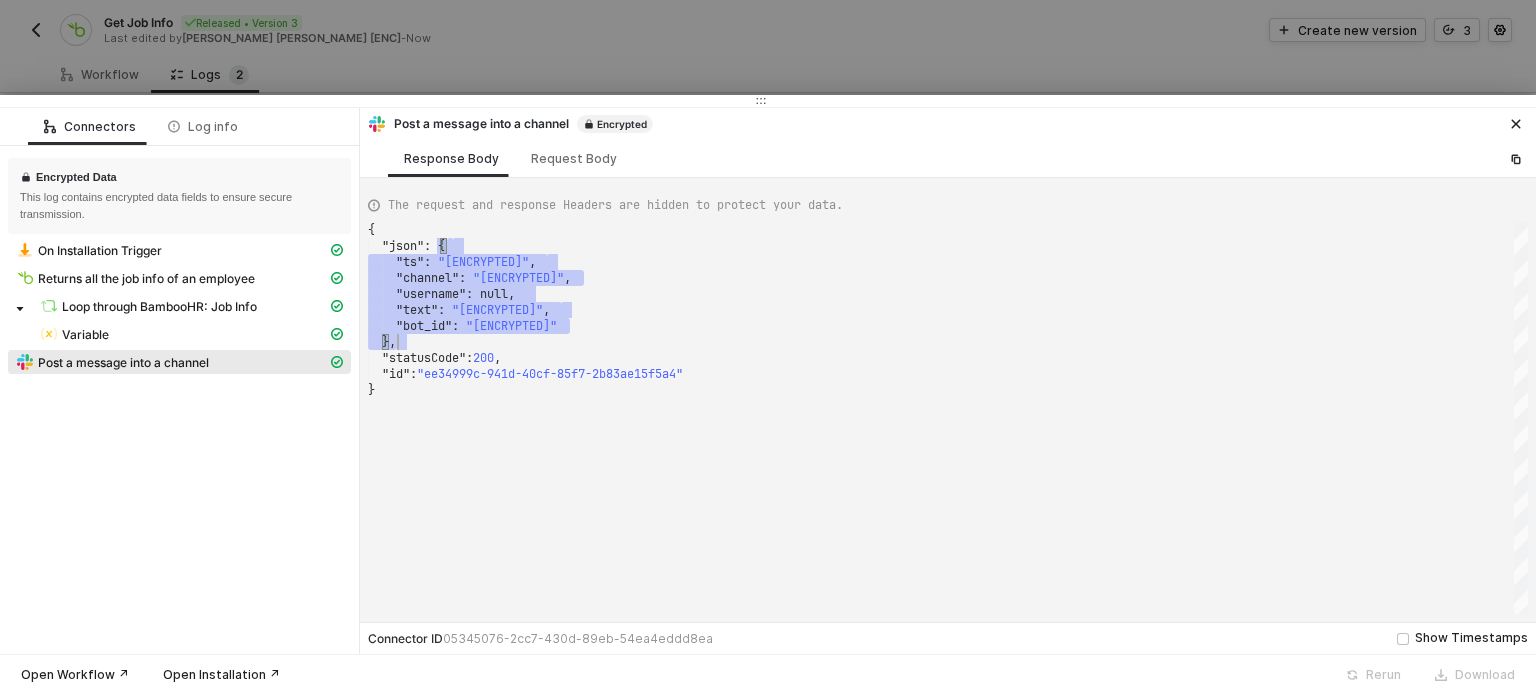 drag, startPoint x: 460, startPoint y: 246, endPoint x: 551, endPoint y: 338, distance: 129.40247 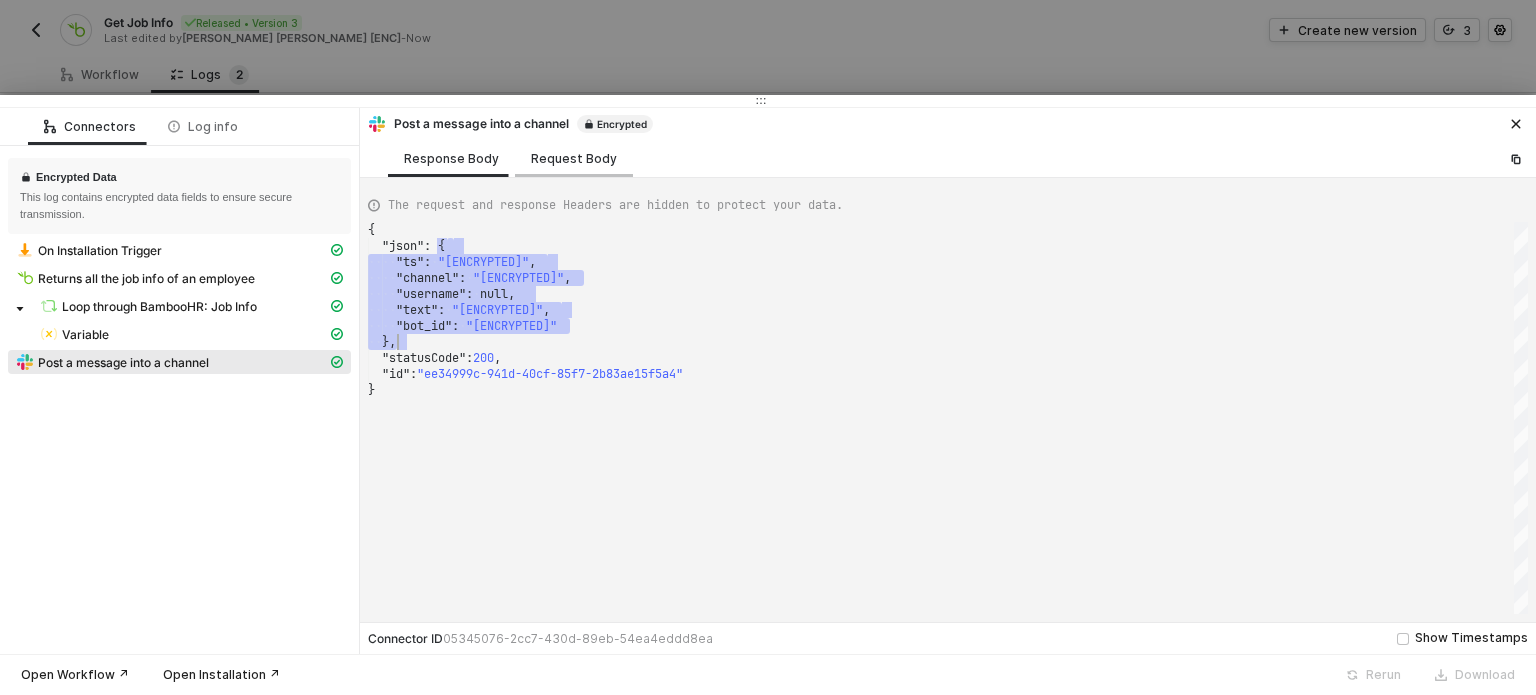 click on "Request Body" at bounding box center (574, 158) 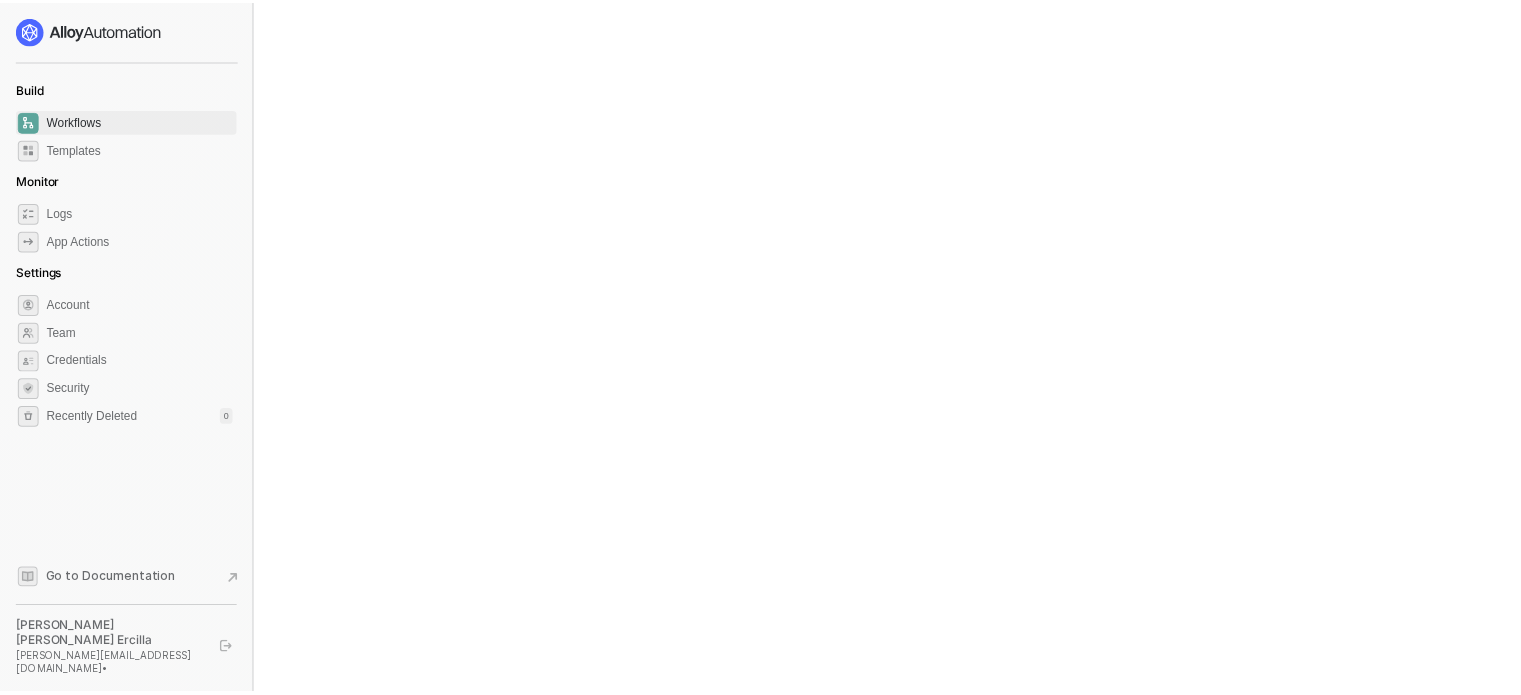 scroll, scrollTop: 0, scrollLeft: 0, axis: both 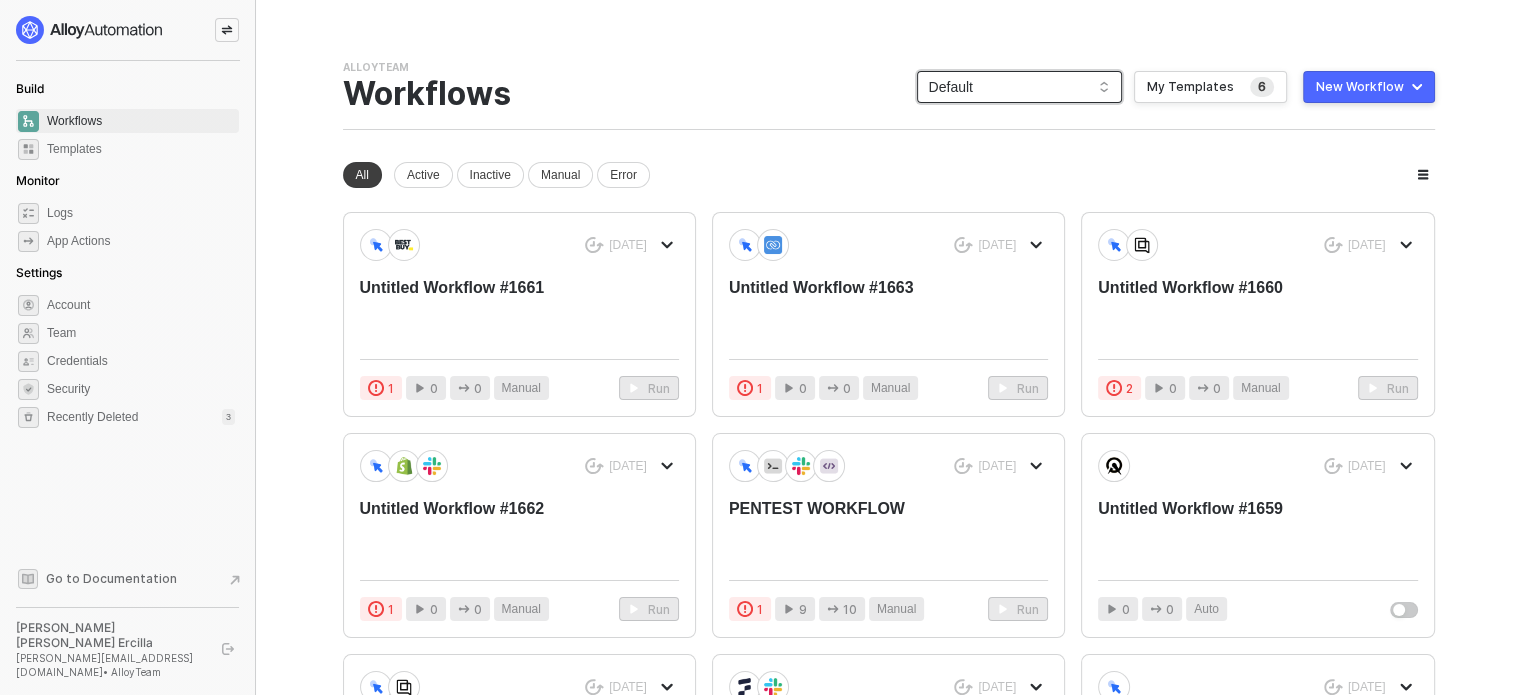 click on "Default" at bounding box center [1019, 87] 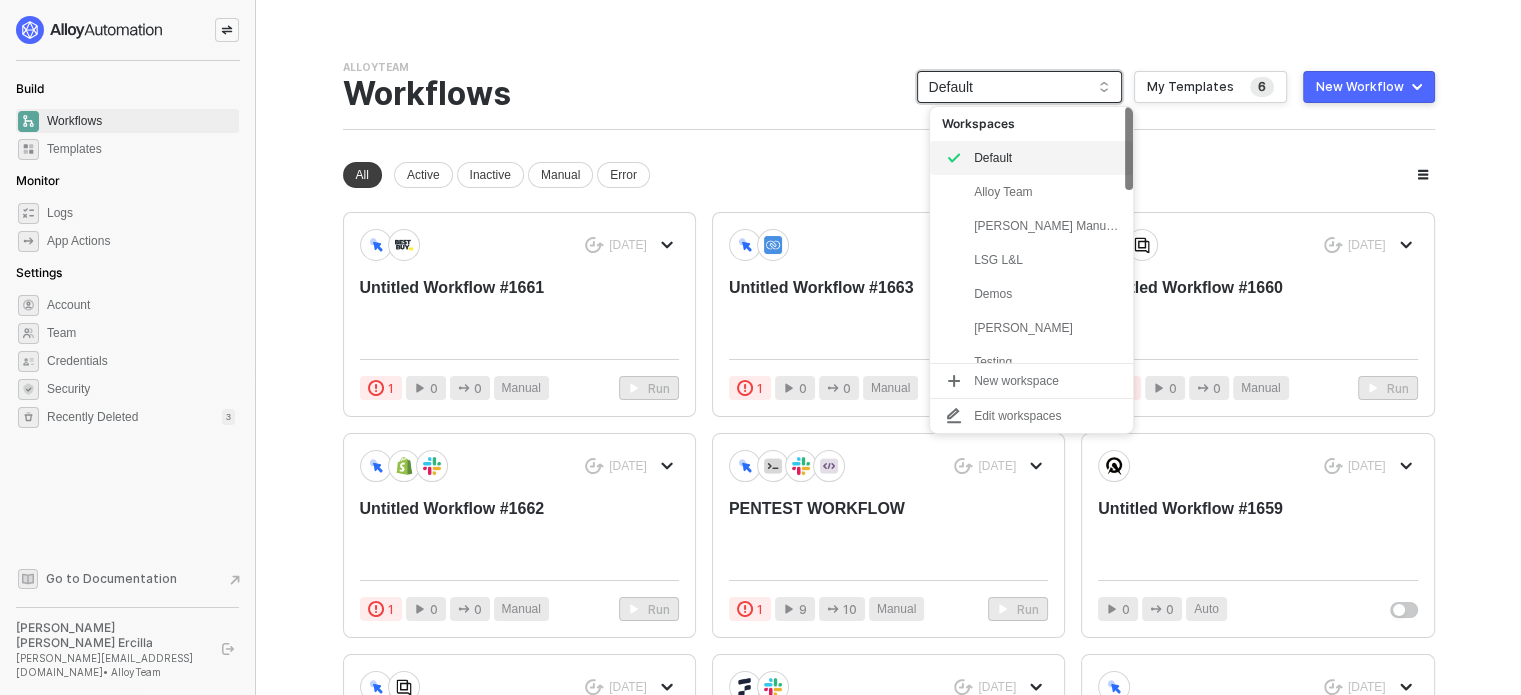 click on "Default" at bounding box center (1019, 87) 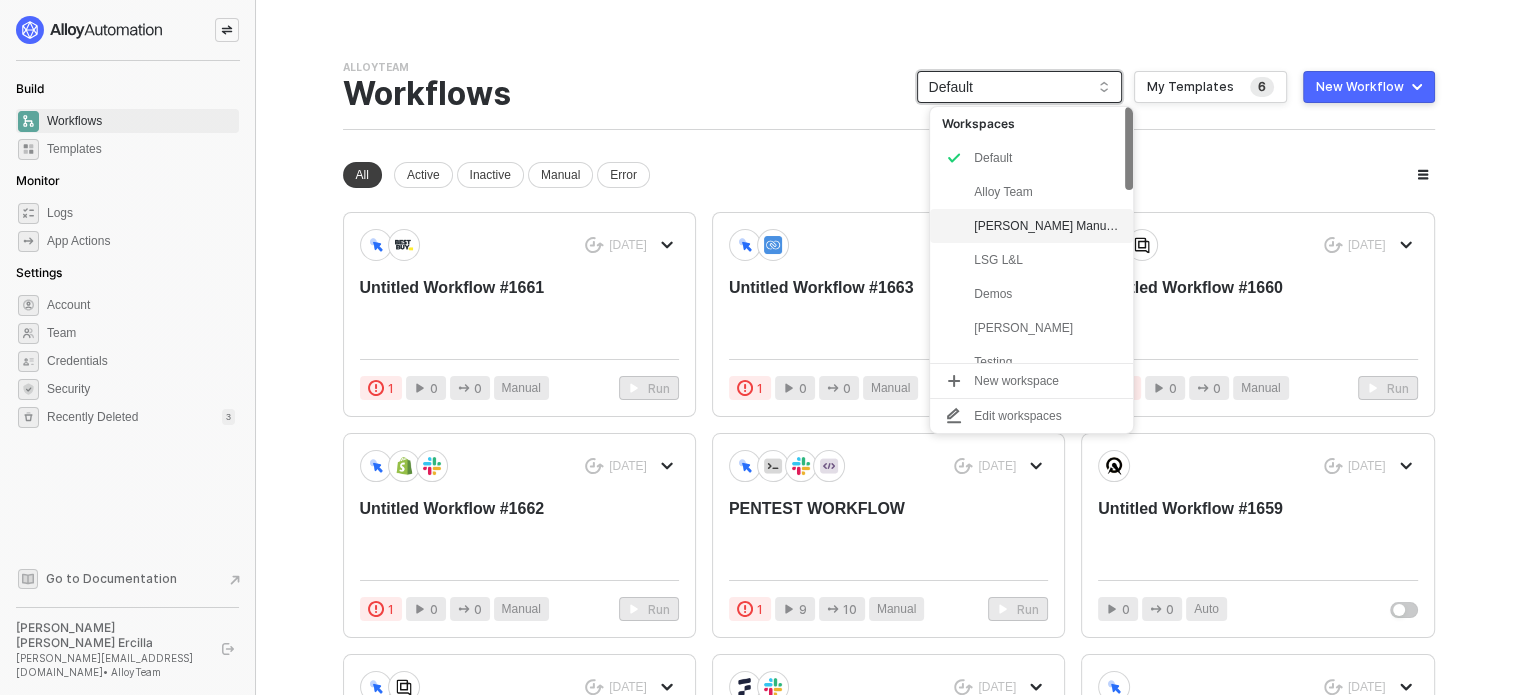 click on "[PERSON_NAME] Manual Workflows" at bounding box center (1047, 226) 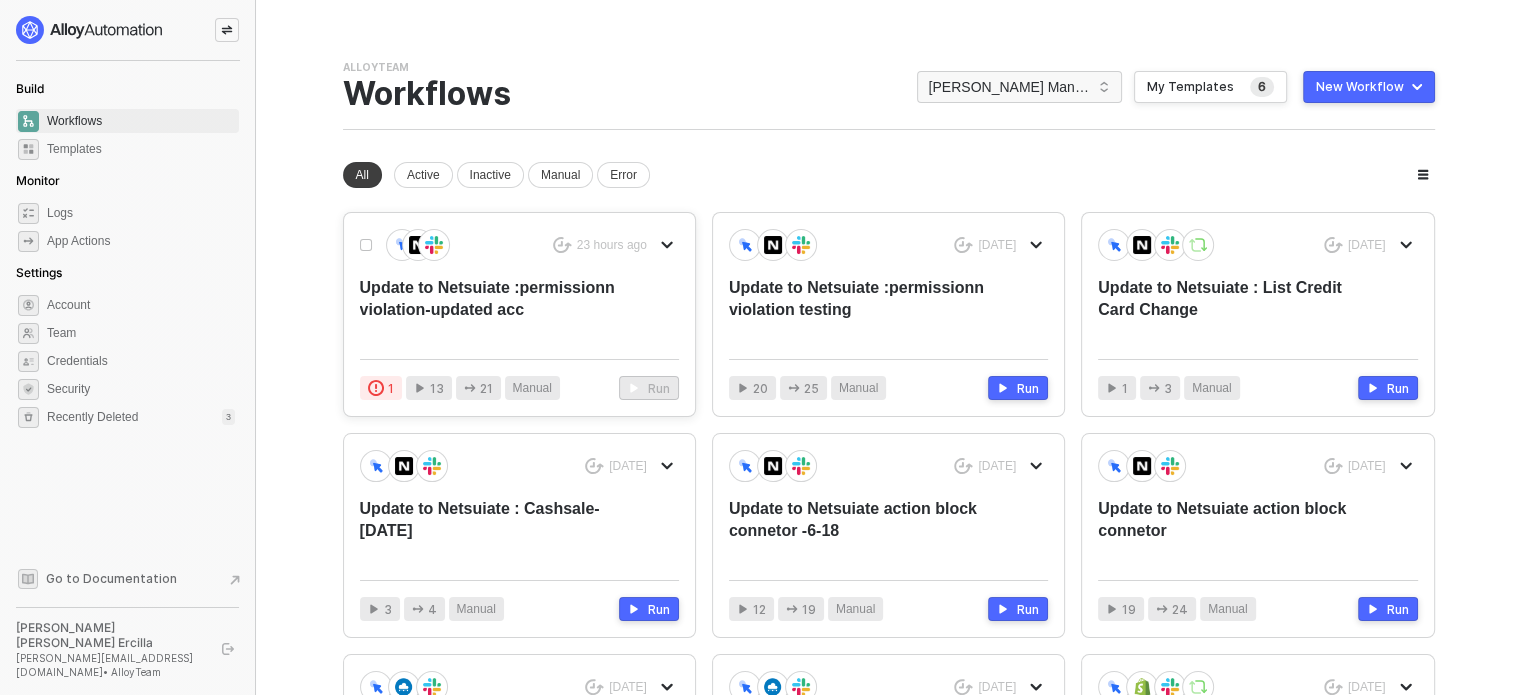 click on "Update to Netsuiate :permissionn violation-updated acc" at bounding box center (487, 310) 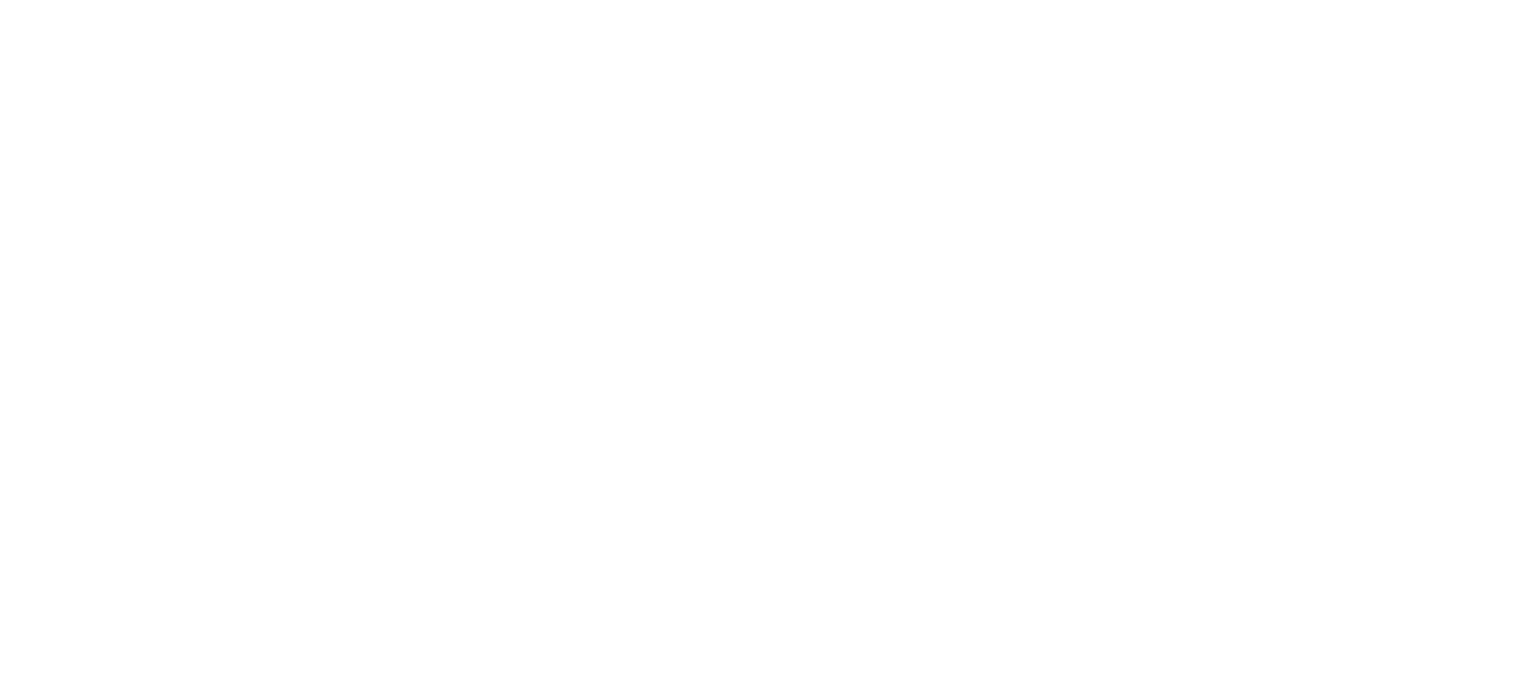 scroll, scrollTop: 0, scrollLeft: 0, axis: both 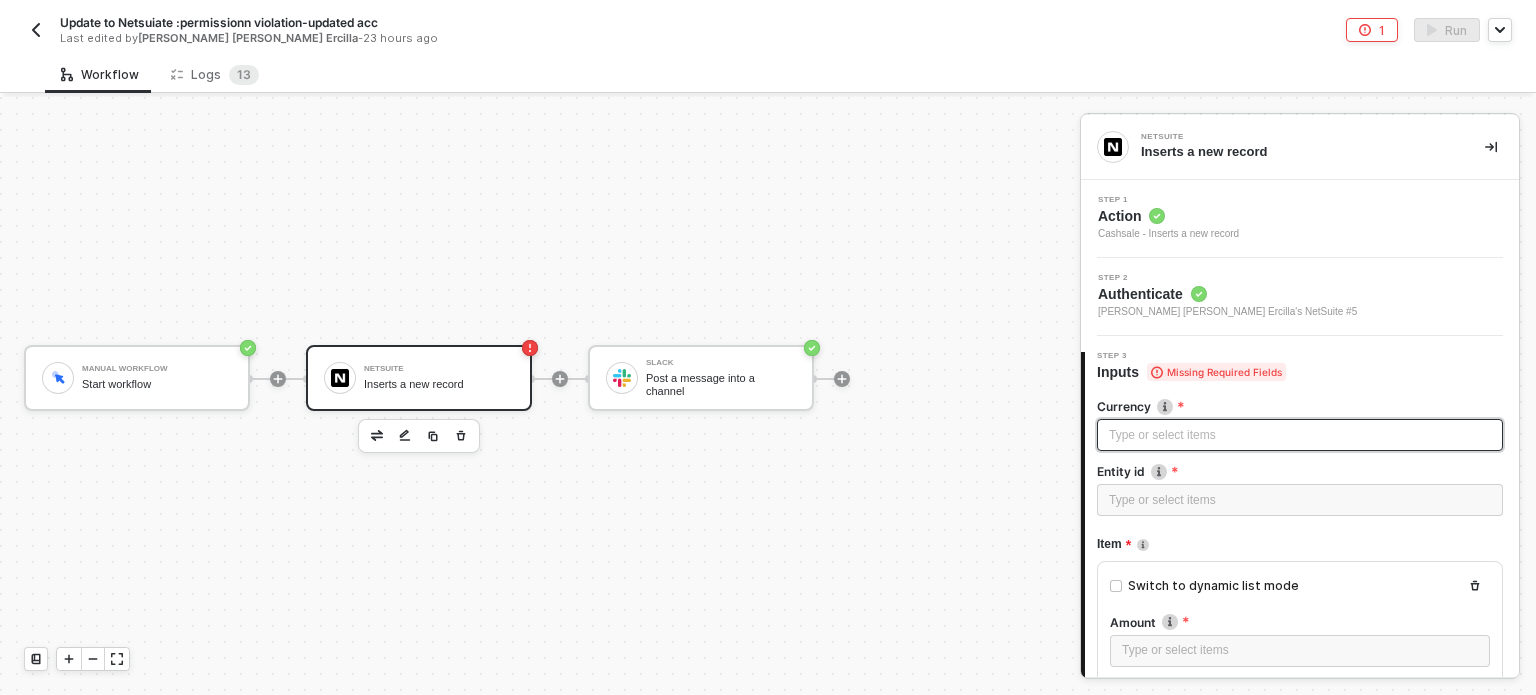 click on "Type or select items ﻿" at bounding box center (1300, 435) 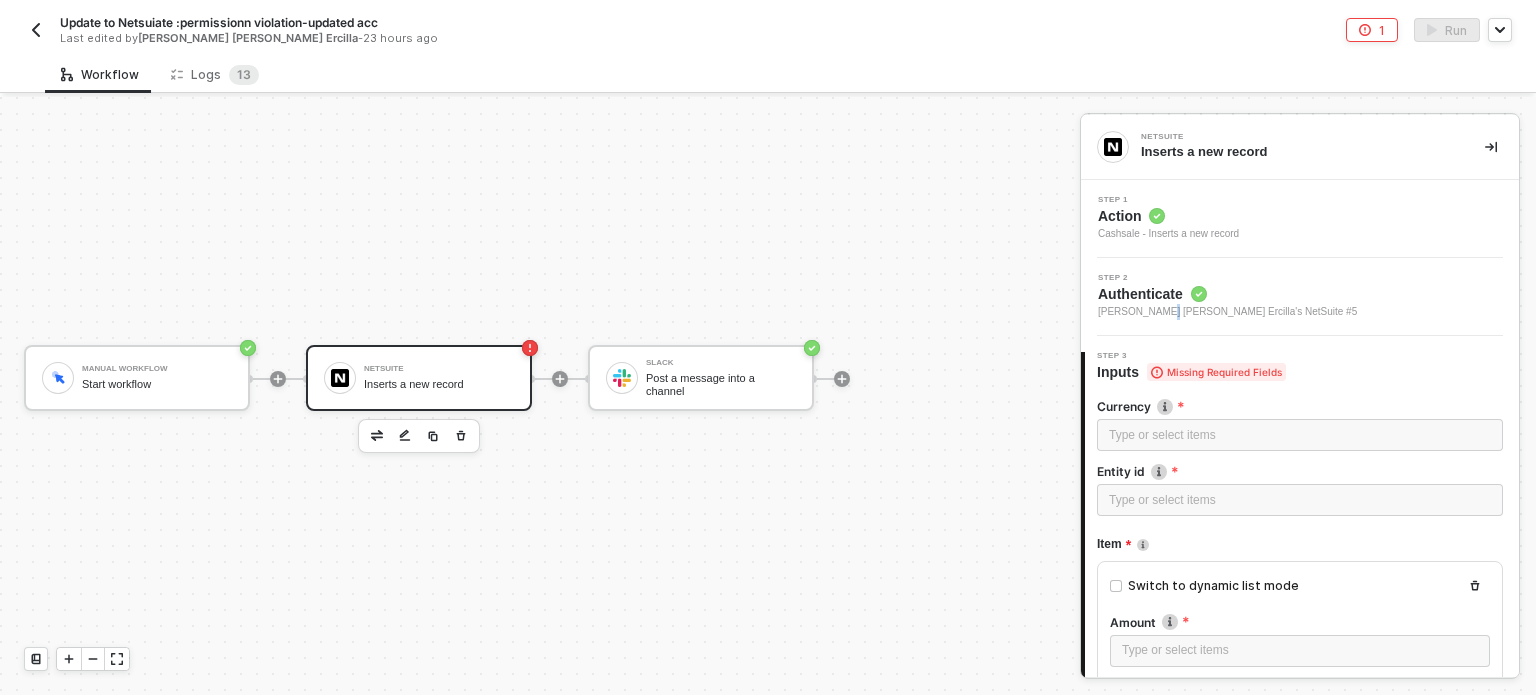 click on "Maria Hanna Grace Barrete Ercilla's NetSuite #5" at bounding box center (1227, 312) 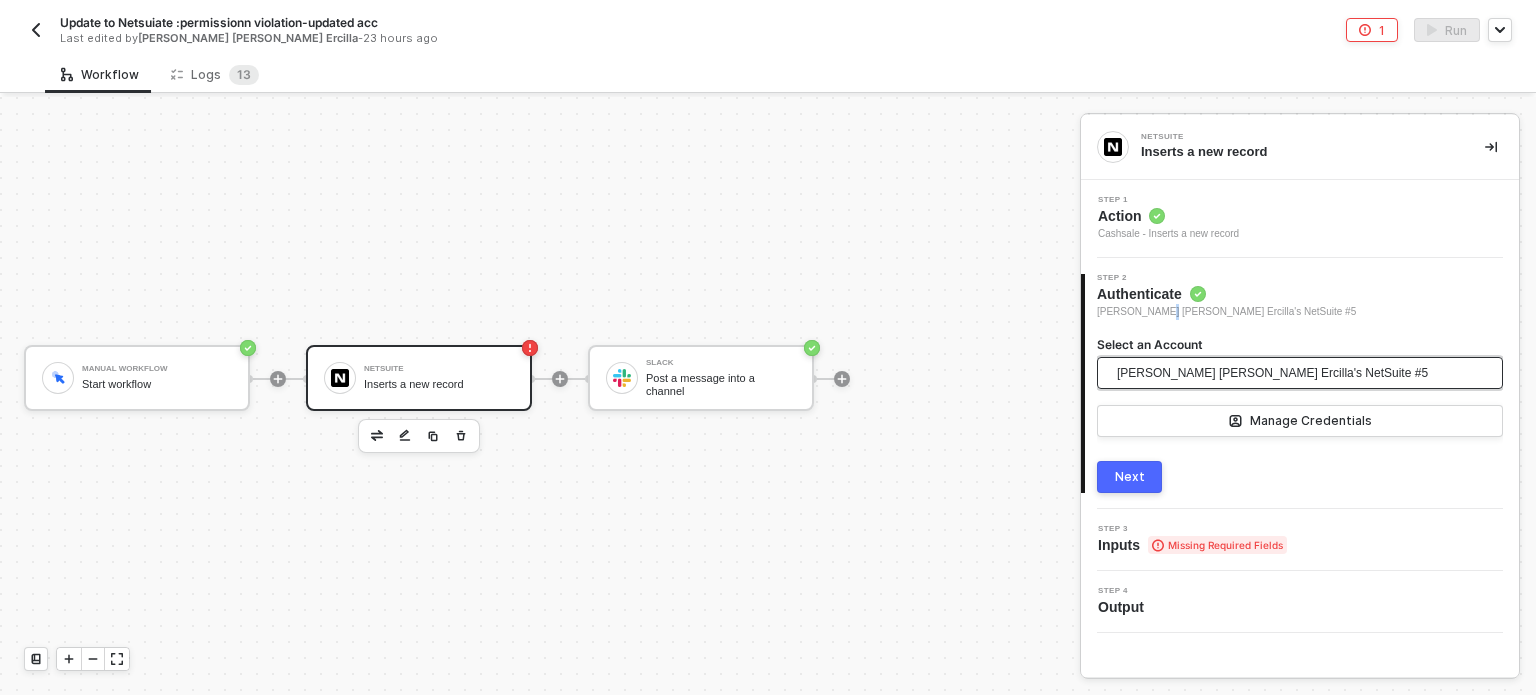 click on "Maria Hanna Grace Barrete Ercilla's NetSuite #5" at bounding box center (1272, 373) 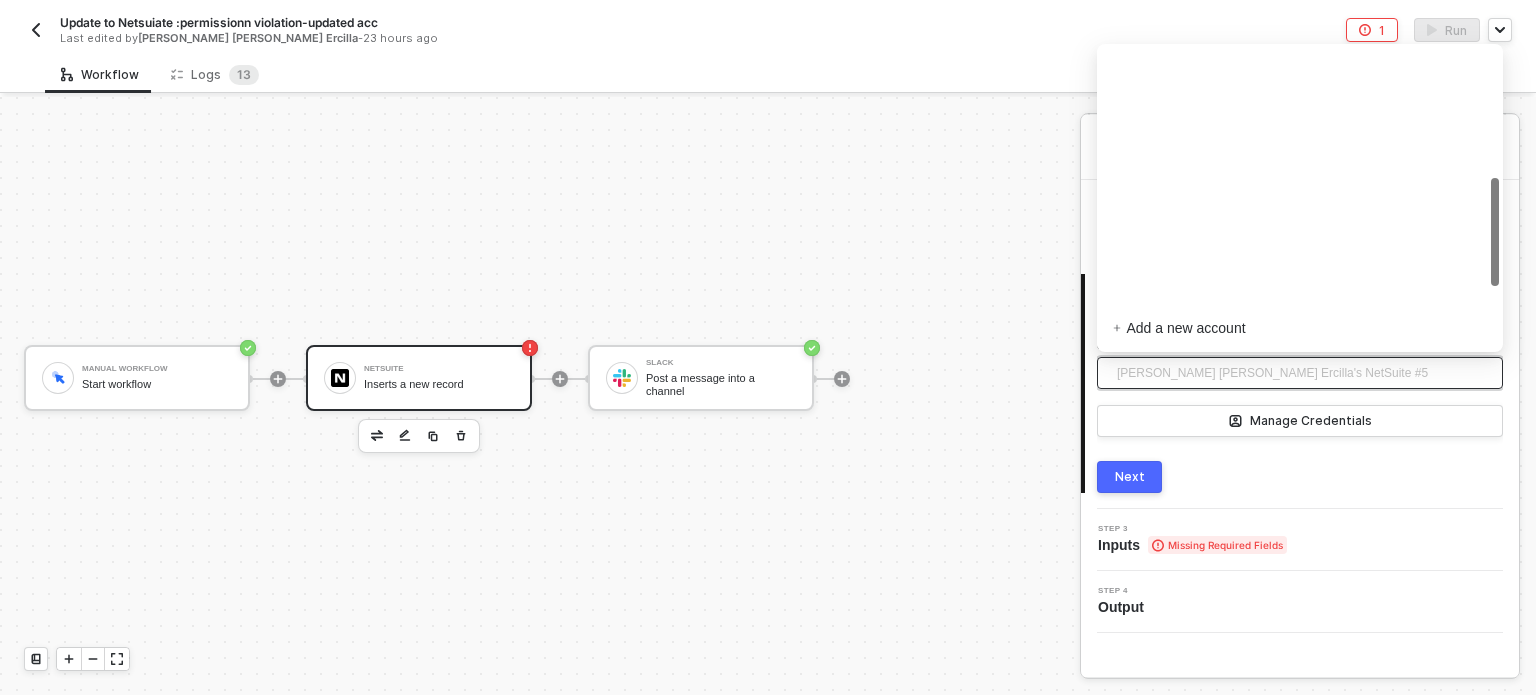 scroll, scrollTop: 303, scrollLeft: 0, axis: vertical 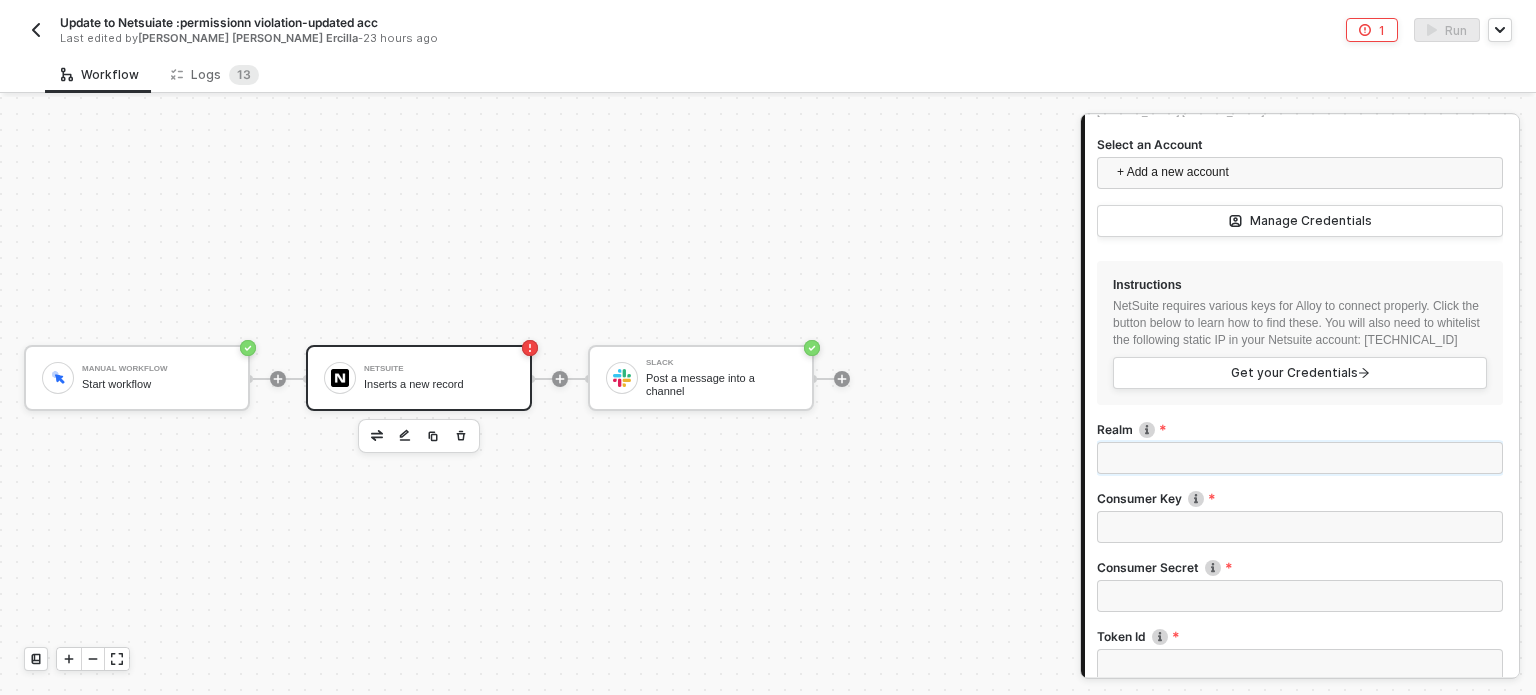 click on "Realm" at bounding box center (1300, 458) 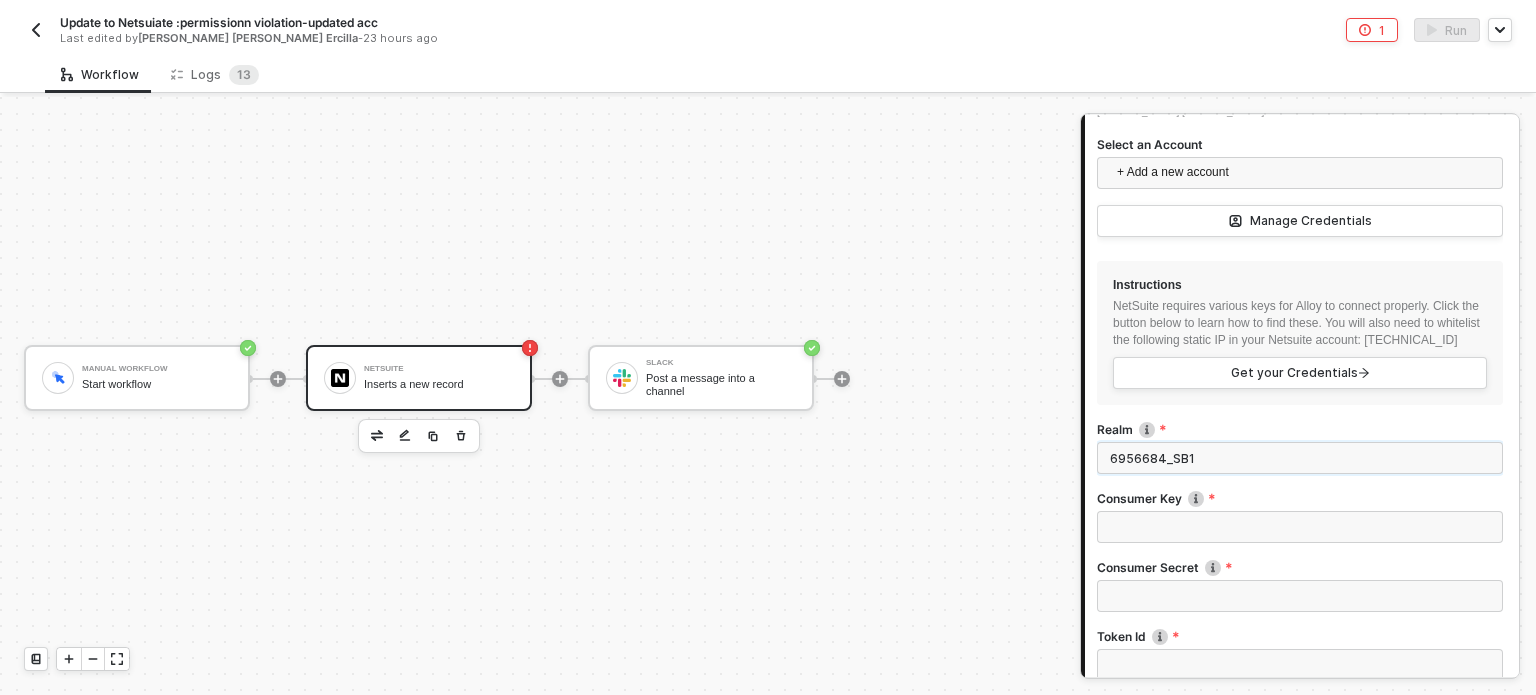 type on "6956684_SB1" 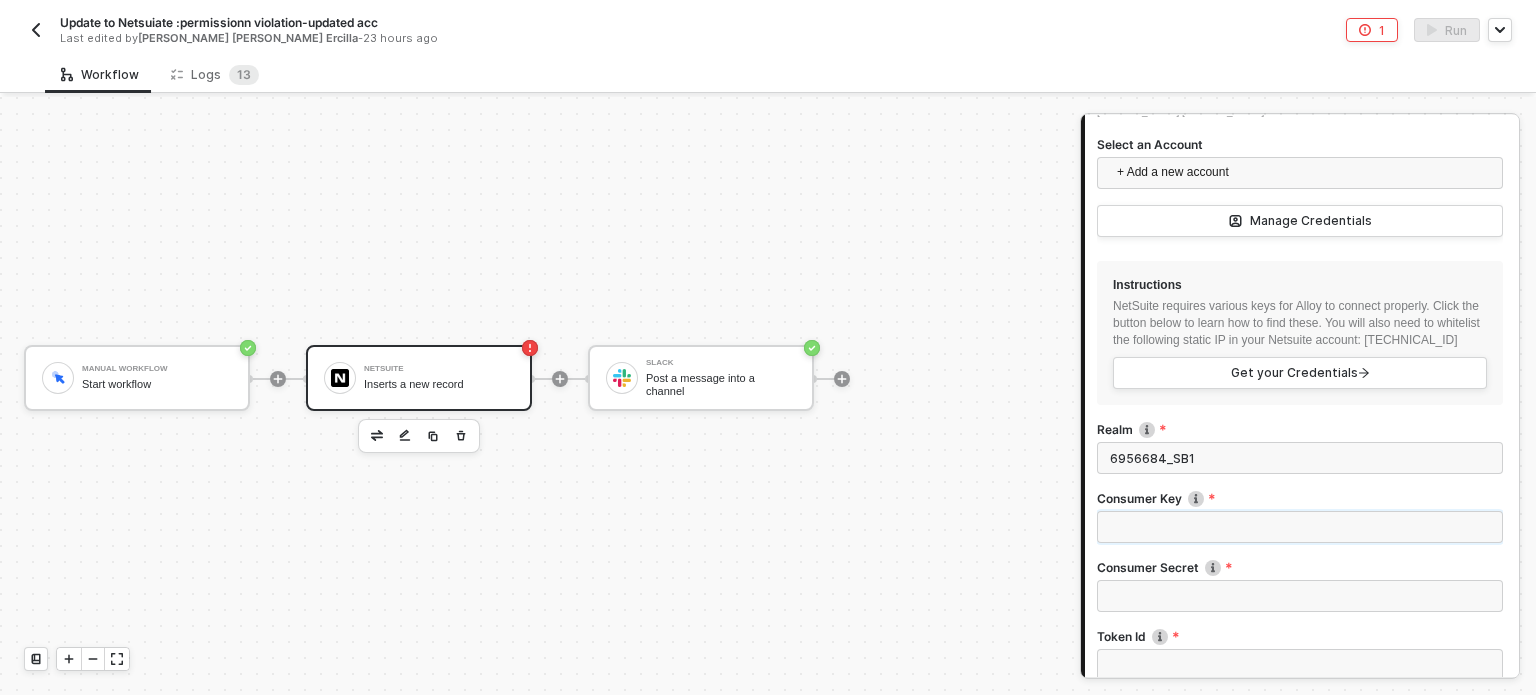click on "Consumer Key" at bounding box center (1300, 527) 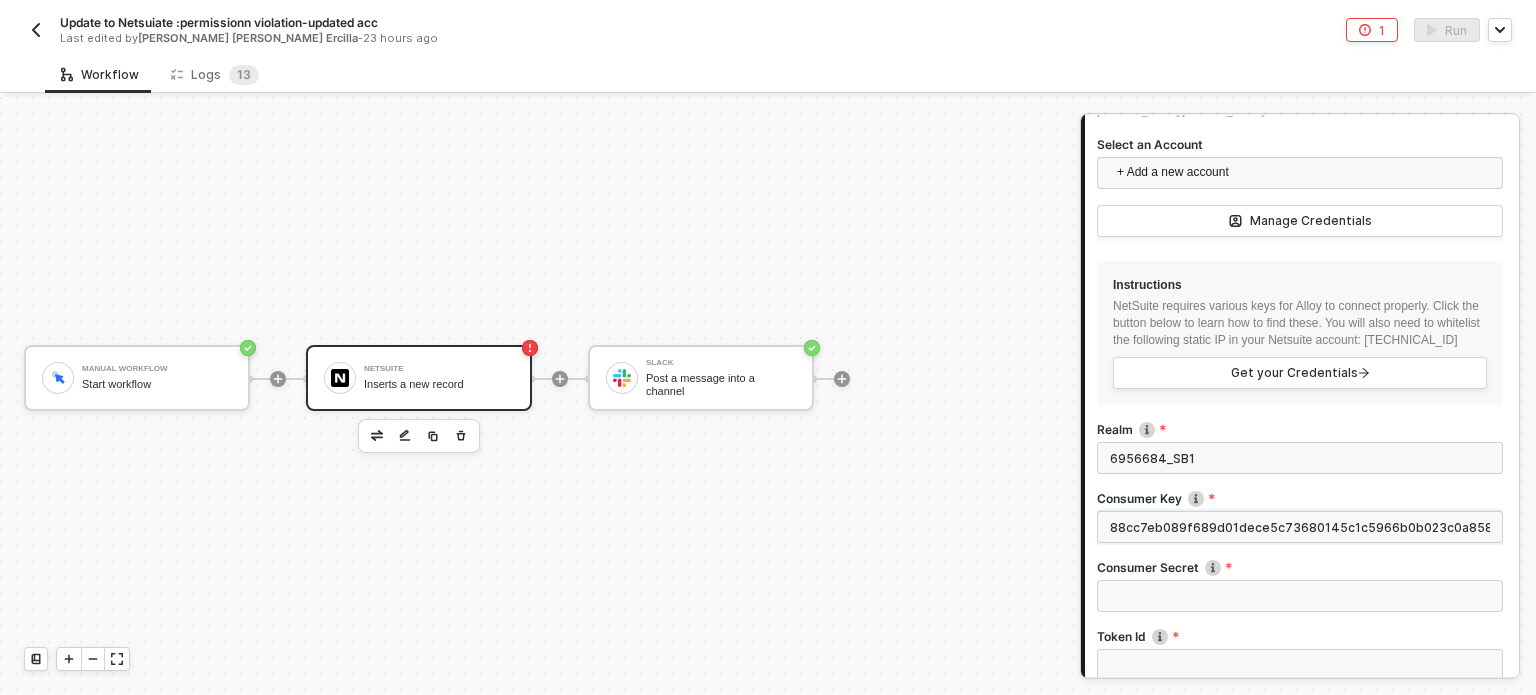 scroll, scrollTop: 0, scrollLeft: 92, axis: horizontal 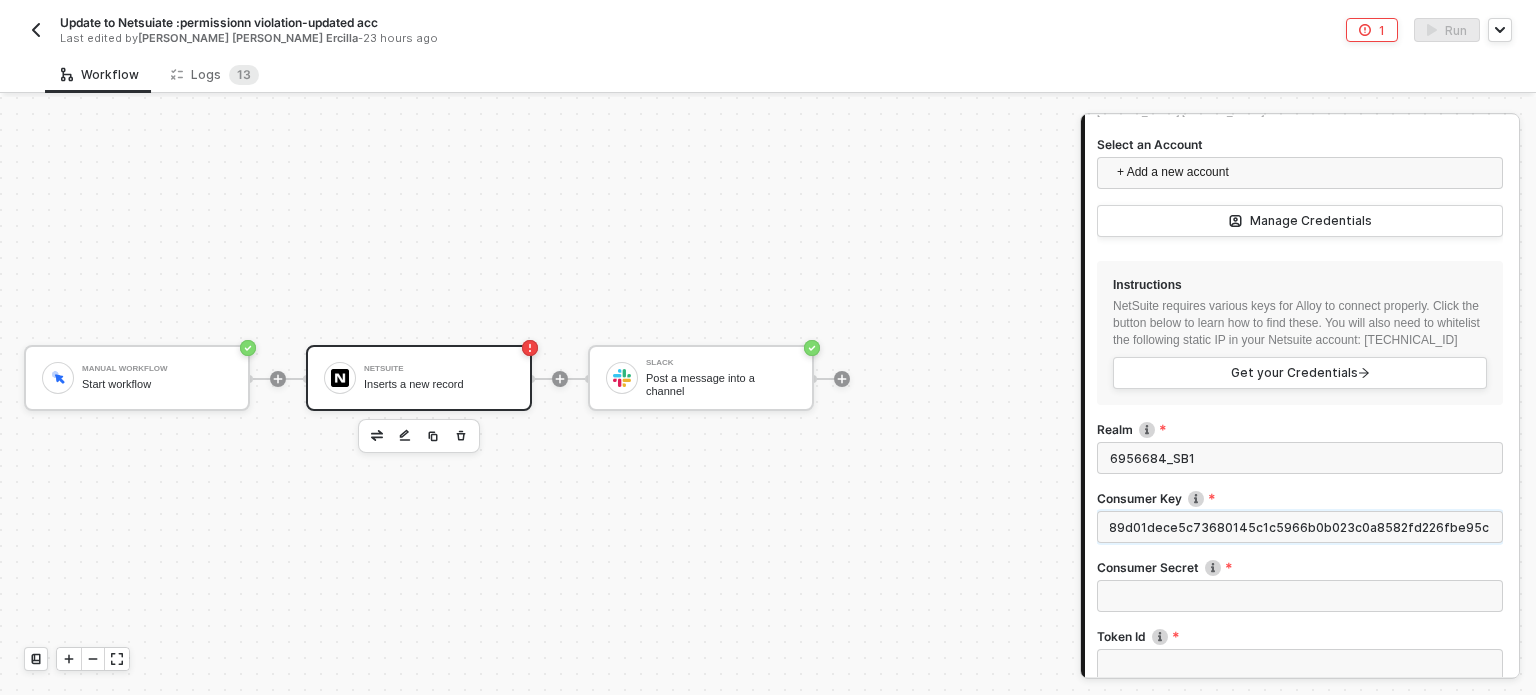 type on "88cc7eb089f689d01dece5c73680145c1c5966b0b023c0a8582fd226fbe95c5d" 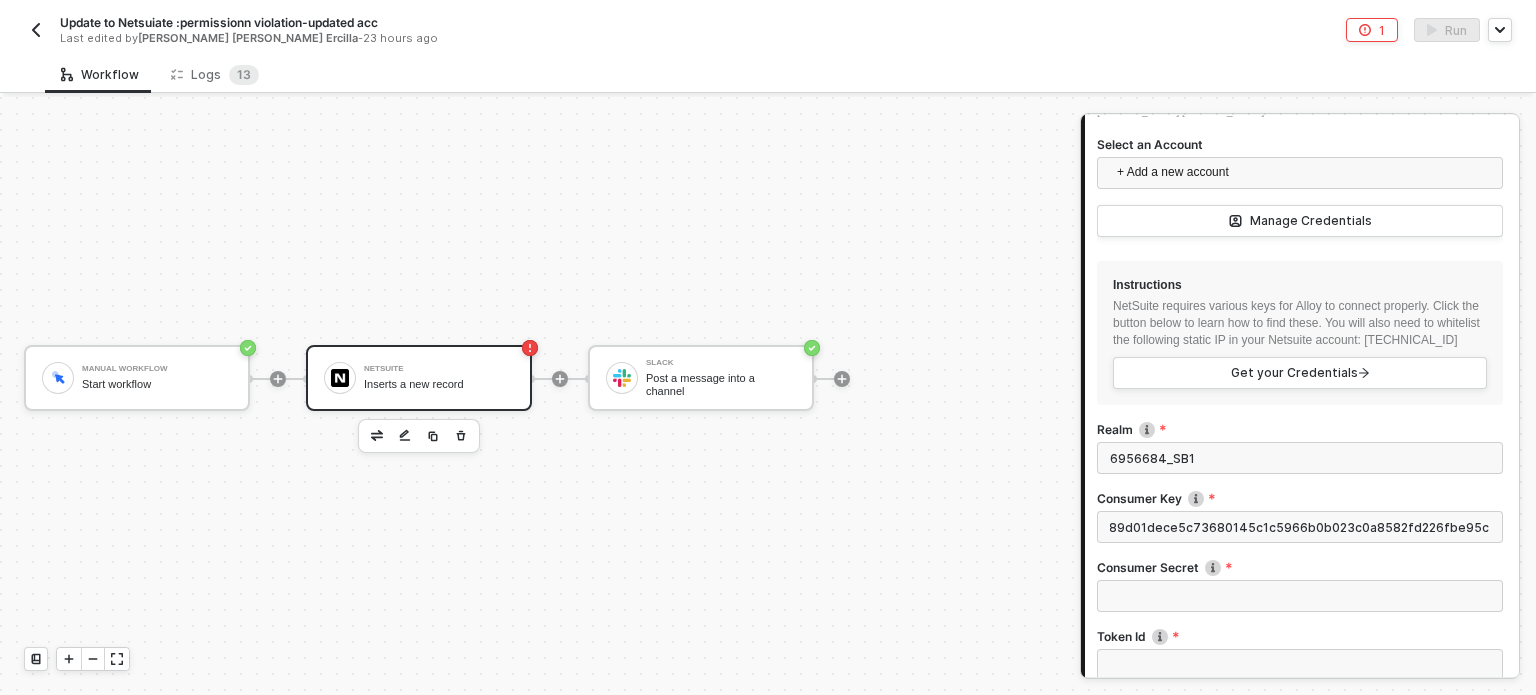 scroll, scrollTop: 0, scrollLeft: 0, axis: both 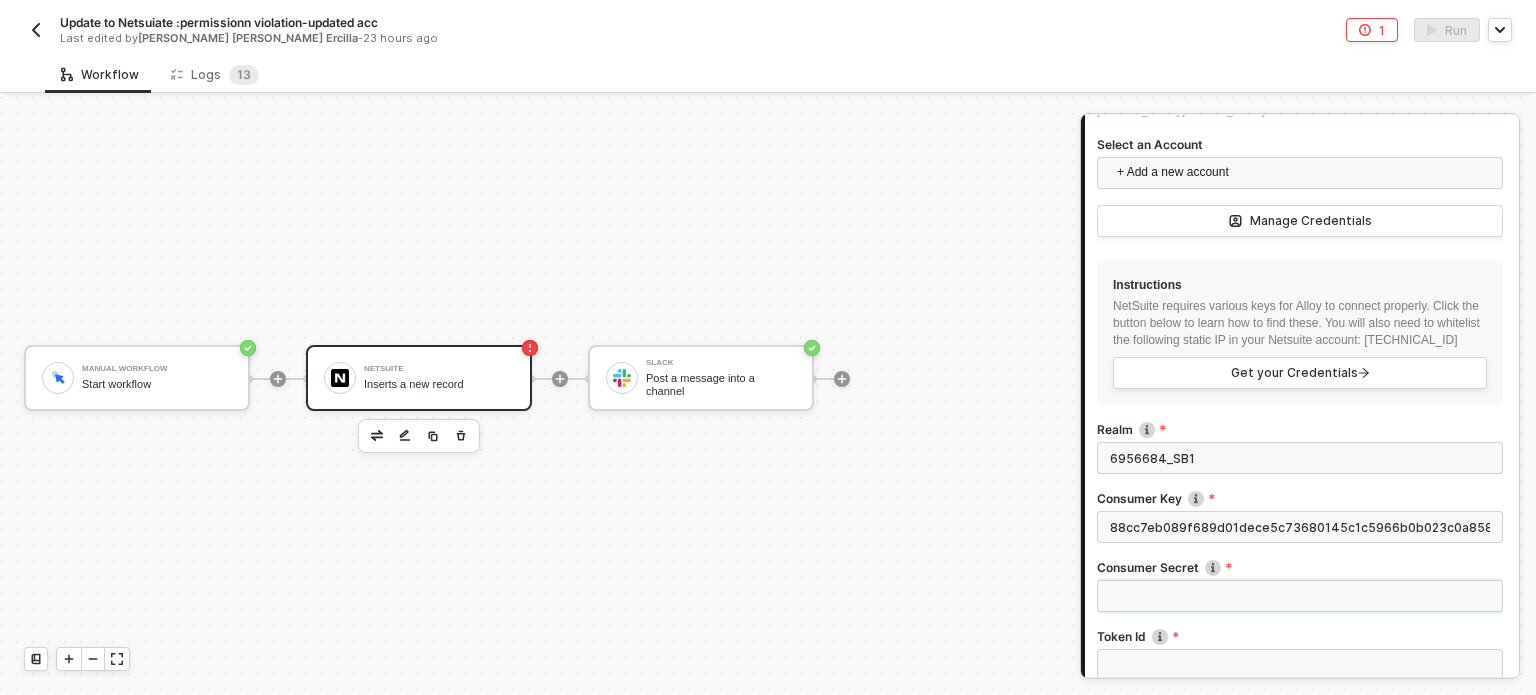 click on "Consumer Secret" at bounding box center [1300, 596] 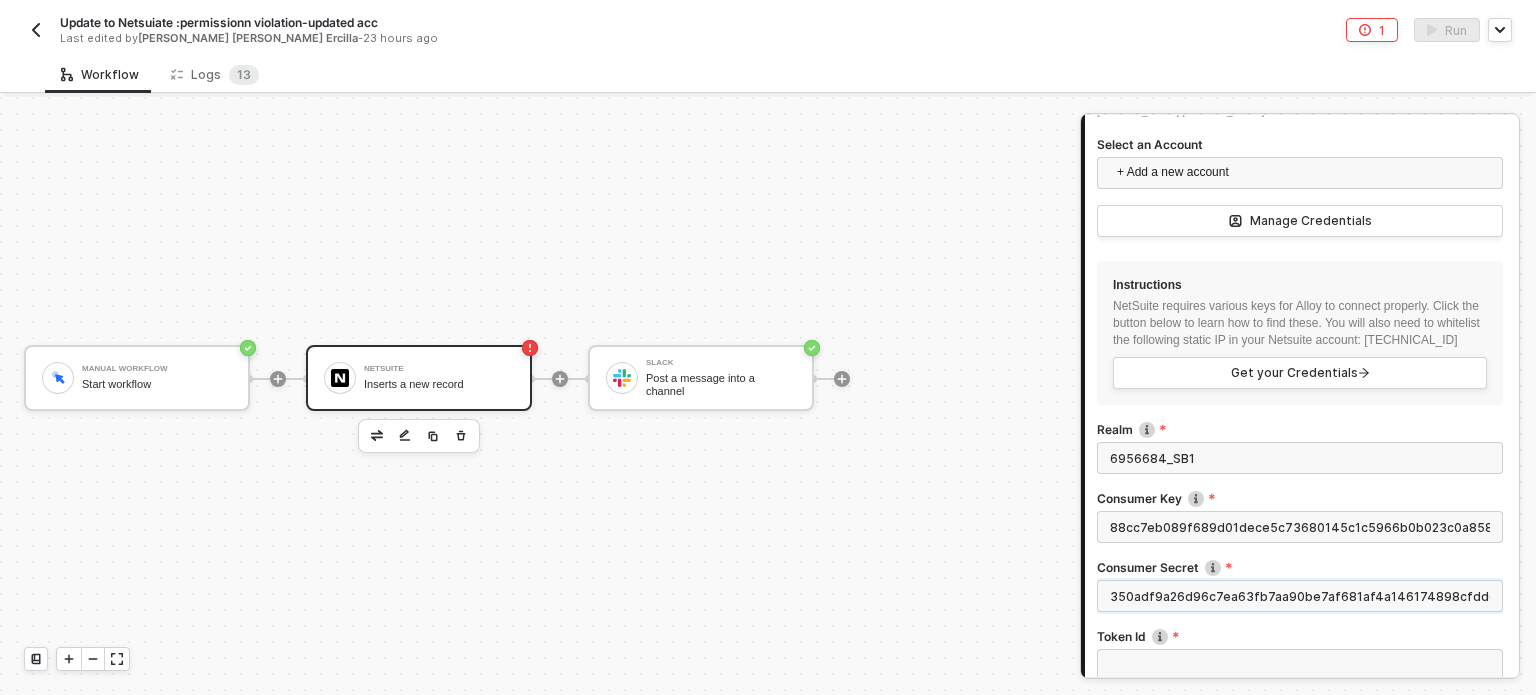 scroll, scrollTop: 0, scrollLeft: 74, axis: horizontal 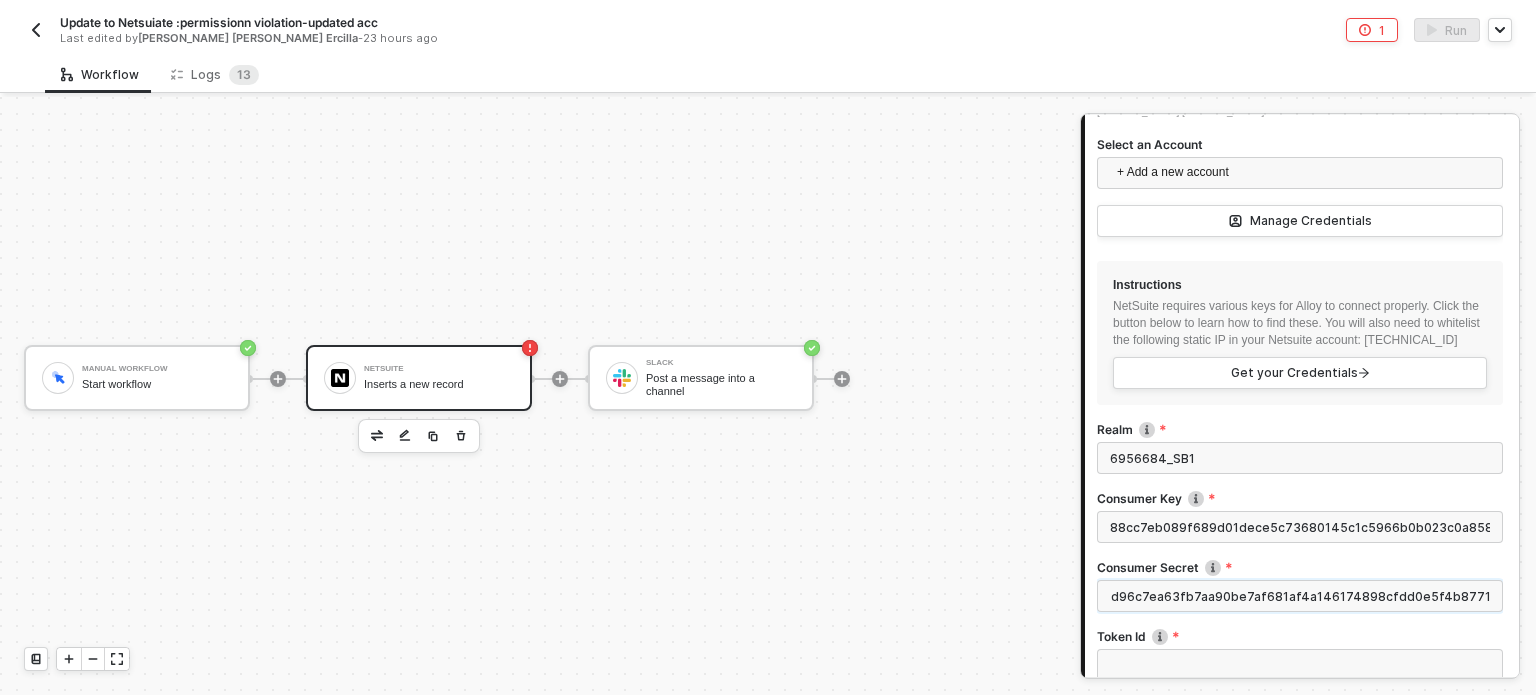 type on "350adf9a26d96c7ea63fb7aa90be7af681af4a146174898cfdd0e5f4b87711b7" 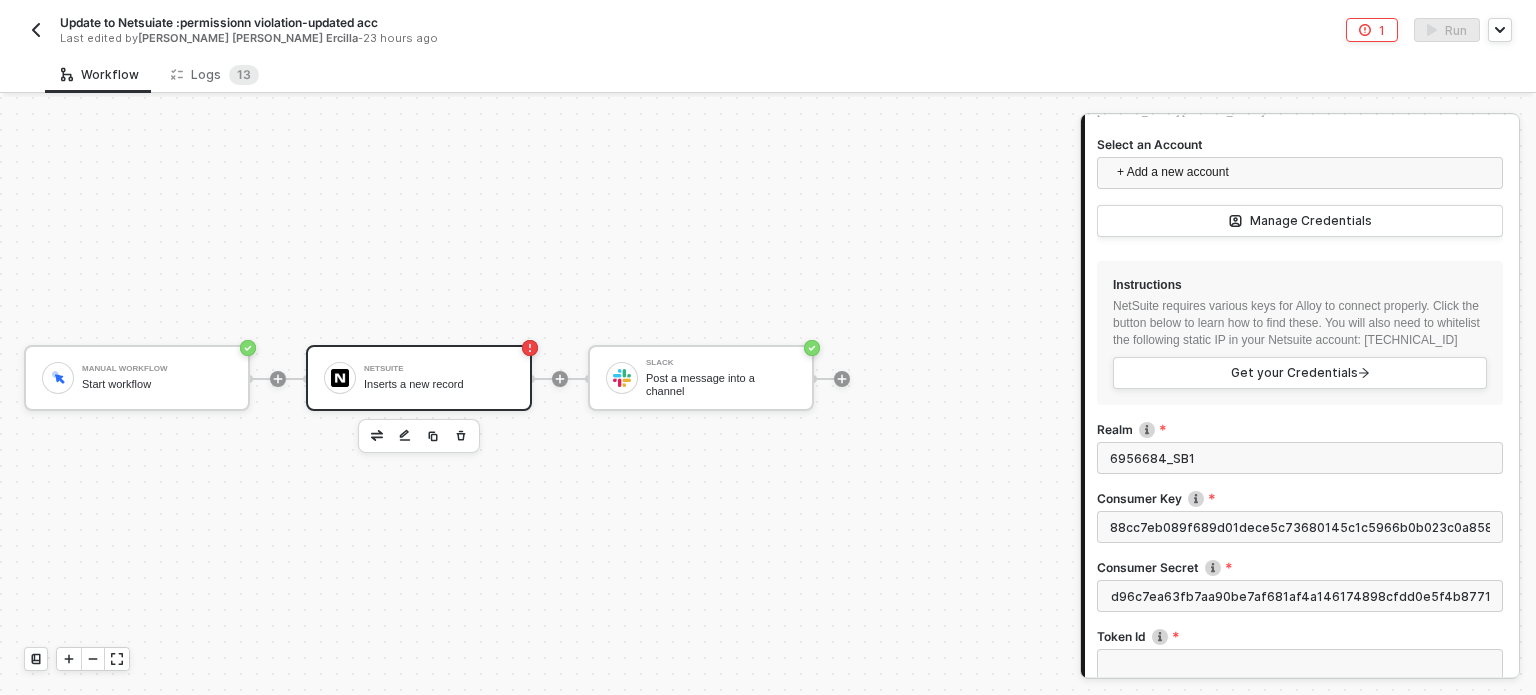 scroll, scrollTop: 0, scrollLeft: 0, axis: both 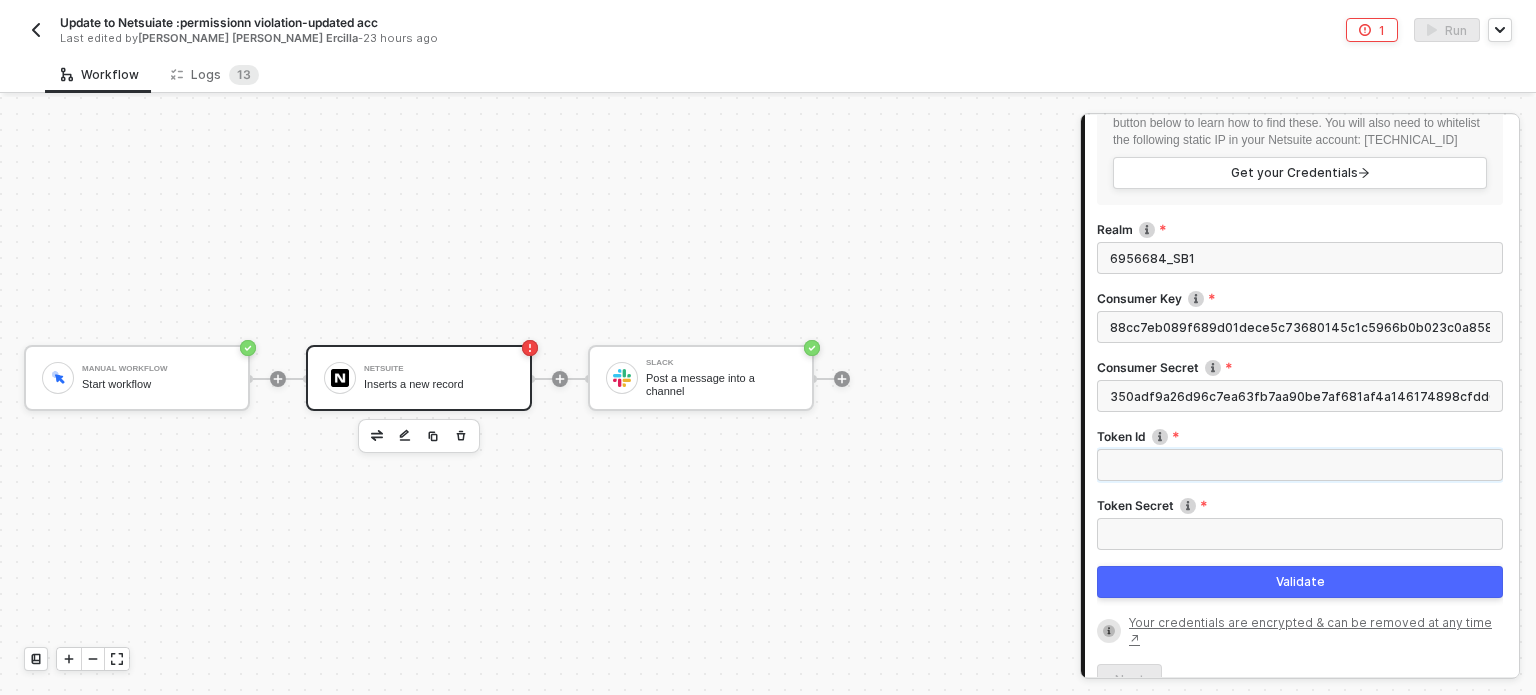 click on "Token Id" at bounding box center [1300, 465] 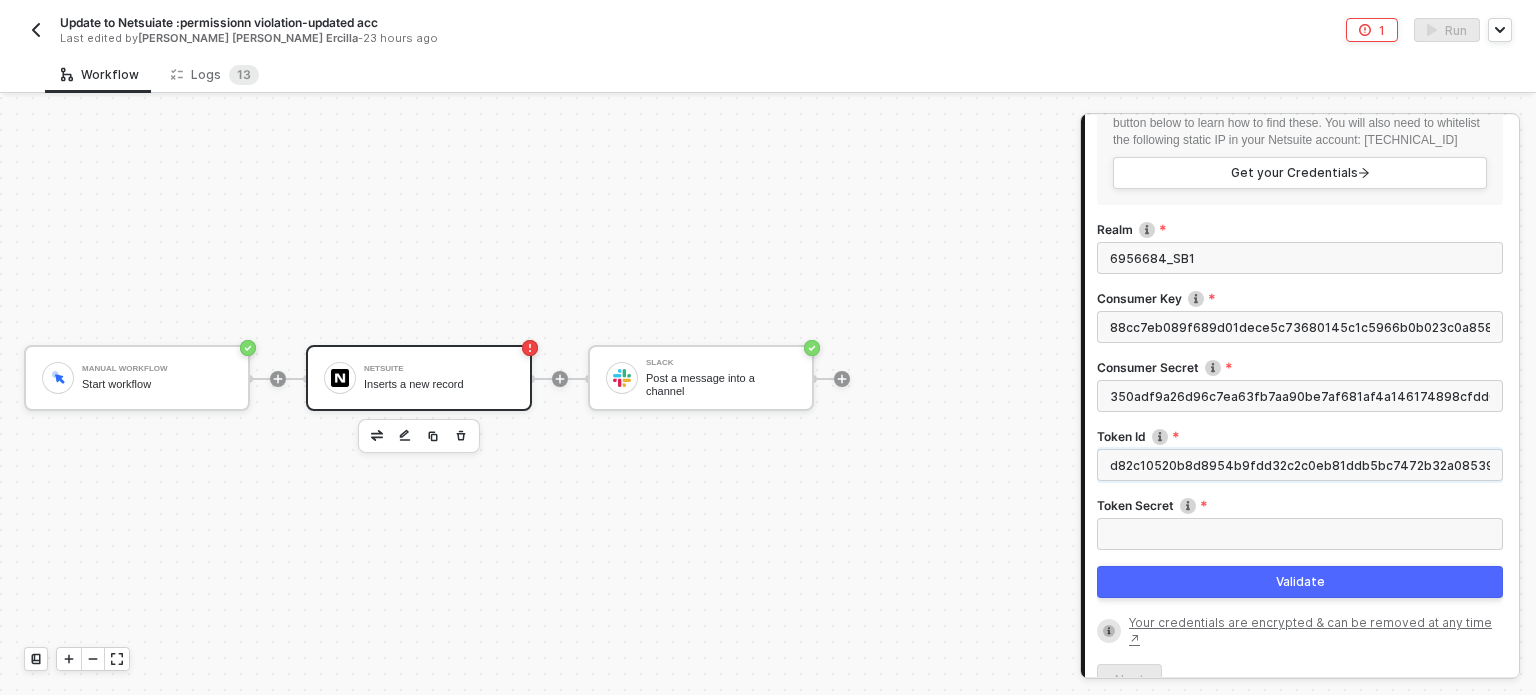 scroll, scrollTop: 0, scrollLeft: 99, axis: horizontal 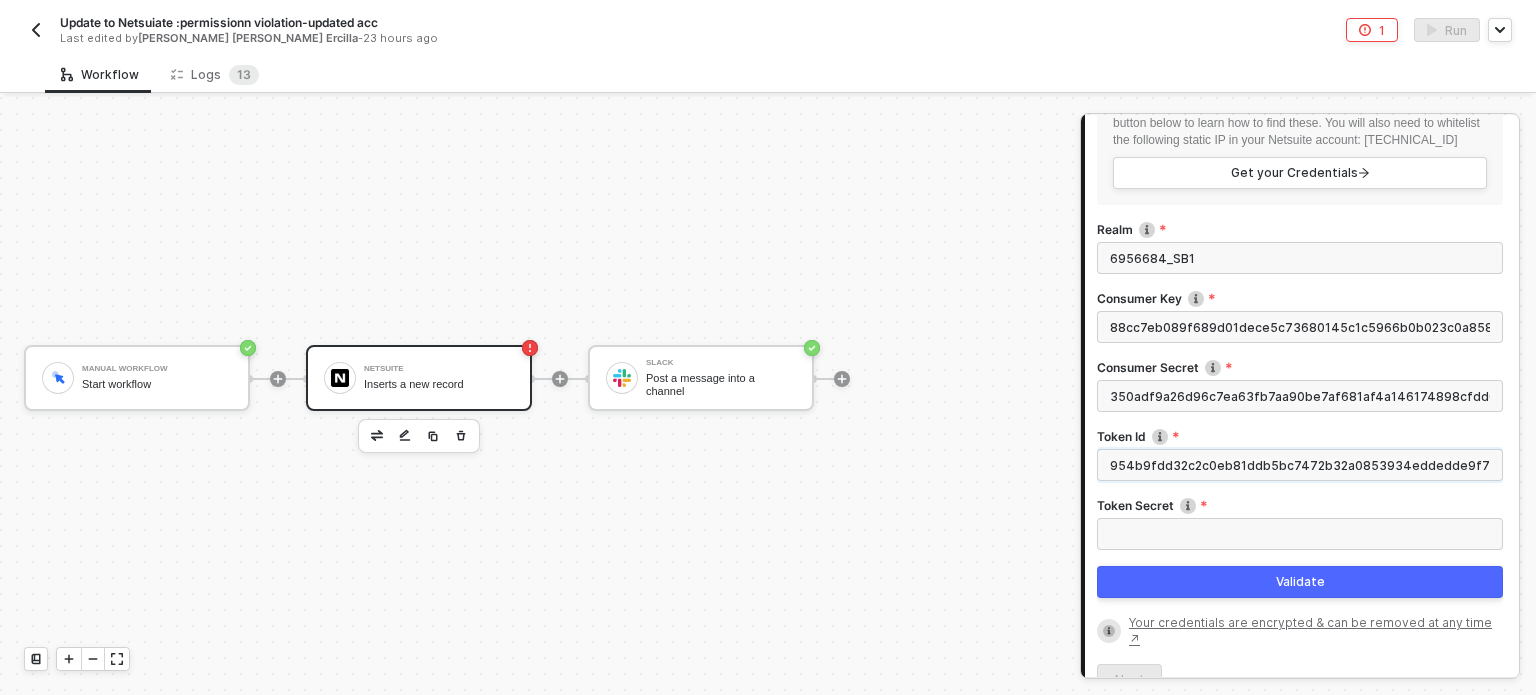 type on "d82c10520b8d8954b9fdd32c2c0eb81ddb5bc7472b32a0853934eddedde9f758" 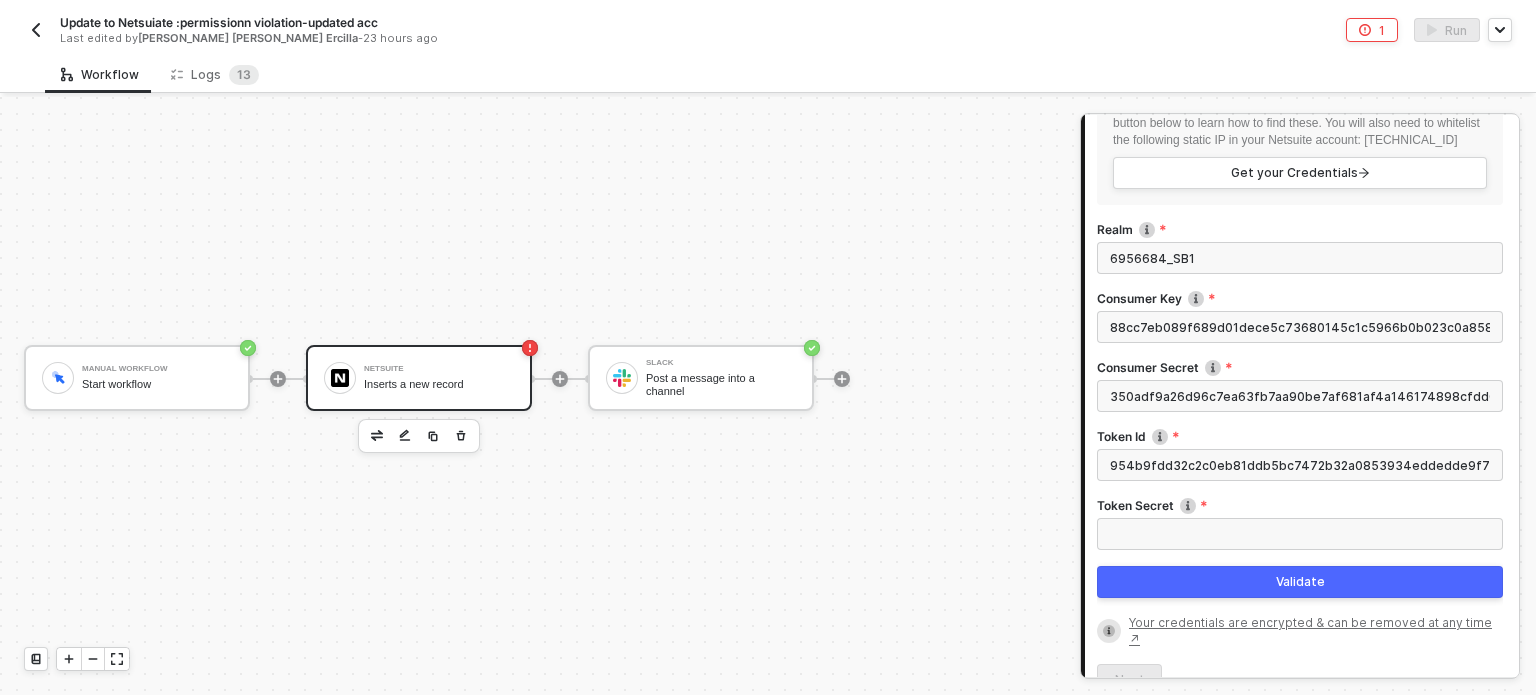 scroll, scrollTop: 0, scrollLeft: 0, axis: both 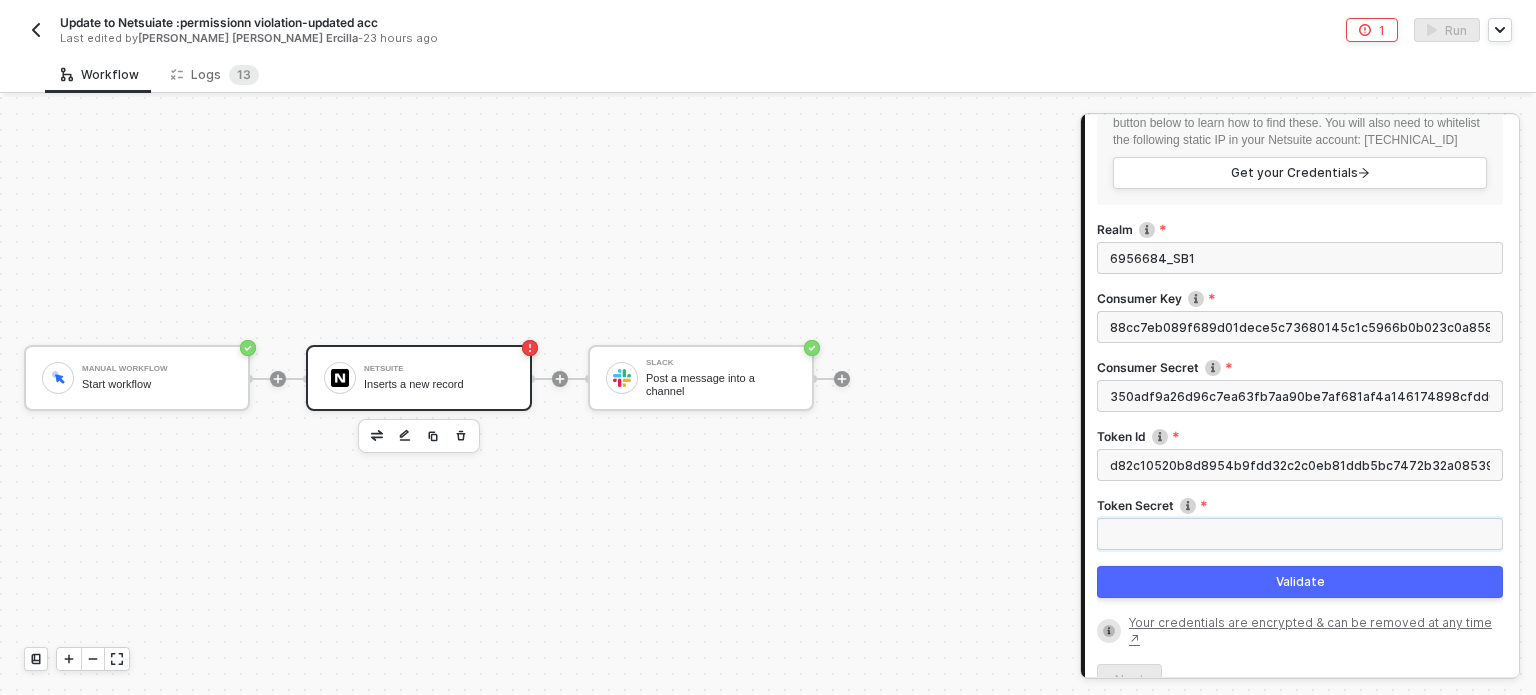 click on "Token Secret" at bounding box center [1300, 534] 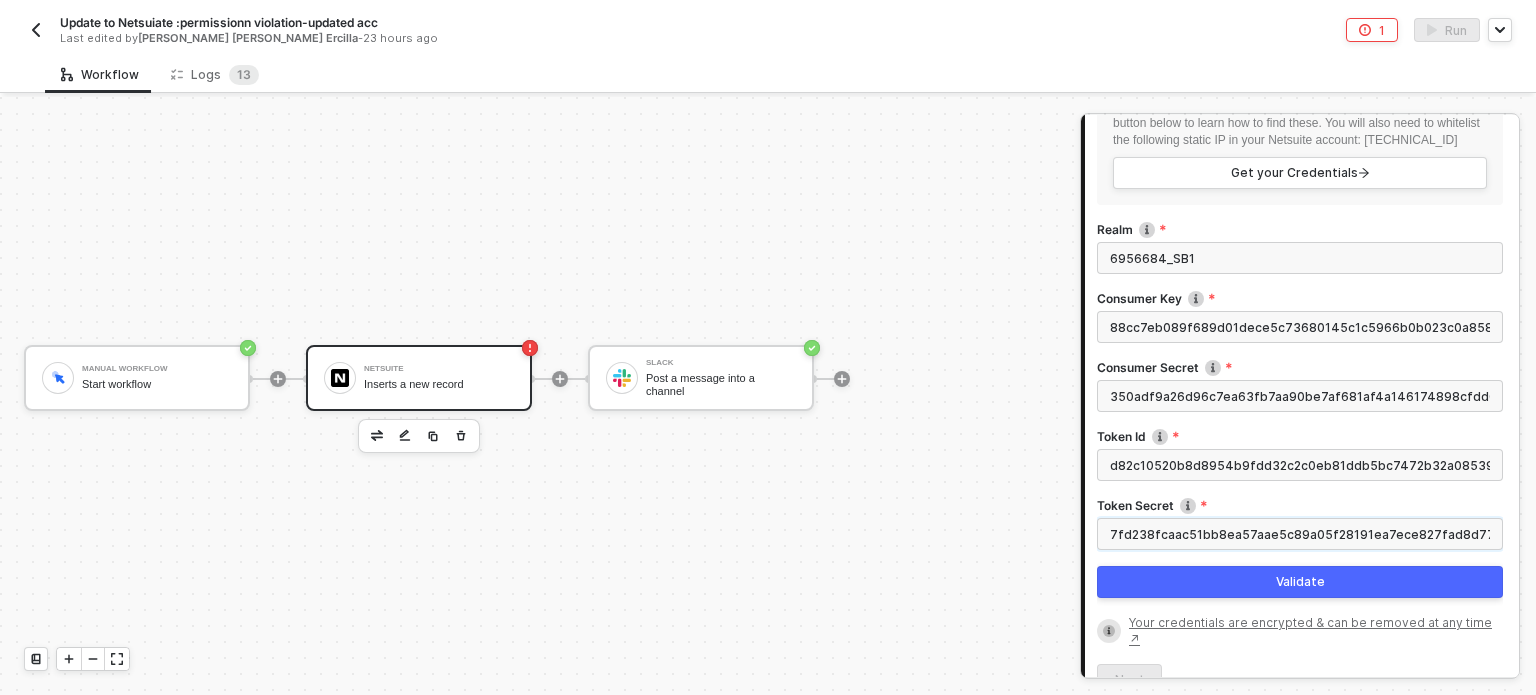 scroll, scrollTop: 0, scrollLeft: 73, axis: horizontal 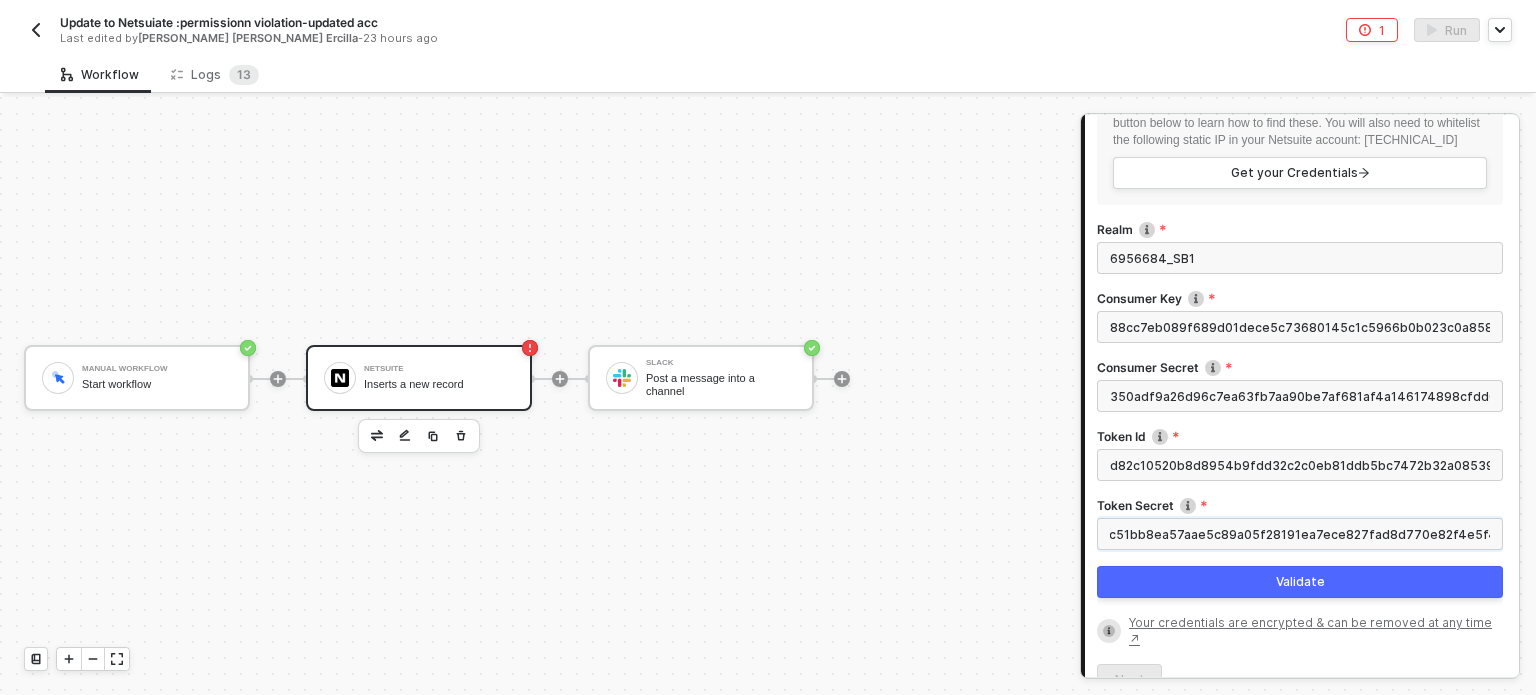 type on "7fd238fcaac51bb8ea57aae5c89a05f28191ea7ece827fad8d770e82f4e5f4a4" 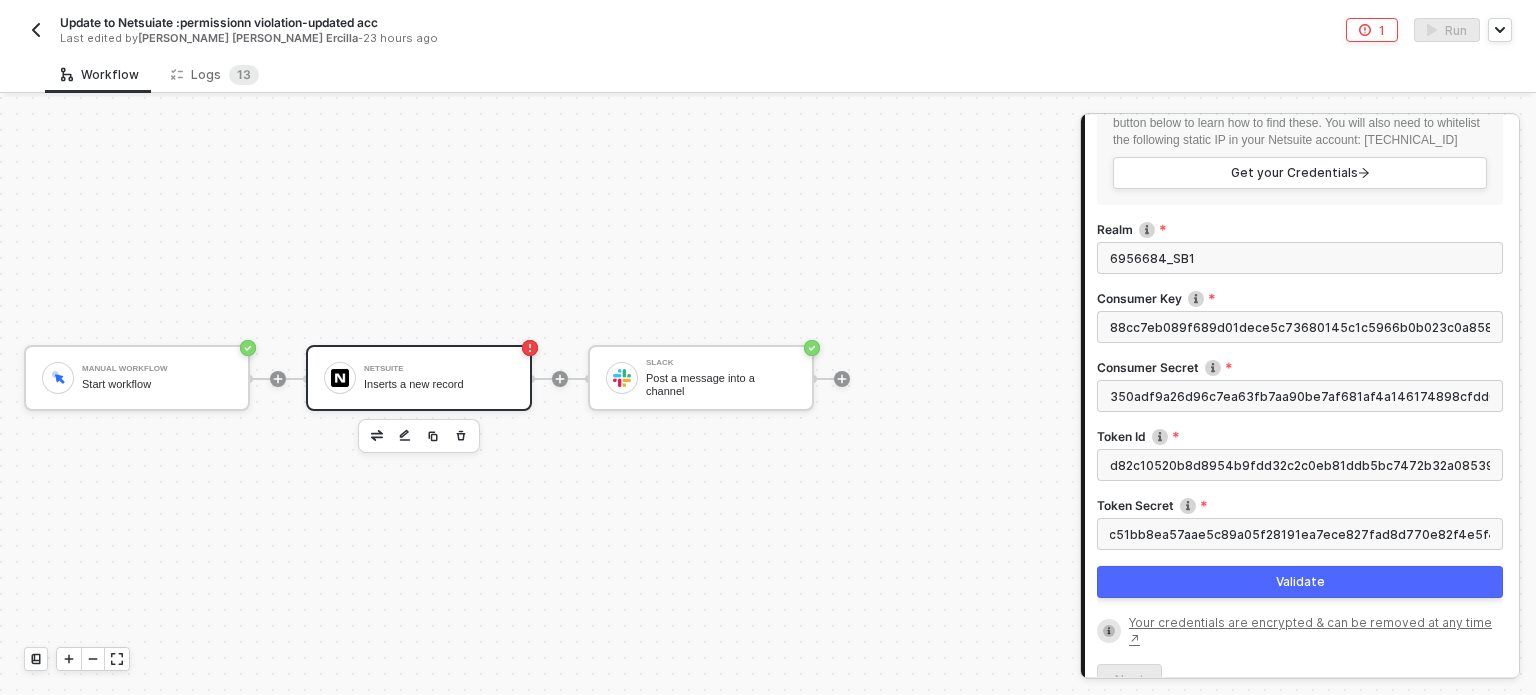 scroll, scrollTop: 0, scrollLeft: 0, axis: both 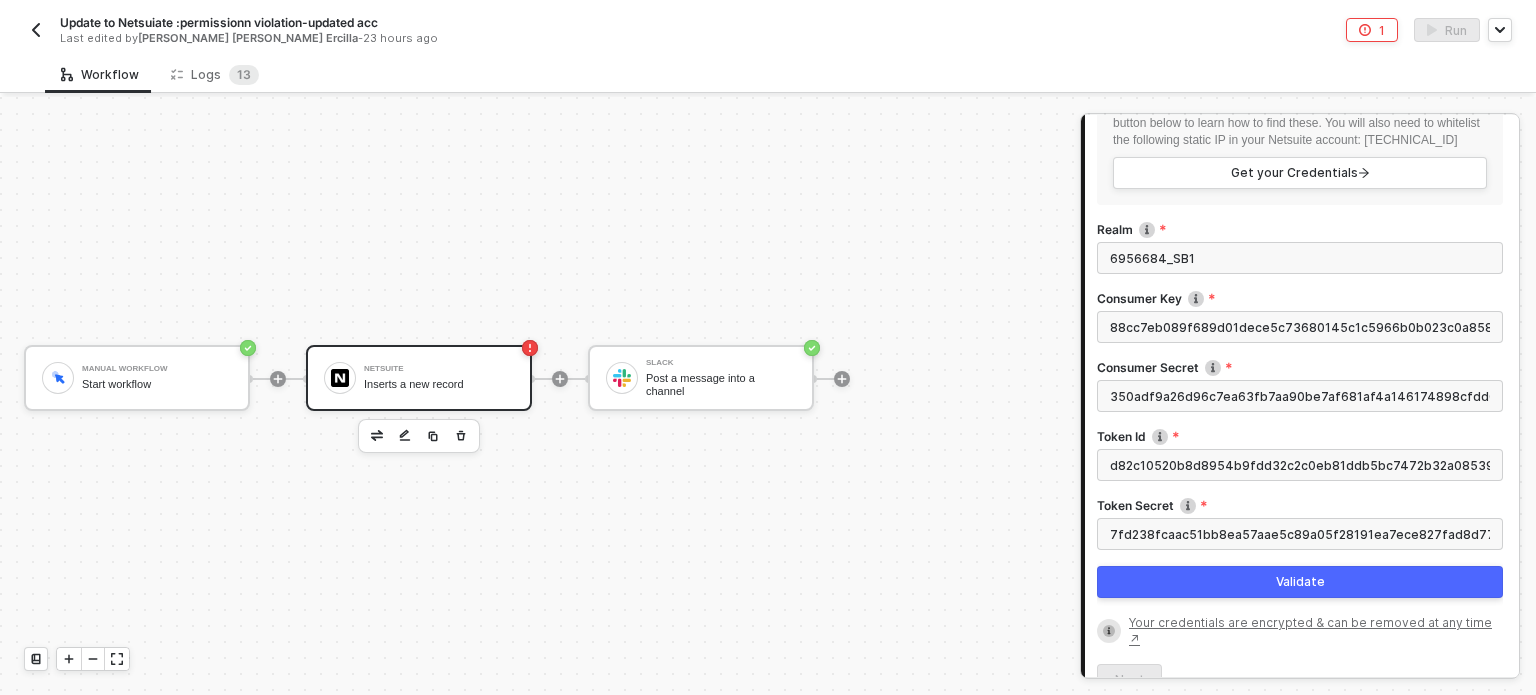 click on "Validate" at bounding box center (1300, 582) 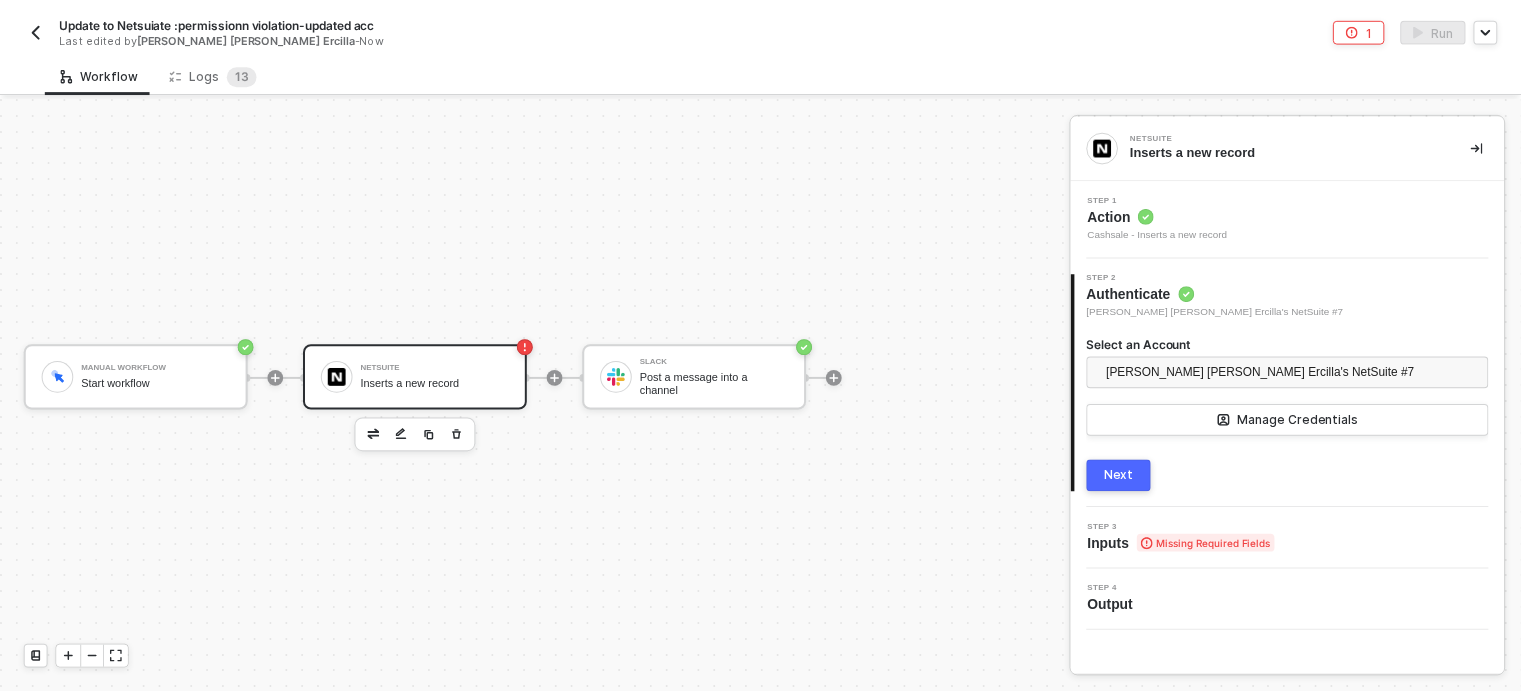 scroll, scrollTop: 0, scrollLeft: 0, axis: both 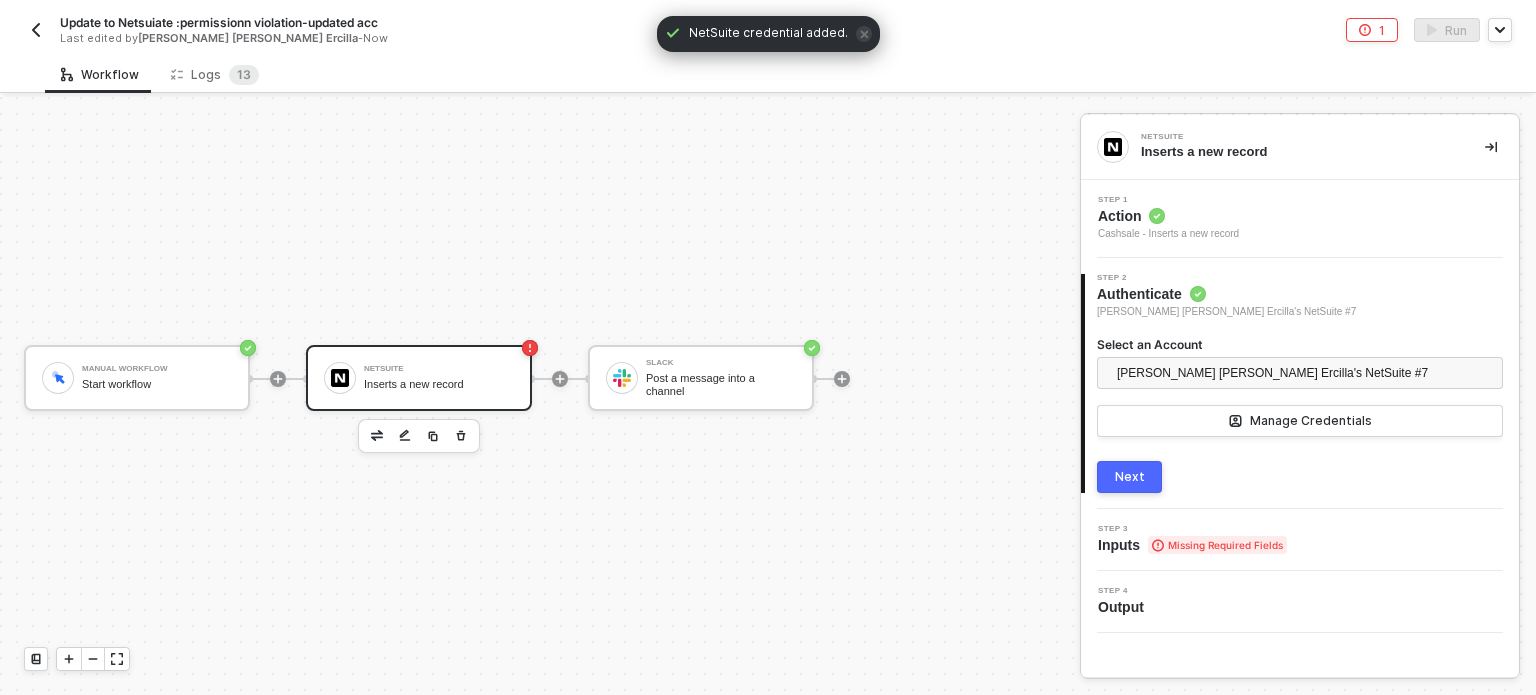 click on "Next" at bounding box center [1130, 477] 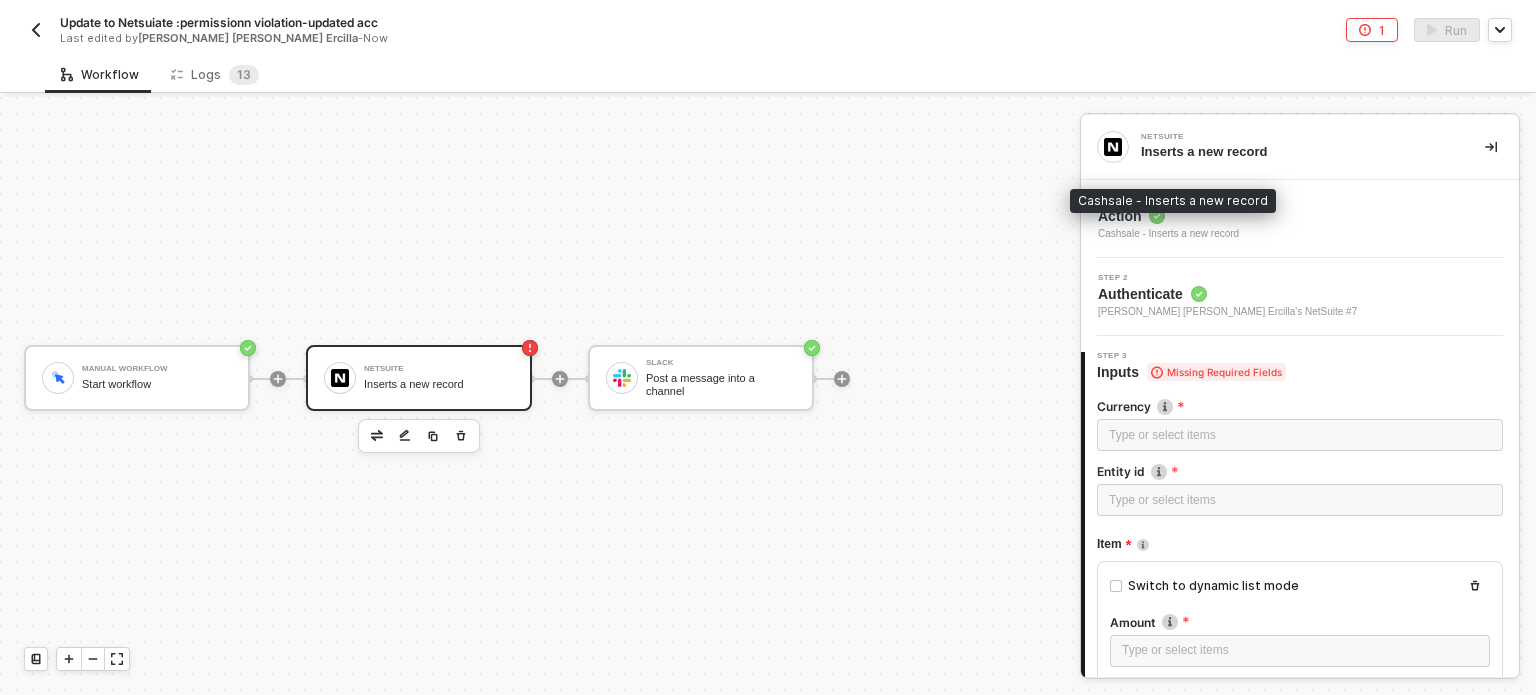 click on "Cashsale - Inserts a new record" at bounding box center [1168, 234] 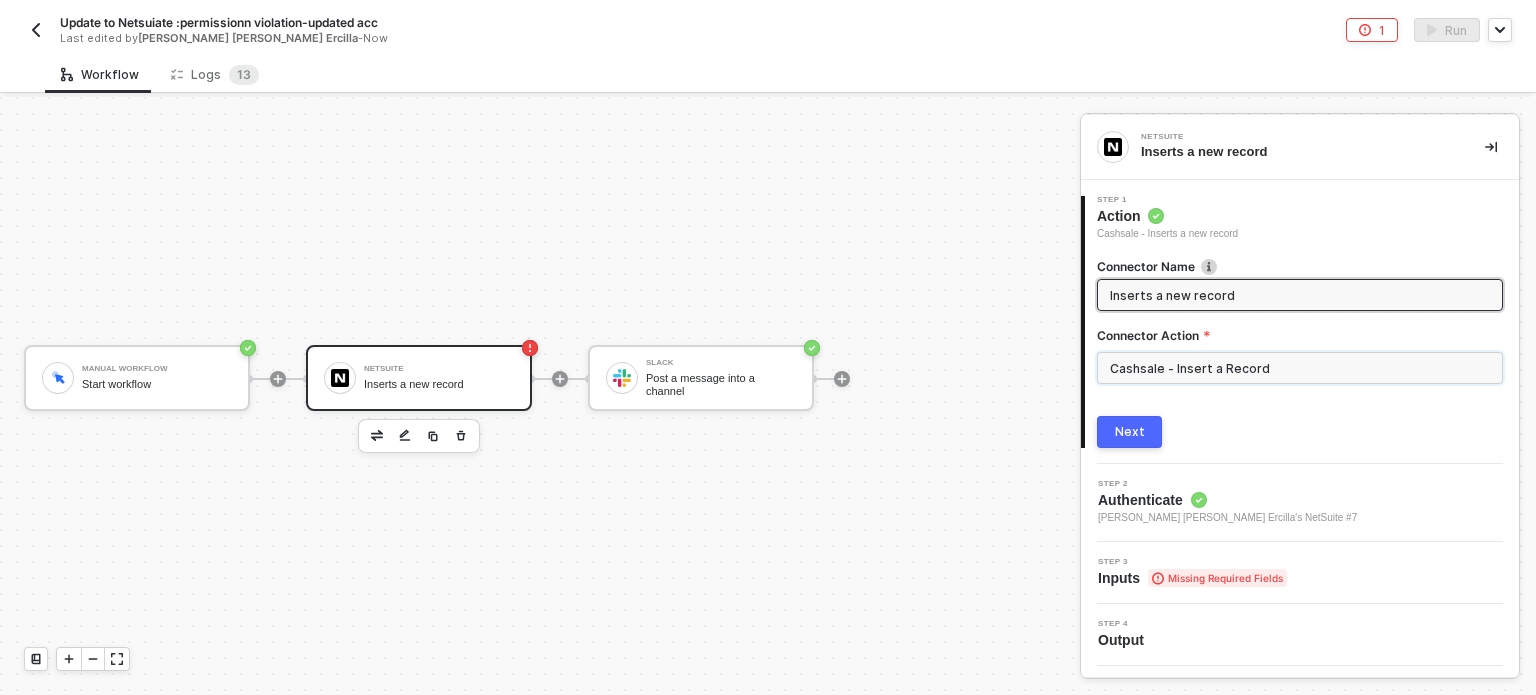 drag, startPoint x: 1171, startPoint y: 358, endPoint x: 1119, endPoint y: 383, distance: 57.697487 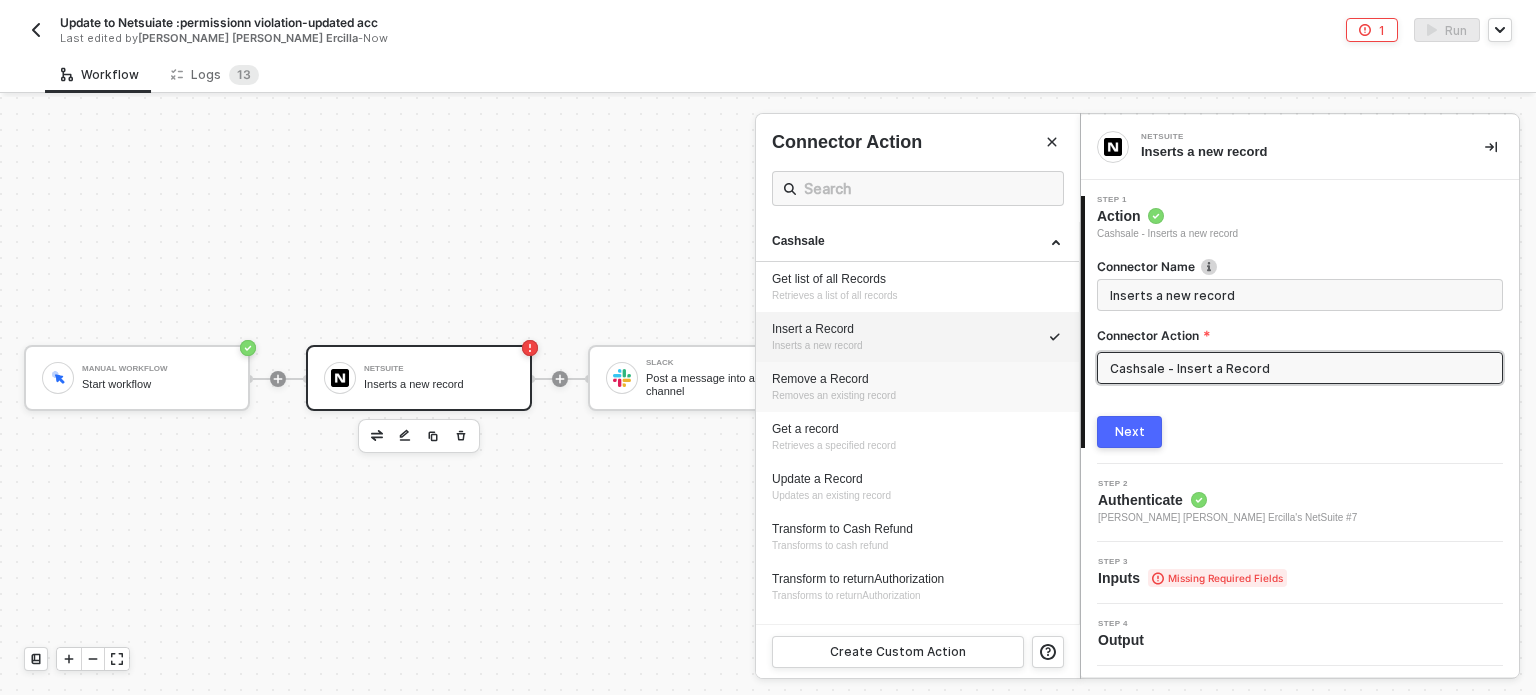 drag, startPoint x: 957, startPoint y: 398, endPoint x: 913, endPoint y: 406, distance: 44.72136 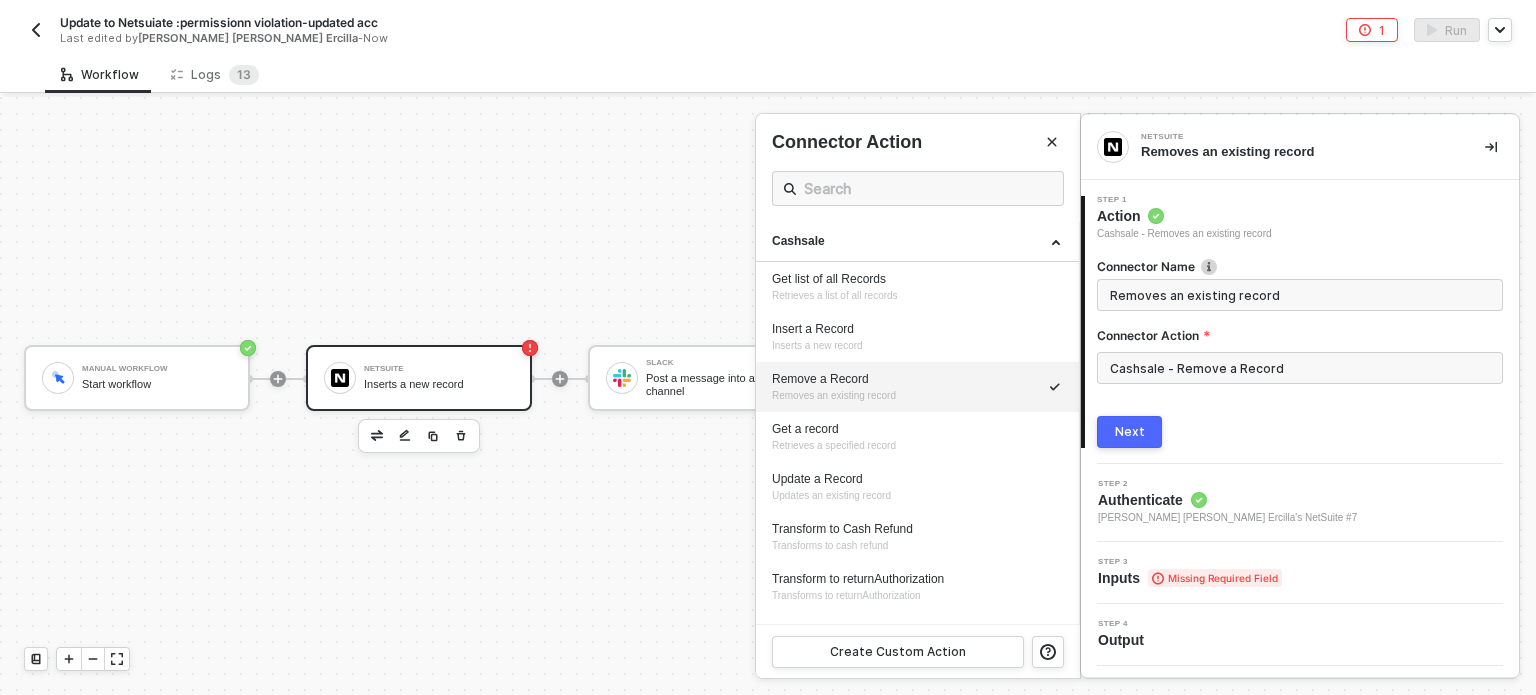 type on "Removes an existing record" 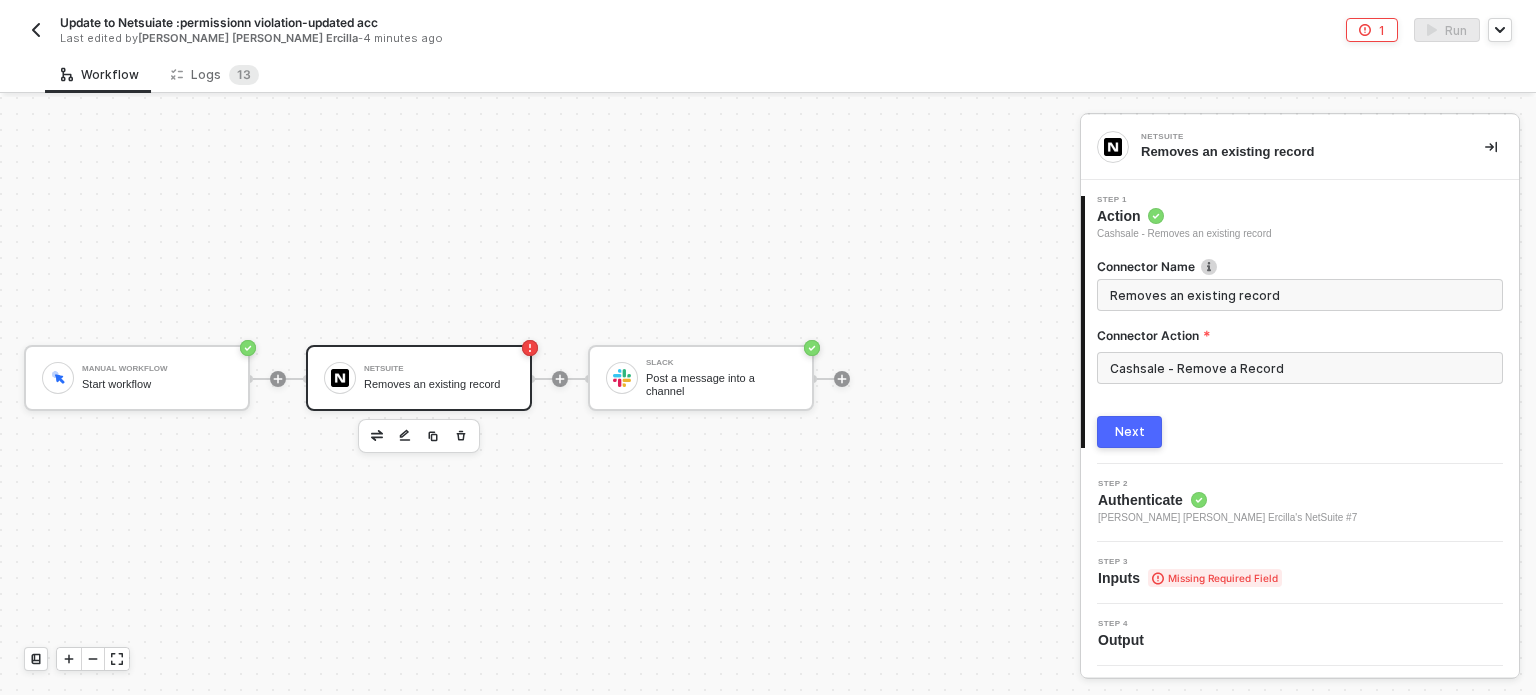click on "Next" at bounding box center (1129, 432) 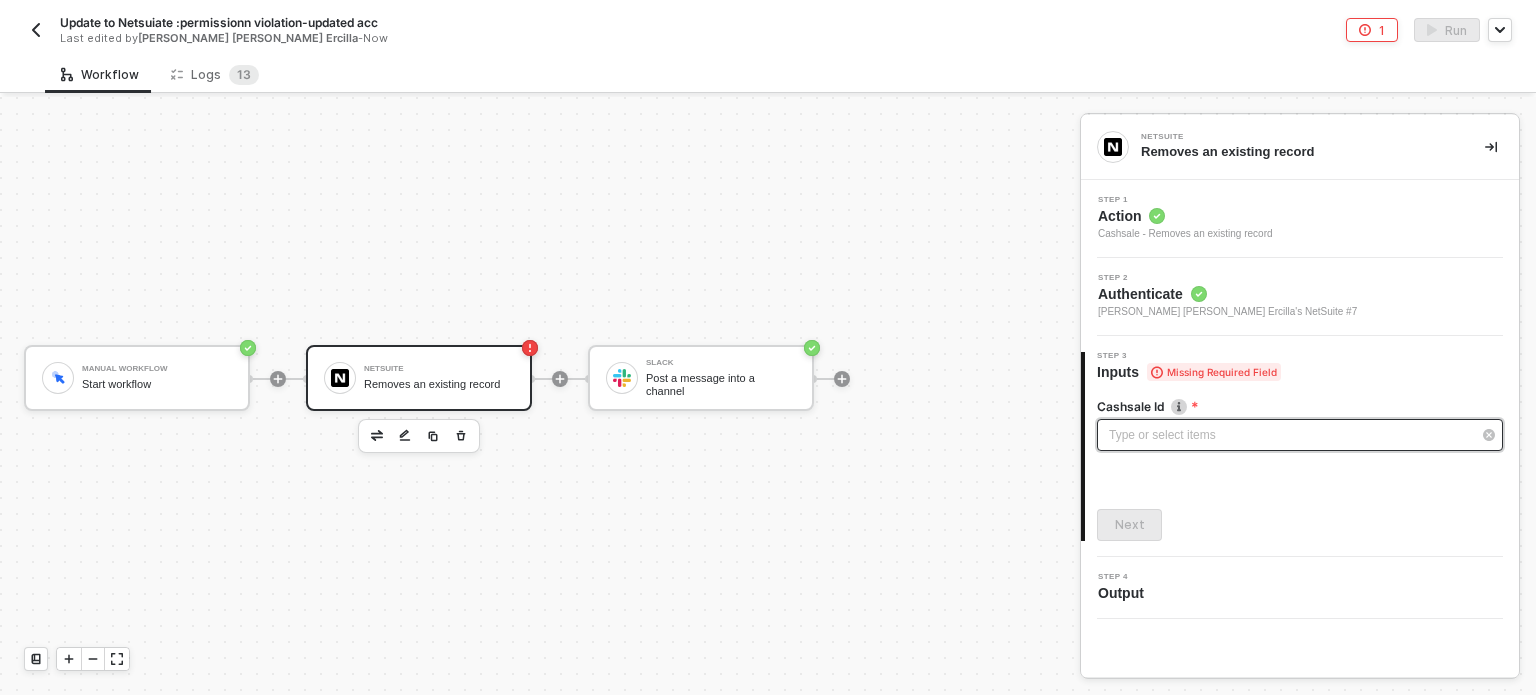click on "Type or select items ﻿" at bounding box center [1300, 435] 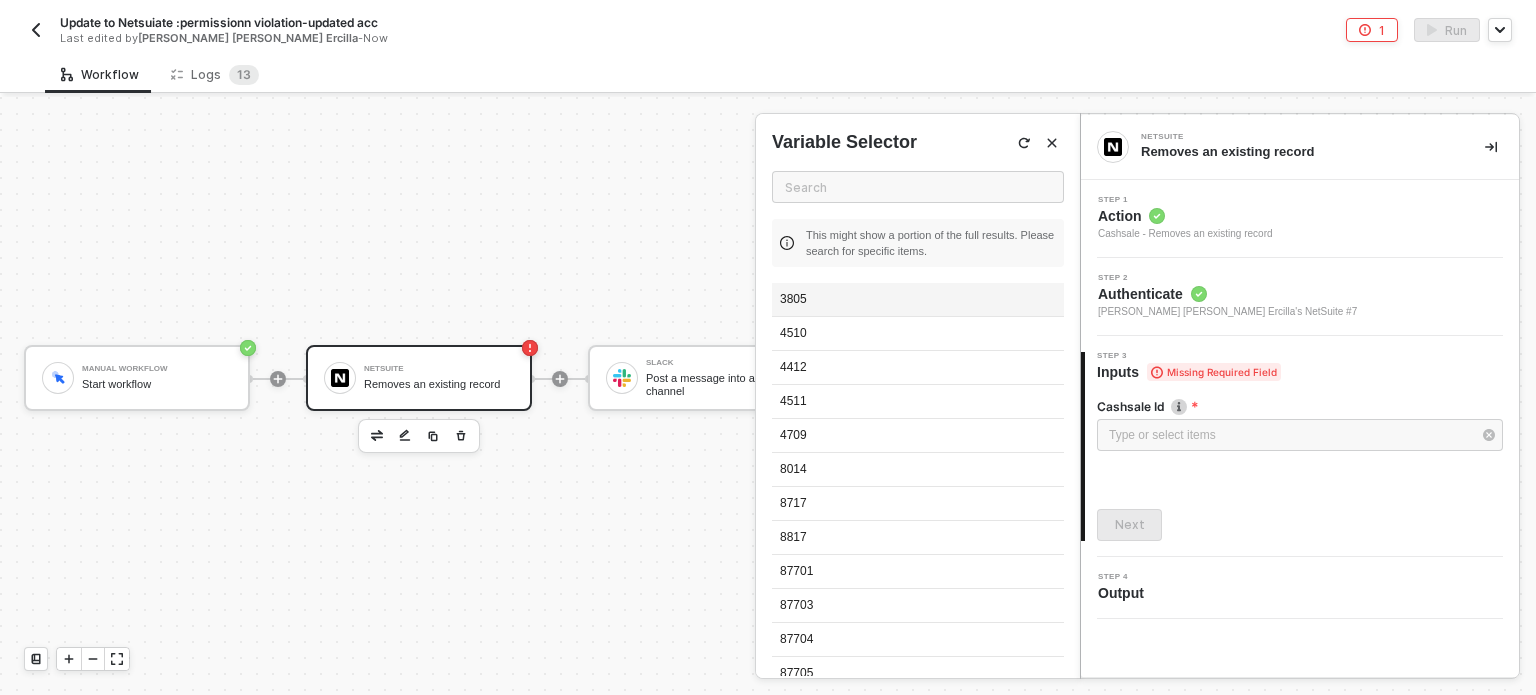 click on "3805" at bounding box center [918, 300] 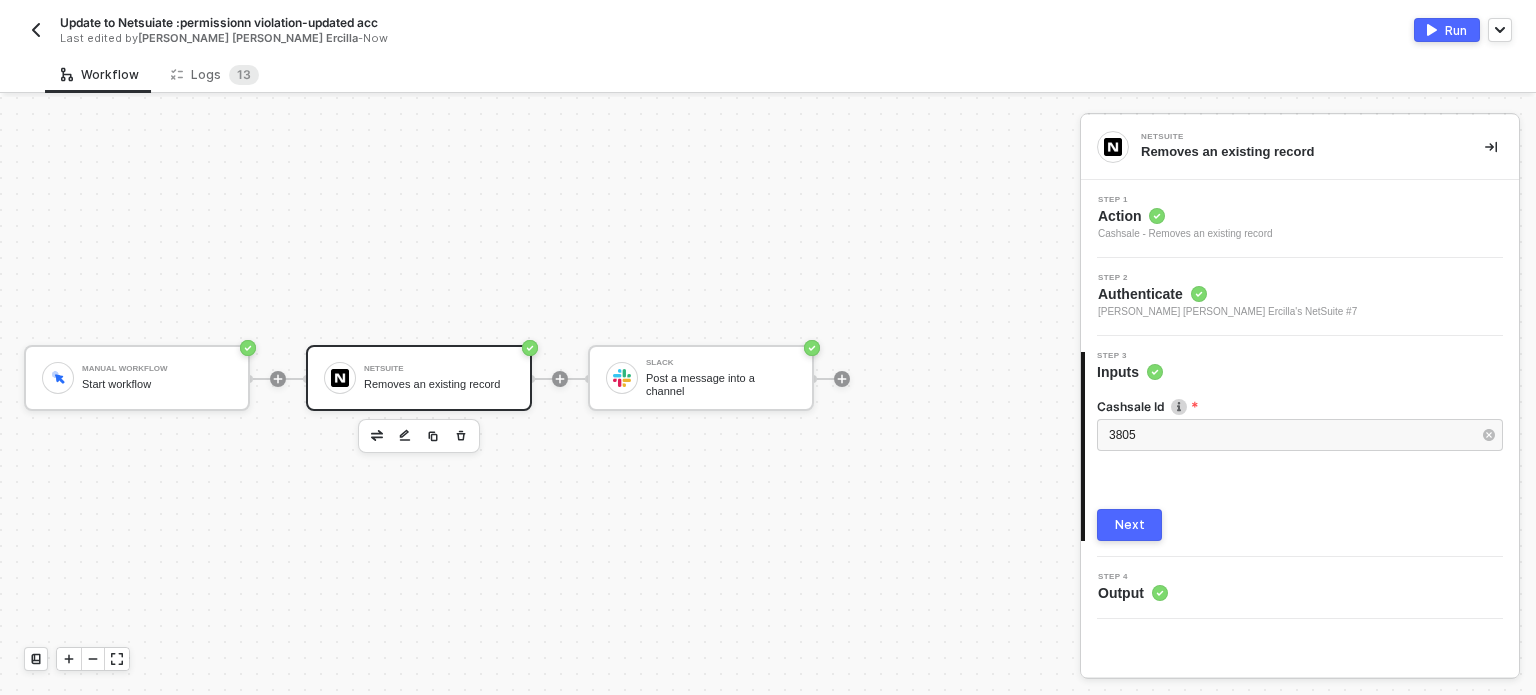 click on "Next" at bounding box center [1130, 525] 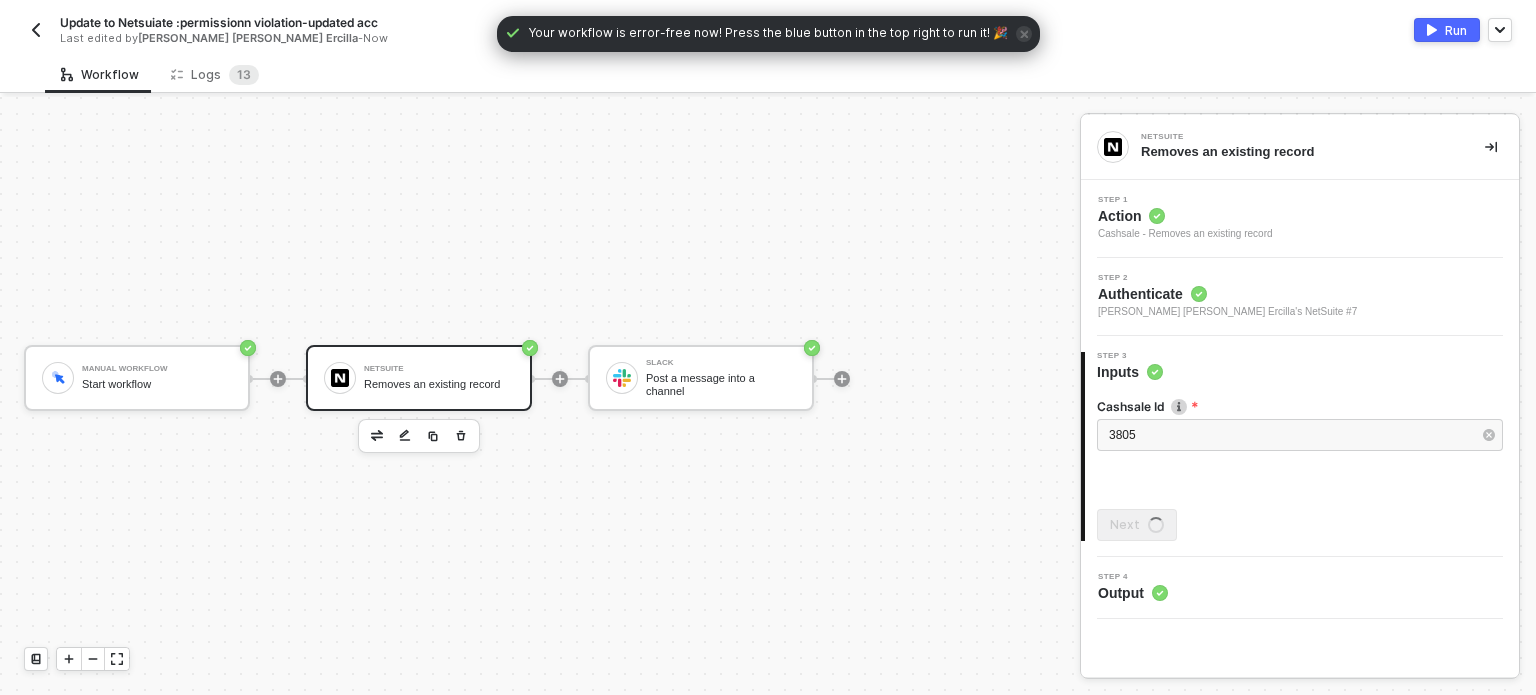 click on "Run" at bounding box center (1456, 30) 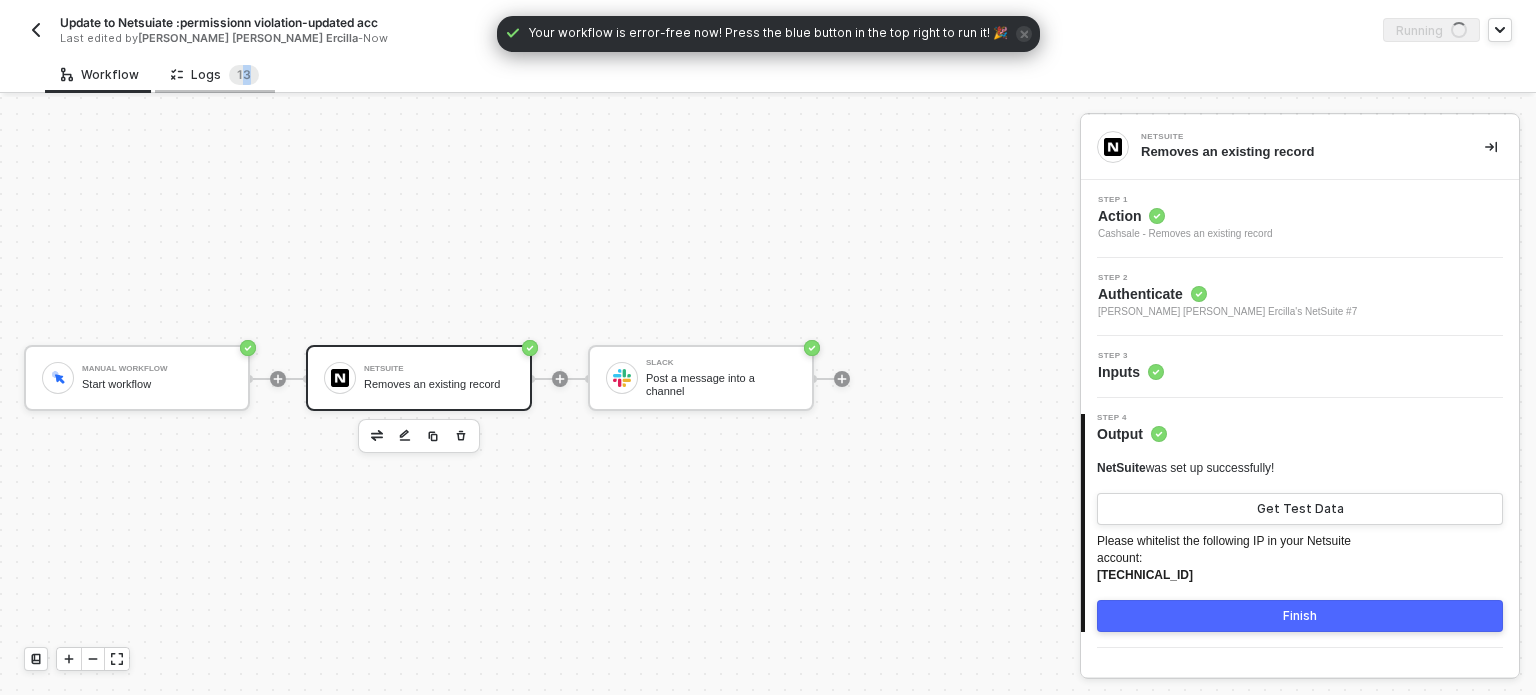 click on "Logs 1 3" at bounding box center (215, 74) 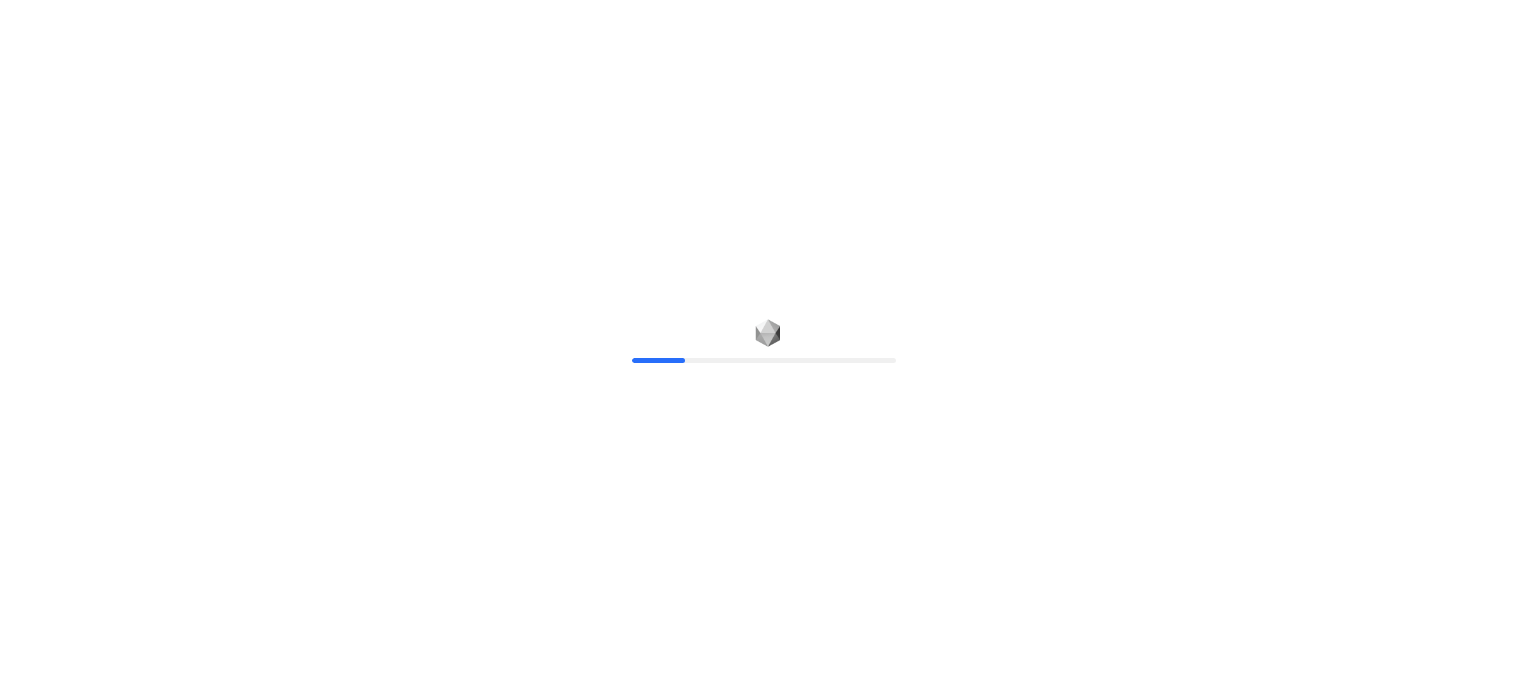 scroll, scrollTop: 0, scrollLeft: 0, axis: both 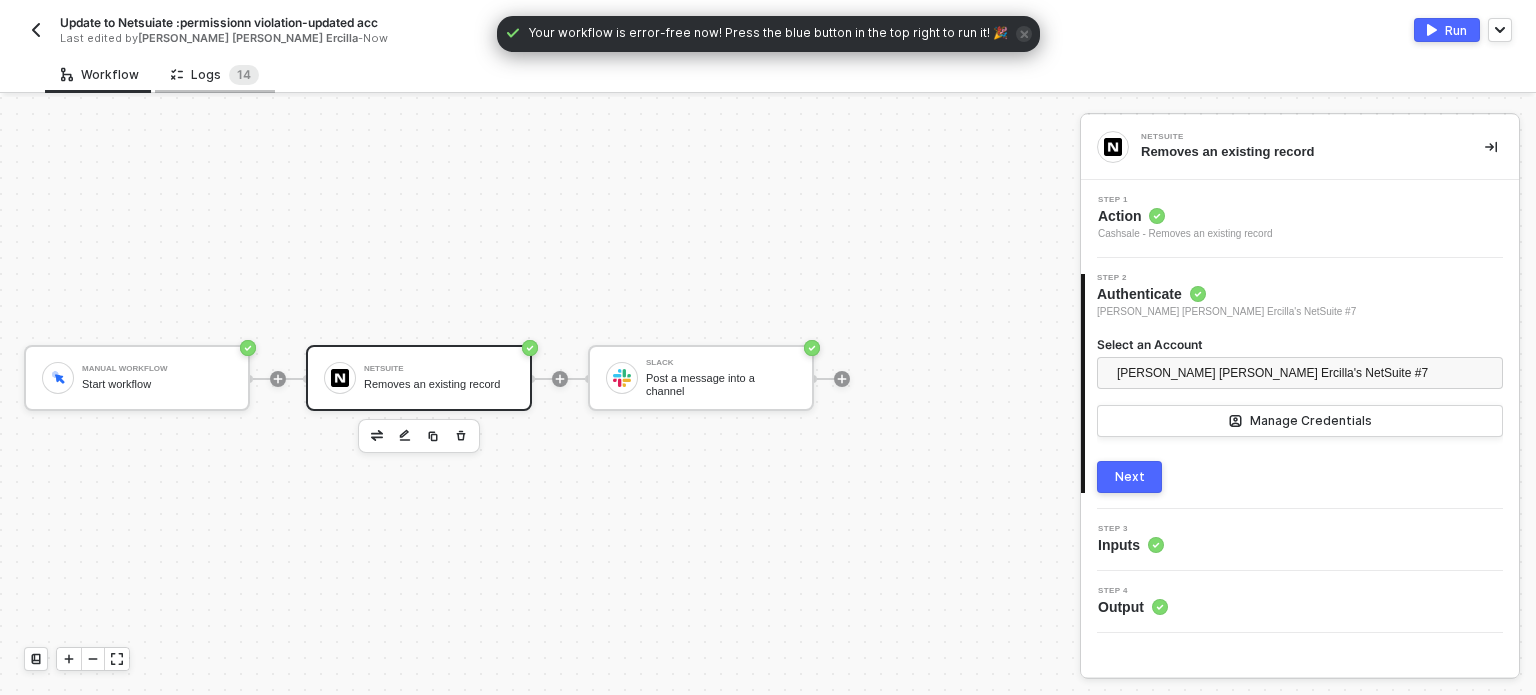 click on "Logs 1 4" at bounding box center (215, 74) 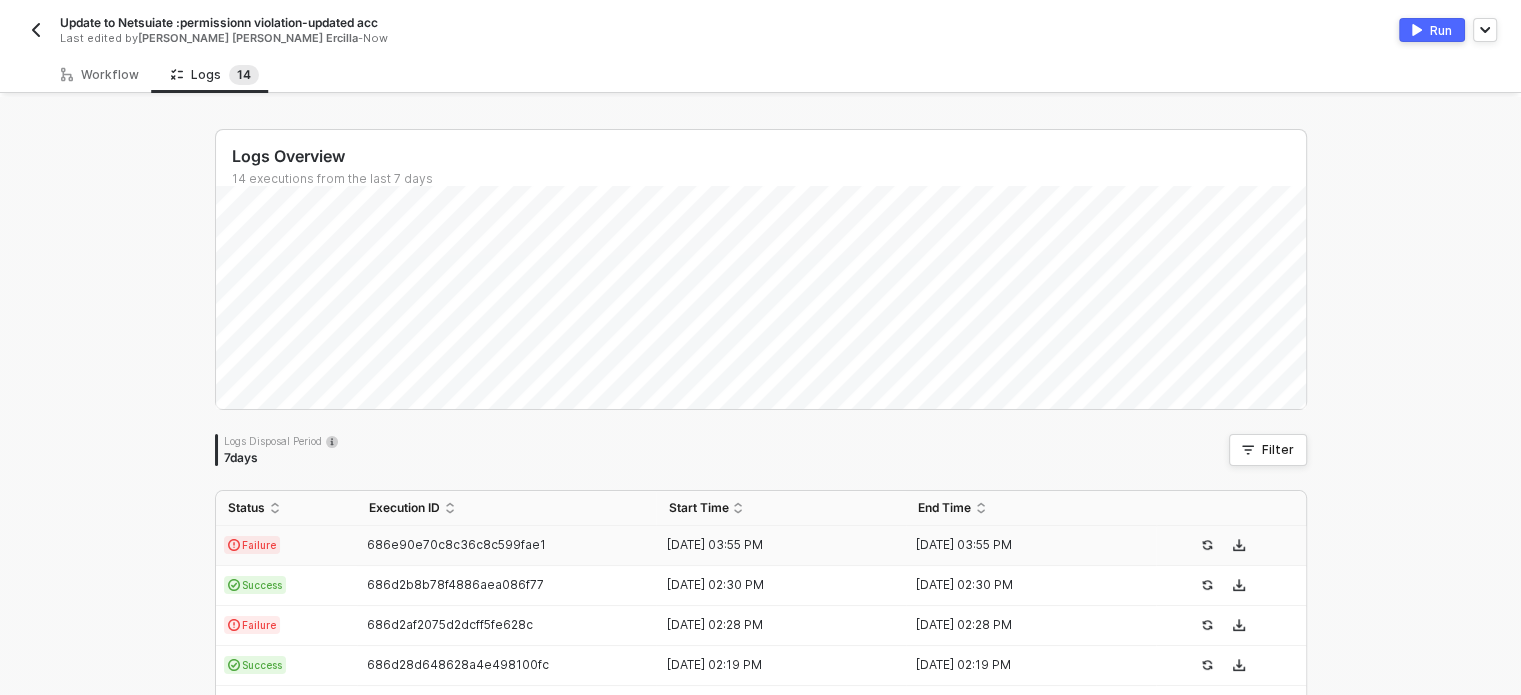 click on "Failure" at bounding box center [286, 546] 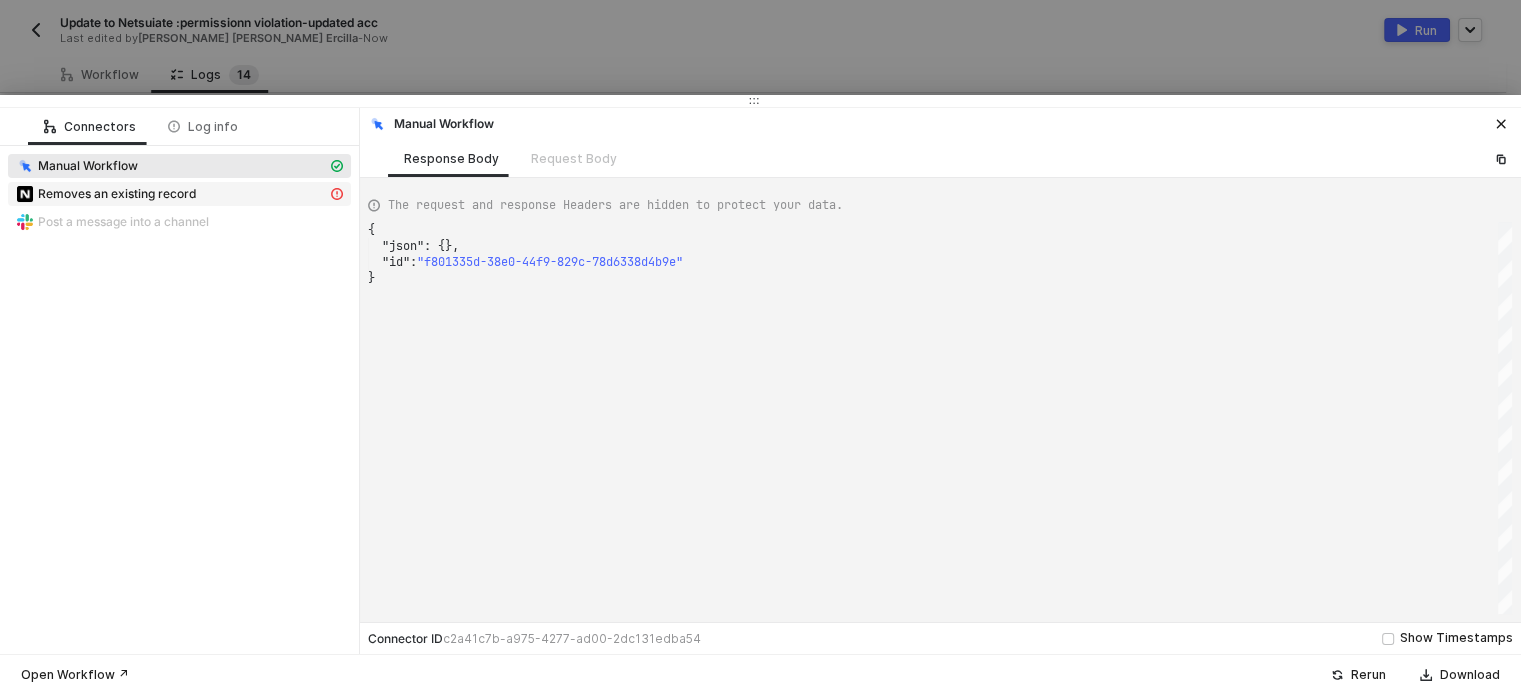 click on "Removes an existing record" at bounding box center (117, 194) 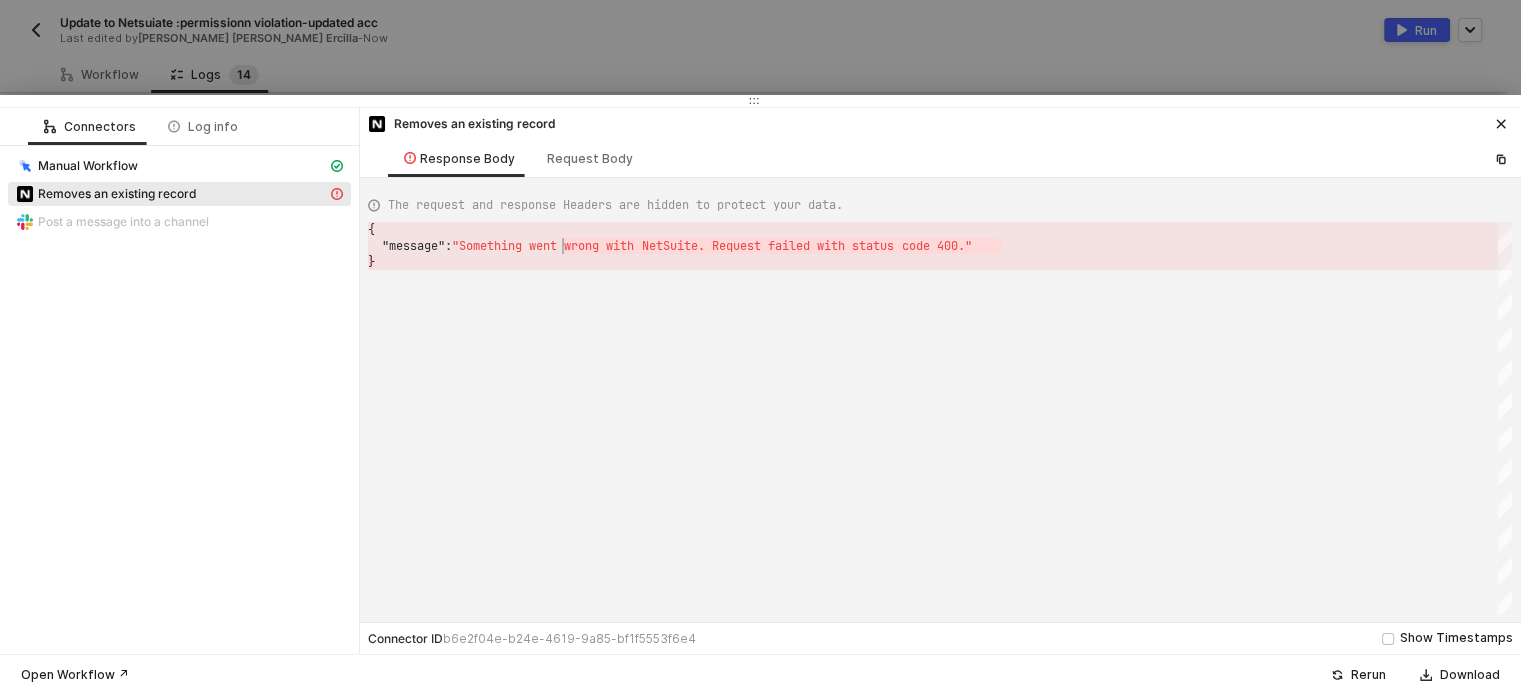 scroll, scrollTop: 0, scrollLeft: 5, axis: horizontal 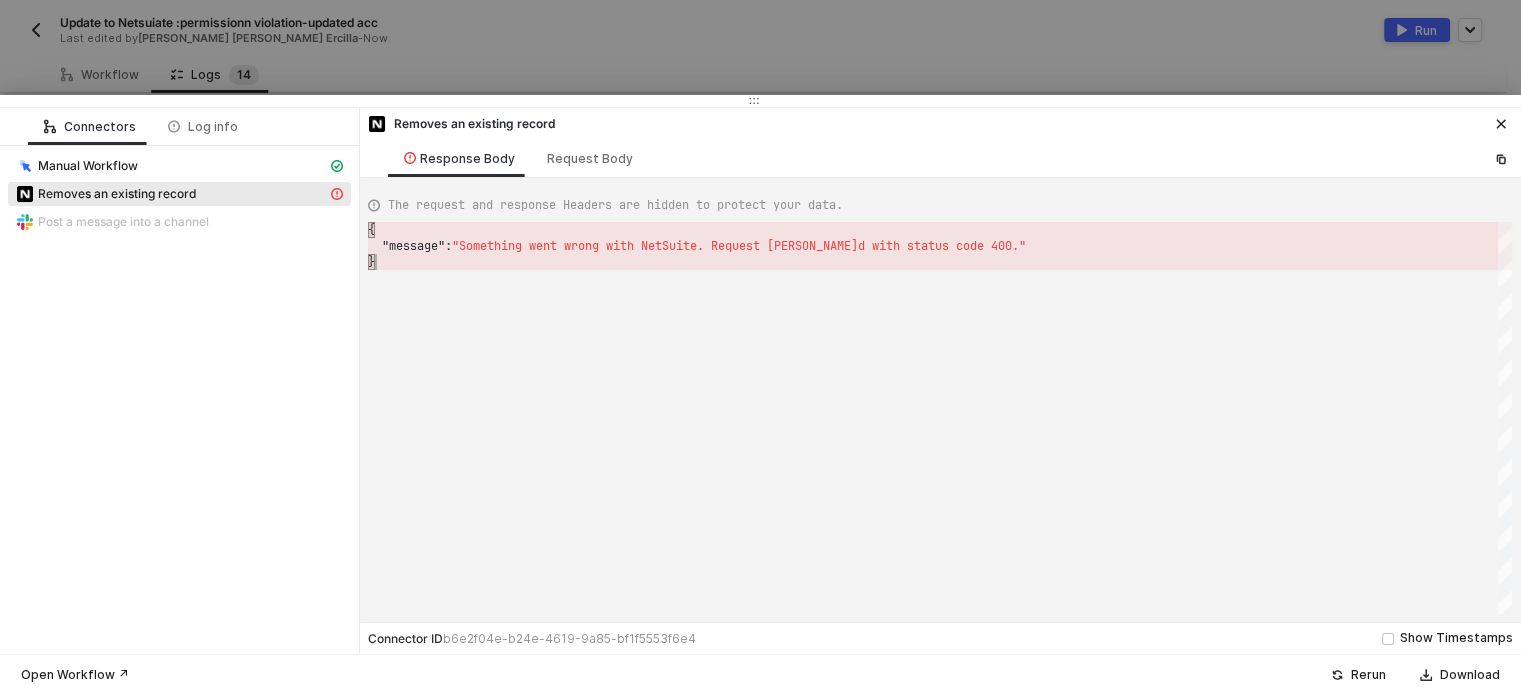 drag, startPoint x: 452, startPoint y: 253, endPoint x: 1024, endPoint y: 255, distance: 572.0035 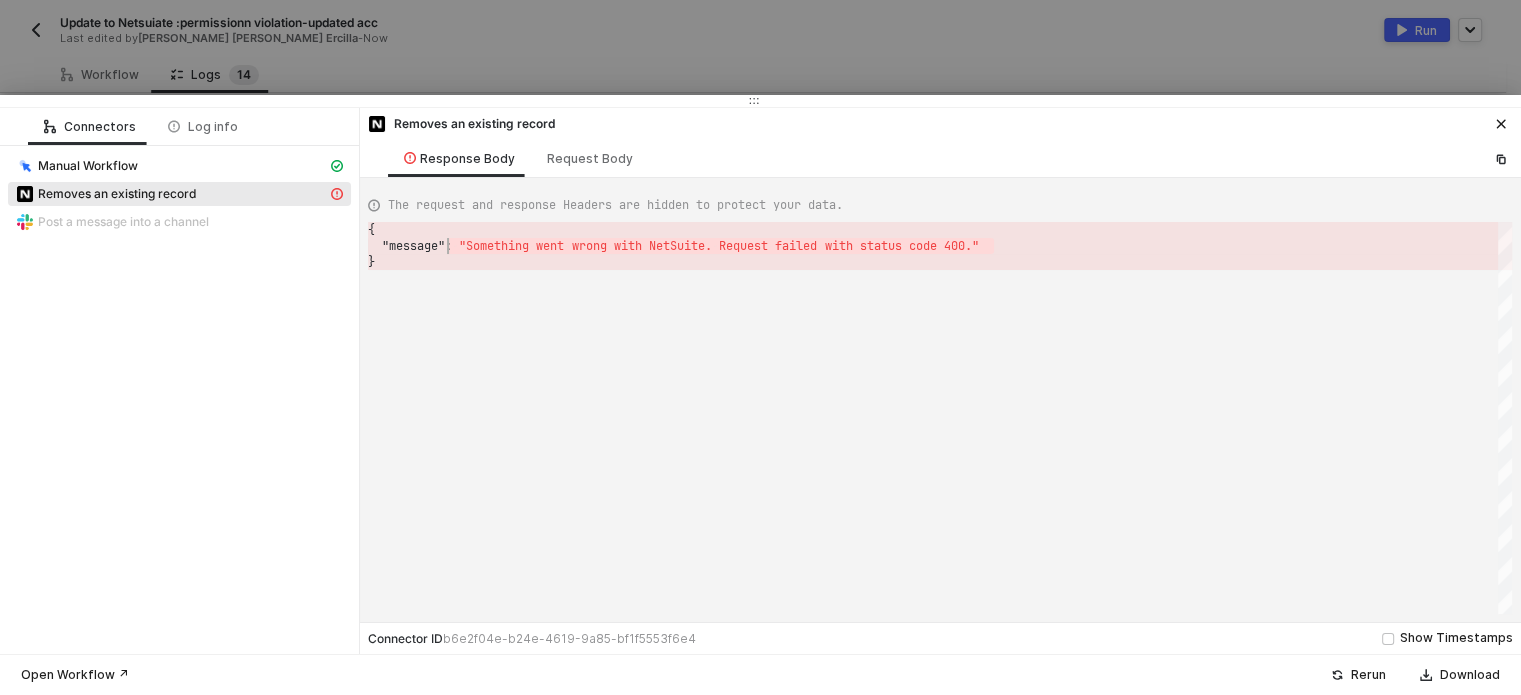 drag, startPoint x: 1009, startPoint y: 251, endPoint x: 496, endPoint y: 238, distance: 513.1647 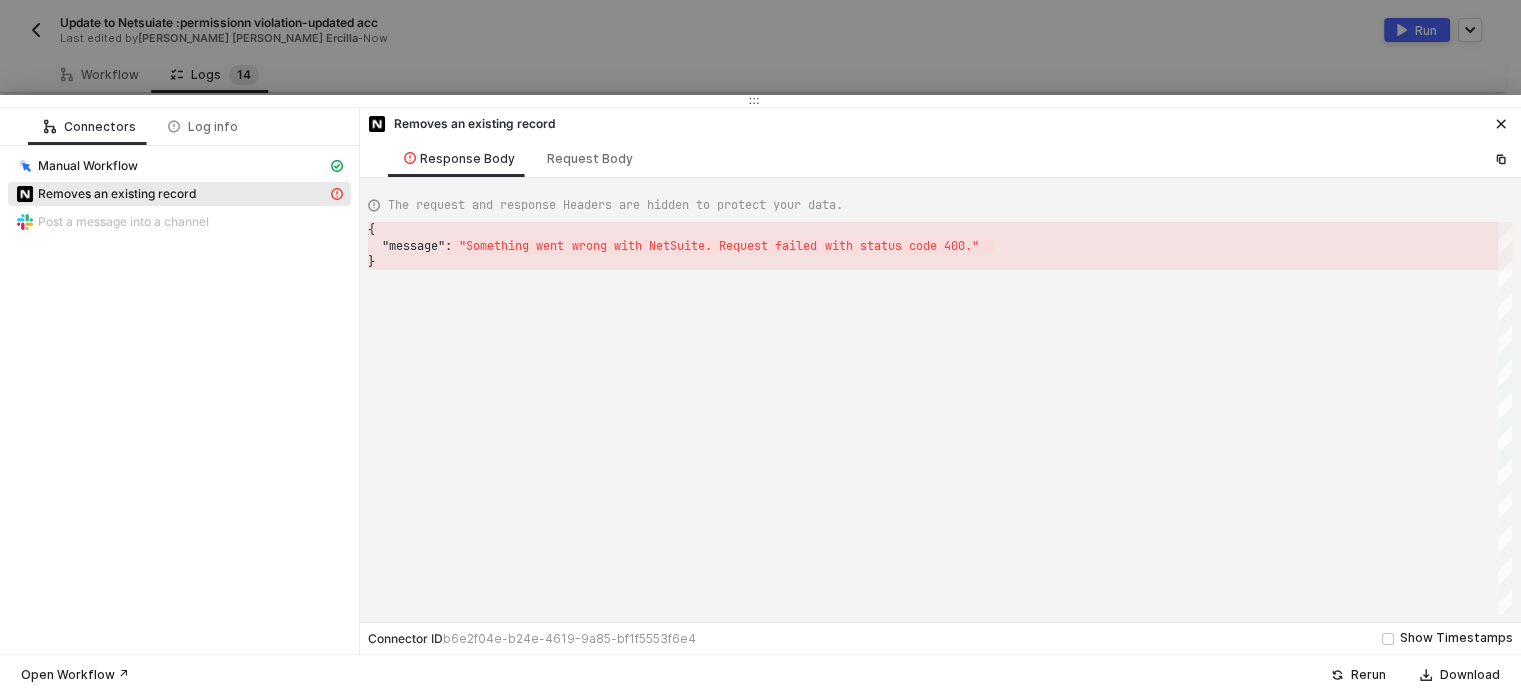 click at bounding box center [760, 347] 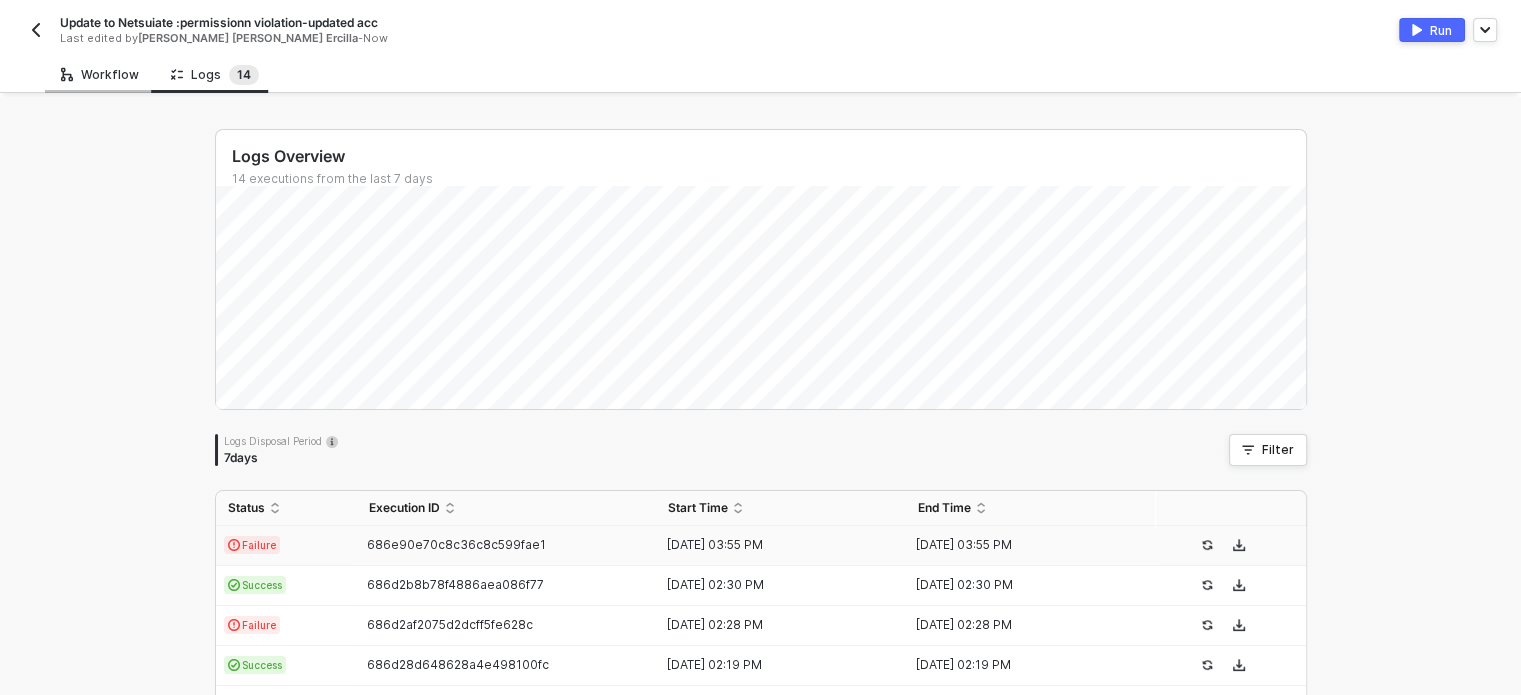 click on "Workflow" at bounding box center [100, 75] 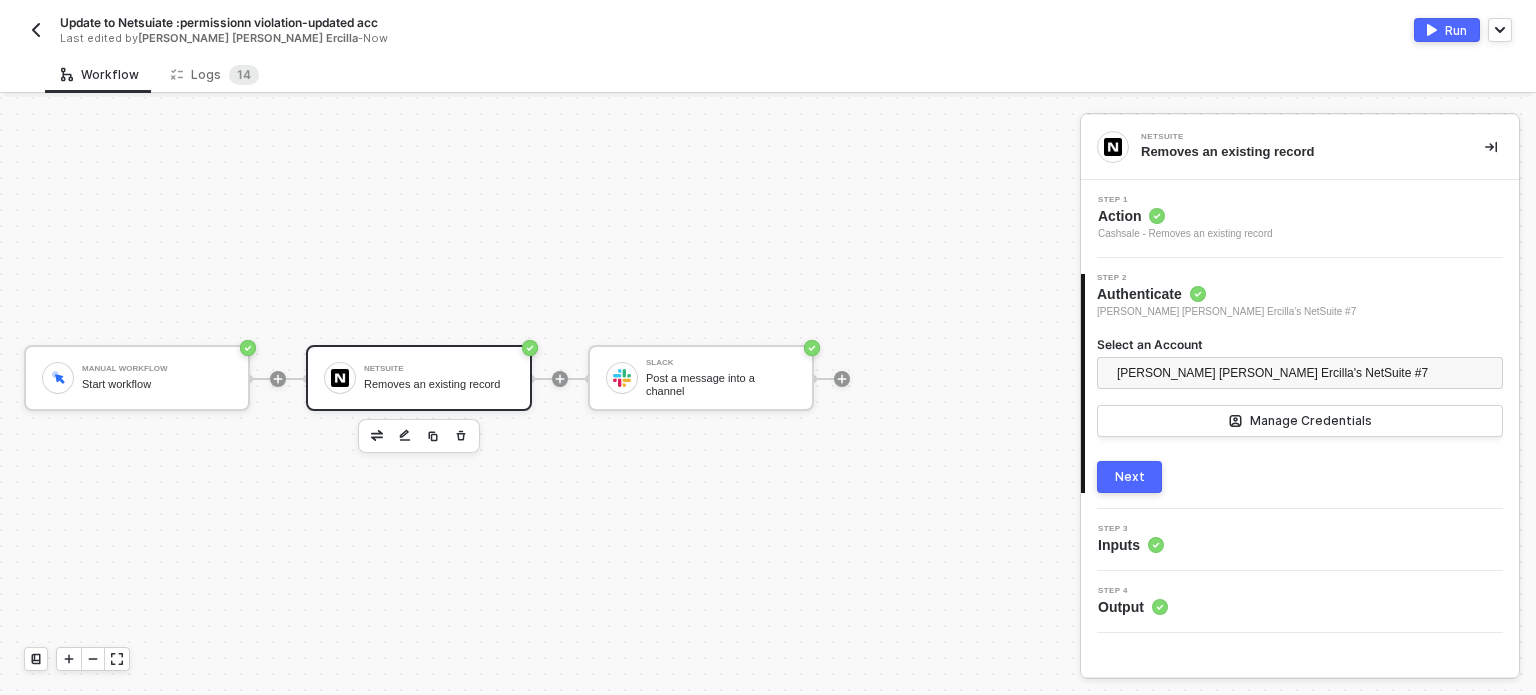 click on "Action" at bounding box center (1185, 216) 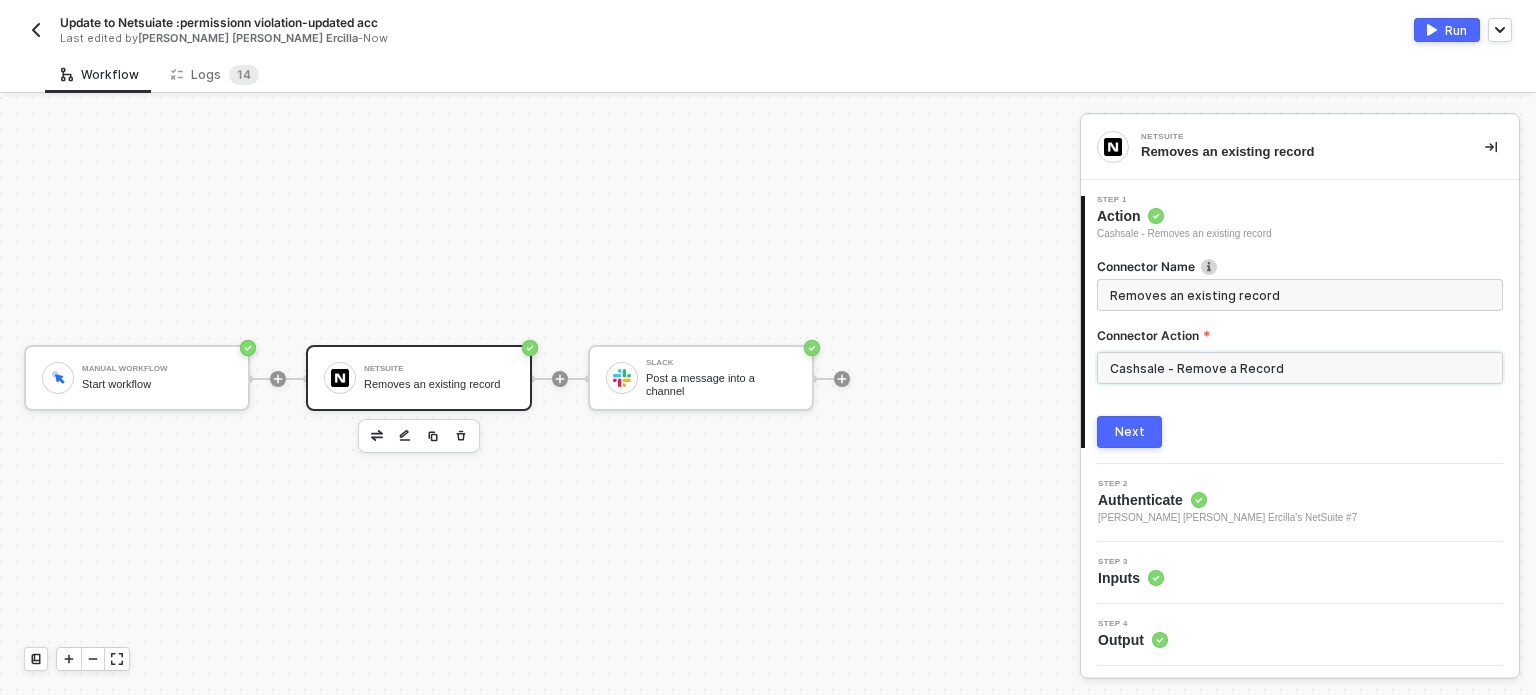 click on "Cashsale - Remove a Record" at bounding box center (1300, 368) 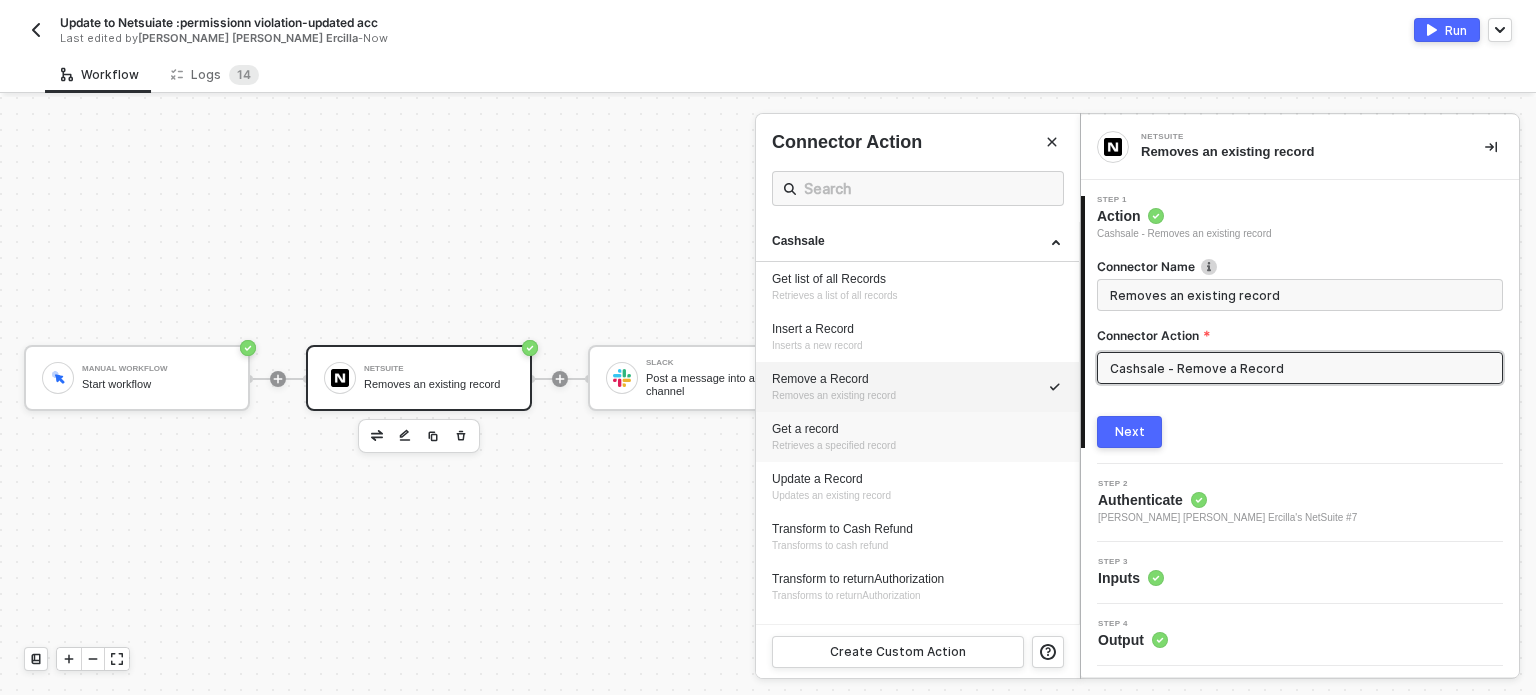 click on "Get a record" at bounding box center [917, 429] 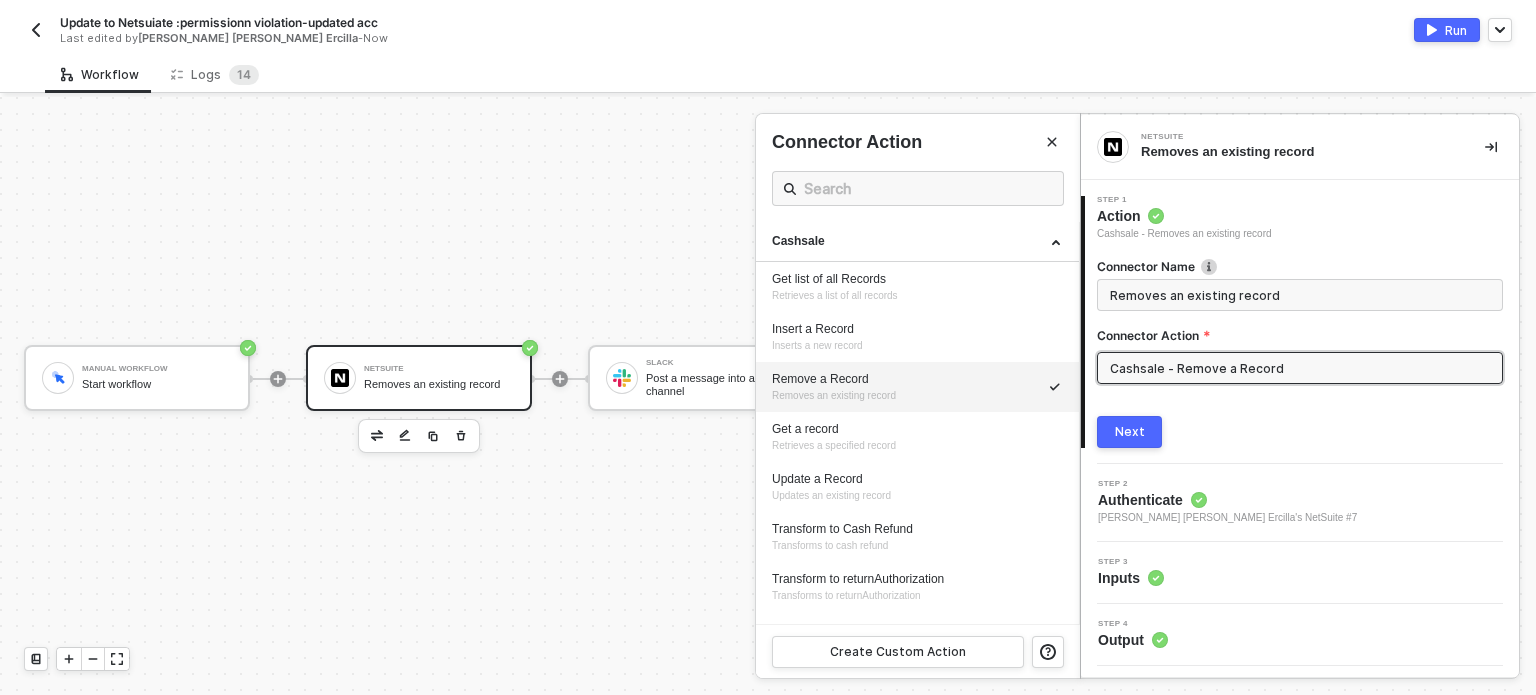 type on "Retrieves a specified record" 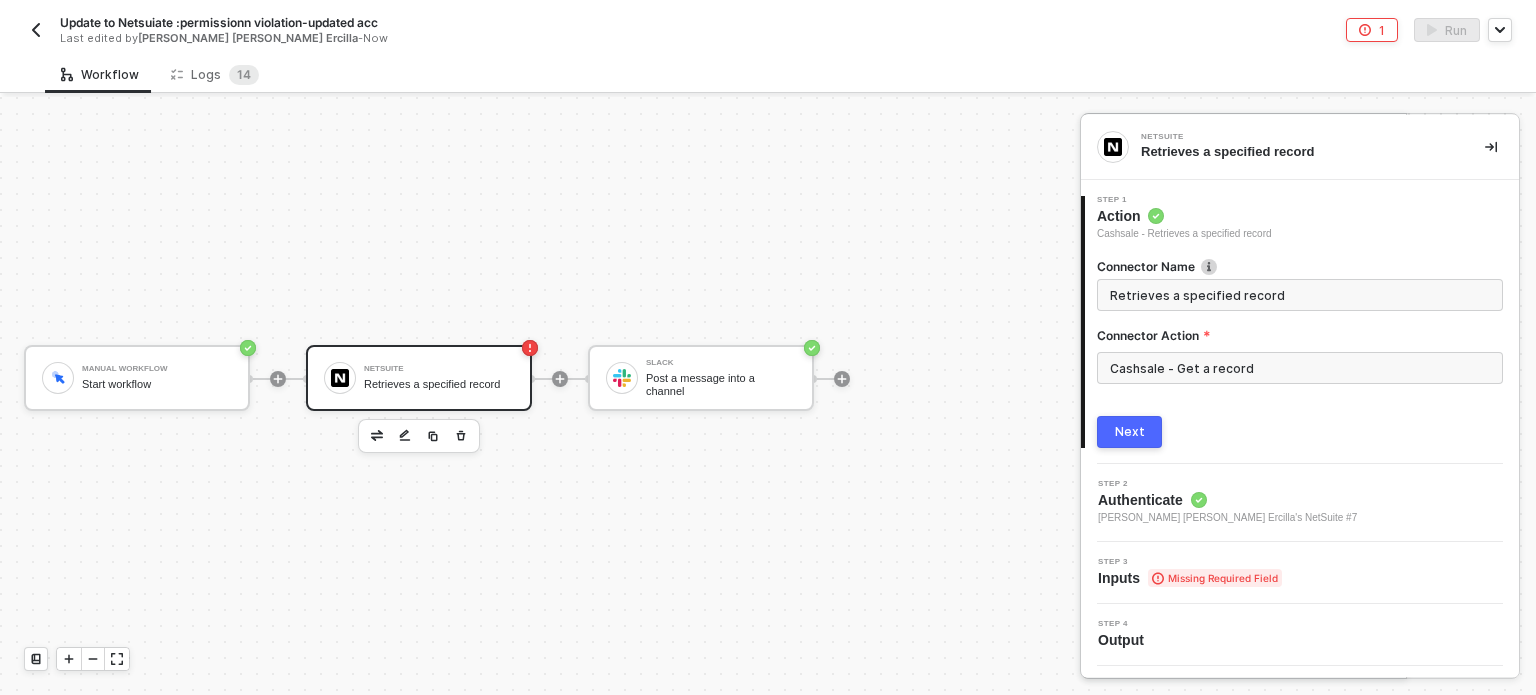 click on "Next" at bounding box center (1130, 432) 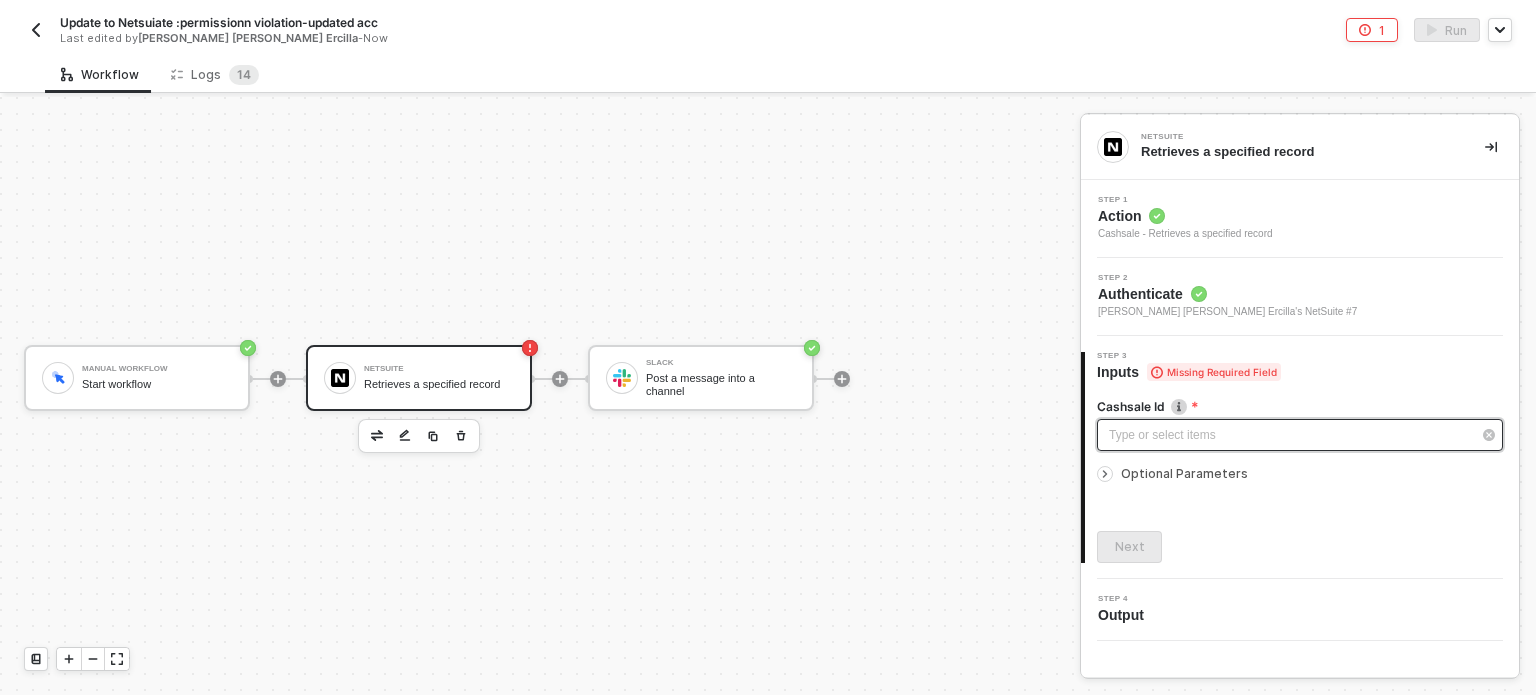 click on "Type or select items ﻿" at bounding box center [1300, 435] 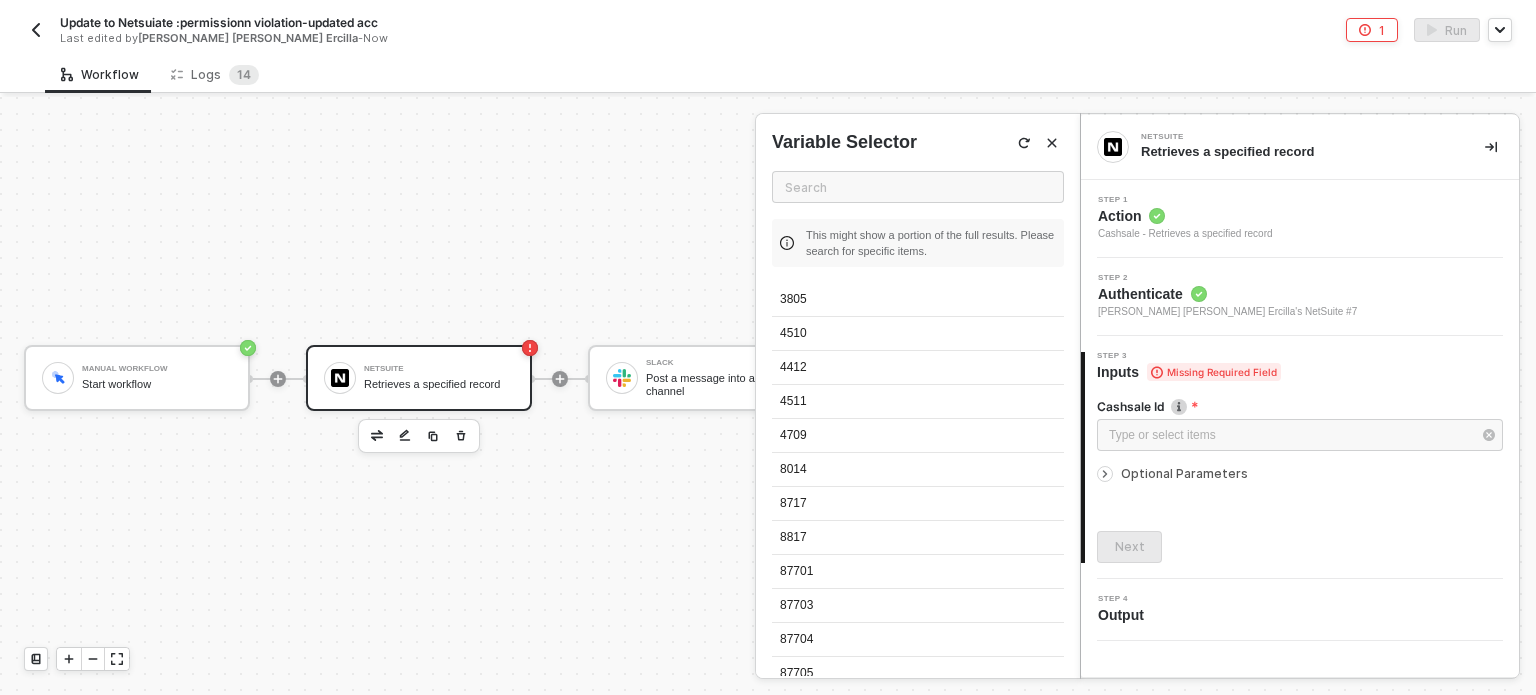 drag, startPoint x: 861, startPoint y: 305, endPoint x: 1072, endPoint y: 454, distance: 258.30603 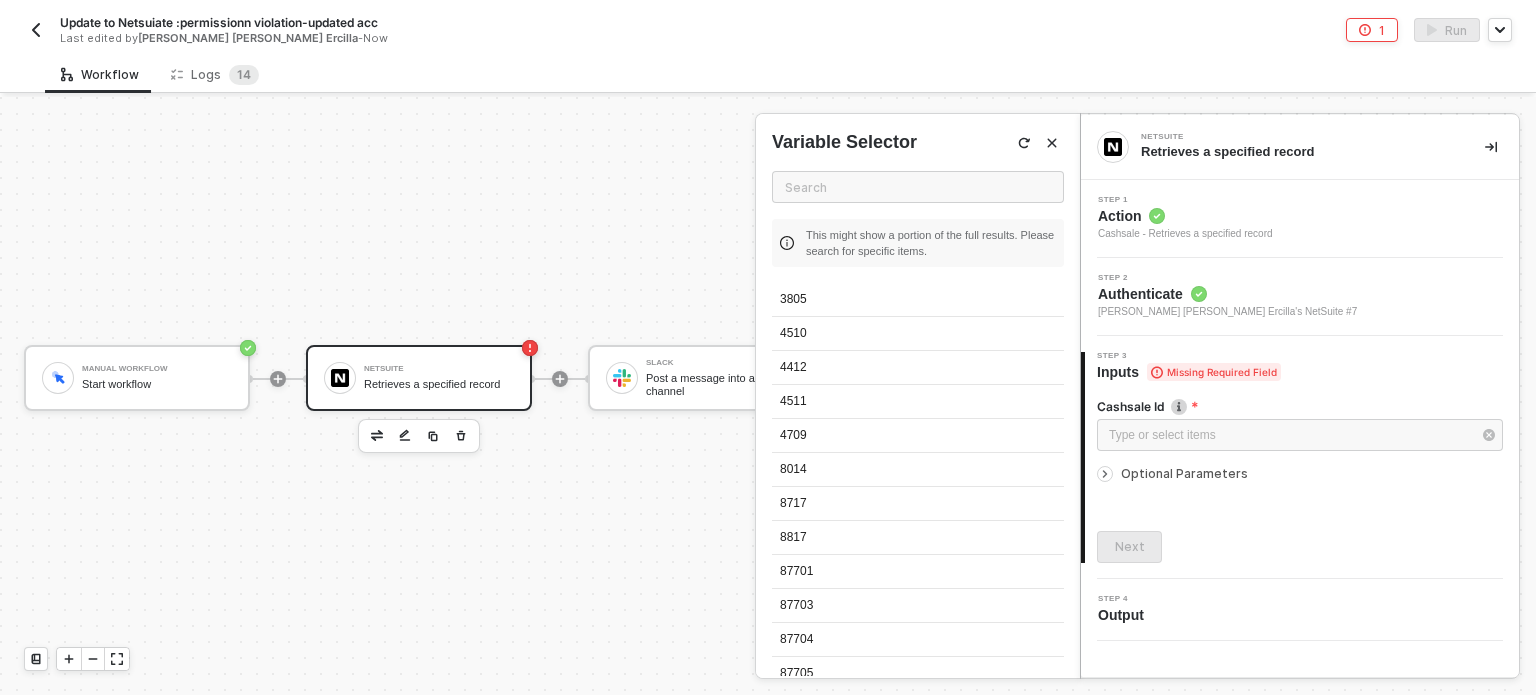 click on "3805" at bounding box center [918, 300] 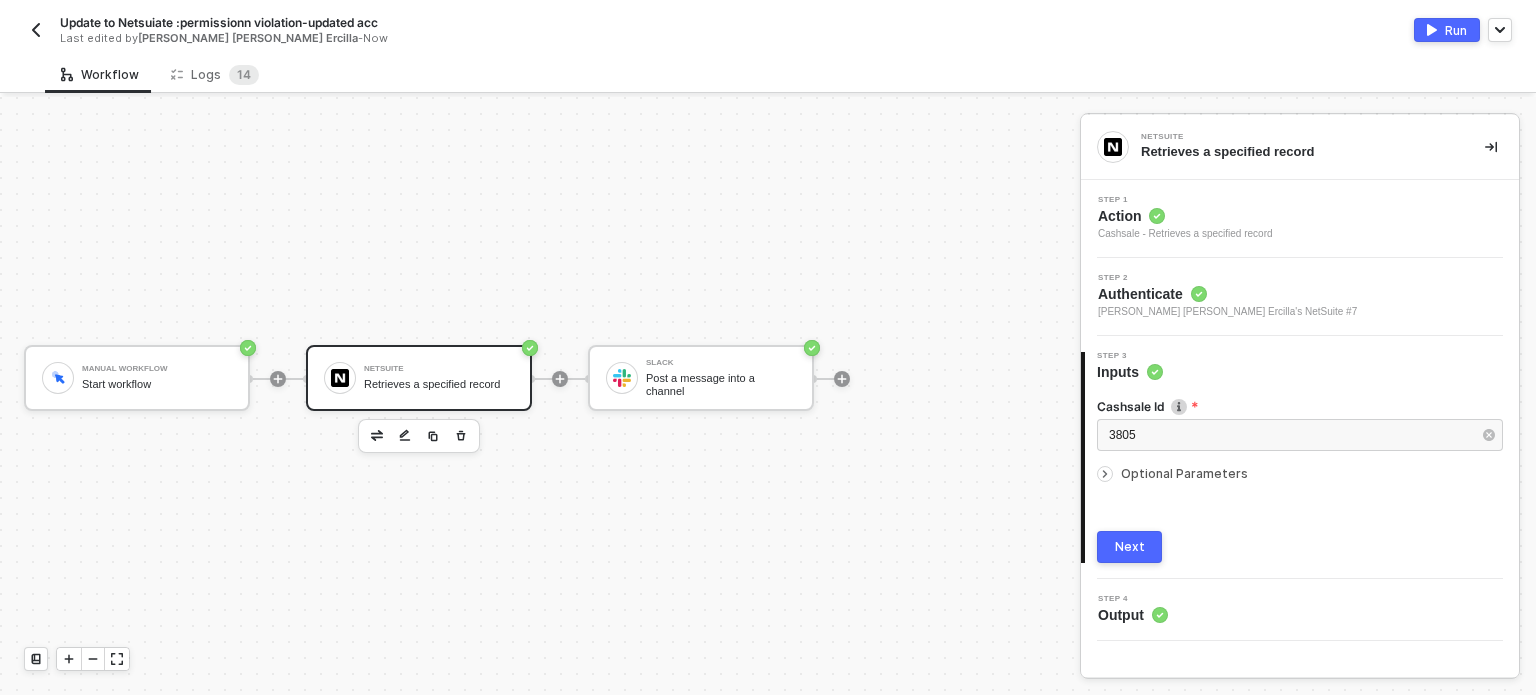 drag, startPoint x: 1118, startPoint y: 551, endPoint x: 1327, endPoint y: 401, distance: 257.25668 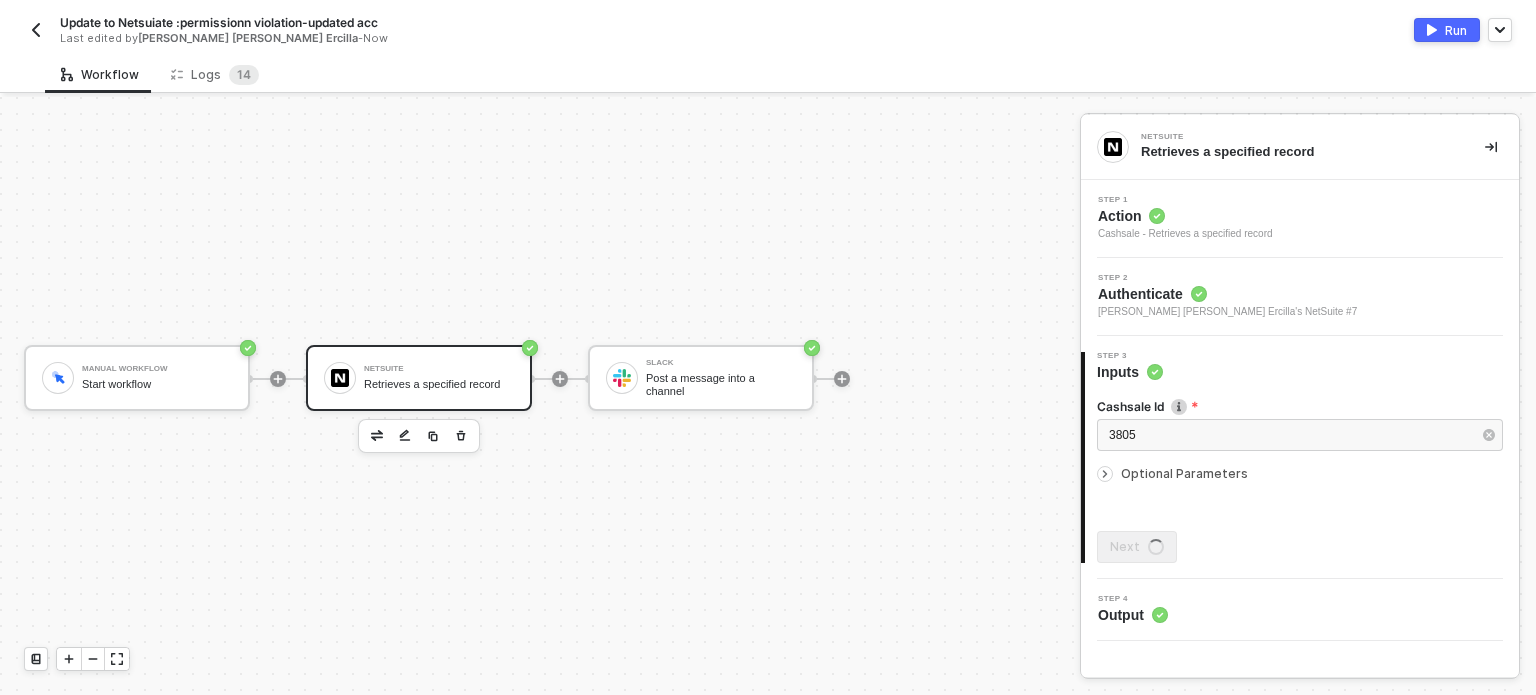 click on "Update to Netsuiate :permissionn violation-updated acc Last edited by  Maria Hanna Grace Barrete Ercilla  -  Now Run" at bounding box center [768, 28] 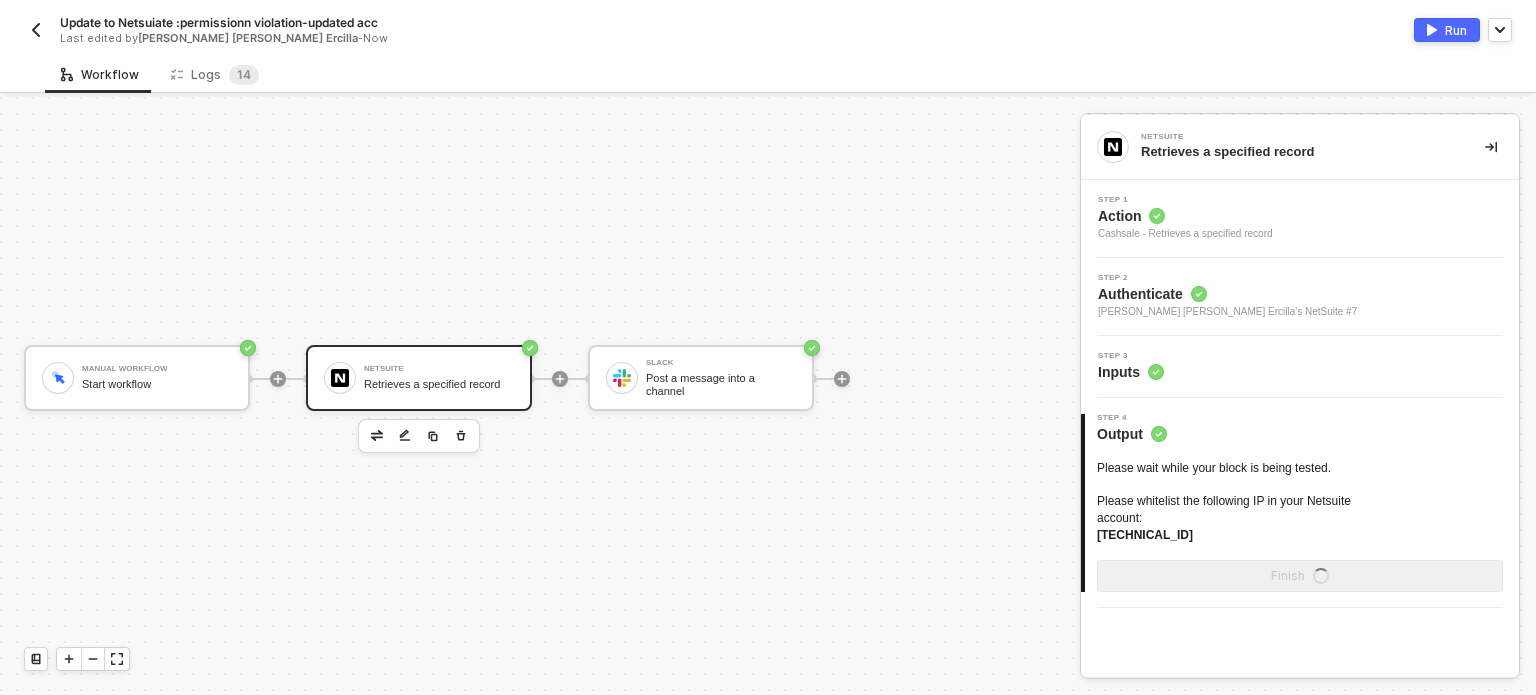 click on "Run" at bounding box center (1456, 30) 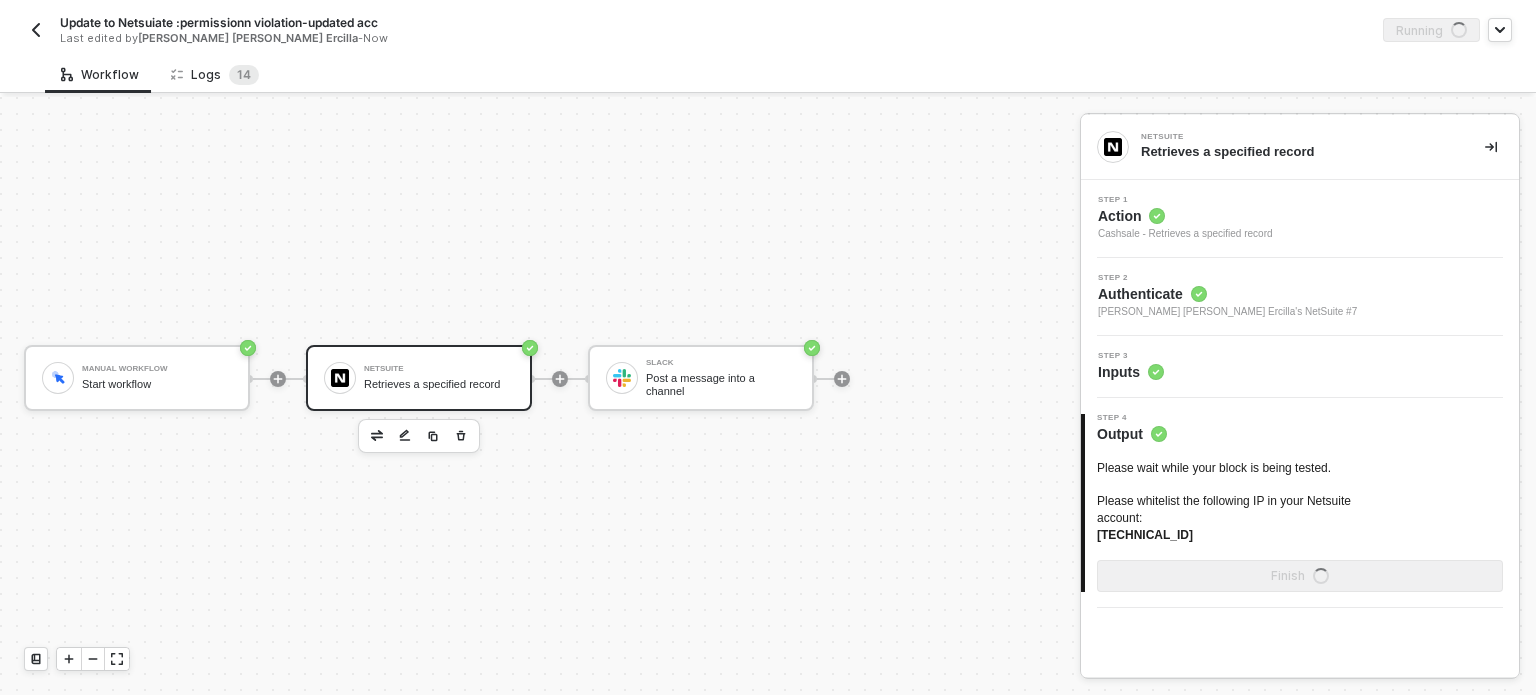 drag, startPoint x: 227, startPoint y: 67, endPoint x: 717, endPoint y: 180, distance: 502.8608 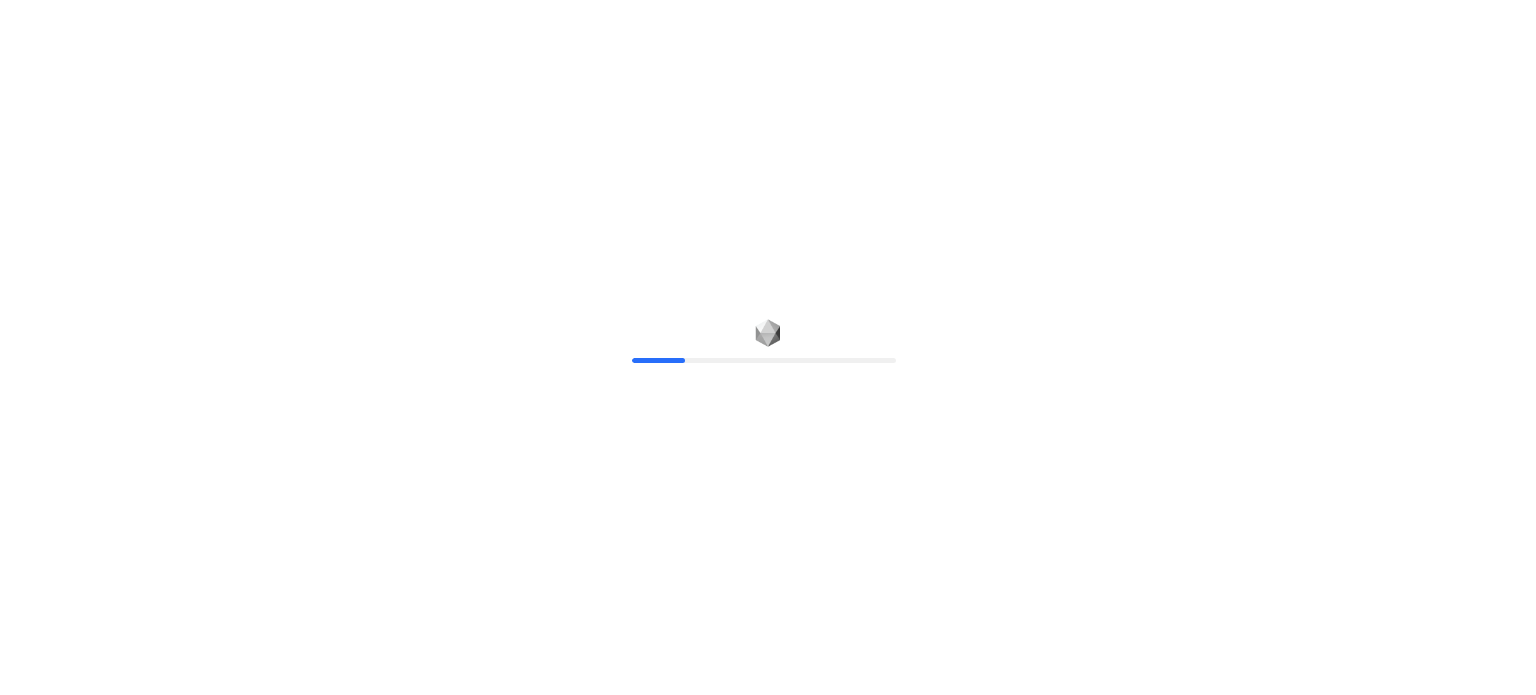 scroll, scrollTop: 0, scrollLeft: 0, axis: both 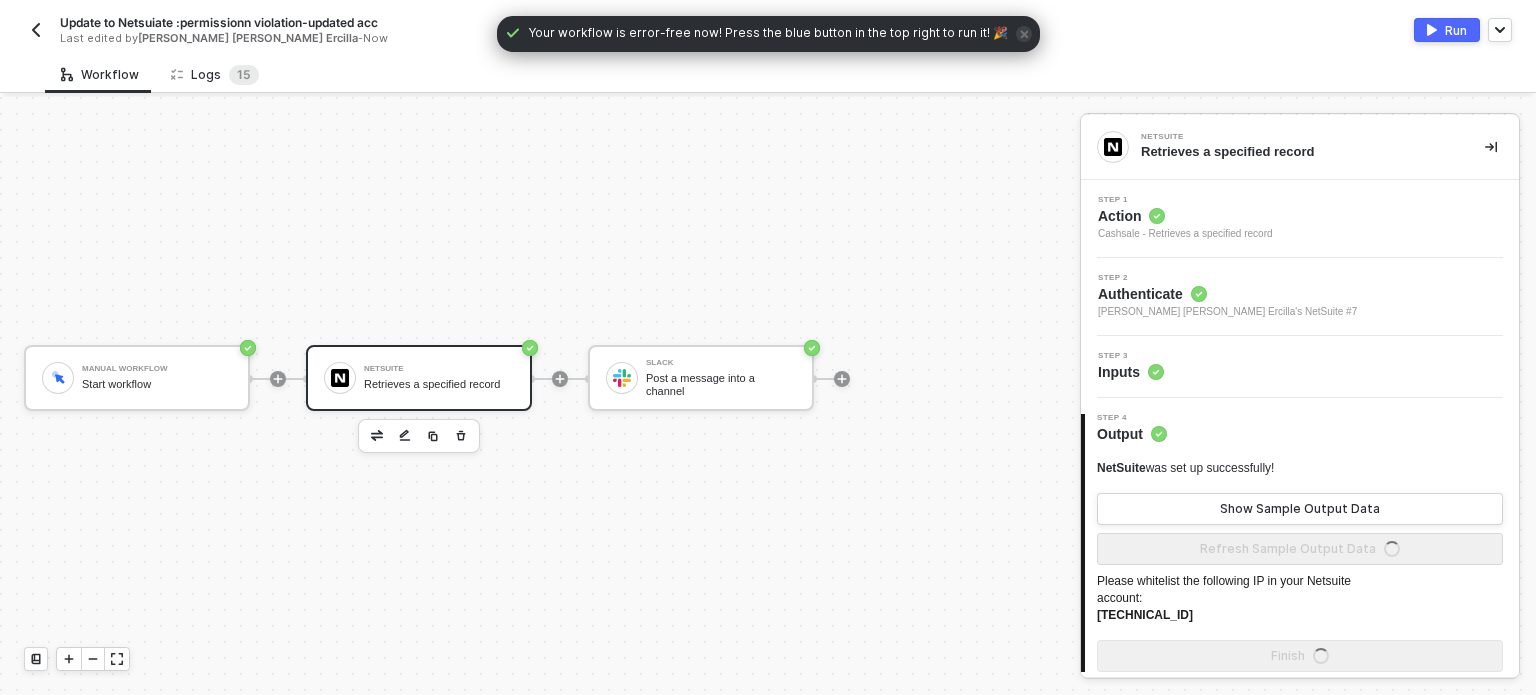 drag, startPoint x: 226, startPoint y: 75, endPoint x: 258, endPoint y: 95, distance: 37.735924 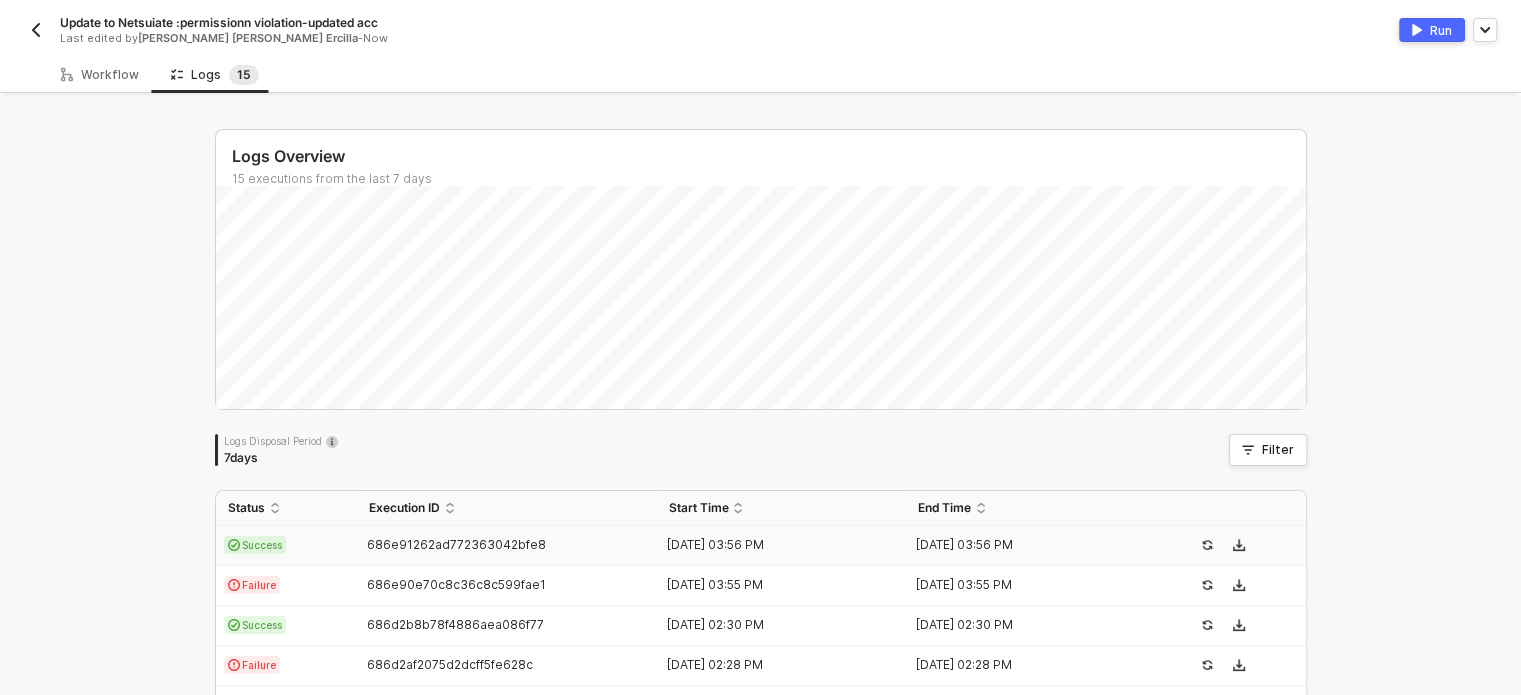 click on "686e91262ad772363042bfe8" at bounding box center (456, 544) 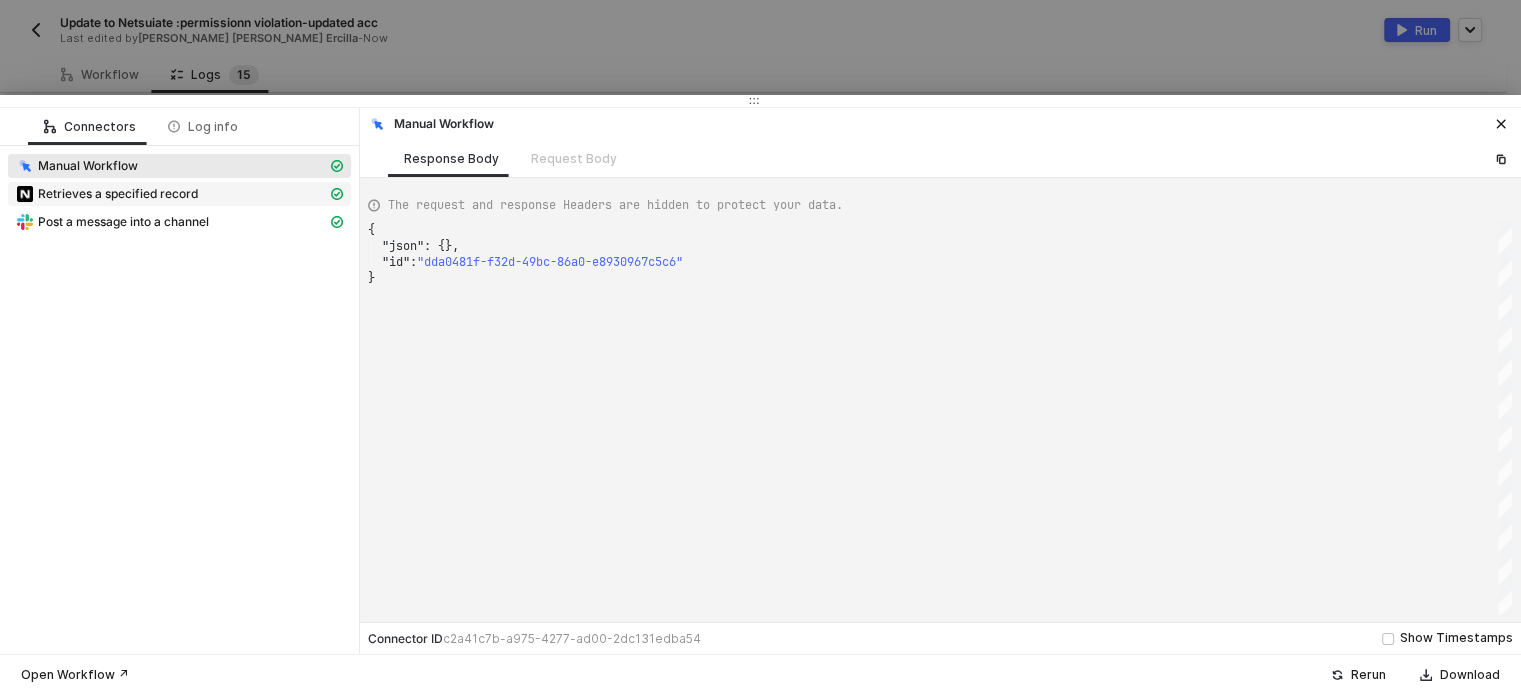 click on "Retrieves a specified record" at bounding box center (118, 194) 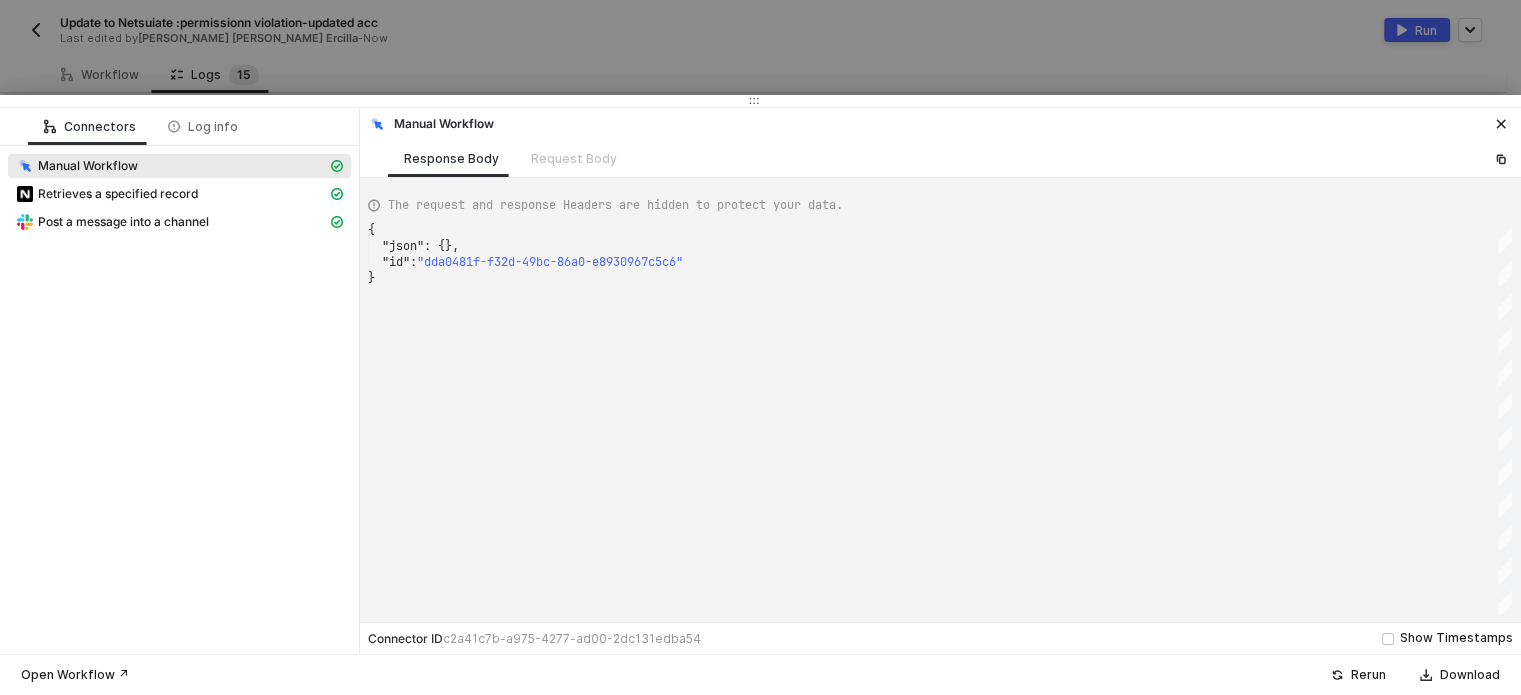 type on "{
"json": {
"cashSale": {
"links": [
{
"rel": "self",
"href": "[URL][DOMAIN_NAME]"
}
],
"appliedRules": {" 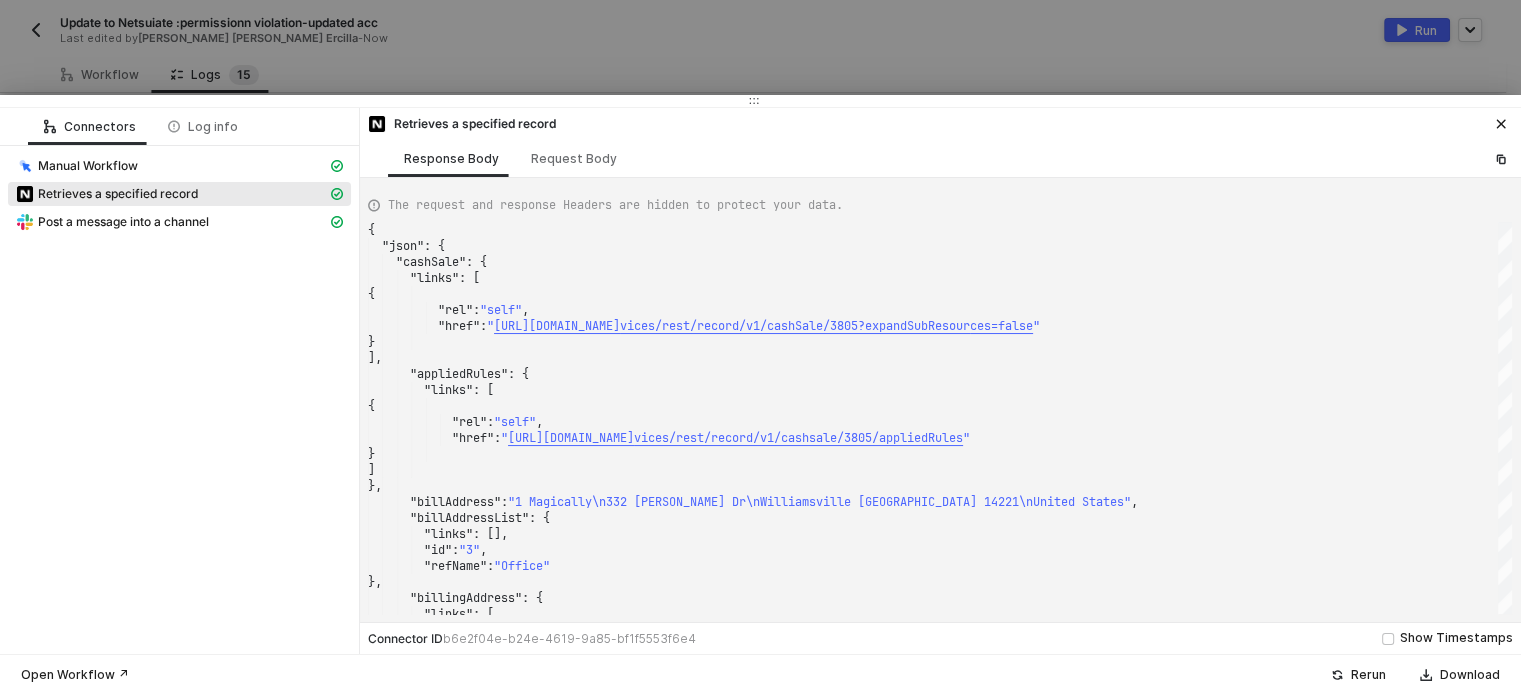 click at bounding box center (760, 347) 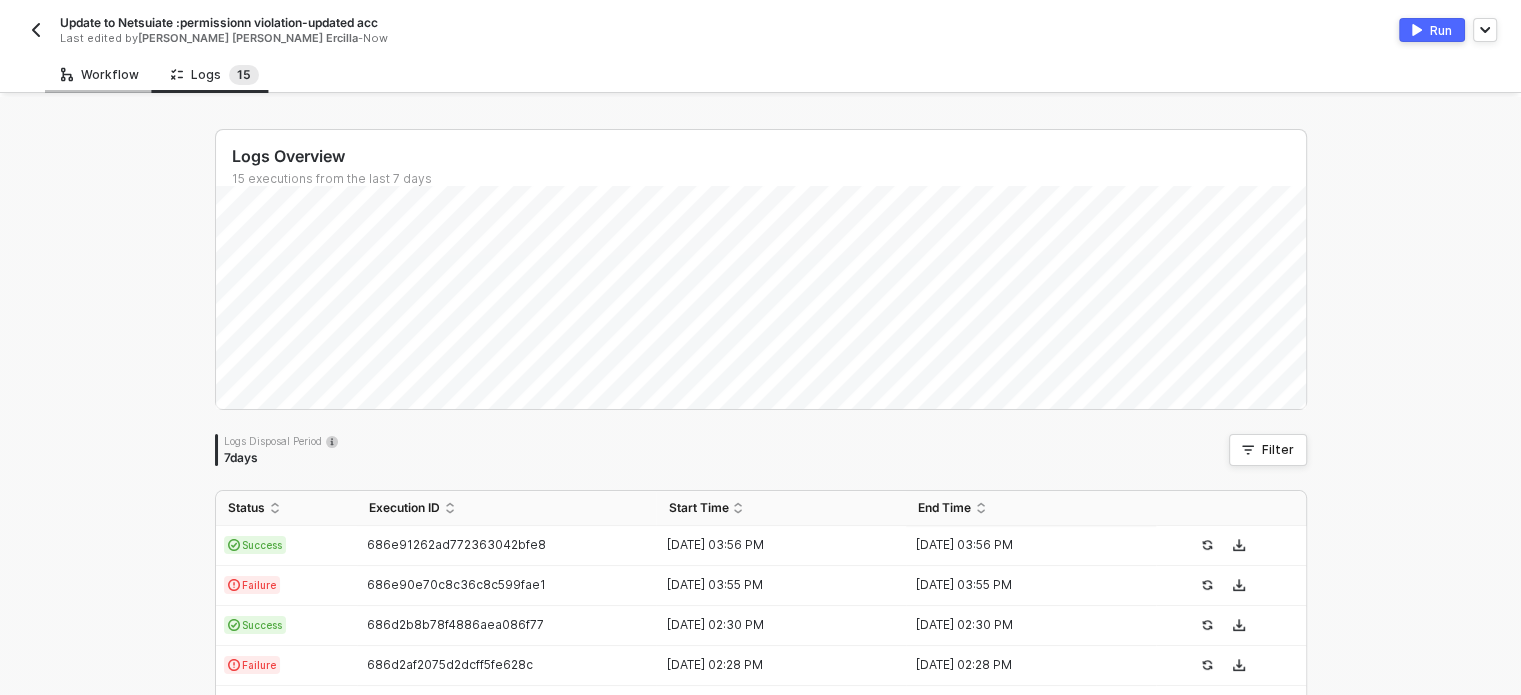 click on "Workflow" at bounding box center (100, 74) 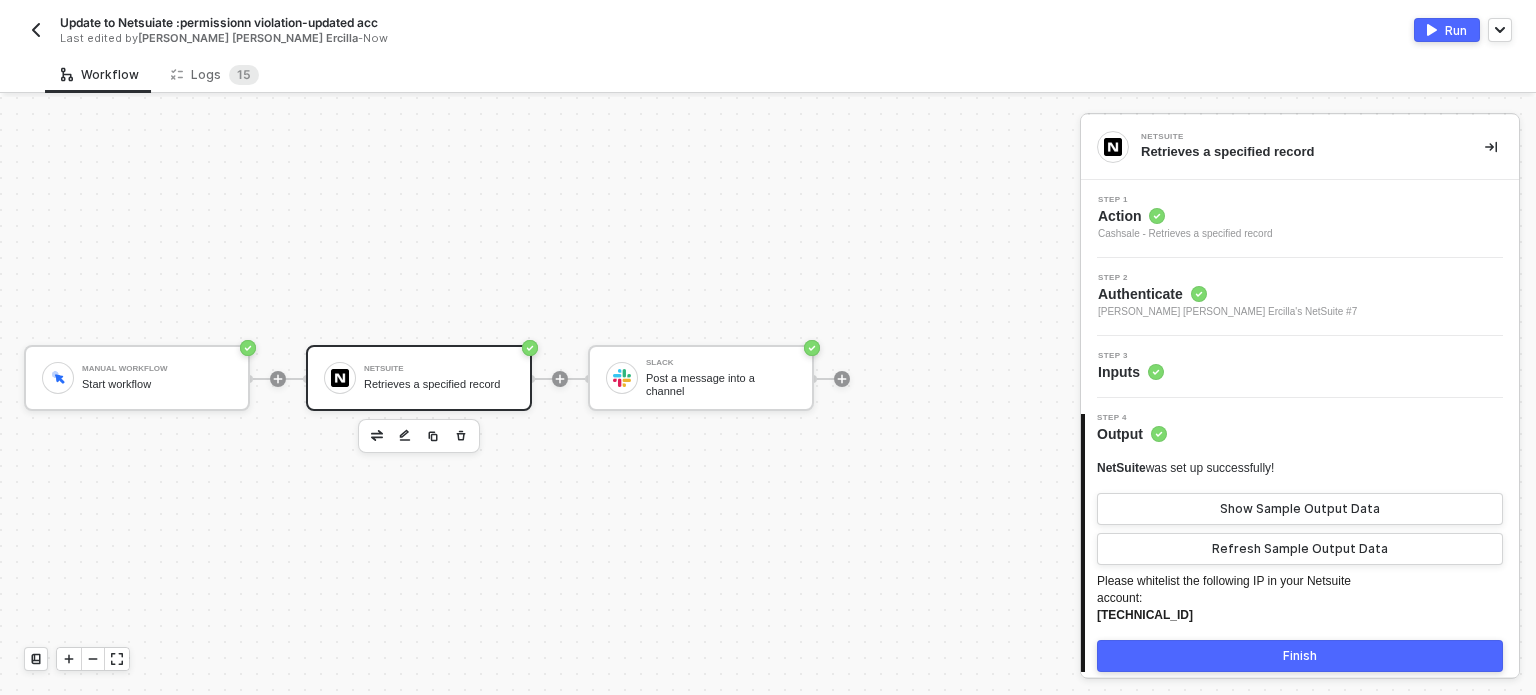 click on "Action" at bounding box center [1185, 216] 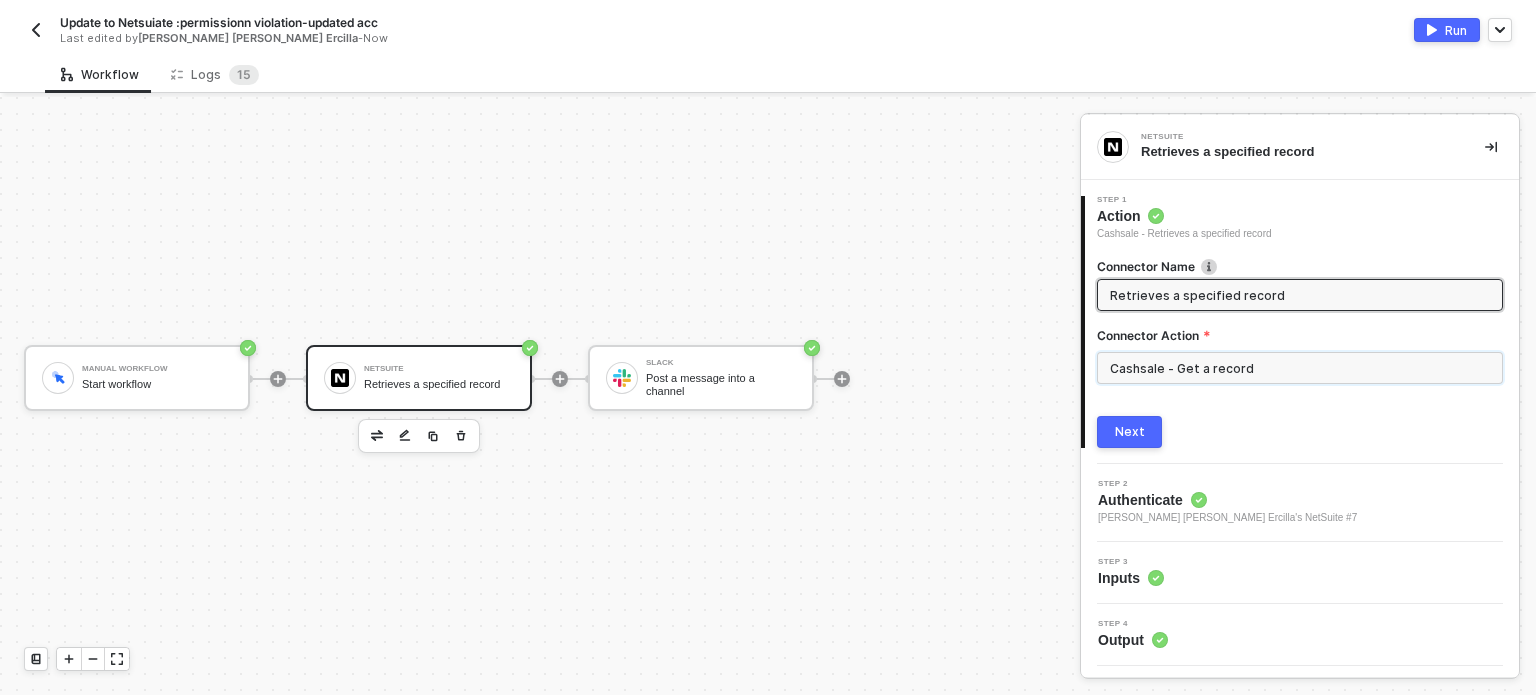 click on "Cashsale - Get a record" at bounding box center [1300, 368] 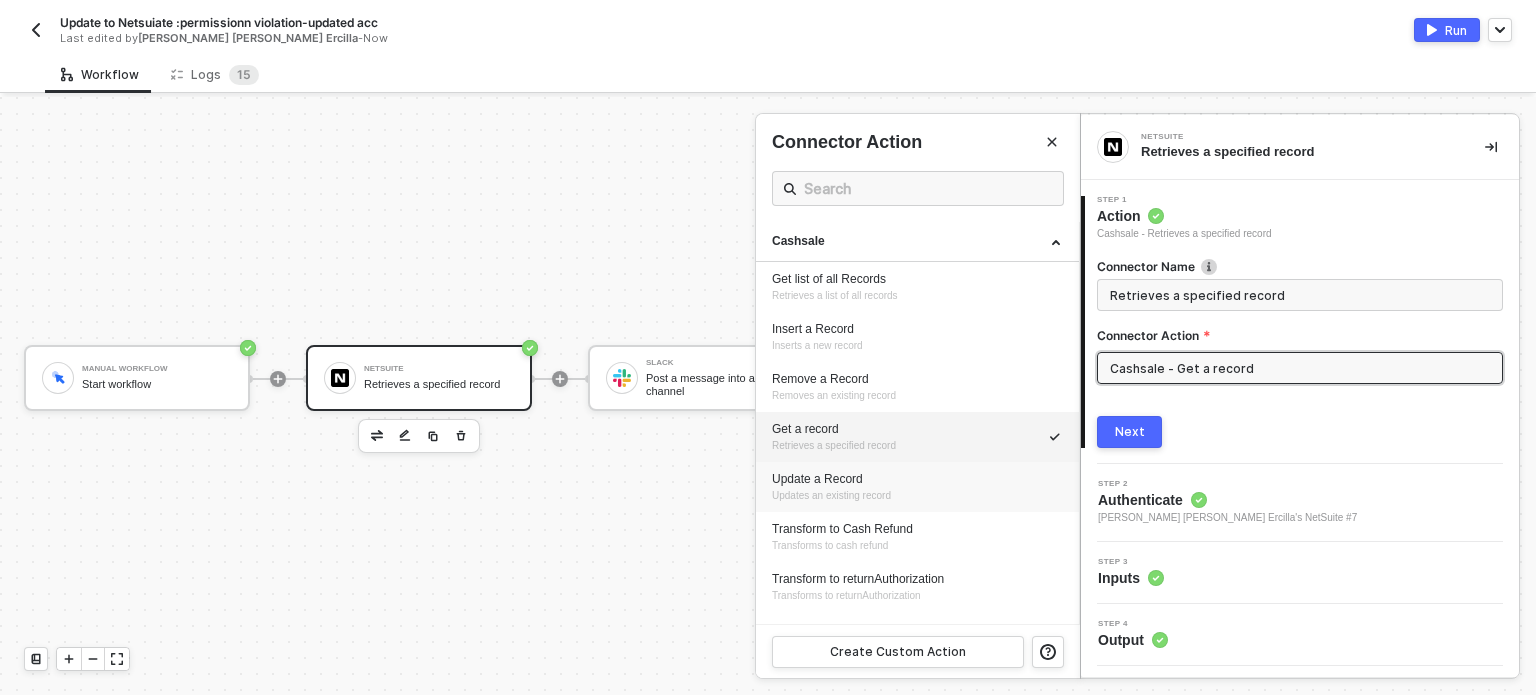 click on "Update a Record Updates an existing record" at bounding box center [917, 487] 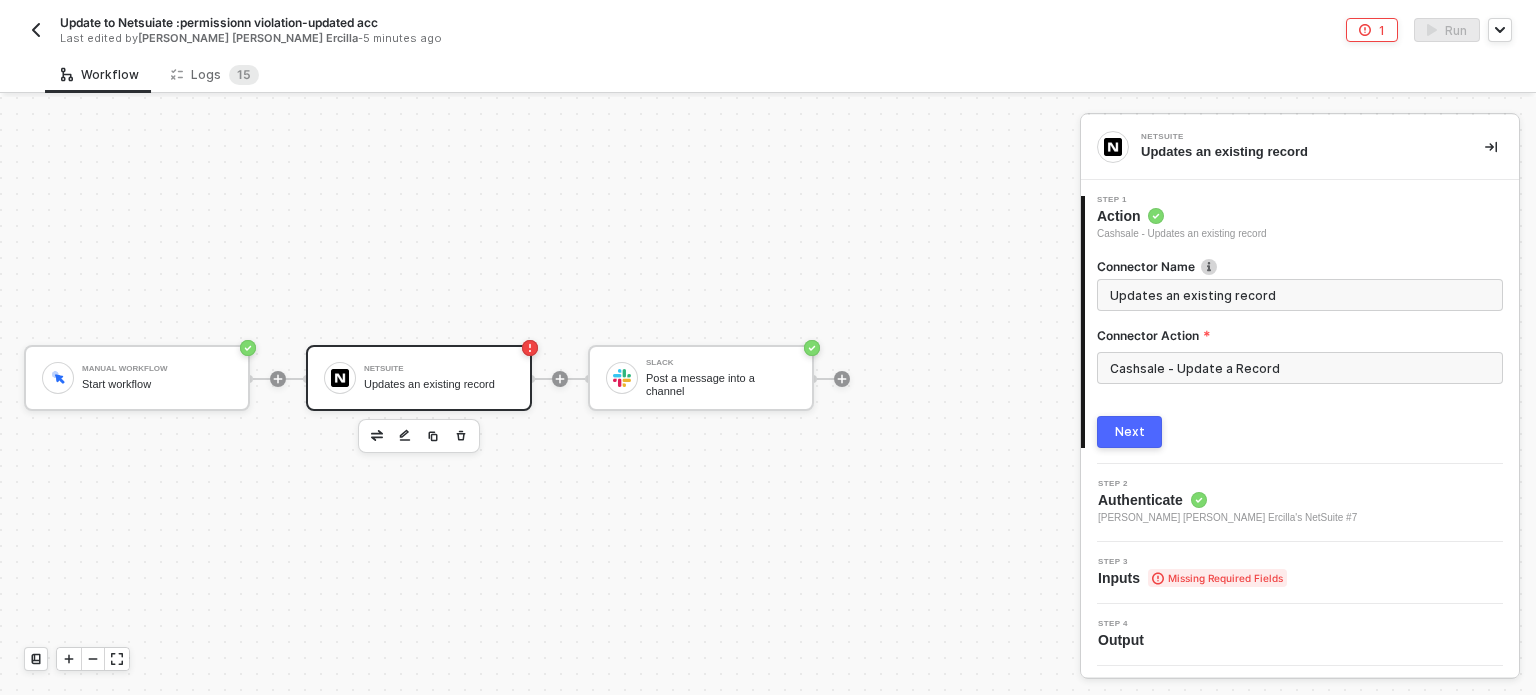 click on "Next" at bounding box center (1130, 432) 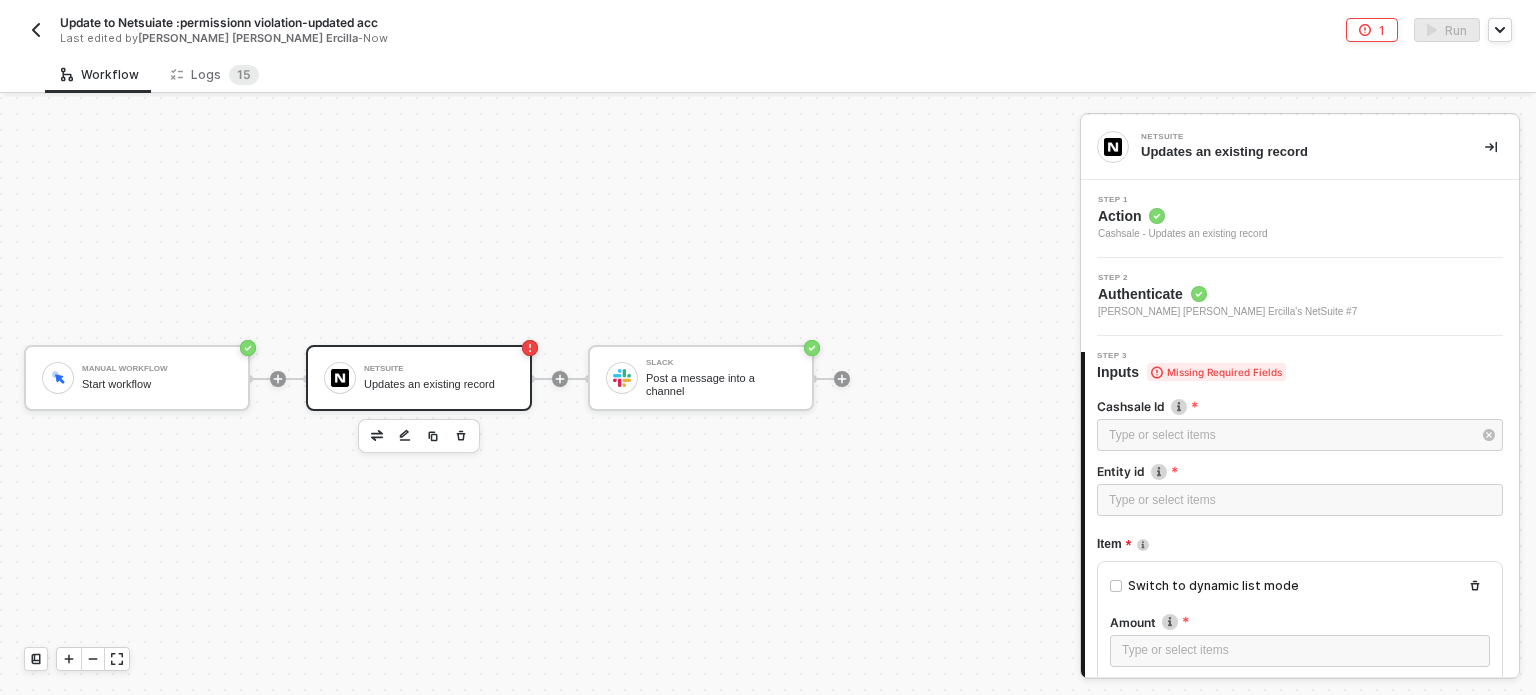 click on "Type or select items ﻿" at bounding box center (1290, 435) 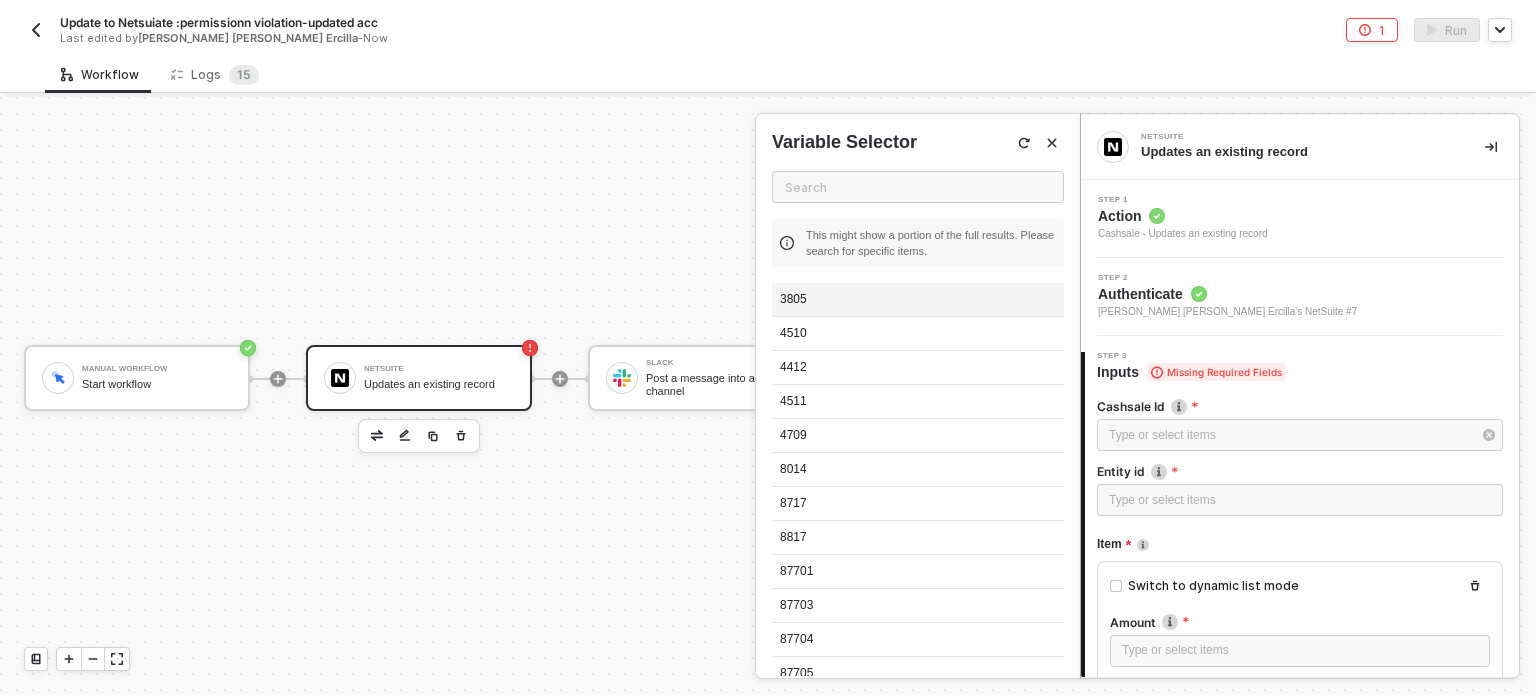 click on "3805" at bounding box center (918, 300) 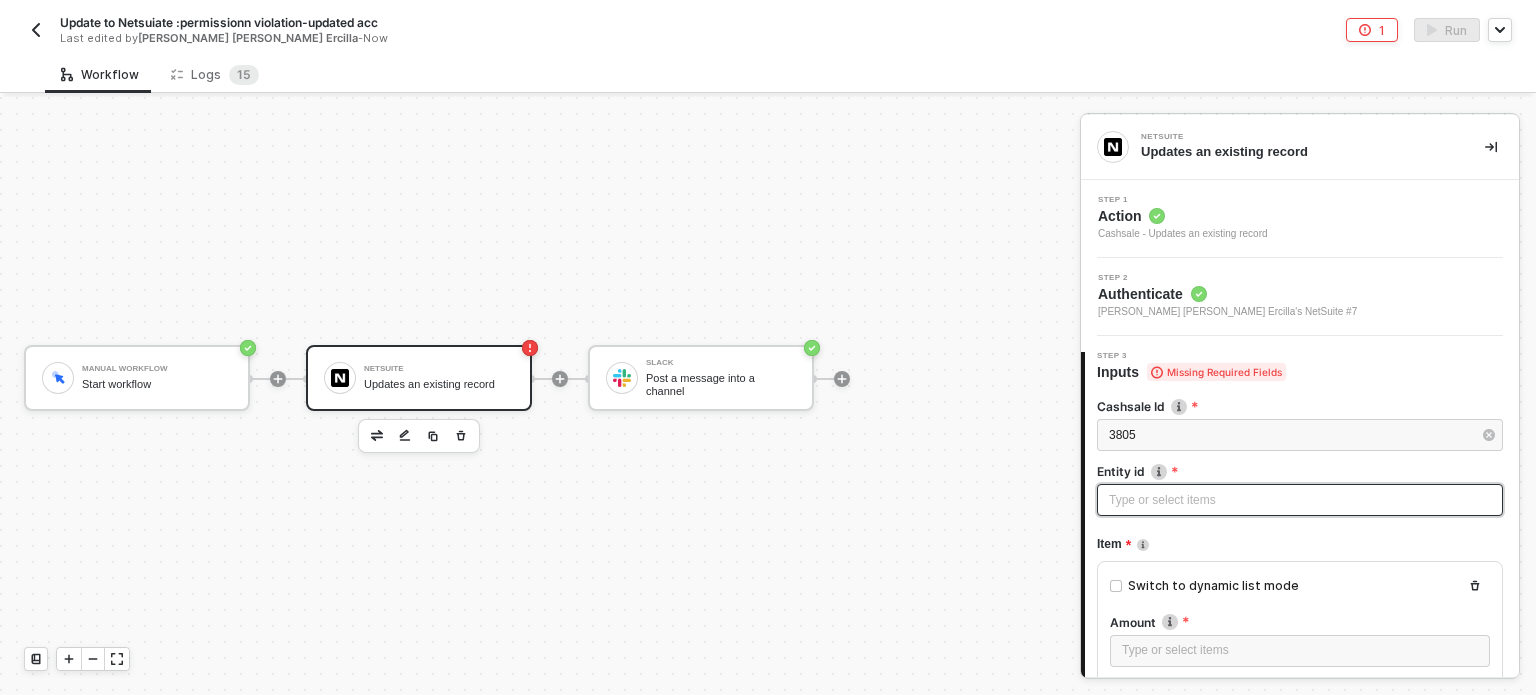 click on "Type or select items ﻿" at bounding box center (1300, 500) 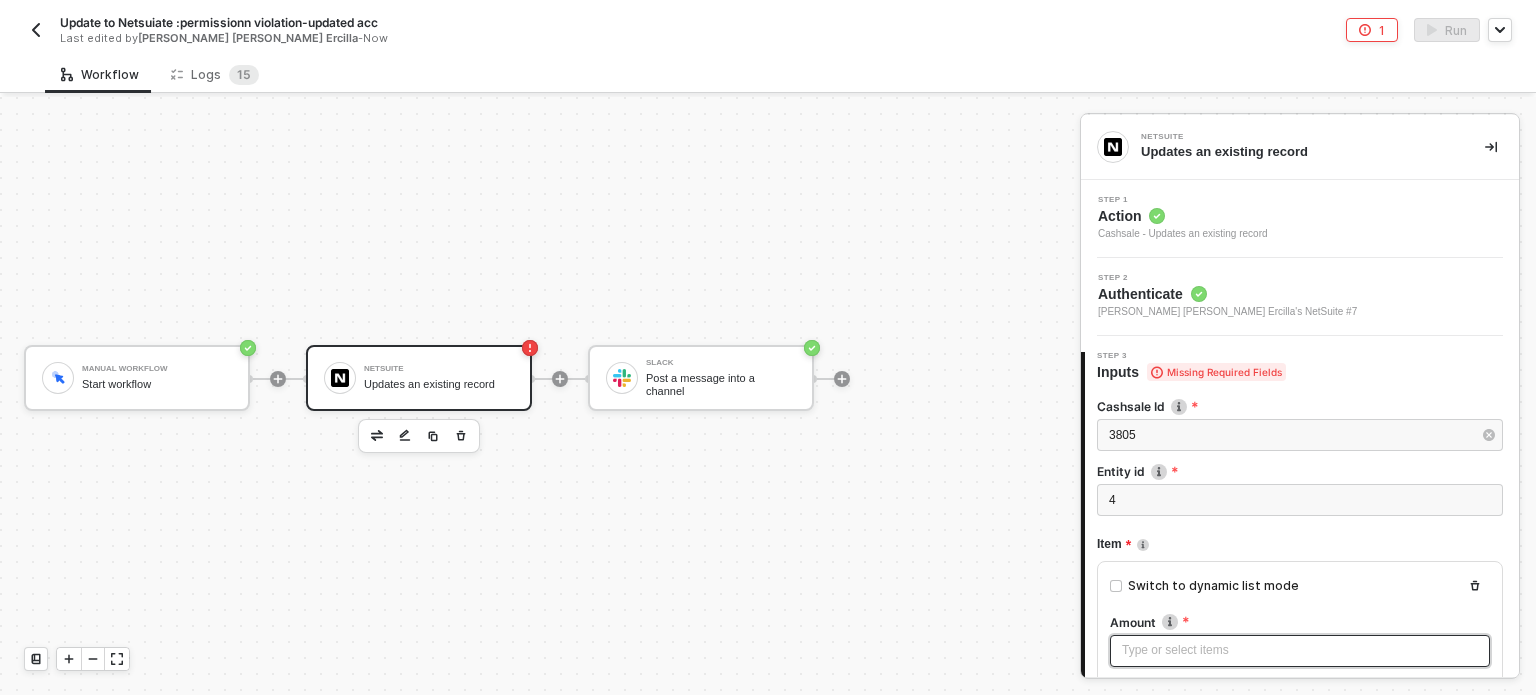 click on "Type or select items ﻿" at bounding box center (1300, 651) 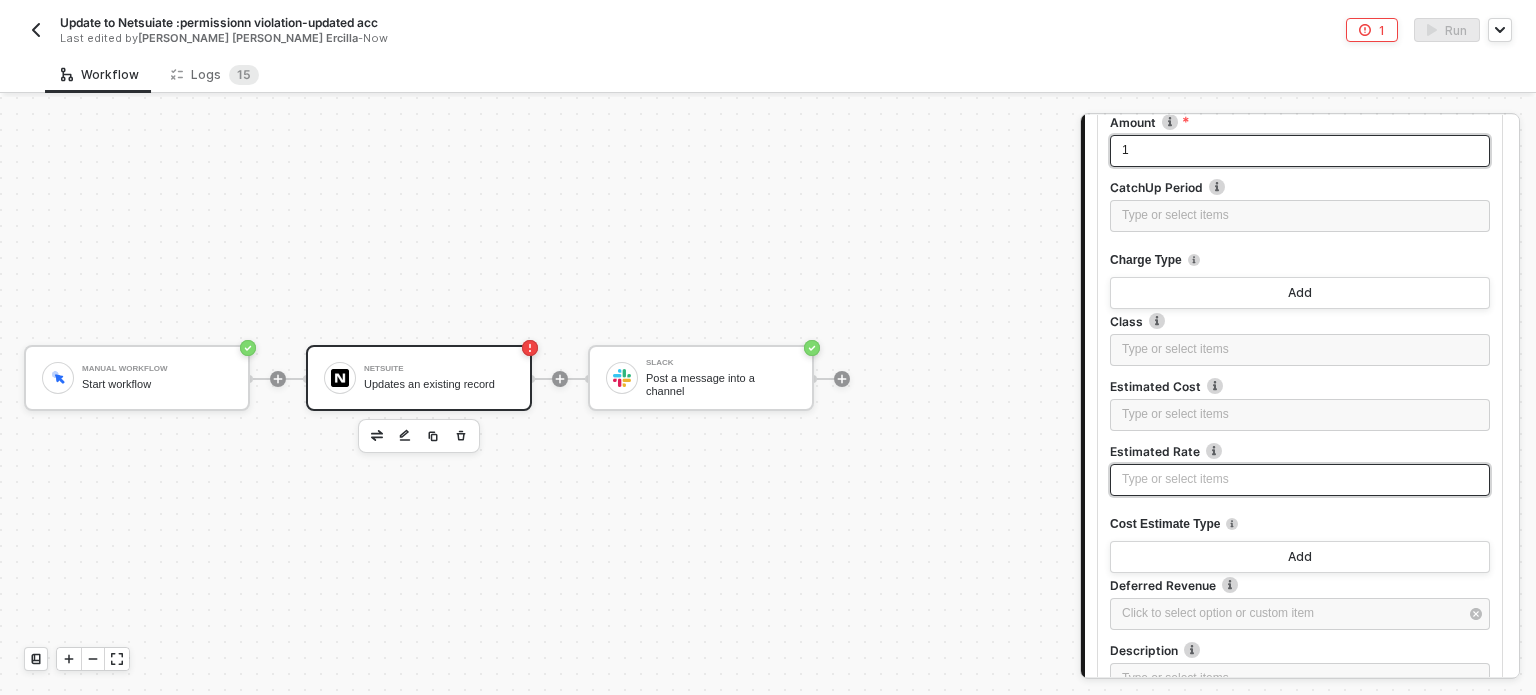 scroll, scrollTop: 900, scrollLeft: 0, axis: vertical 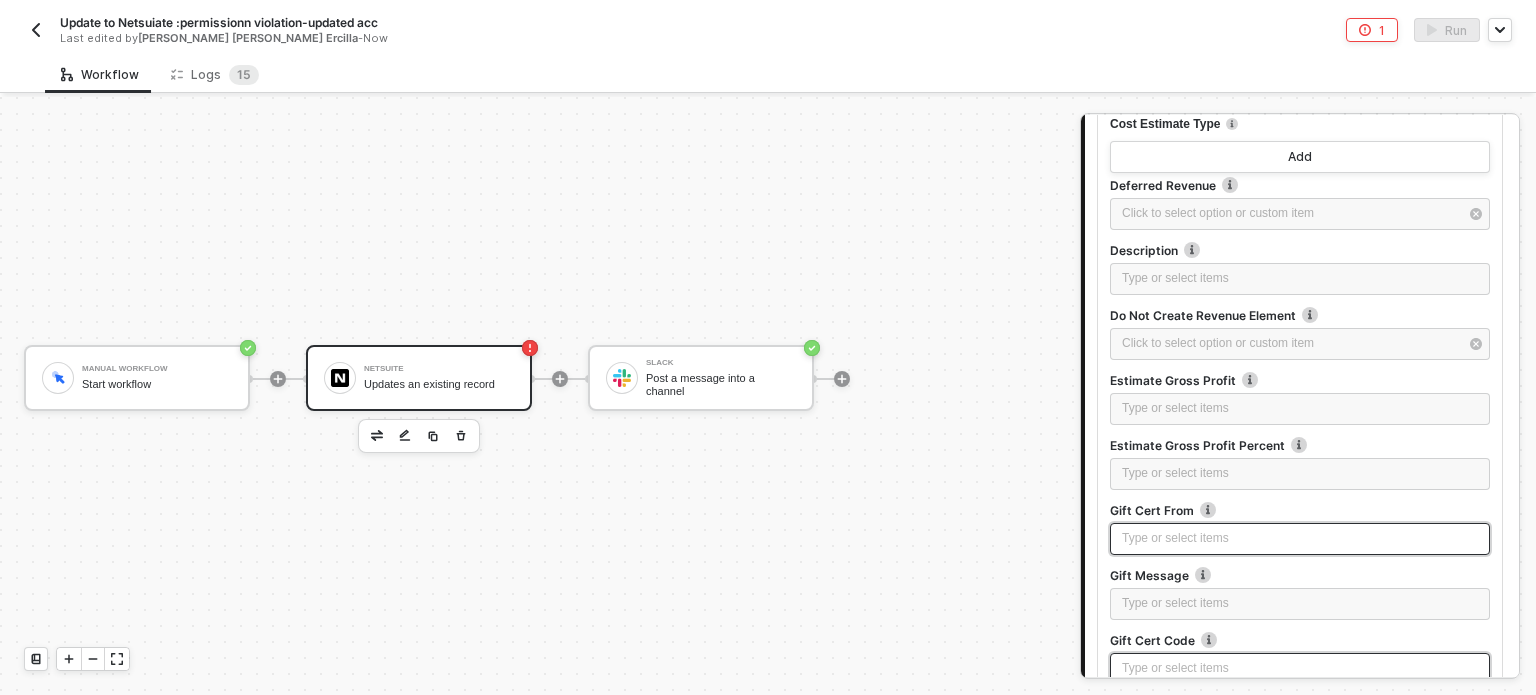 click on "Switch to dynamic list mode Amount 1 CatchUp Period Type or select items ﻿ Charge Type Add Class Type or select items ﻿ Estimated Cost Type or select items ﻿ Estimated Rate Type or select items ﻿ Cost Estimate Type Add Deferred Revenue Click to select option or custom item ﻿ Description Type or select items ﻿ Do Not Create Revenue Element Click to select option or custom item ﻿ Estimate Gross Profit Type or select items ﻿ Estimate Gross Profit Percent Type or select items ﻿ Gift Cert From Type or select items ﻿ Gift Message Type or select items ﻿ Gift Cert Code Type or select items ﻿ Gift Recipient Email Type or select items ﻿ Gift Recipient Name Type or select items ﻿ Initial OQP Bucket Type or select items ﻿ Inventory Detail Type or select items ﻿ Is Closed Click to select option or custom item ﻿ Is Open Click to select option or custom item ﻿ Item id Type or select items ﻿ Item Fulfillment Choice Add Item Sub Type Add Item Type Add Job Type or select items ﻿ ﻿ ﻿" at bounding box center [1300, 1988] 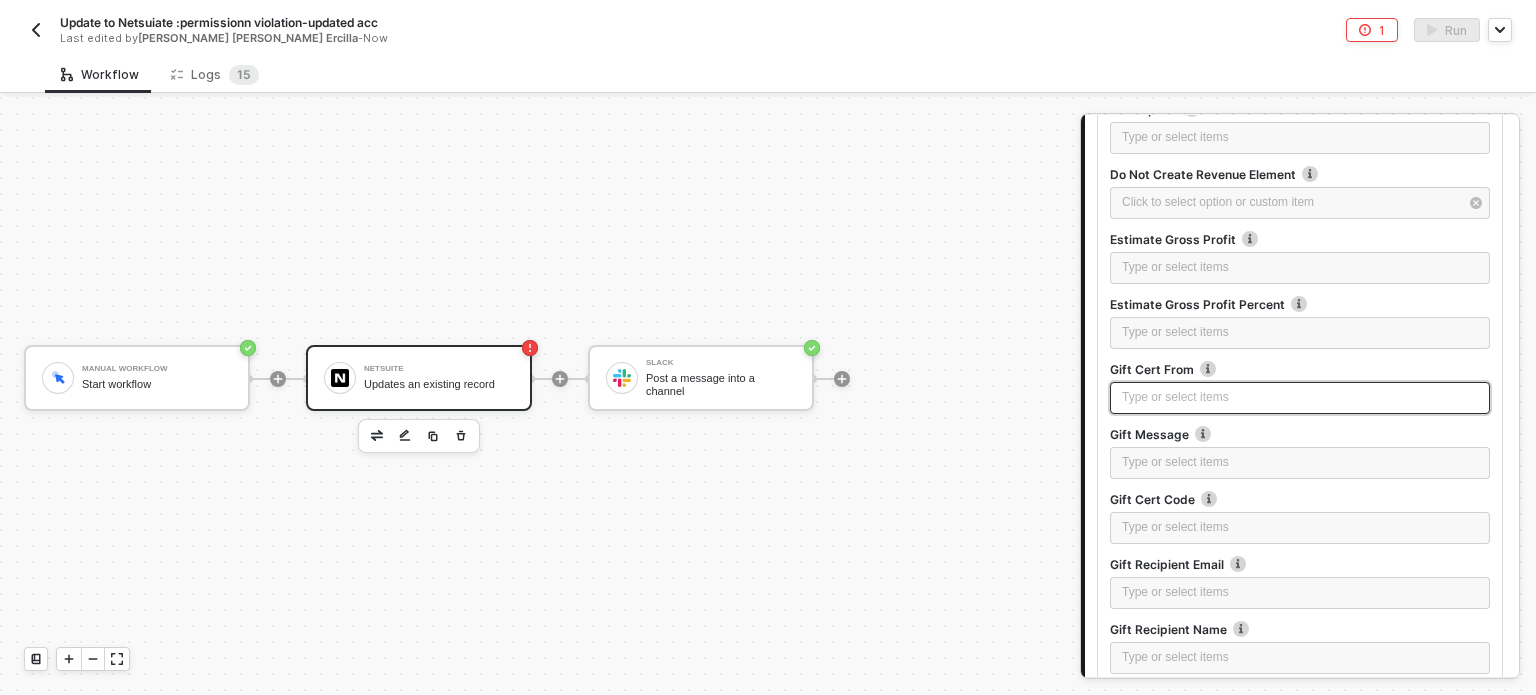 scroll, scrollTop: 1041, scrollLeft: 0, axis: vertical 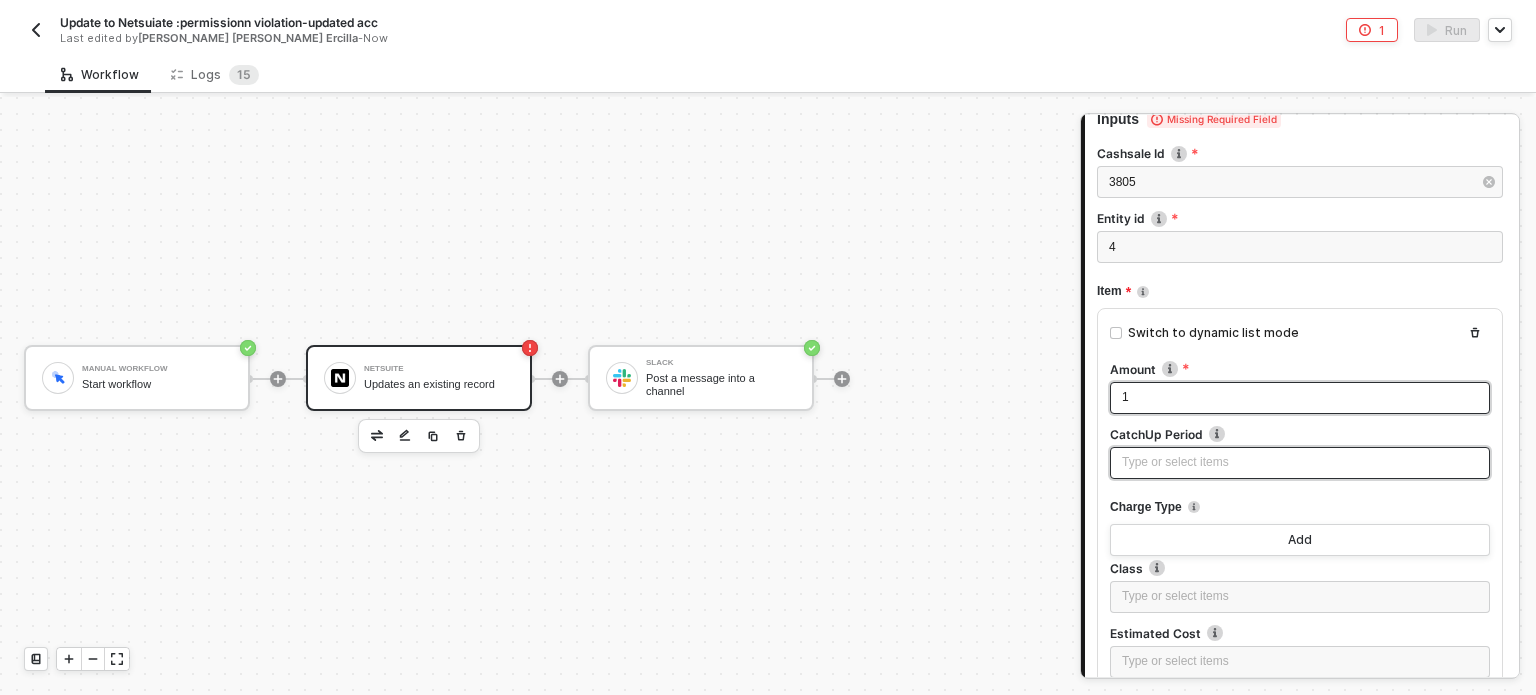 click on "Type or select items ﻿" at bounding box center [1300, 462] 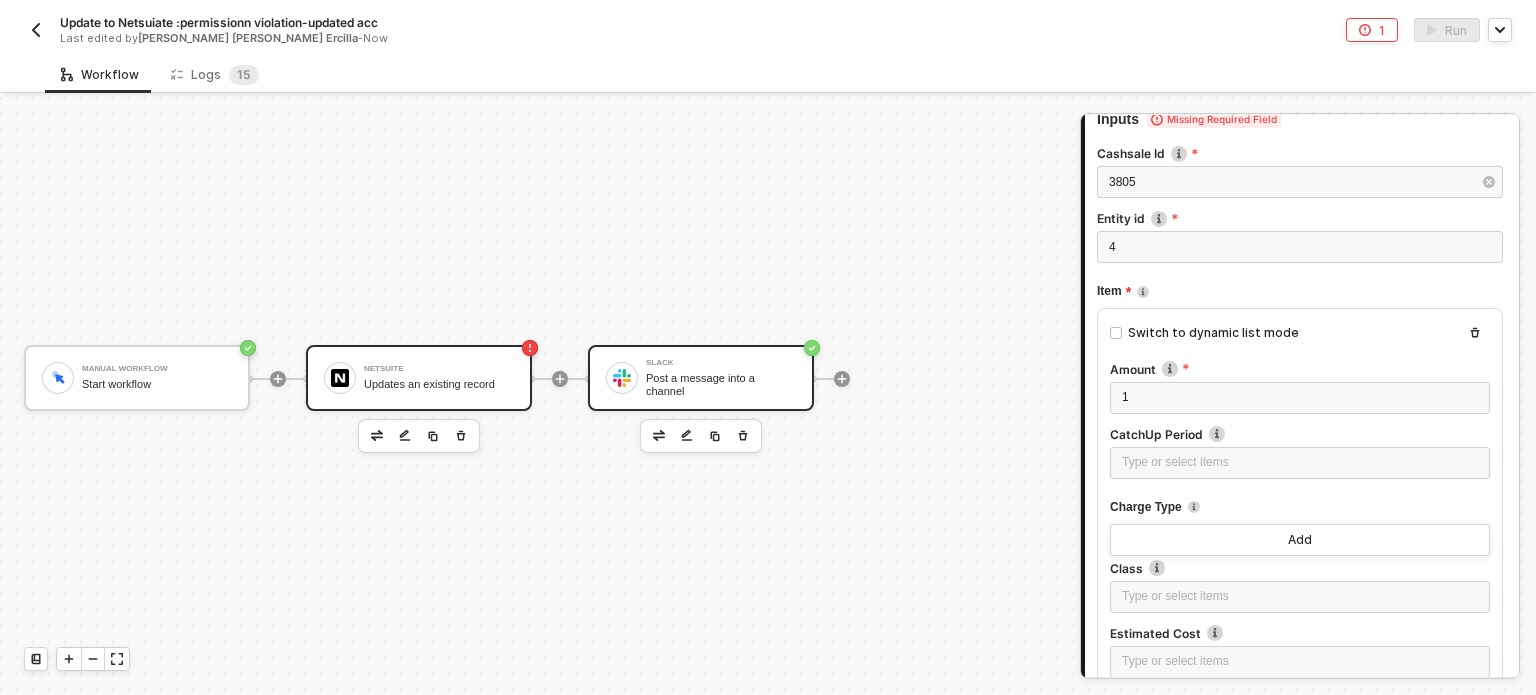scroll, scrollTop: 1041, scrollLeft: 0, axis: vertical 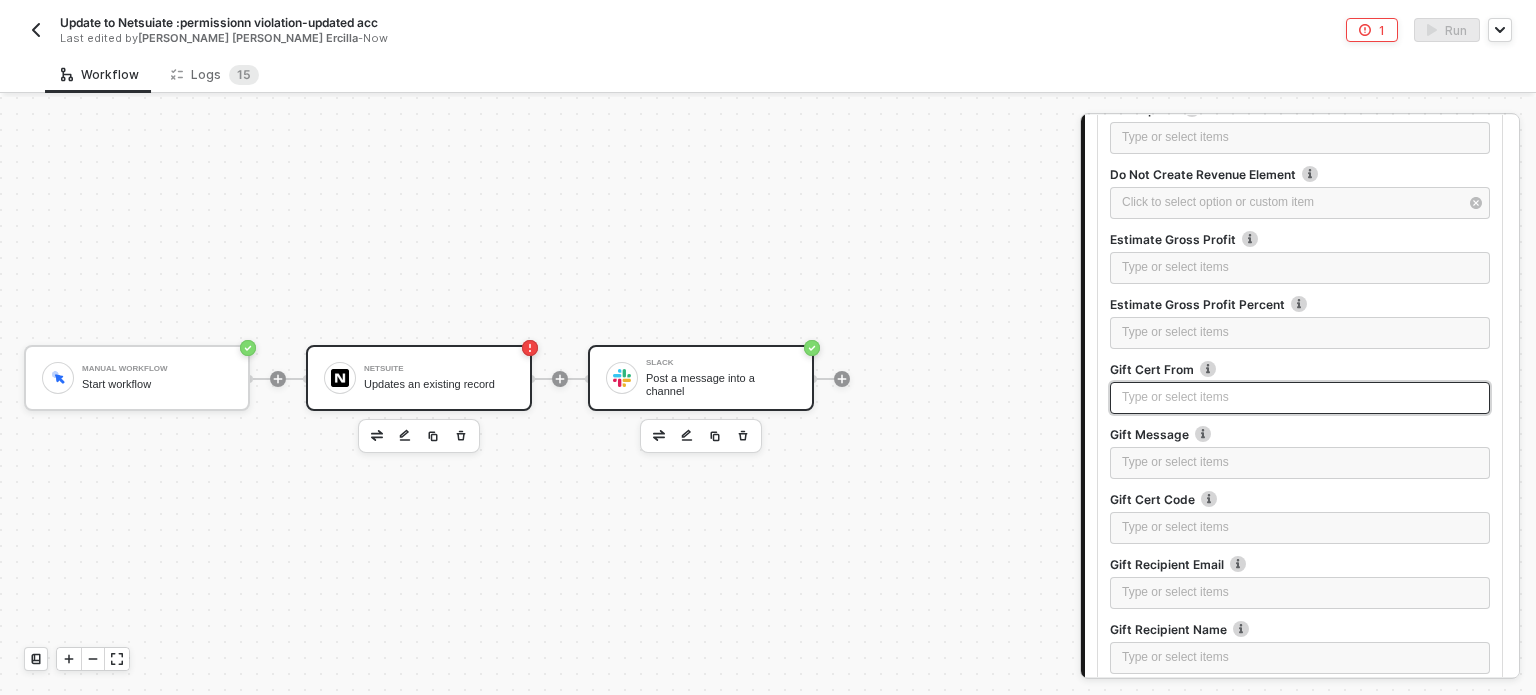 click on "Post a message into a channel" at bounding box center (721, 384) 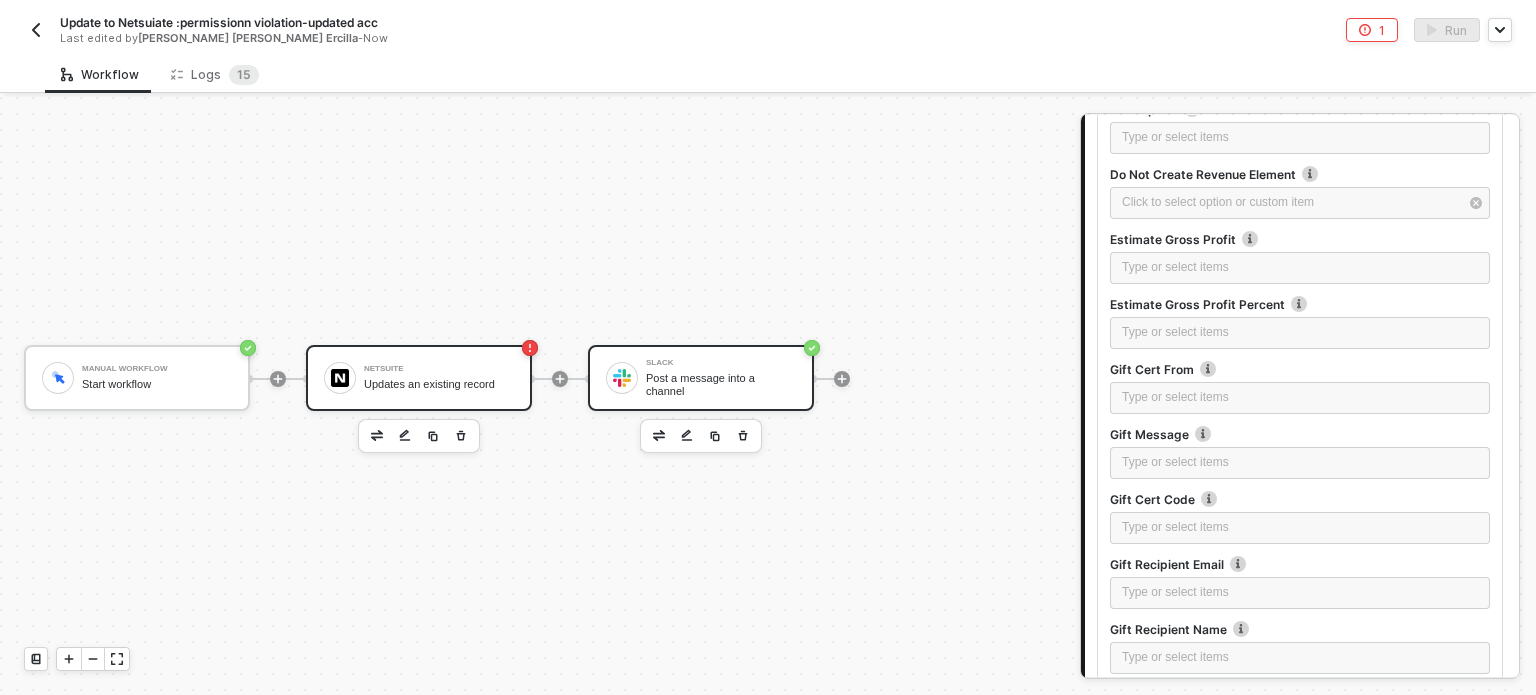 scroll, scrollTop: 0, scrollLeft: 0, axis: both 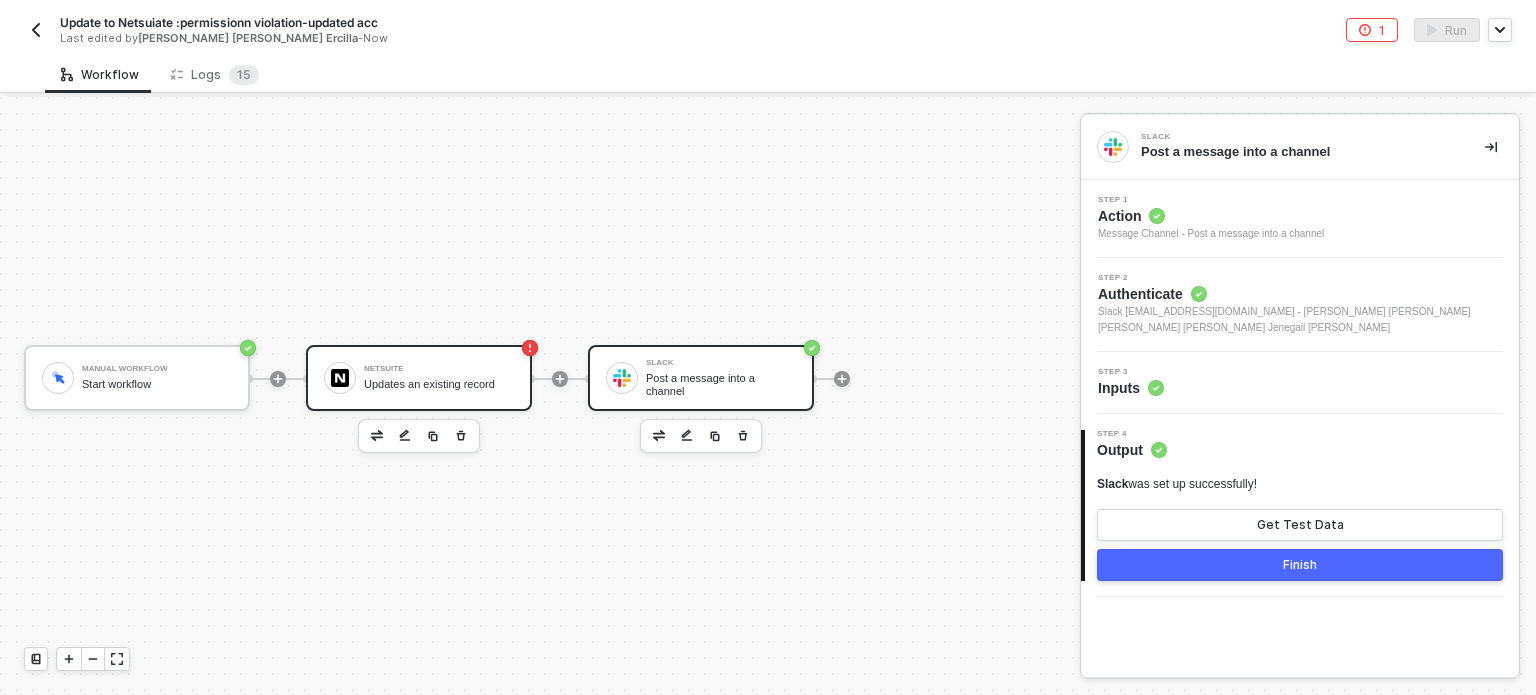 click on "Updates an existing record" at bounding box center (439, 384) 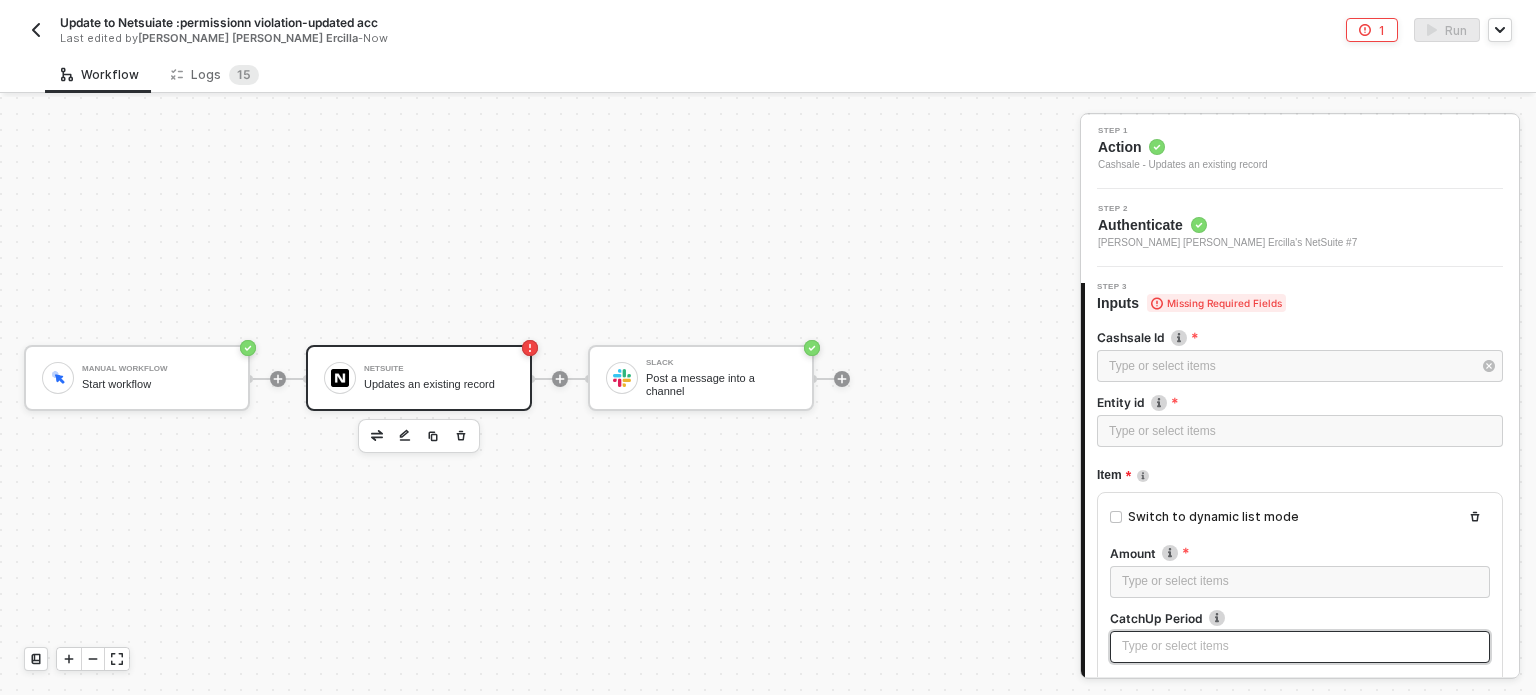 scroll, scrollTop: 0, scrollLeft: 0, axis: both 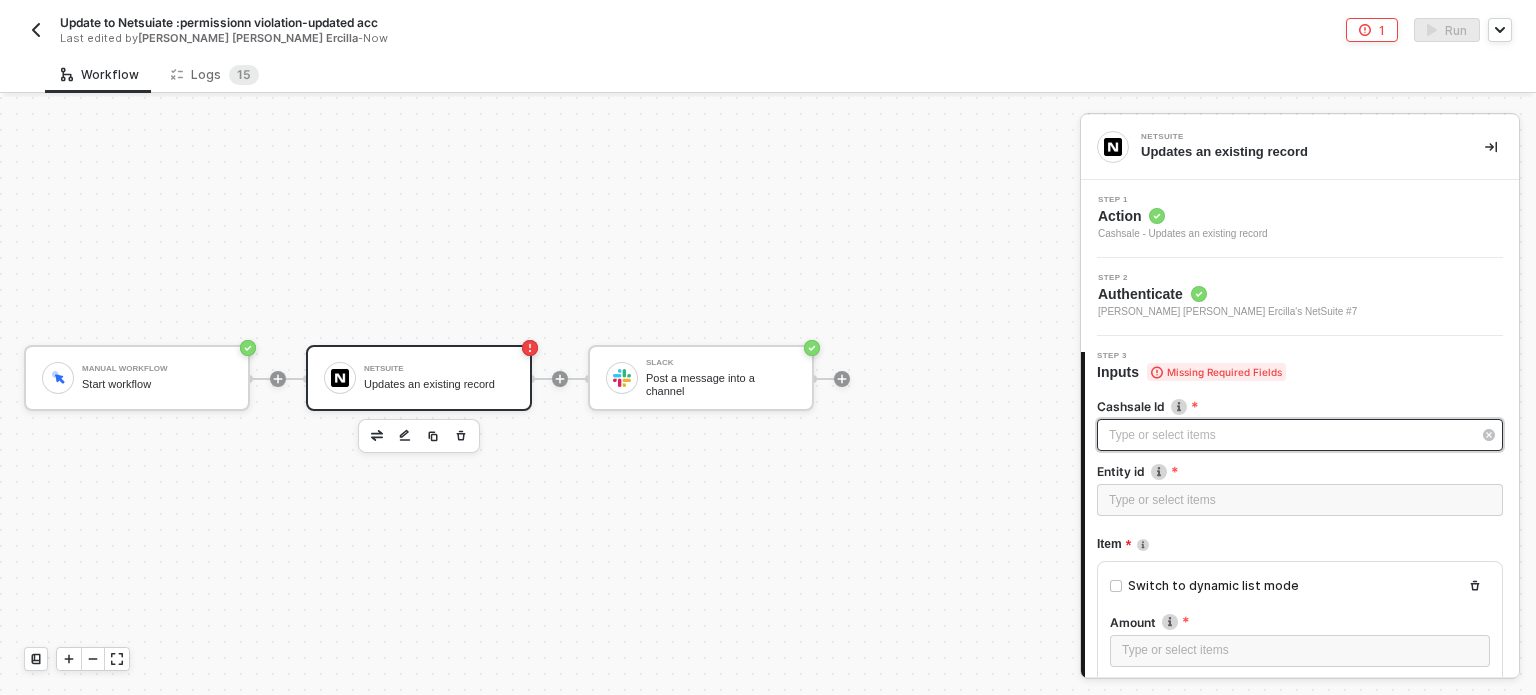 click on "Type or select items ﻿" at bounding box center [1290, 435] 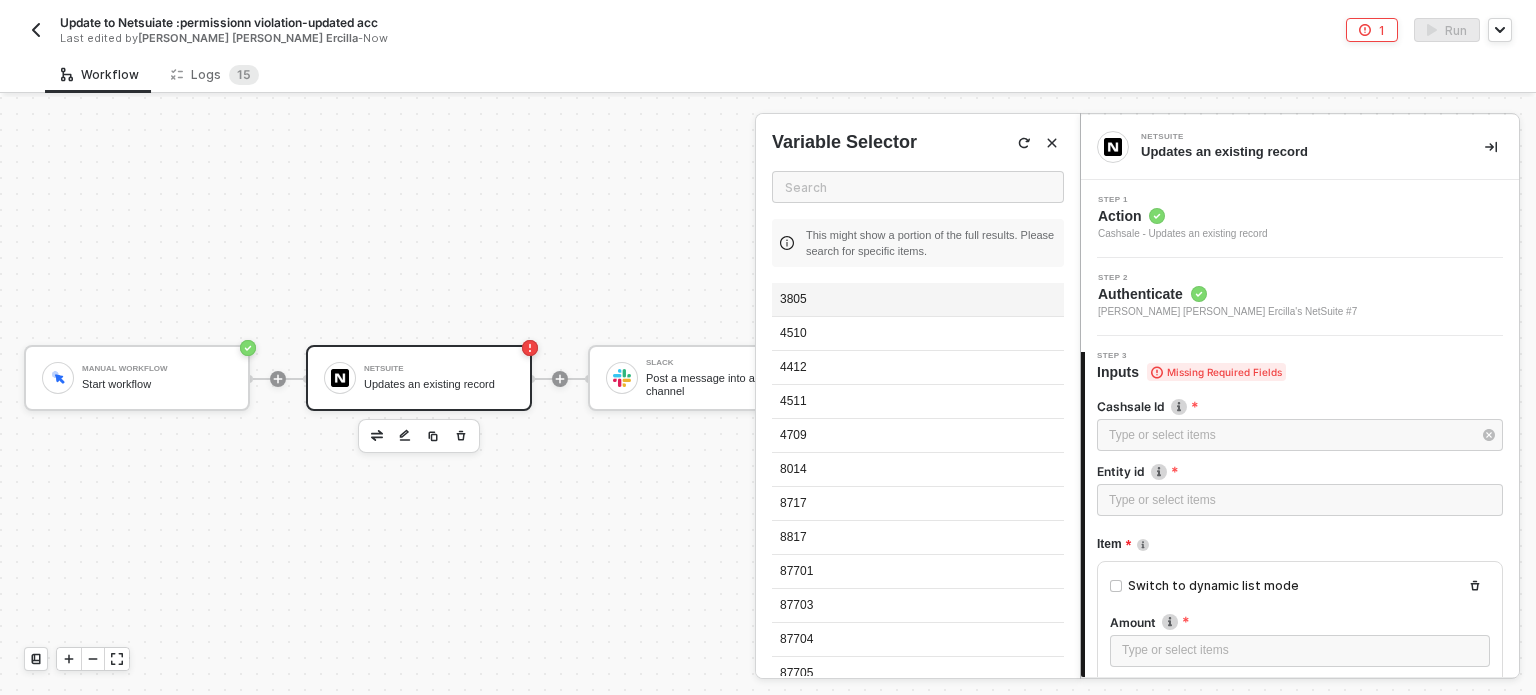 click on "3805" at bounding box center [918, 300] 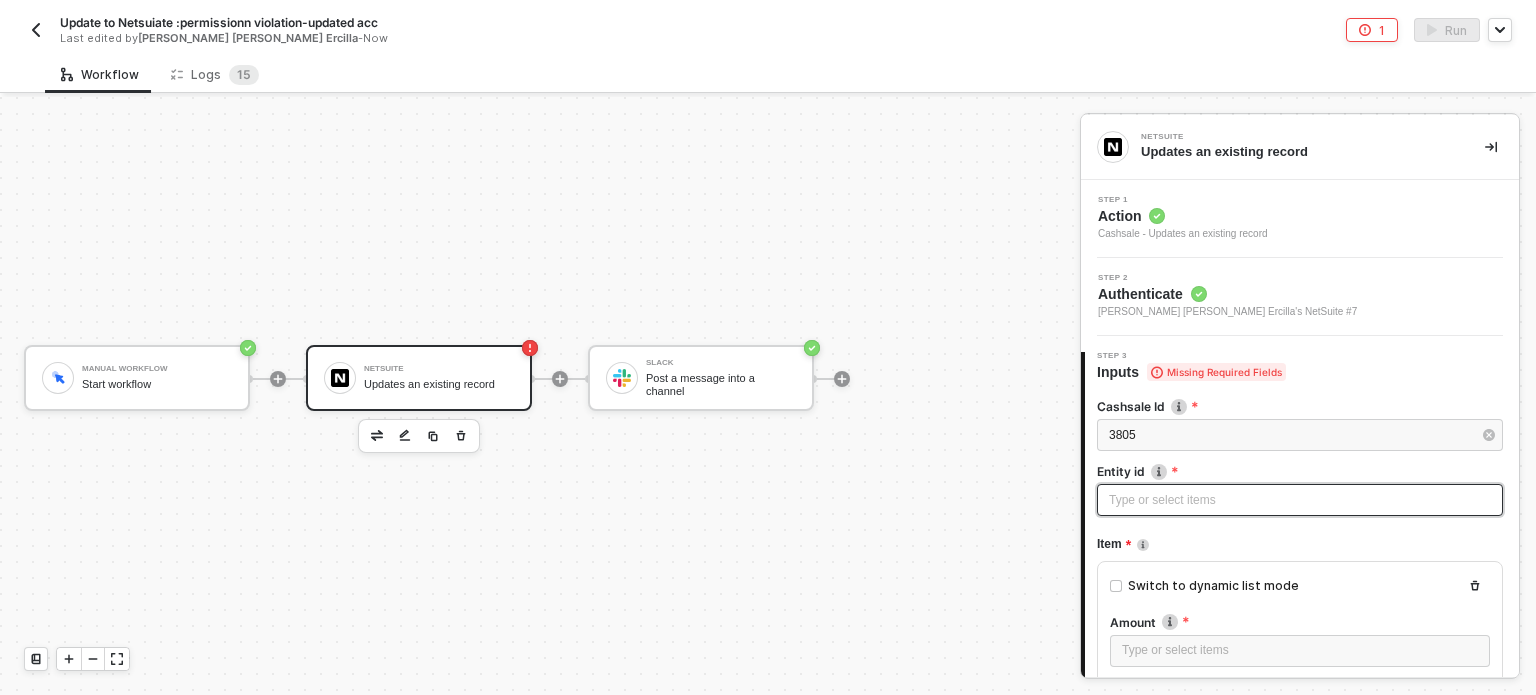 click on "Type or select items ﻿" at bounding box center [1300, 500] 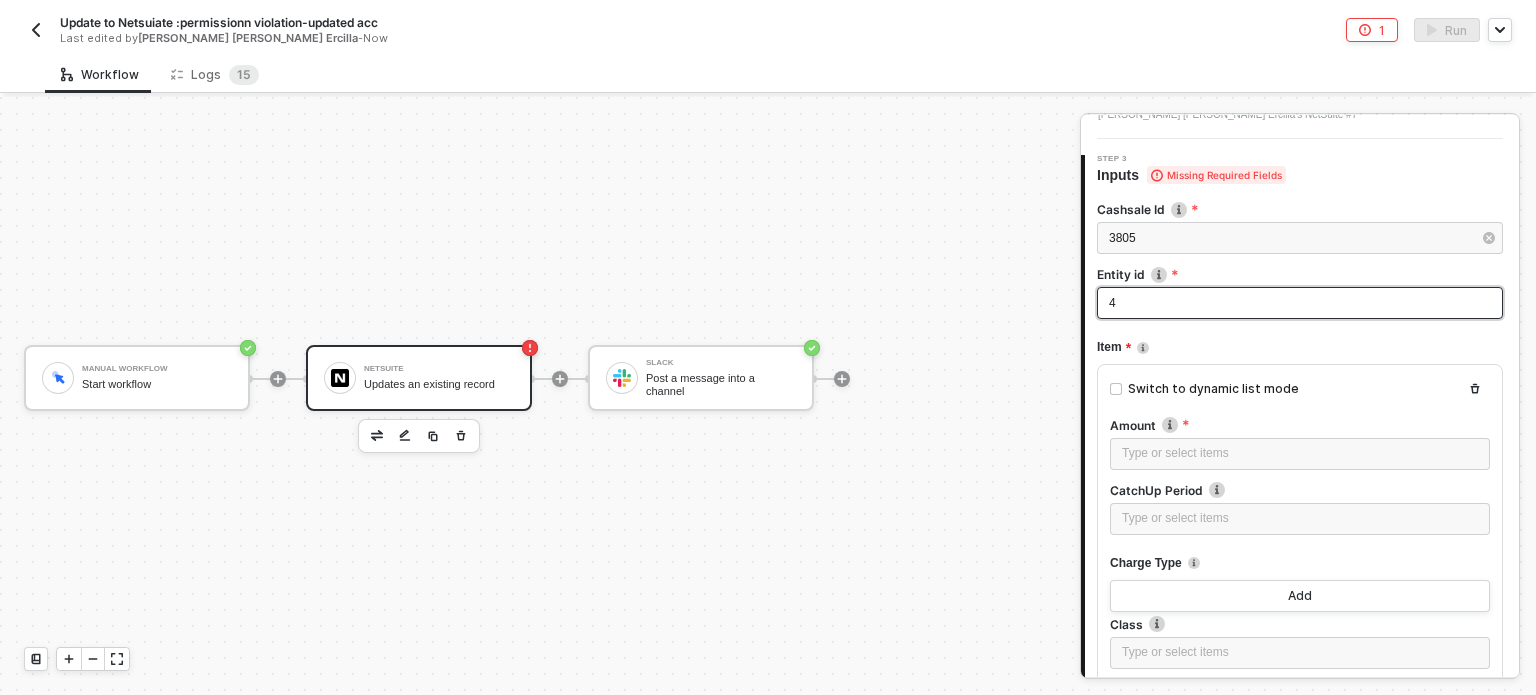 scroll, scrollTop: 200, scrollLeft: 0, axis: vertical 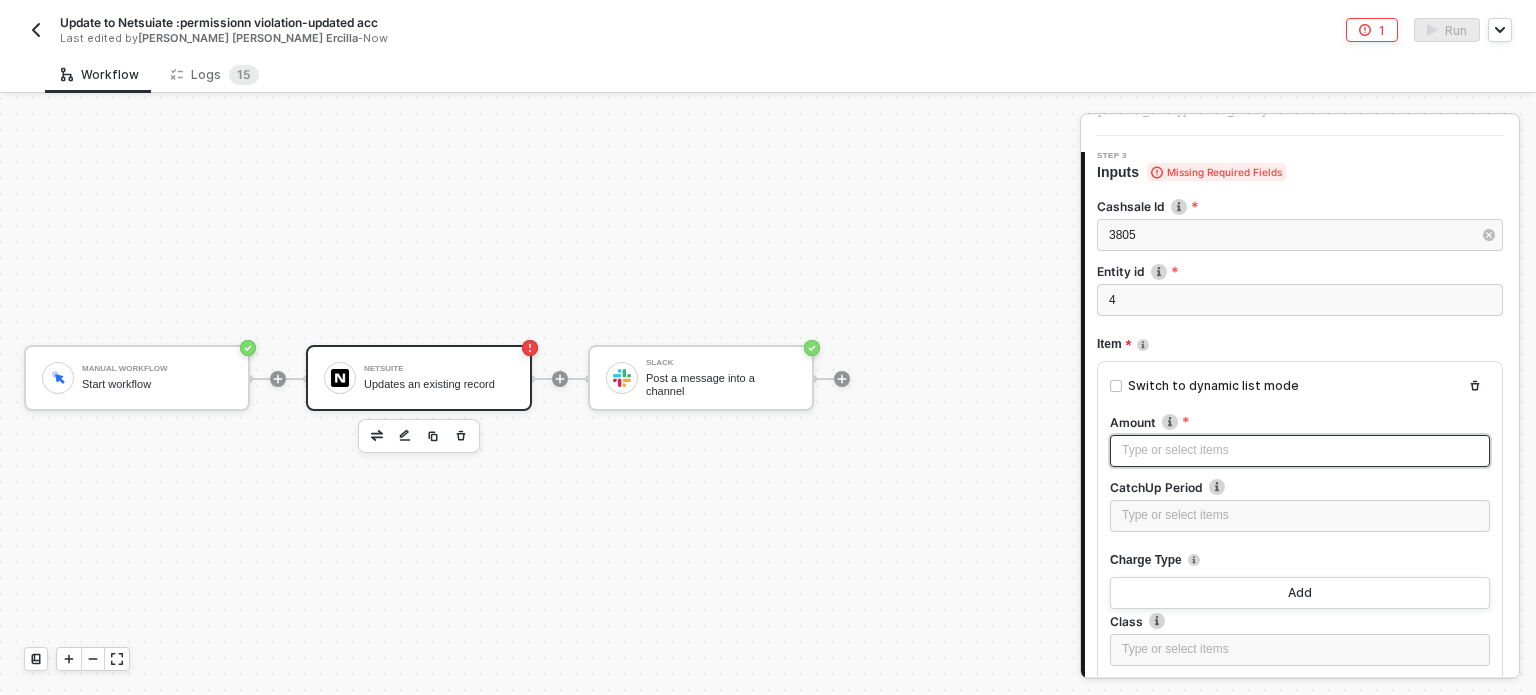 click on "Type or select items ﻿" at bounding box center [1300, 451] 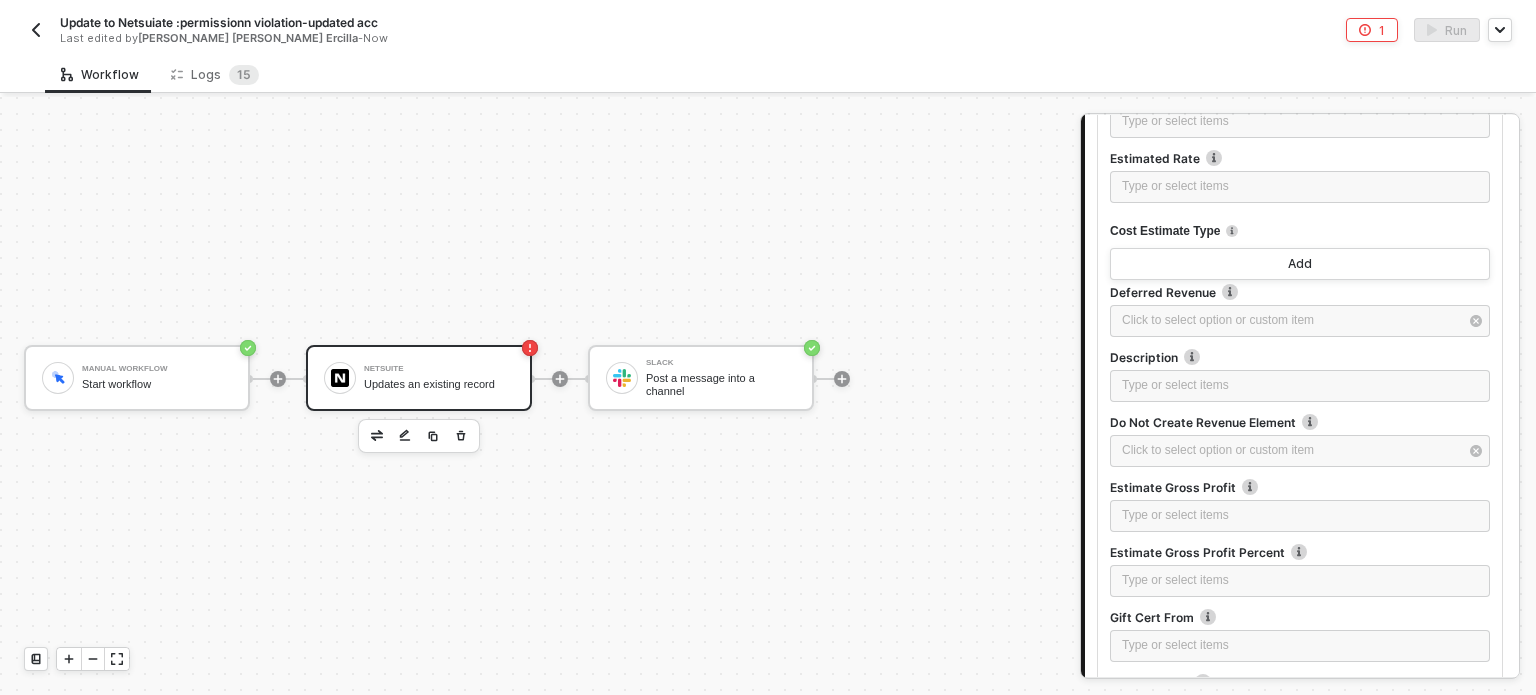 scroll, scrollTop: 900, scrollLeft: 0, axis: vertical 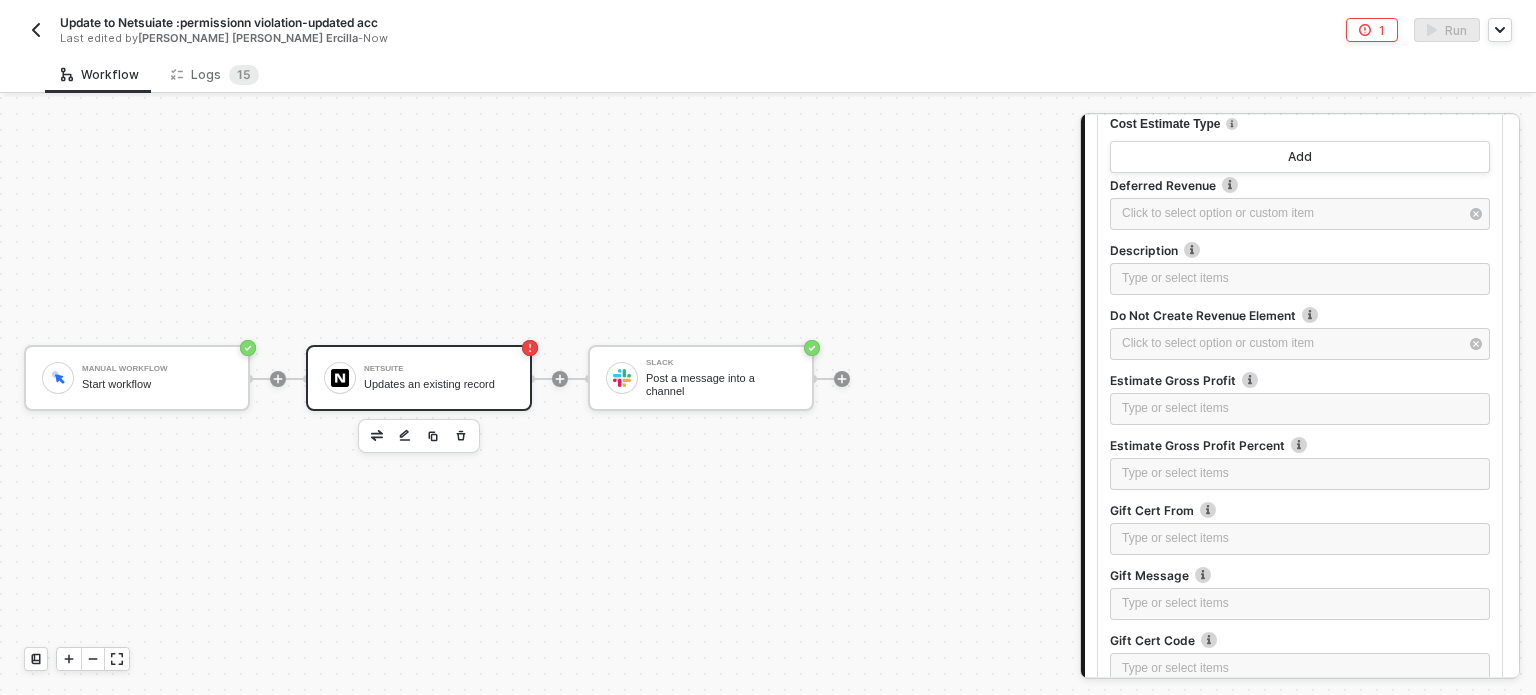 click on "Gift Cert From" at bounding box center [1300, 512] 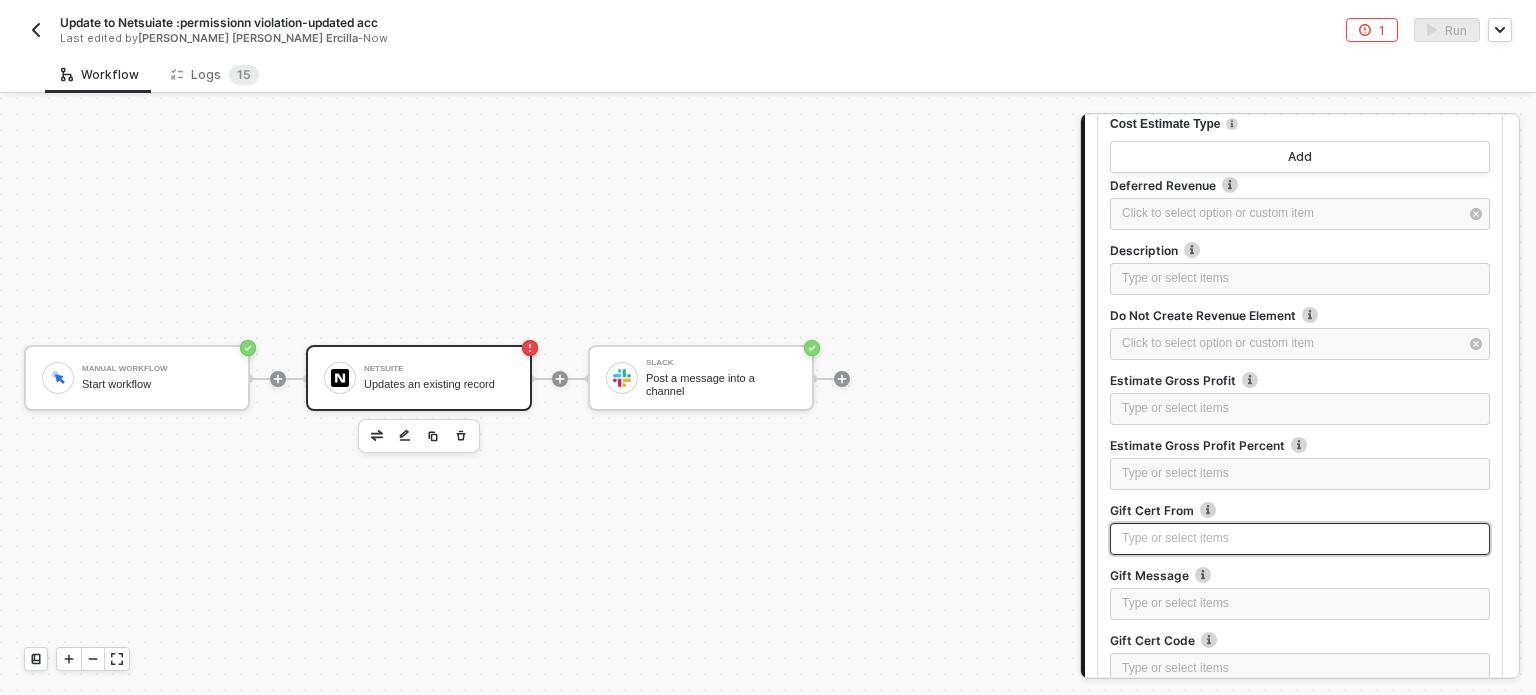 click on "Type or select items ﻿" at bounding box center [1300, 539] 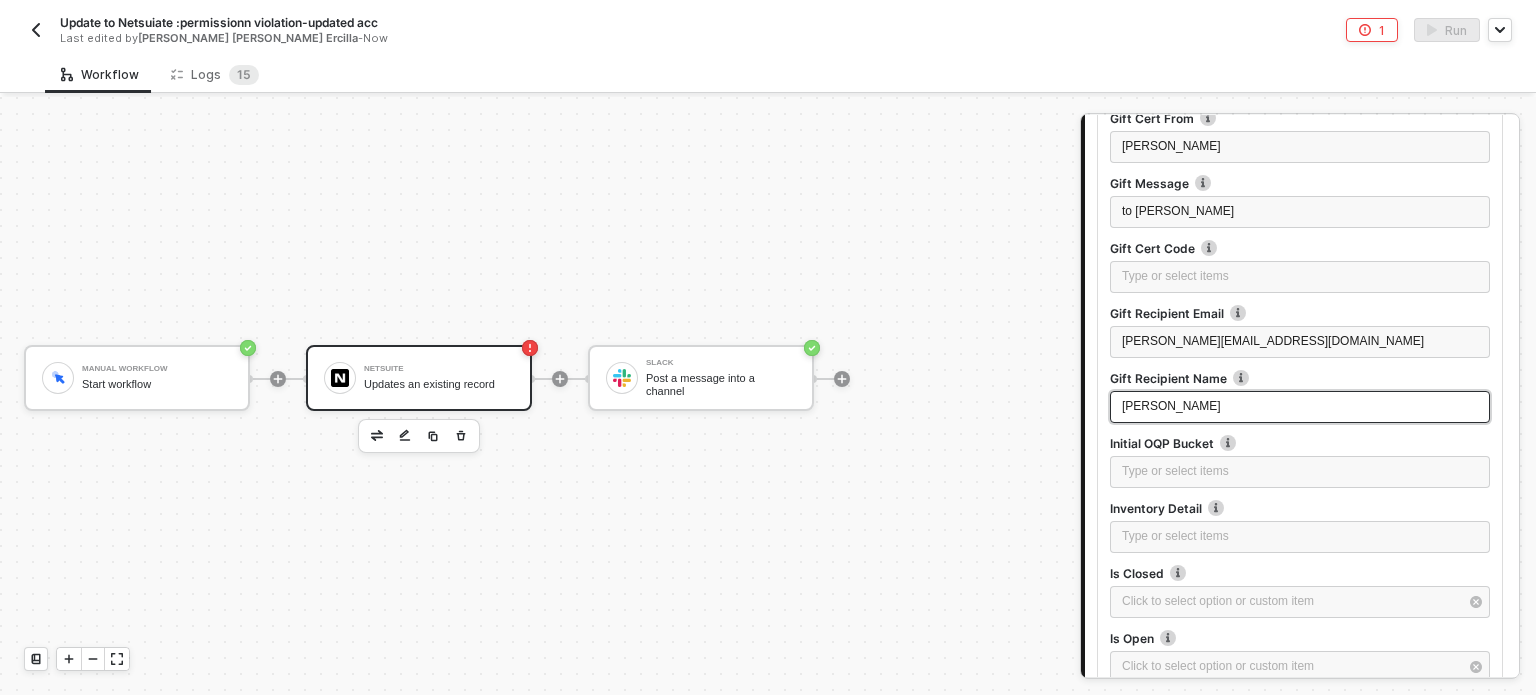 scroll, scrollTop: 1536, scrollLeft: 0, axis: vertical 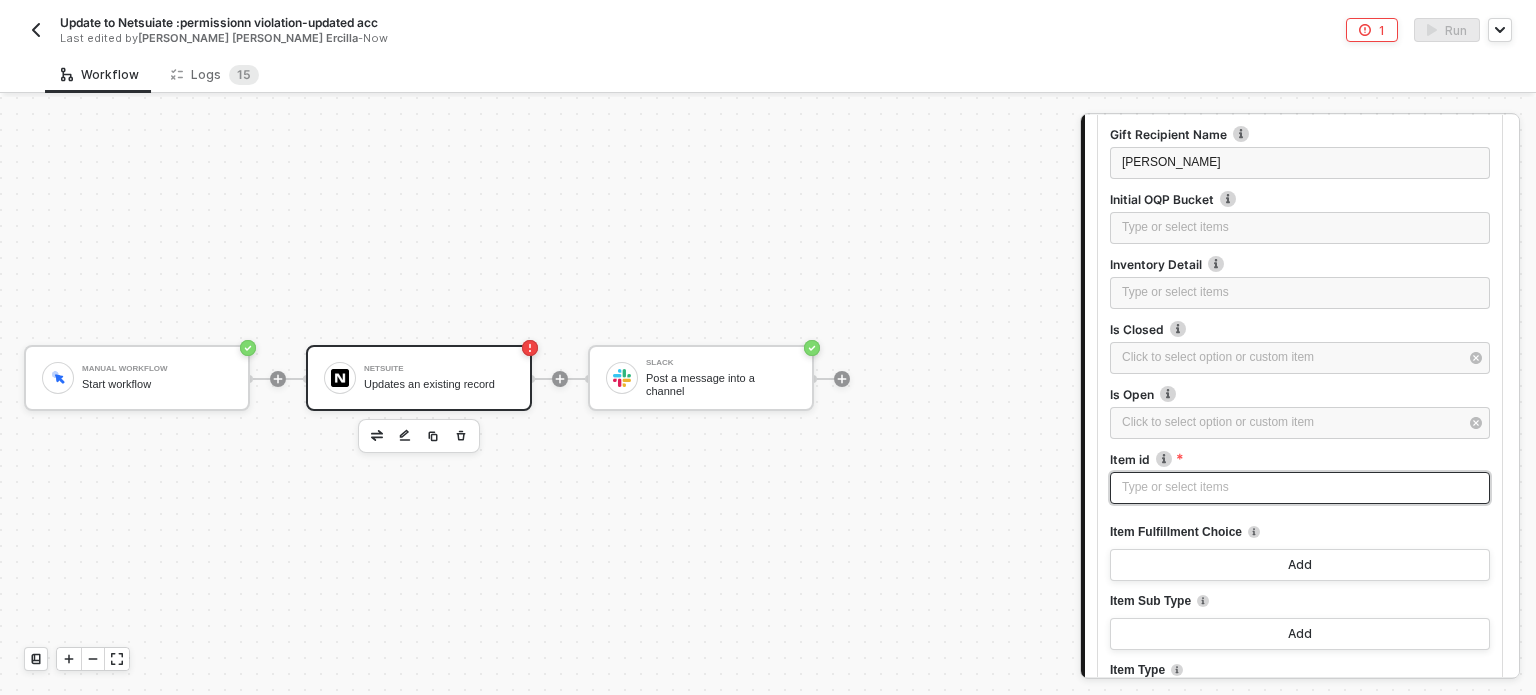 click on "Type or select items ﻿" at bounding box center [1300, 487] 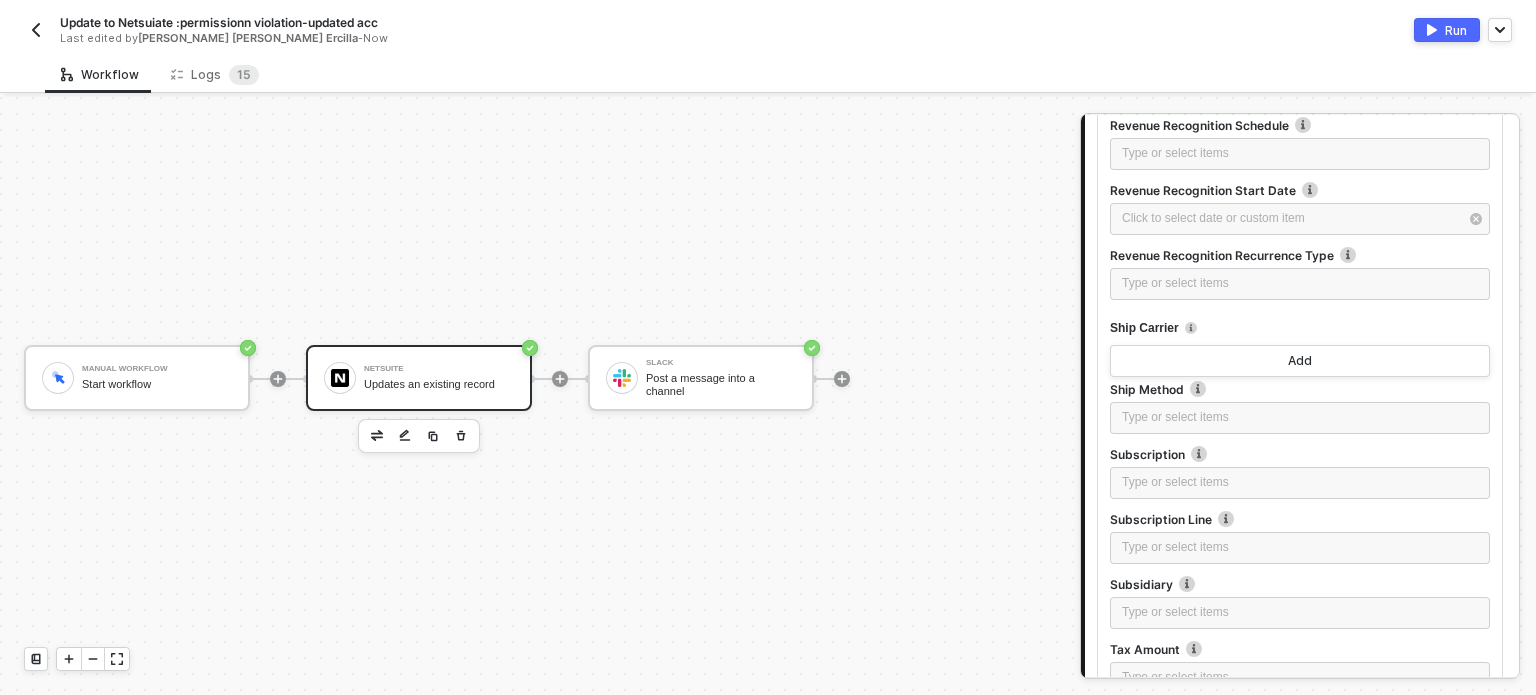 scroll, scrollTop: 4136, scrollLeft: 0, axis: vertical 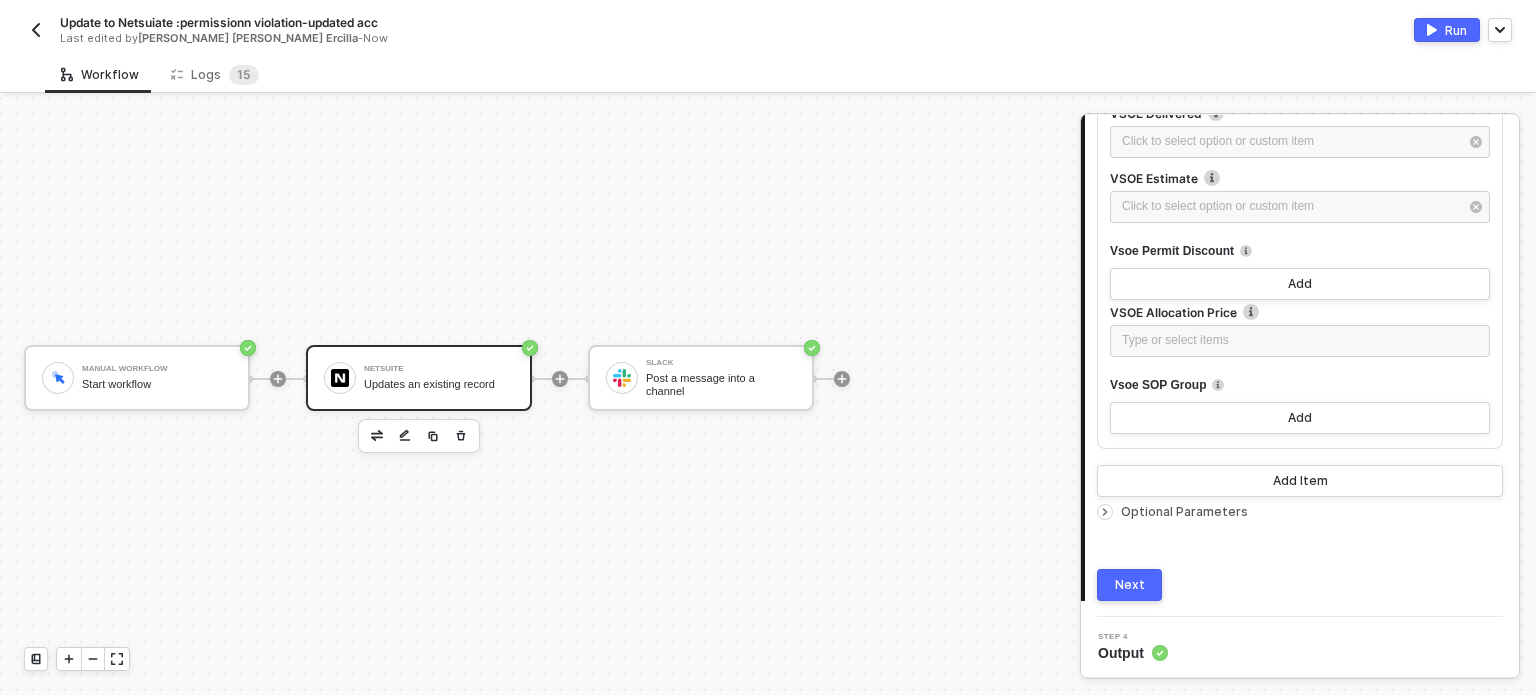 click on "Next" at bounding box center [1129, 585] 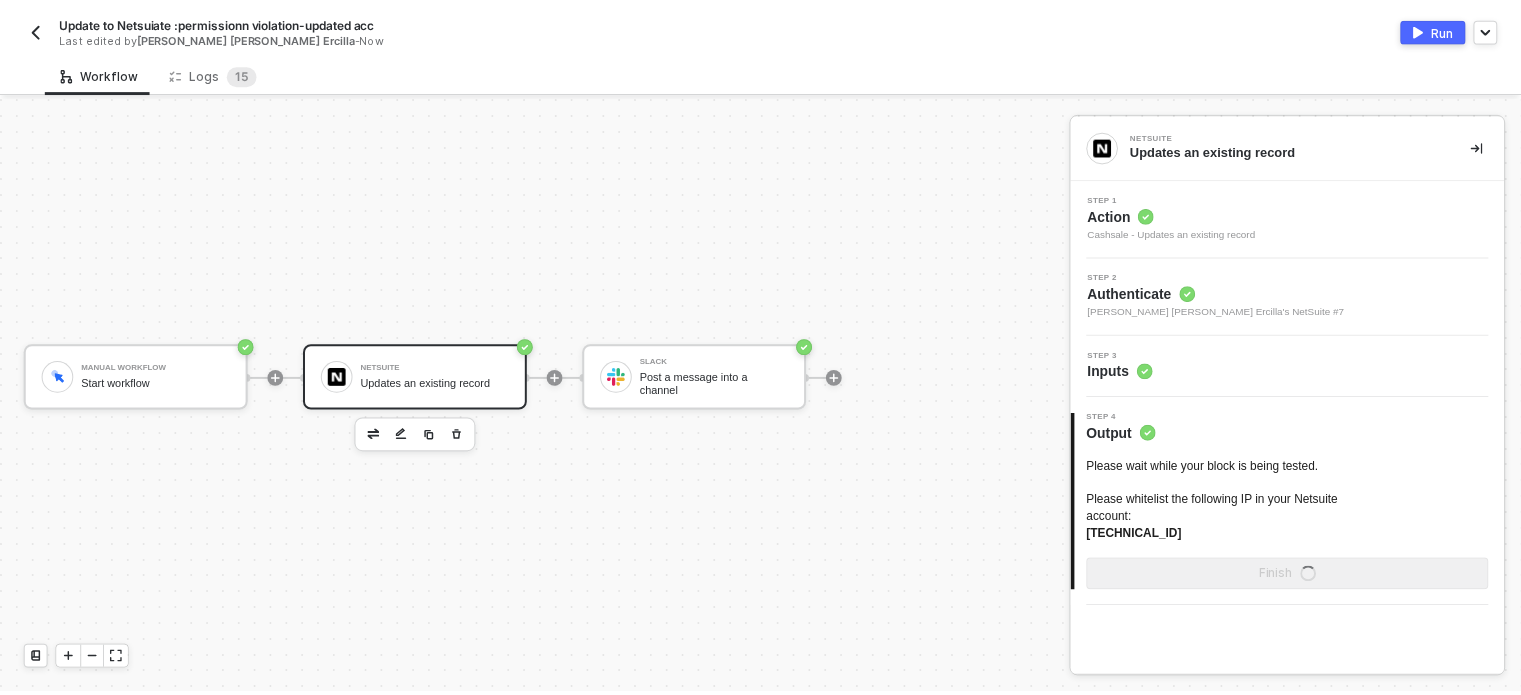 scroll, scrollTop: 0, scrollLeft: 0, axis: both 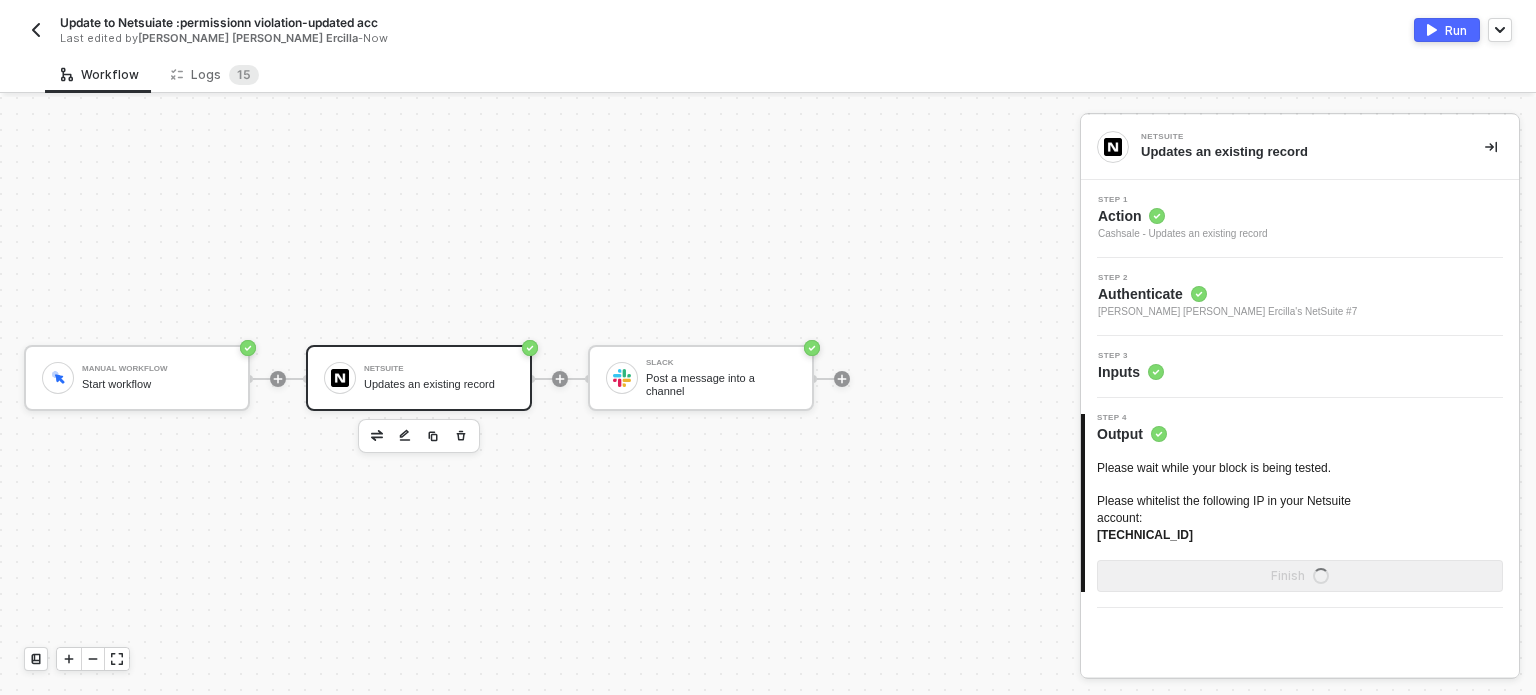 click on "Run" at bounding box center (1447, 30) 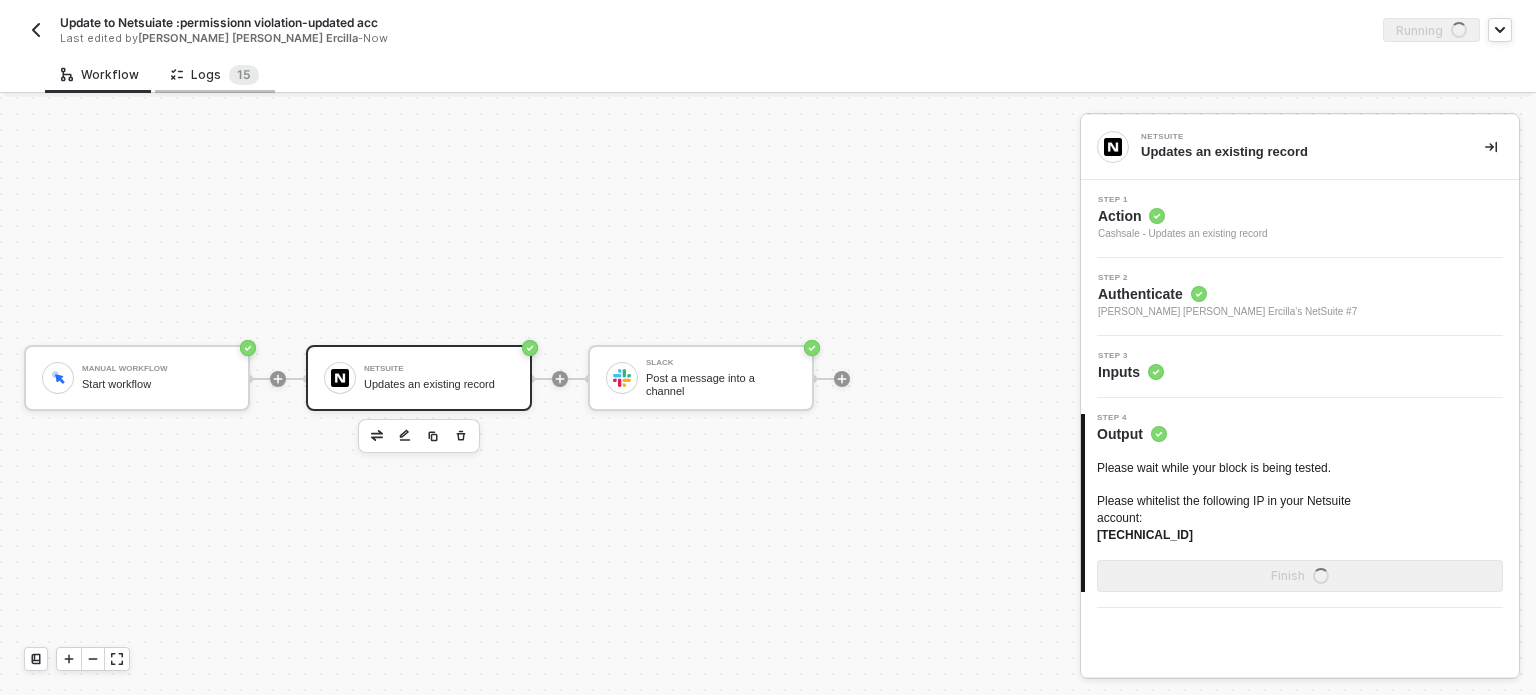 click on "Logs 1 5" at bounding box center [215, 74] 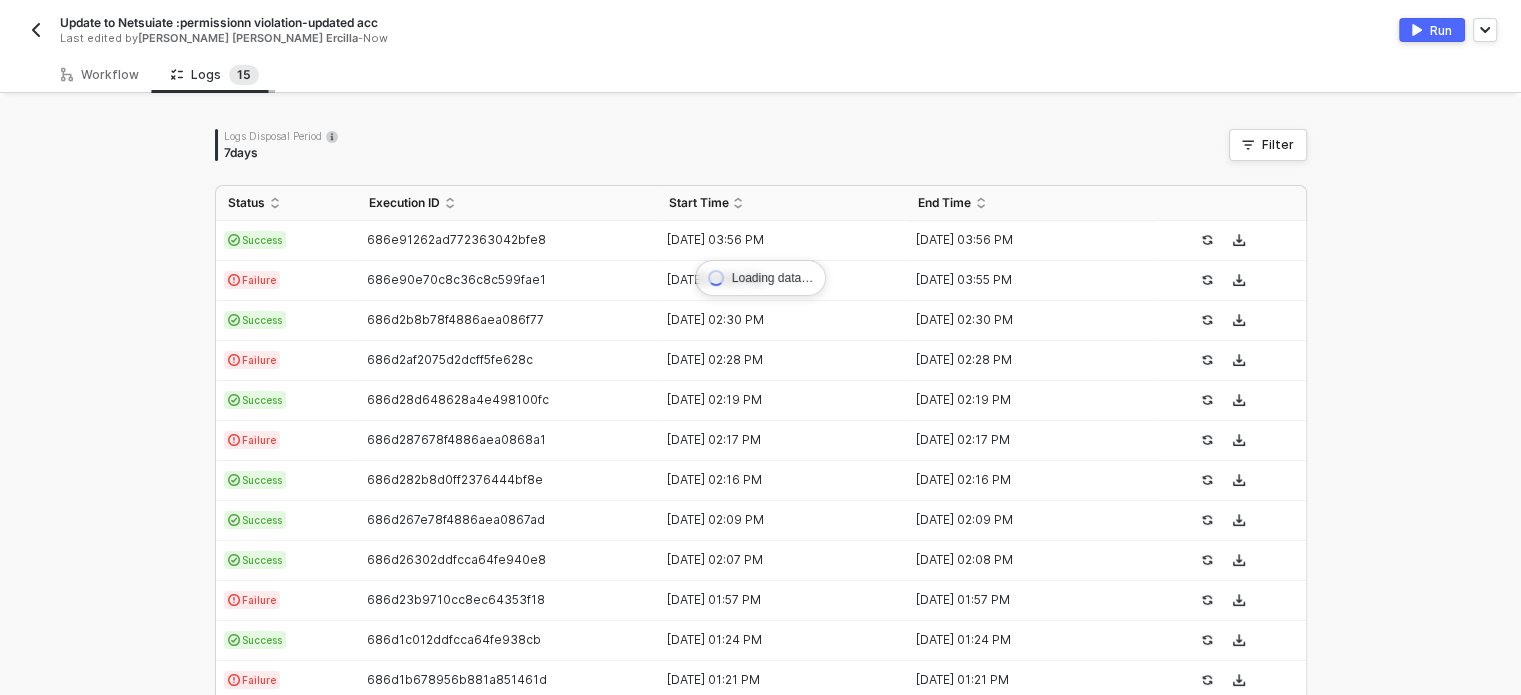 click on "Logs 1 5" at bounding box center (215, 75) 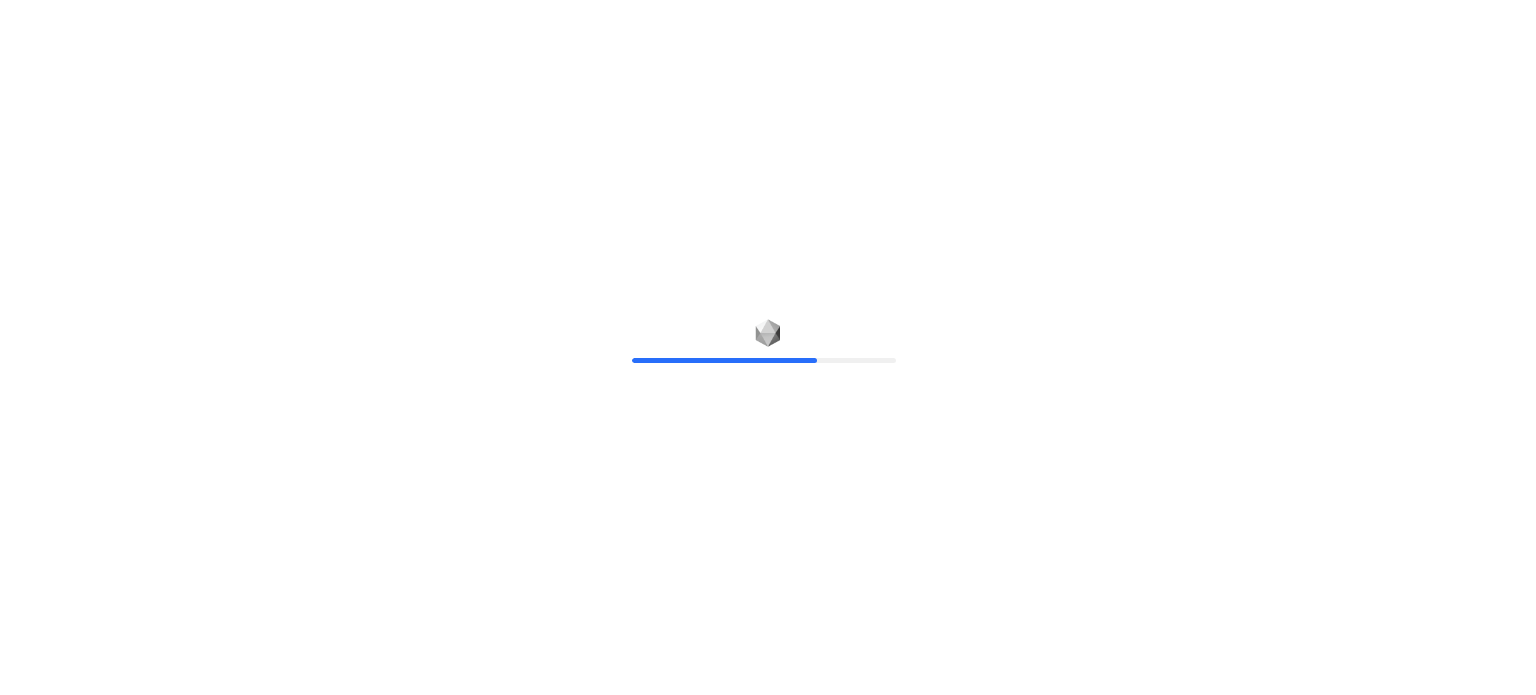 scroll, scrollTop: 0, scrollLeft: 0, axis: both 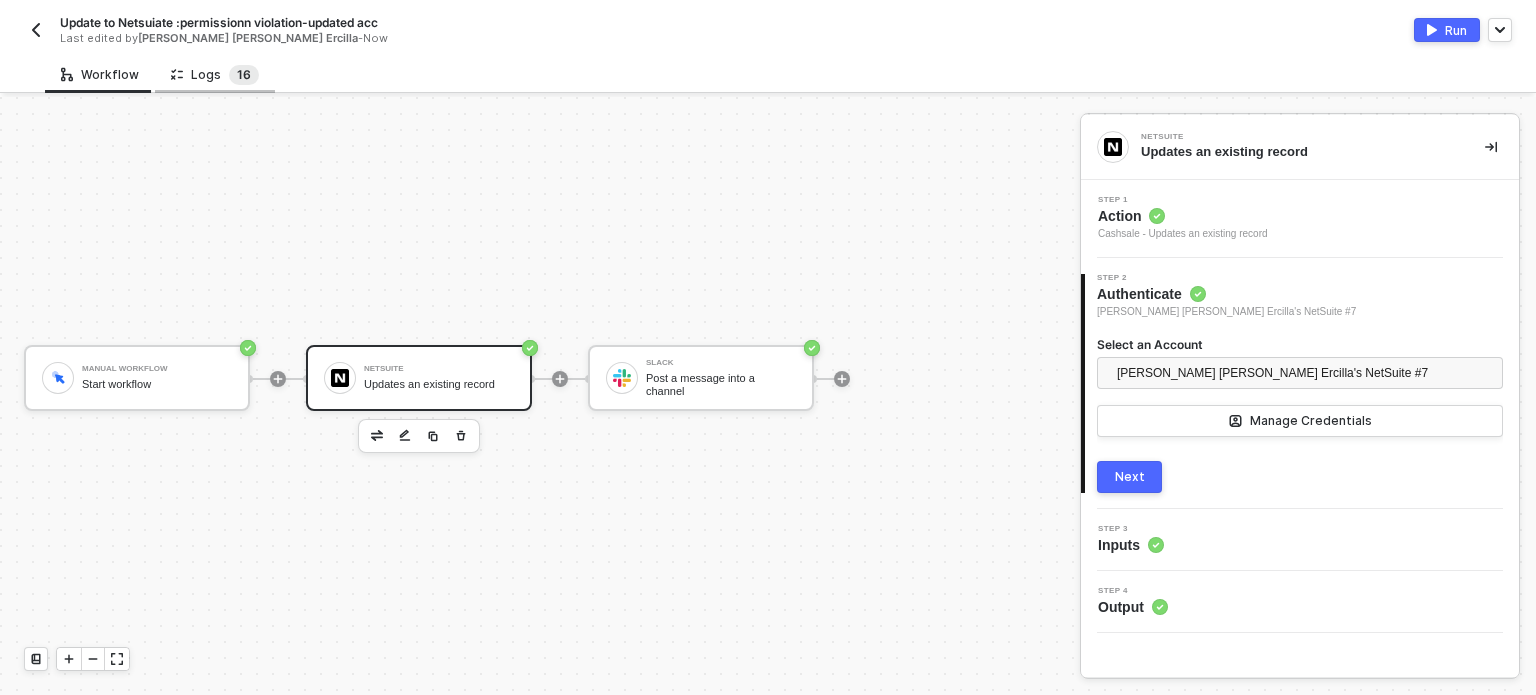 drag, startPoint x: 217, startPoint y: 59, endPoint x: 234, endPoint y: 67, distance: 18.788294 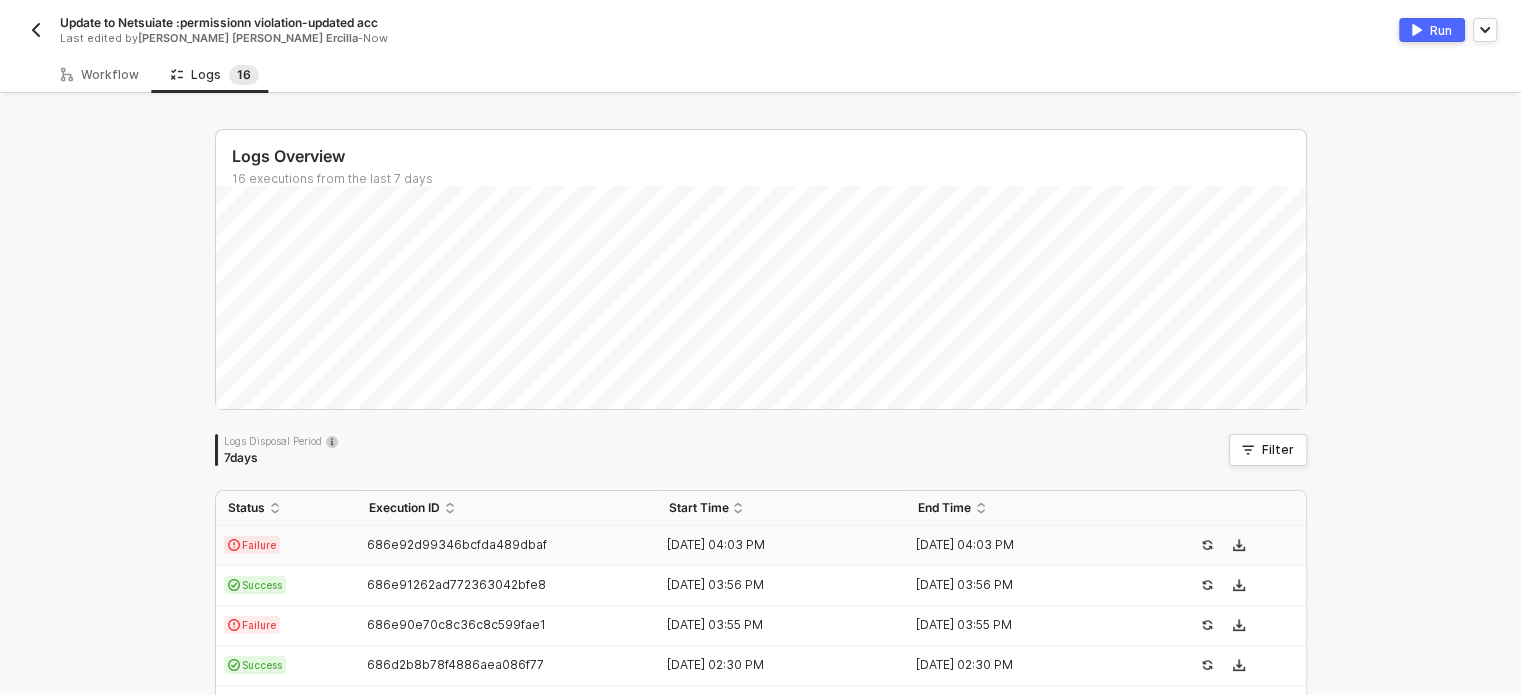 click on "Failure" at bounding box center [252, 545] 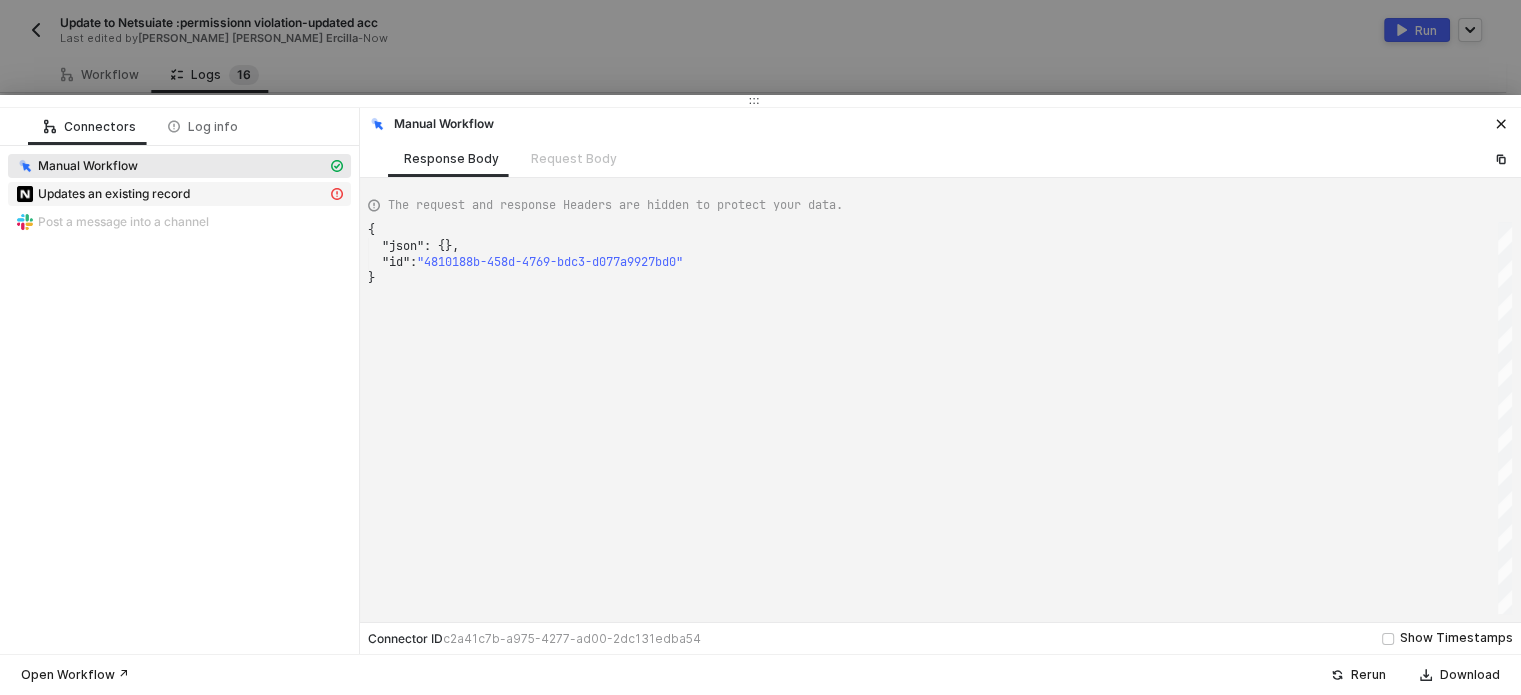 click on "Updates an existing record" at bounding box center [171, 194] 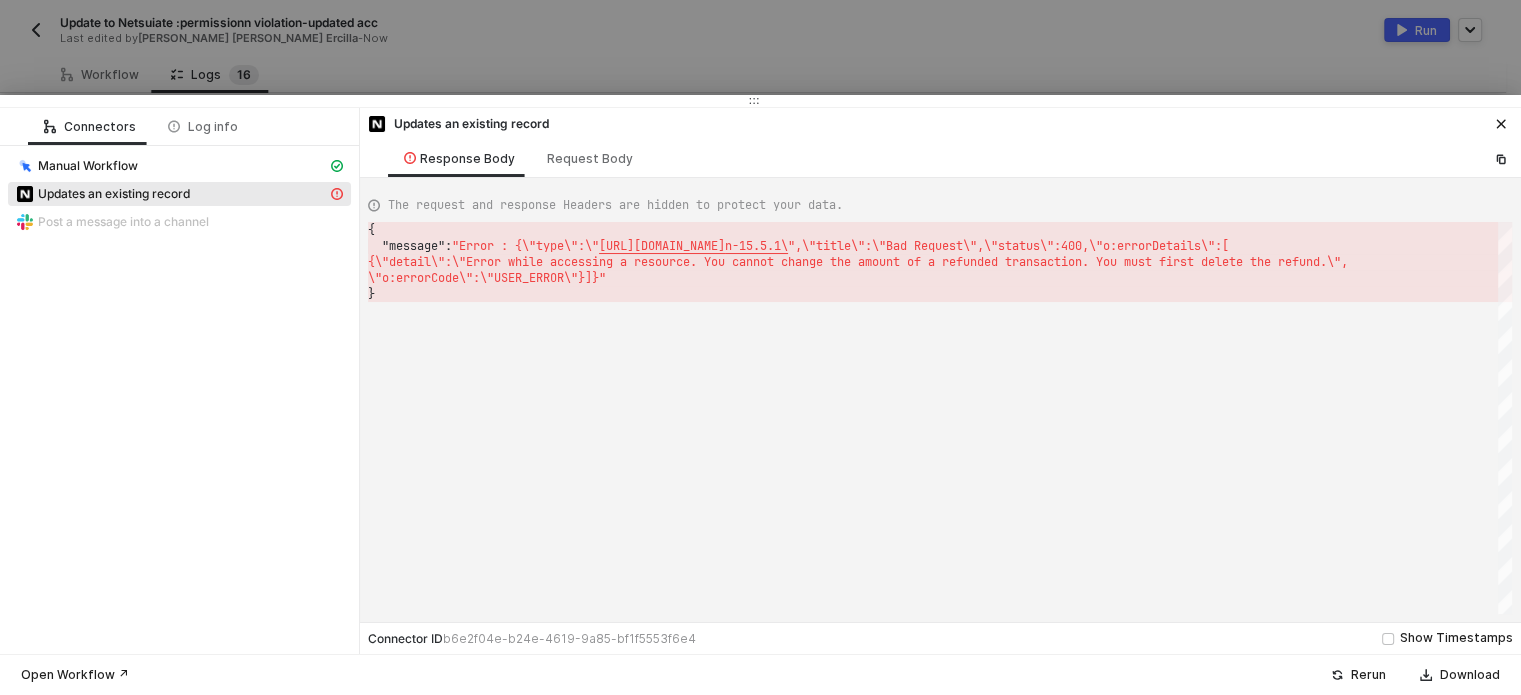 click at bounding box center (760, 347) 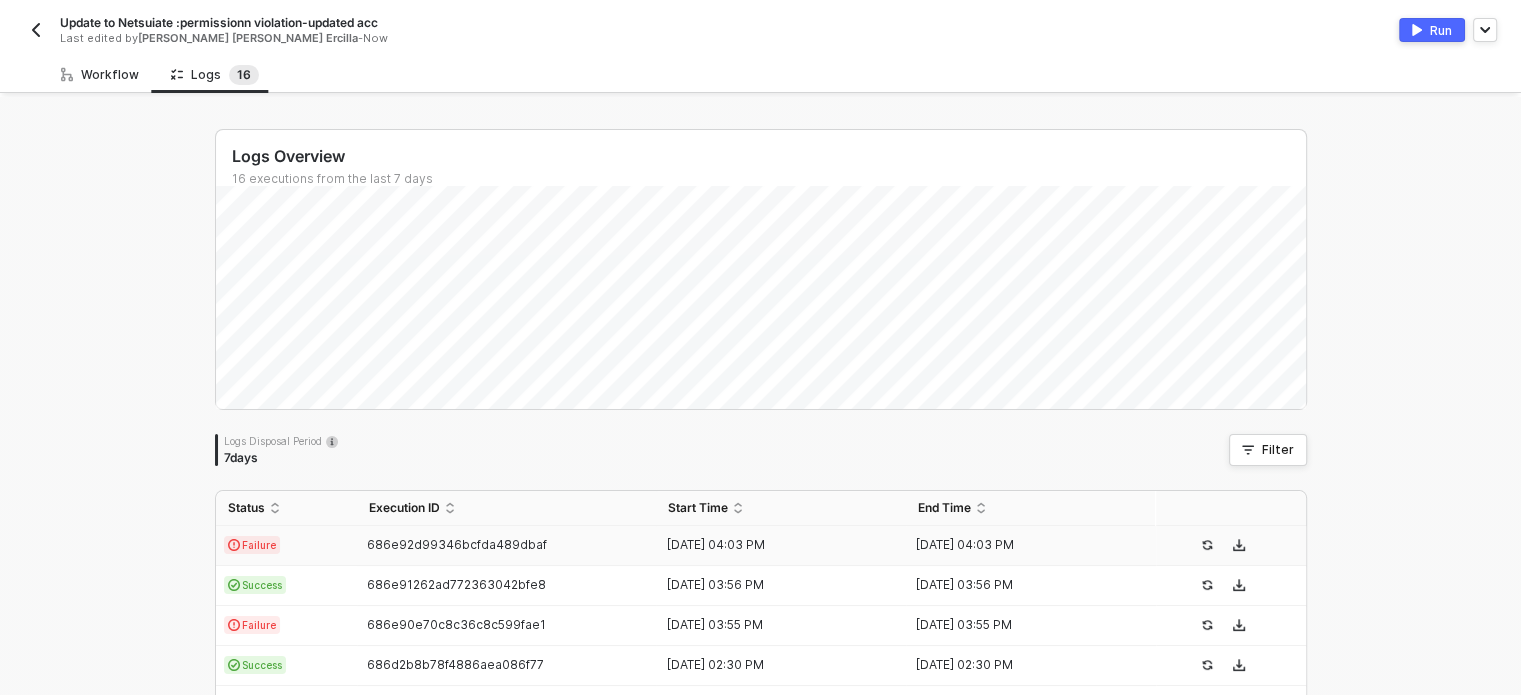 drag, startPoint x: 133, startPoint y: 75, endPoint x: 532, endPoint y: 124, distance: 401.9975 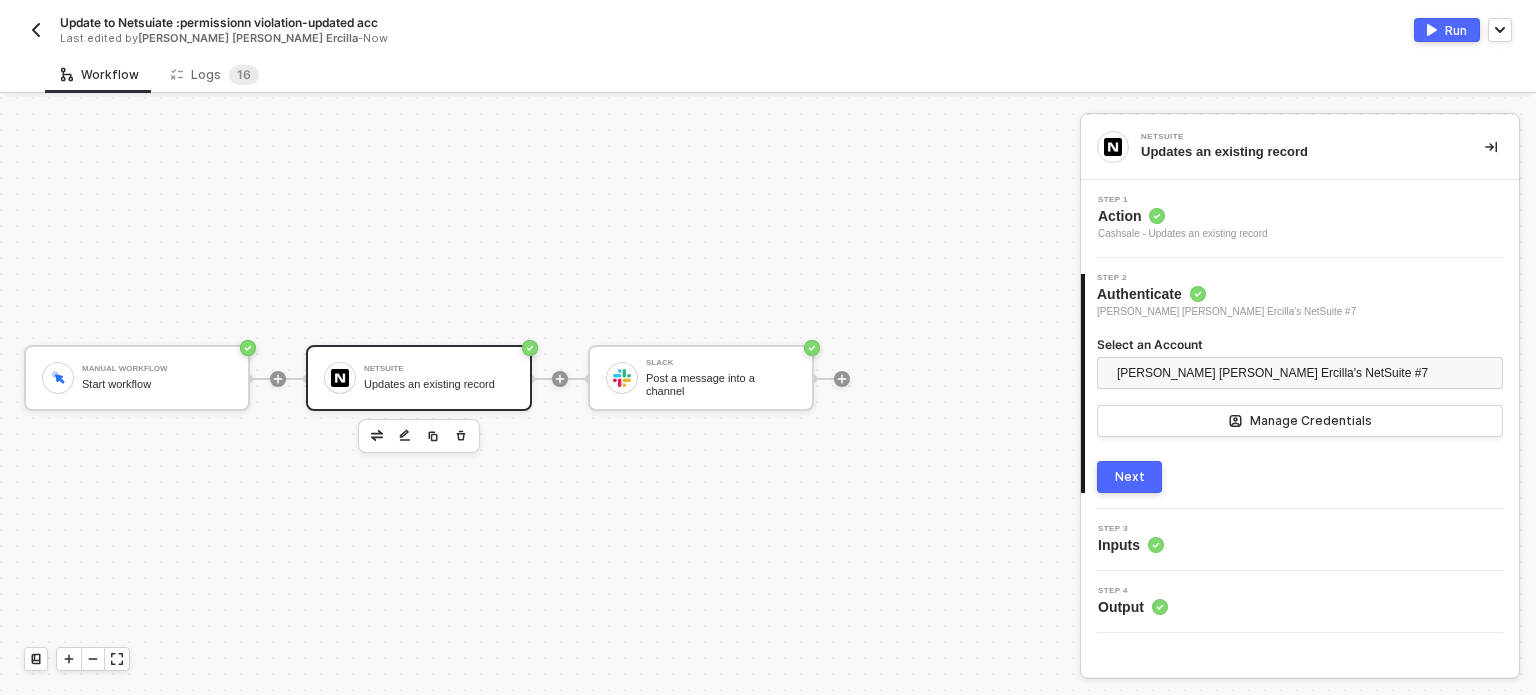 click on "Step 1 Action    Cashsale - Updates an existing record" at bounding box center (1183, 219) 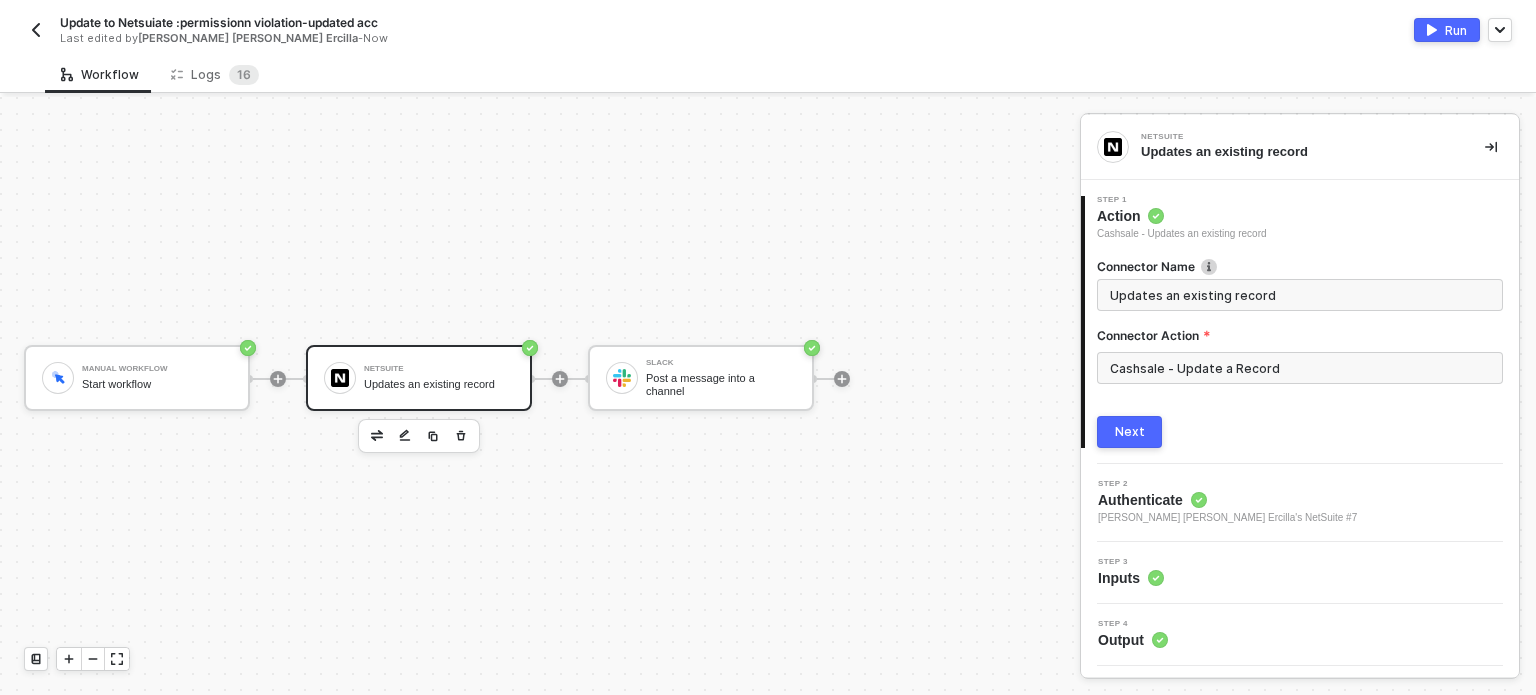 click on "Inputs" at bounding box center (1131, 578) 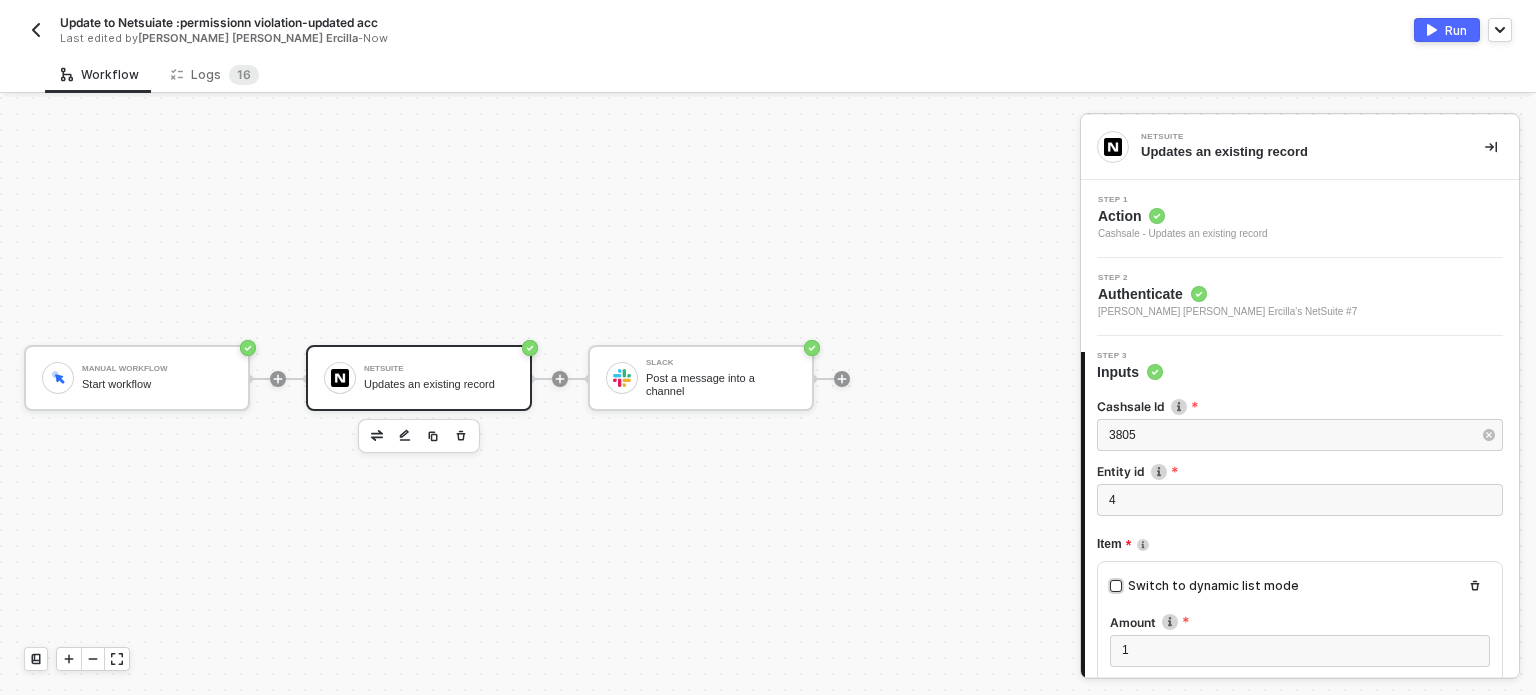 click on "Switch to dynamic list mode" at bounding box center (1213, 586) 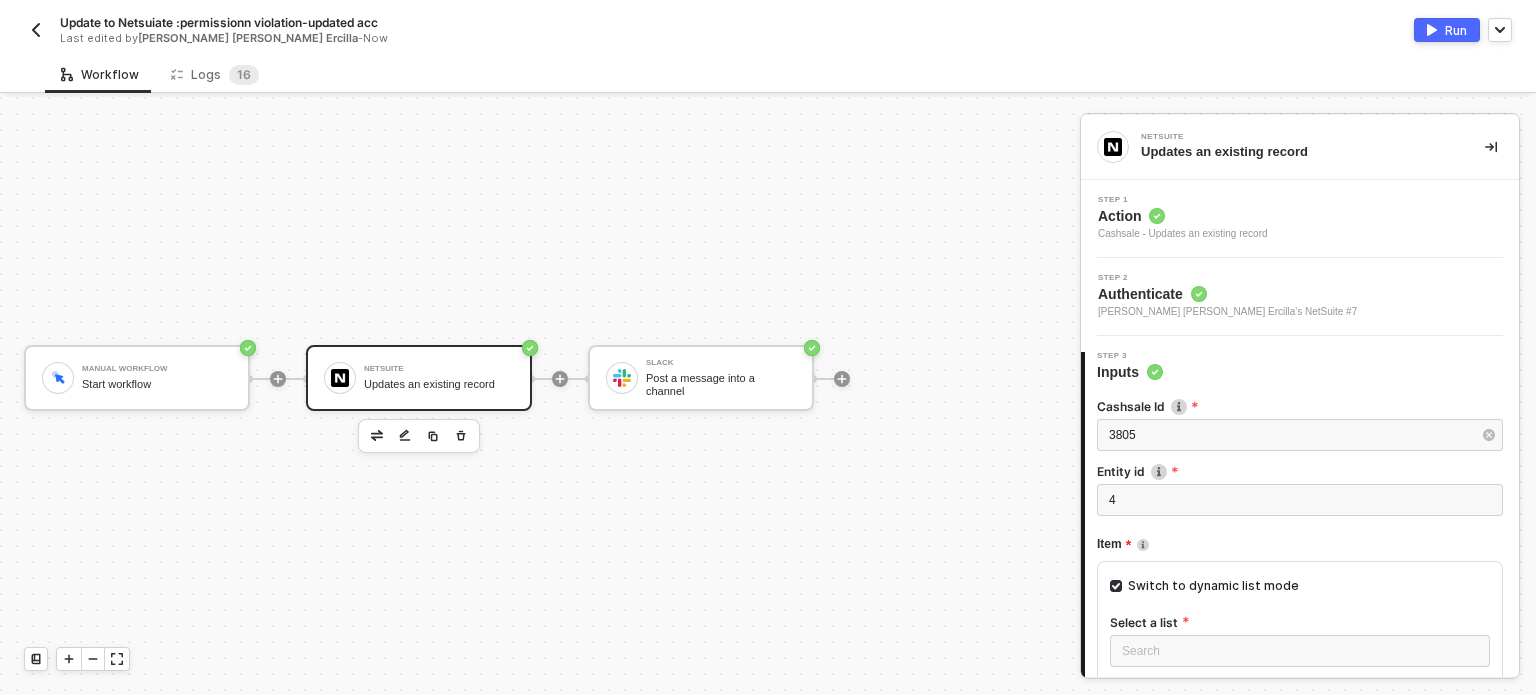 scroll, scrollTop: 200, scrollLeft: 0, axis: vertical 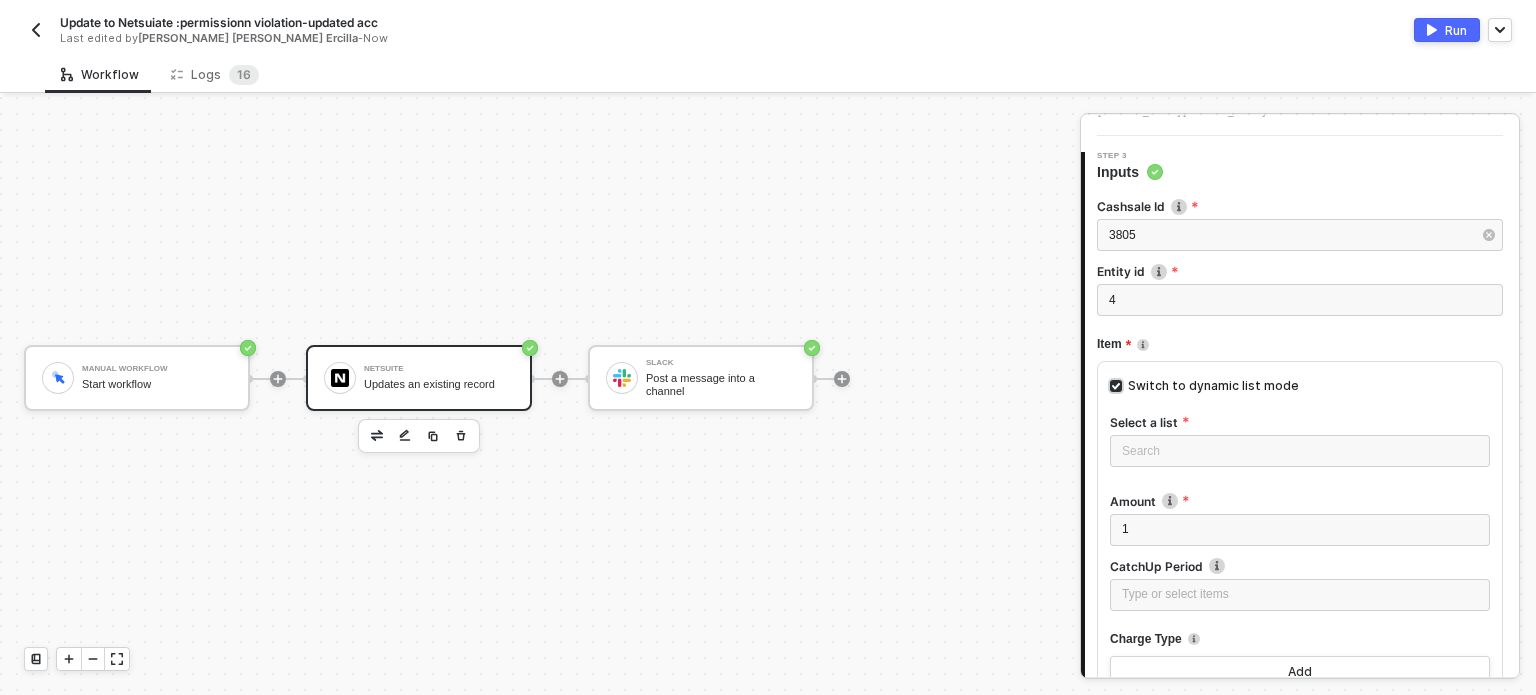 click on "Switch to dynamic list mode" at bounding box center (1210, 386) 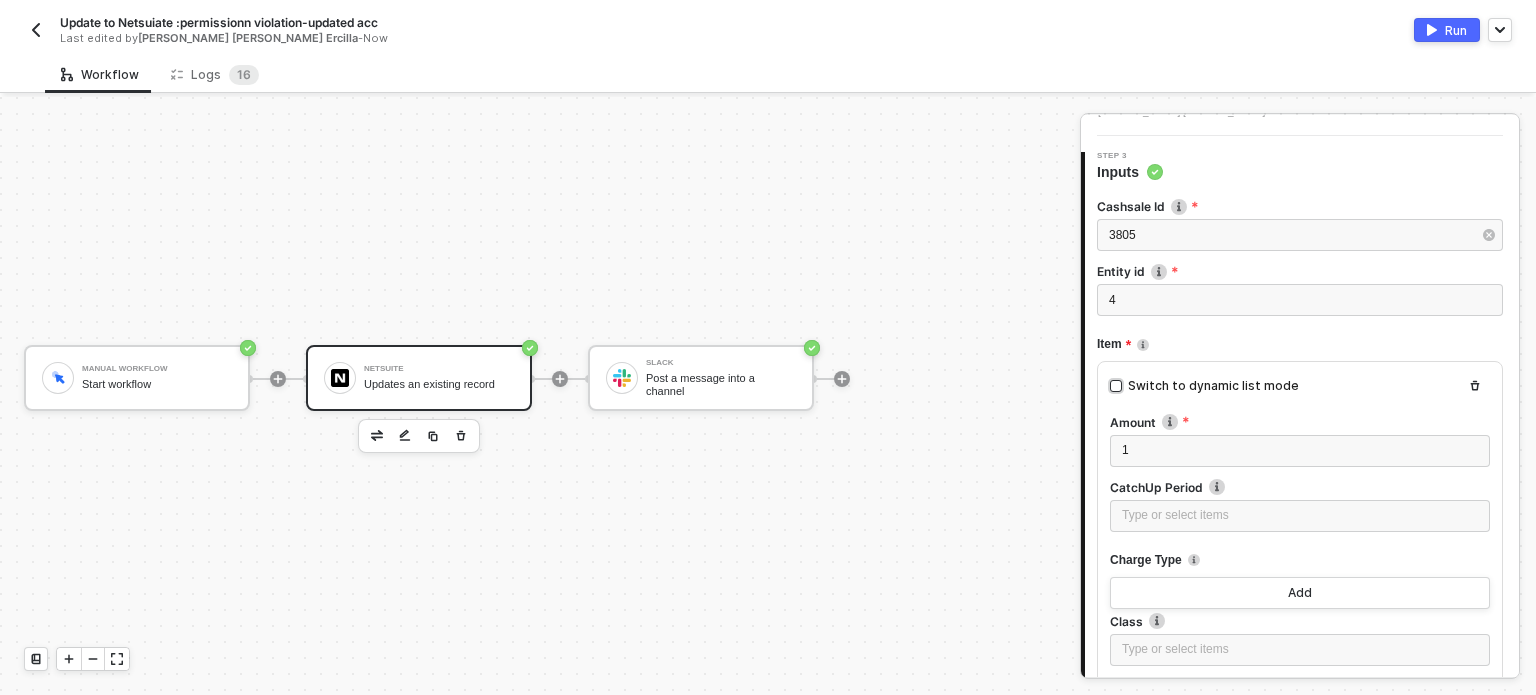 click on "Switch to dynamic list mode" at bounding box center [1213, 386] 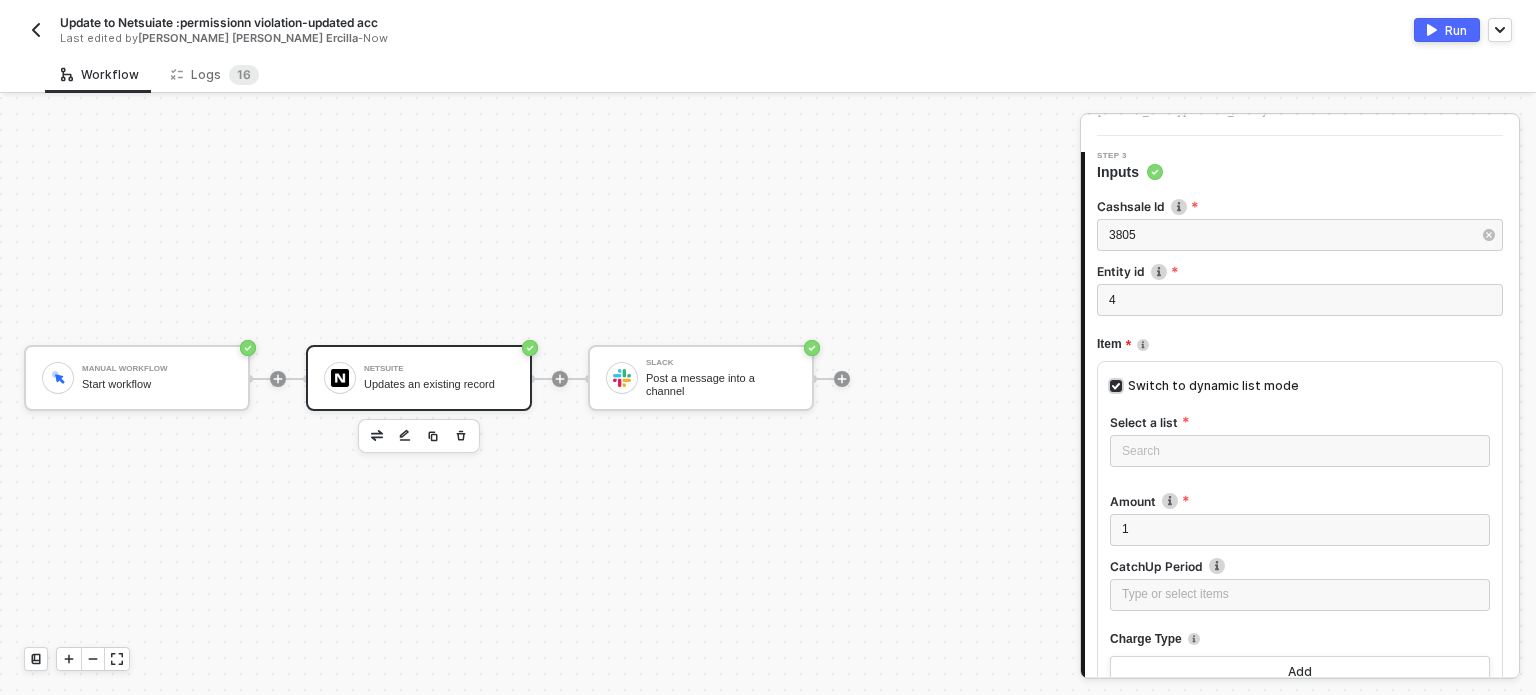 click on "Switch to dynamic list mode" at bounding box center (1213, 386) 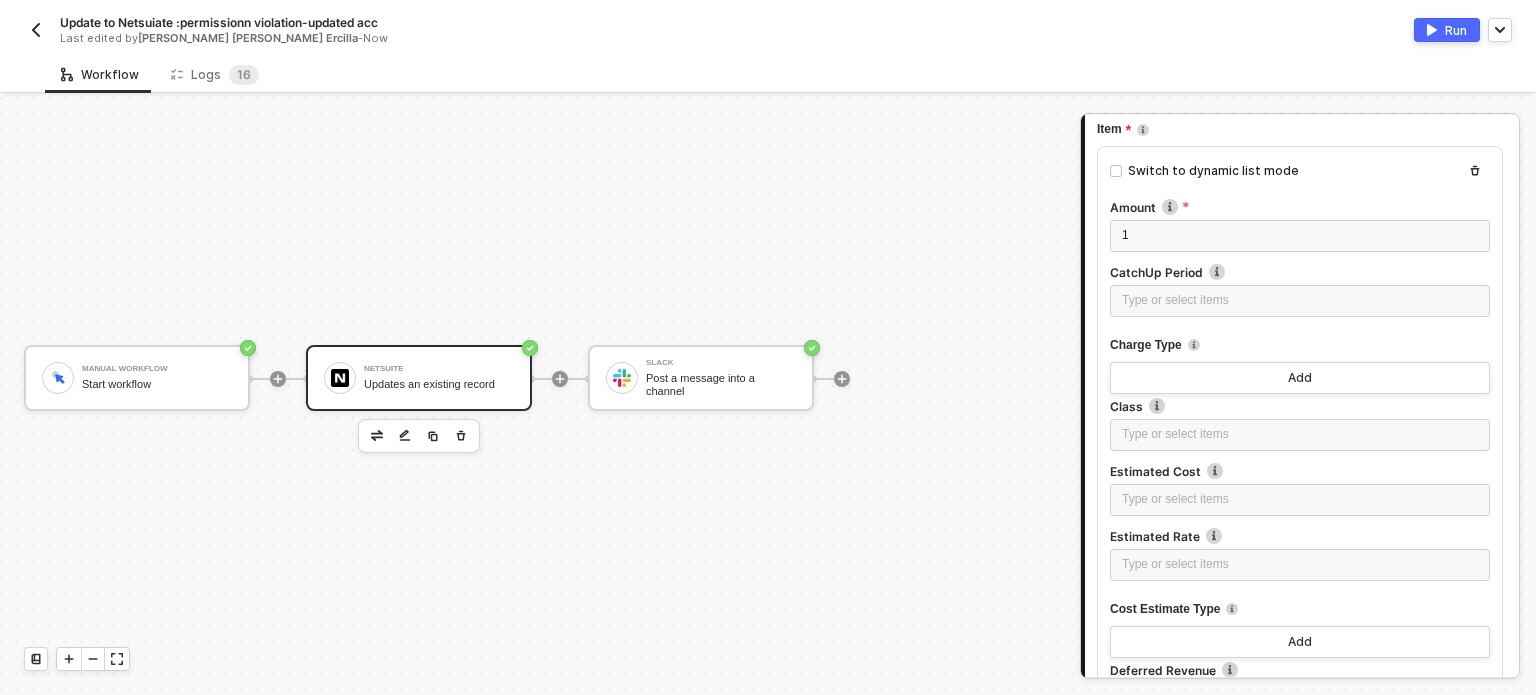 scroll, scrollTop: 600, scrollLeft: 0, axis: vertical 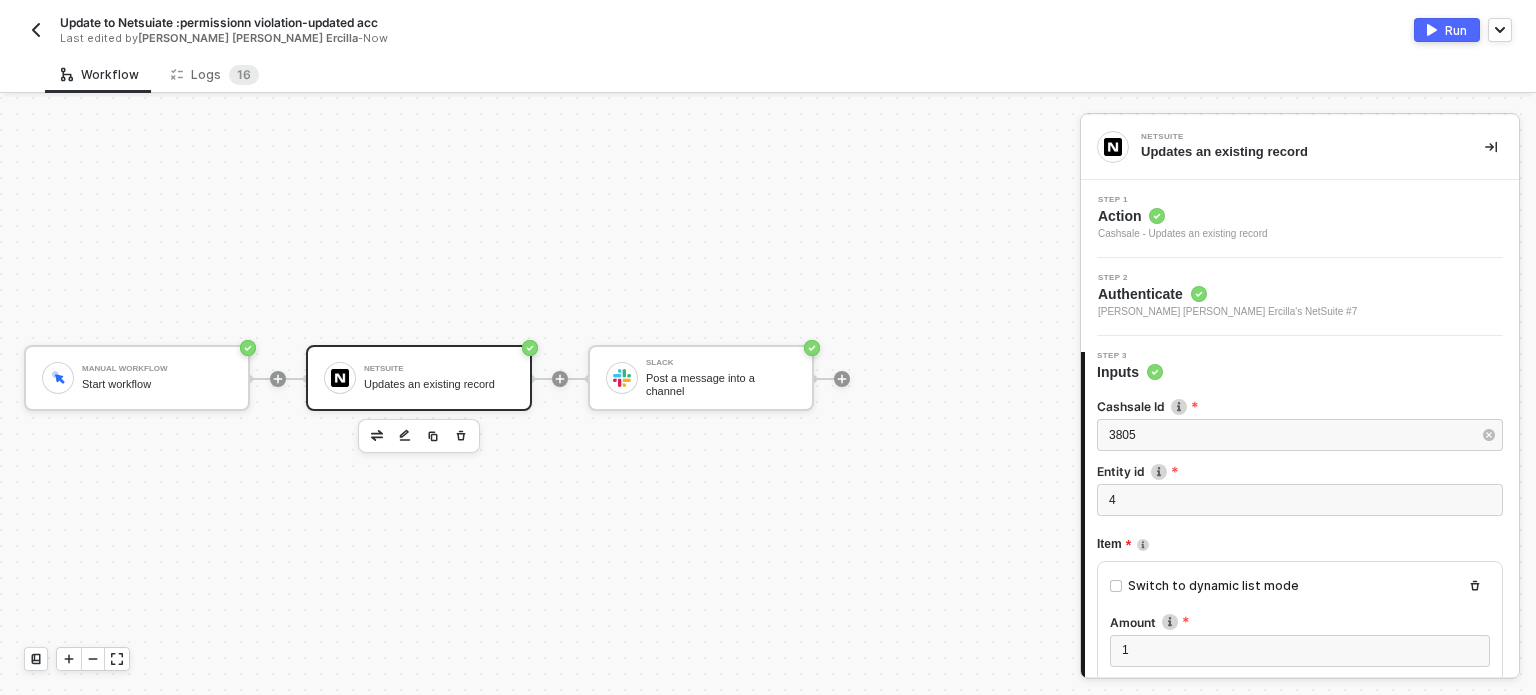 click on "Cashsale - Updates an existing record" at bounding box center [1183, 234] 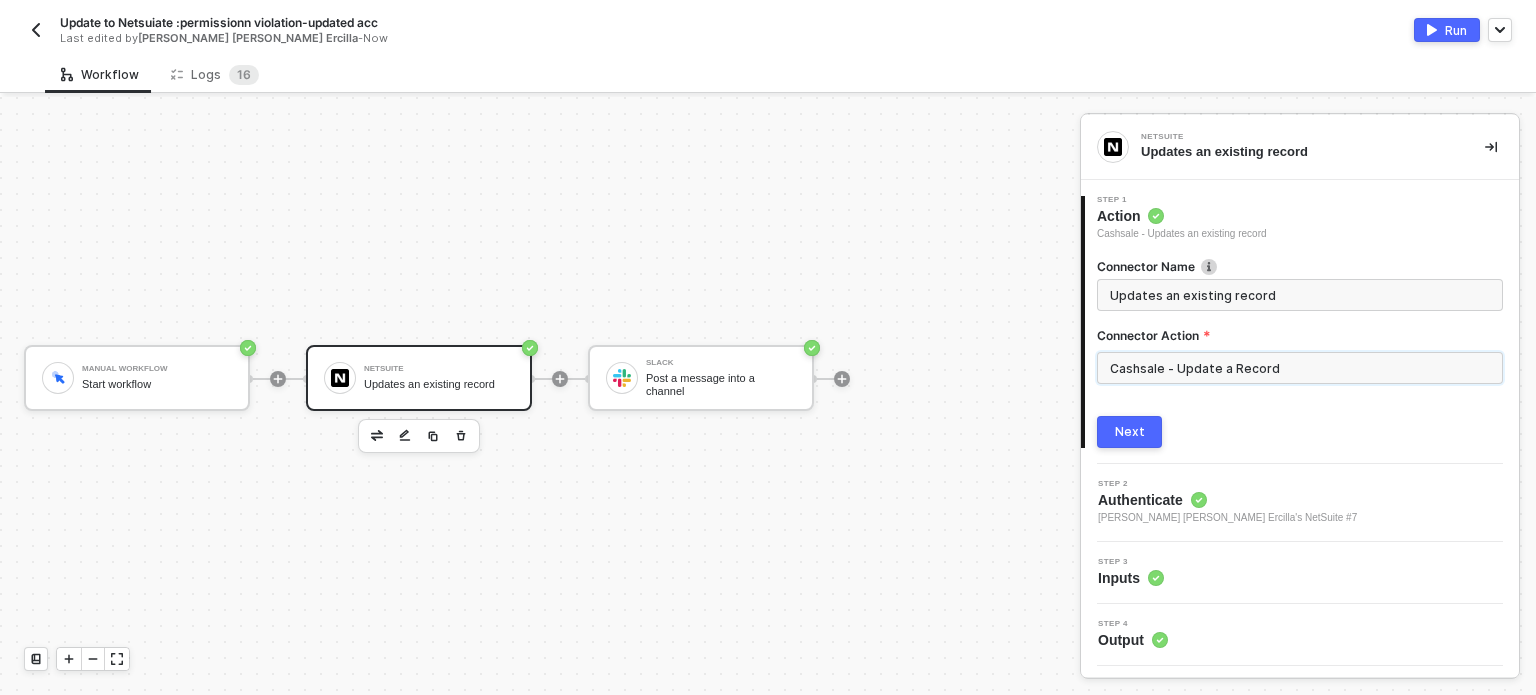click on "Cashsale - Update a Record" at bounding box center (1300, 368) 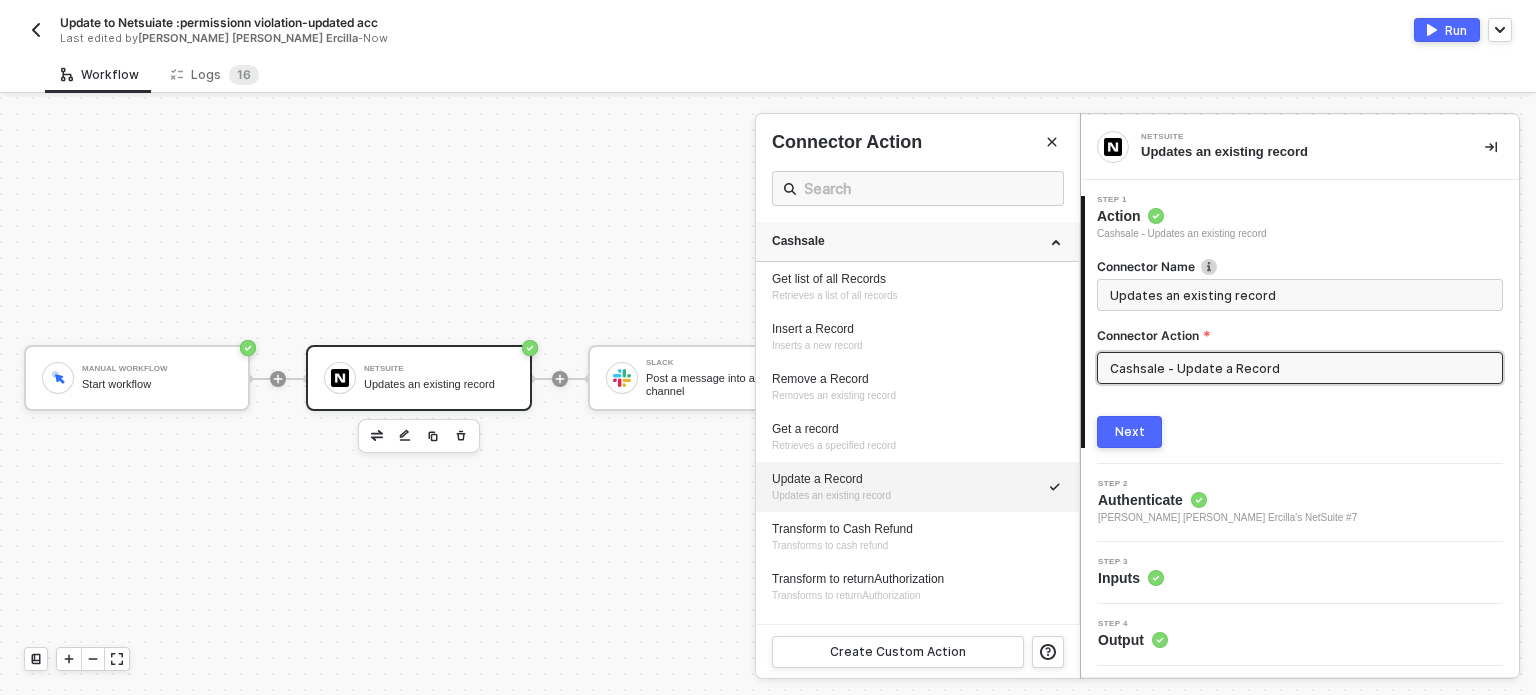 click on "Cashsale" at bounding box center [917, 241] 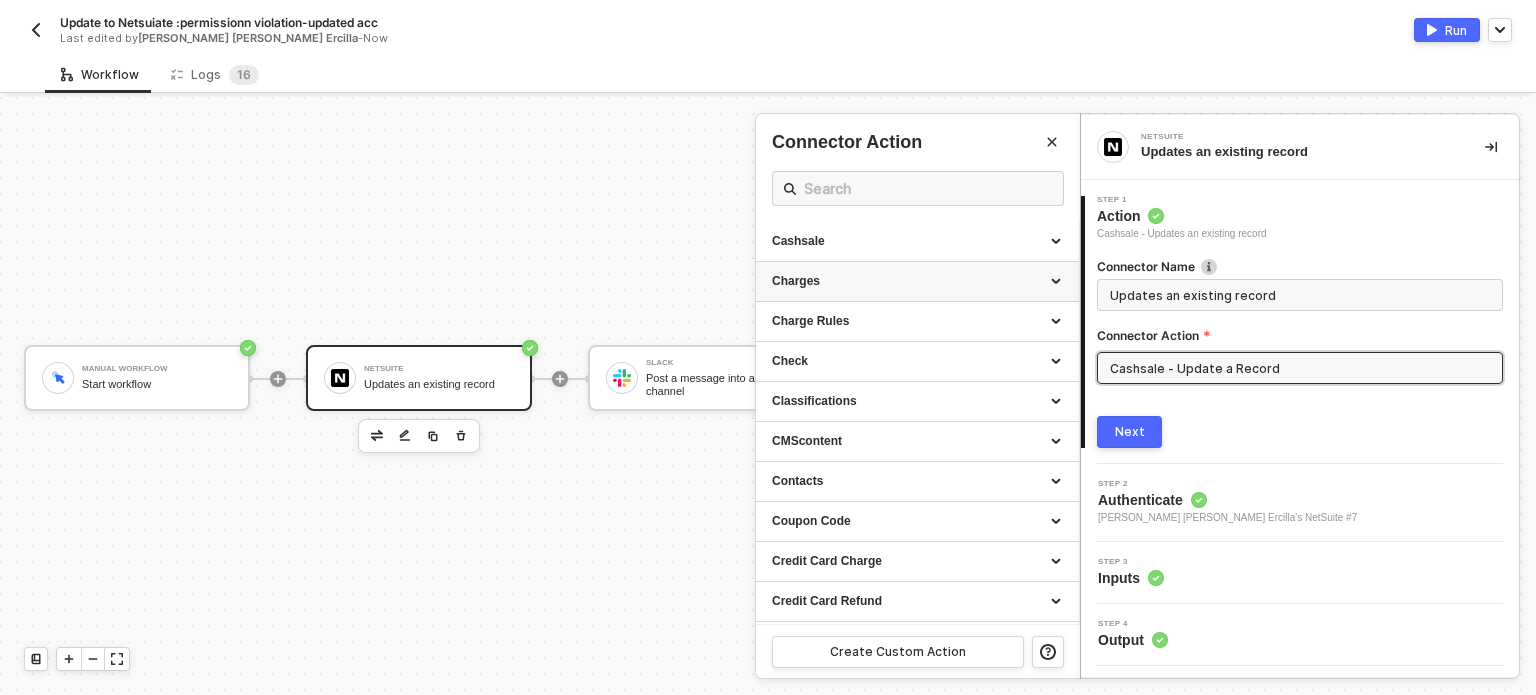 click on "Charges" at bounding box center [917, 281] 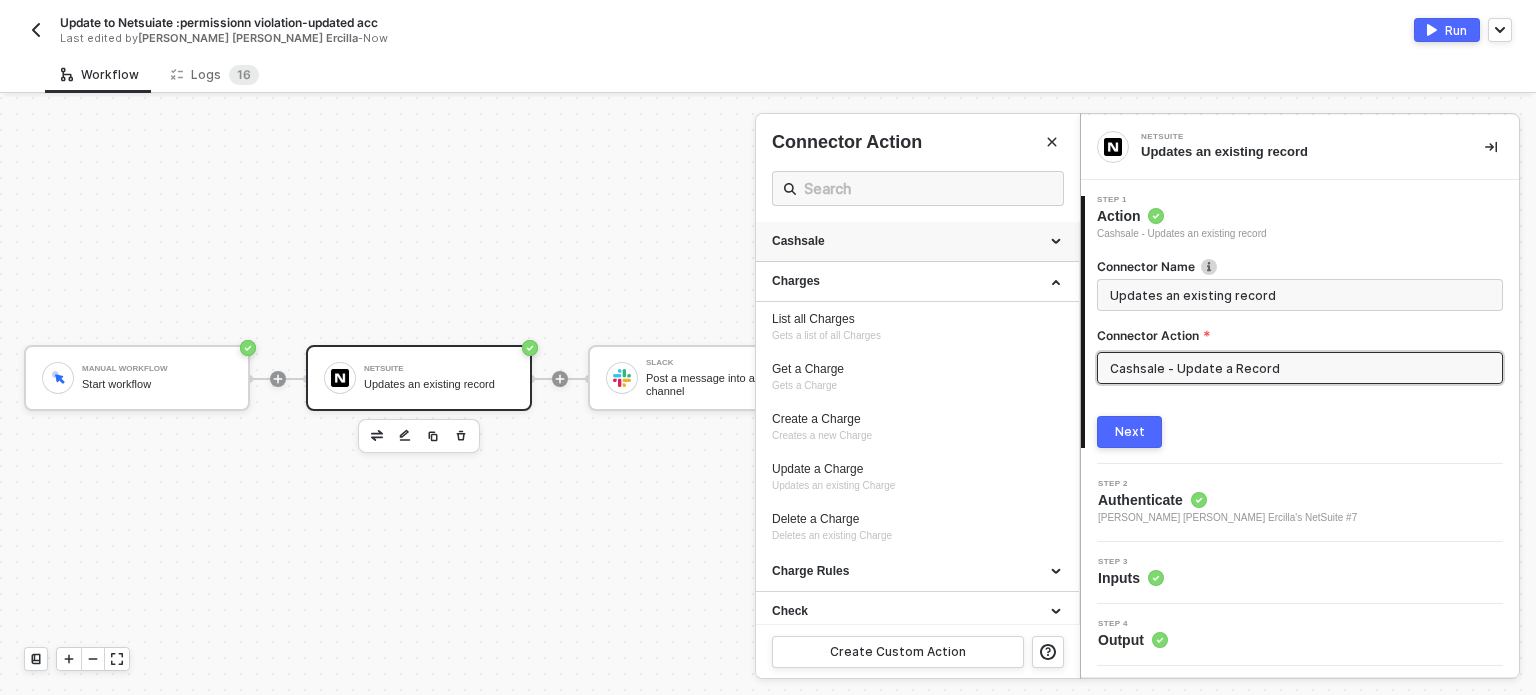 click on "Cashsale" at bounding box center (917, 241) 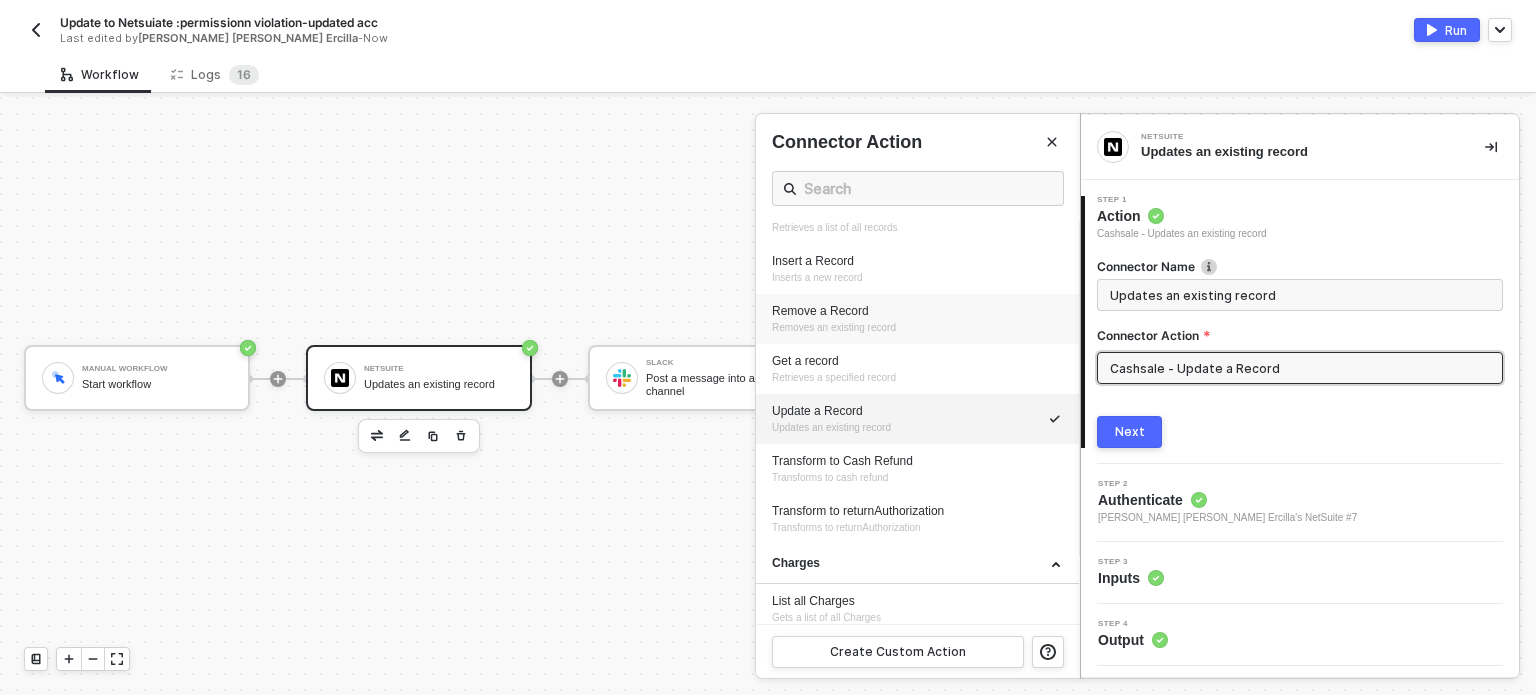 scroll, scrollTop: 100, scrollLeft: 0, axis: vertical 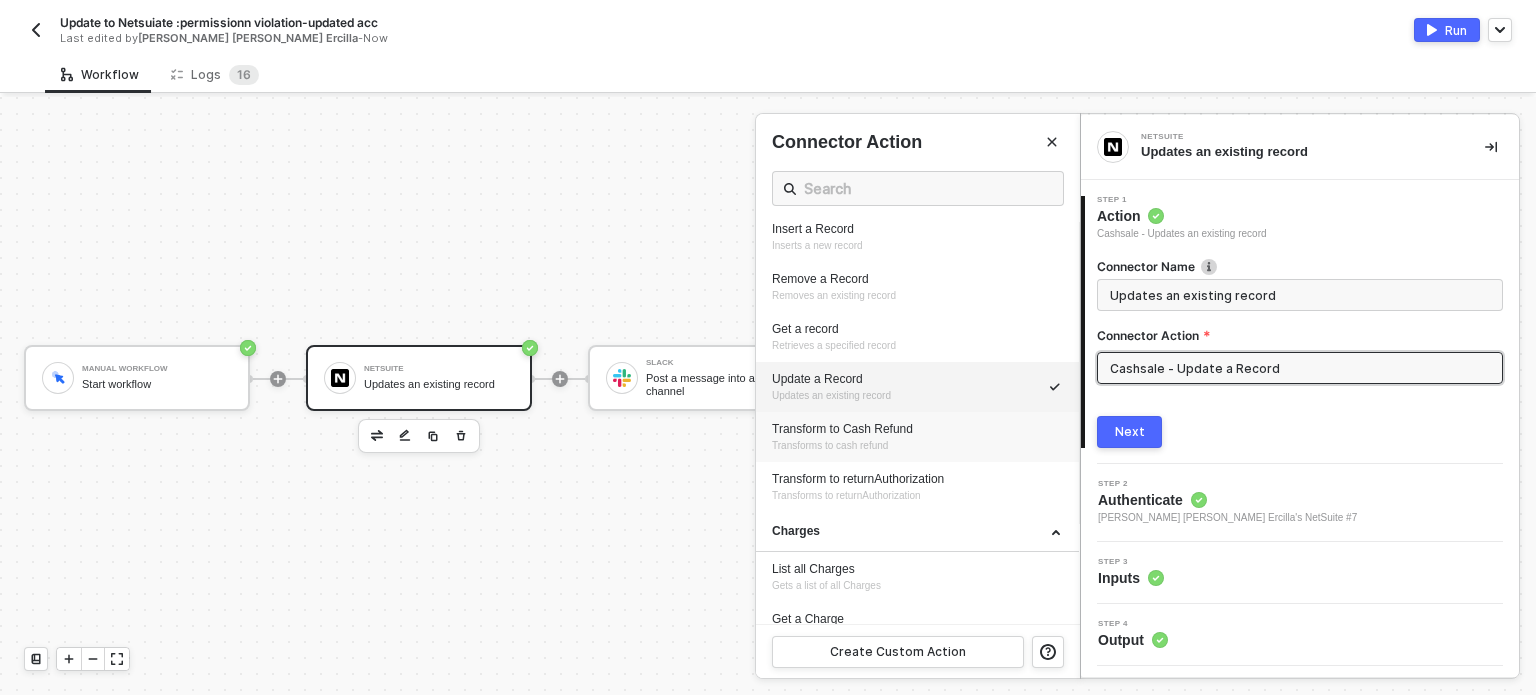 click on "Transform to Cash Refund Transforms to cash refund" at bounding box center (917, 437) 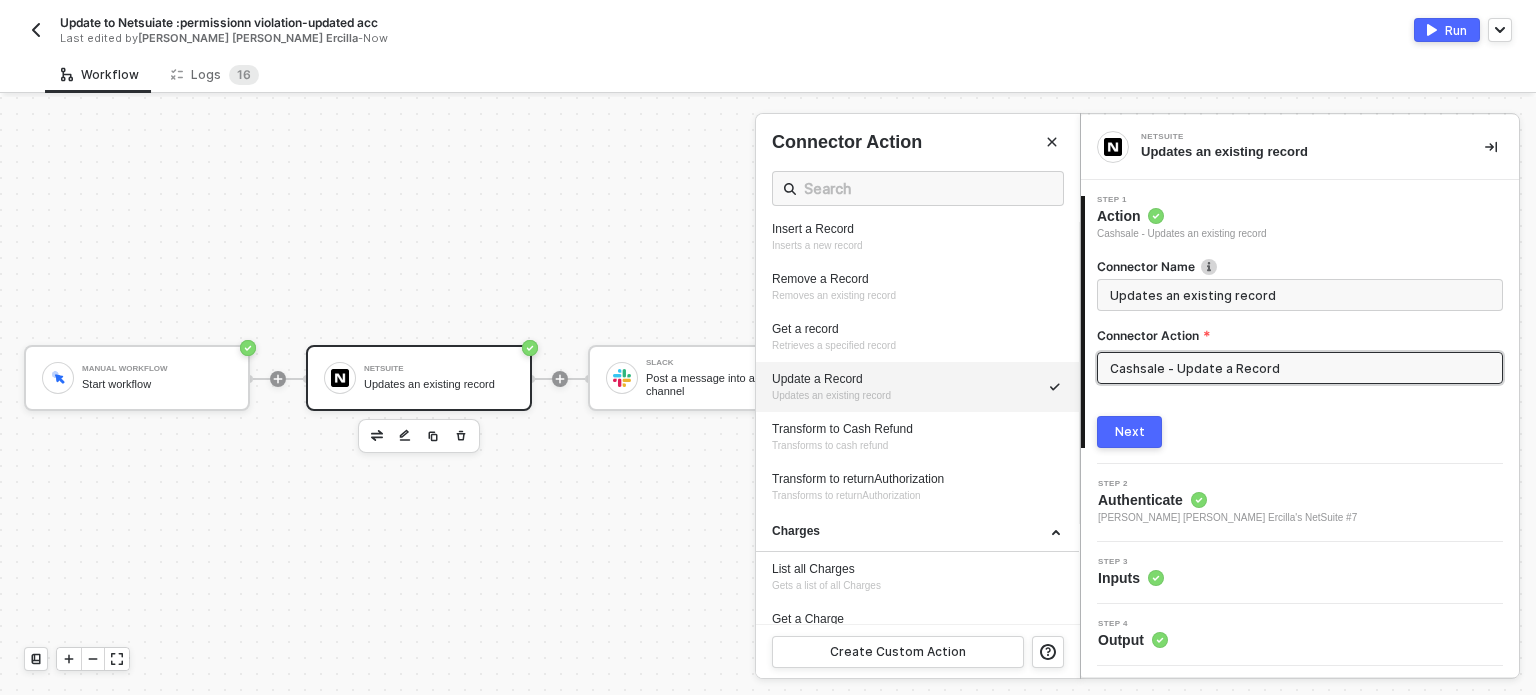 type on "Transforms to cash refund" 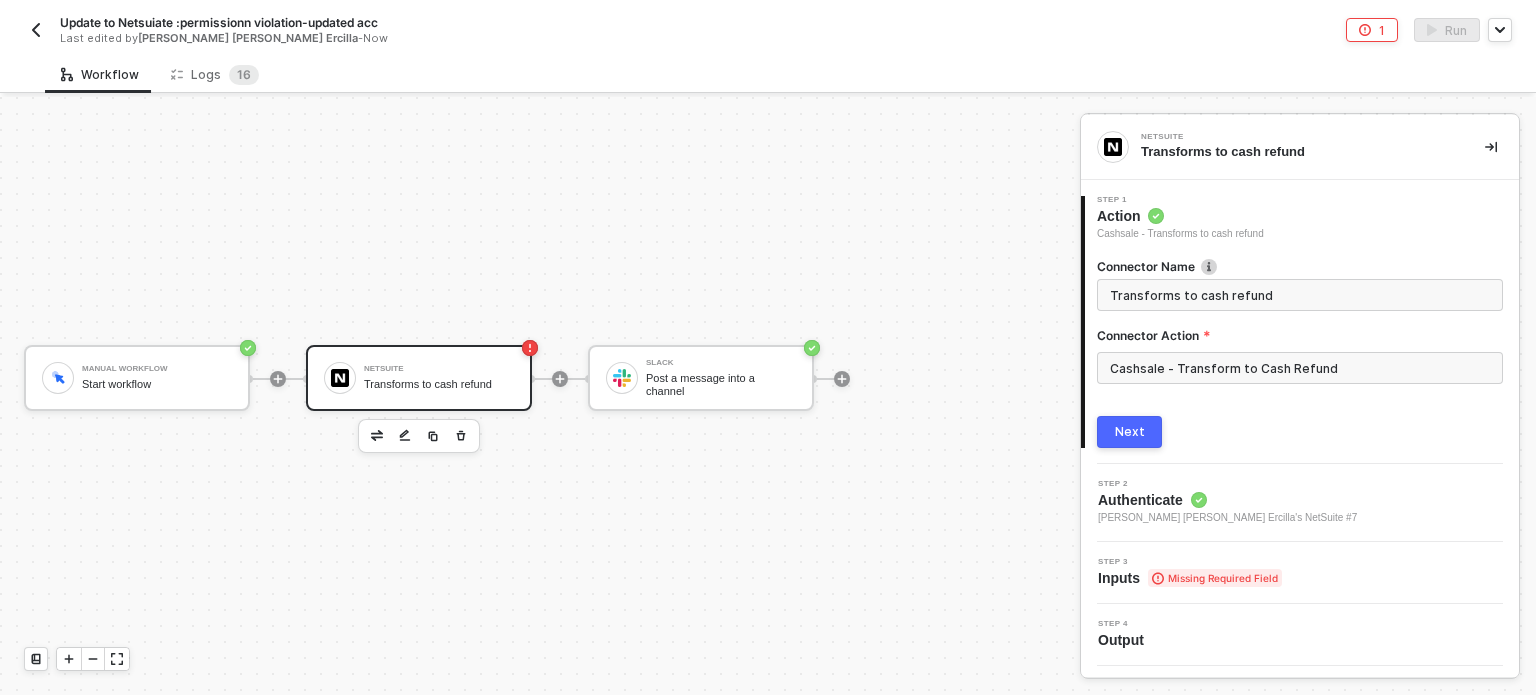 click on "Next" at bounding box center [1129, 432] 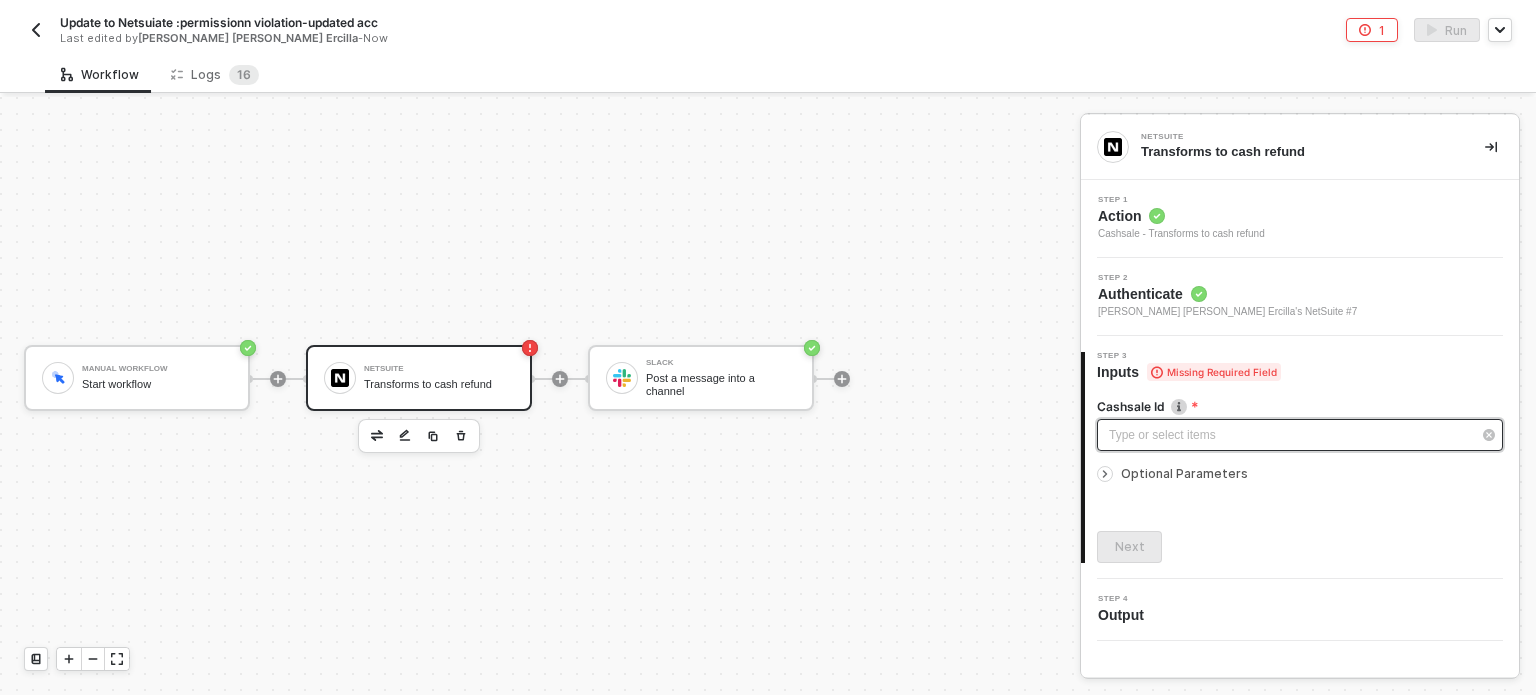 click on "Type or select items ﻿" at bounding box center (1290, 435) 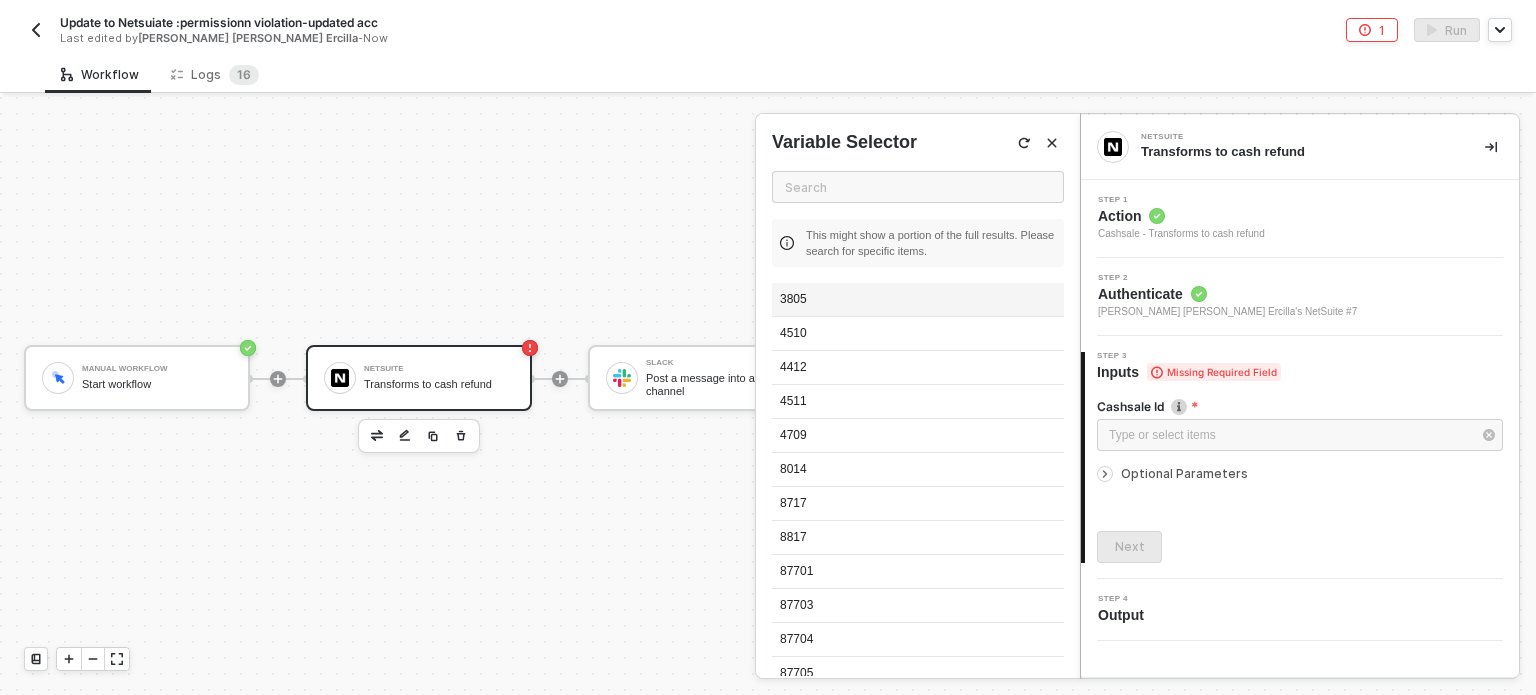 click on "3805" at bounding box center [918, 300] 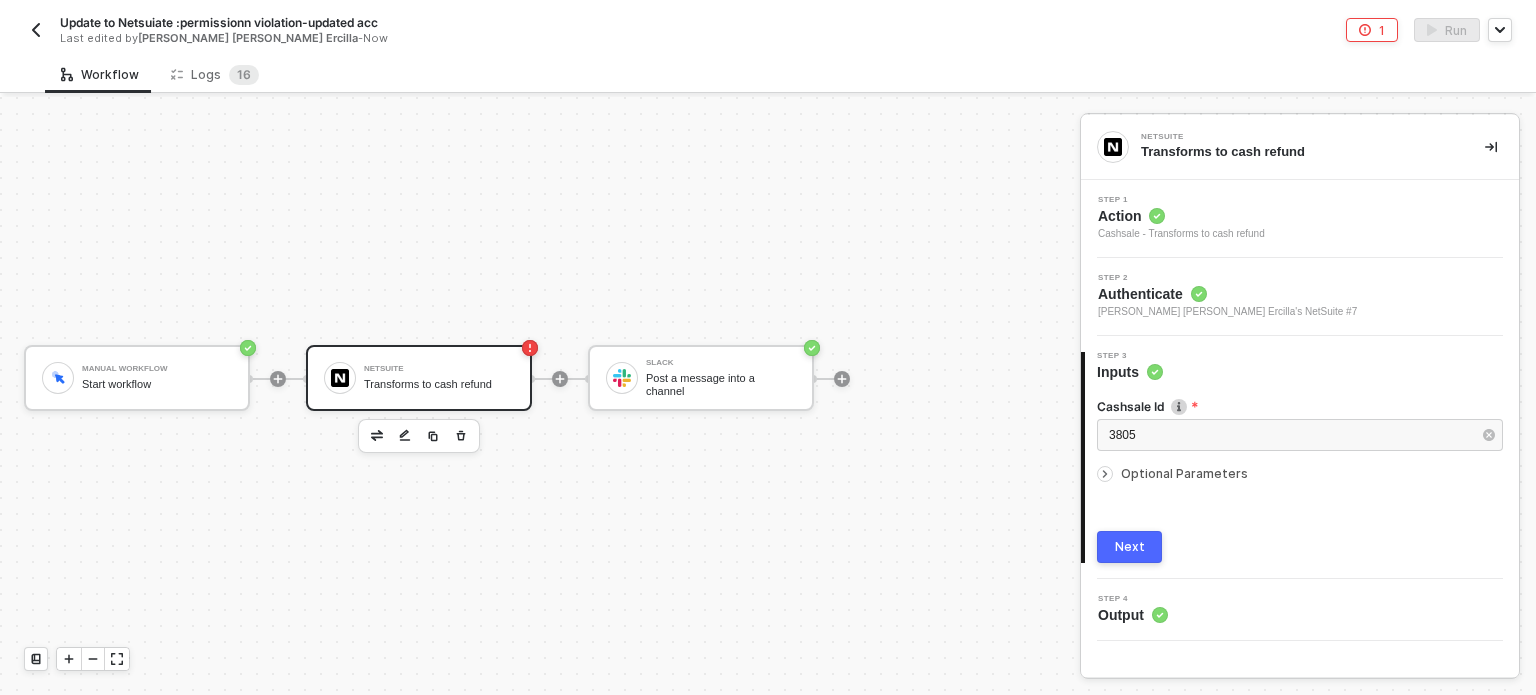 click on "Optional Parameters" at bounding box center (1184, 473) 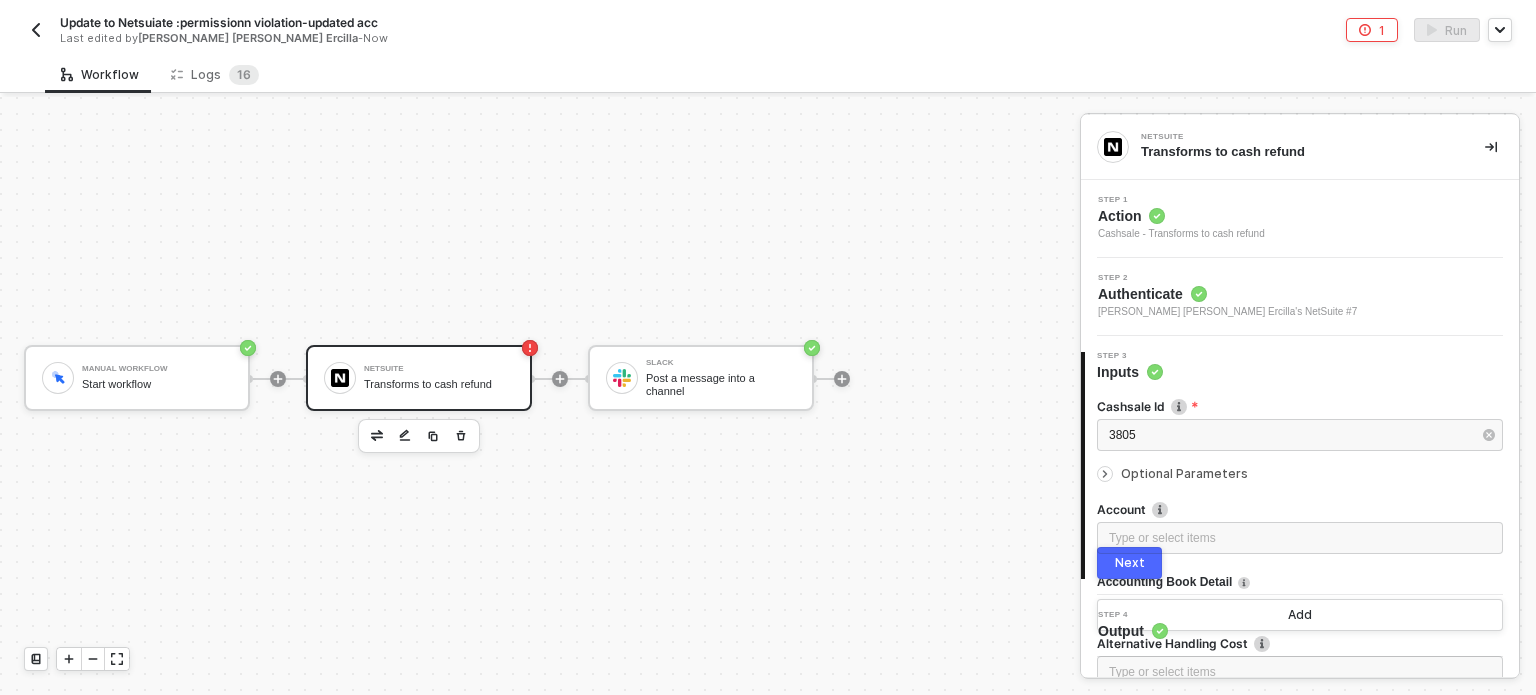 click 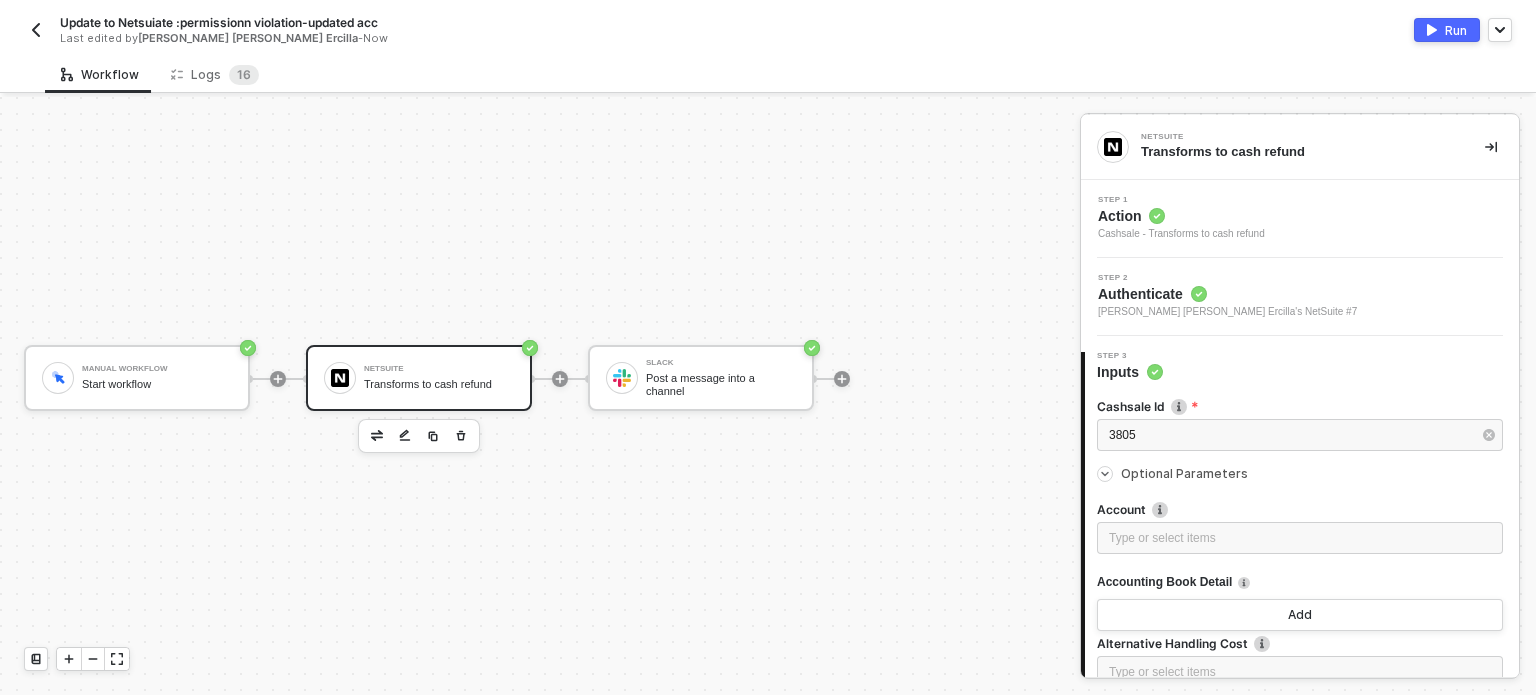 click 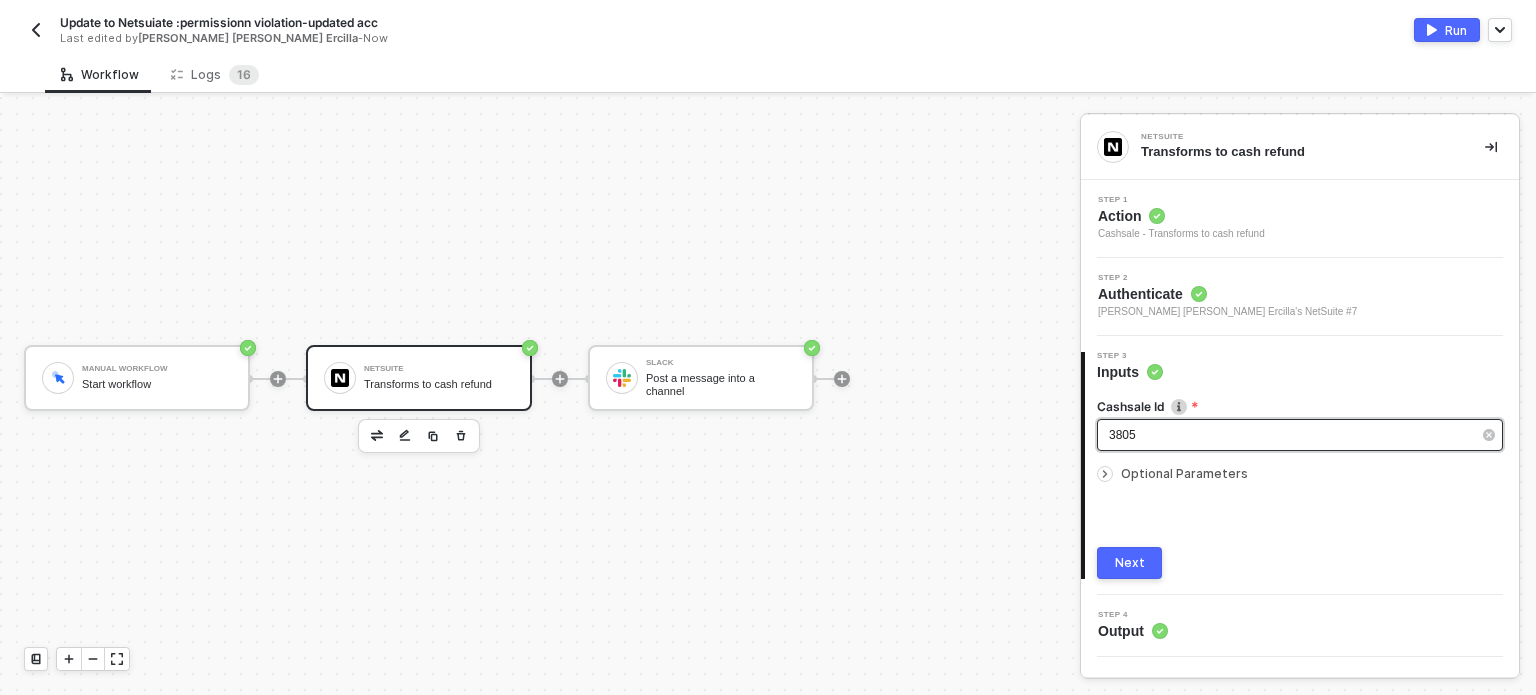 scroll, scrollTop: 0, scrollLeft: 0, axis: both 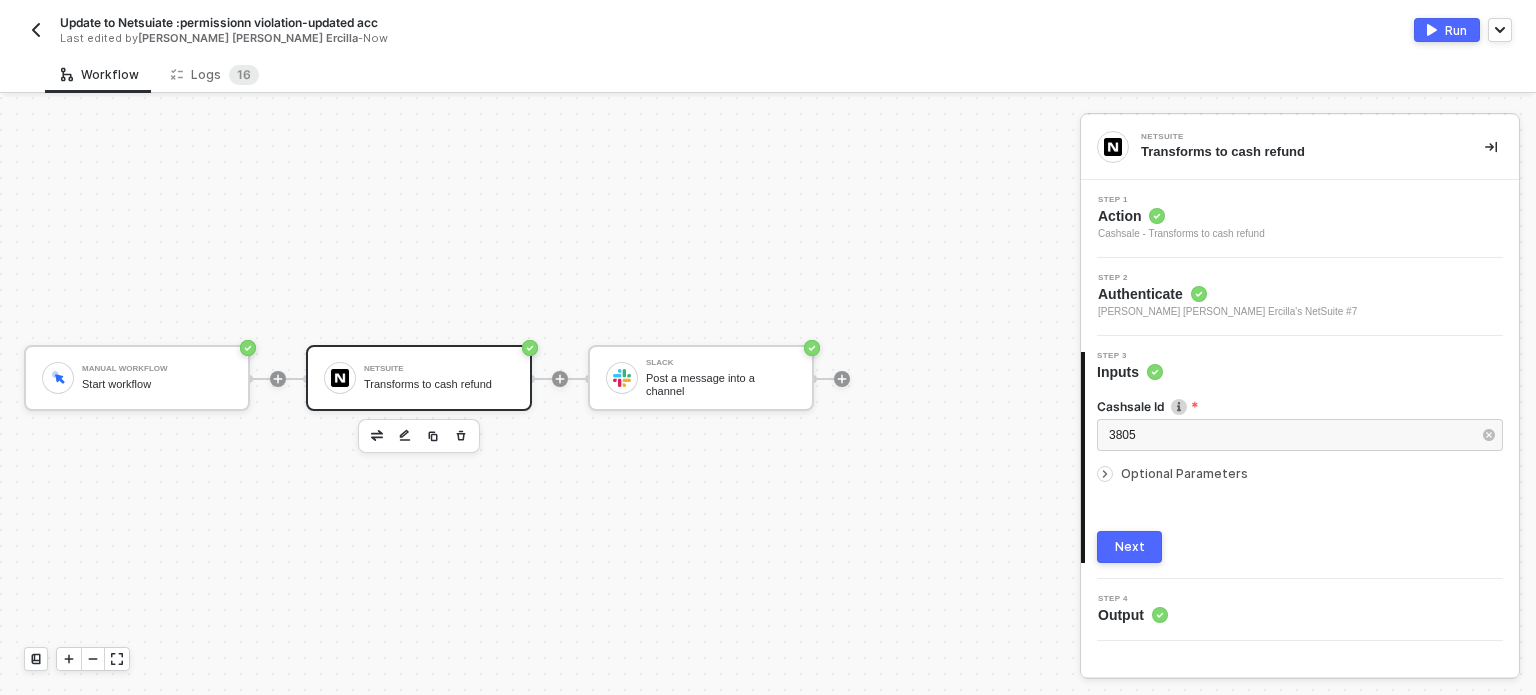 click 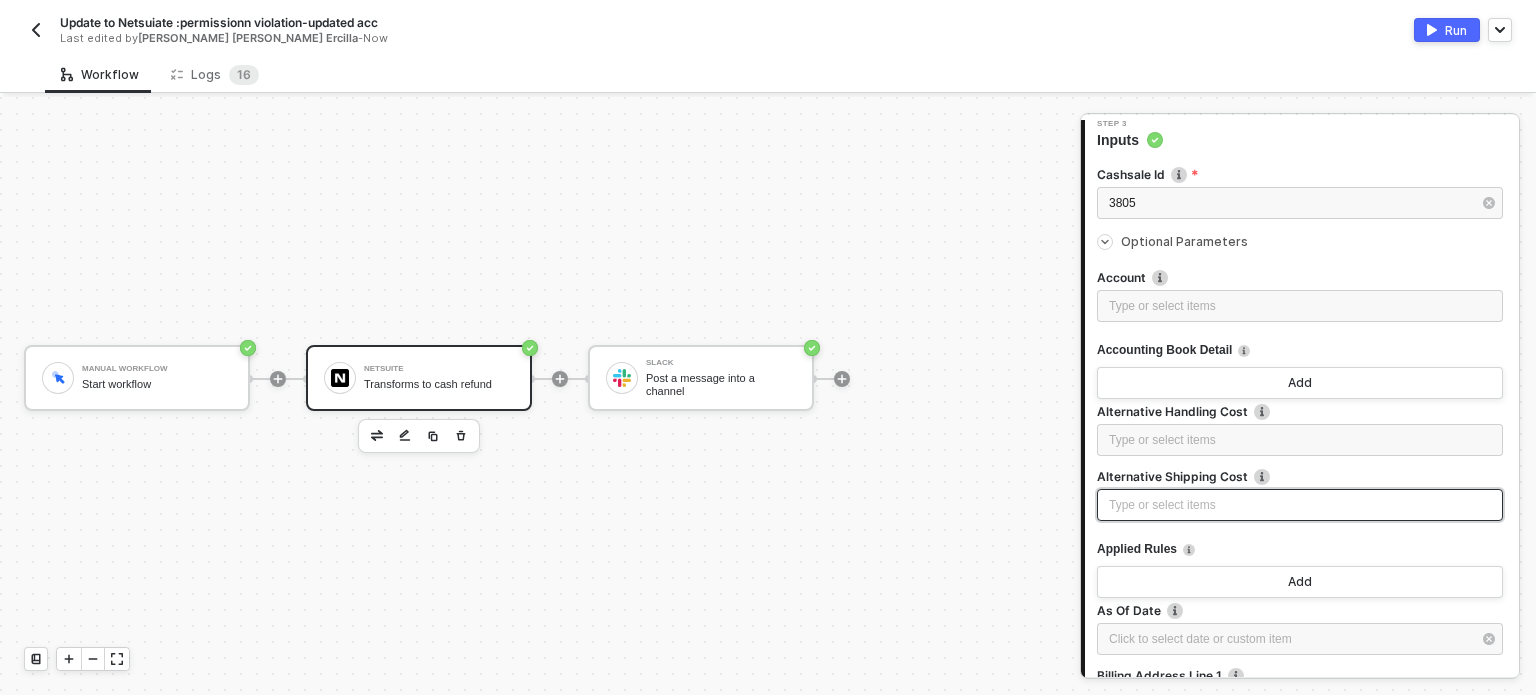 scroll, scrollTop: 400, scrollLeft: 0, axis: vertical 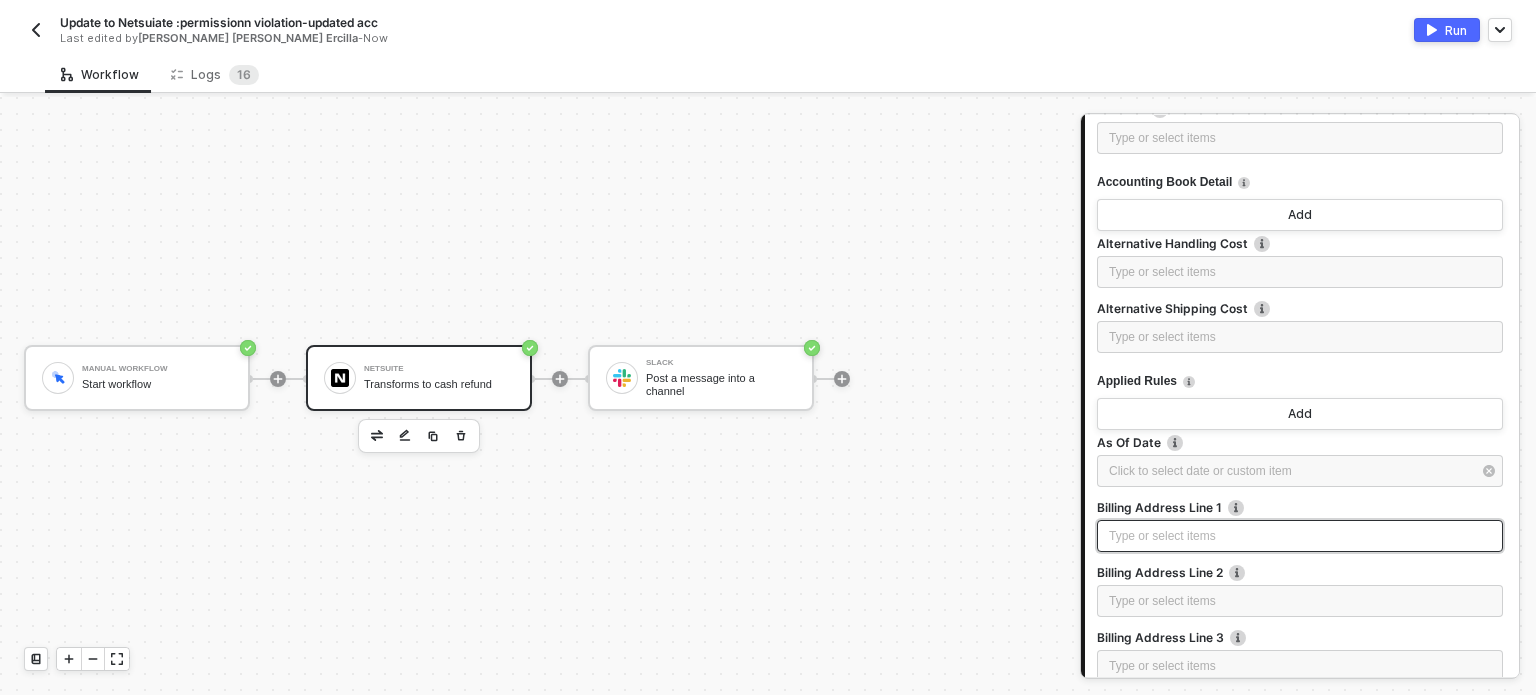click on "Type or select items ﻿" at bounding box center [1300, 536] 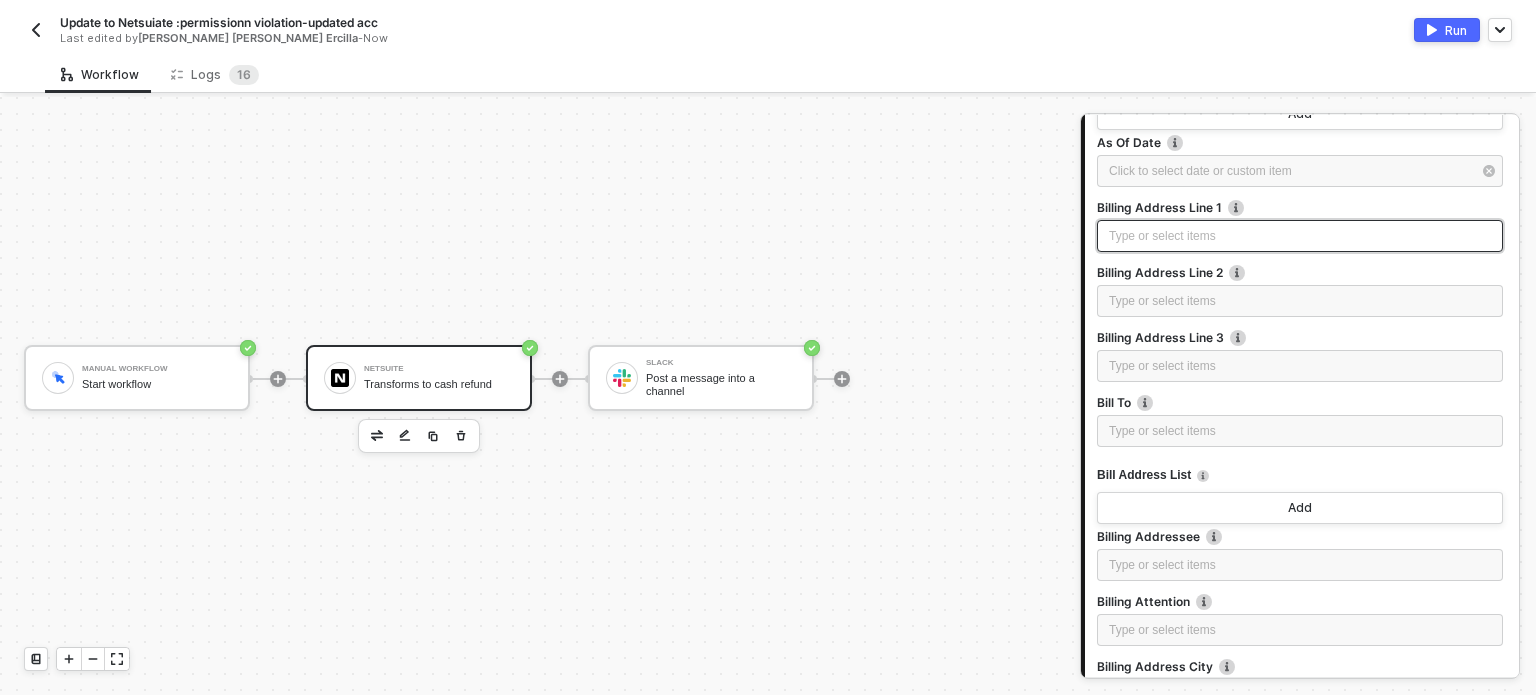 scroll, scrollTop: 1100, scrollLeft: 0, axis: vertical 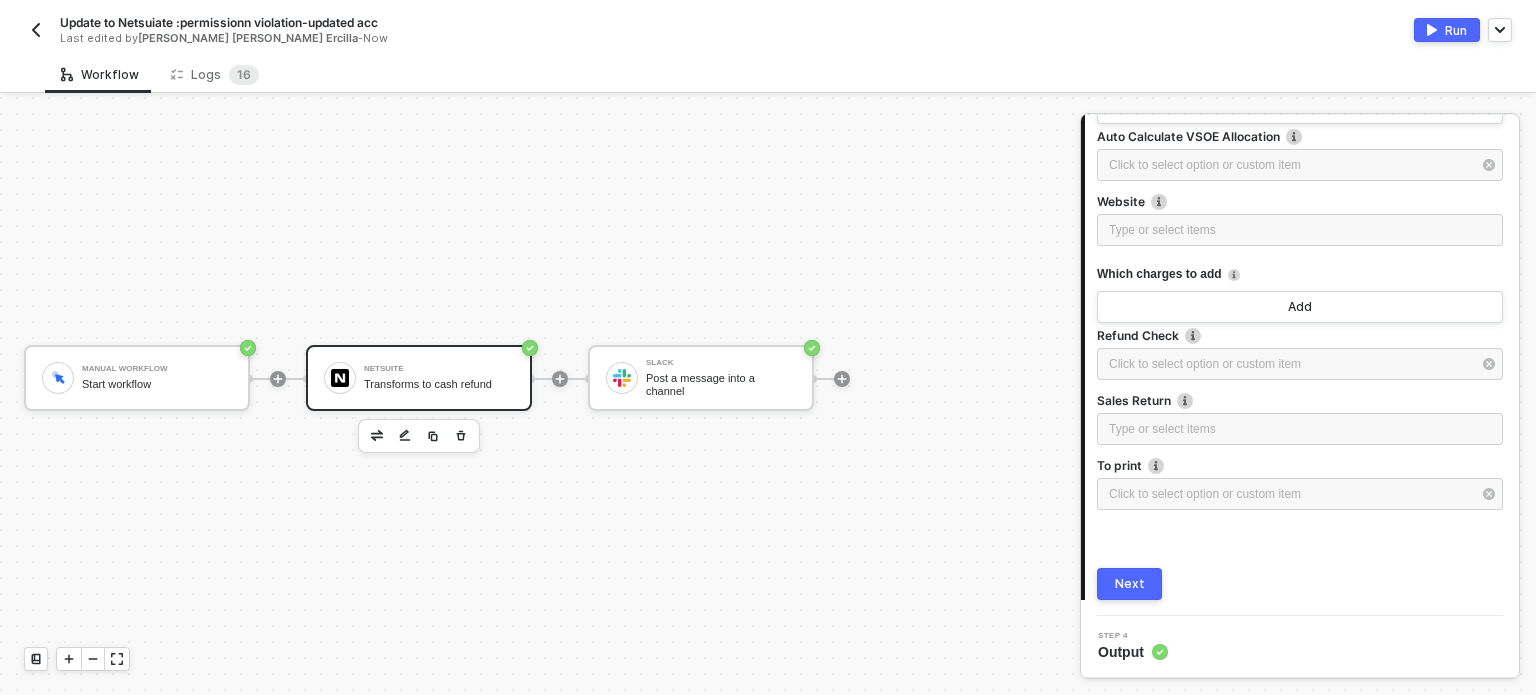 click on "Next" at bounding box center (1129, 584) 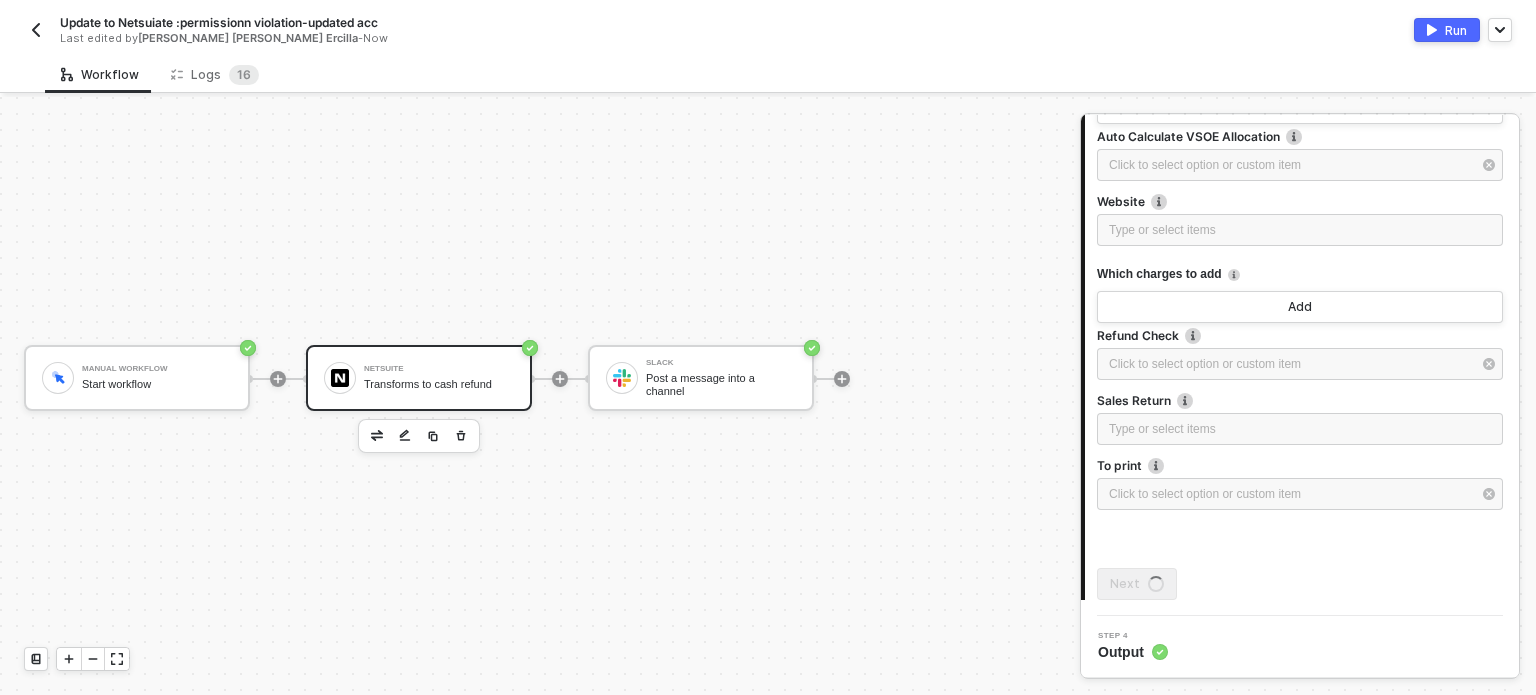 click on "Run" at bounding box center (1447, 30) 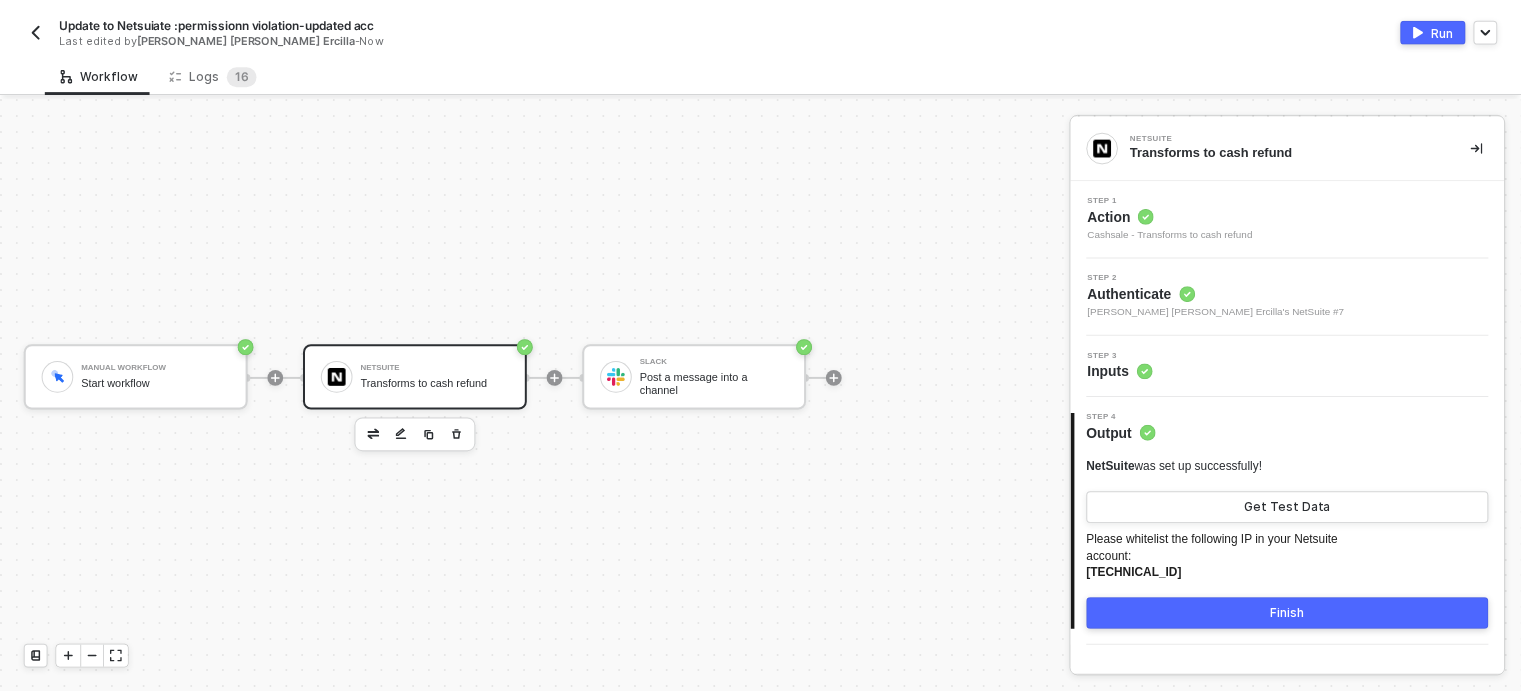 scroll, scrollTop: 0, scrollLeft: 0, axis: both 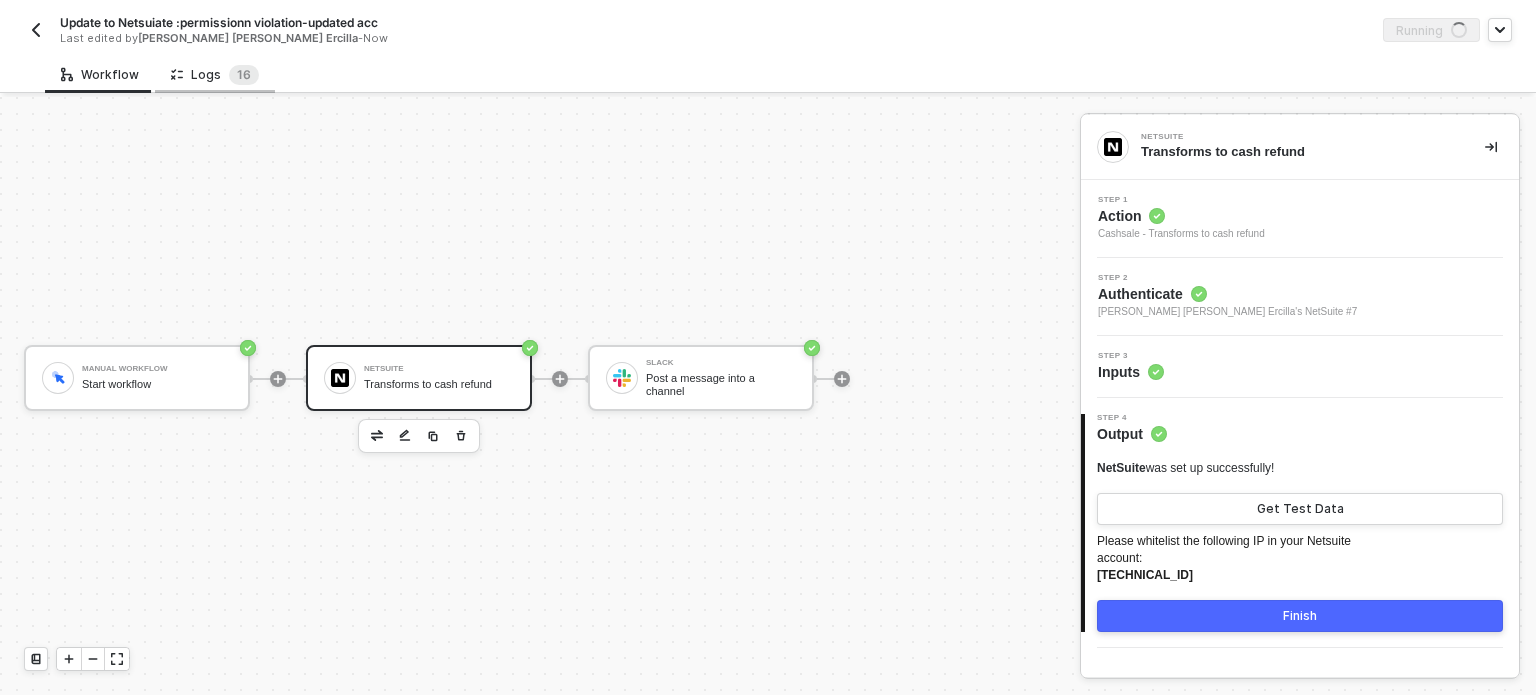 click on "Logs 1 6" at bounding box center (215, 75) 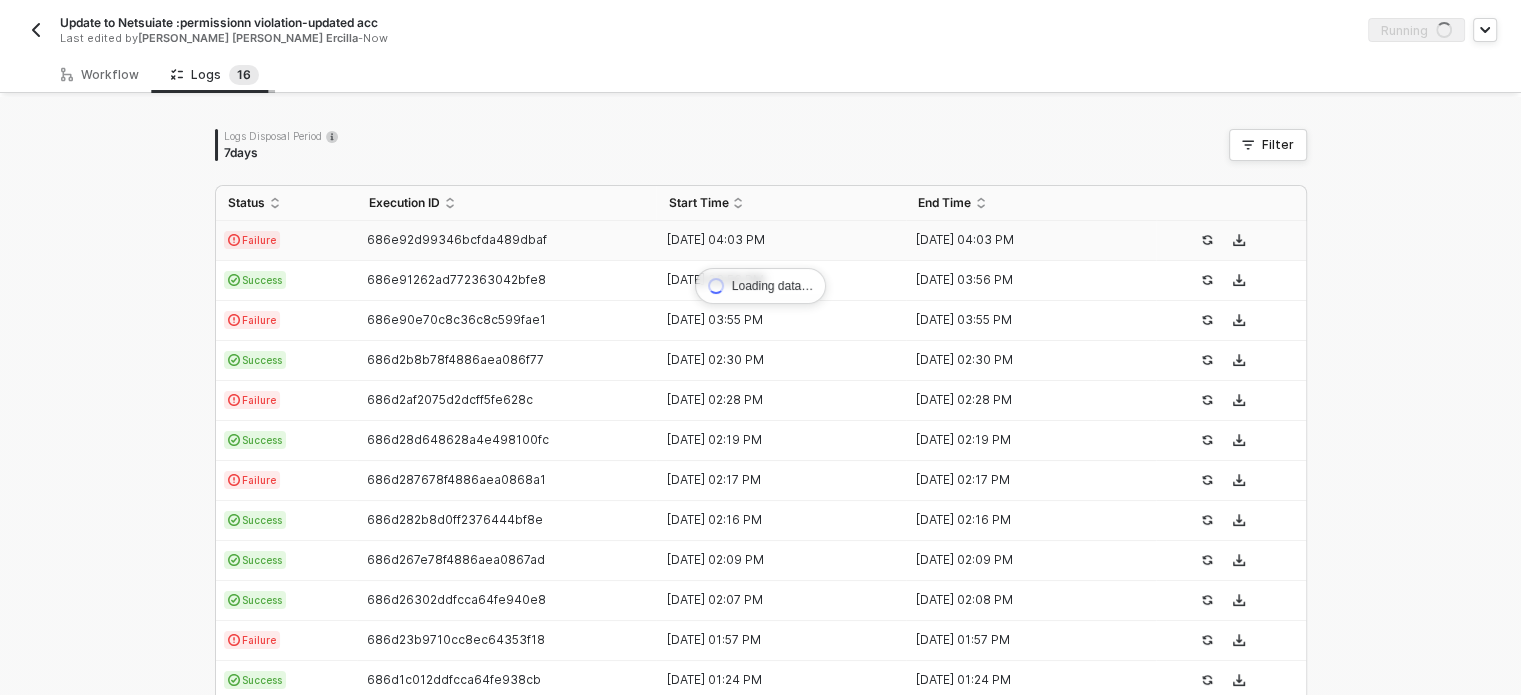 click on "Logs 1 6" at bounding box center [215, 75] 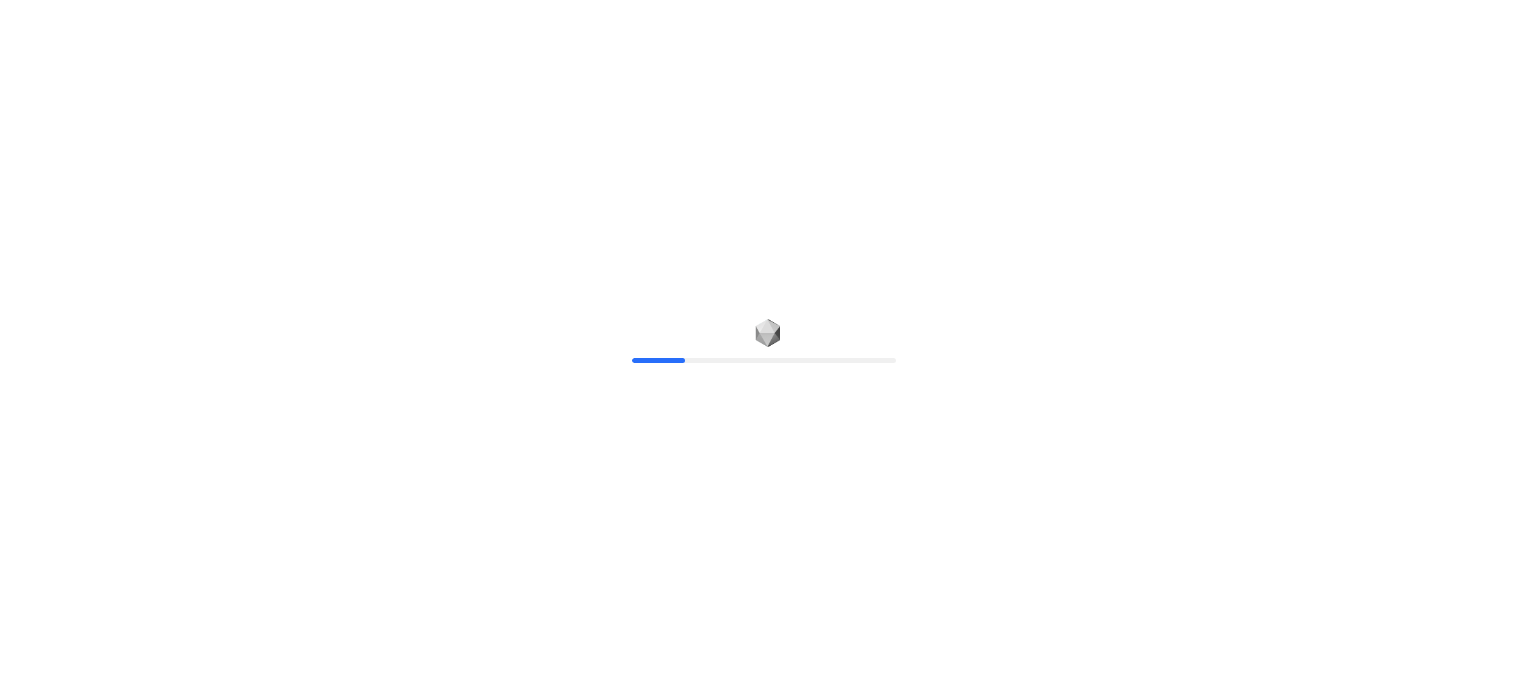 scroll, scrollTop: 0, scrollLeft: 0, axis: both 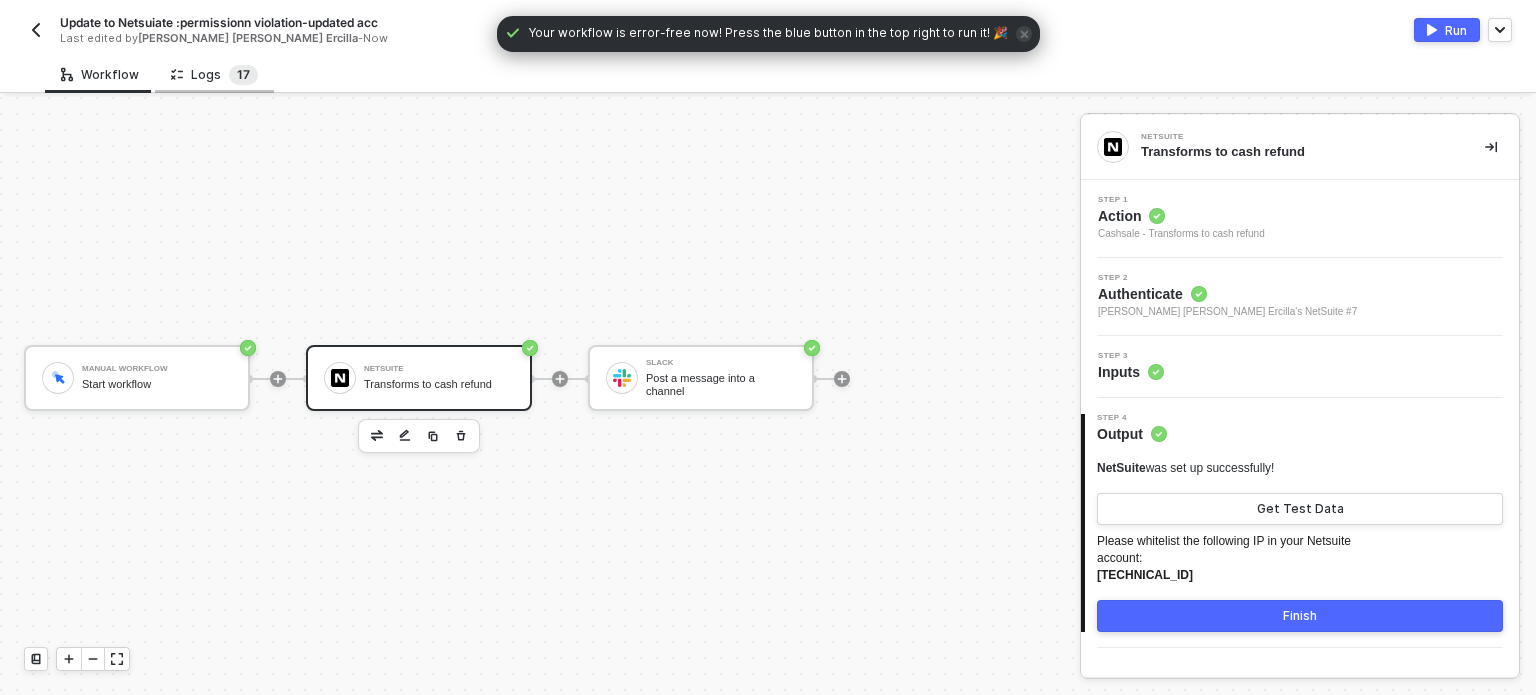 click on "1 7" at bounding box center (243, 75) 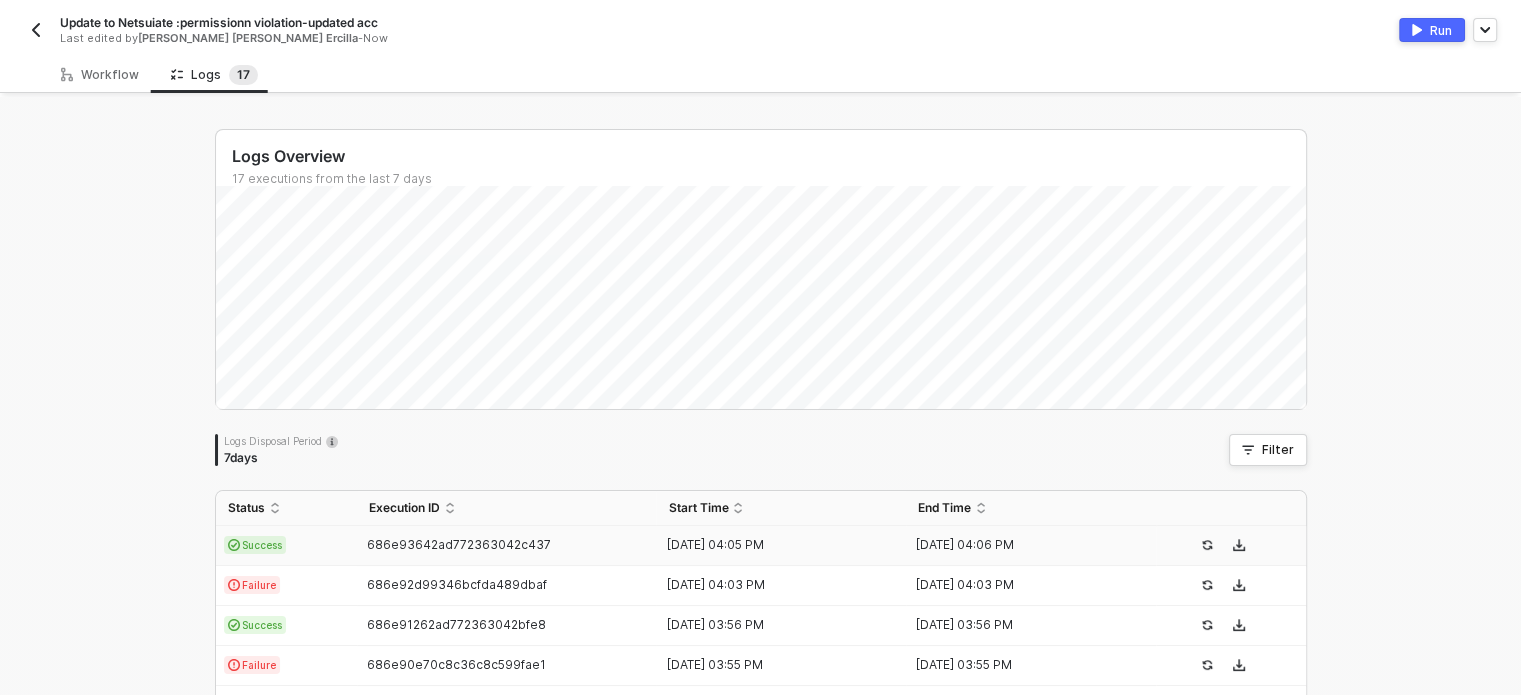 click on "Success" at bounding box center [286, 546] 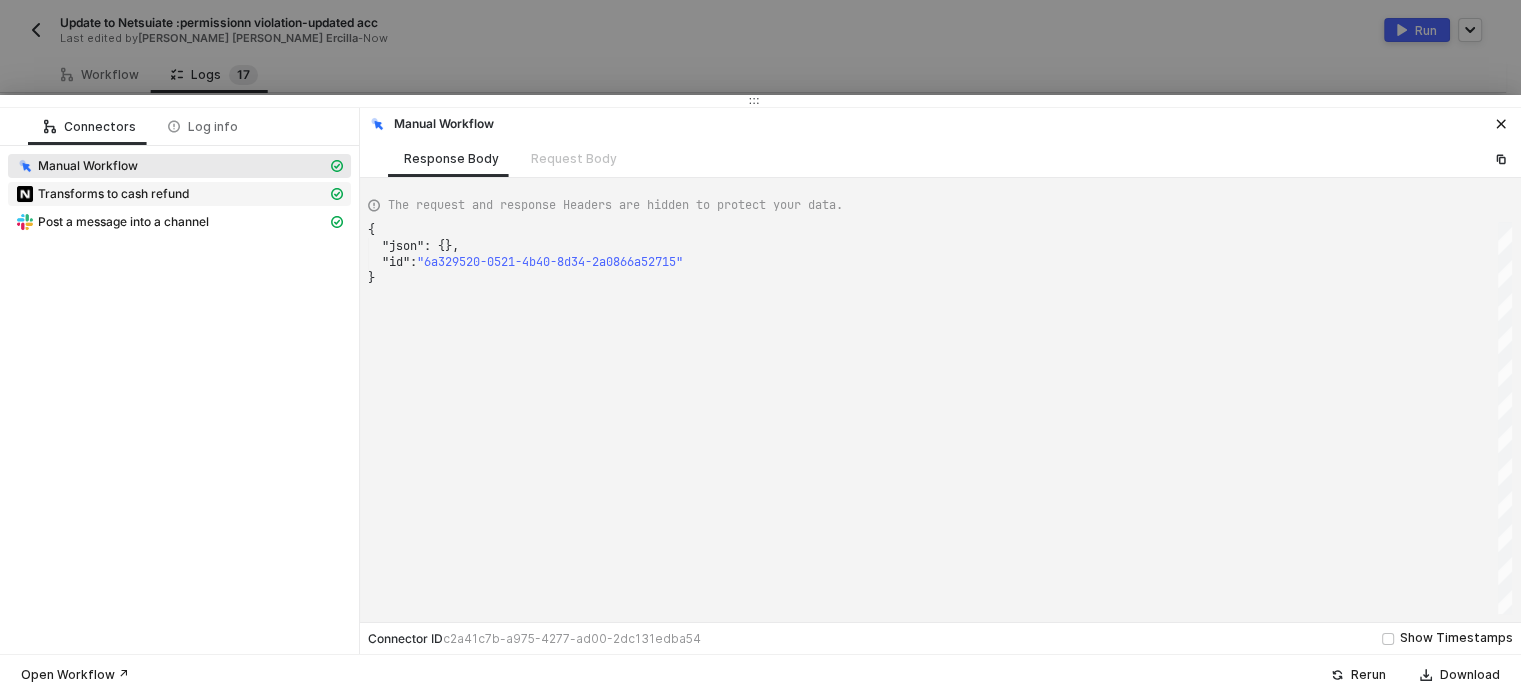 click on "Transforms to cash refund" at bounding box center [171, 194] 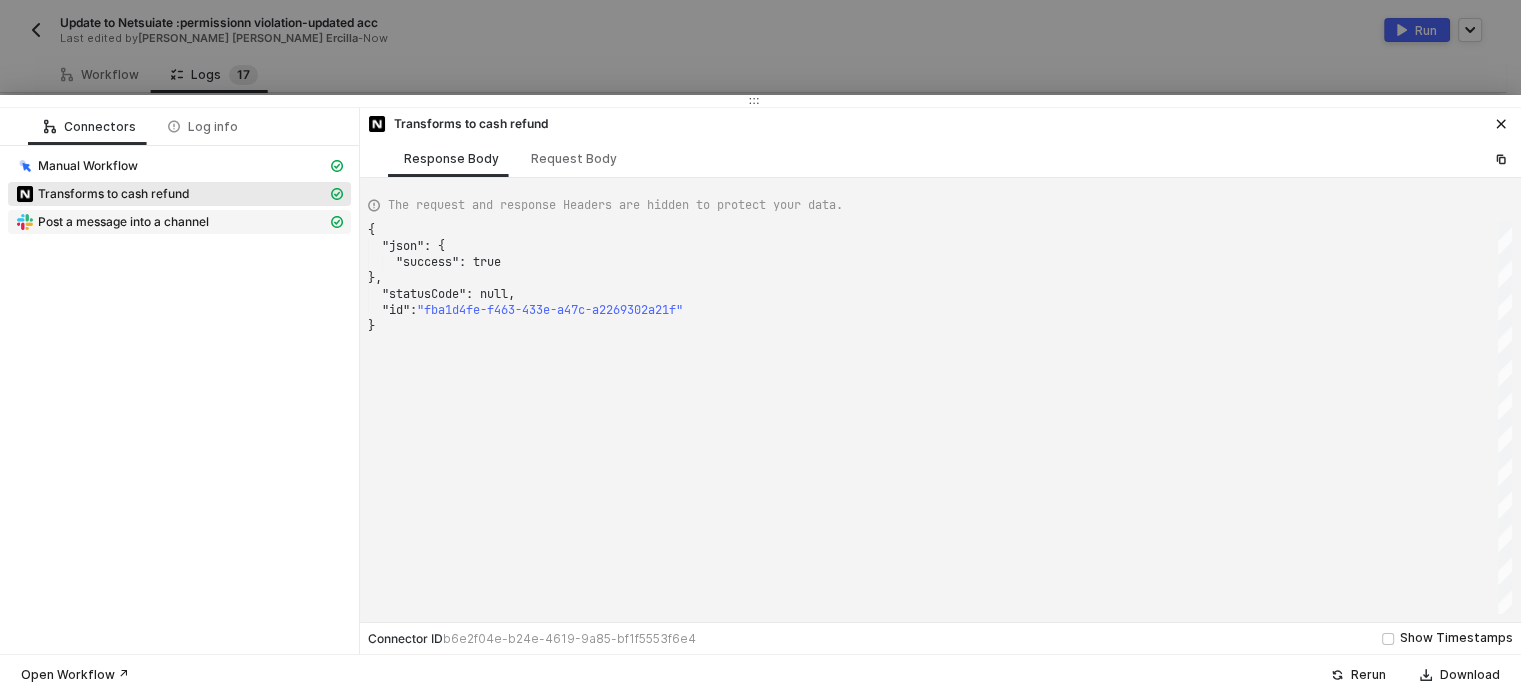 drag, startPoint x: 218, startPoint y: 228, endPoint x: 136, endPoint y: 215, distance: 83.02409 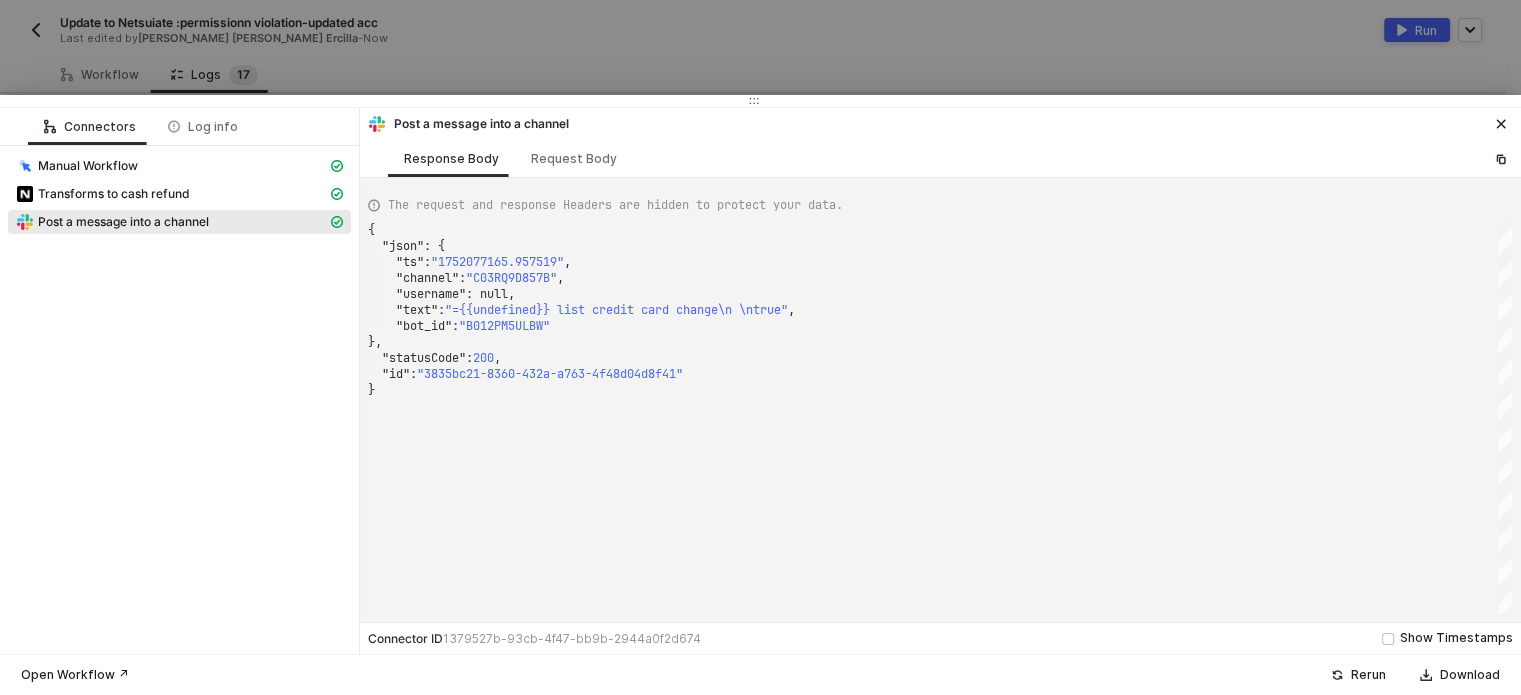 click at bounding box center [760, 347] 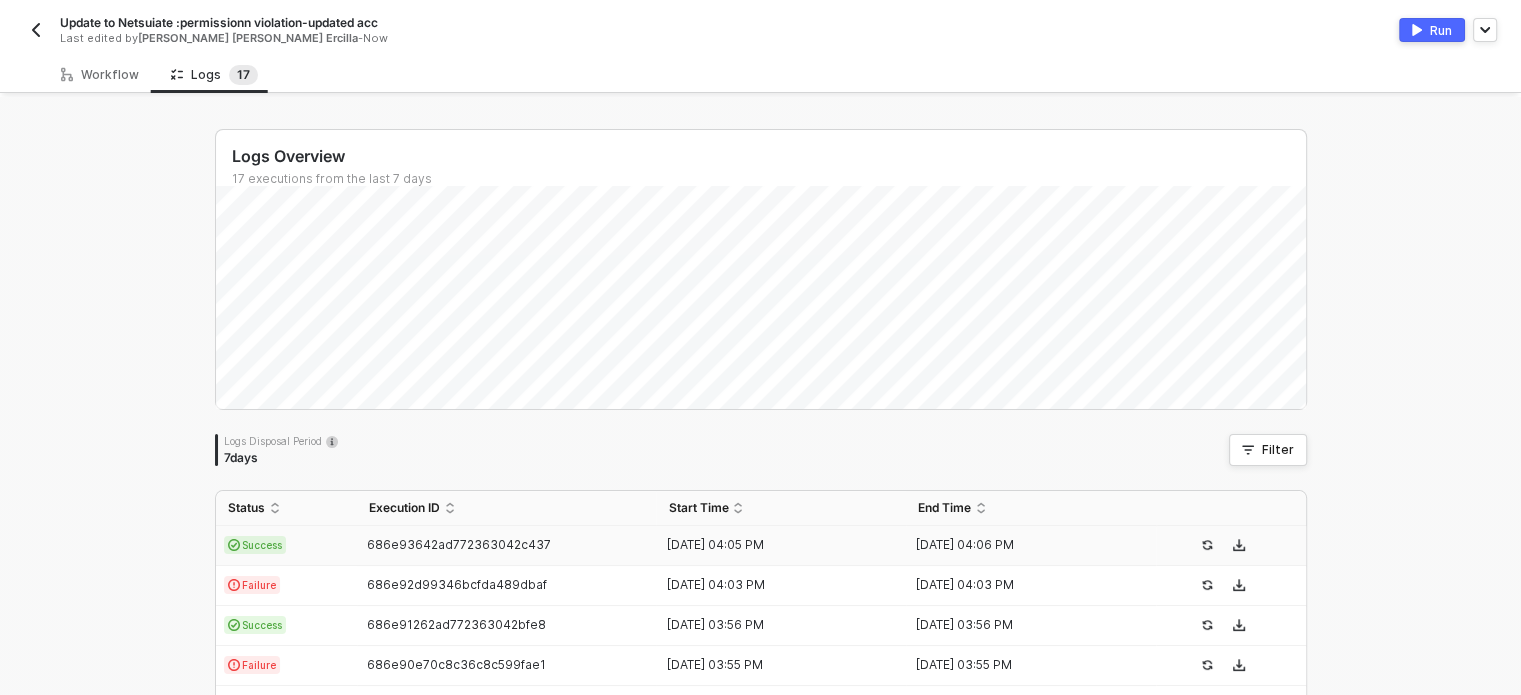 click at bounding box center [36, 30] 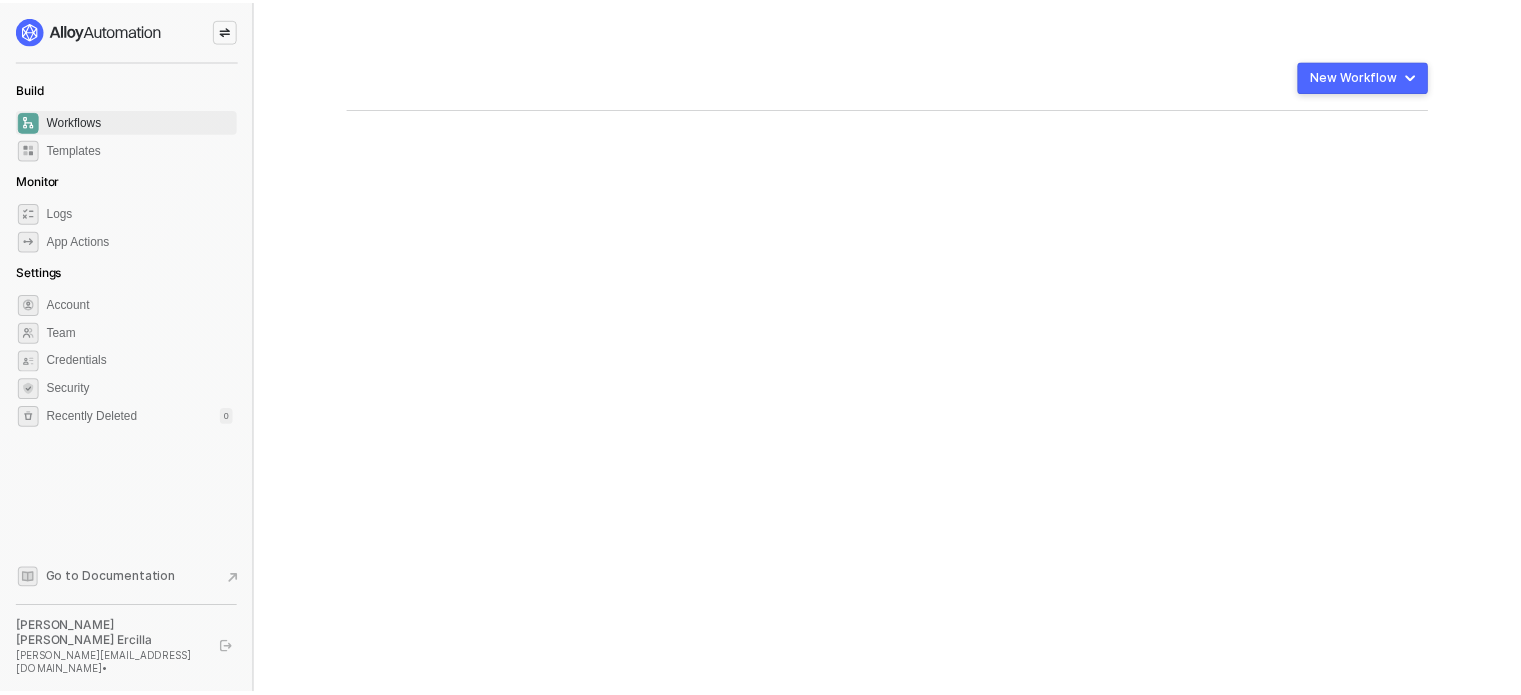 scroll, scrollTop: 0, scrollLeft: 0, axis: both 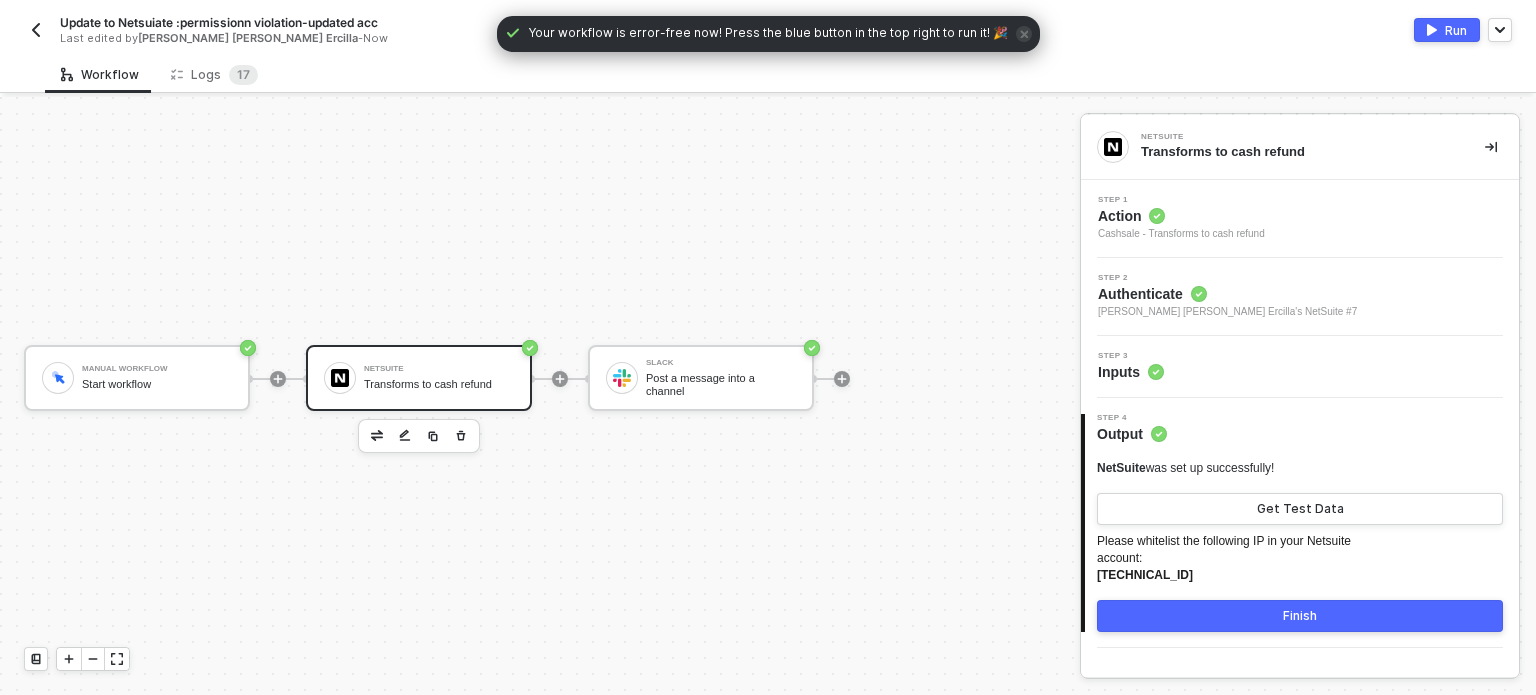 click on "Step 1 Action    Cashsale - Transforms to cash refund" at bounding box center [1181, 219] 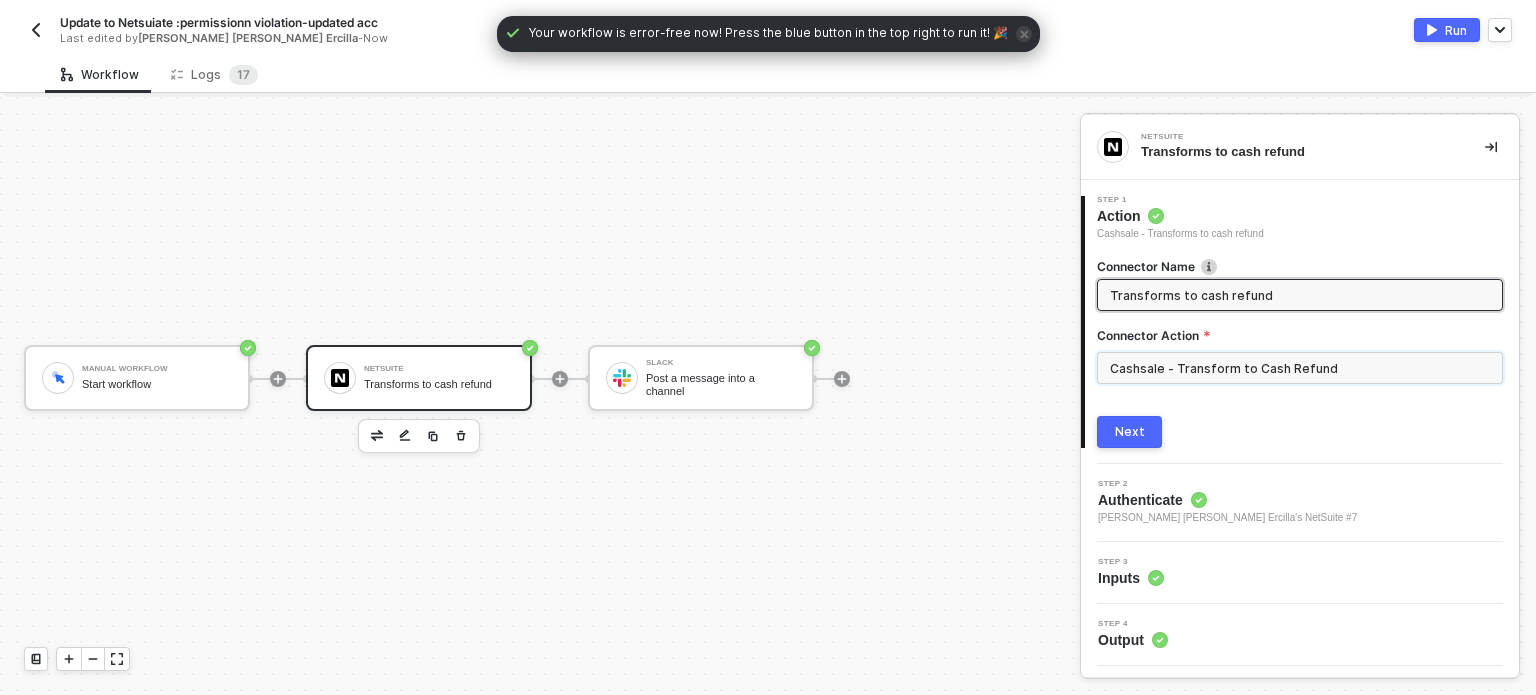 click on "Cashsale - Transform to Cash Refund" at bounding box center [1300, 368] 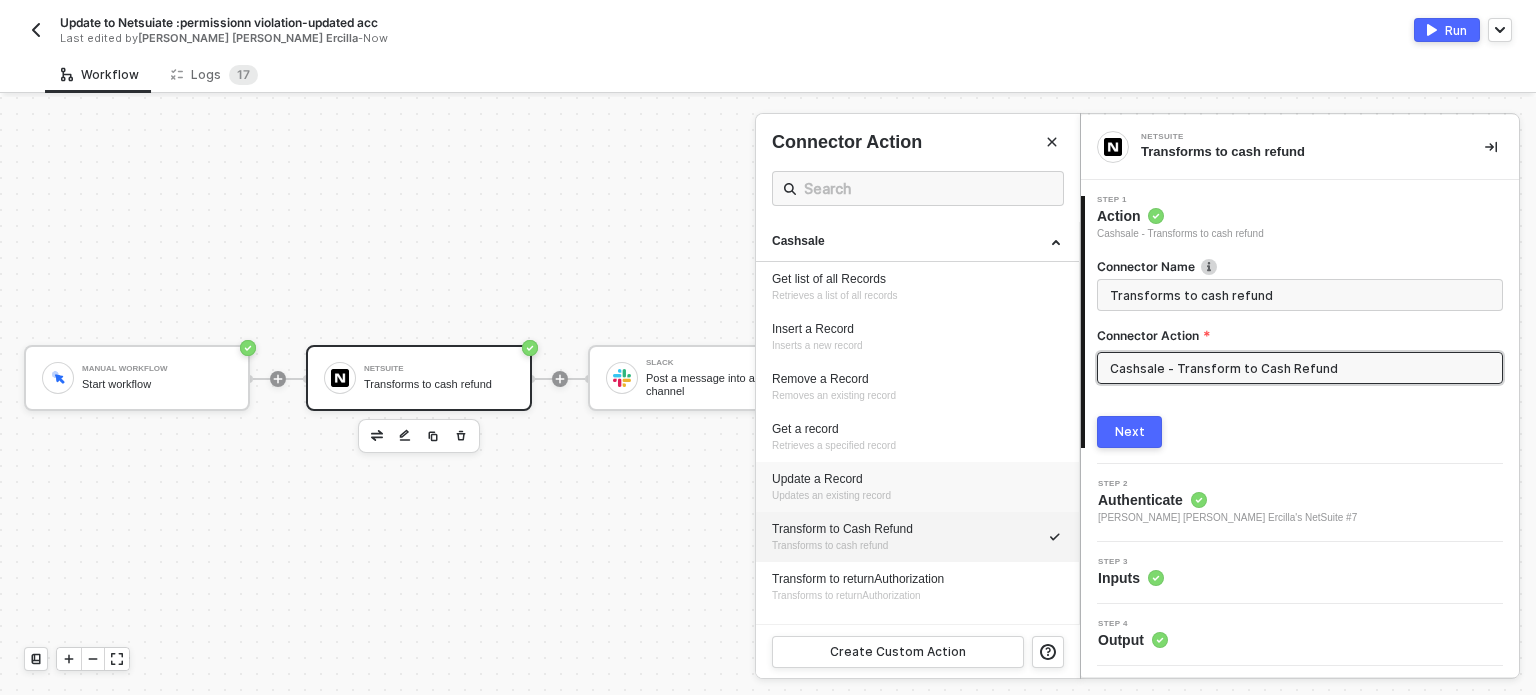 scroll, scrollTop: 100, scrollLeft: 0, axis: vertical 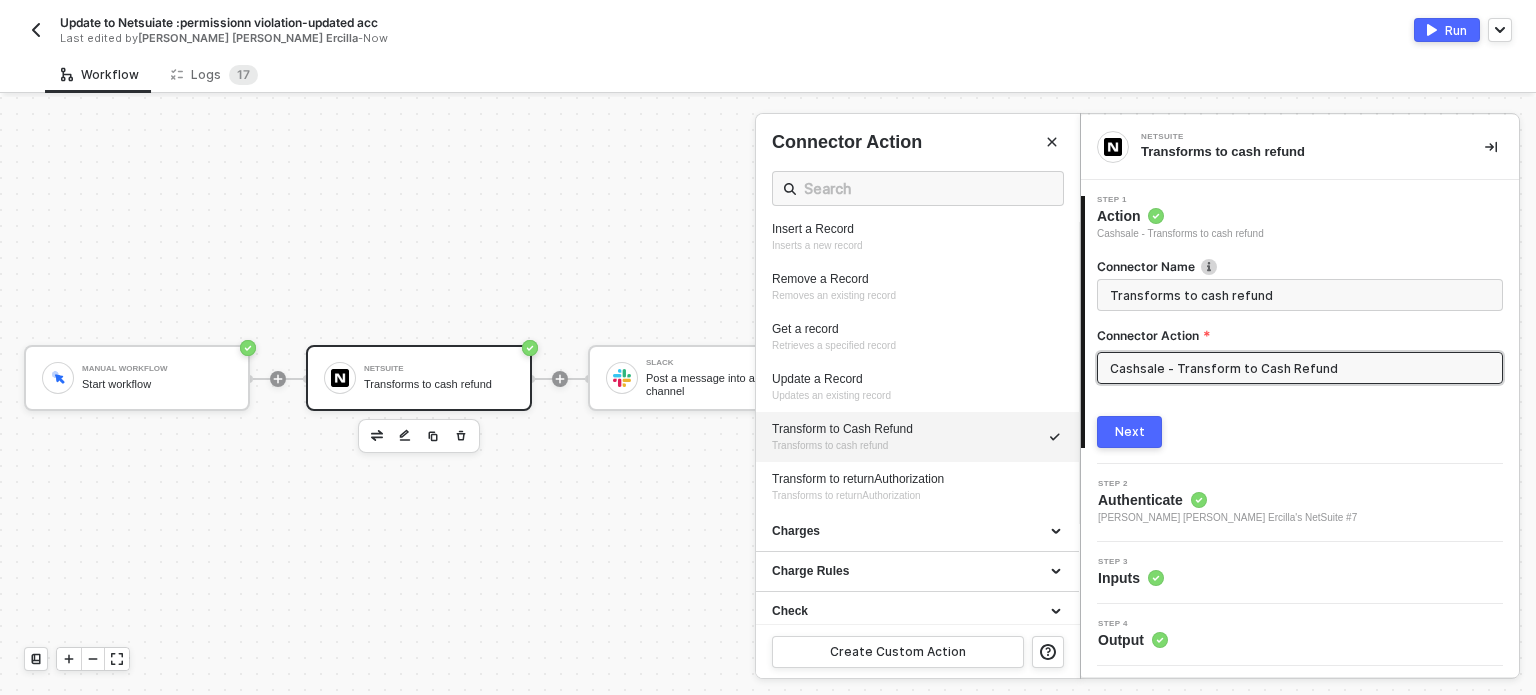 drag, startPoint x: 916, startPoint y: 487, endPoint x: 210, endPoint y: 287, distance: 733.782 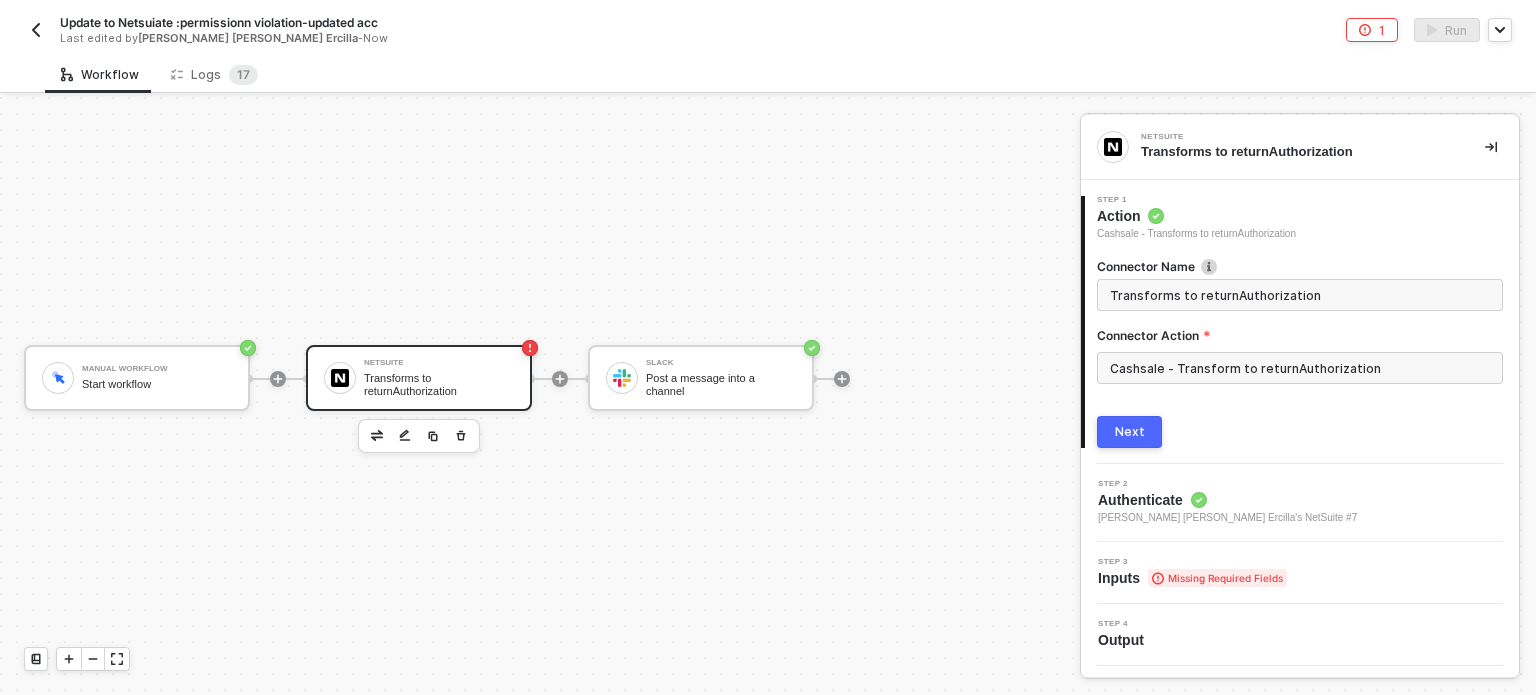 click on "Next" at bounding box center (1129, 432) 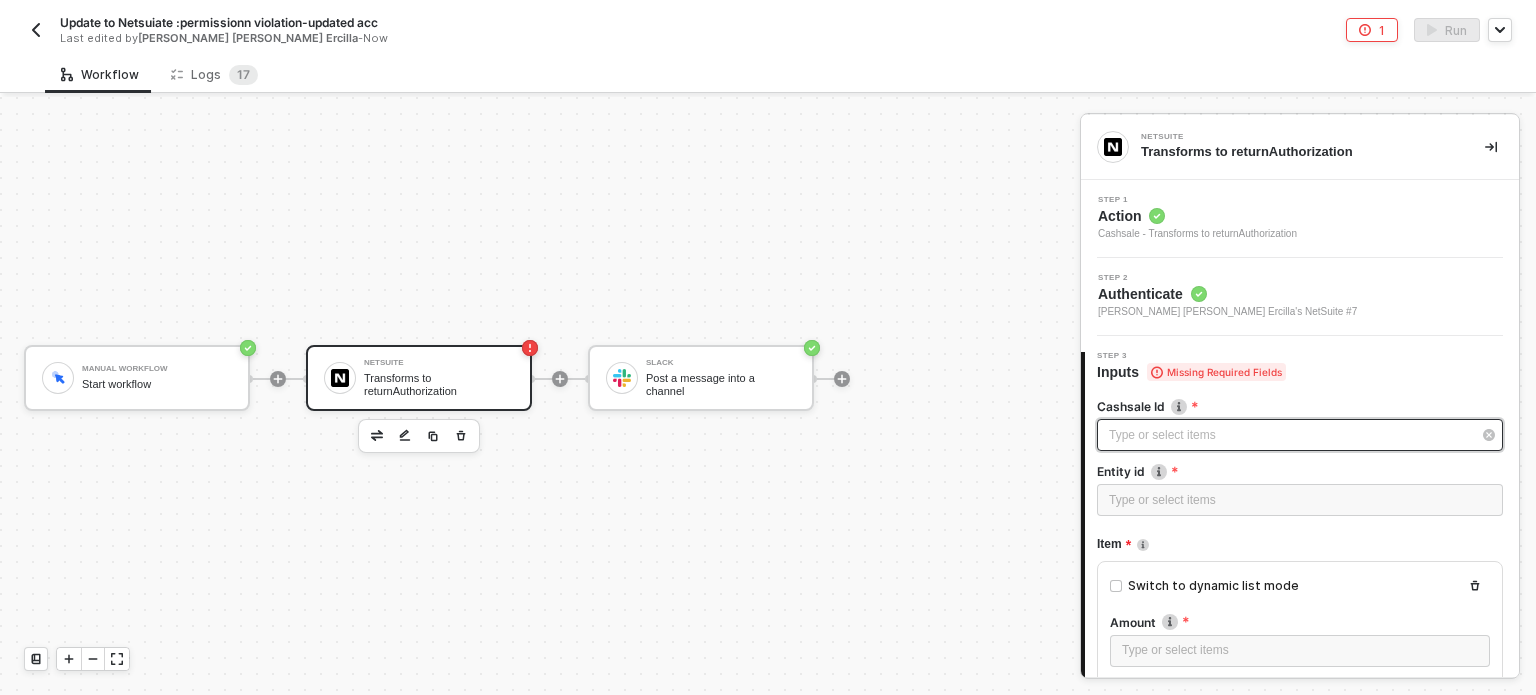 click on "Type or select items ﻿" at bounding box center [1300, 435] 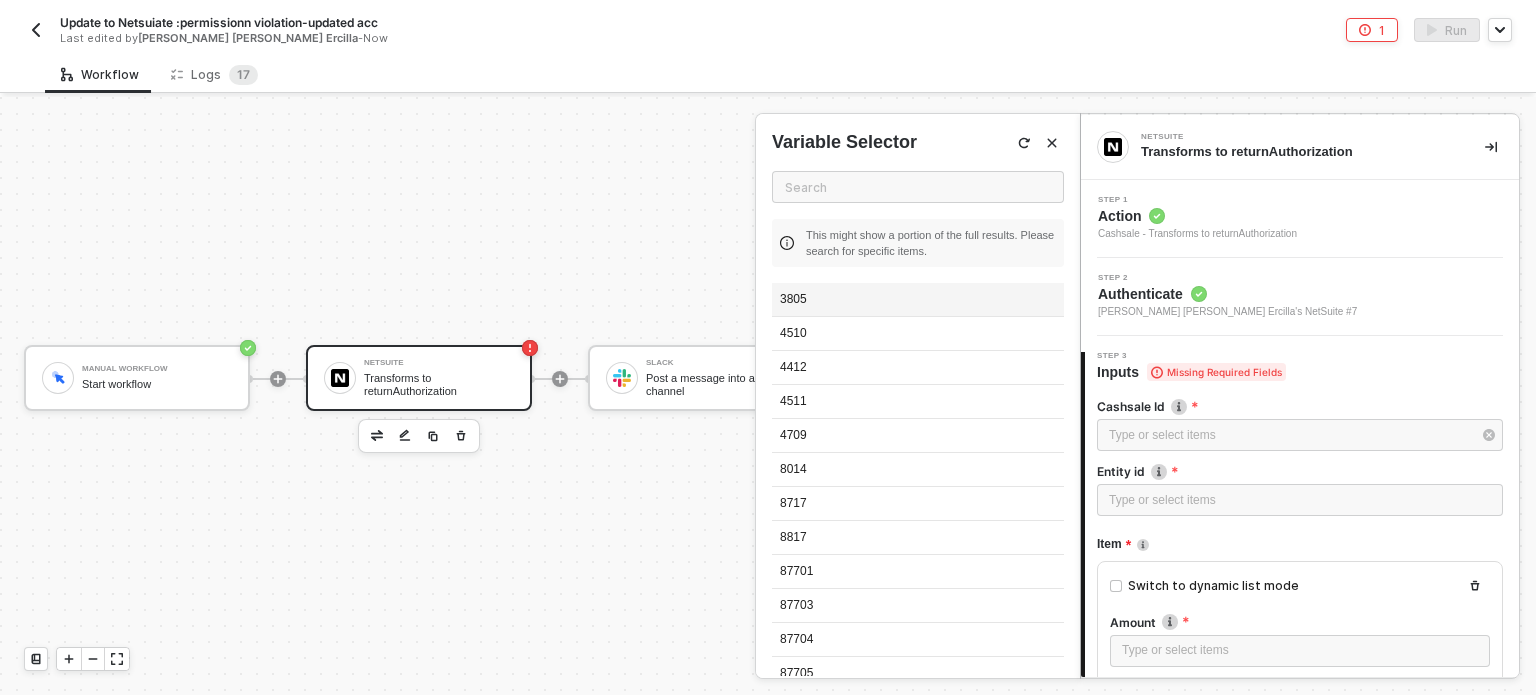 click on "3805" at bounding box center [918, 300] 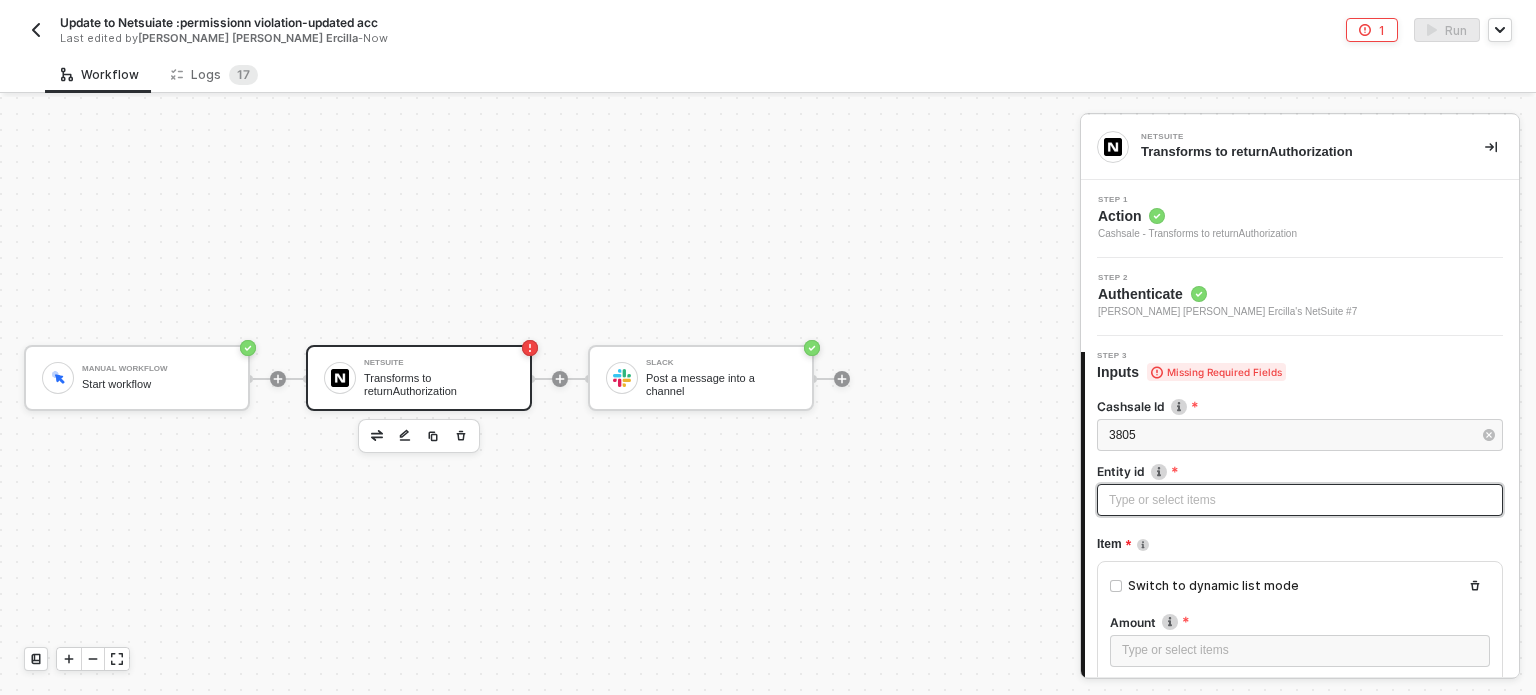 click on "Type or select items ﻿" at bounding box center [1300, 500] 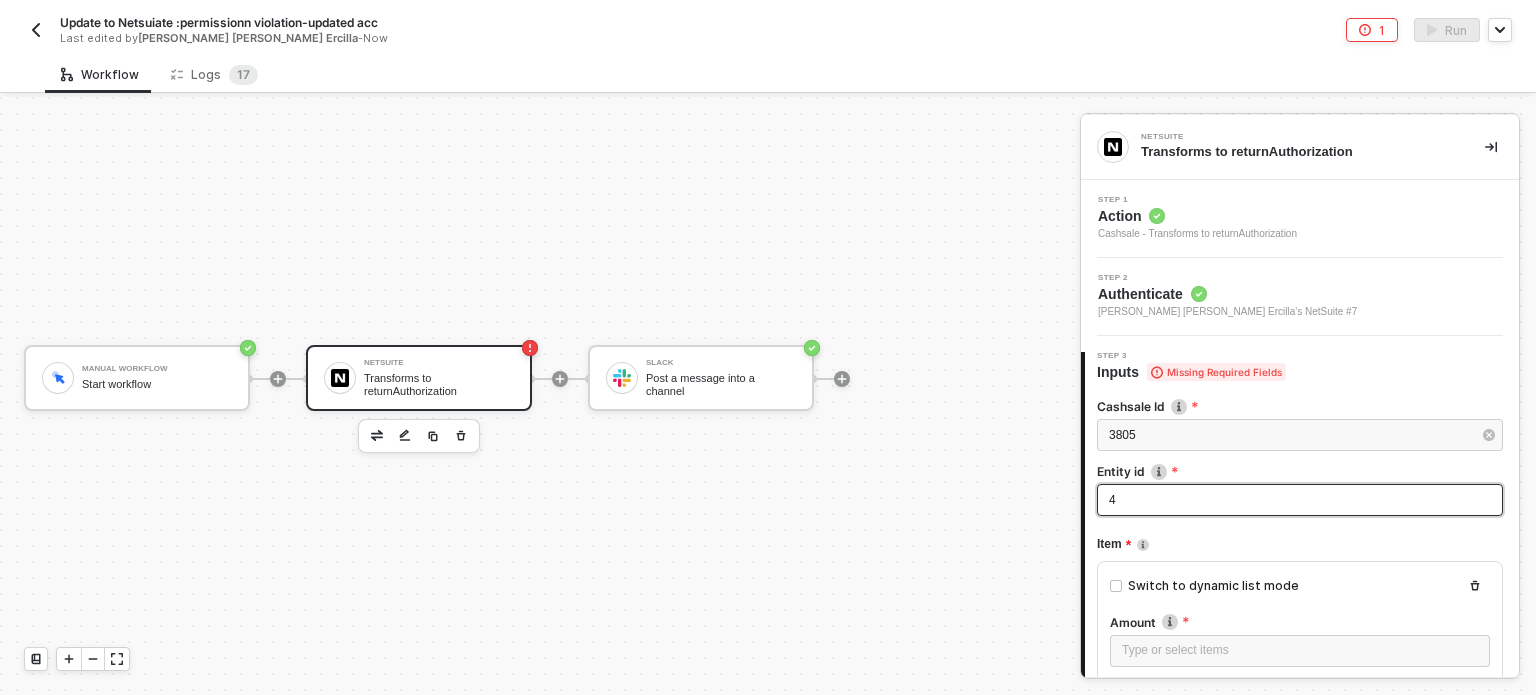 drag, startPoint x: 1144, startPoint y: 499, endPoint x: 1159, endPoint y: 496, distance: 15.297058 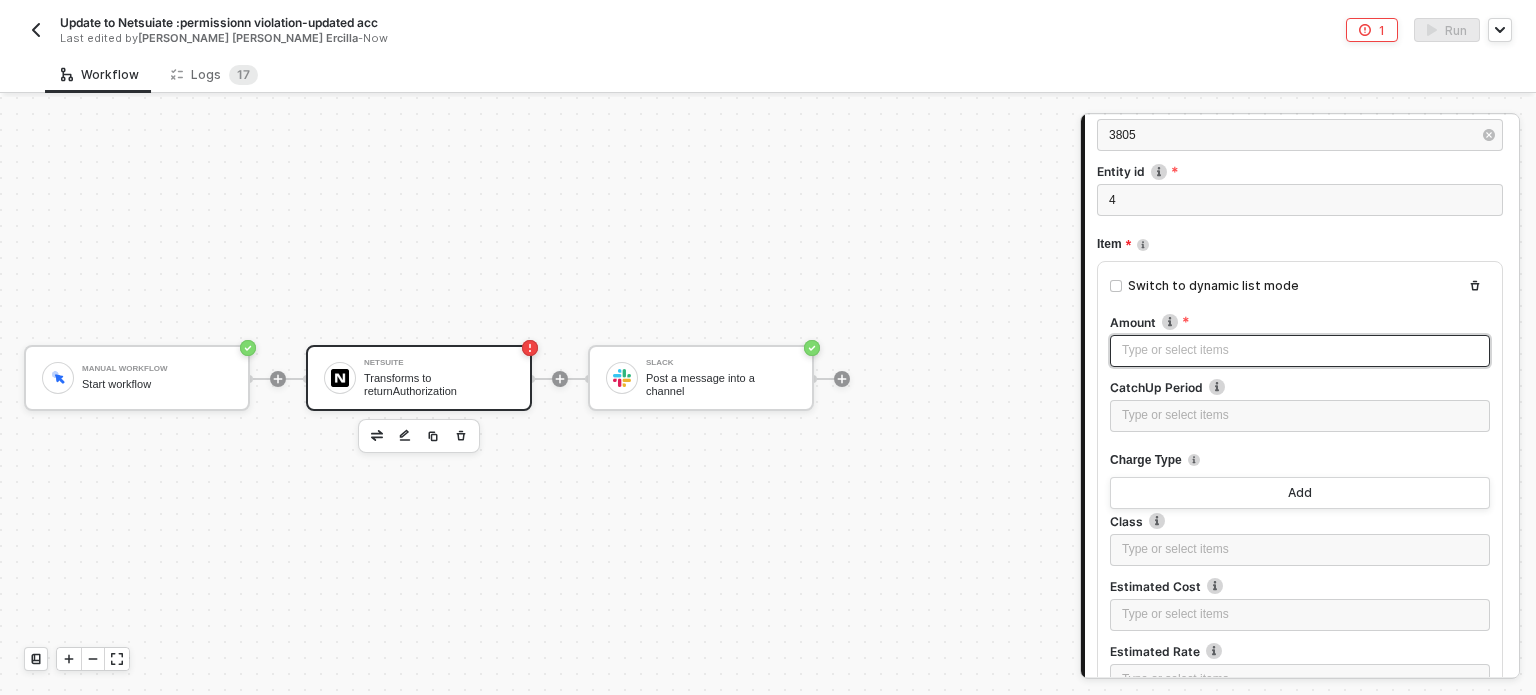 click on "Type or select items ﻿" at bounding box center (1300, 351) 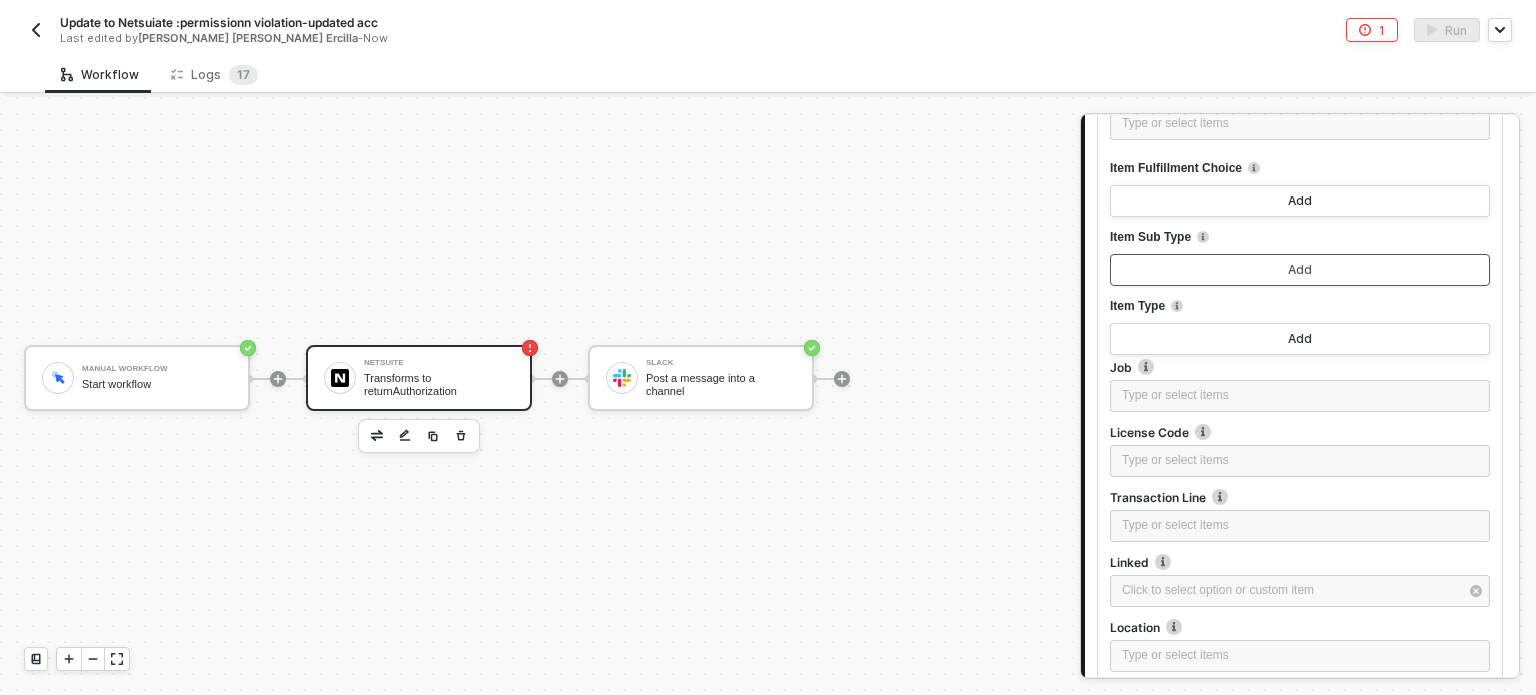 scroll, scrollTop: 1600, scrollLeft: 0, axis: vertical 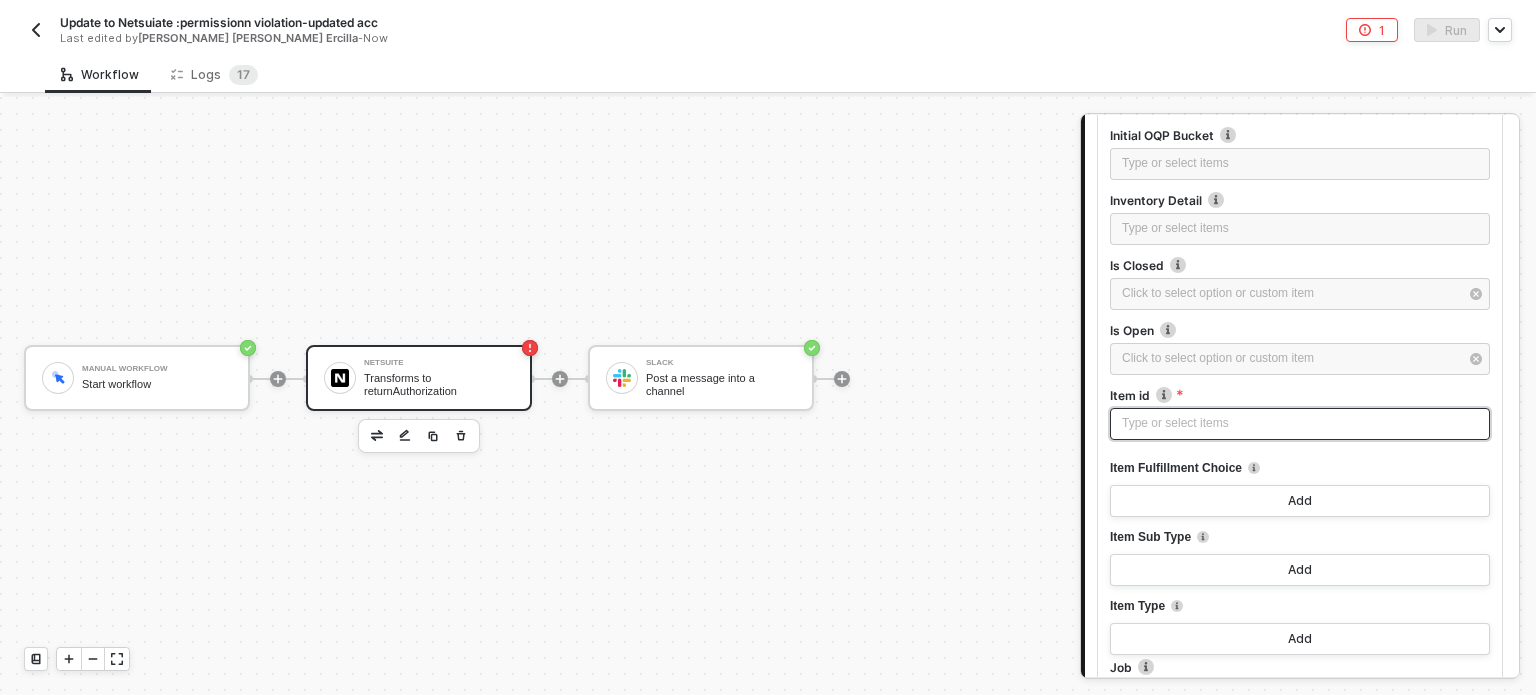 click on "Type or select items ﻿" at bounding box center [1300, 423] 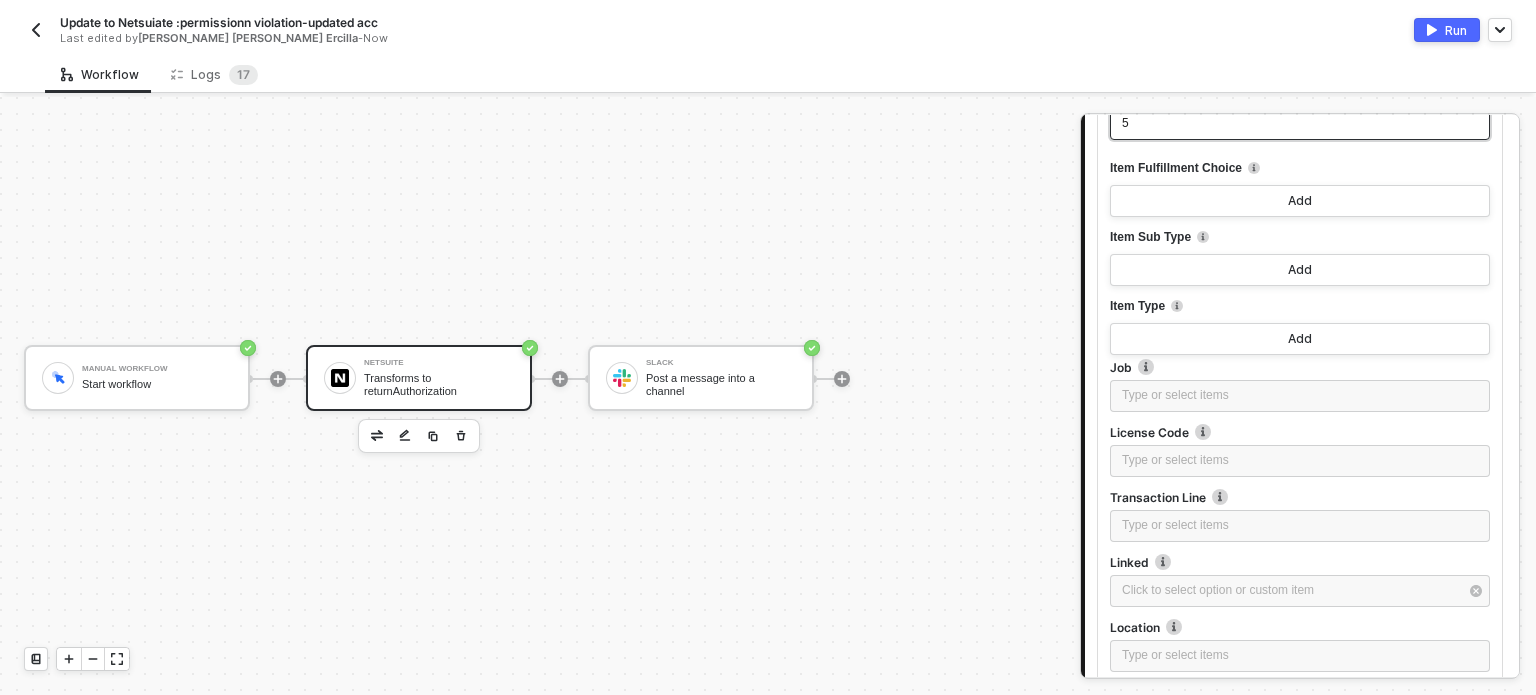 scroll, scrollTop: 2100, scrollLeft: 0, axis: vertical 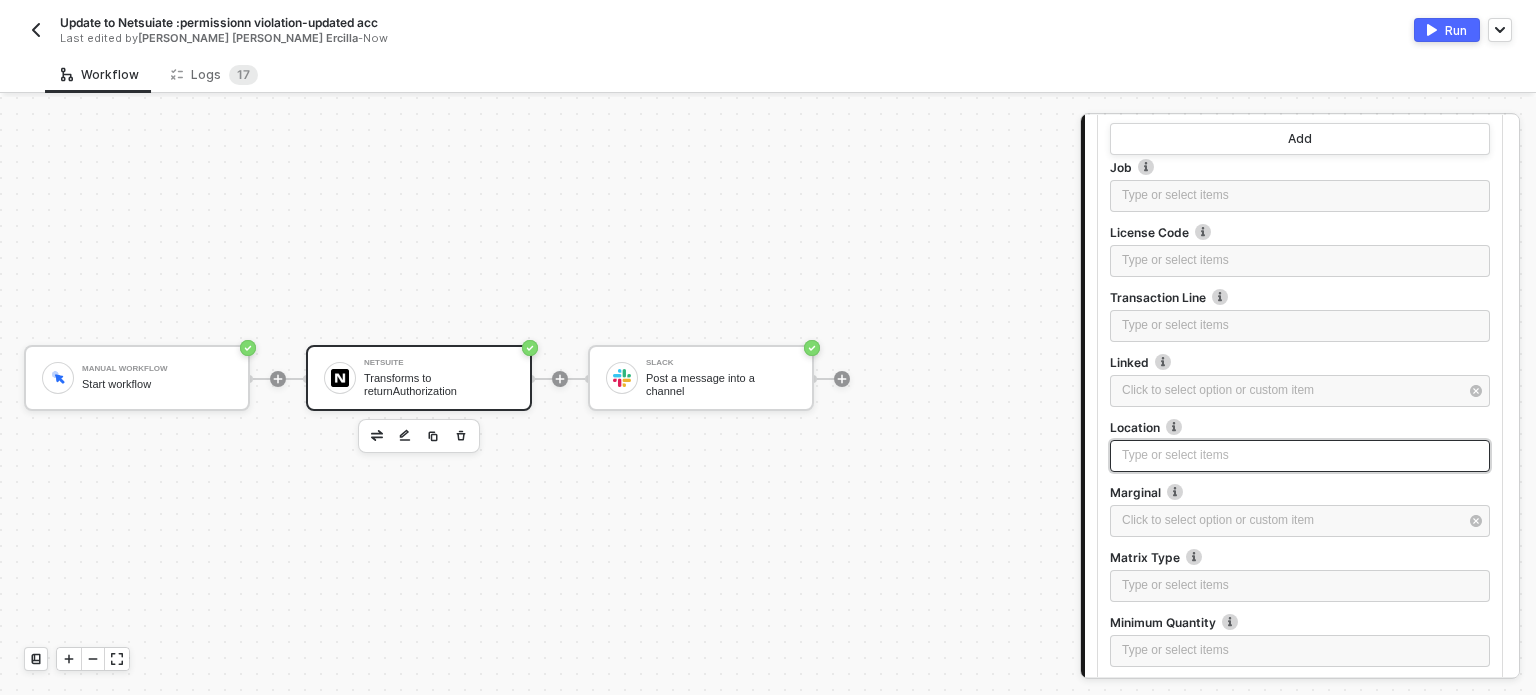 click on "Type or select items ﻿" at bounding box center [1300, 455] 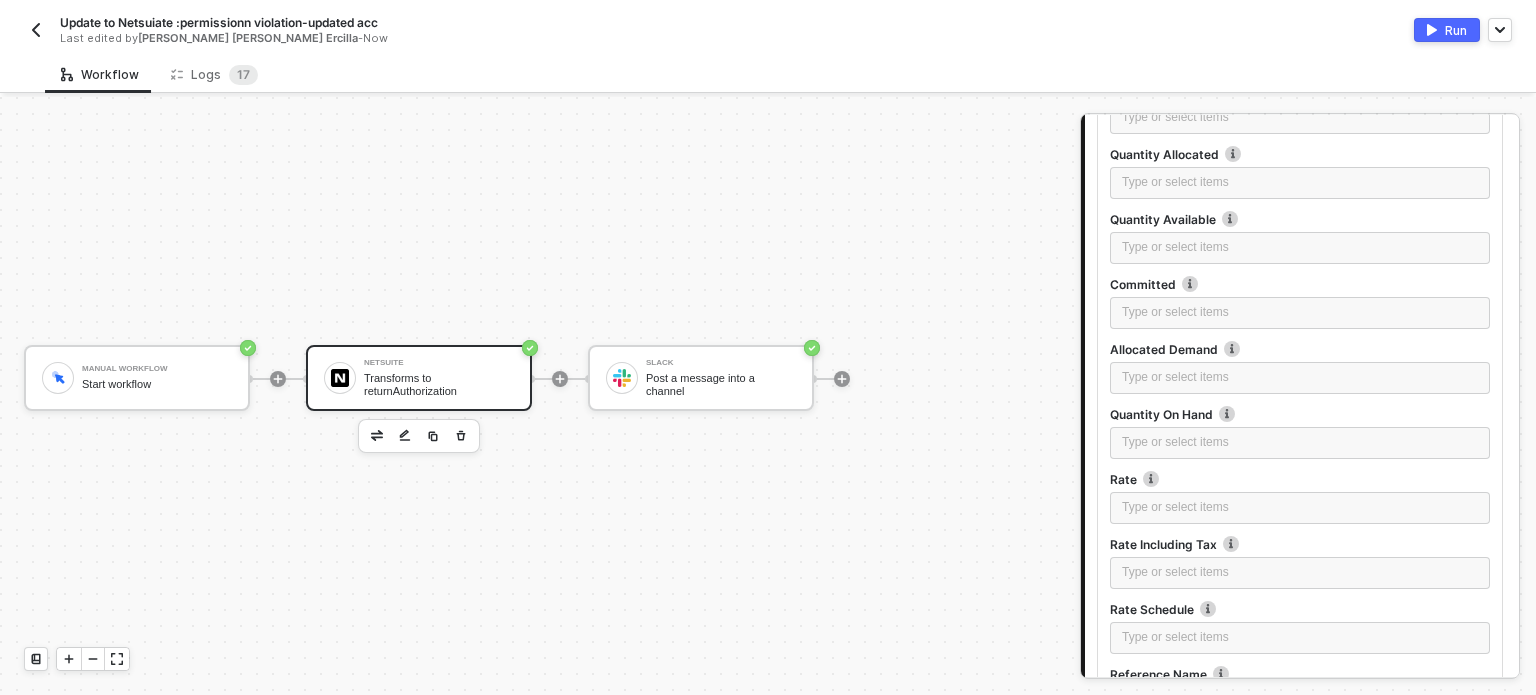 scroll, scrollTop: 3200, scrollLeft: 0, axis: vertical 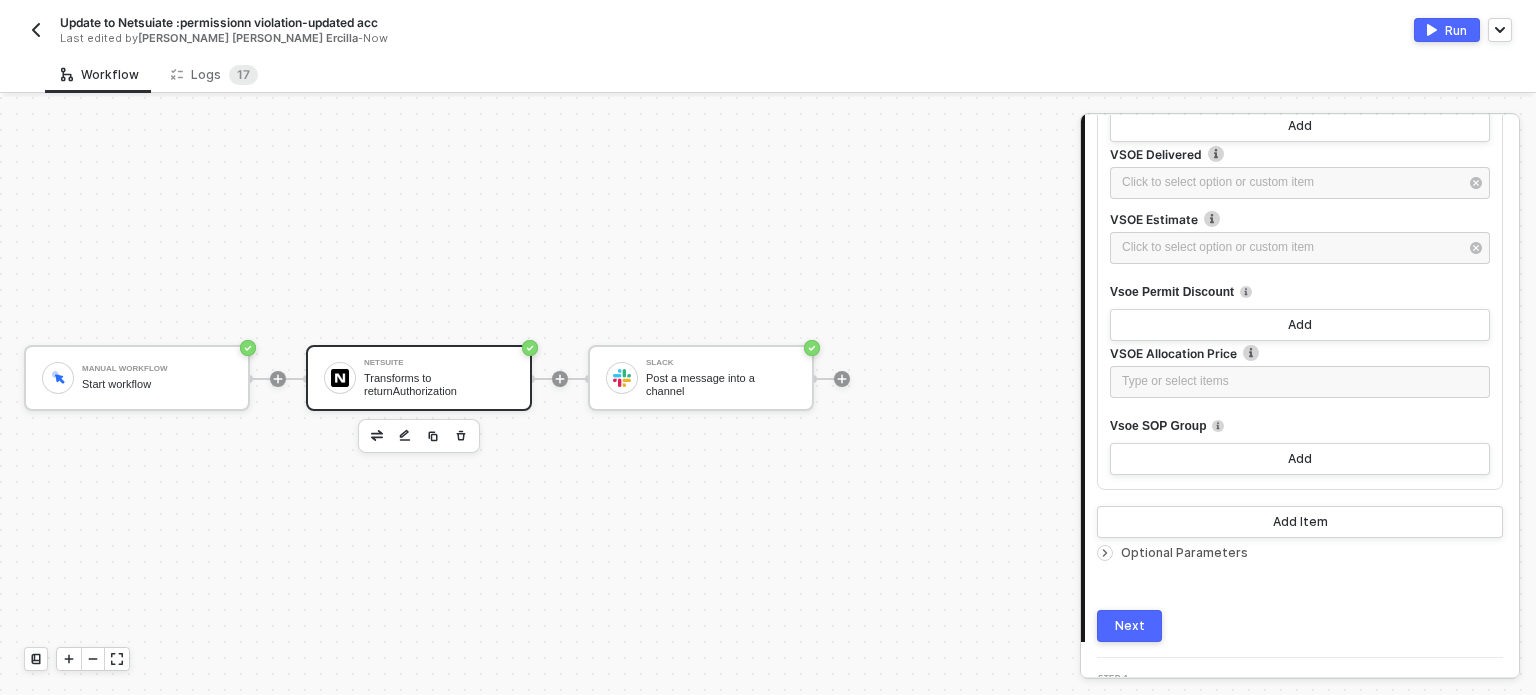 drag, startPoint x: 1126, startPoint y: 623, endPoint x: 1313, endPoint y: 415, distance: 279.70163 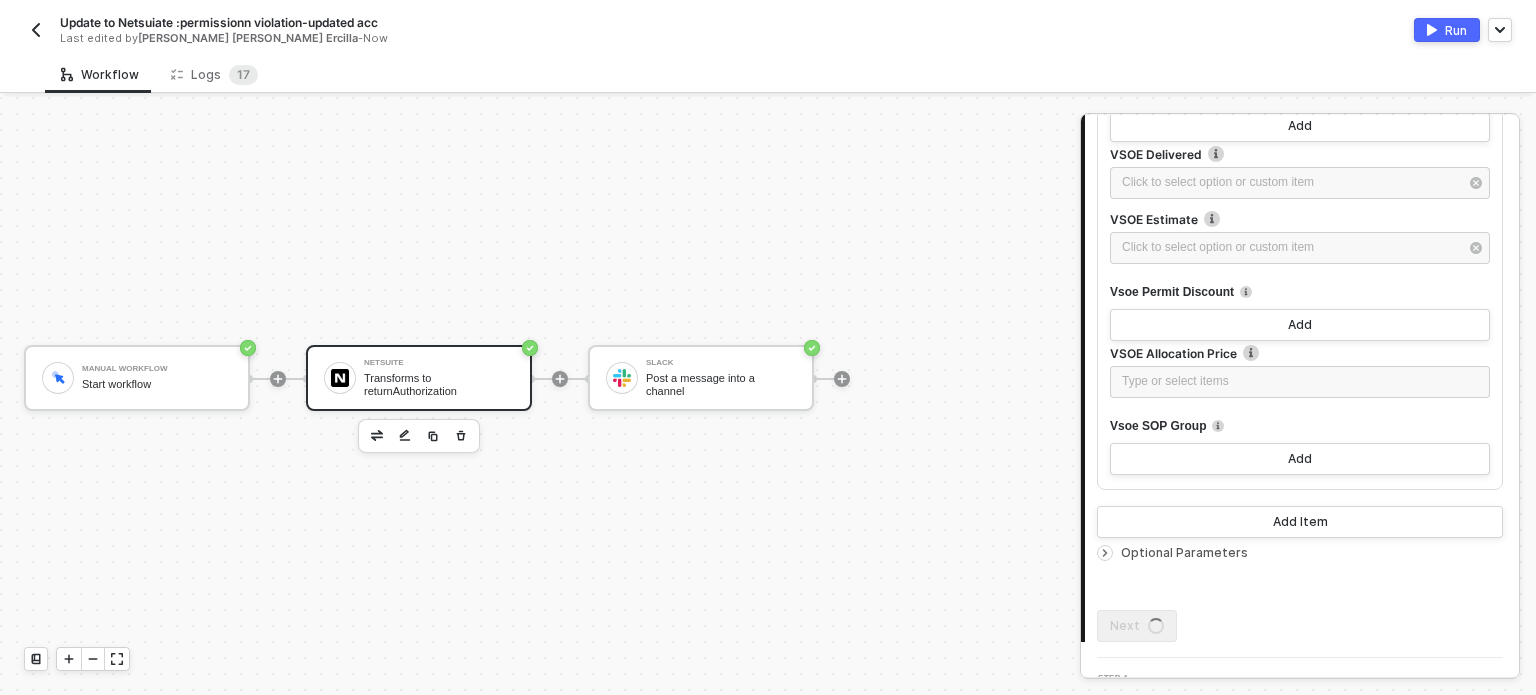 click on "Run" at bounding box center [1447, 30] 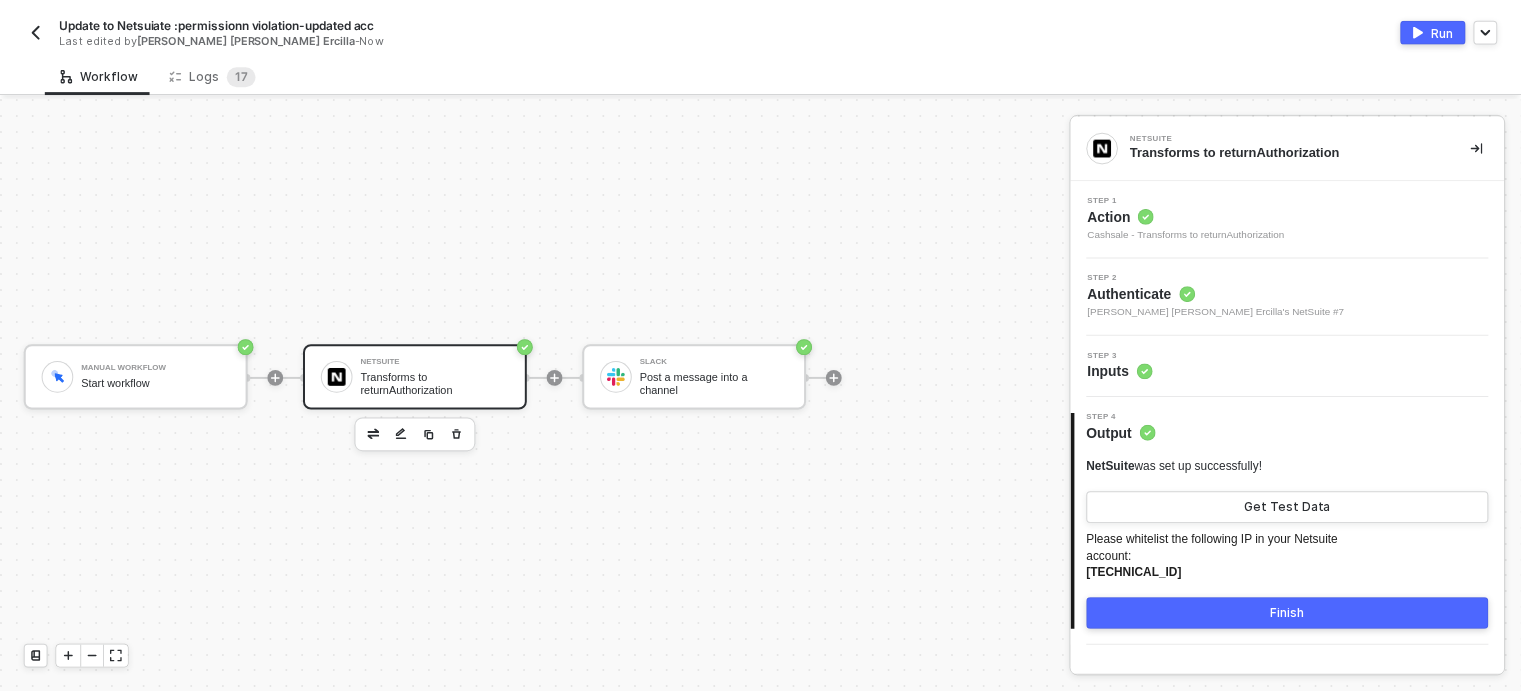 scroll, scrollTop: 0, scrollLeft: 0, axis: both 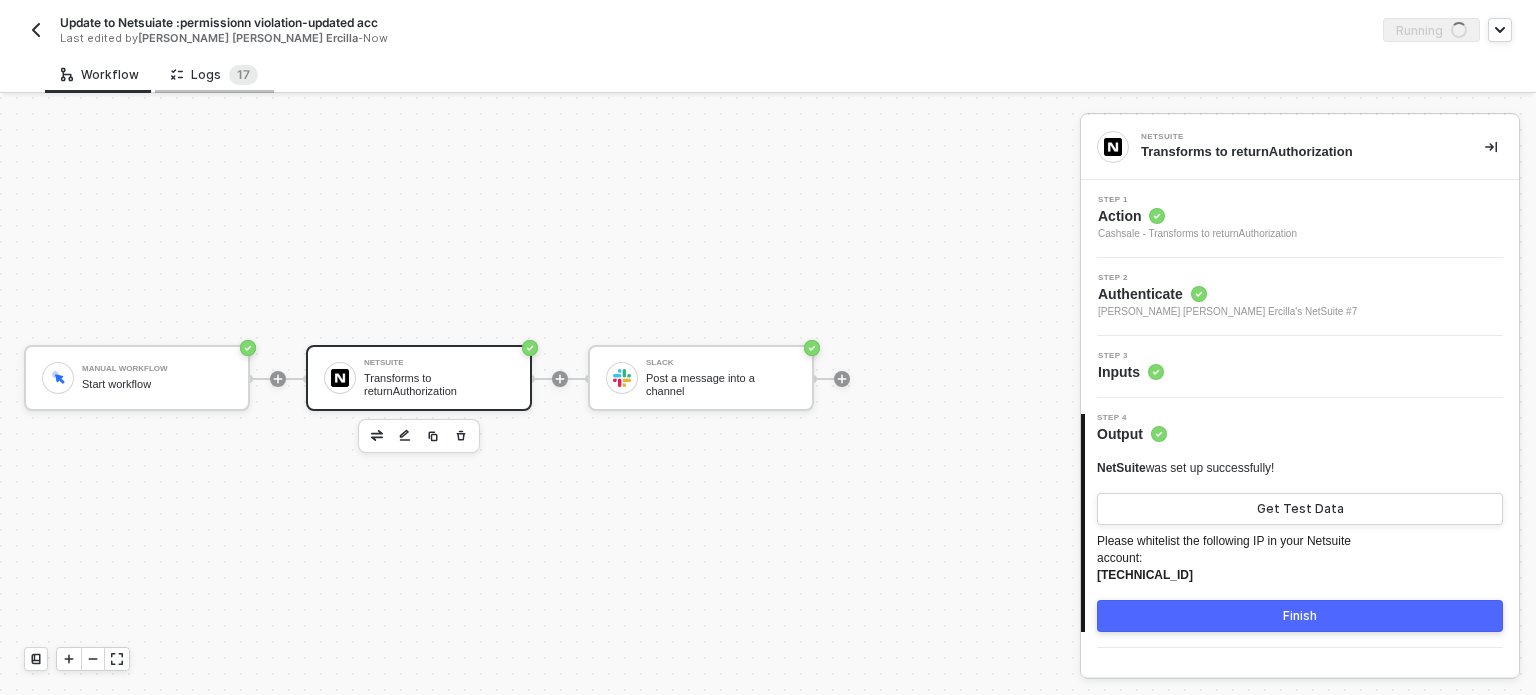 click on "Logs 1 7" at bounding box center (214, 75) 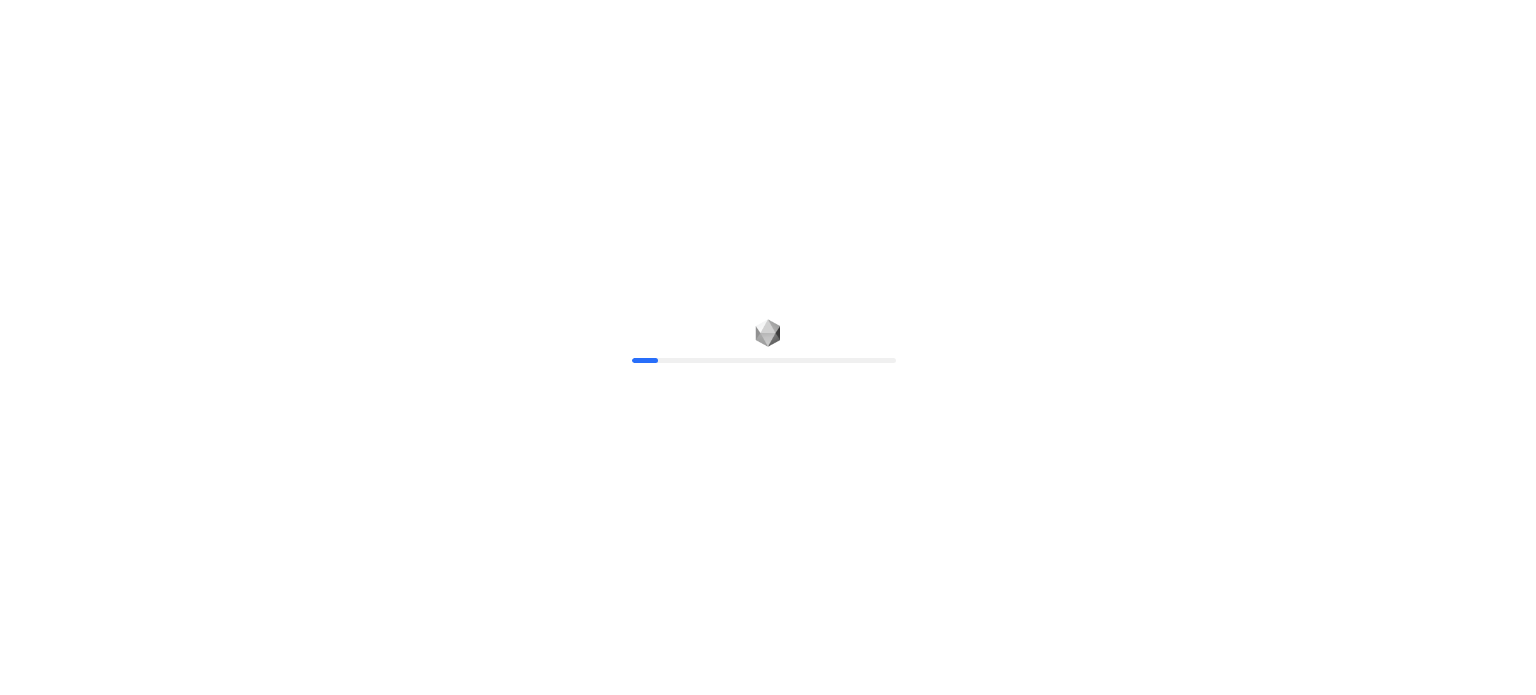 scroll, scrollTop: 0, scrollLeft: 0, axis: both 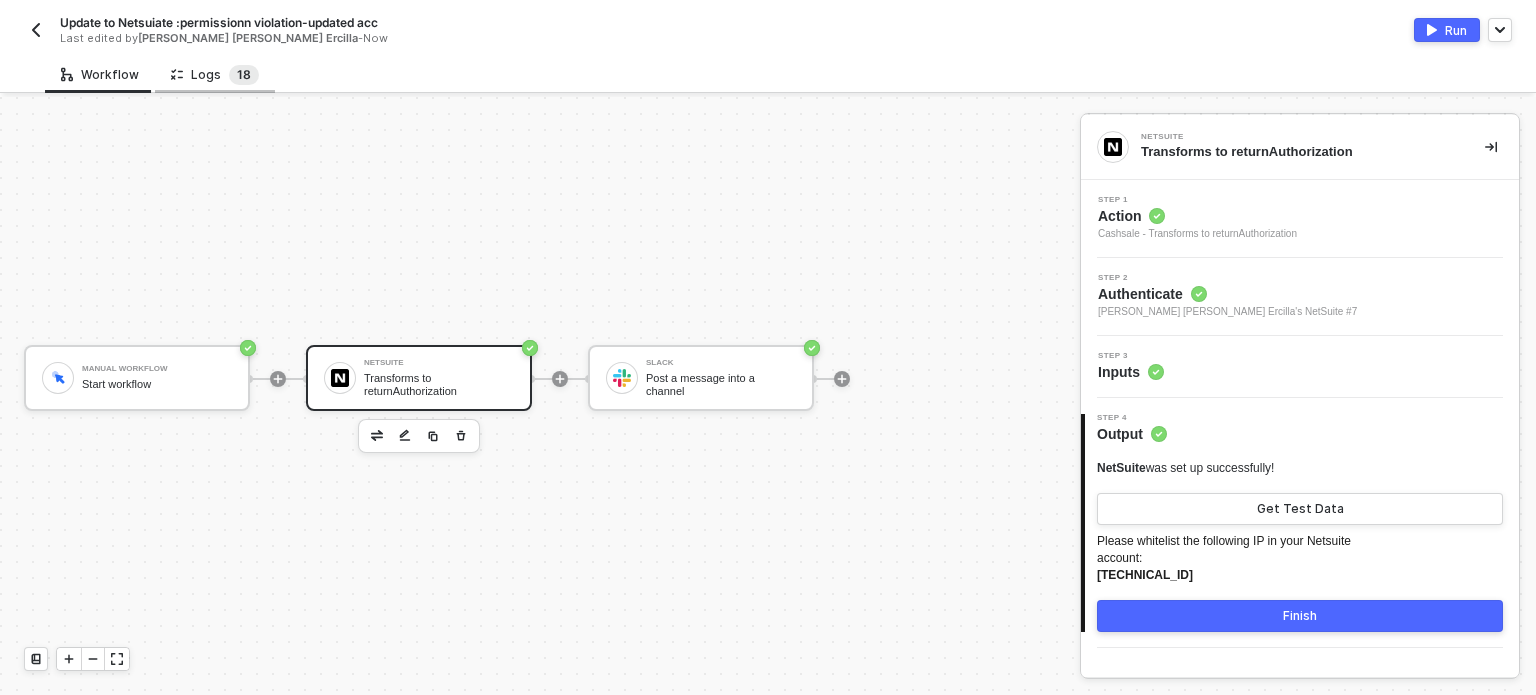 click on "1 8" at bounding box center [244, 75] 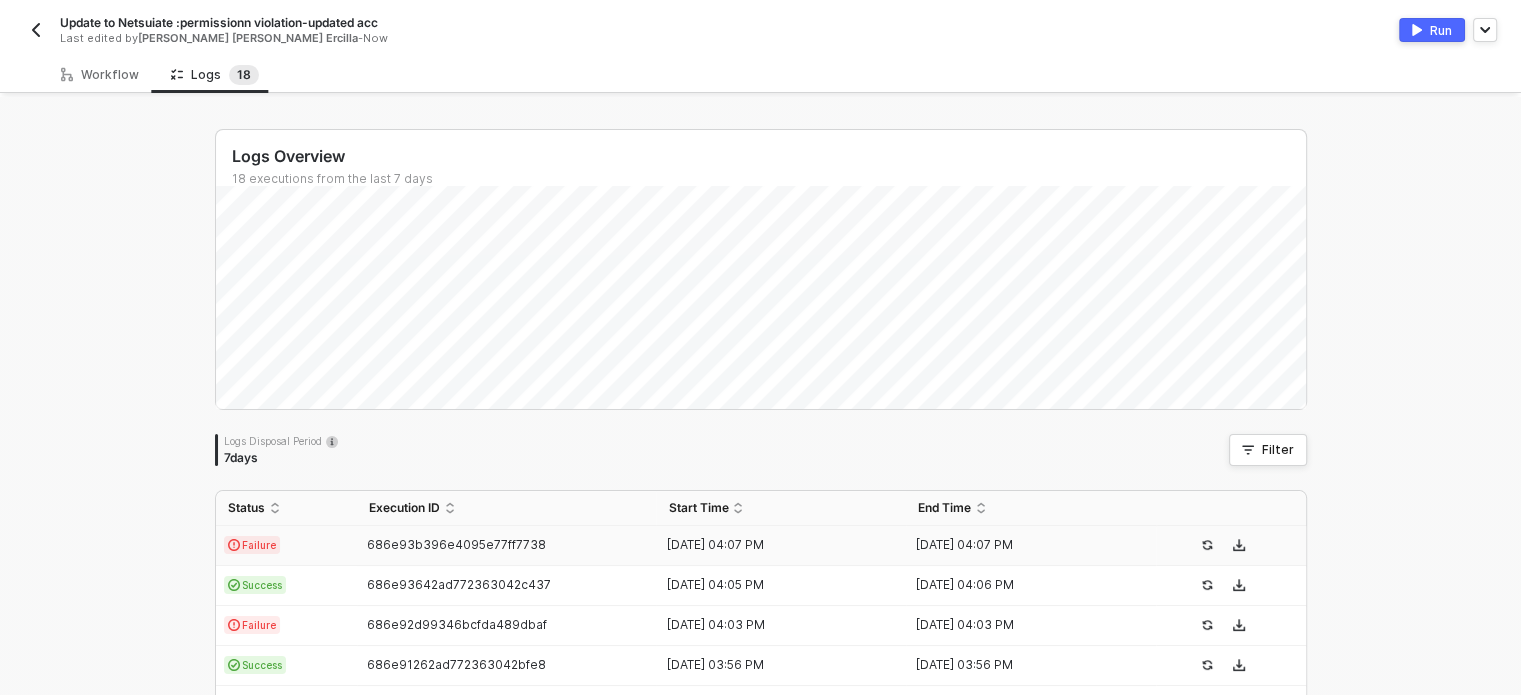 click on "Failure" at bounding box center [252, 545] 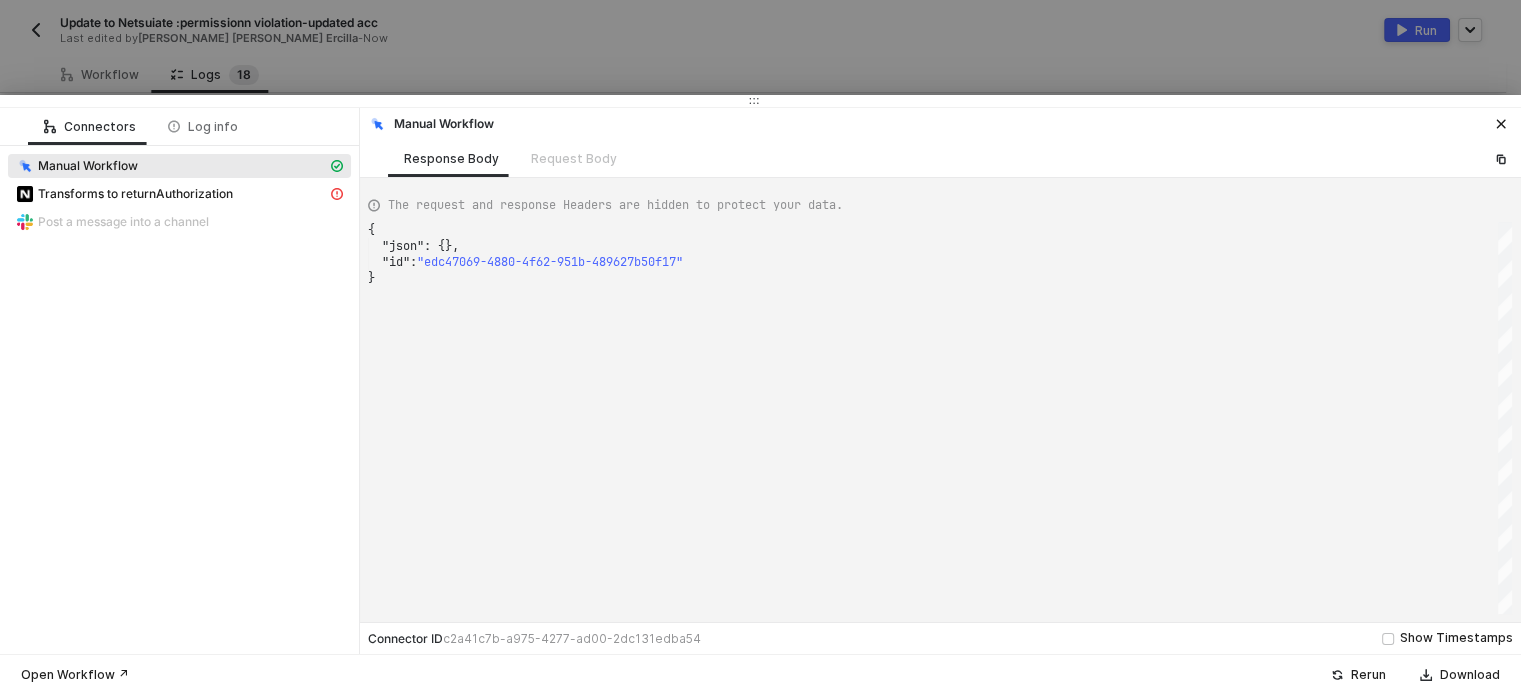 click on "Transforms to returnAuthorization" at bounding box center [179, 196] 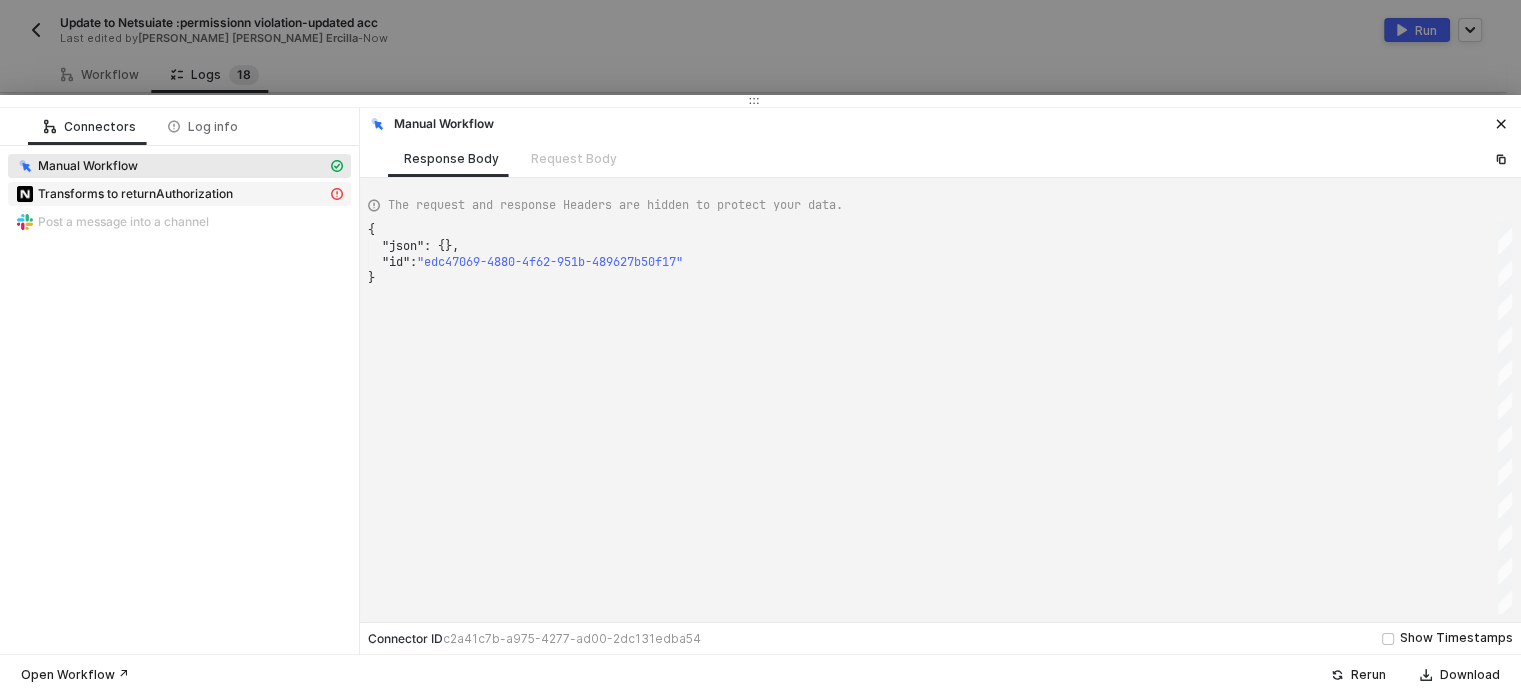click on "Transforms to returnAuthorization" at bounding box center [135, 194] 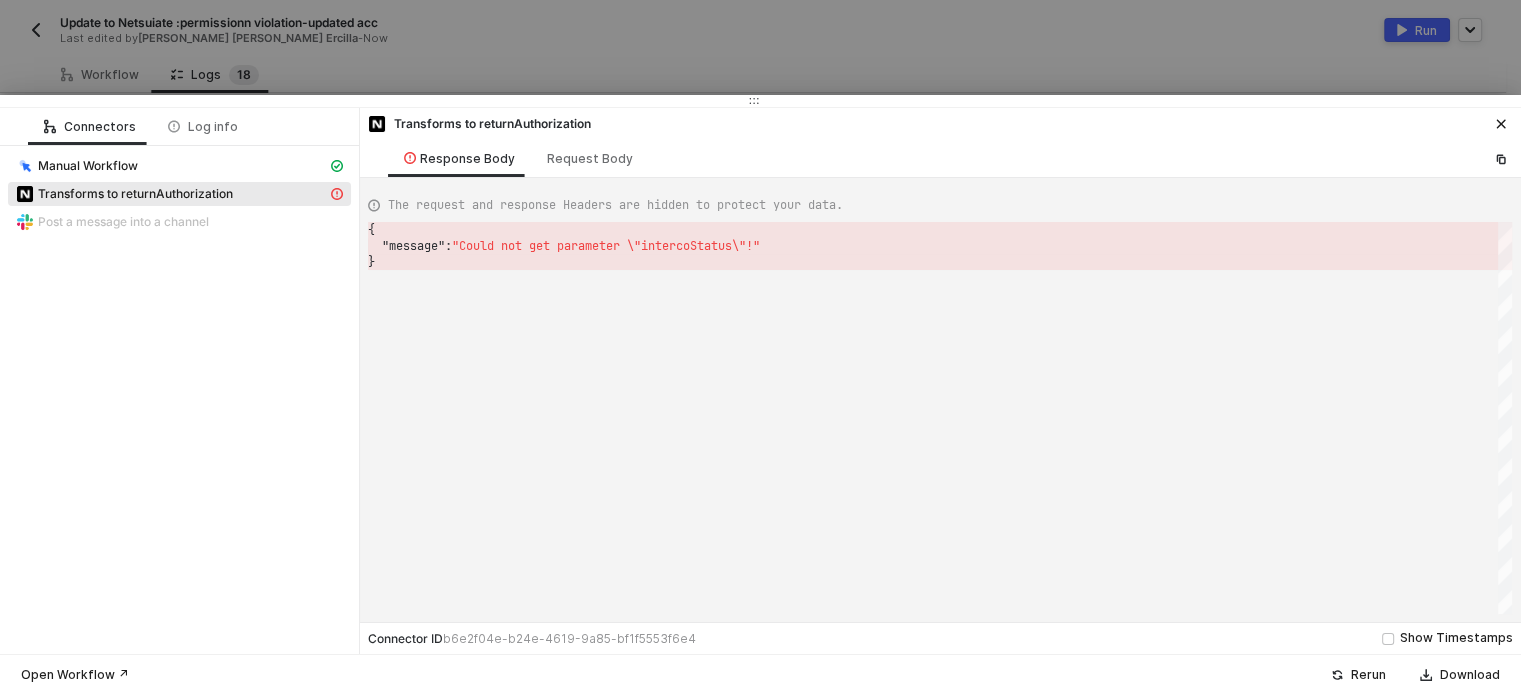 drag, startPoint x: 501, startPoint y: 69, endPoint x: 419, endPoint y: 51, distance: 83.95237 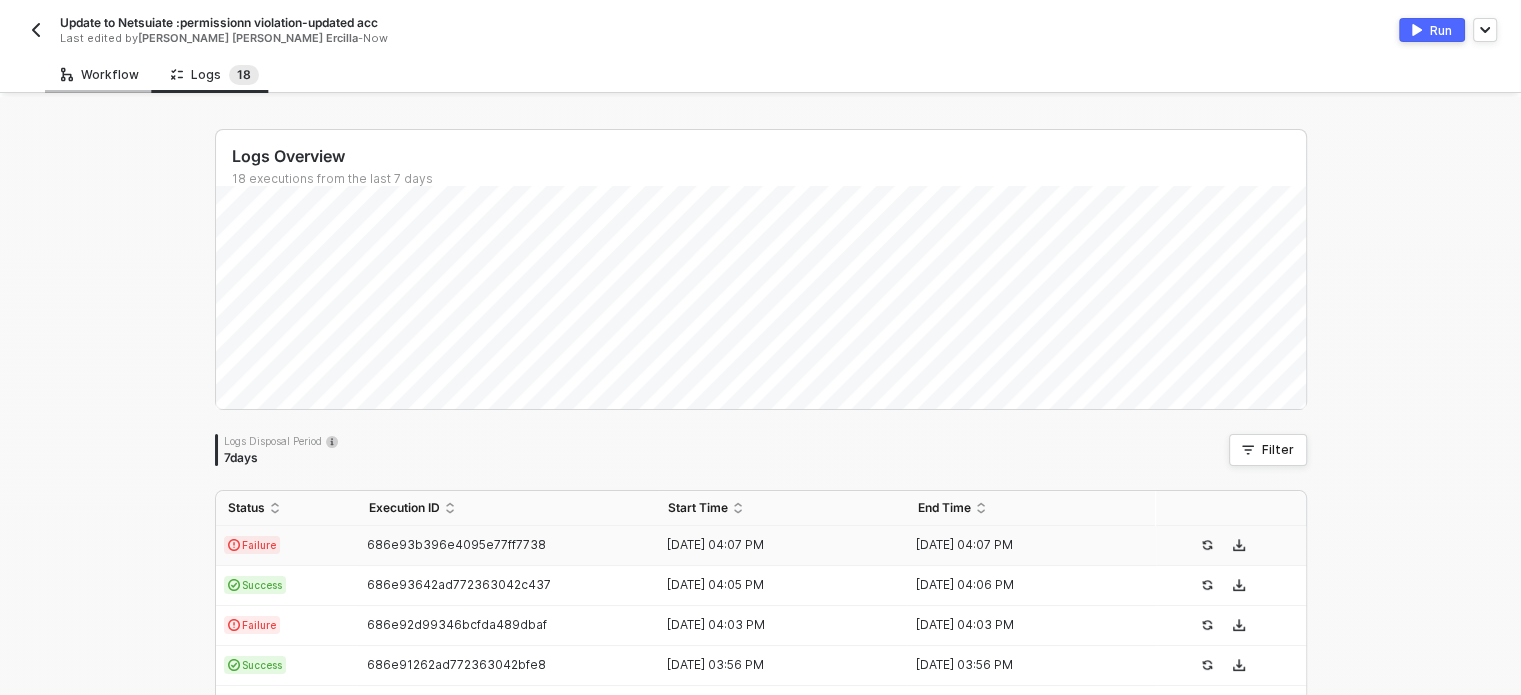 click on "Workflow" at bounding box center [100, 75] 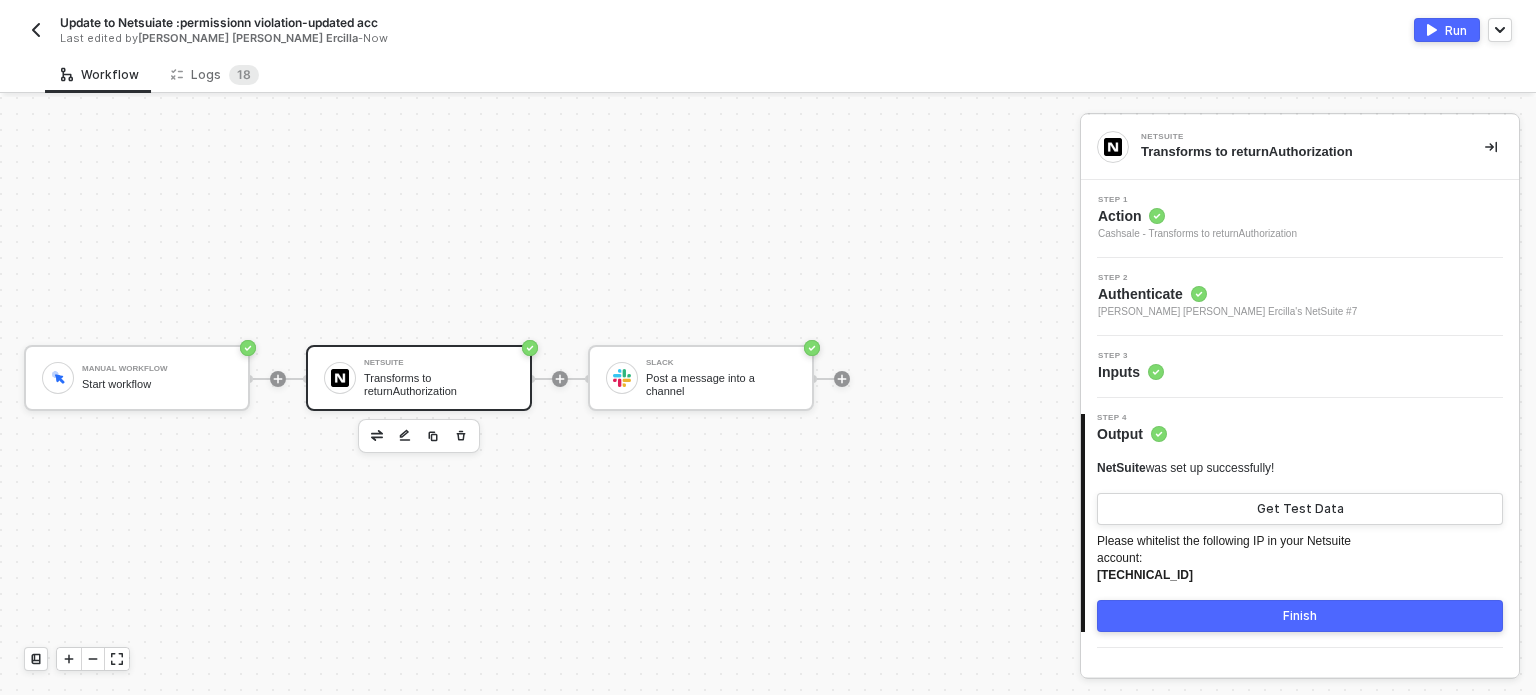 click on "Inputs" at bounding box center [1131, 372] 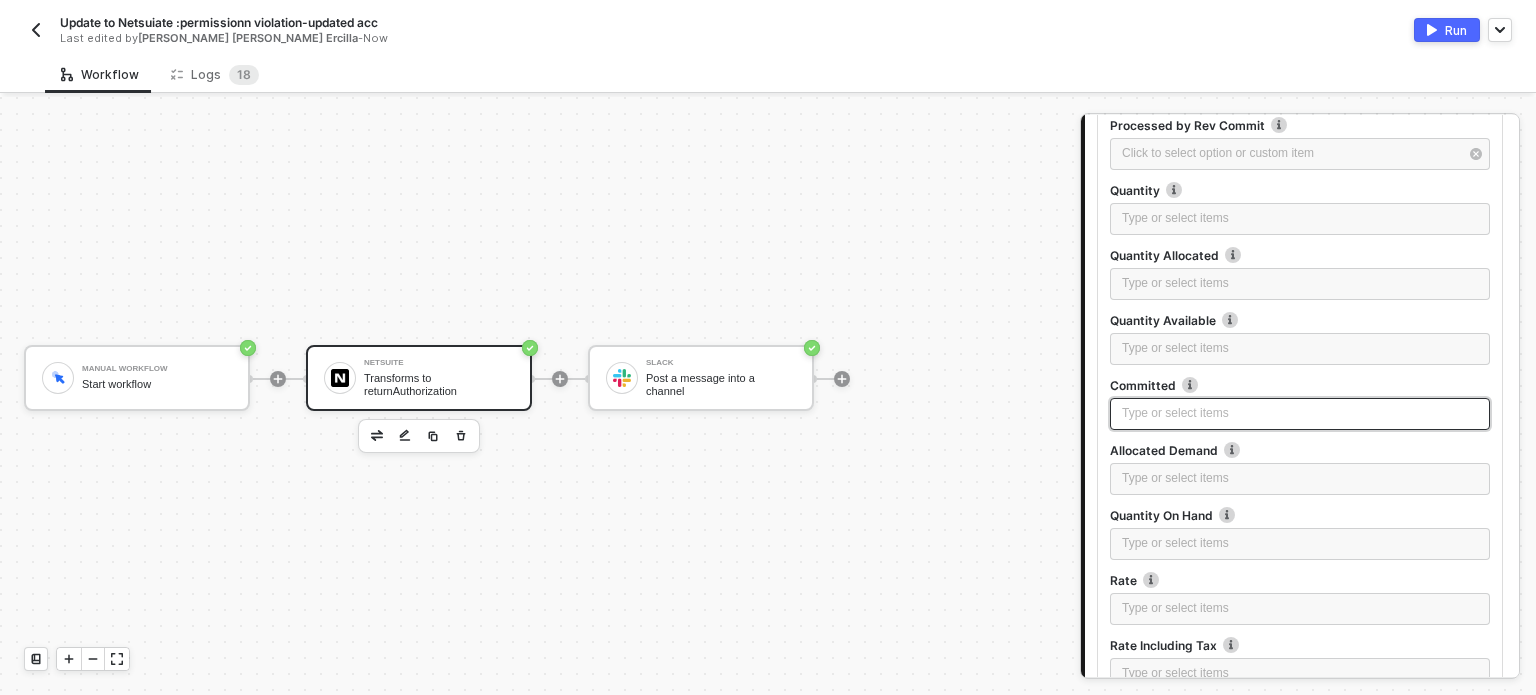 scroll, scrollTop: 3100, scrollLeft: 0, axis: vertical 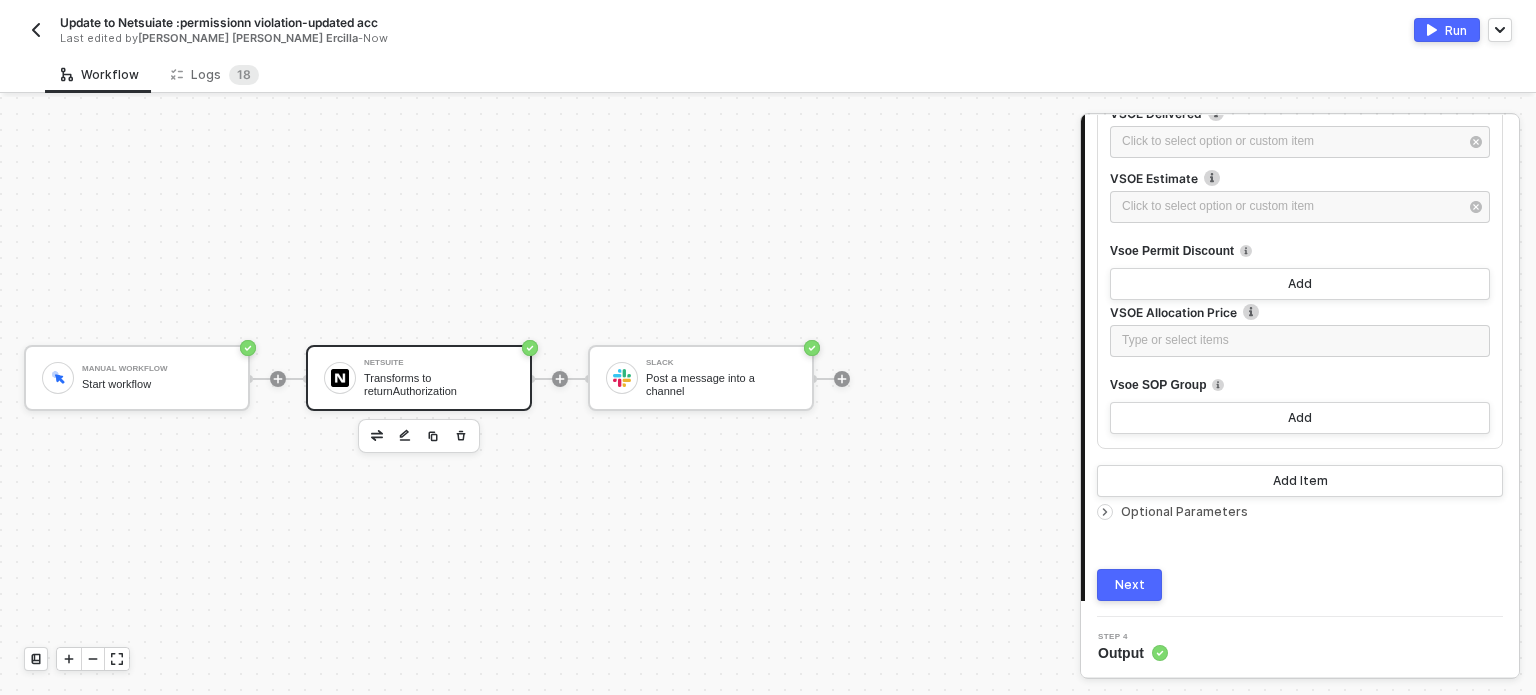 click on "Optional Parameters" at bounding box center [1184, 511] 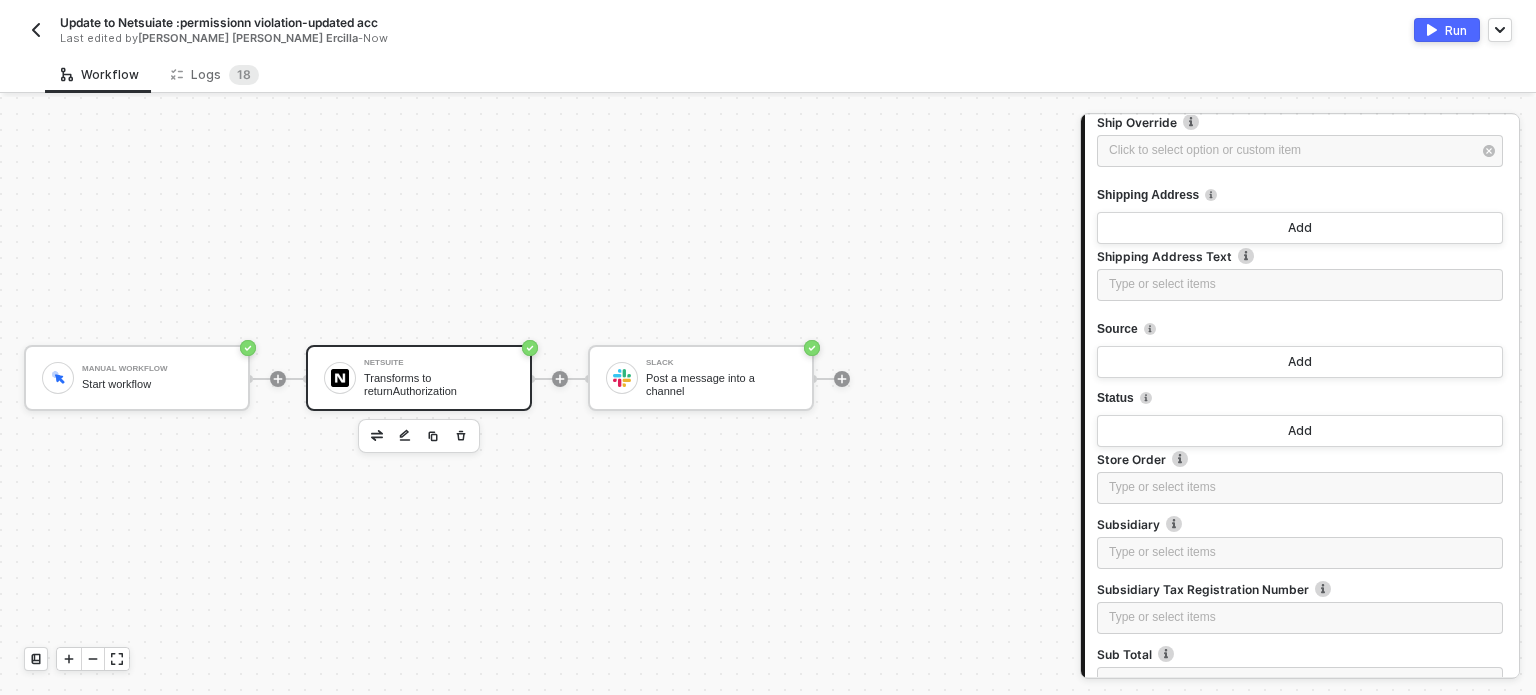 scroll, scrollTop: 12612, scrollLeft: 0, axis: vertical 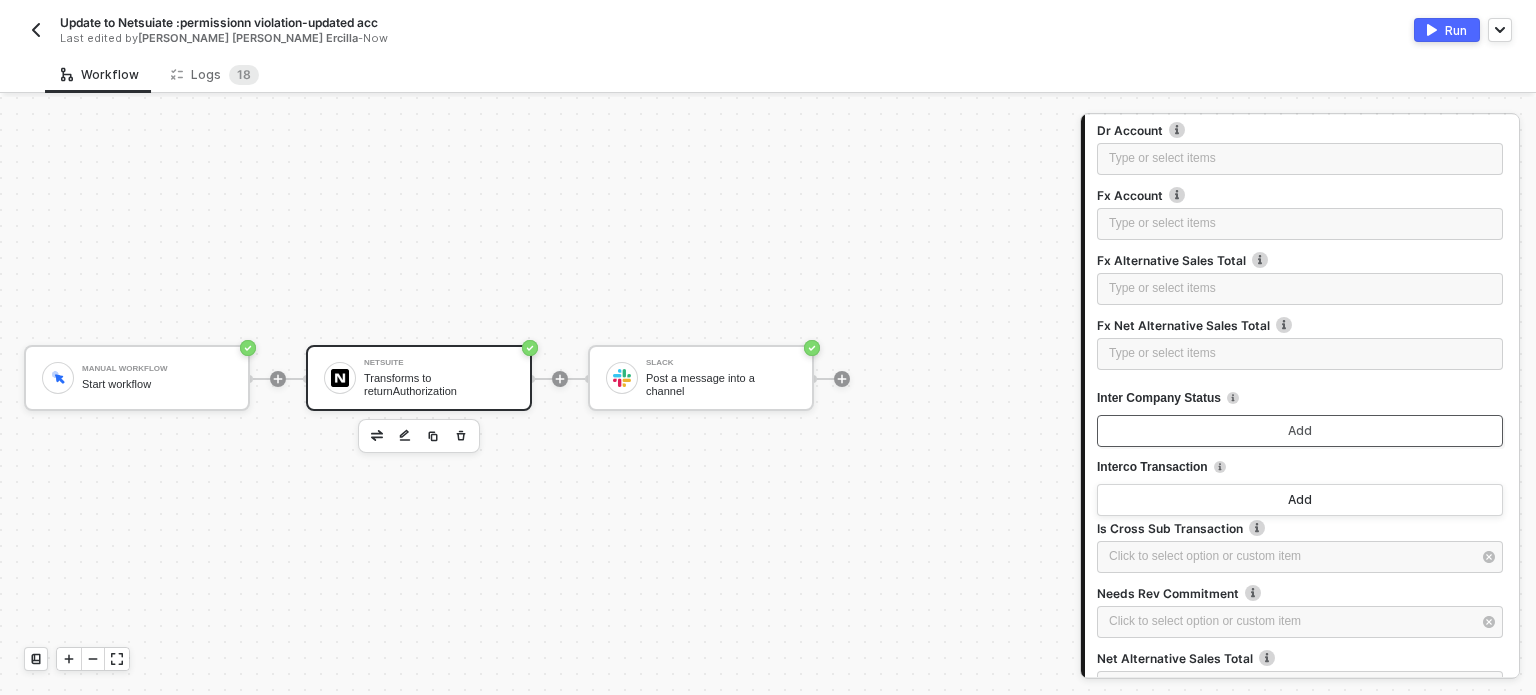 click on "Add" at bounding box center [1300, 431] 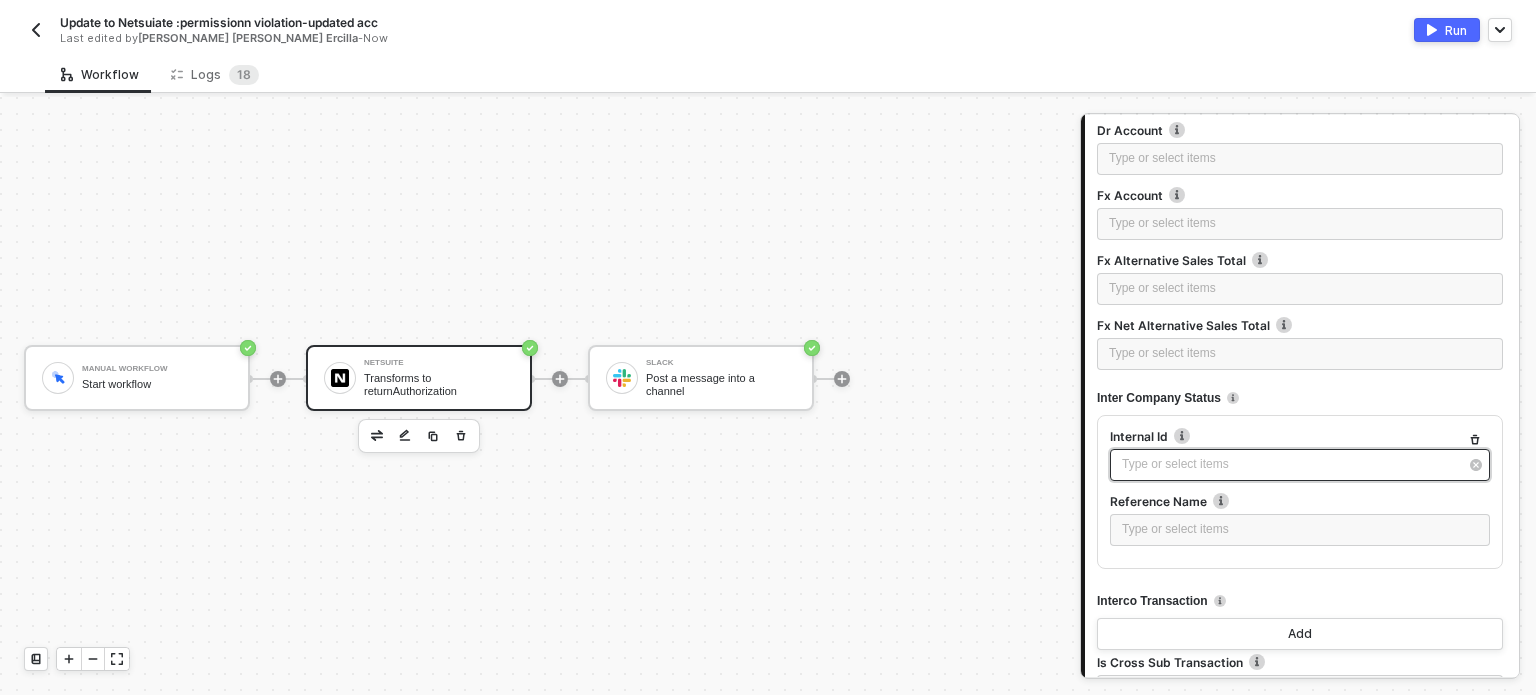 click on "Type or select items ﻿" at bounding box center [1290, 464] 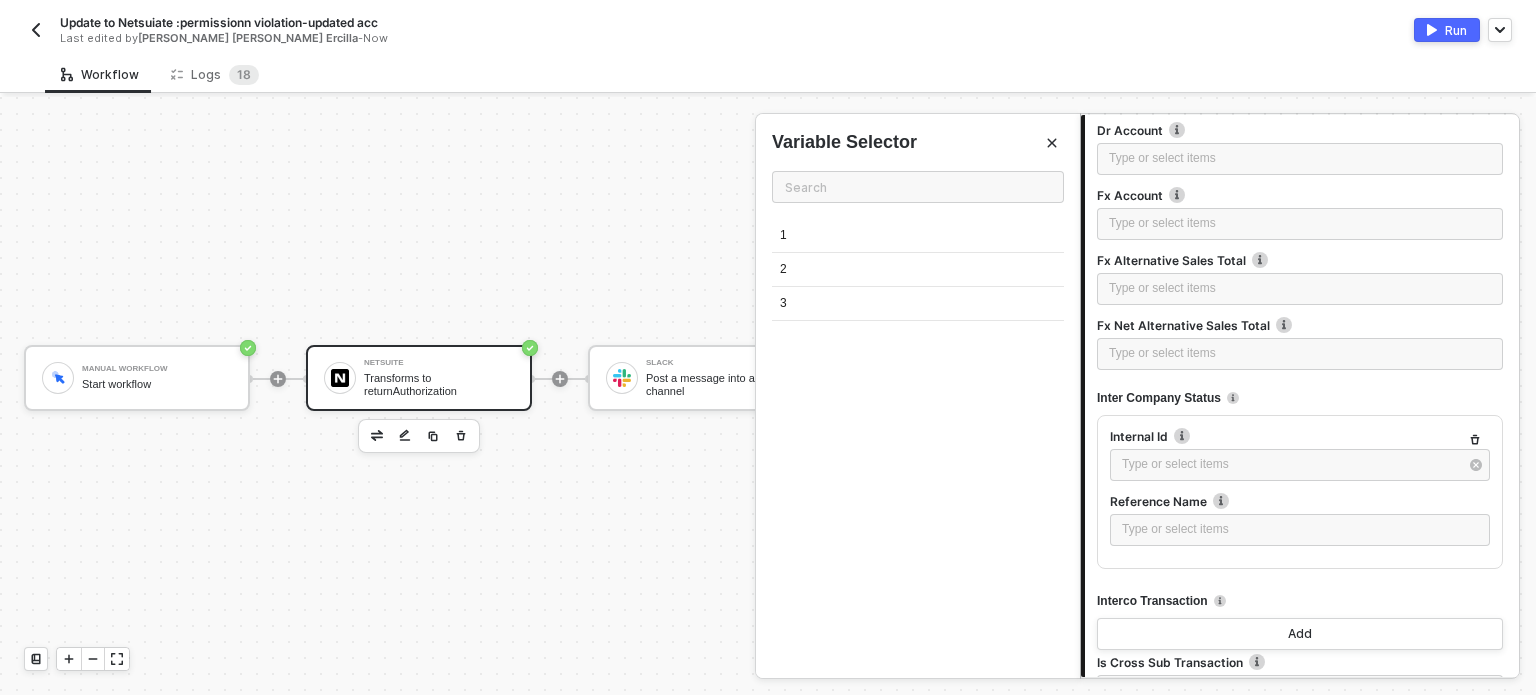drag, startPoint x: 800, startPoint y: 235, endPoint x: 892, endPoint y: 251, distance: 93.38094 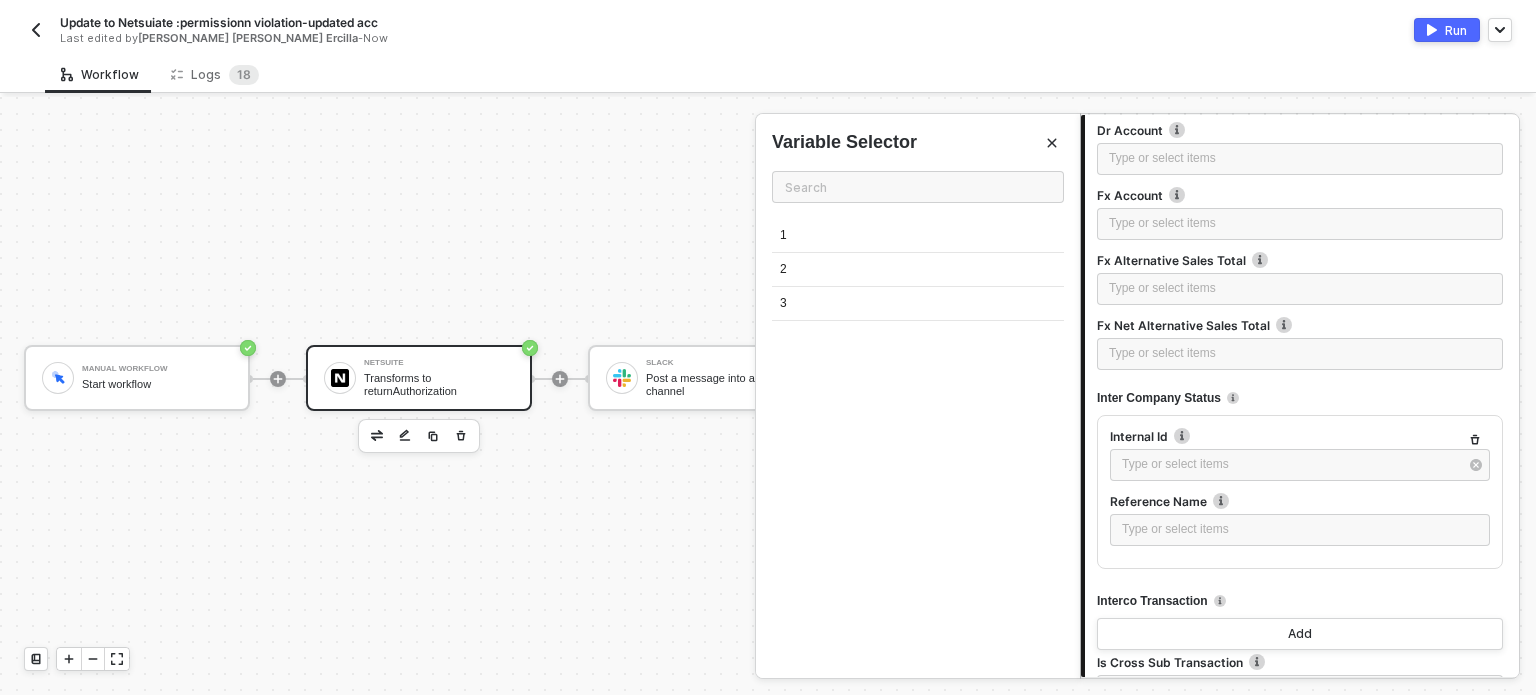 click on "1" at bounding box center (918, 236) 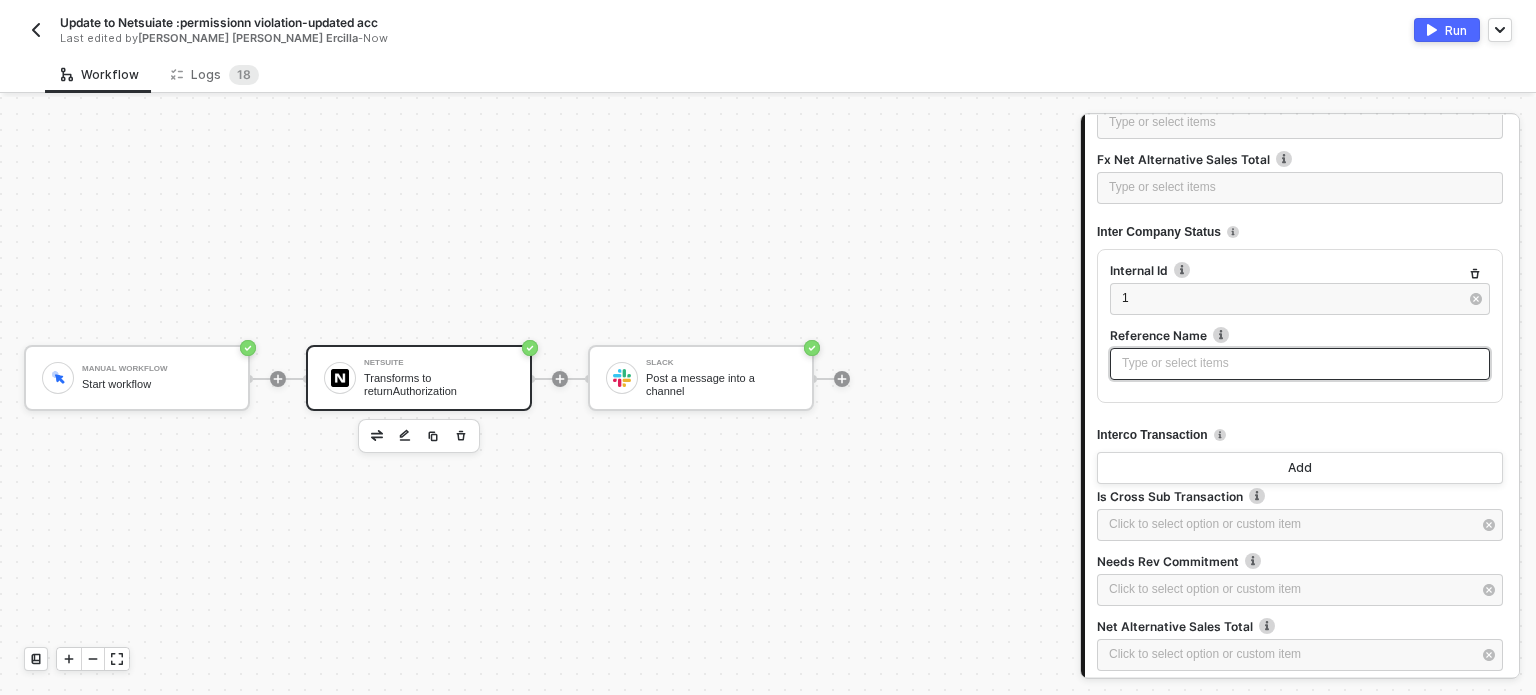 scroll, scrollTop: 12812, scrollLeft: 0, axis: vertical 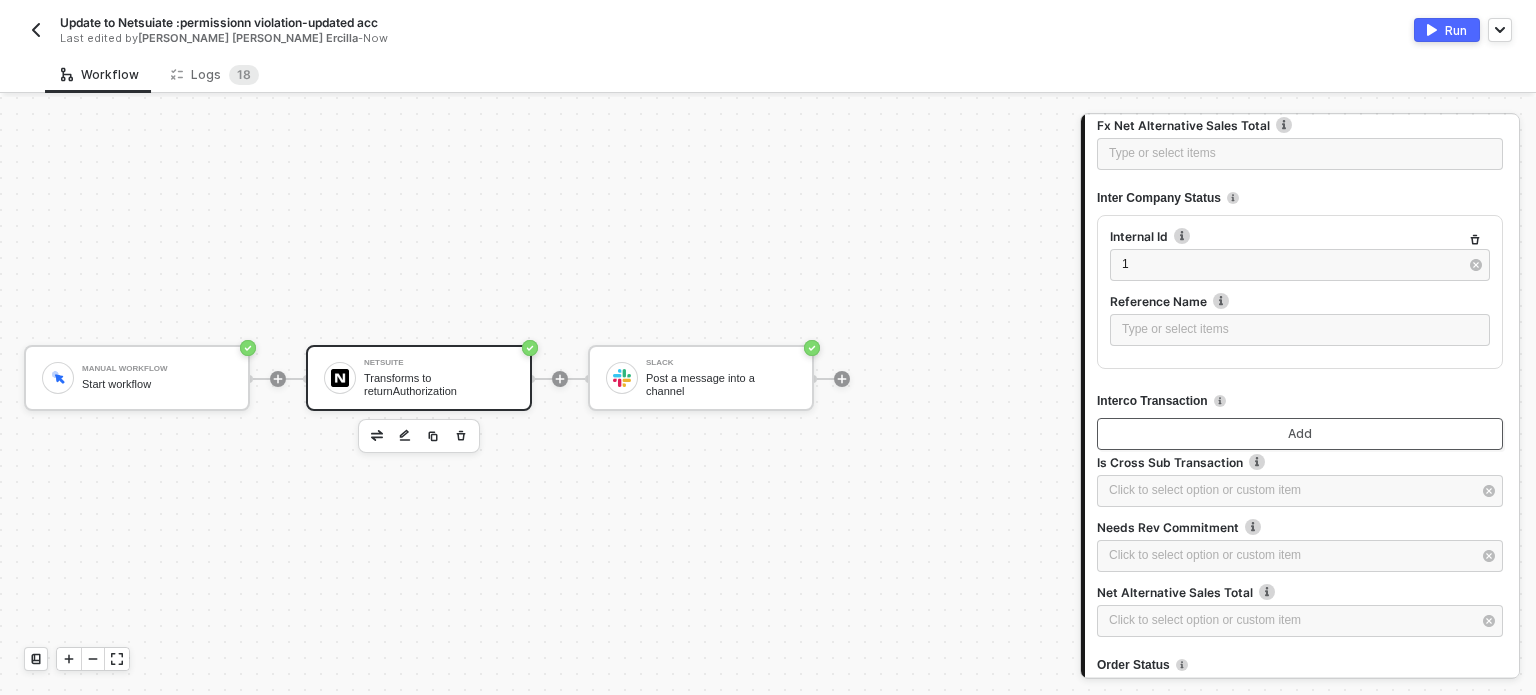 click on "Add" at bounding box center (1300, 434) 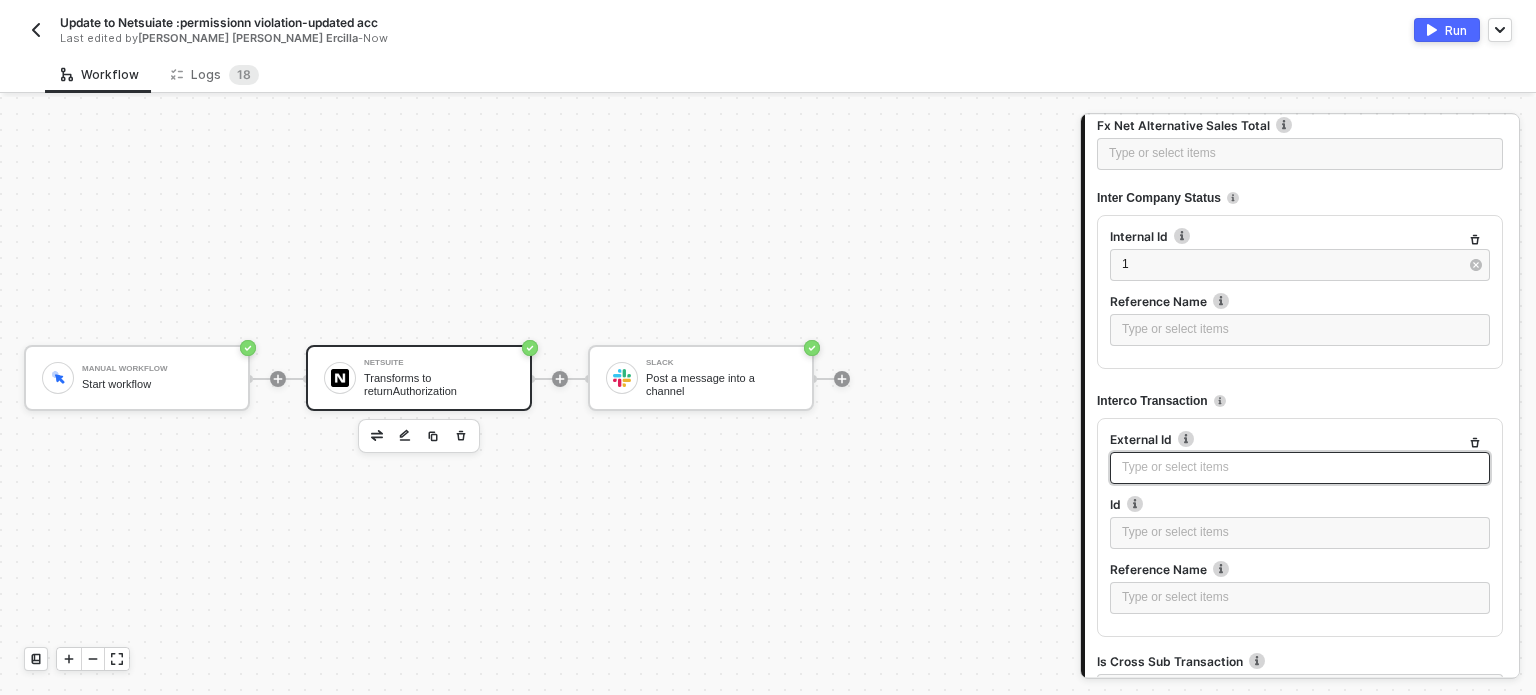 click on "Type or select items ﻿" at bounding box center [1300, 467] 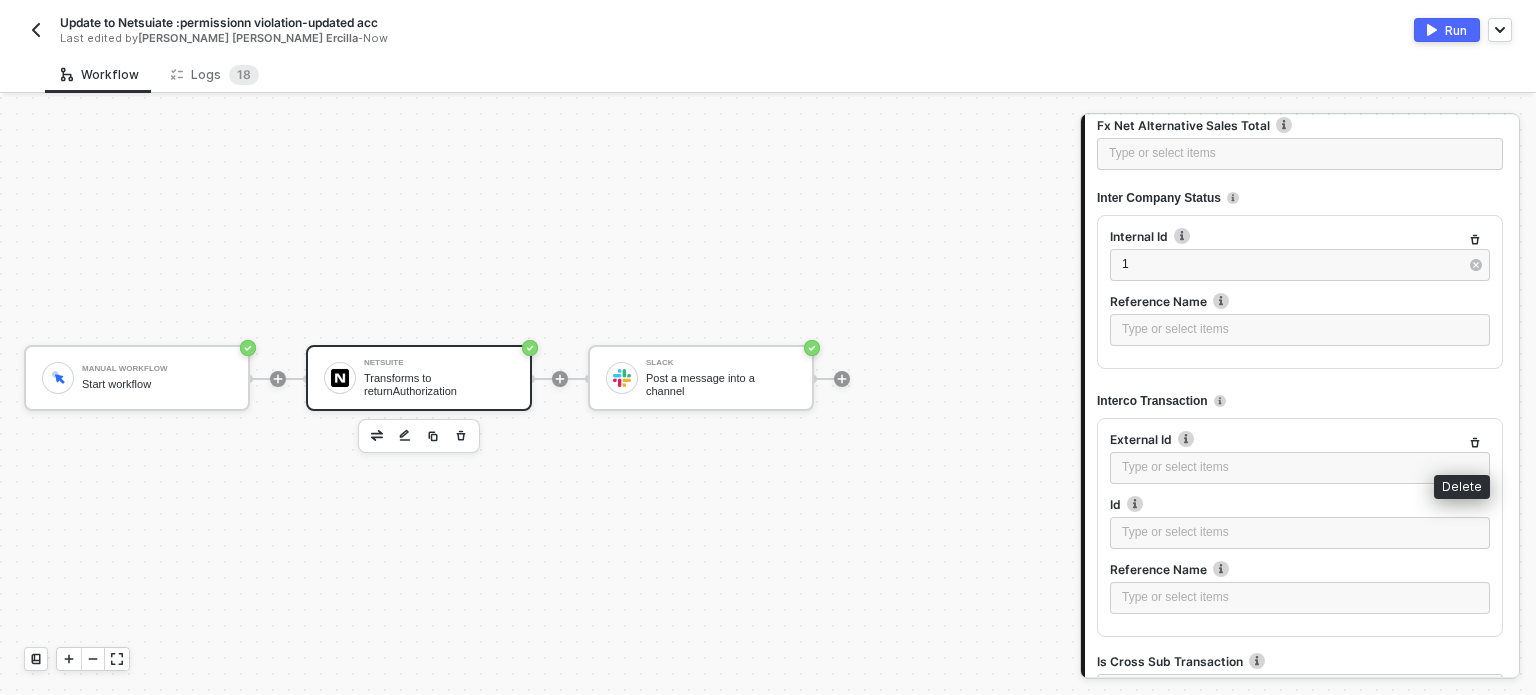 click at bounding box center [1475, 443] 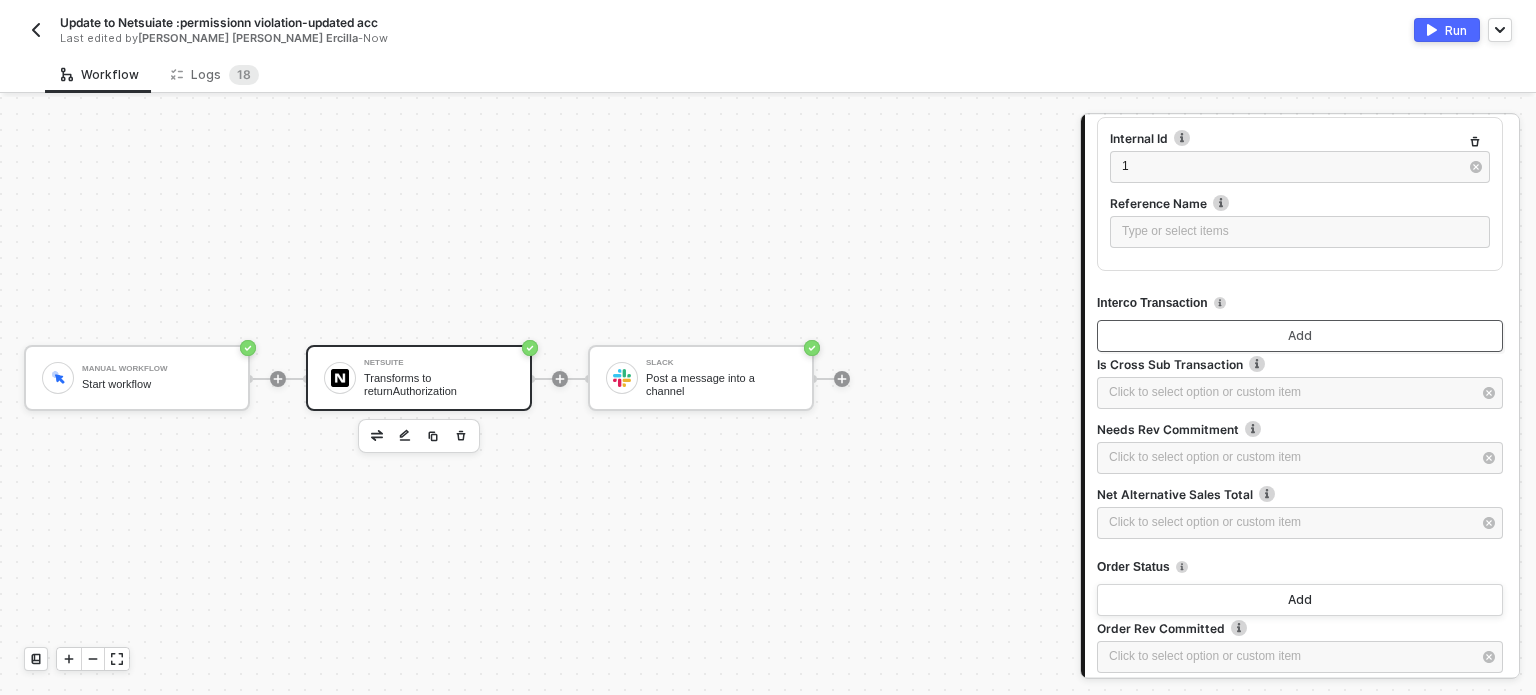 scroll, scrollTop: 13012, scrollLeft: 0, axis: vertical 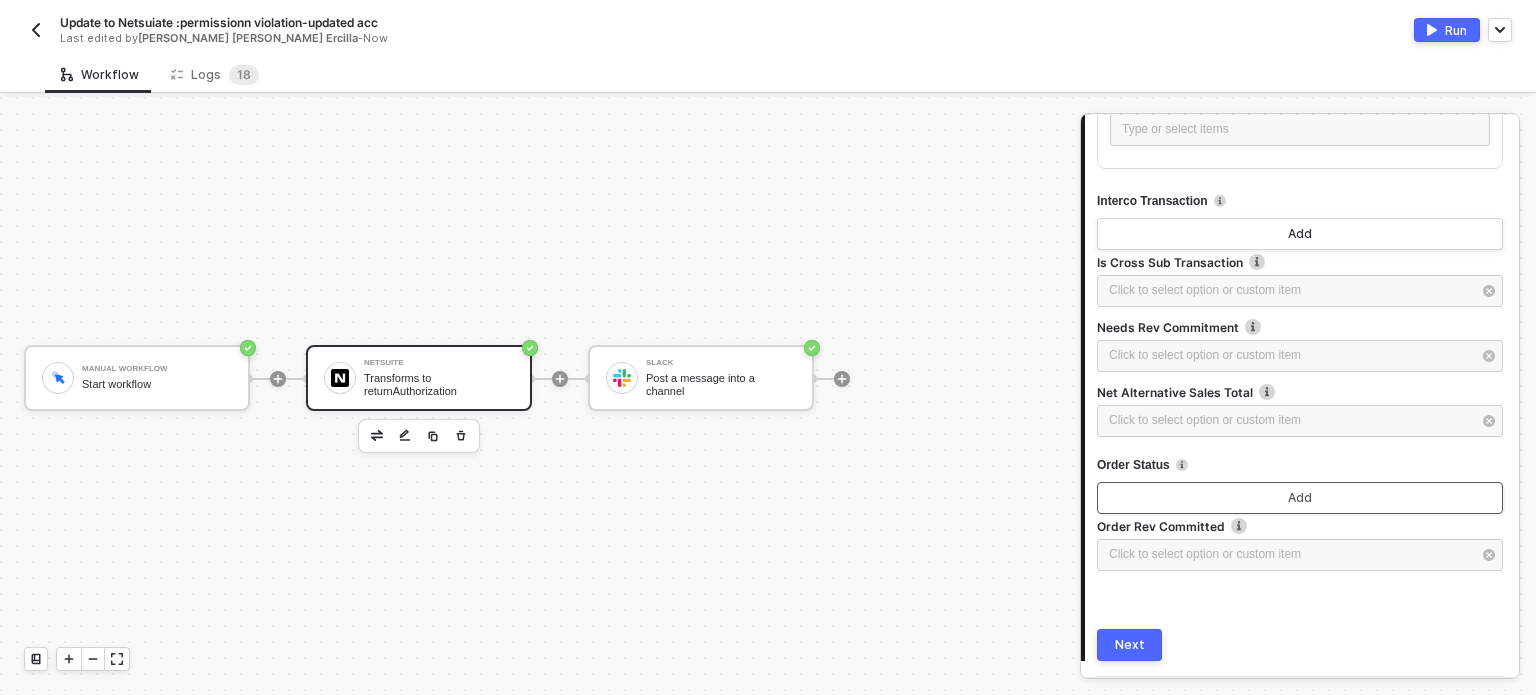 click on "Add" at bounding box center (1300, 498) 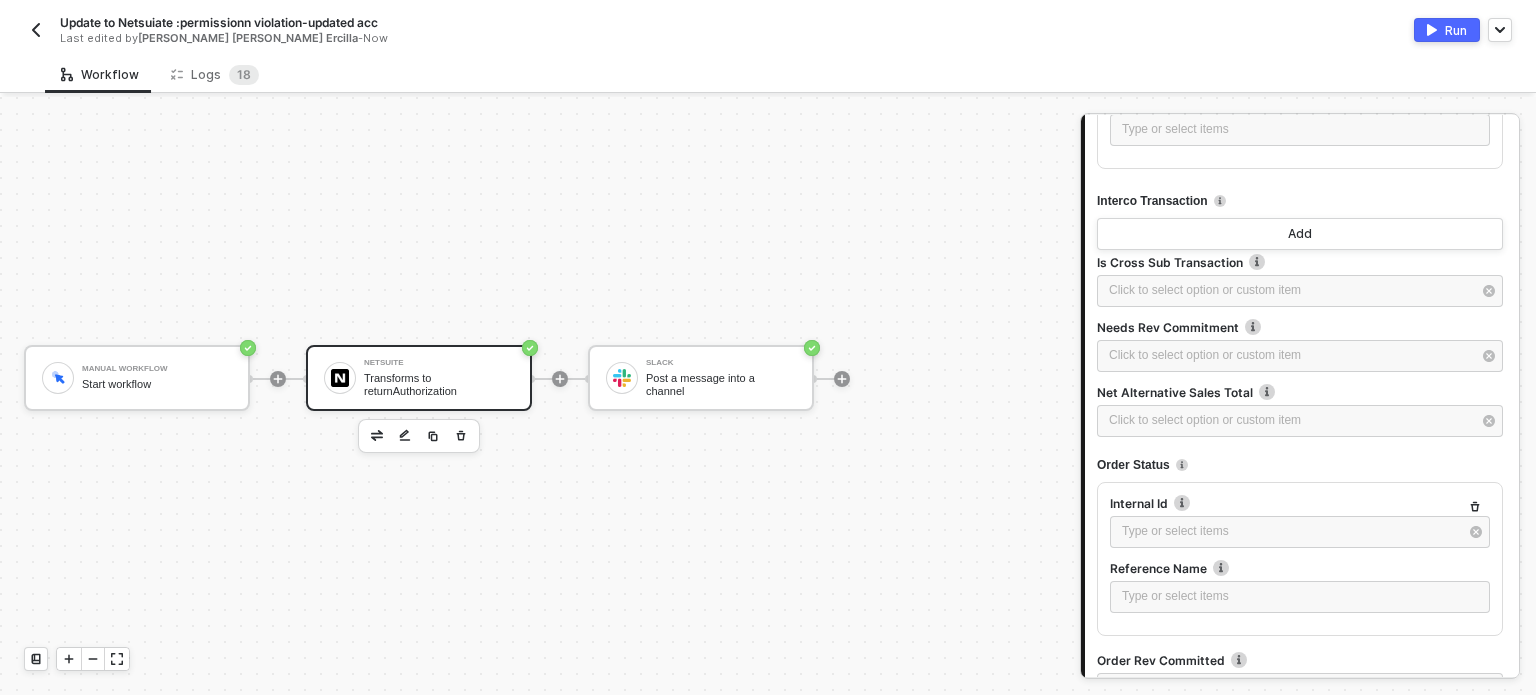 scroll, scrollTop: 13146, scrollLeft: 0, axis: vertical 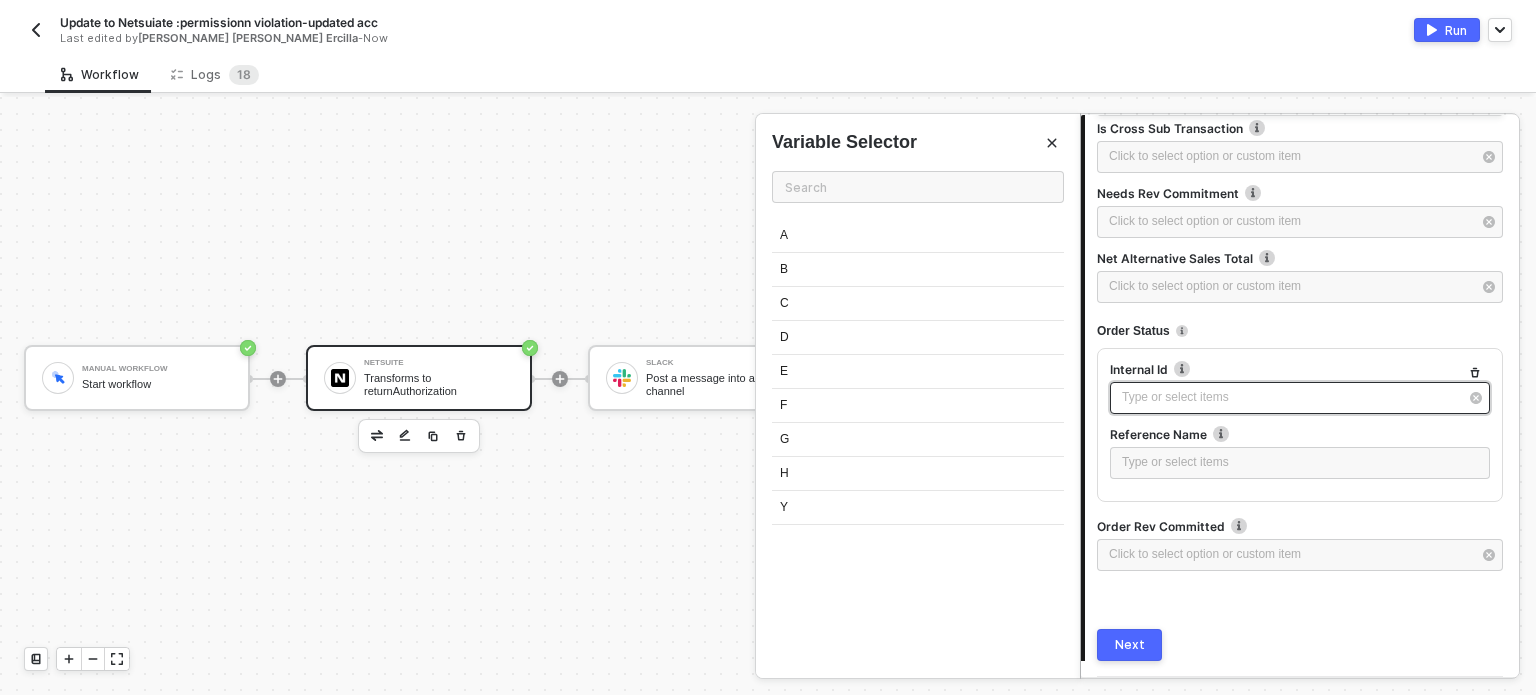 click on "Type or select items ﻿" at bounding box center [1300, 398] 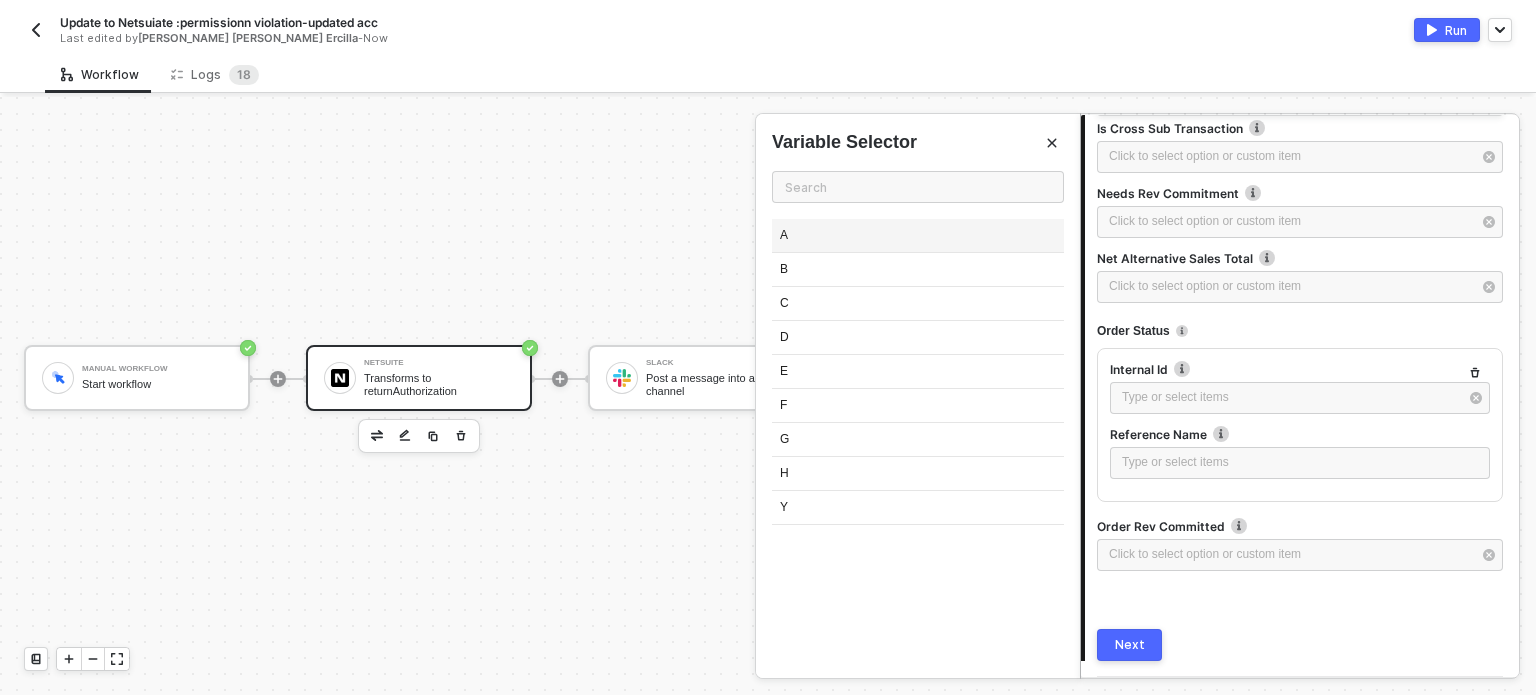 click on "A" at bounding box center [918, 236] 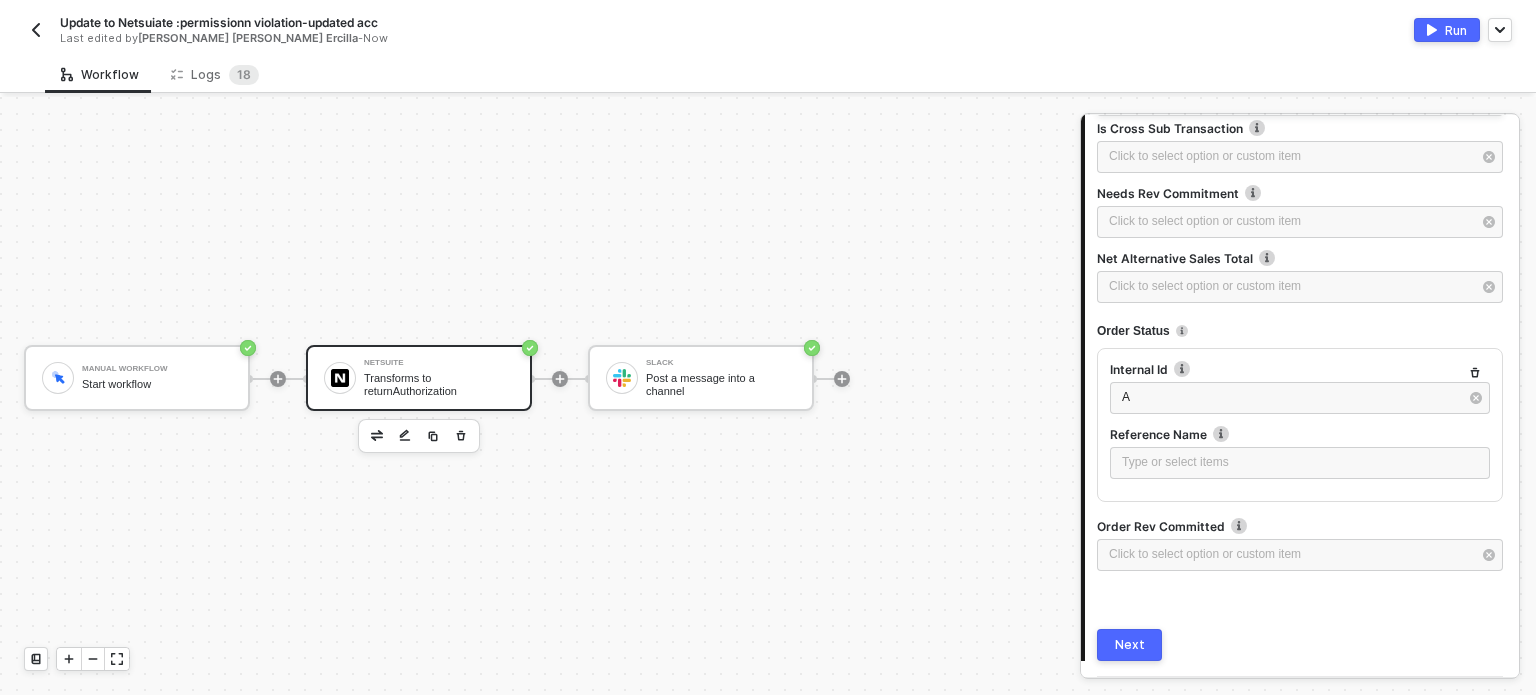 scroll, scrollTop: 13205, scrollLeft: 0, axis: vertical 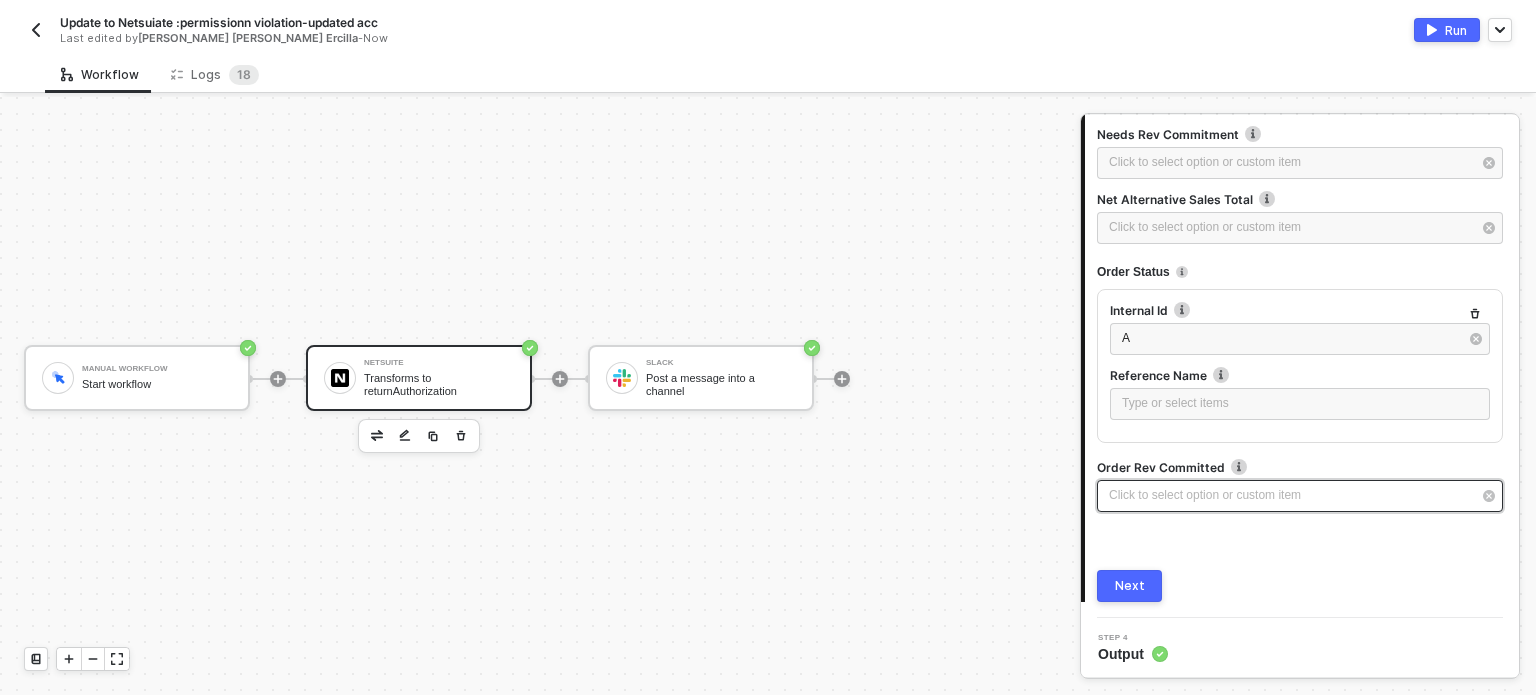 click on "Click to select option or custom item ﻿" at bounding box center (1290, 495) 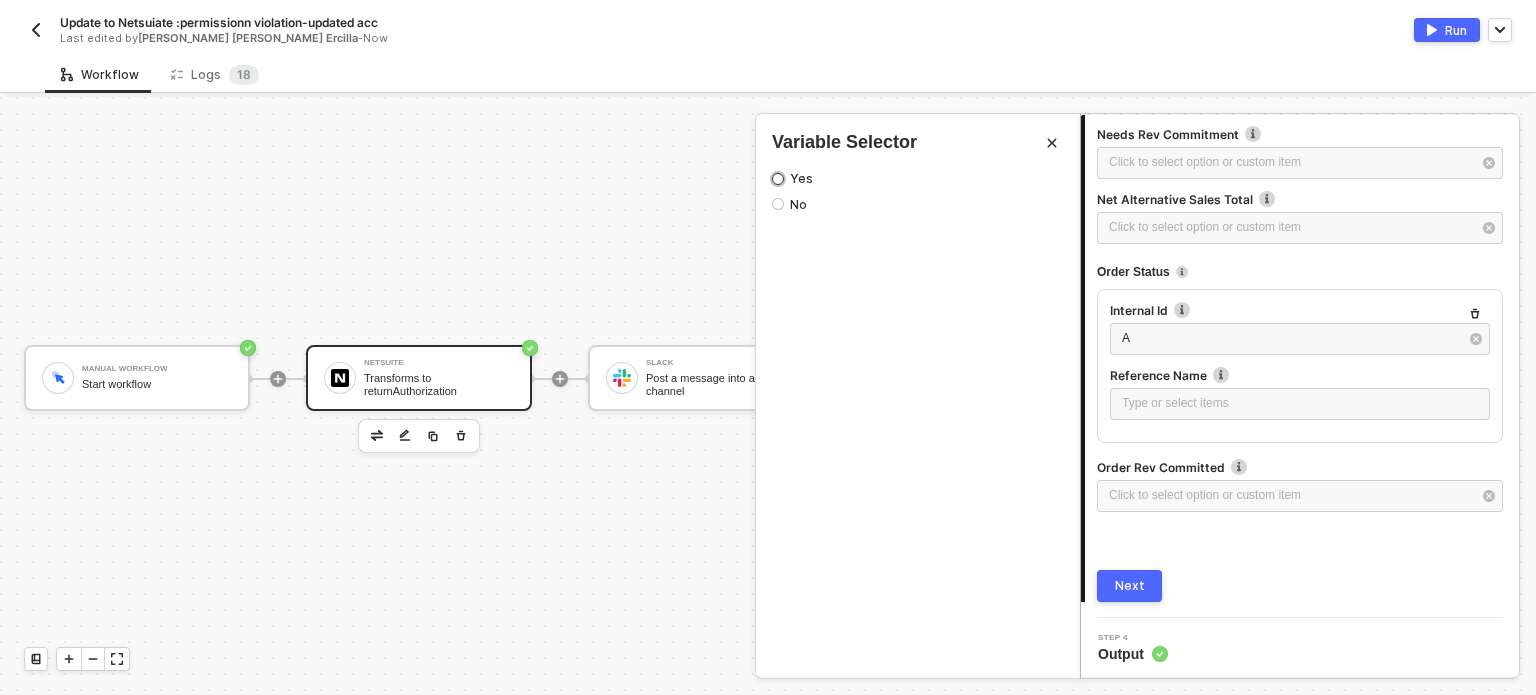 click on "Yes" at bounding box center [798, 179] 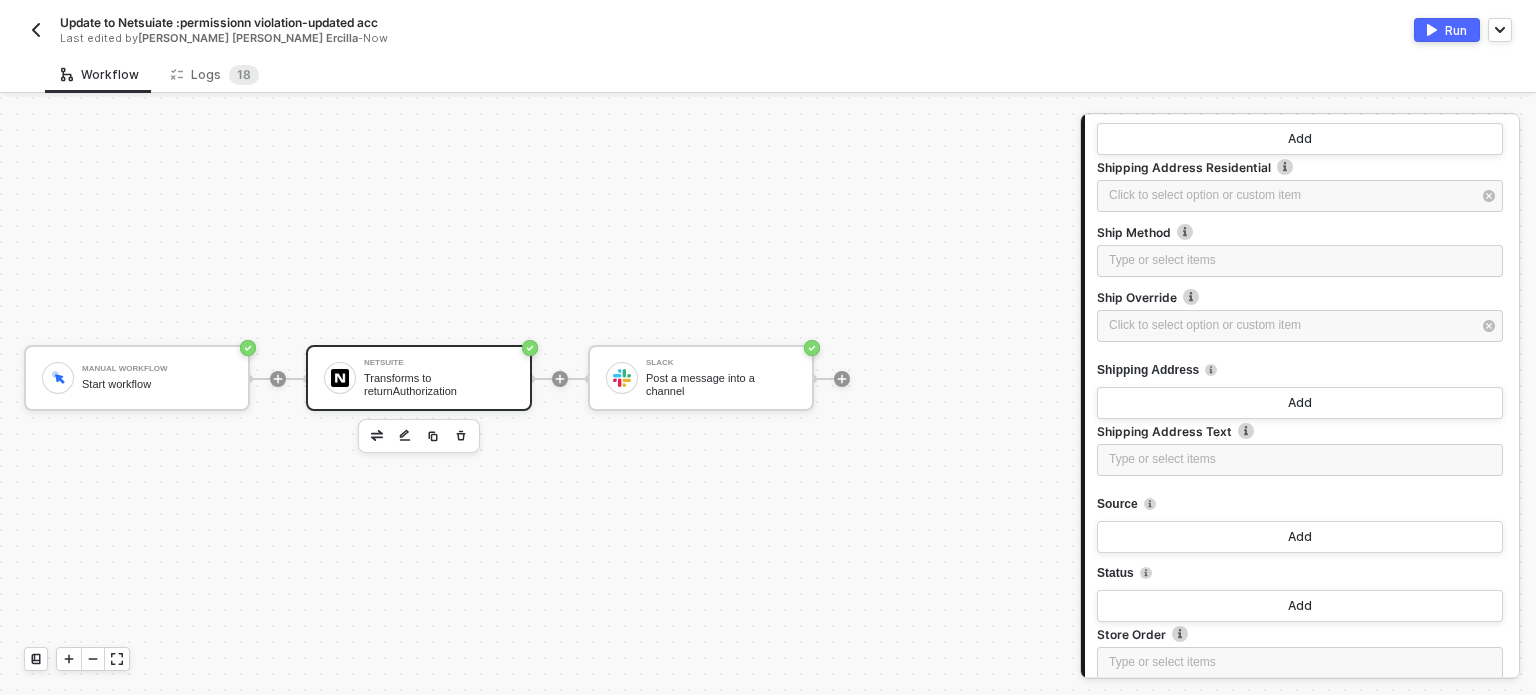 scroll, scrollTop: 10805, scrollLeft: 0, axis: vertical 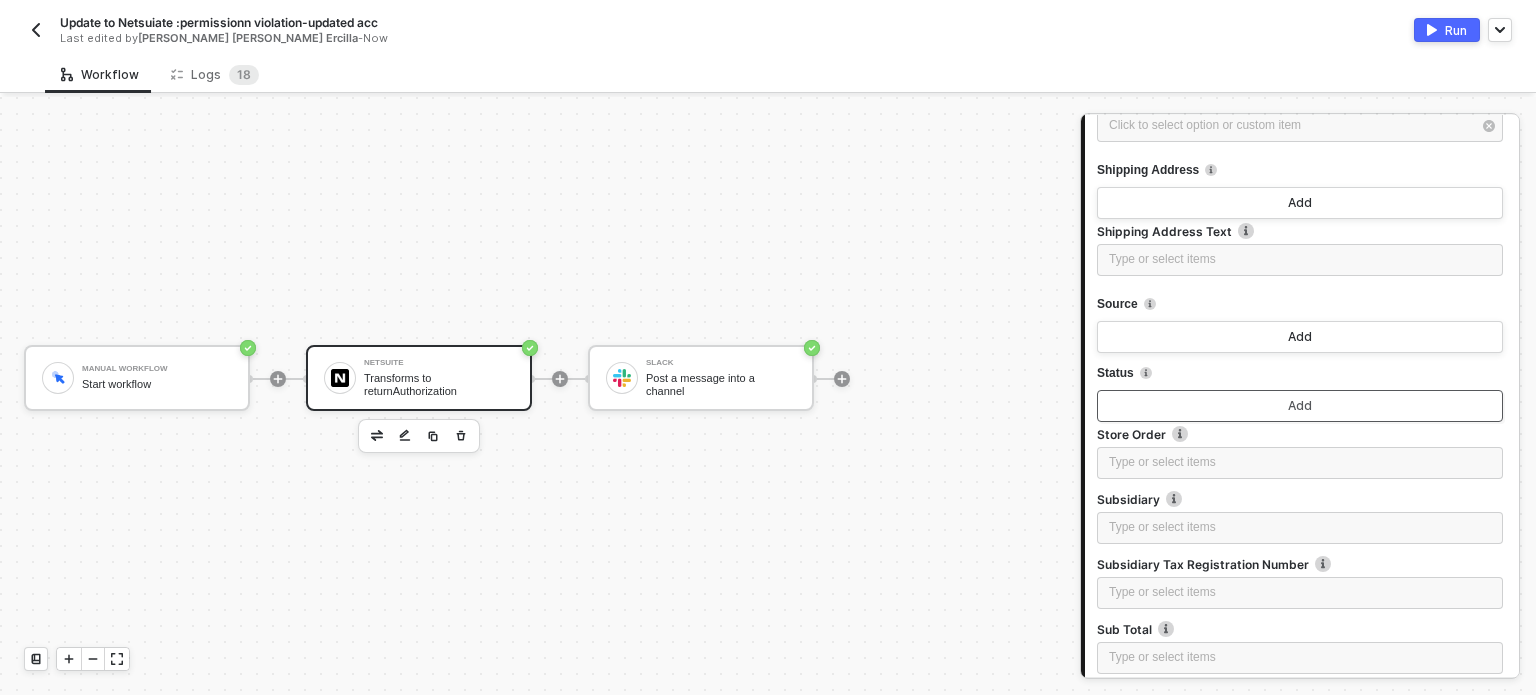 click on "Add" at bounding box center (1300, 406) 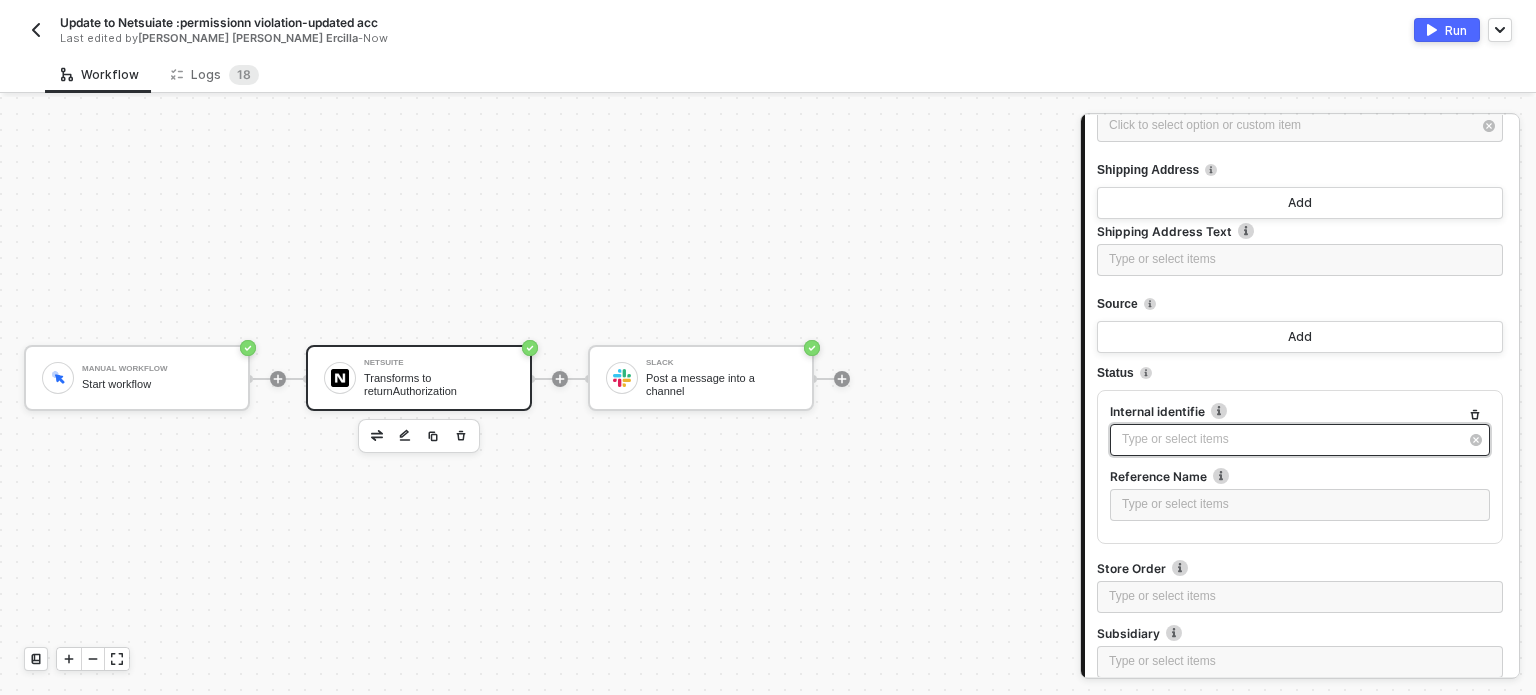 click on "Type or select items ﻿" at bounding box center [1290, 439] 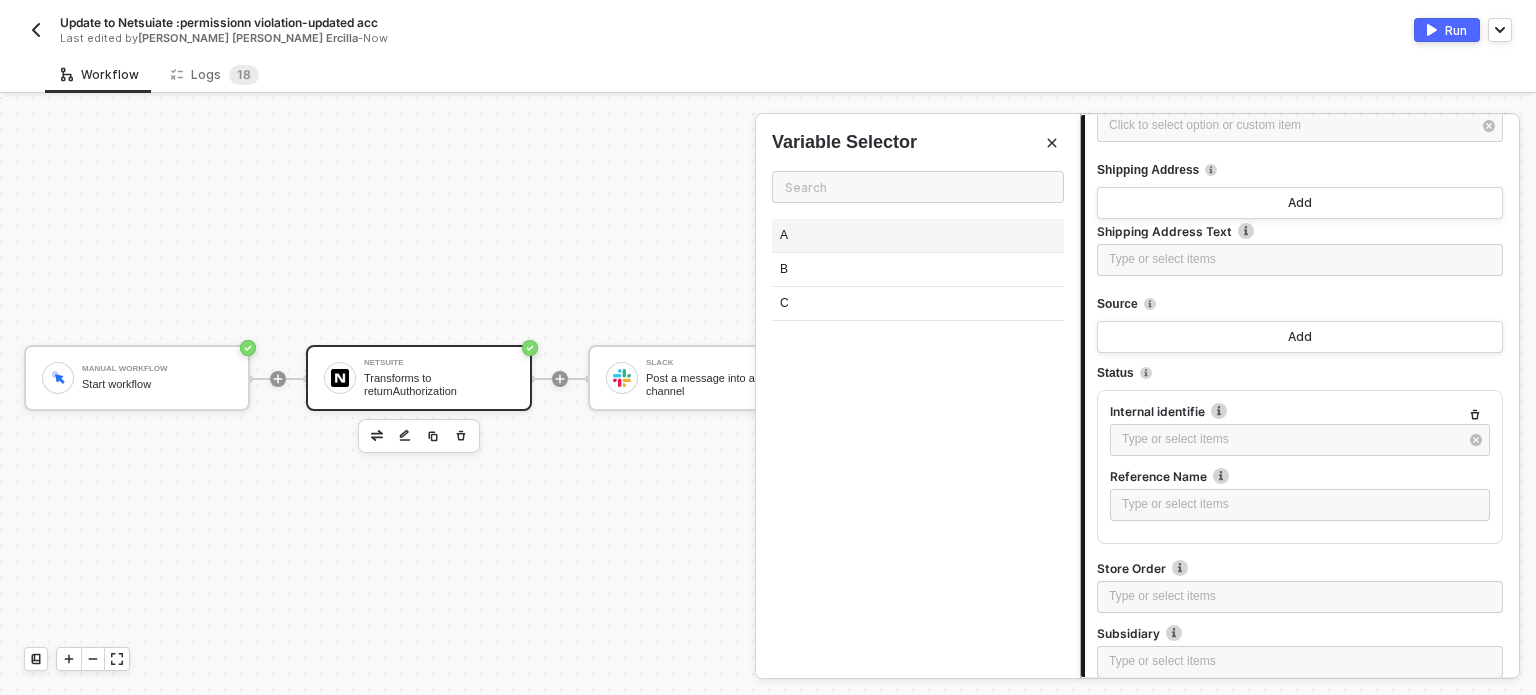 click on "A" at bounding box center (918, 236) 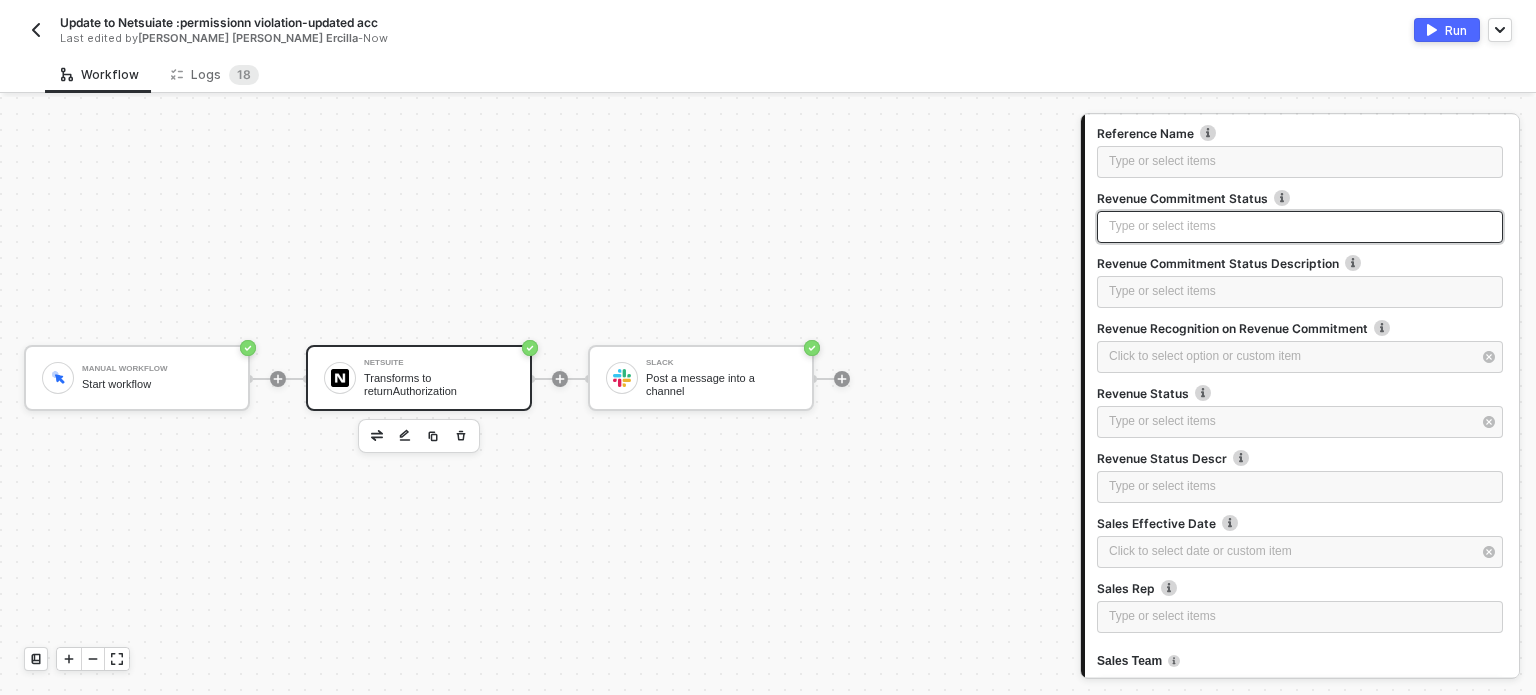 scroll, scrollTop: 9805, scrollLeft: 0, axis: vertical 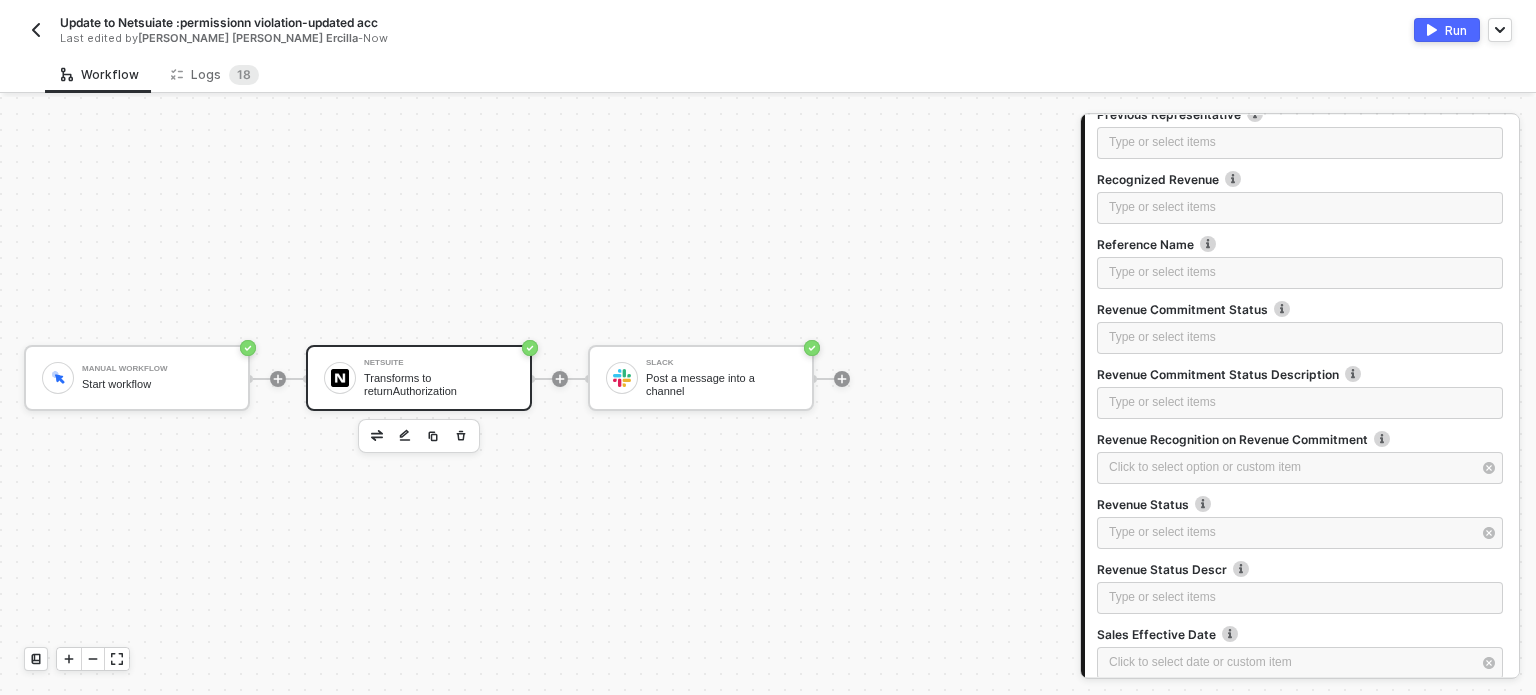 drag, startPoint x: 1157, startPoint y: 525, endPoint x: 1091, endPoint y: 439, distance: 108.40664 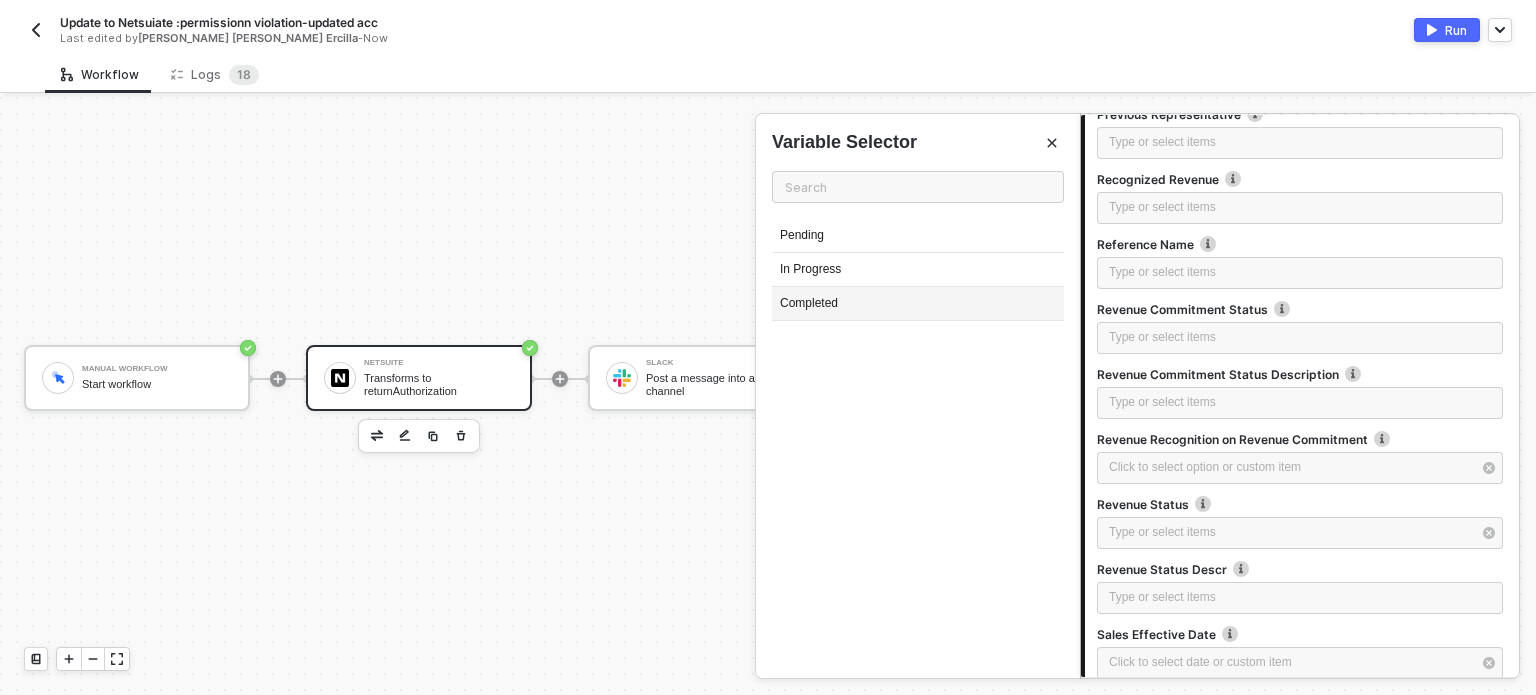 click on "Completed" at bounding box center (918, 304) 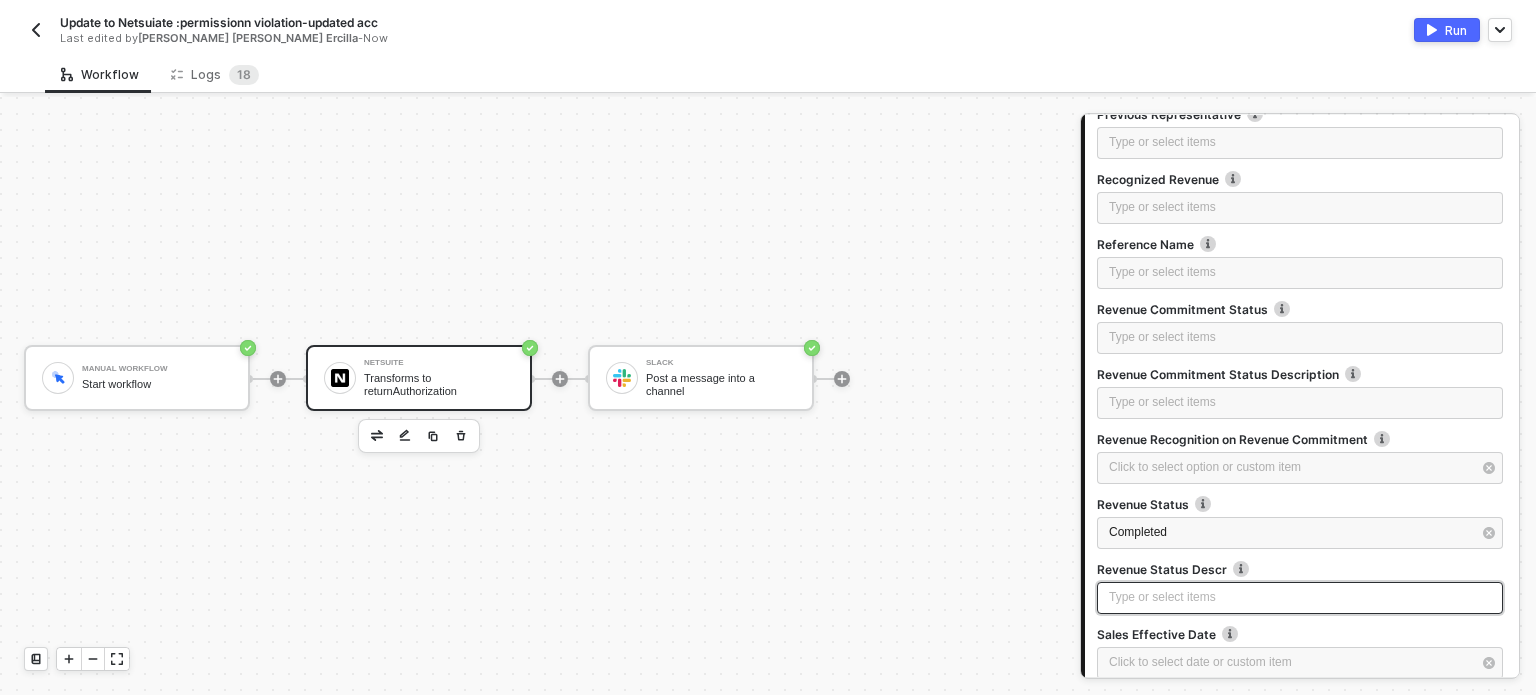 click on "Type or select items ﻿" at bounding box center (1300, 598) 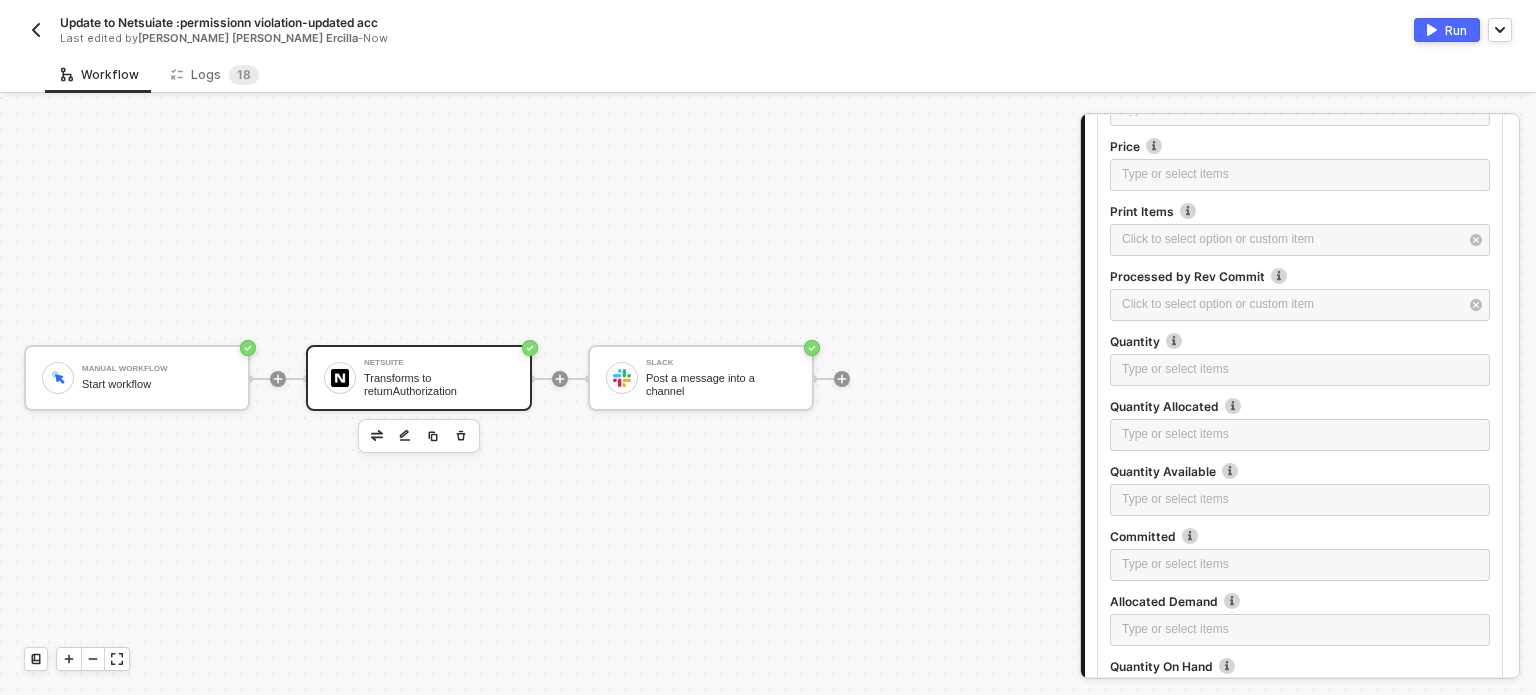 scroll, scrollTop: 2405, scrollLeft: 0, axis: vertical 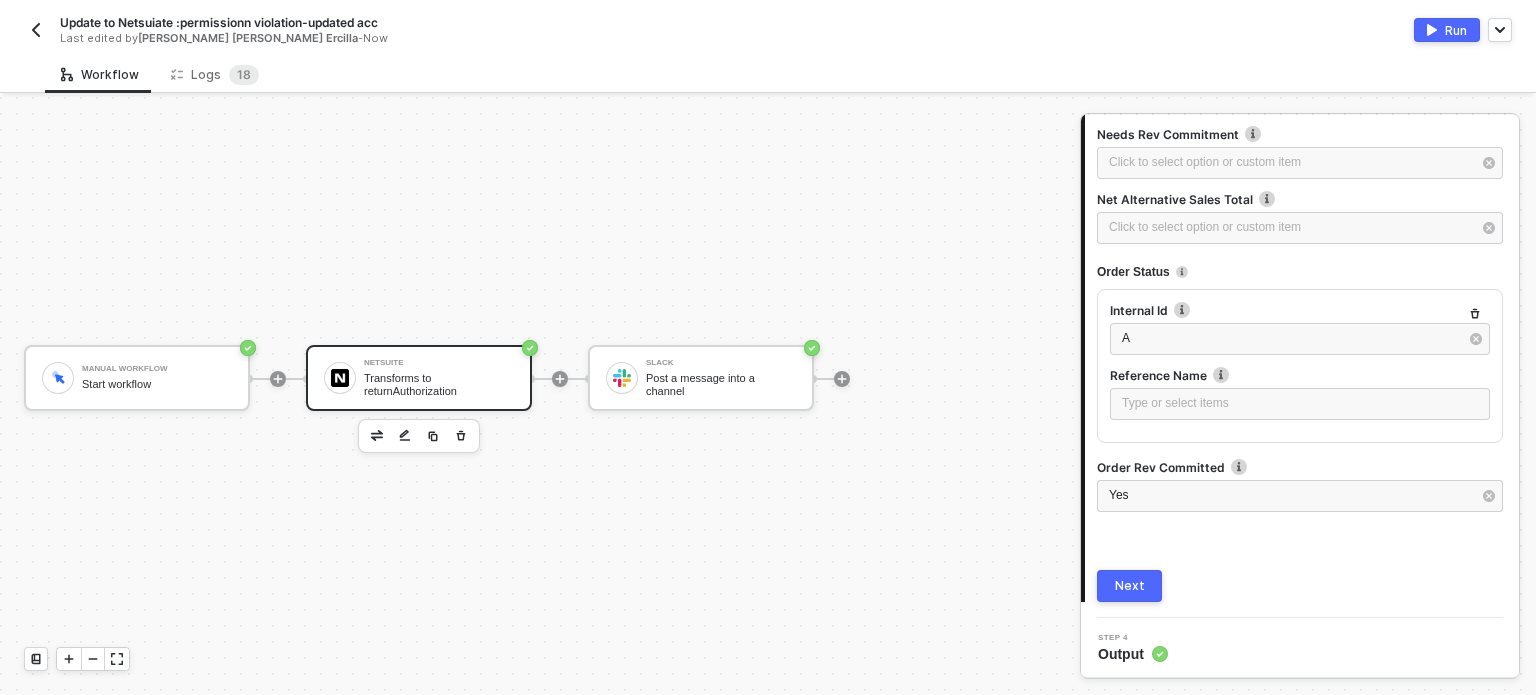 click on "Next" at bounding box center [1300, 586] 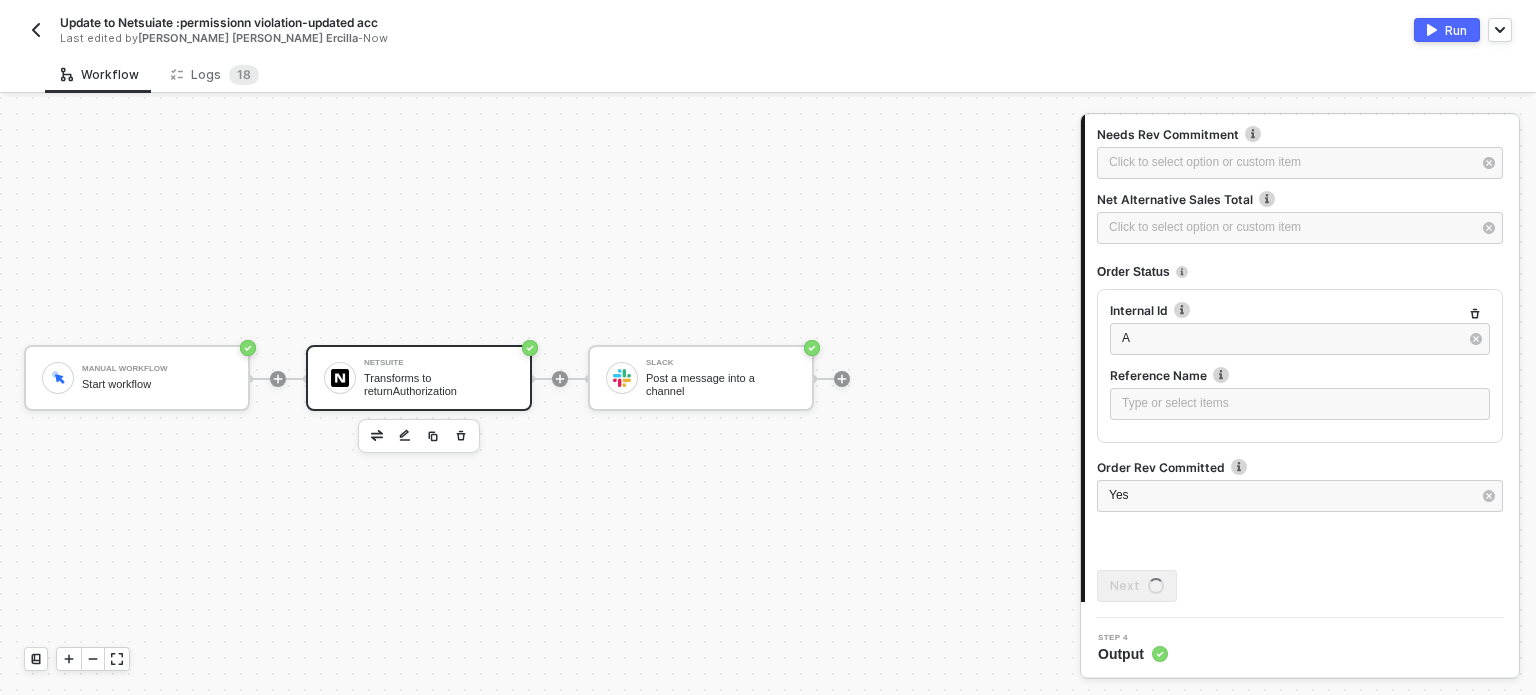 click on "Run" at bounding box center [1447, 30] 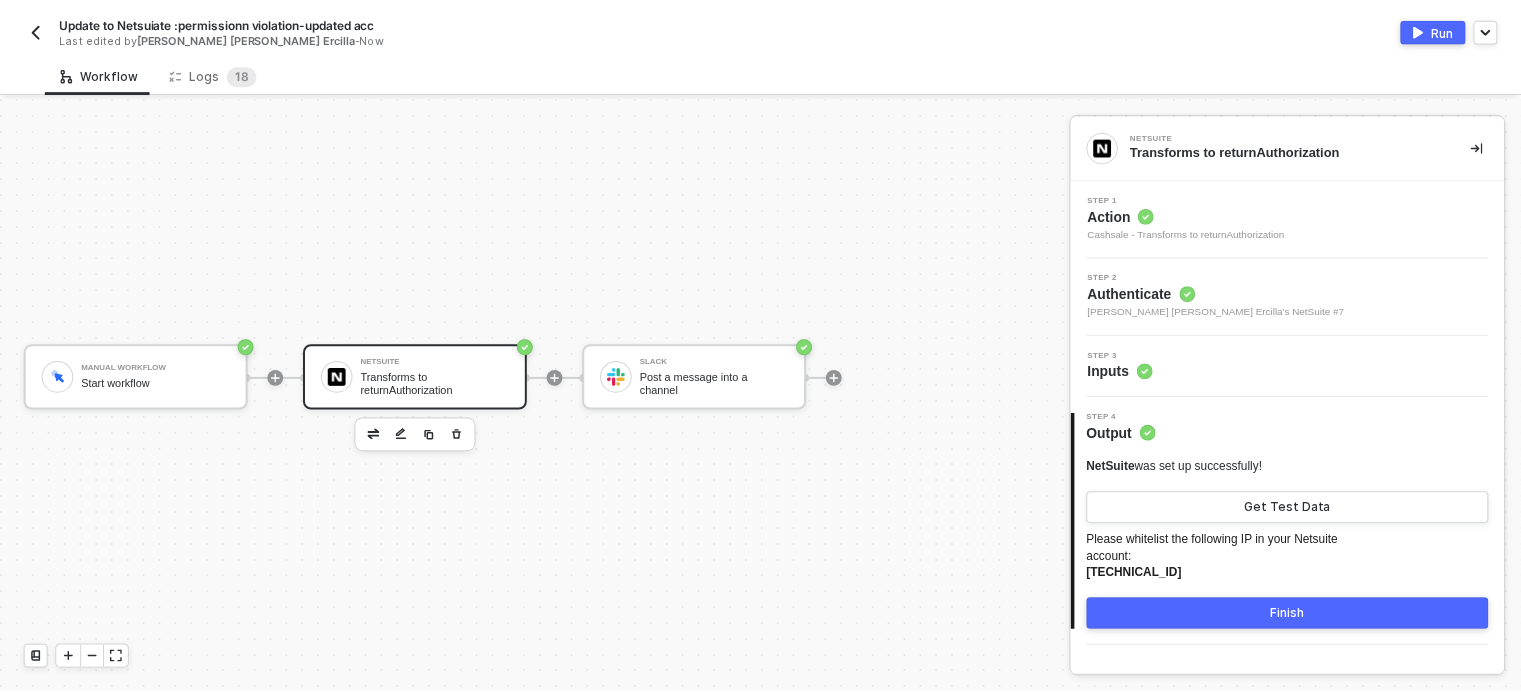 scroll, scrollTop: 0, scrollLeft: 0, axis: both 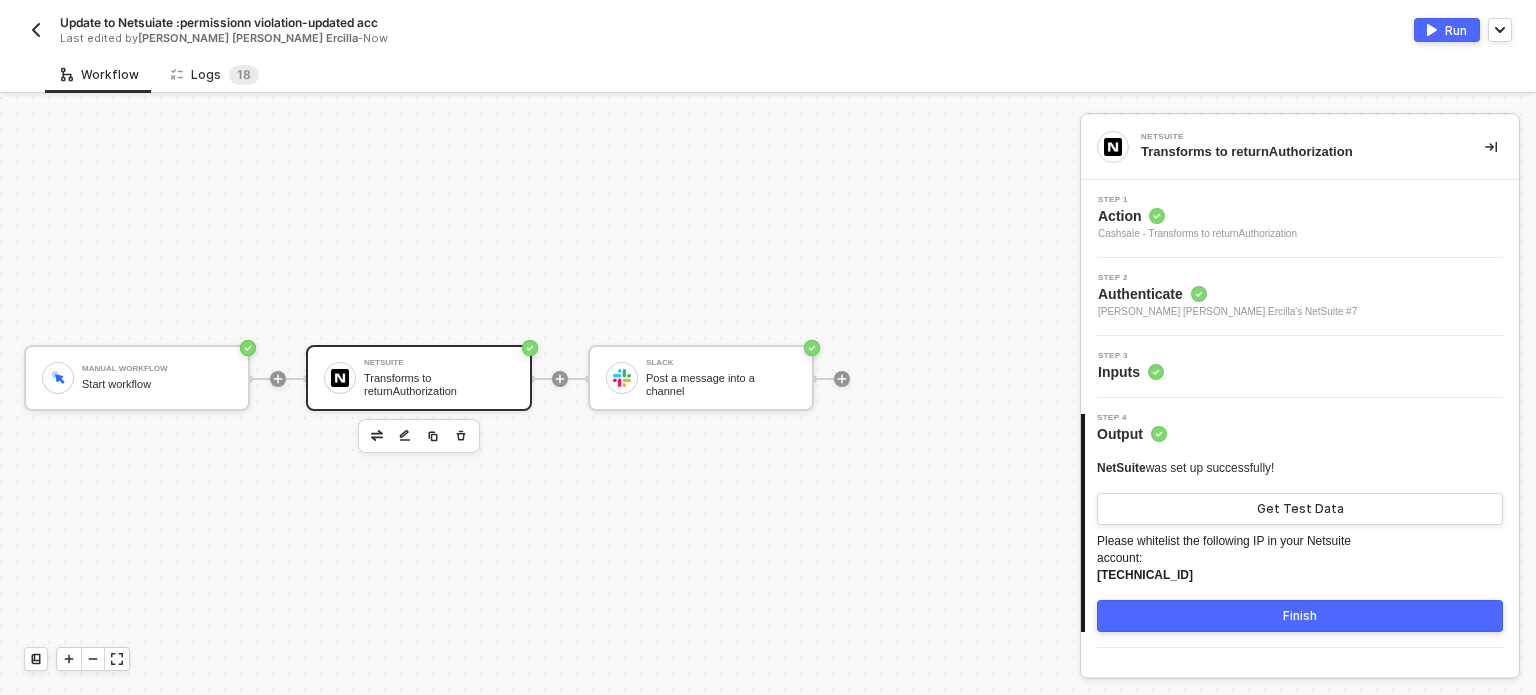 drag, startPoint x: 241, startPoint y: 64, endPoint x: 278, endPoint y: 69, distance: 37.336308 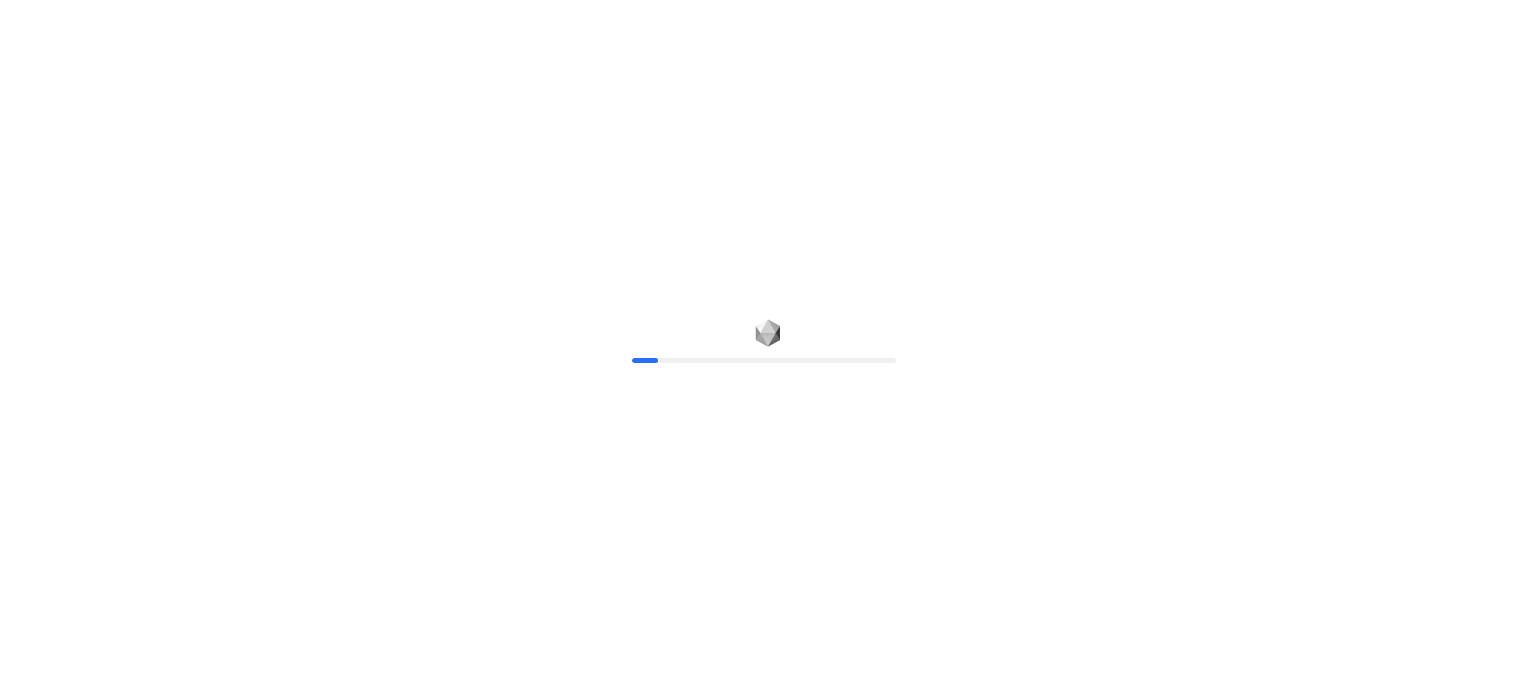 scroll, scrollTop: 0, scrollLeft: 0, axis: both 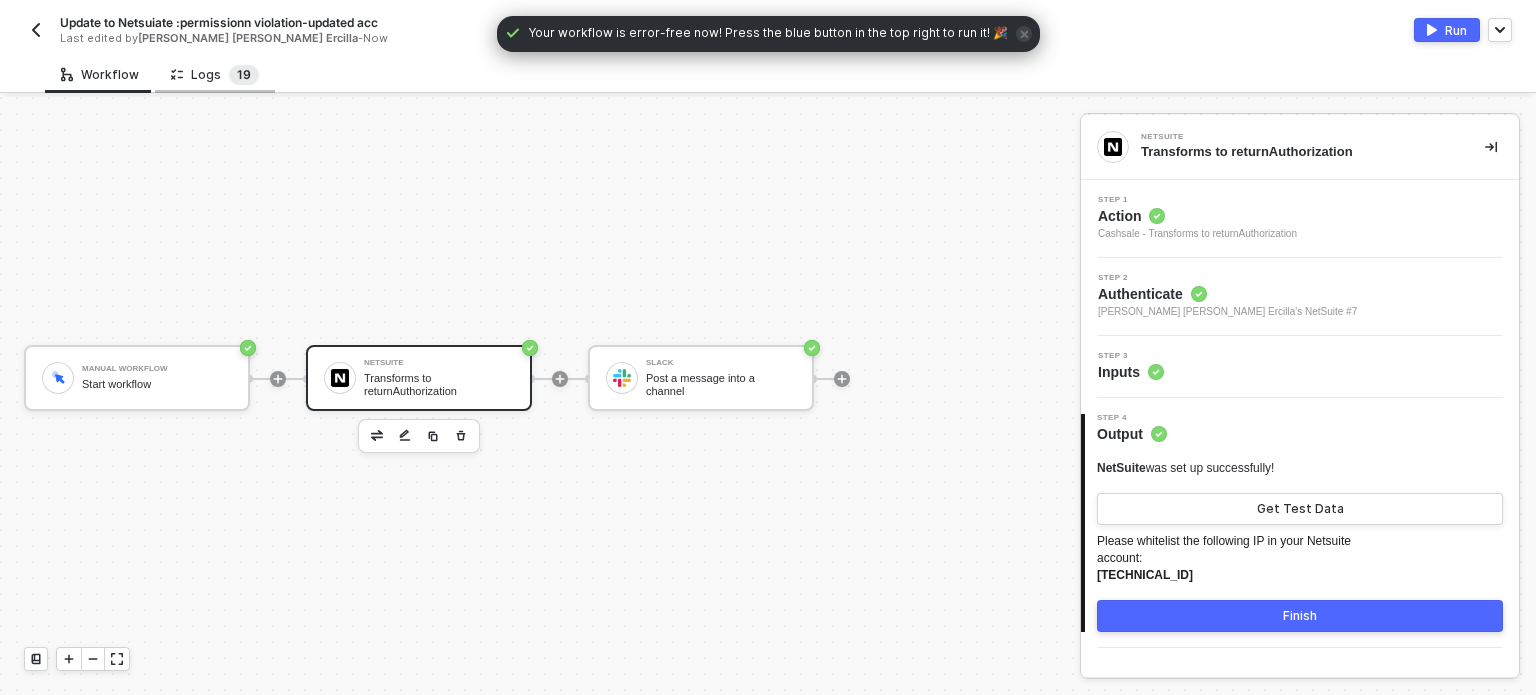 click on "9" at bounding box center (247, 74) 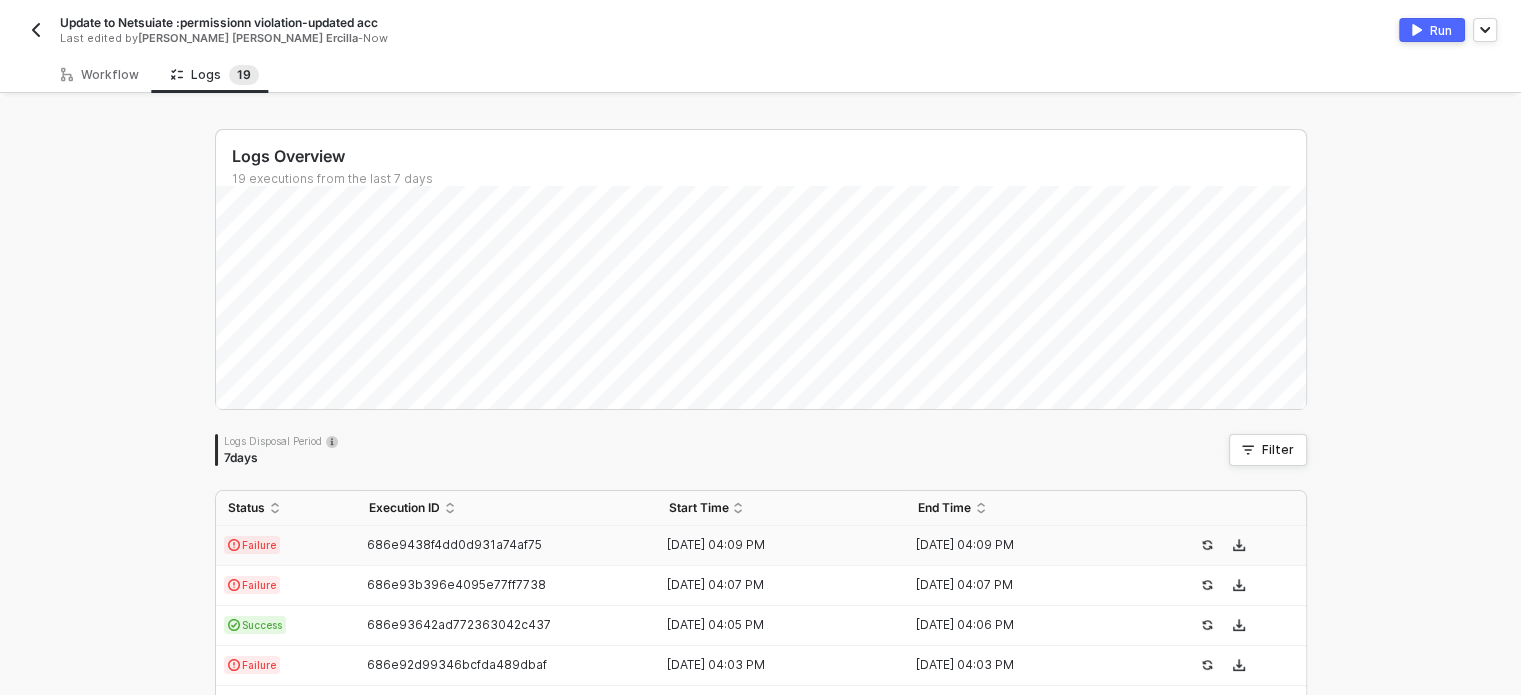 click on "Failure" at bounding box center (286, 546) 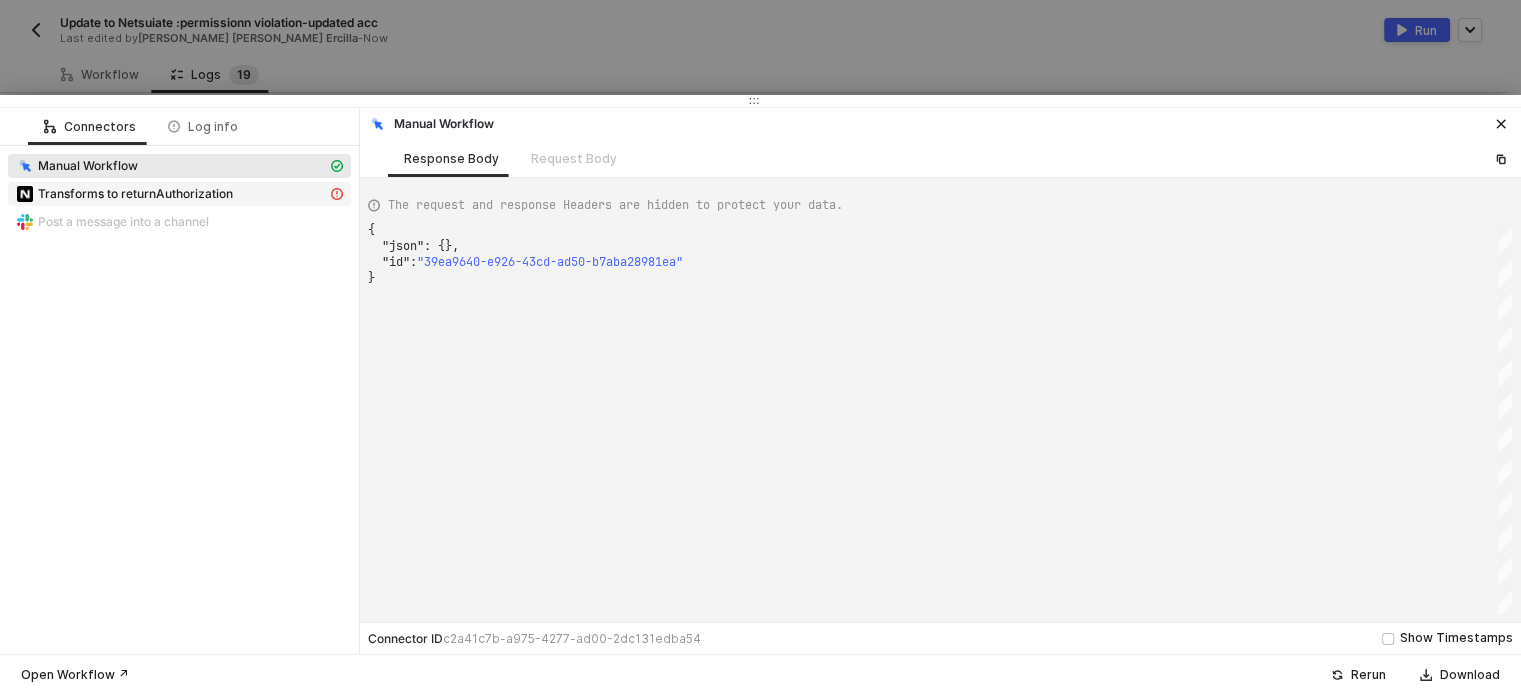 click on "Transforms to returnAuthorization" at bounding box center [135, 194] 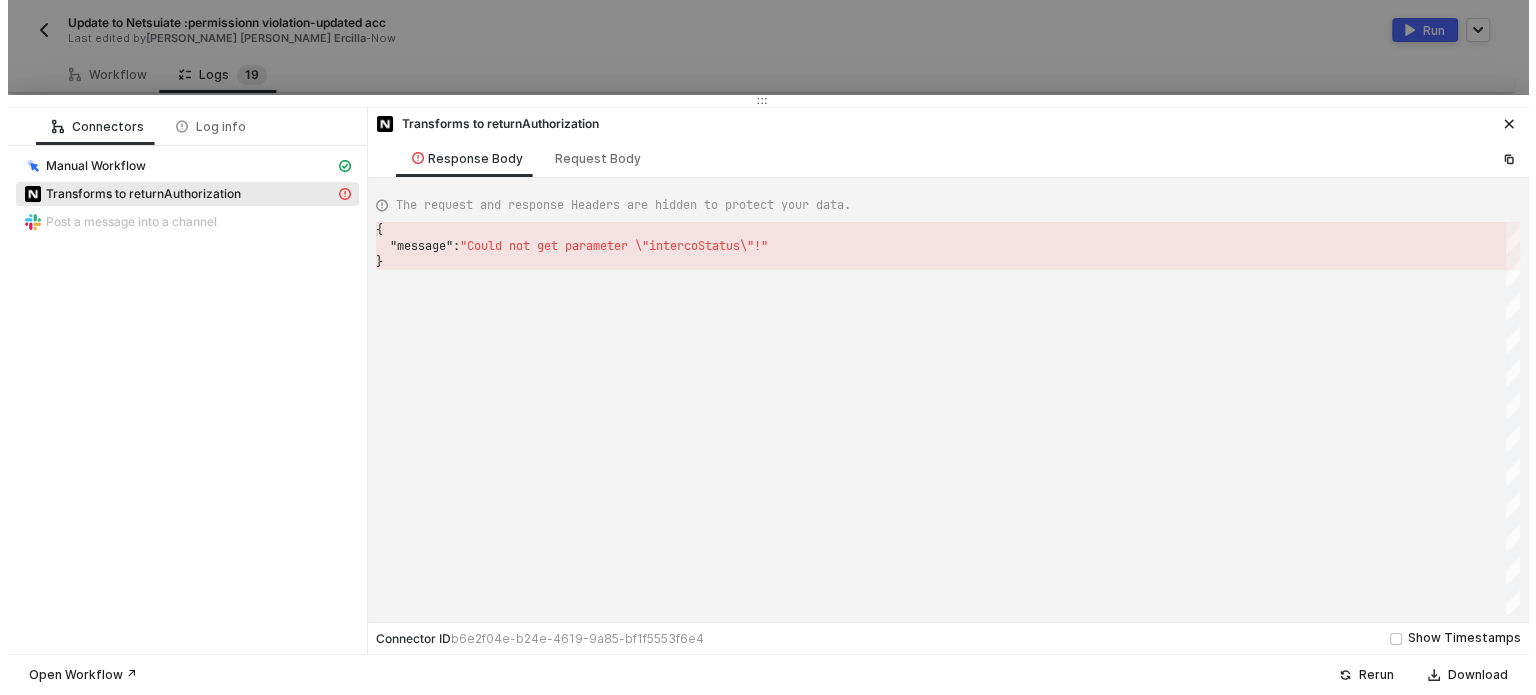 scroll, scrollTop: 0, scrollLeft: 5, axis: horizontal 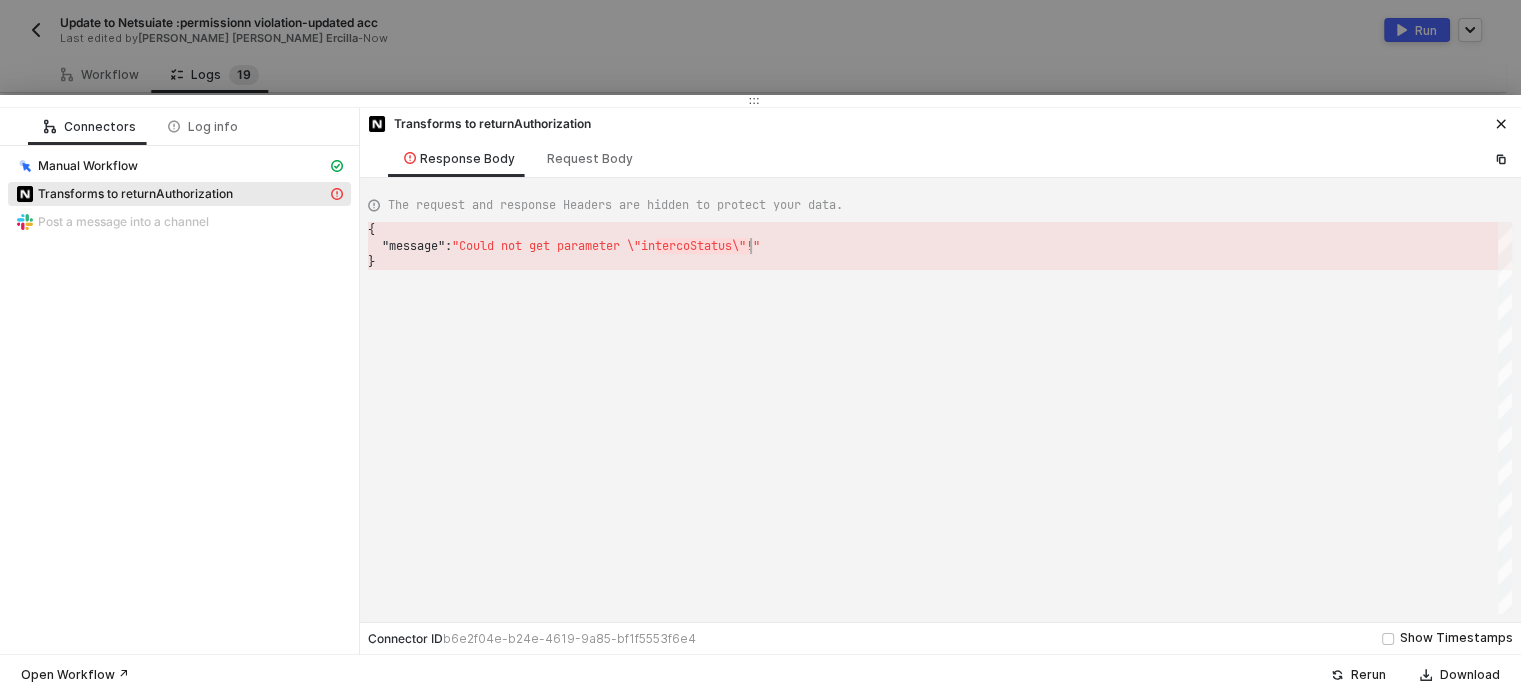 drag, startPoint x: 653, startPoint y: 251, endPoint x: 750, endPoint y: 251, distance: 97 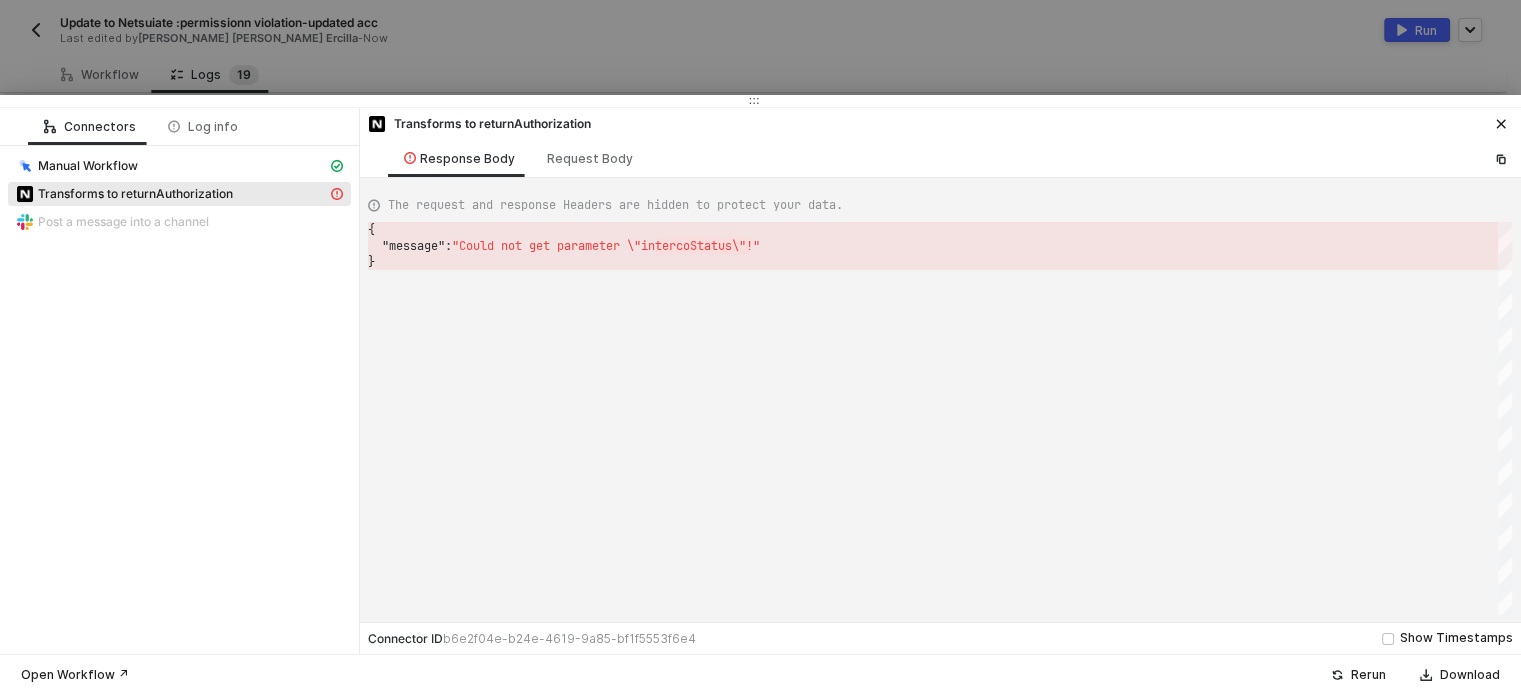 click at bounding box center (760, 101) 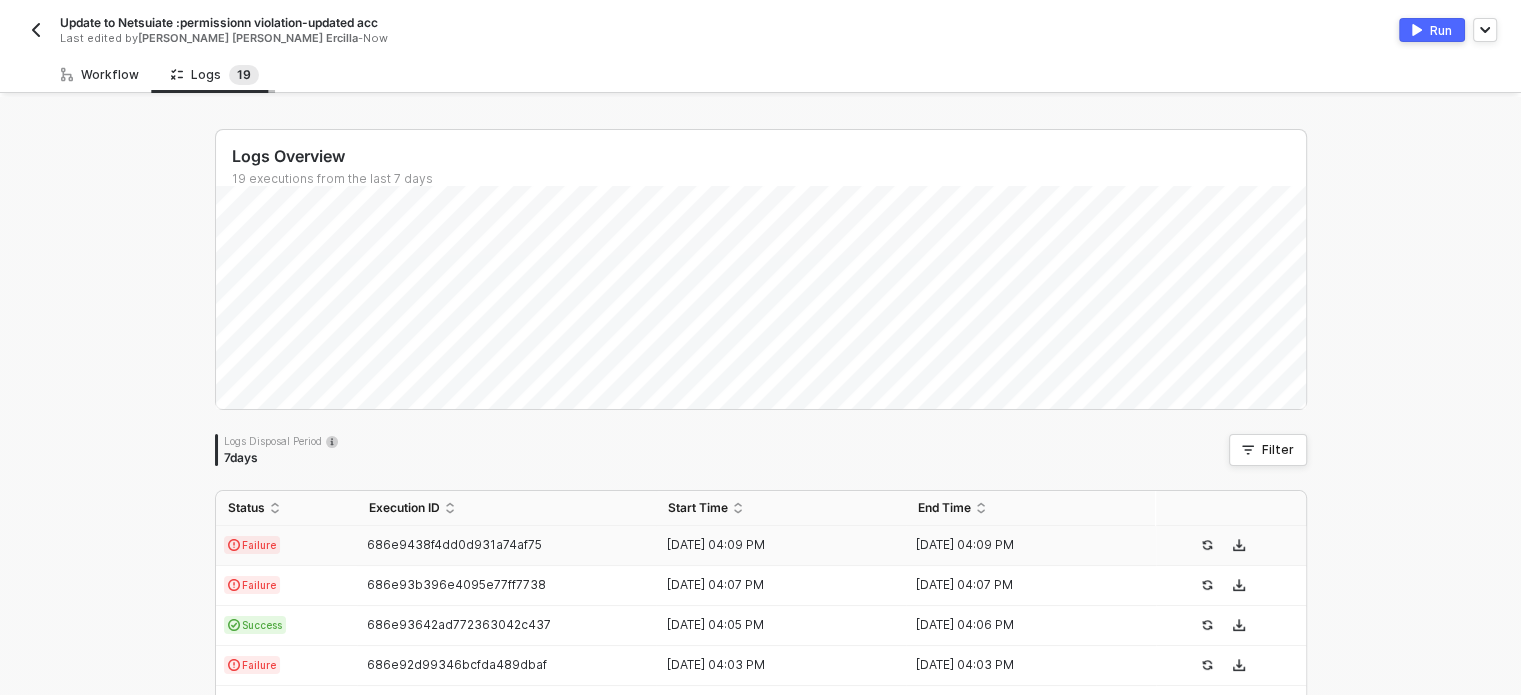 drag, startPoint x: 102, startPoint y: 71, endPoint x: 177, endPoint y: 82, distance: 75.802376 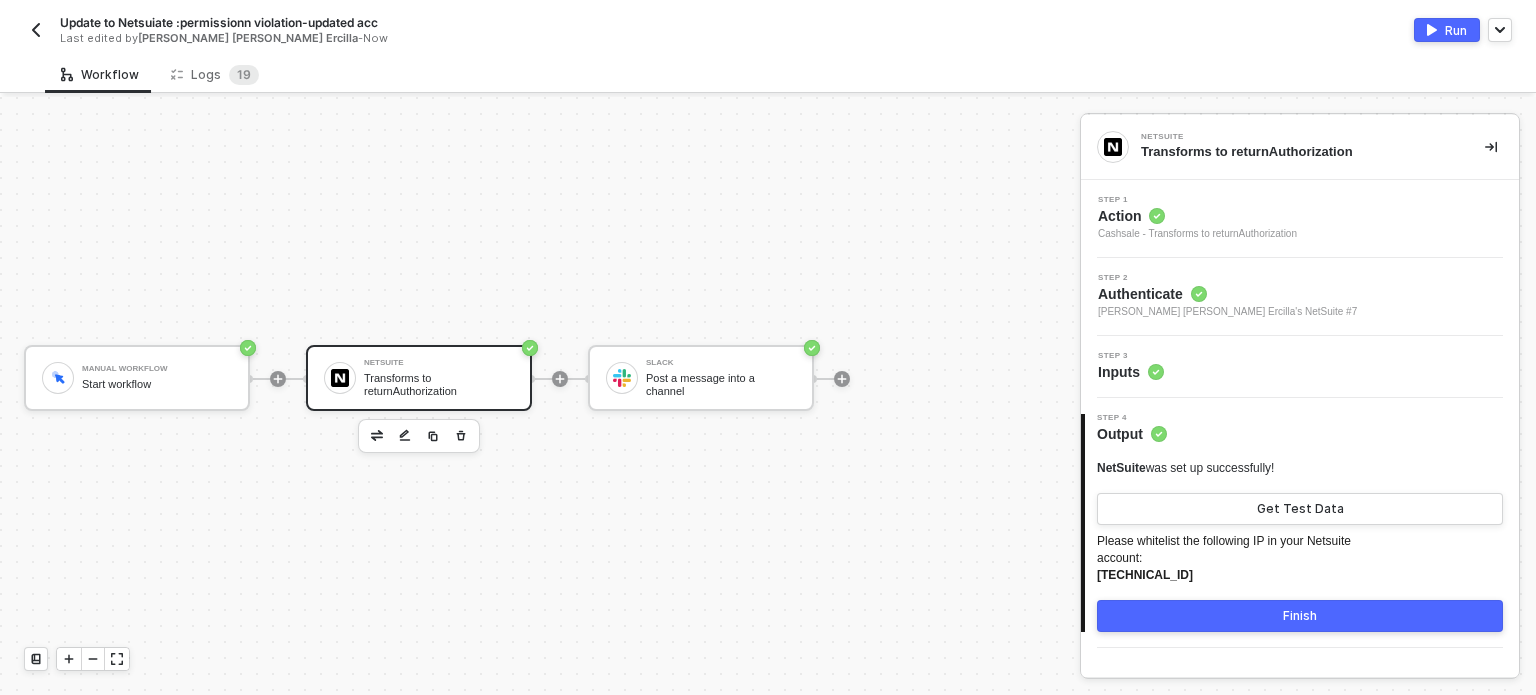 drag, startPoint x: 1132, startPoint y: 364, endPoint x: 1105, endPoint y: 381, distance: 31.906113 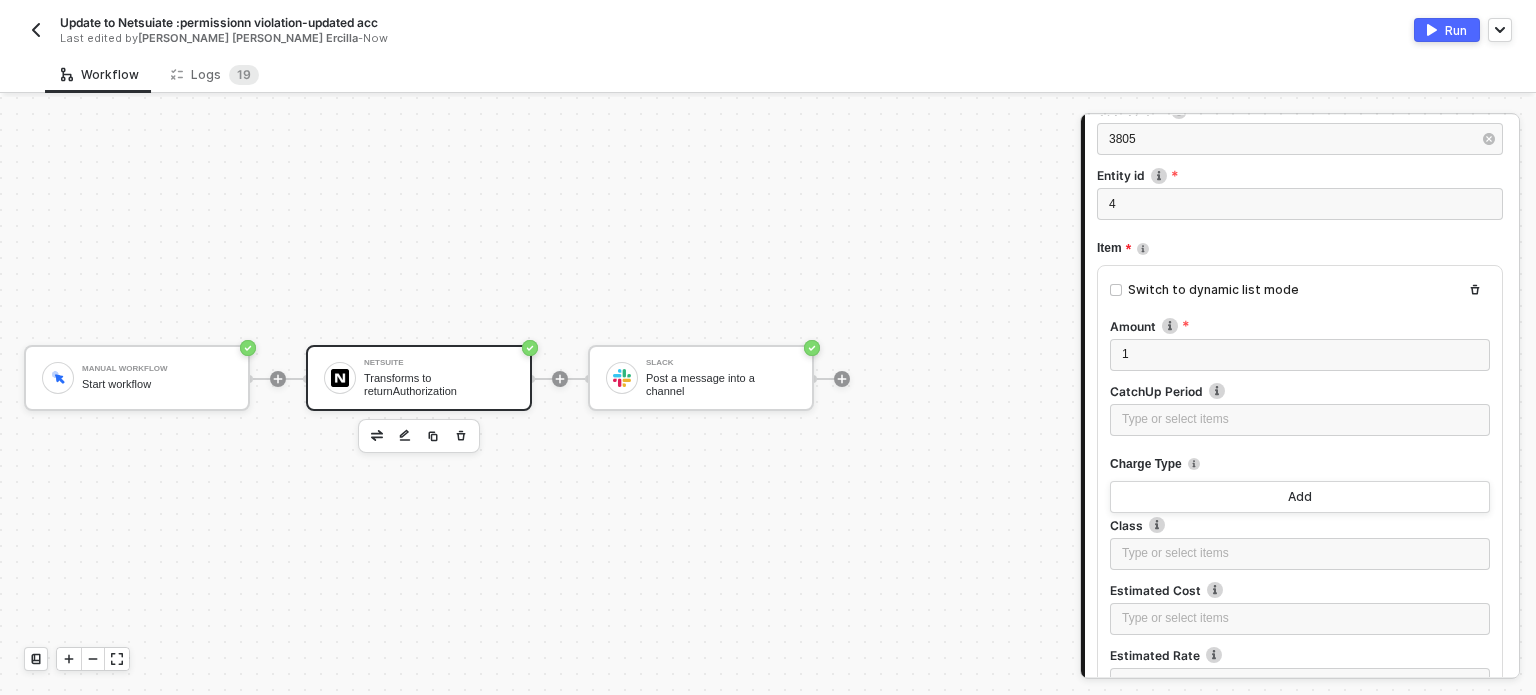 scroll, scrollTop: 300, scrollLeft: 0, axis: vertical 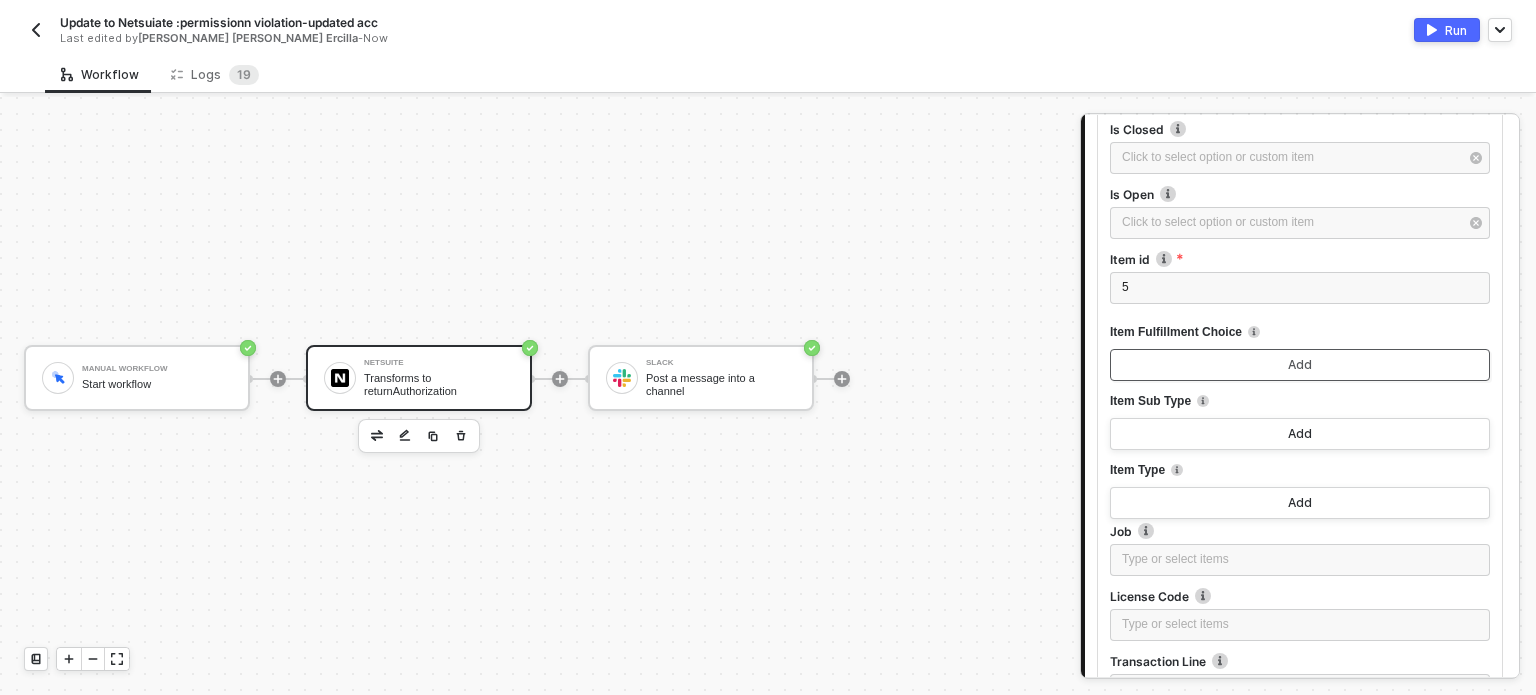 click on "Add" at bounding box center (1300, 365) 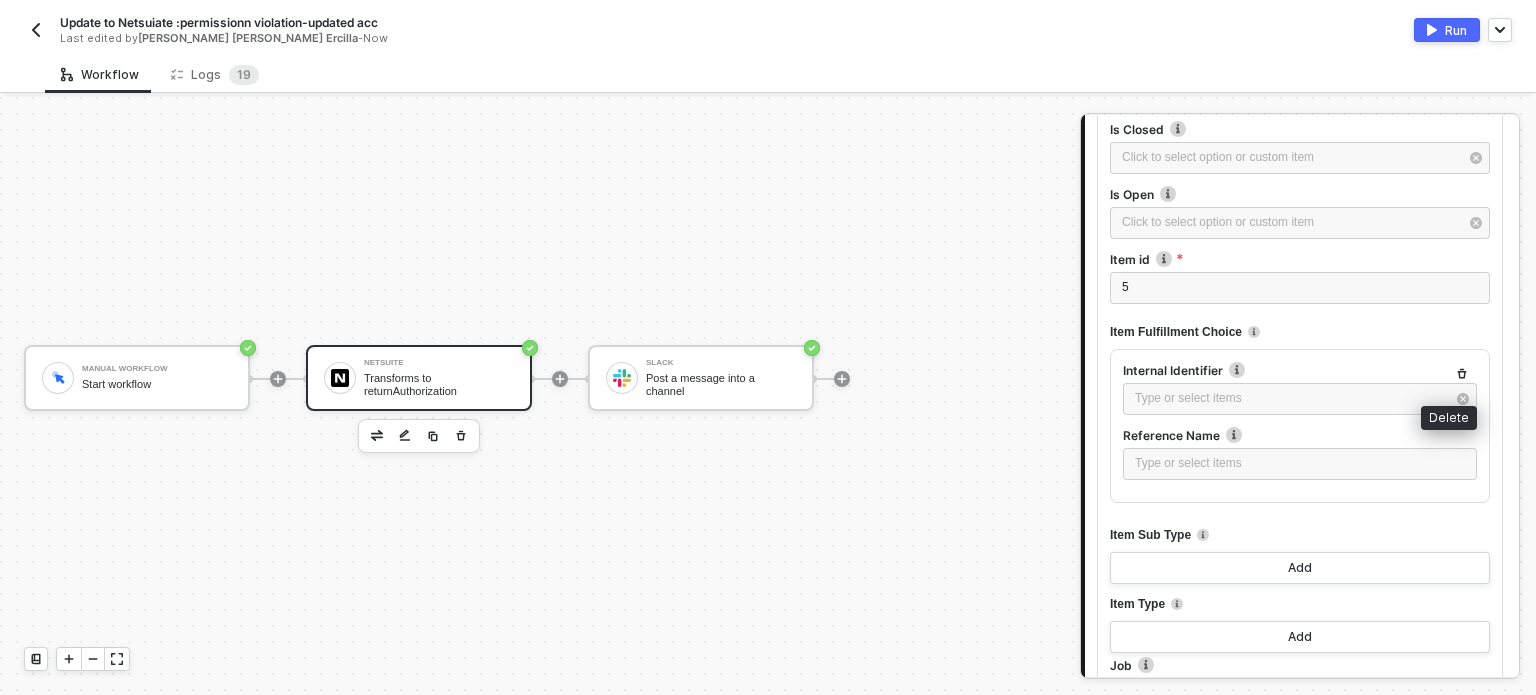 click at bounding box center [1462, 374] 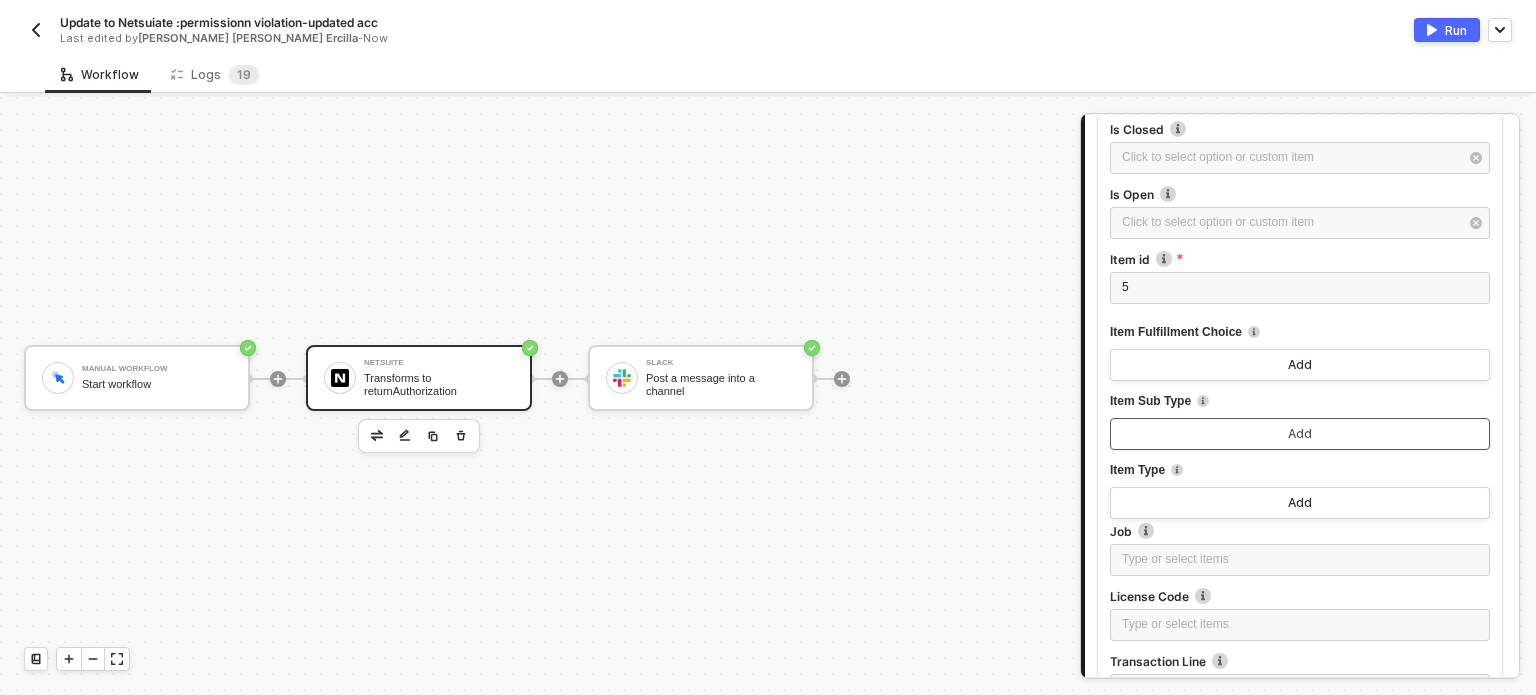 click on "Add" at bounding box center [1300, 434] 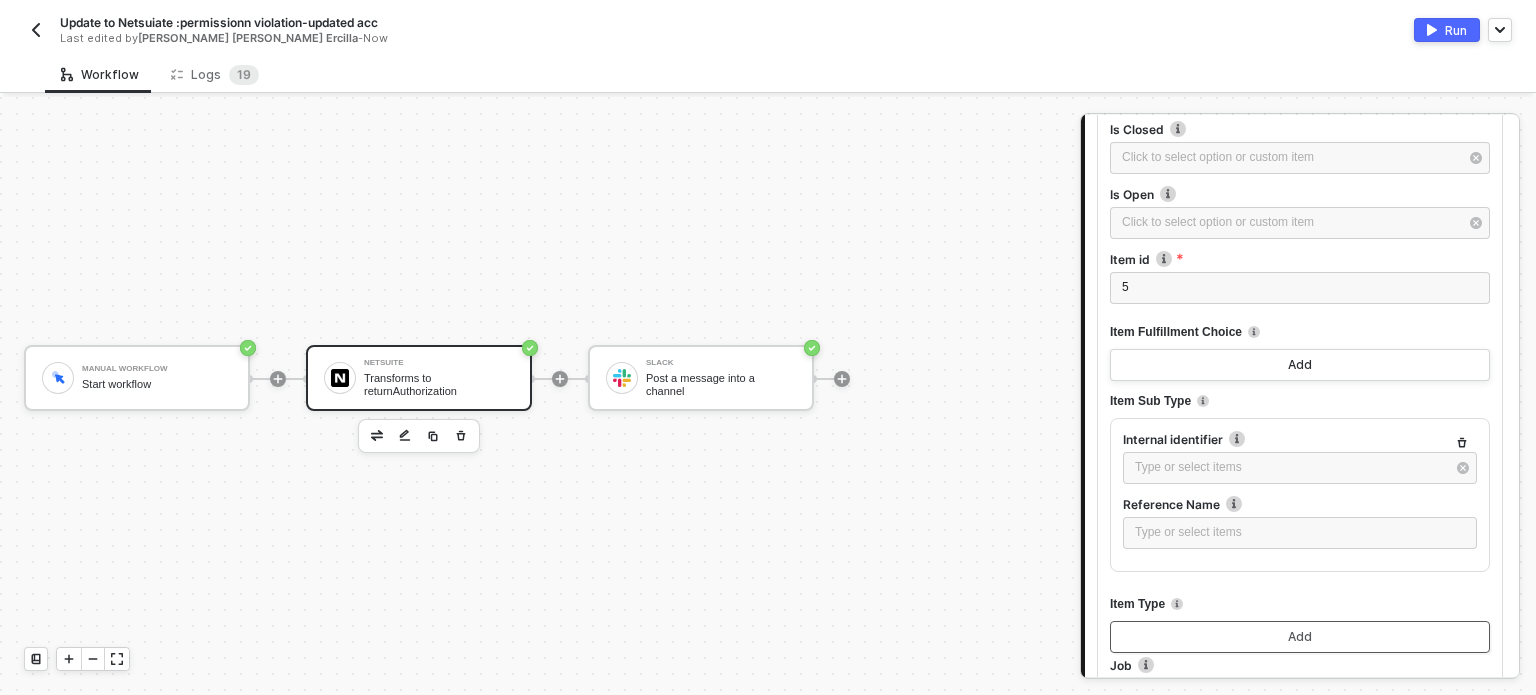 click at bounding box center [1462, 443] 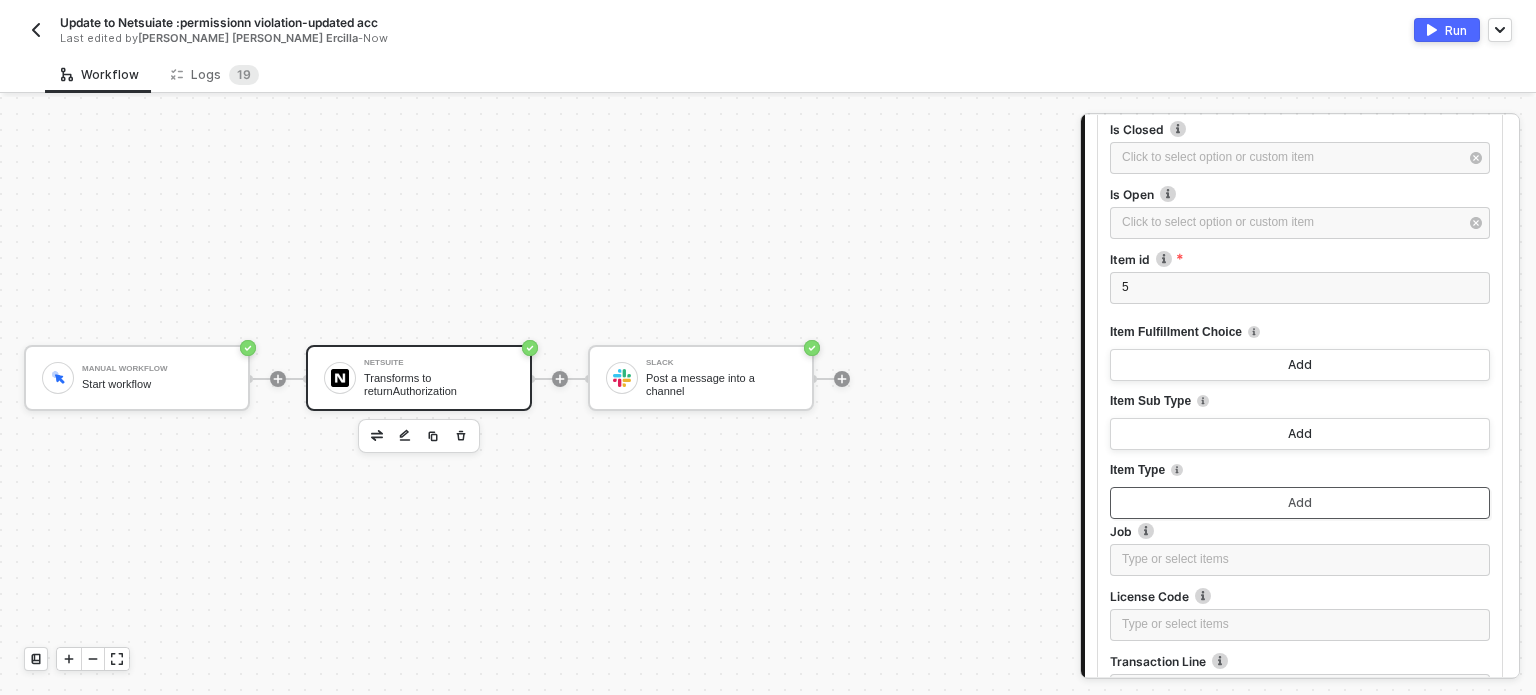 click on "Add" at bounding box center [1300, 503] 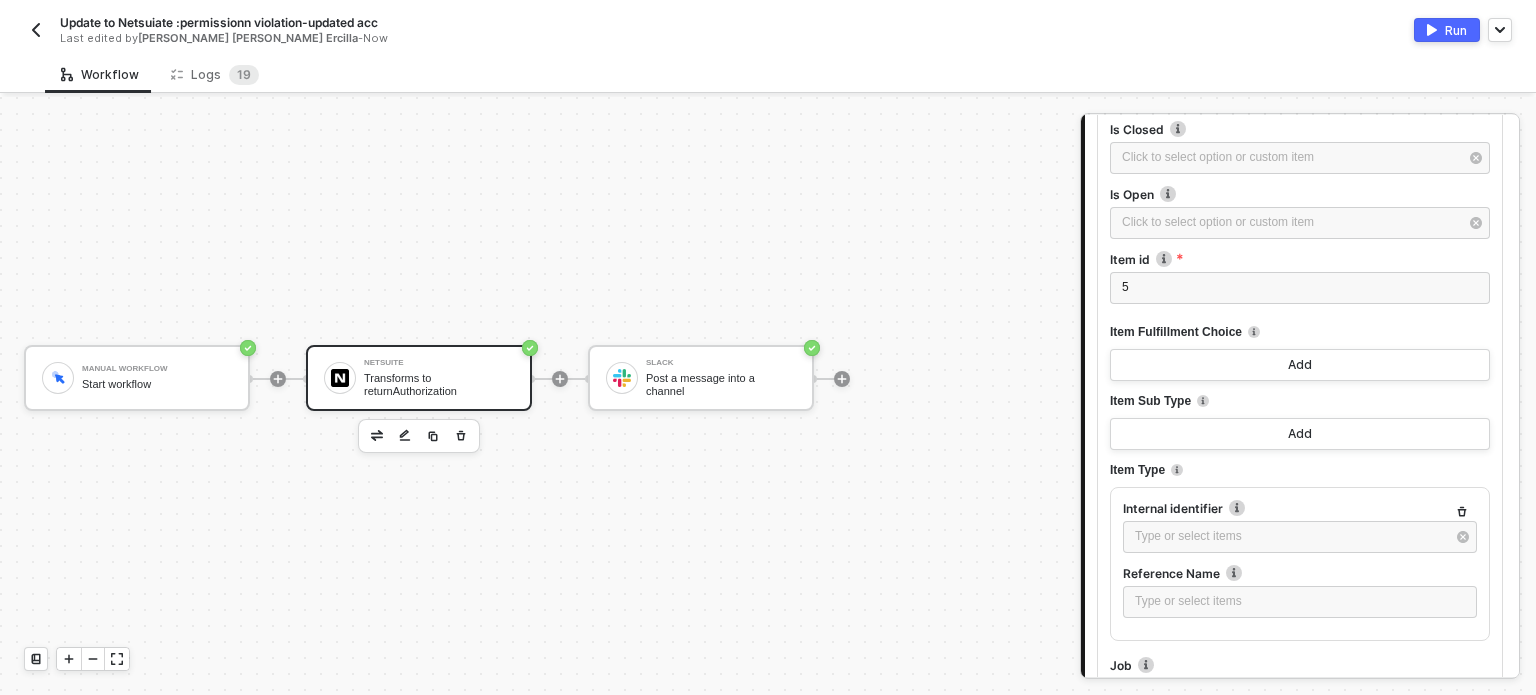 scroll, scrollTop: 1836, scrollLeft: 0, axis: vertical 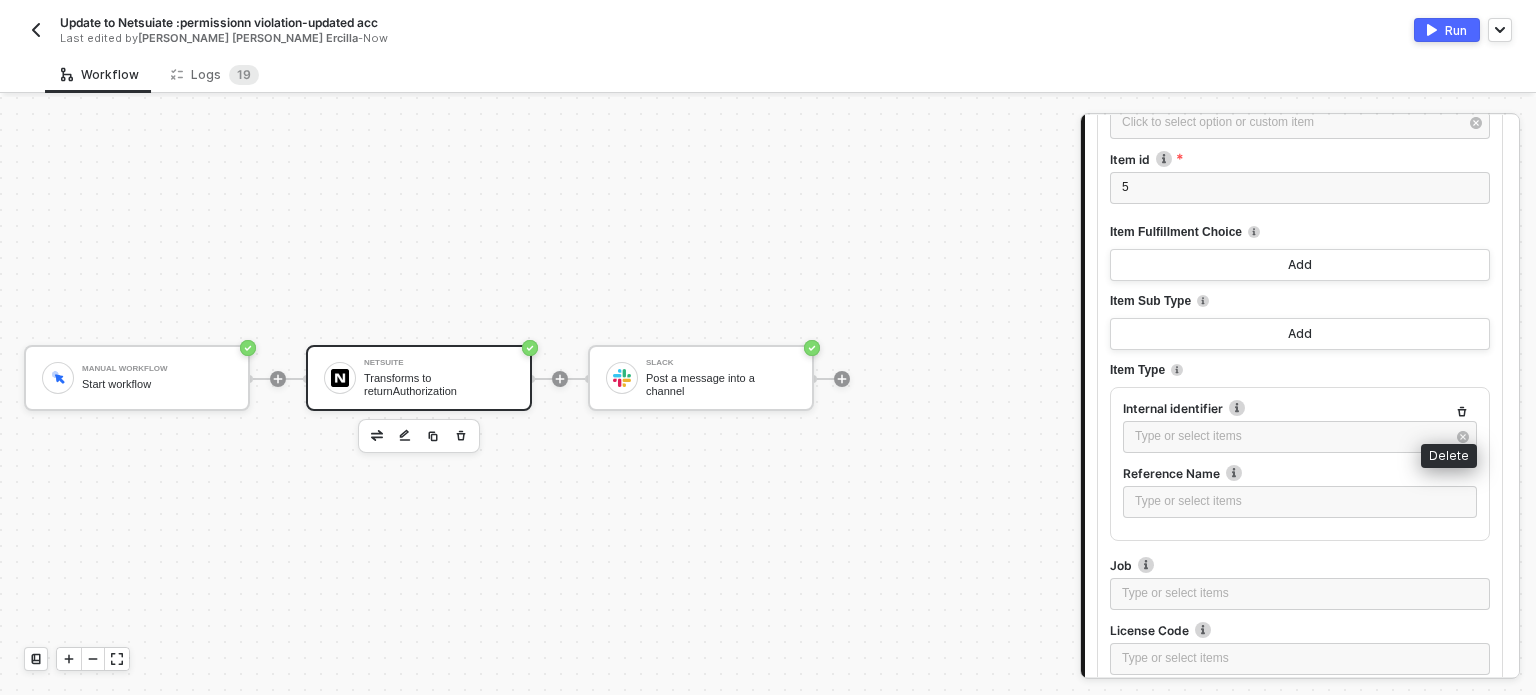 click 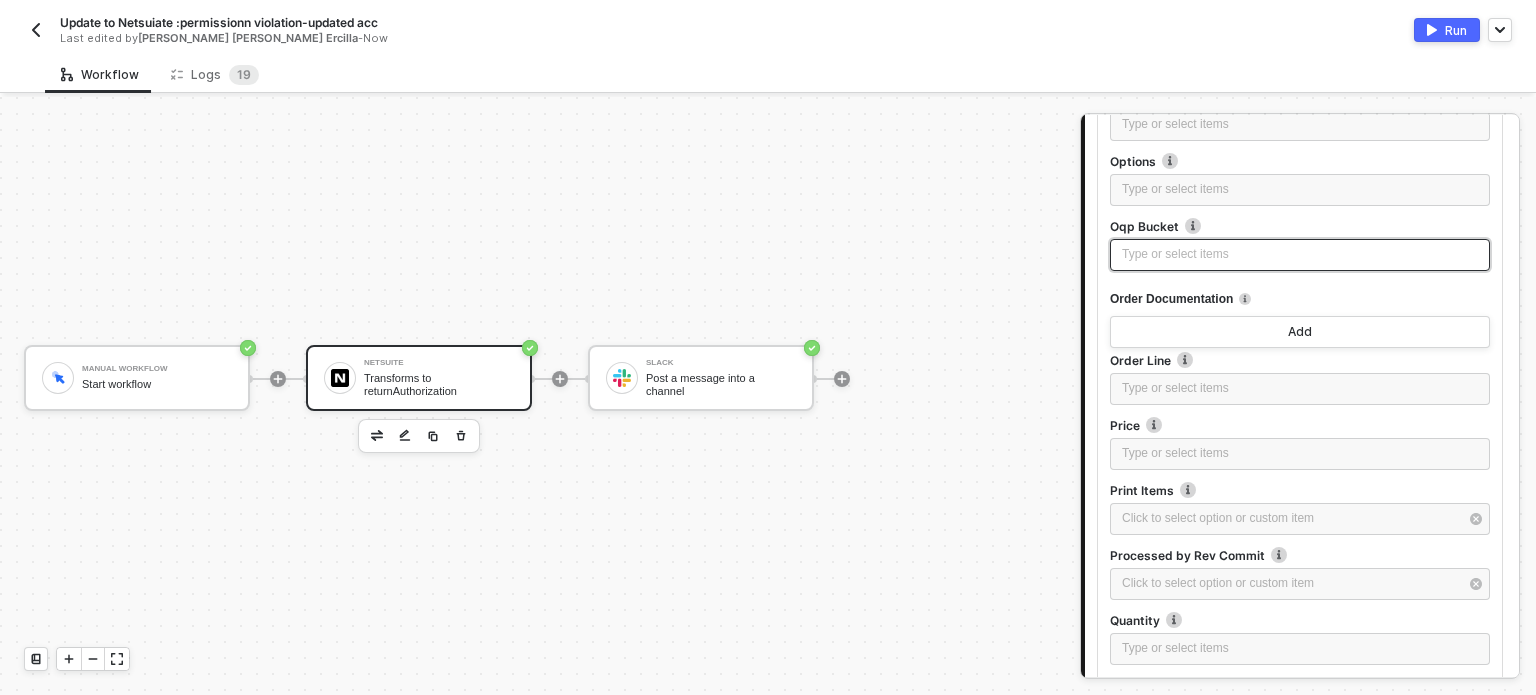 scroll, scrollTop: 2636, scrollLeft: 0, axis: vertical 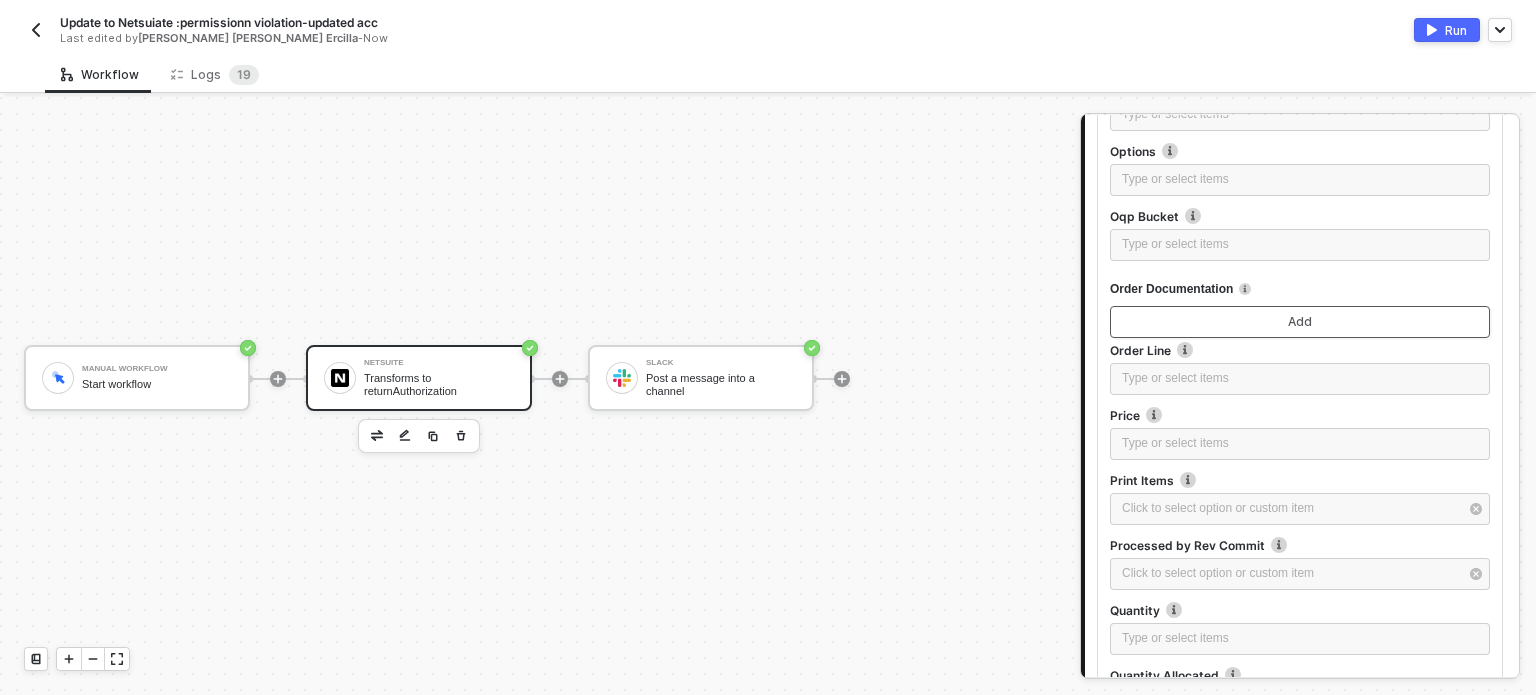 click on "Add" at bounding box center (1300, 322) 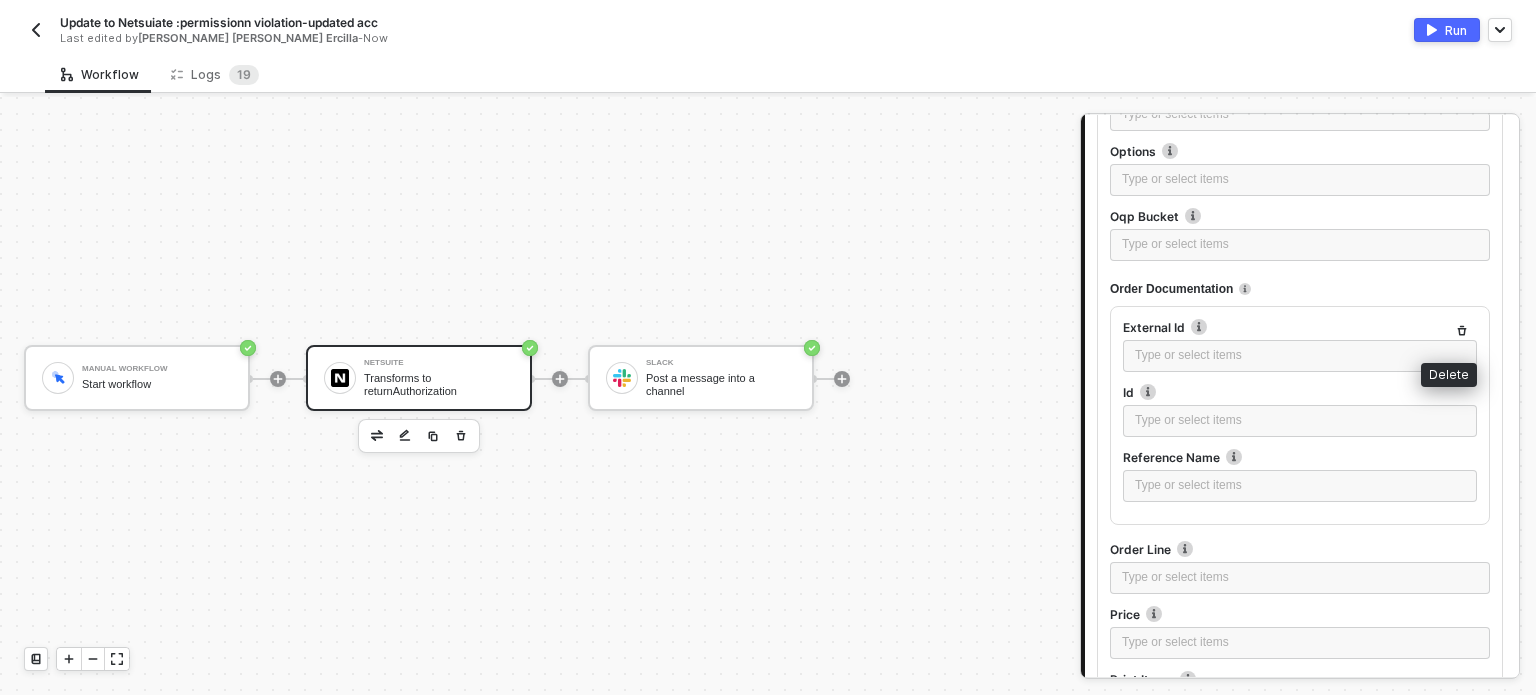click at bounding box center (1462, 331) 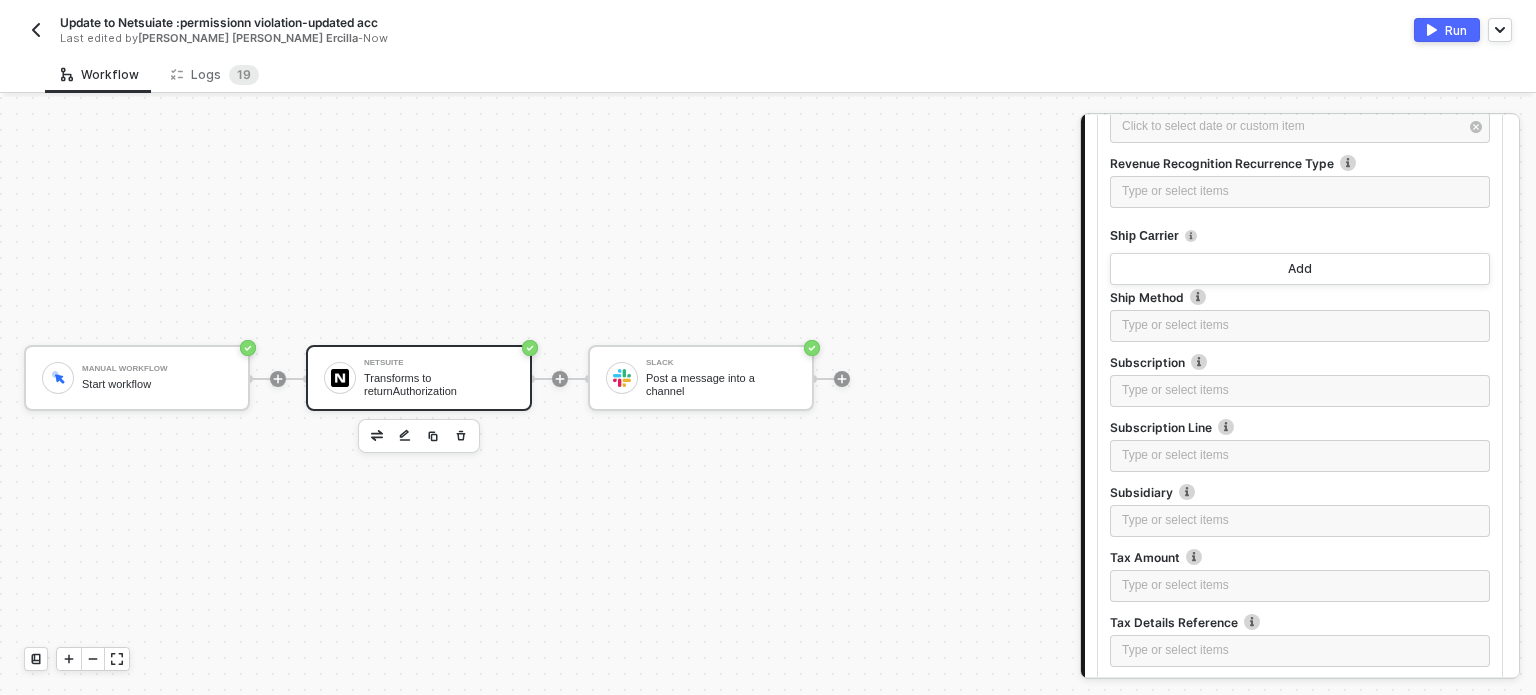 scroll, scrollTop: 3936, scrollLeft: 0, axis: vertical 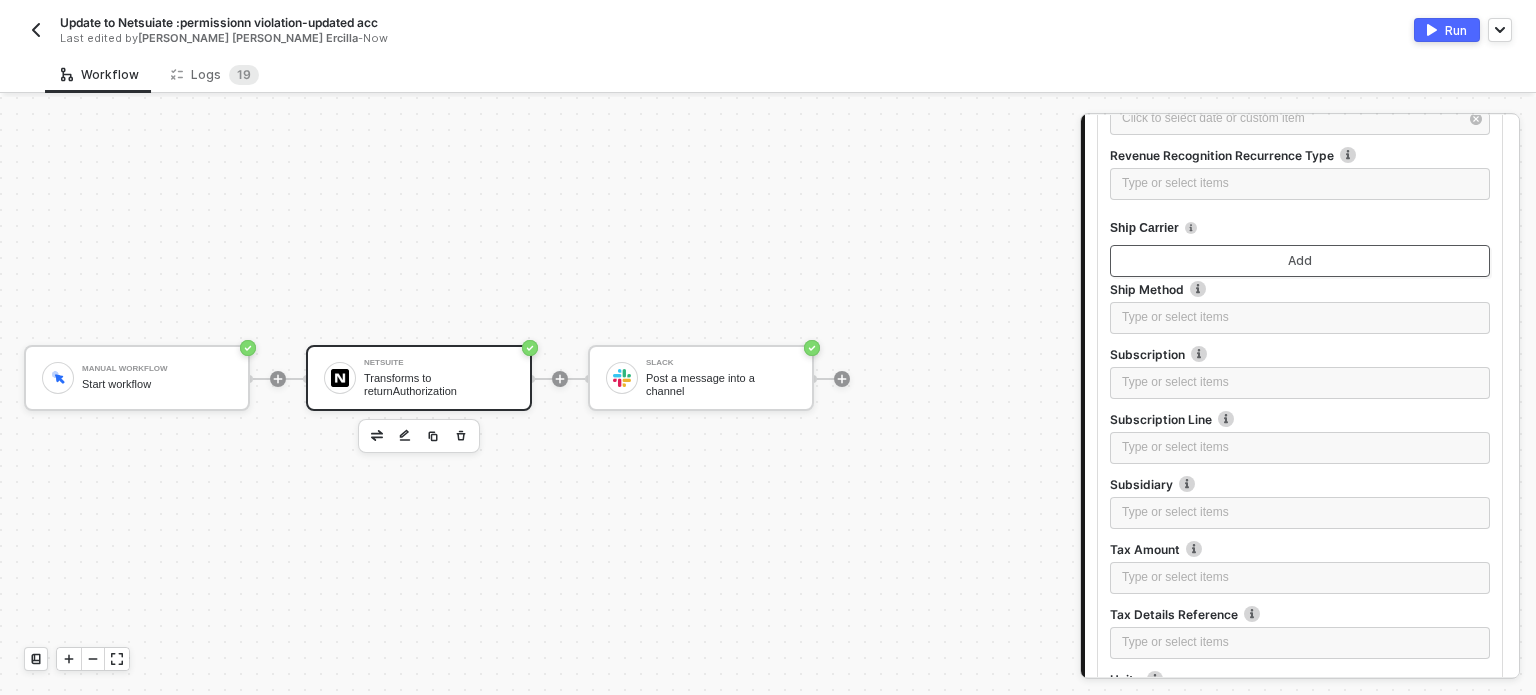click on "Add" at bounding box center [1300, 261] 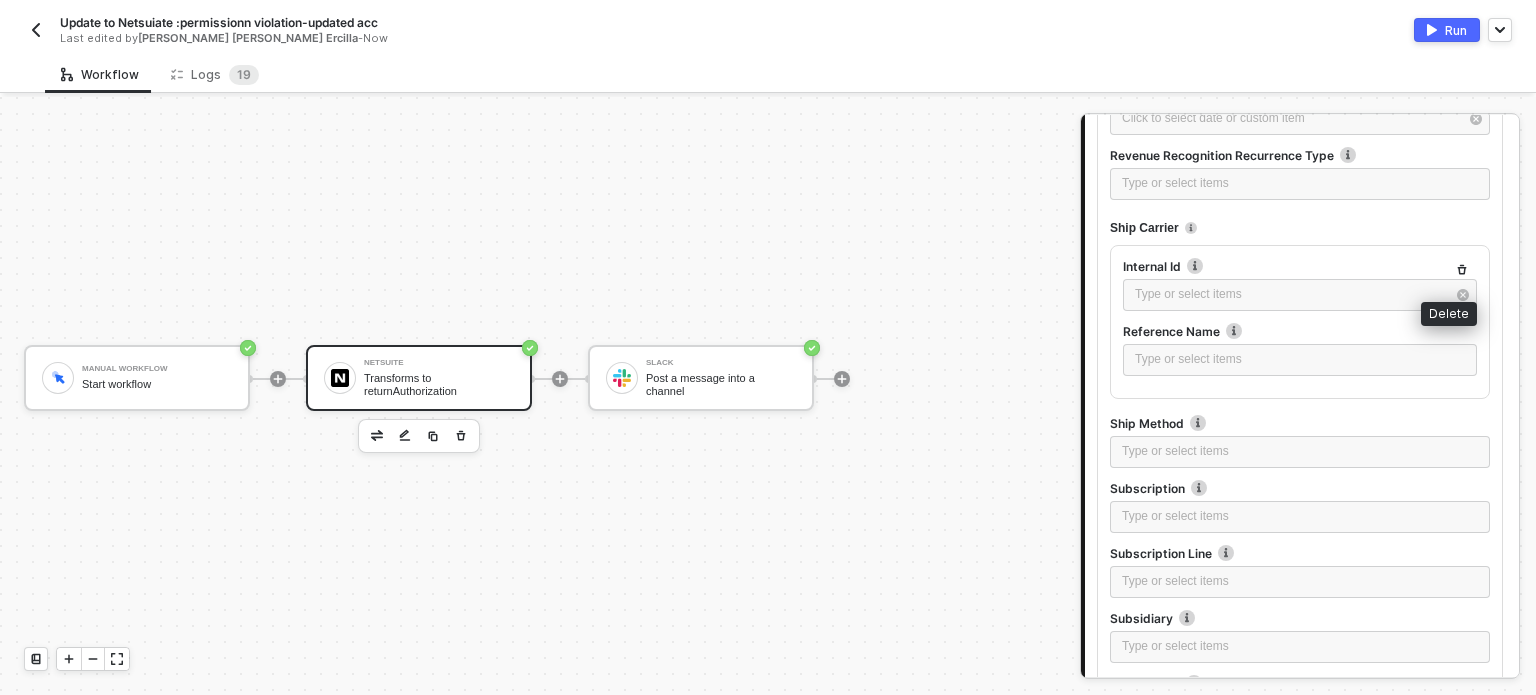 click at bounding box center [1462, 270] 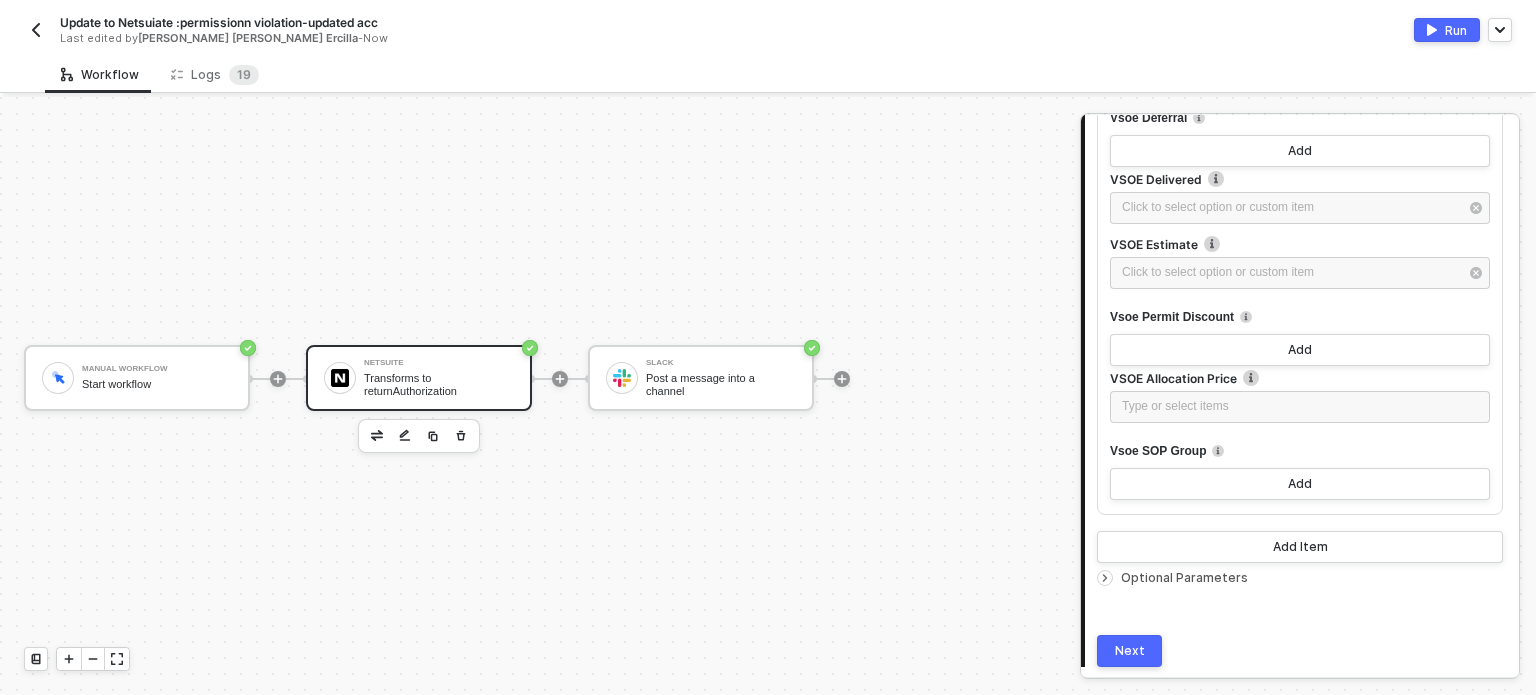 scroll, scrollTop: 4766, scrollLeft: 0, axis: vertical 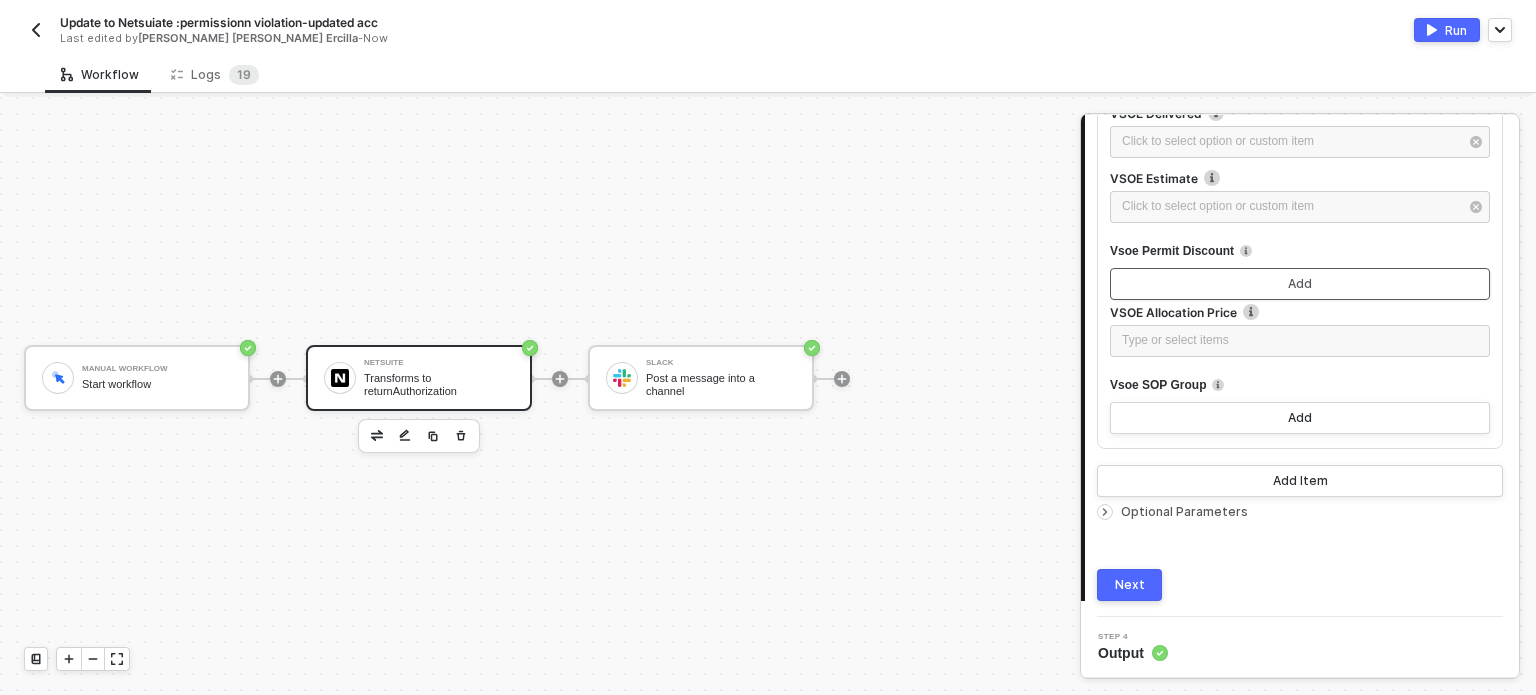 click on "Add" at bounding box center [1300, 284] 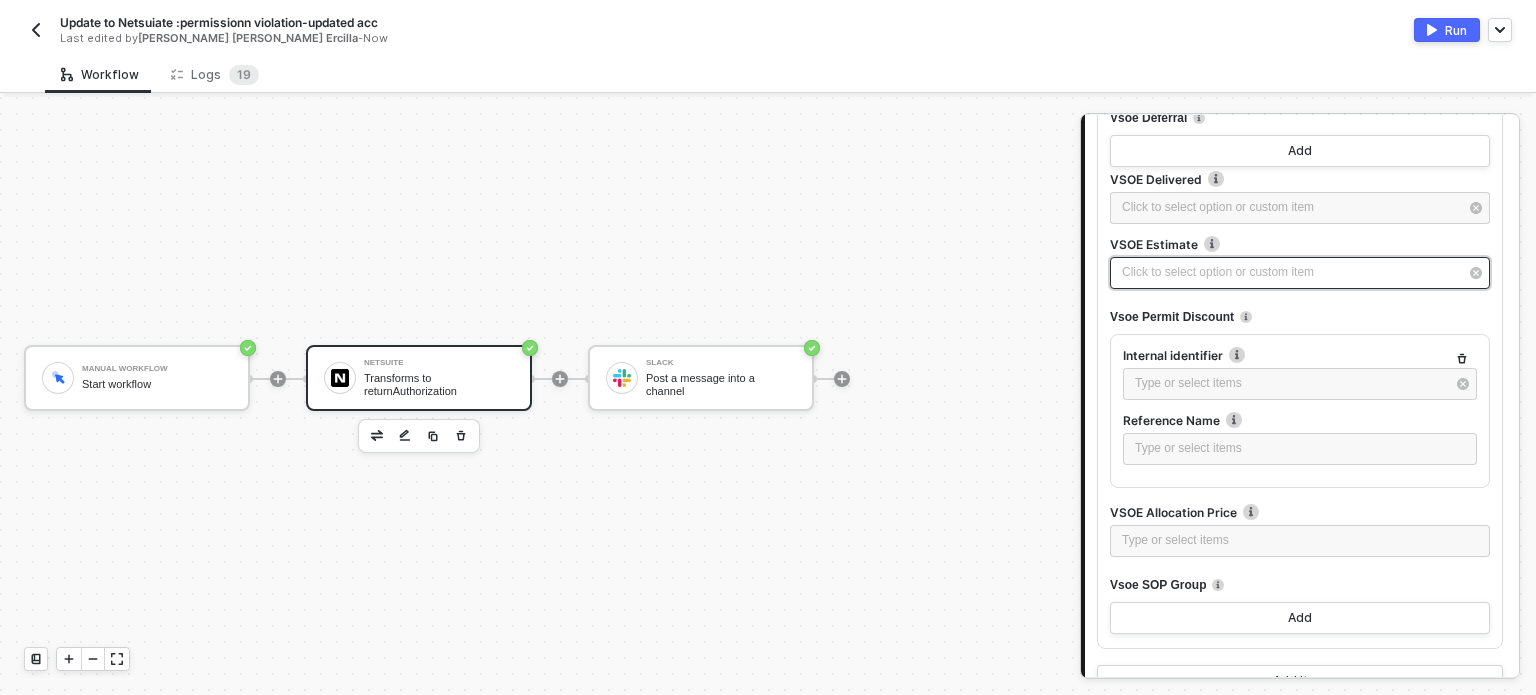 scroll, scrollTop: 4900, scrollLeft: 0, axis: vertical 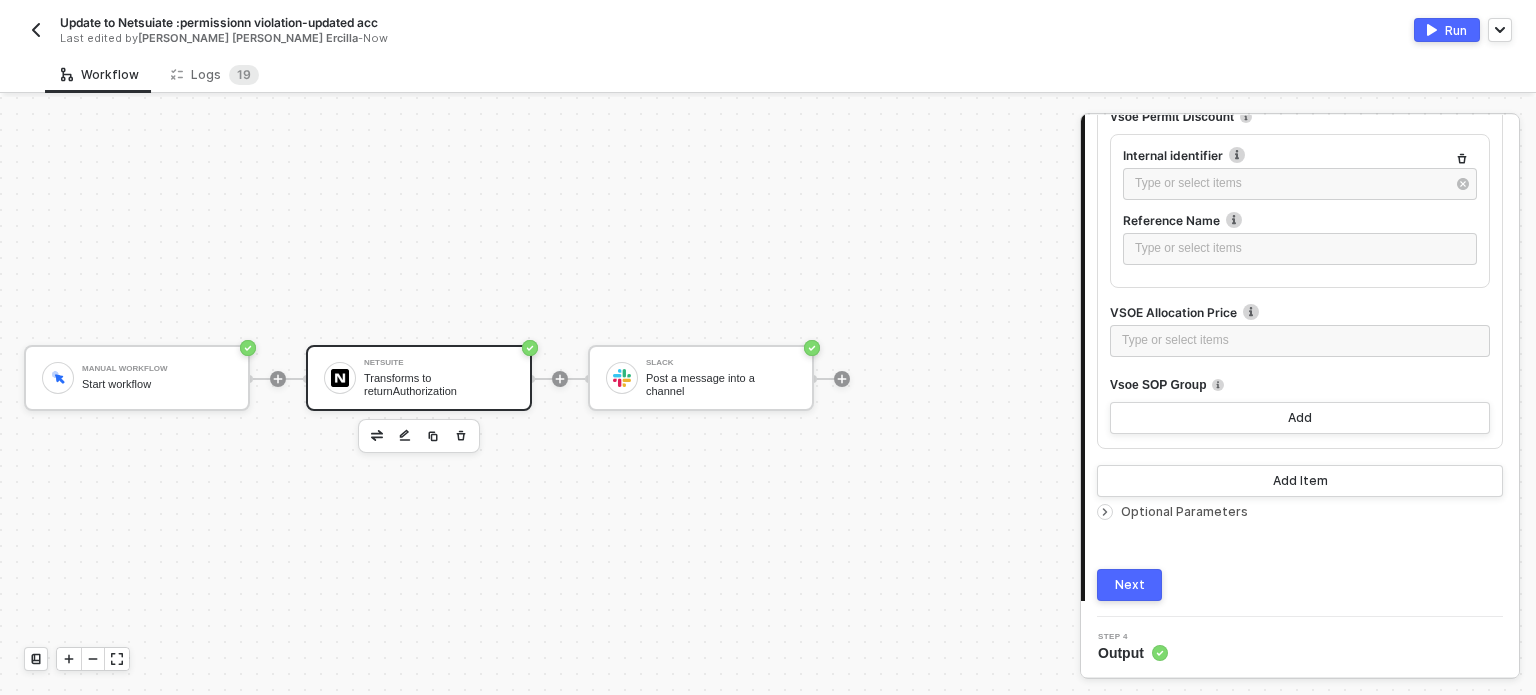 click on "Optional Parameters" at bounding box center (1300, 512) 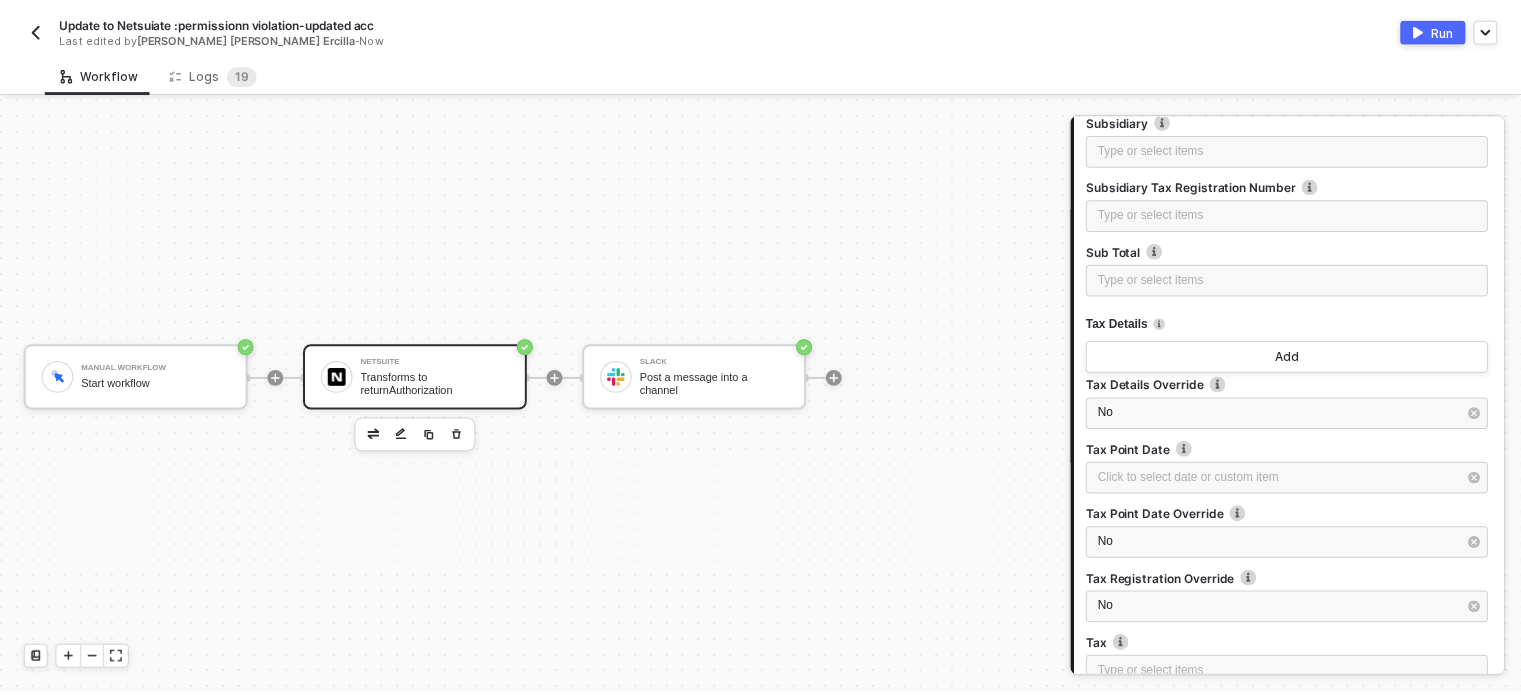 scroll, scrollTop: 11851, scrollLeft: 0, axis: vertical 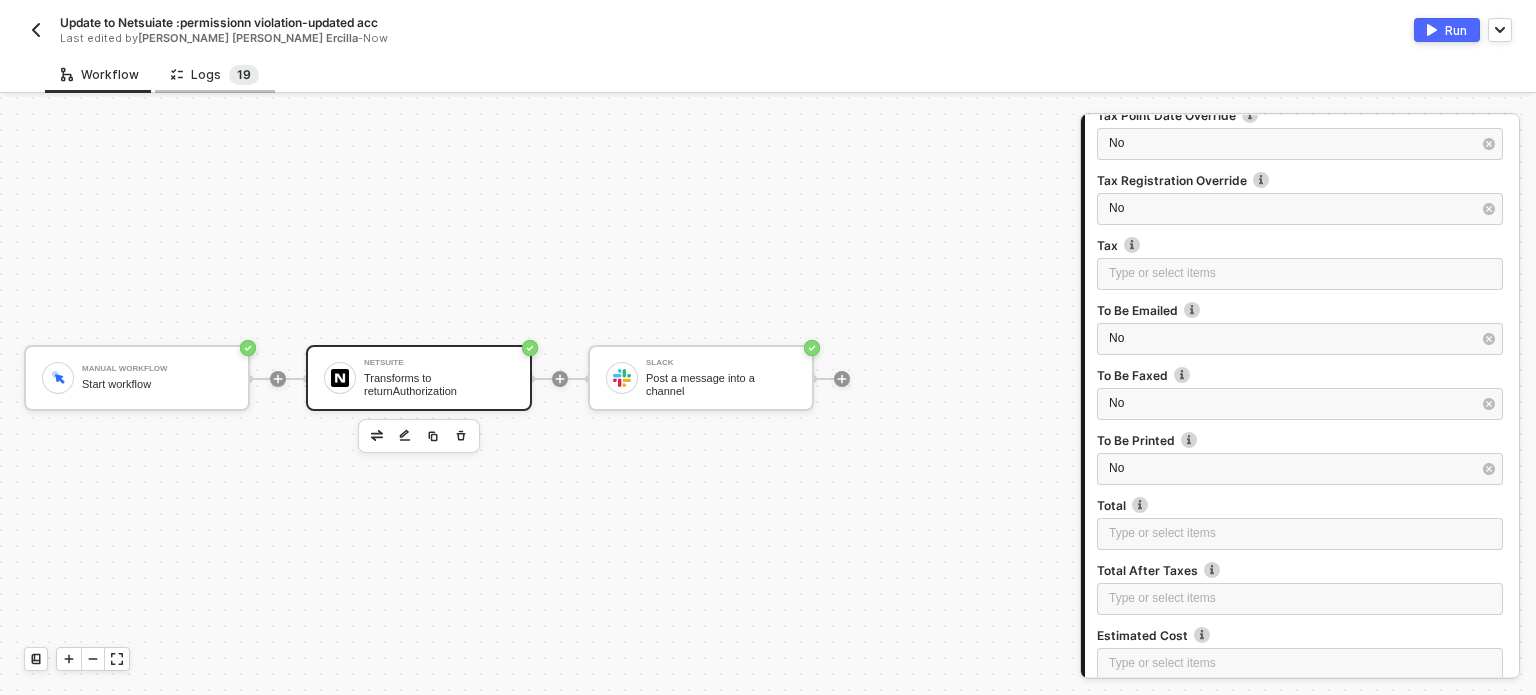 click on "9" at bounding box center [247, 74] 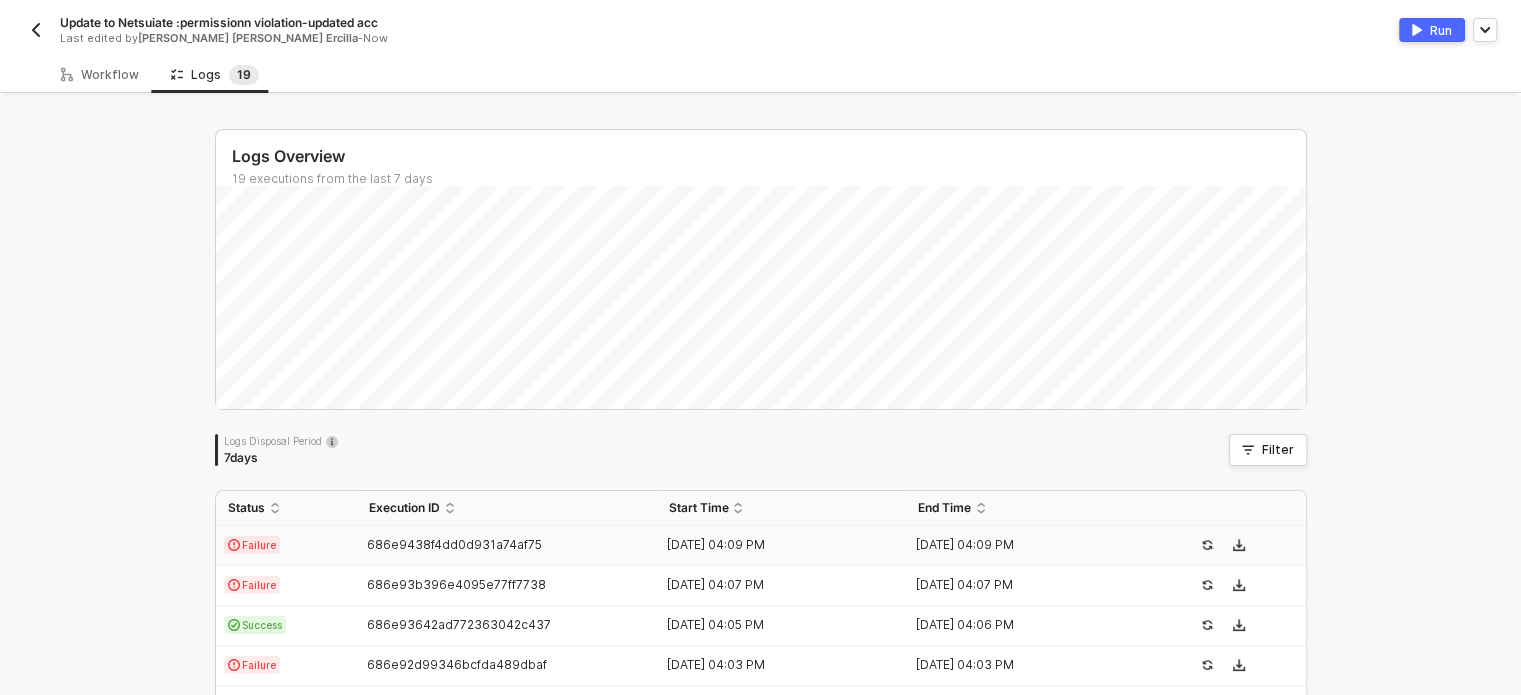 click on "Failure" at bounding box center [252, 545] 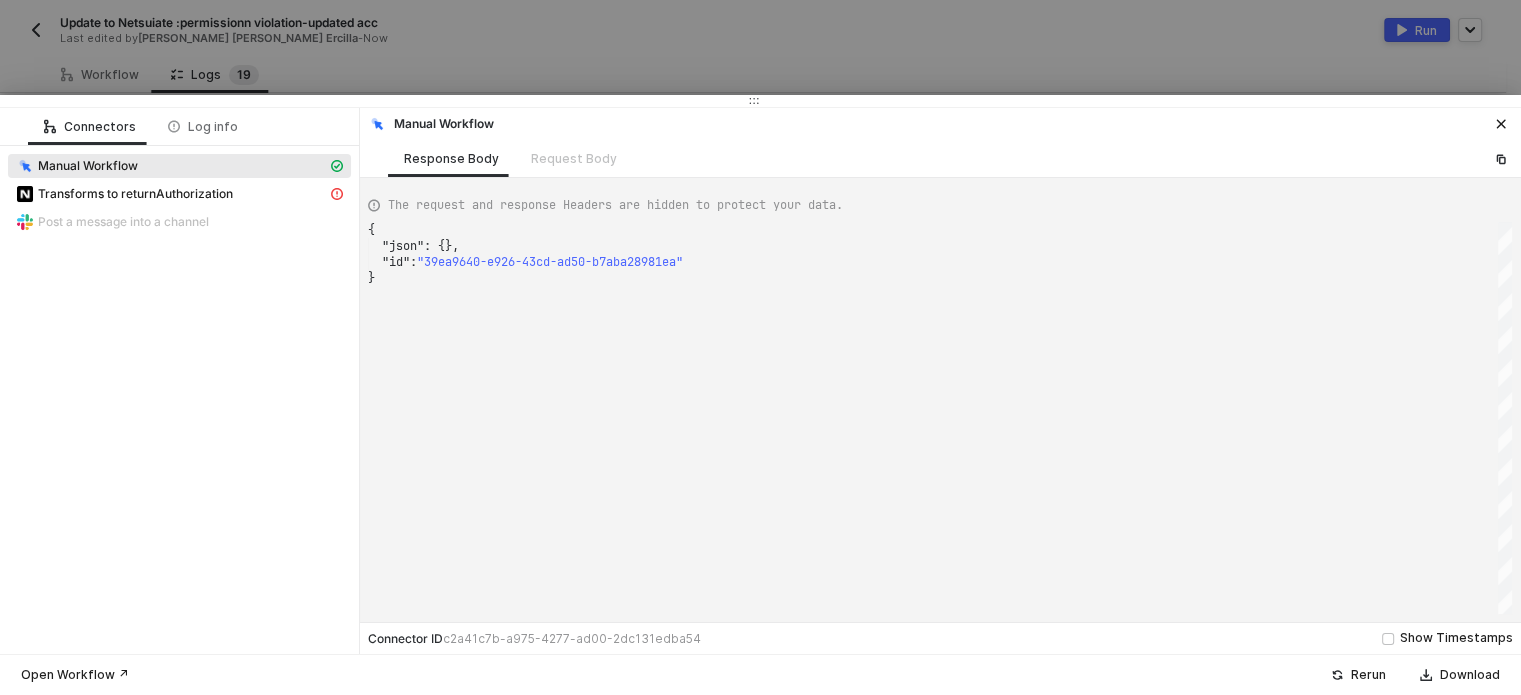 click on "Manual Workflow Transforms to returnAuthorization Post a message into a channel" at bounding box center (179, 196) 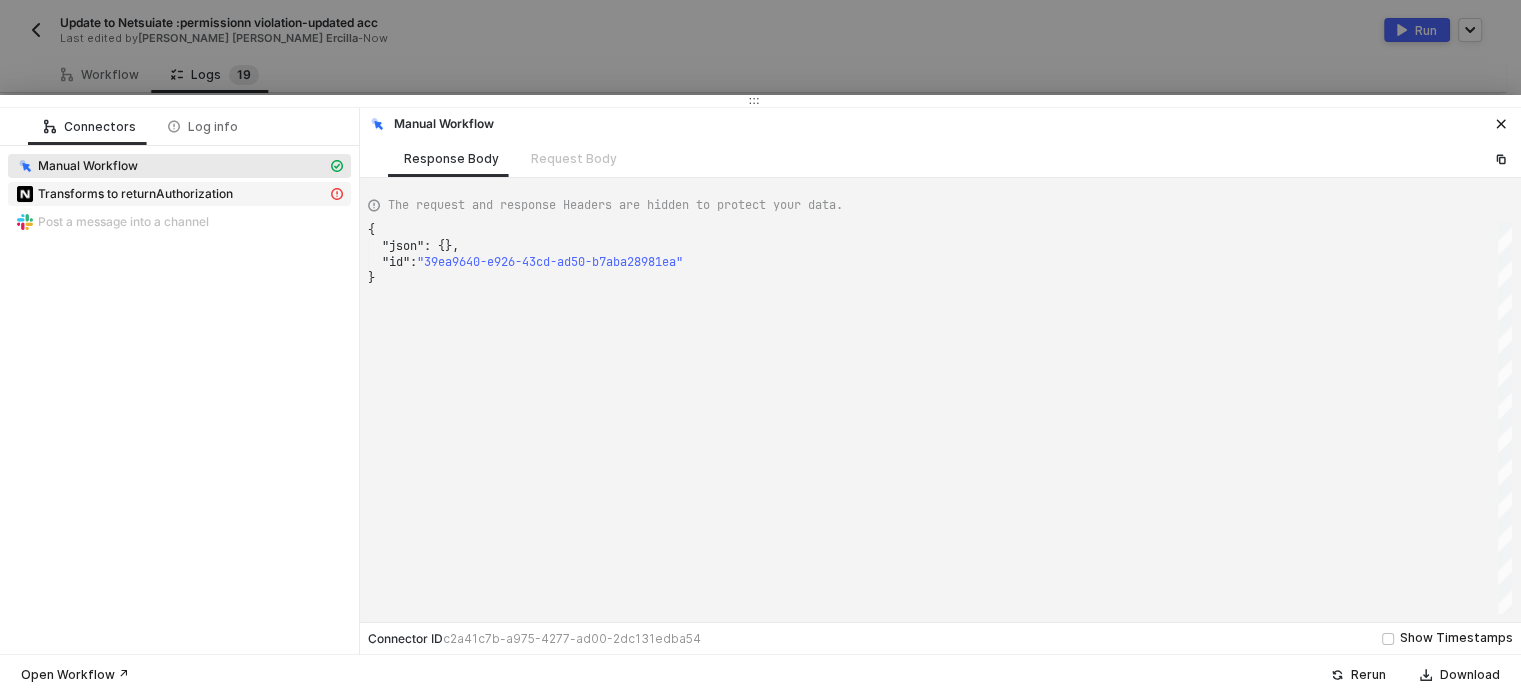 click on "Transforms to returnAuthorization" at bounding box center (135, 194) 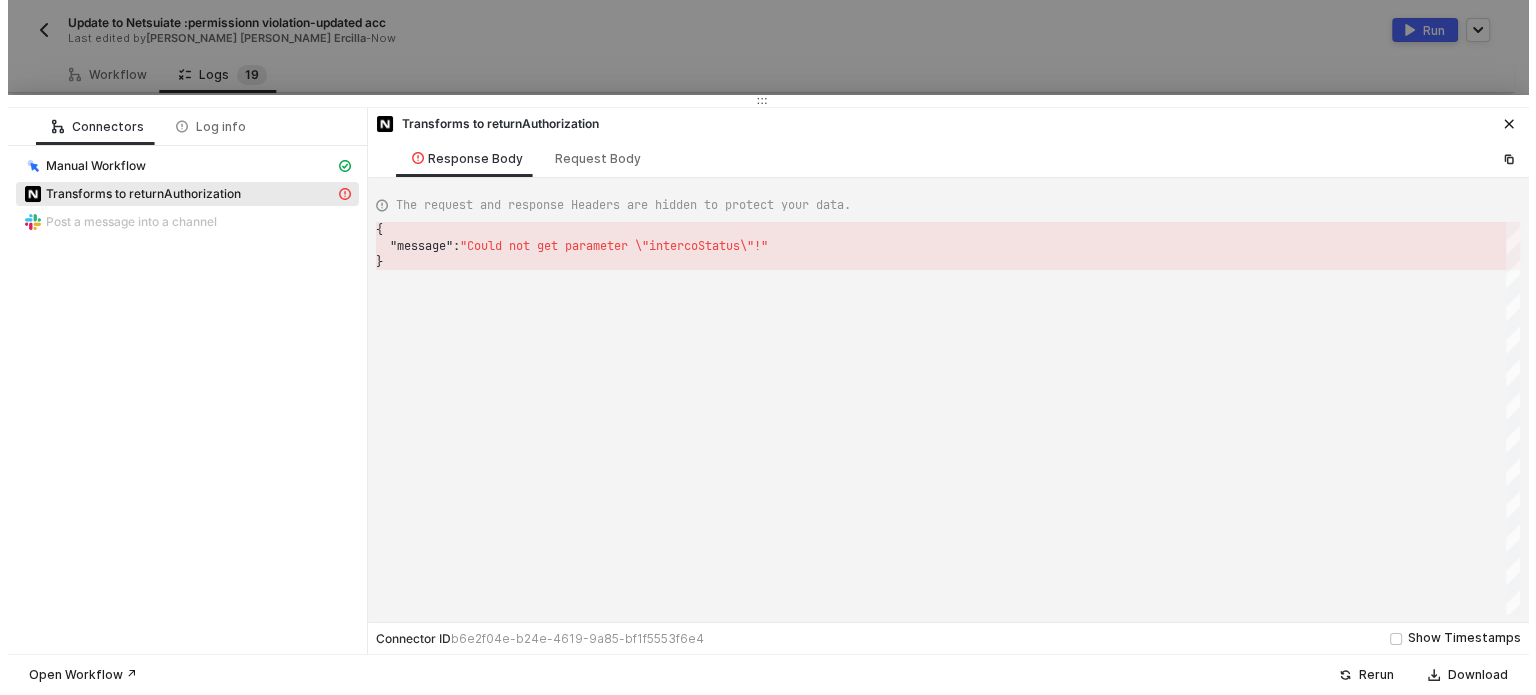 scroll, scrollTop: 0, scrollLeft: 5, axis: horizontal 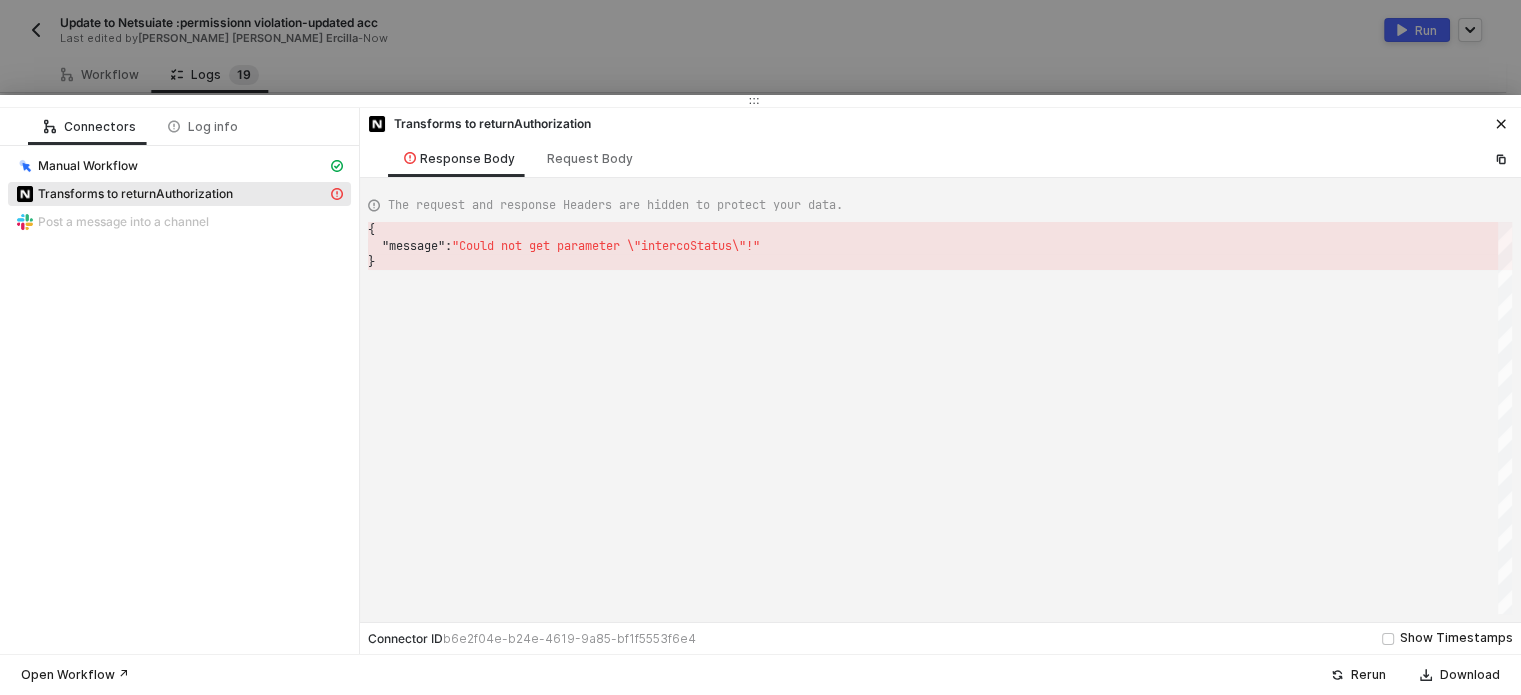 click on ""message"" at bounding box center (413, 246) 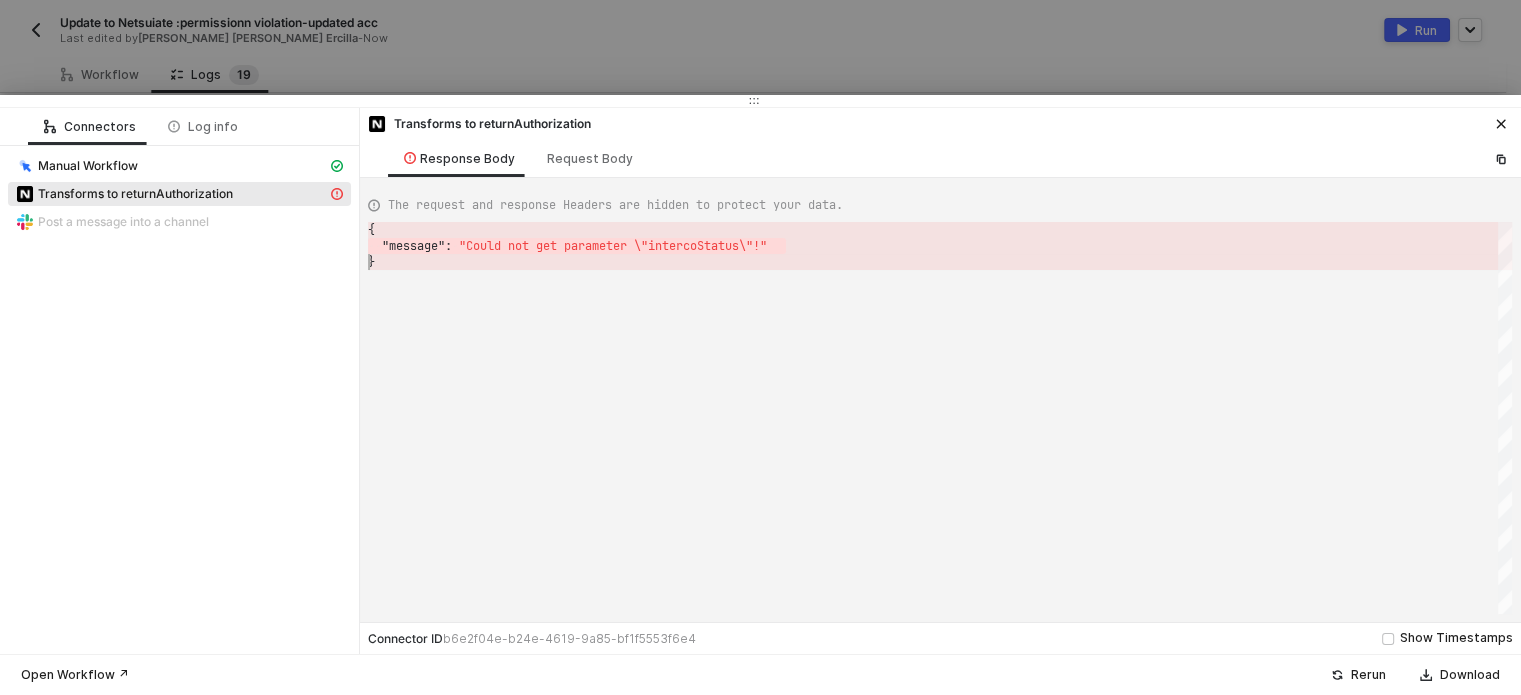 click on ""message"" at bounding box center [413, 246] 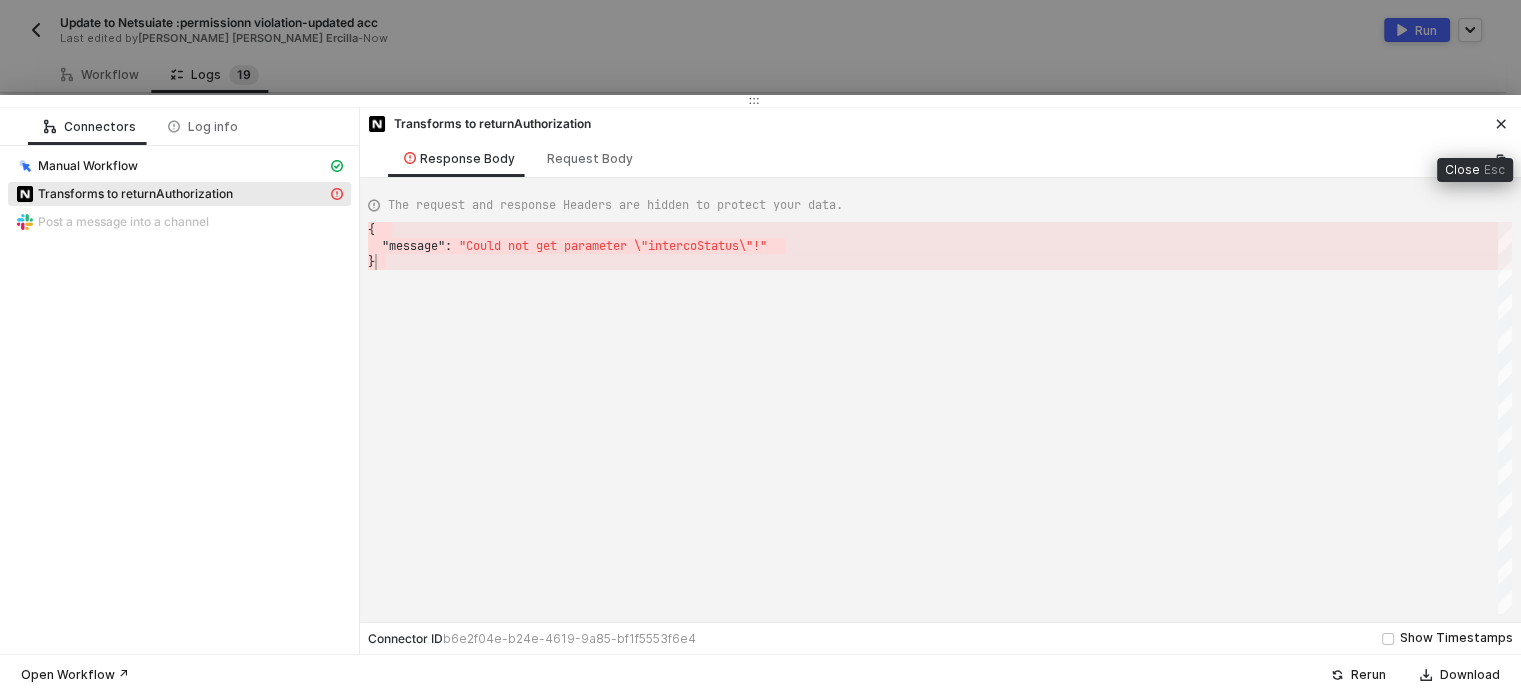drag, startPoint x: 1501, startPoint y: 121, endPoint x: 1366, endPoint y: 35, distance: 160.06561 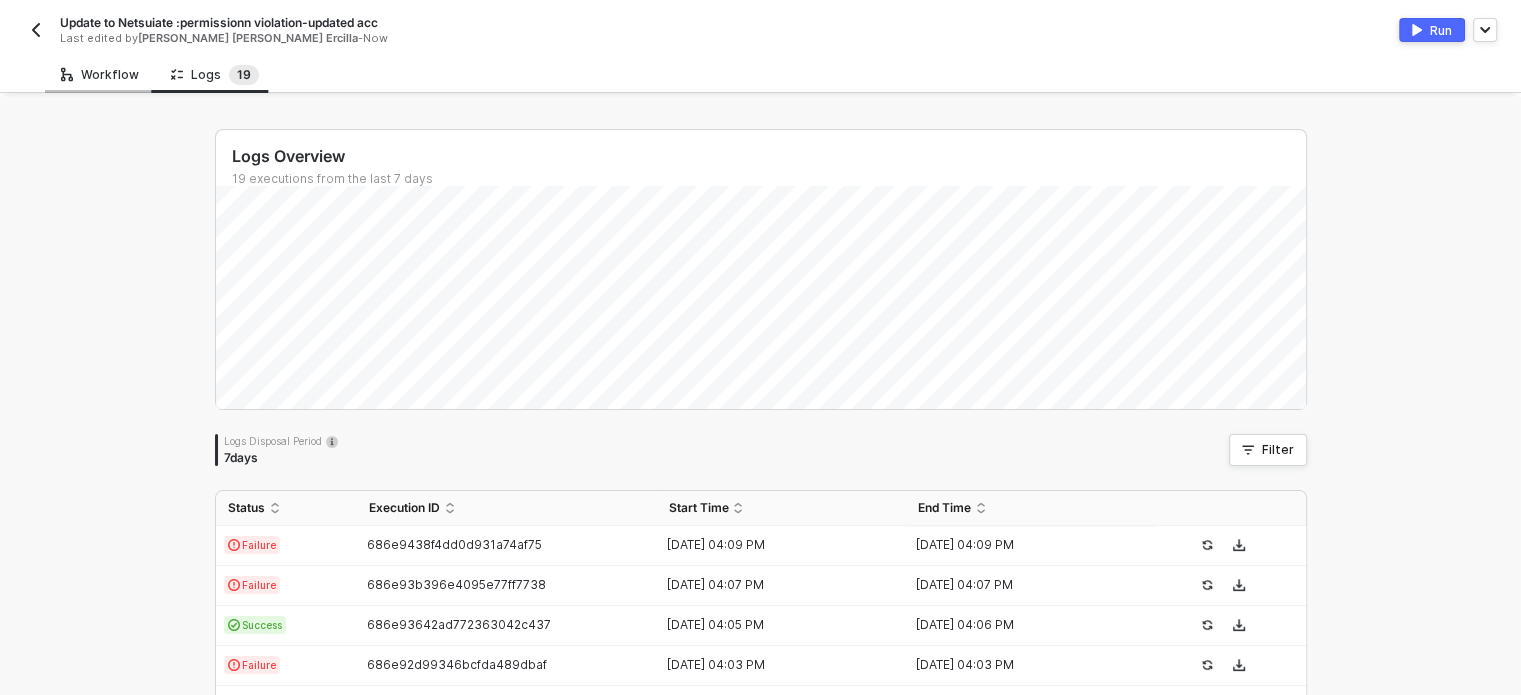 click on "Workflow" at bounding box center [100, 75] 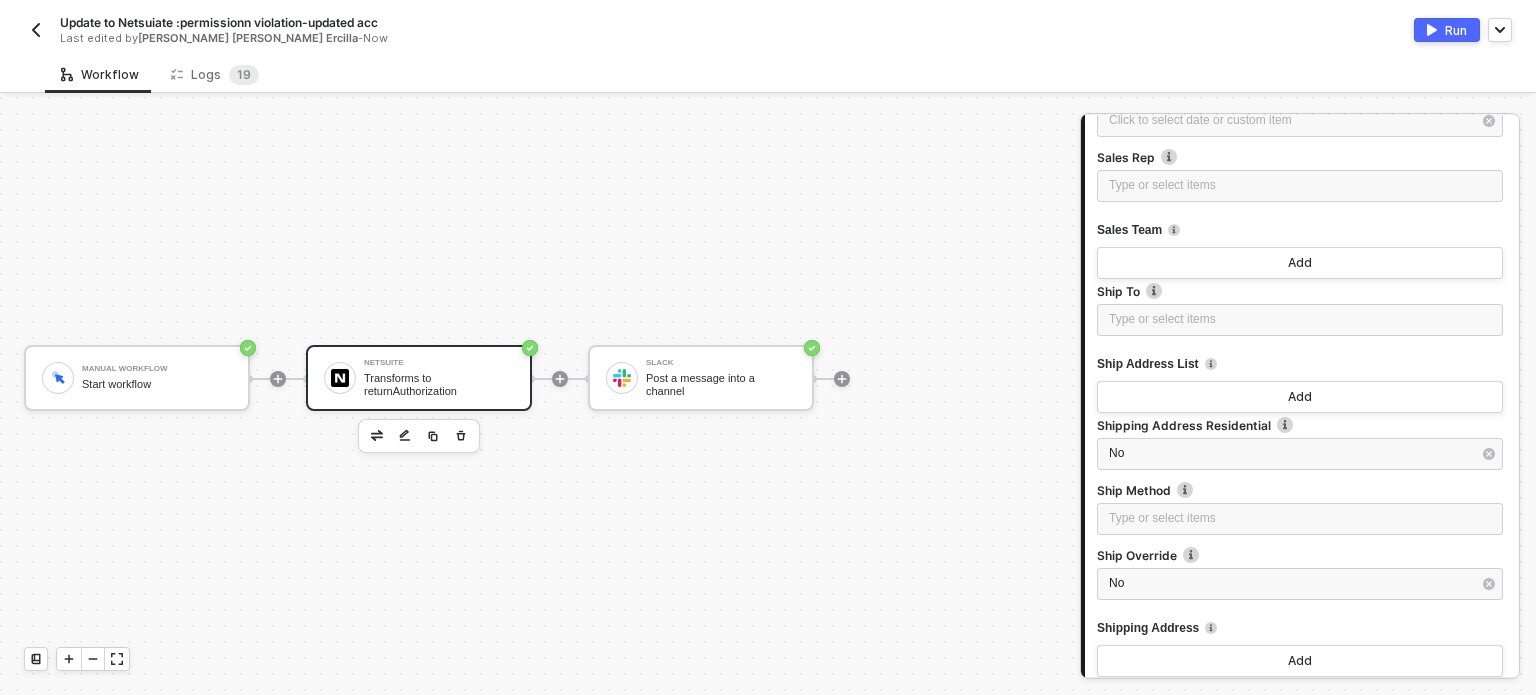 scroll, scrollTop: 10251, scrollLeft: 0, axis: vertical 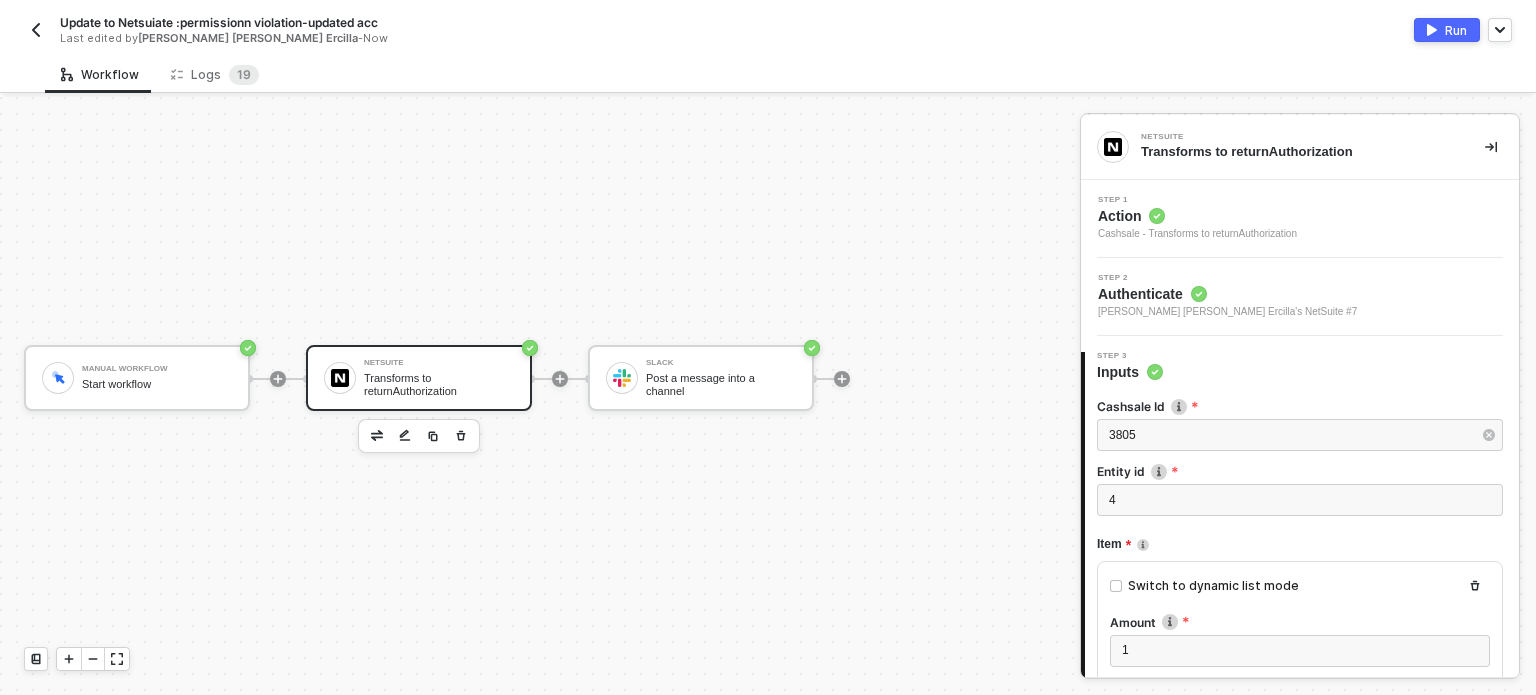 click on "Action" at bounding box center [1197, 216] 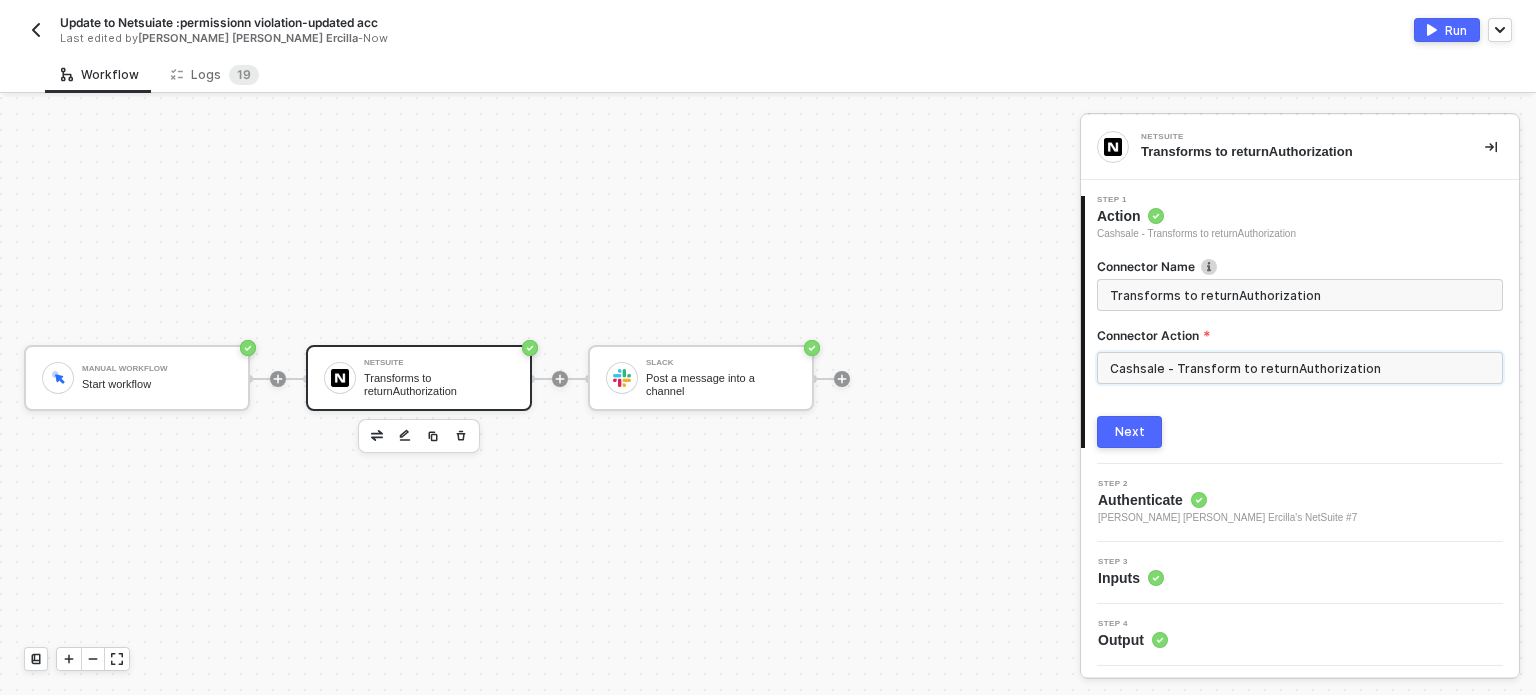 click on "Cashsale - Transform to returnAuthorization" at bounding box center (1300, 368) 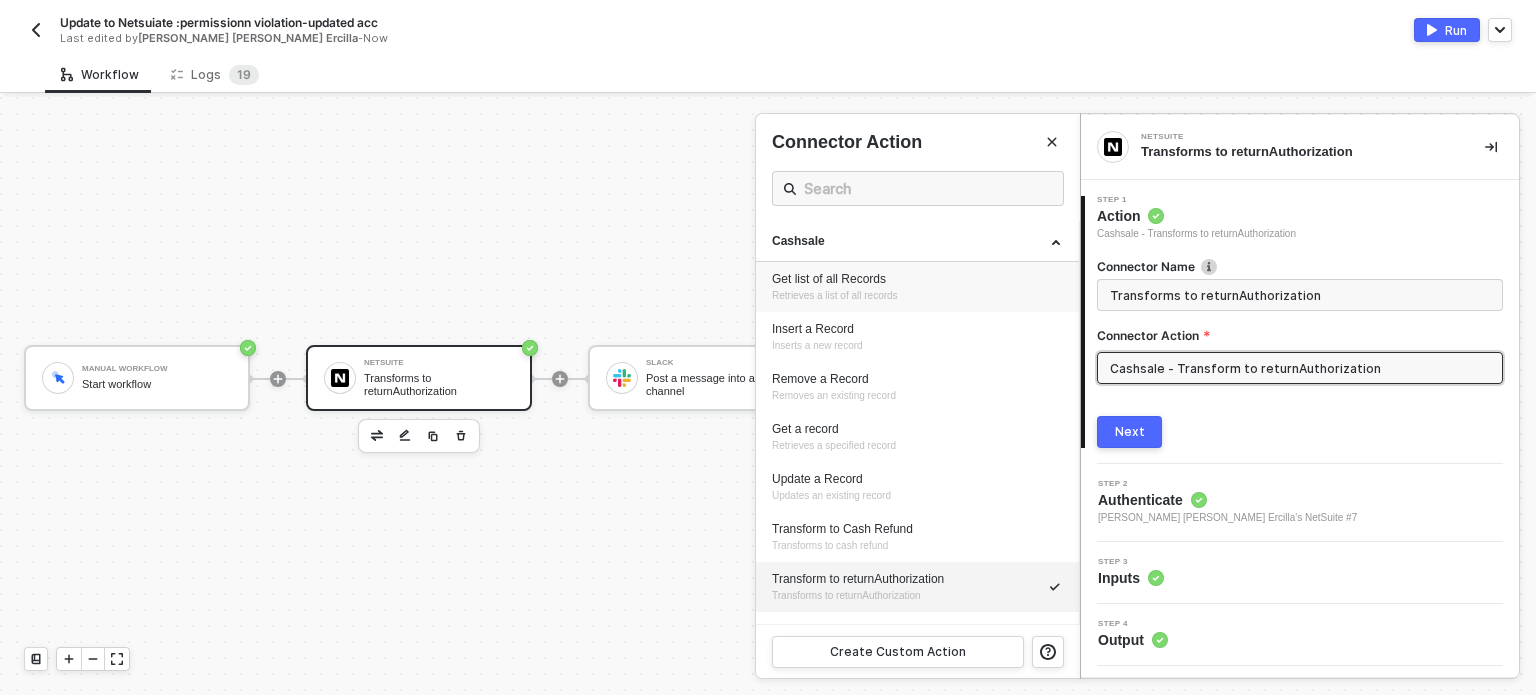 drag, startPoint x: 848, startPoint y: 236, endPoint x: 1049, endPoint y: 283, distance: 206.4219 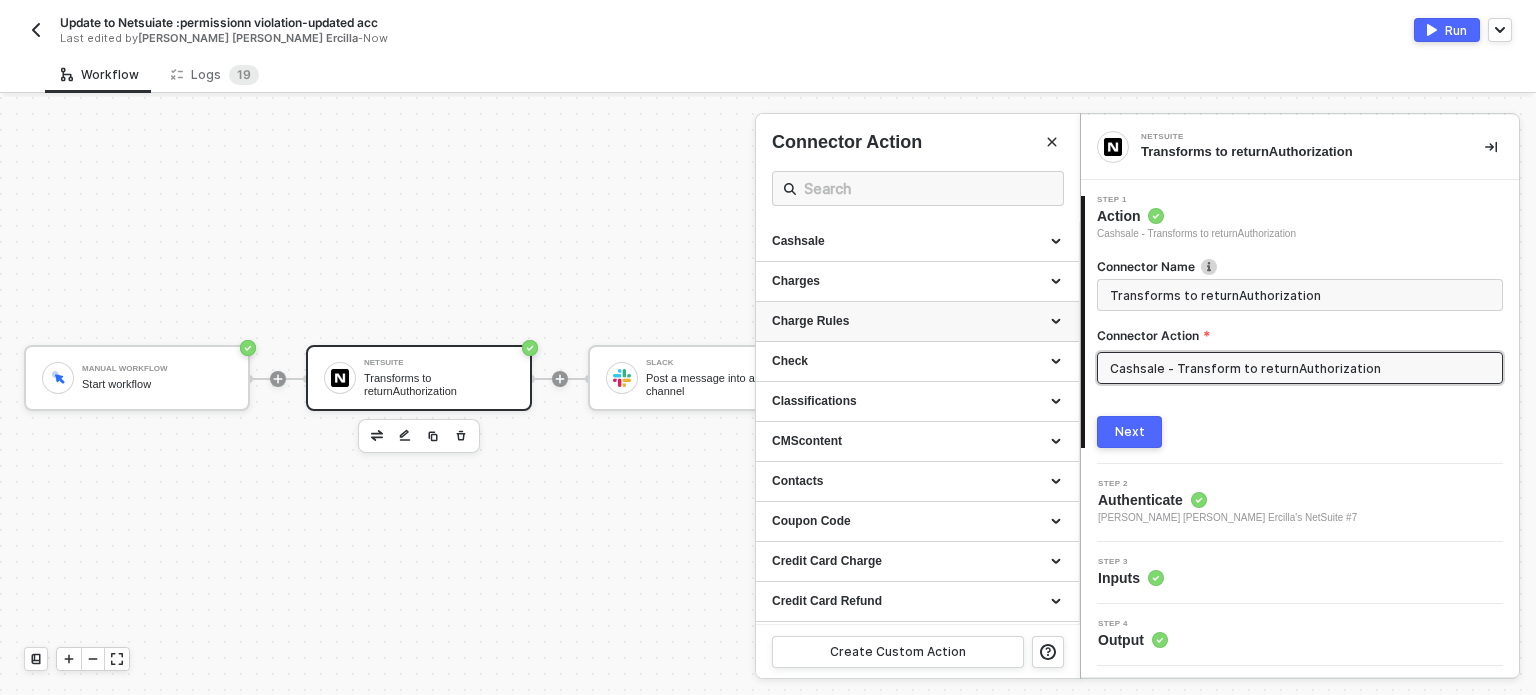 drag, startPoint x: 823, startPoint y: 286, endPoint x: 835, endPoint y: 317, distance: 33.24154 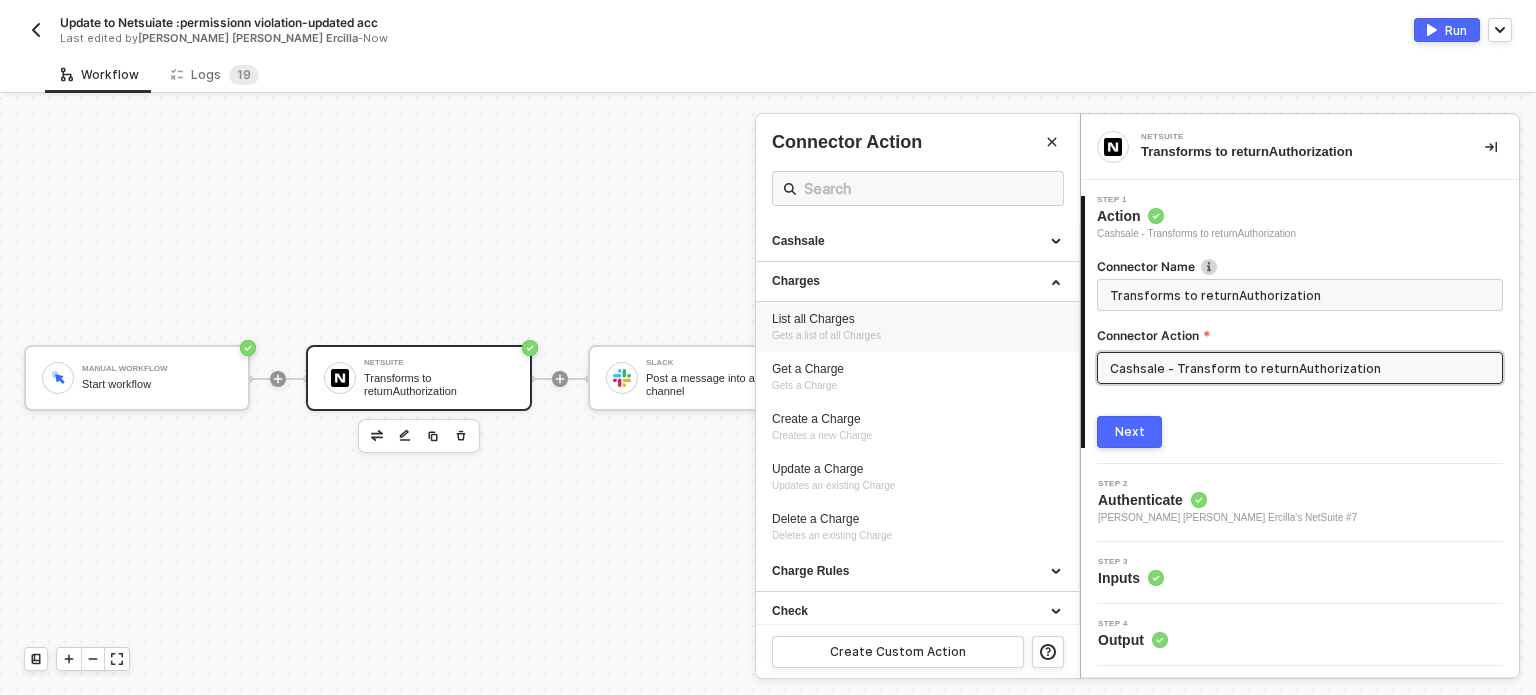 click on "Gets a list of all Charges" at bounding box center (826, 335) 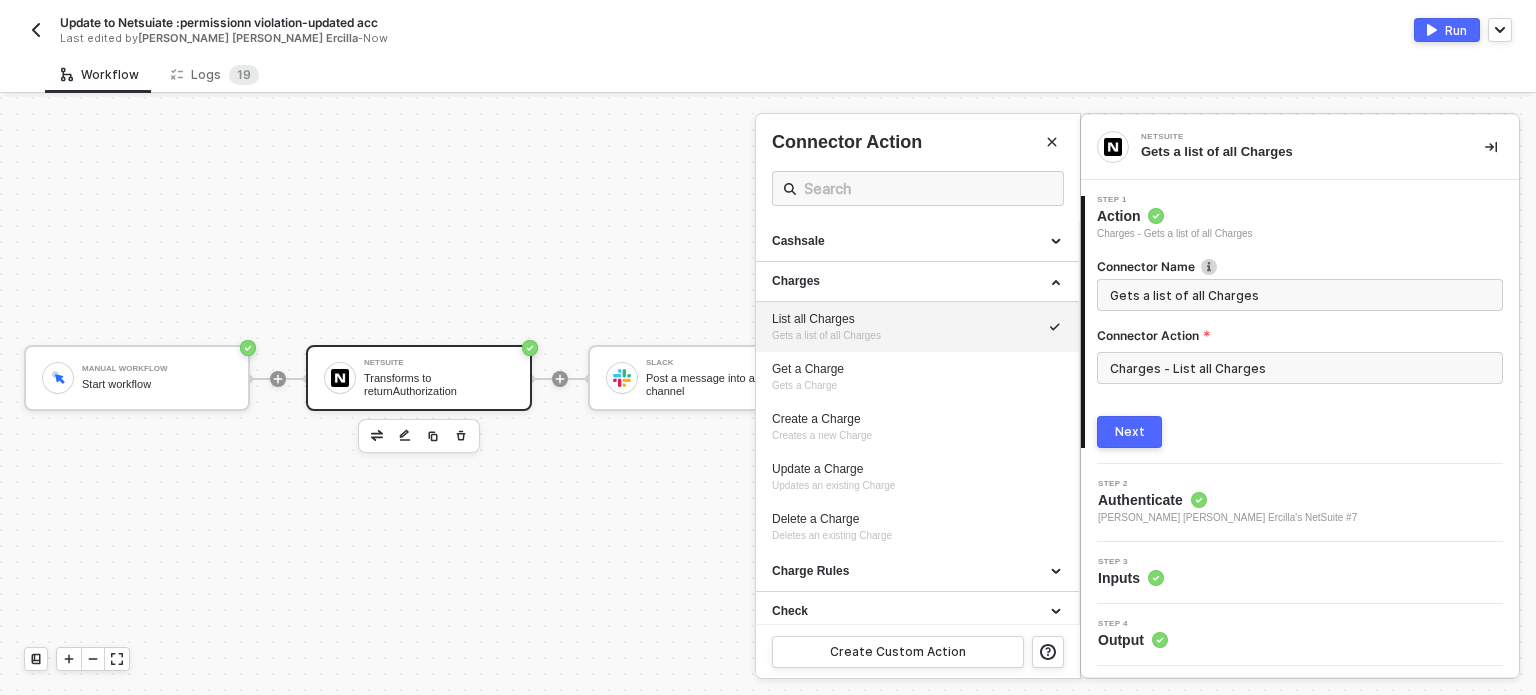 type on "Gets a list of all Charges" 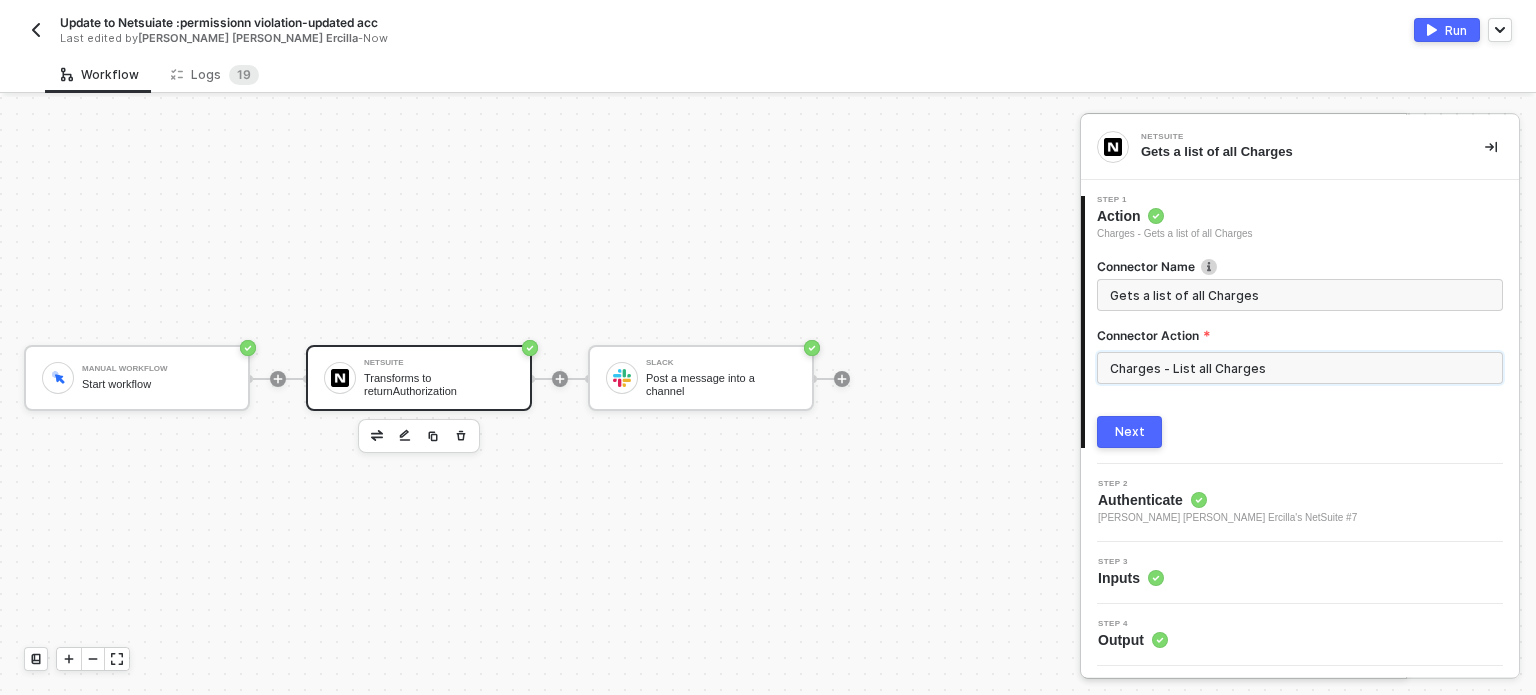 click on "Next" at bounding box center [1130, 432] 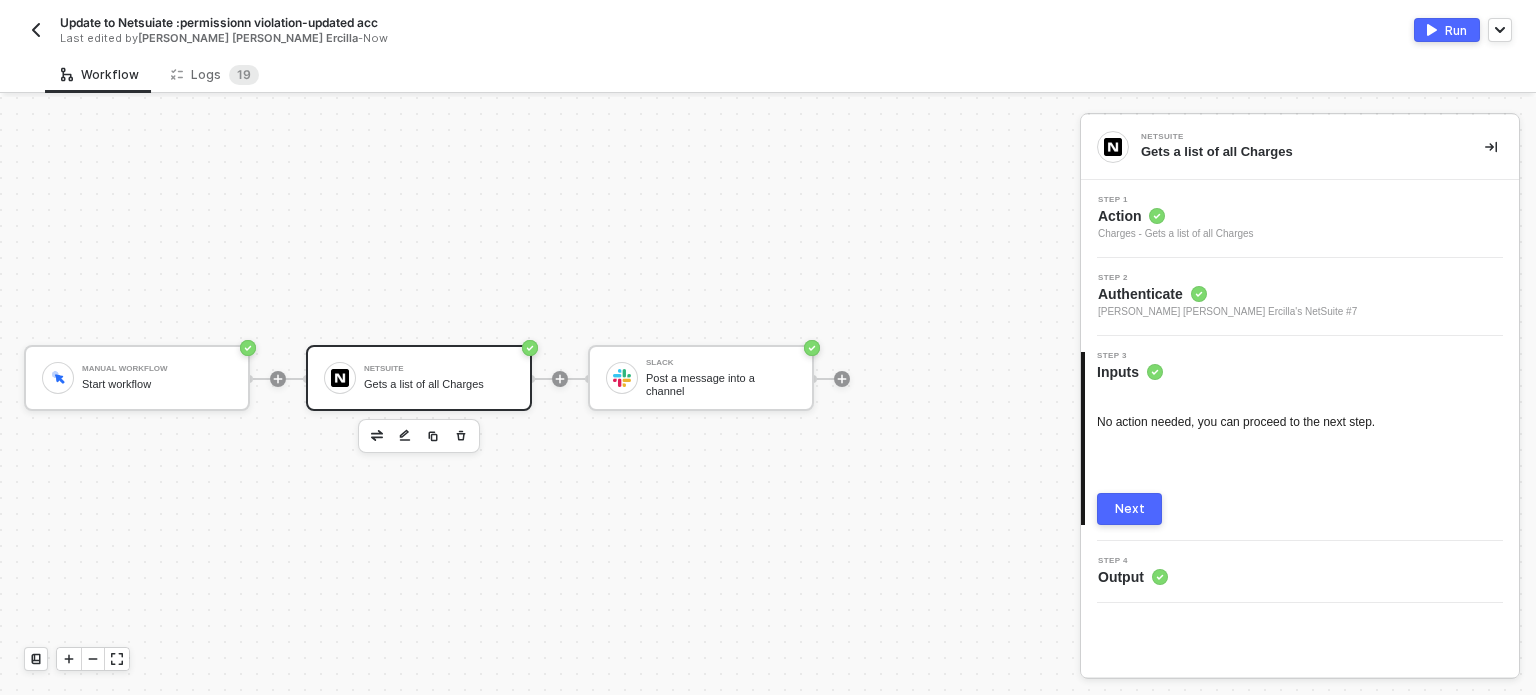 click on "Next" at bounding box center (1129, 509) 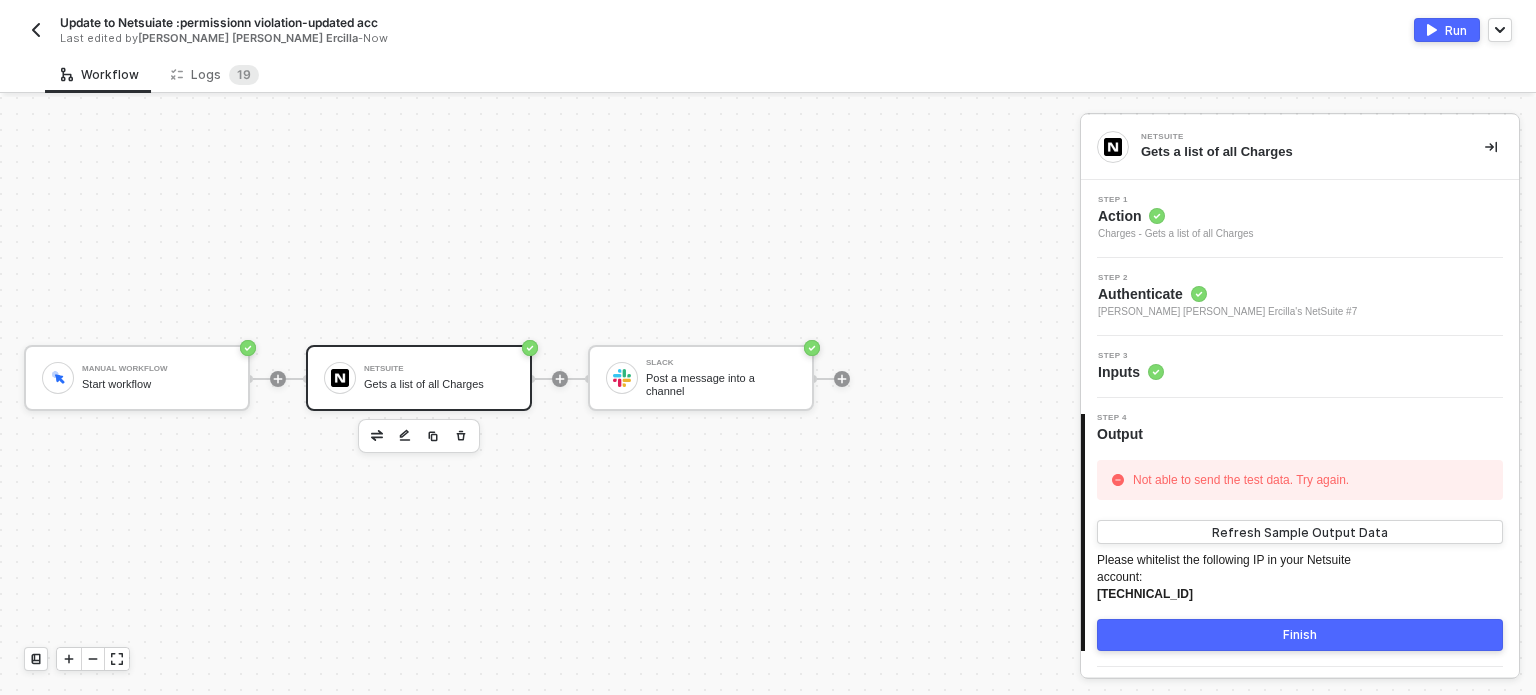 click on "Run" at bounding box center (1456, 30) 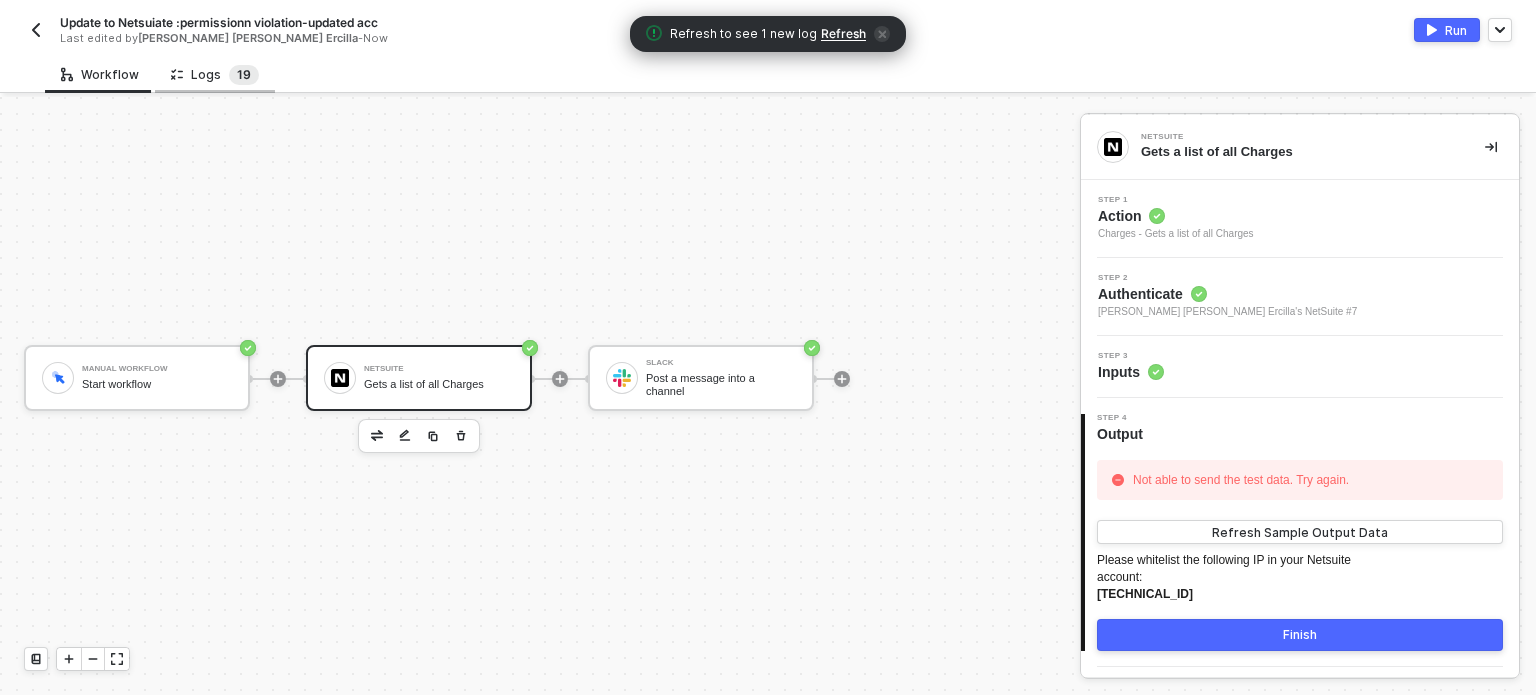 click on "9" at bounding box center (247, 74) 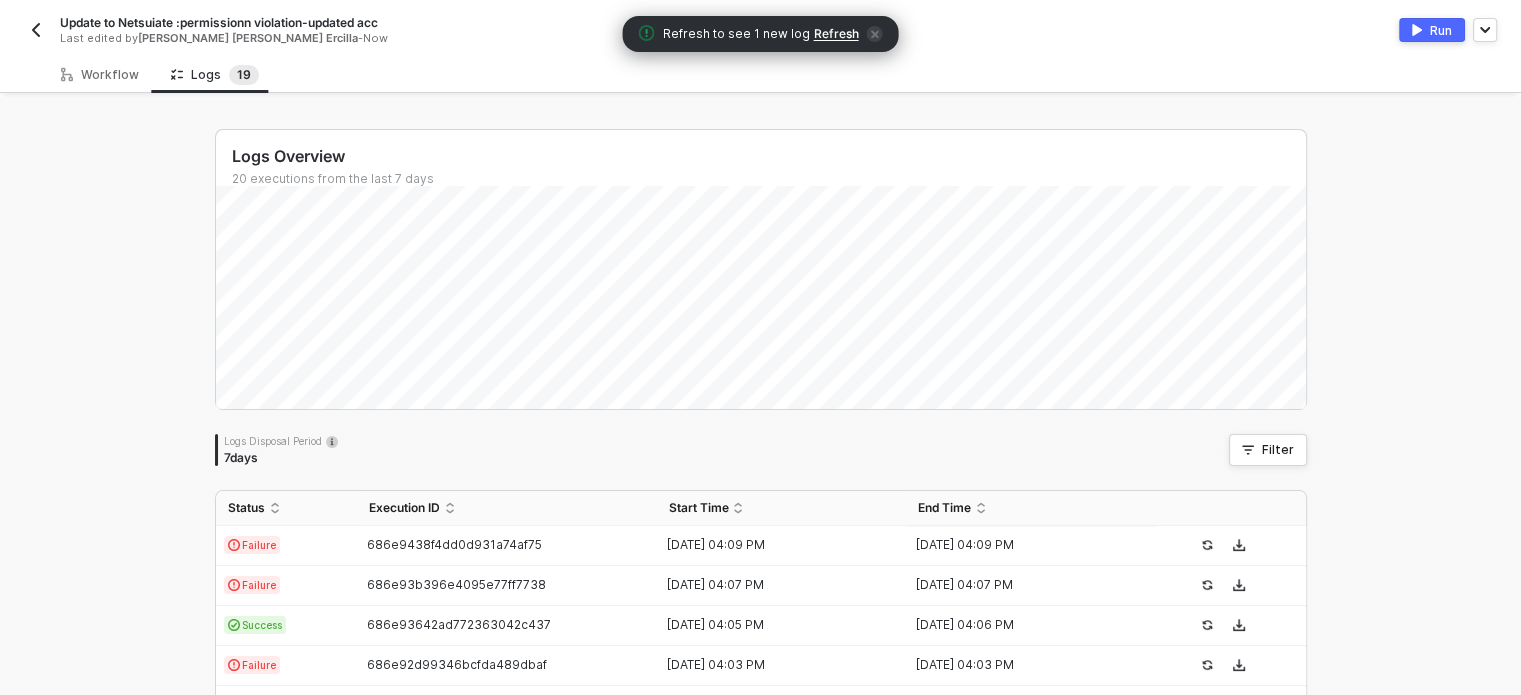 click on "Refresh" at bounding box center [836, 34] 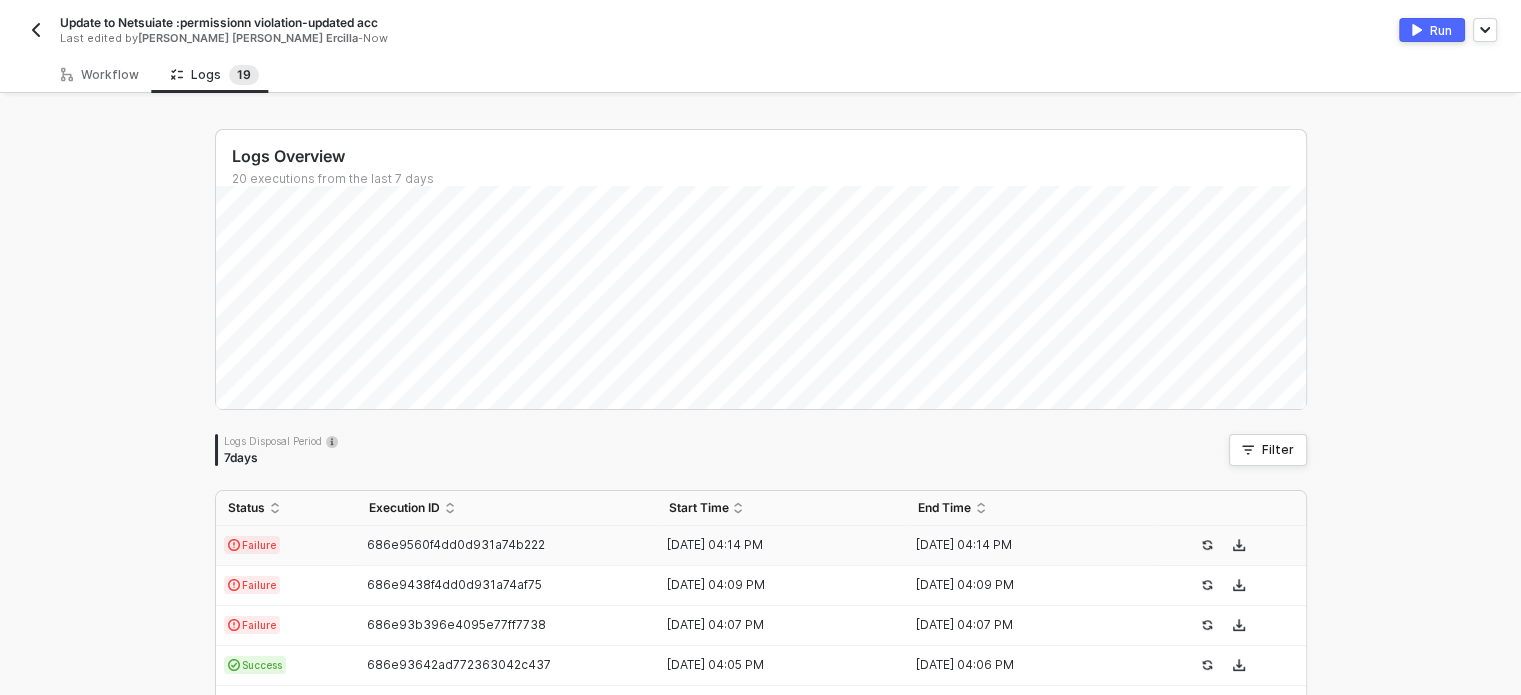 click on "Failure" at bounding box center [286, 546] 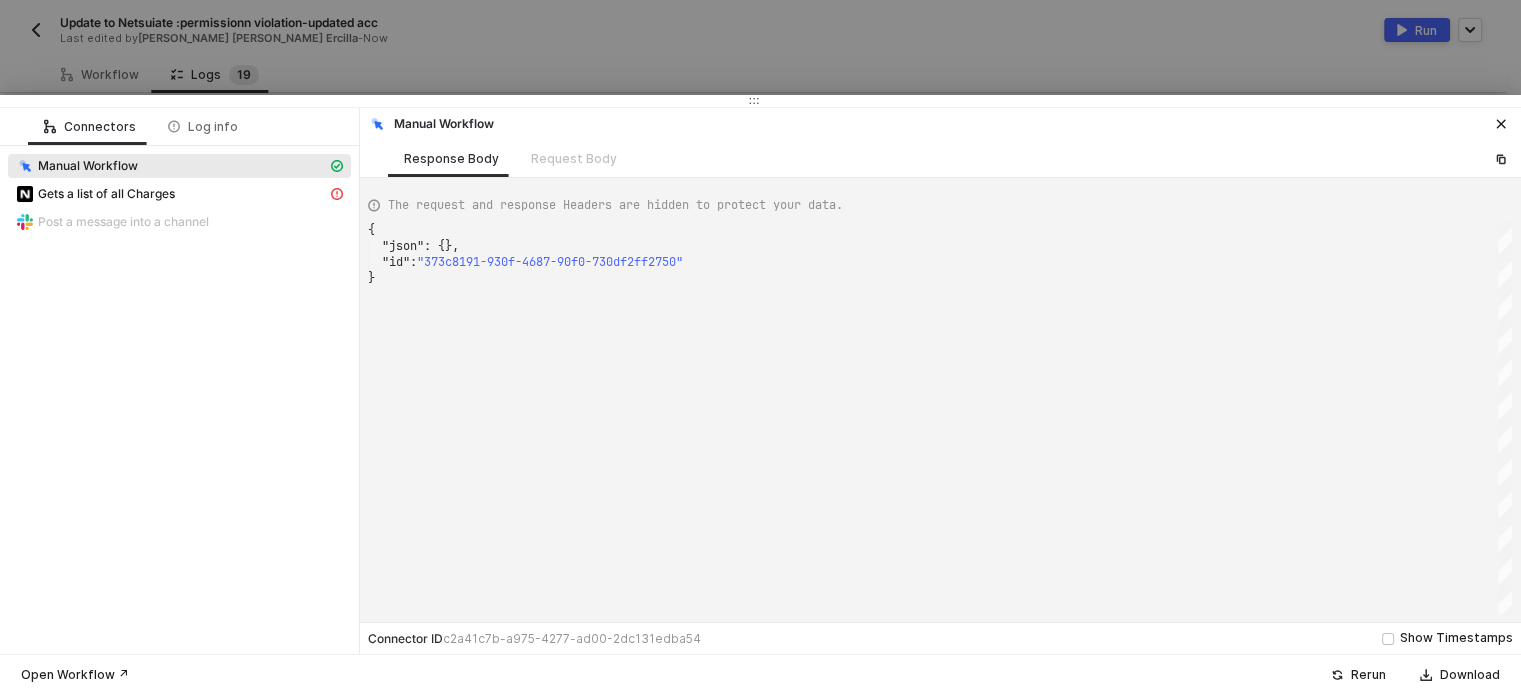 click on "Gets a list of all Charges" at bounding box center [179, 196] 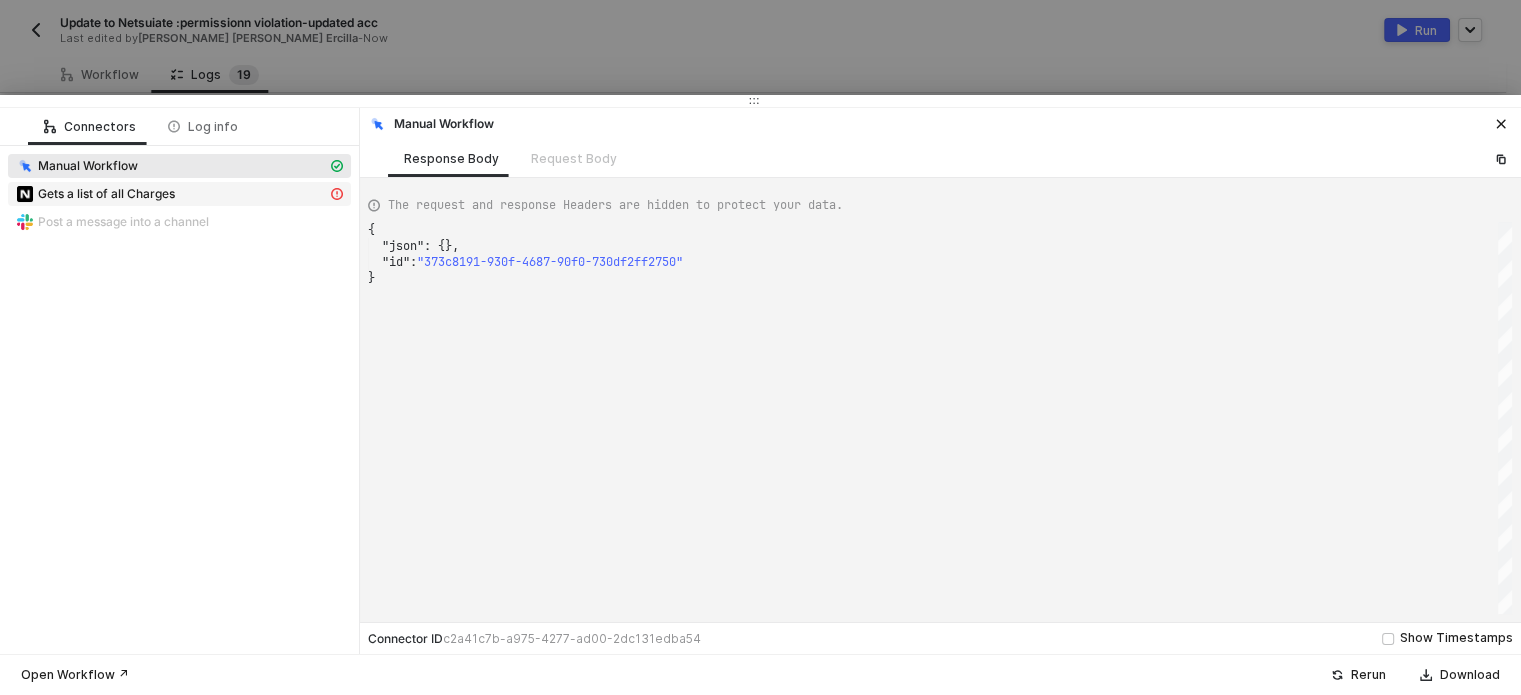click on "Gets a list of all Charges" at bounding box center [171, 194] 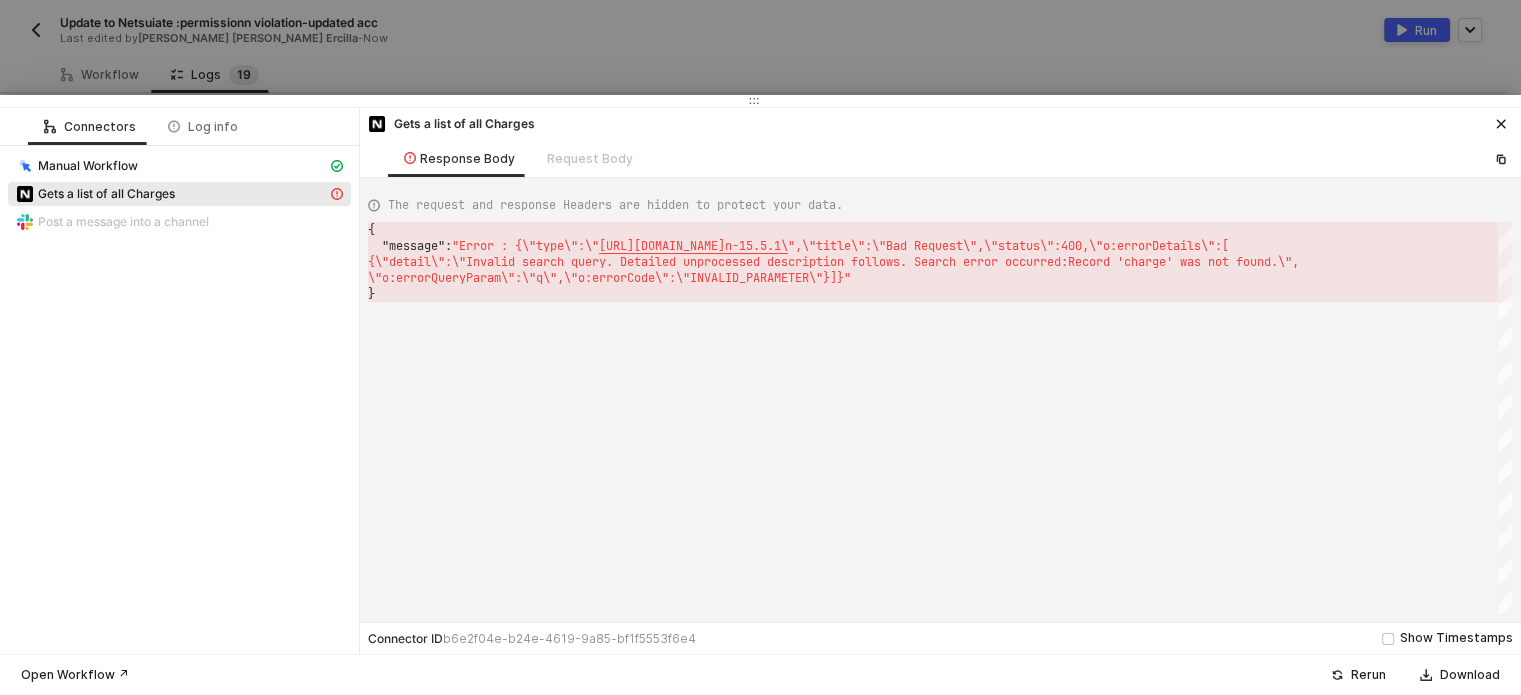 click at bounding box center (760, 347) 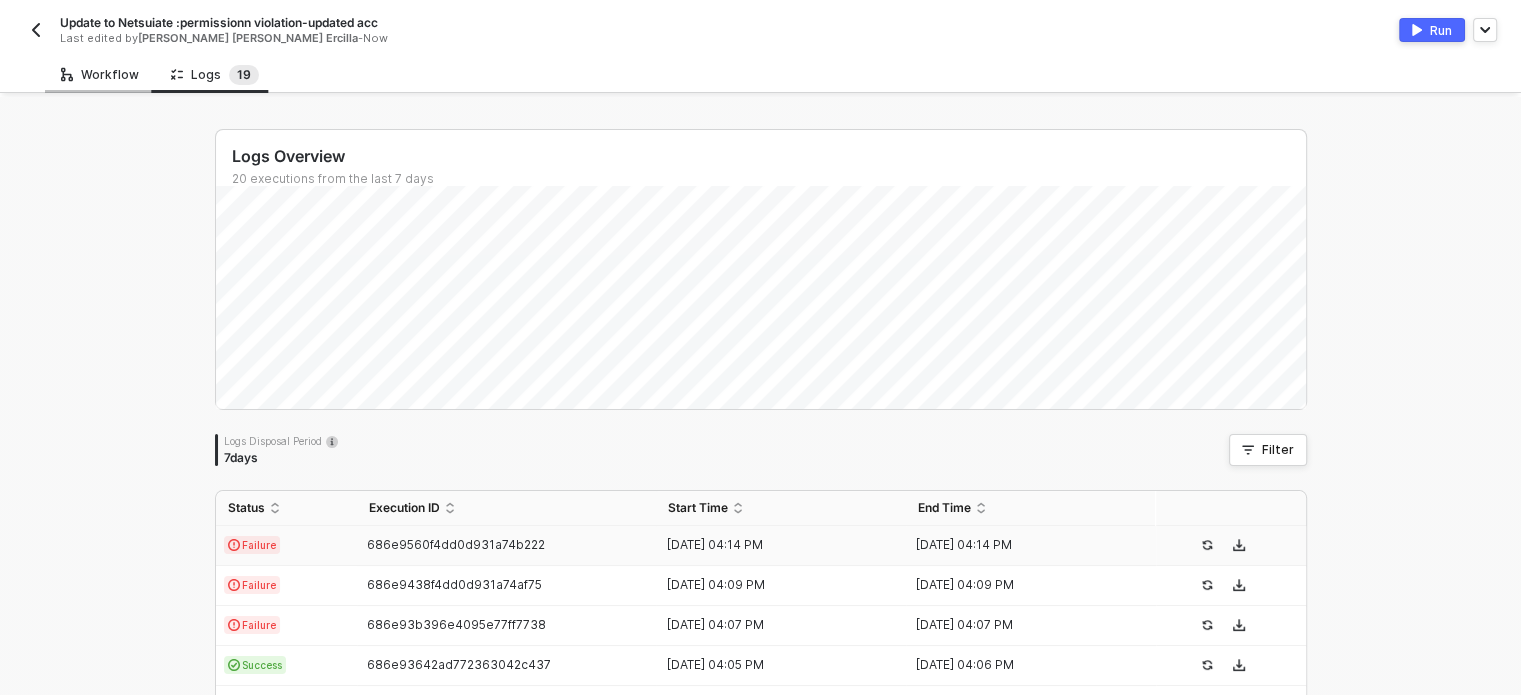 click on "Workflow" at bounding box center [100, 75] 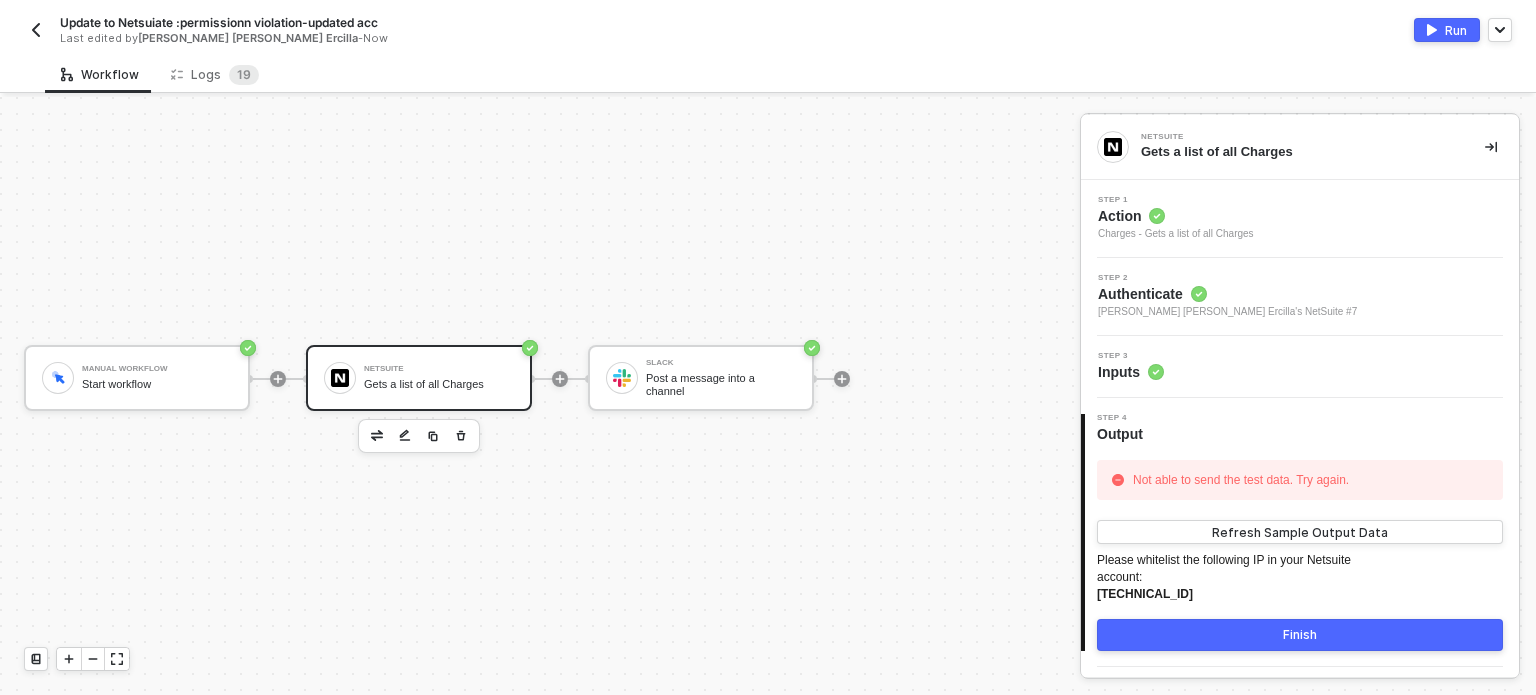 click 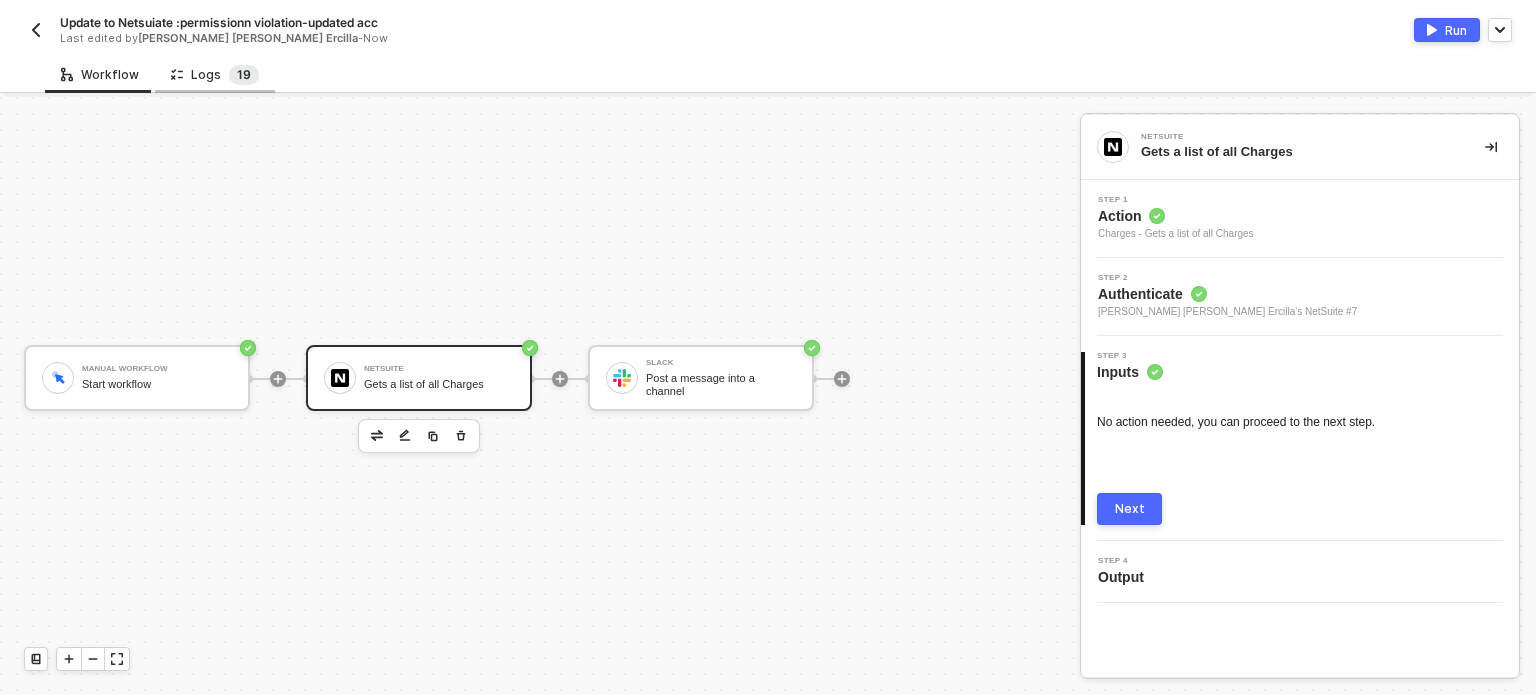 click on "1" at bounding box center [240, 75] 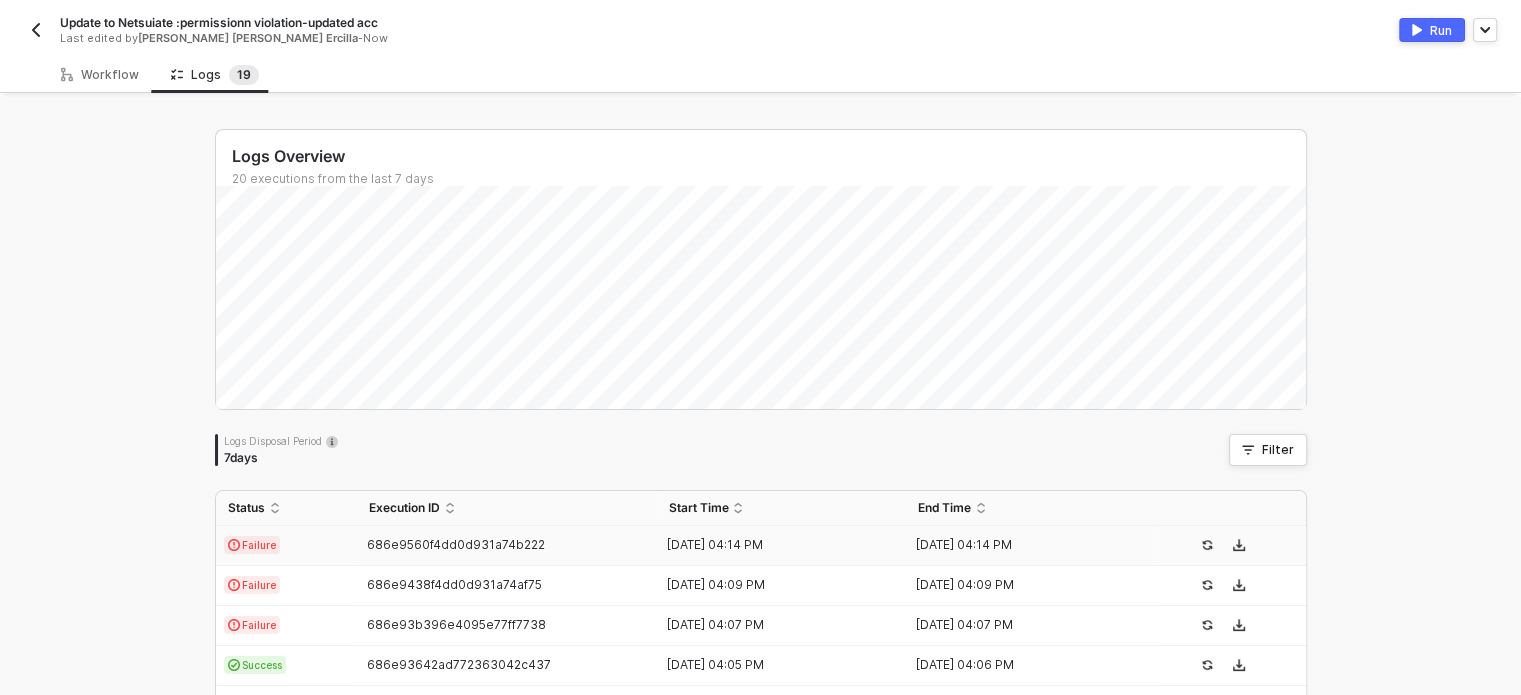 click on "Failure" at bounding box center (286, 546) 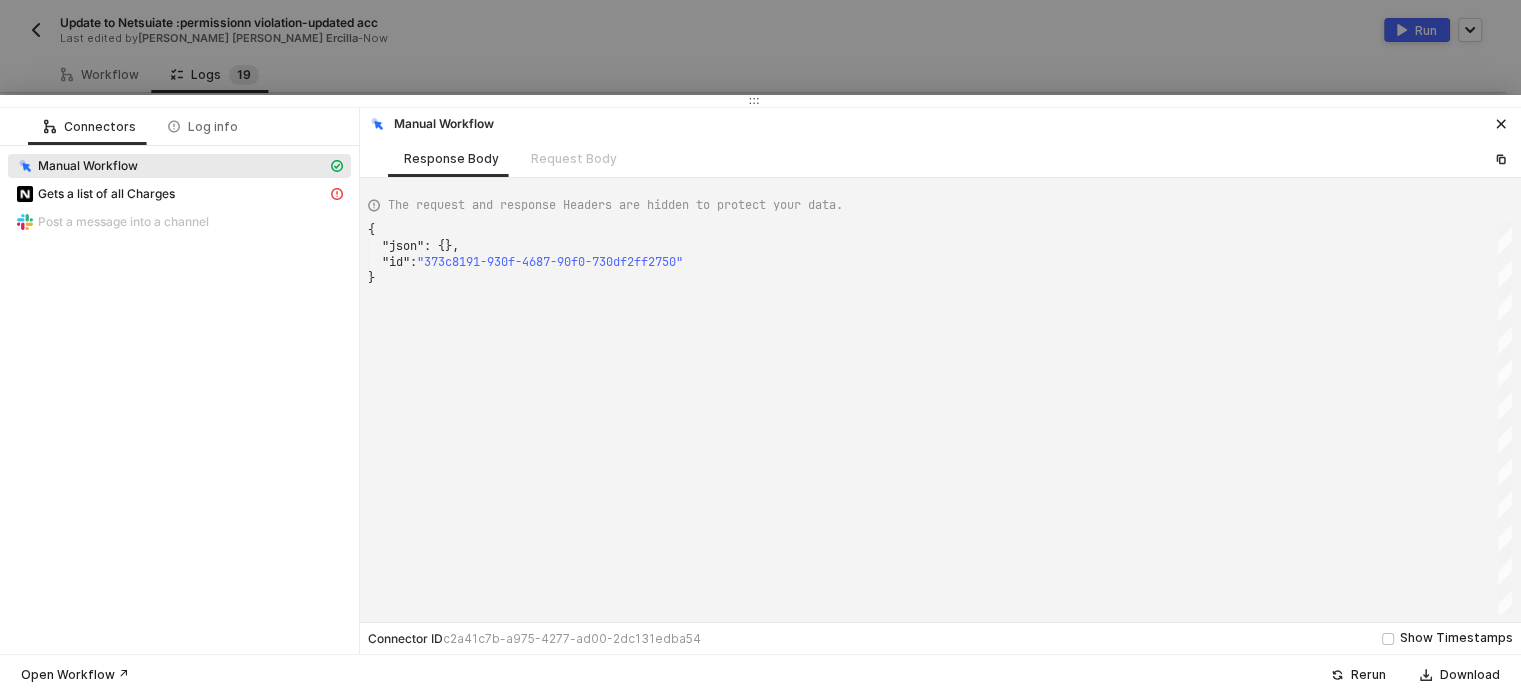 click on "Gets a list of all Charges" at bounding box center (179, 196) 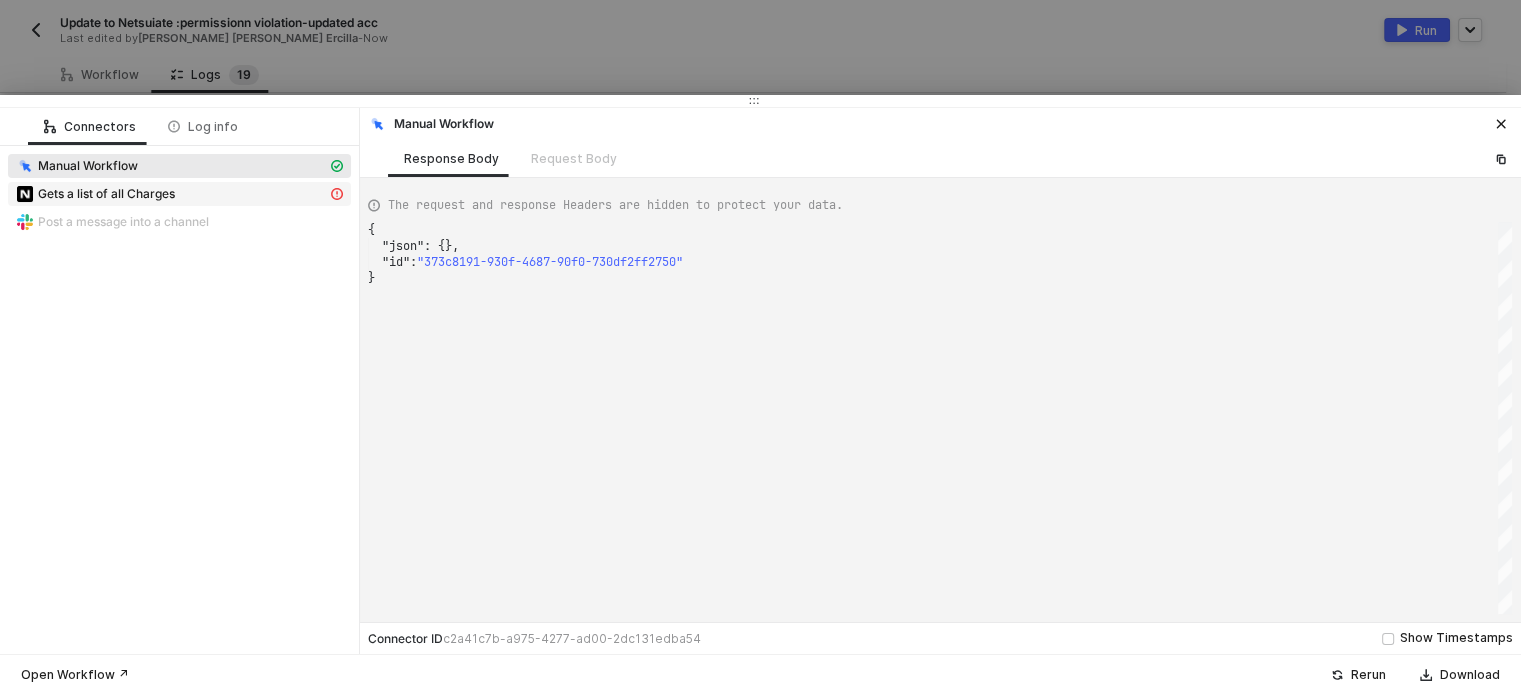 click on "Gets a list of all Charges" at bounding box center (171, 194) 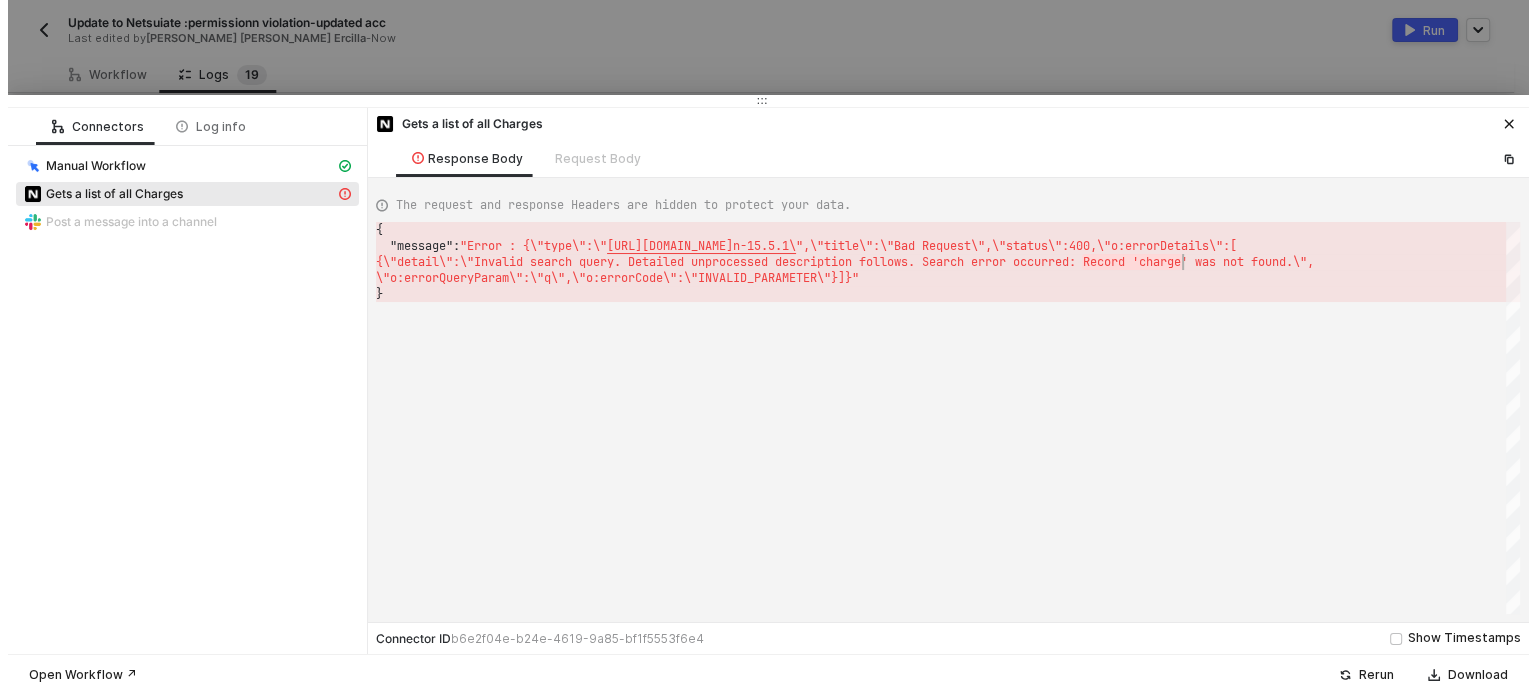 scroll, scrollTop: 0, scrollLeft: 5, axis: horizontal 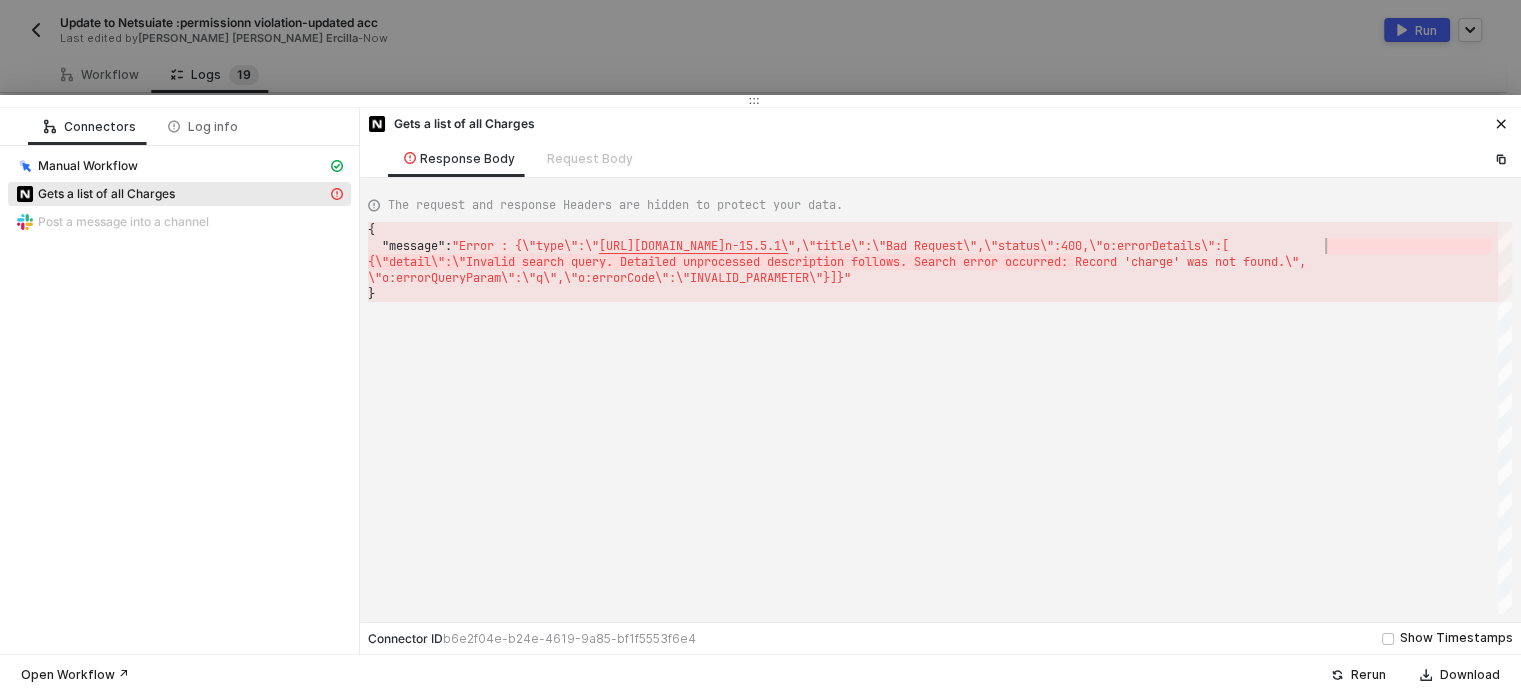 drag, startPoint x: 1174, startPoint y: 263, endPoint x: 1302, endPoint y: 252, distance: 128.47179 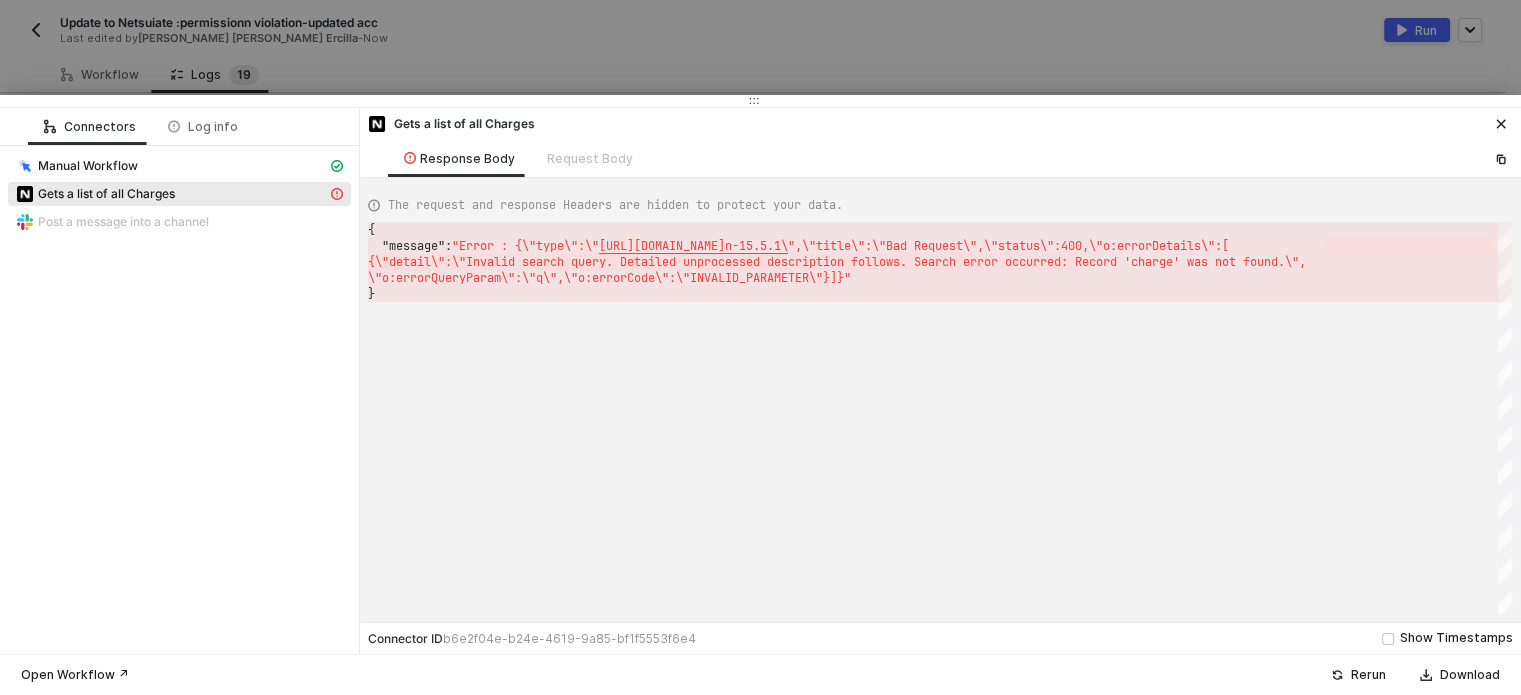 click at bounding box center (760, 347) 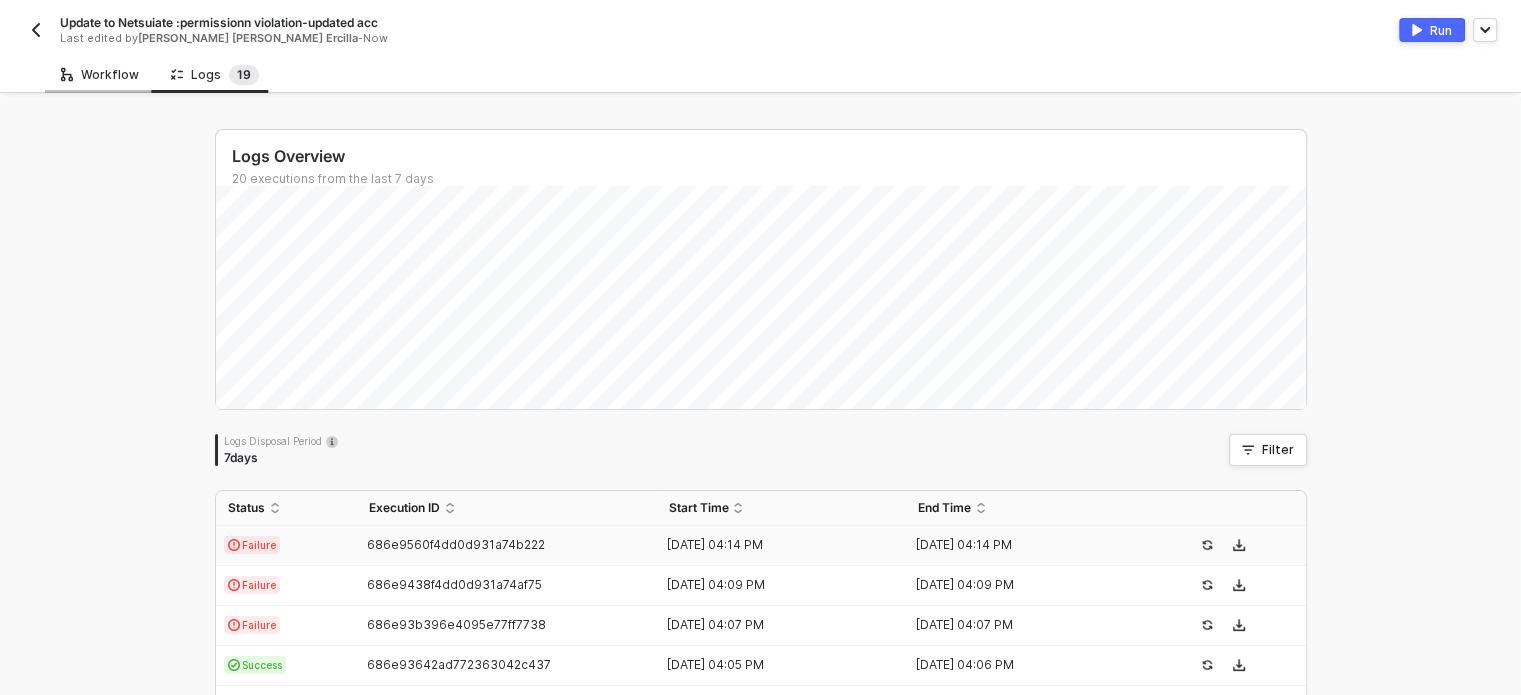 click on "Workflow" at bounding box center (100, 75) 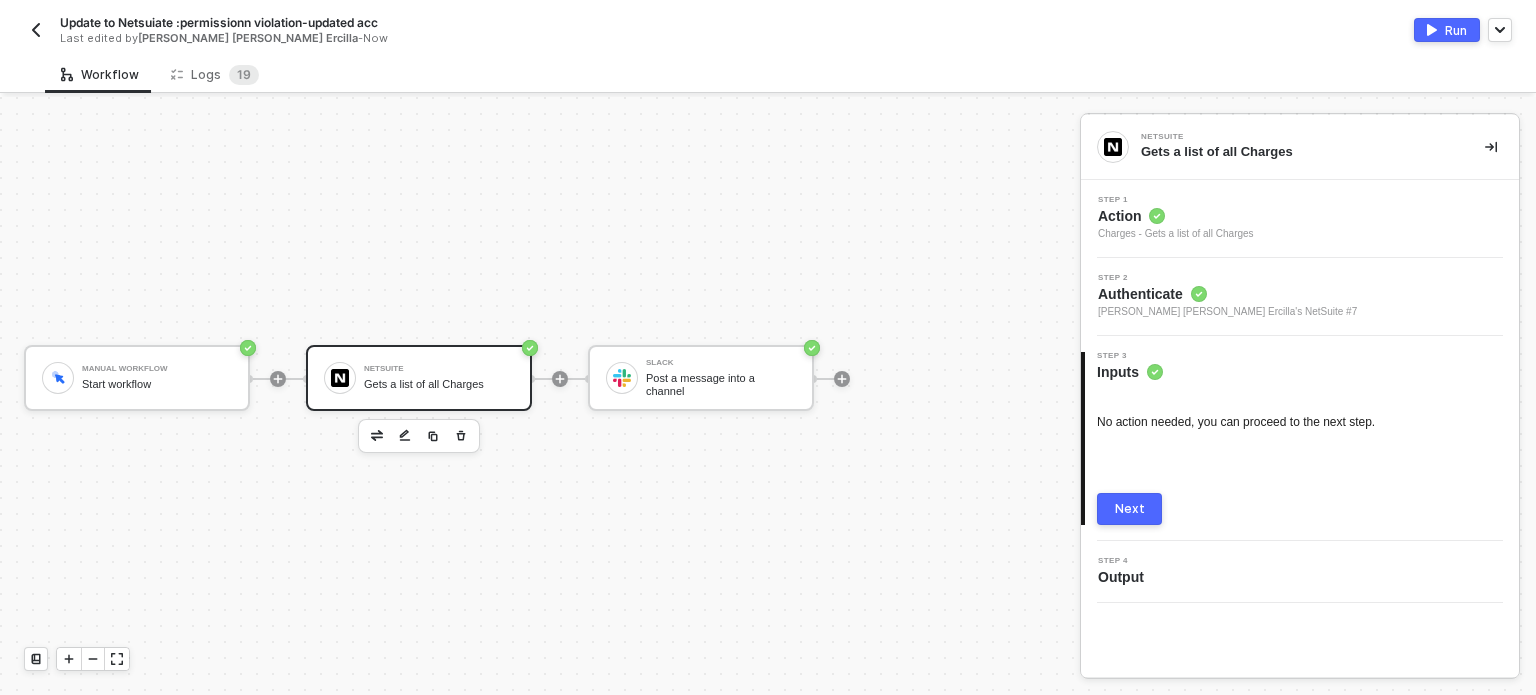click on "Action" at bounding box center [1176, 216] 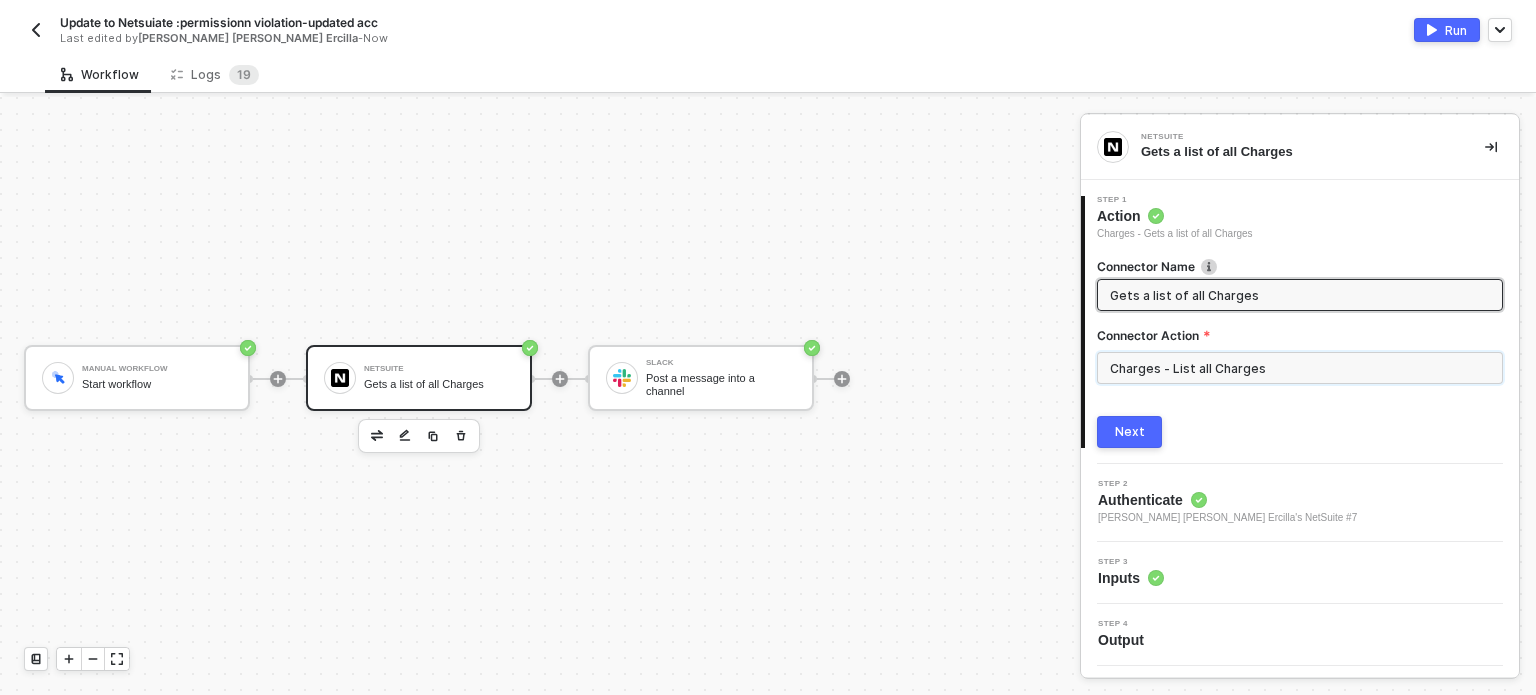 drag, startPoint x: 1182, startPoint y: 375, endPoint x: 1140, endPoint y: 371, distance: 42.190044 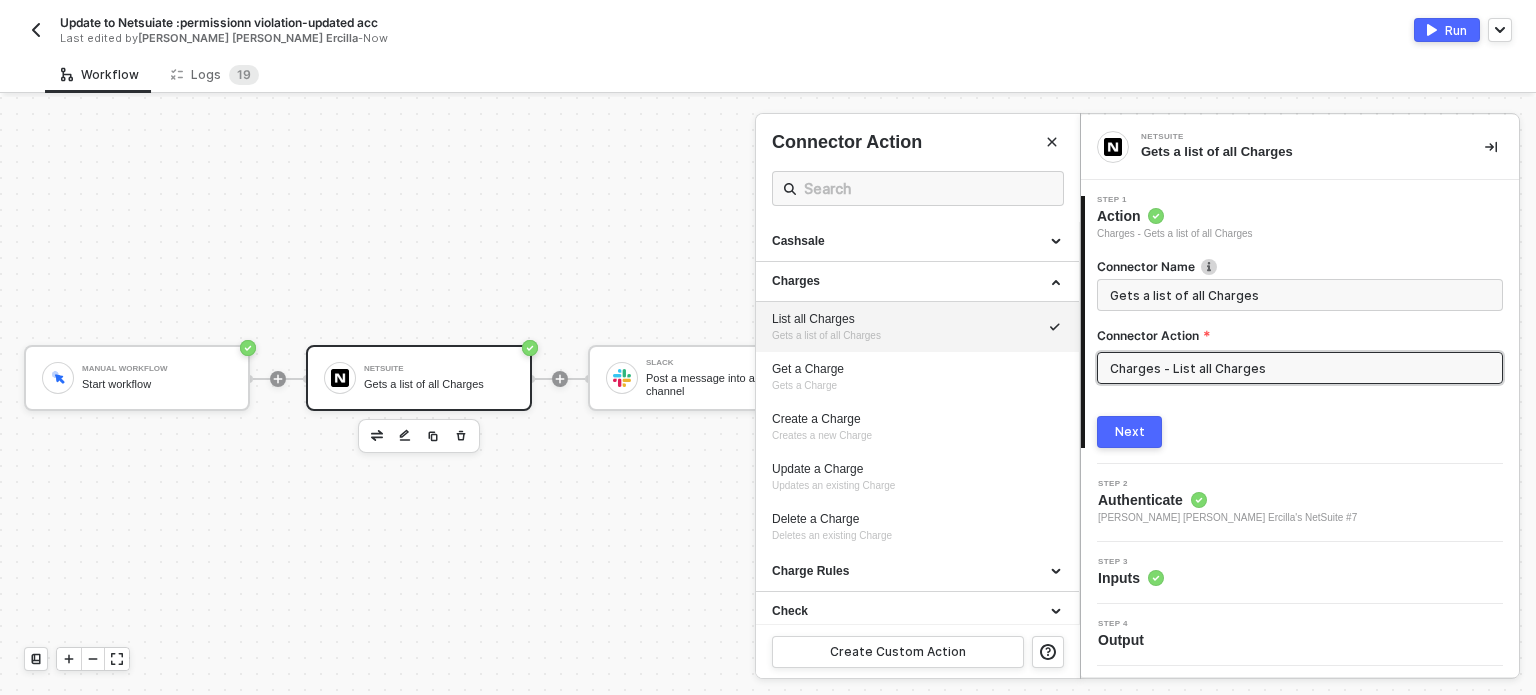 drag, startPoint x: 870, startPoint y: 379, endPoint x: 423, endPoint y: 319, distance: 451.00888 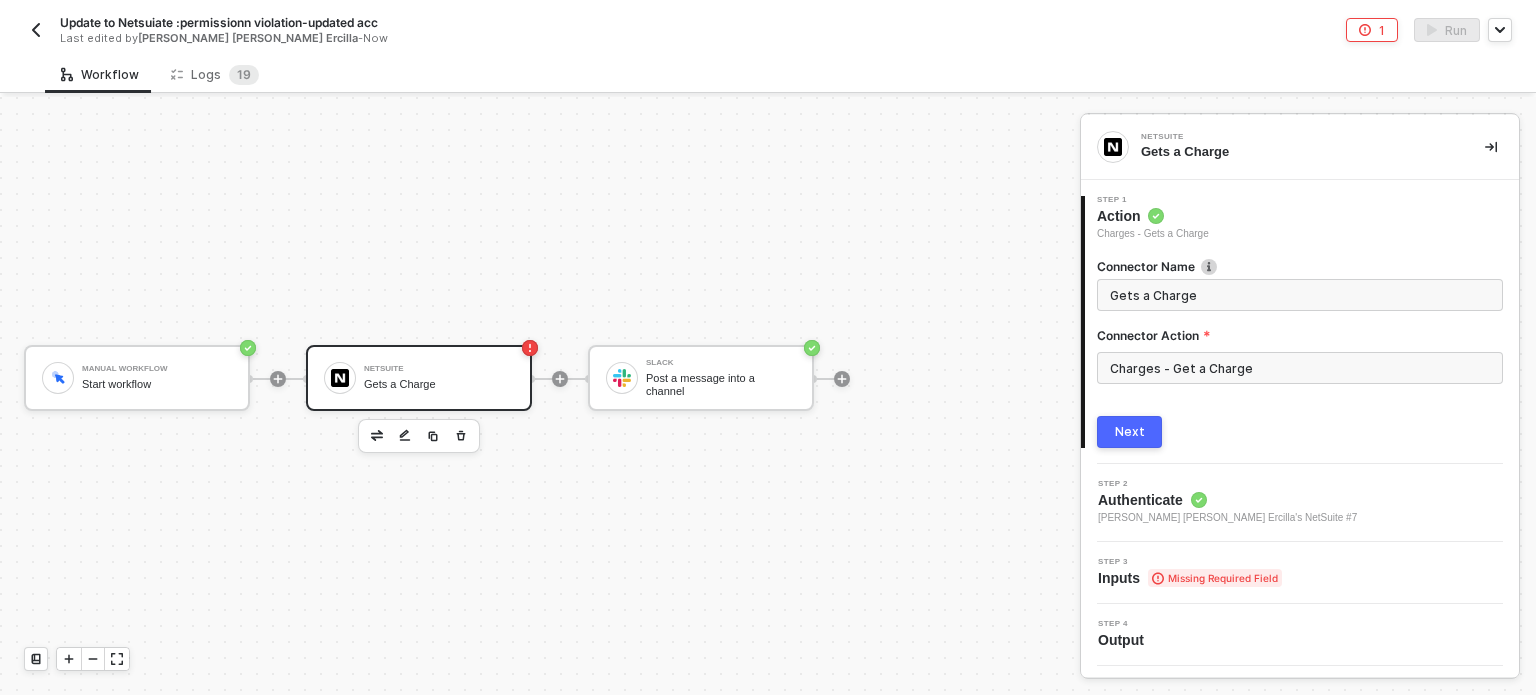 click on "Manual Workflow Start workflow NetSuite Gets a Charge Slack Post a message into a channel" at bounding box center (540, 396) 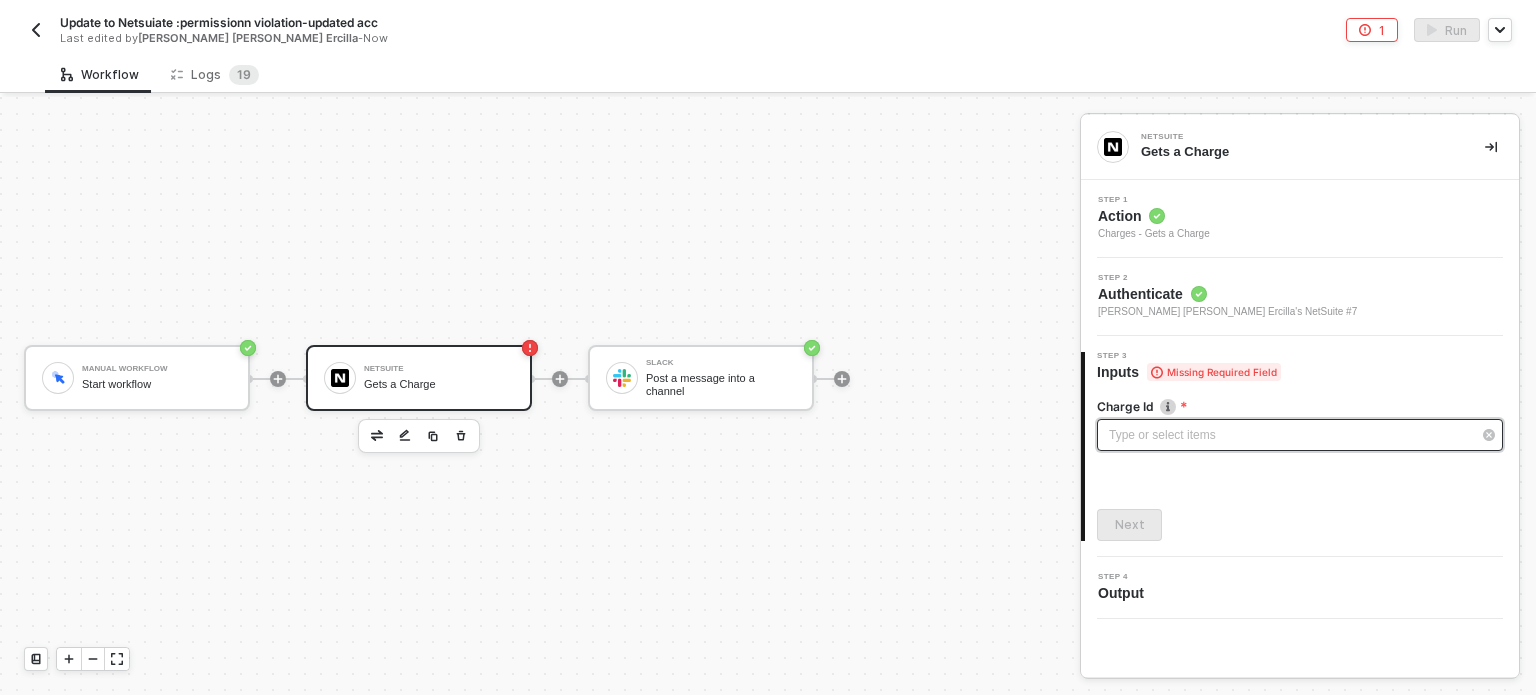 click on "Type or select items ﻿" at bounding box center [1290, 435] 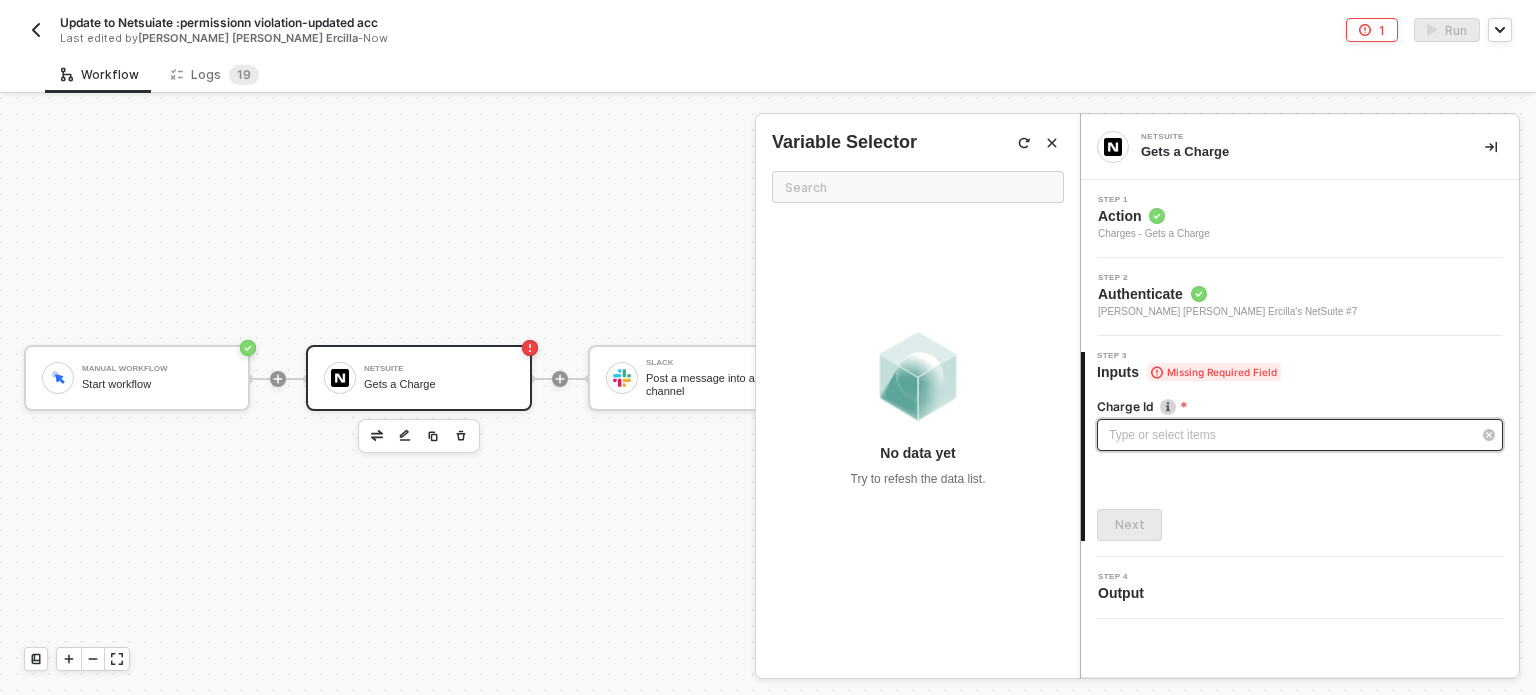 click on "Type or select items ﻿" at bounding box center [1290, 435] 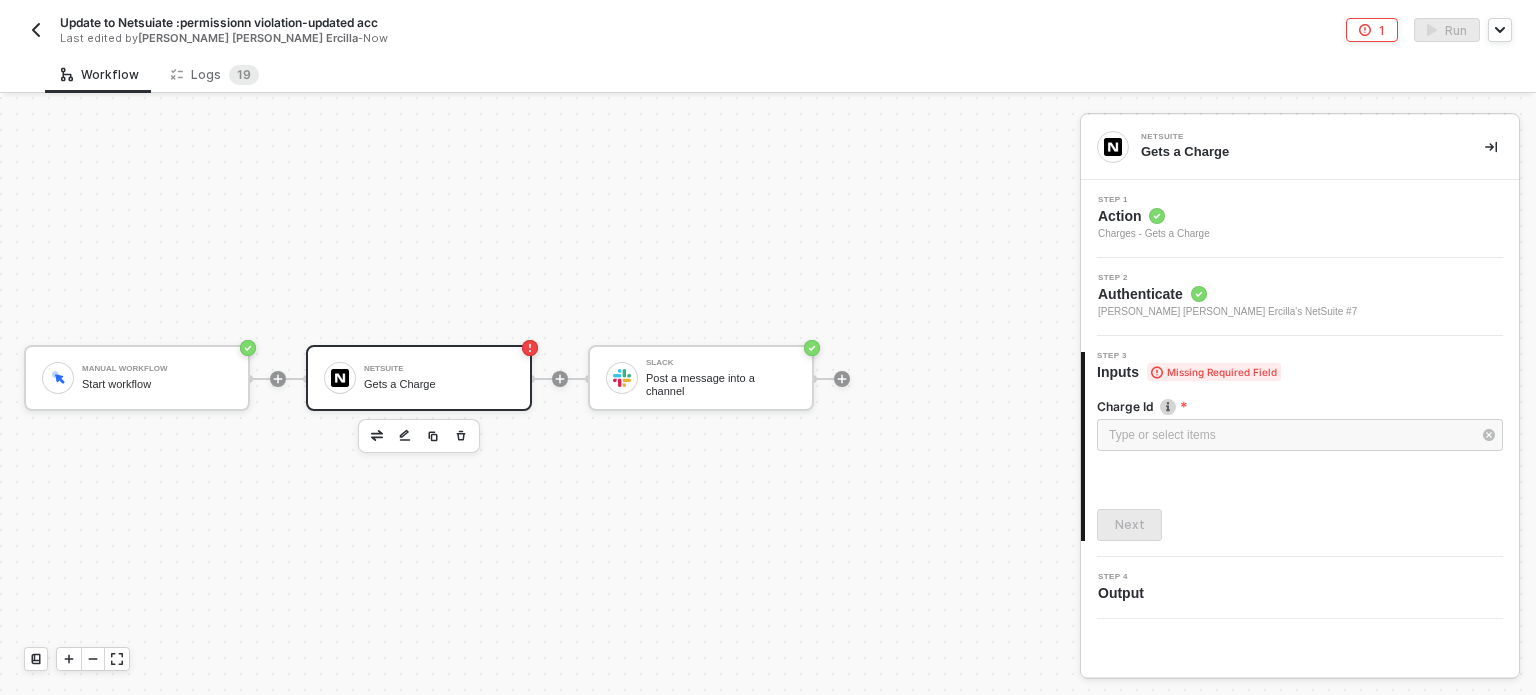 click on "Action" at bounding box center (1154, 216) 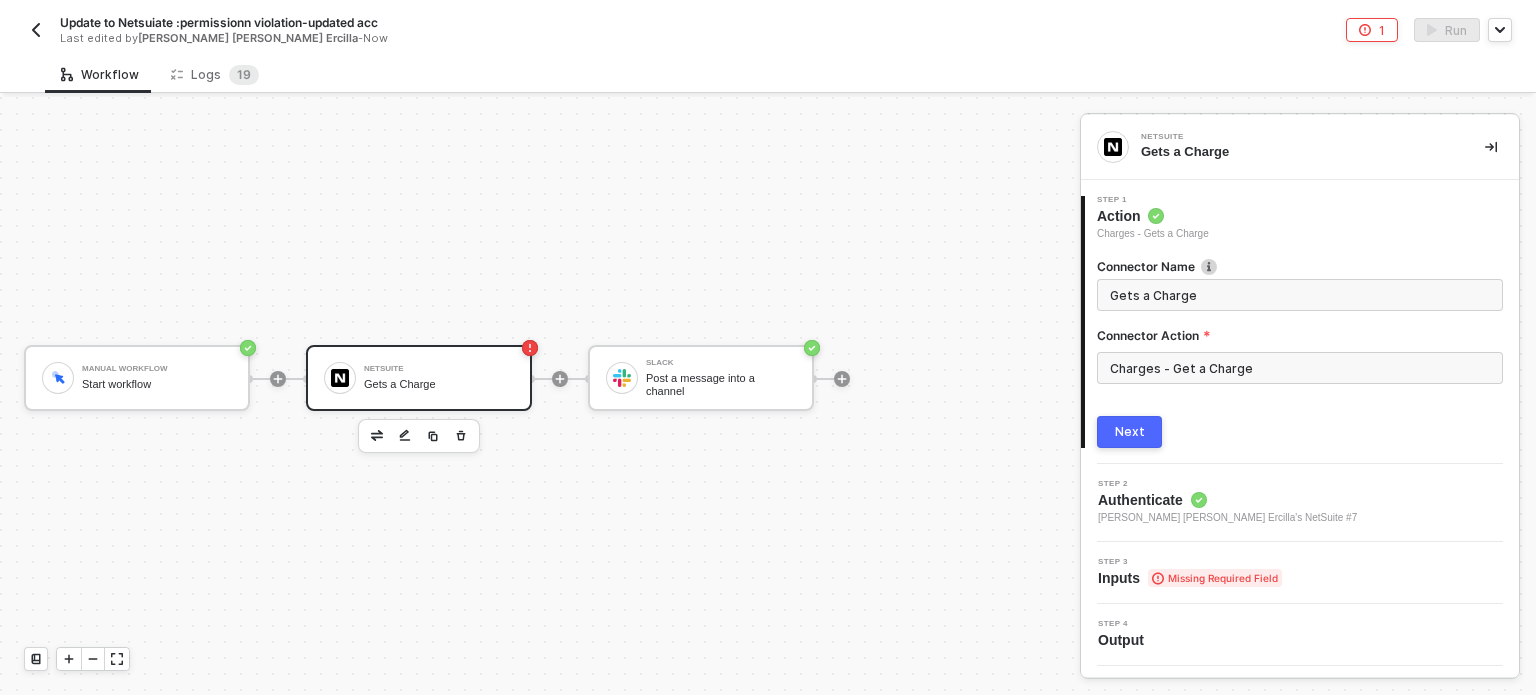 click on "Next" at bounding box center (1129, 432) 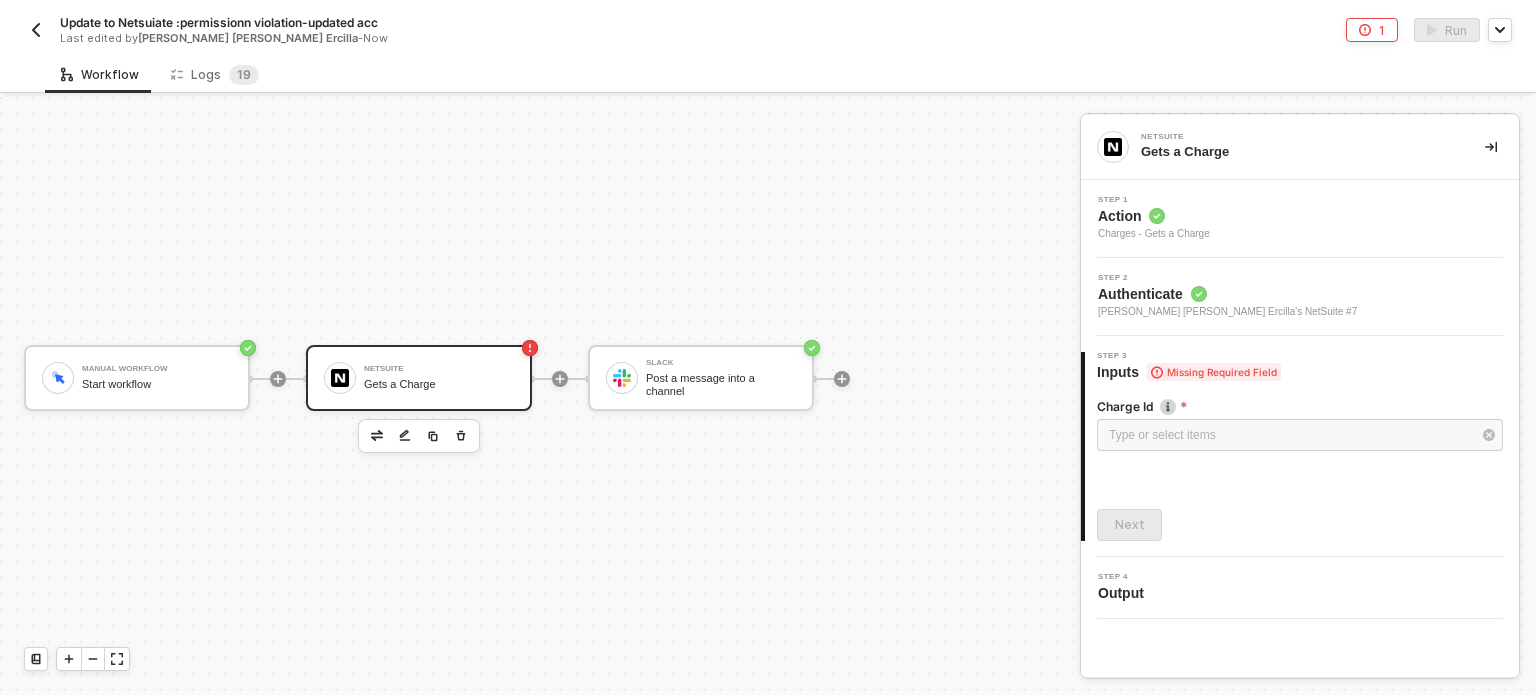 click on "Action" at bounding box center (1154, 216) 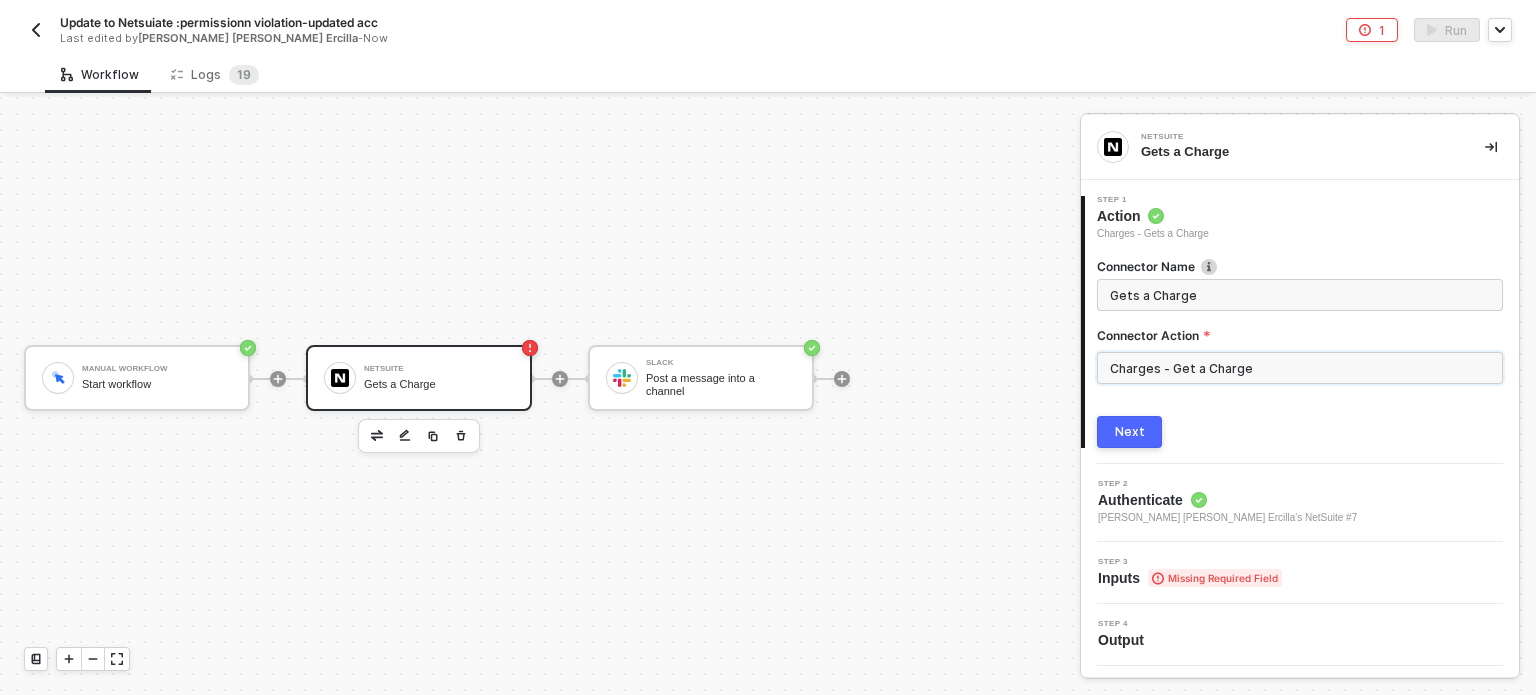 click on "Charges - Get a Charge" at bounding box center (1300, 368) 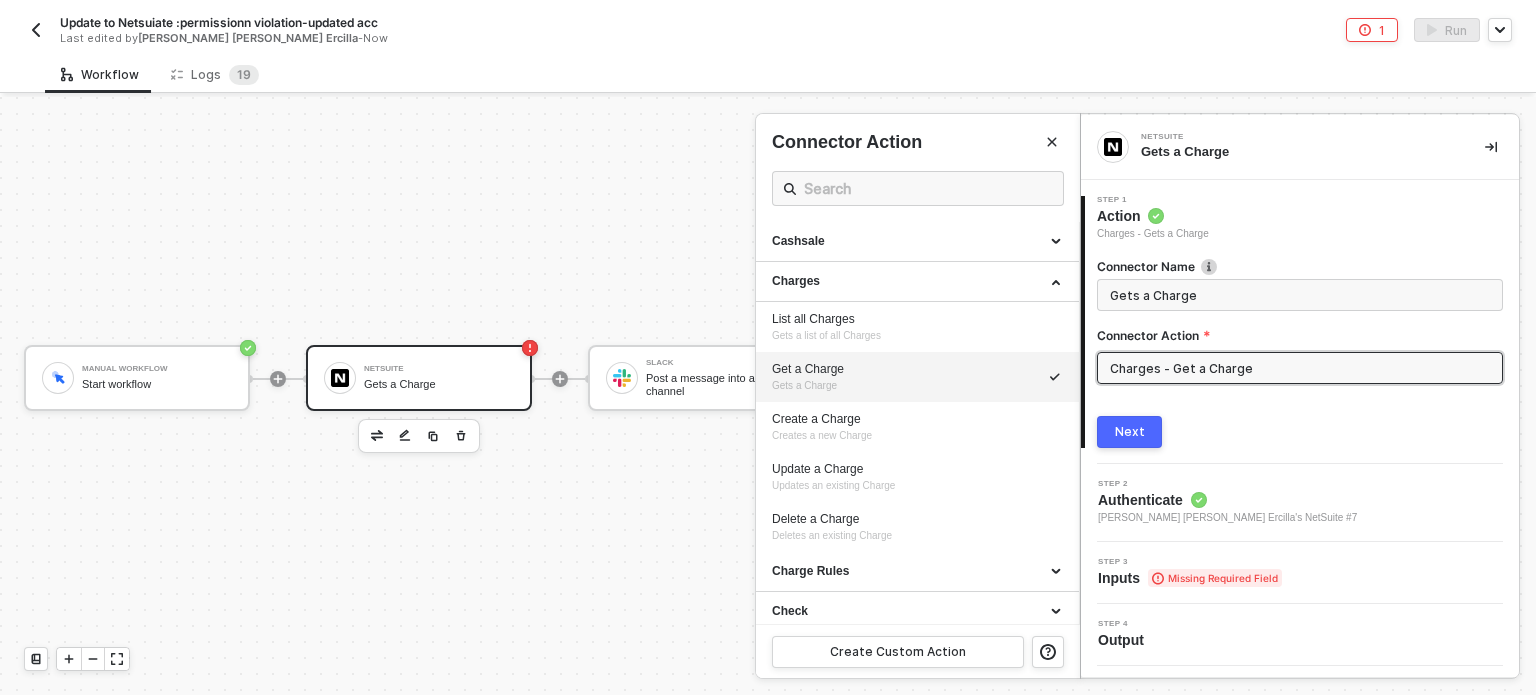 drag, startPoint x: 796, startPoint y: 419, endPoint x: 1140, endPoint y: 432, distance: 344.24554 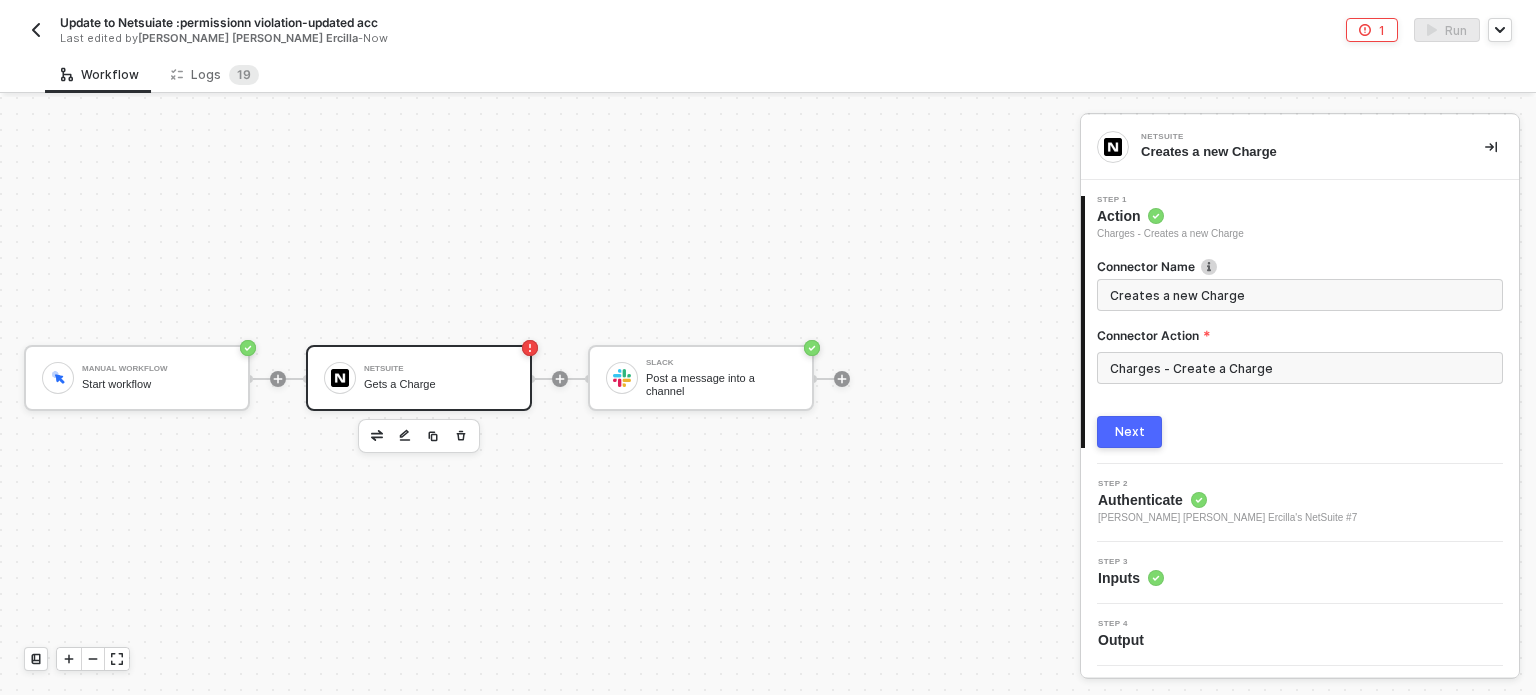 drag, startPoint x: 1136, startPoint y: 426, endPoint x: 1250, endPoint y: 451, distance: 116.70904 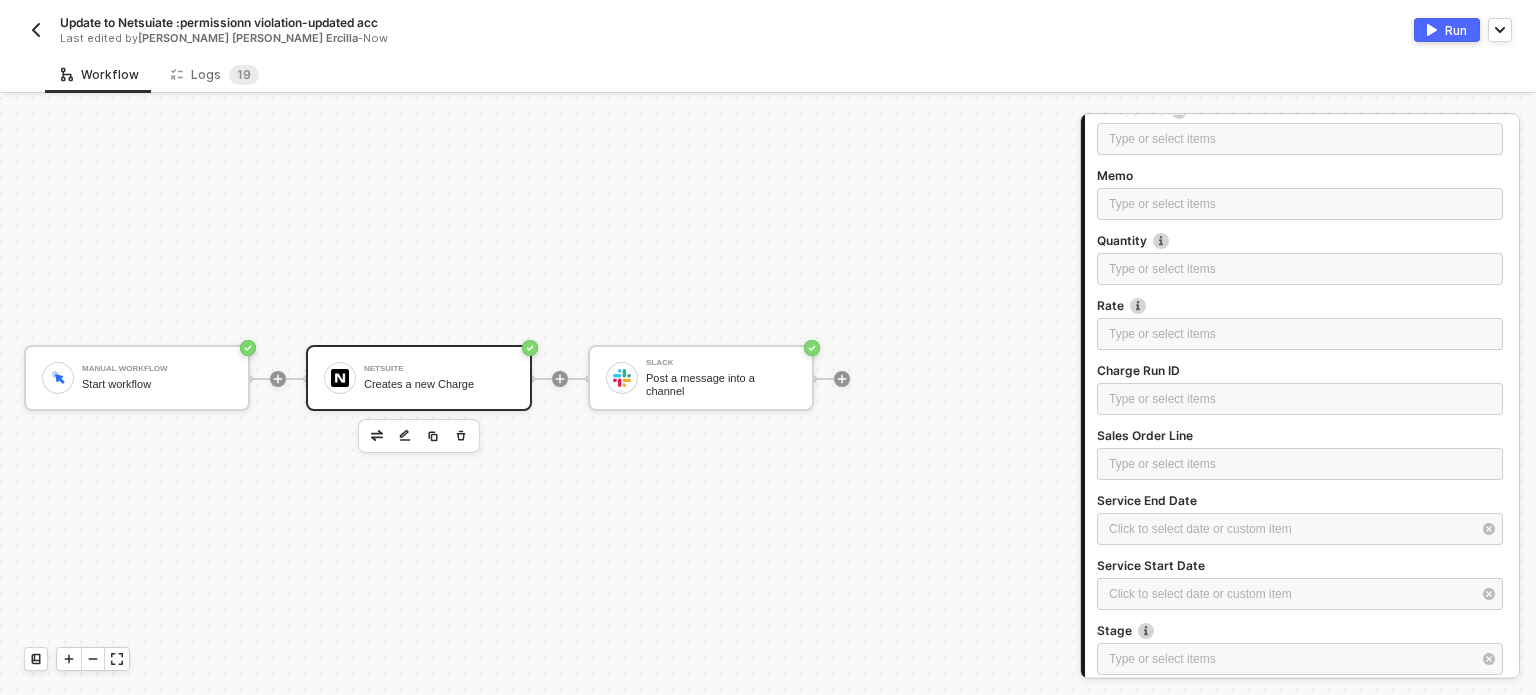 scroll, scrollTop: 1000, scrollLeft: 0, axis: vertical 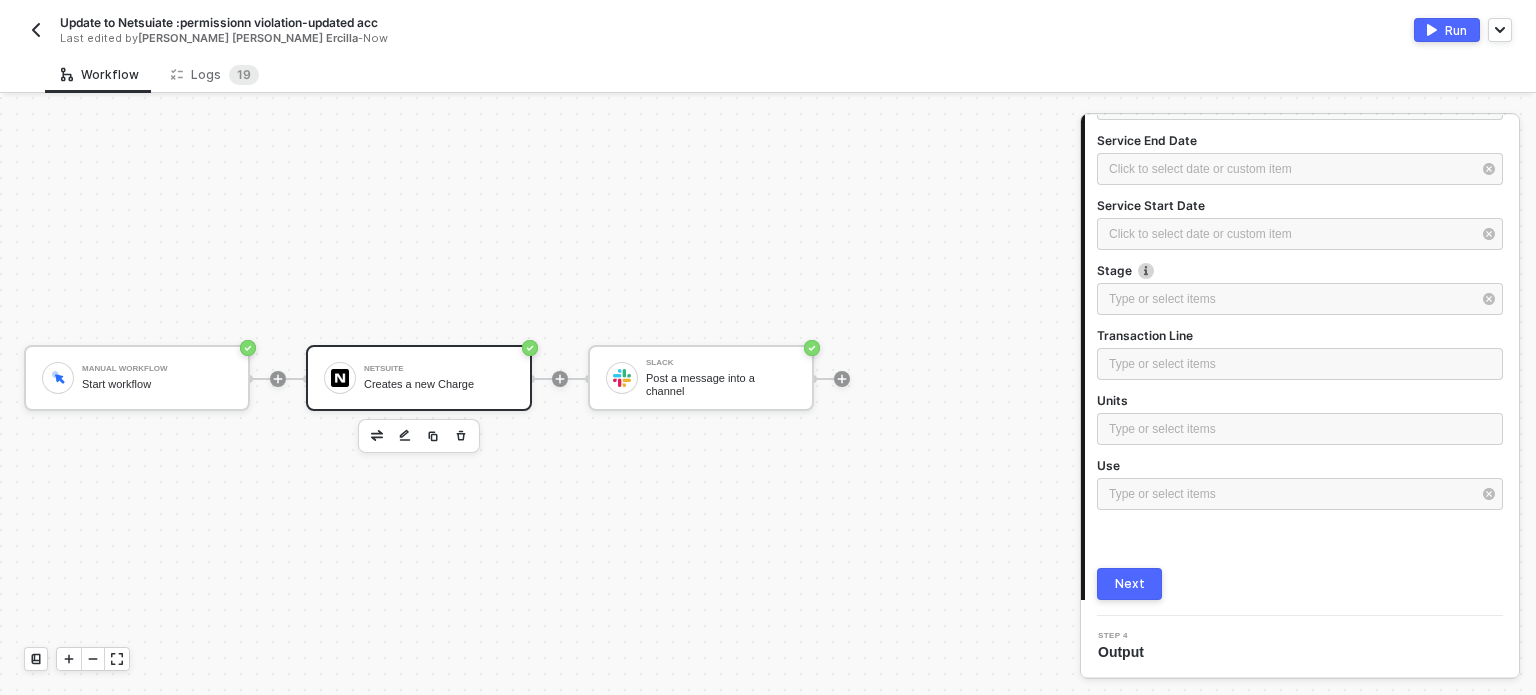 click on "Next" at bounding box center [1130, 584] 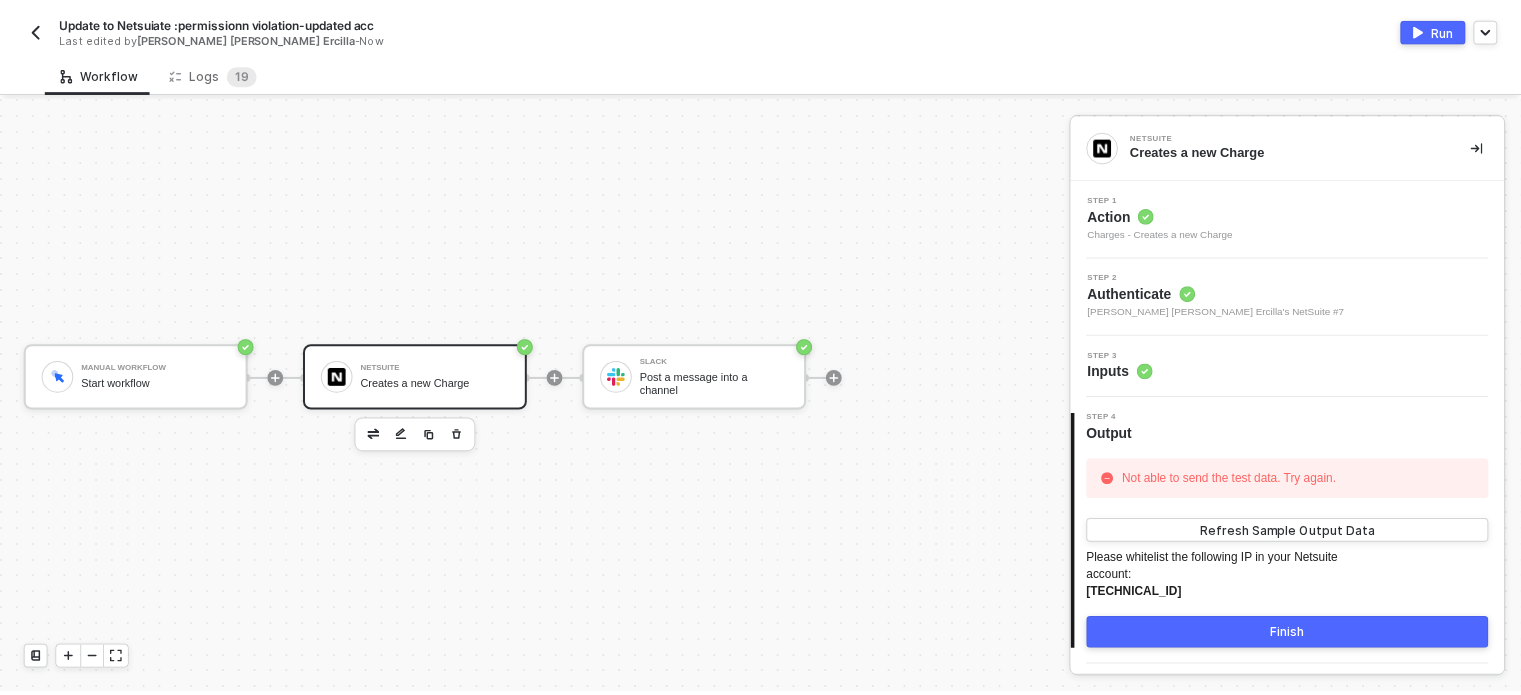 scroll, scrollTop: 0, scrollLeft: 0, axis: both 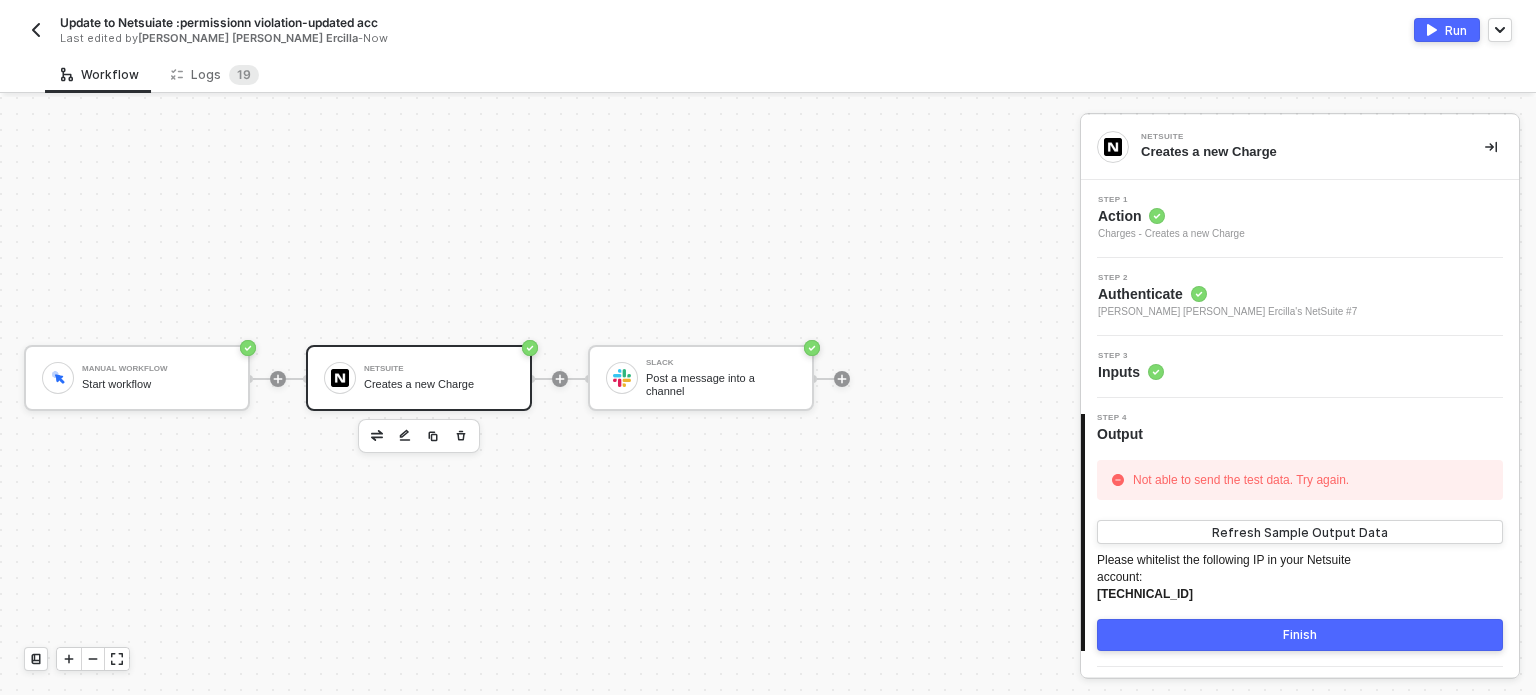 click on "Run" at bounding box center [1447, 30] 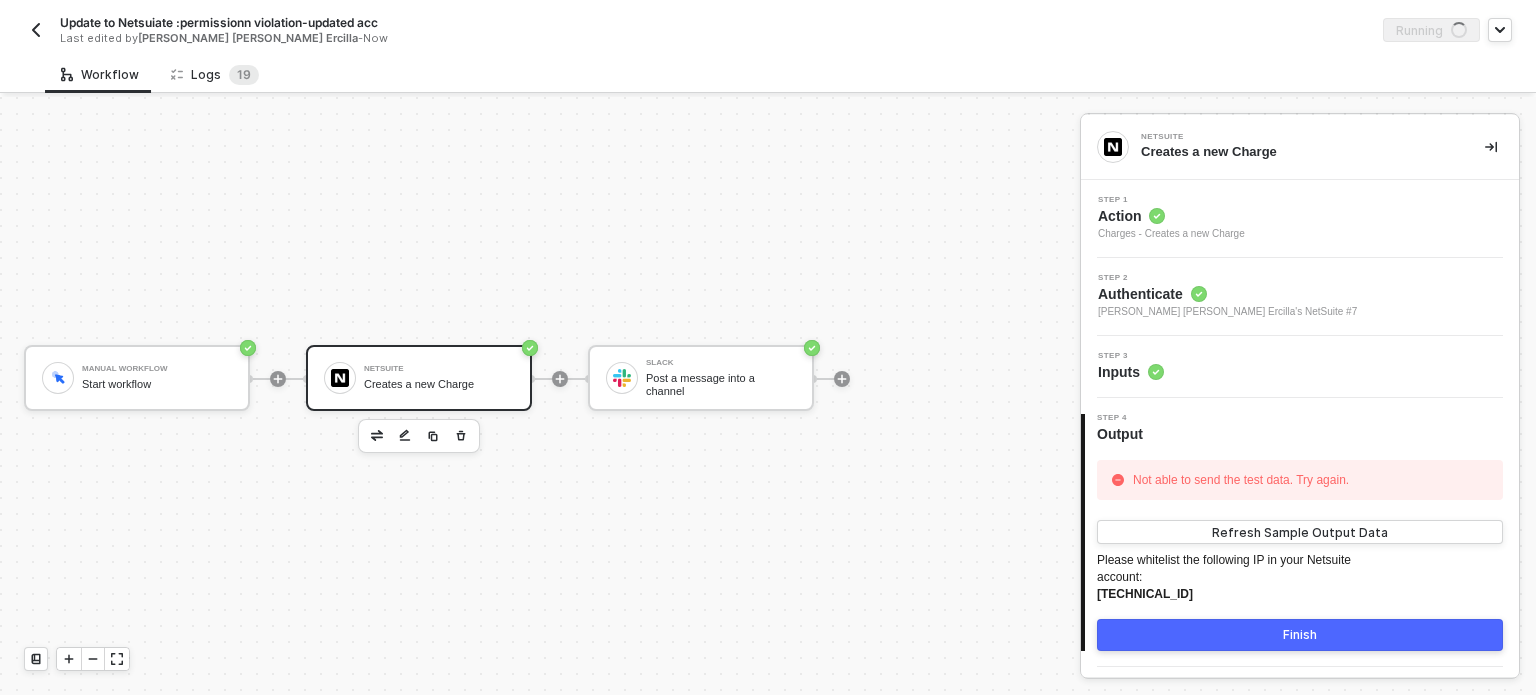 drag, startPoint x: 219, startPoint y: 78, endPoint x: 100, endPoint y: 131, distance: 130.26895 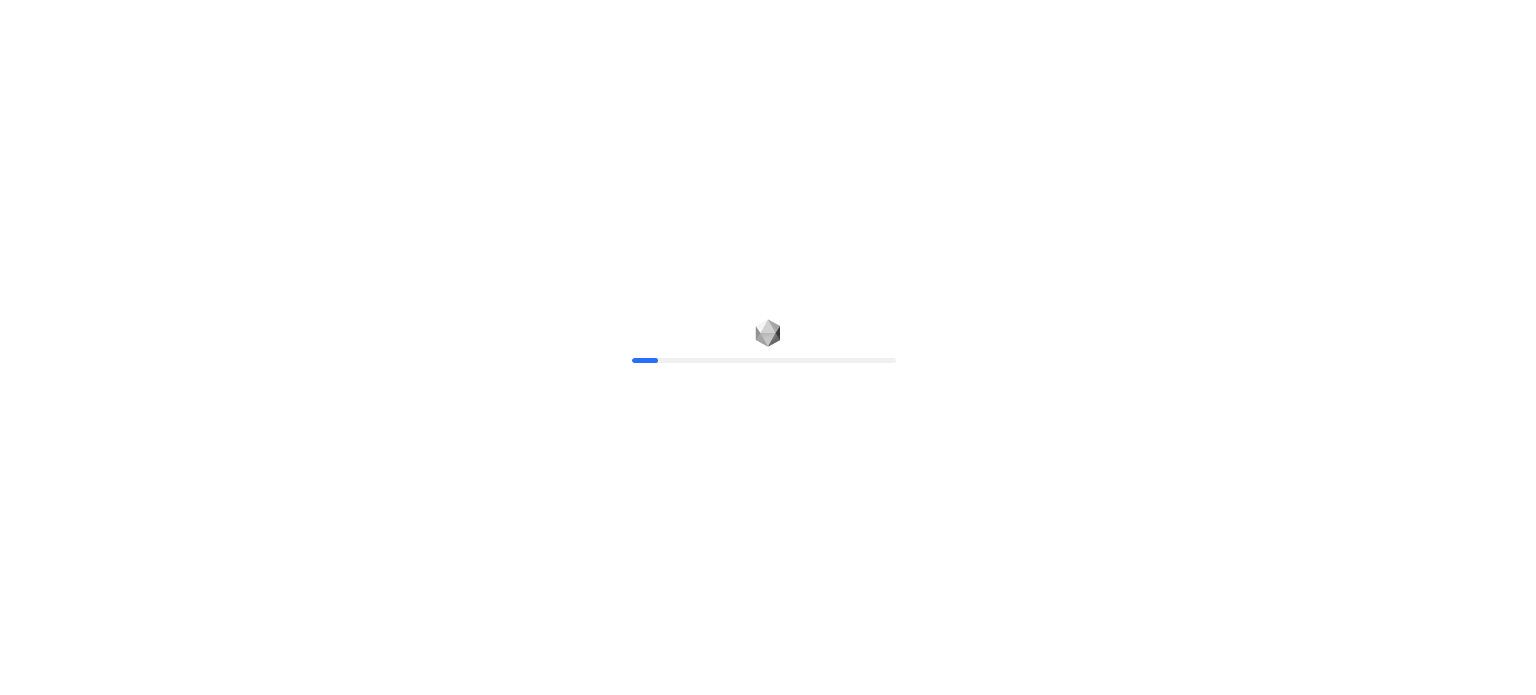 scroll, scrollTop: 0, scrollLeft: 0, axis: both 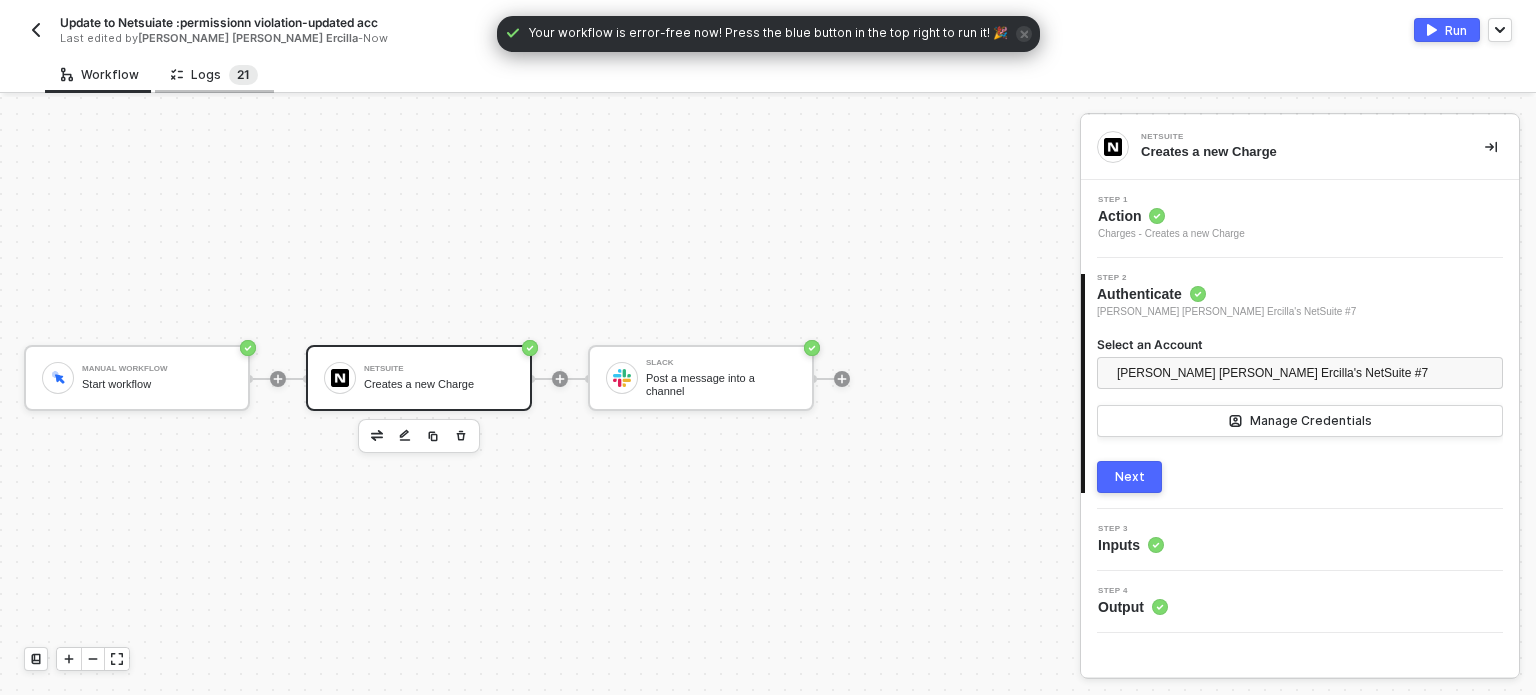 click on "2 1" at bounding box center (243, 75) 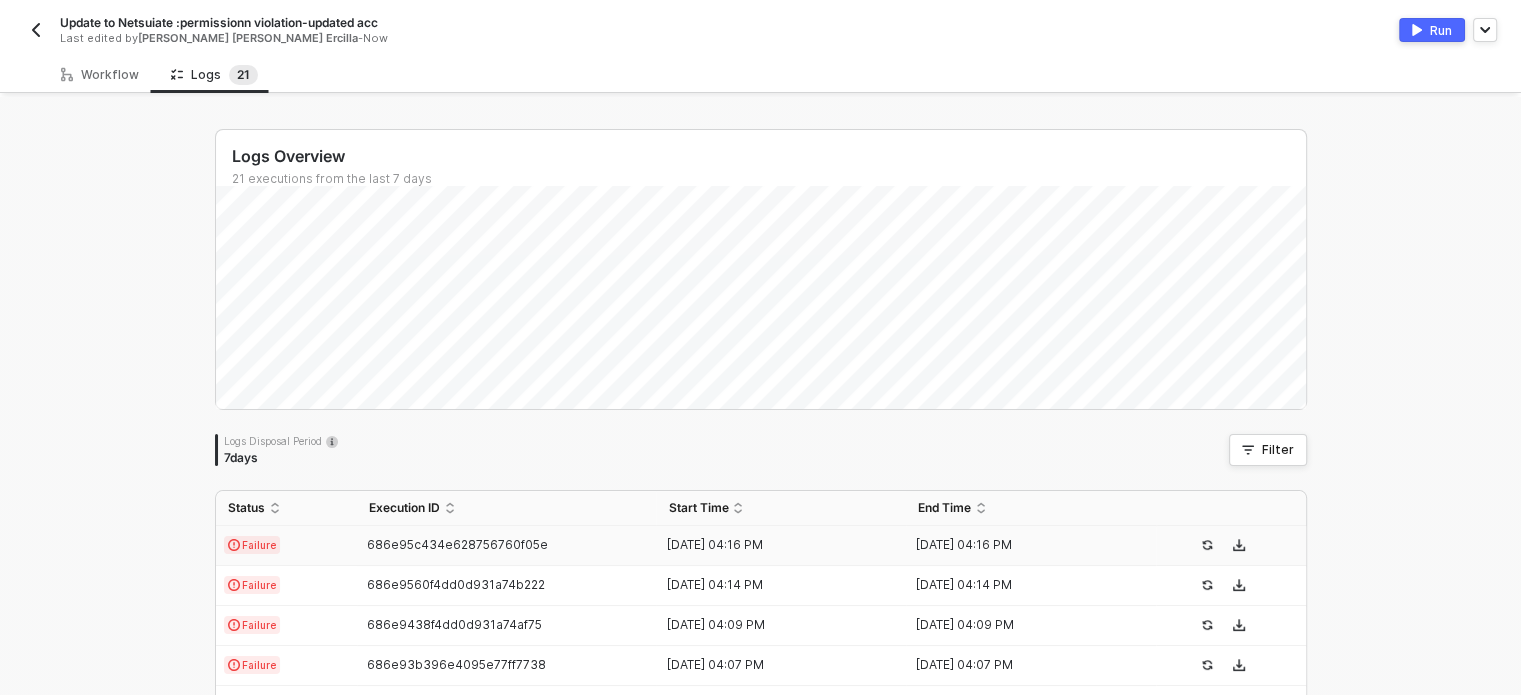 click on "Failure" at bounding box center [286, 546] 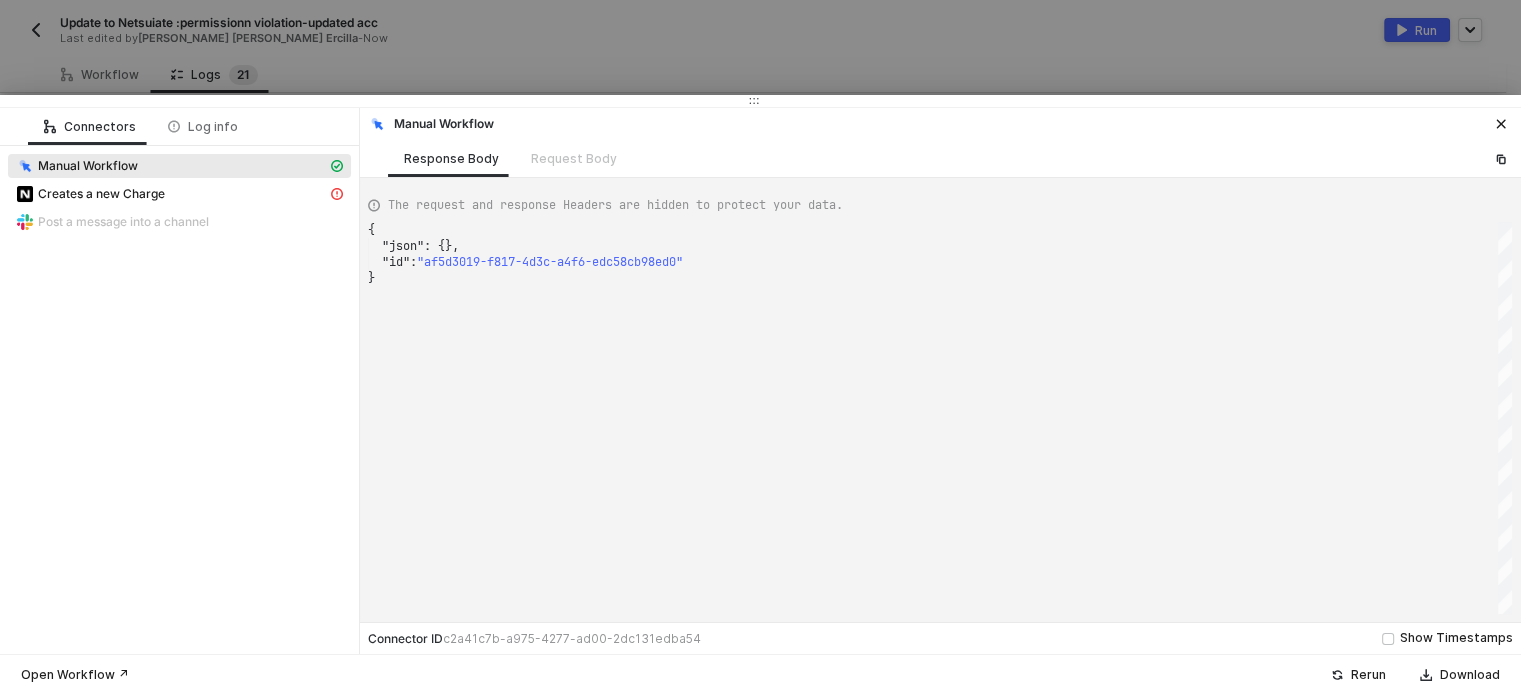 click on "Creates a new Charge" at bounding box center (171, 194) 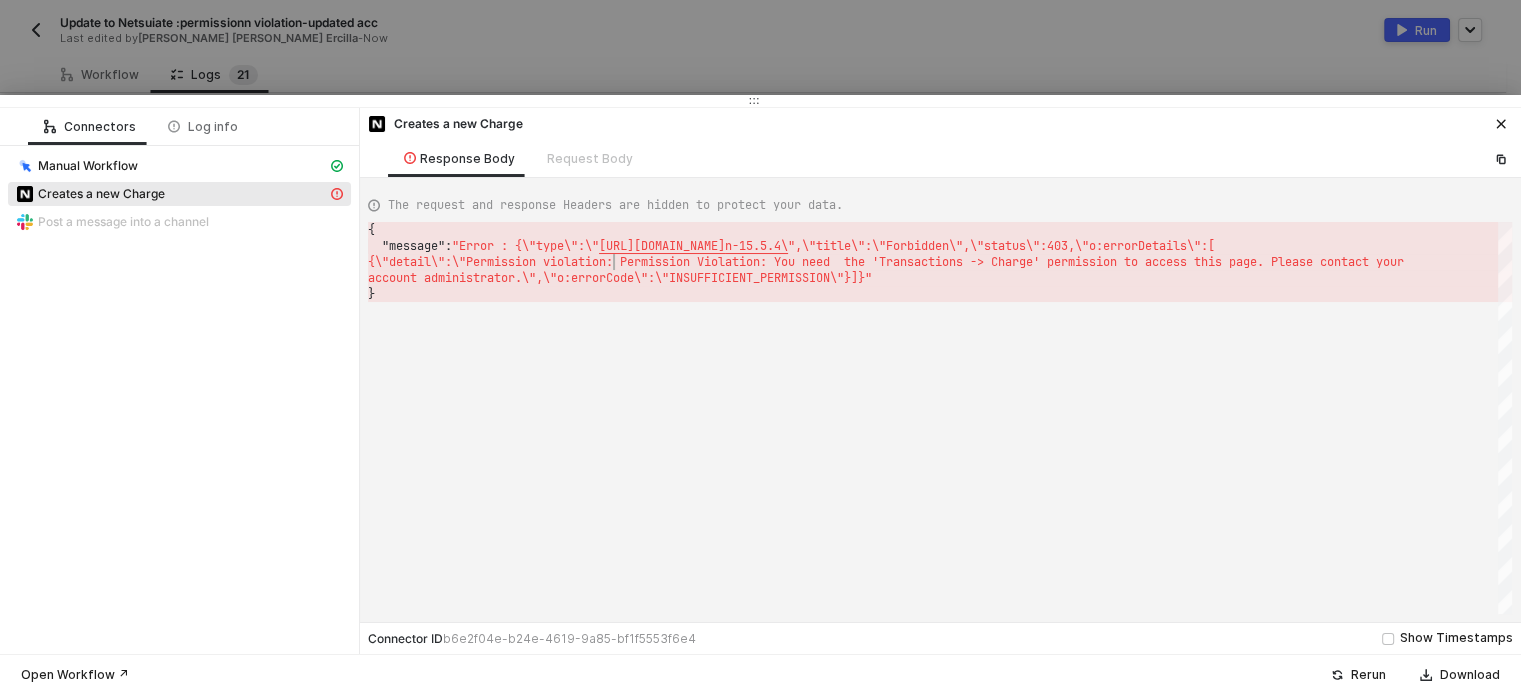scroll, scrollTop: 0, scrollLeft: 5, axis: horizontal 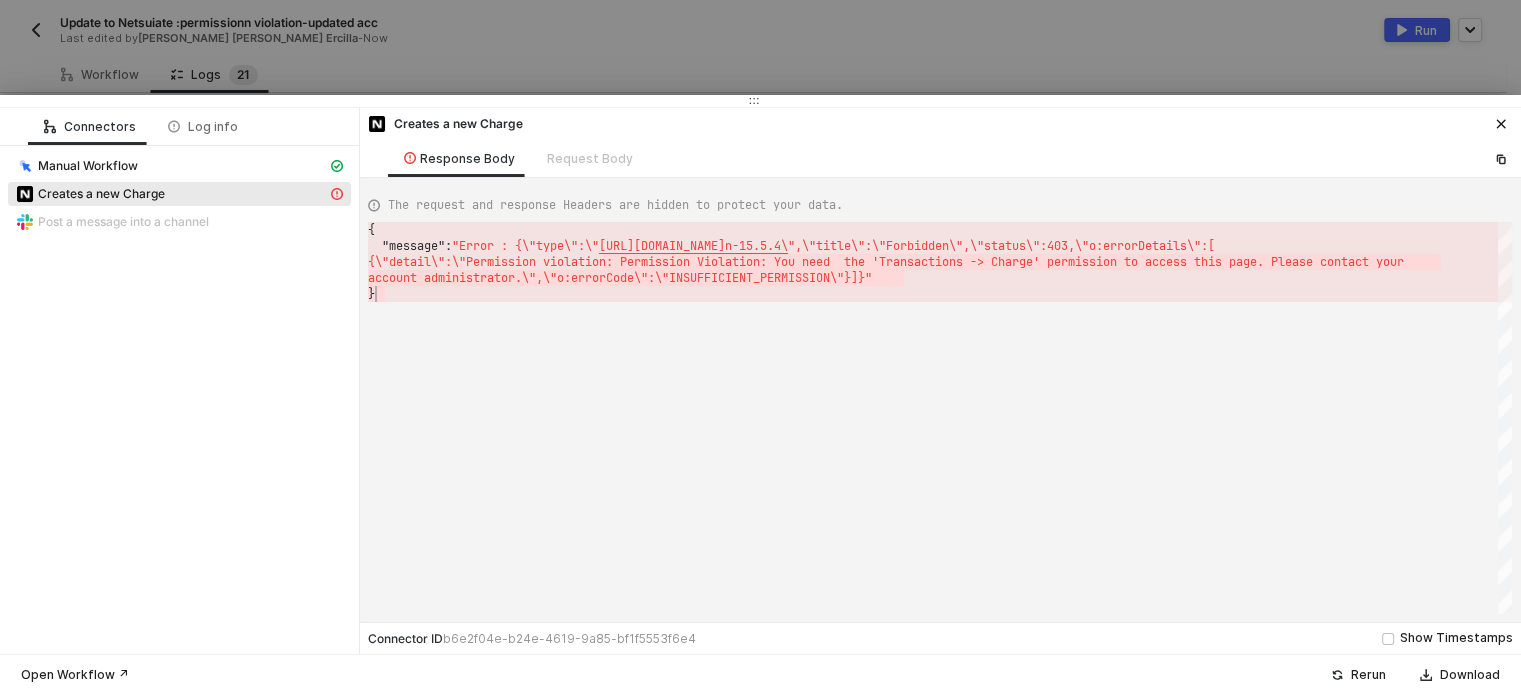 drag, startPoint x: 616, startPoint y: 257, endPoint x: 1137, endPoint y: 308, distance: 523.49023 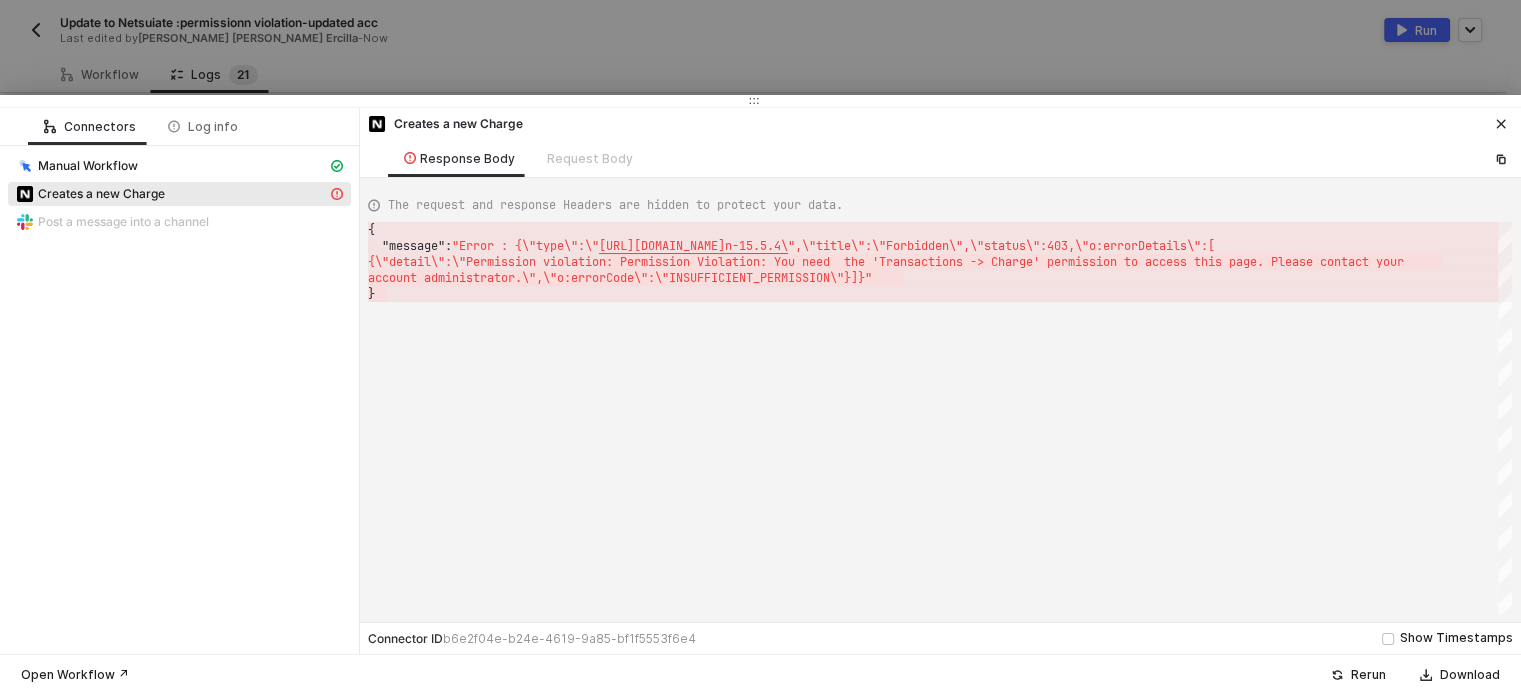 click at bounding box center [1501, 124] 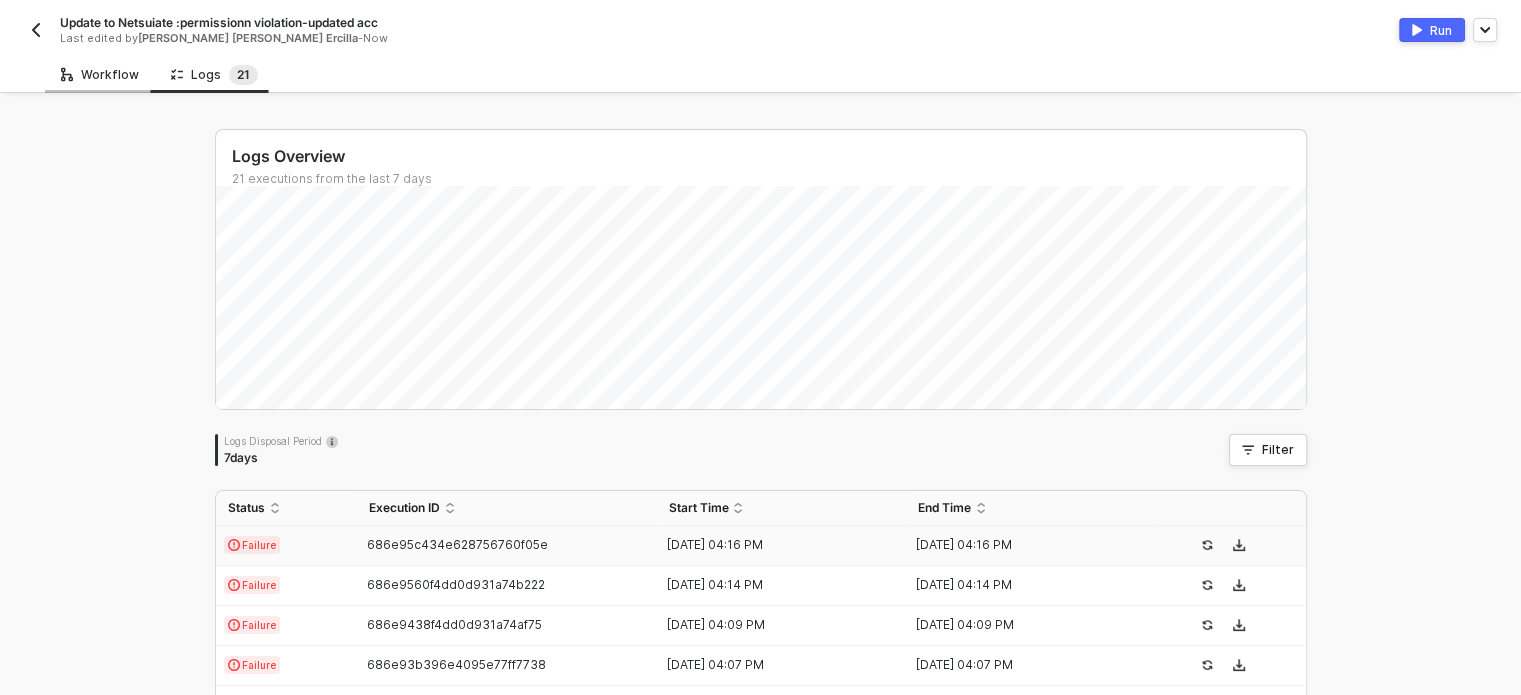 click on "Workflow" at bounding box center (100, 75) 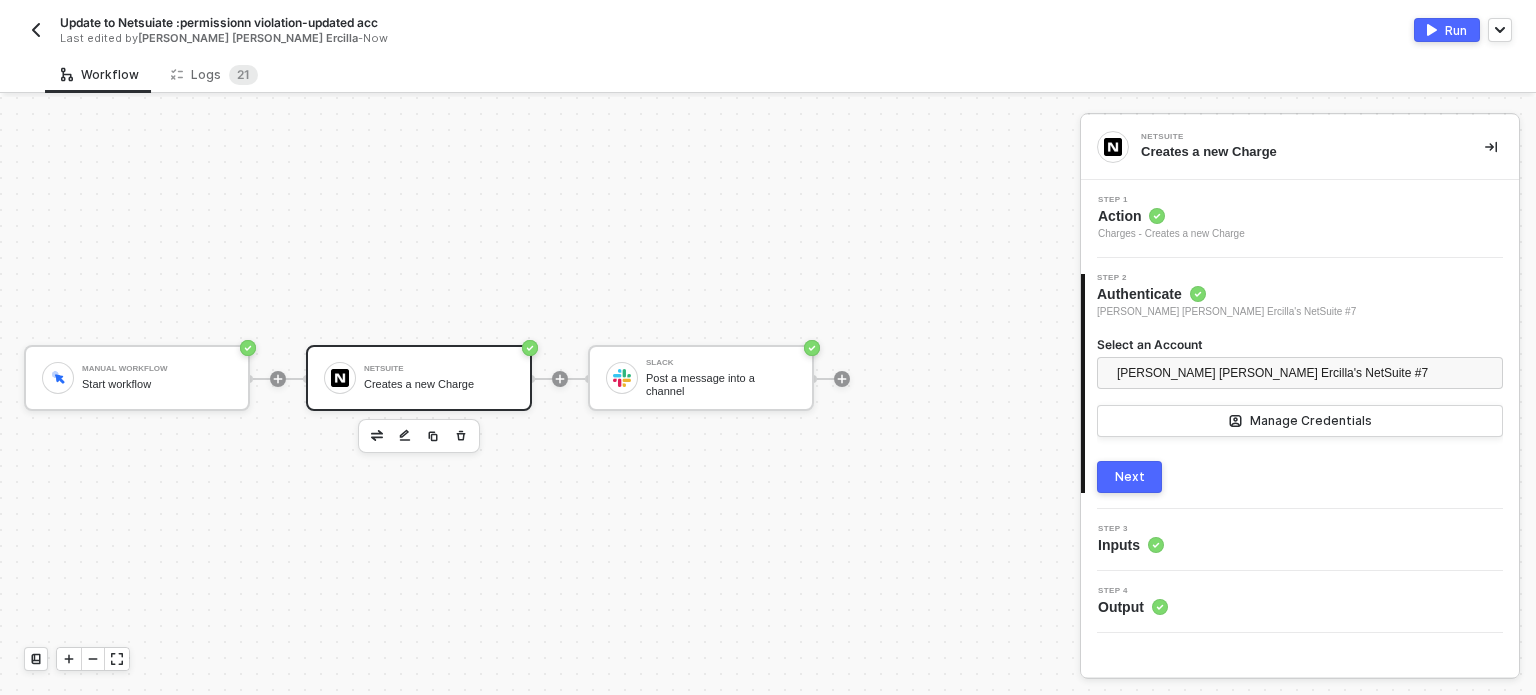 click on "Step 1" at bounding box center [1171, 200] 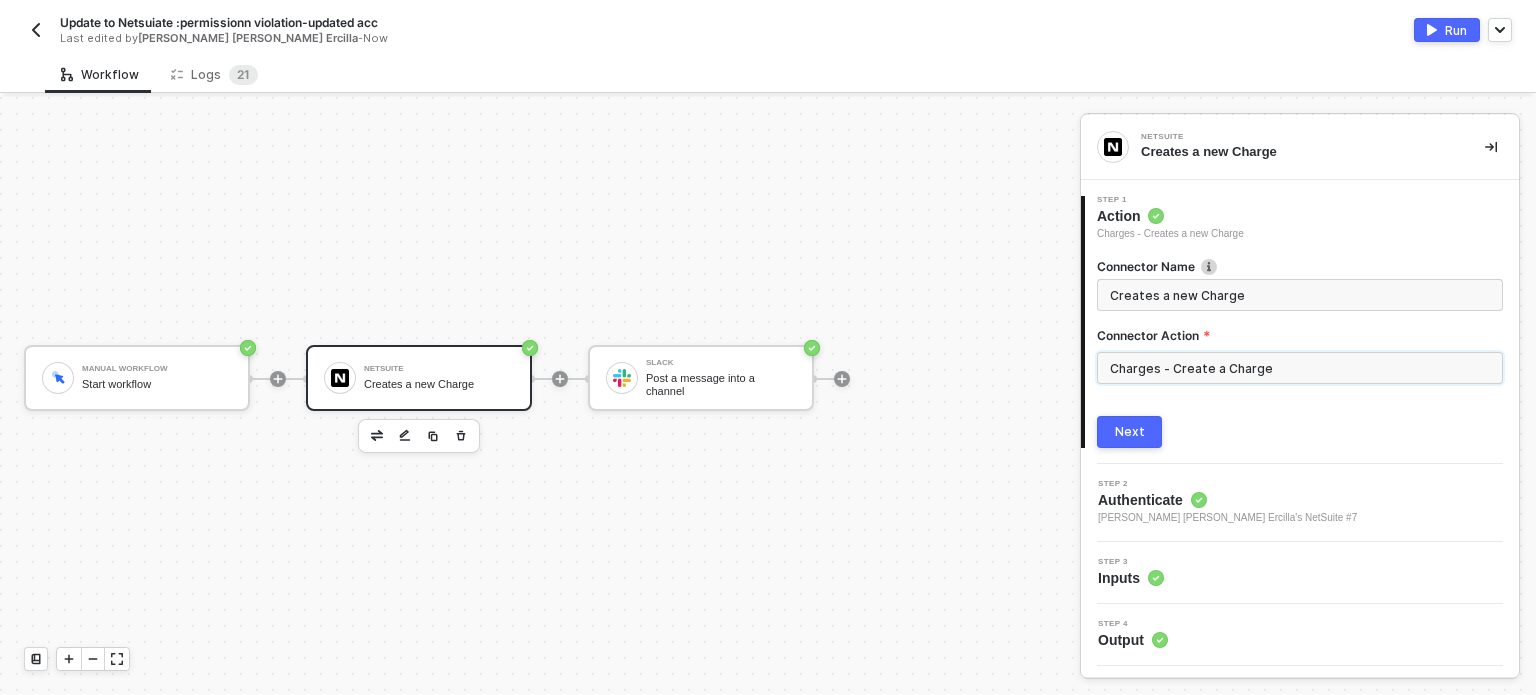 click on "Charges - Create a Charge" at bounding box center [1300, 368] 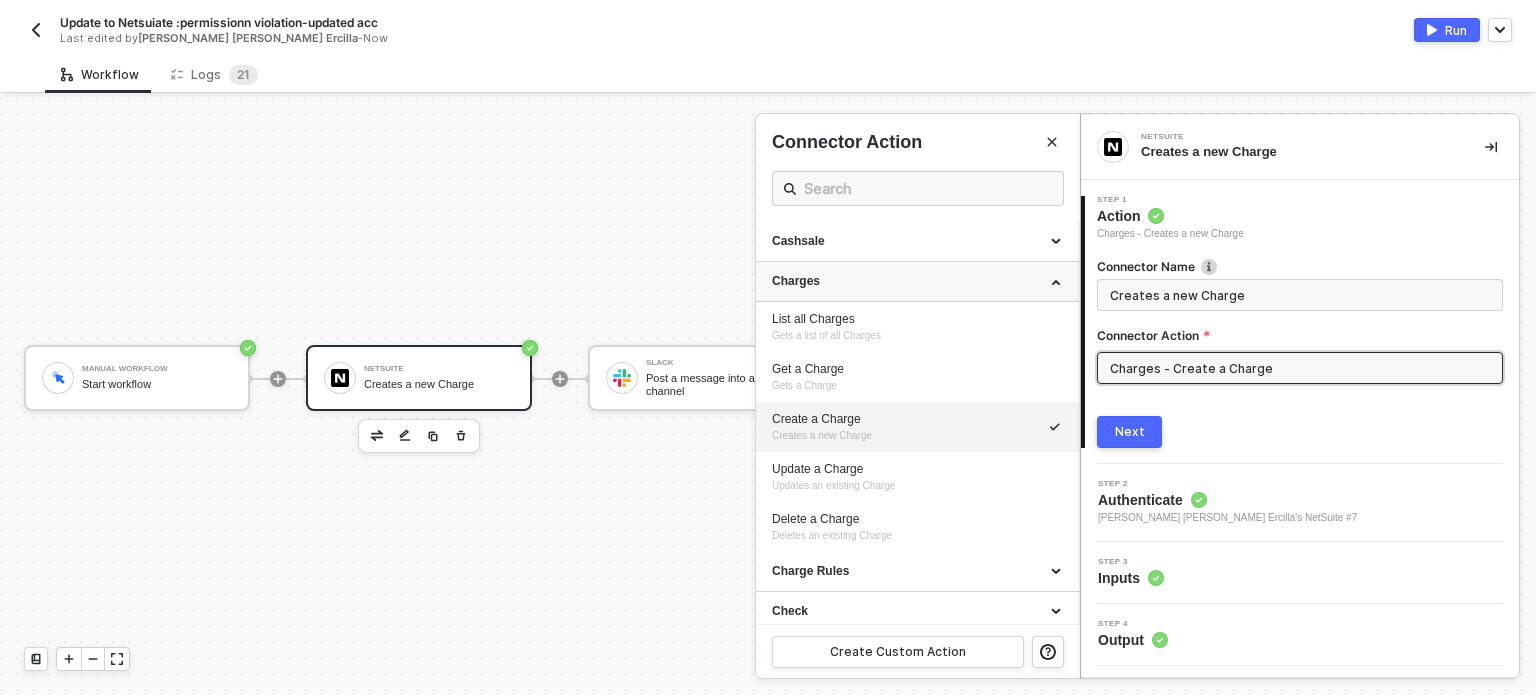drag, startPoint x: 869, startPoint y: 277, endPoint x: 937, endPoint y: 287, distance: 68.73136 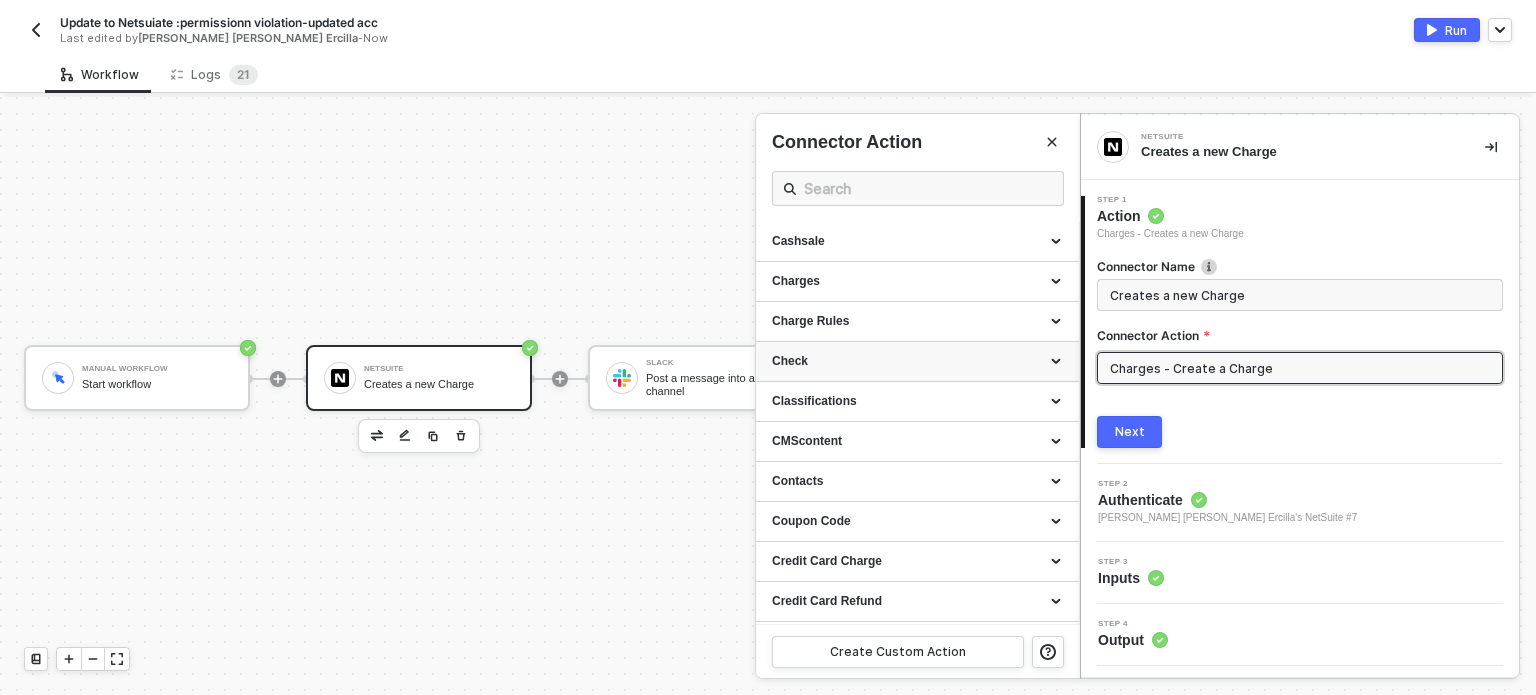 drag, startPoint x: 825, startPoint y: 320, endPoint x: 858, endPoint y: 362, distance: 53.413483 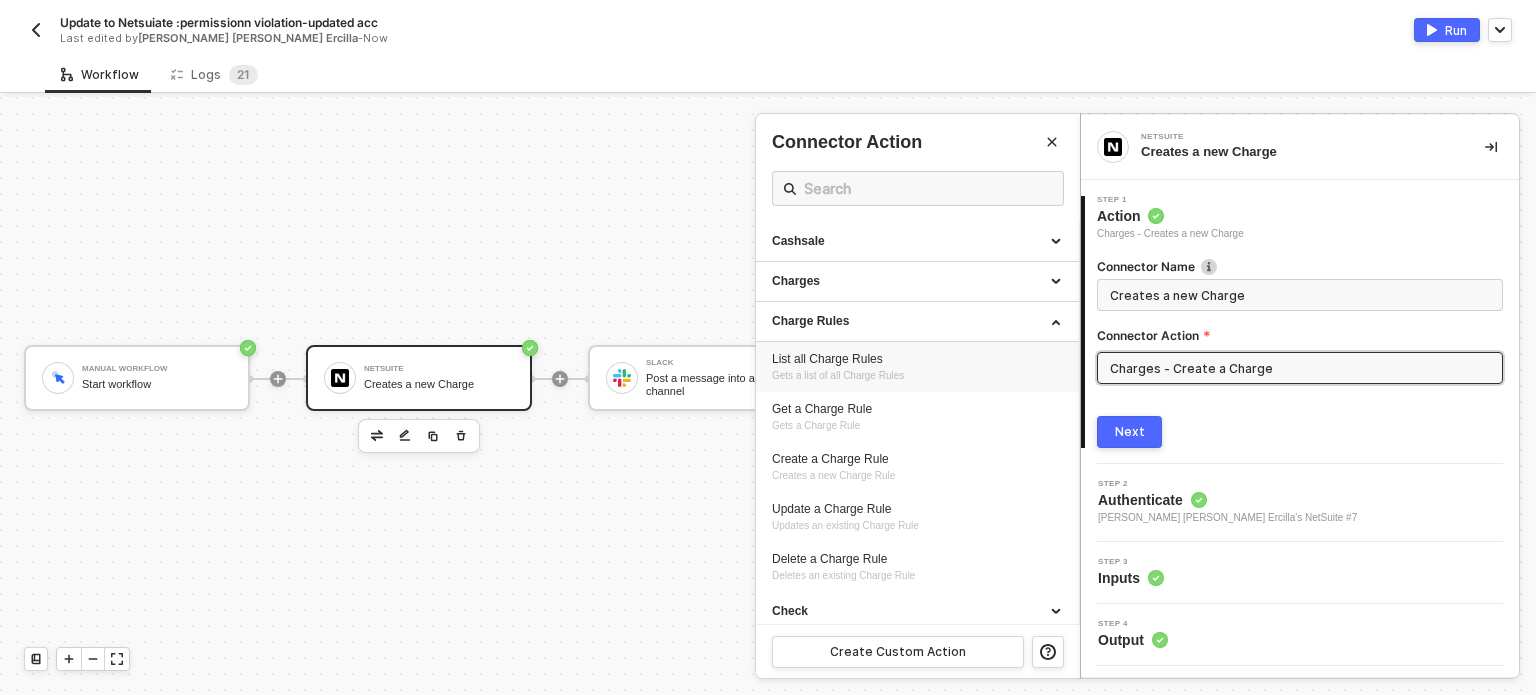 click on "Gets a list of all Charge Rules" at bounding box center (838, 375) 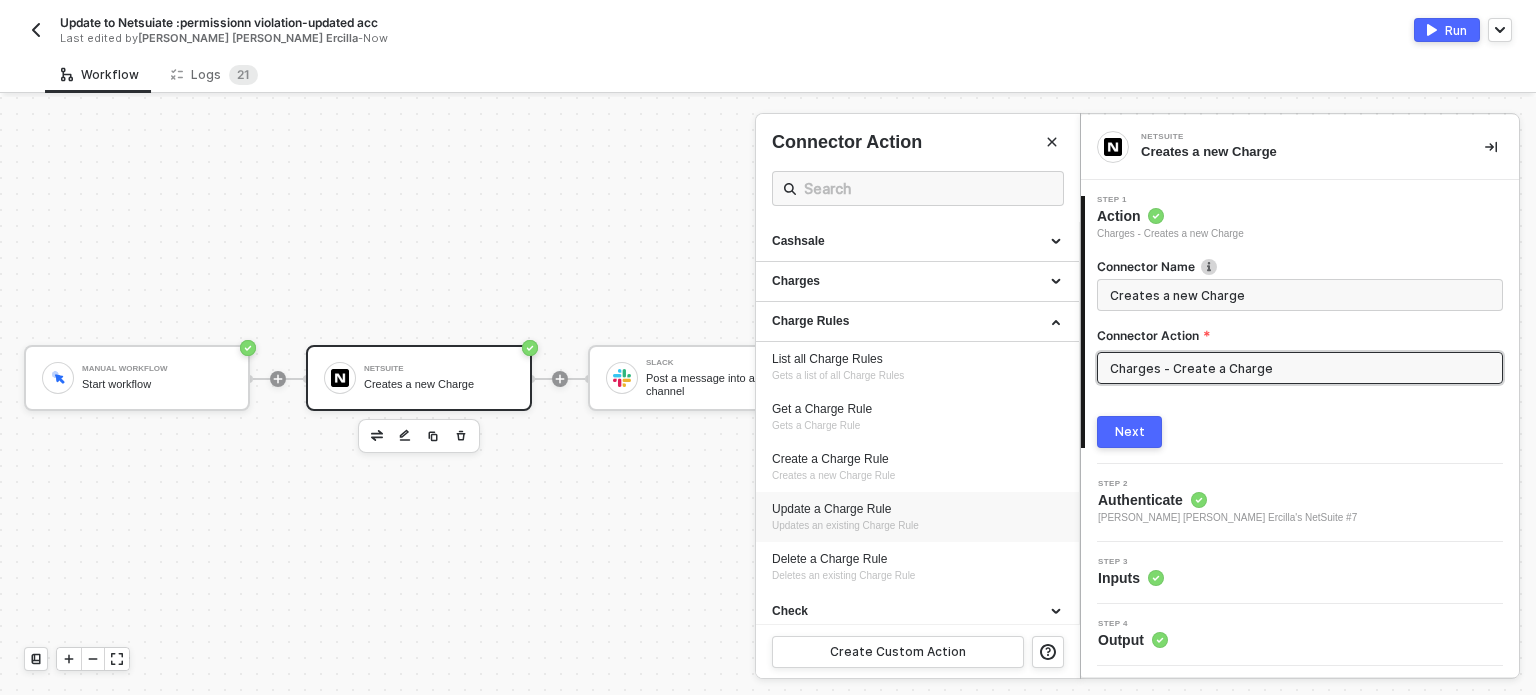 type on "Gets a list of all Charge Rules" 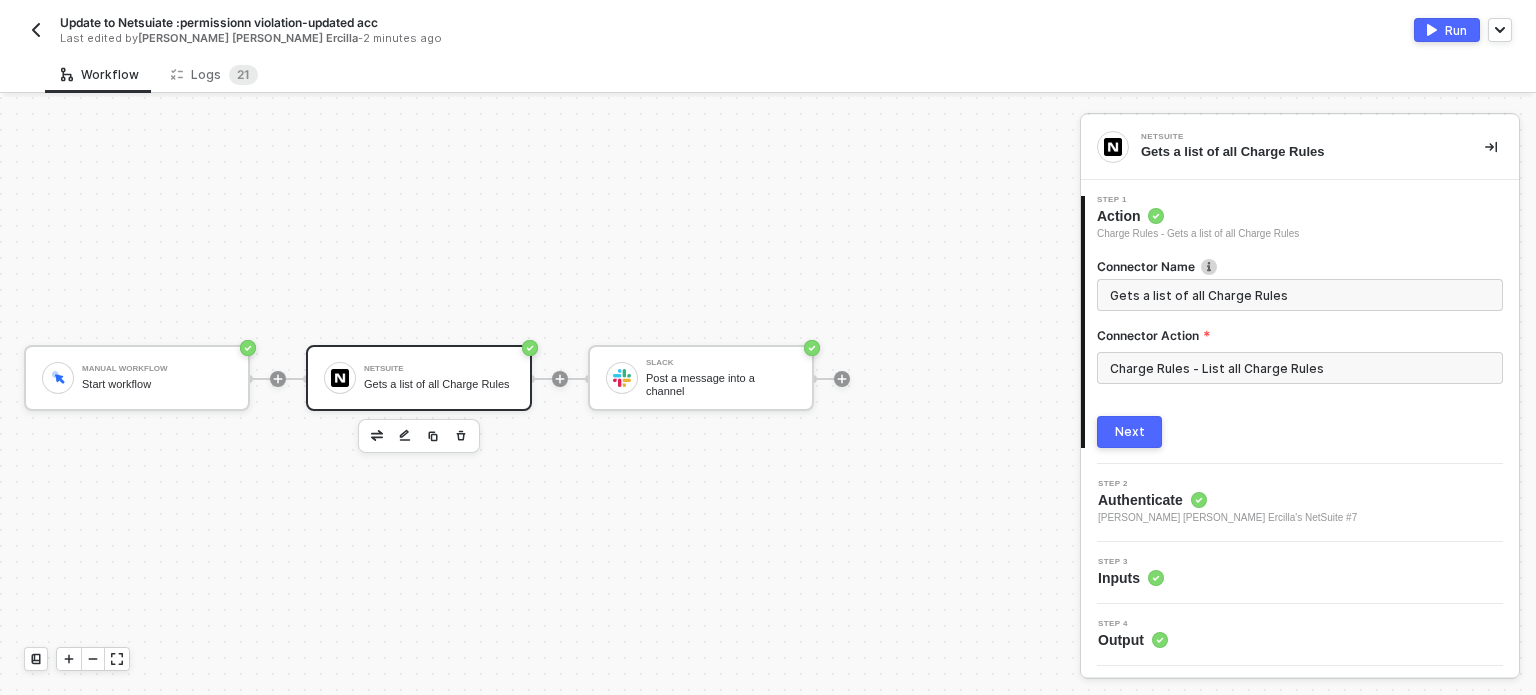 click on "Next" at bounding box center (1130, 432) 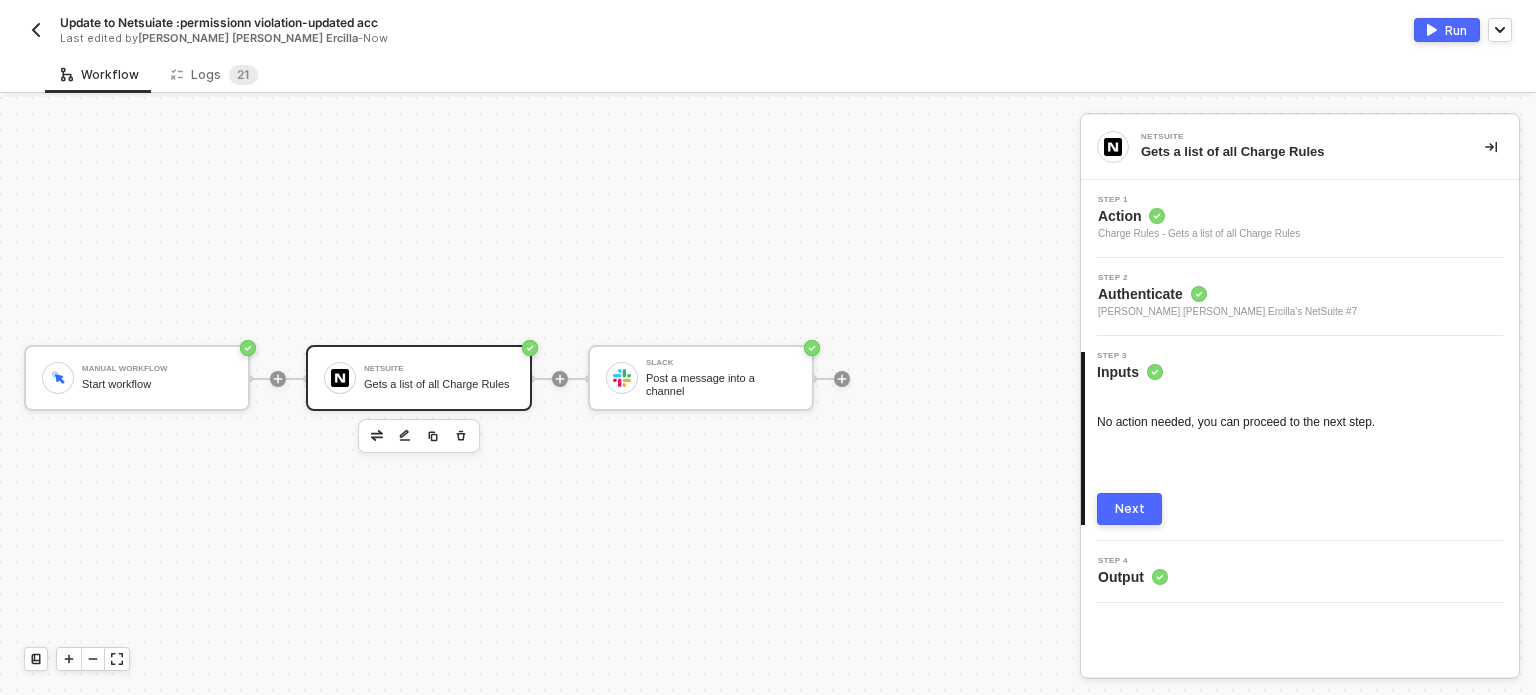 click on "Next" at bounding box center (1130, 509) 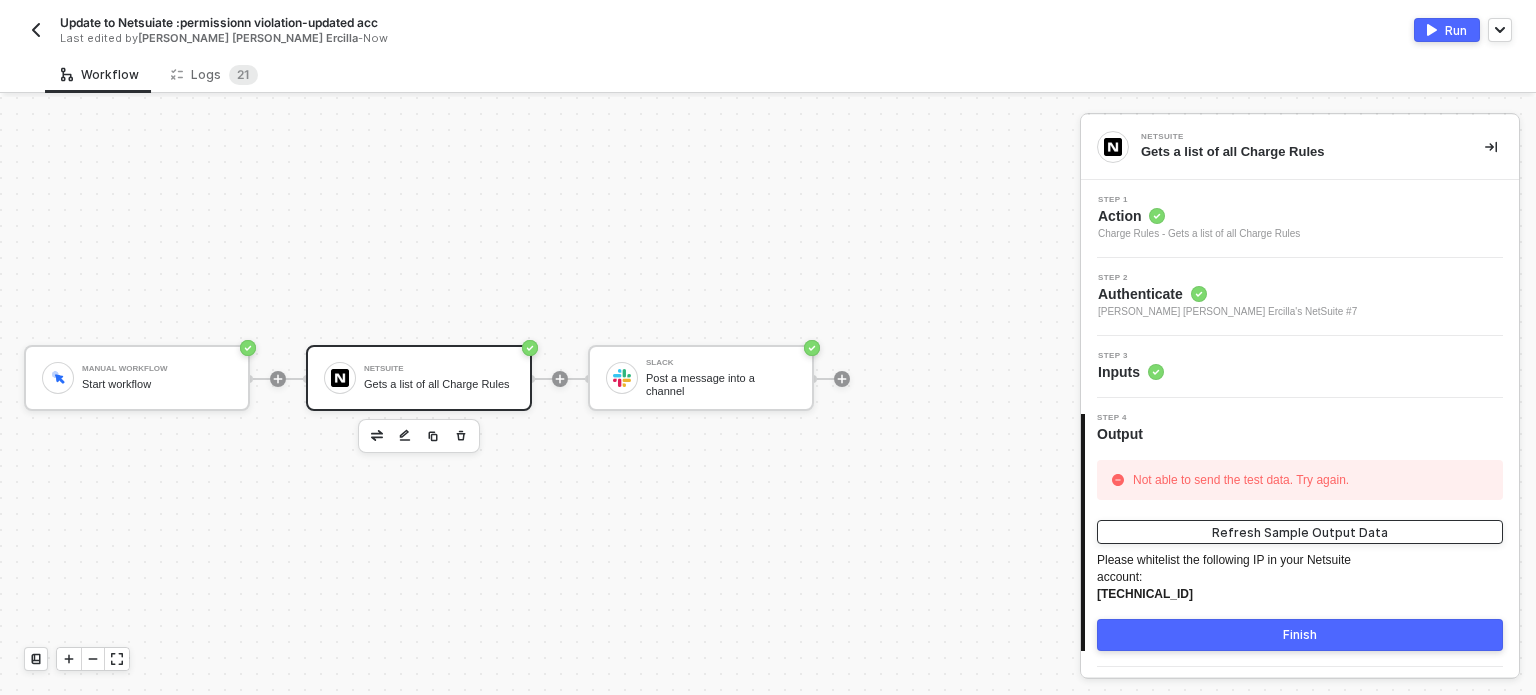 click on "Refresh Sample Output Data" at bounding box center [1300, 532] 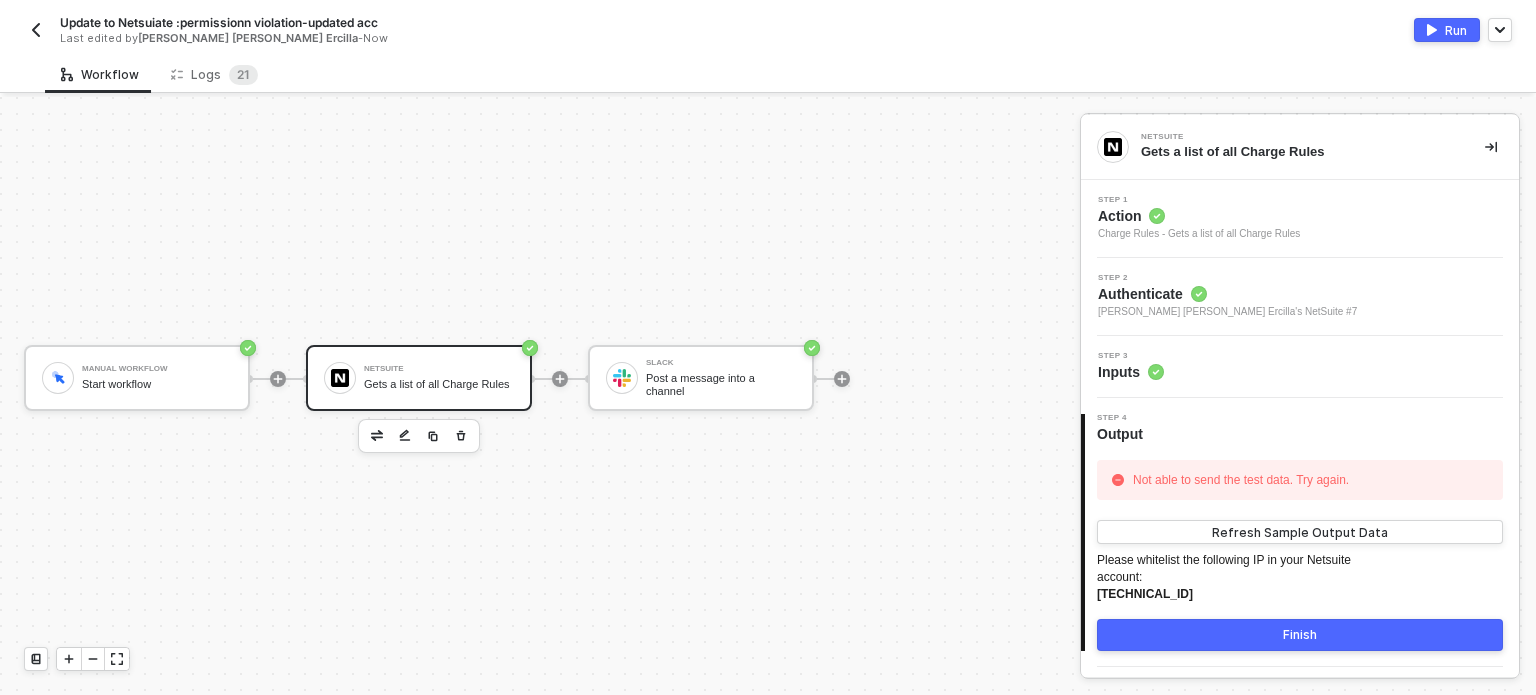 click on "Run" at bounding box center [1456, 30] 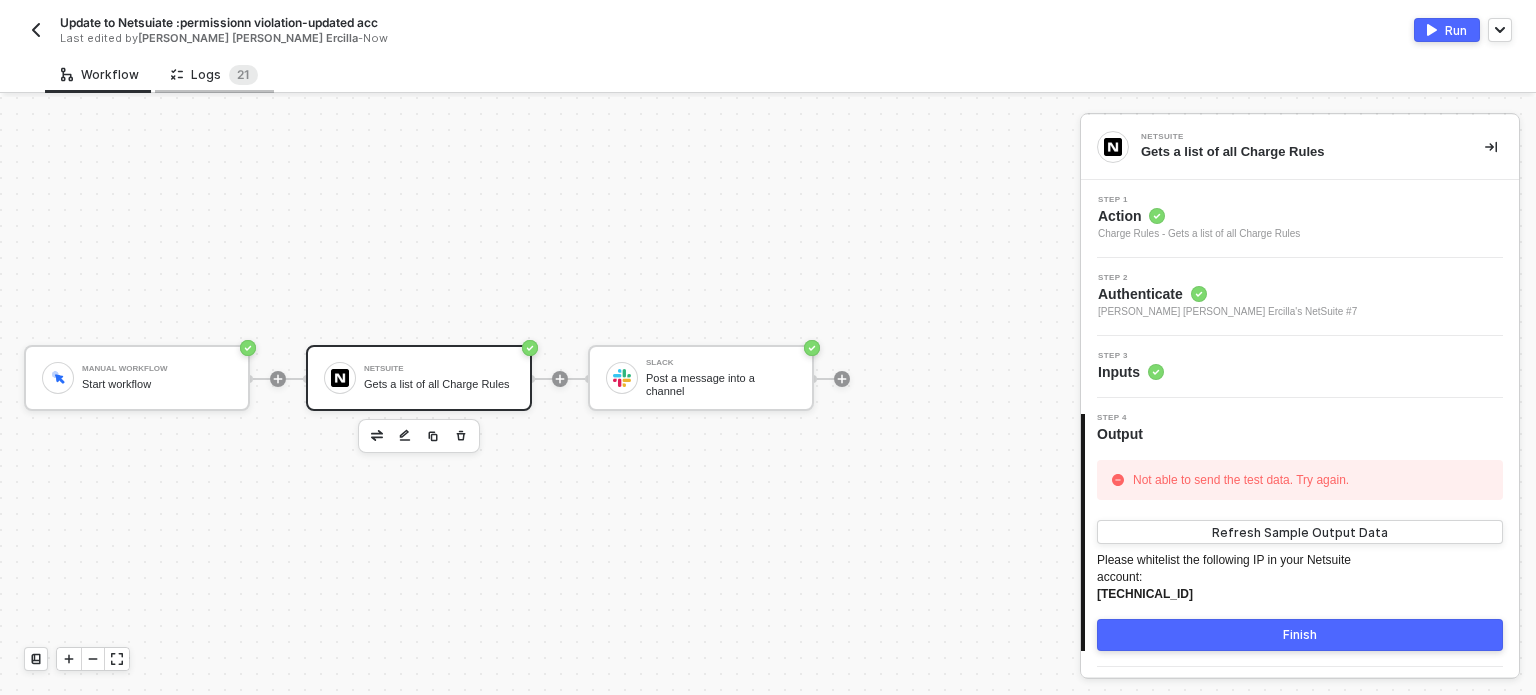click on "Logs 2 1" at bounding box center (214, 75) 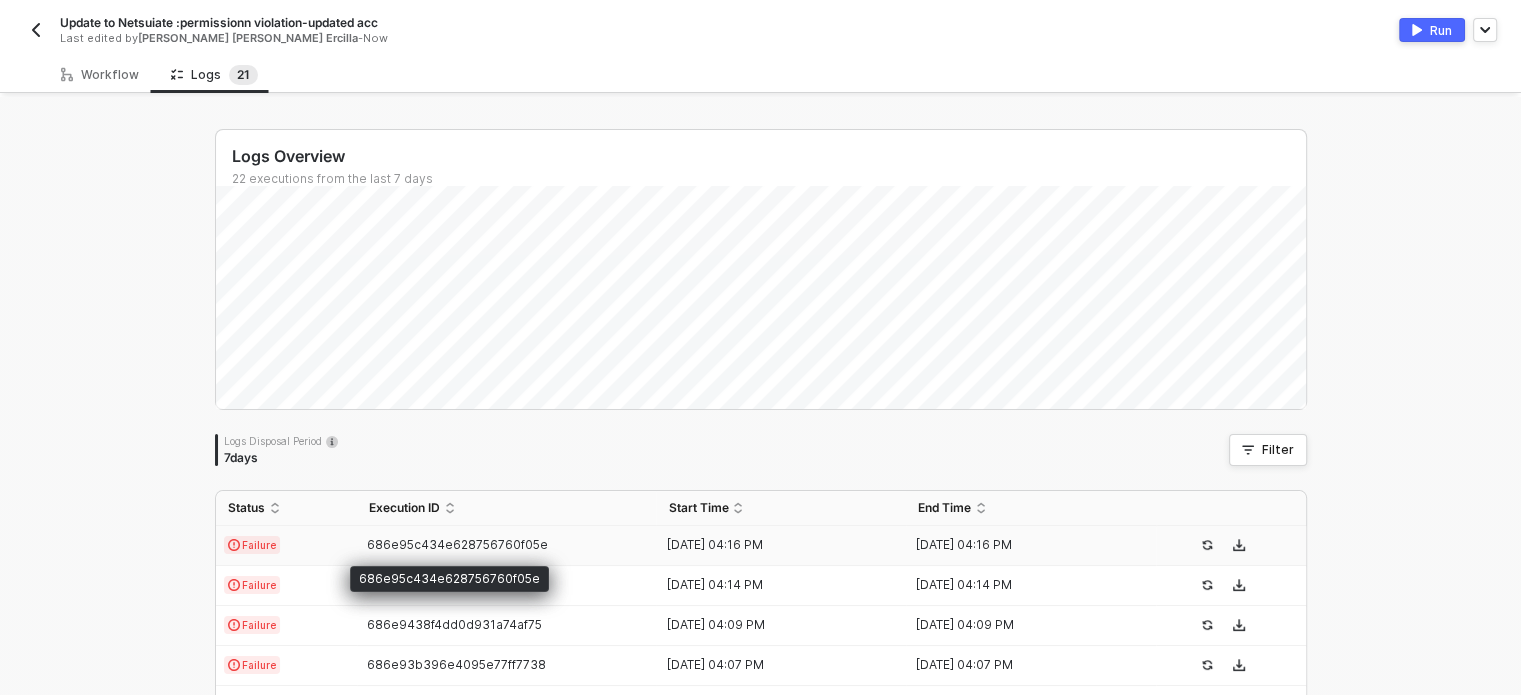 click on "686e95c434e628756760f05e" at bounding box center (457, 544) 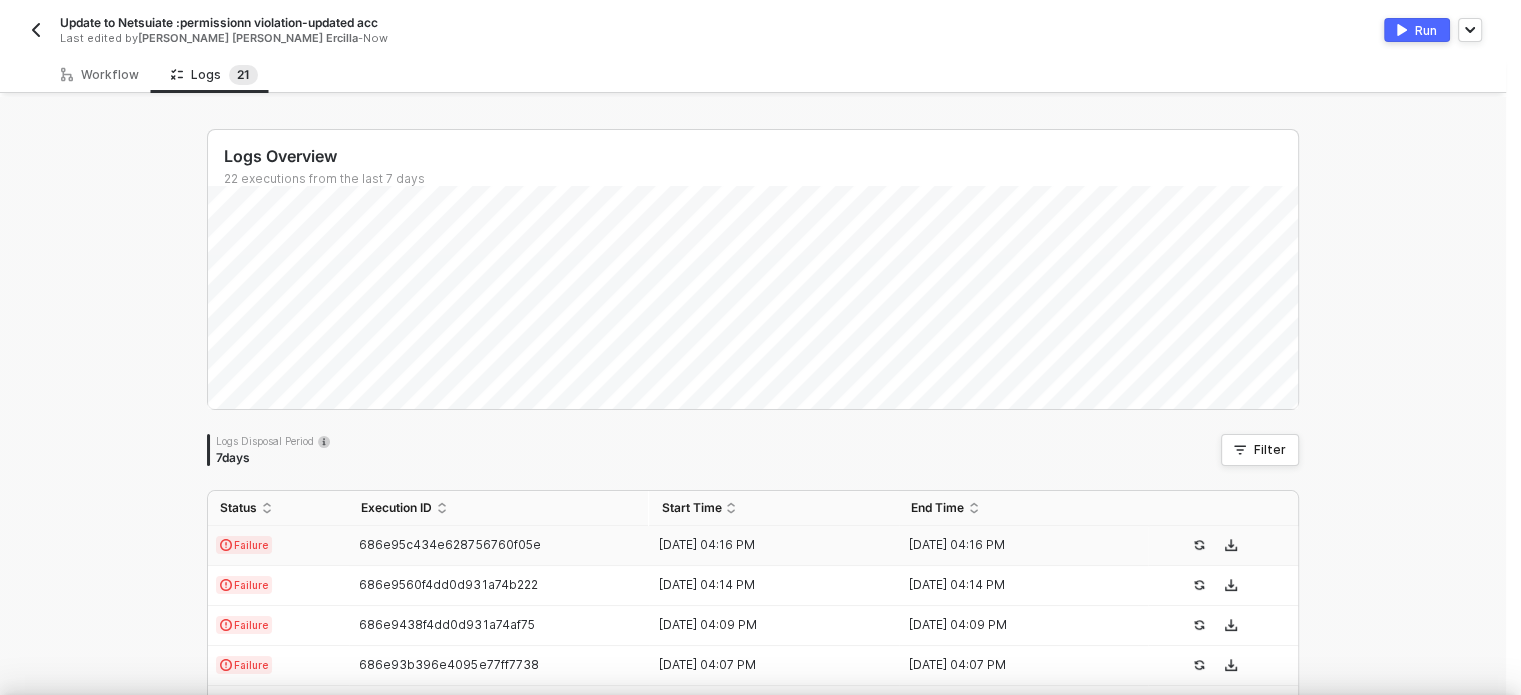 type on "{
"json": {},
"id": "af5d3019-f817-4d3c-a4f6-edc58cb98ed0"
}" 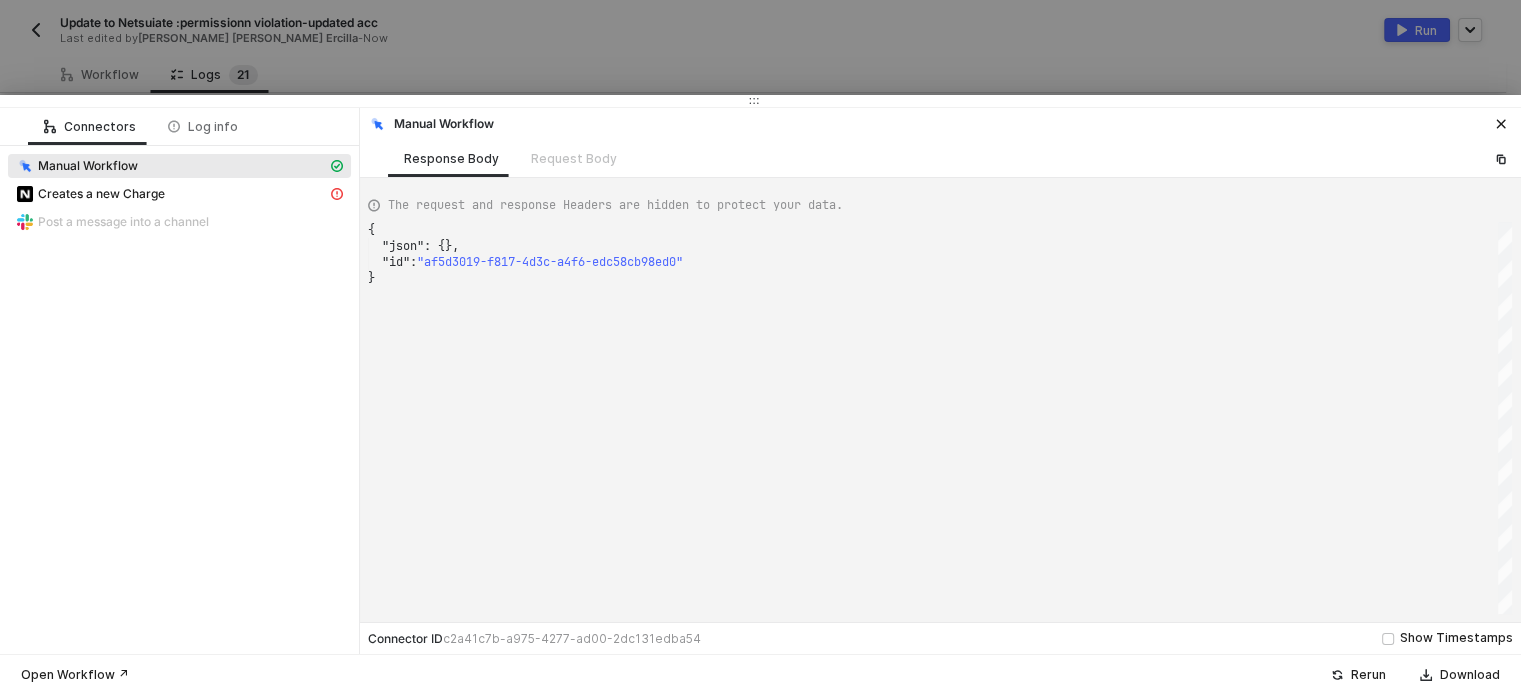 drag, startPoint x: 528, startPoint y: 77, endPoint x: 180, endPoint y: 1, distance: 356.20218 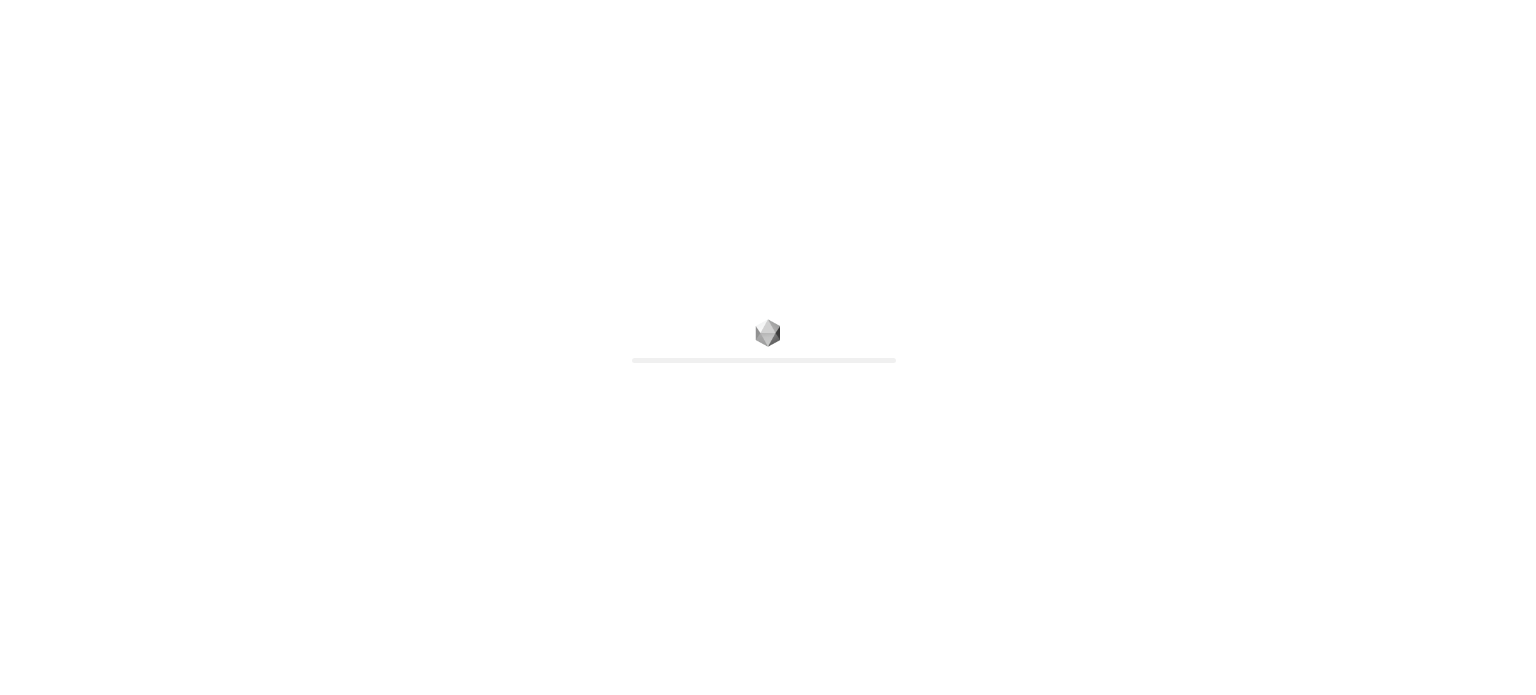 scroll, scrollTop: 0, scrollLeft: 0, axis: both 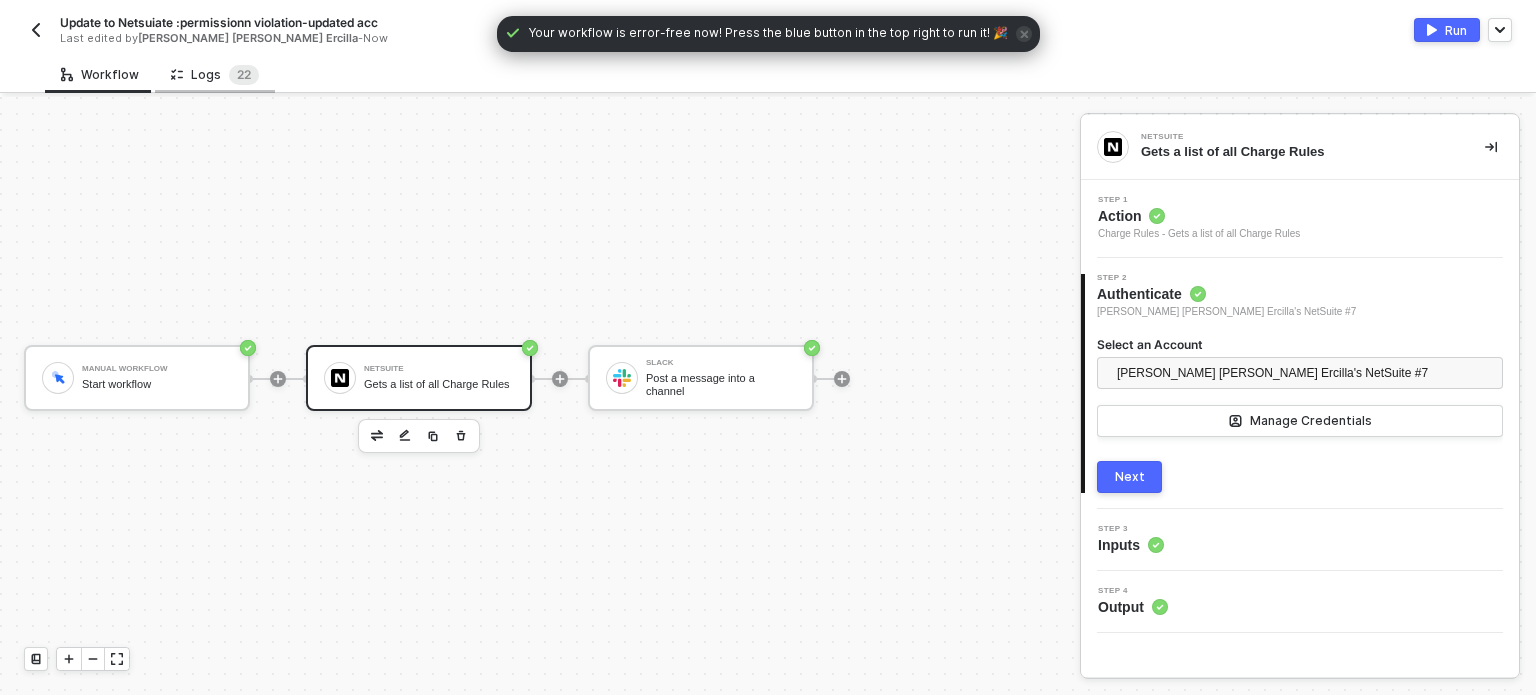 click on "Logs 2 2" at bounding box center (215, 75) 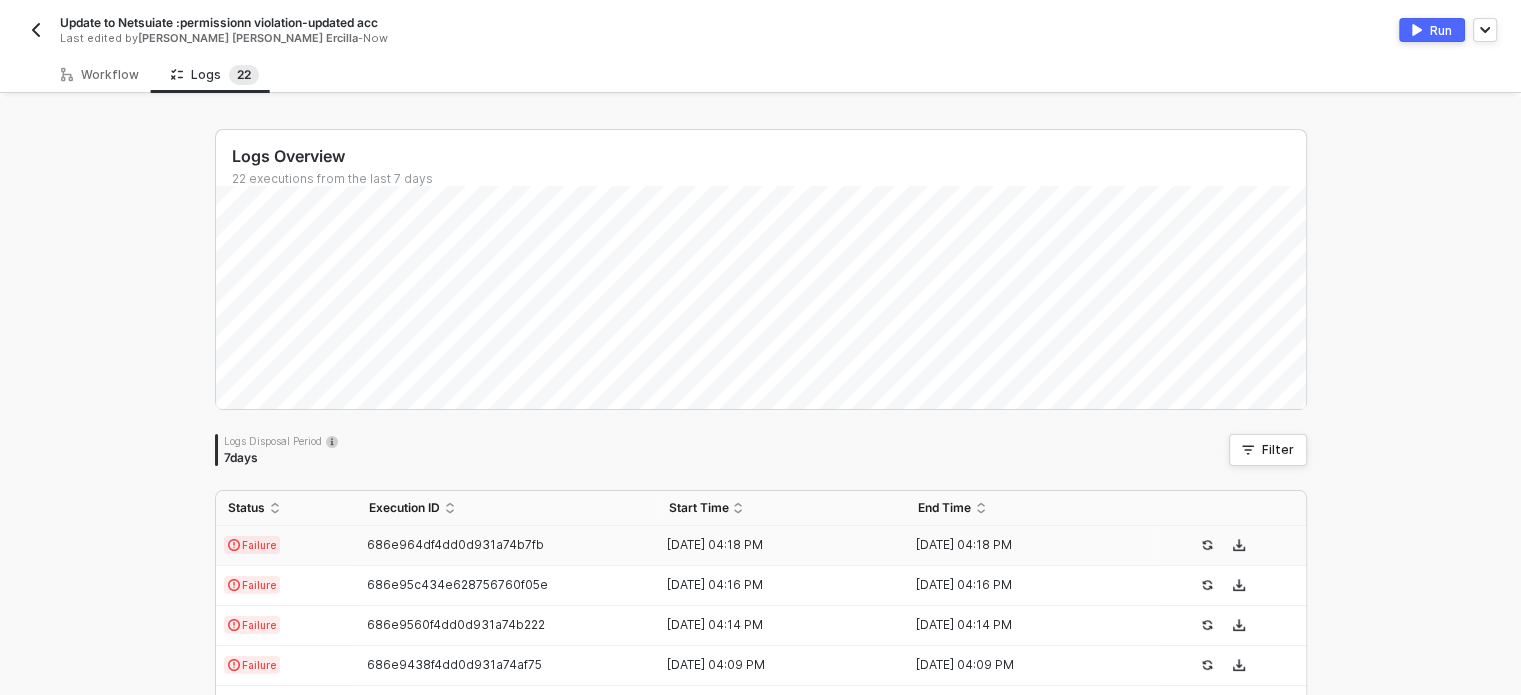 click on "Failure" at bounding box center (252, 545) 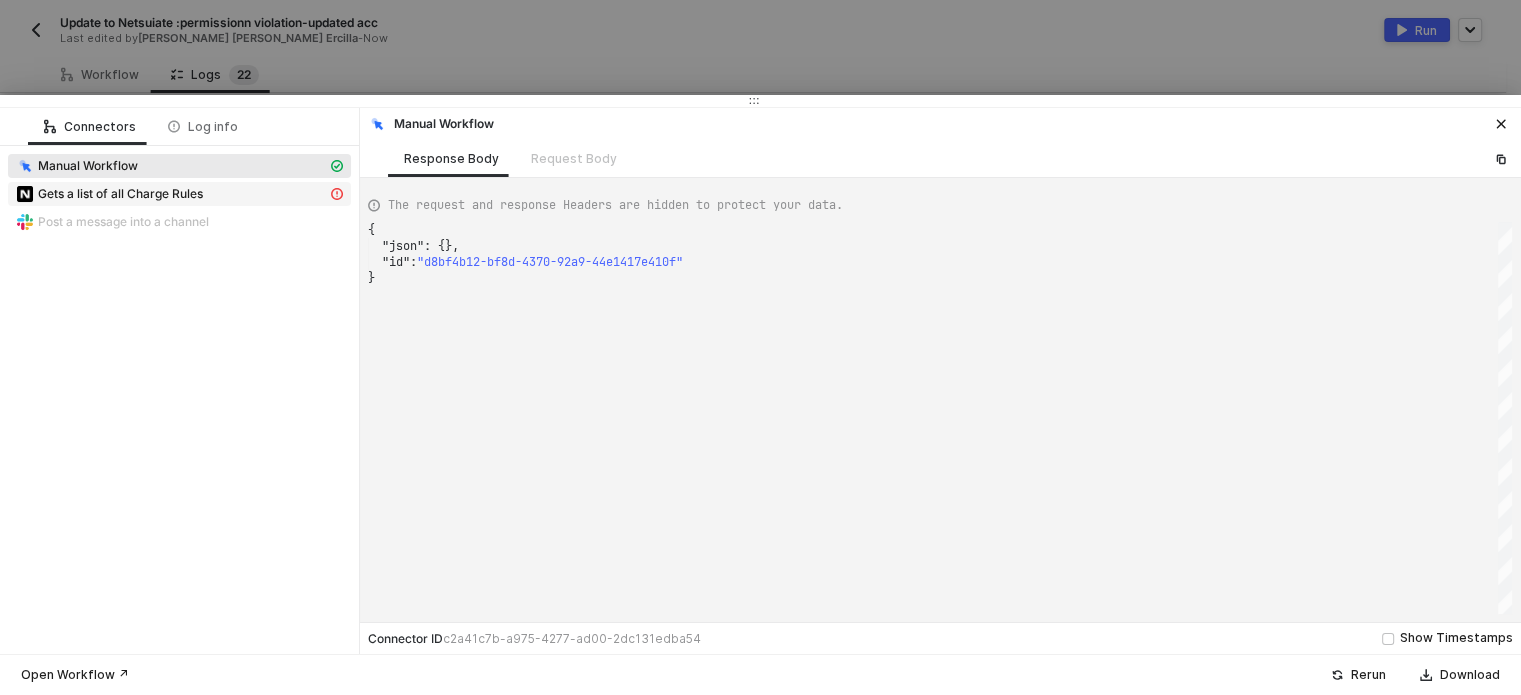 click on "Gets a list of all Charge Rules" at bounding box center (120, 194) 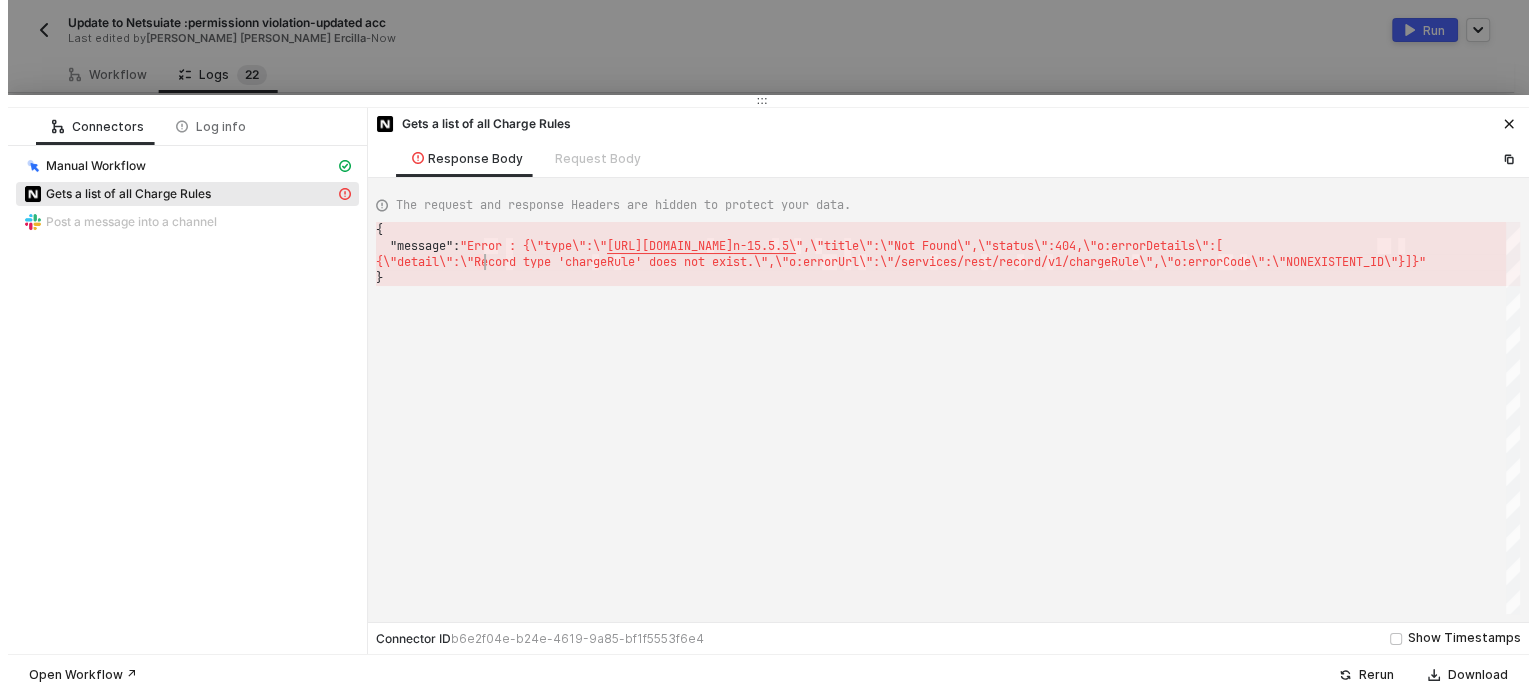 scroll, scrollTop: 0, scrollLeft: 5, axis: horizontal 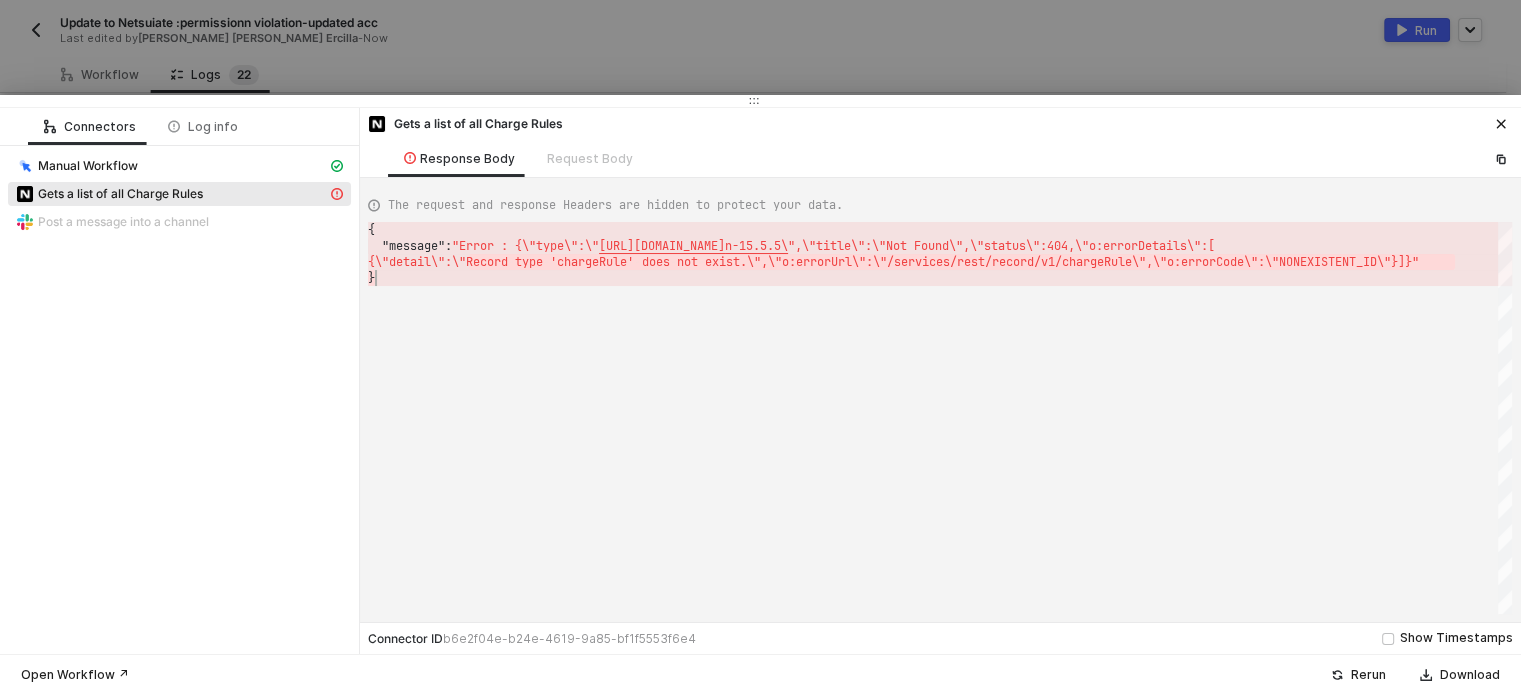 drag, startPoint x: 470, startPoint y: 268, endPoint x: 755, endPoint y: 283, distance: 285.39447 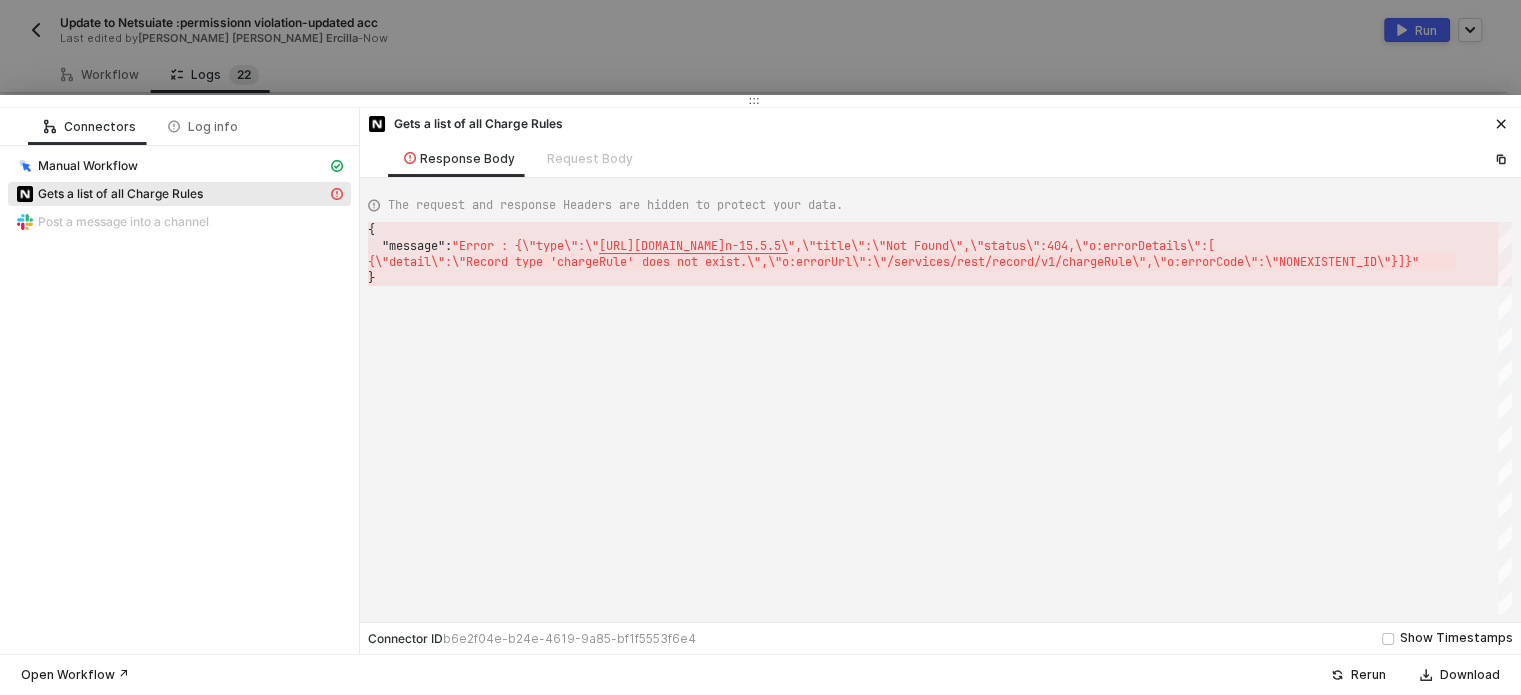 drag, startPoint x: 601, startPoint y: 68, endPoint x: 100, endPoint y: 161, distance: 509.55862 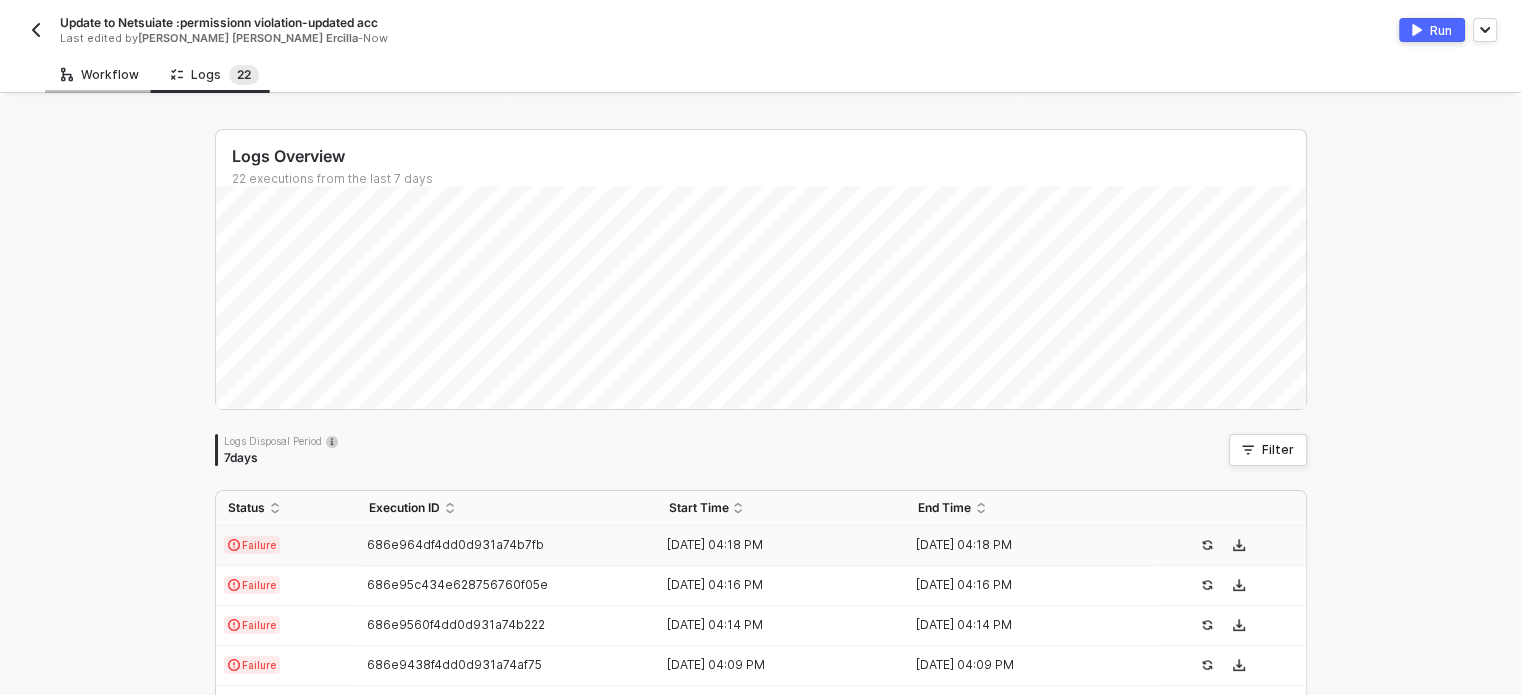 click on "Workflow" at bounding box center (100, 74) 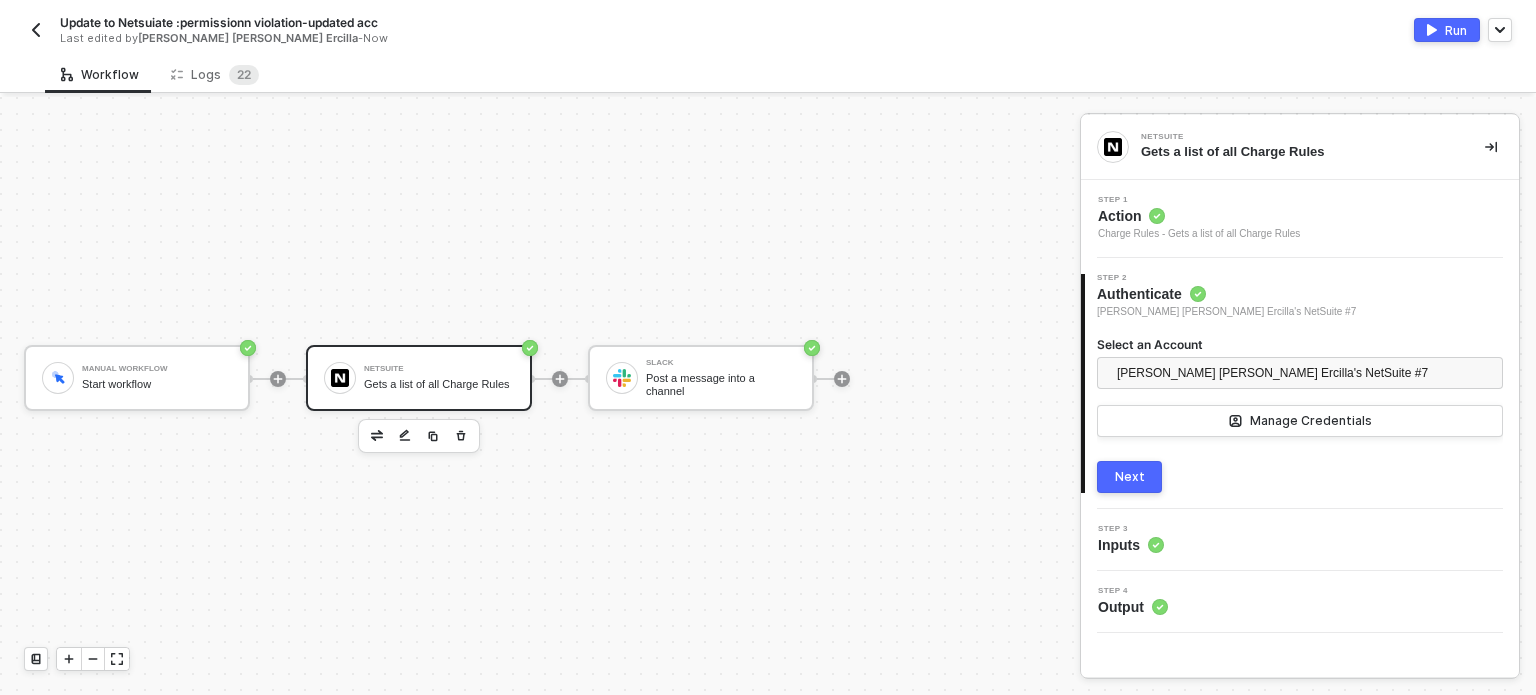 click 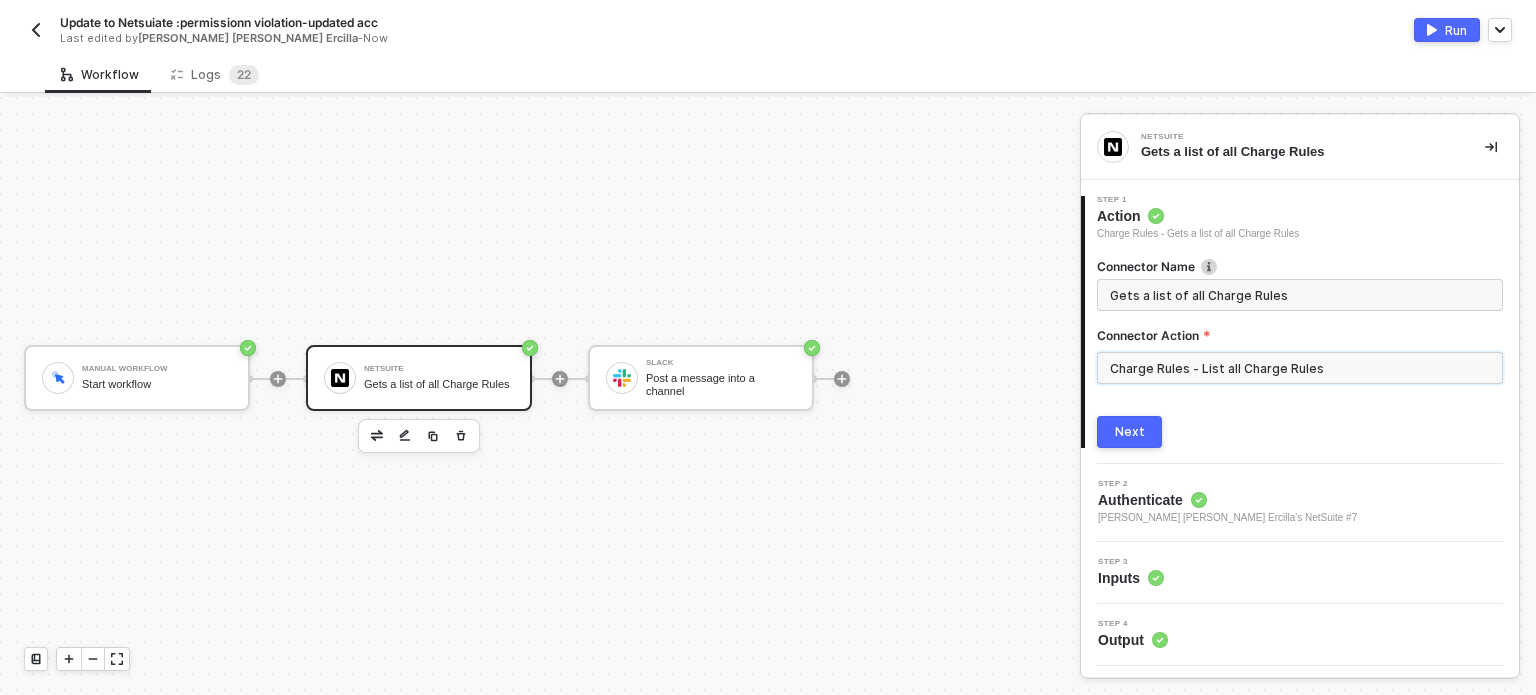 drag, startPoint x: 1207, startPoint y: 360, endPoint x: 1157, endPoint y: 347, distance: 51.662365 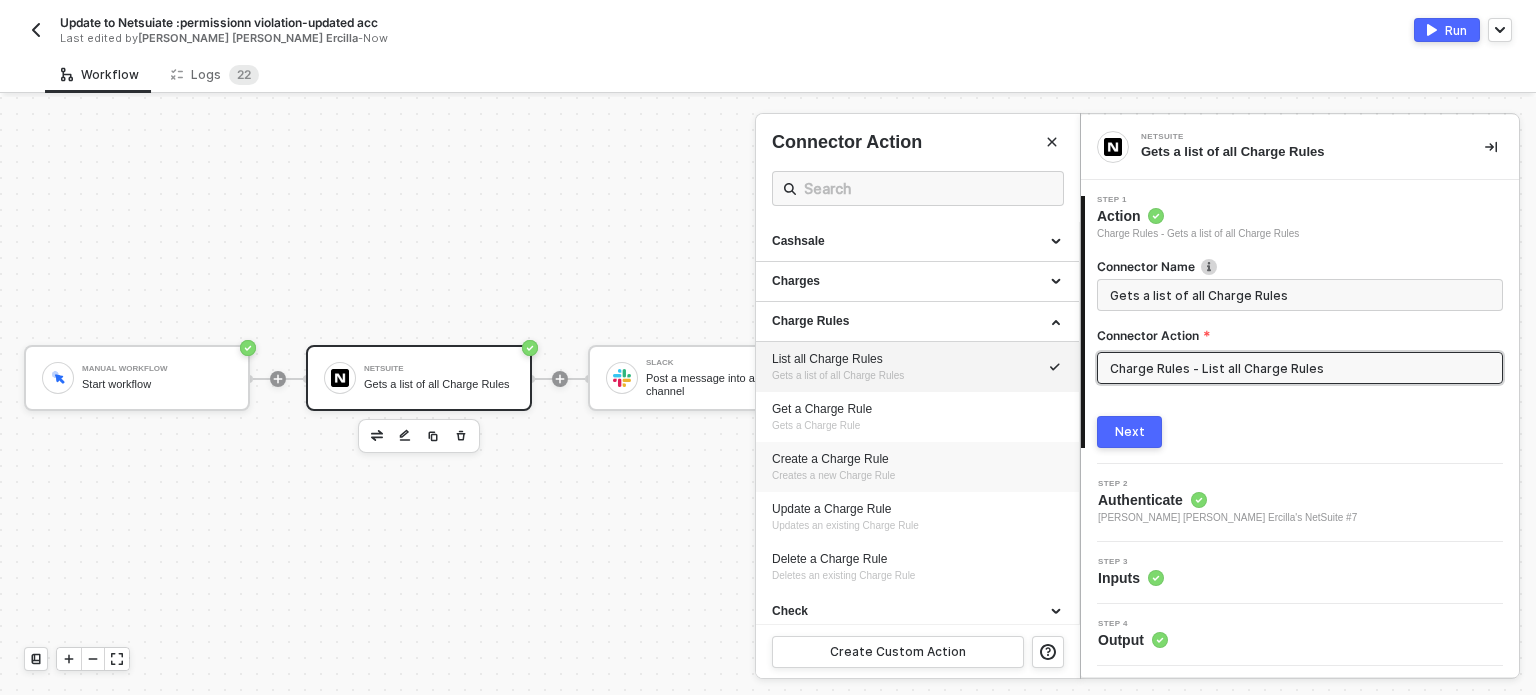 click on "Create a Charge Rule" at bounding box center [917, 459] 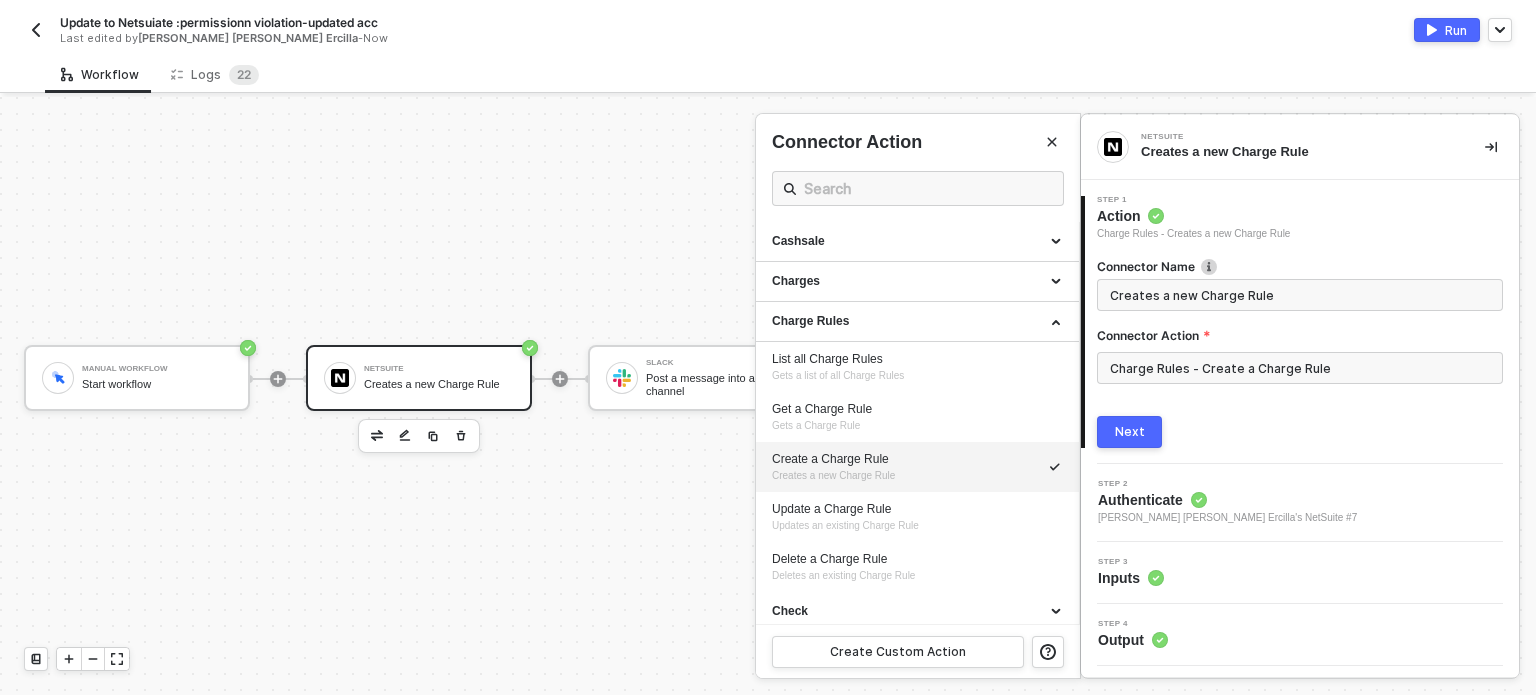 type on "Creates a new Charge Rule" 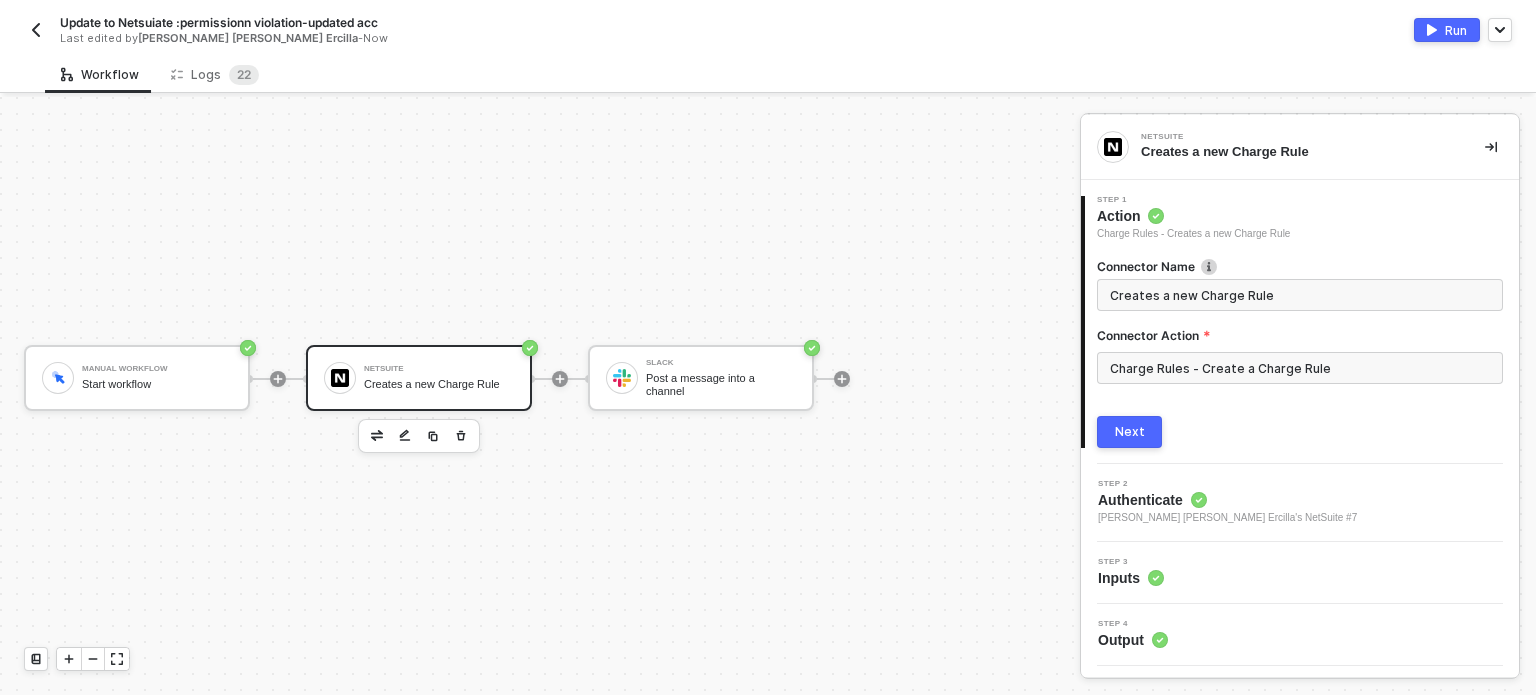 click on "Next" at bounding box center [1130, 432] 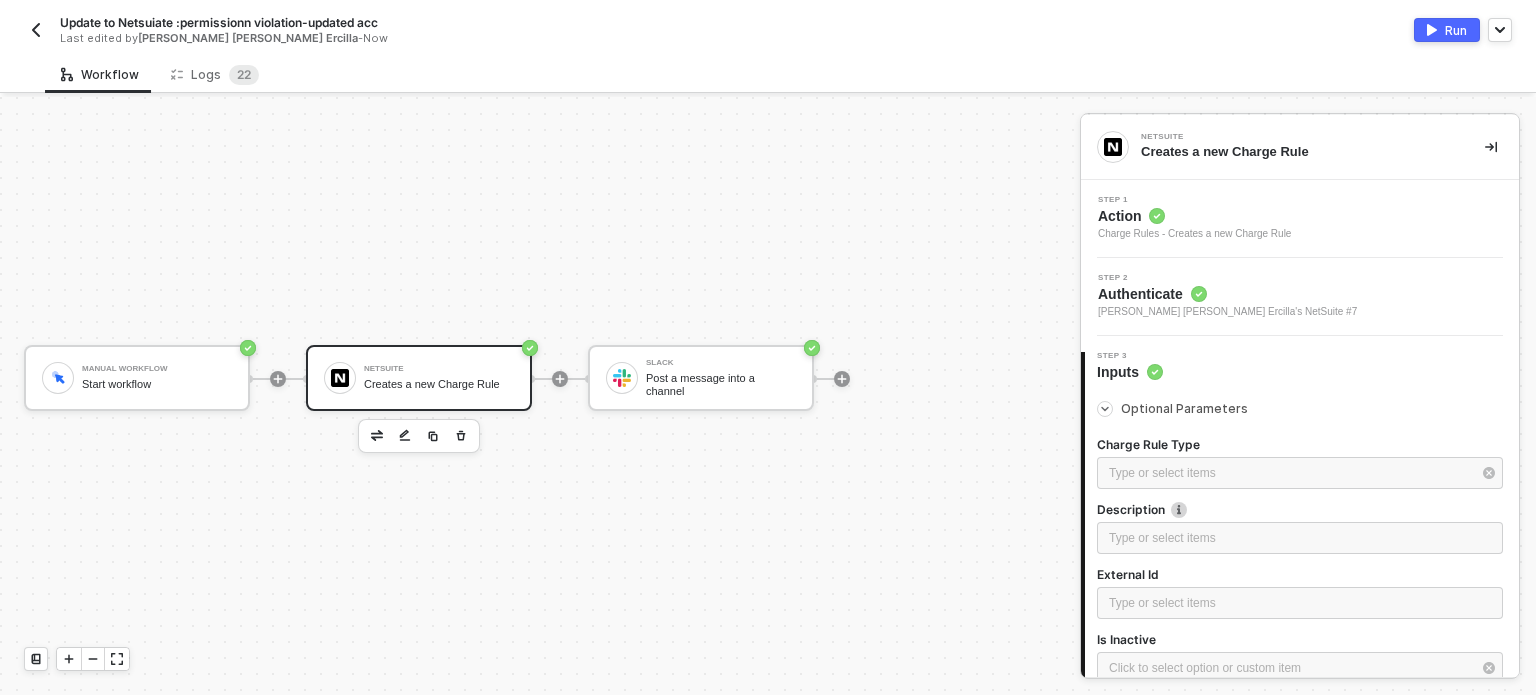 scroll, scrollTop: 239, scrollLeft: 0, axis: vertical 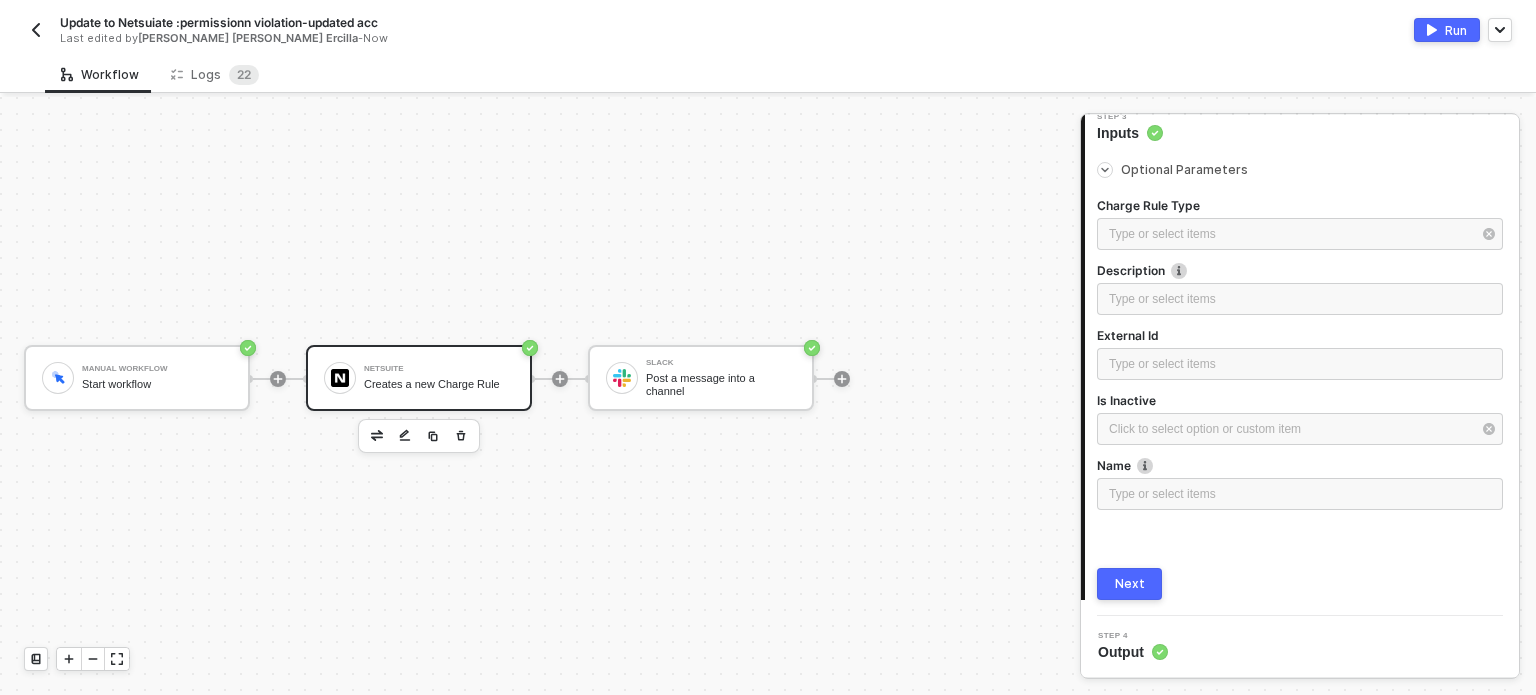 drag, startPoint x: 1144, startPoint y: 591, endPoint x: 1534, endPoint y: 307, distance: 482.44794 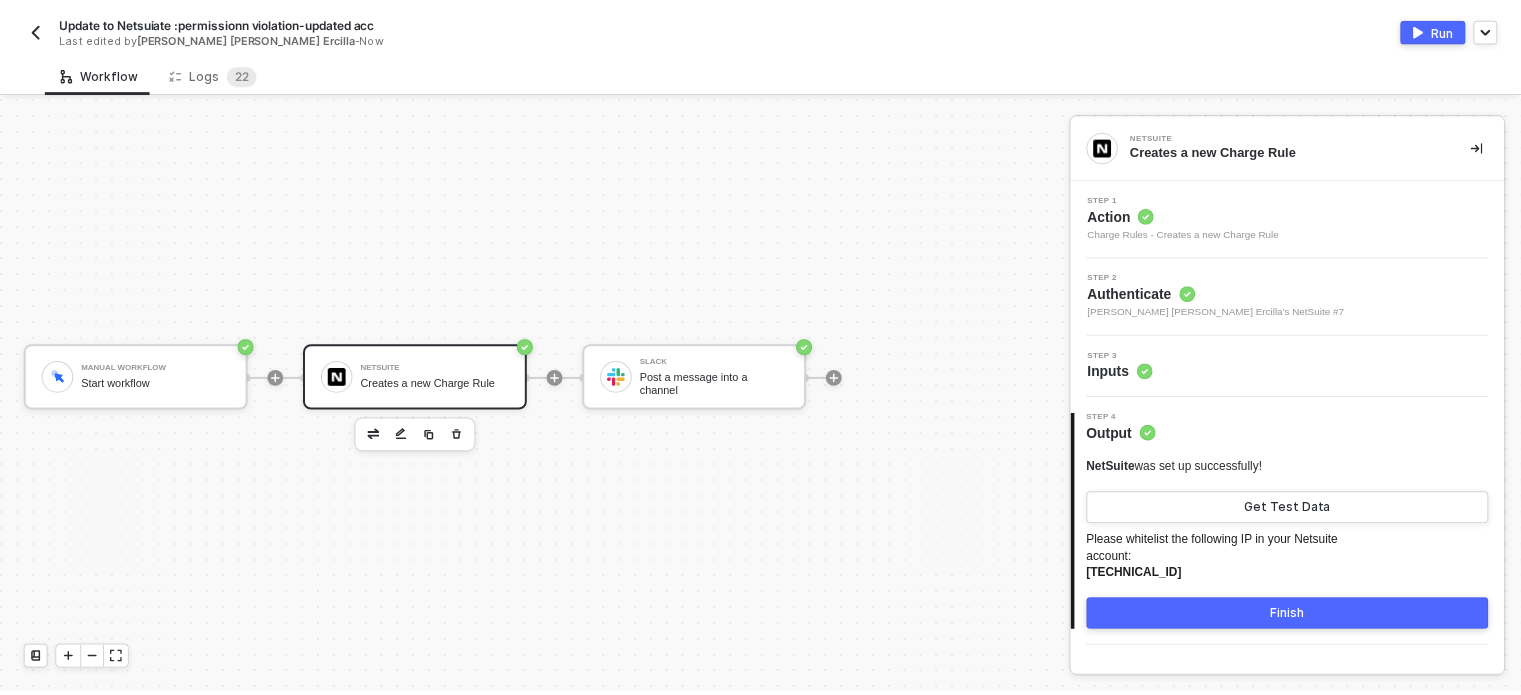 scroll, scrollTop: 0, scrollLeft: 0, axis: both 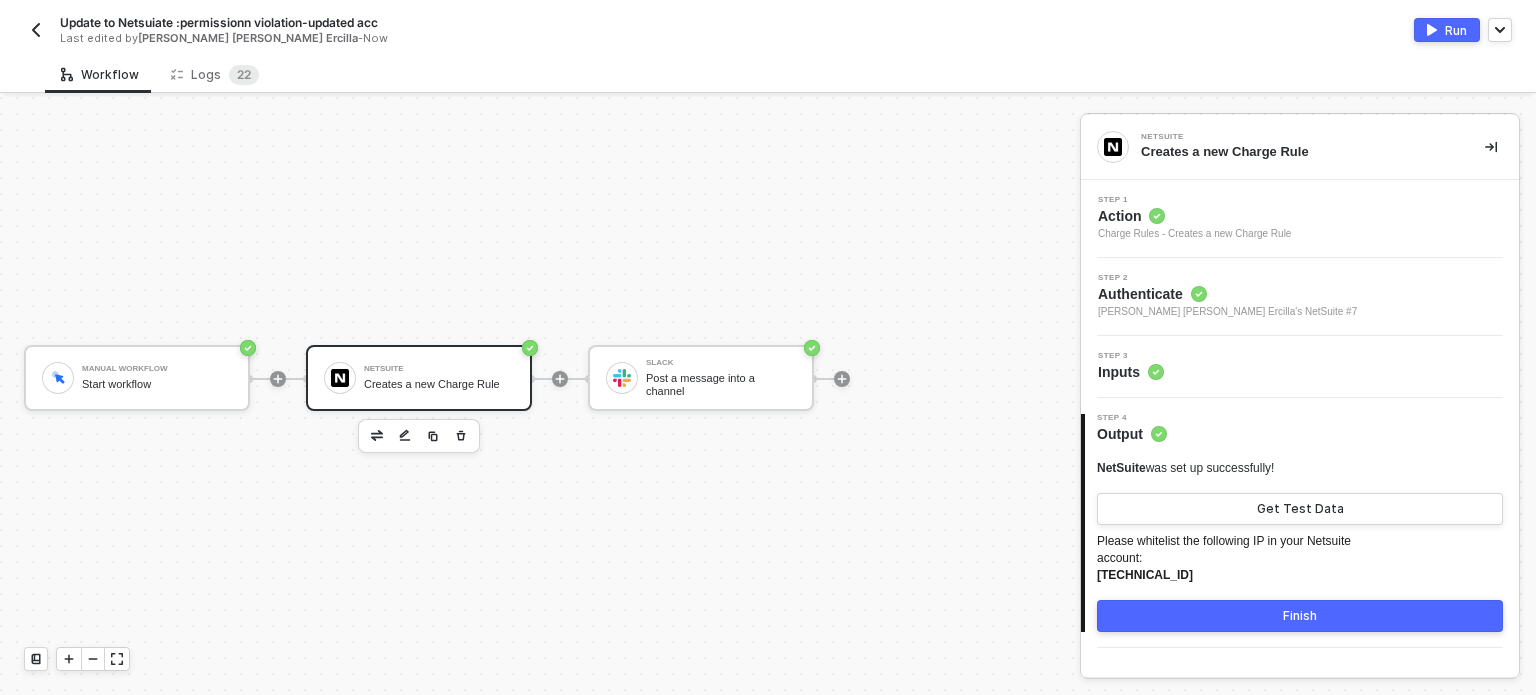 click on "Run" at bounding box center [1456, 30] 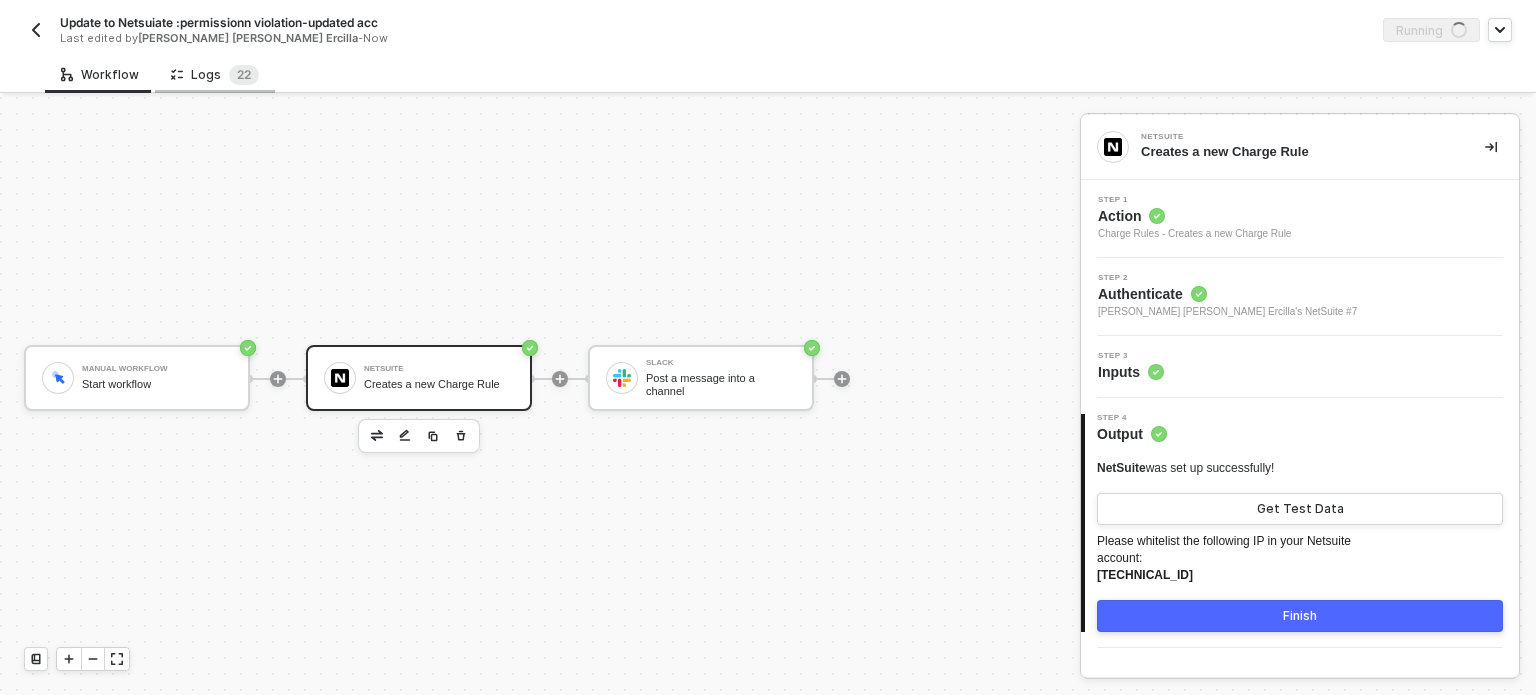 click on "Logs 2 2" at bounding box center [215, 75] 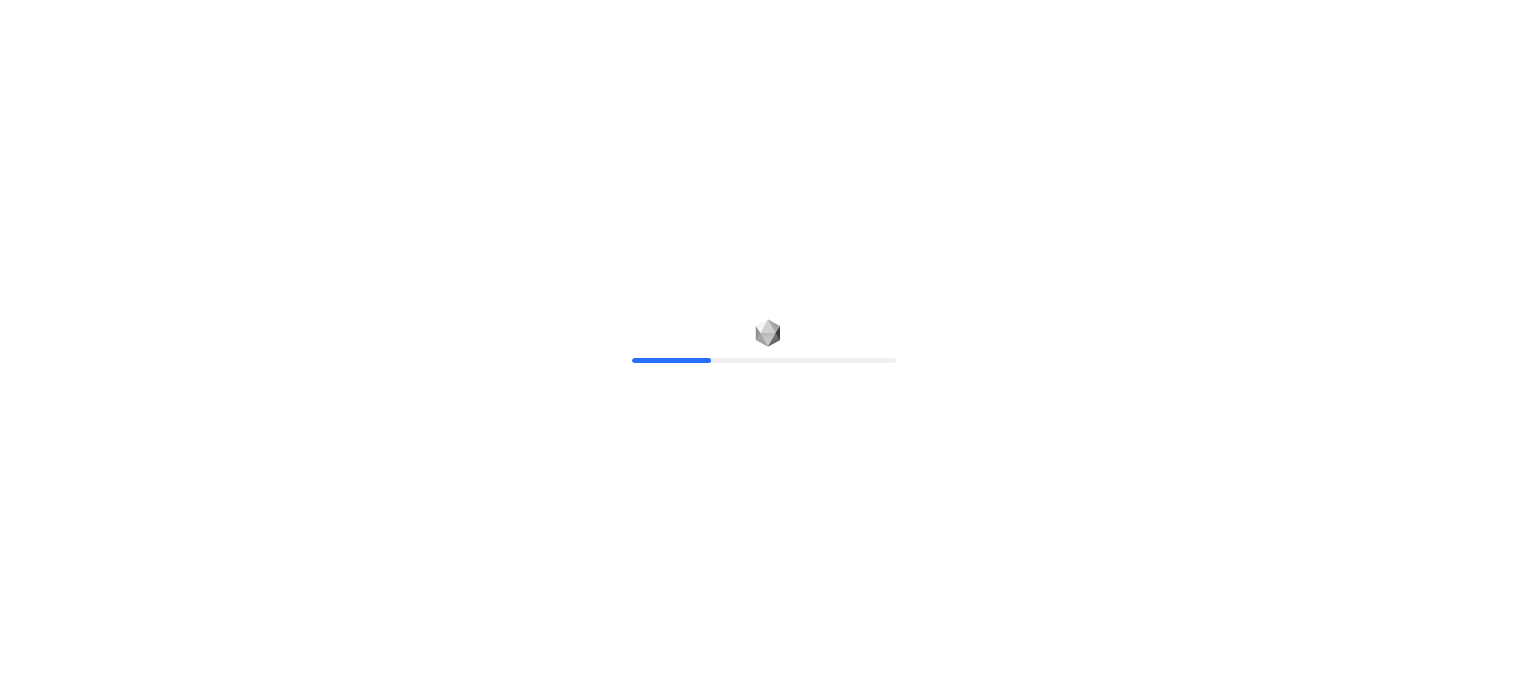 scroll, scrollTop: 0, scrollLeft: 0, axis: both 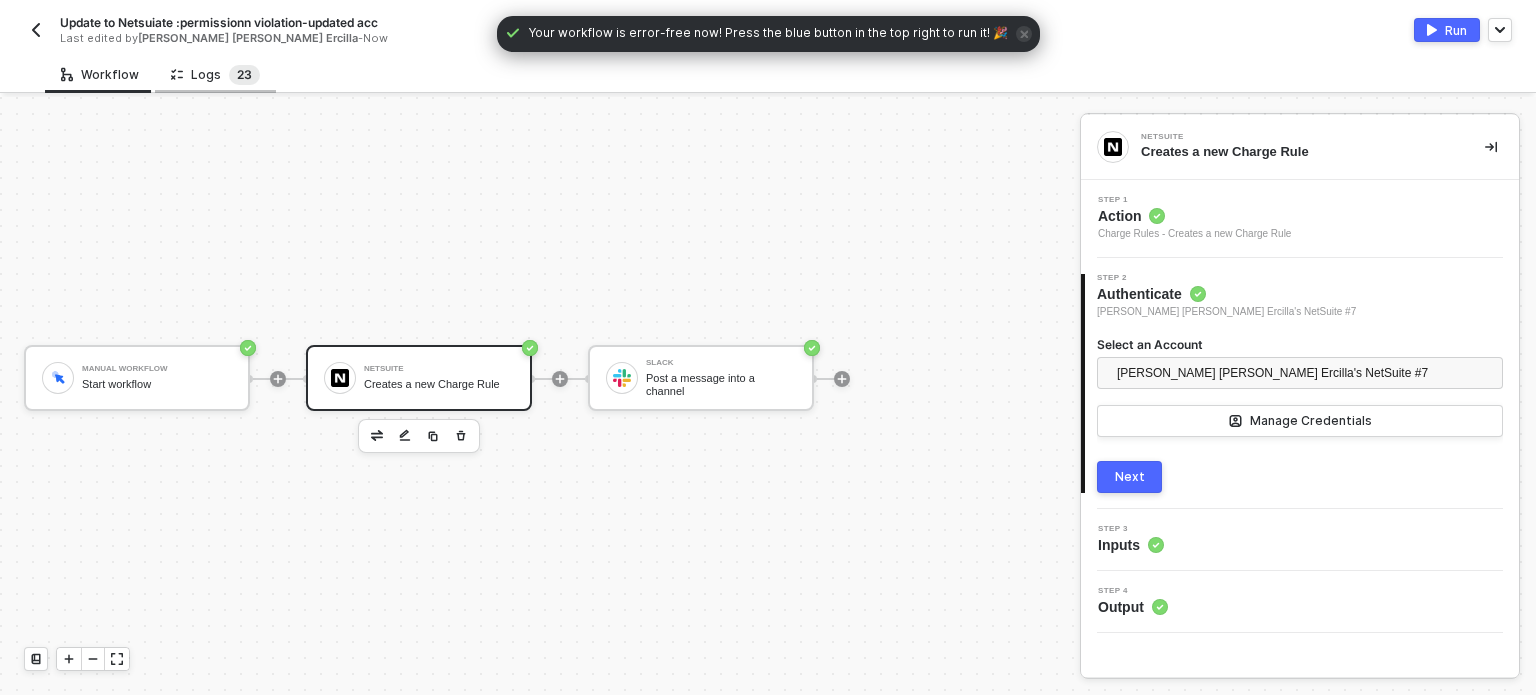 click on "2 3" at bounding box center [244, 75] 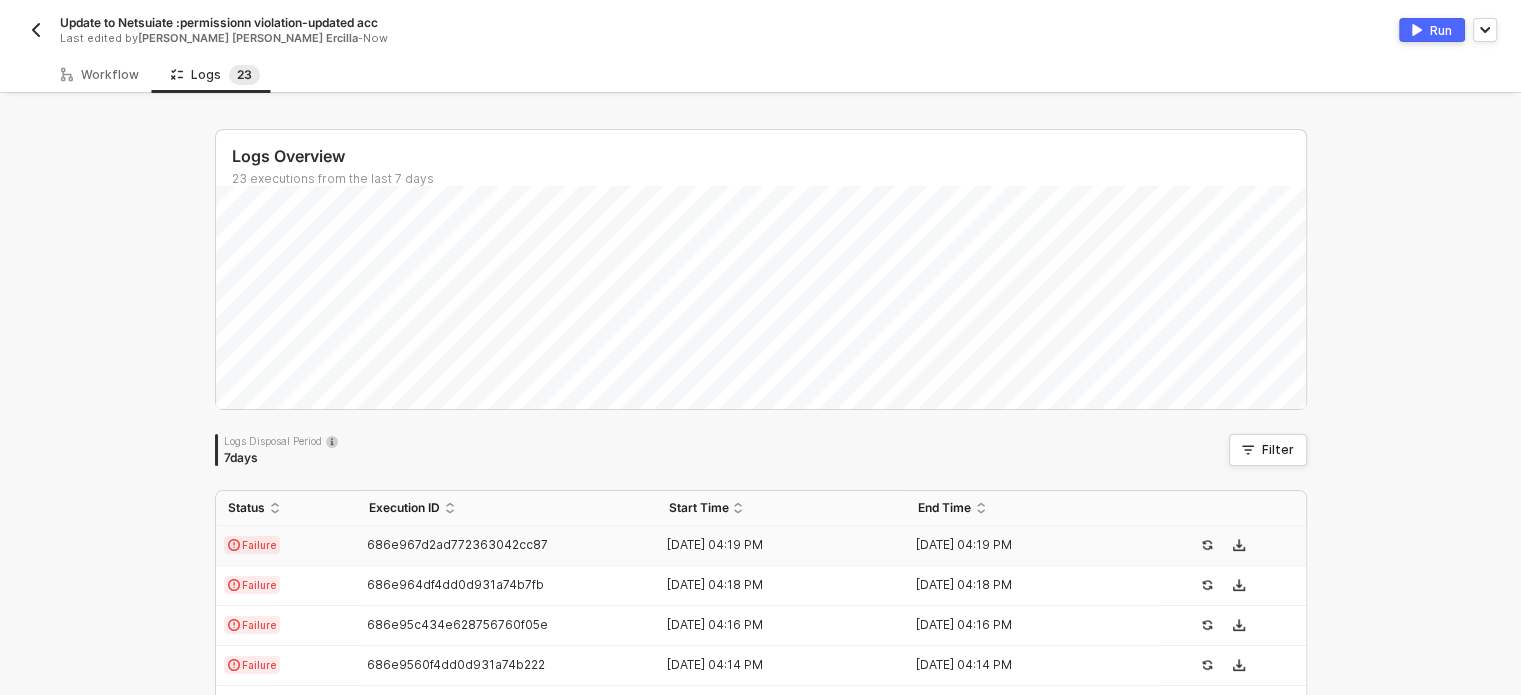 click on "Failure" at bounding box center [252, 545] 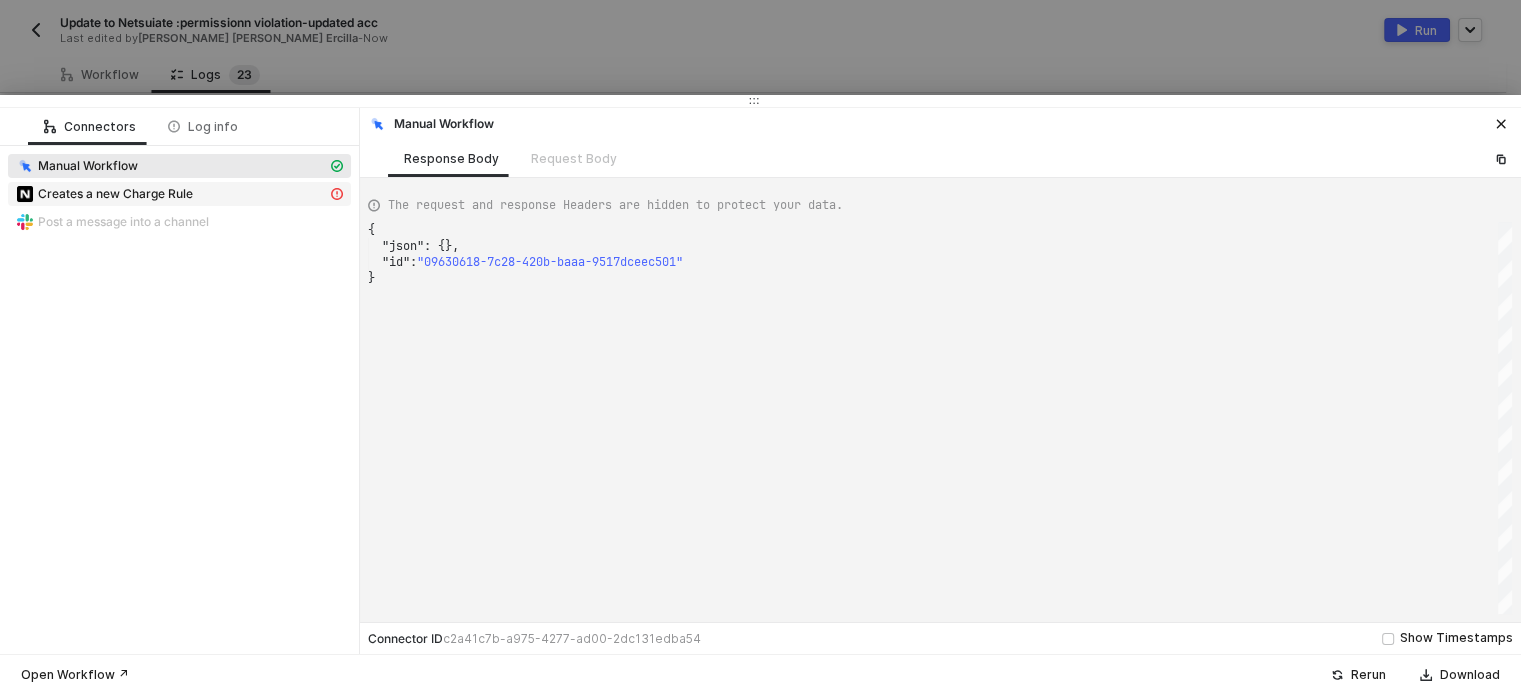 click on "Creates a new Charge Rule" at bounding box center (115, 194) 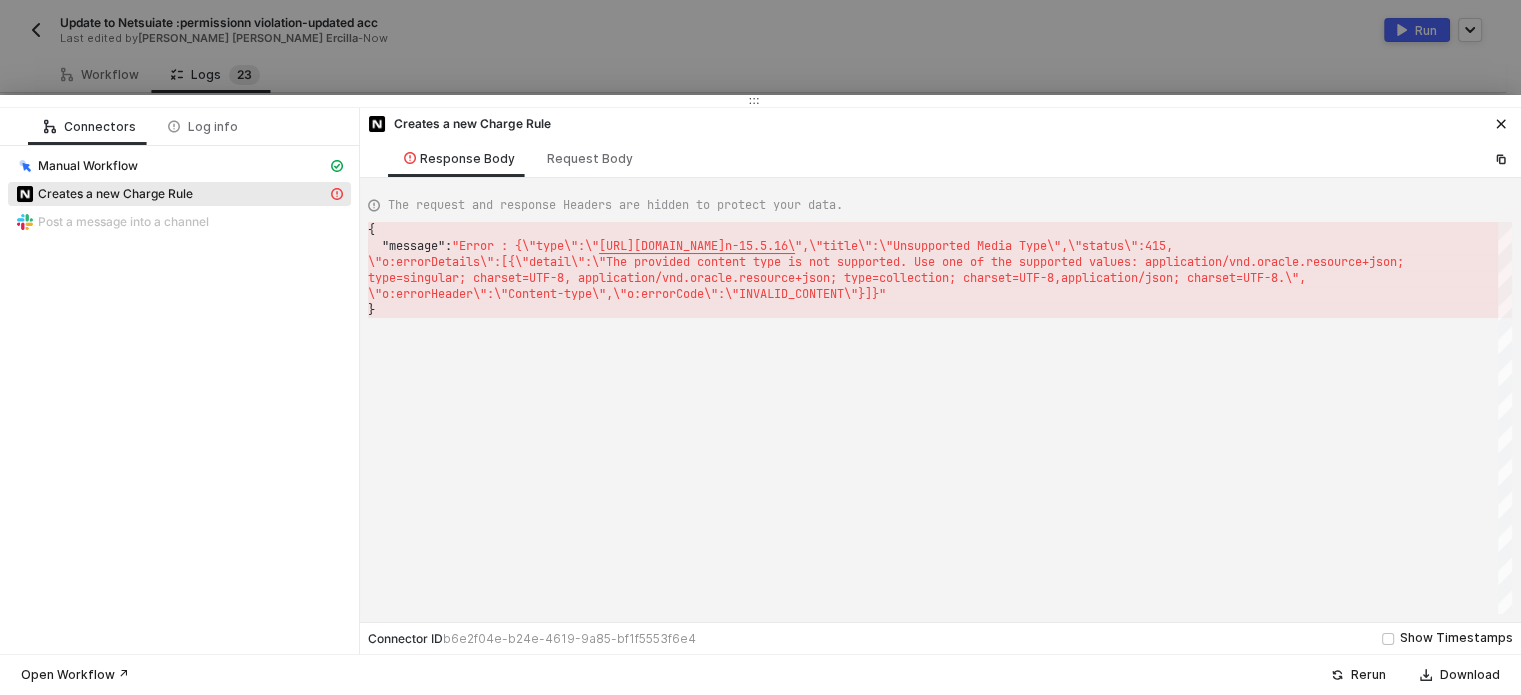 click at bounding box center [760, 347] 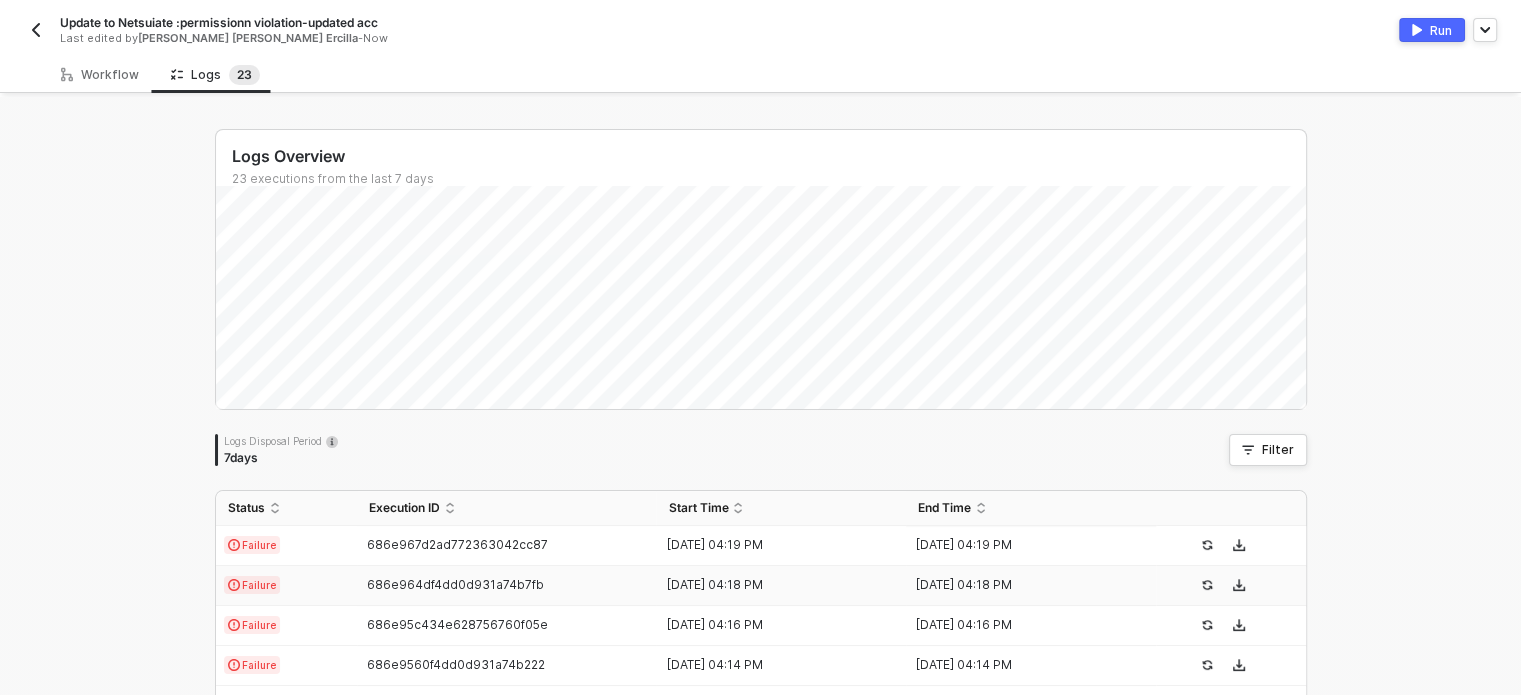 click on "Failure" at bounding box center [286, 586] 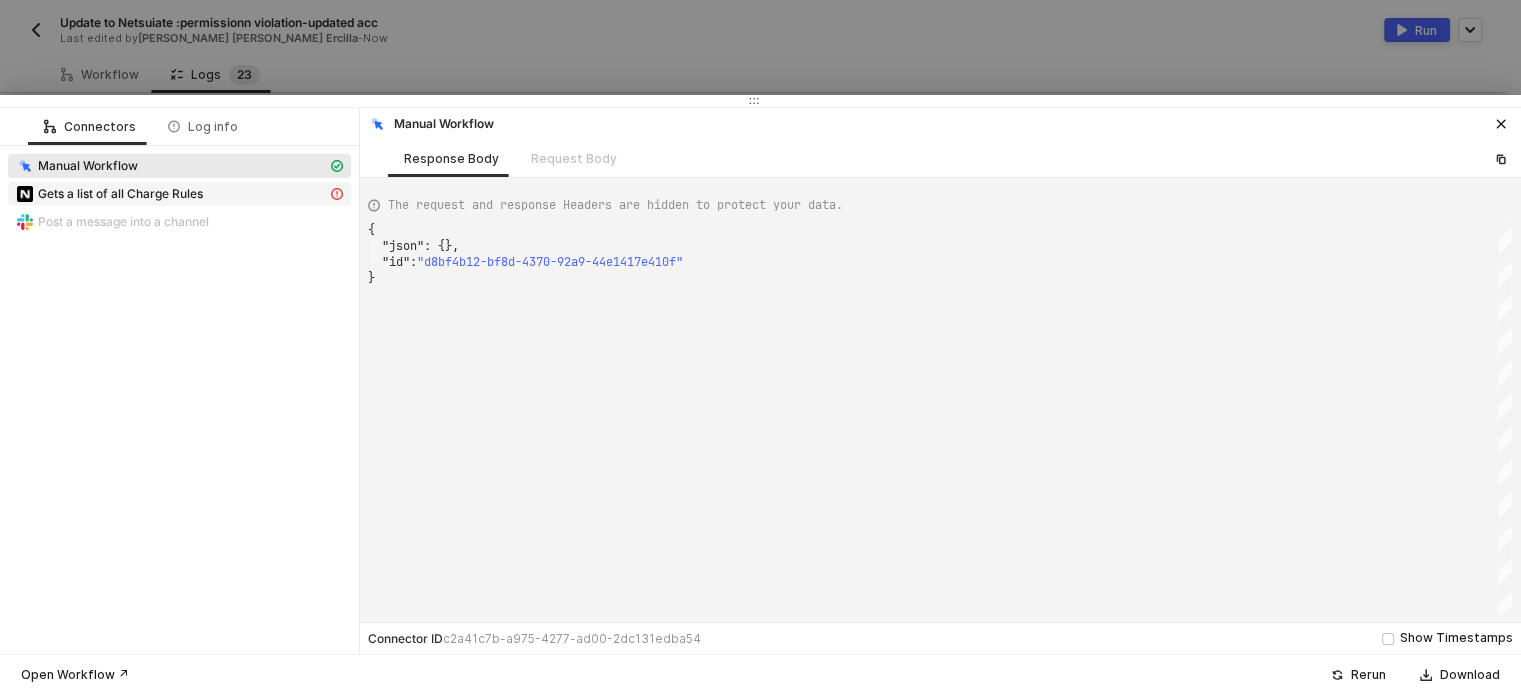 click on "Gets a list of all Charge Rules" at bounding box center [120, 194] 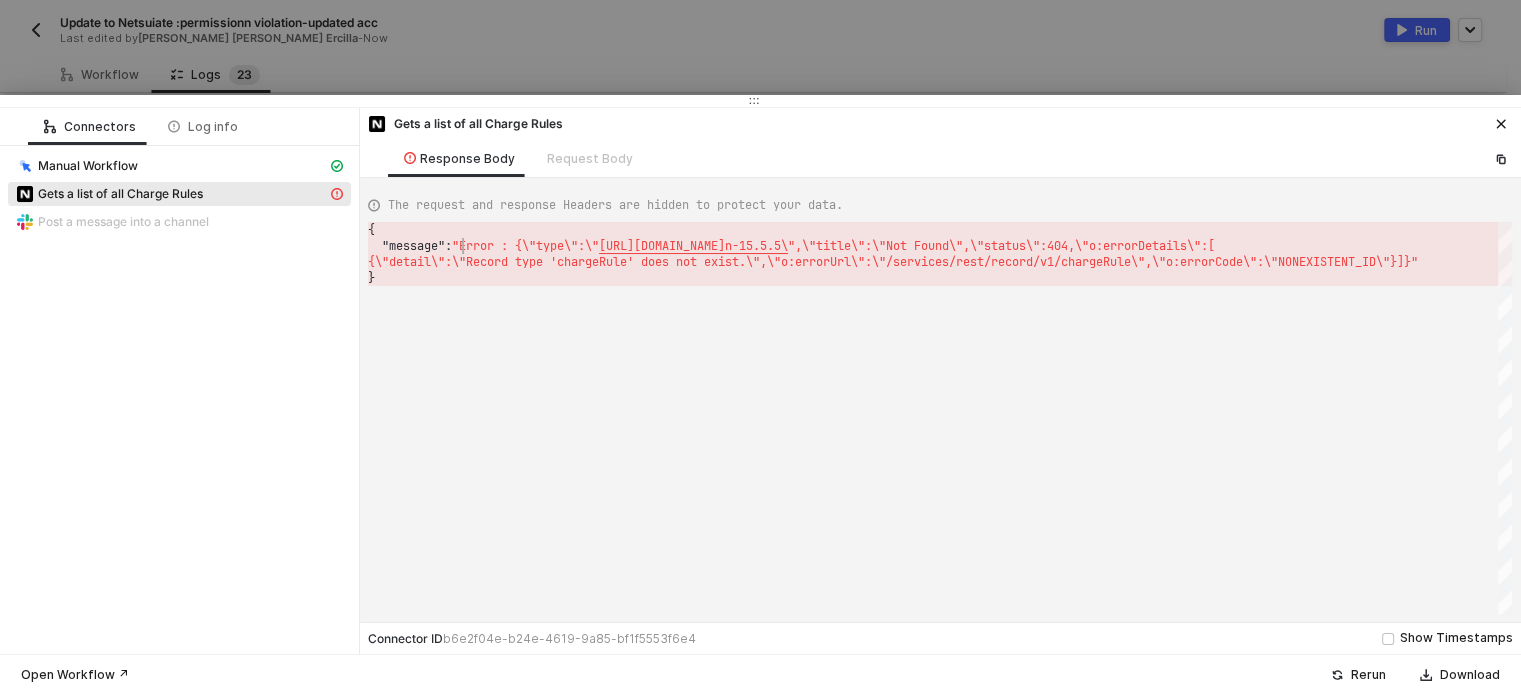 scroll, scrollTop: 0, scrollLeft: 5, axis: horizontal 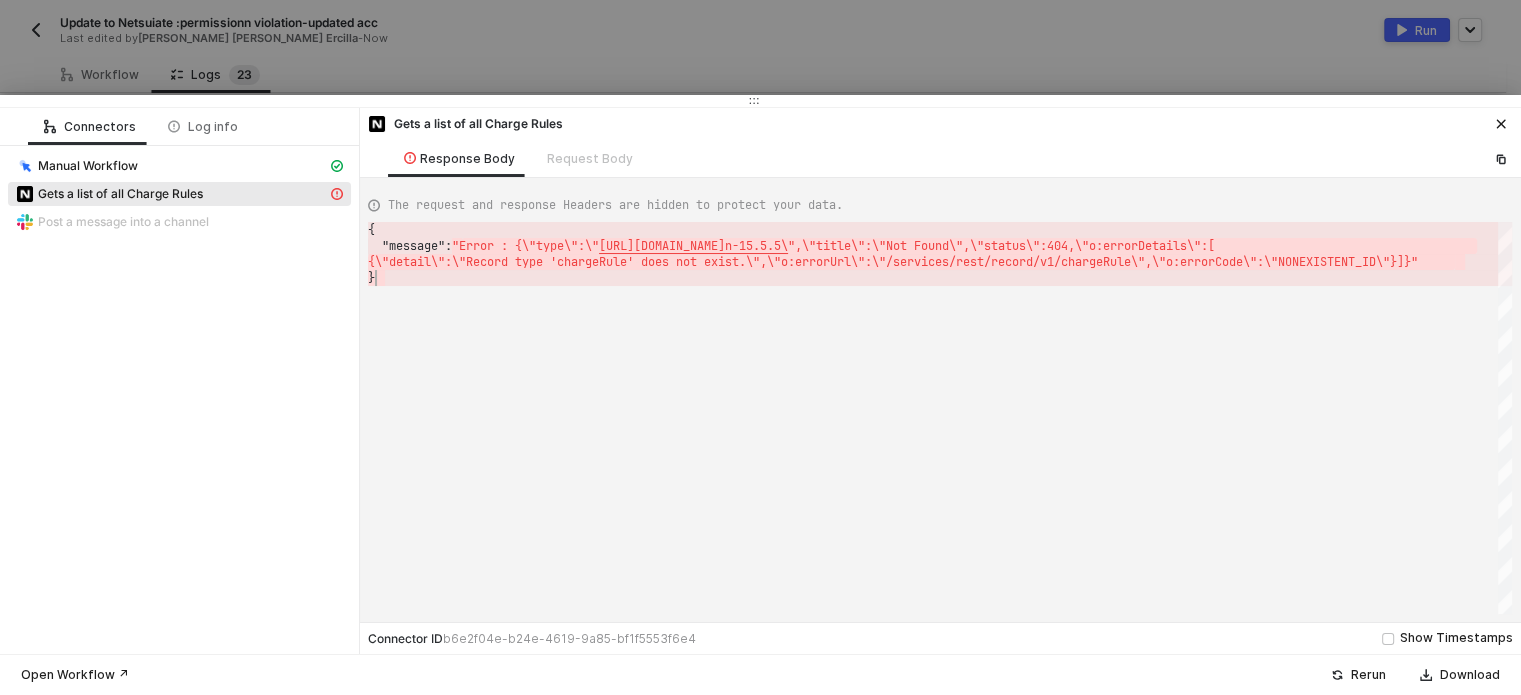 drag, startPoint x: 462, startPoint y: 241, endPoint x: 1471, endPoint y: 277, distance: 1009.642 